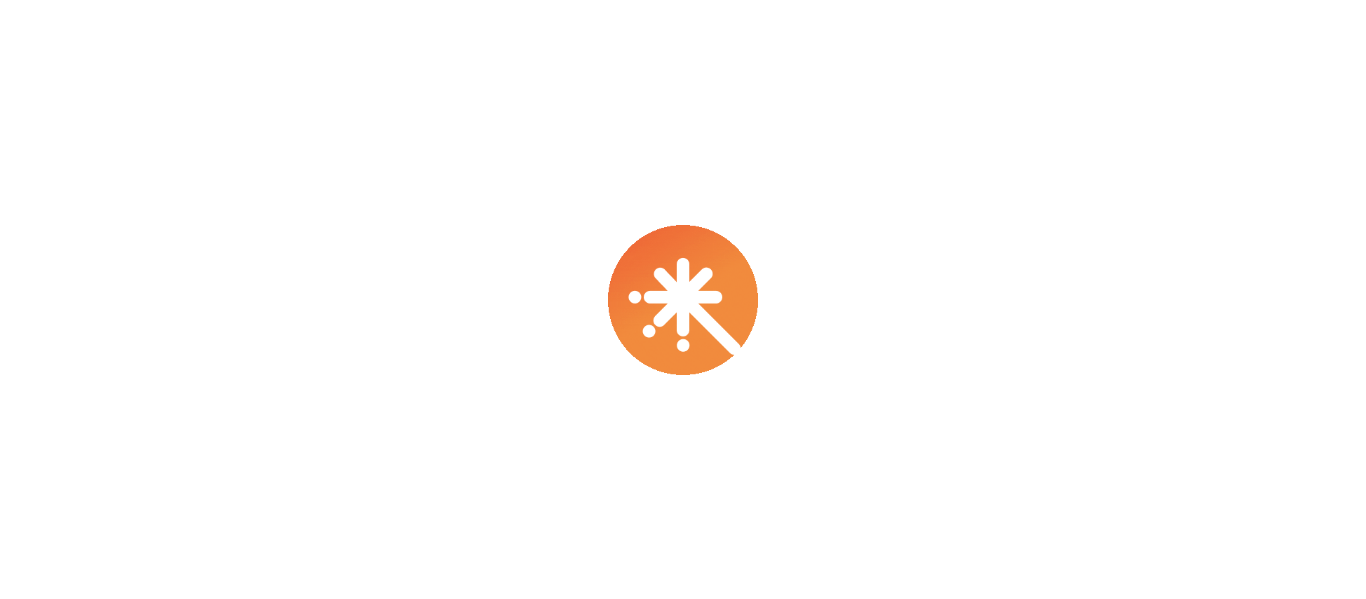 scroll, scrollTop: 0, scrollLeft: 0, axis: both 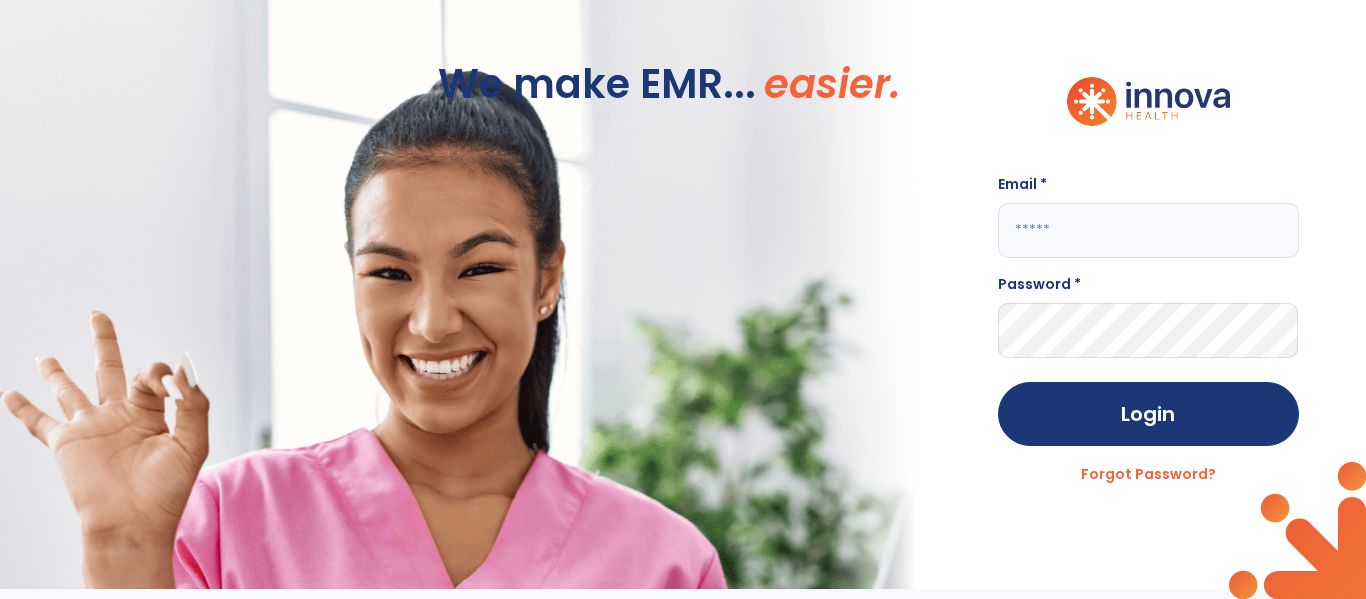 click 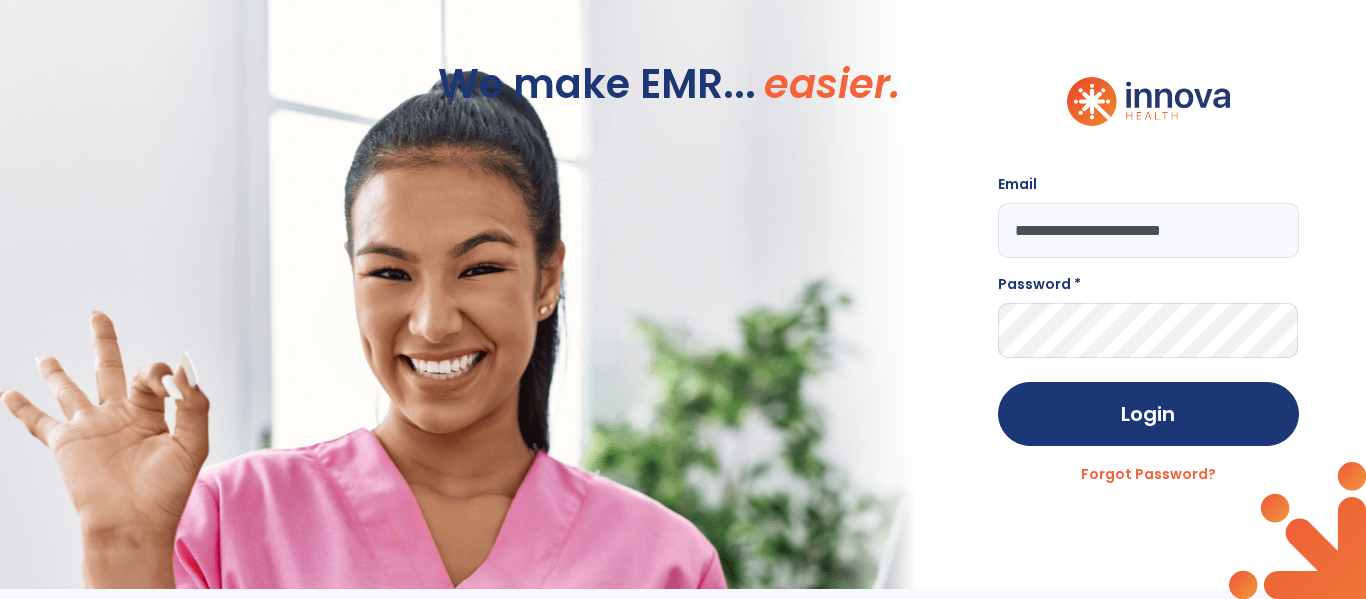 type on "**********" 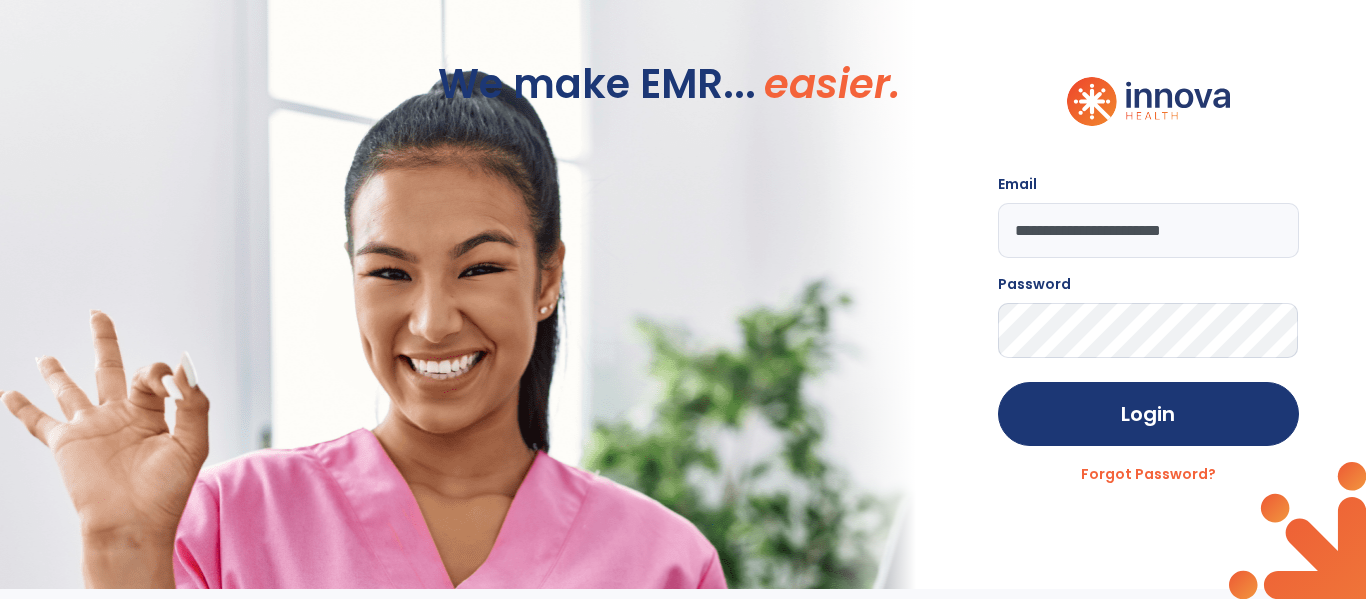 click on "Login" 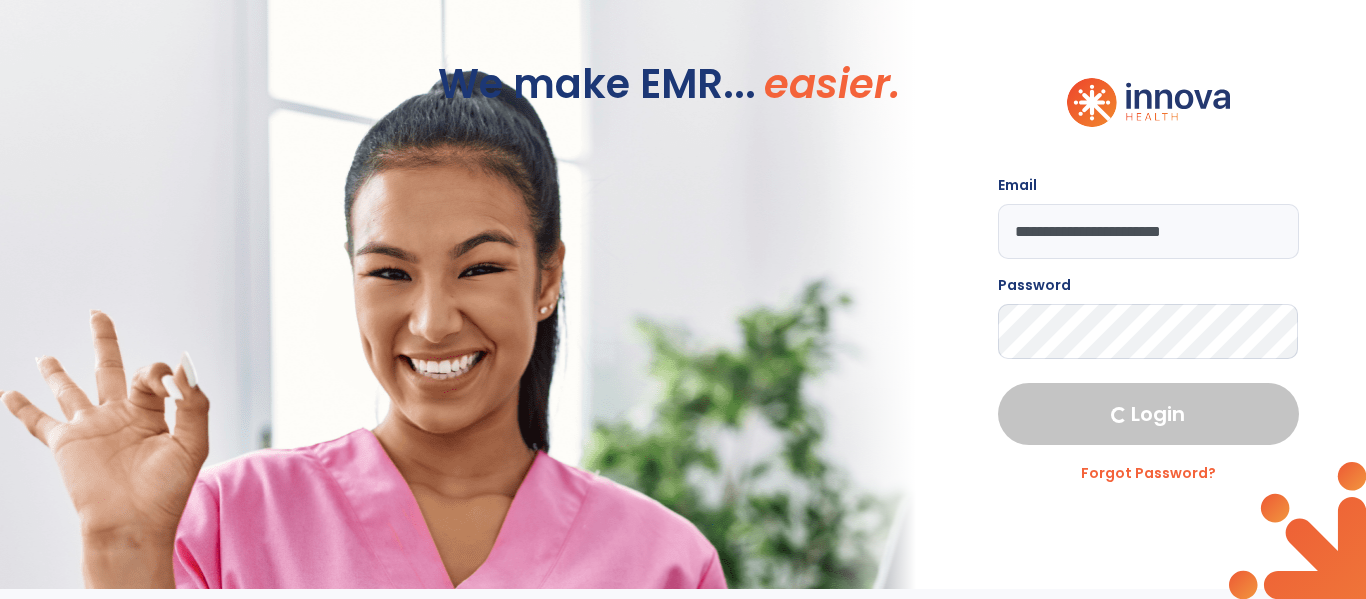 select on "****" 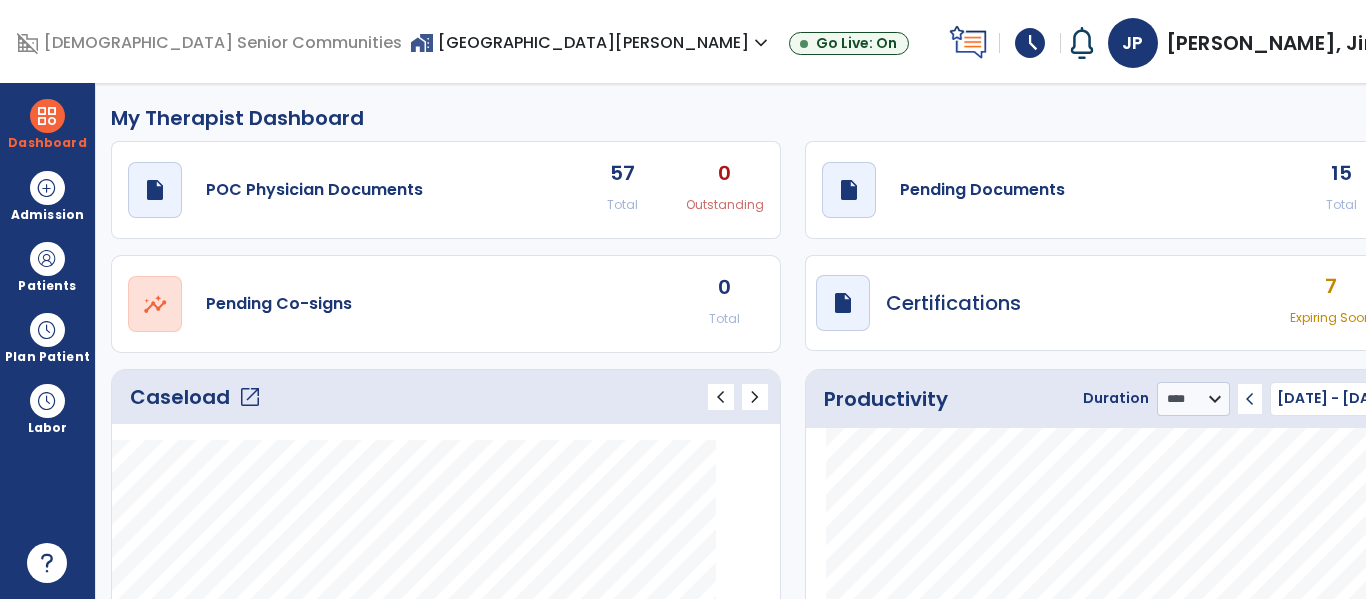 click on "draft   open_in_new  Pending Documents 15 Total 2 Past Due" 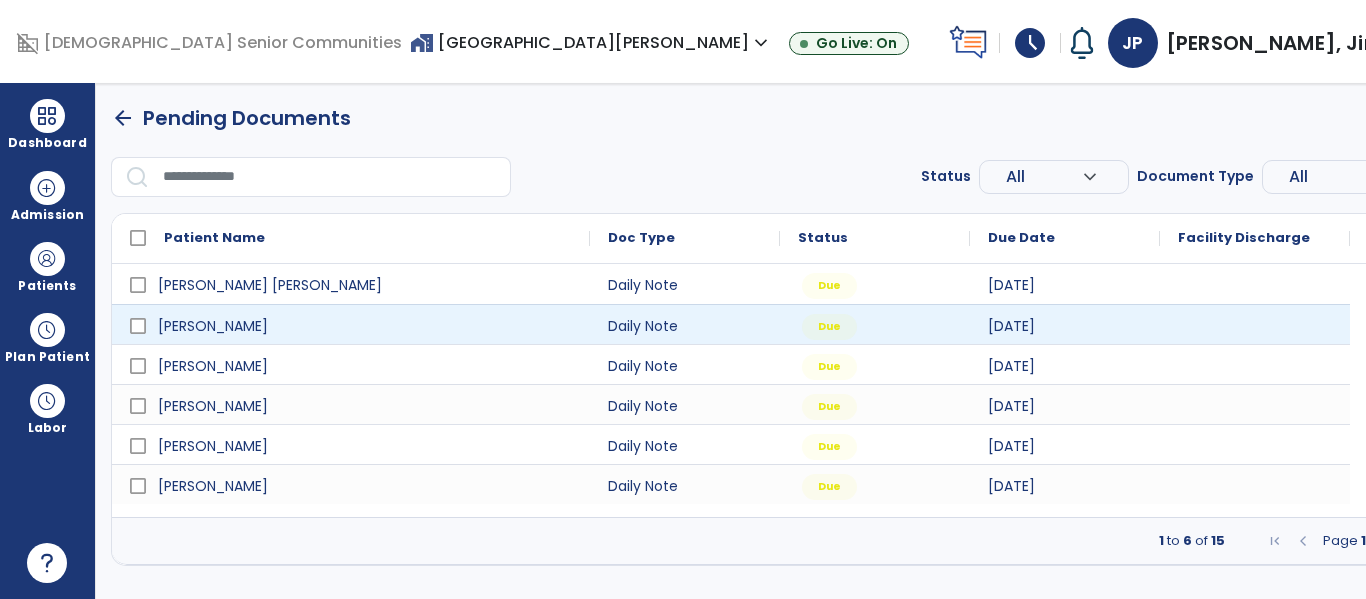 click at bounding box center (1413, 541) 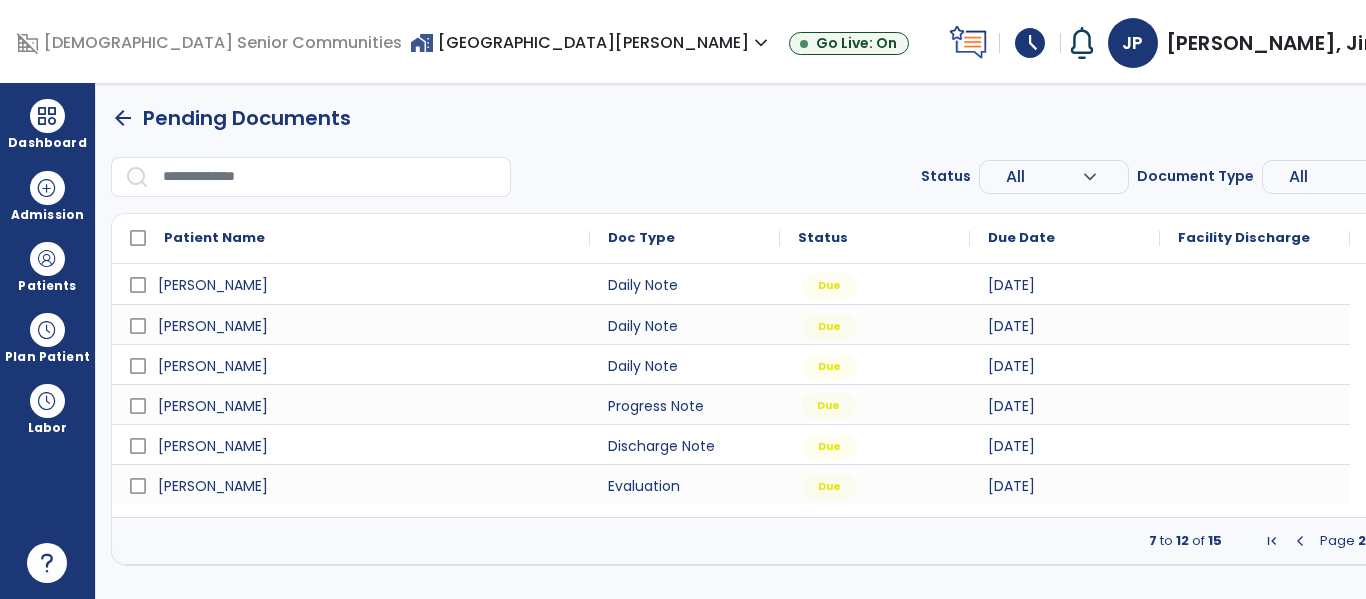 click on "Due" at bounding box center (875, 404) 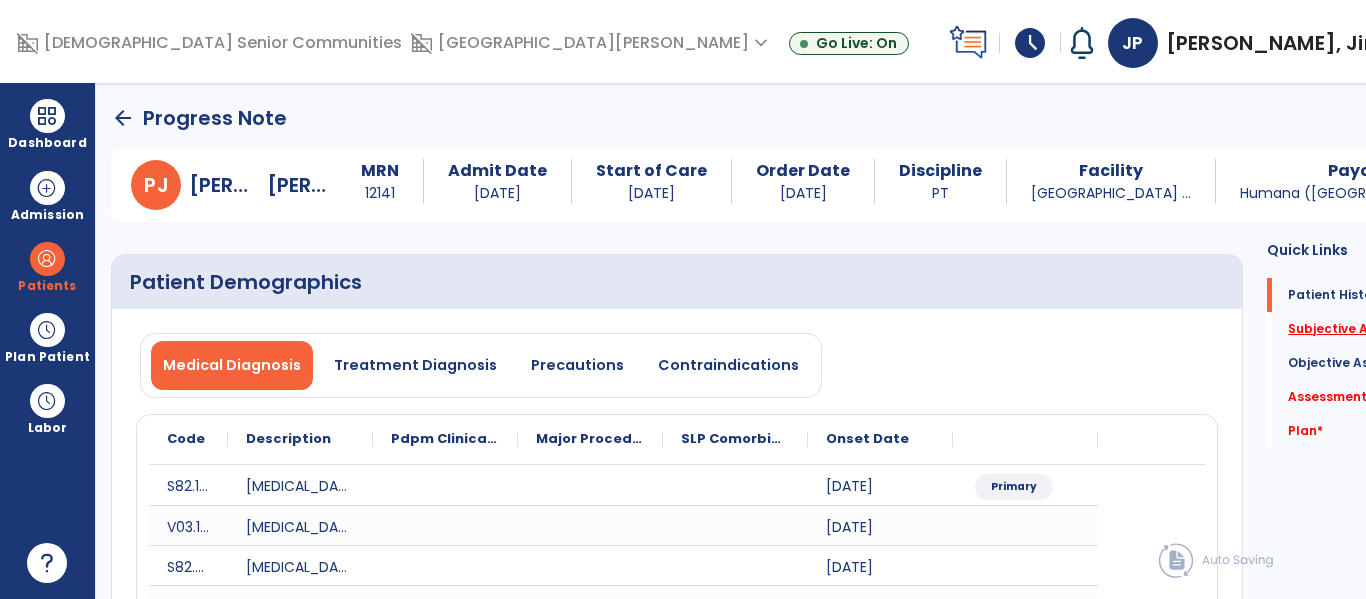 click on "Subjective Assessment   *" 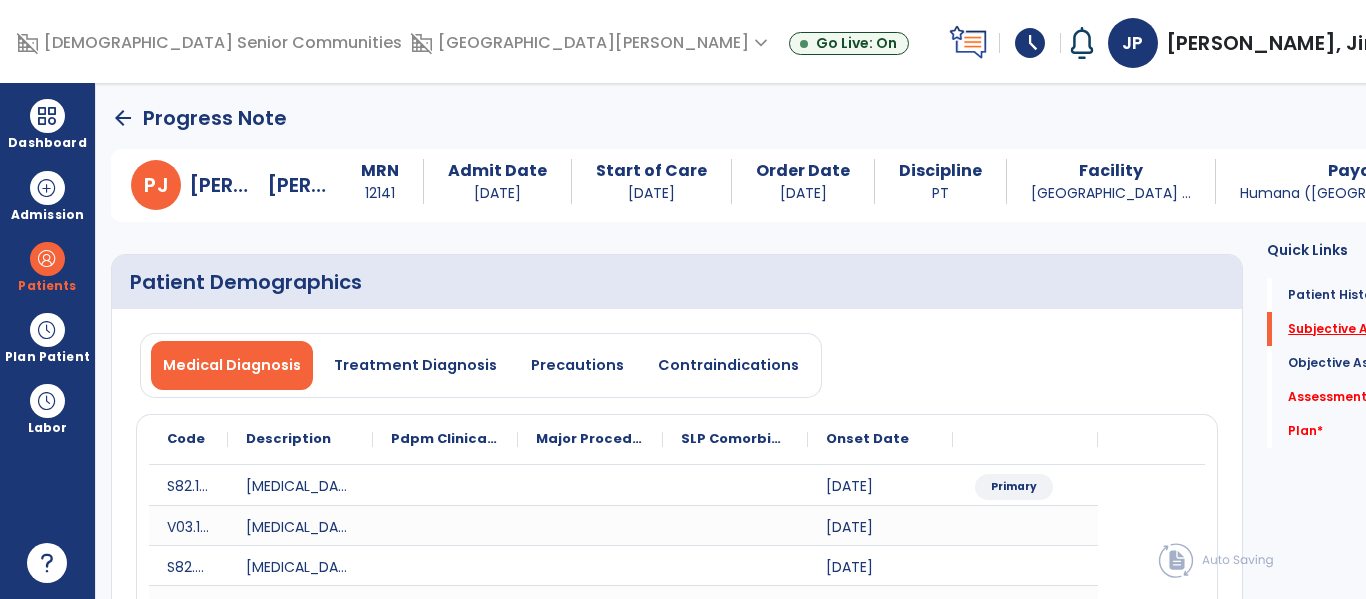 scroll, scrollTop: 42, scrollLeft: 0, axis: vertical 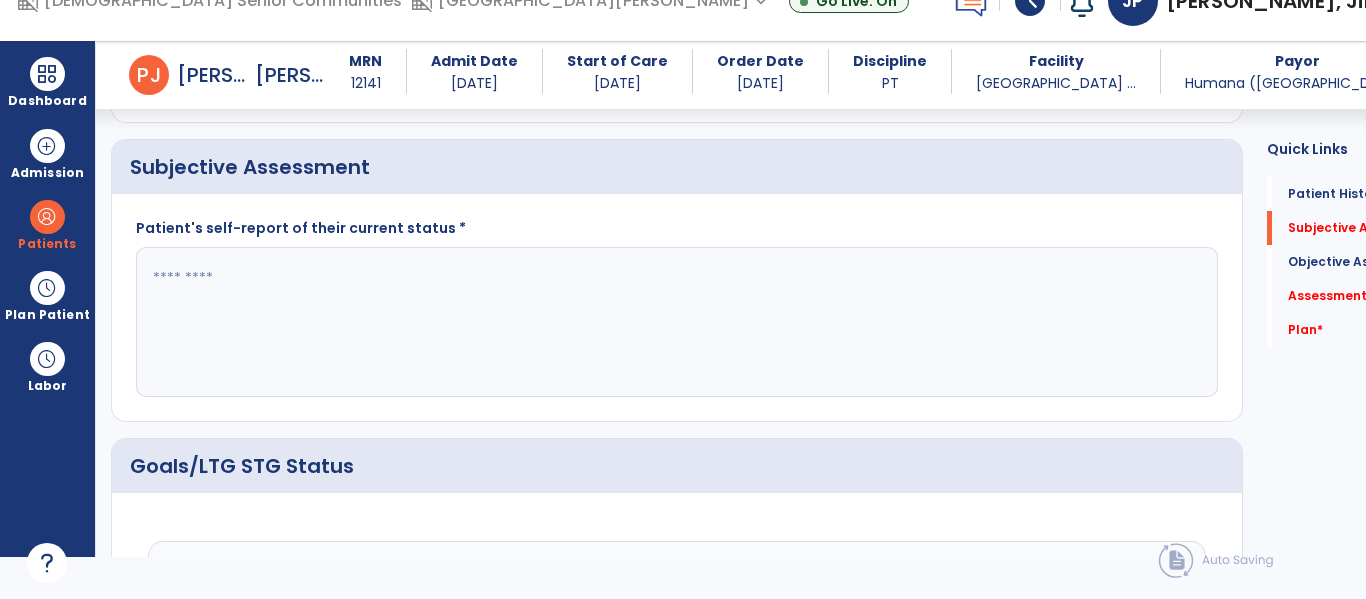 click 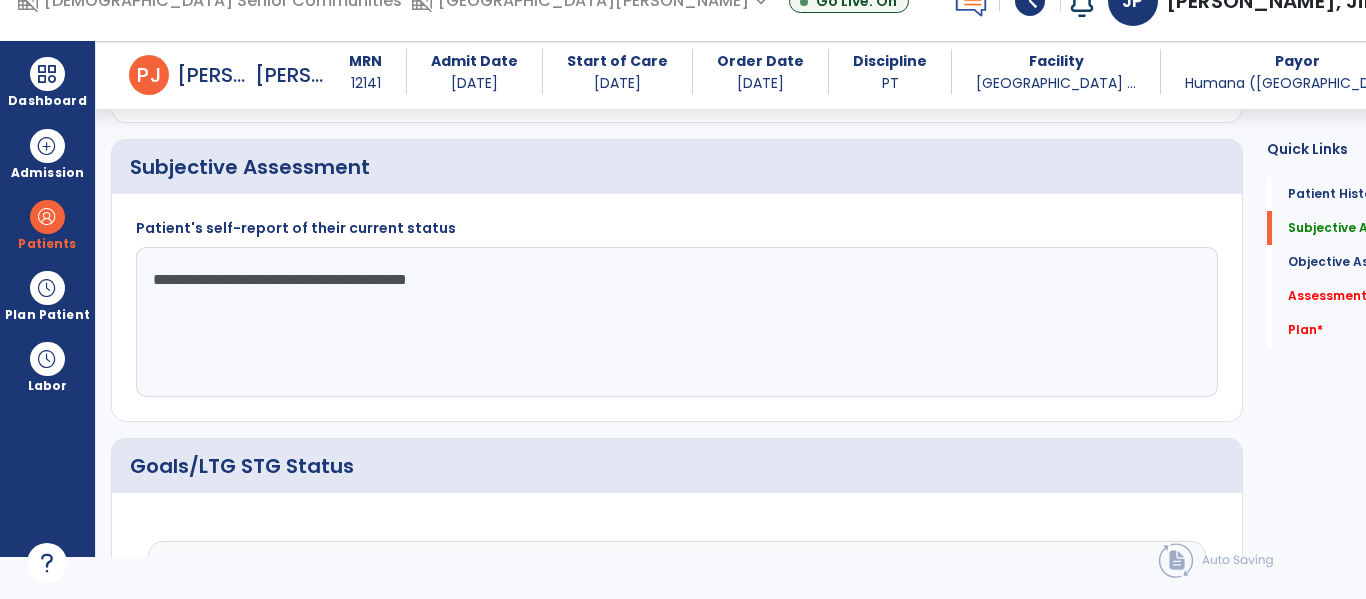 click on "**********" 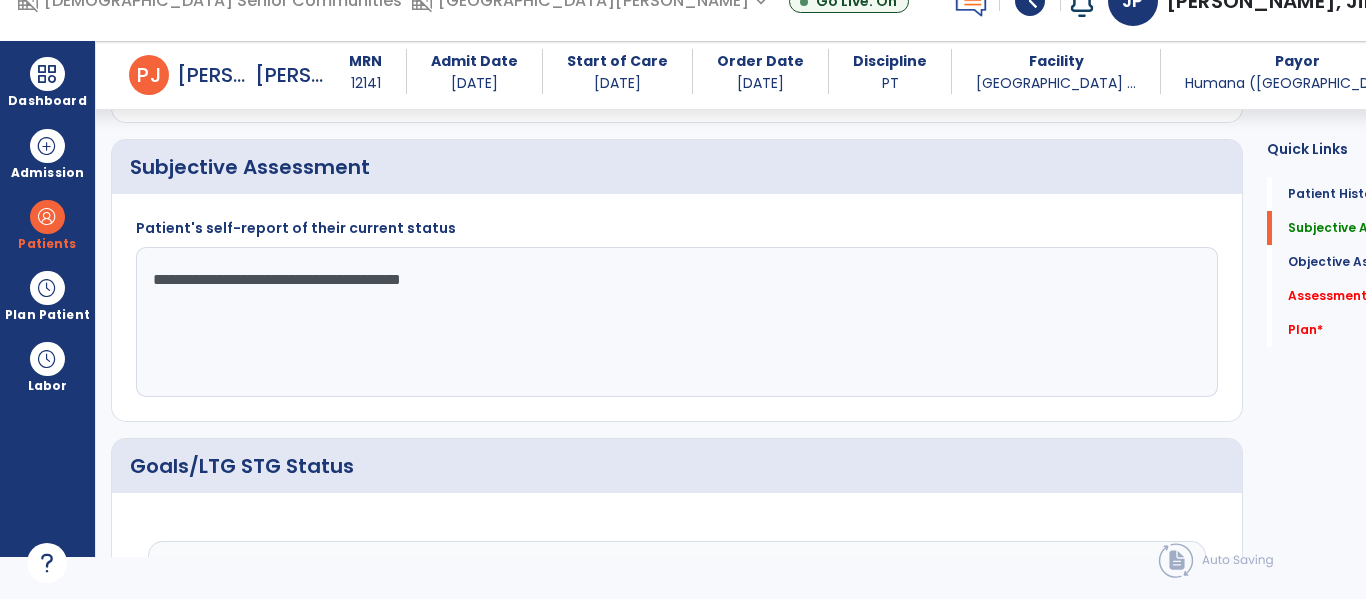click on "**********" 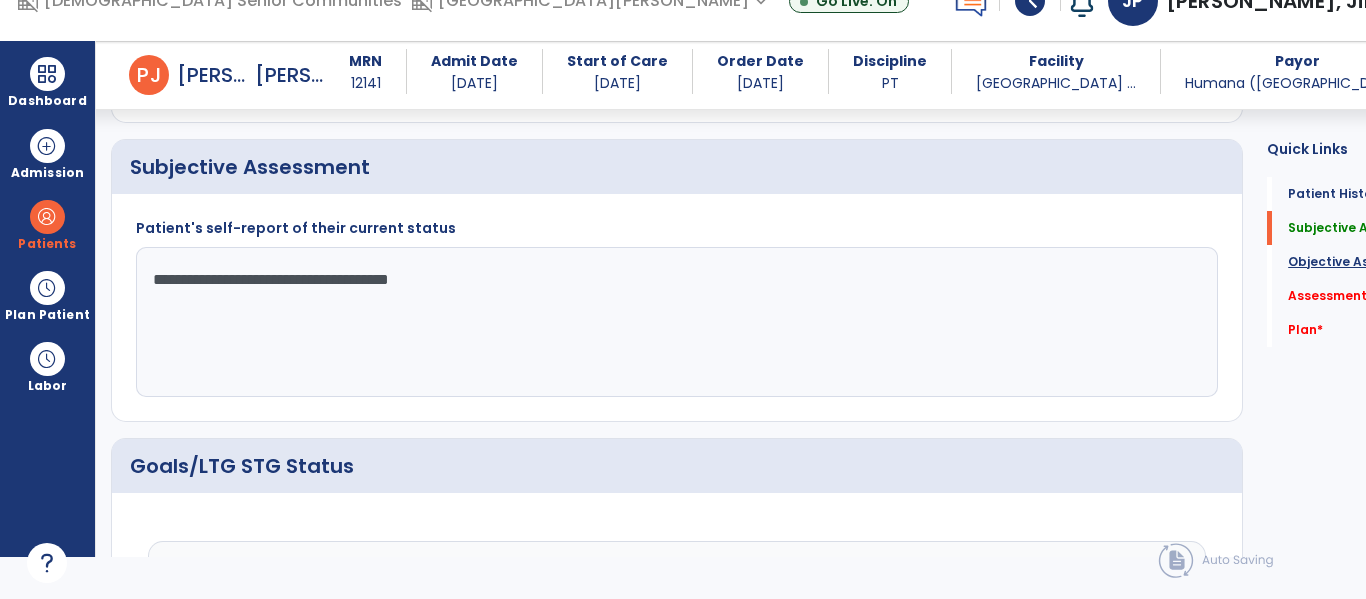 type on "**********" 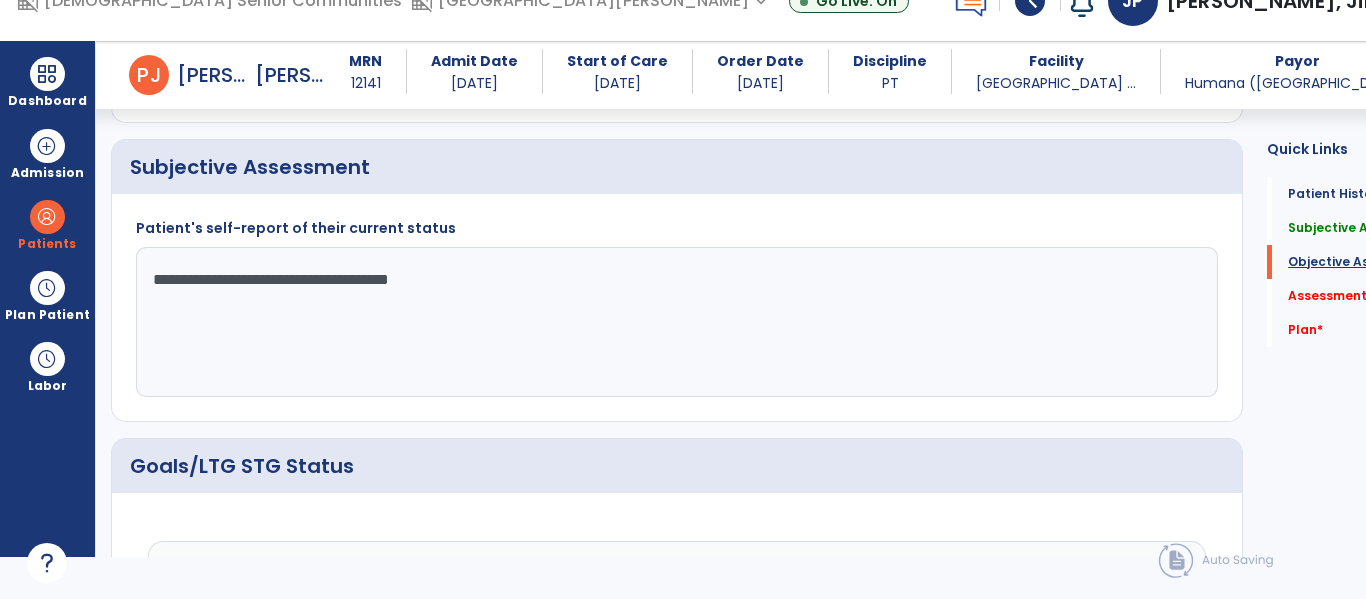 scroll, scrollTop: 915, scrollLeft: 0, axis: vertical 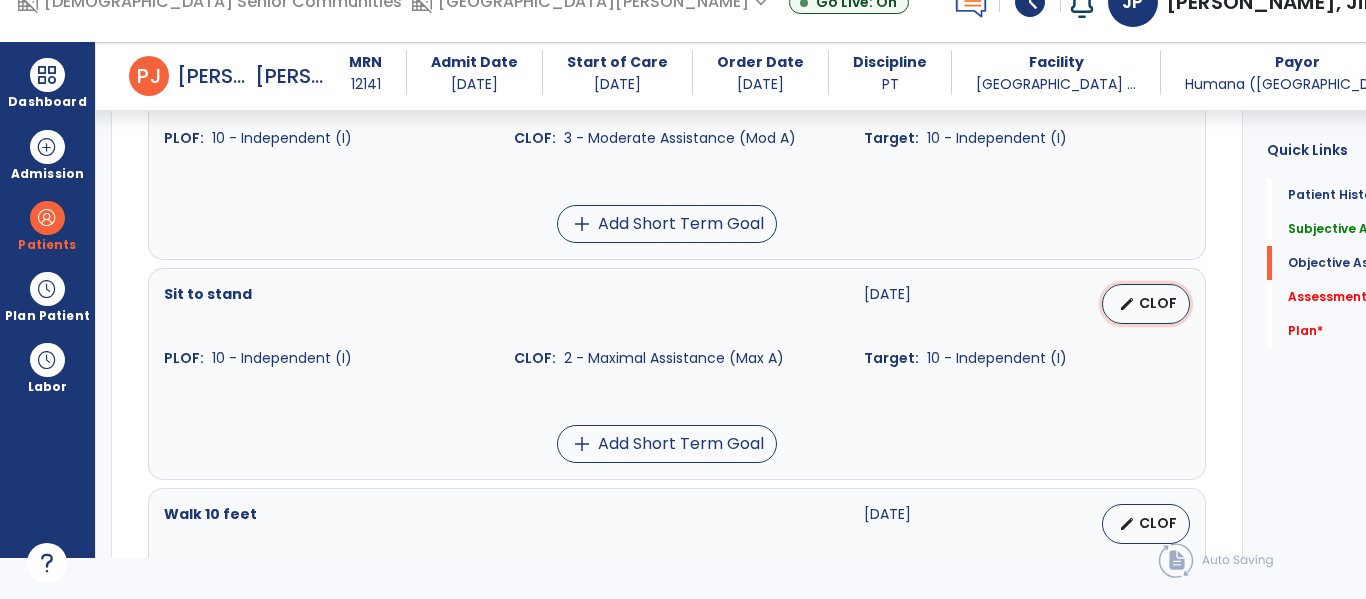 click on "CLOF" at bounding box center (1158, 303) 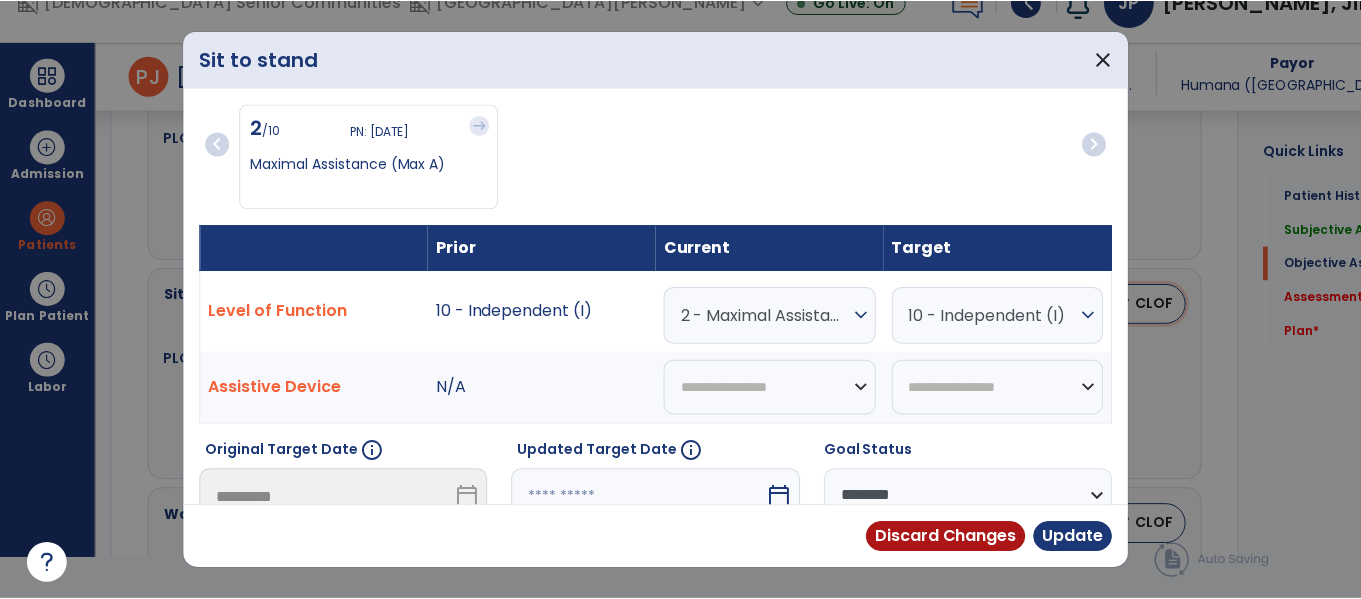 scroll, scrollTop: 0, scrollLeft: 0, axis: both 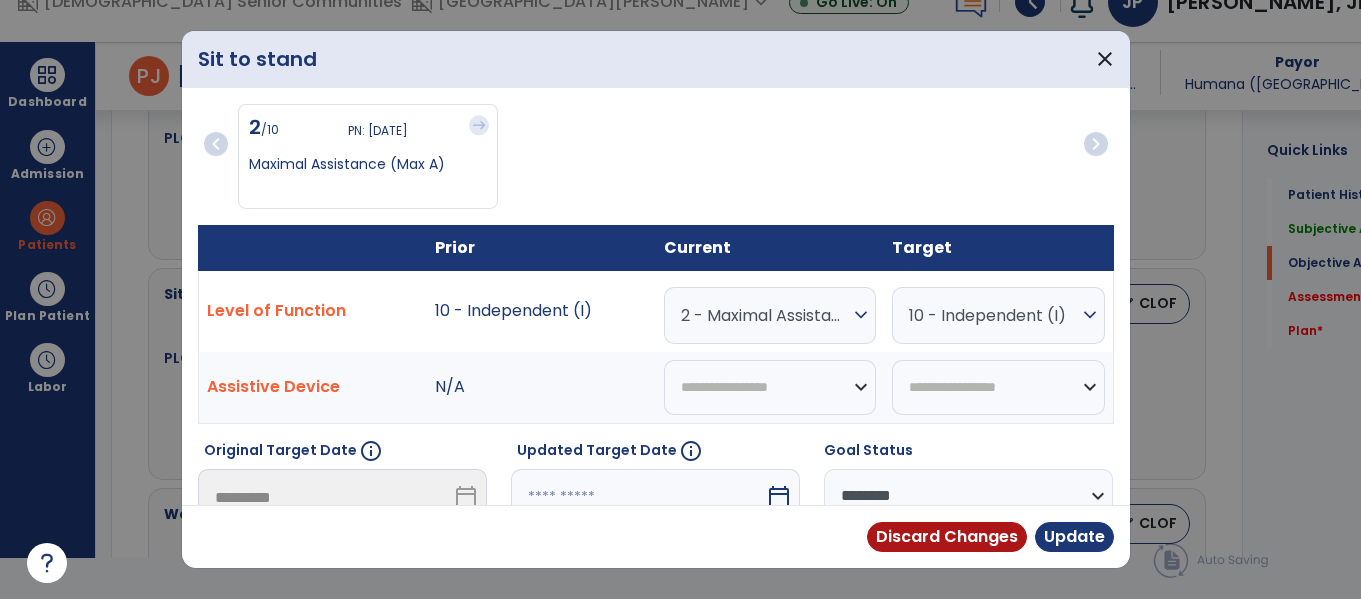 click on "2 - Maximal Assistance (Max A)" at bounding box center (765, 315) 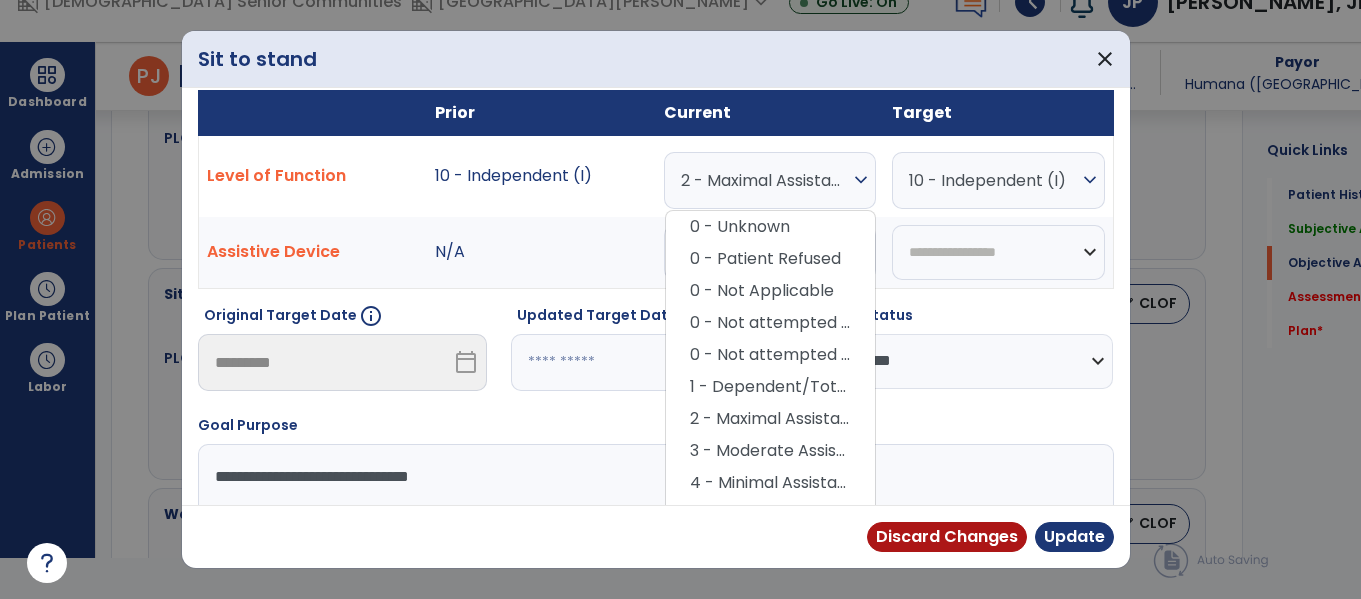scroll, scrollTop: 139, scrollLeft: 0, axis: vertical 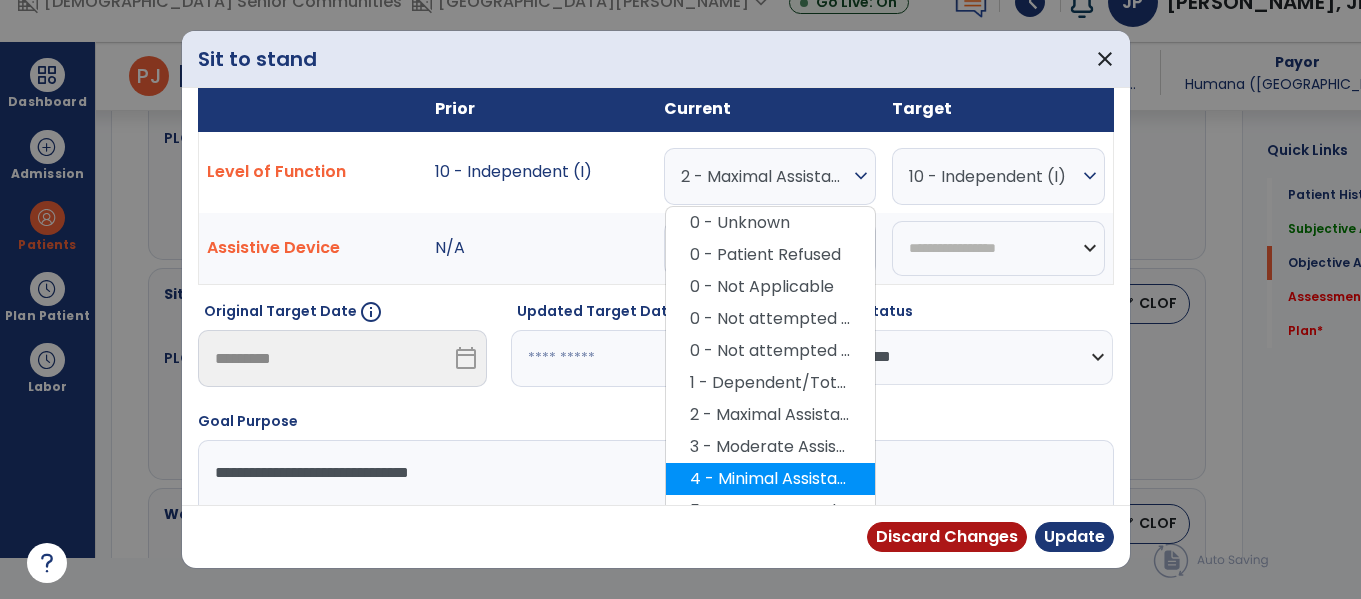 click on "4 - Minimal Assistance (Min A)" at bounding box center (770, 479) 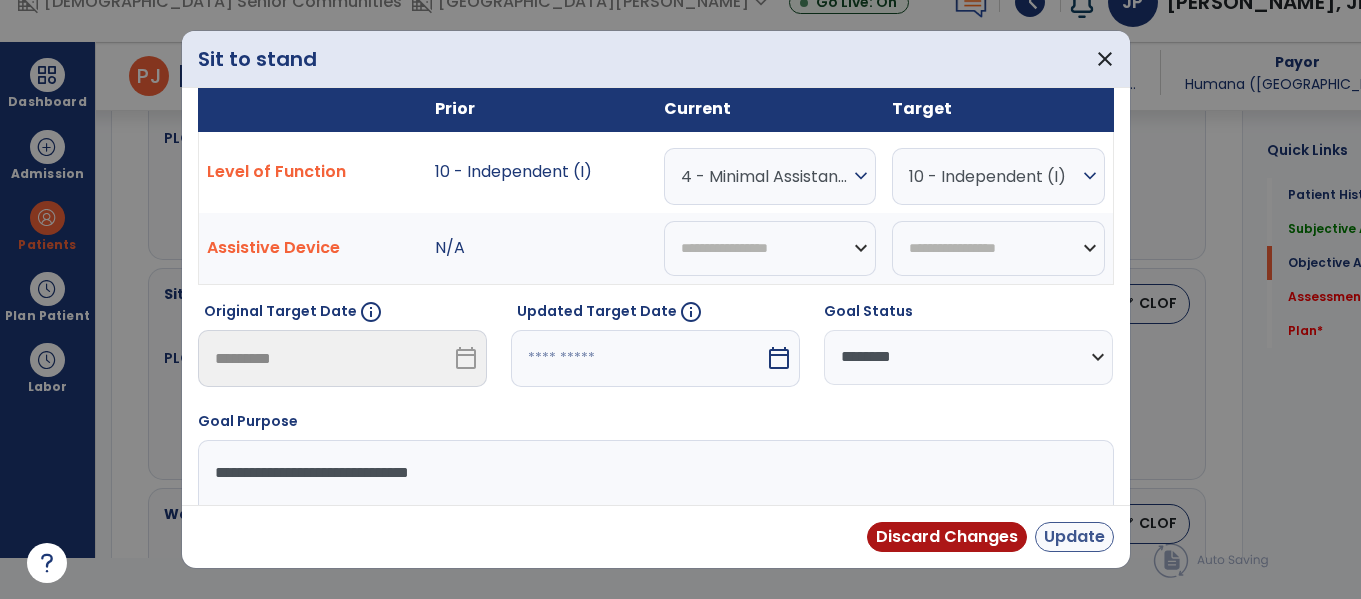 click on "Update" at bounding box center (1074, 537) 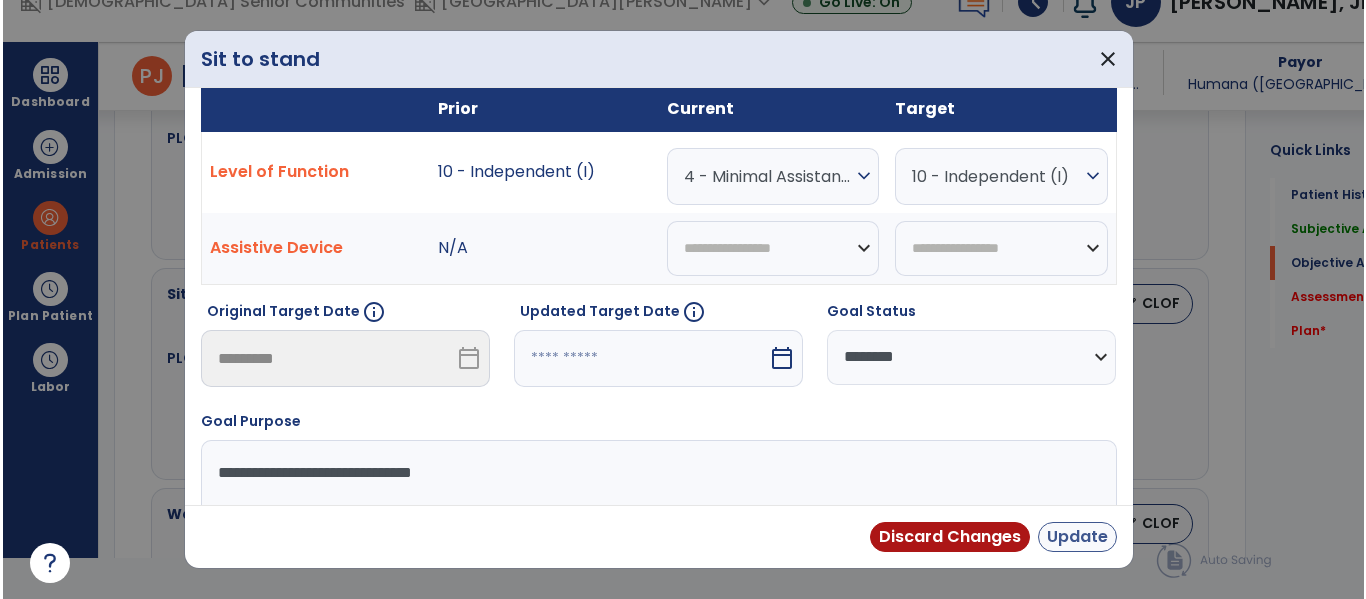 scroll, scrollTop: 41, scrollLeft: 0, axis: vertical 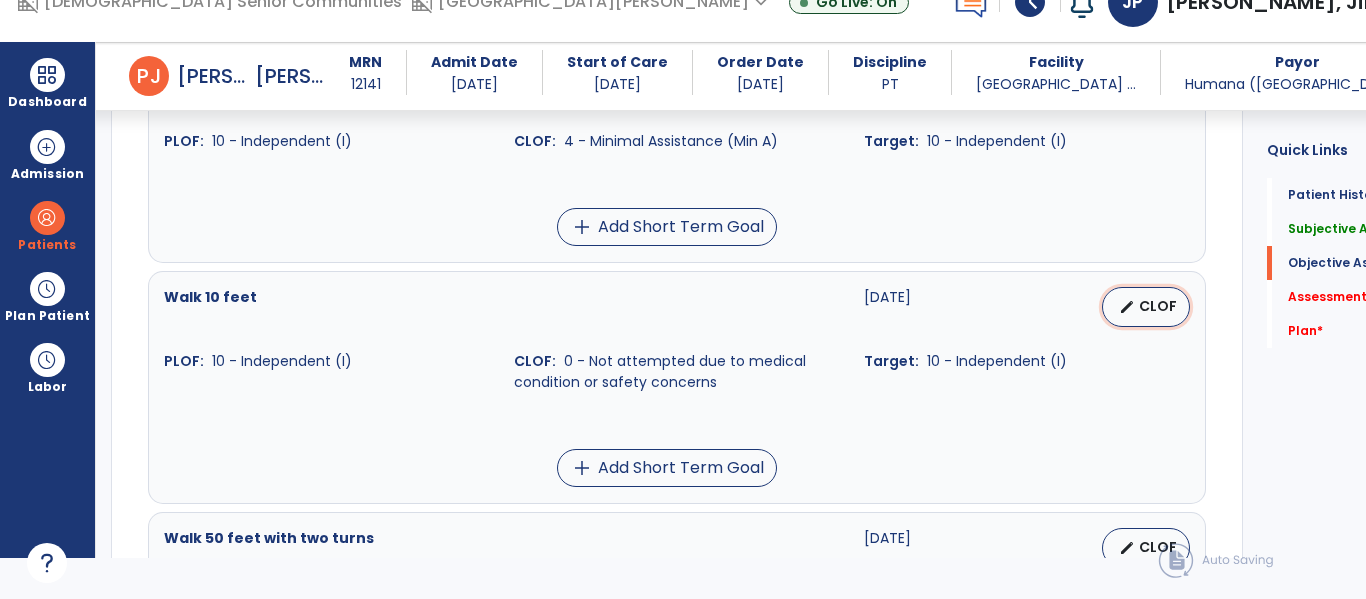 click on "CLOF" at bounding box center [1158, 306] 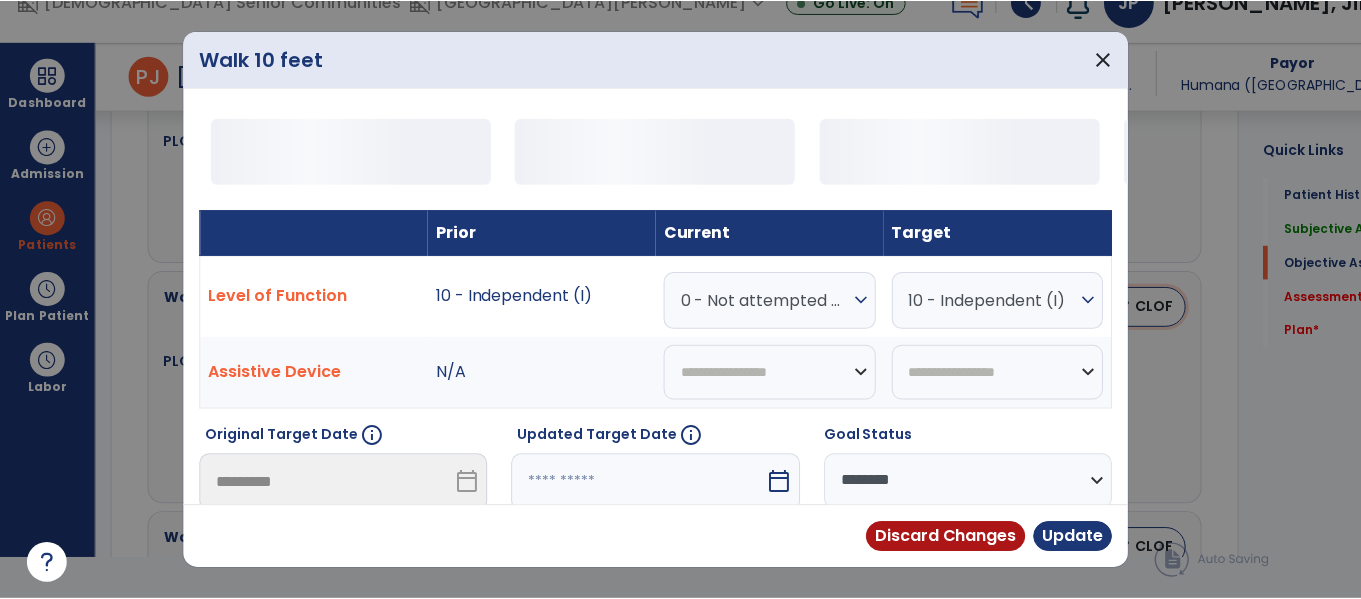 scroll, scrollTop: 0, scrollLeft: 0, axis: both 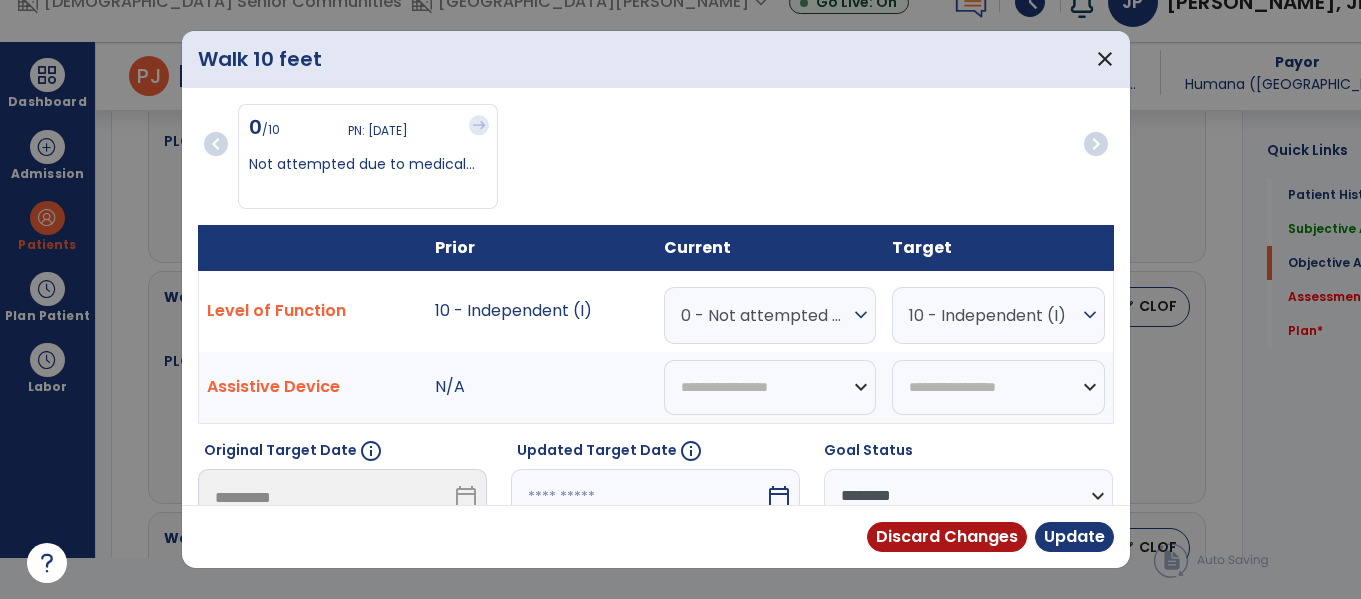 click on "0 - Not attempted due to medical condition or safety concerns" at bounding box center [765, 315] 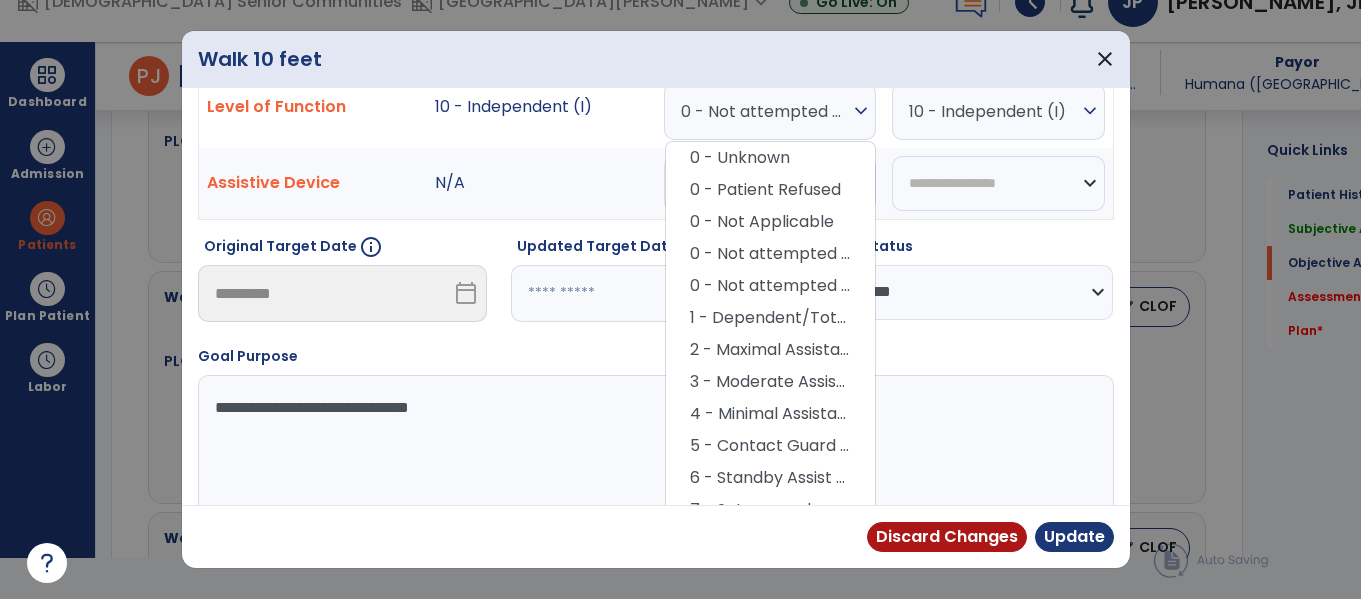 scroll, scrollTop: 231, scrollLeft: 0, axis: vertical 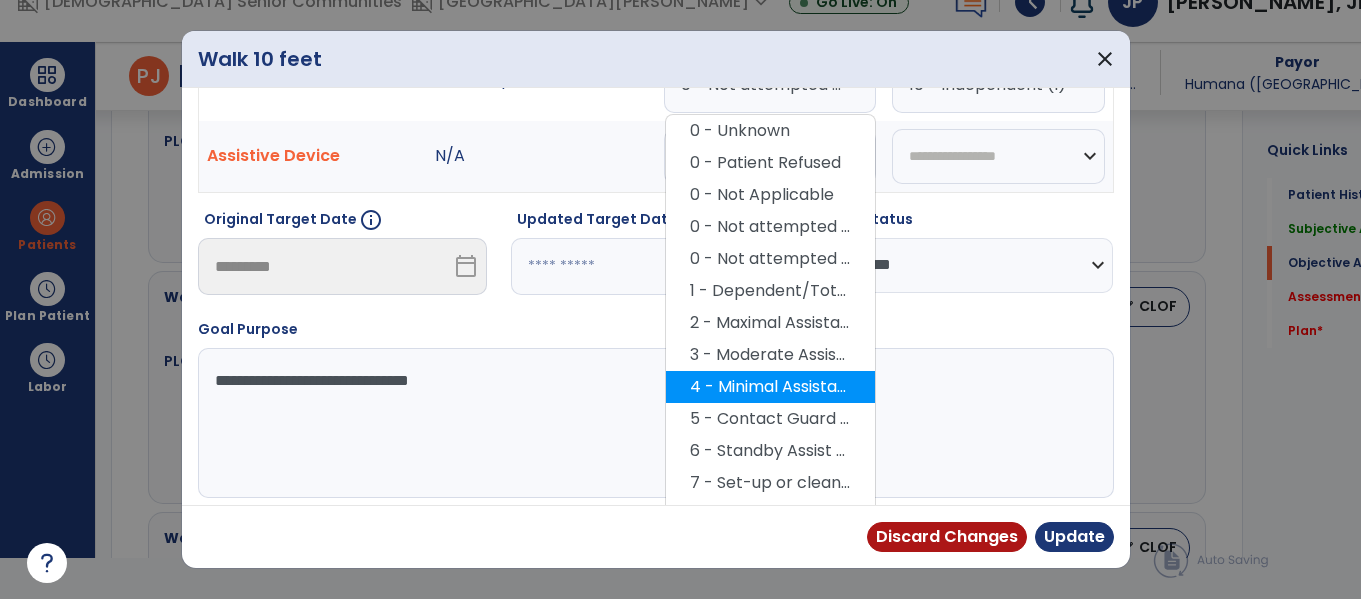click on "4 - Minimal Assistance (Min A)" at bounding box center (770, 387) 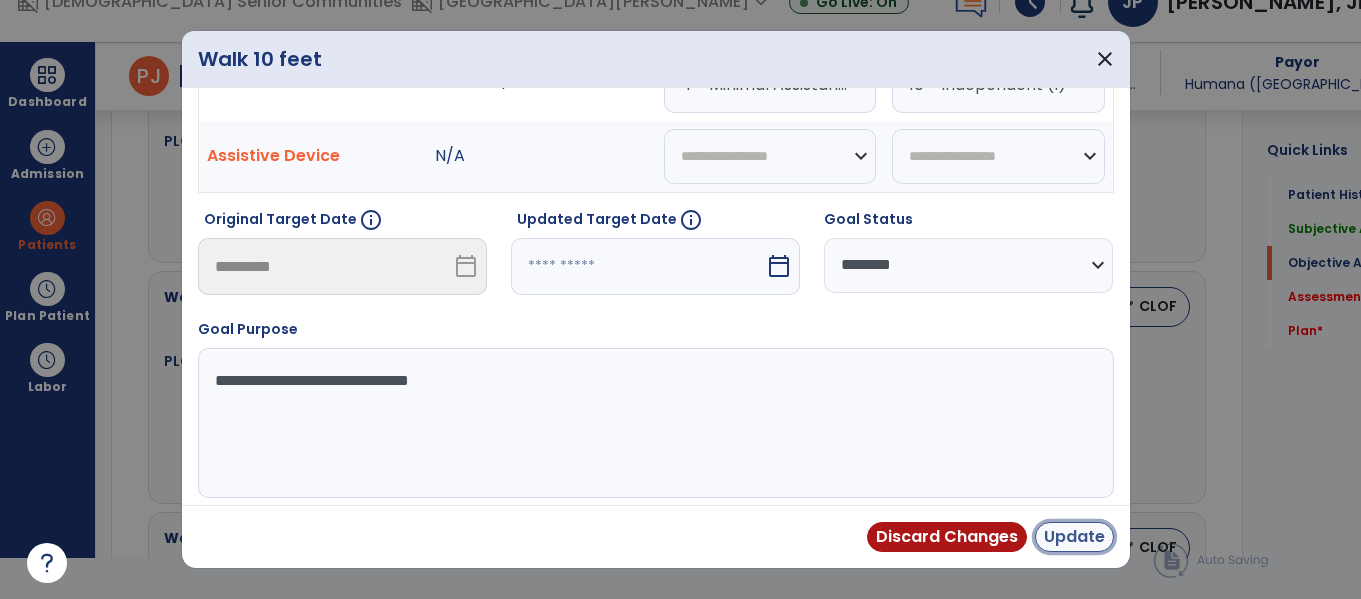 click on "Update" at bounding box center [1074, 537] 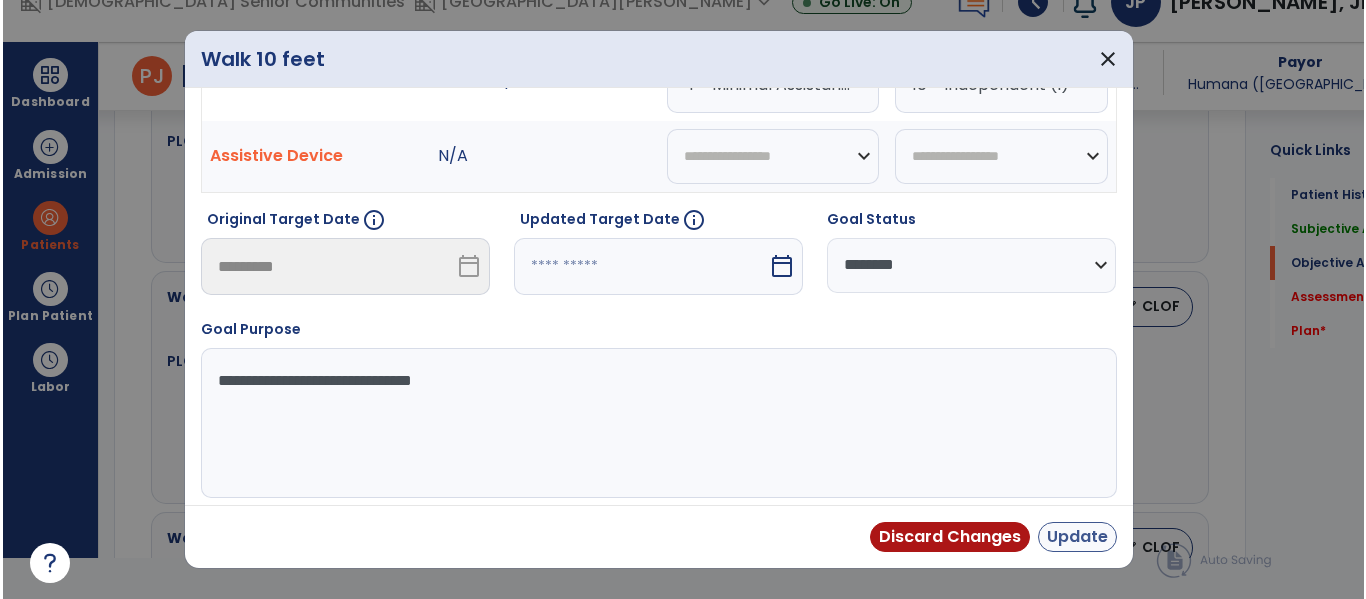scroll, scrollTop: 41, scrollLeft: 0, axis: vertical 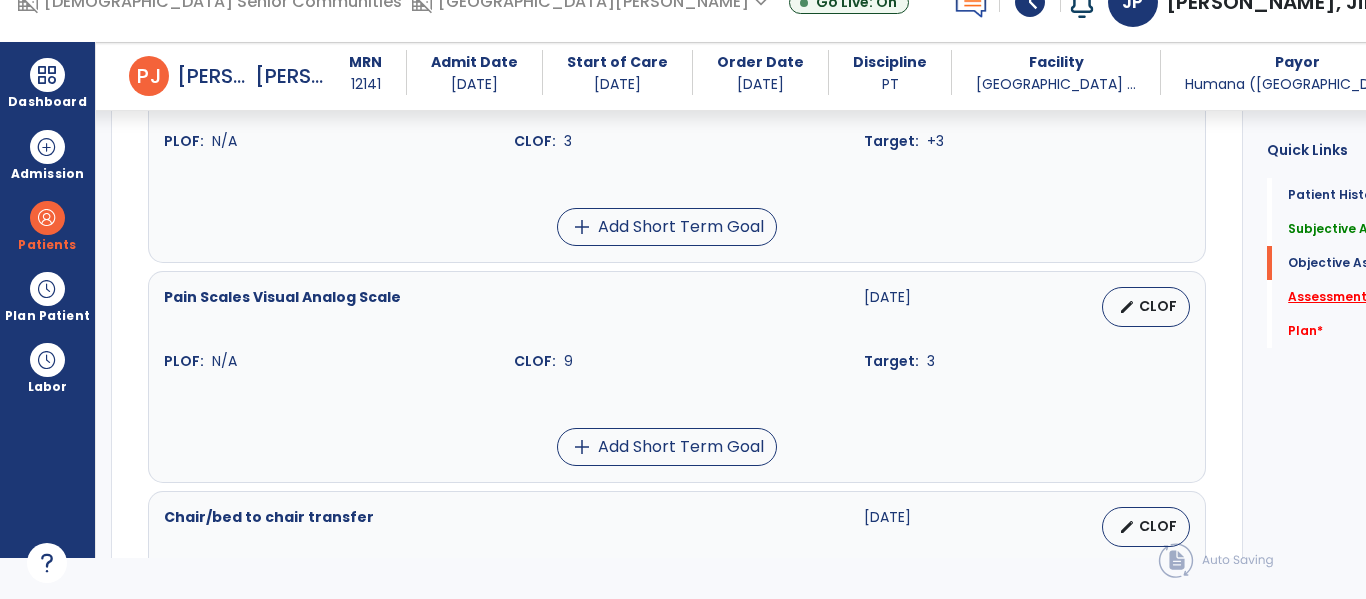 click on "Assessment   *" 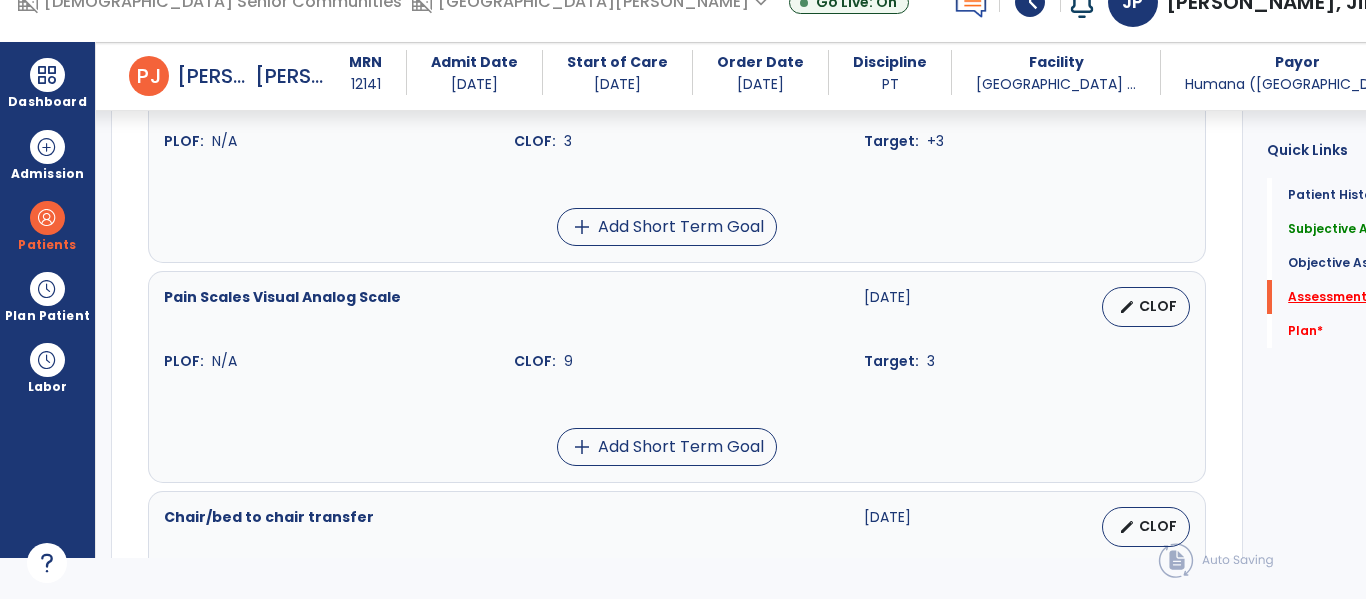 scroll, scrollTop: 1329, scrollLeft: 0, axis: vertical 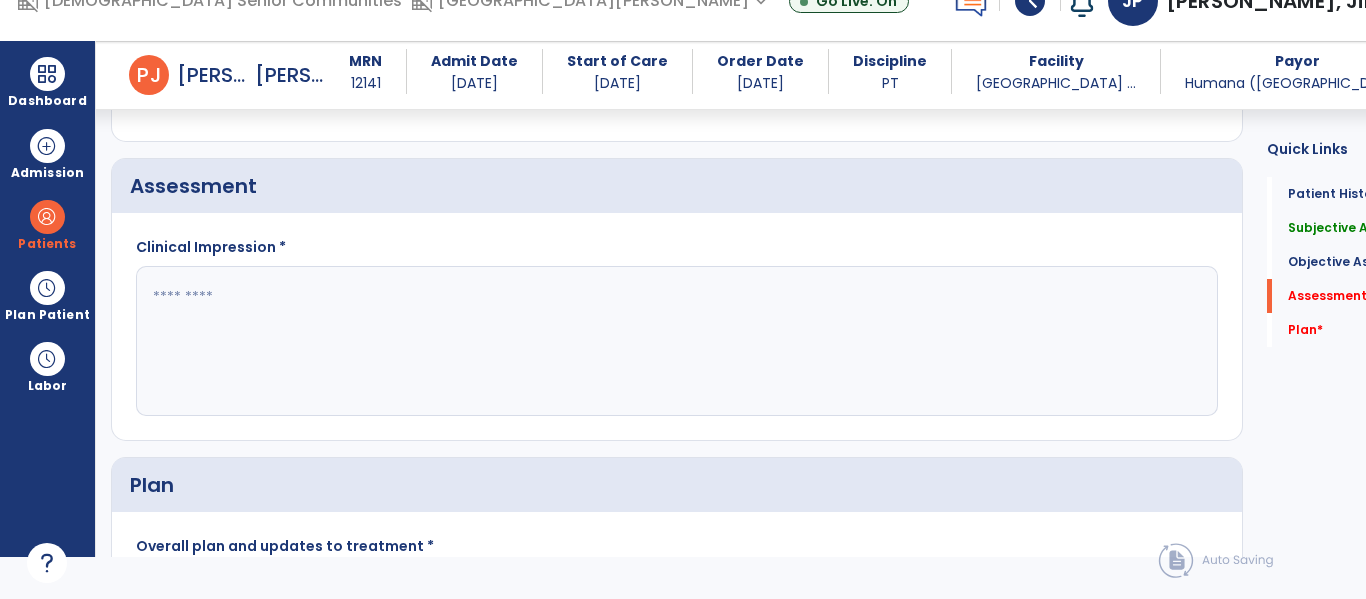click 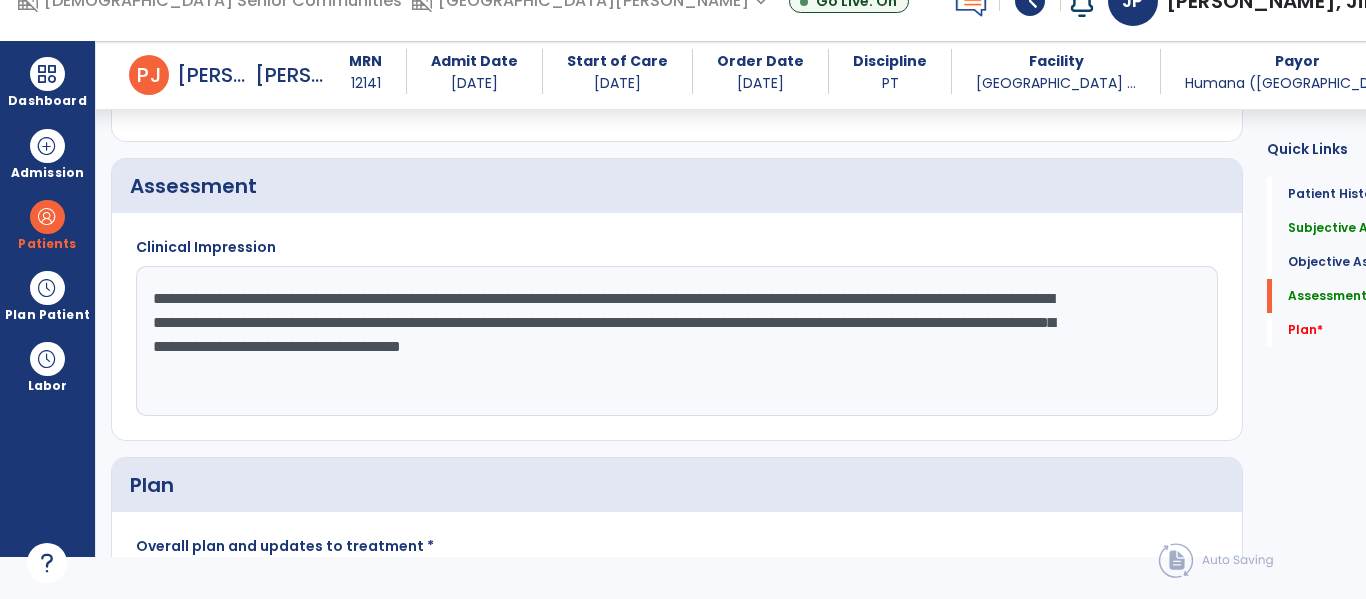 scroll, scrollTop: 0, scrollLeft: 0, axis: both 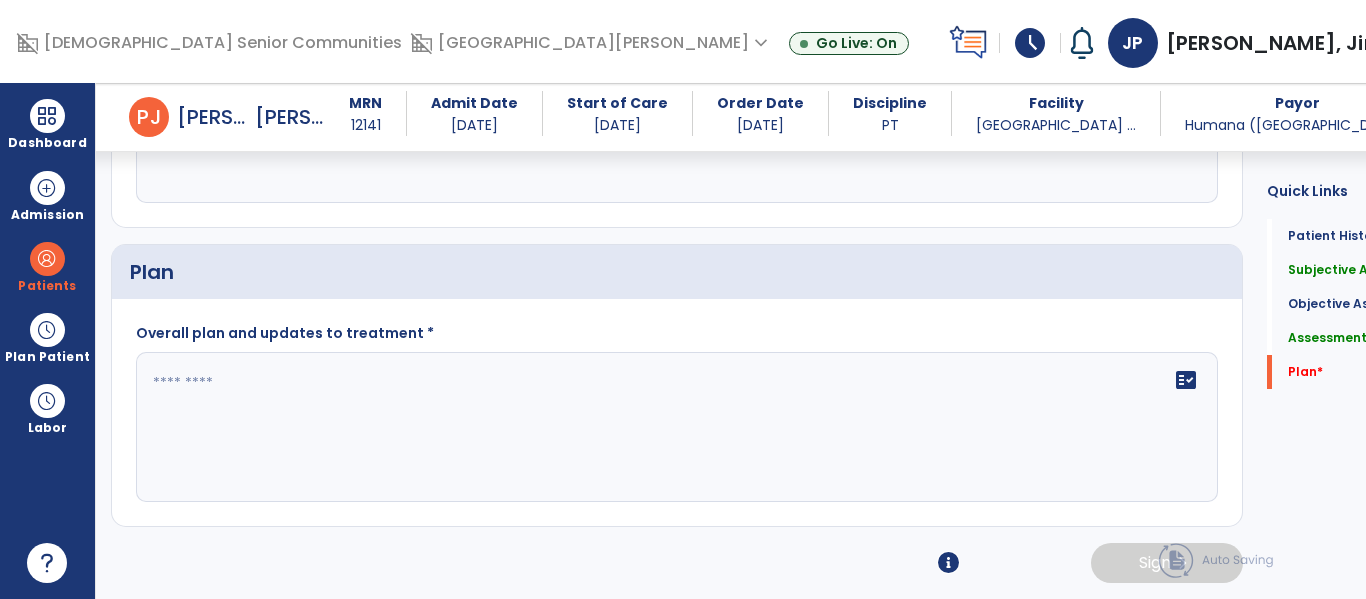 type on "**********" 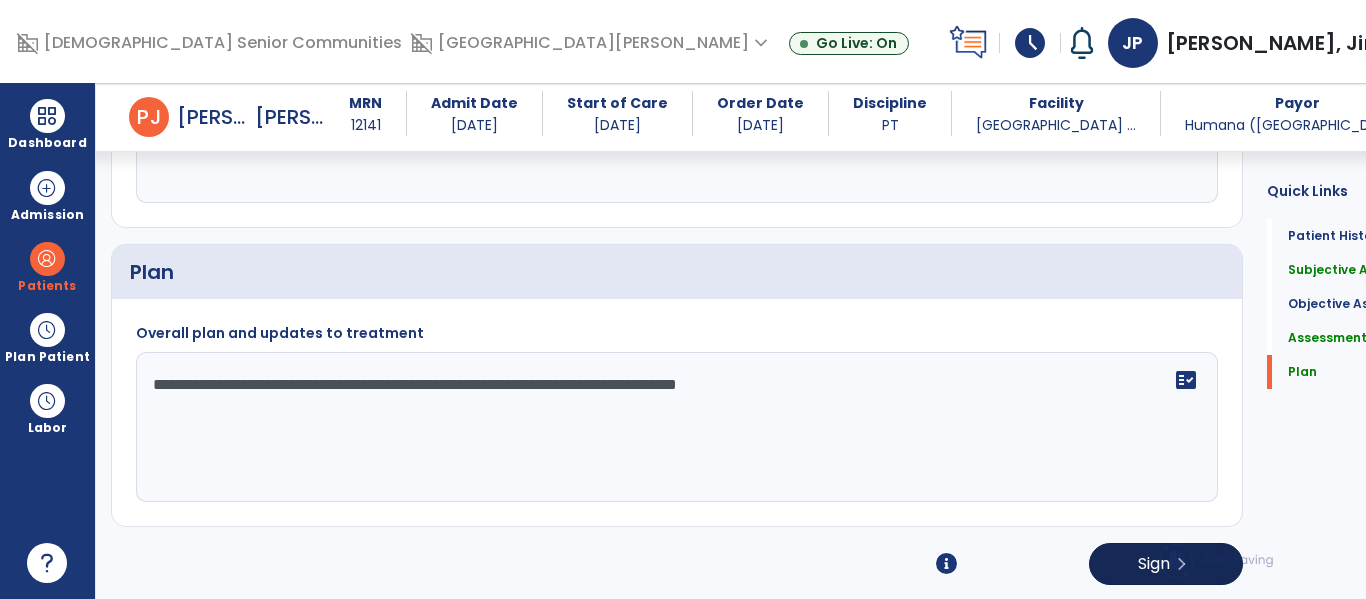 type on "**********" 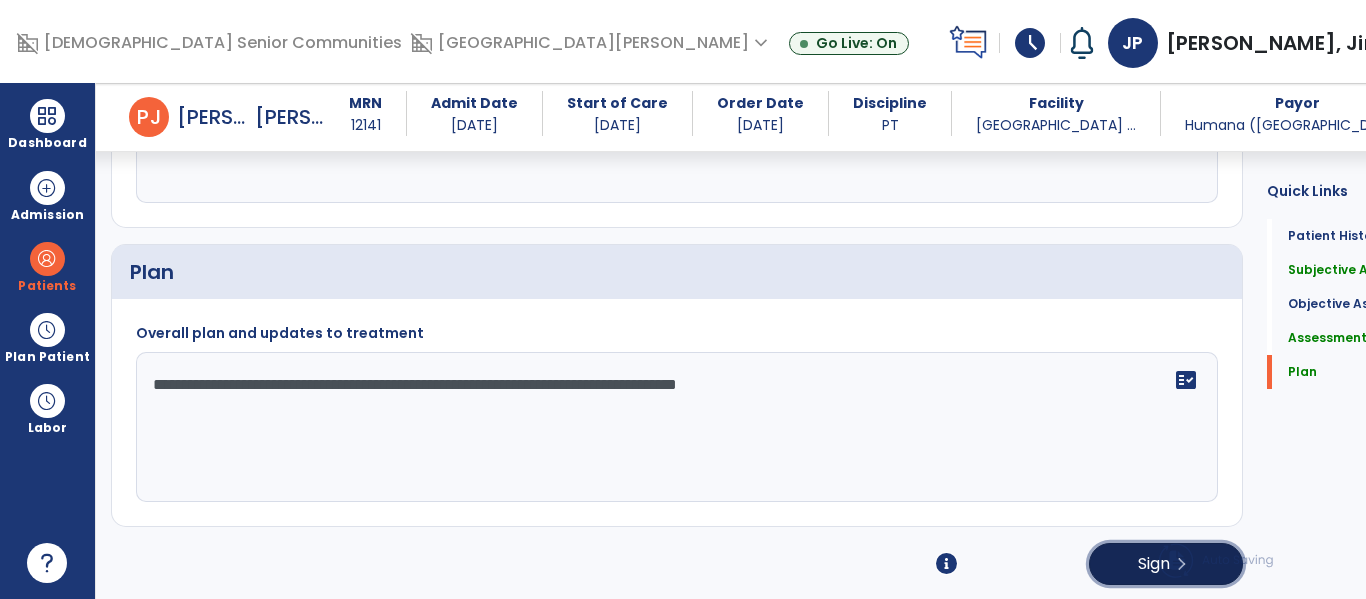 click on "Sign  chevron_right" 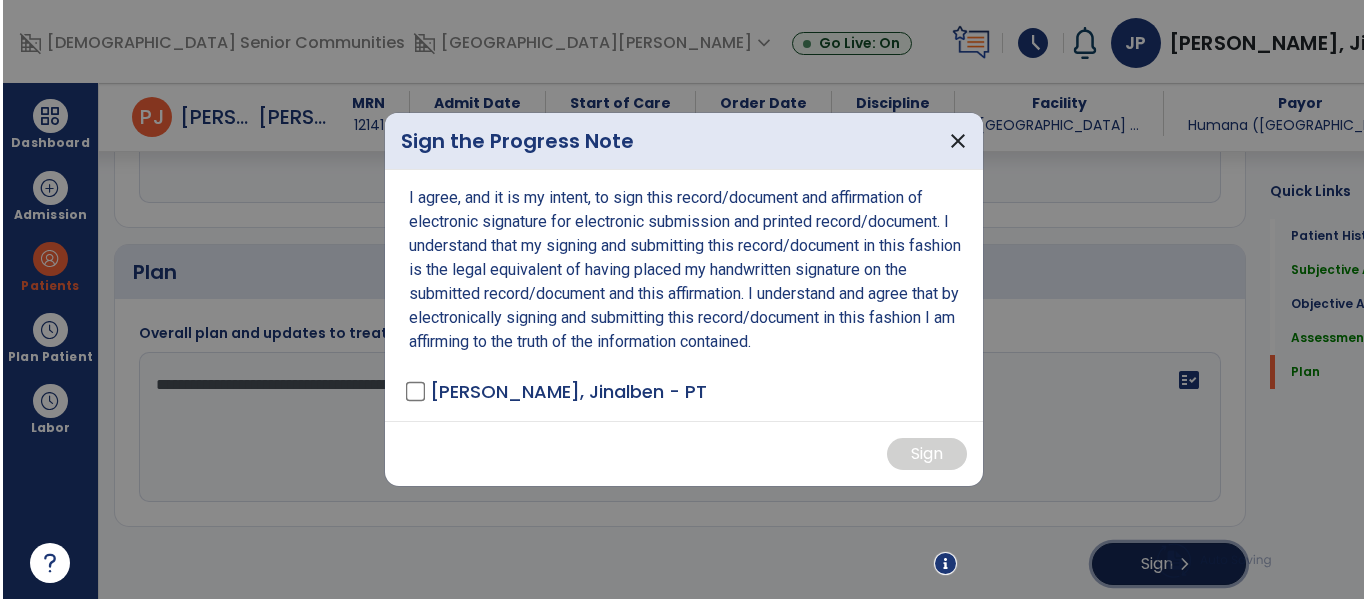 scroll, scrollTop: 3454, scrollLeft: 0, axis: vertical 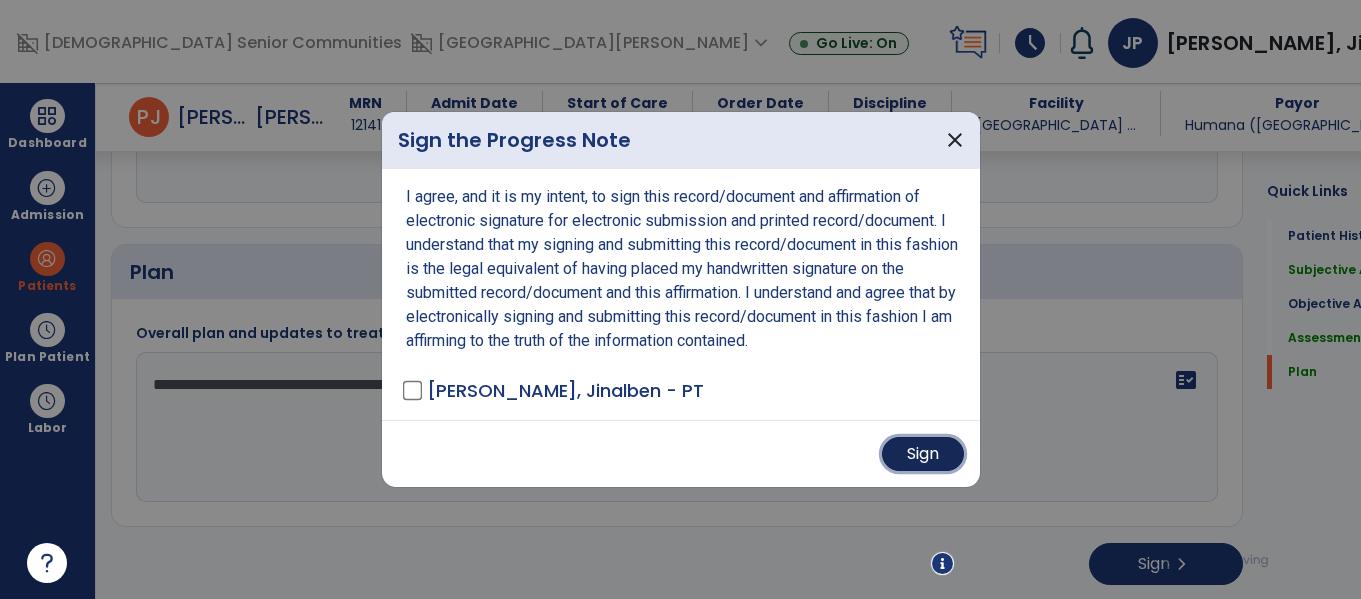 click on "Sign" at bounding box center (923, 454) 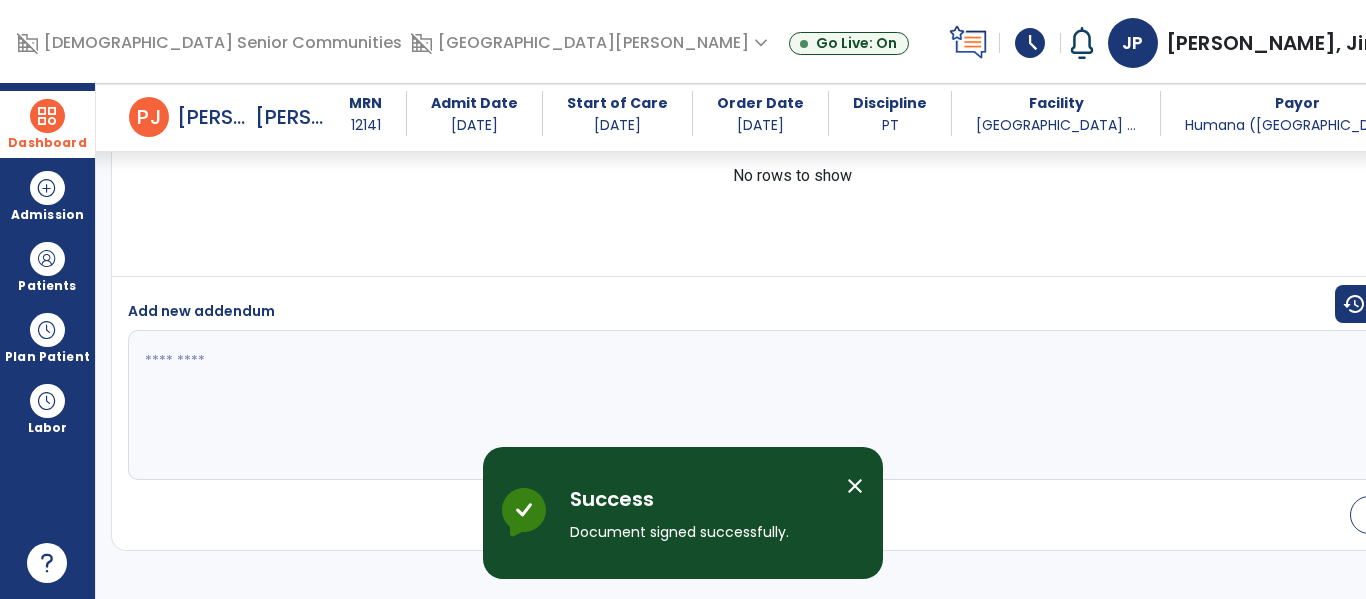 click on "Dashboard" at bounding box center [47, 124] 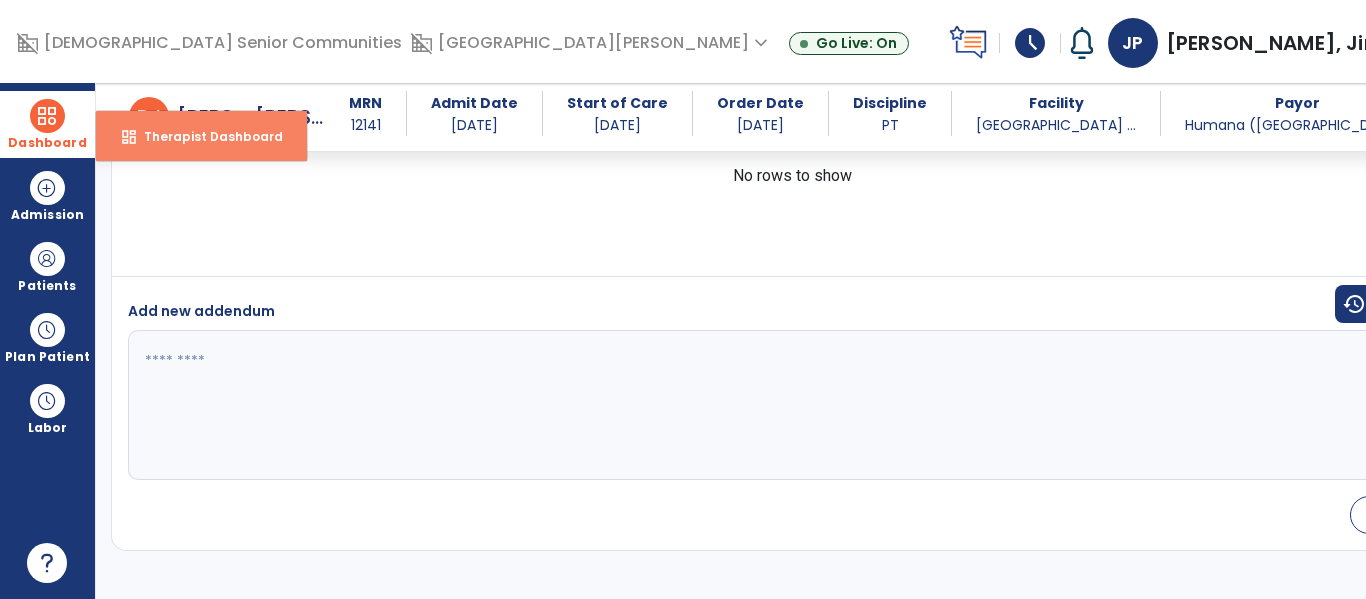 click on "dashboard  Therapist Dashboard" at bounding box center (201, 136) 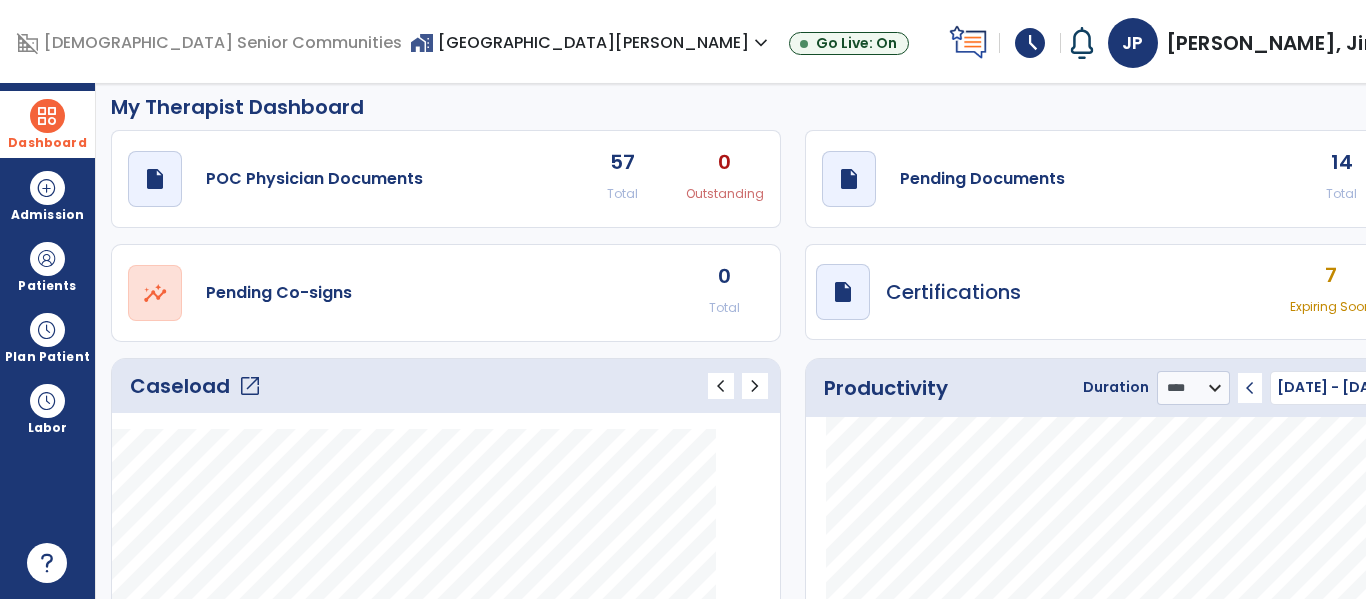 scroll, scrollTop: 0, scrollLeft: 0, axis: both 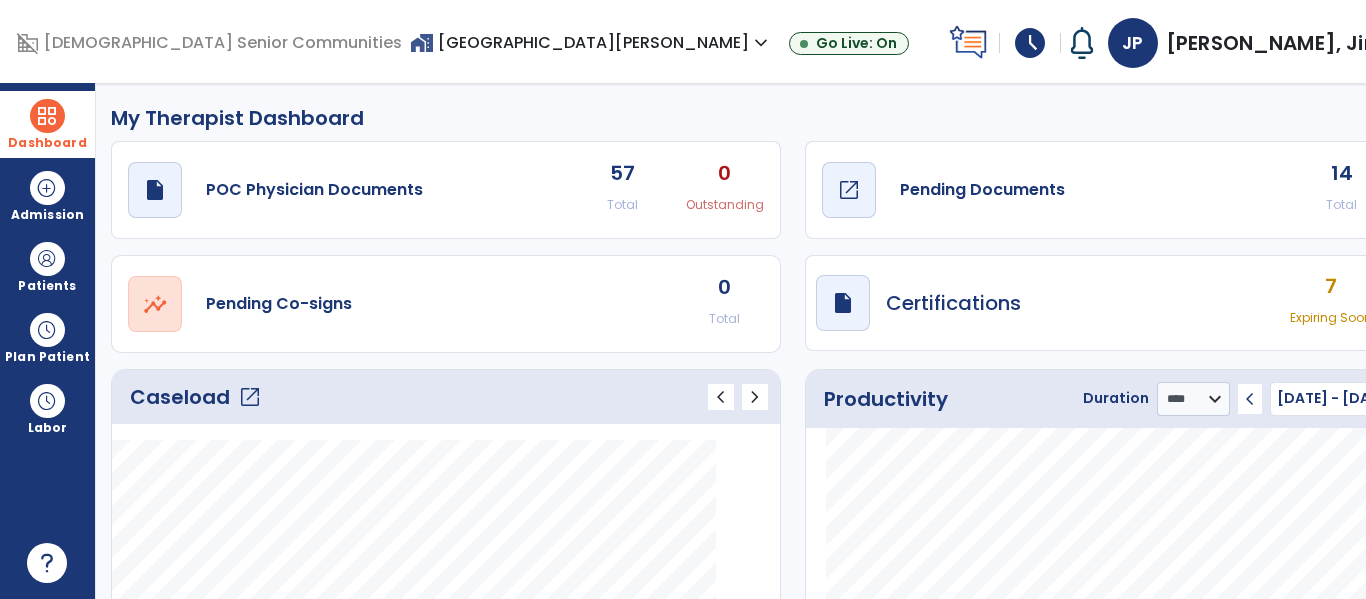 click on "Pending Documents" 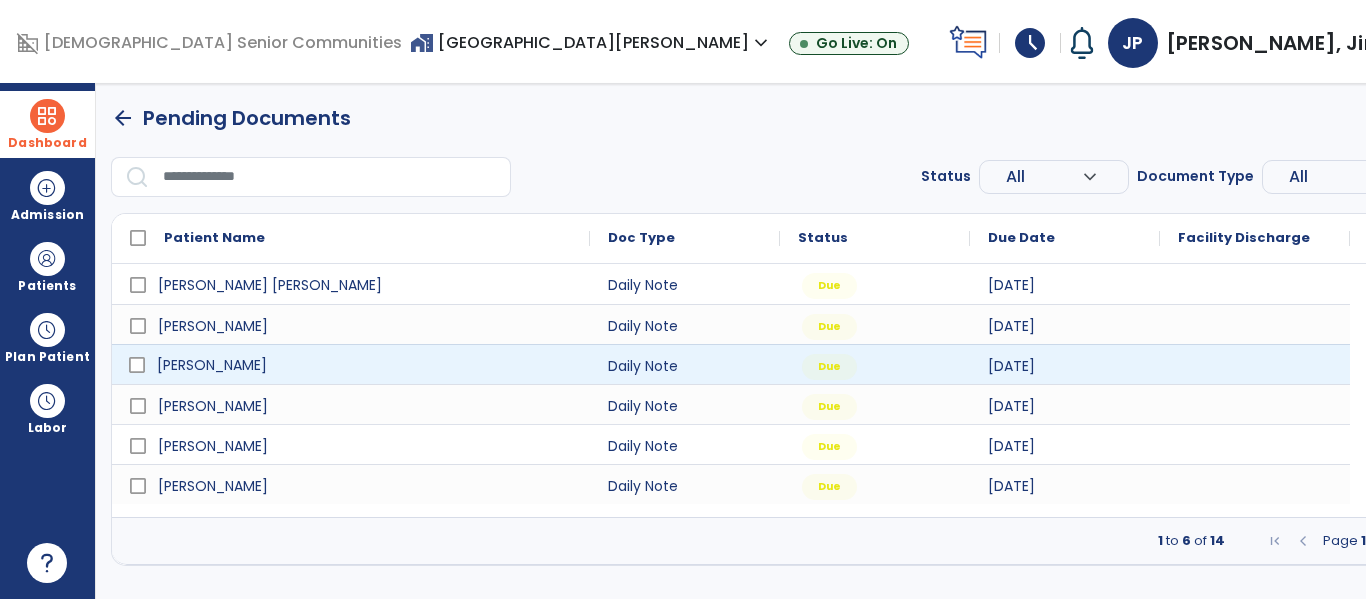click on "Parker, John" at bounding box center [365, 365] 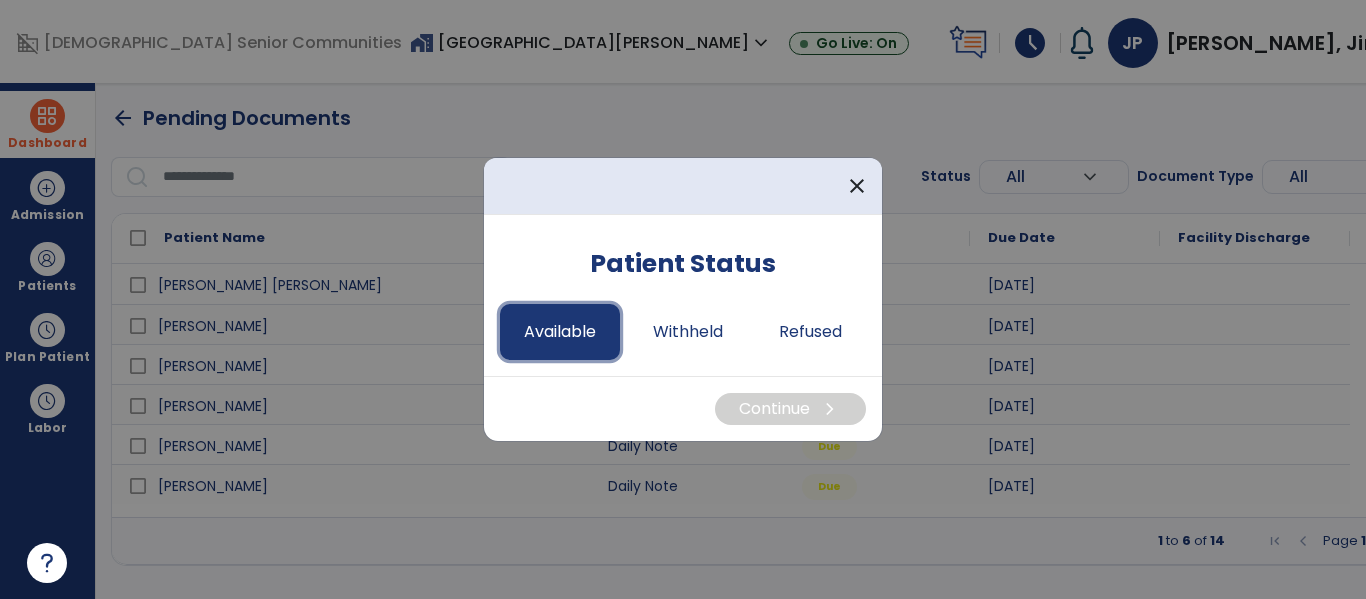 click on "Available" at bounding box center (560, 332) 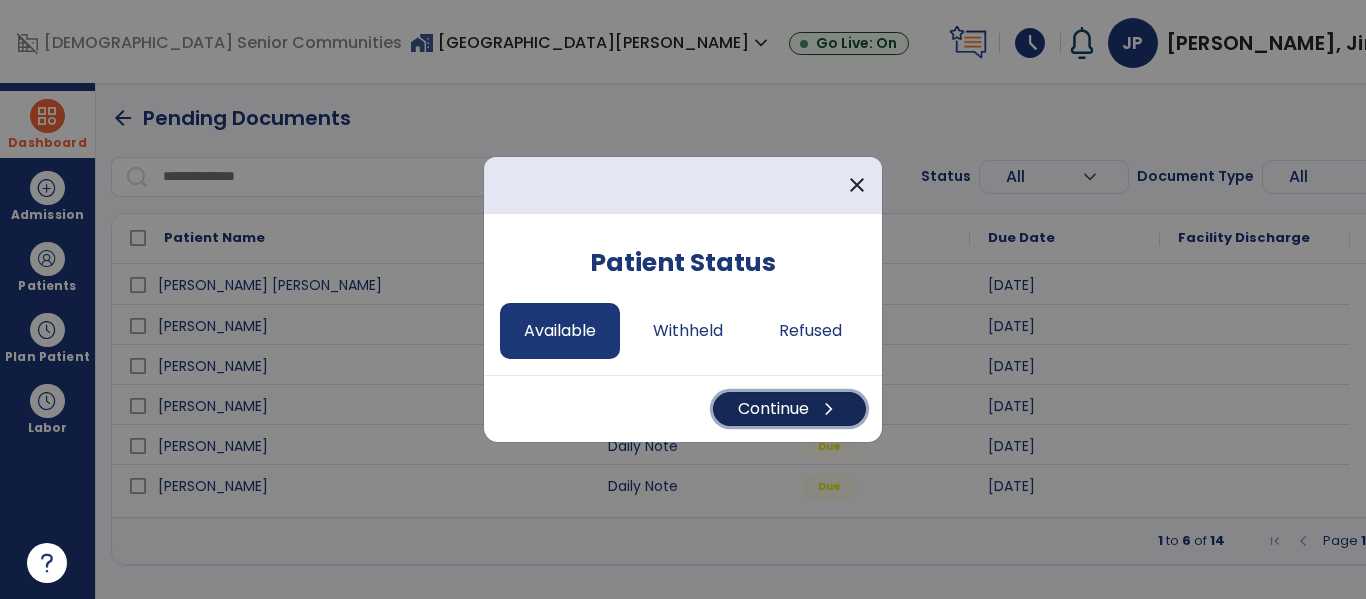 click on "Continue   chevron_right" at bounding box center (789, 409) 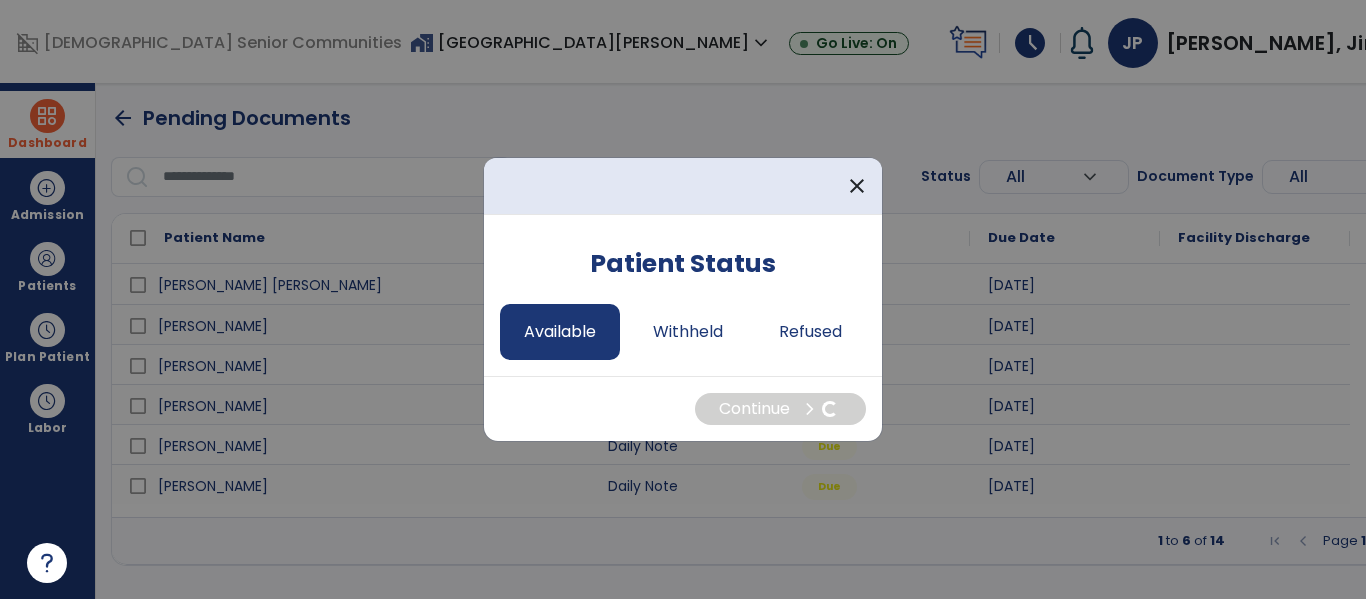 select on "*" 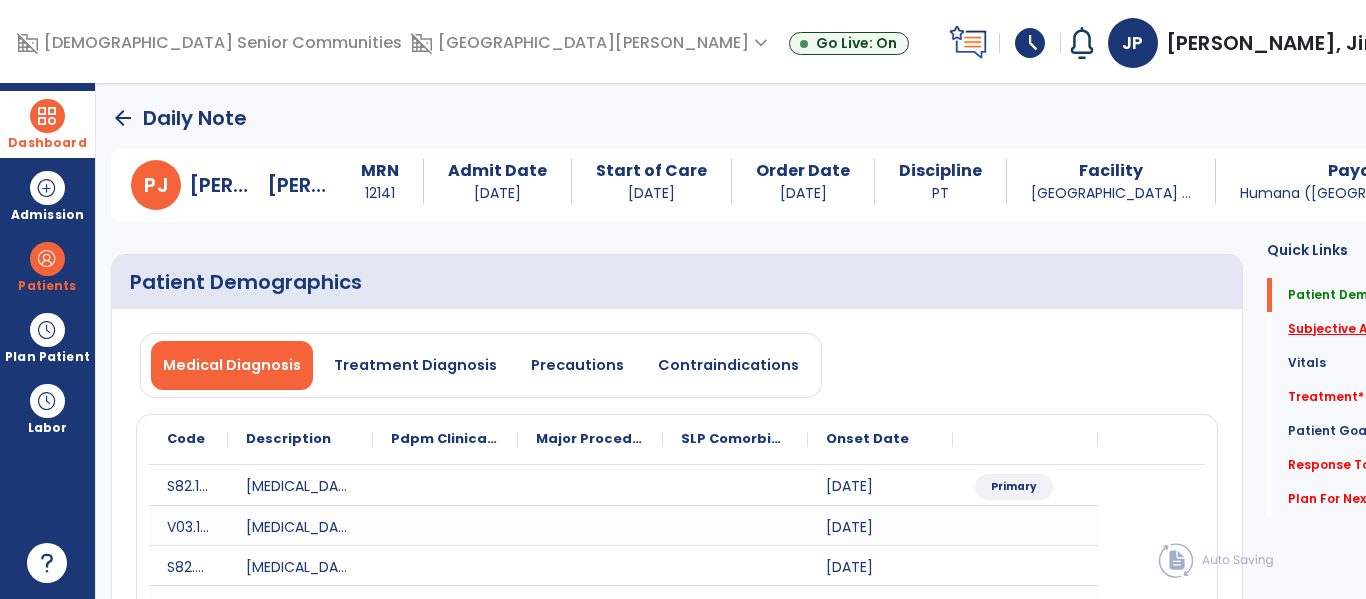 click on "Subjective Assessment   *" 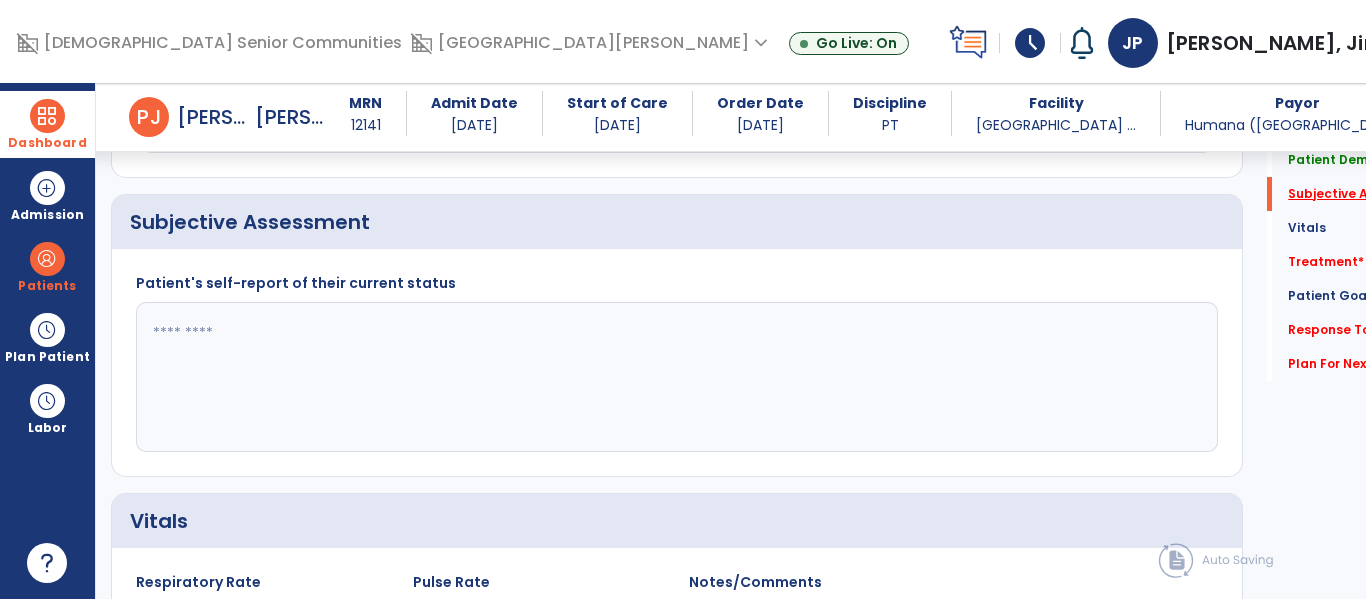 scroll, scrollTop: 507, scrollLeft: 0, axis: vertical 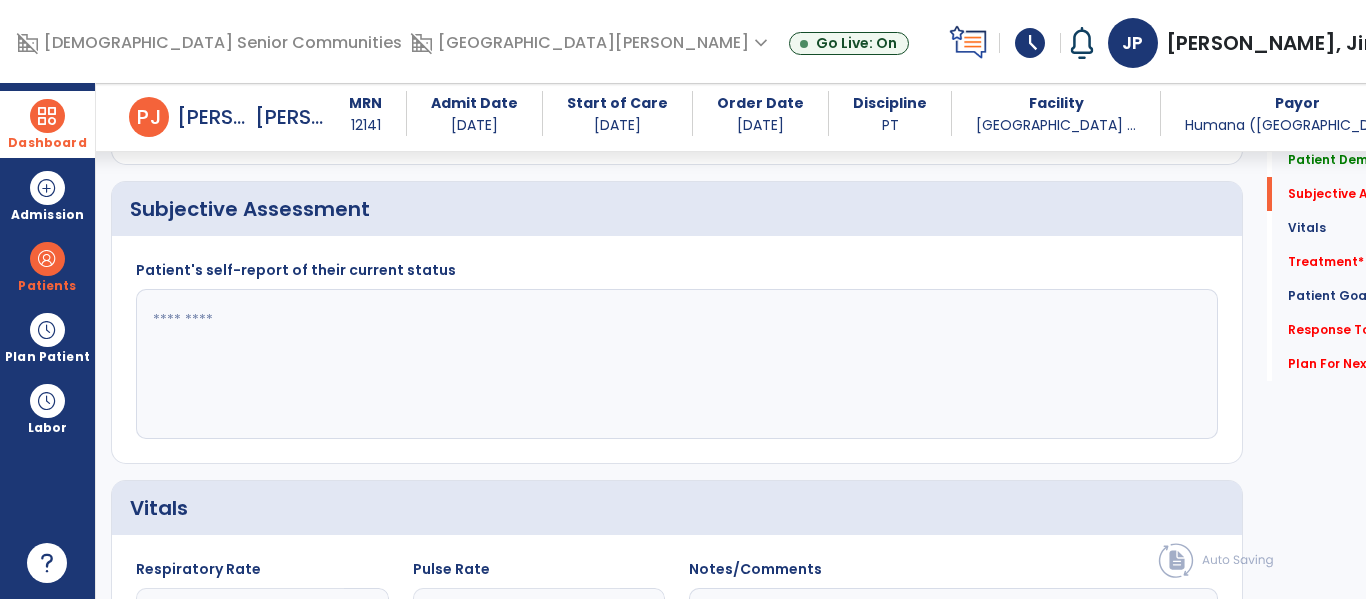 click 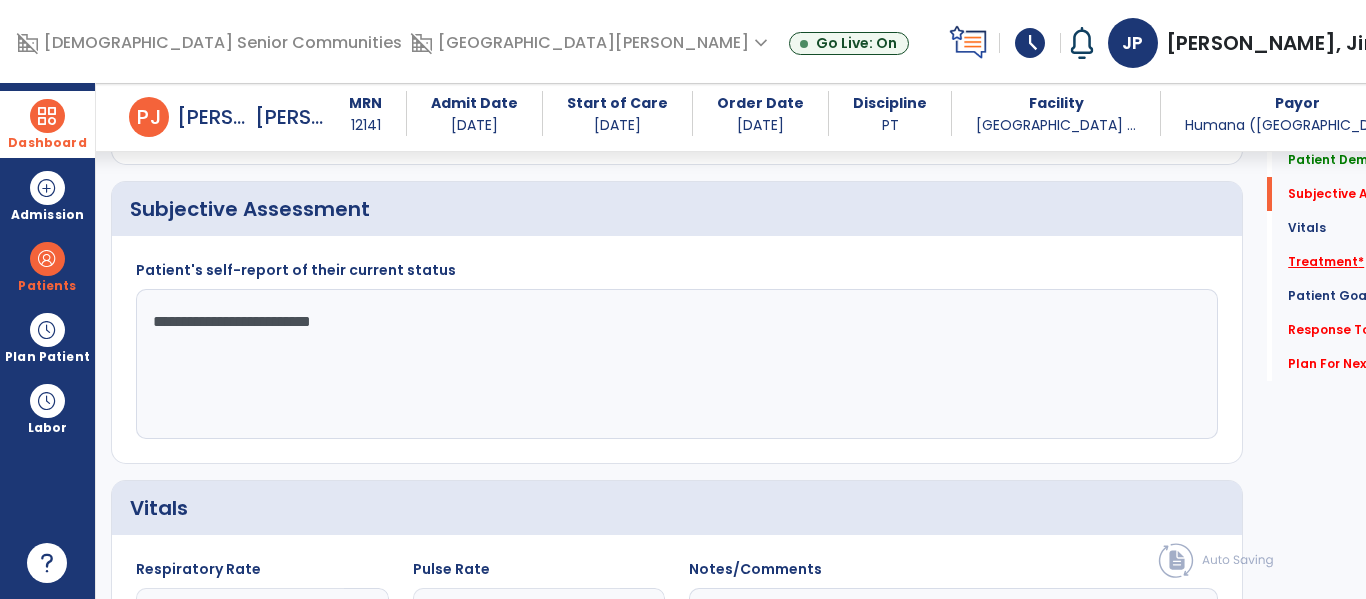 type on "**********" 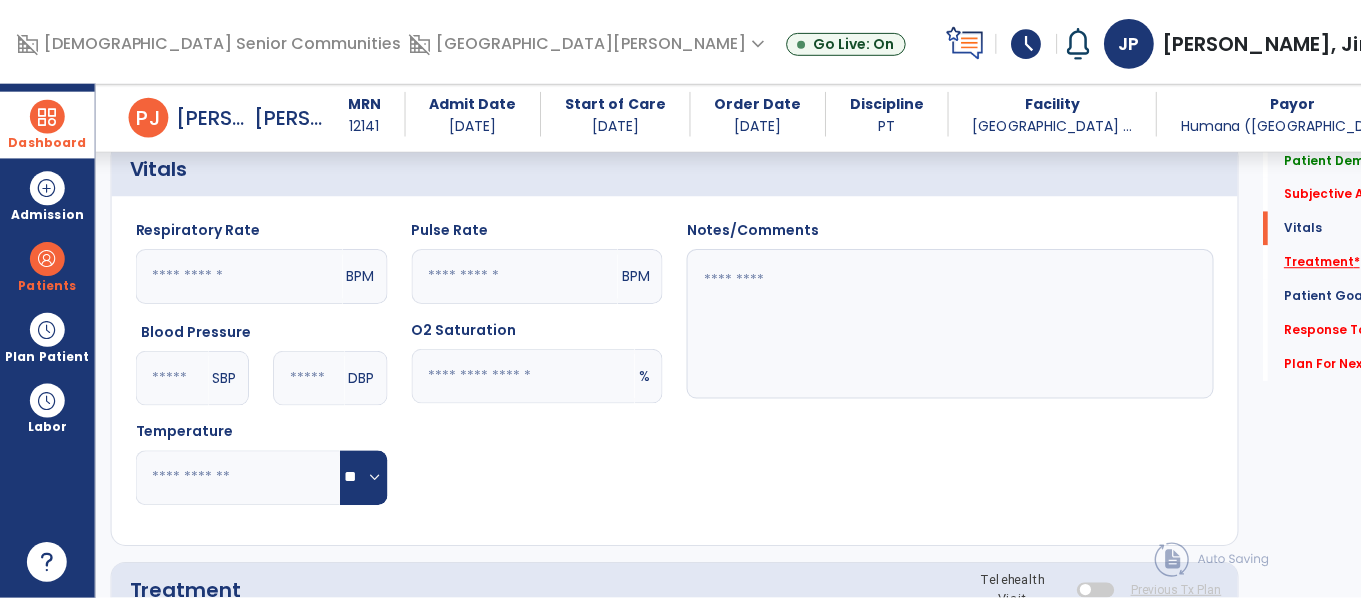scroll, scrollTop: 1196, scrollLeft: 0, axis: vertical 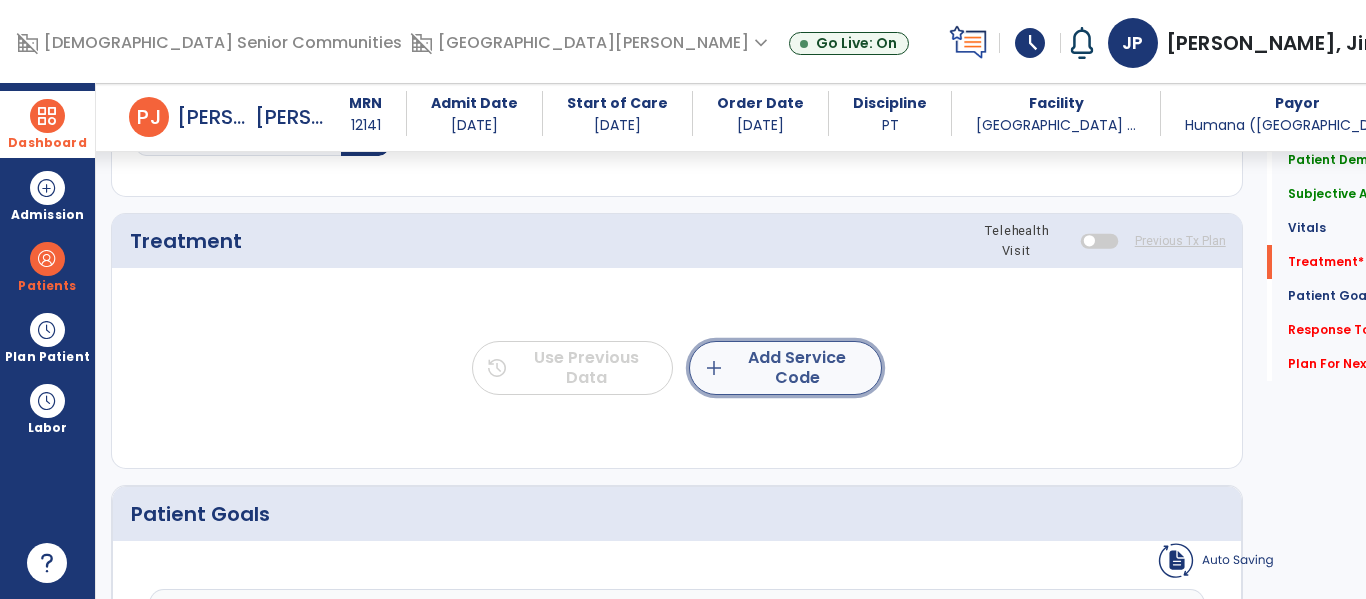click on "add  Add Service Code" 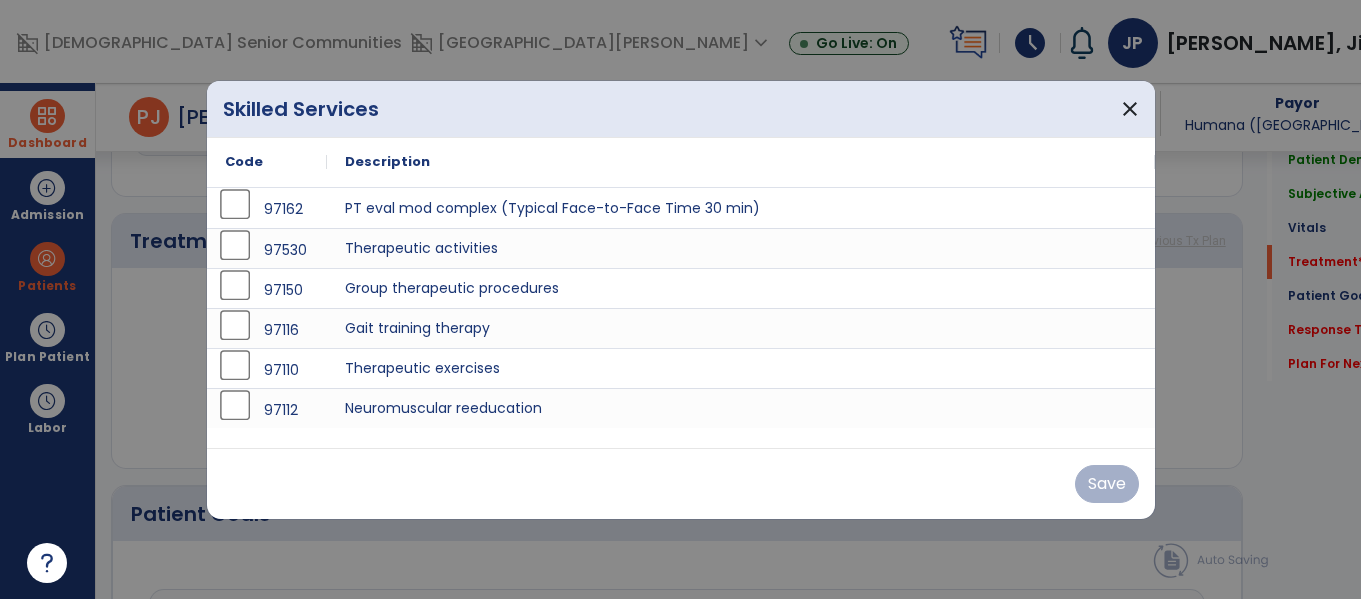 scroll, scrollTop: 1196, scrollLeft: 0, axis: vertical 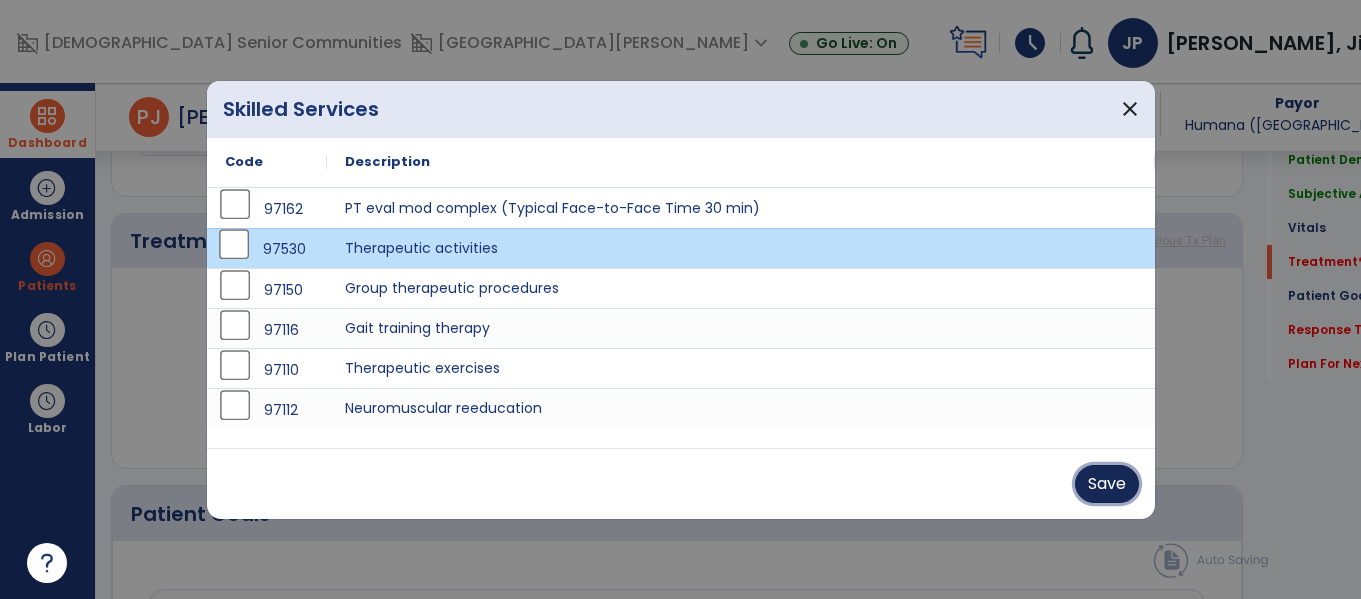 click on "Save" at bounding box center (1107, 484) 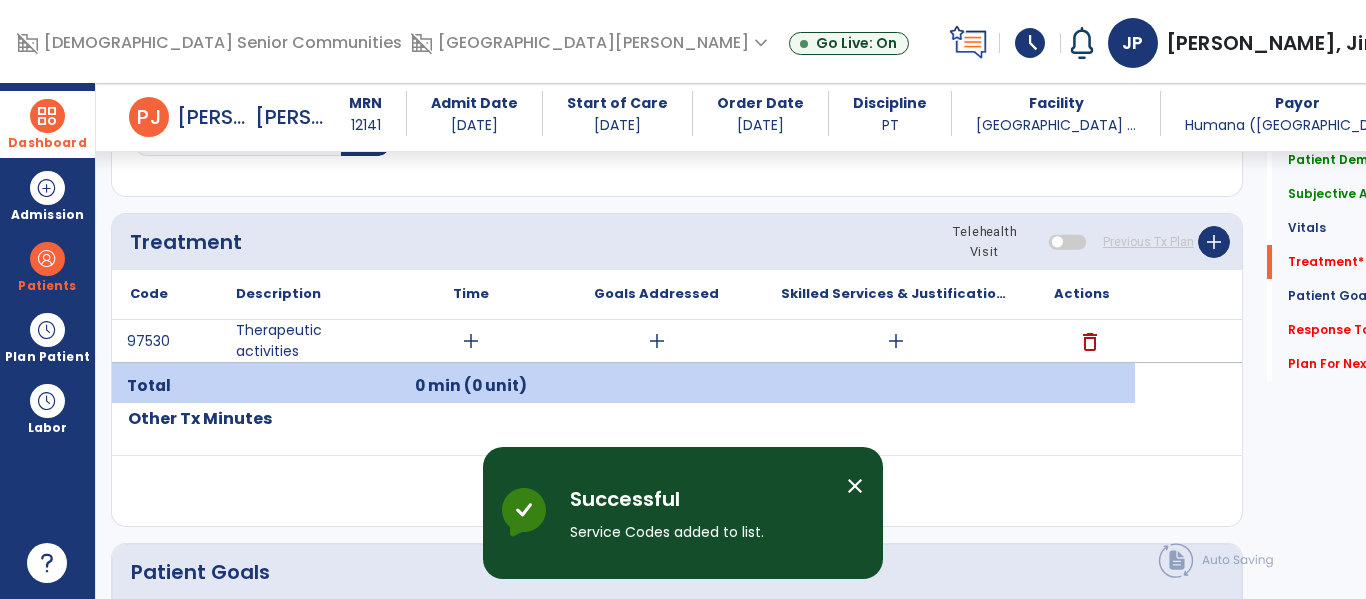 click on "add" at bounding box center [471, 341] 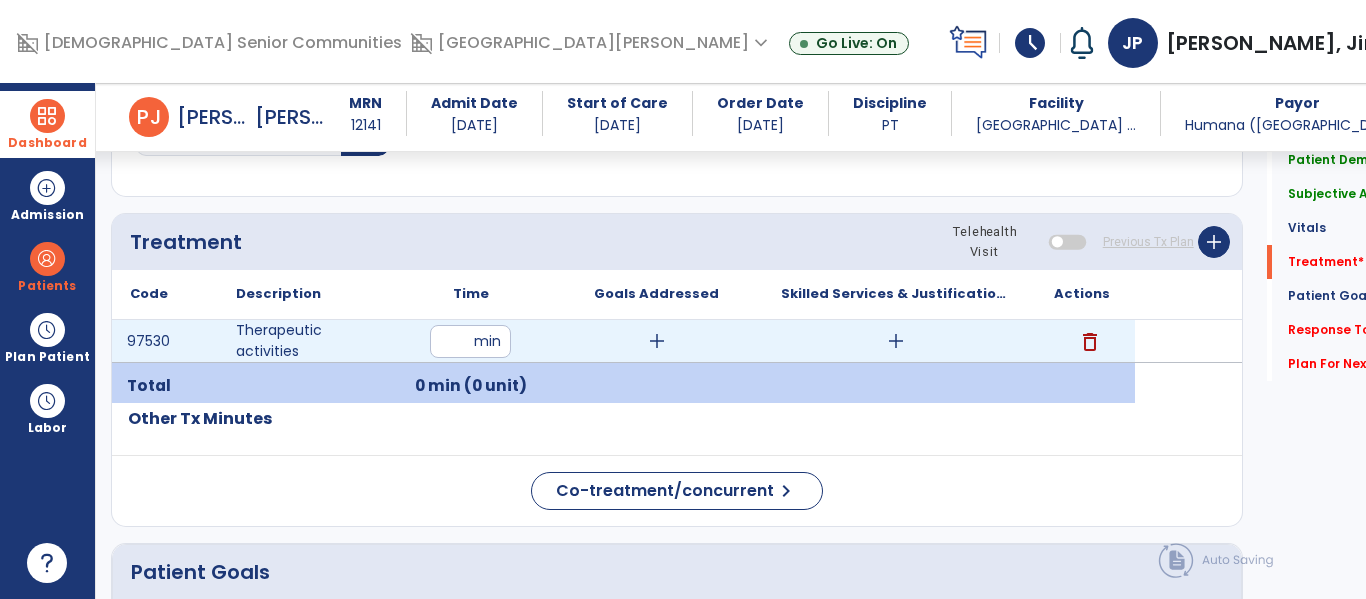 type on "**" 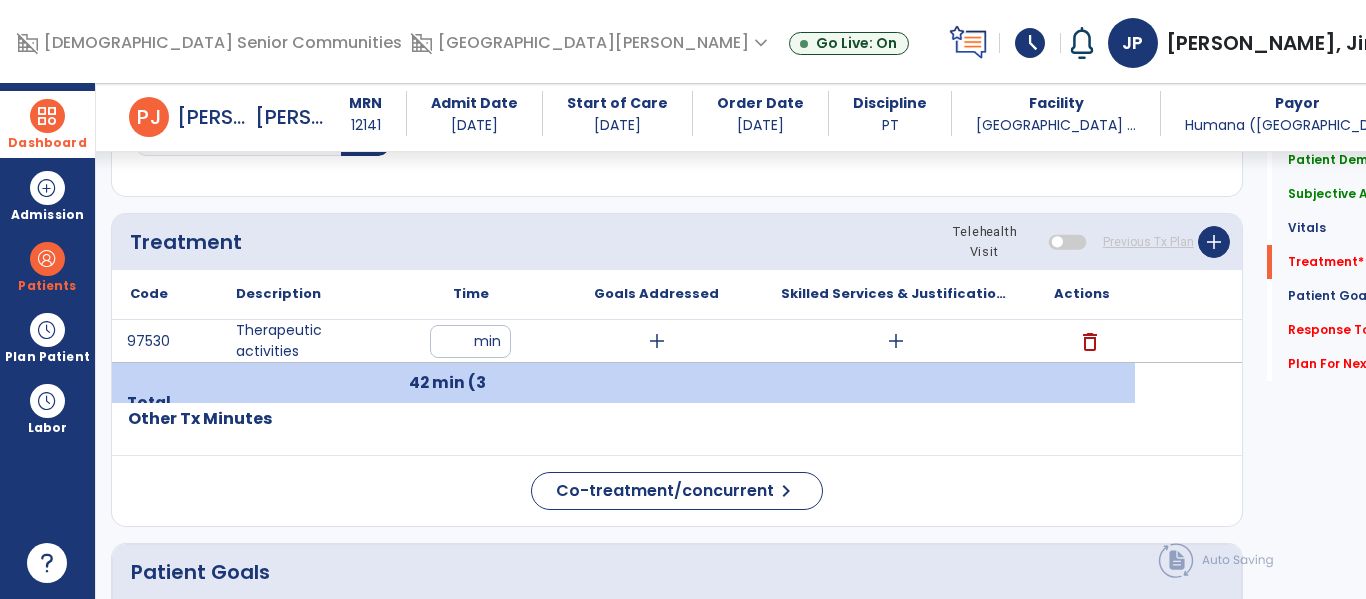 click on "add" at bounding box center (896, 341) 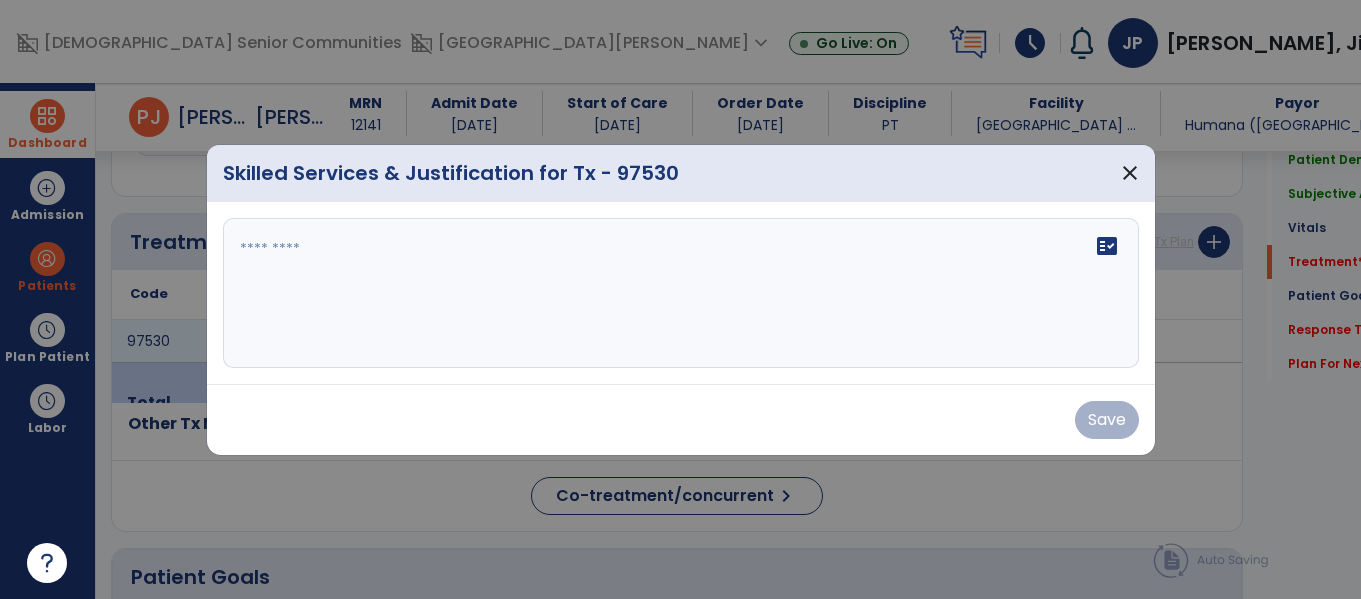 scroll, scrollTop: 1196, scrollLeft: 0, axis: vertical 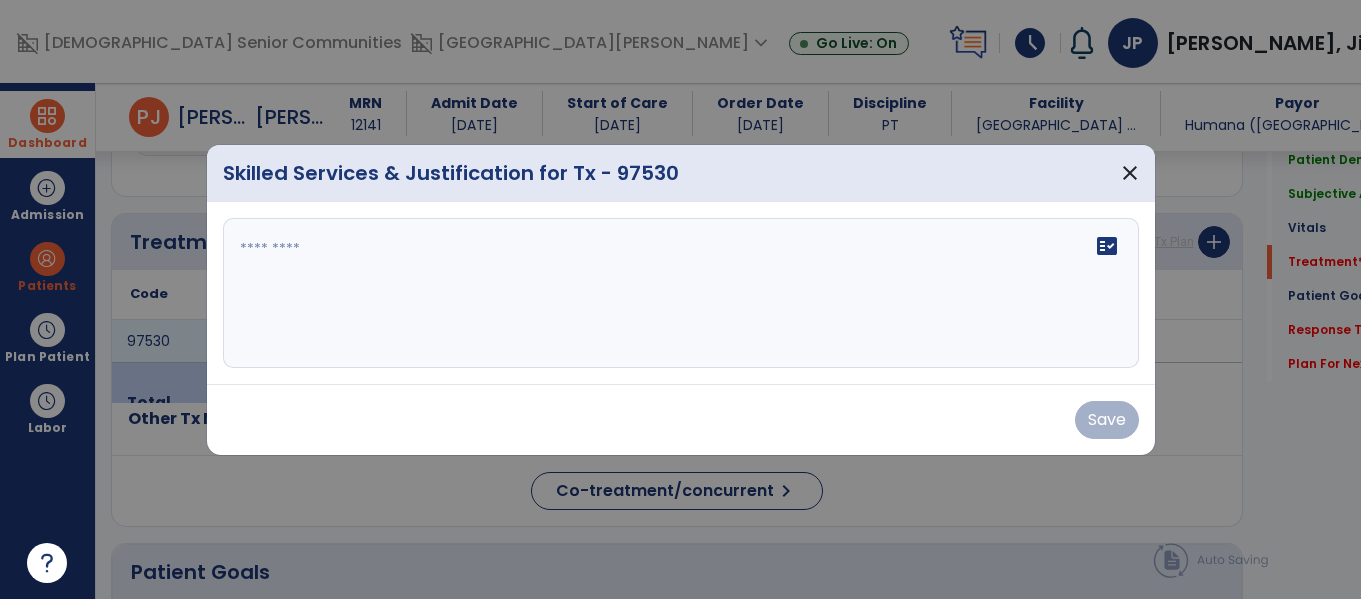 click on "fact_check" at bounding box center [681, 293] 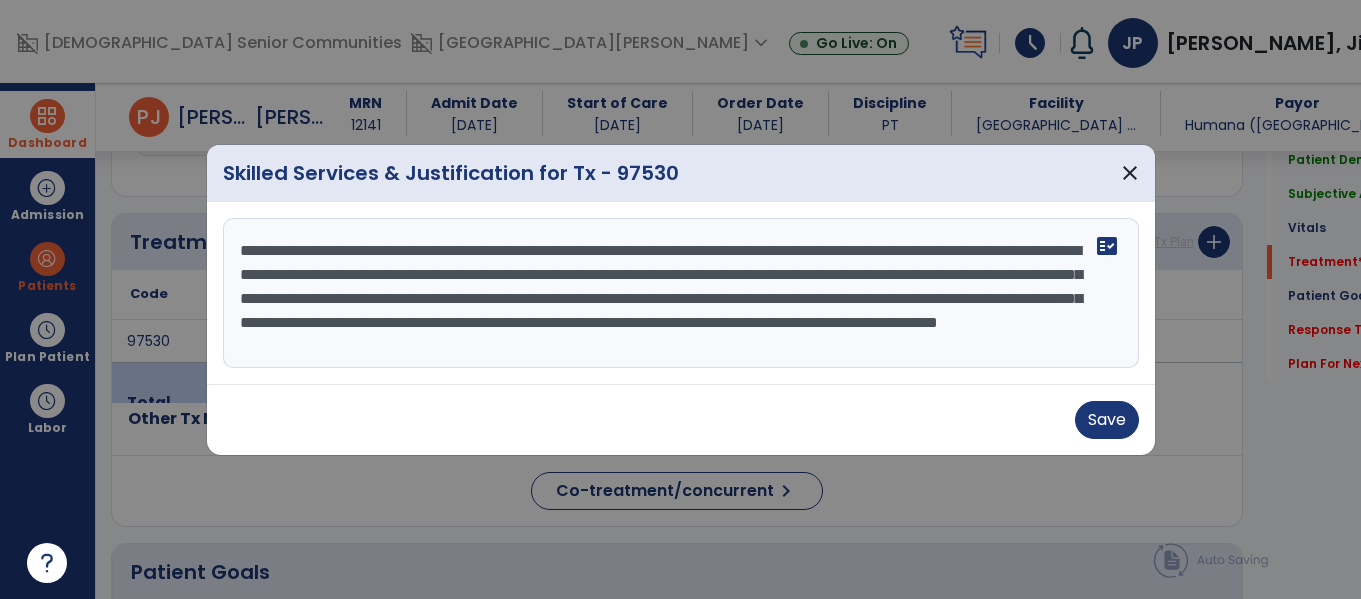 scroll, scrollTop: 16, scrollLeft: 0, axis: vertical 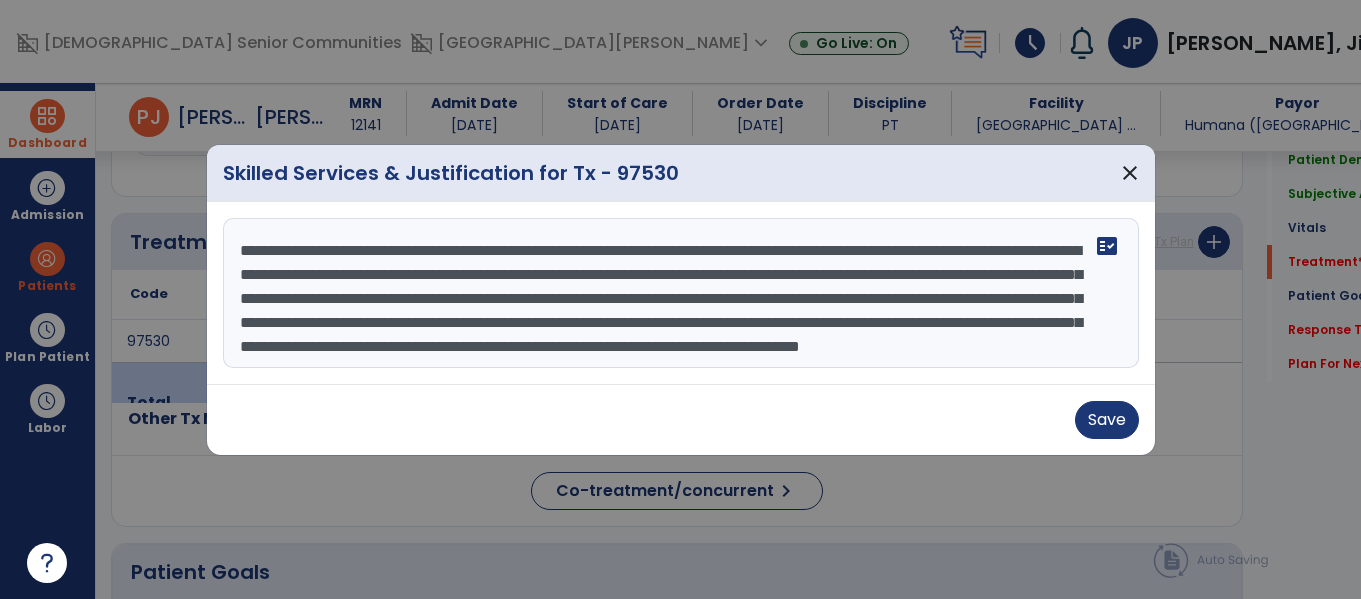 click on "**********" at bounding box center [681, 293] 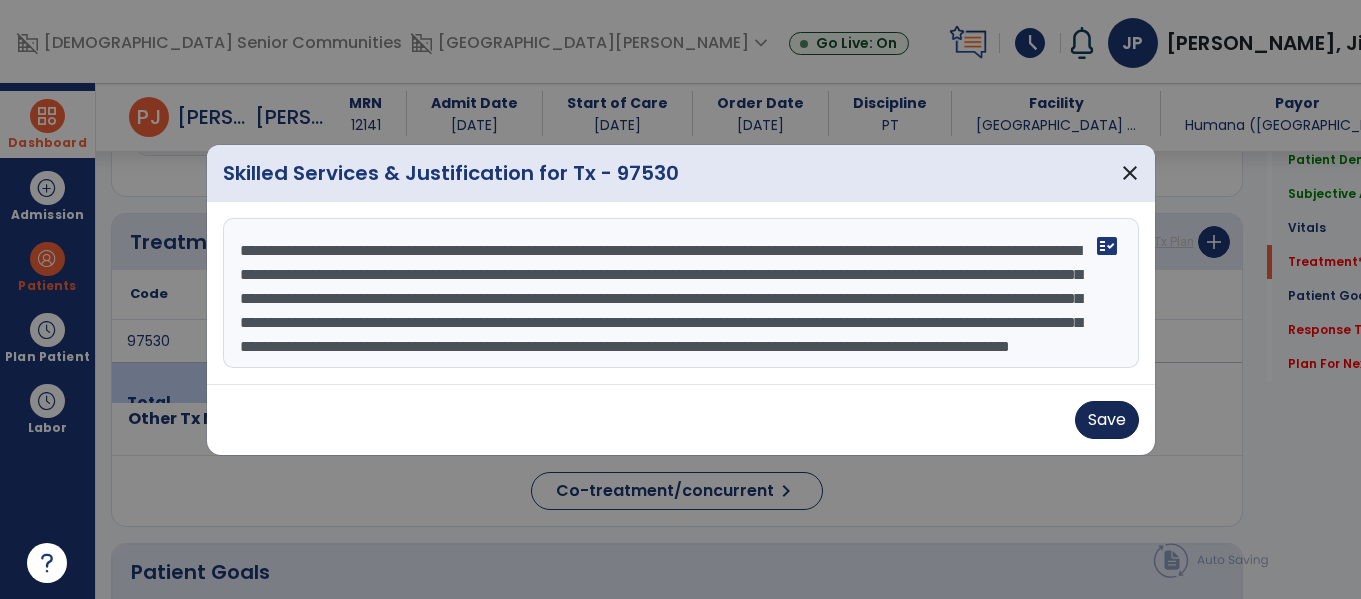 type on "**********" 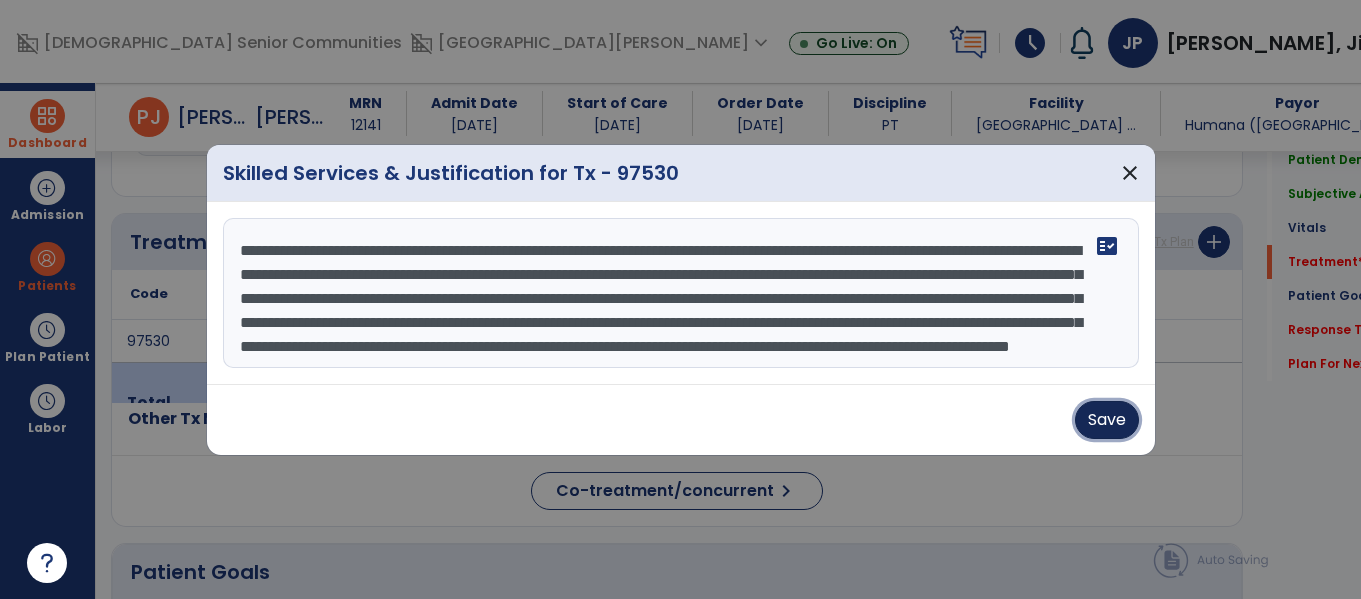 click on "Save" at bounding box center [1107, 420] 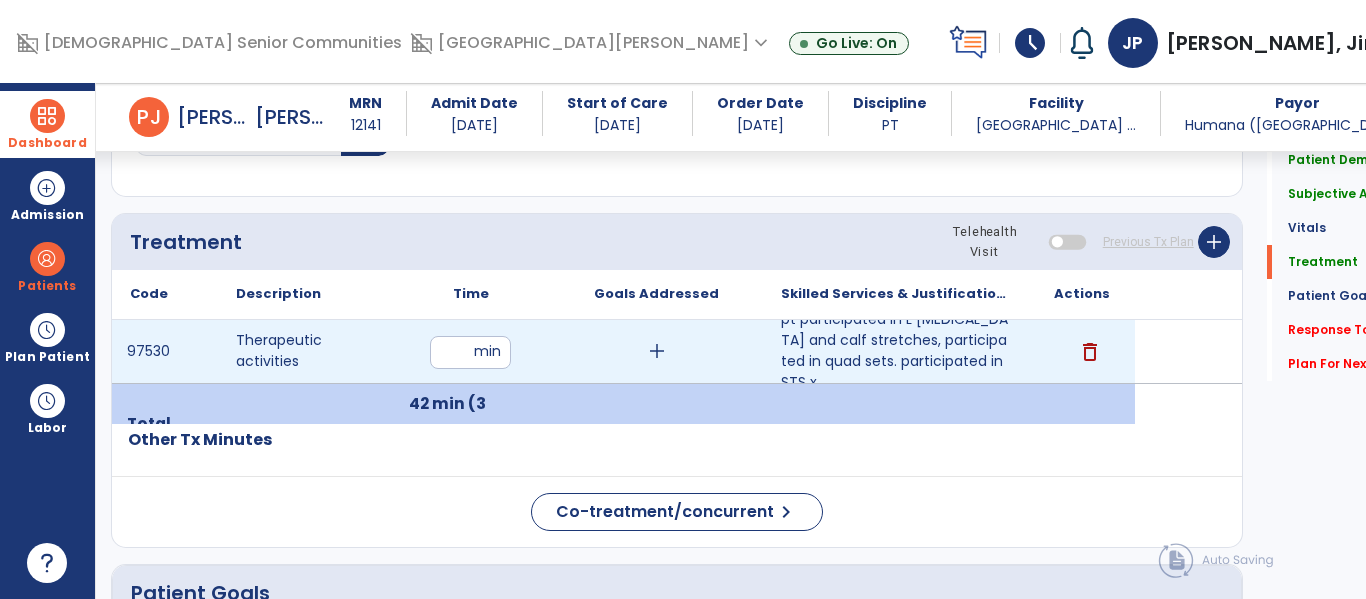 click on "**" at bounding box center [470, 352] 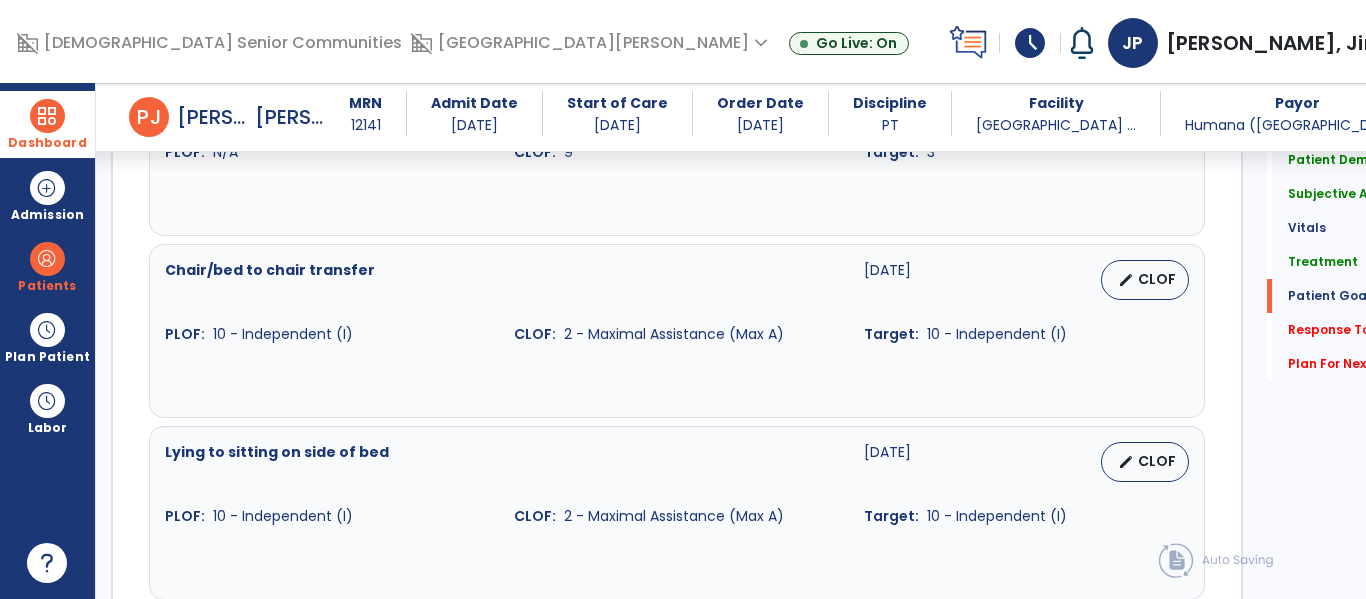scroll, scrollTop: 2173, scrollLeft: 0, axis: vertical 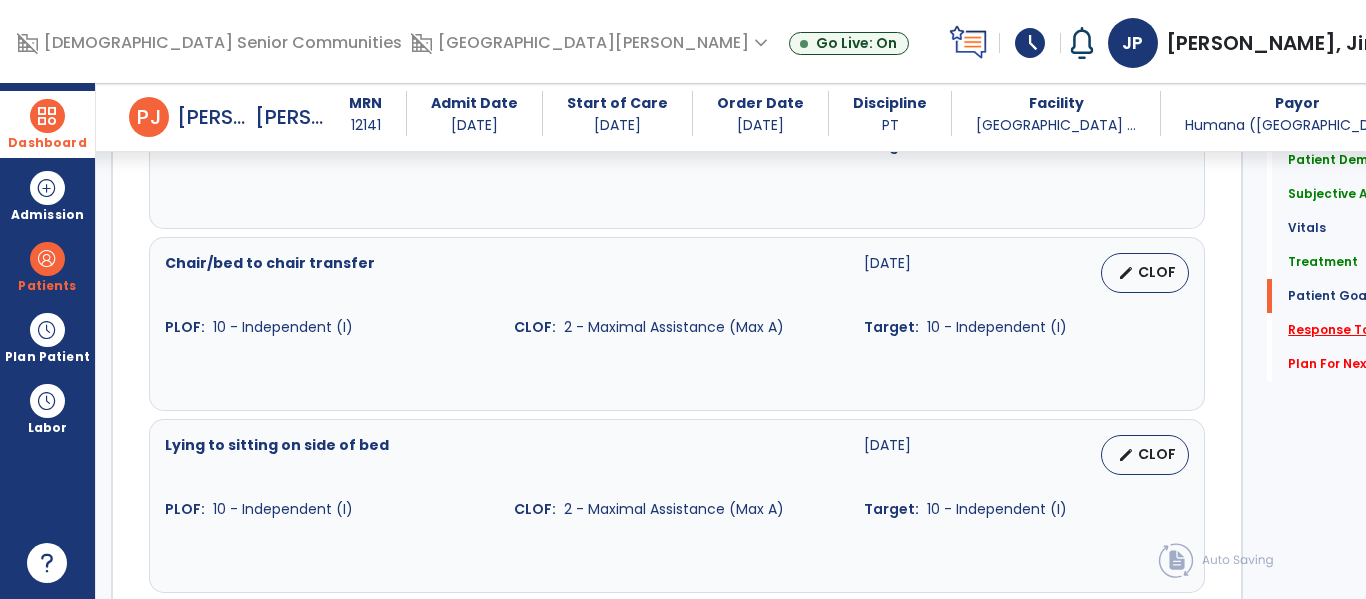 click on "Response To Treatment   *" 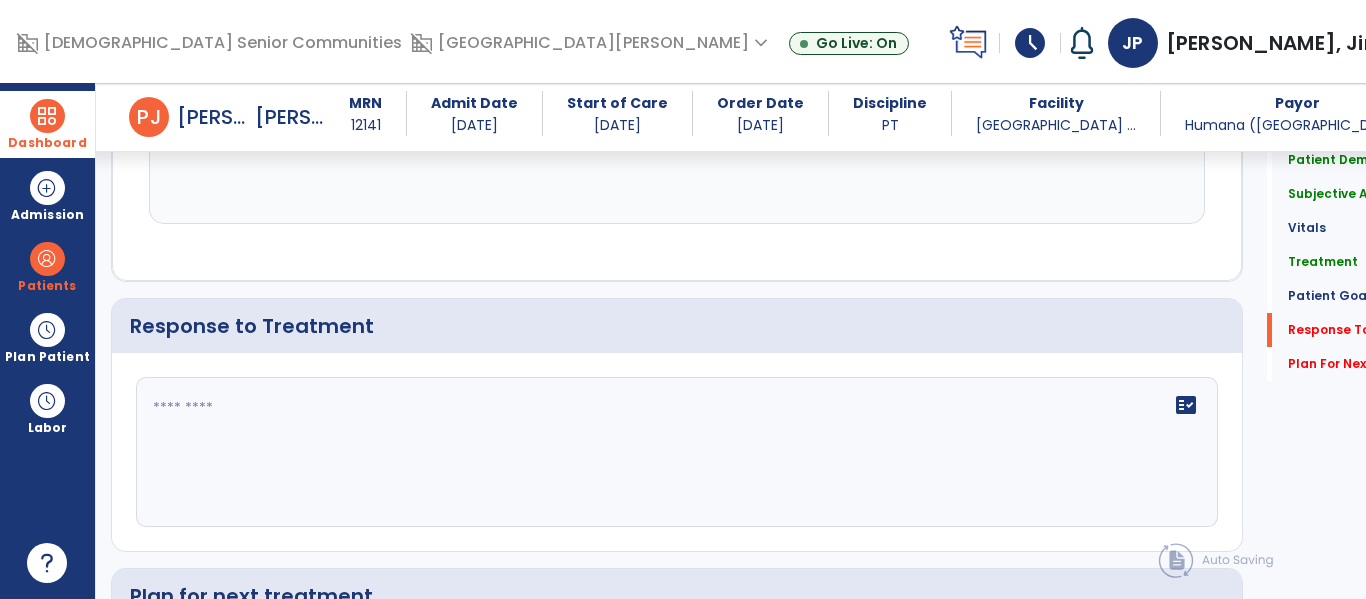 scroll, scrollTop: 3557, scrollLeft: 0, axis: vertical 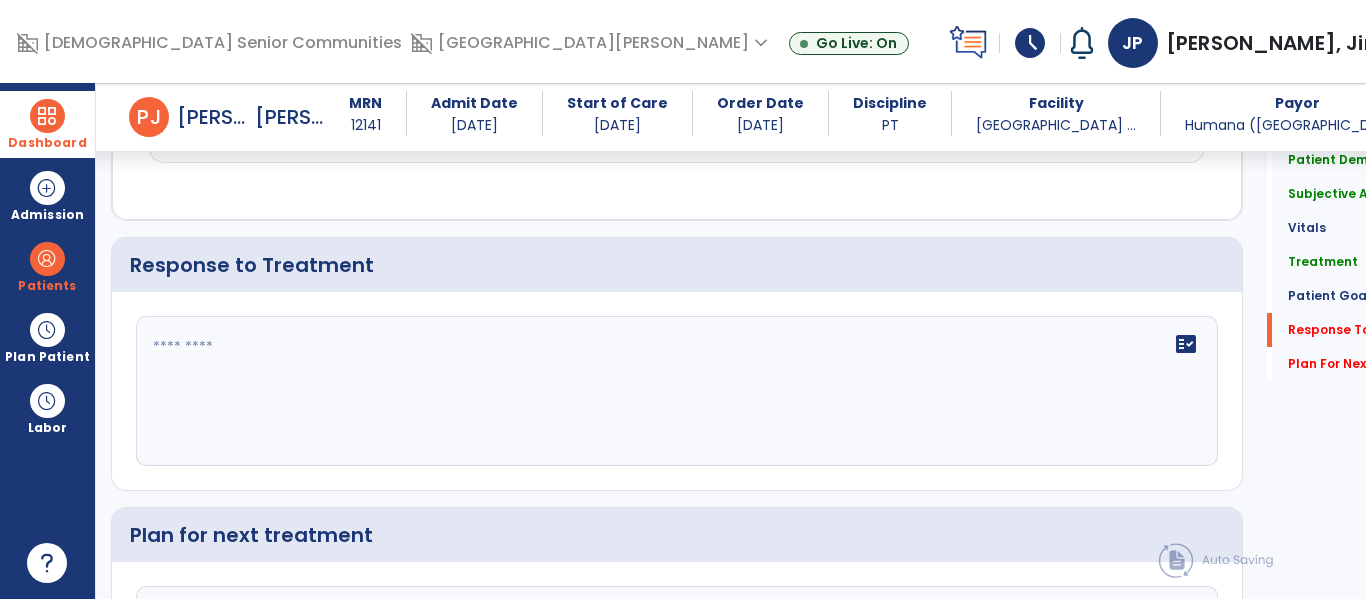 click on "fact_check" 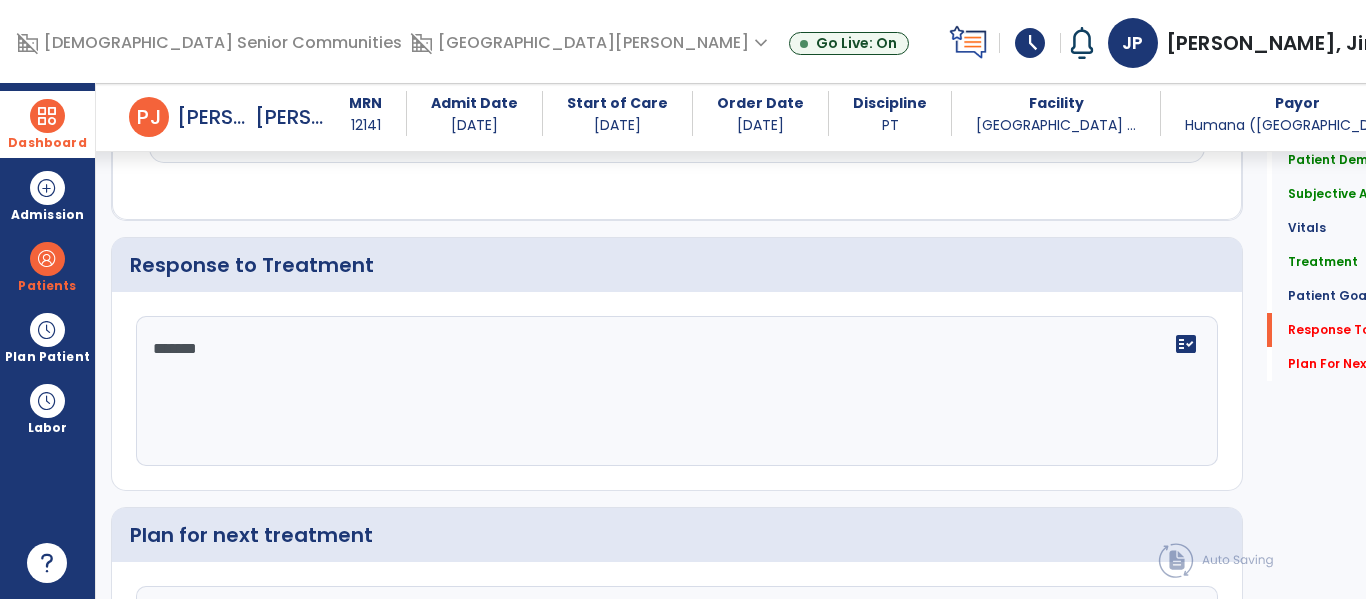 type on "********" 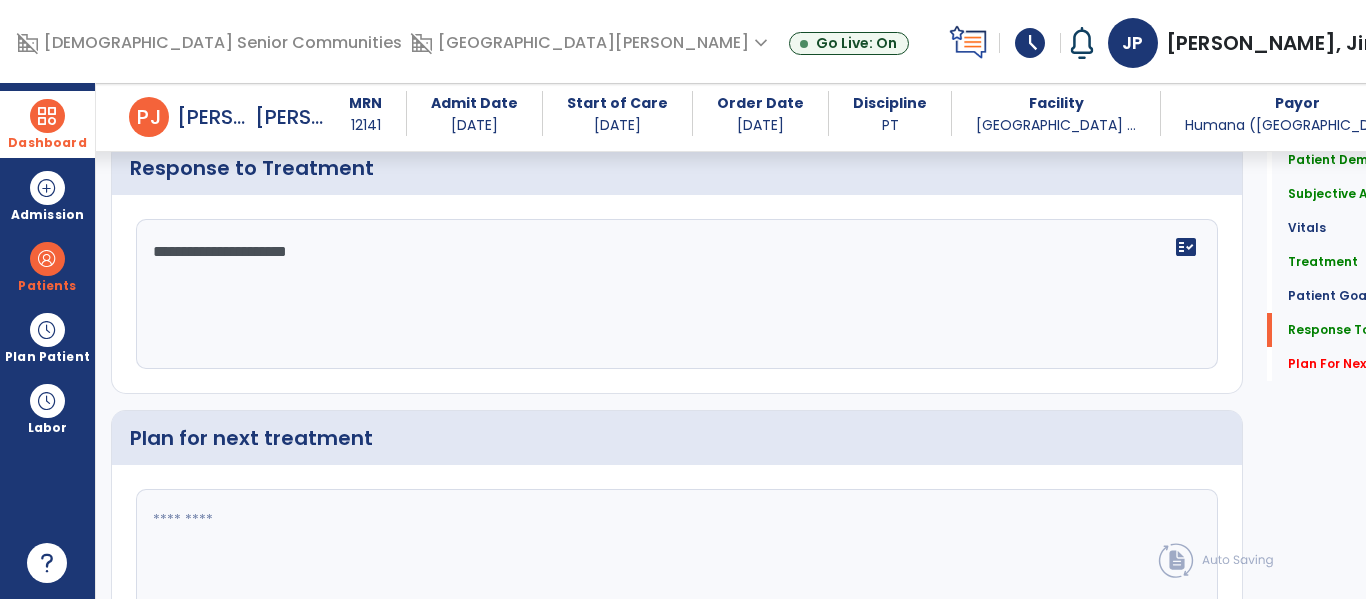 scroll, scrollTop: 3651, scrollLeft: 0, axis: vertical 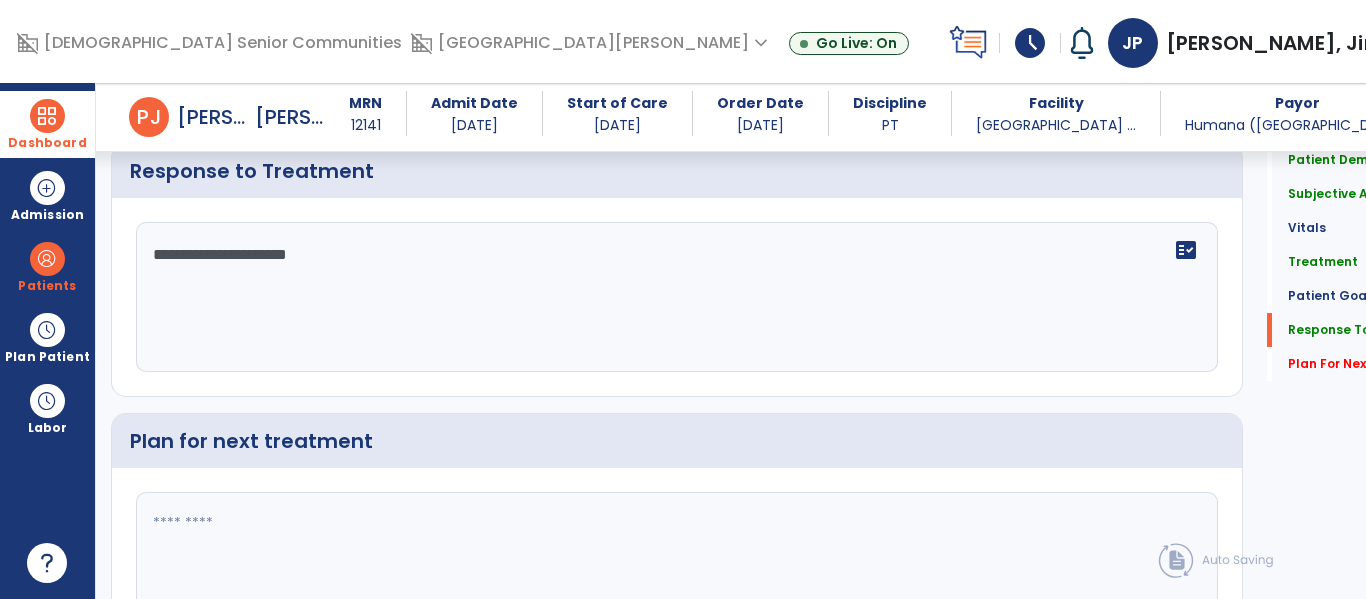drag, startPoint x: 337, startPoint y: 260, endPoint x: 161, endPoint y: 263, distance: 176.02557 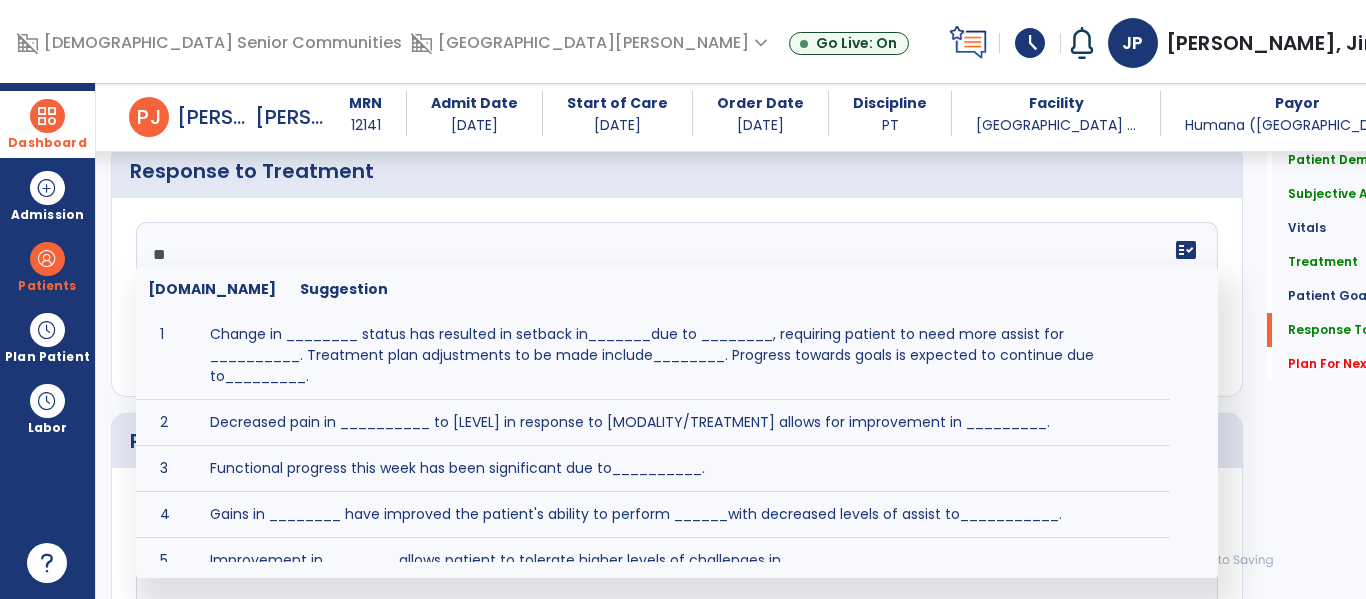 type on "*" 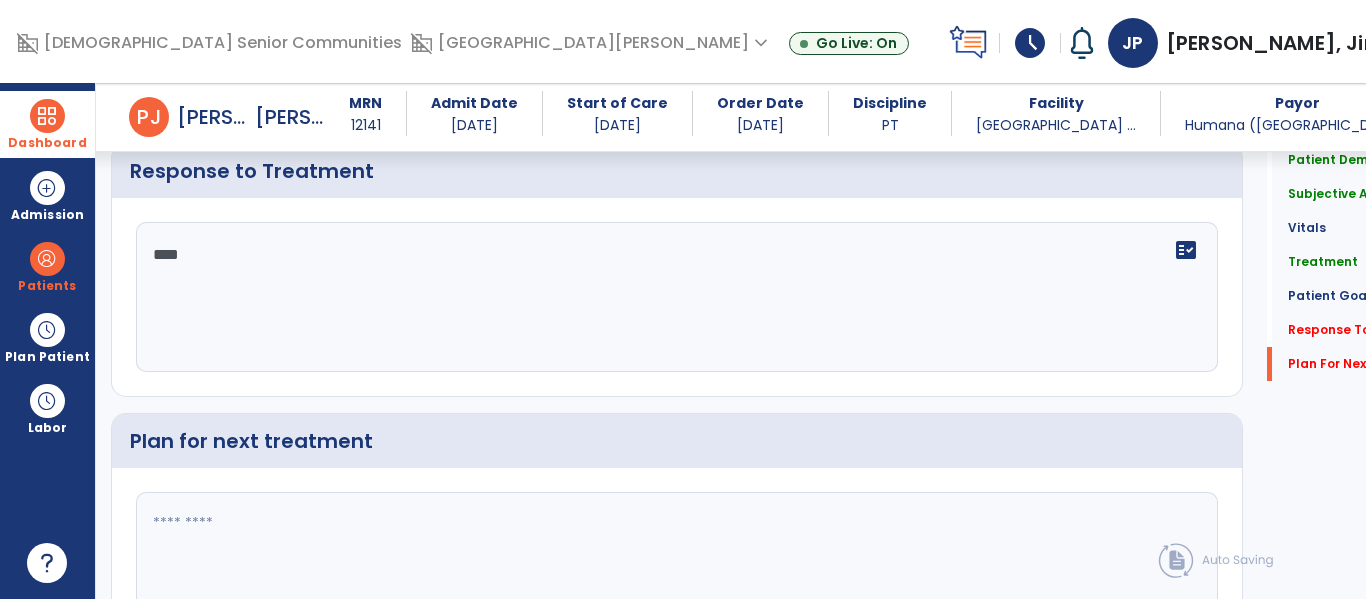 scroll, scrollTop: 3785, scrollLeft: 0, axis: vertical 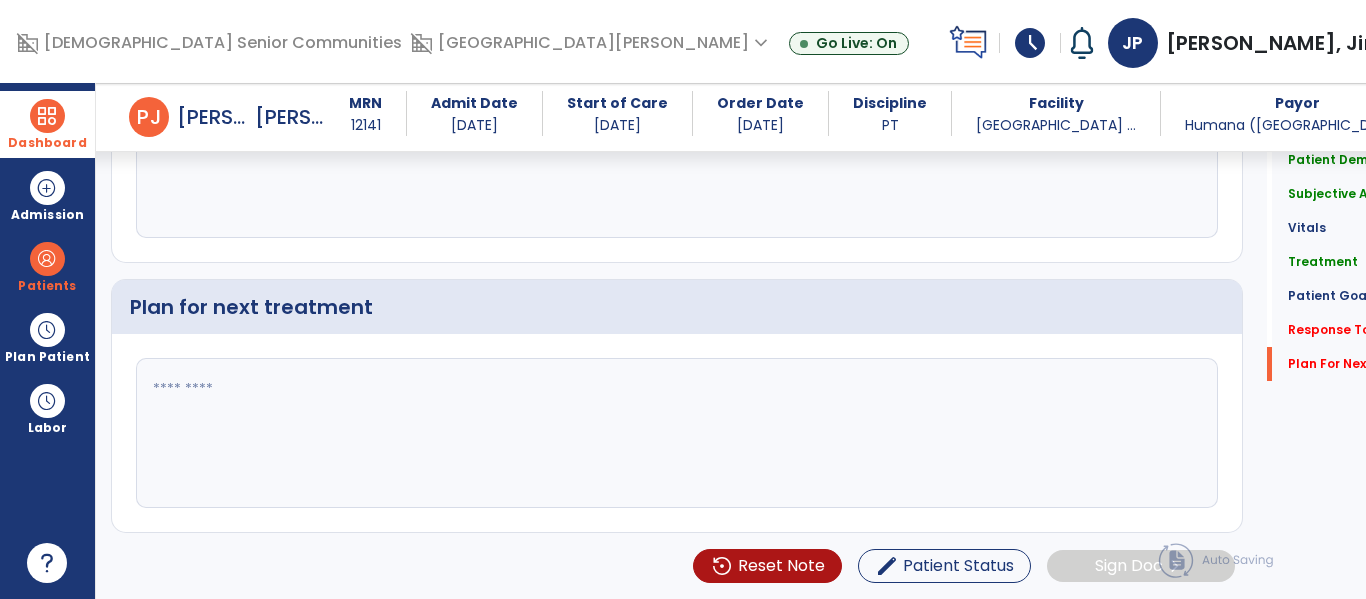 type on "****" 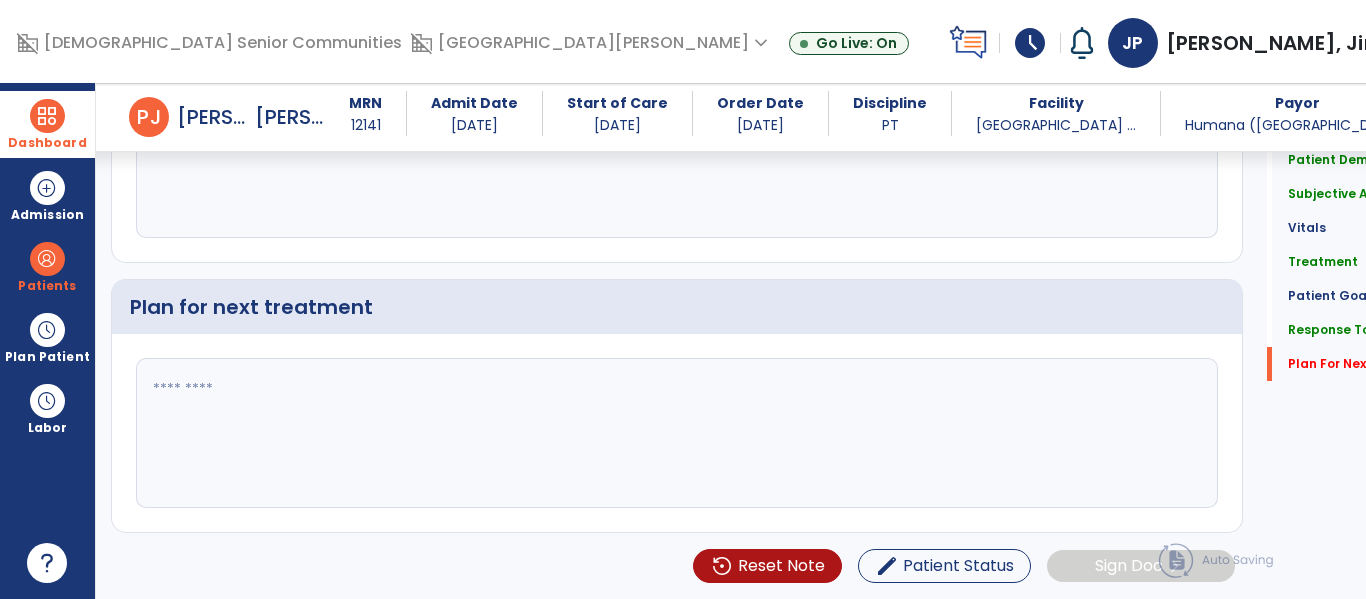 click 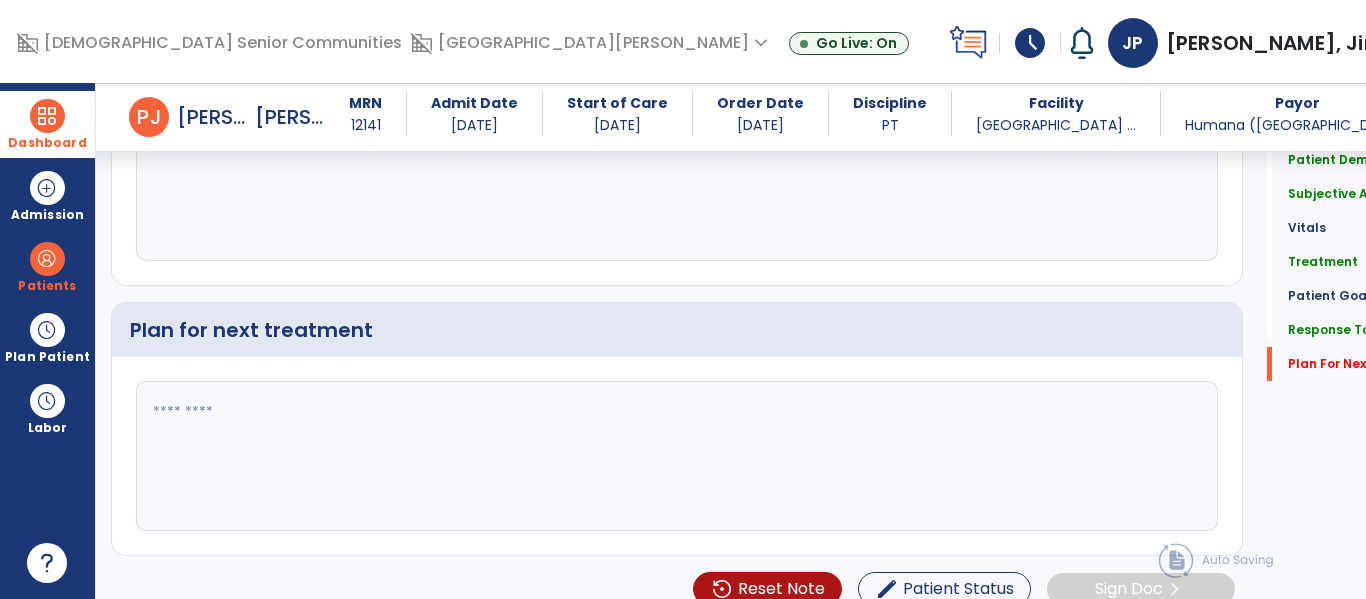 scroll, scrollTop: 3785, scrollLeft: 0, axis: vertical 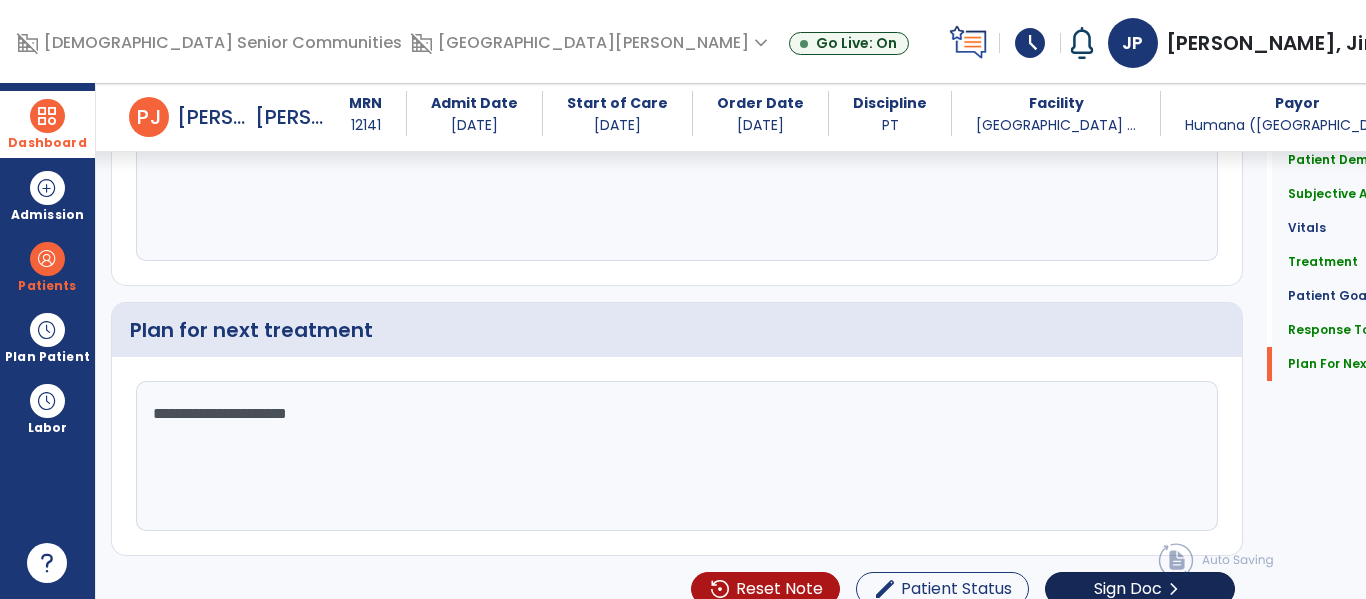 type on "**********" 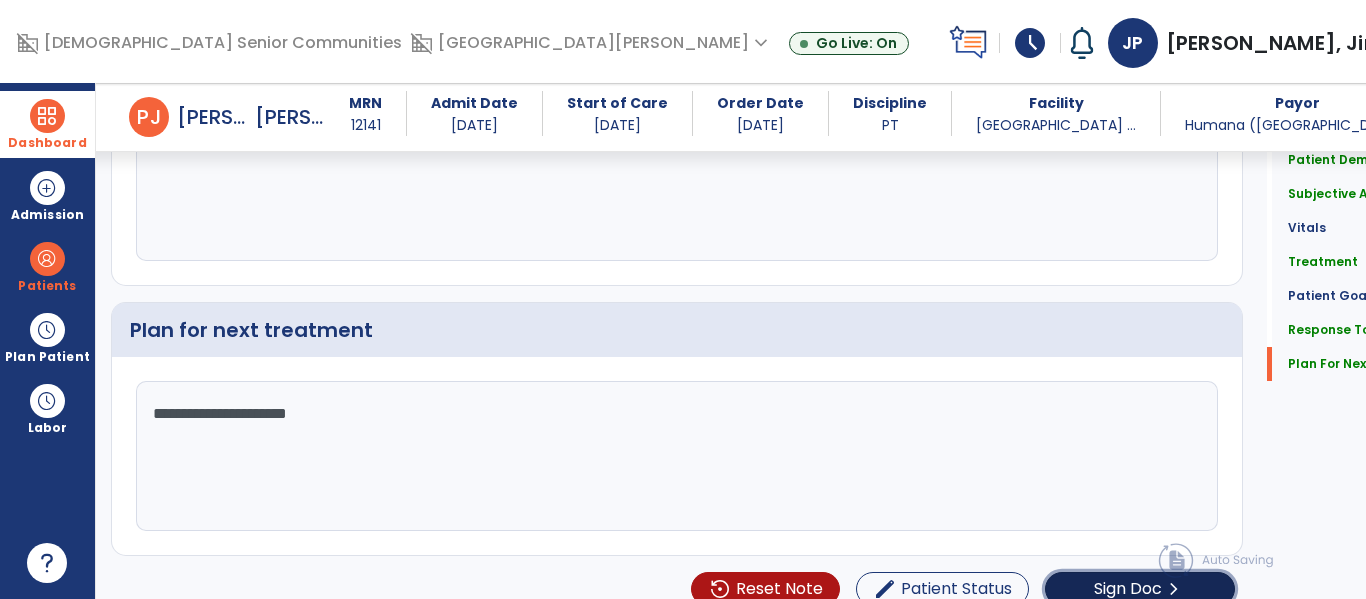 click on "Sign Doc" 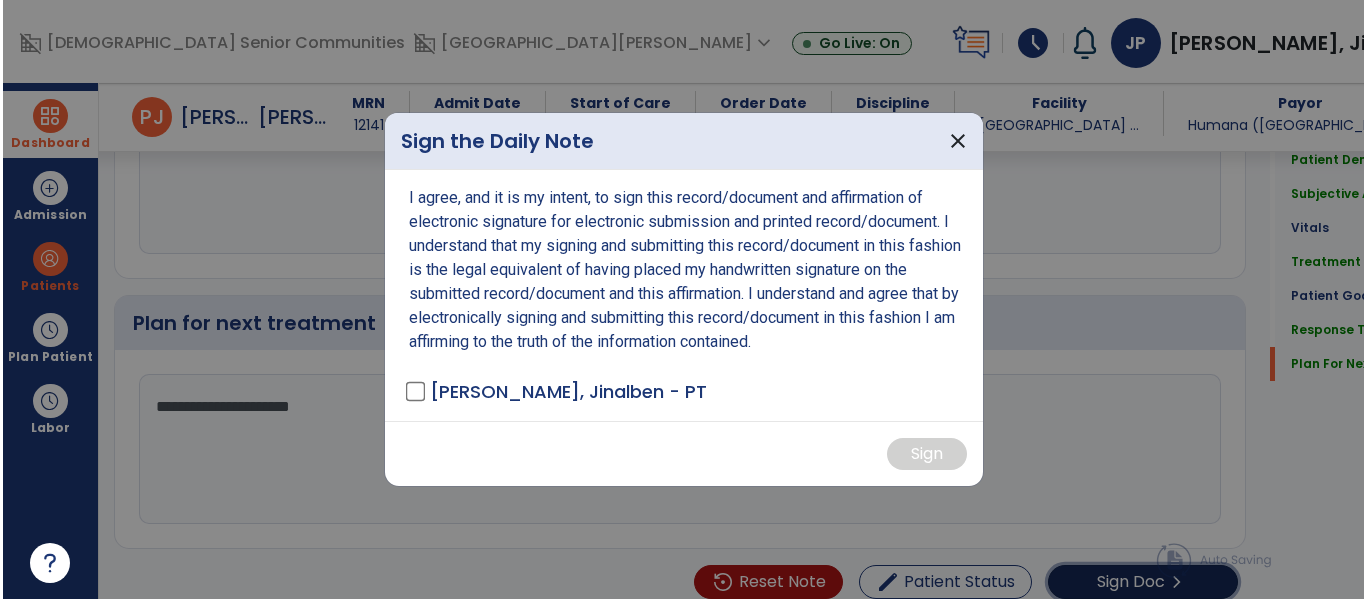 scroll, scrollTop: 3806, scrollLeft: 0, axis: vertical 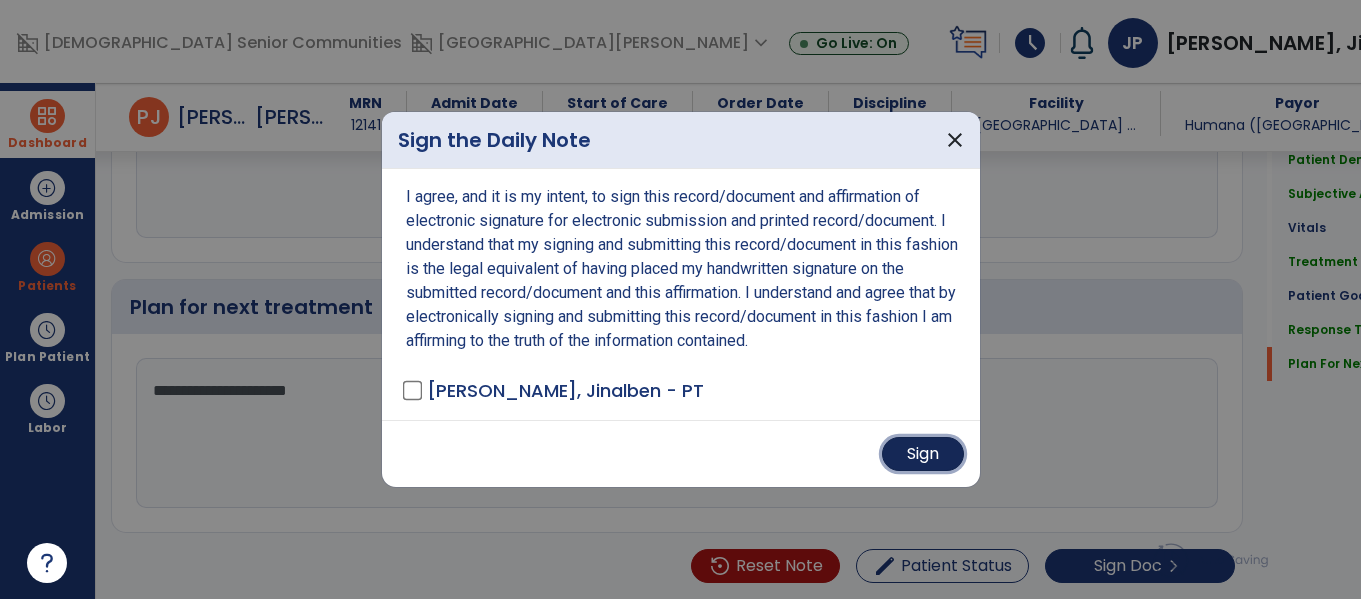 click on "Sign" at bounding box center (923, 454) 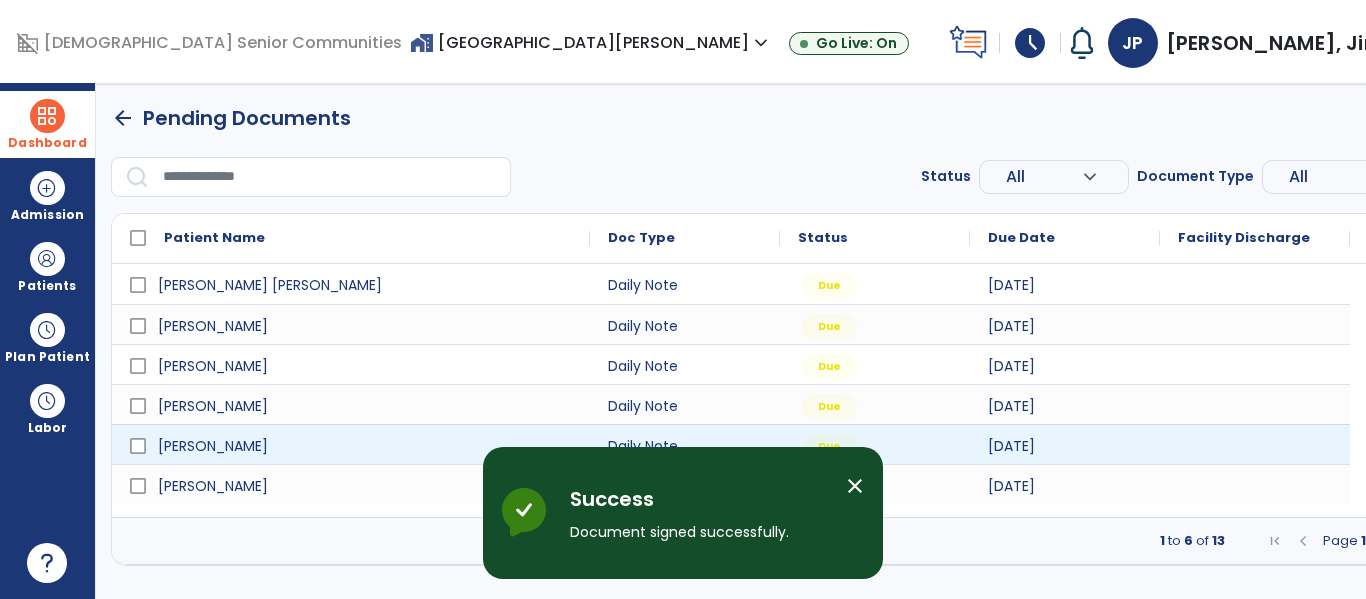 scroll, scrollTop: 0, scrollLeft: 0, axis: both 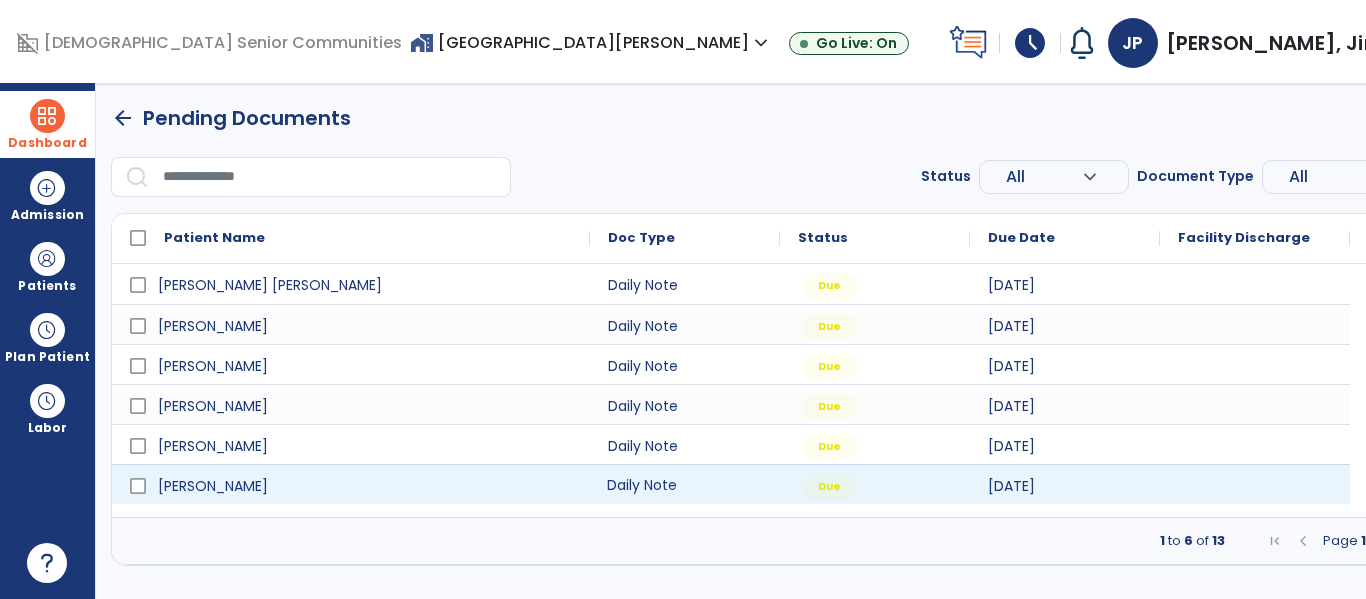 click on "Daily Note" at bounding box center (685, 484) 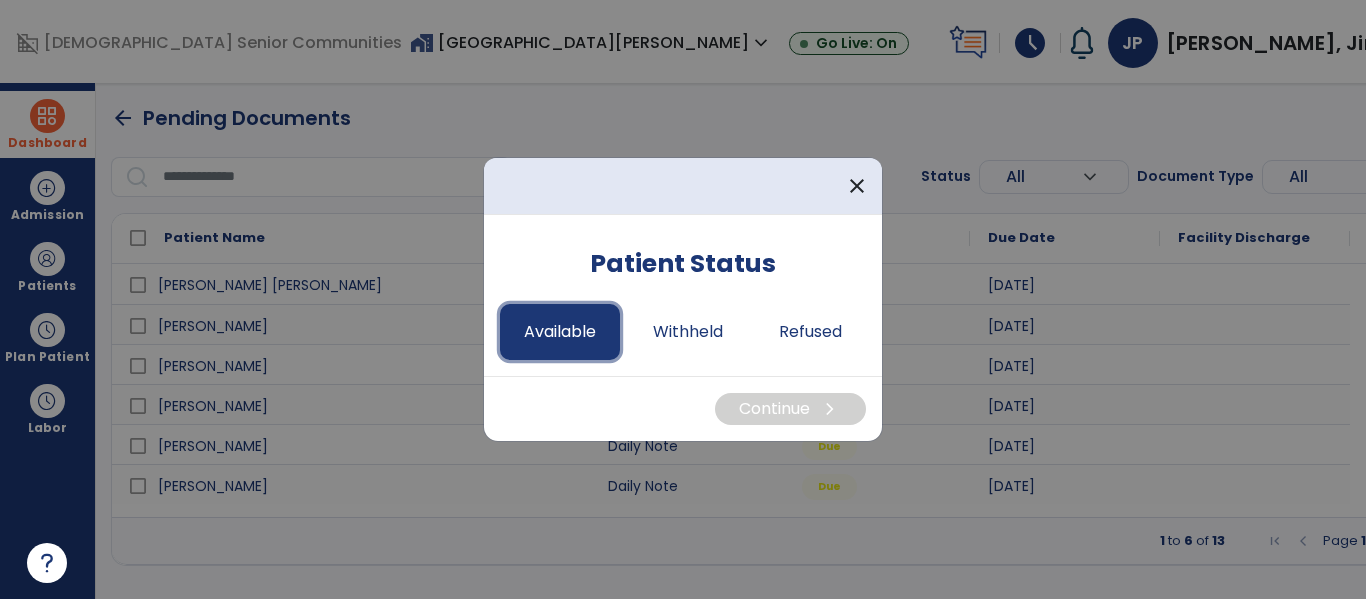 click on "Available" at bounding box center (560, 332) 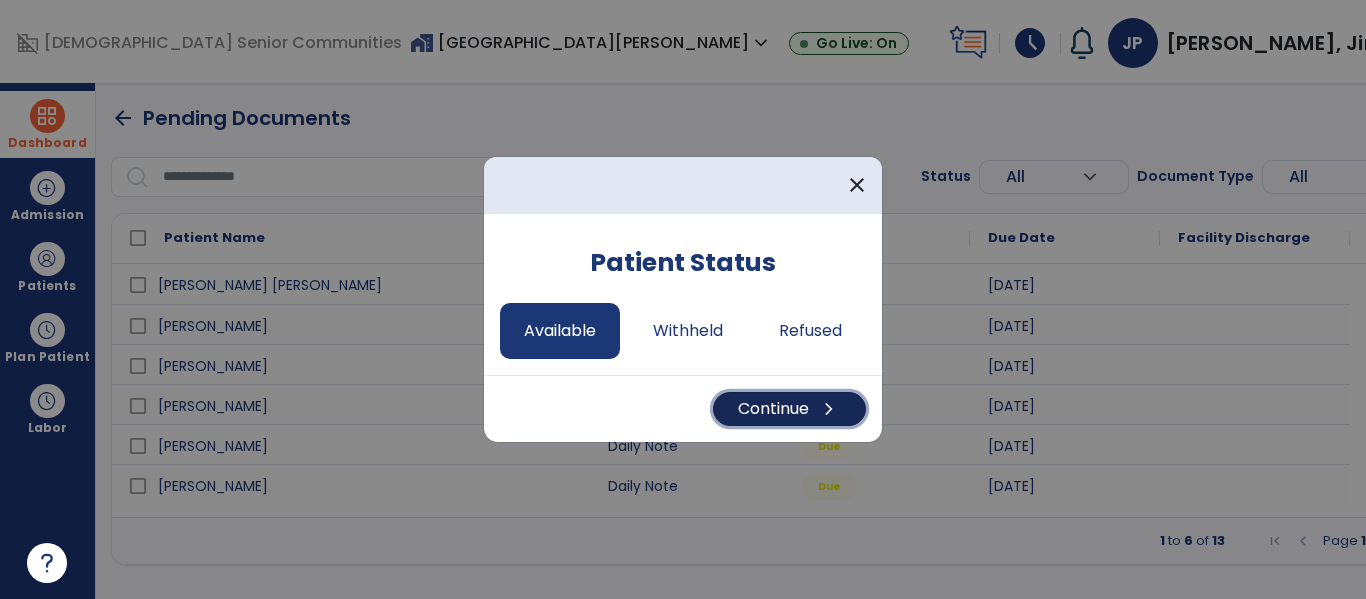 click on "Continue   chevron_right" at bounding box center [789, 409] 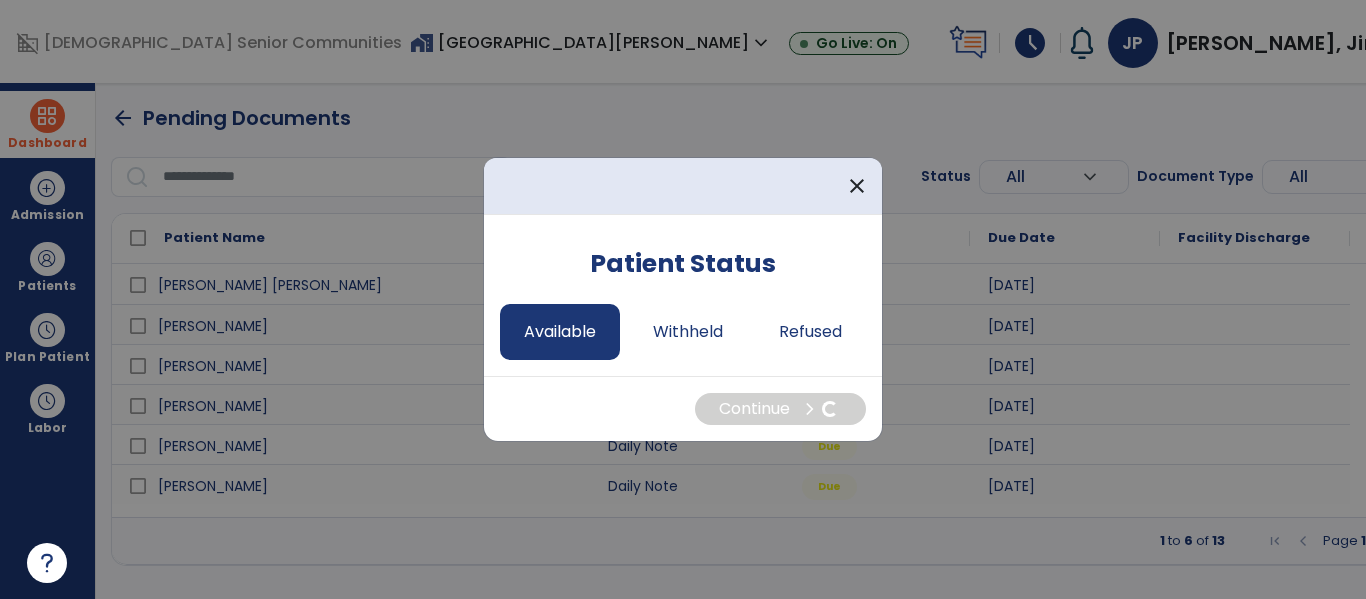 select on "*" 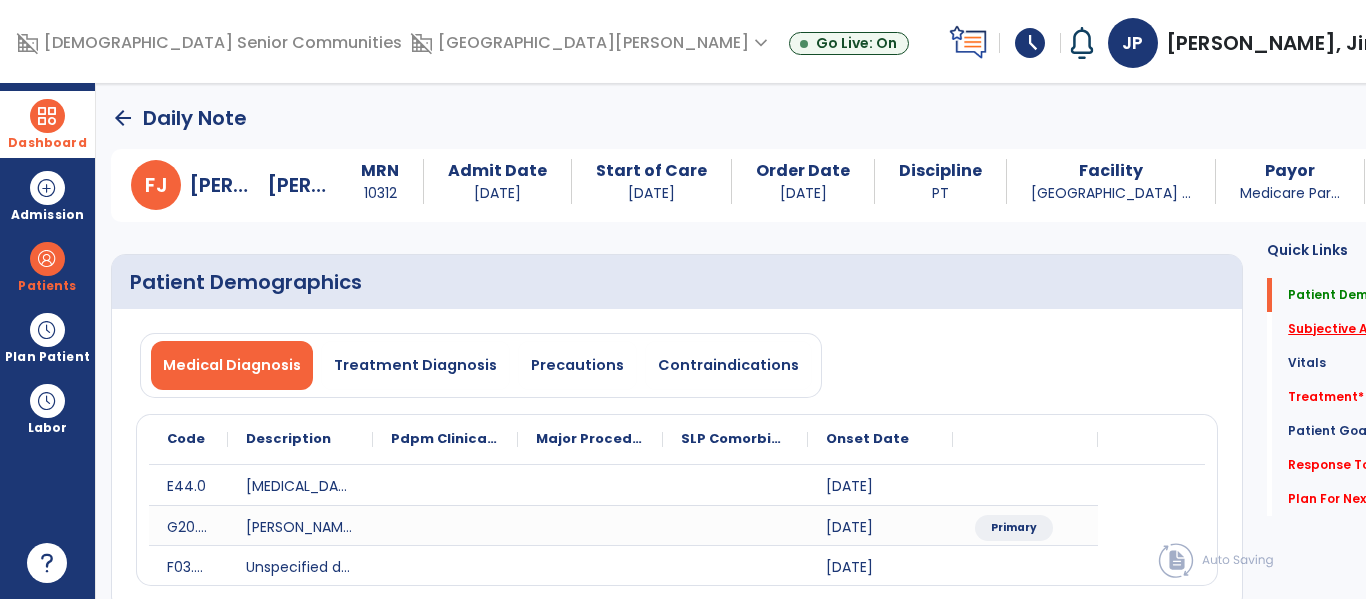 click on "Subjective Assessment   *" 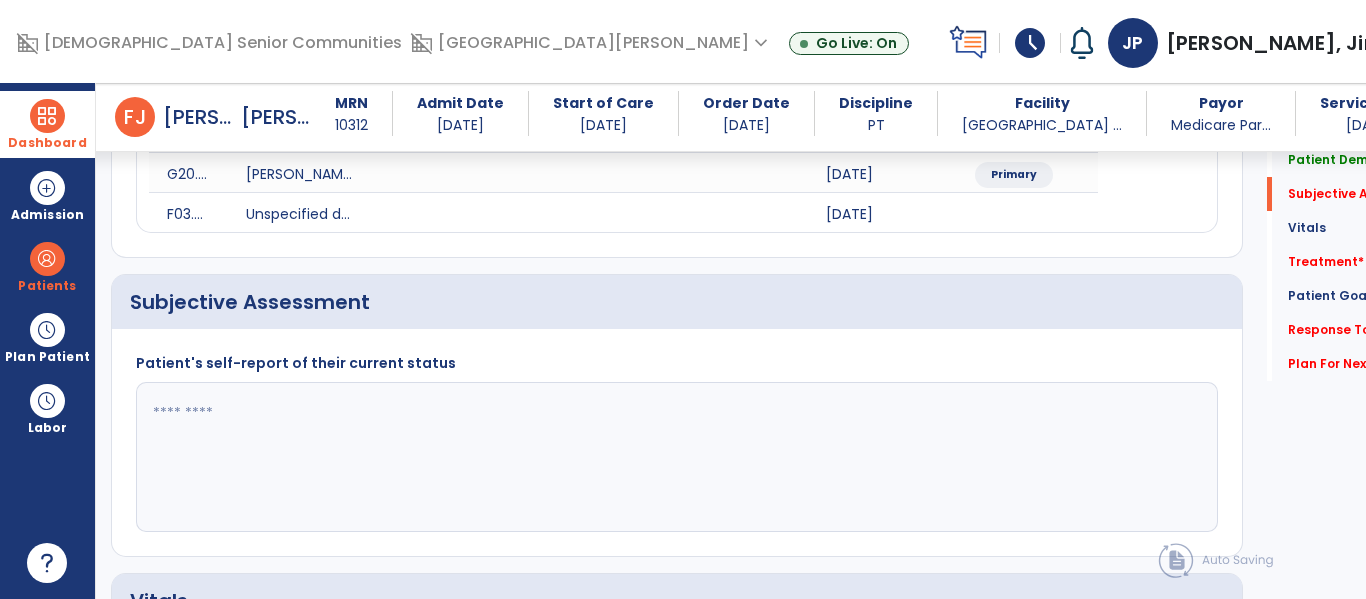 scroll, scrollTop: 427, scrollLeft: 0, axis: vertical 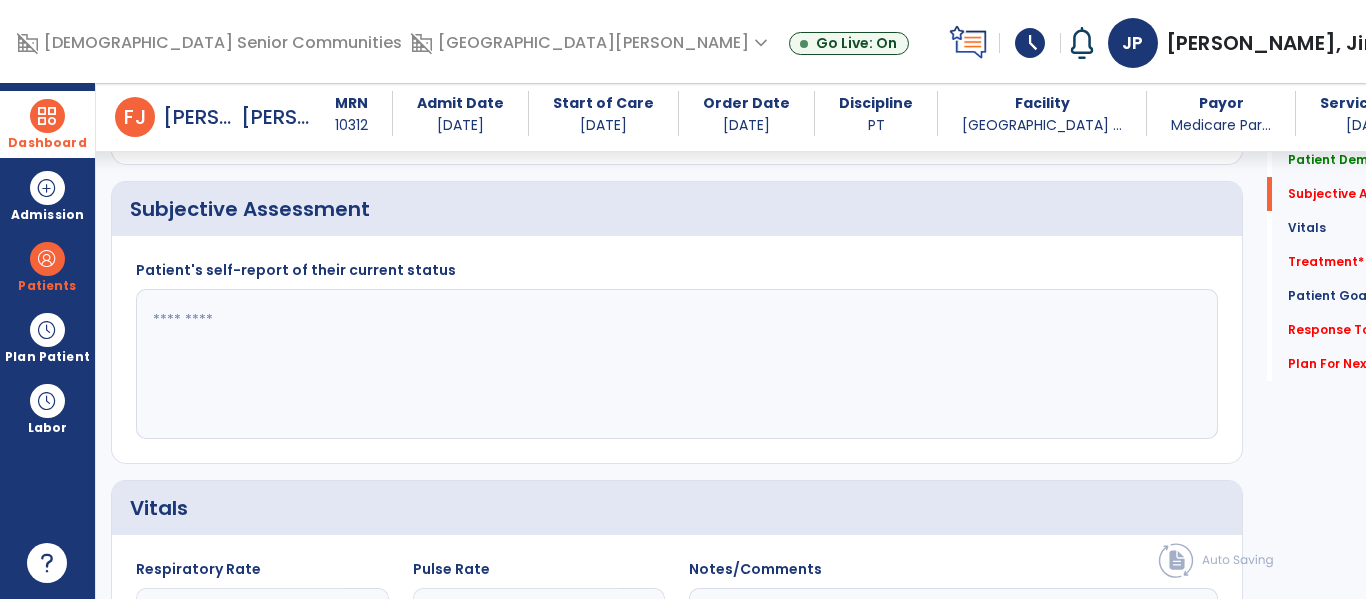 click 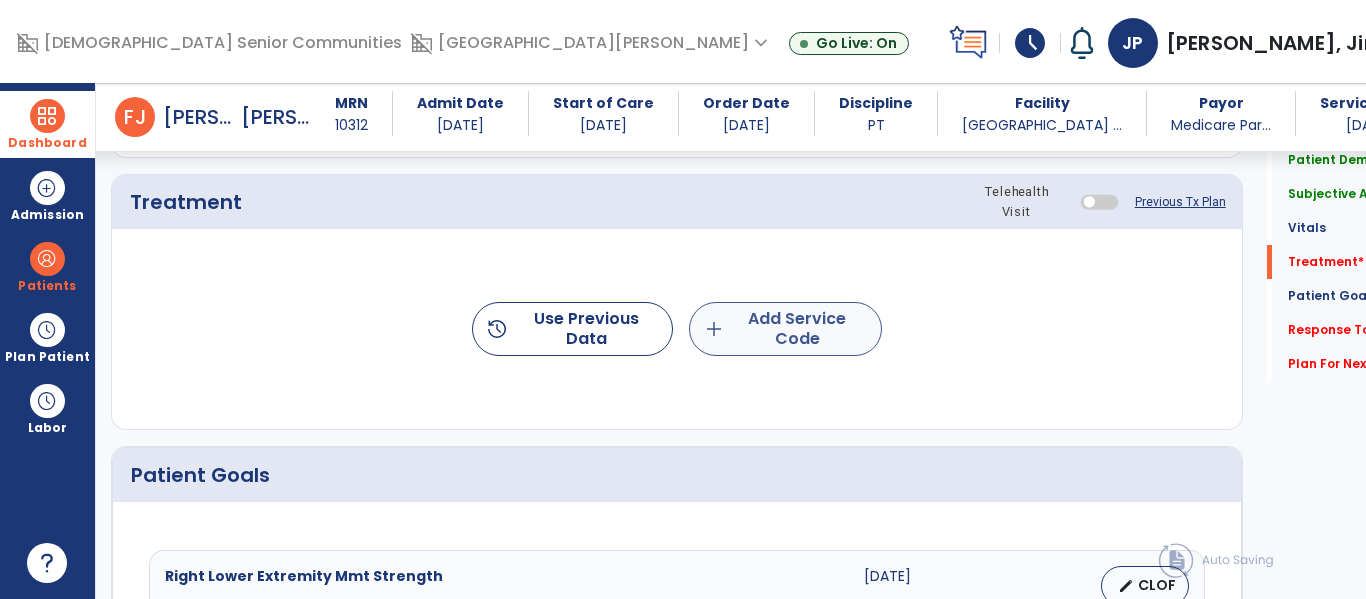 type on "**********" 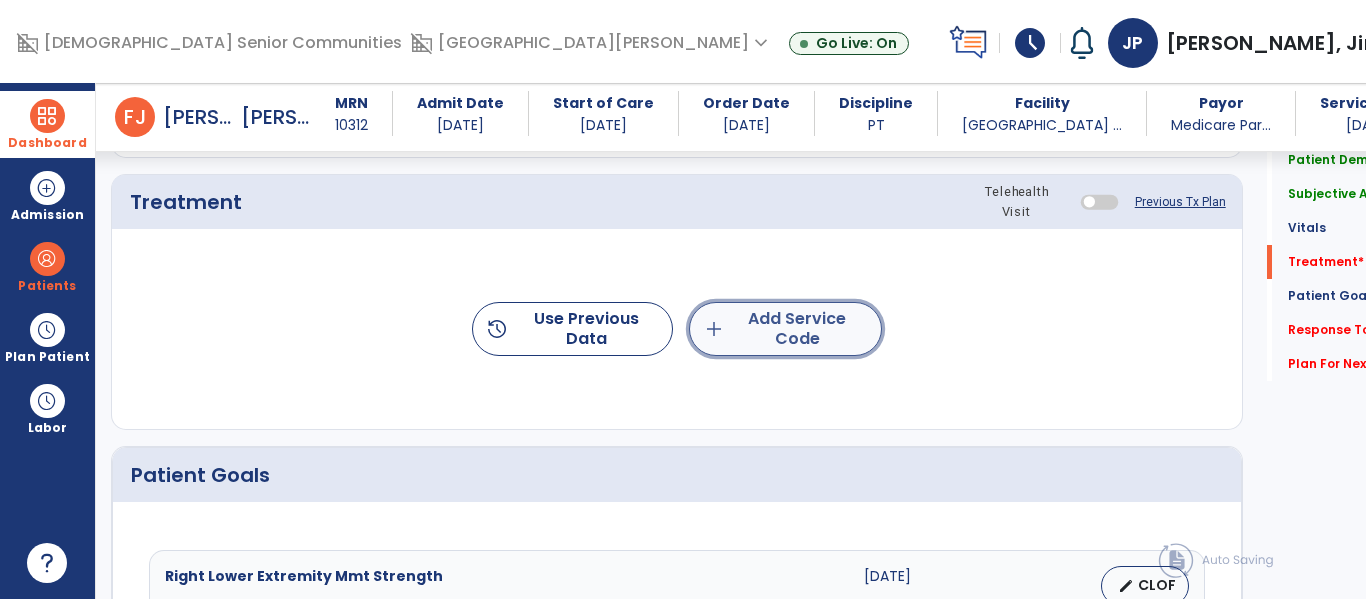 click on "add  Add Service Code" 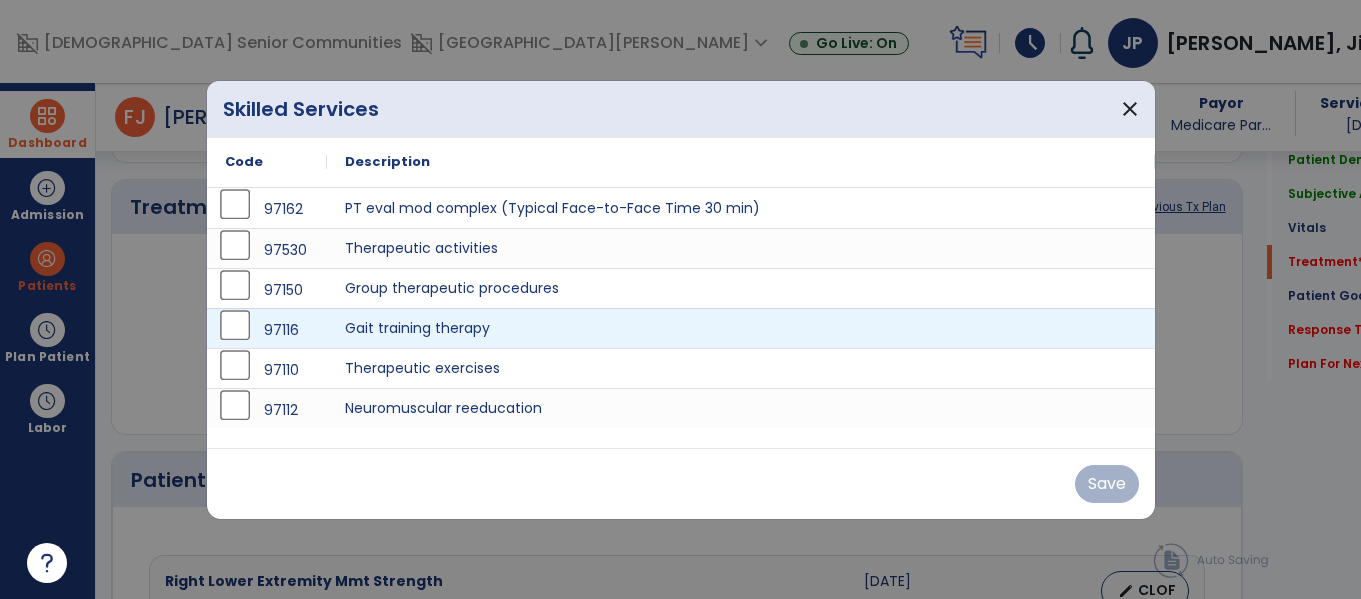 scroll, scrollTop: 1155, scrollLeft: 0, axis: vertical 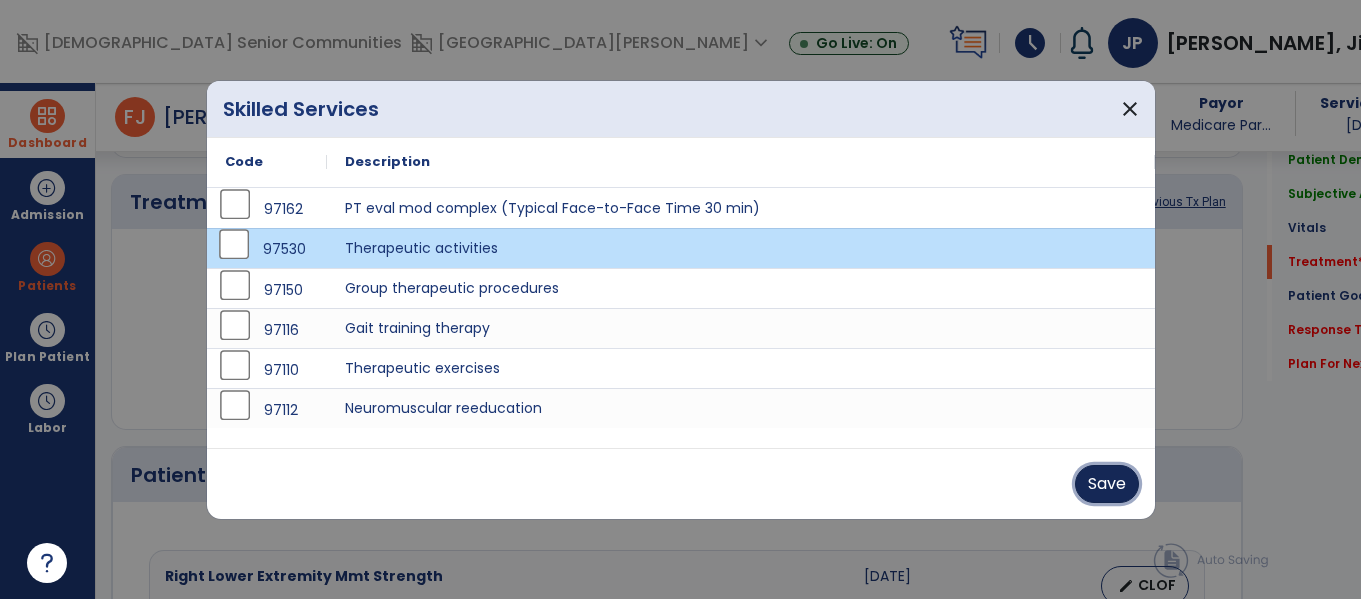 click on "Save" at bounding box center [1107, 484] 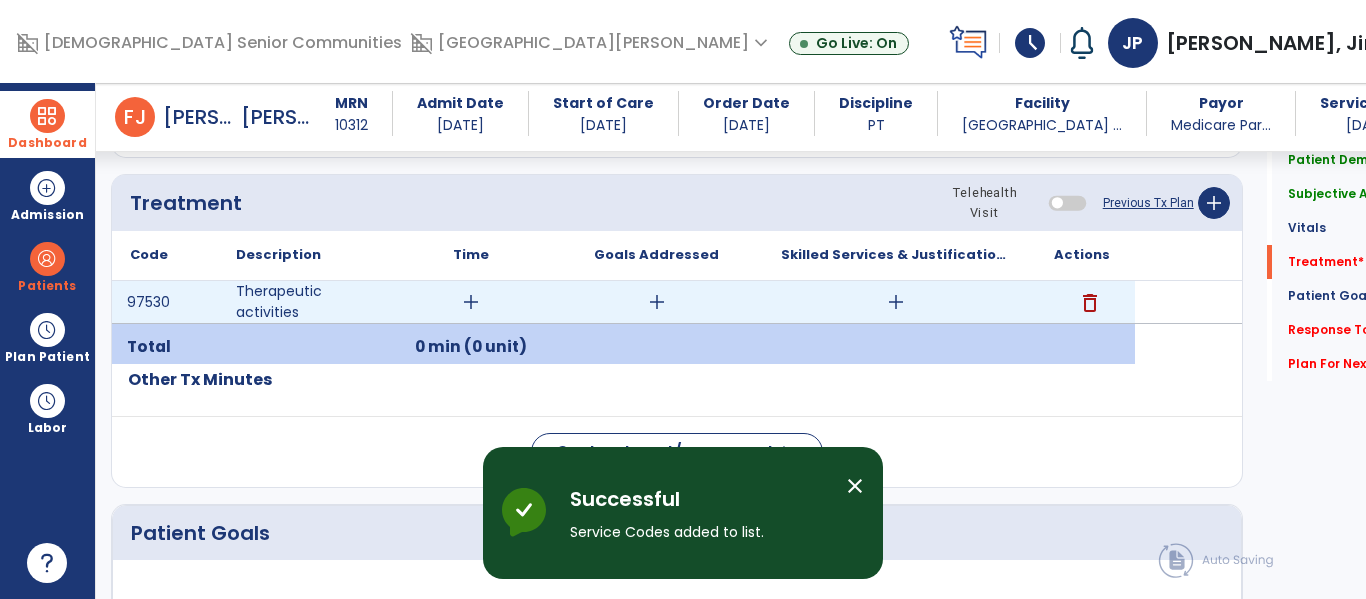 click on "add" at bounding box center [471, 302] 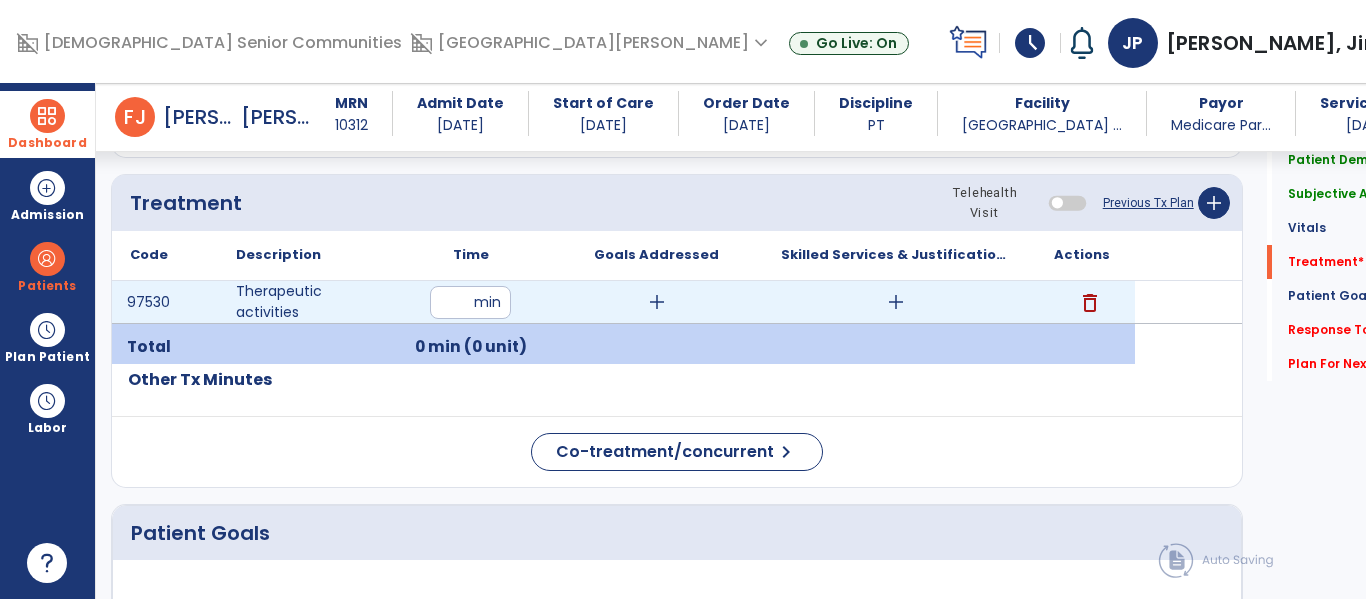 type on "**" 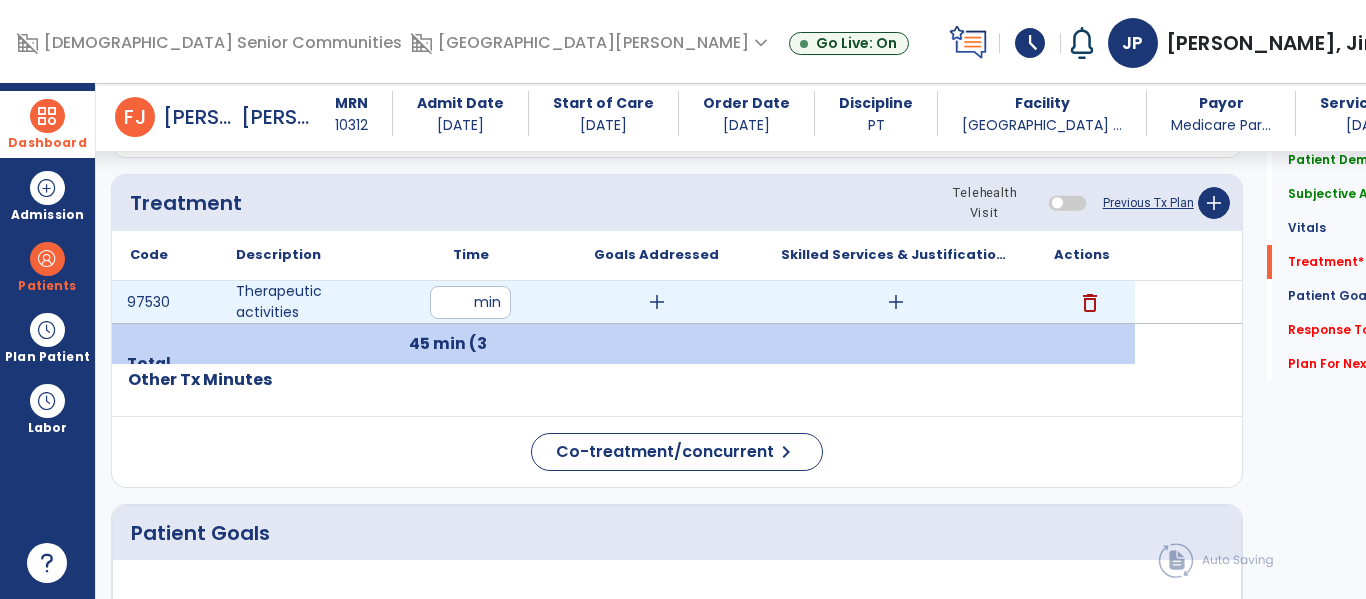 click on "add" at bounding box center [896, 302] 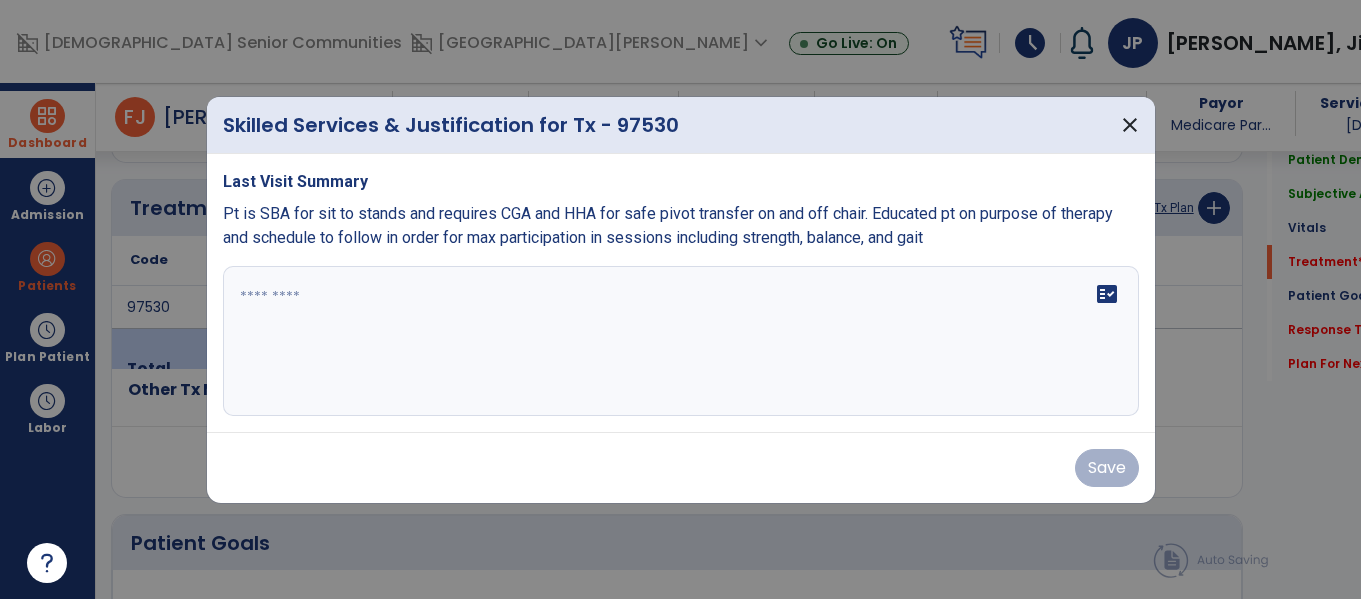 scroll, scrollTop: 1155, scrollLeft: 0, axis: vertical 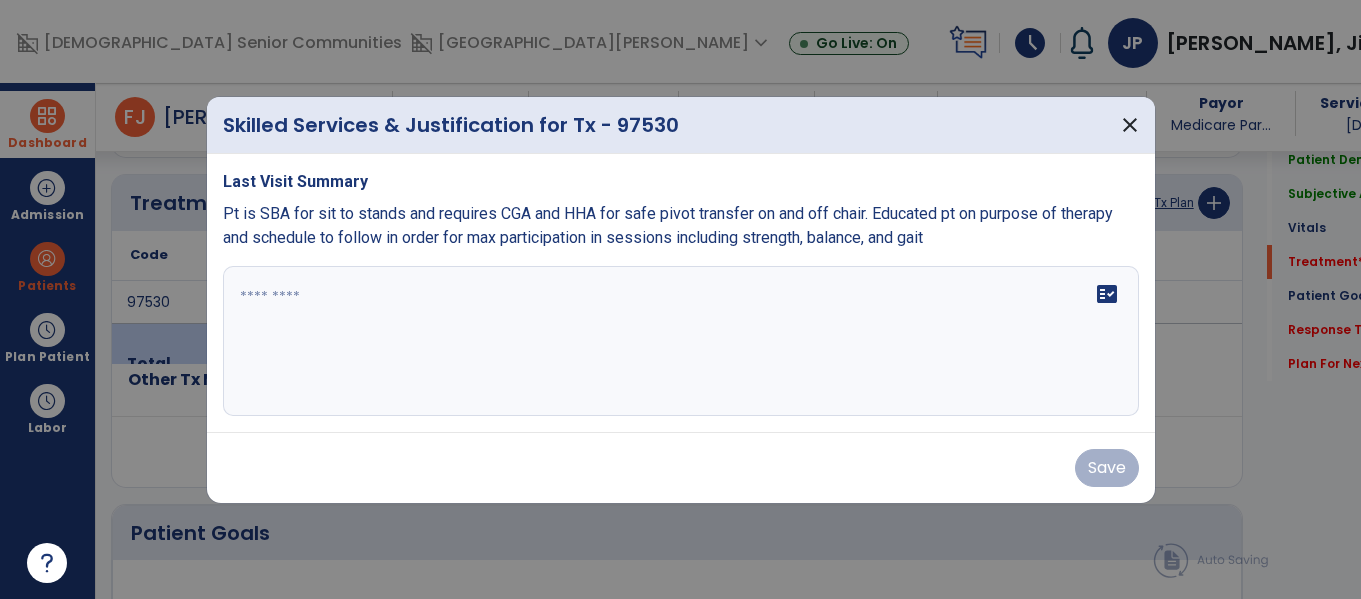 click on "fact_check" at bounding box center [681, 341] 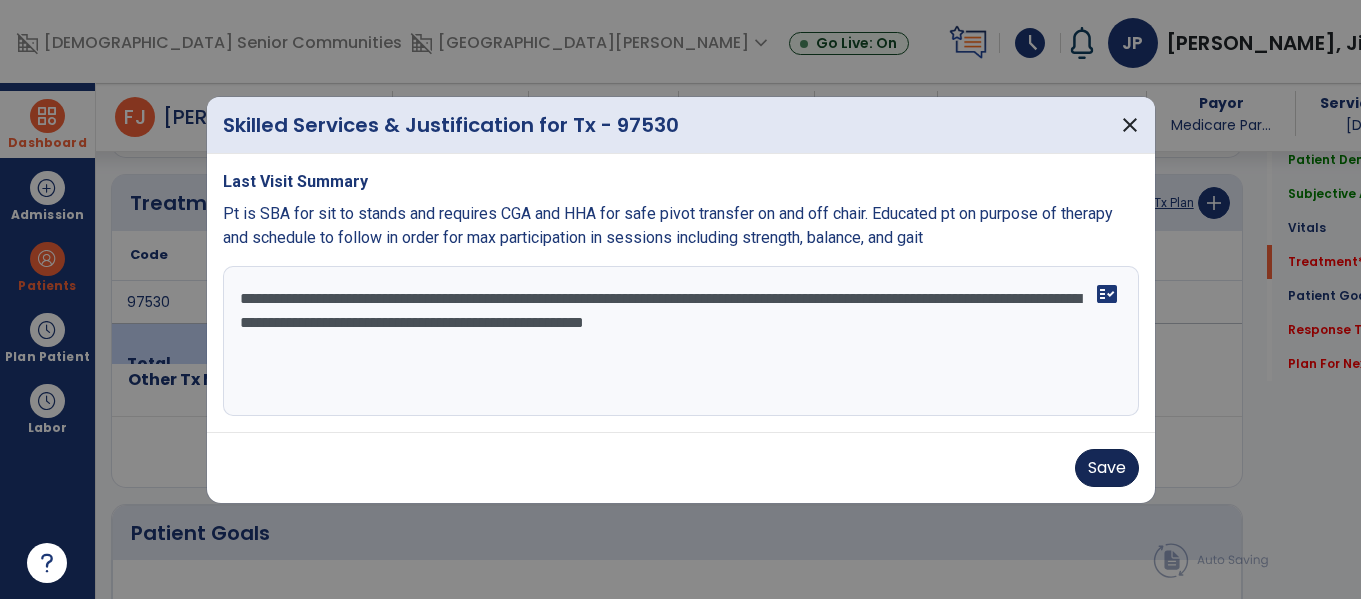type on "**********" 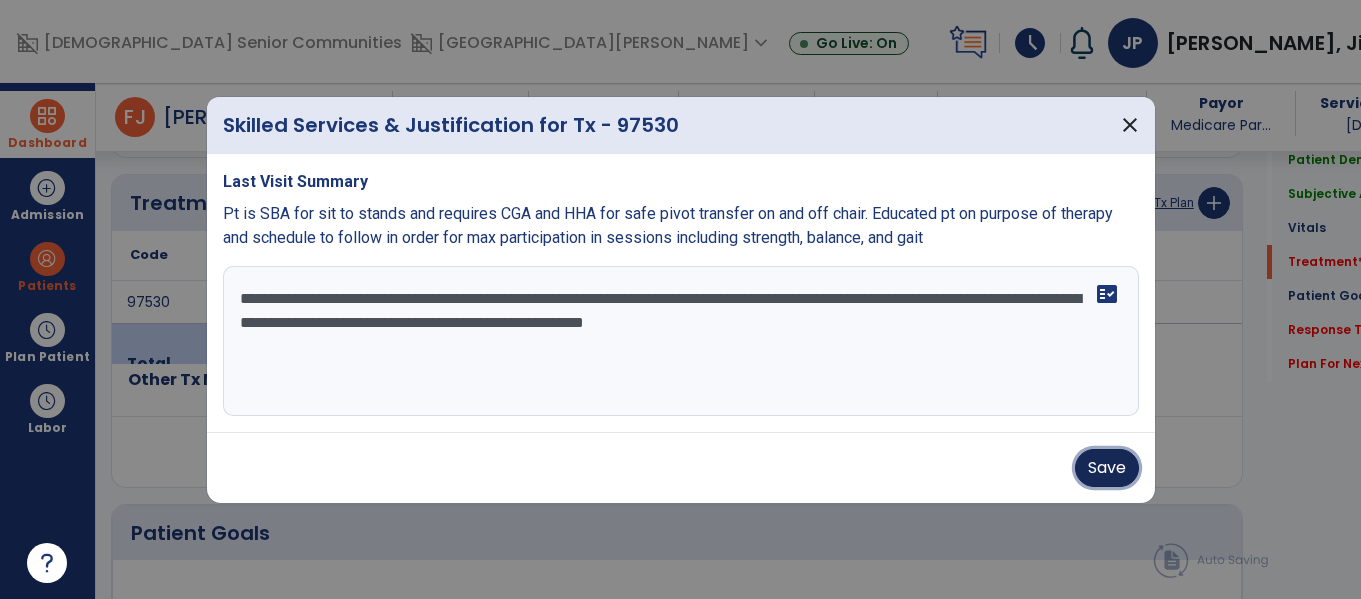 click on "Save" at bounding box center [1107, 468] 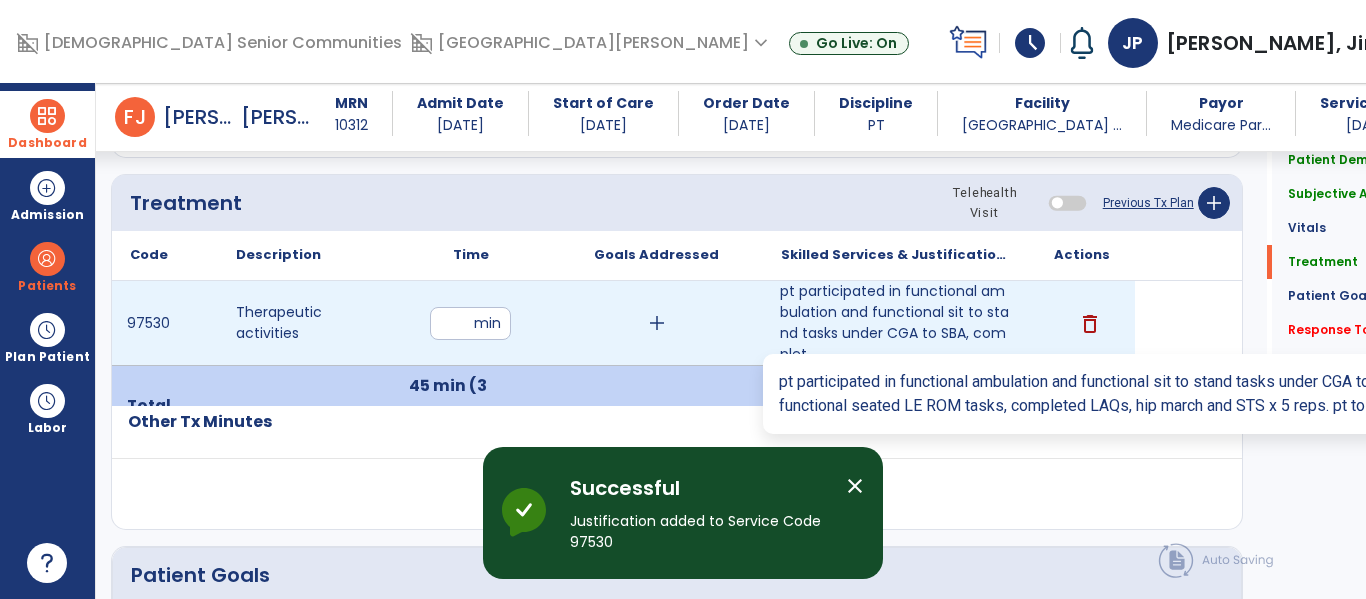 click on "pt participated in functional ambulation and functional sit to stand tasks under CGA to SBA, complet..." at bounding box center [896, 323] 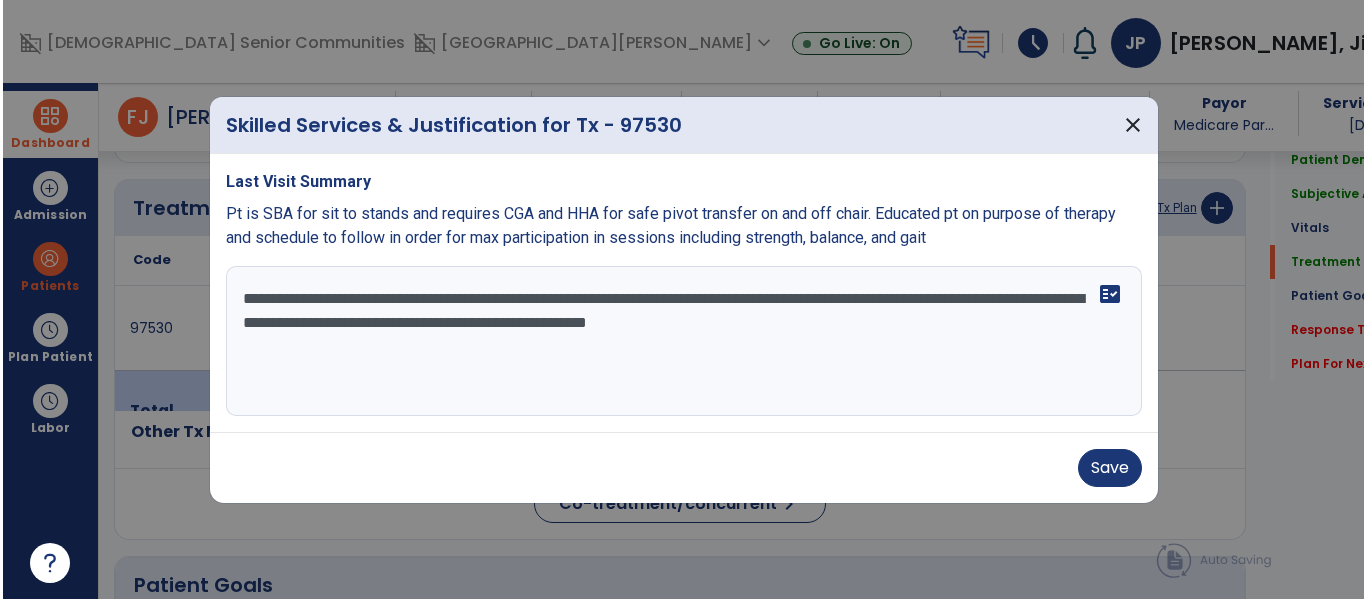 scroll, scrollTop: 1155, scrollLeft: 0, axis: vertical 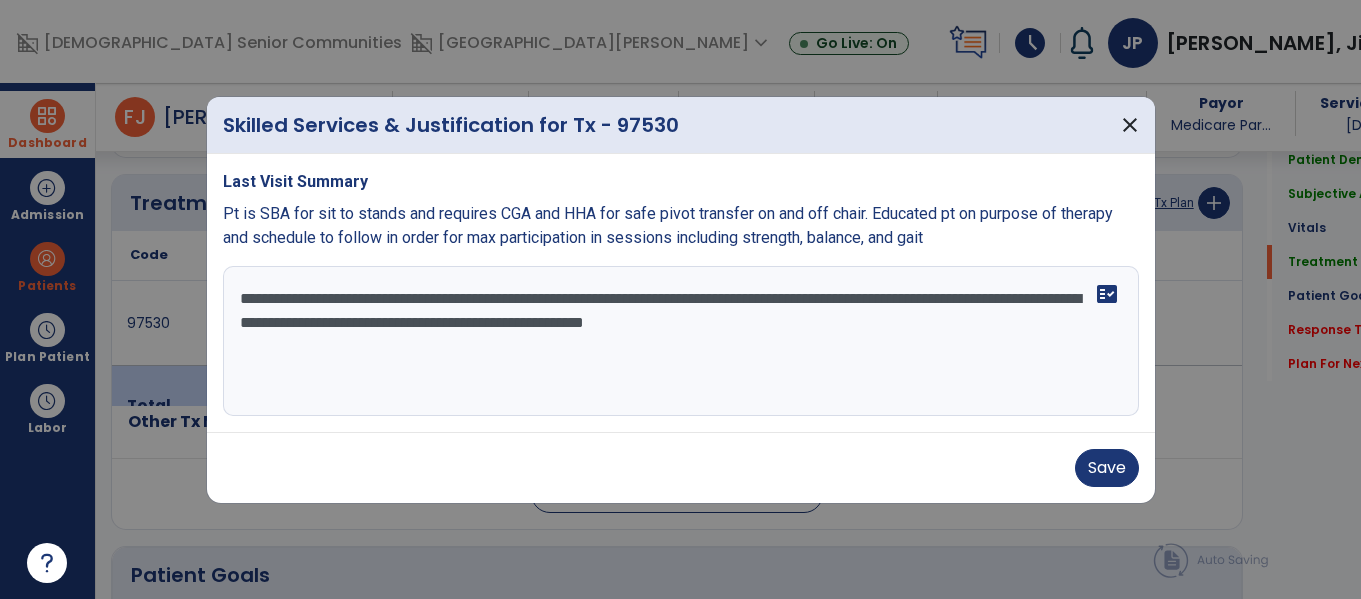 click on "**********" at bounding box center [681, 341] 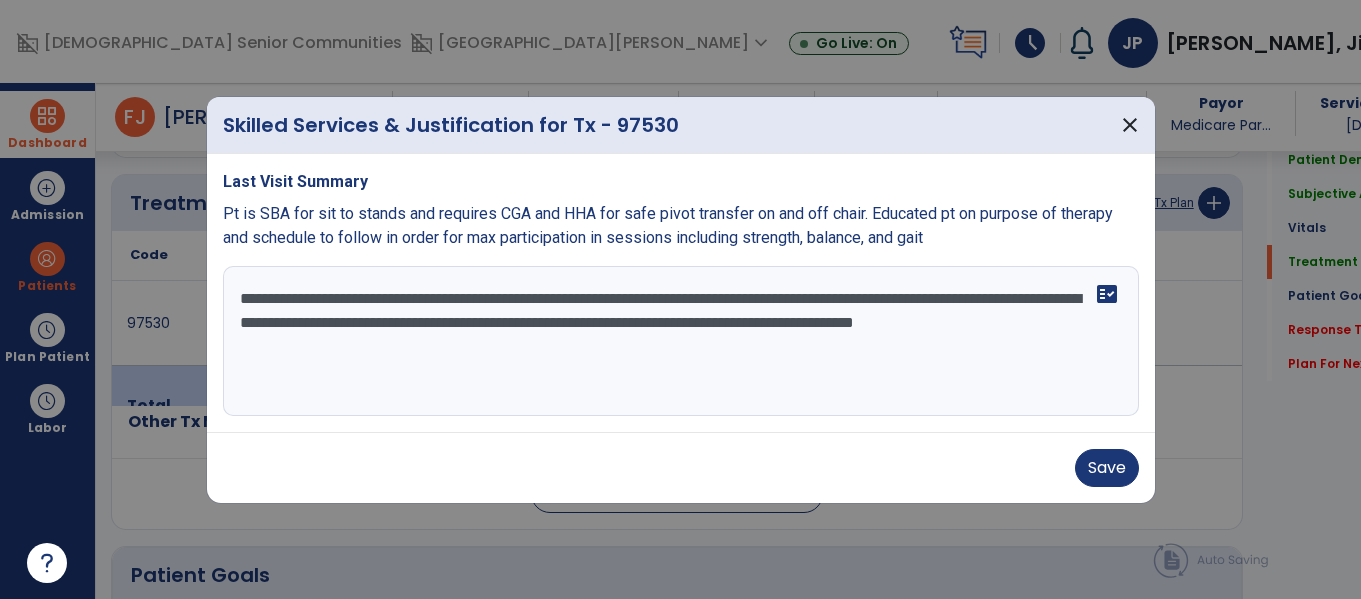 type on "**********" 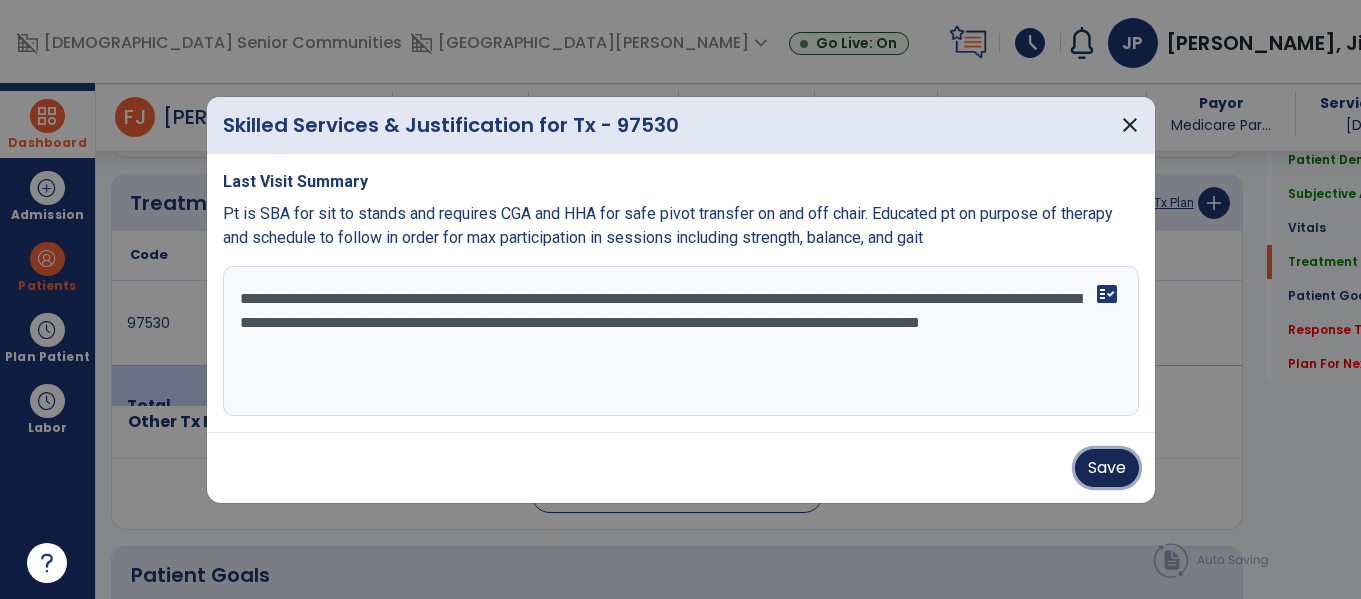 click on "Save" at bounding box center [1107, 468] 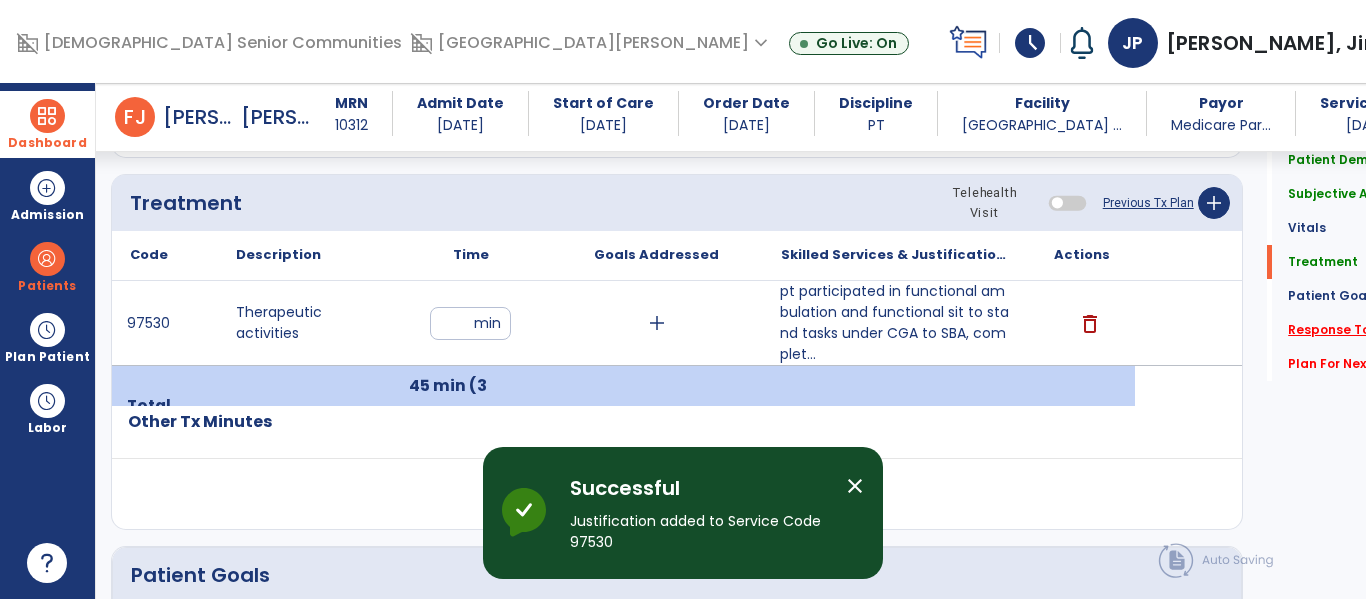 click on "Response To Treatment   *" 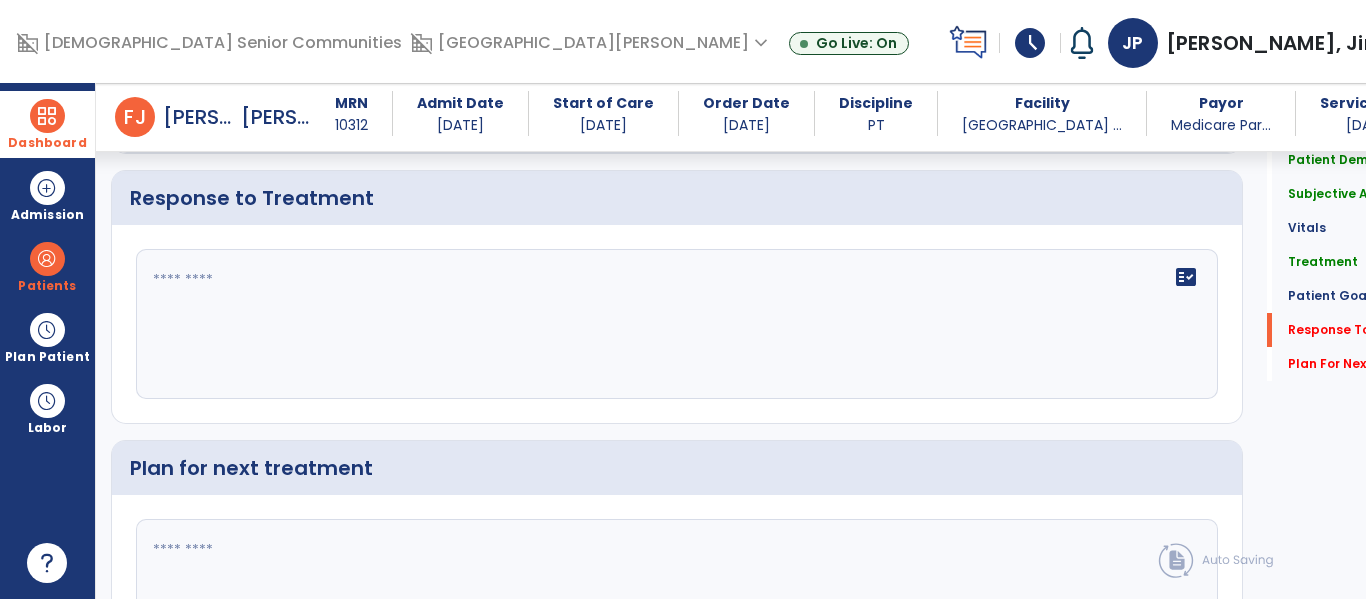 scroll, scrollTop: 3086, scrollLeft: 0, axis: vertical 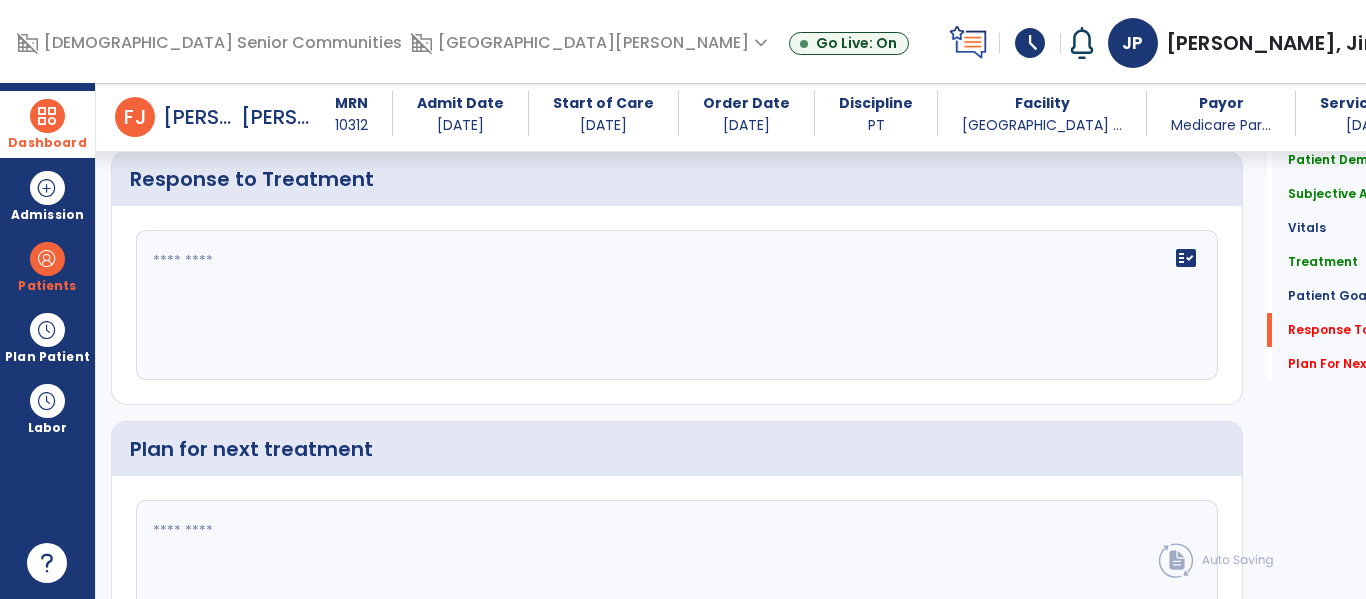 click 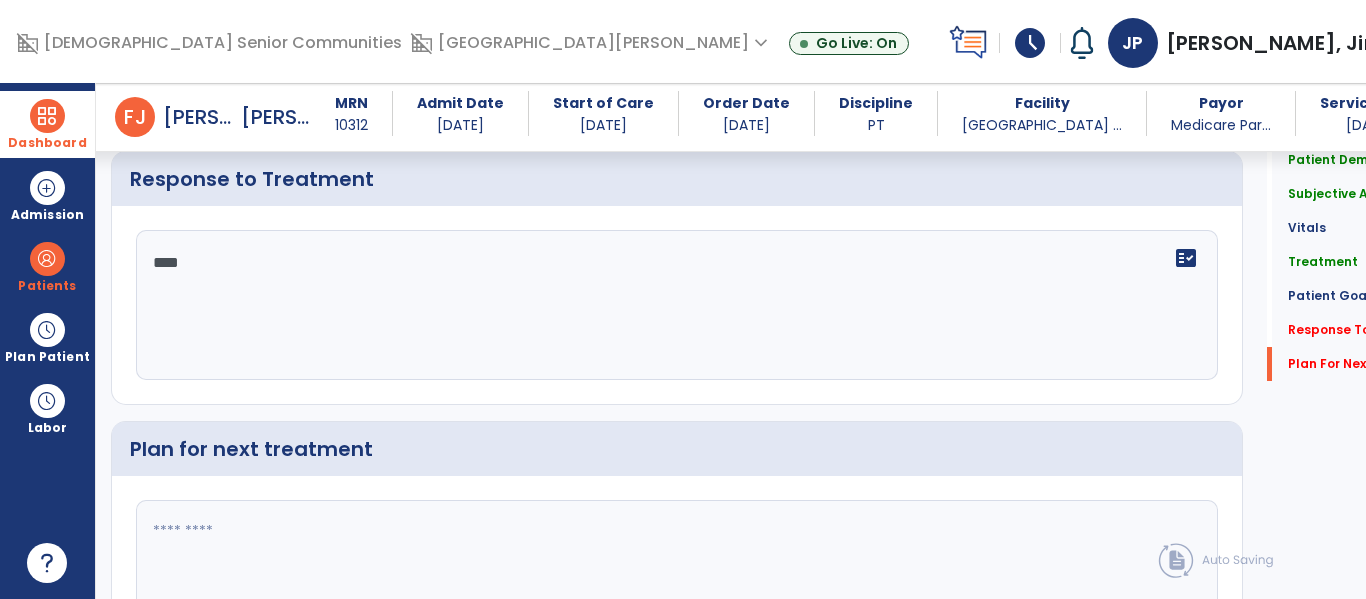 scroll, scrollTop: 3291, scrollLeft: 0, axis: vertical 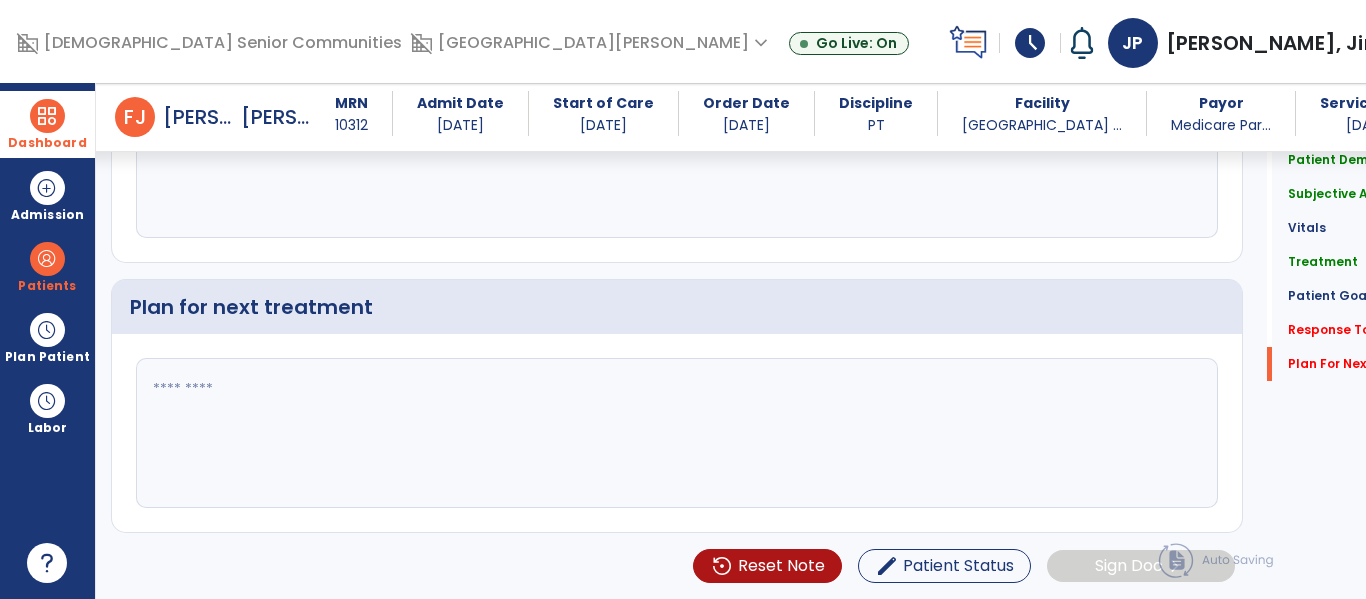 type on "****" 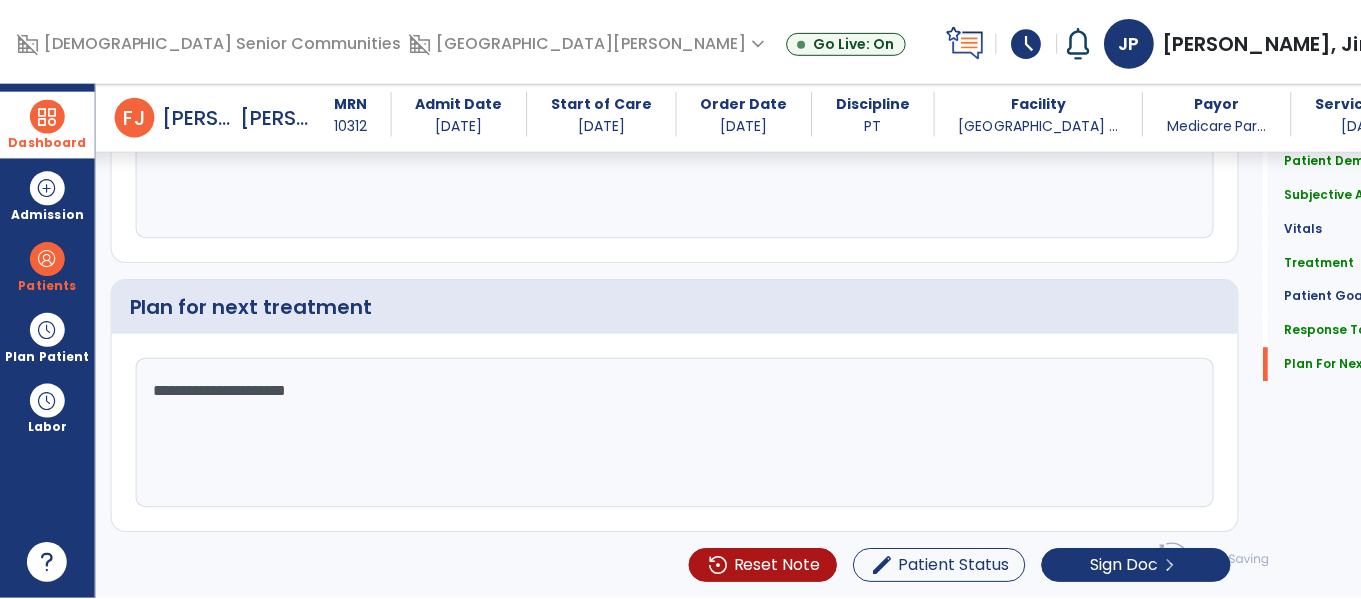 scroll, scrollTop: 3291, scrollLeft: 0, axis: vertical 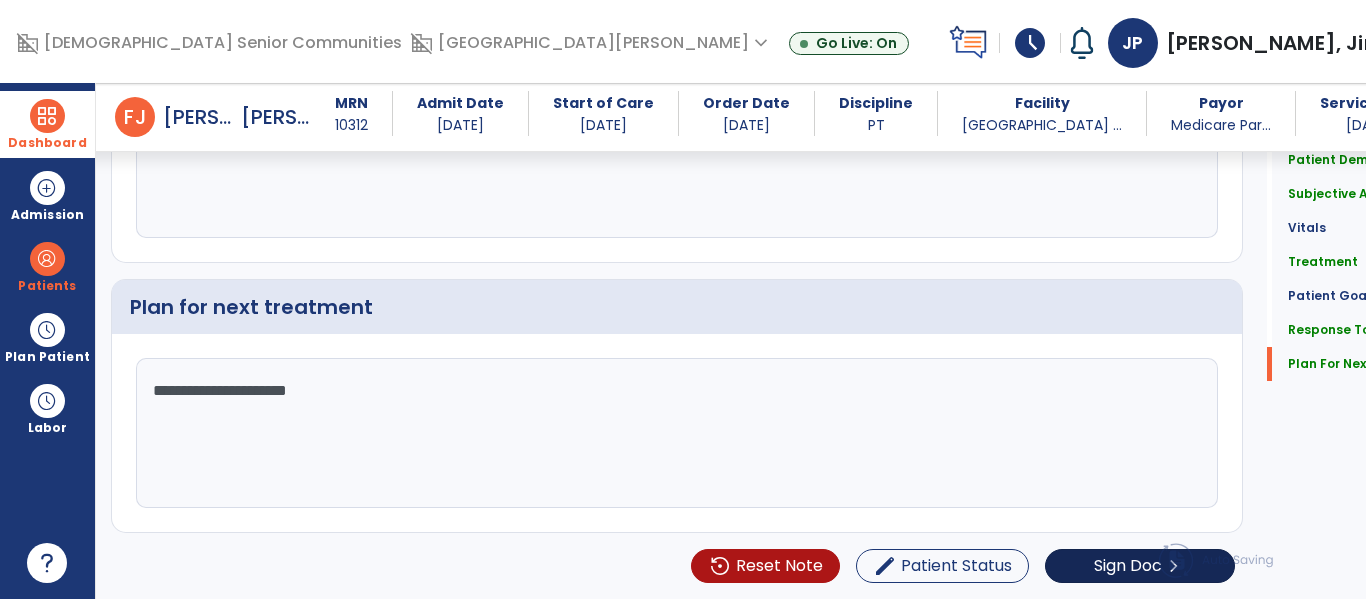 type on "**********" 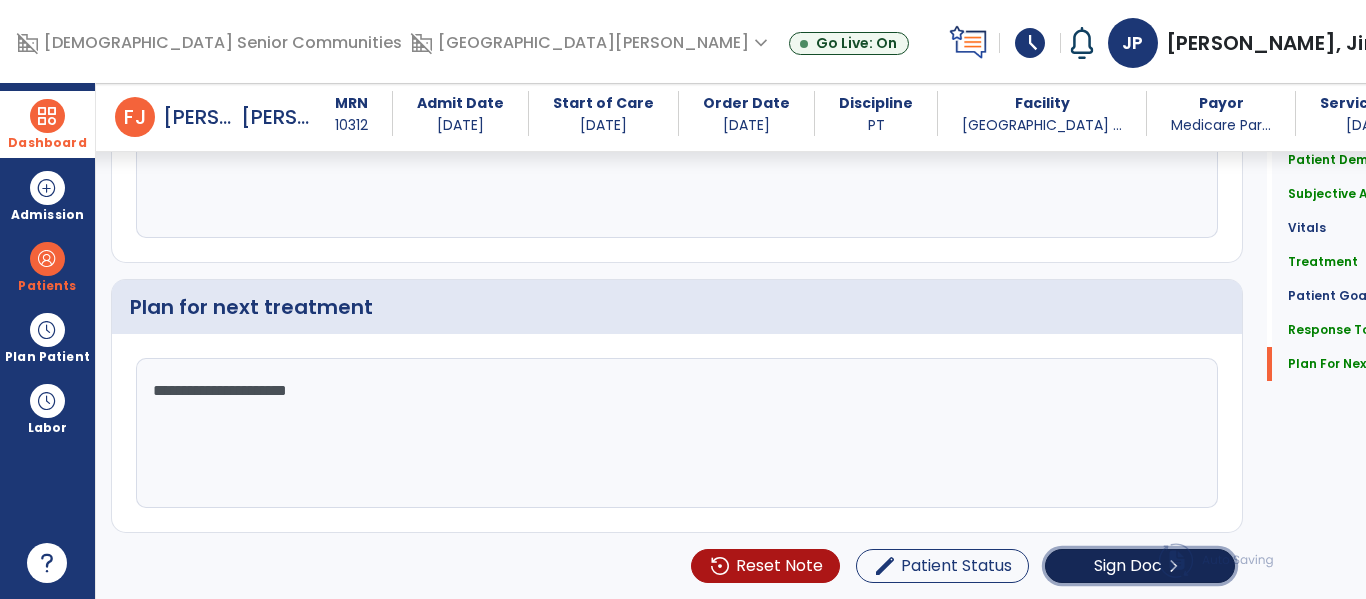 click on "Sign Doc  chevron_right" 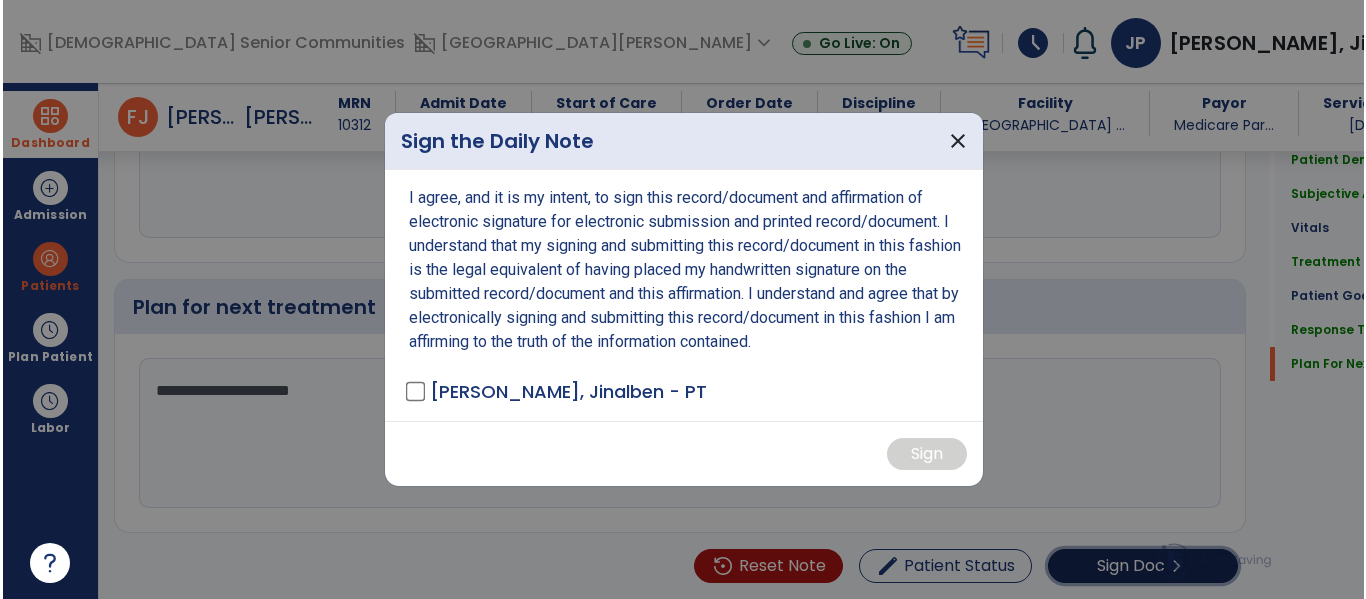 scroll, scrollTop: 3291, scrollLeft: 0, axis: vertical 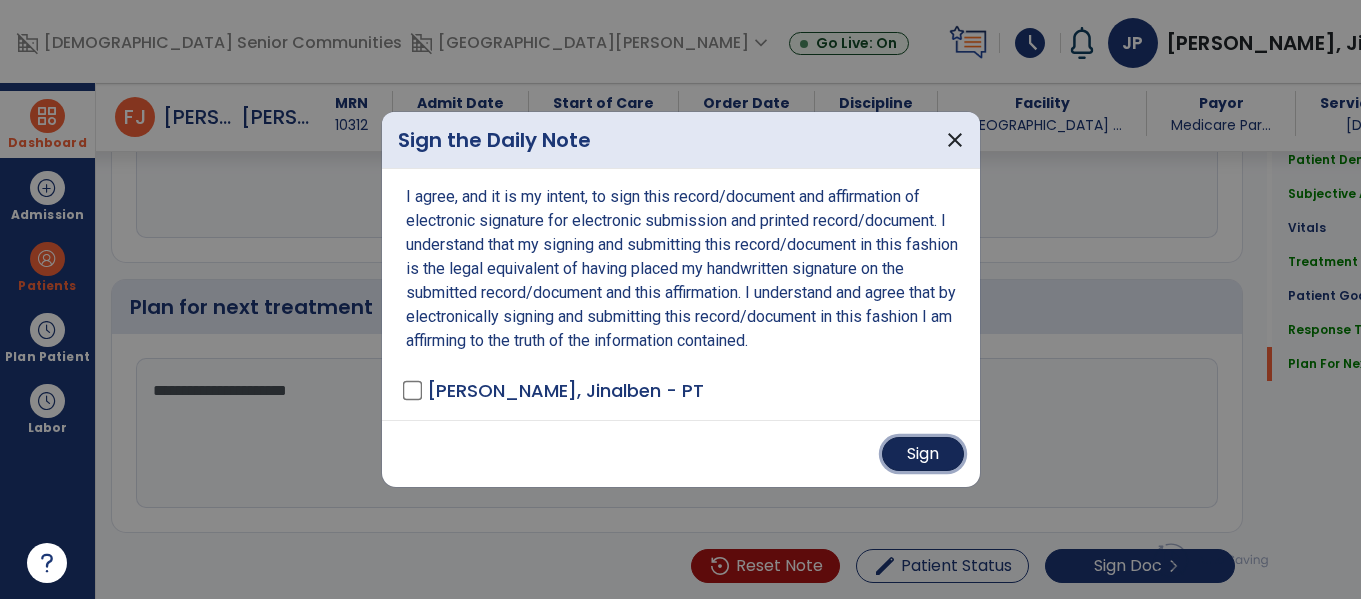 click on "Sign" at bounding box center (923, 454) 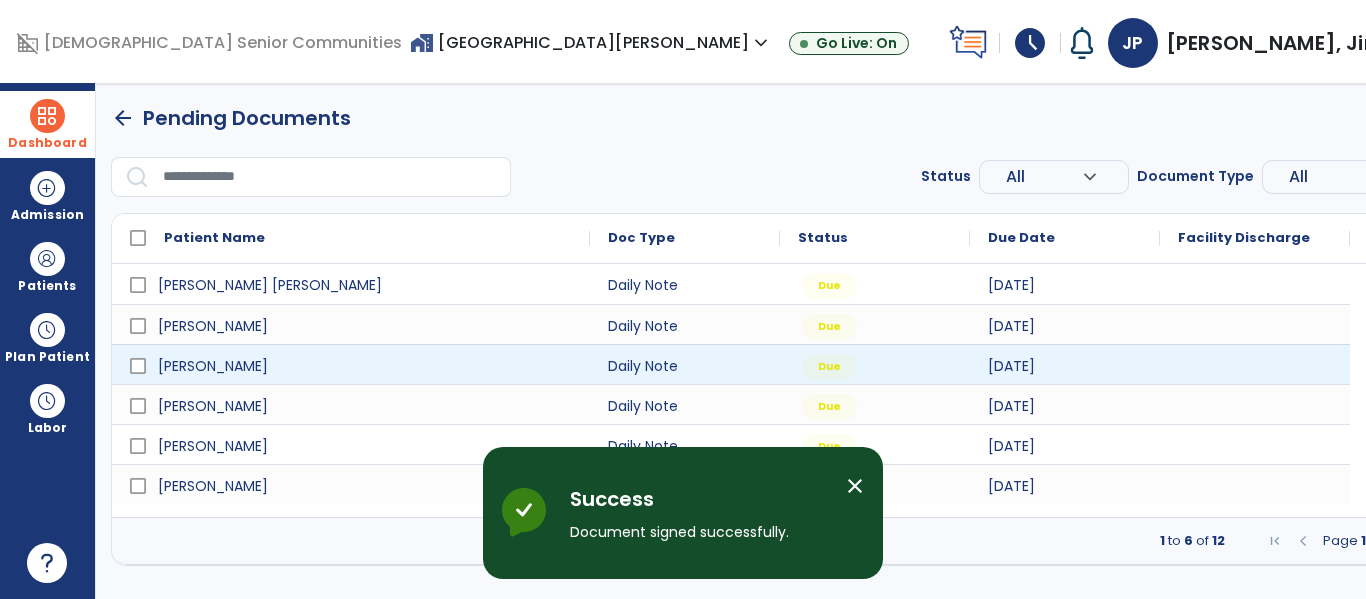 scroll, scrollTop: 0, scrollLeft: 0, axis: both 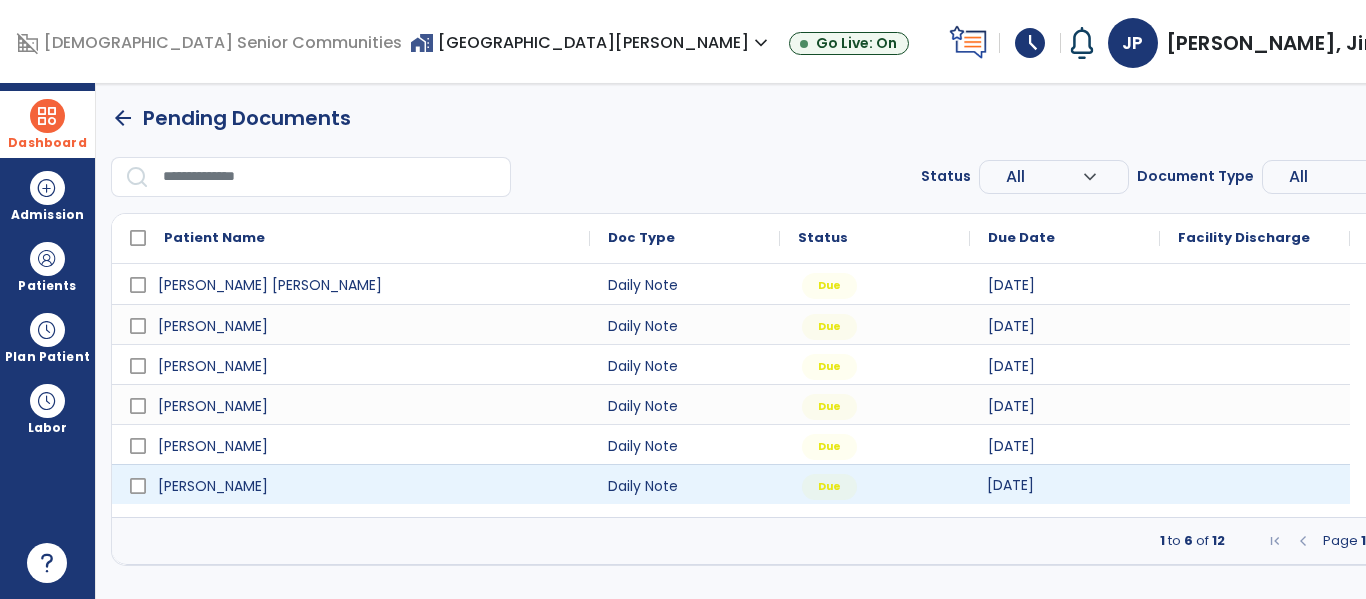 click on "[DATE]" at bounding box center (1065, 484) 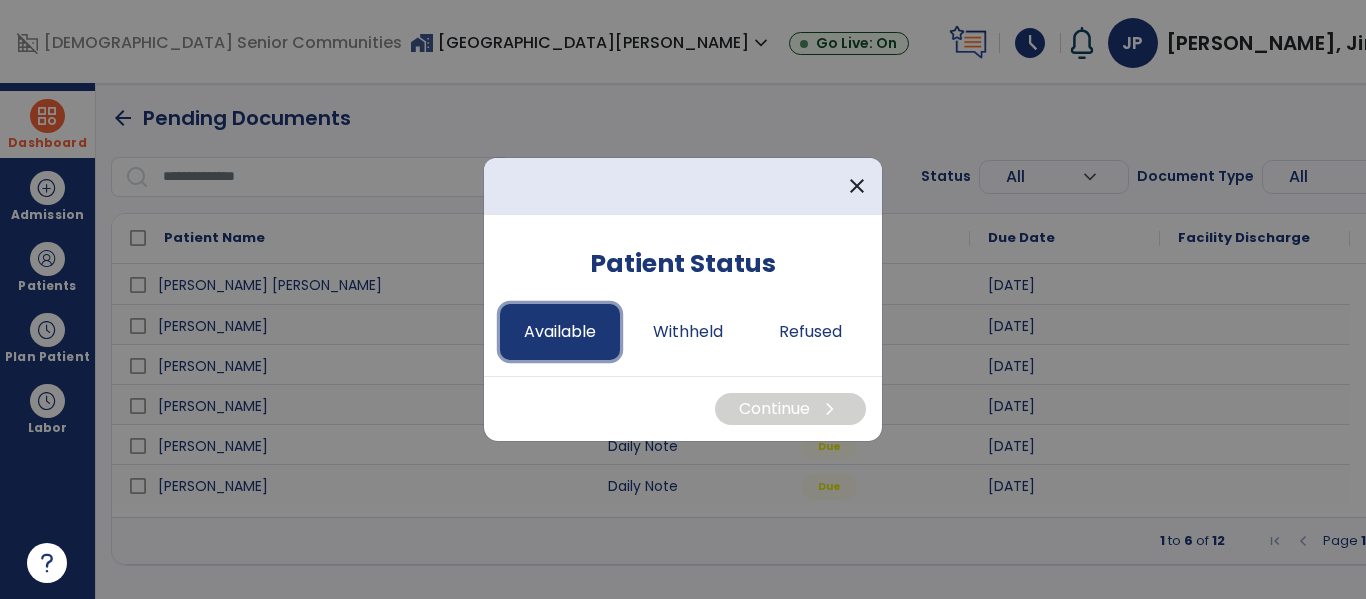 click on "Available" at bounding box center [560, 332] 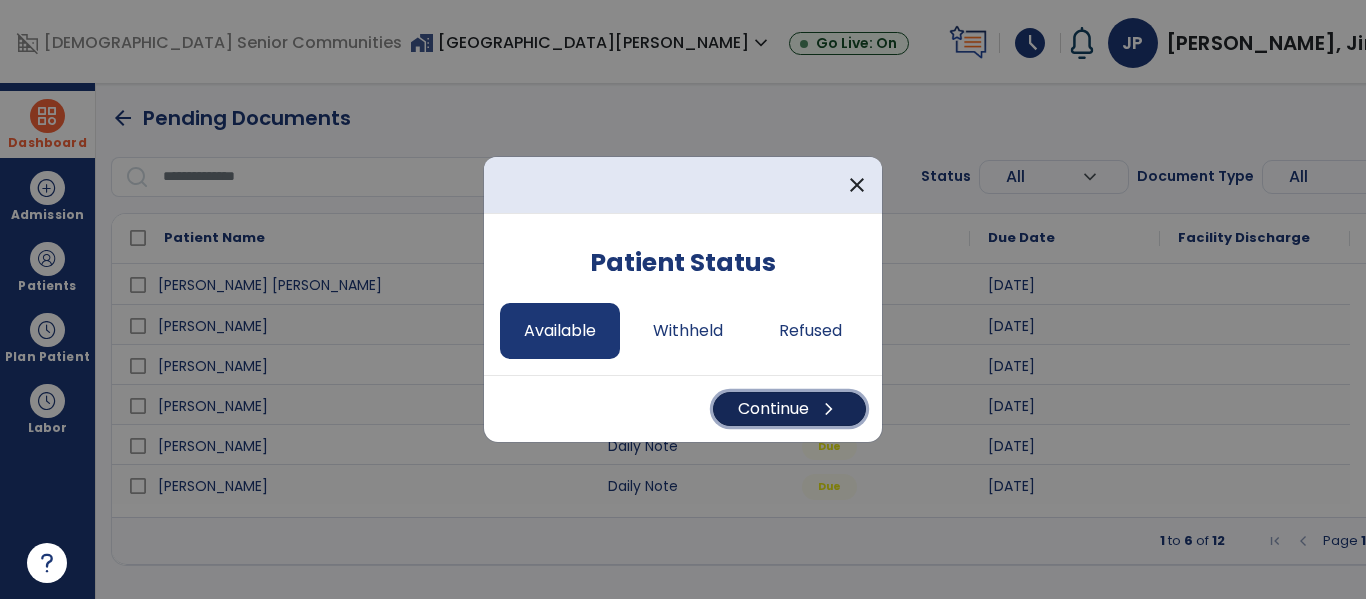 click on "Continue   chevron_right" at bounding box center [789, 409] 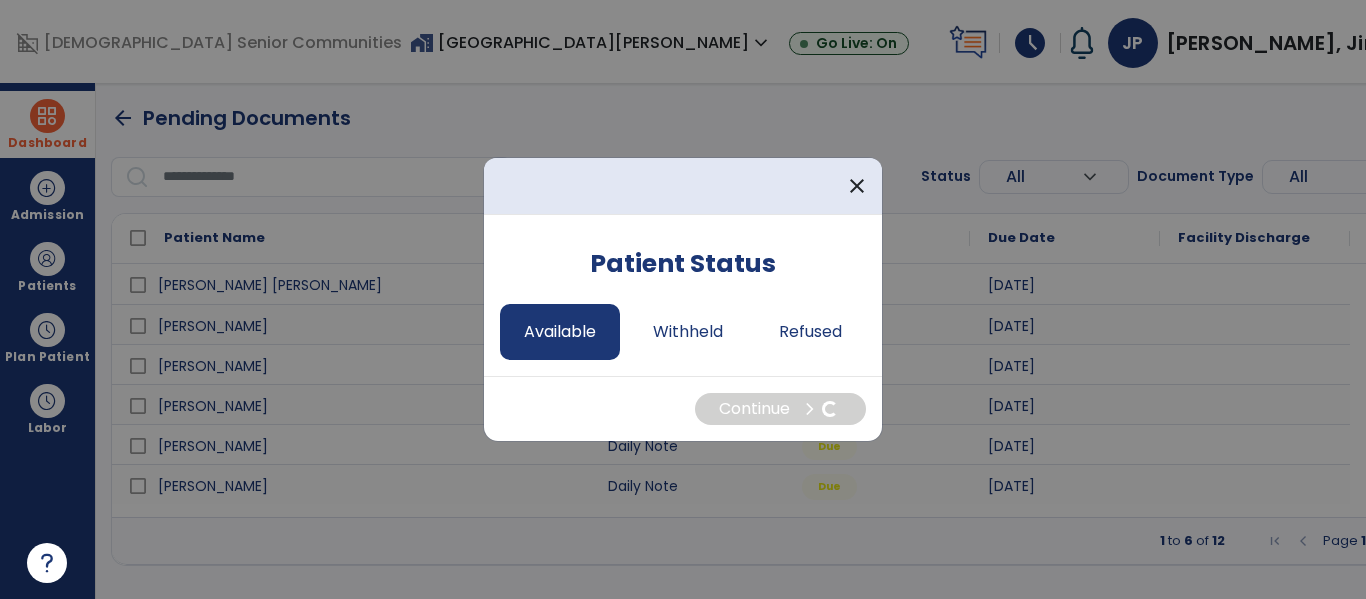 select on "*" 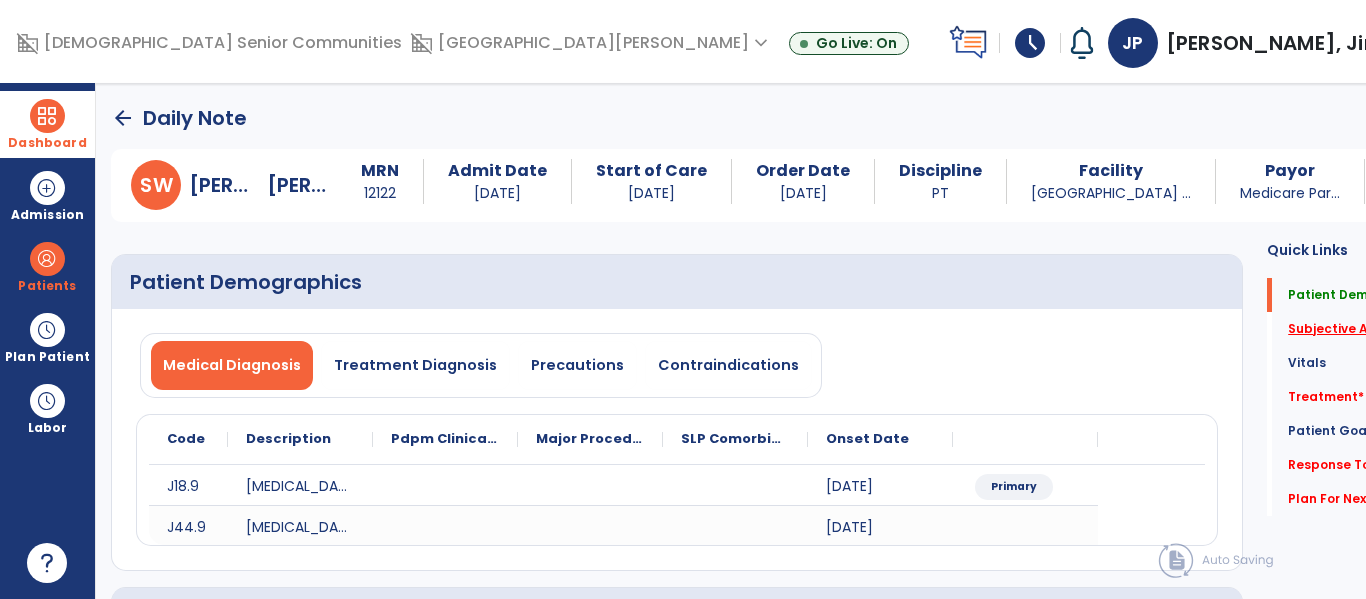 click on "Subjective Assessment   *" 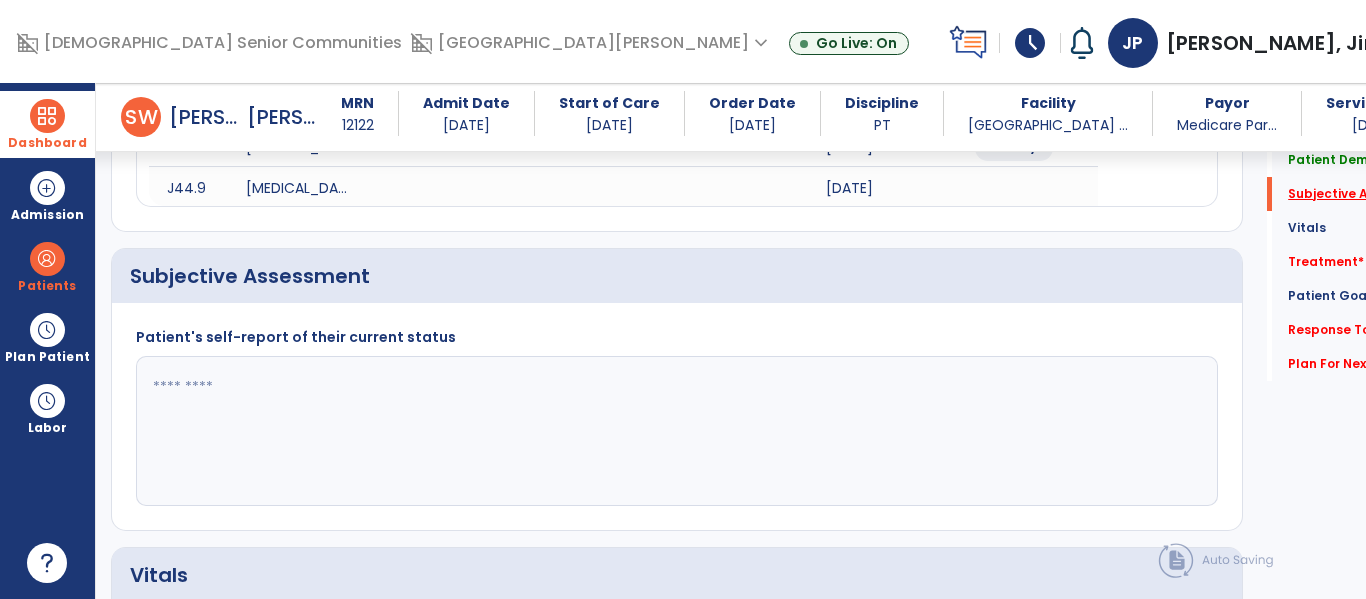scroll, scrollTop: 387, scrollLeft: 0, axis: vertical 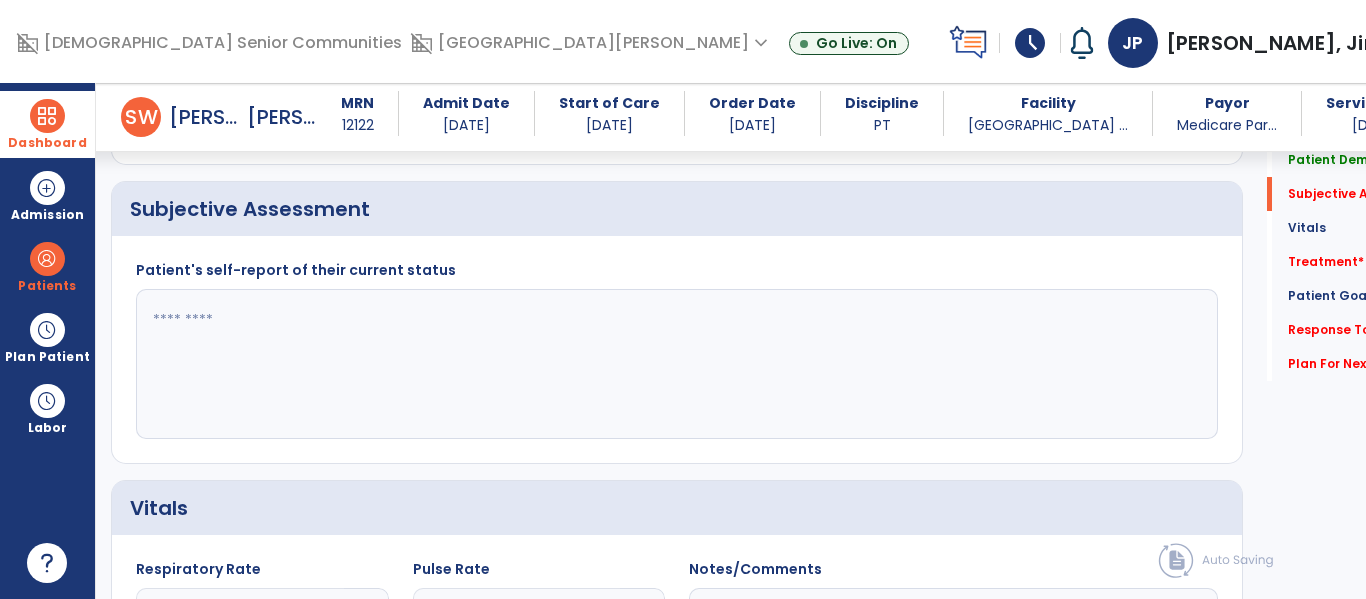 click 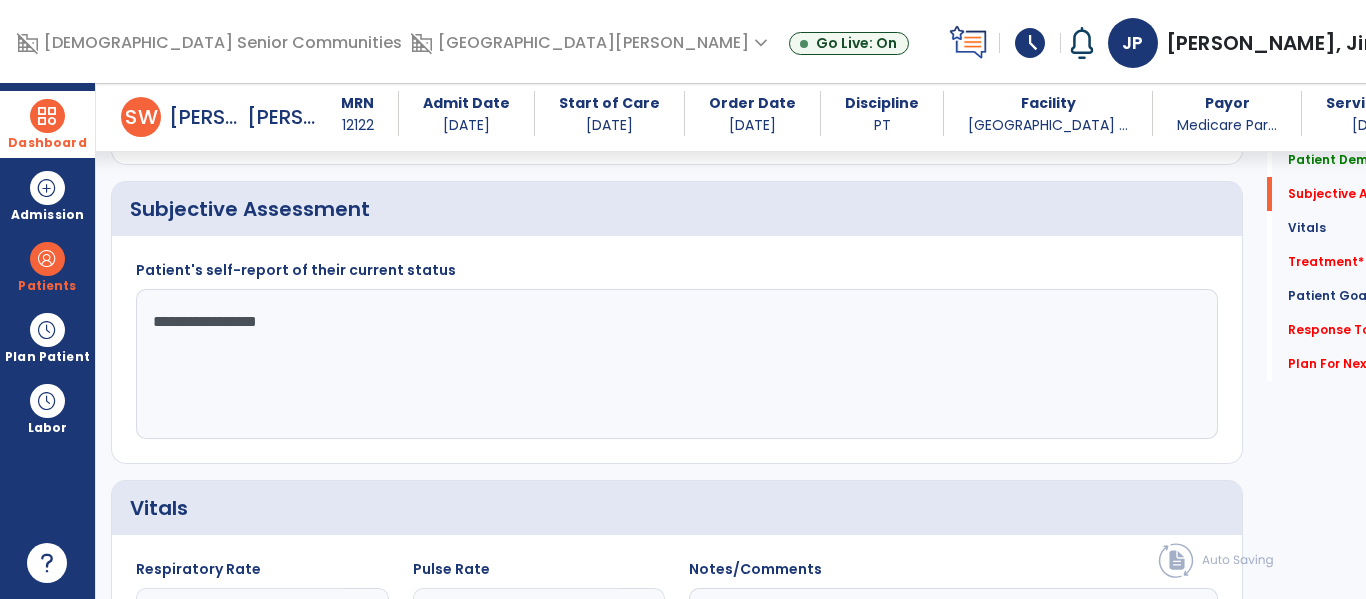 type on "**********" 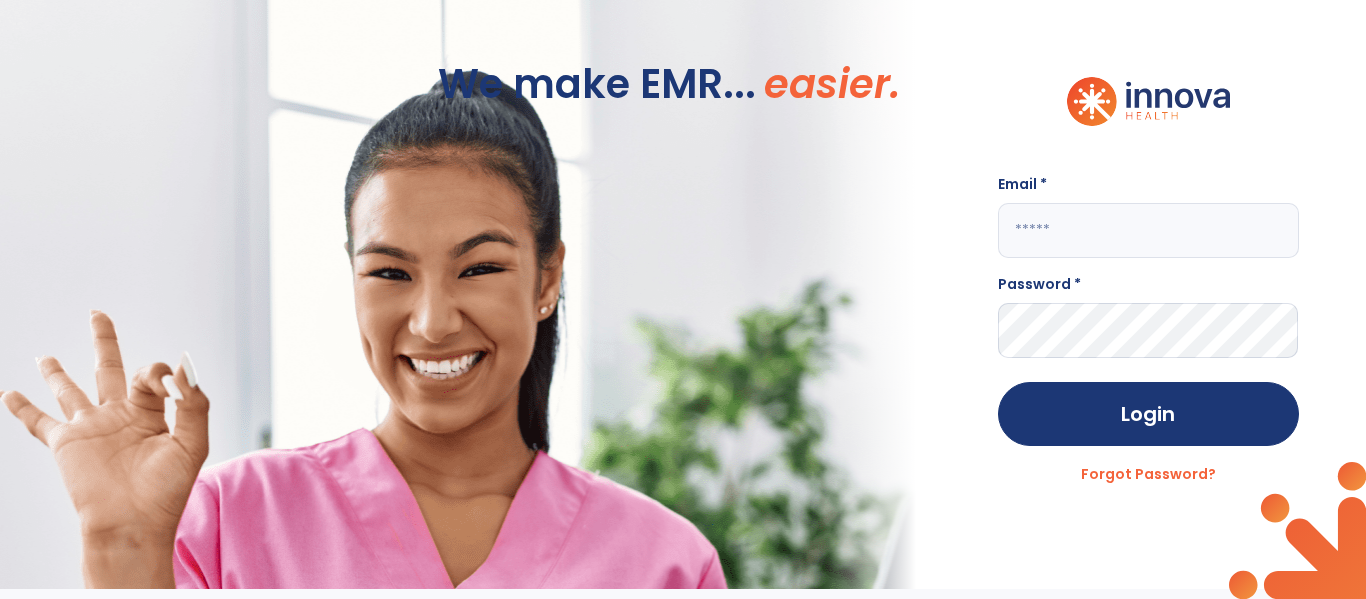 scroll, scrollTop: 0, scrollLeft: 0, axis: both 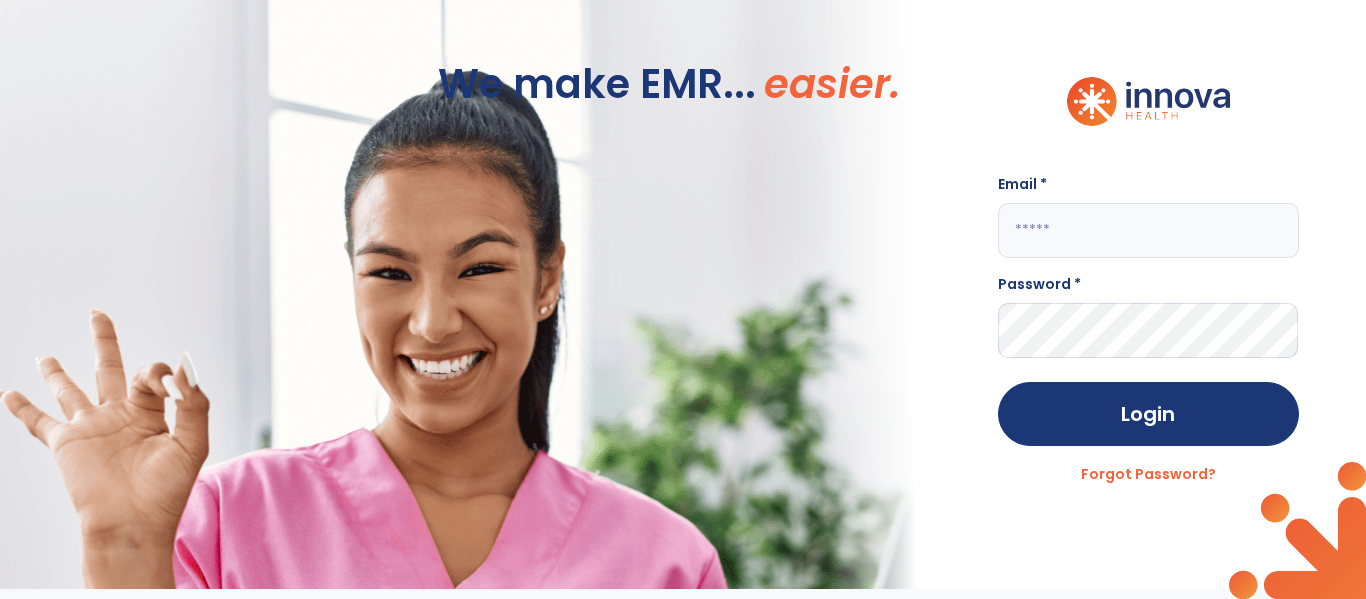 click 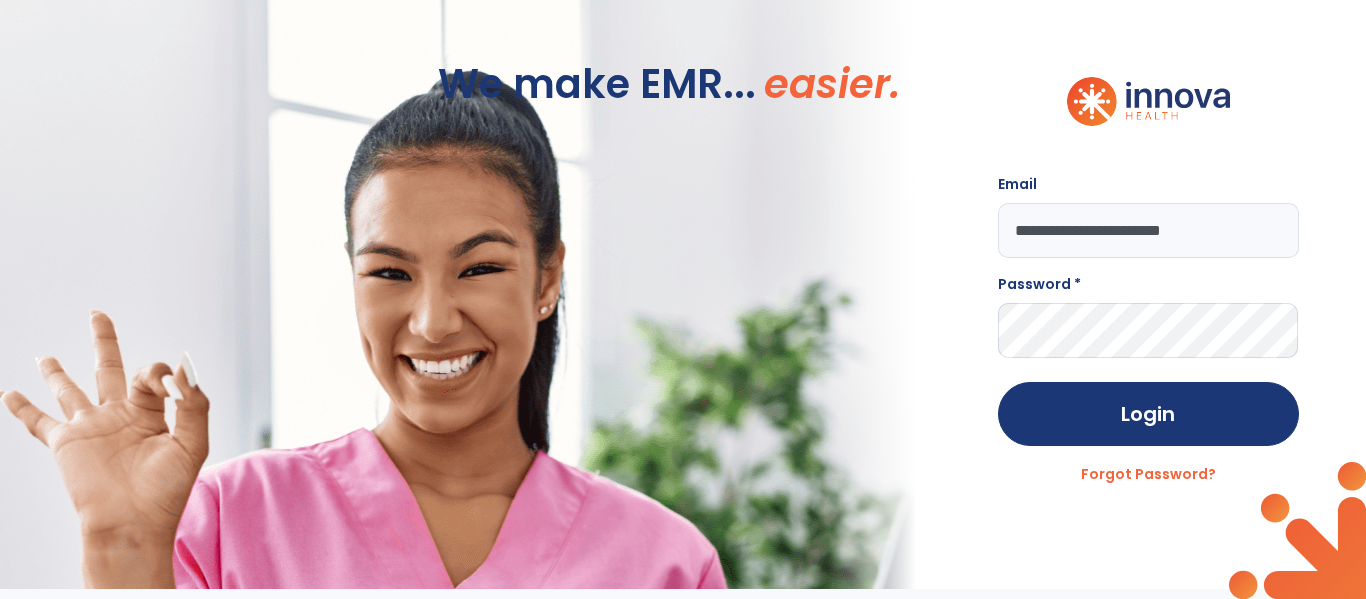 type on "**********" 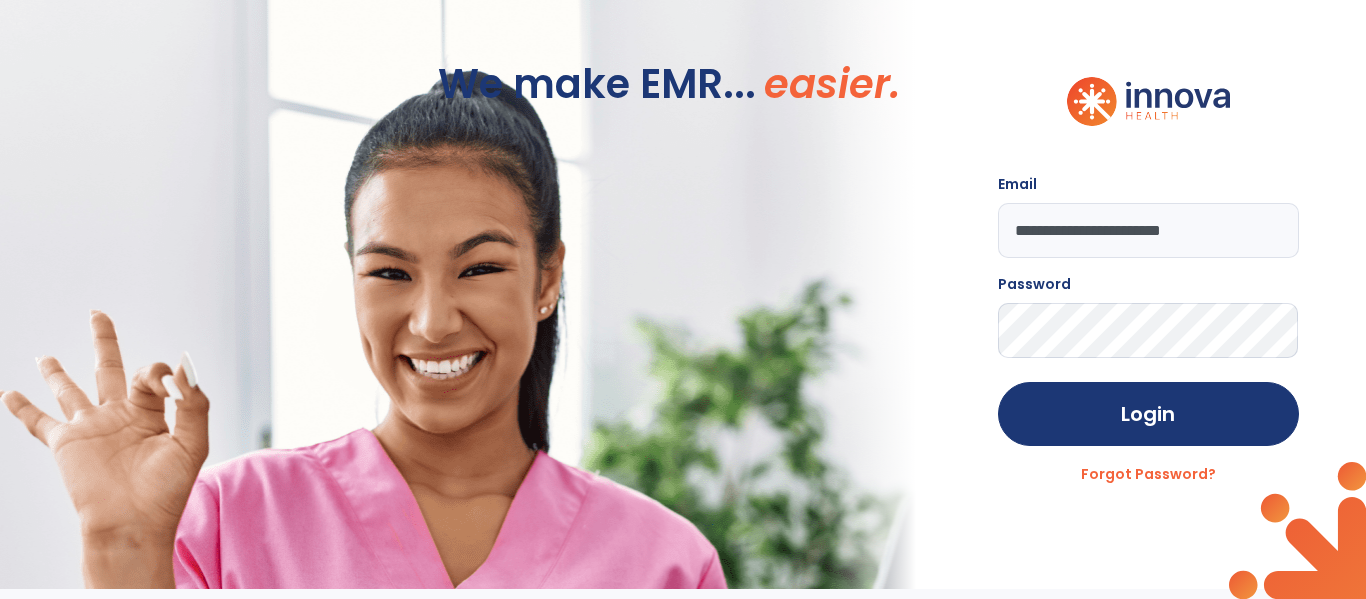 click on "Login" 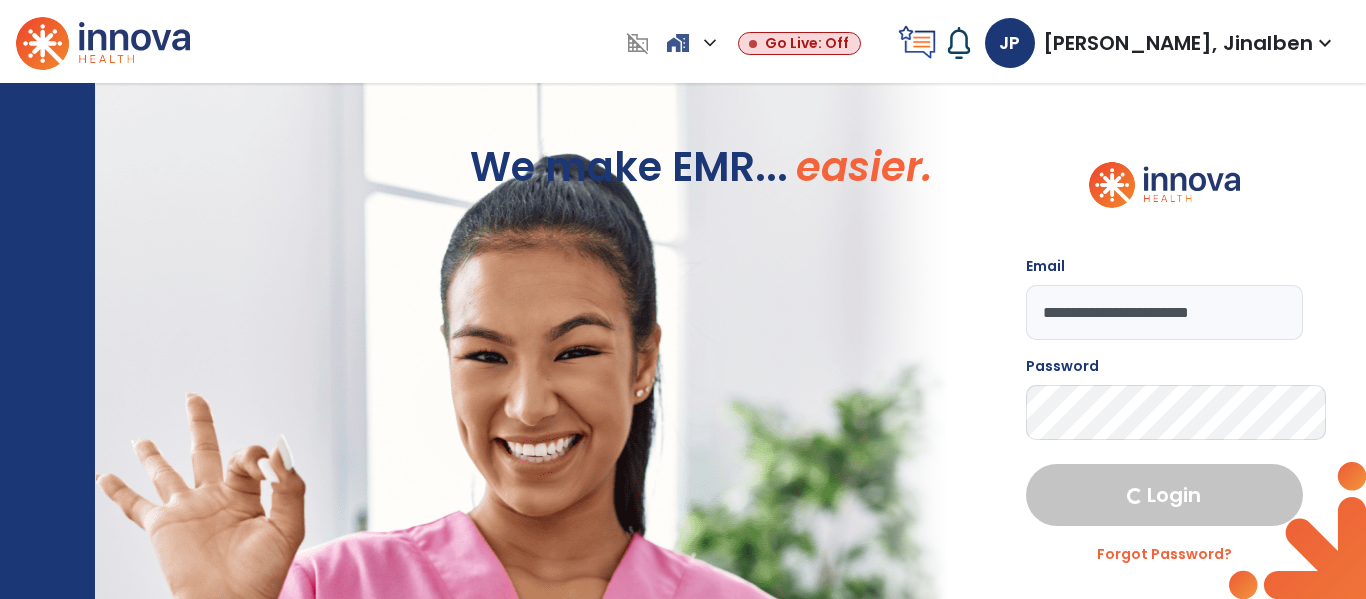 select on "****" 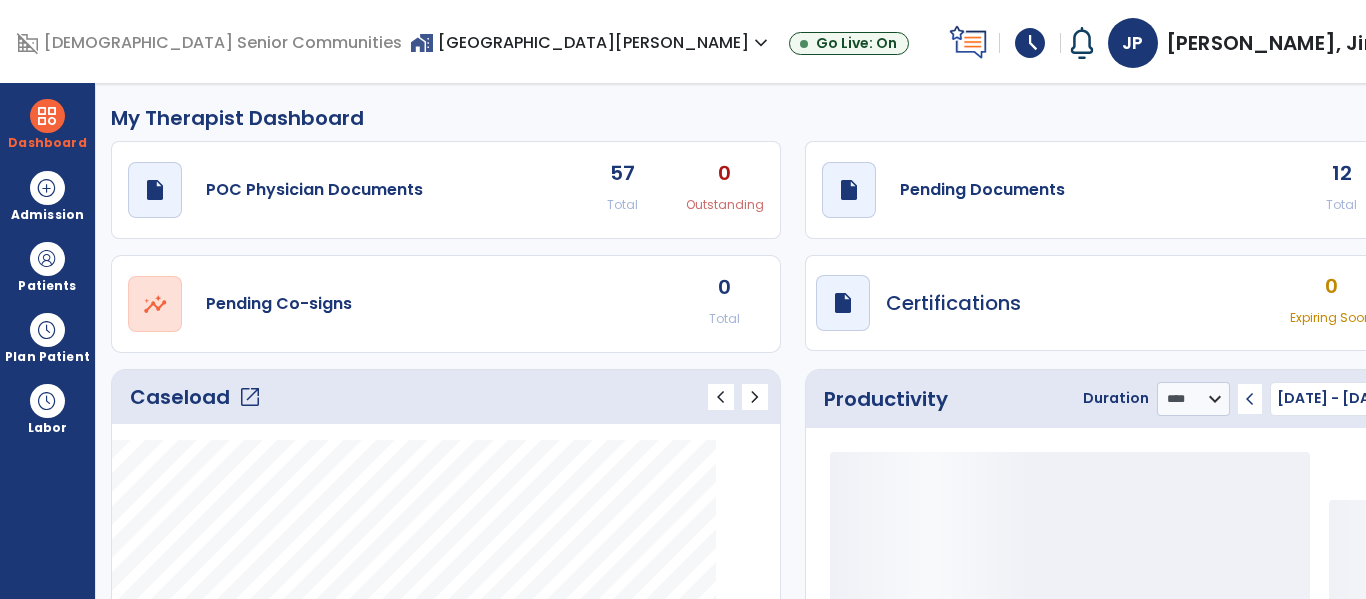 click on "draft   open_in_new  Pending Documents 12 Total 2 Past Due" 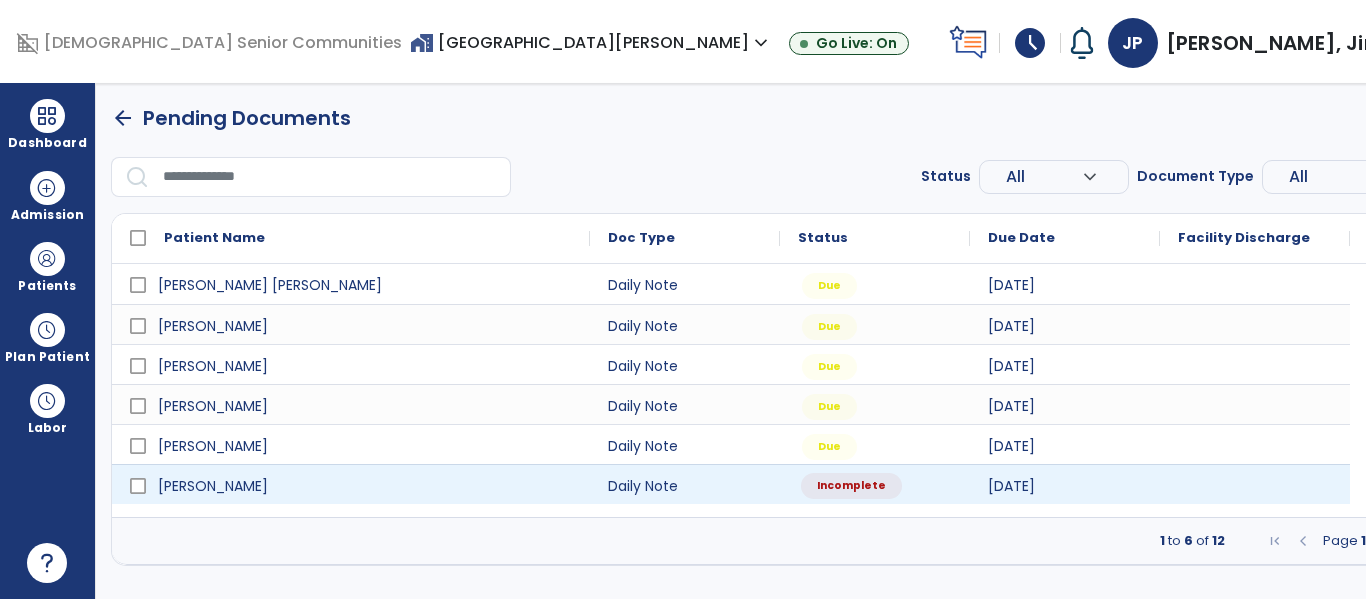 click on "Incomplete" at bounding box center (875, 484) 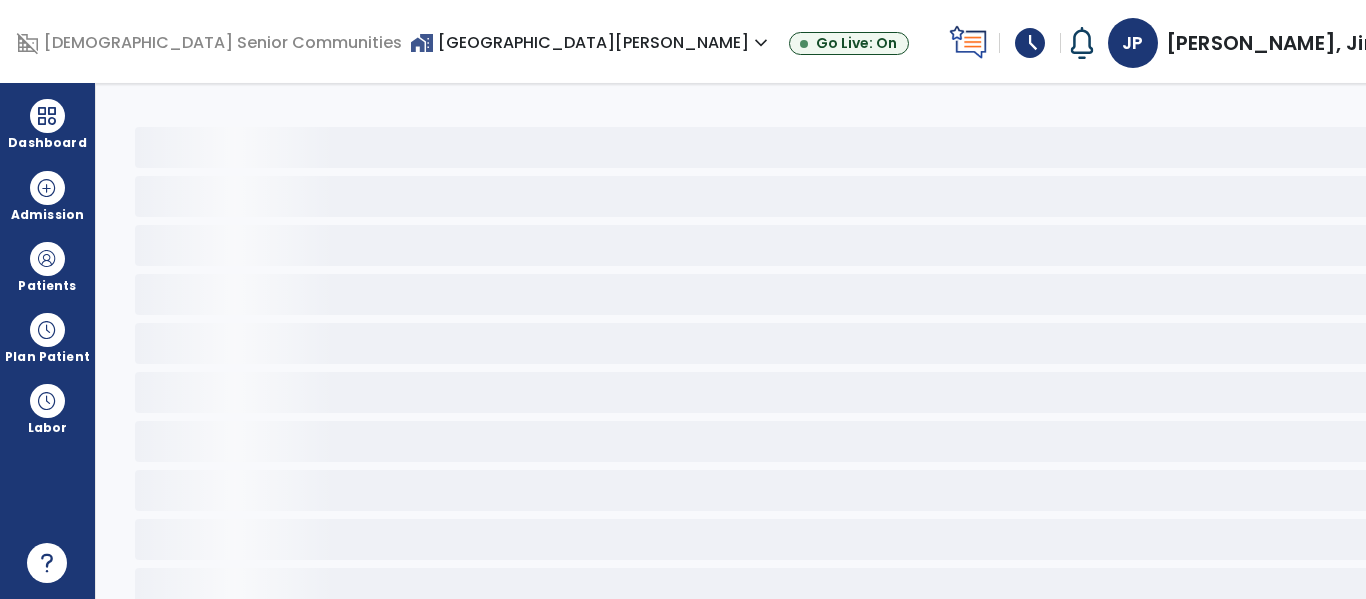 select on "*" 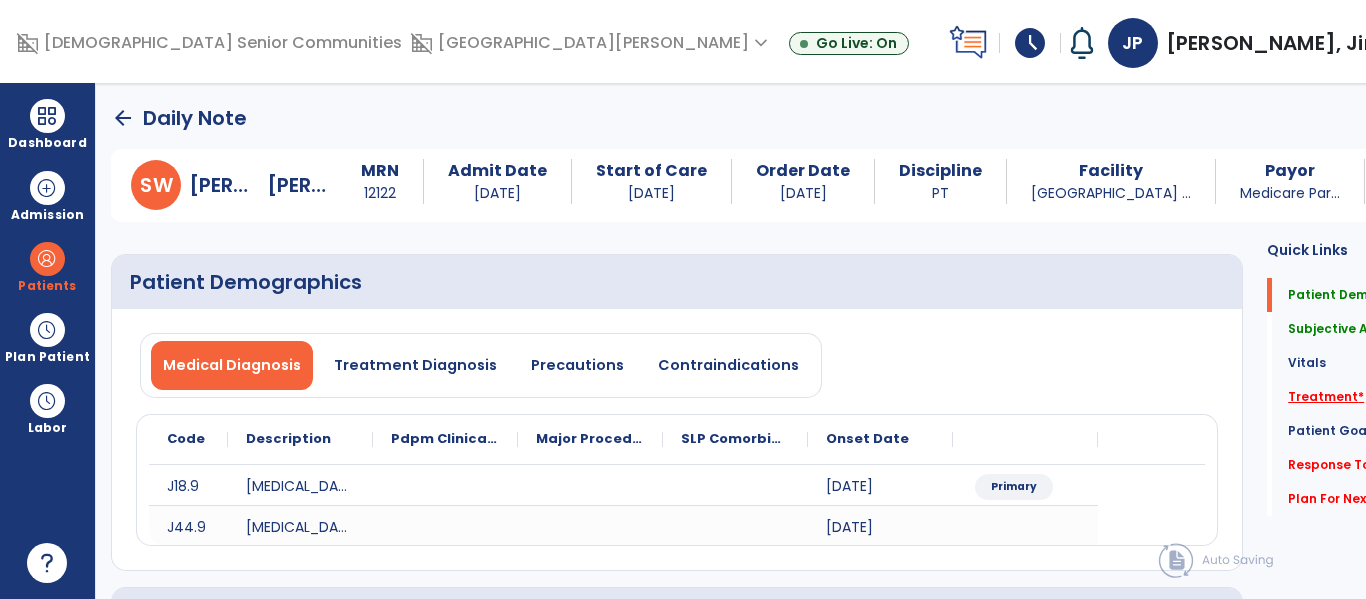 click on "Treatment   *" 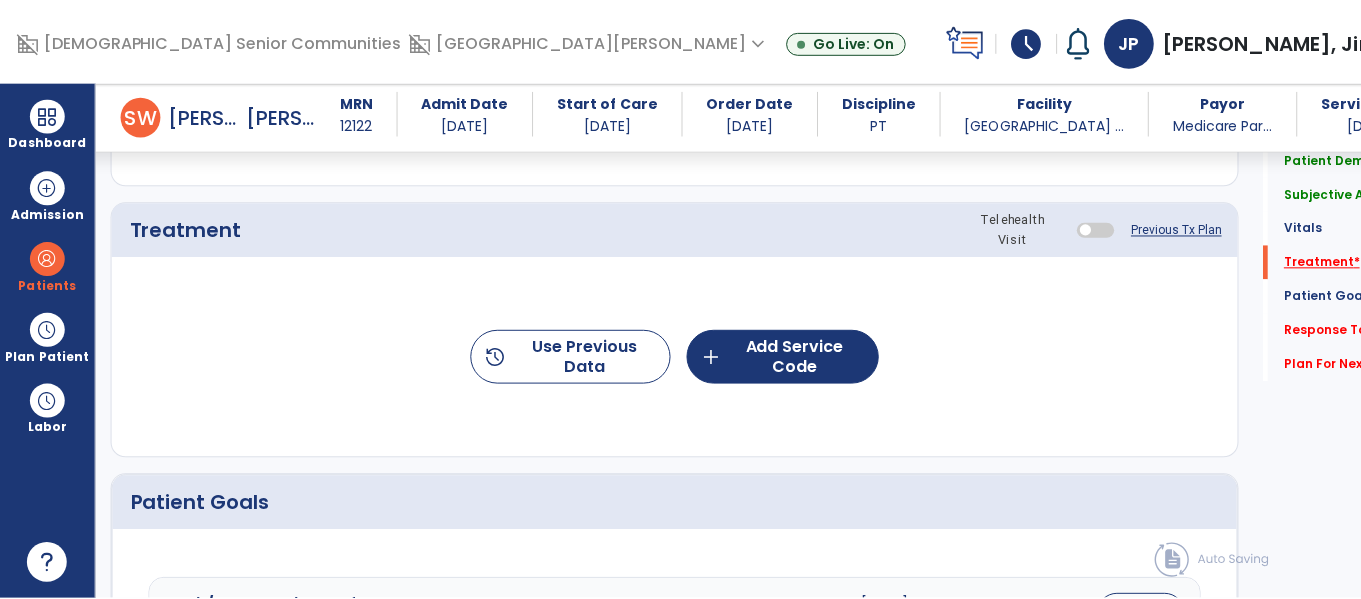 scroll, scrollTop: 1095, scrollLeft: 0, axis: vertical 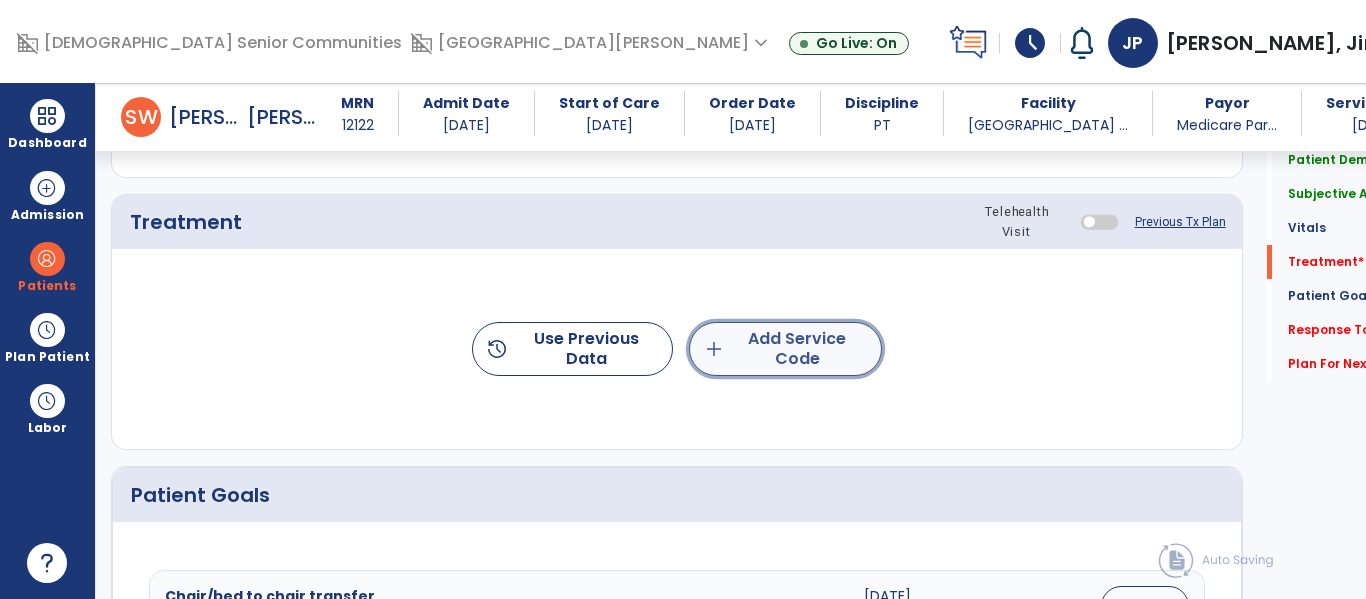 click on "add" 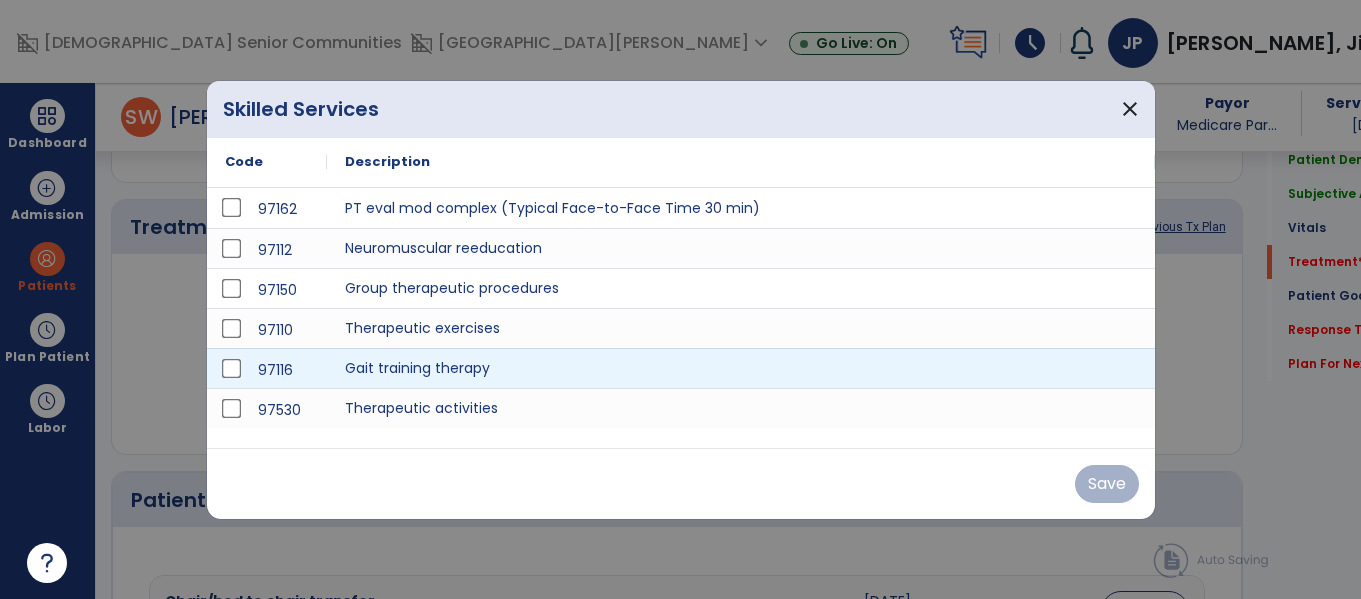 scroll, scrollTop: 1095, scrollLeft: 0, axis: vertical 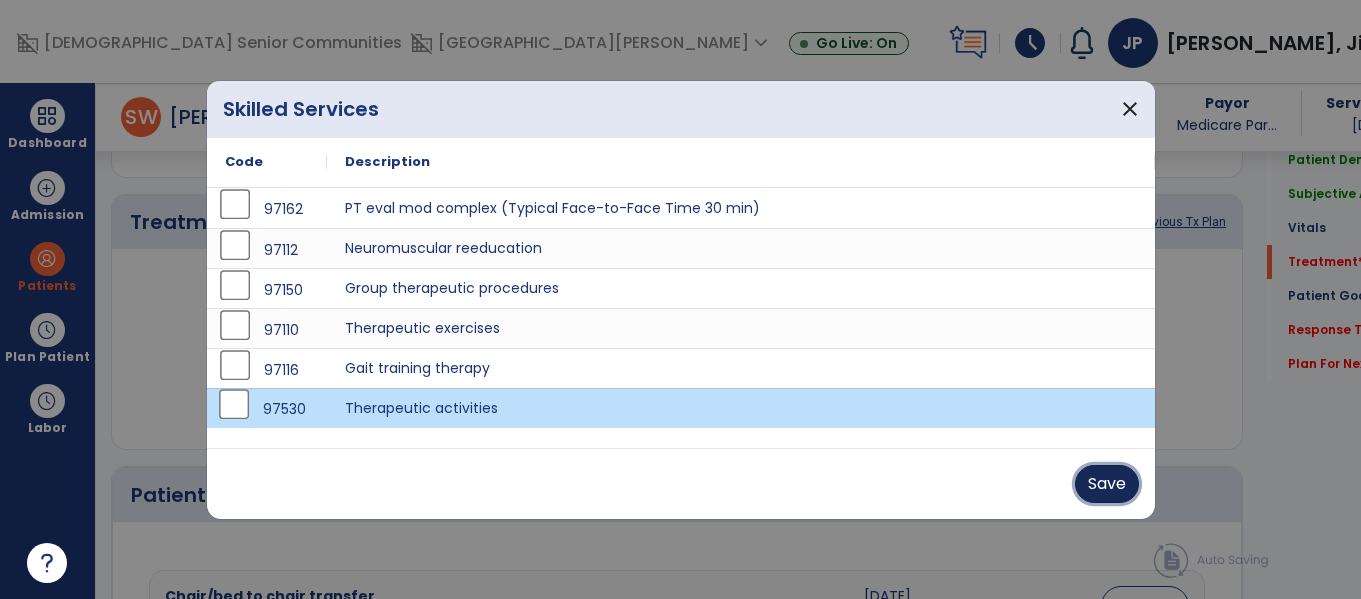 click on "Save" at bounding box center [1107, 484] 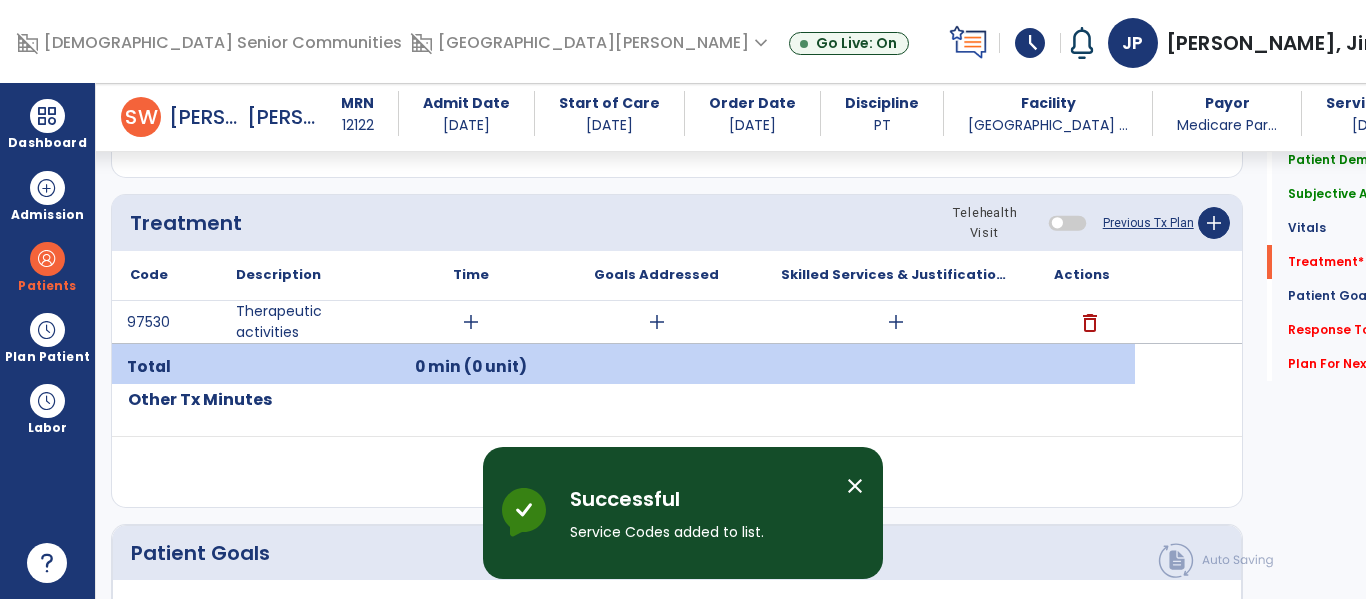 click on "0 min (0 unit)" at bounding box center [470, 367] 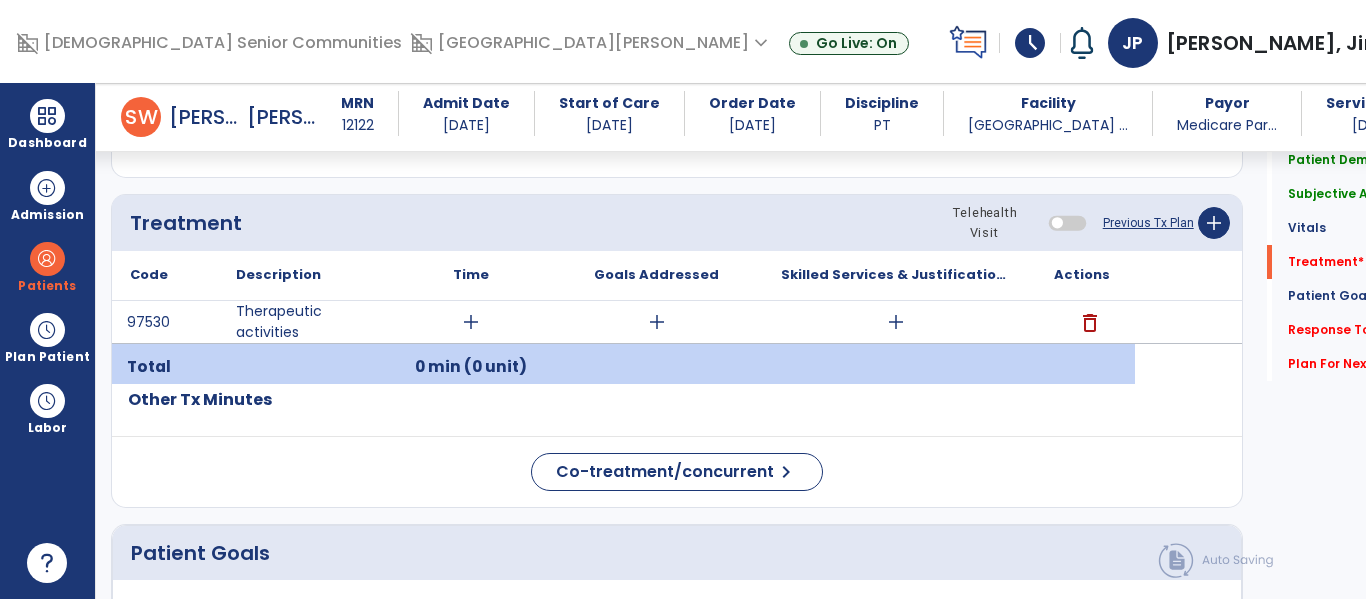 click on "add" at bounding box center (471, 322) 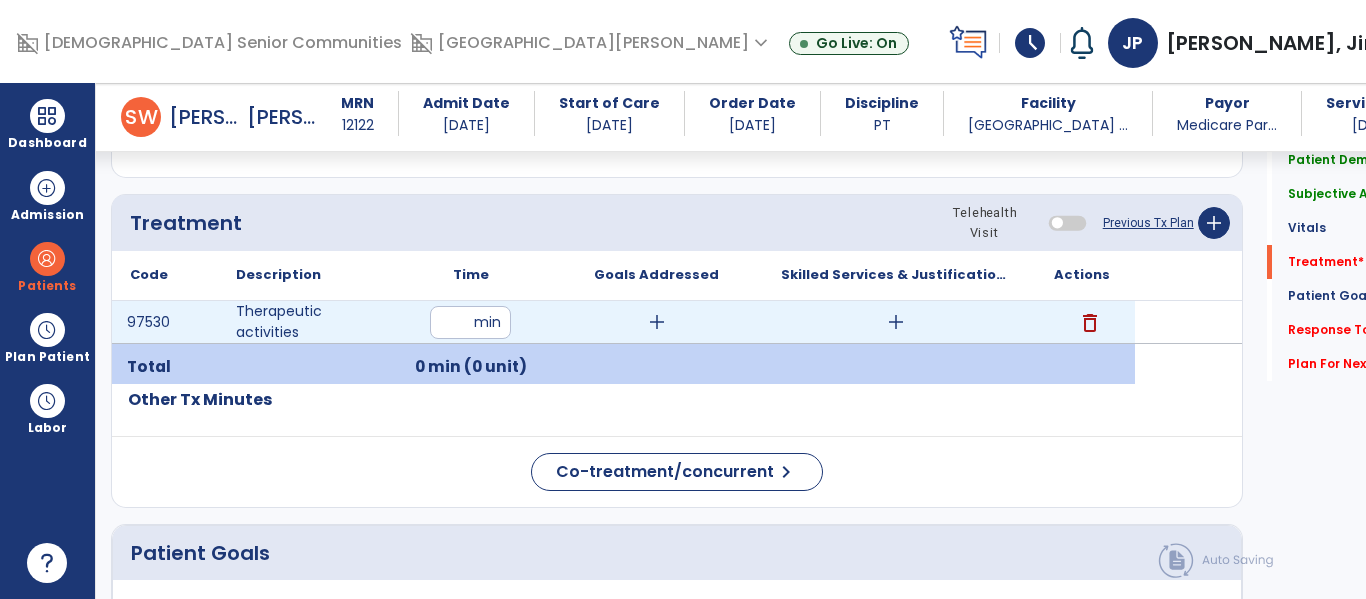 type on "**" 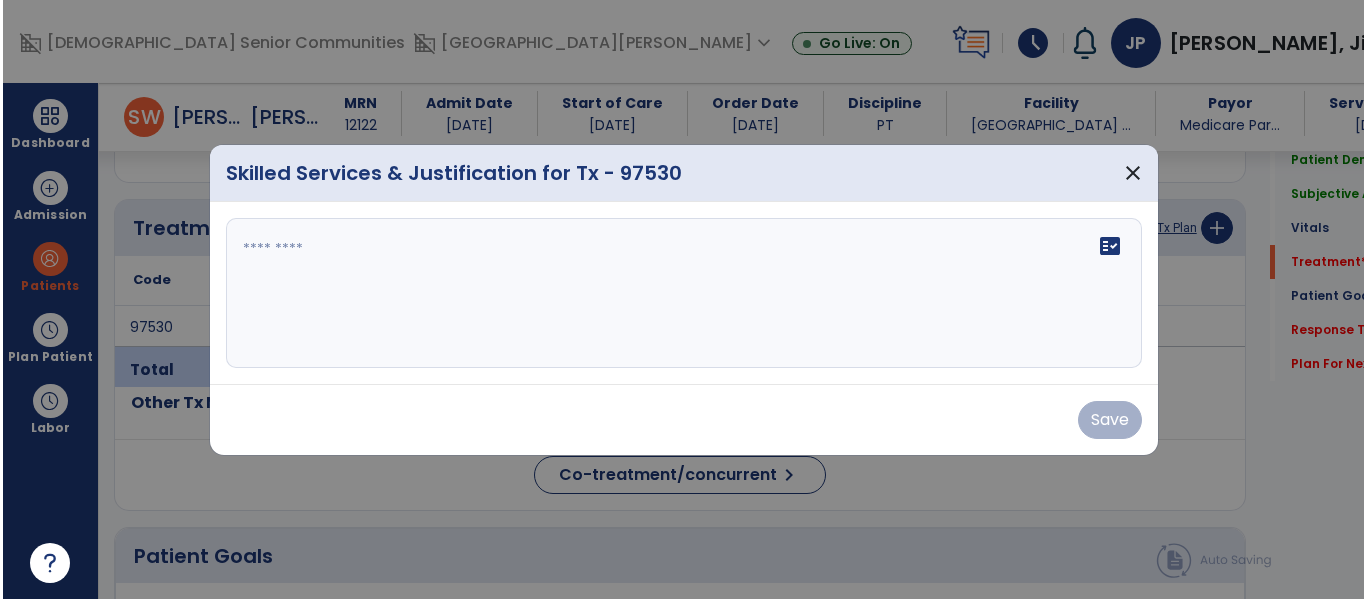 scroll, scrollTop: 1095, scrollLeft: 0, axis: vertical 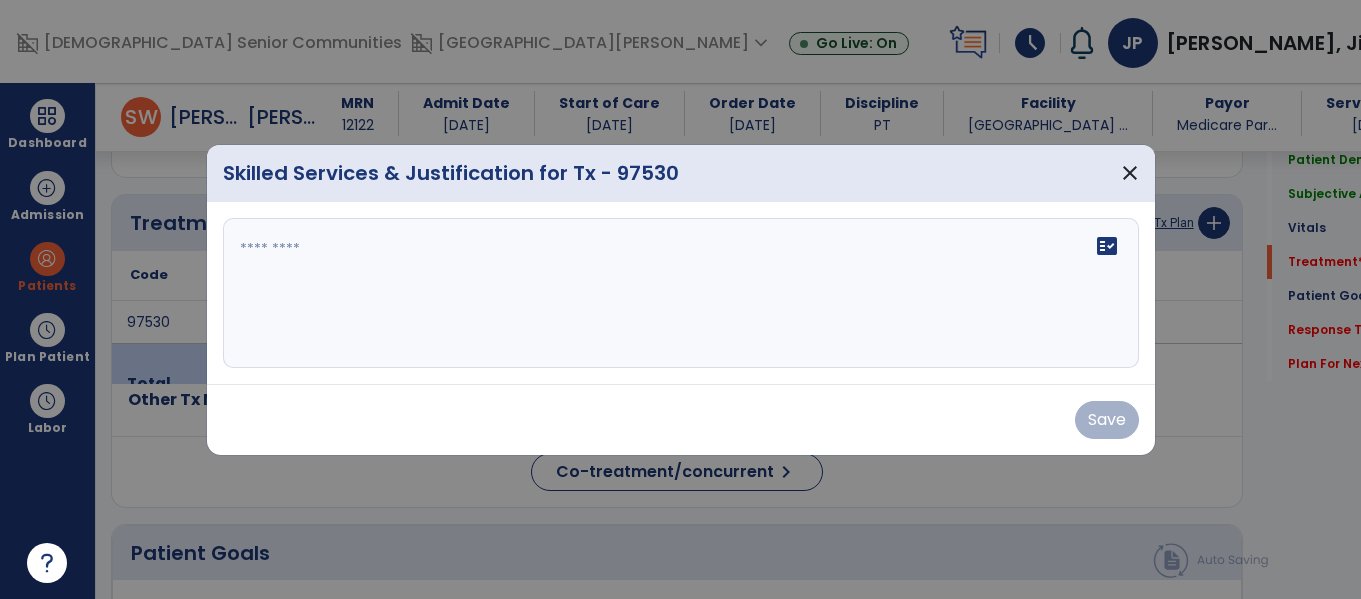 click on "fact_check" at bounding box center [681, 293] 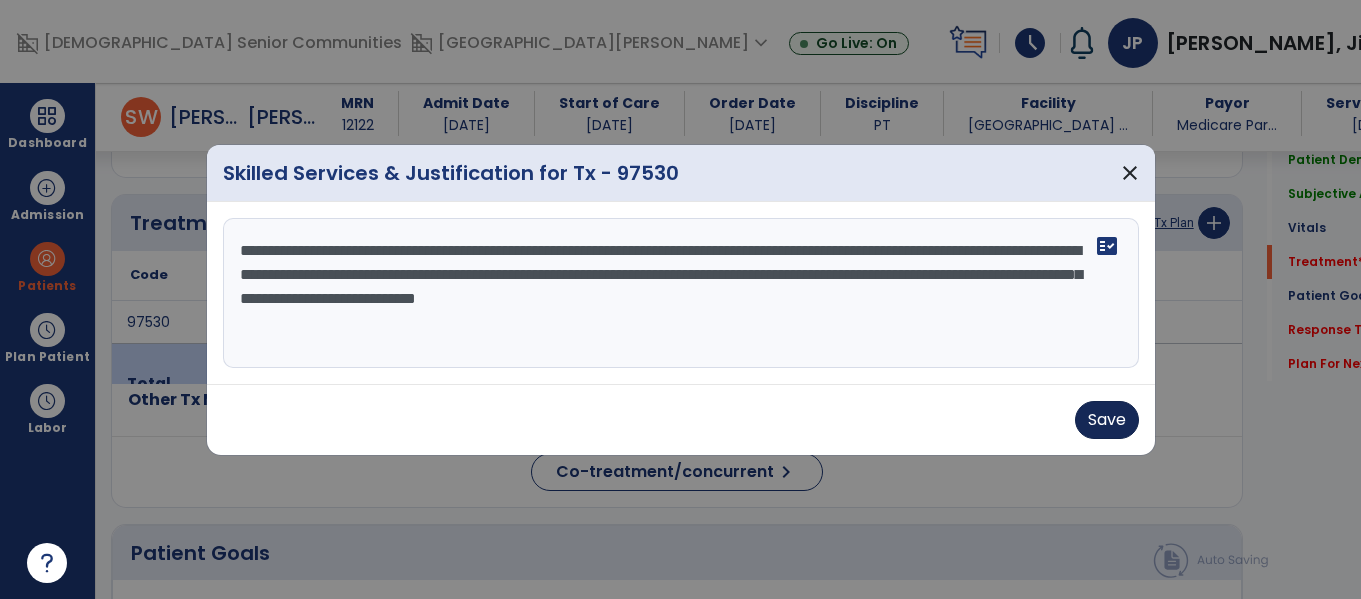 type on "**********" 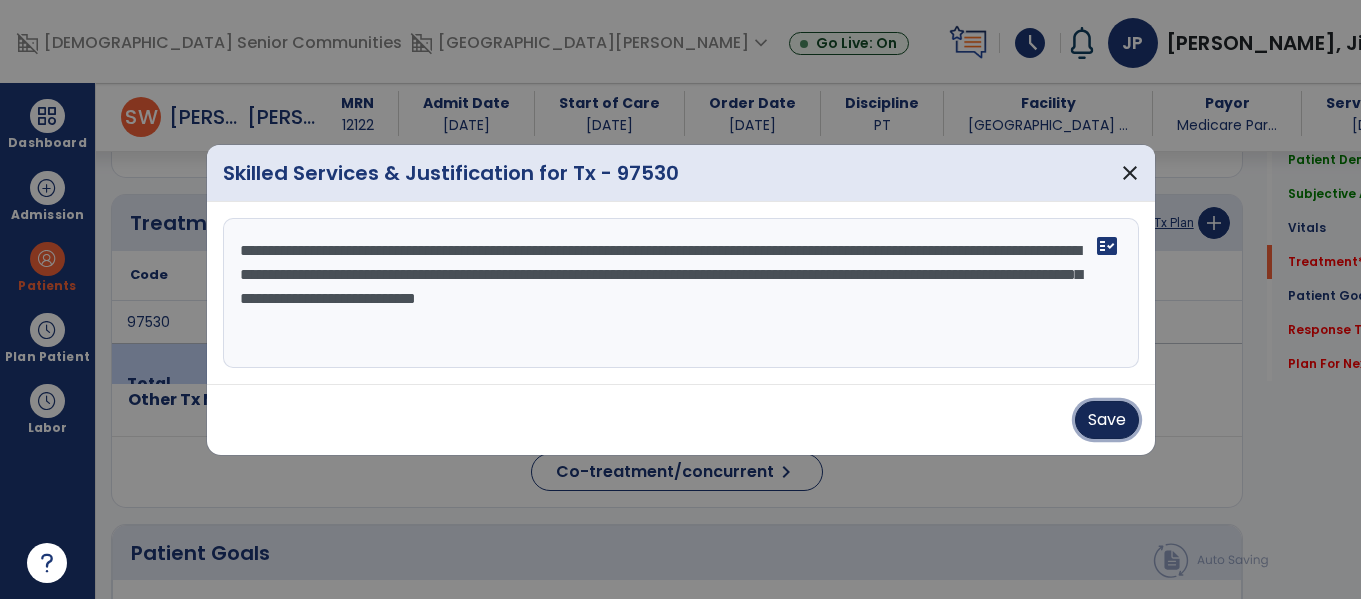 click on "Save" at bounding box center [1107, 420] 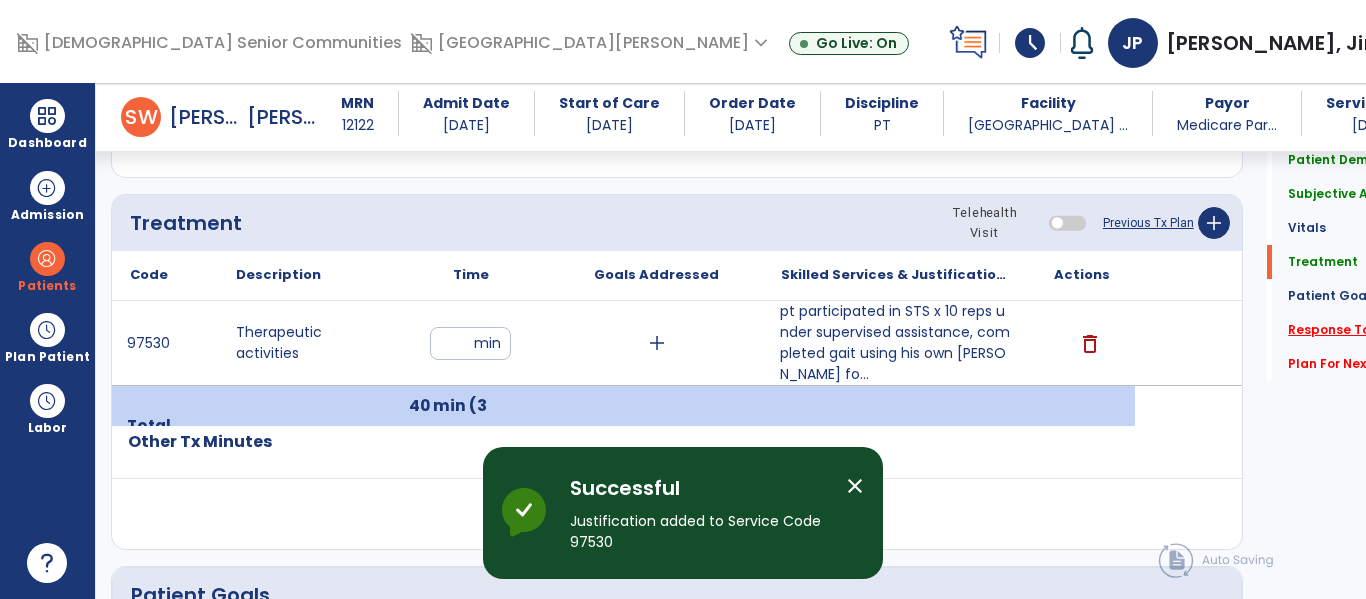 click on "Response To Treatment   *" 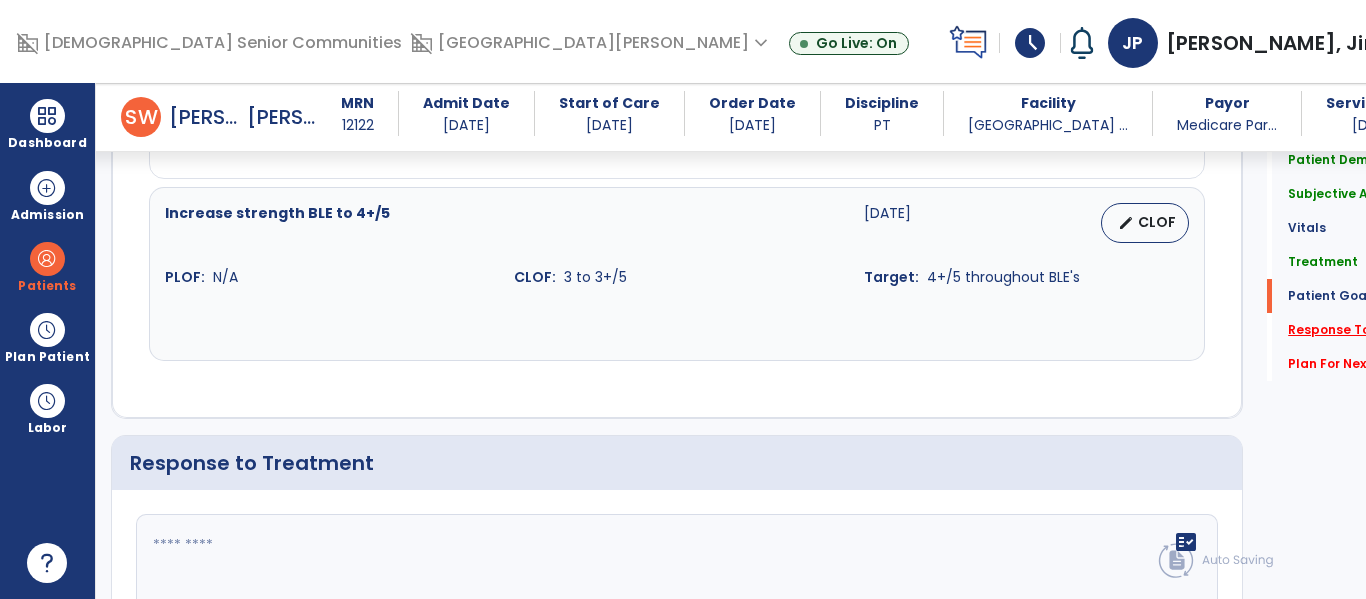 scroll, scrollTop: 2760, scrollLeft: 0, axis: vertical 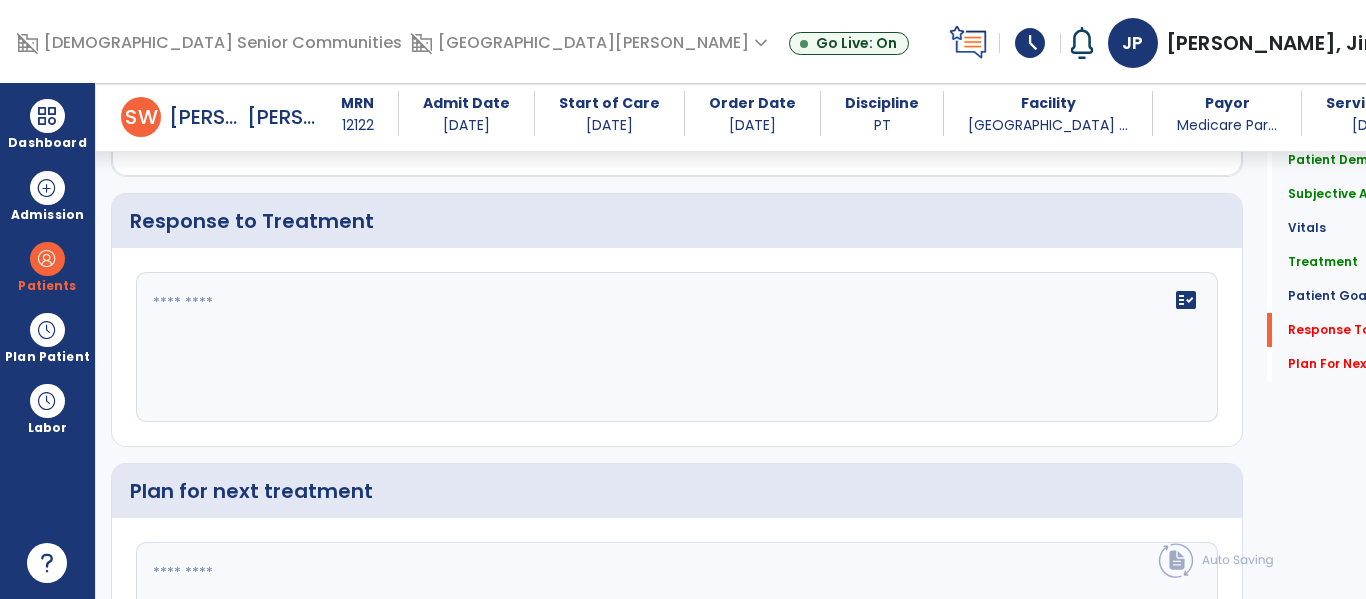 click on "fact_check" 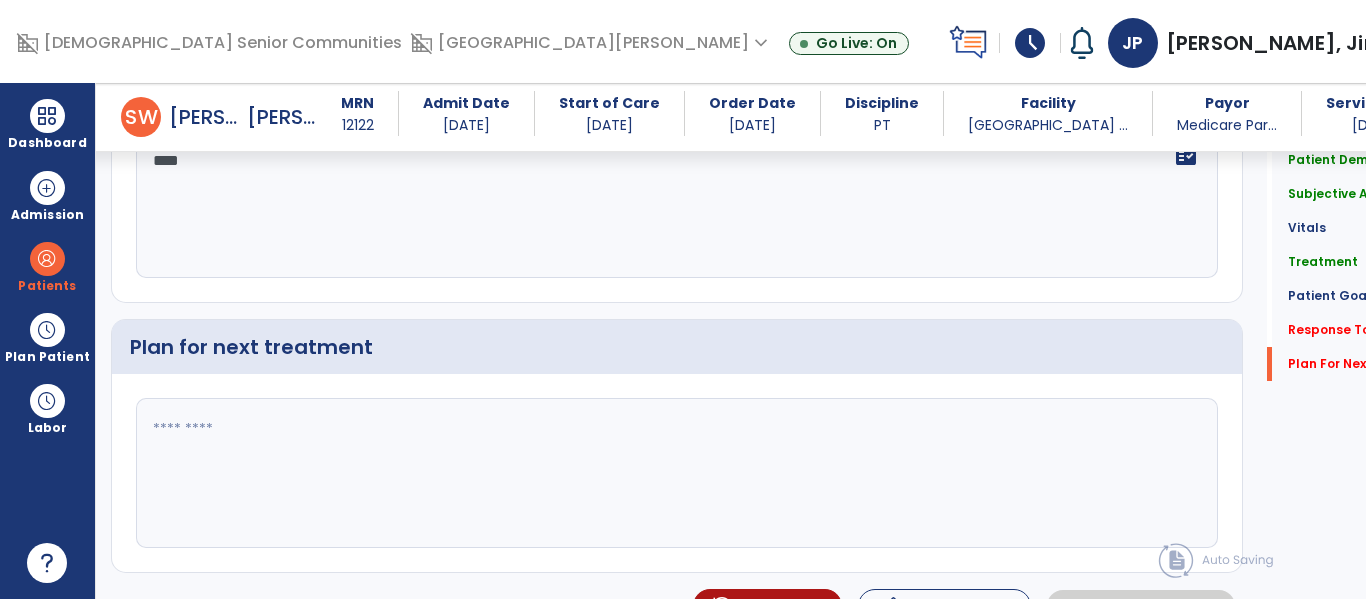 scroll, scrollTop: 2964, scrollLeft: 0, axis: vertical 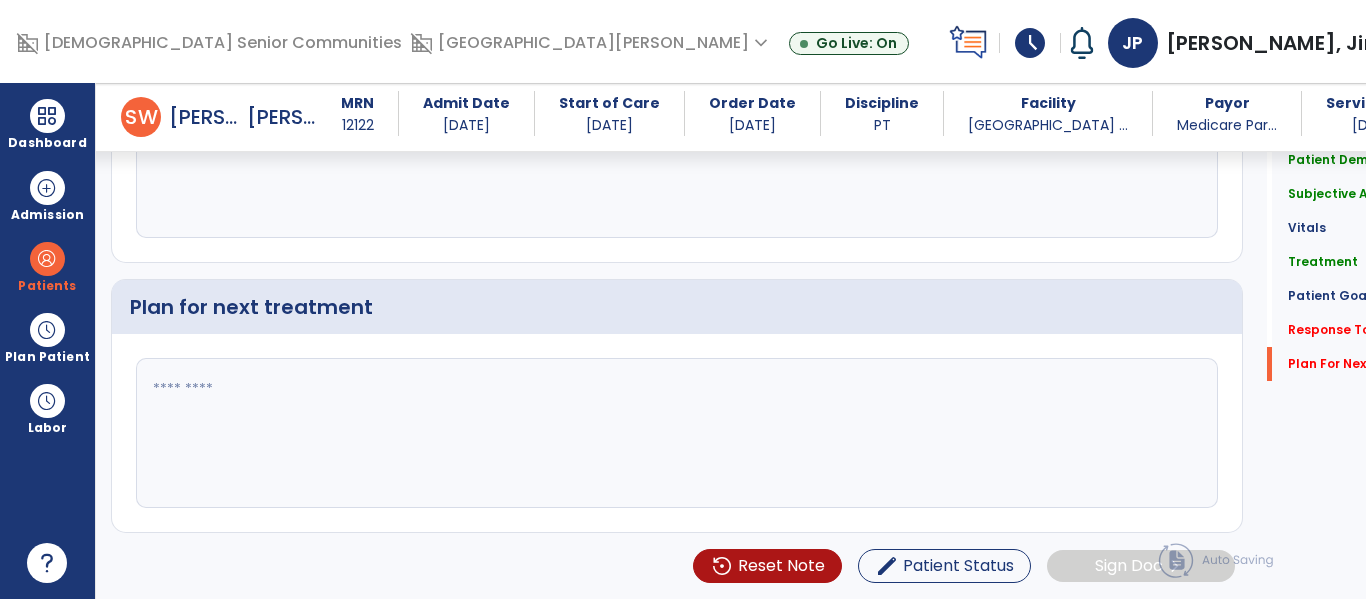 type on "****" 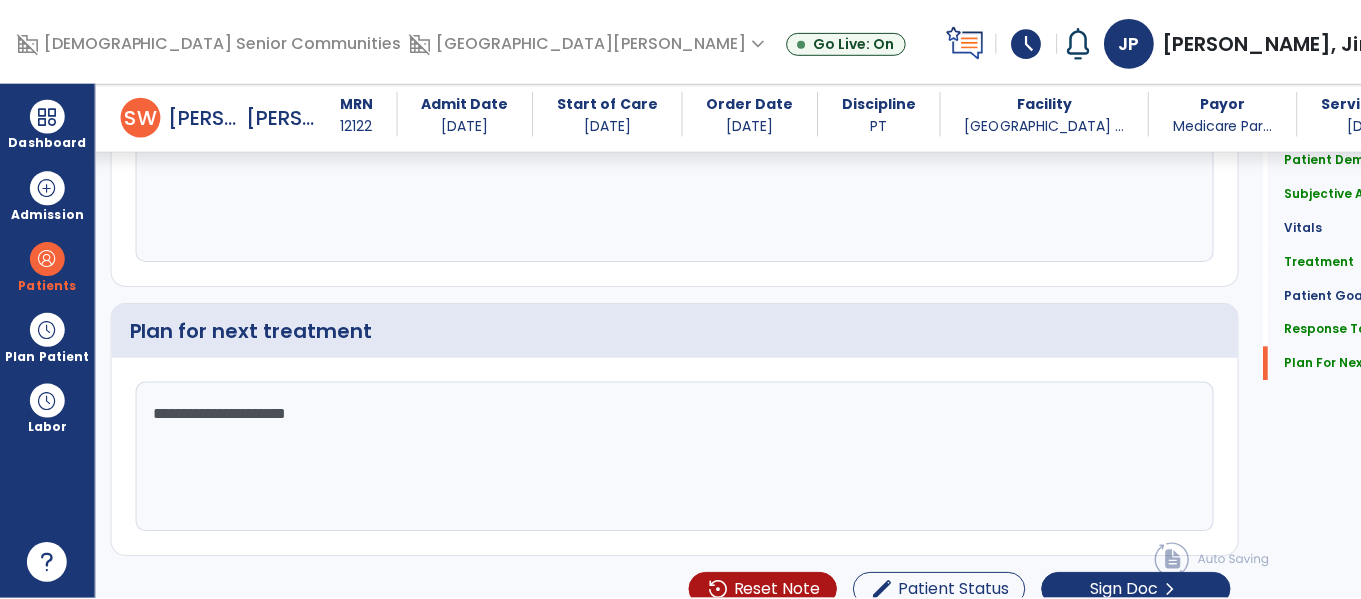scroll, scrollTop: 2964, scrollLeft: 0, axis: vertical 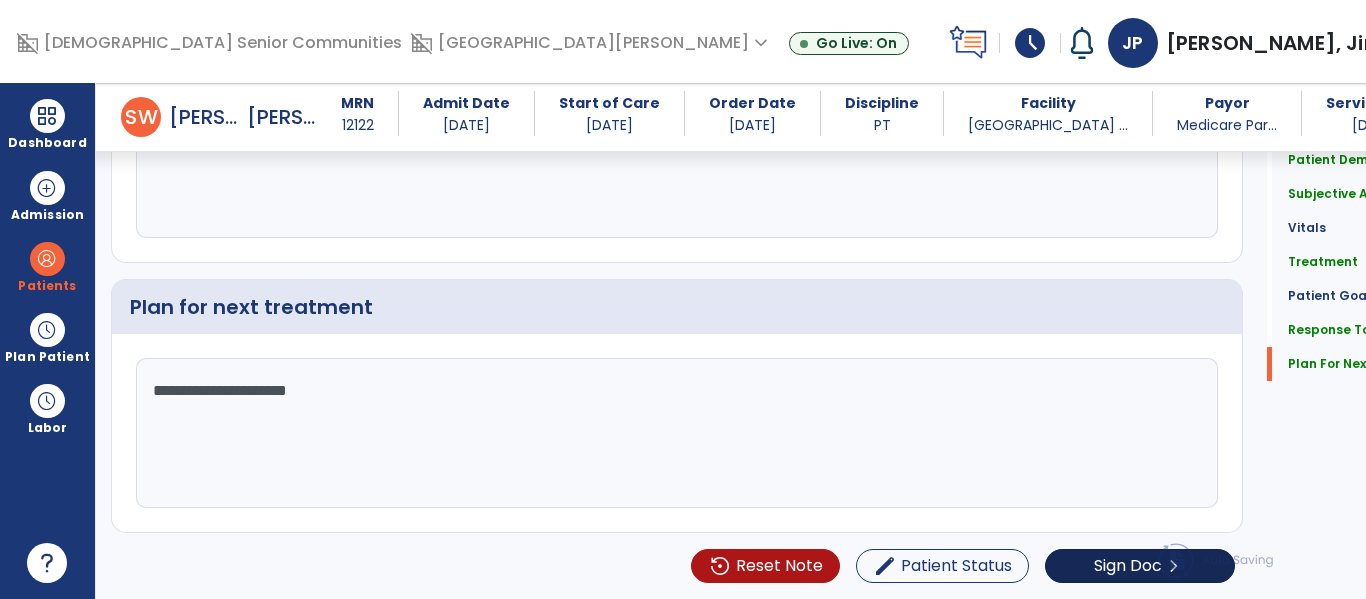 type on "**********" 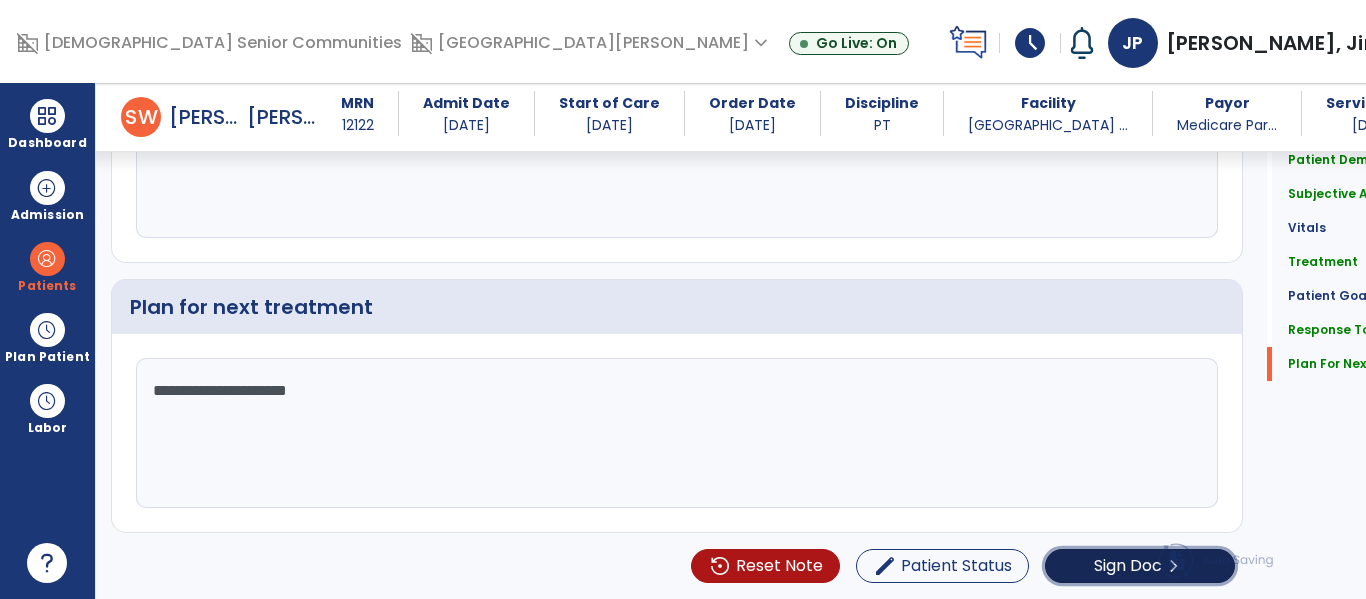 click on "Sign Doc" 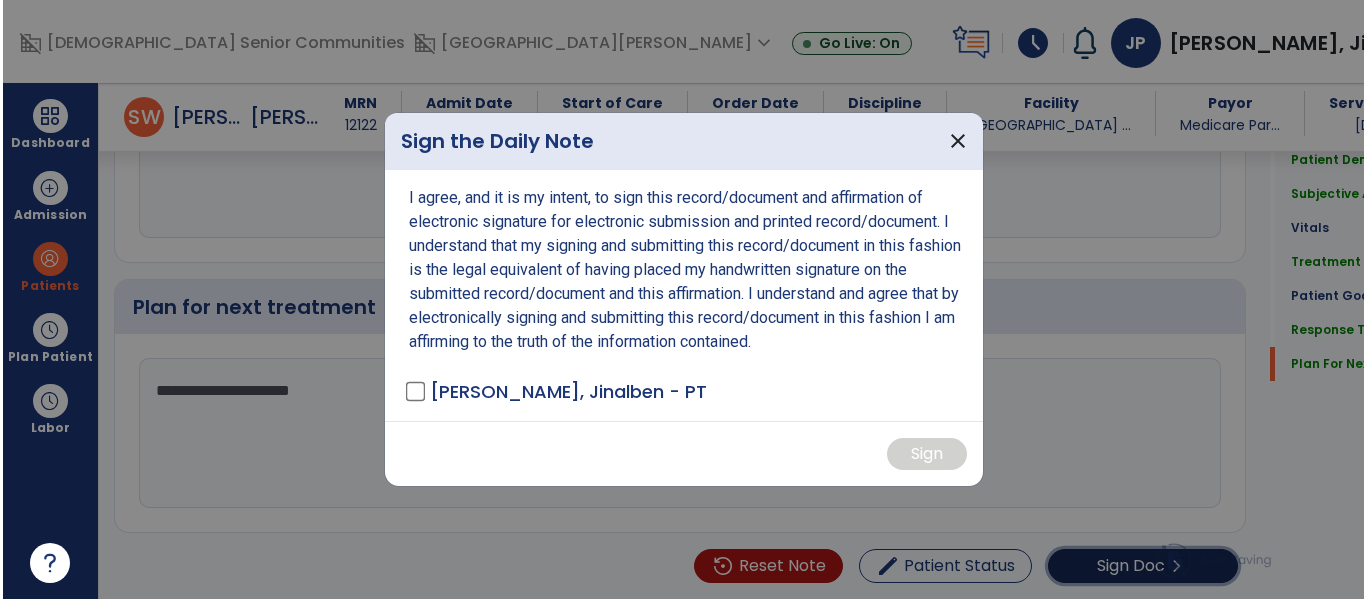 scroll, scrollTop: 2985, scrollLeft: 0, axis: vertical 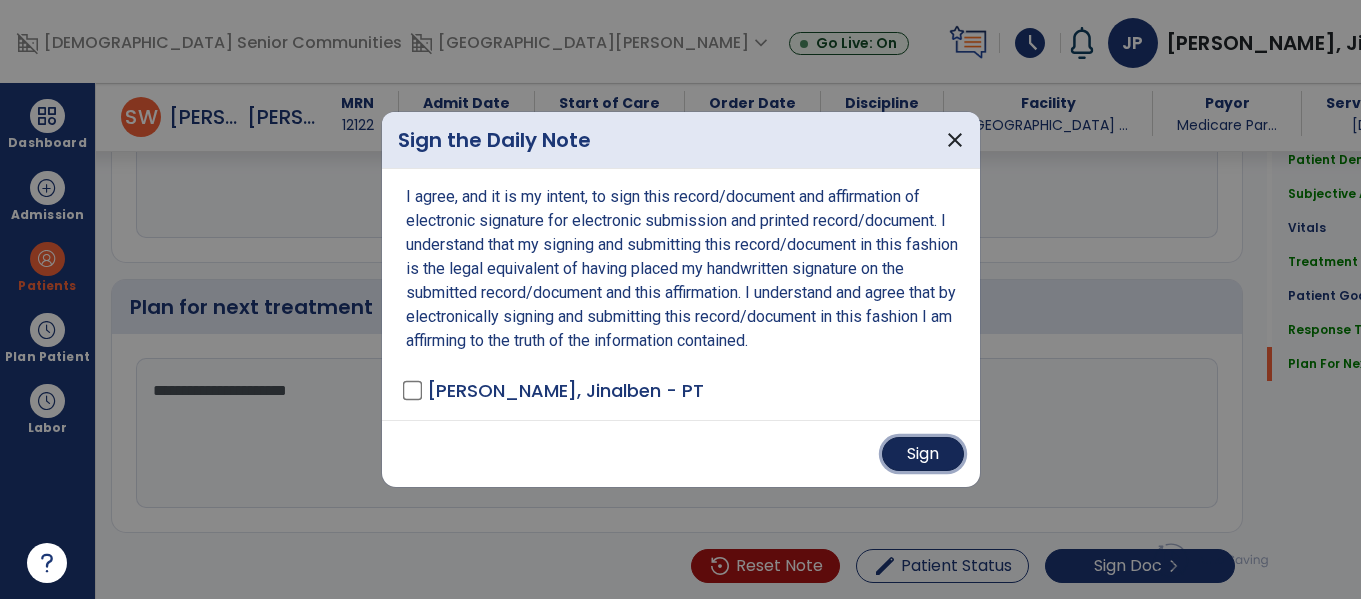 click on "Sign" at bounding box center [923, 454] 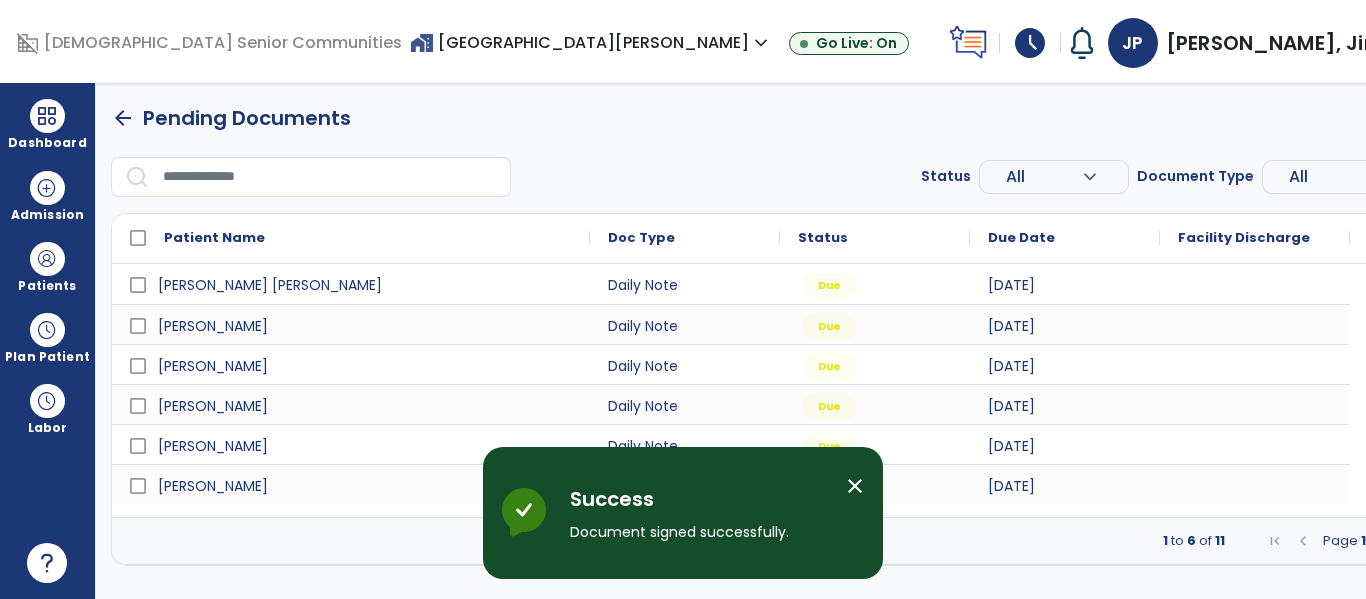 scroll, scrollTop: 0, scrollLeft: 0, axis: both 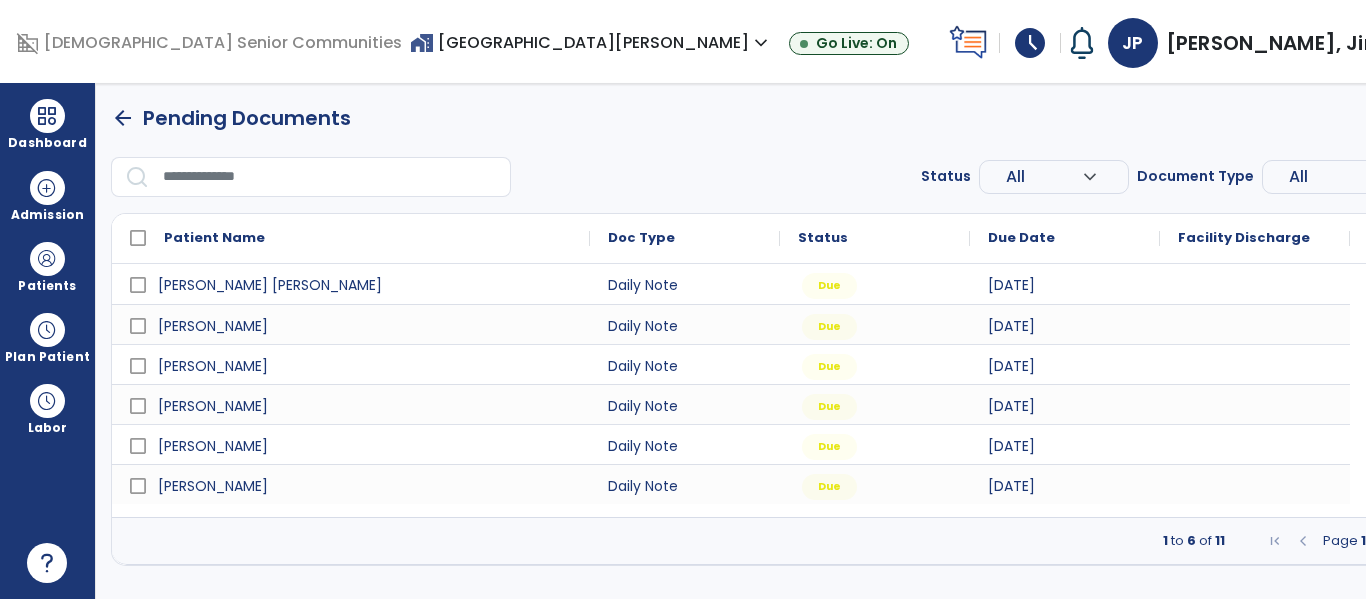 click at bounding box center [1413, 541] 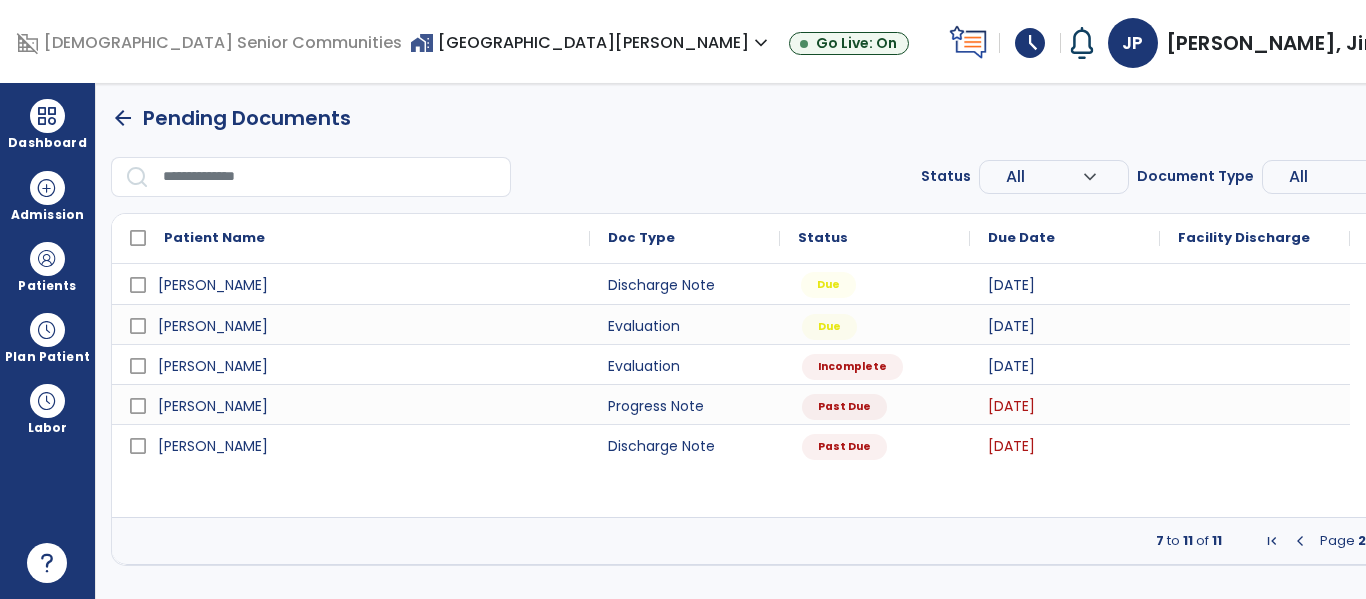 click on "Due" at bounding box center (875, 284) 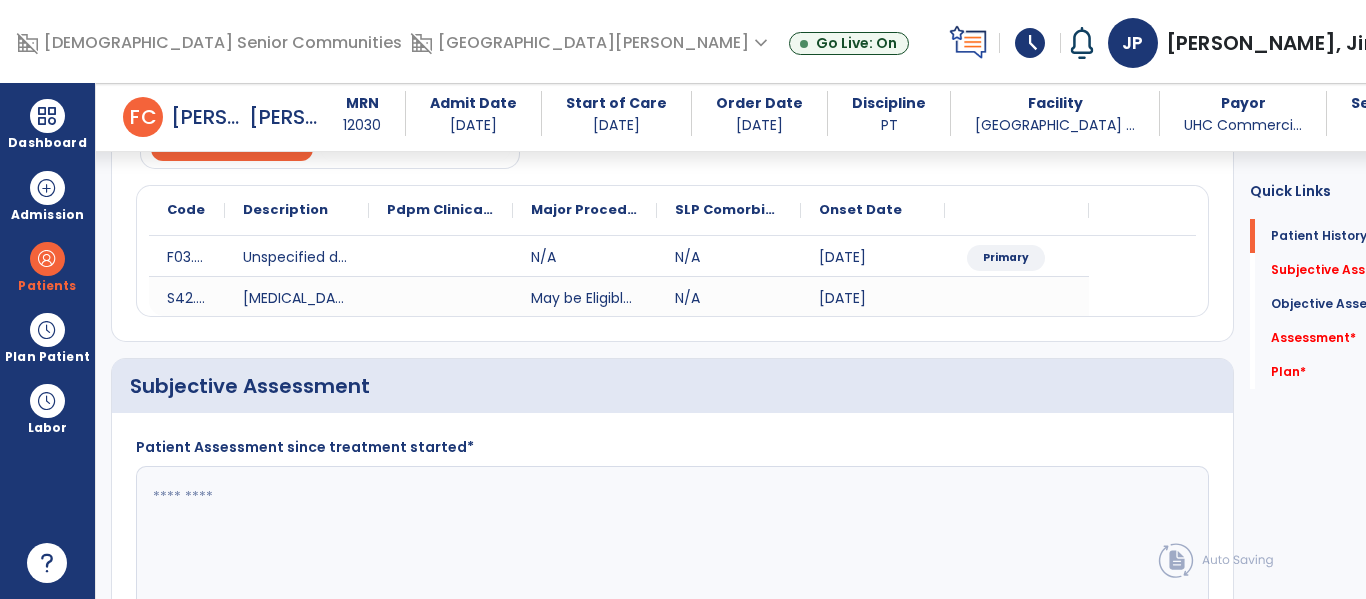 scroll, scrollTop: 193, scrollLeft: 0, axis: vertical 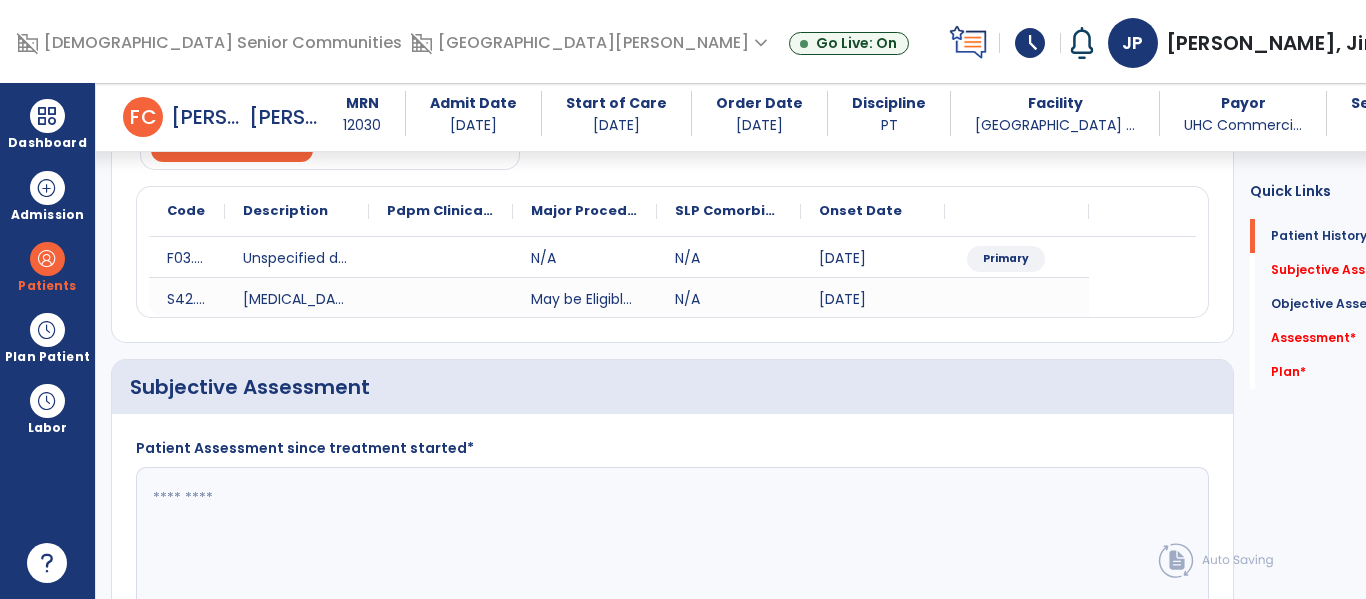 click 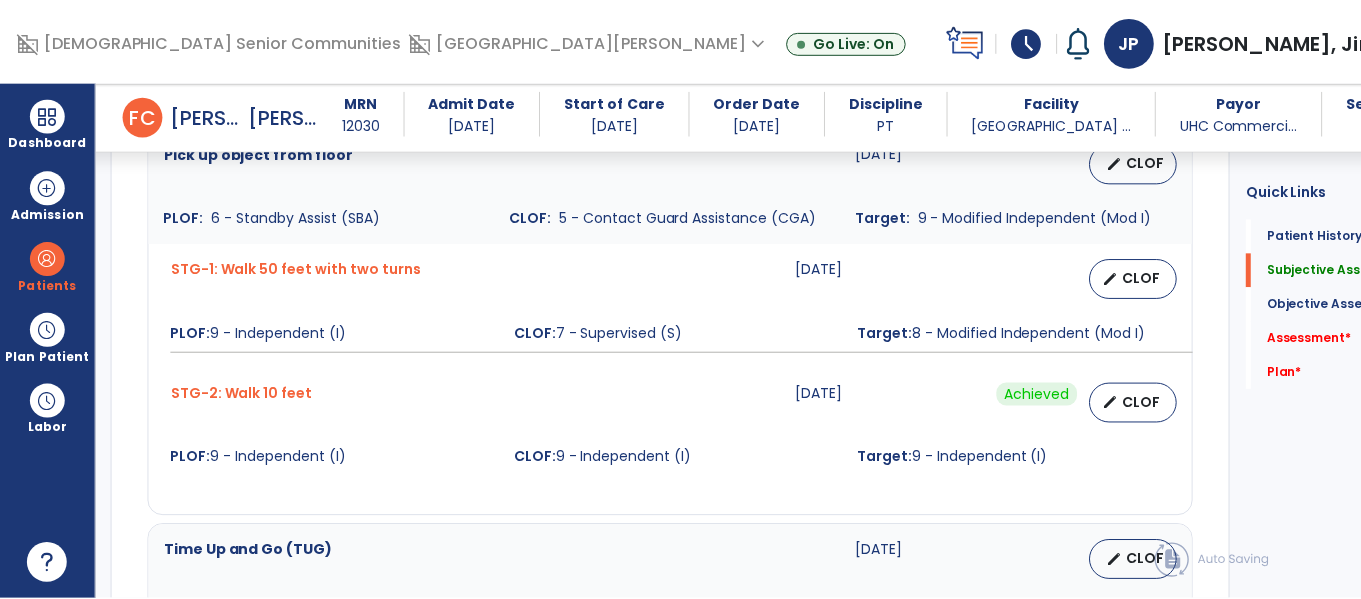 scroll, scrollTop: 819, scrollLeft: 0, axis: vertical 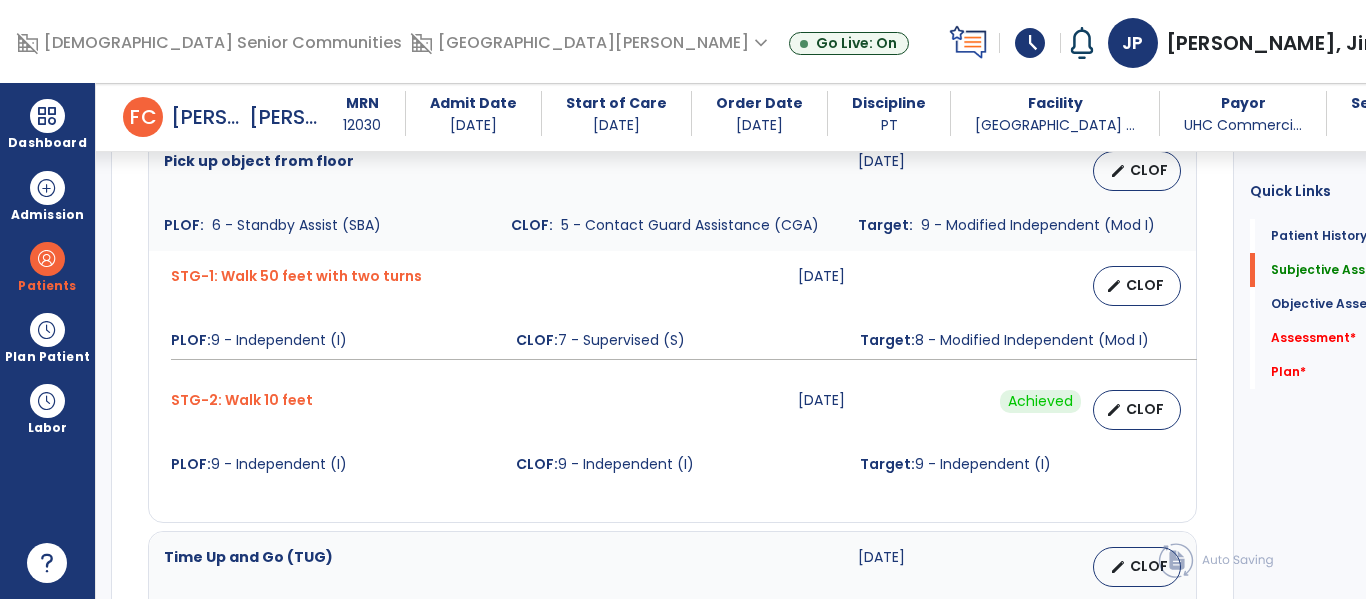 type on "**********" 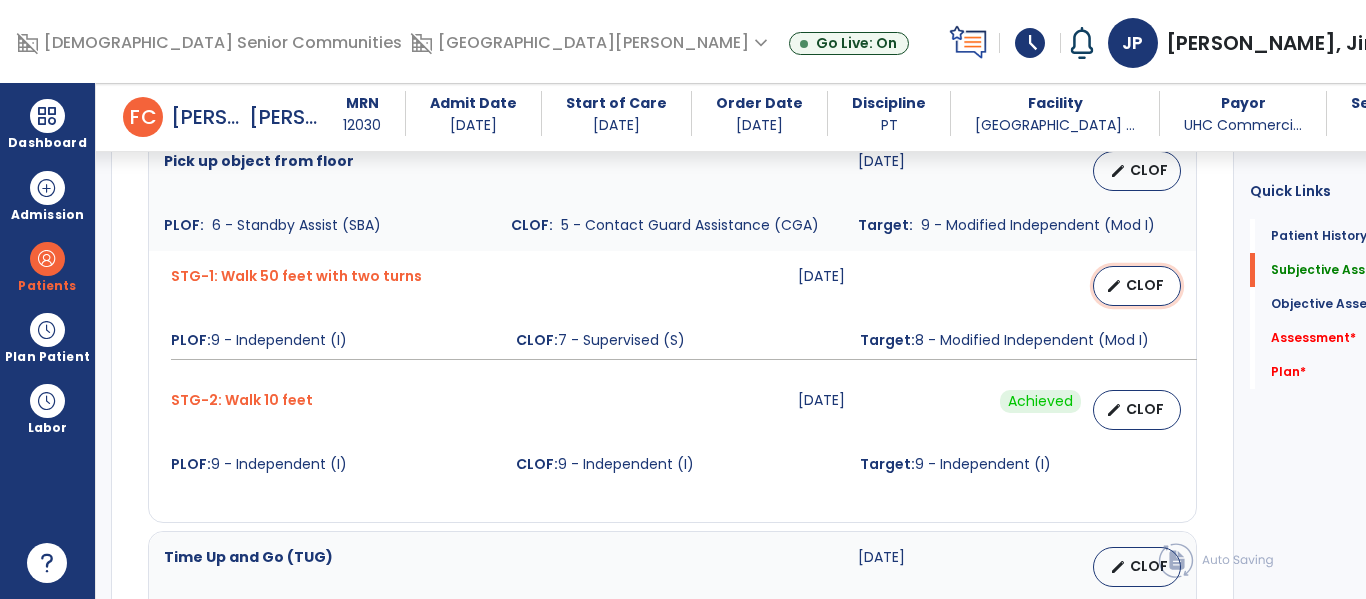 click on "CLOF" at bounding box center [1145, 285] 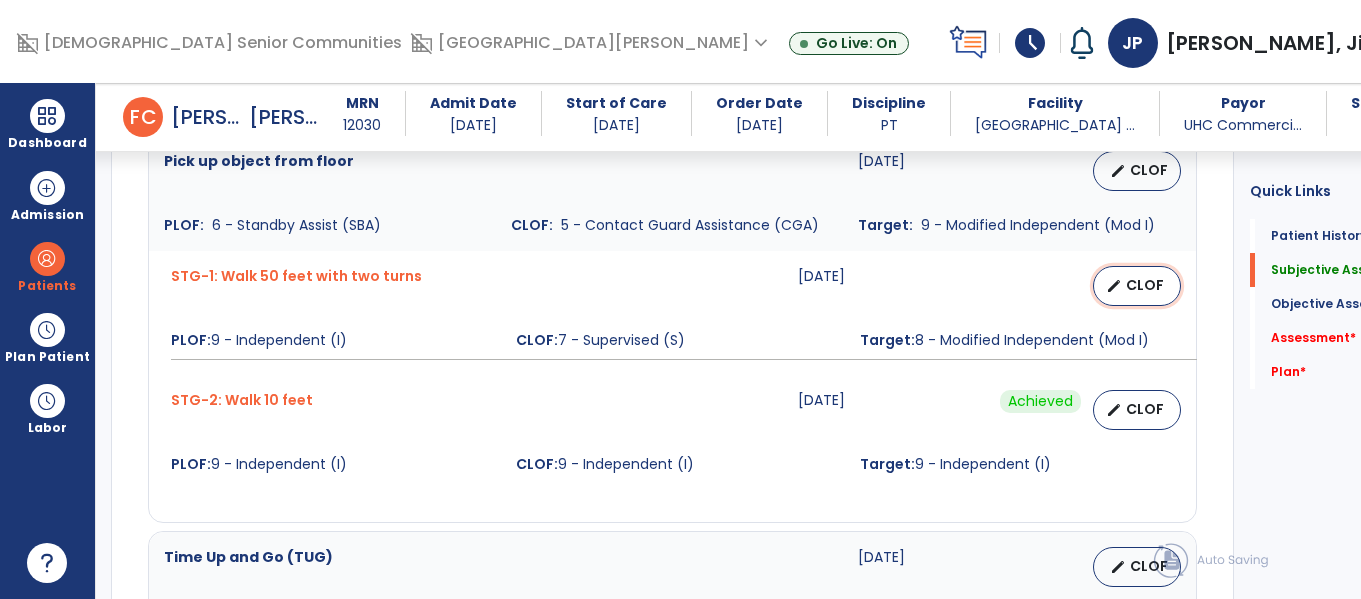select on "********" 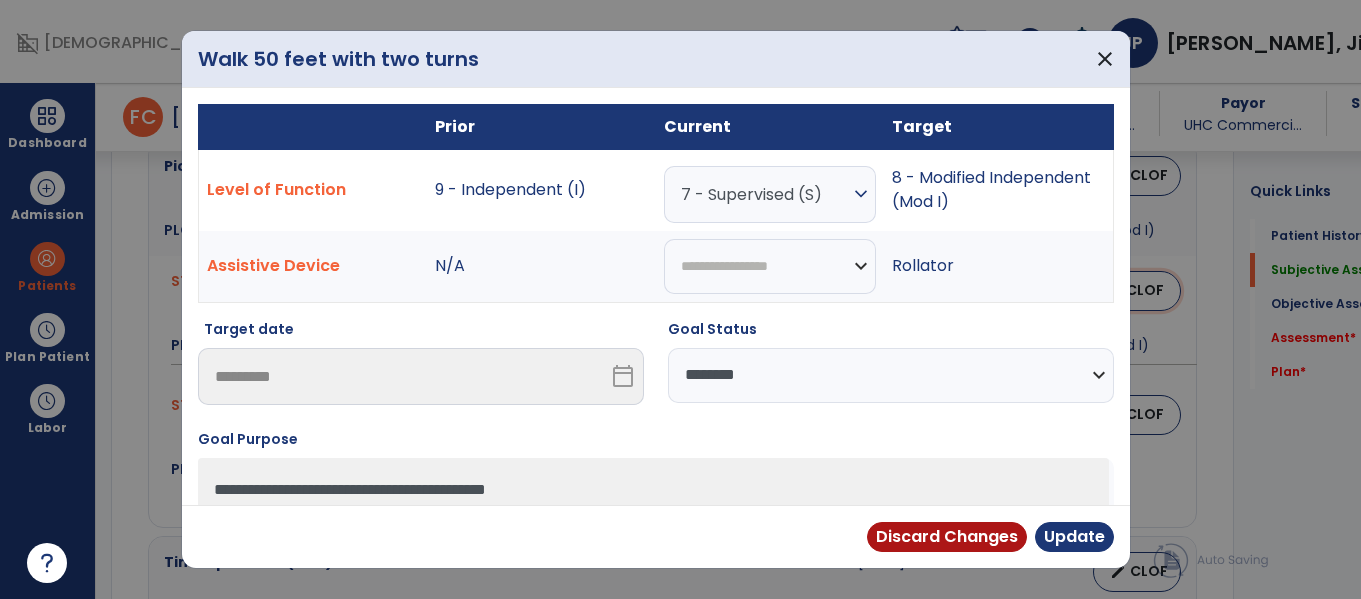 scroll, scrollTop: 819, scrollLeft: 0, axis: vertical 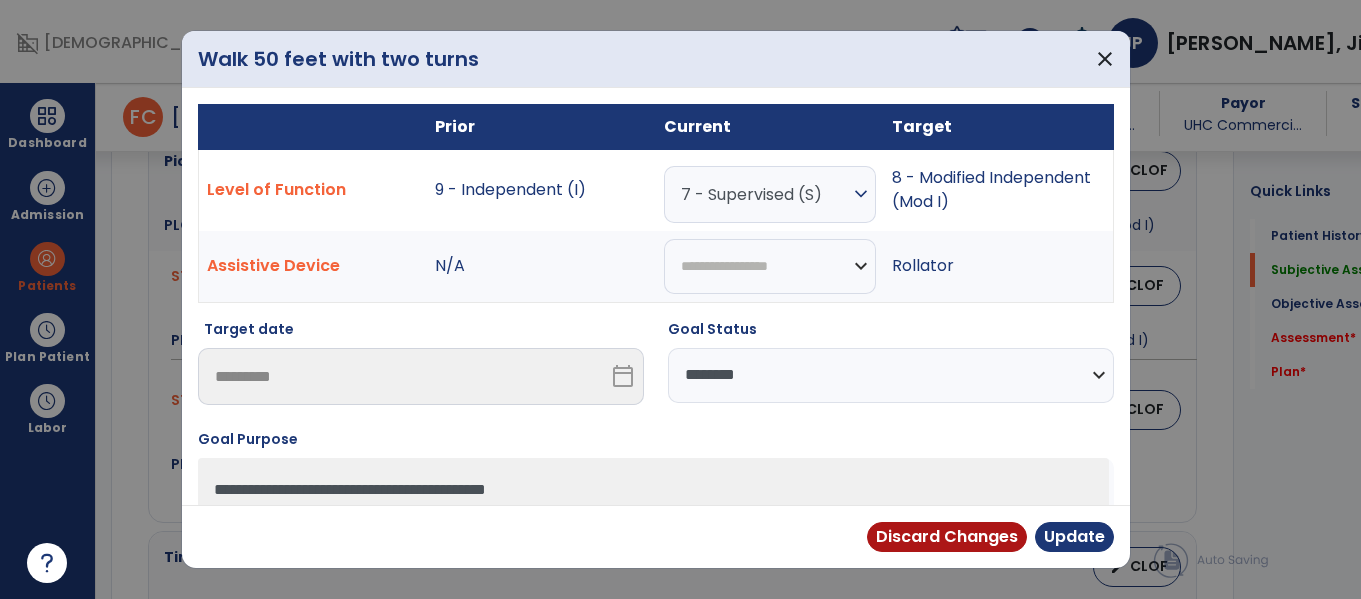 click on "7 - Supervised (S)" at bounding box center (765, 194) 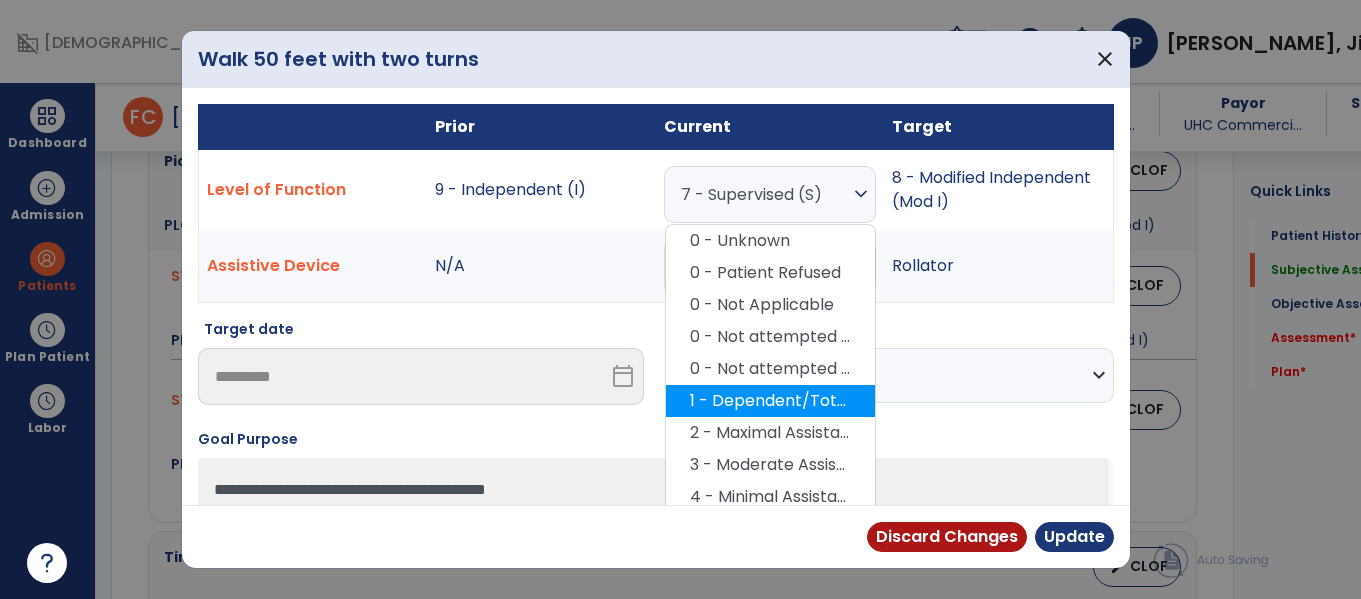 click on "1 - Dependent/Total Assistance (D)" at bounding box center [770, 401] 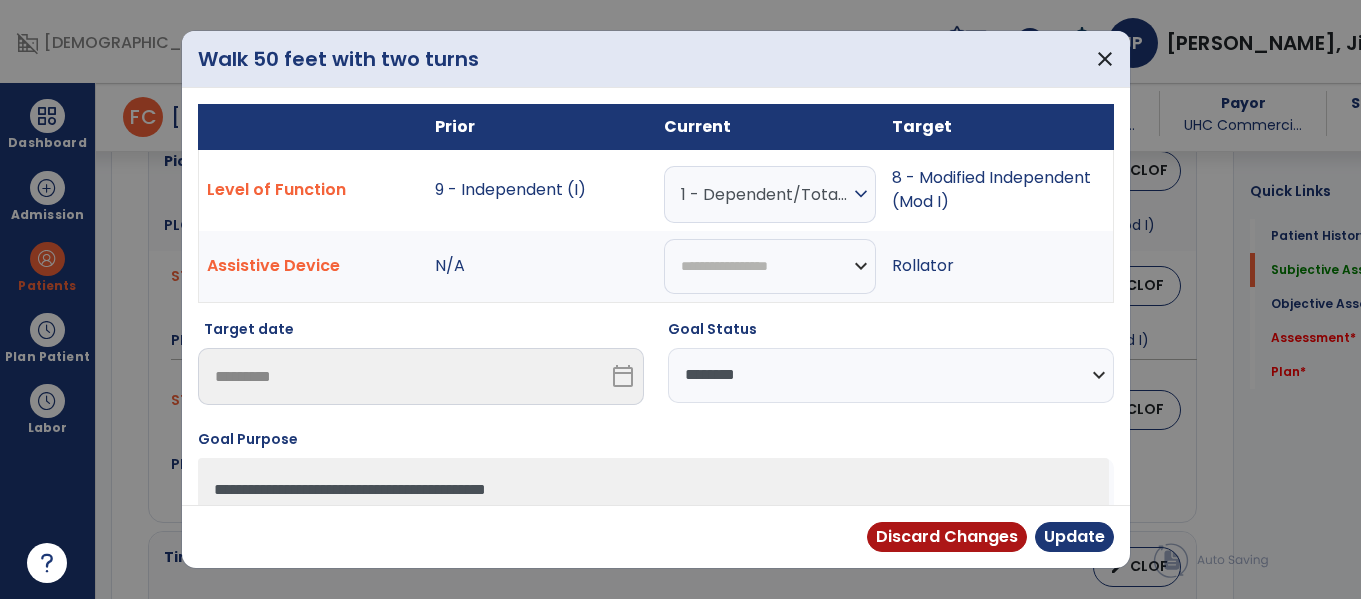 scroll, scrollTop: 117, scrollLeft: 0, axis: vertical 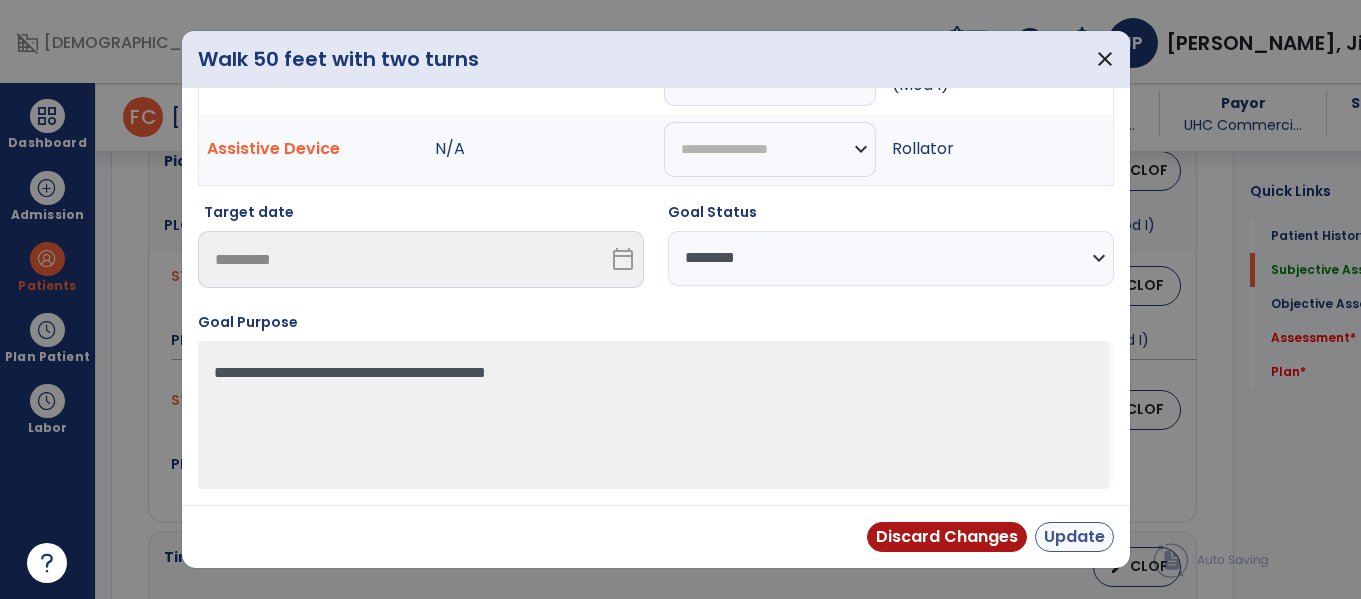 click on "Update" at bounding box center [1074, 537] 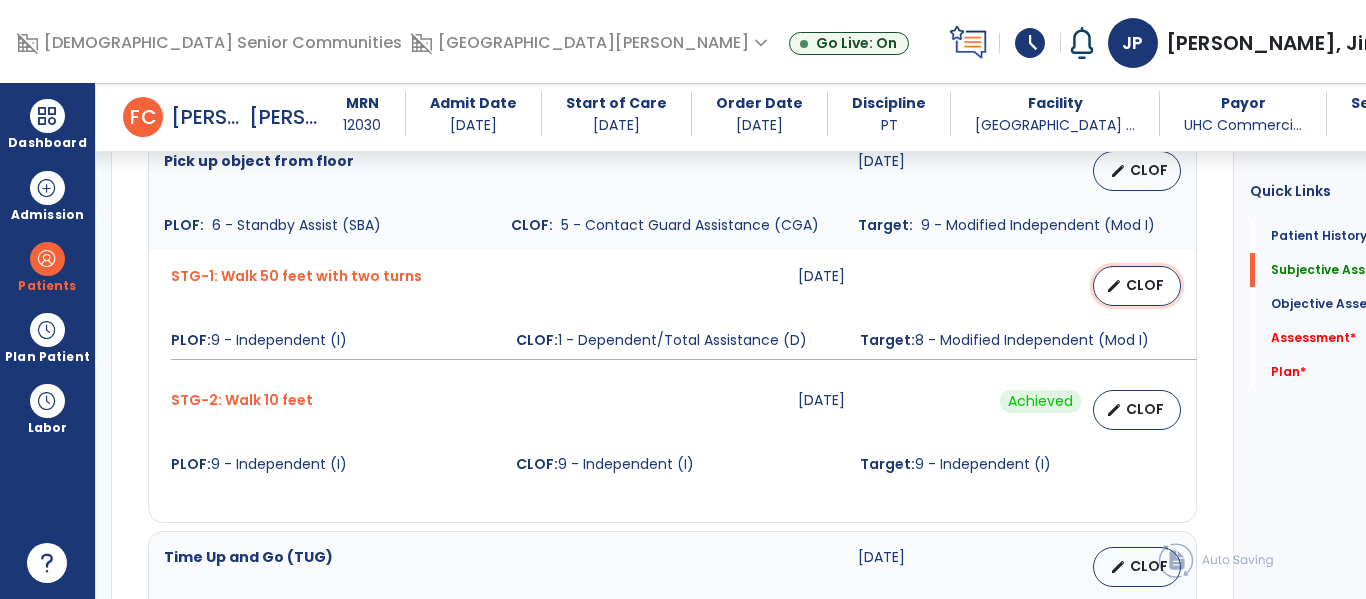 click on "edit   CLOF" at bounding box center (1137, 286) 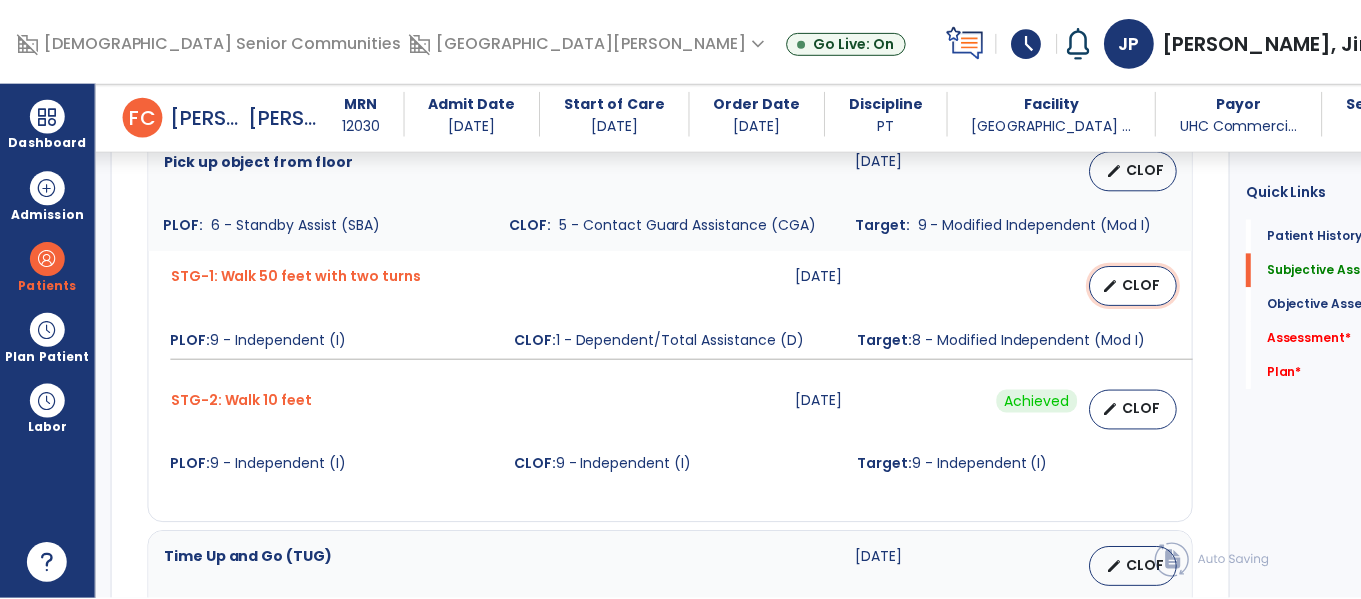 select on "********" 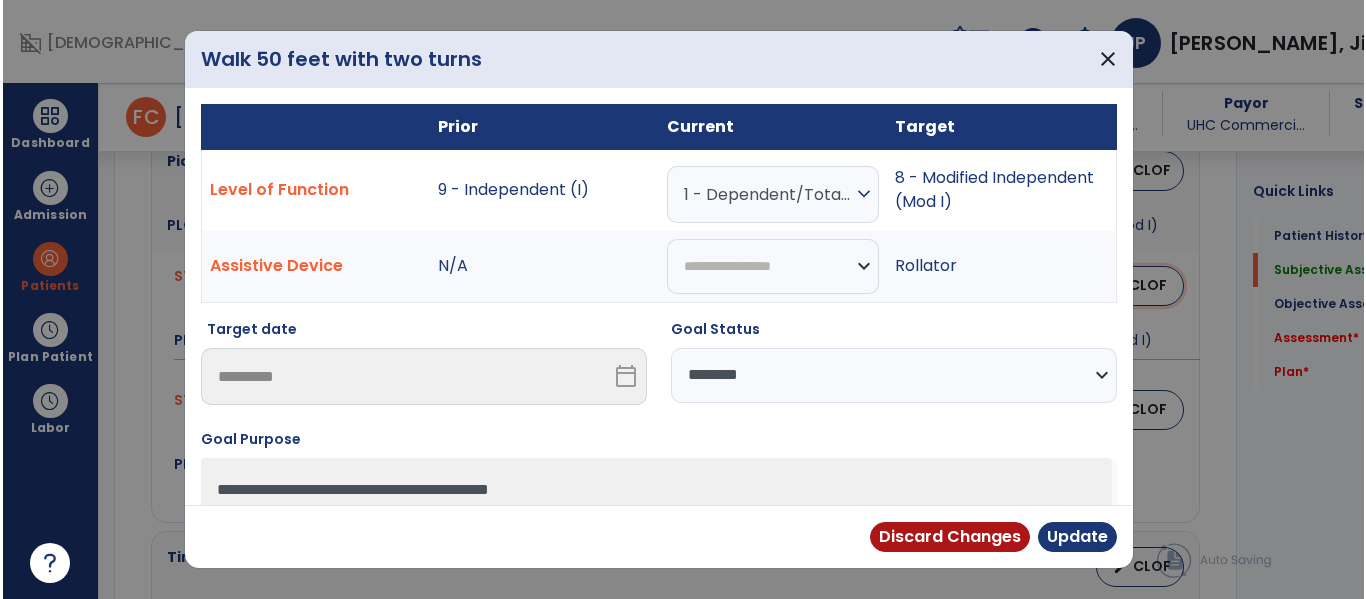scroll, scrollTop: 819, scrollLeft: 0, axis: vertical 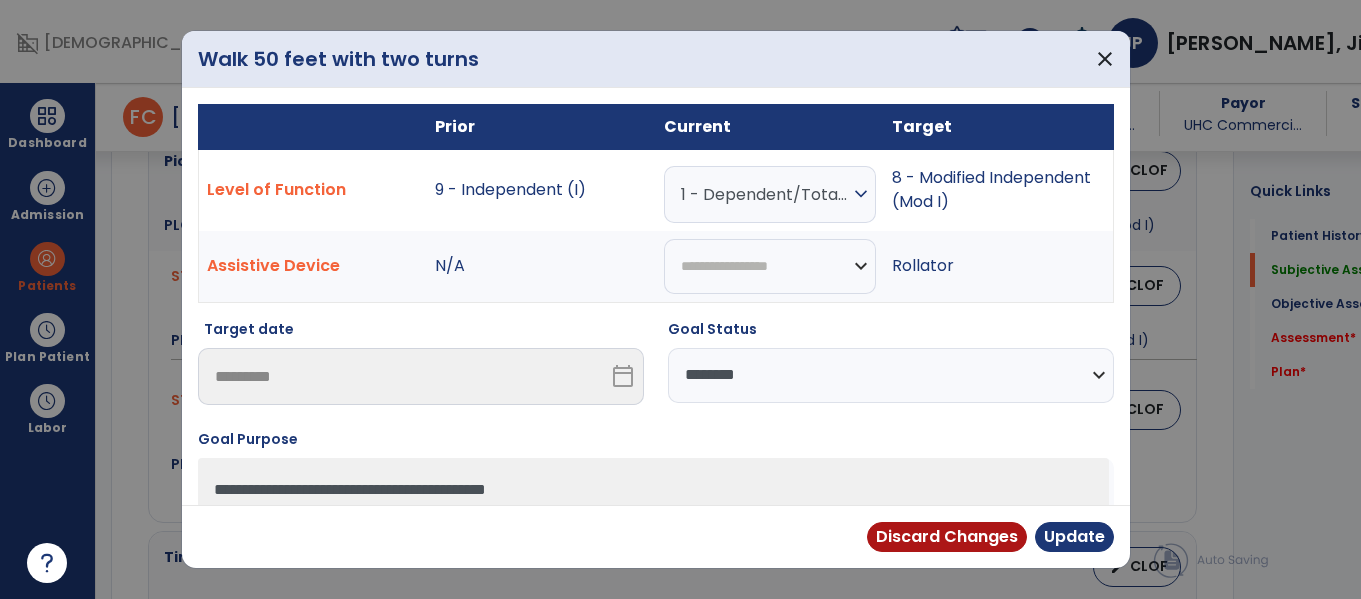 click on "1 - Dependent/Total Assistance (D)" at bounding box center (765, 194) 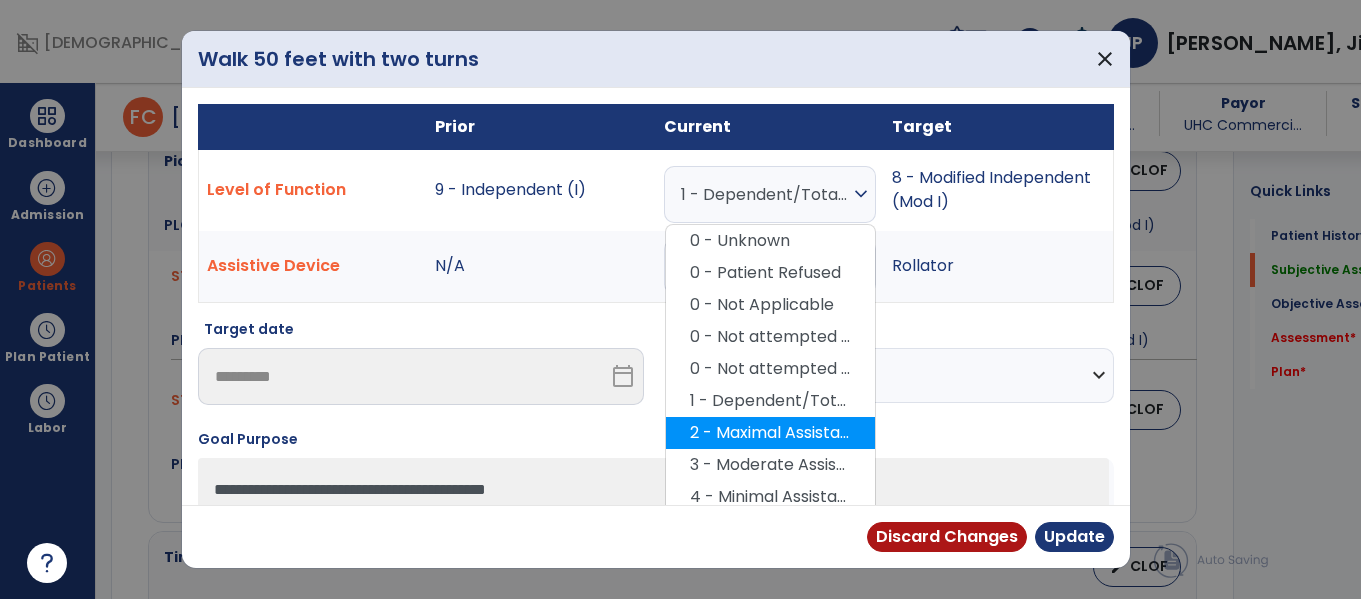 click on "2 - Maximal Assistance (Max A)" at bounding box center [770, 433] 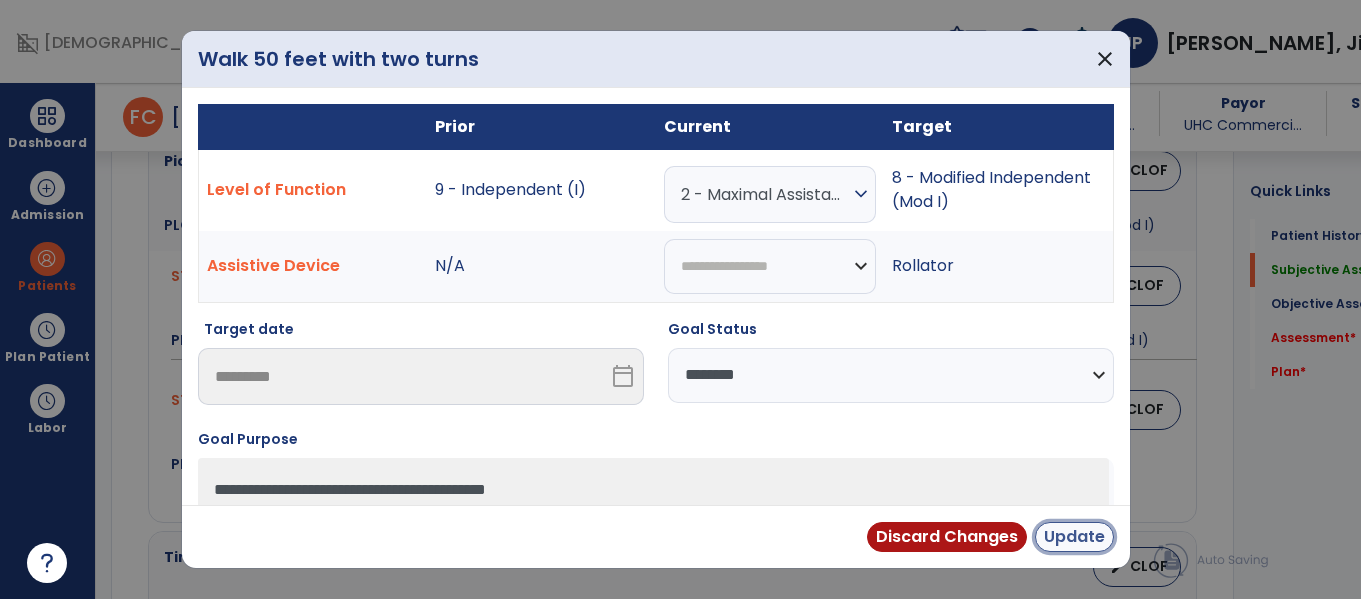 click on "Update" at bounding box center (1074, 537) 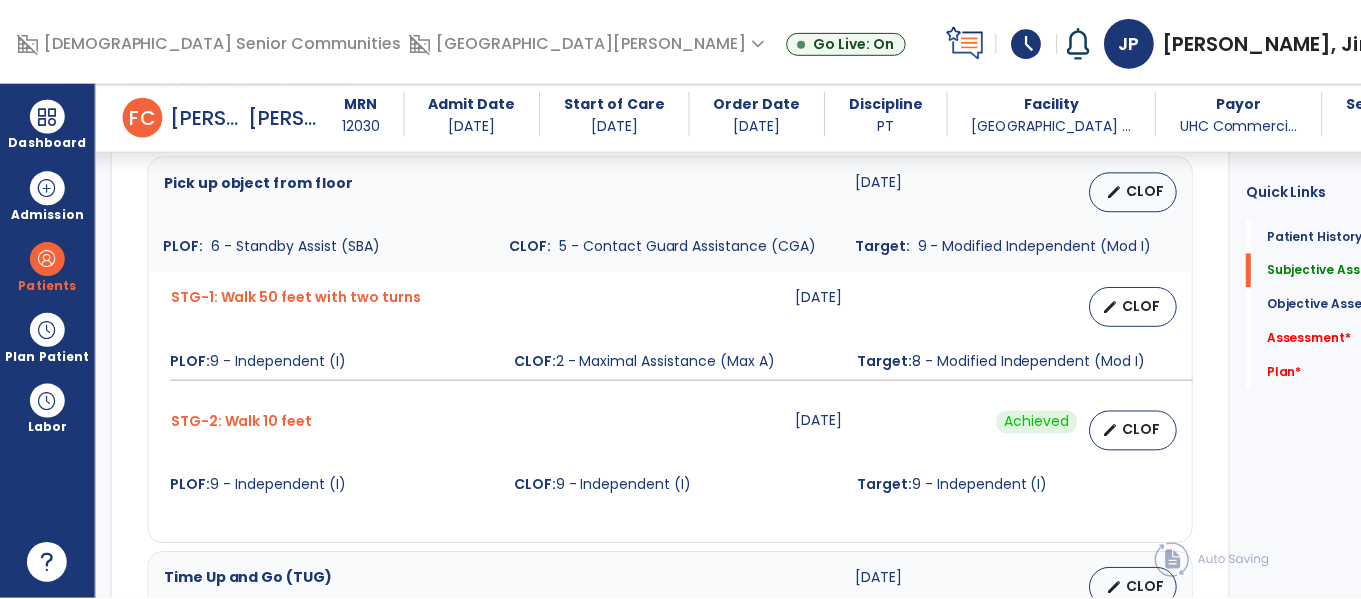 scroll, scrollTop: 774, scrollLeft: 0, axis: vertical 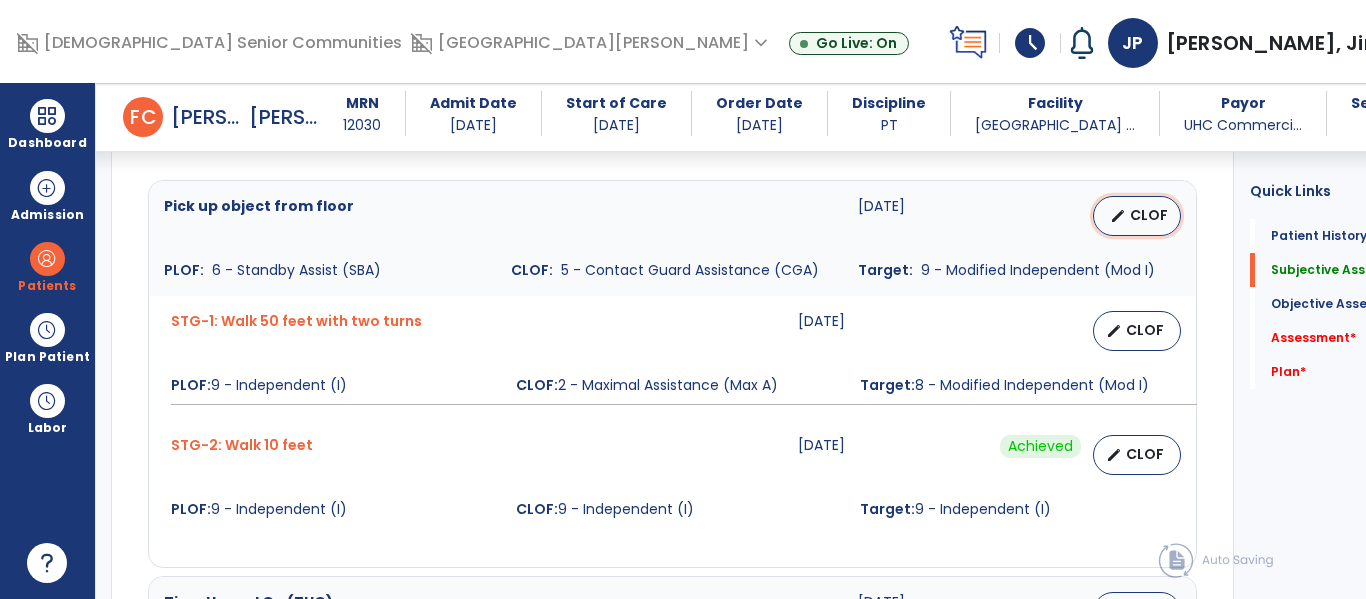 click on "CLOF" at bounding box center (1149, 215) 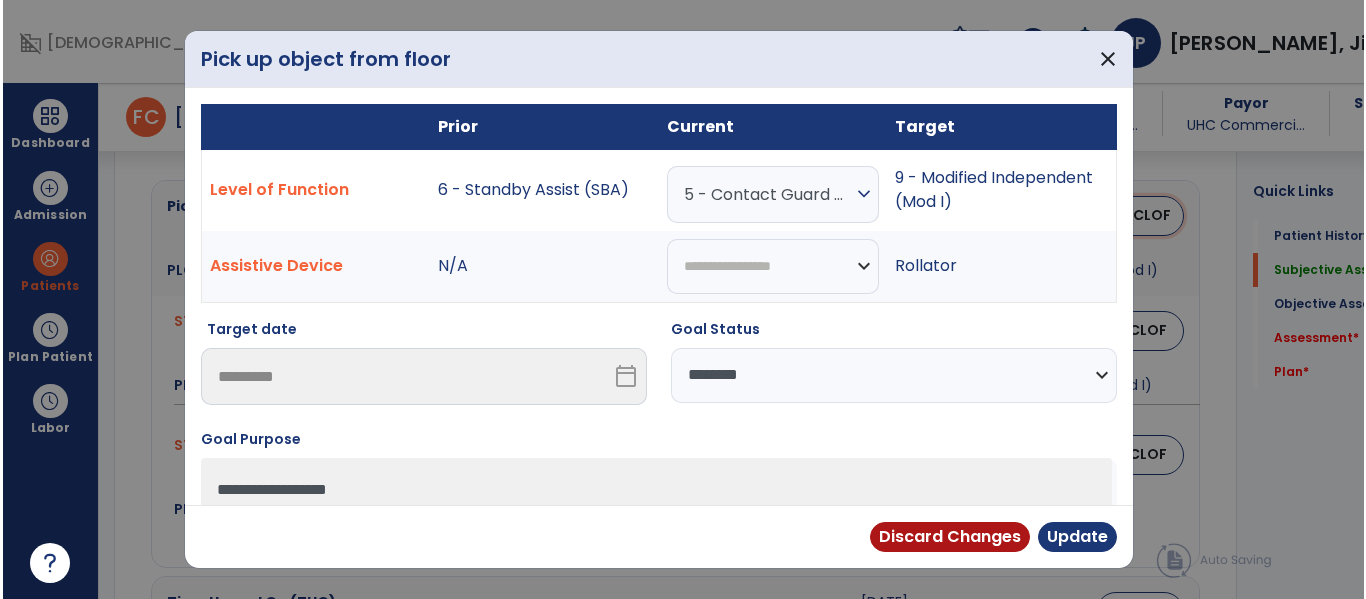scroll, scrollTop: 774, scrollLeft: 0, axis: vertical 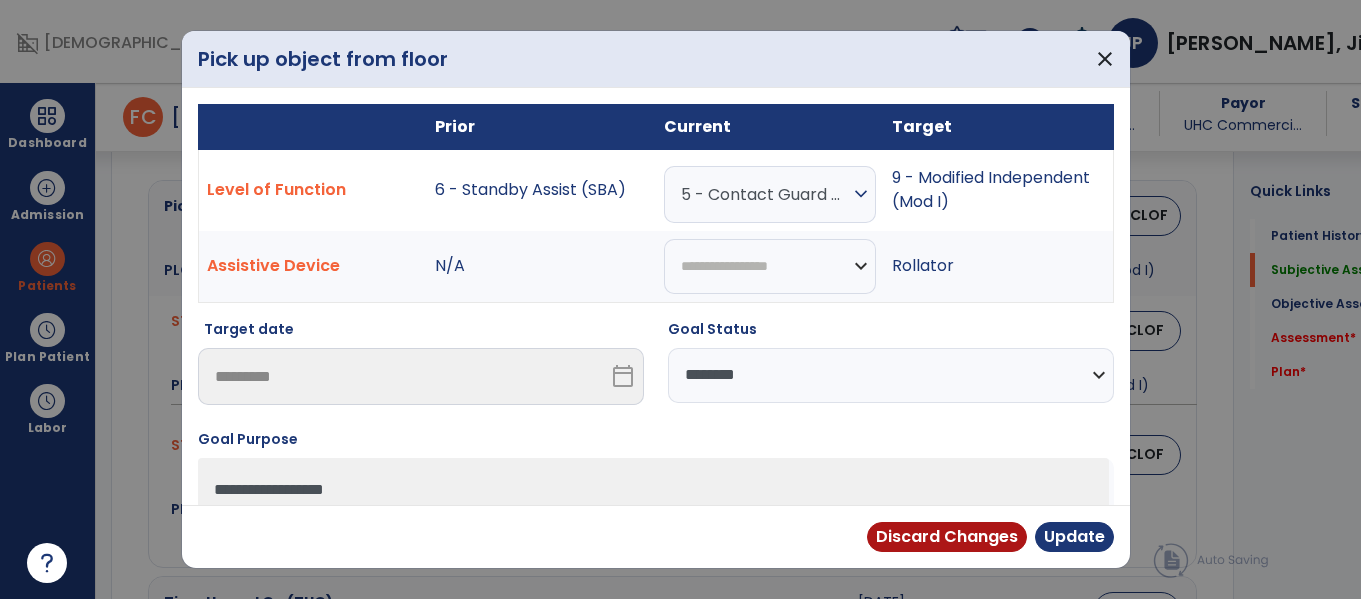 click on "5 - Contact Guard Assistance (CGA)   expand_more" at bounding box center (770, 194) 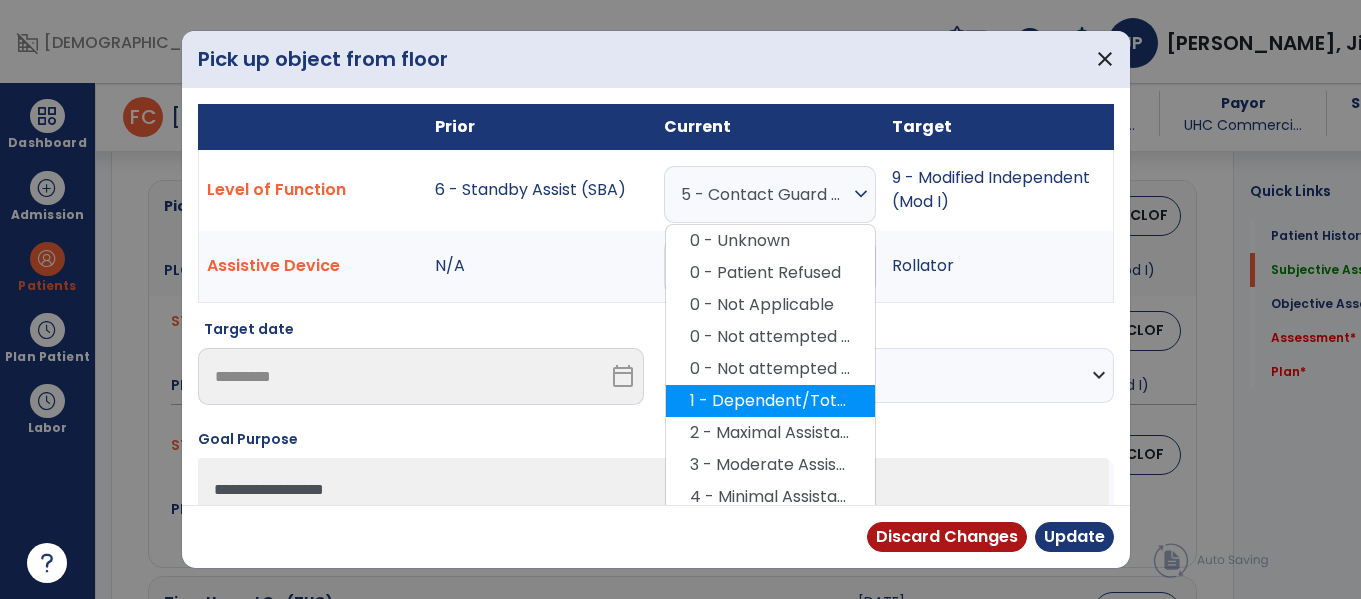 click on "1 - Dependent/Total Assistance (D)" at bounding box center [770, 401] 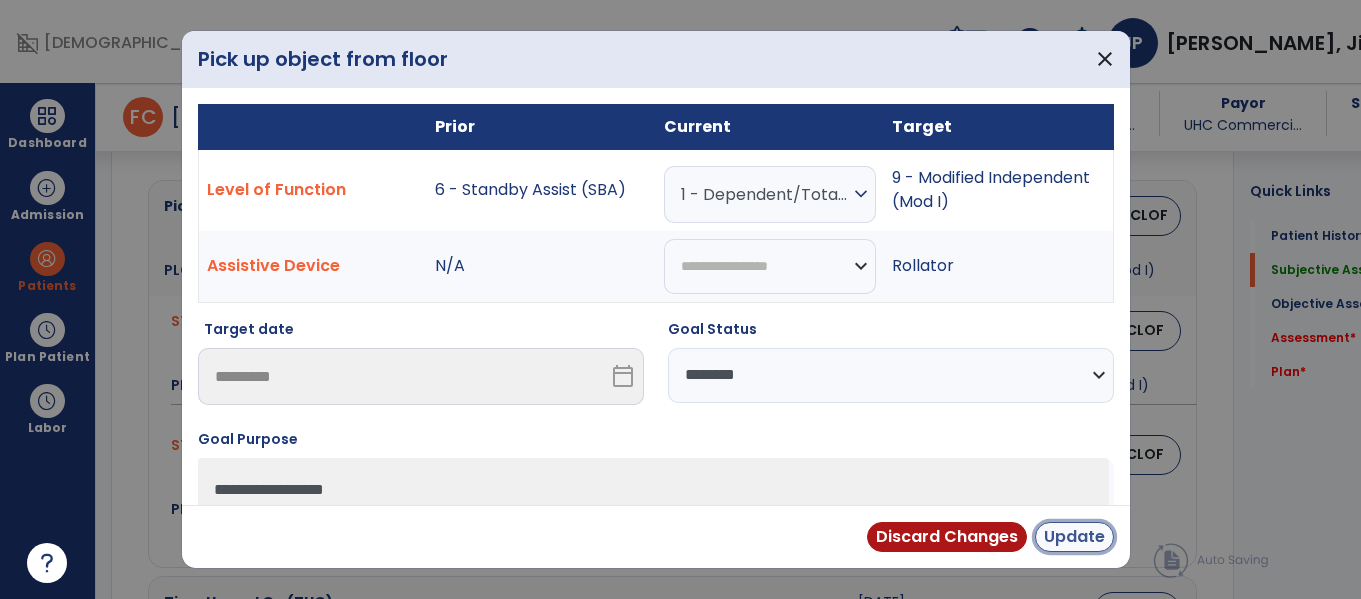 click on "Update" at bounding box center (1074, 537) 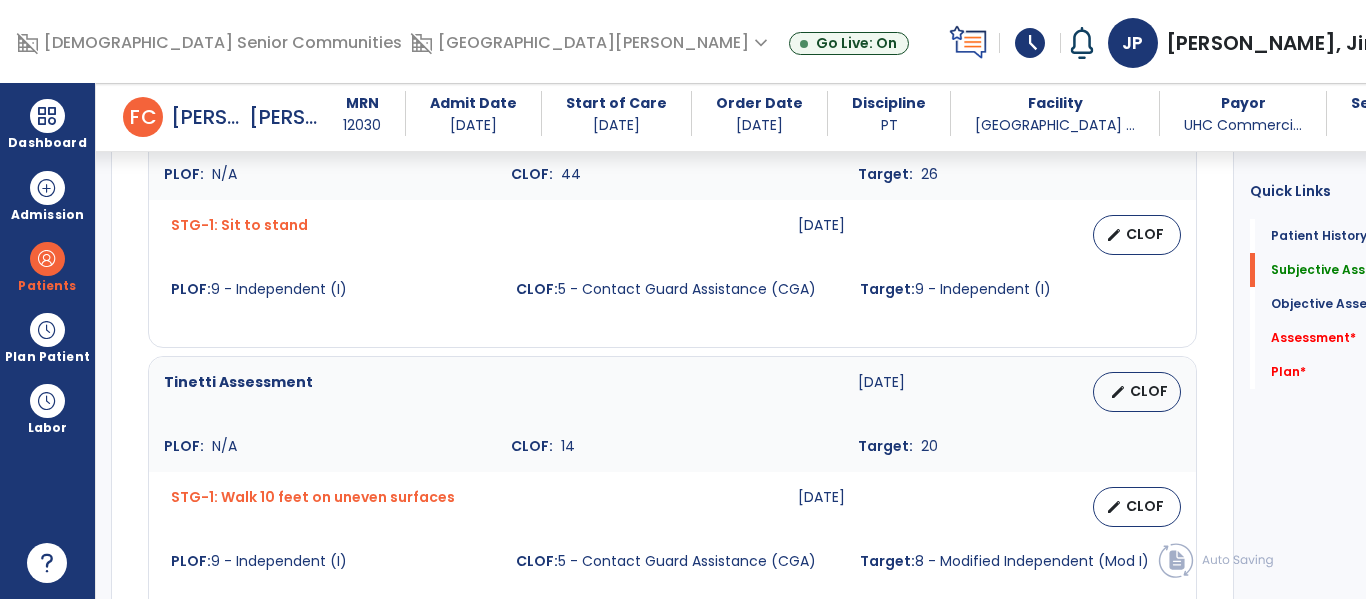 scroll, scrollTop: 1280, scrollLeft: 0, axis: vertical 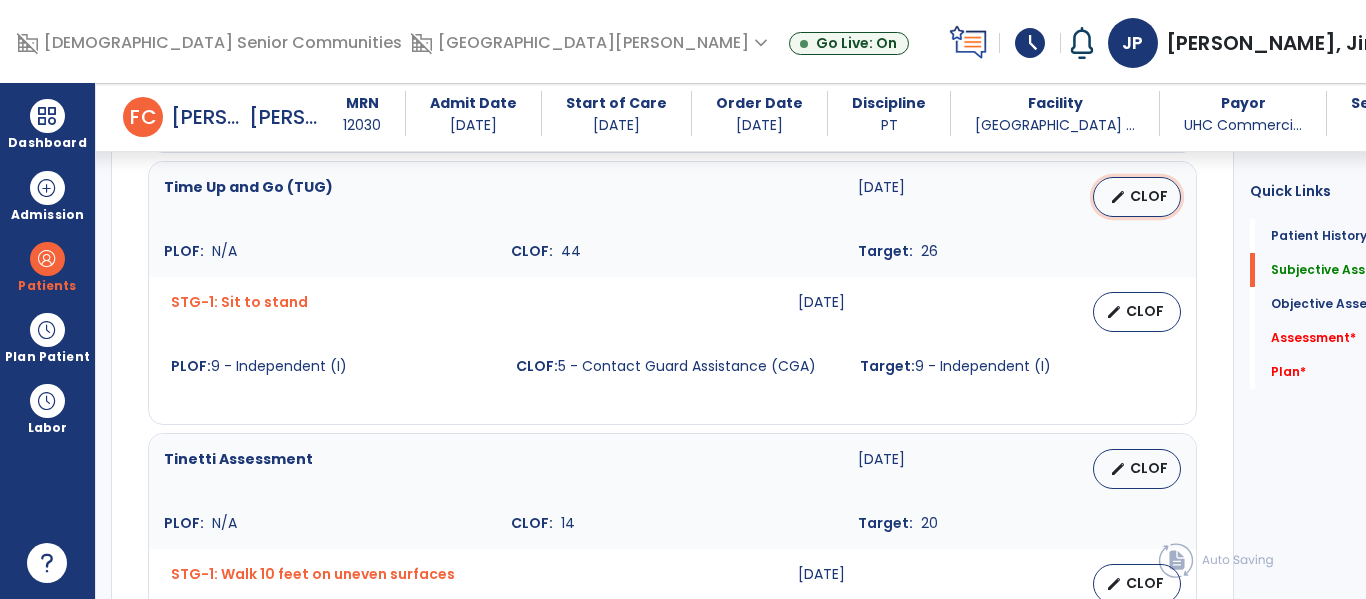 click on "edit   CLOF" at bounding box center [1137, 197] 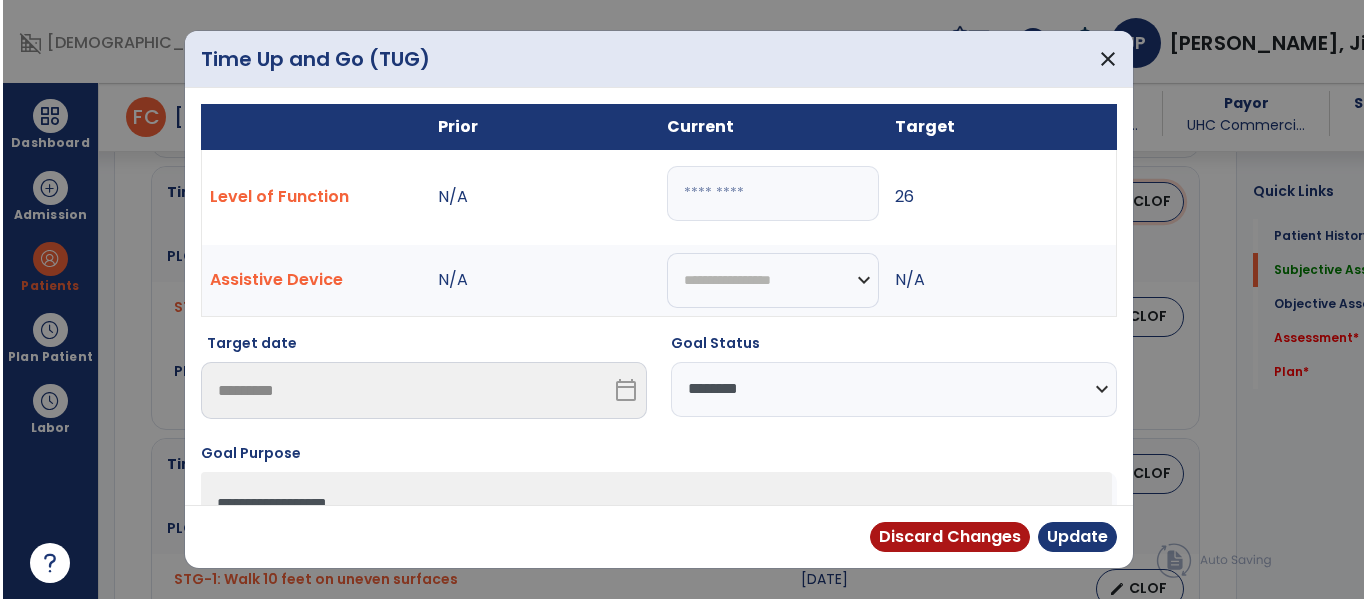 scroll, scrollTop: 1189, scrollLeft: 0, axis: vertical 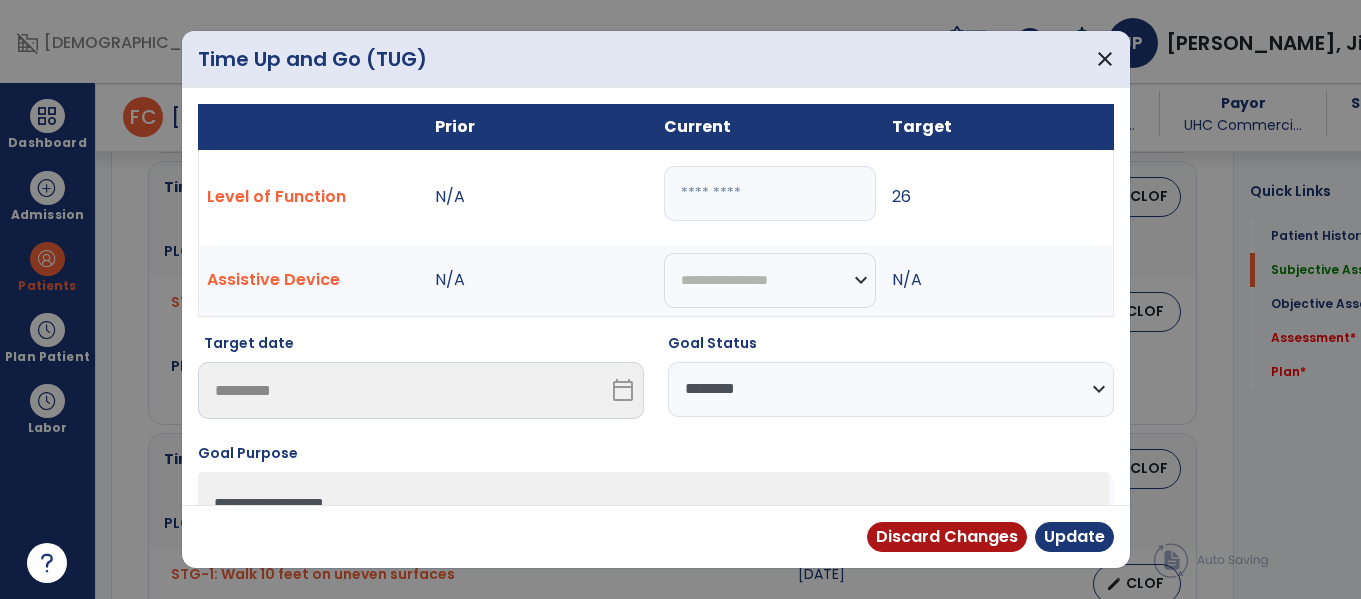 click on "**********" at bounding box center (891, 389) 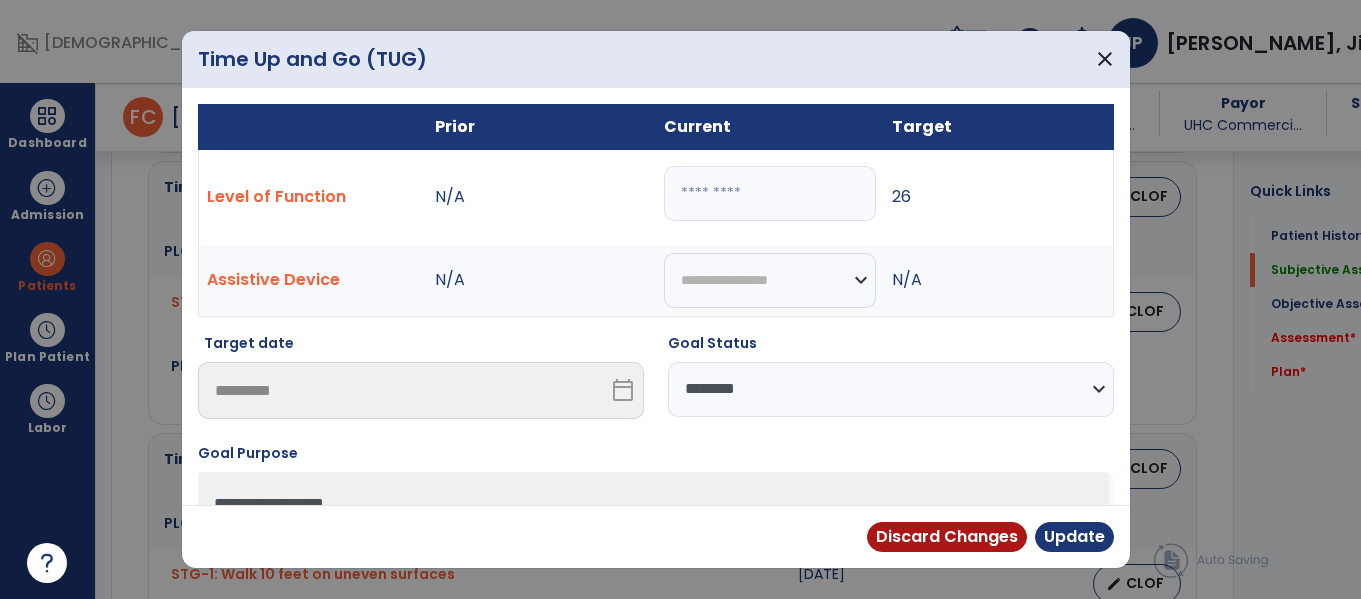 select on "**********" 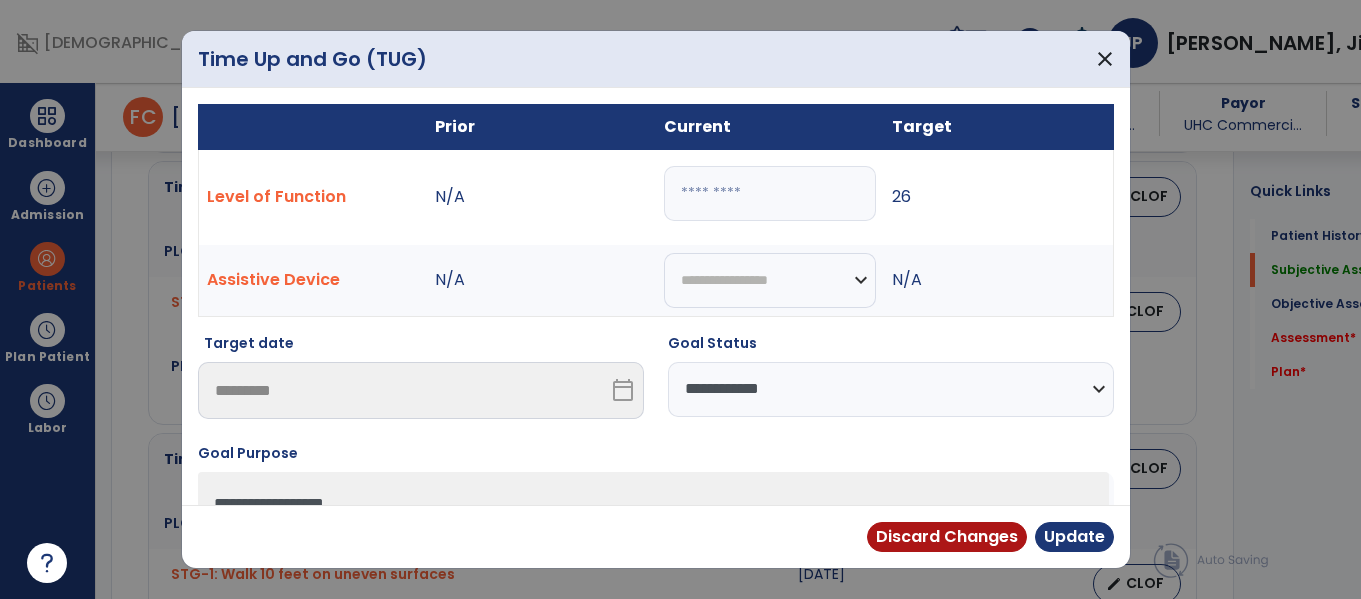click on "**********" at bounding box center [891, 389] 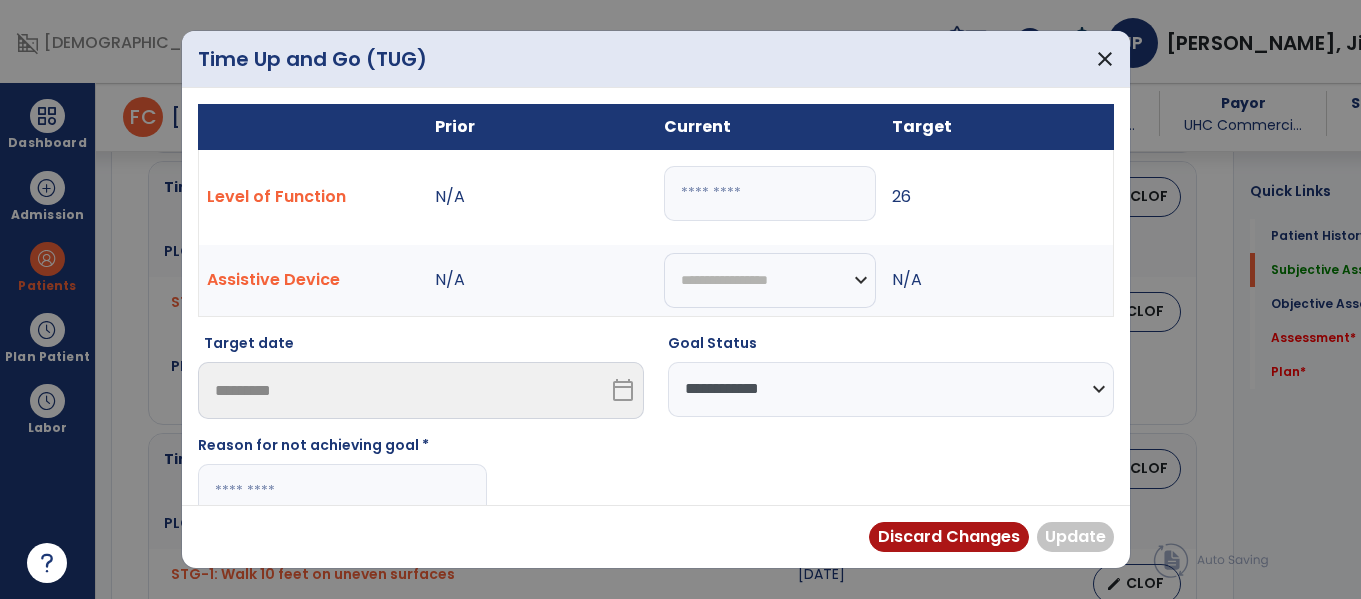 click at bounding box center [342, 491] 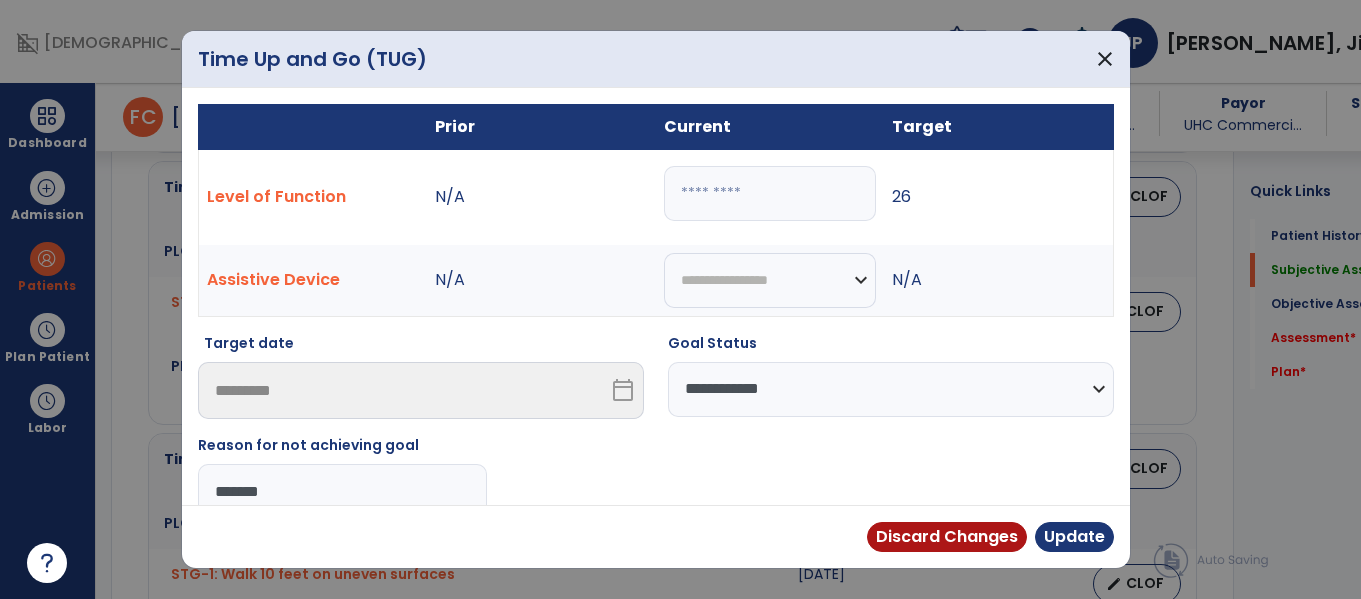 type on "*******" 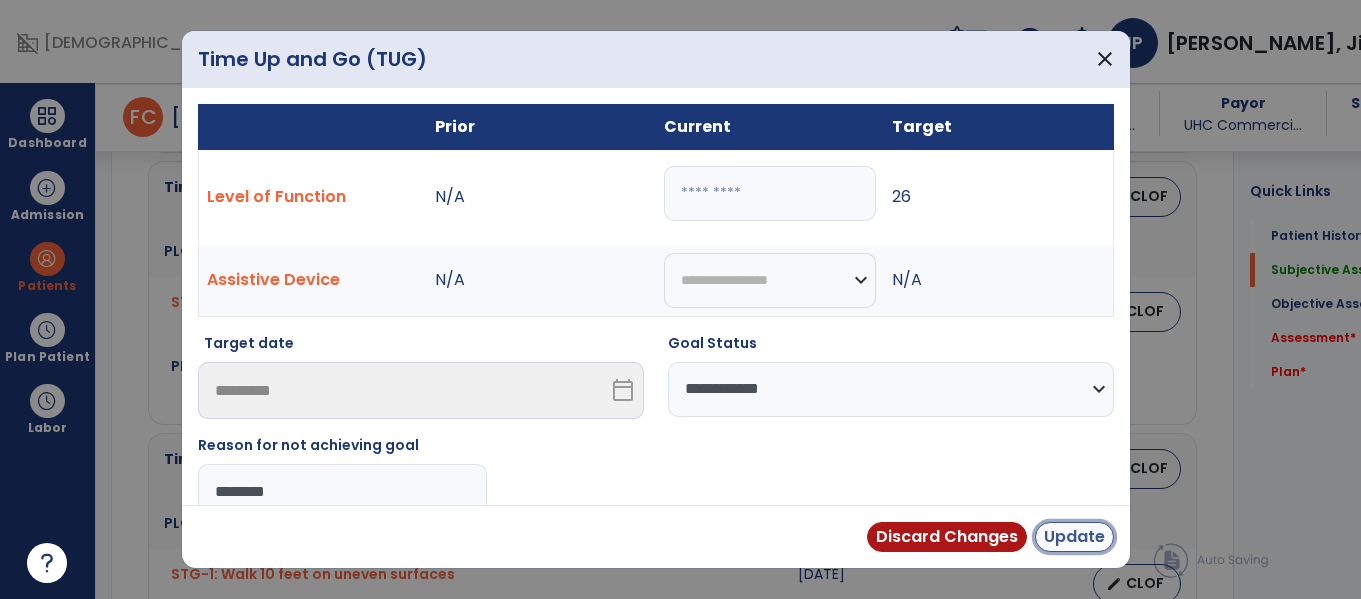 click on "Update" at bounding box center (1074, 537) 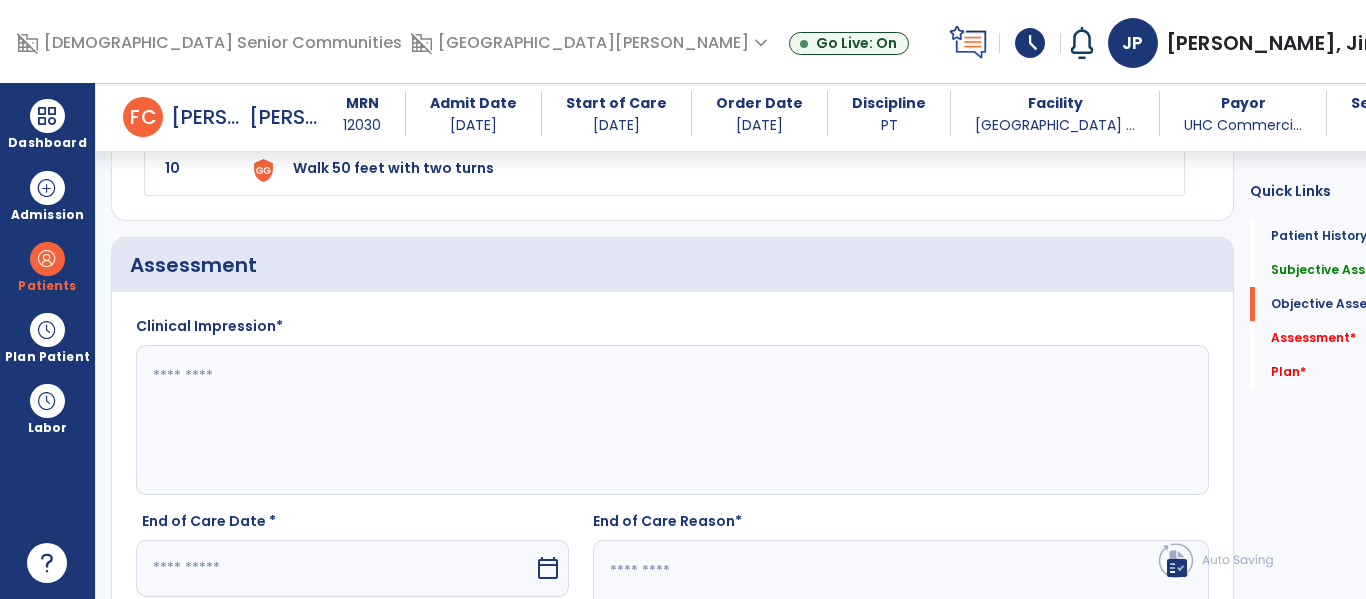 scroll, scrollTop: 2340, scrollLeft: 0, axis: vertical 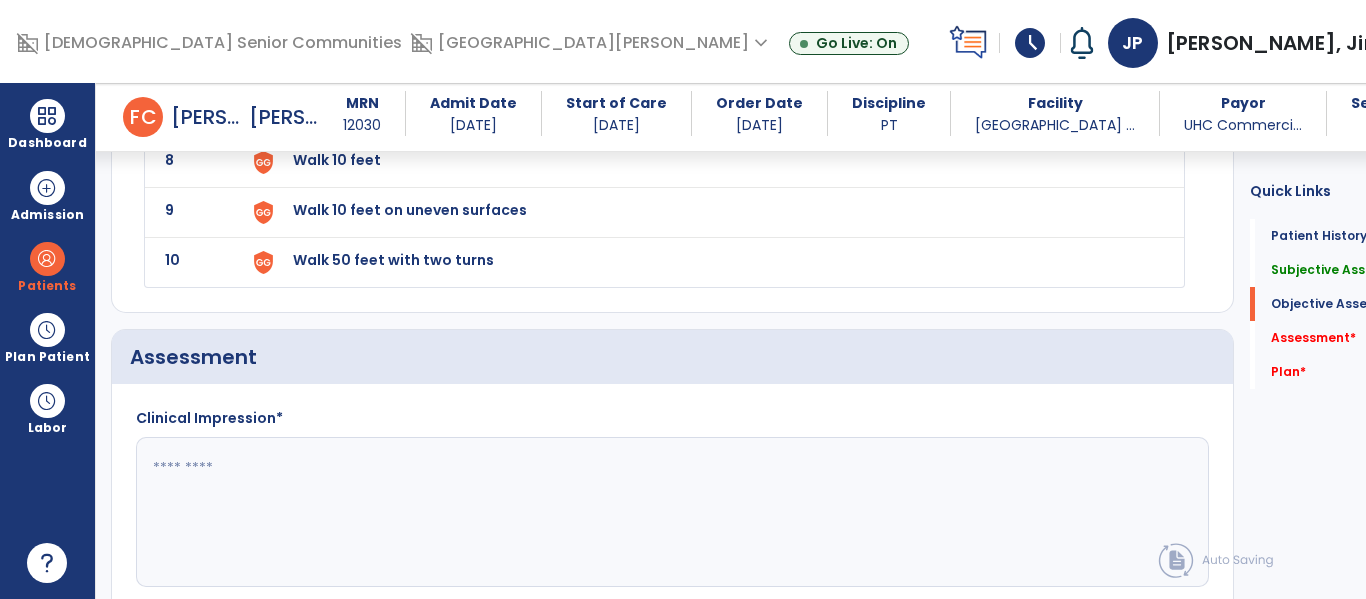 click 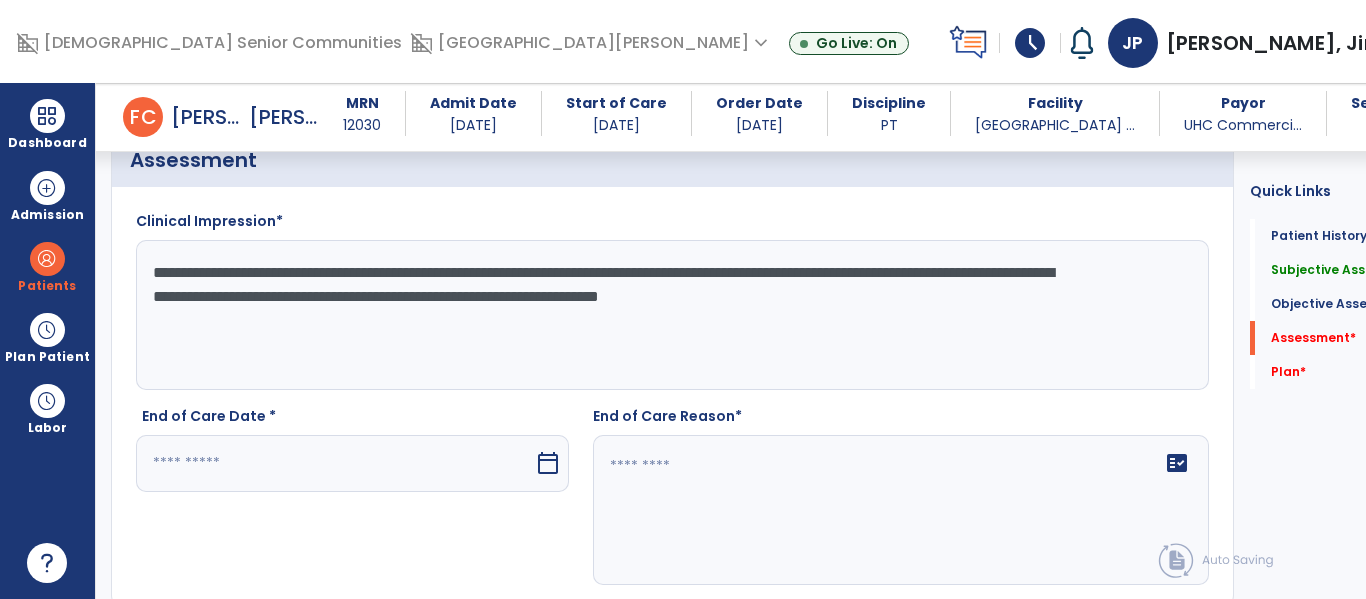 scroll, scrollTop: 2622, scrollLeft: 0, axis: vertical 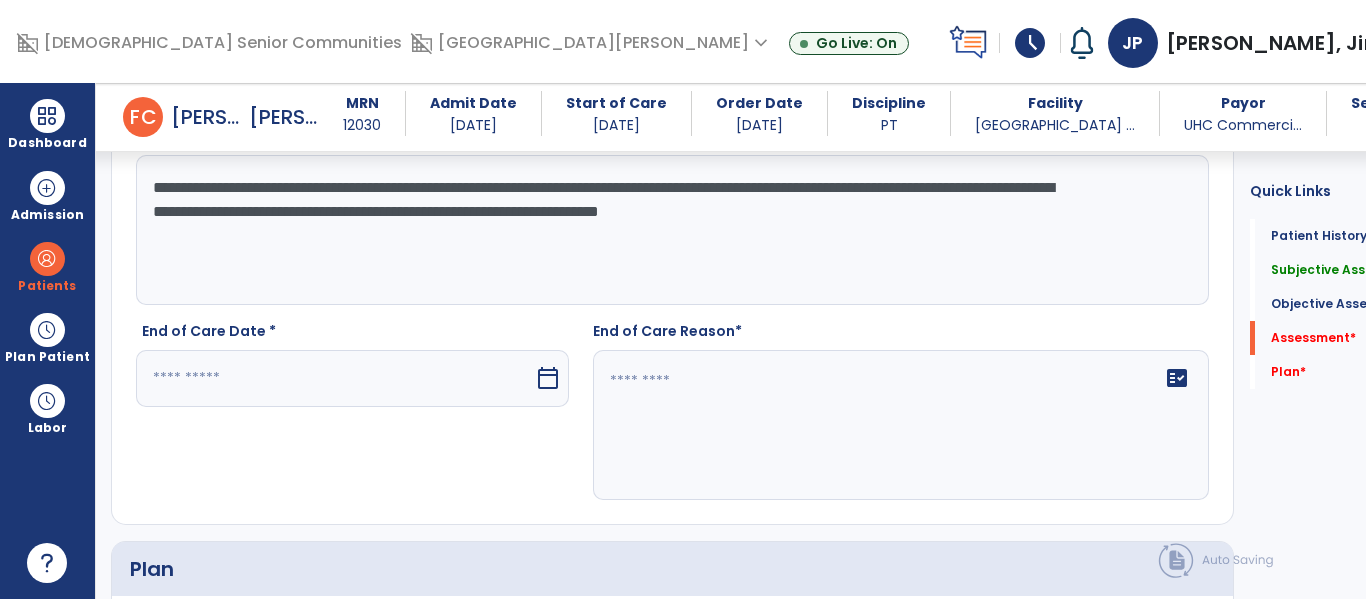 drag, startPoint x: 449, startPoint y: 298, endPoint x: 495, endPoint y: 333, distance: 57.801384 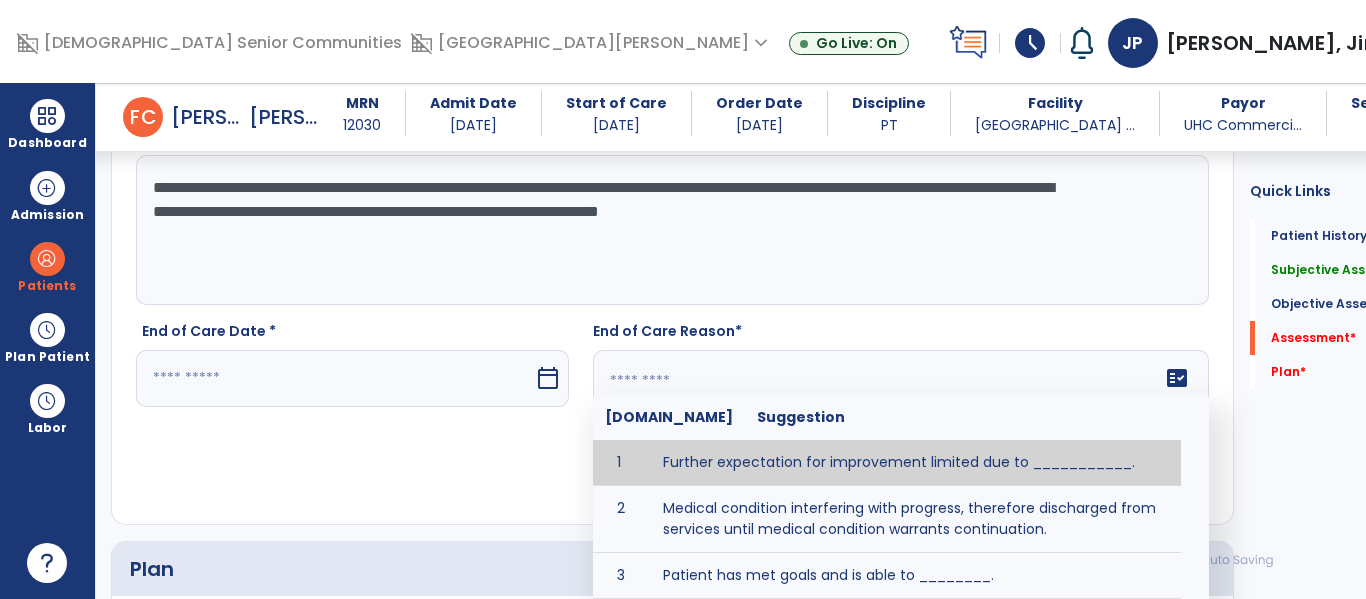 paste on "**********" 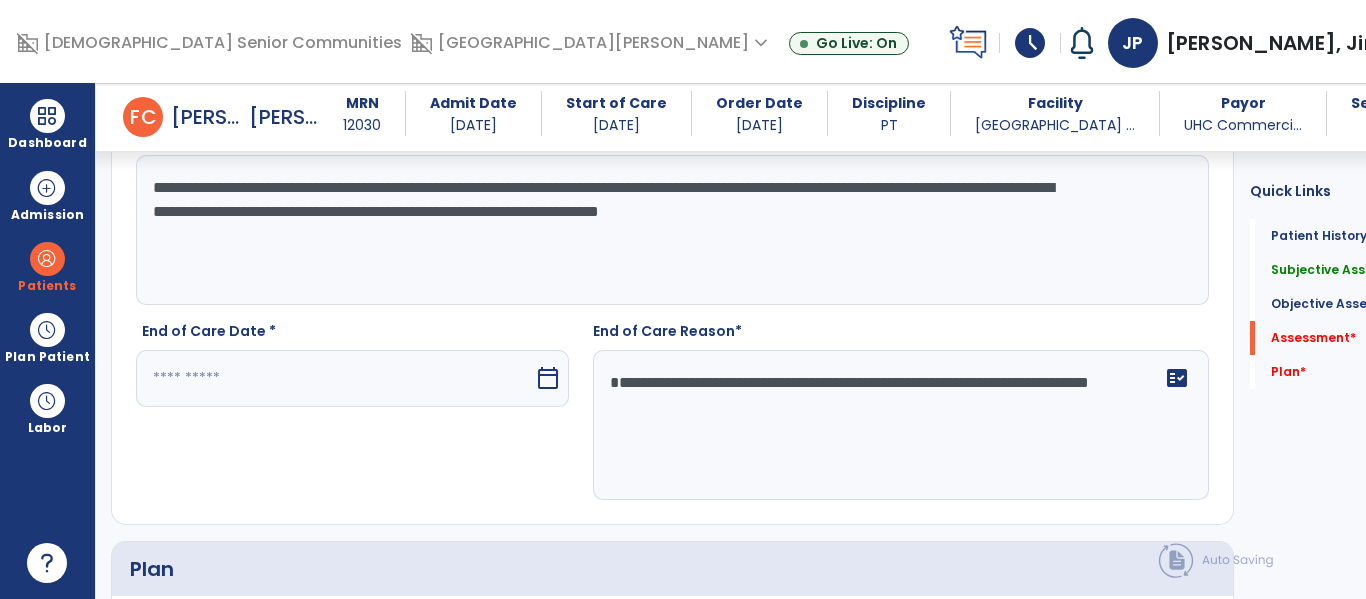 type on "**********" 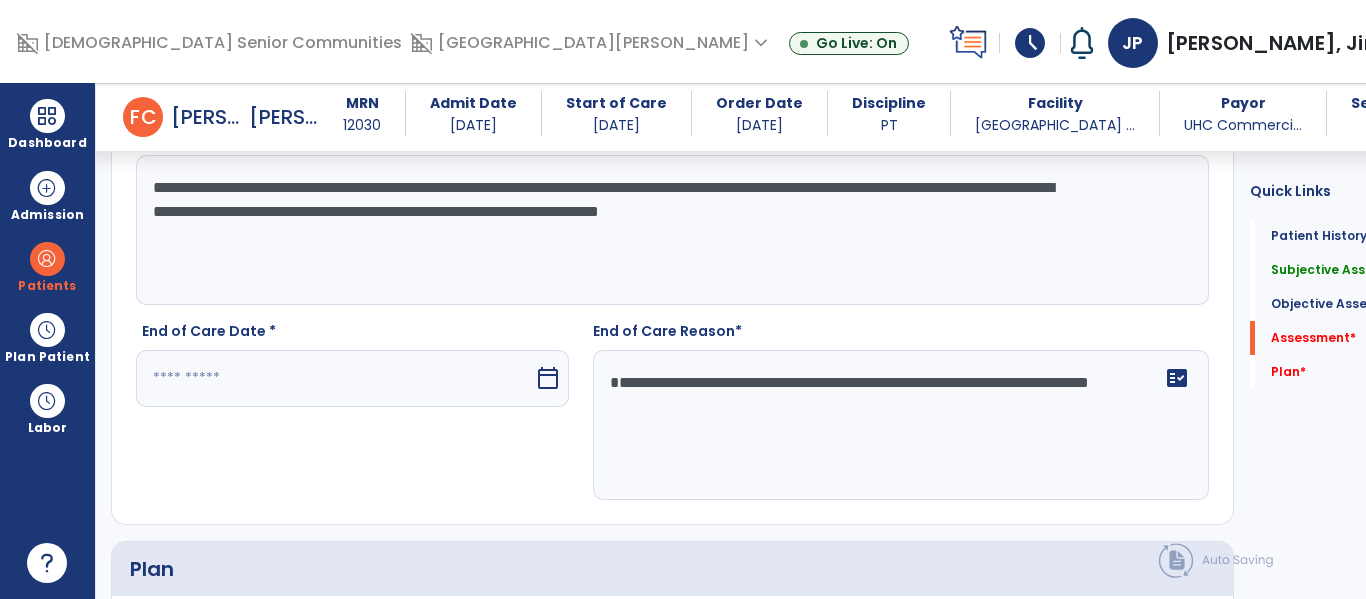 click at bounding box center [335, 378] 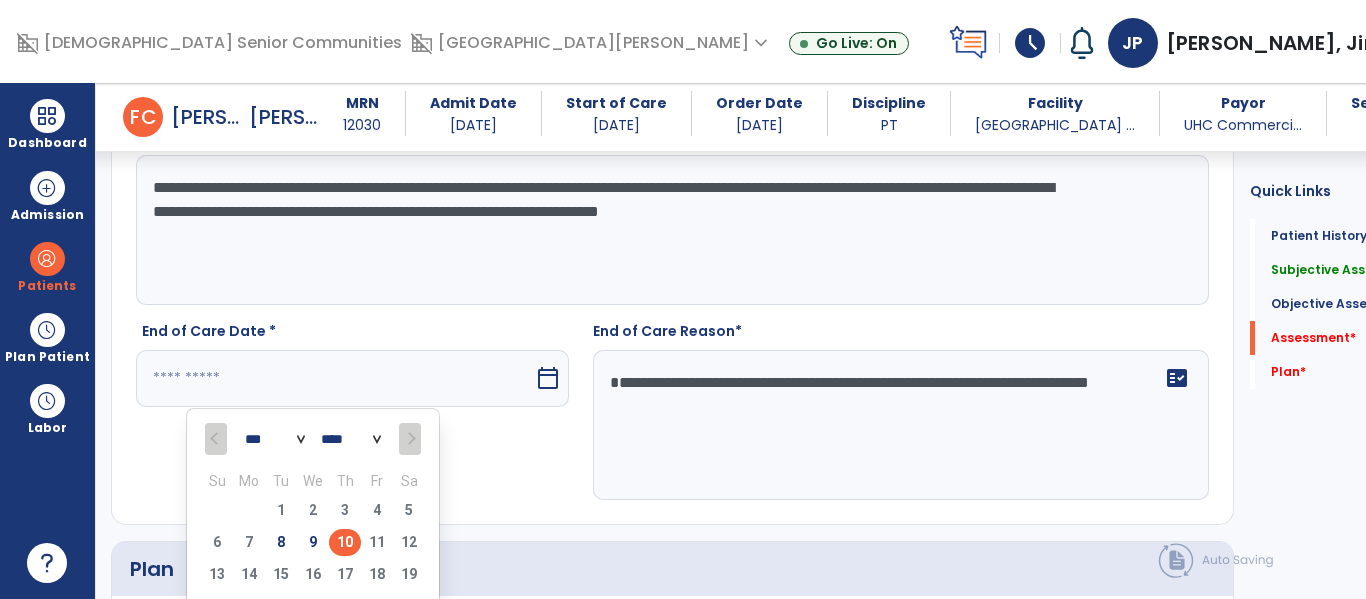 scroll, scrollTop: 2910, scrollLeft: 0, axis: vertical 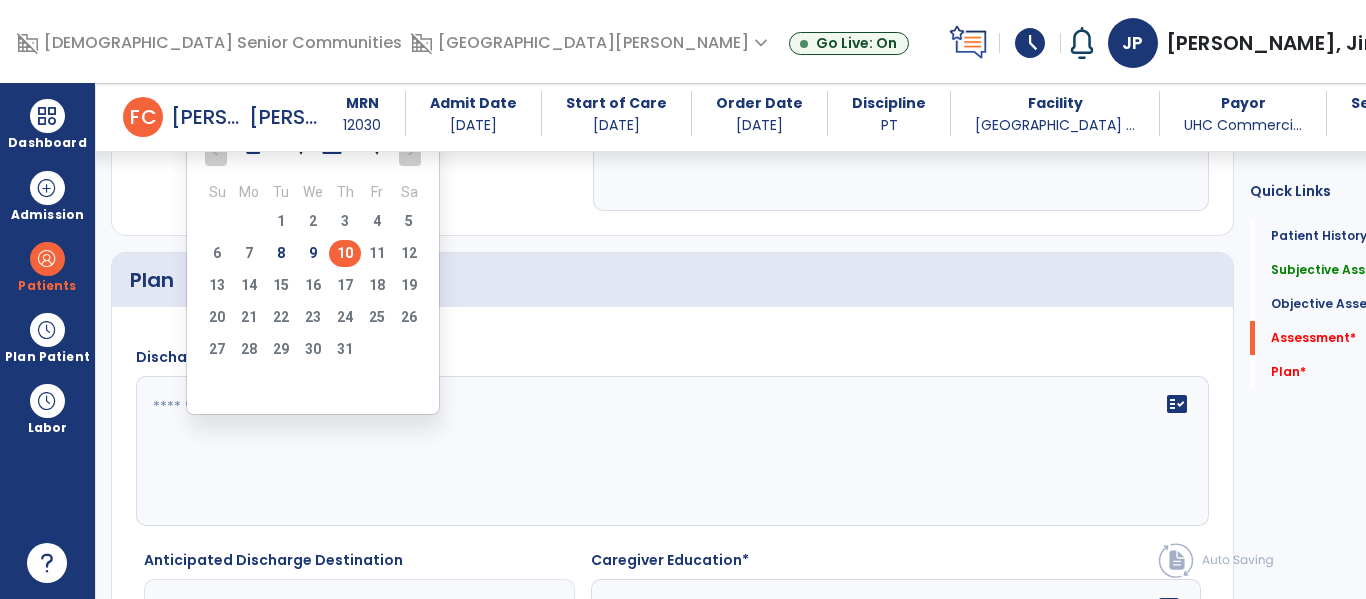 click on "10" at bounding box center [345, 253] 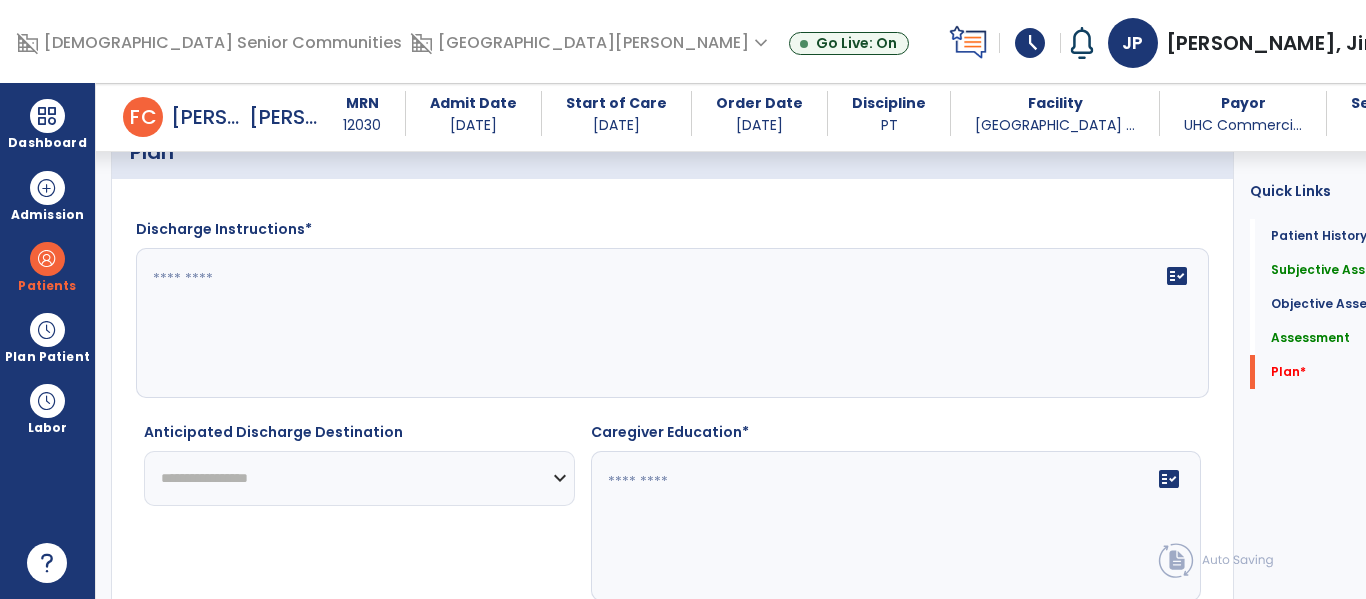 scroll, scrollTop: 3052, scrollLeft: 0, axis: vertical 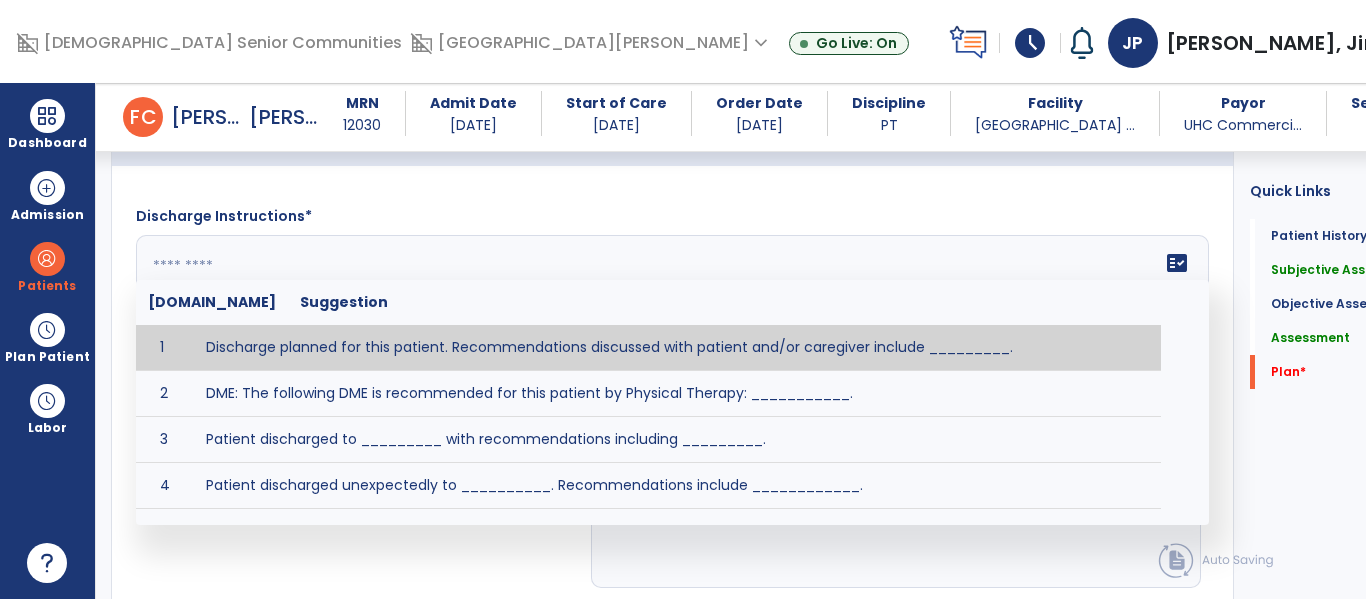 click 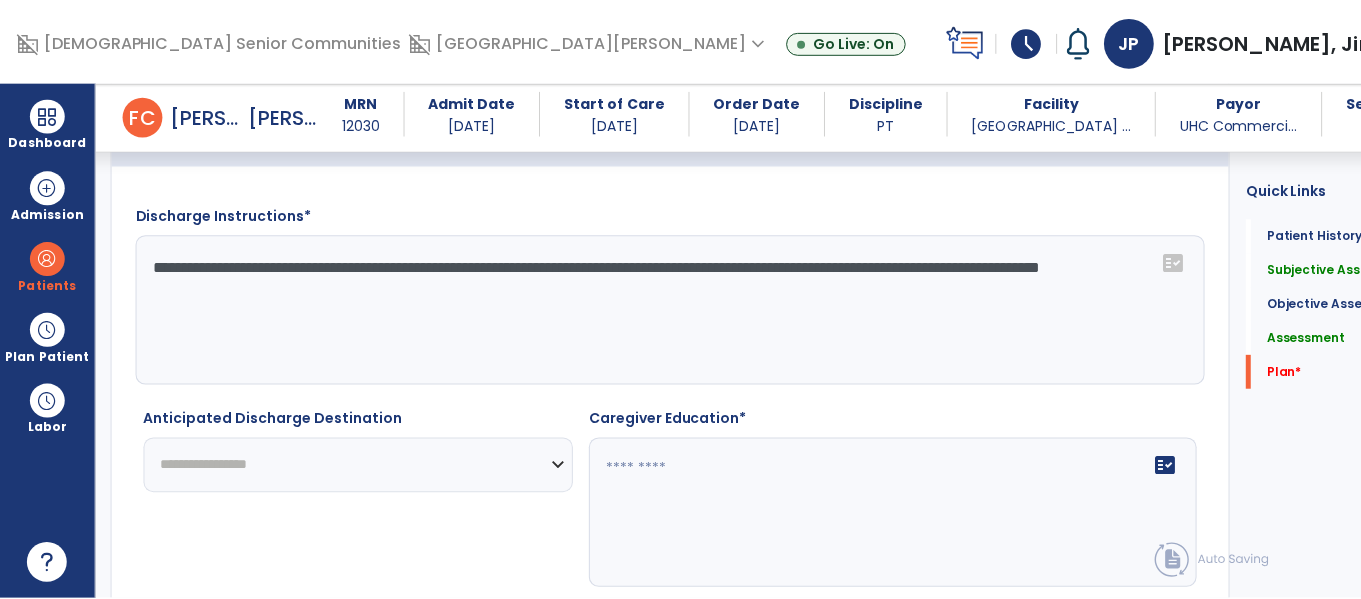 scroll, scrollTop: 3230, scrollLeft: 0, axis: vertical 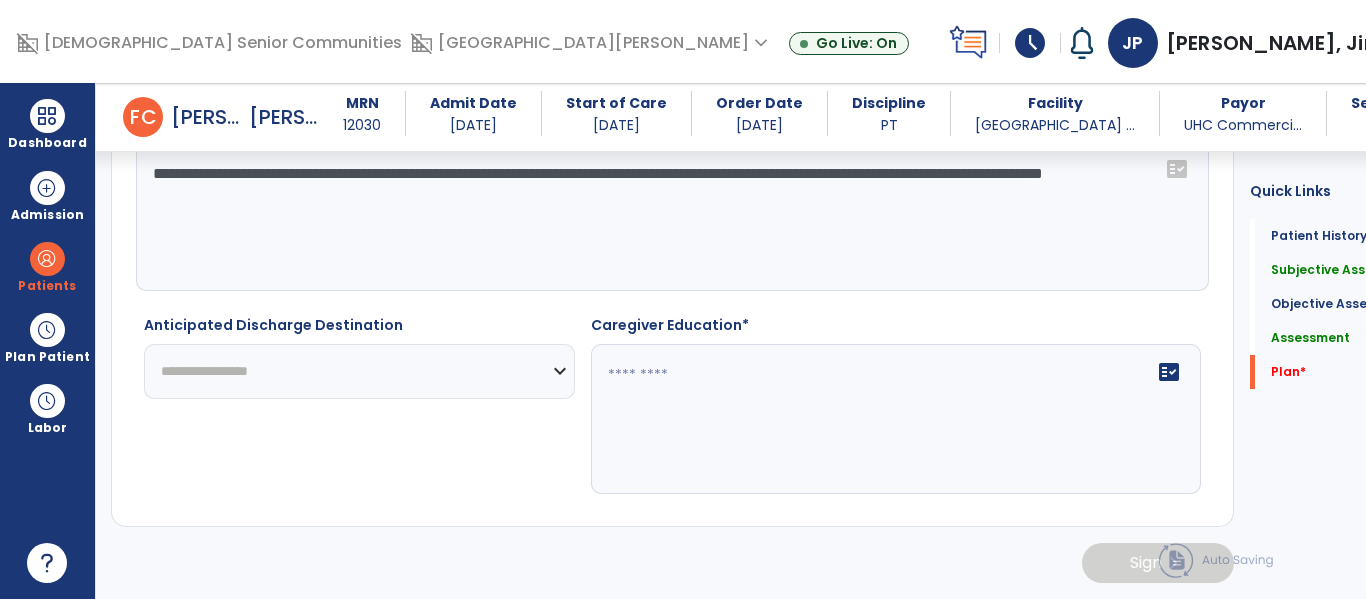 type on "**********" 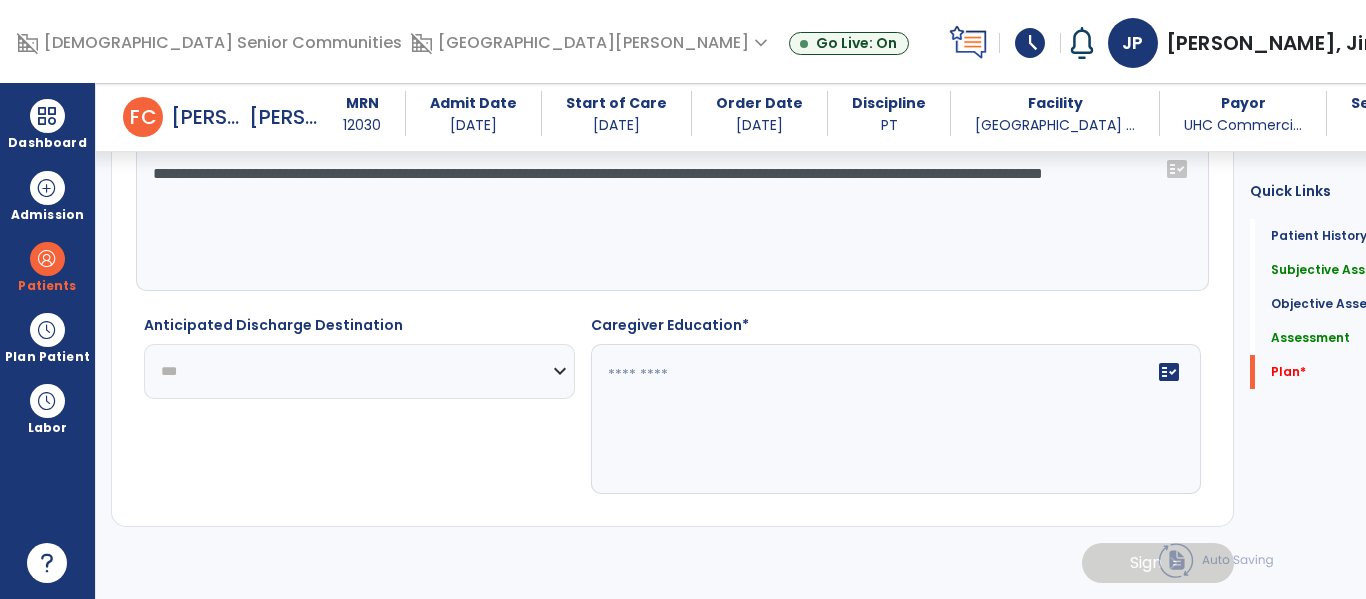 click on "**********" 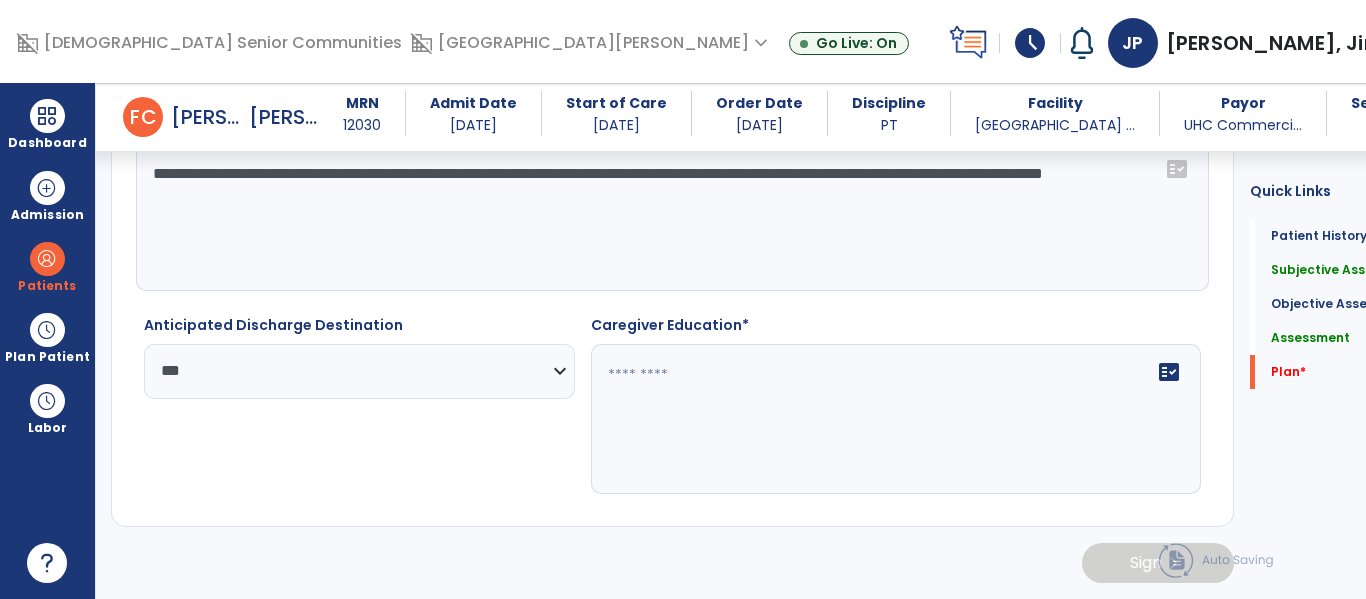 click on "fact_check" 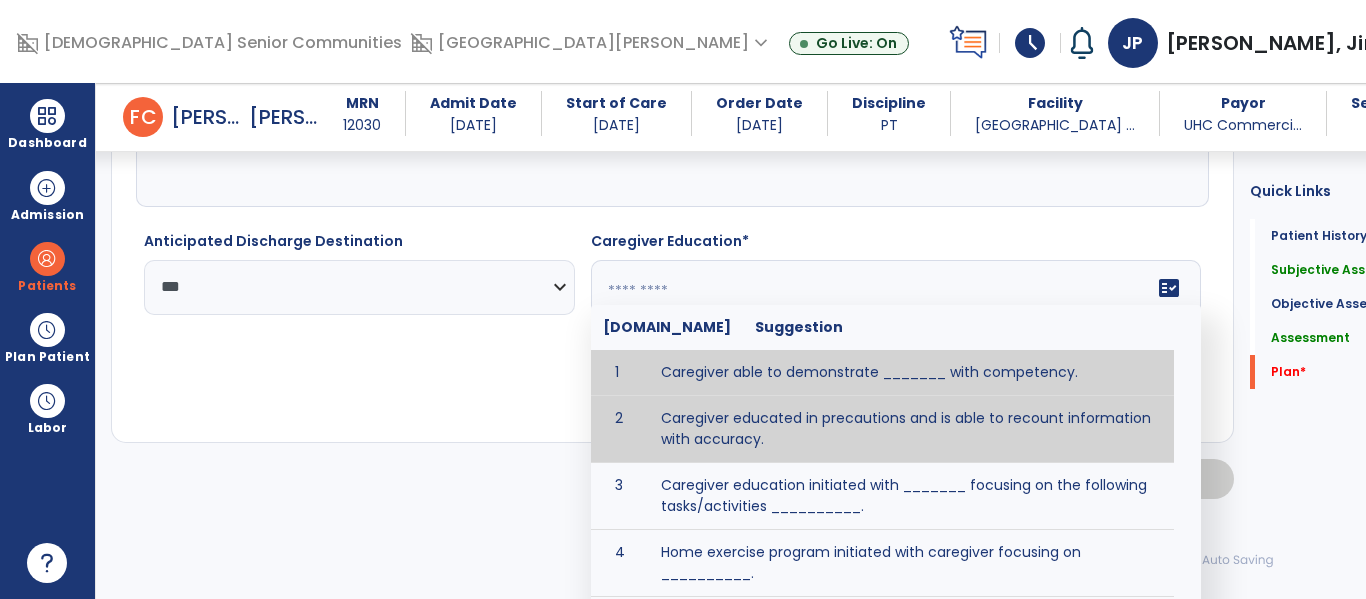 type on "**********" 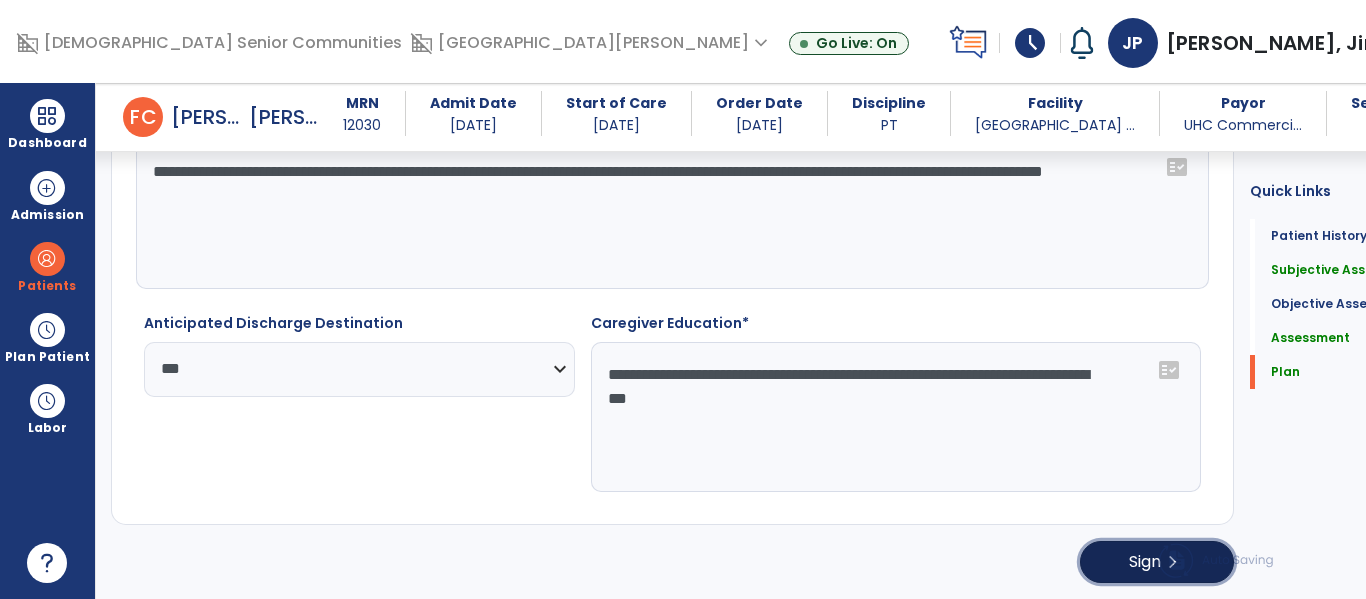 click on "Sign  chevron_right" 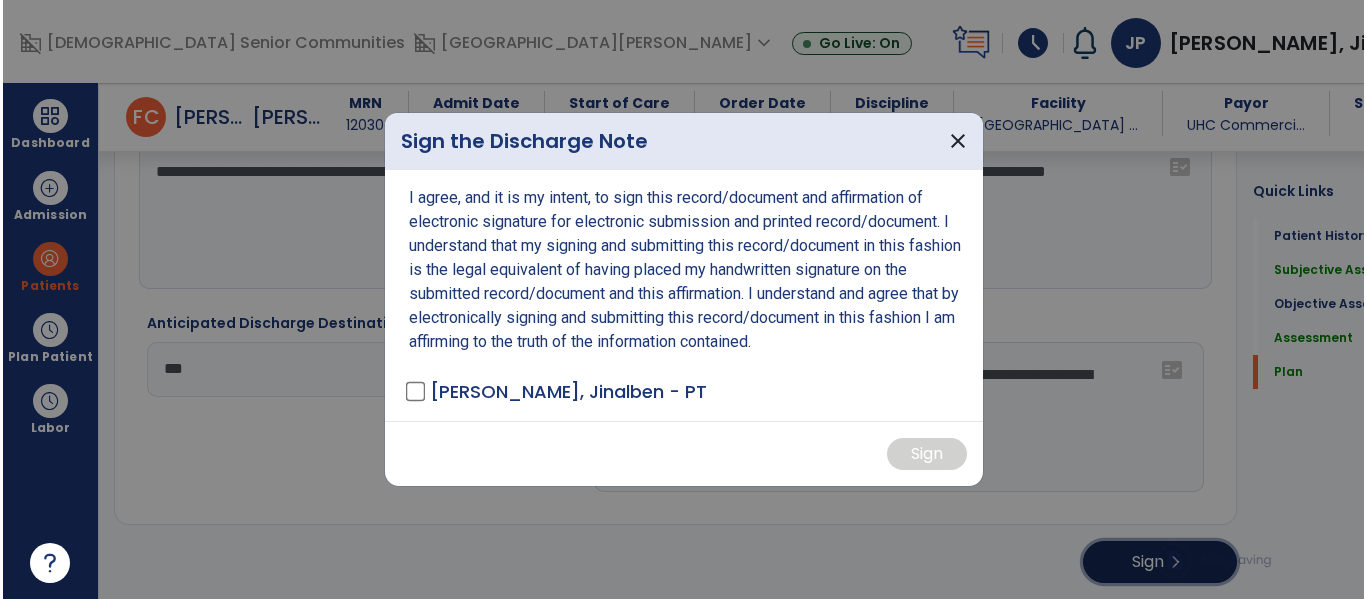 scroll, scrollTop: 3230, scrollLeft: 0, axis: vertical 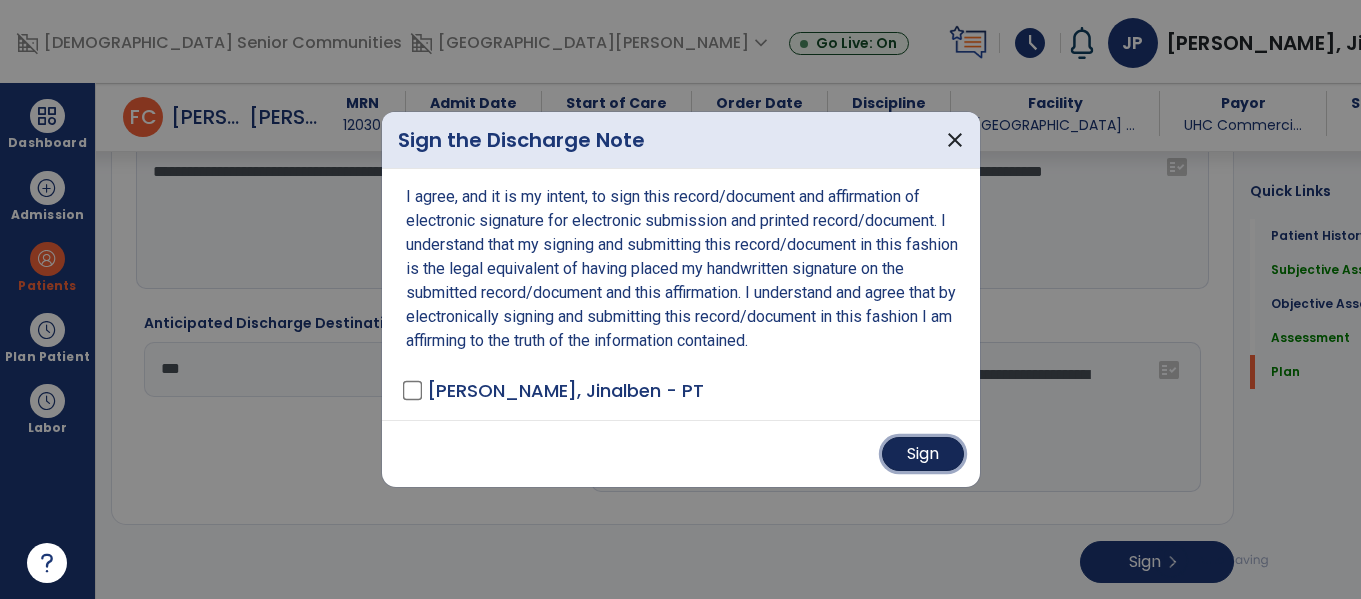 click on "Sign" at bounding box center [923, 454] 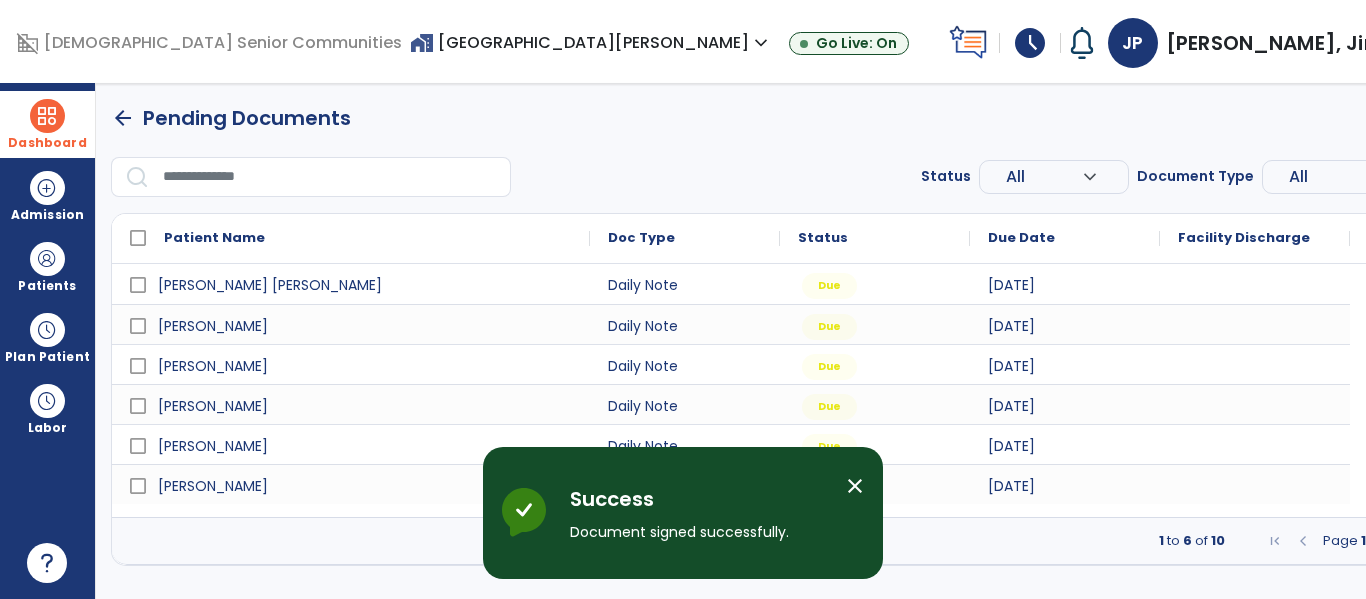 scroll, scrollTop: 0, scrollLeft: 0, axis: both 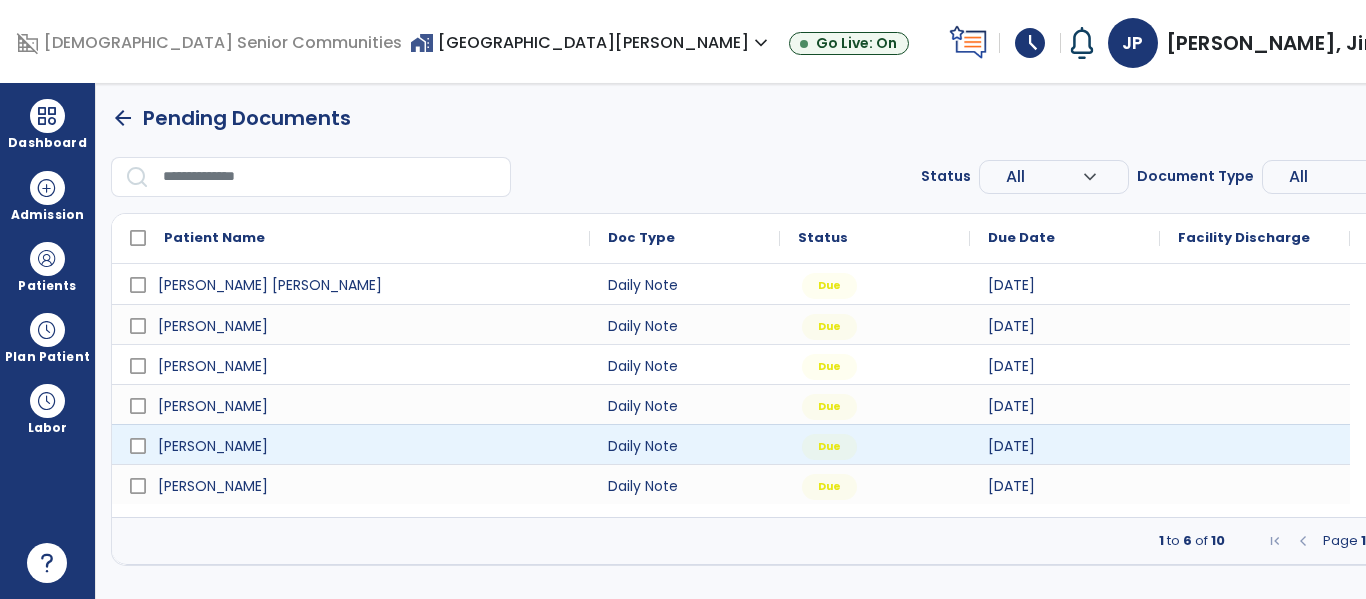 click at bounding box center [1255, 444] 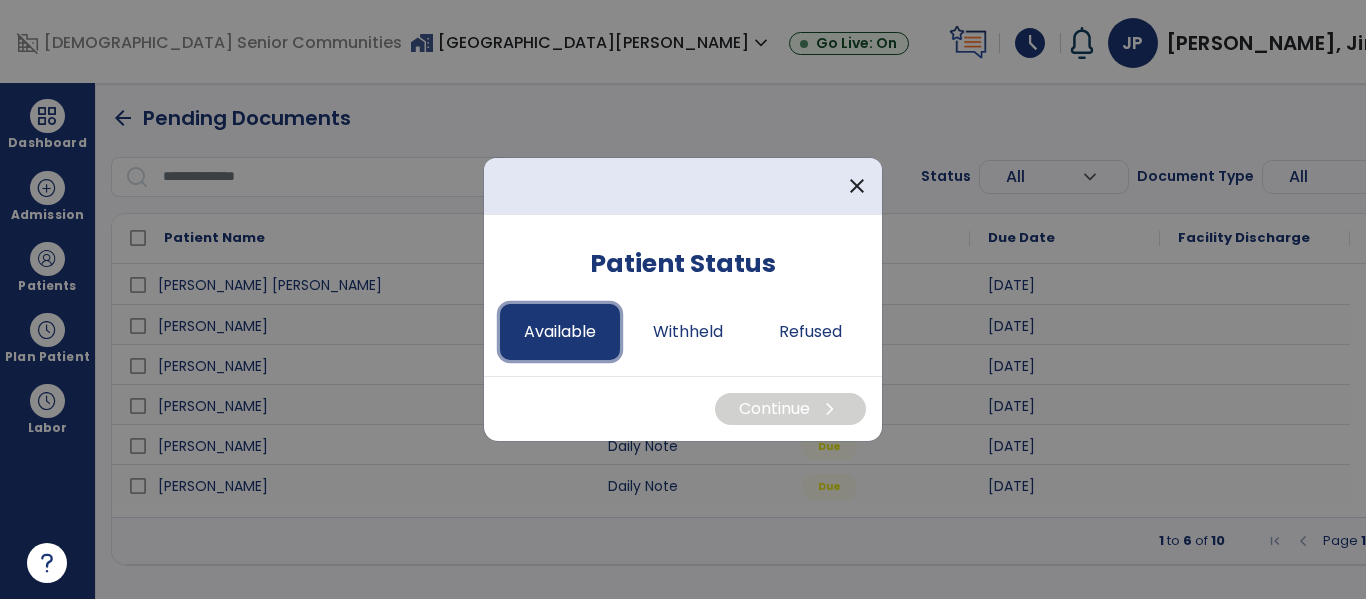 click on "Available" at bounding box center (560, 332) 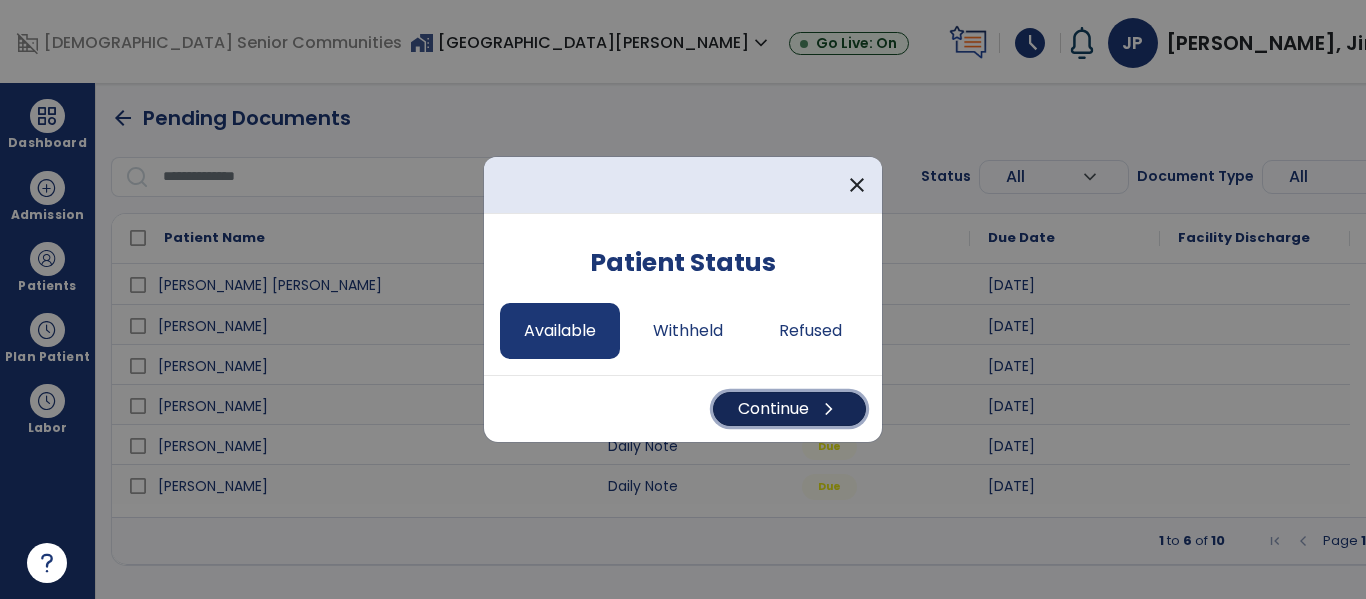 click on "Continue   chevron_right" at bounding box center [789, 409] 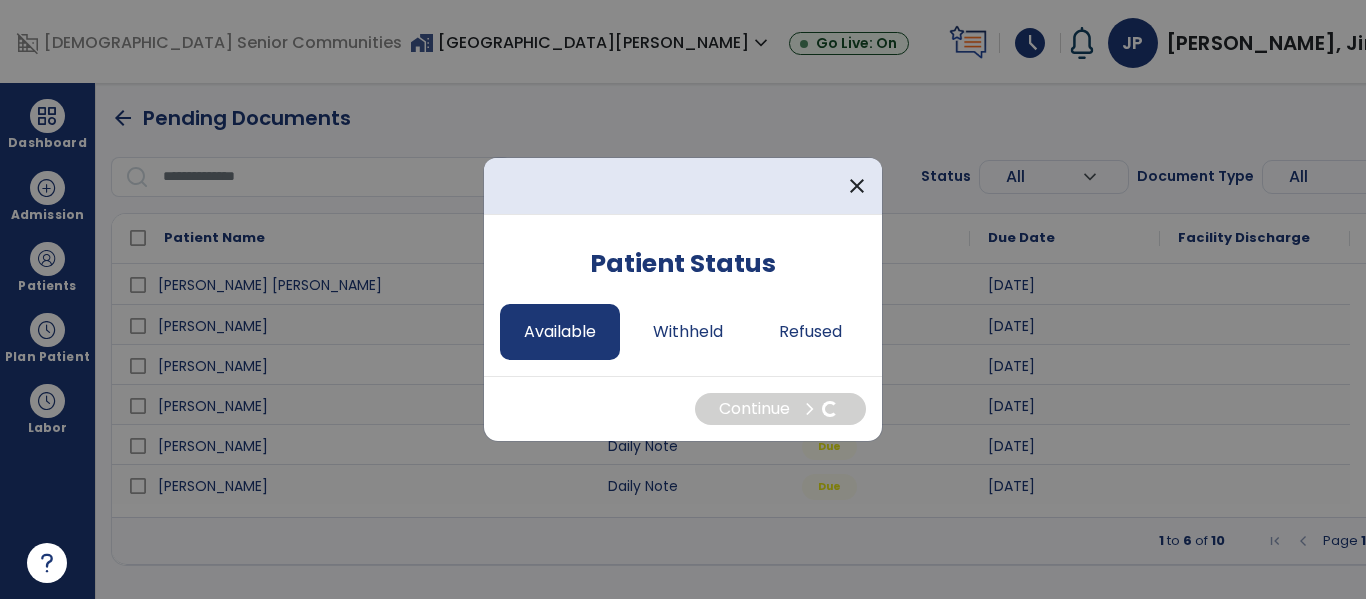 select on "*" 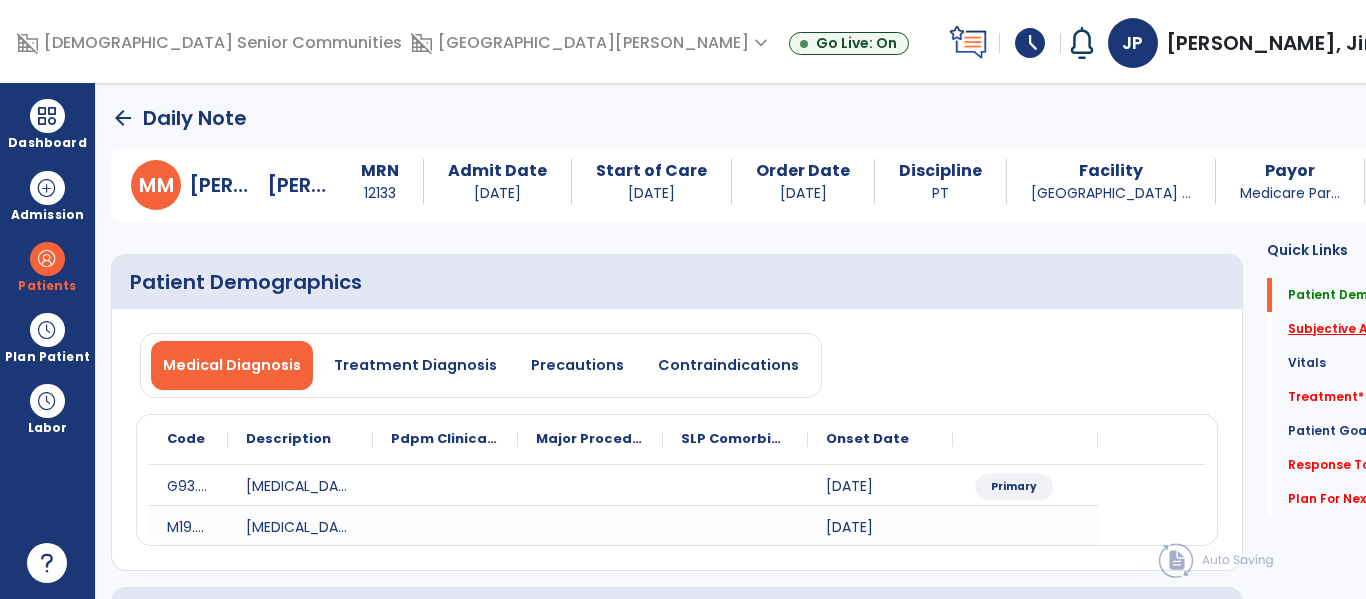 click on "Subjective Assessment   *" 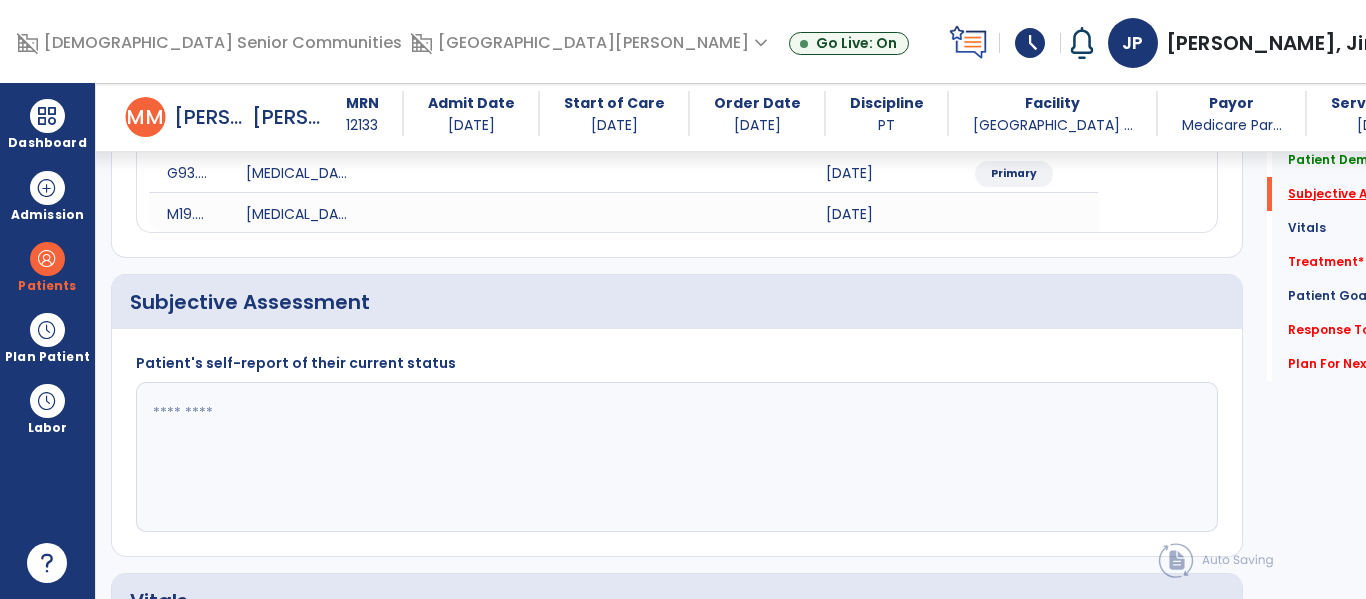 scroll, scrollTop: 387, scrollLeft: 0, axis: vertical 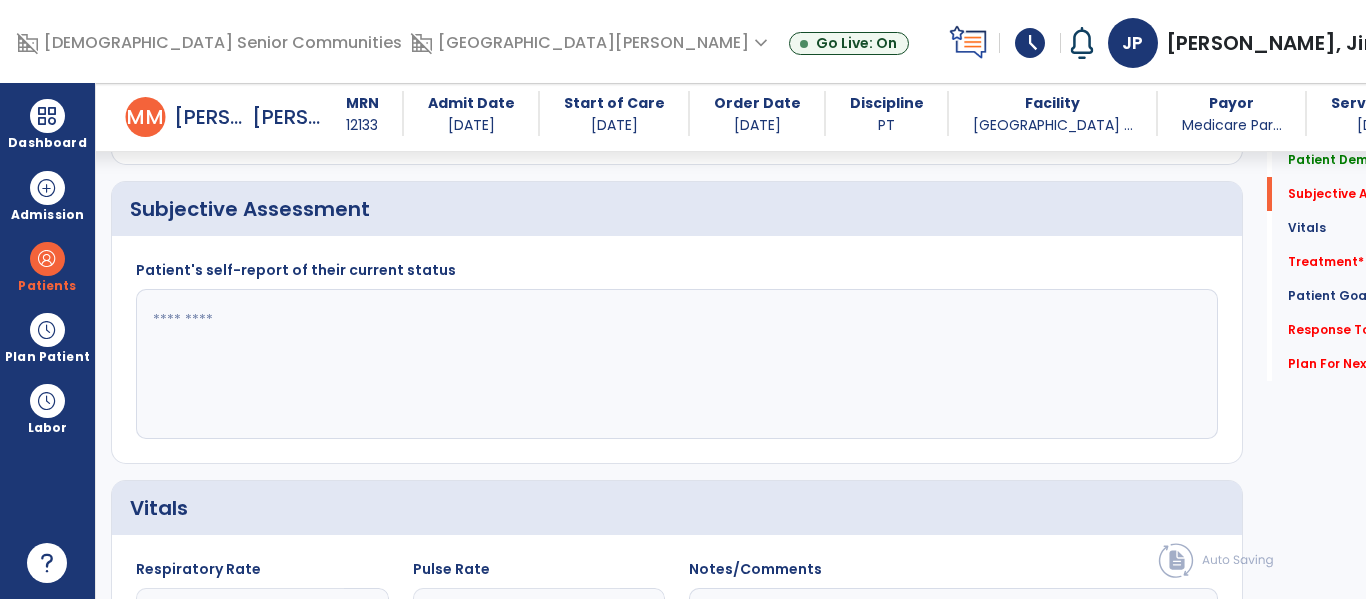 click 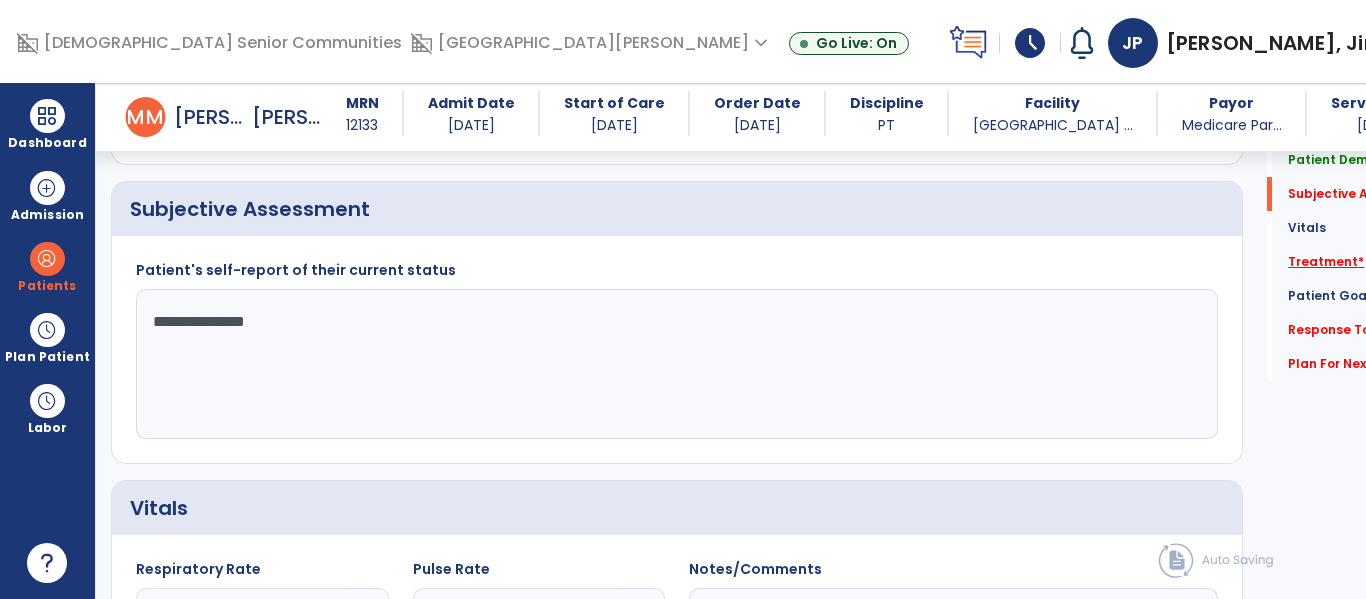 type on "**********" 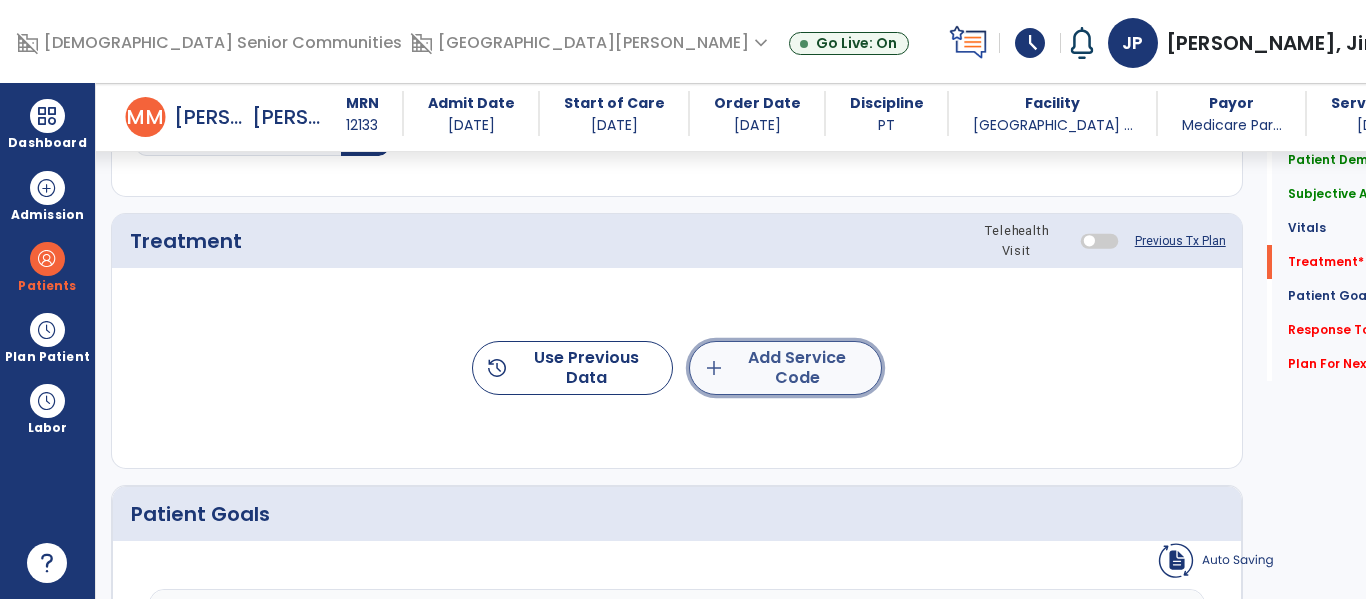 click on "add  Add Service Code" 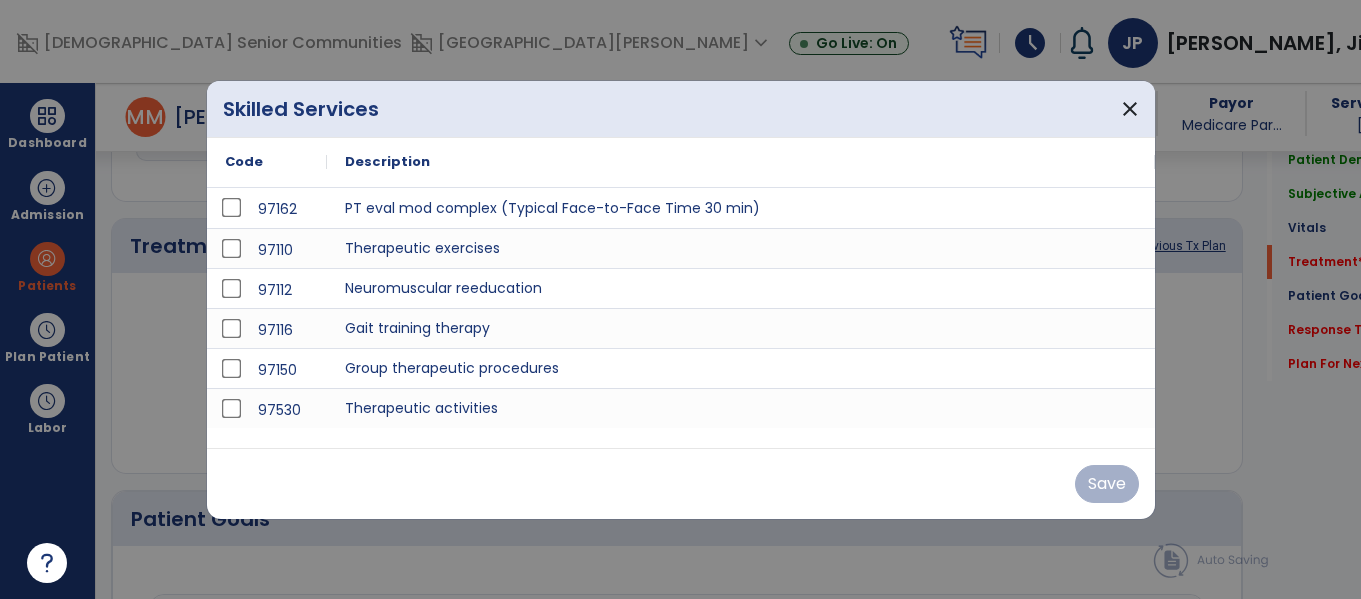 scroll, scrollTop: 1076, scrollLeft: 0, axis: vertical 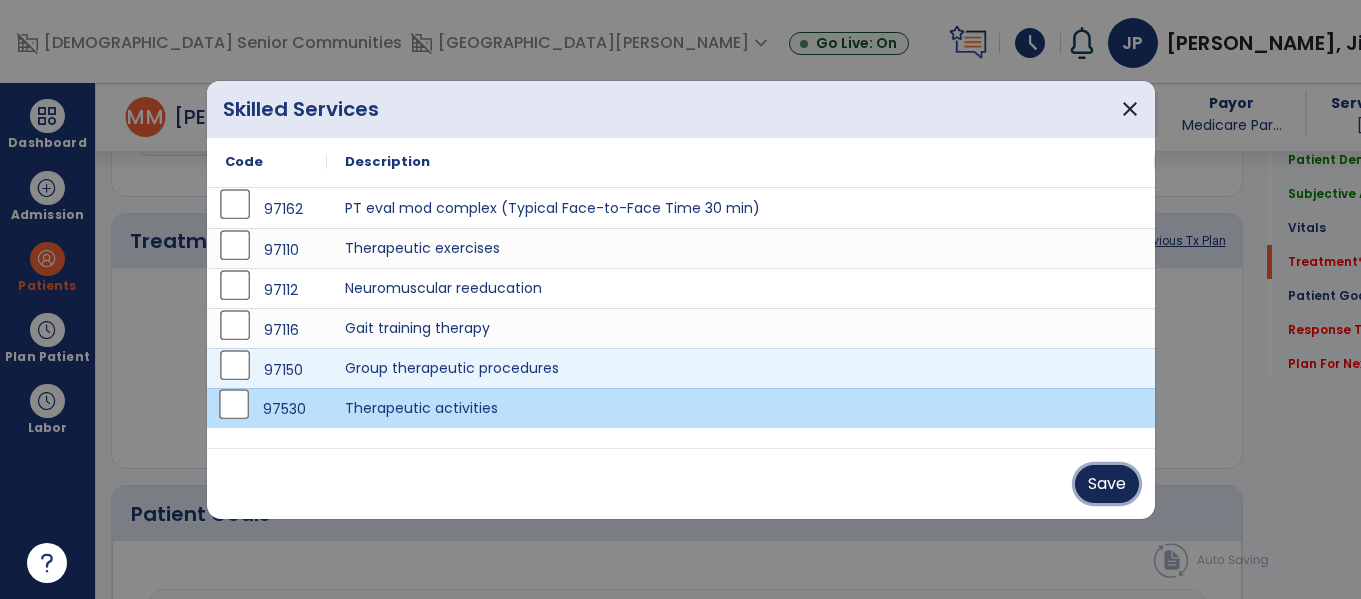 click on "Save" at bounding box center (1107, 484) 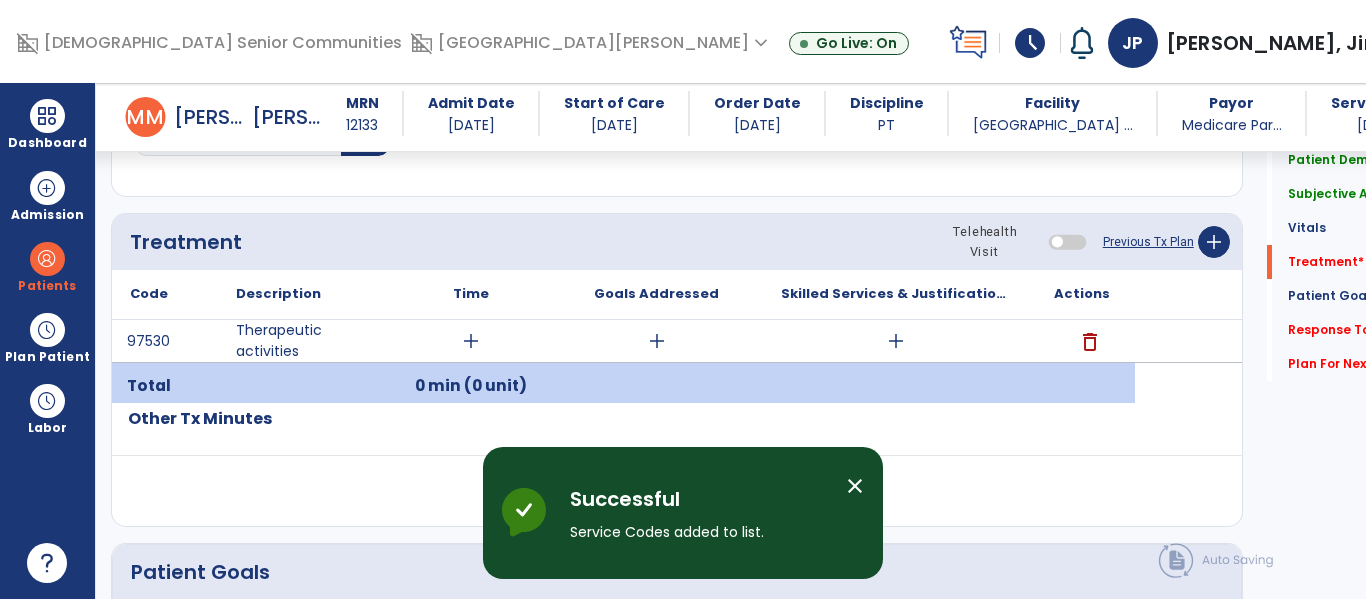 click on "0 min (0 unit)" at bounding box center (471, 386) 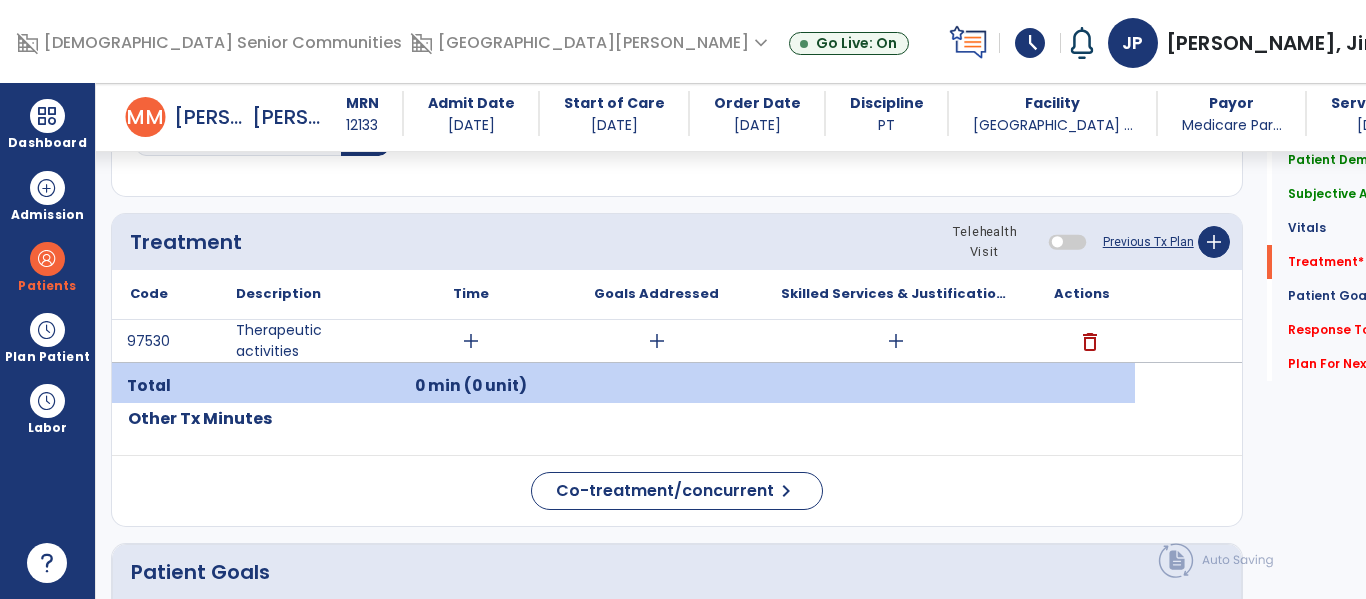 click on "add" at bounding box center [471, 341] 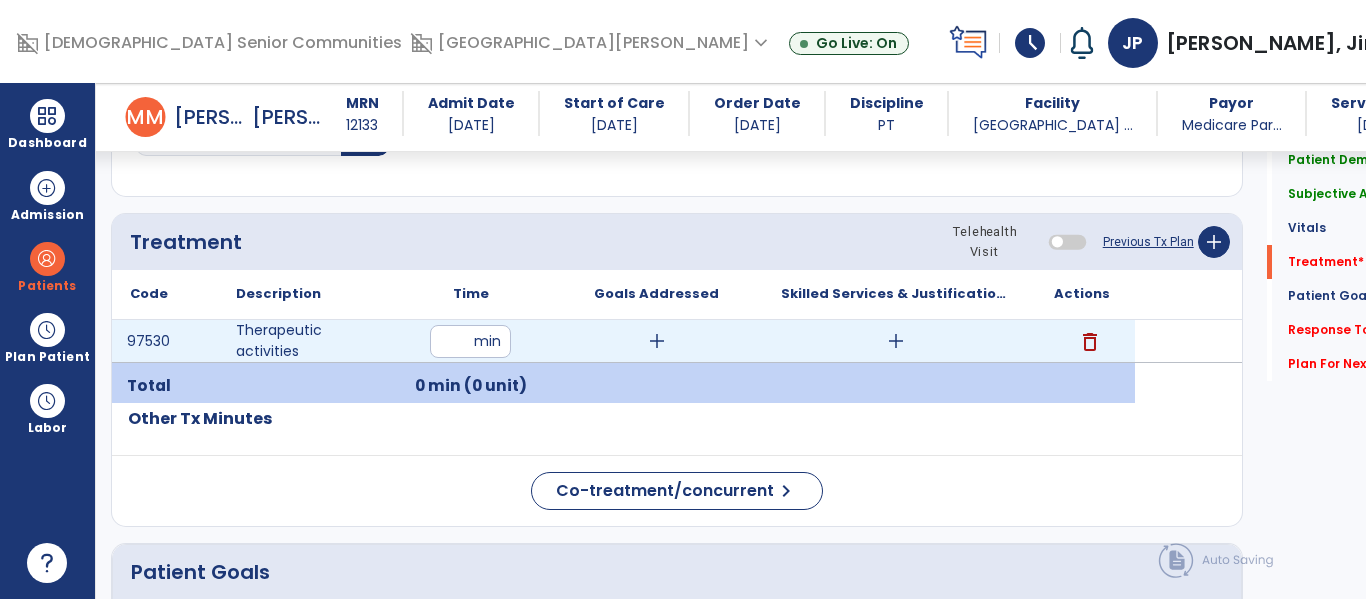 type on "**" 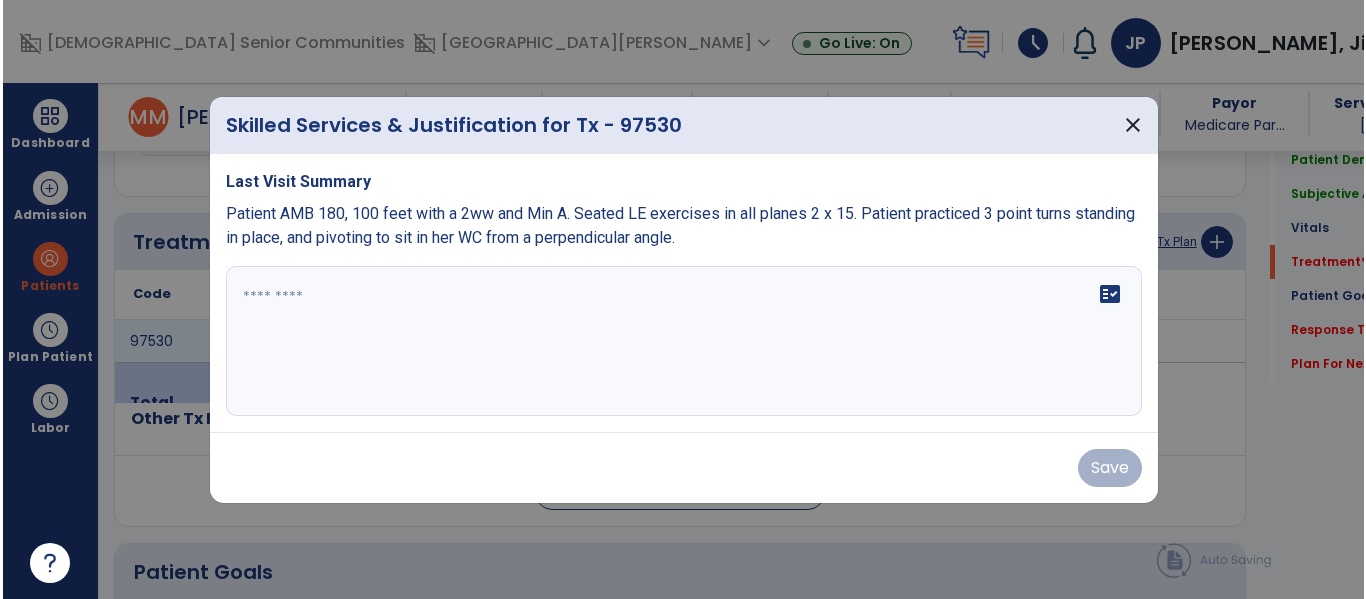 scroll, scrollTop: 1076, scrollLeft: 0, axis: vertical 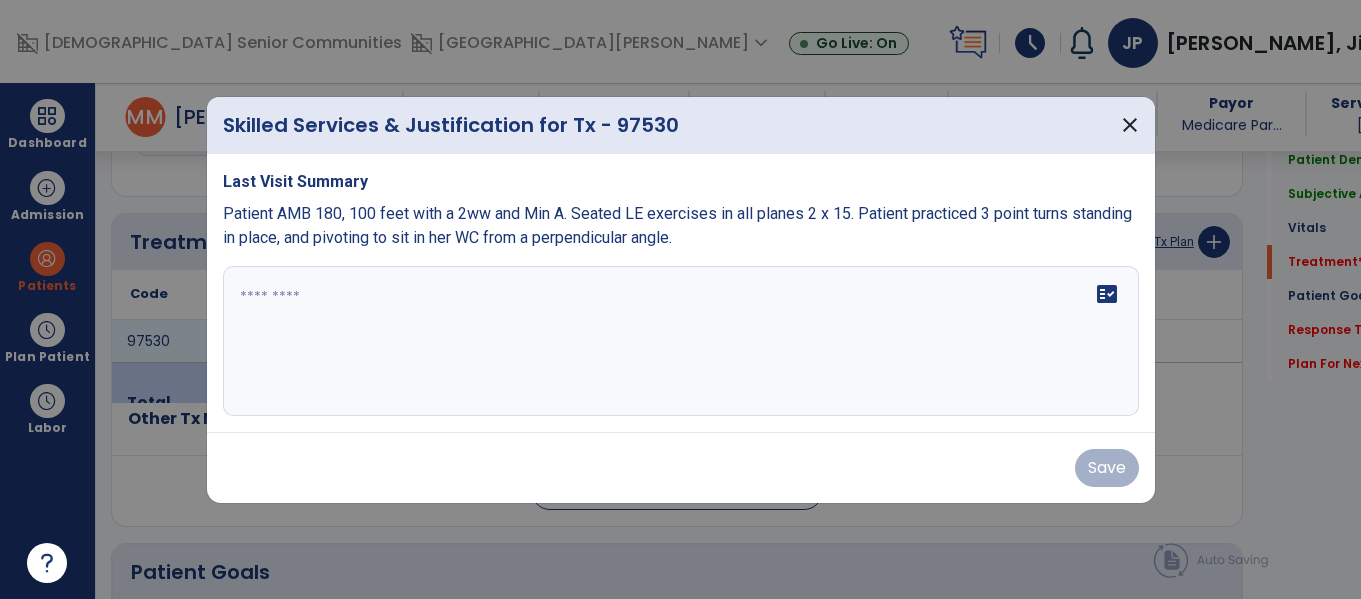 click on "fact_check" at bounding box center [681, 341] 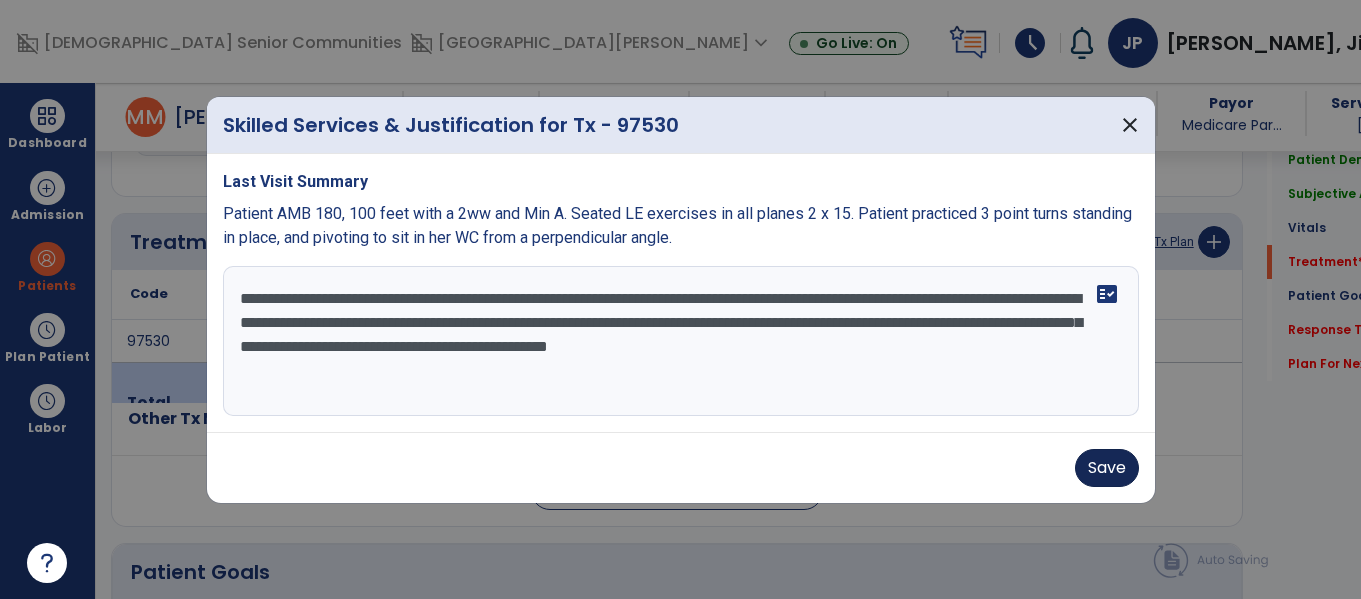 type on "**********" 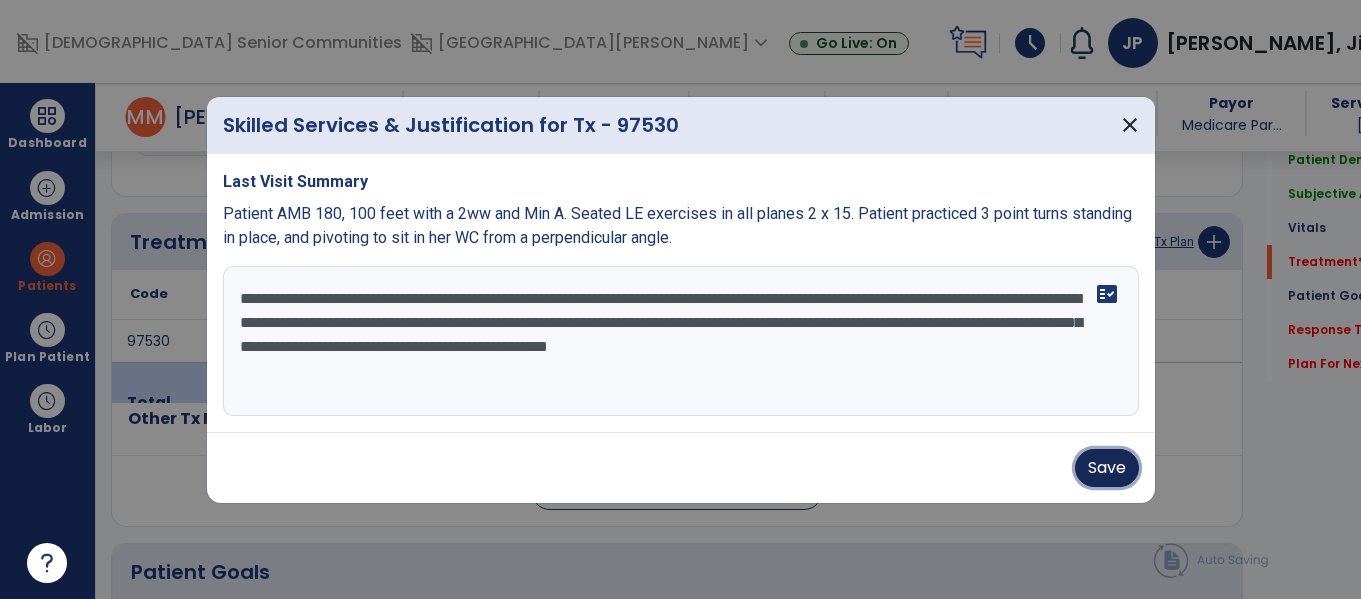 click on "Save" at bounding box center [1107, 468] 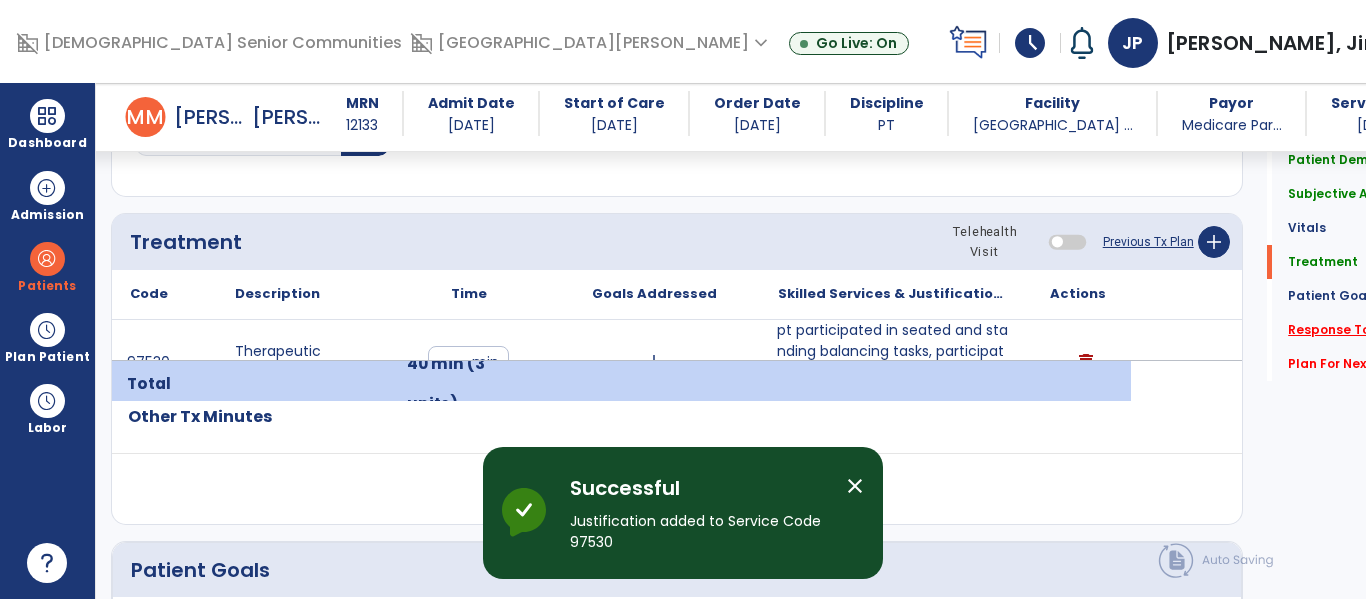 click on "Response To Treatment   *" 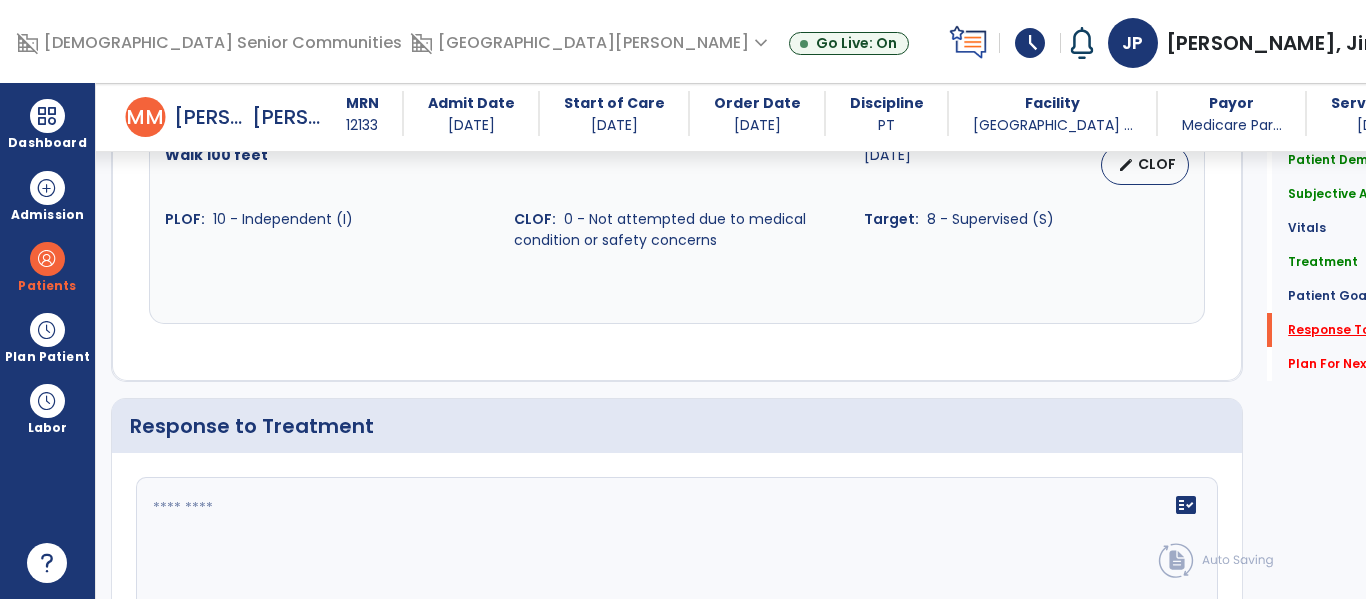scroll, scrollTop: 2477, scrollLeft: 0, axis: vertical 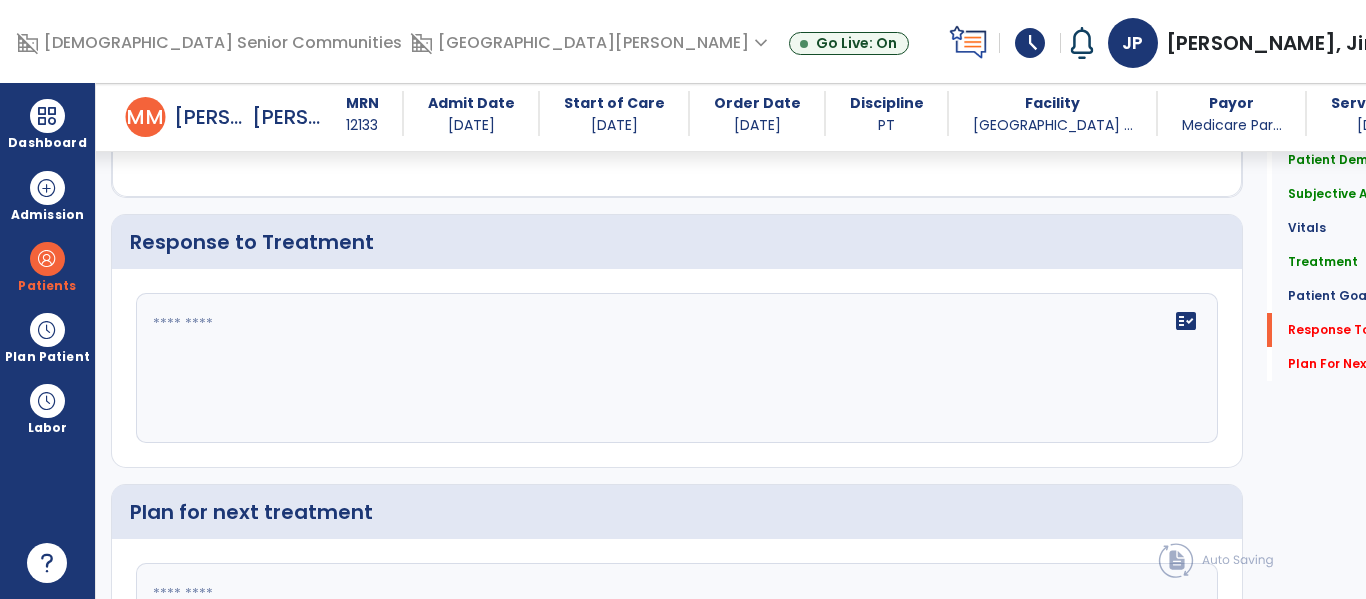 click on "fact_check" 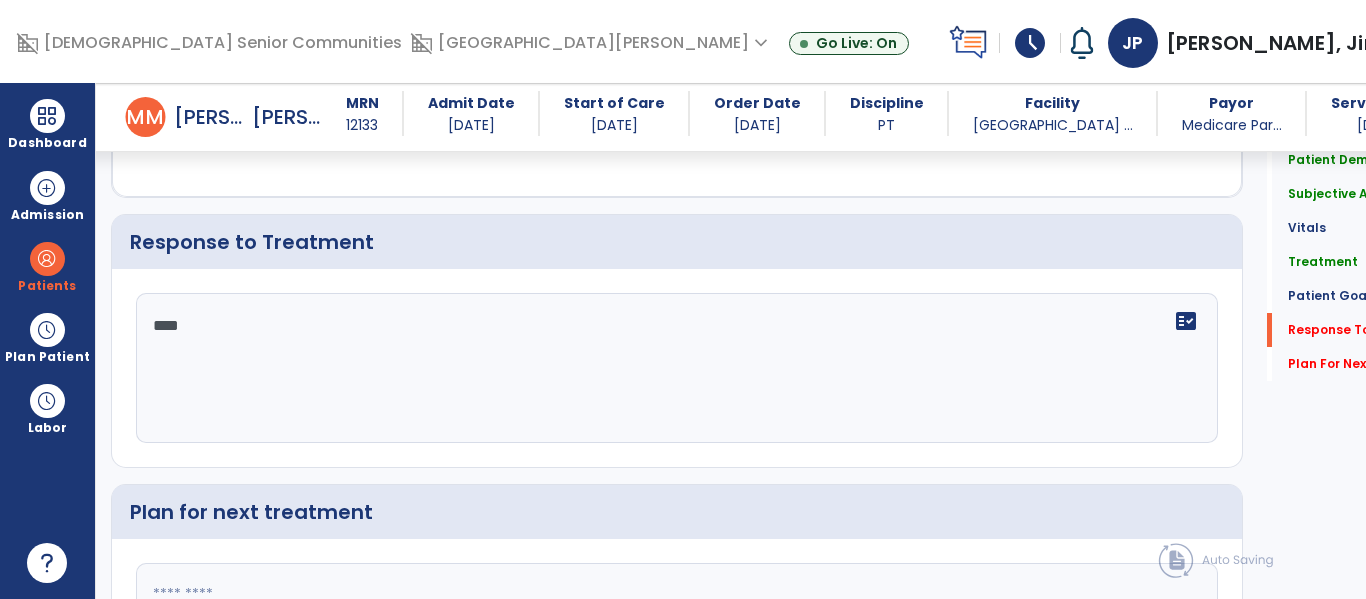 scroll, scrollTop: 2682, scrollLeft: 0, axis: vertical 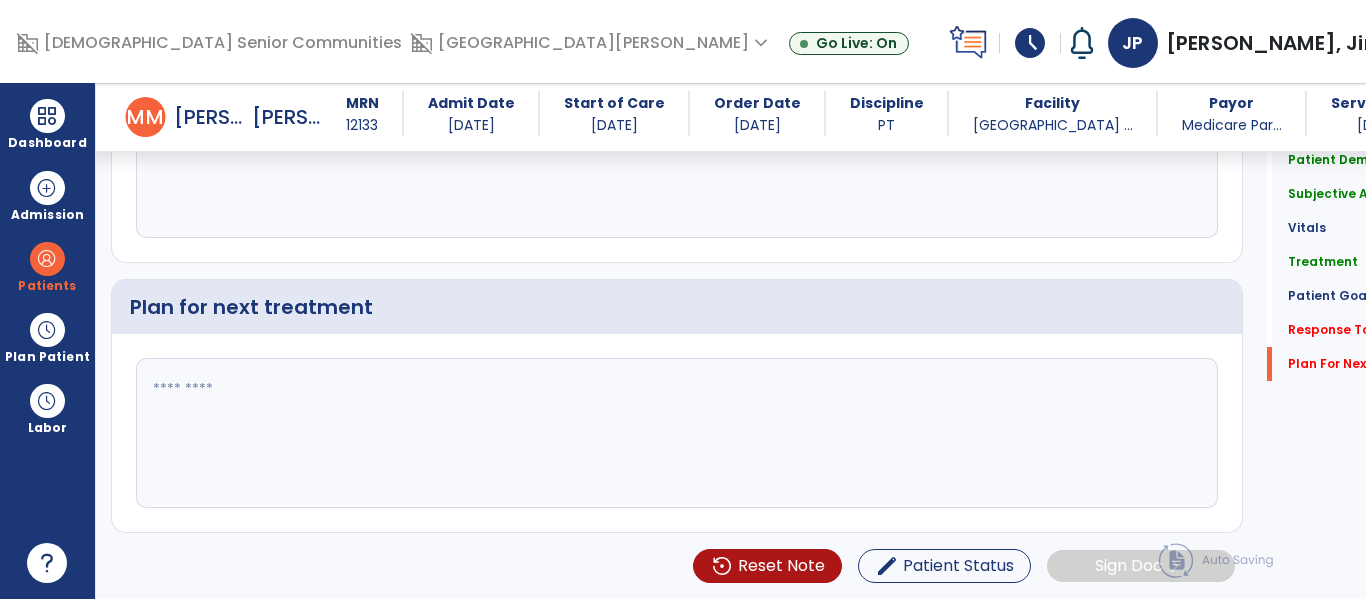 type on "****" 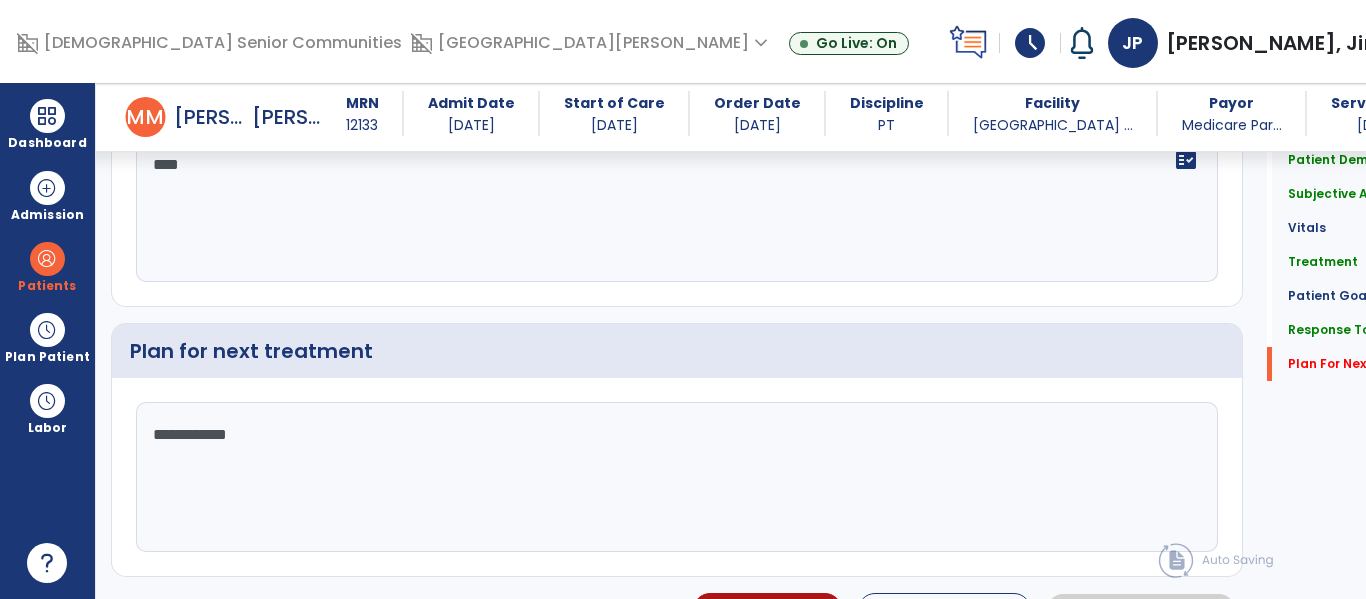 scroll, scrollTop: 2682, scrollLeft: 0, axis: vertical 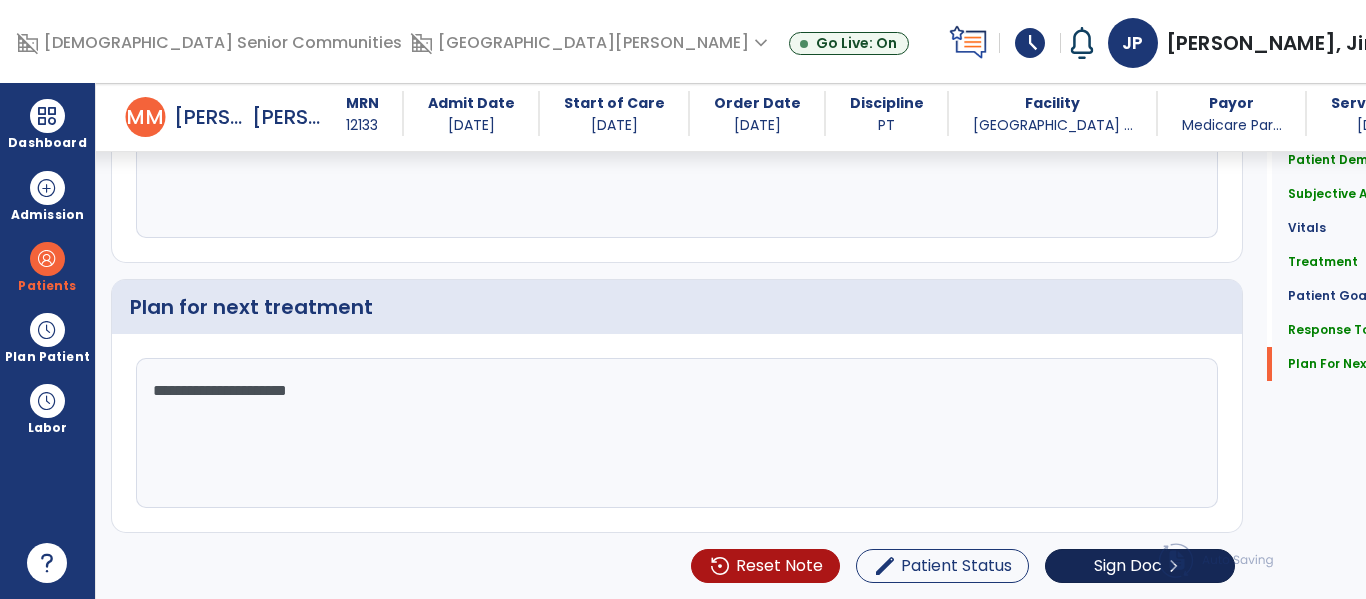 type on "**********" 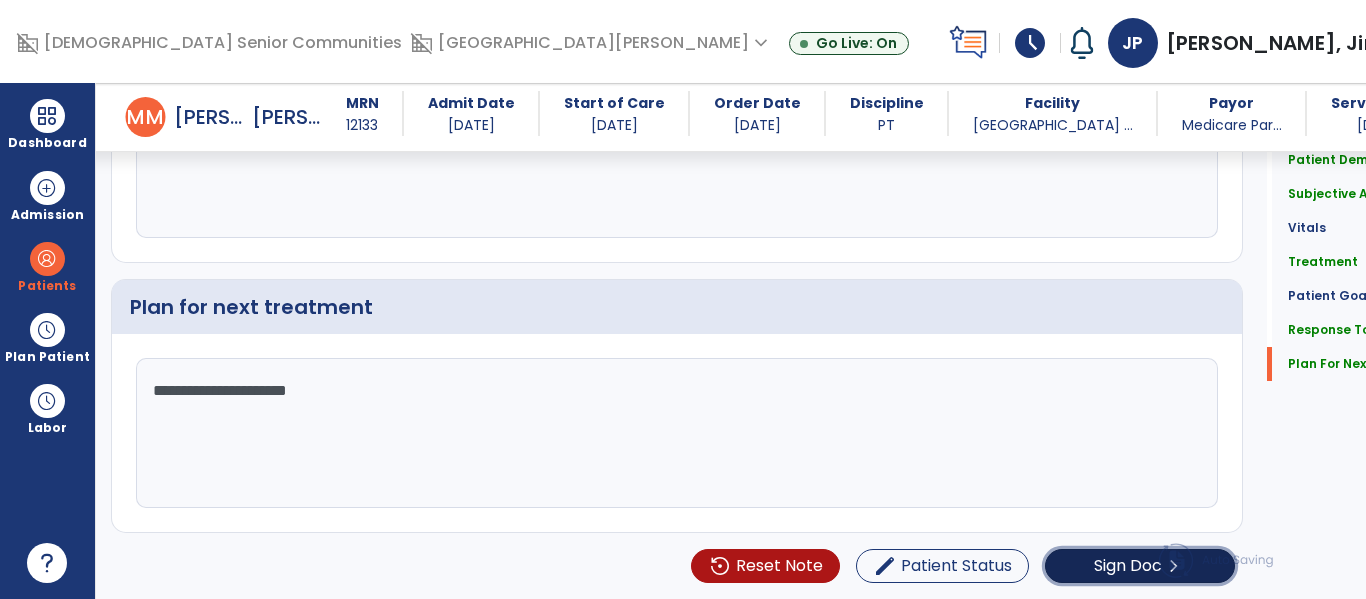 click on "chevron_right" 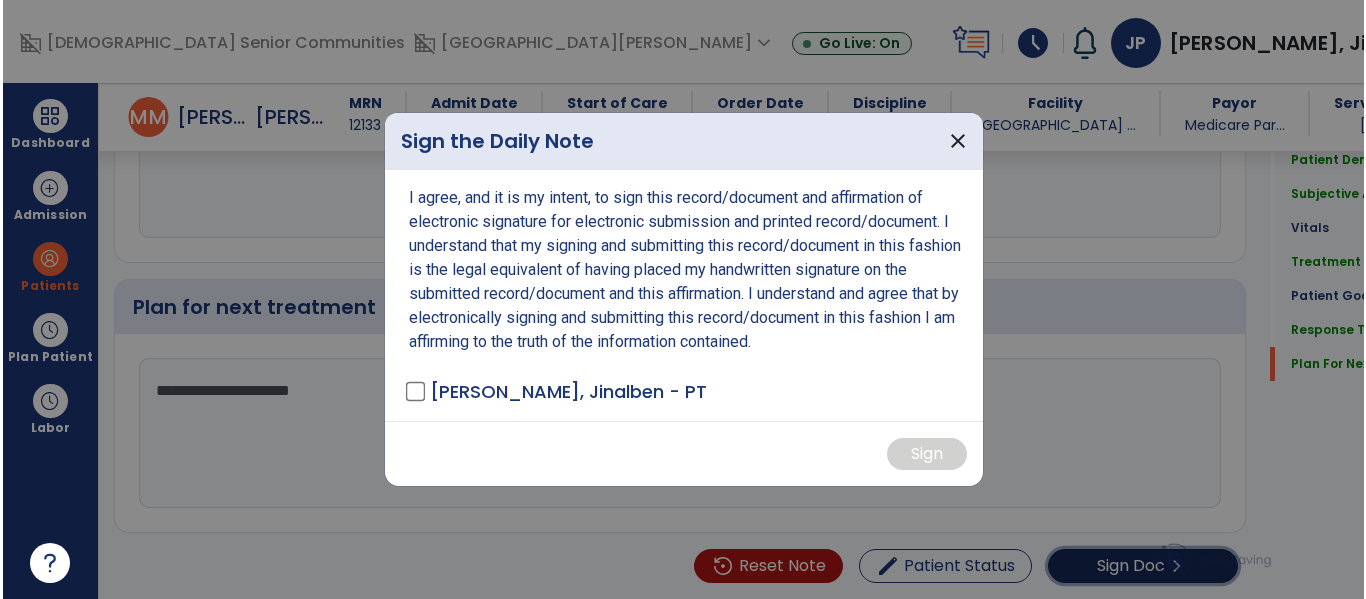 scroll, scrollTop: 2682, scrollLeft: 0, axis: vertical 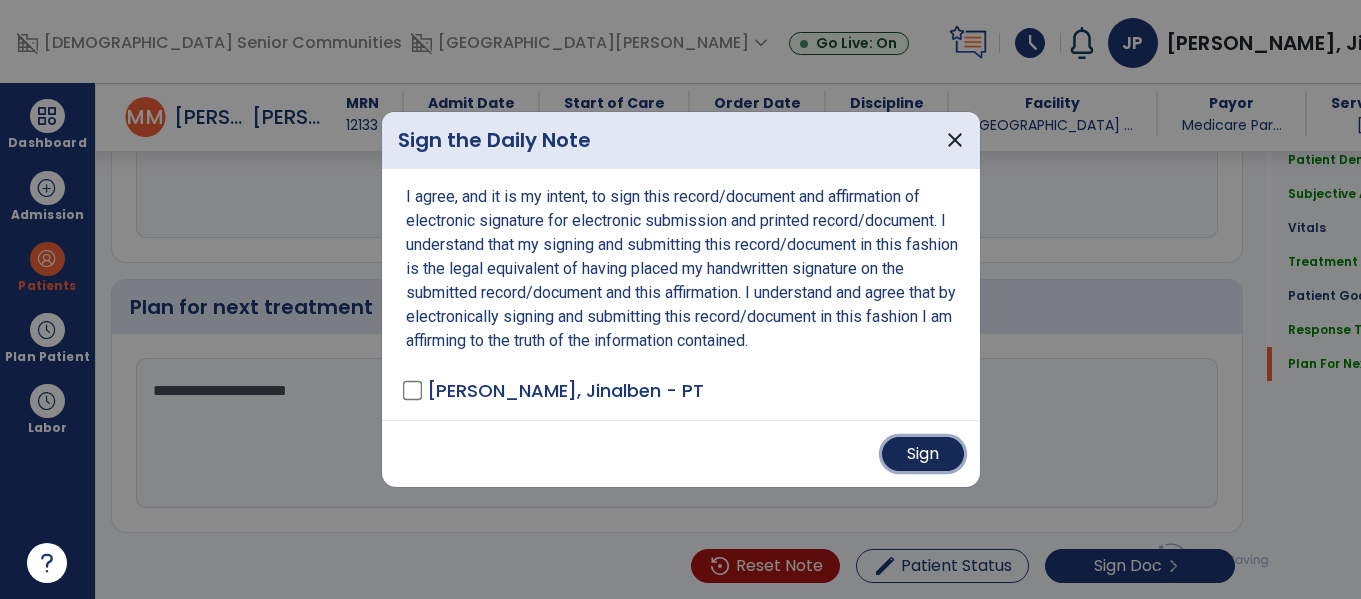 click on "Sign" at bounding box center (923, 454) 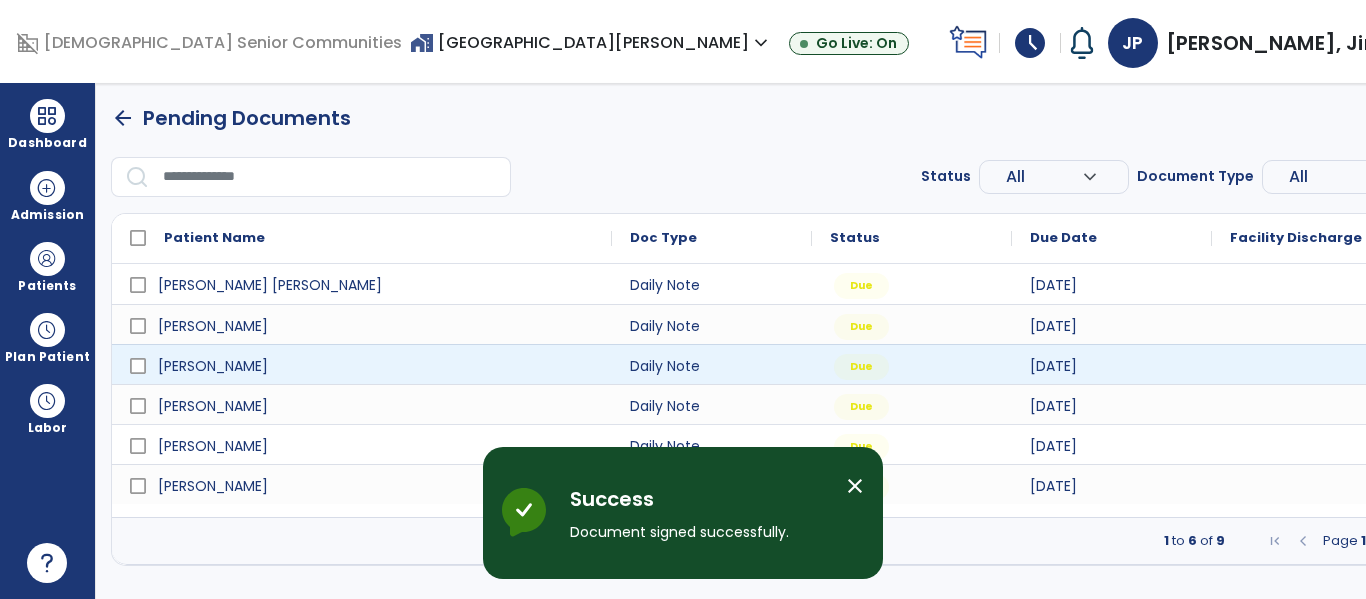 scroll, scrollTop: 0, scrollLeft: 0, axis: both 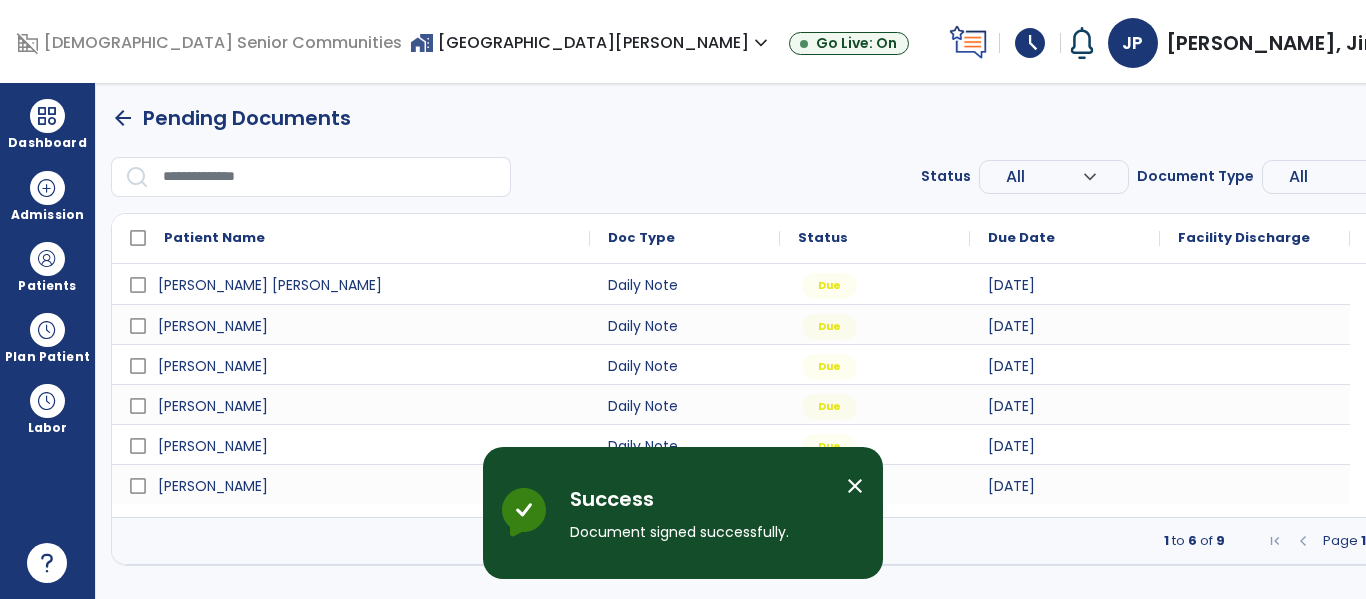 click at bounding box center [1413, 541] 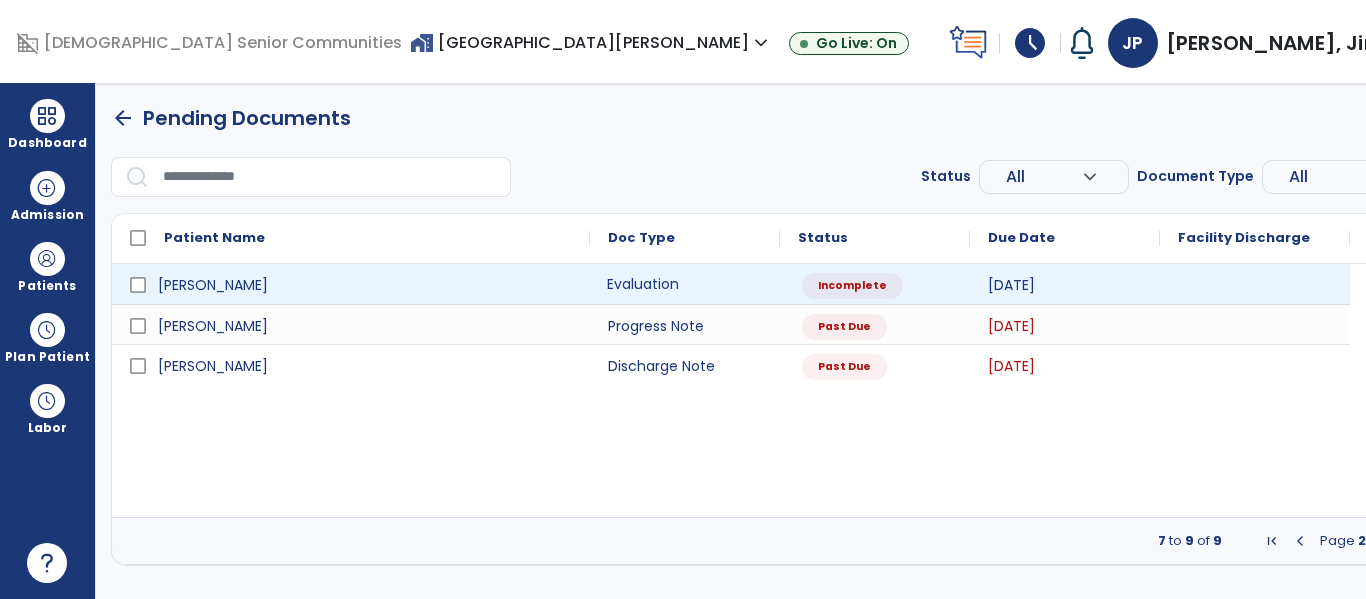 click on "Evaluation" at bounding box center [685, 284] 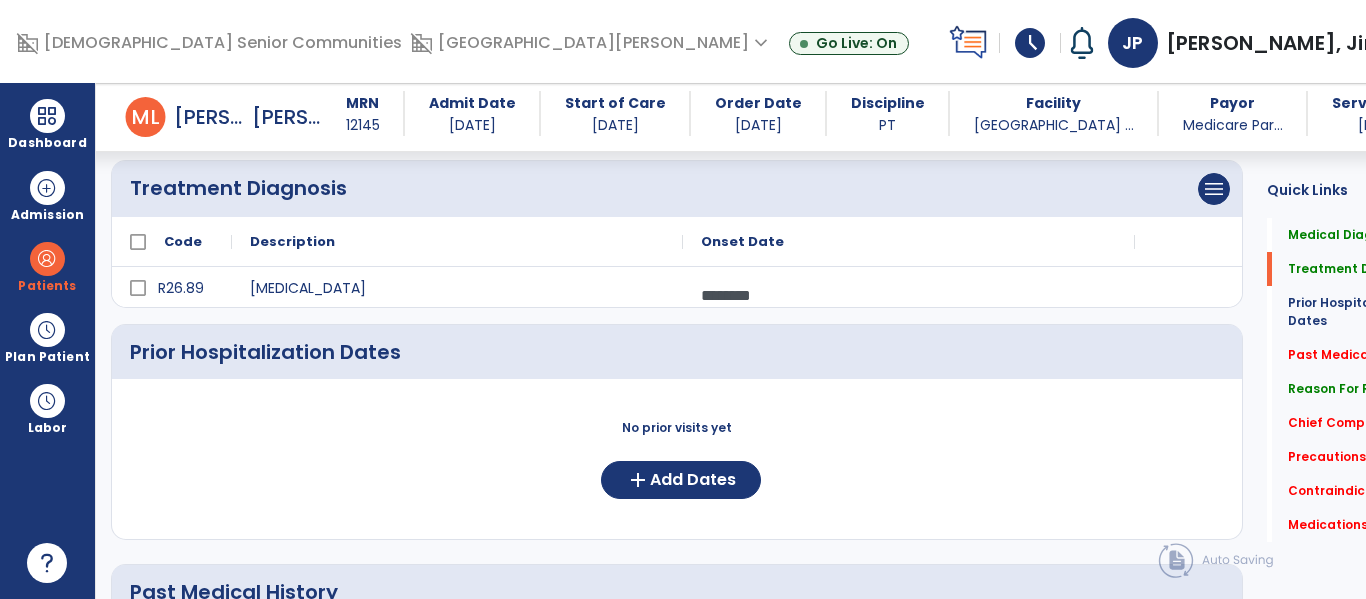 scroll, scrollTop: 0, scrollLeft: 0, axis: both 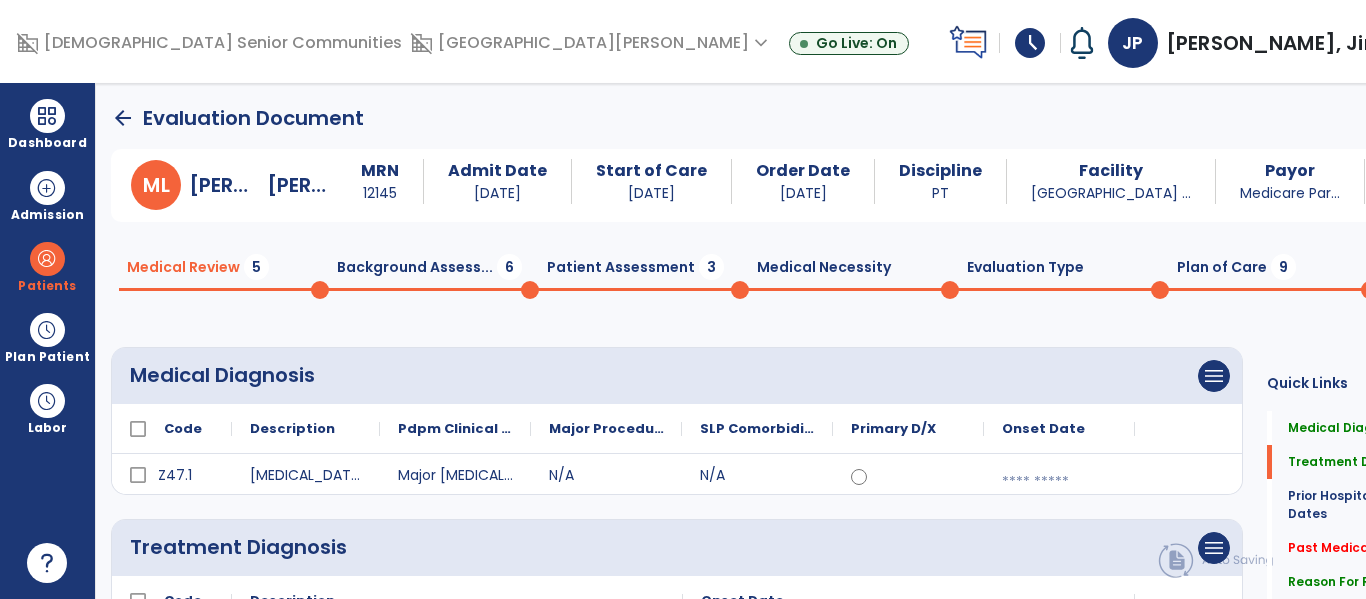 click on "Medical Necessity  0" 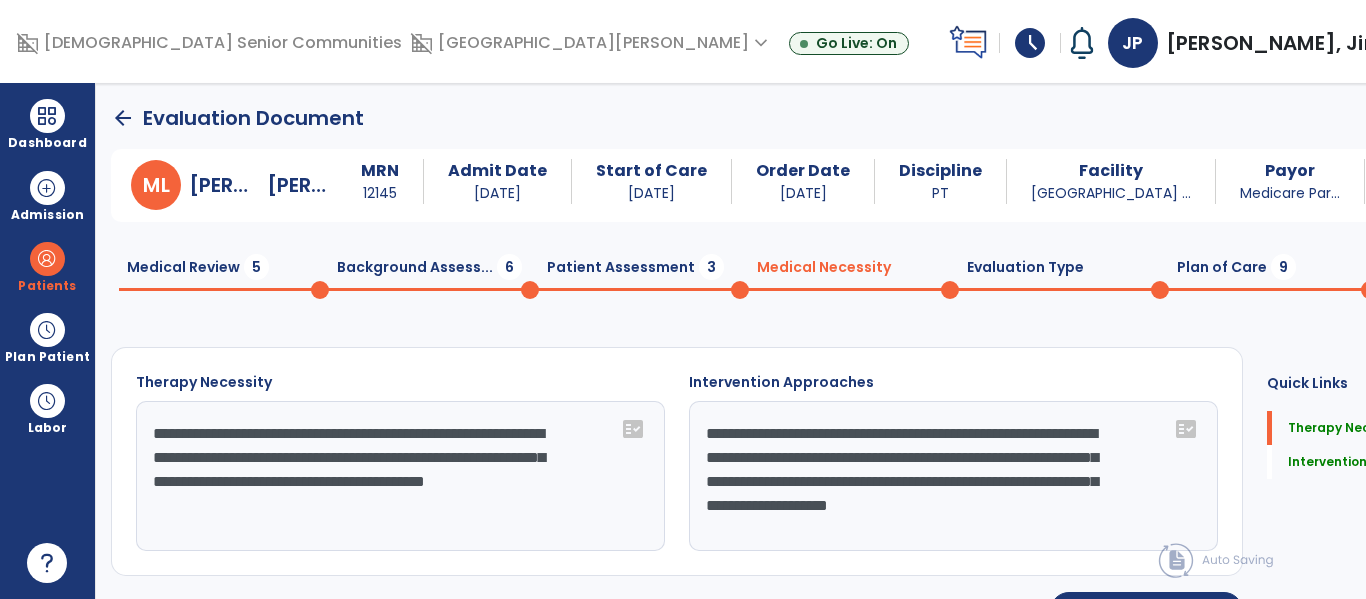 click on "Patient Assessment  3" 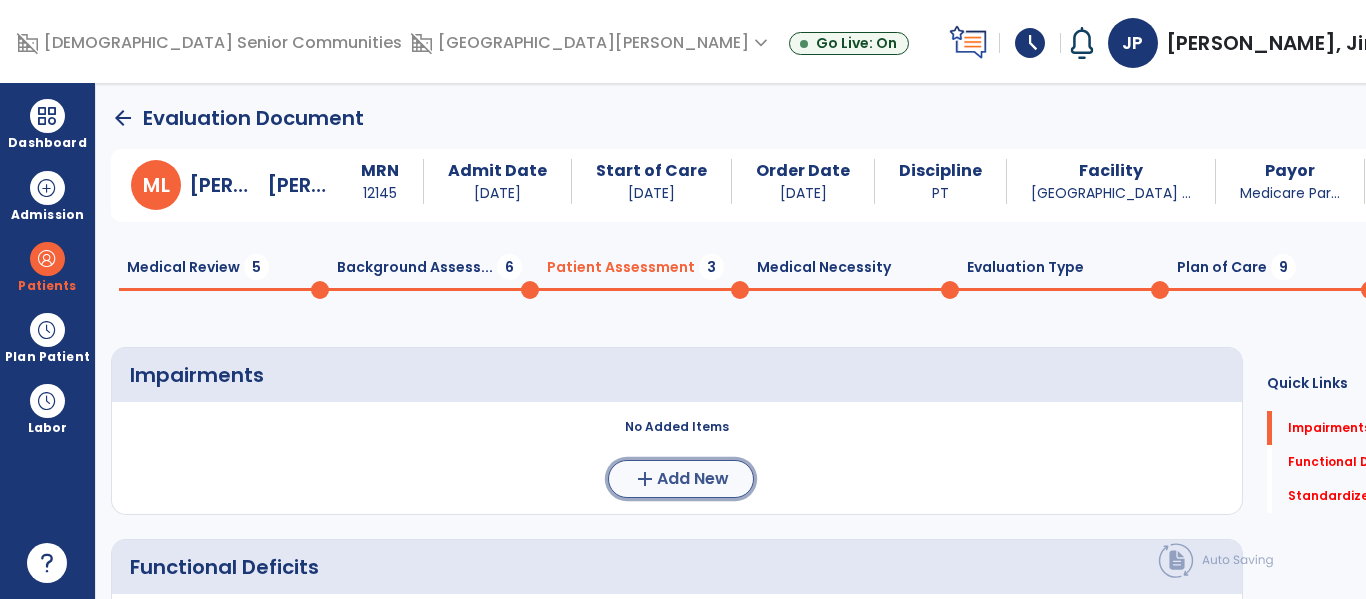 click on "add  Add New" 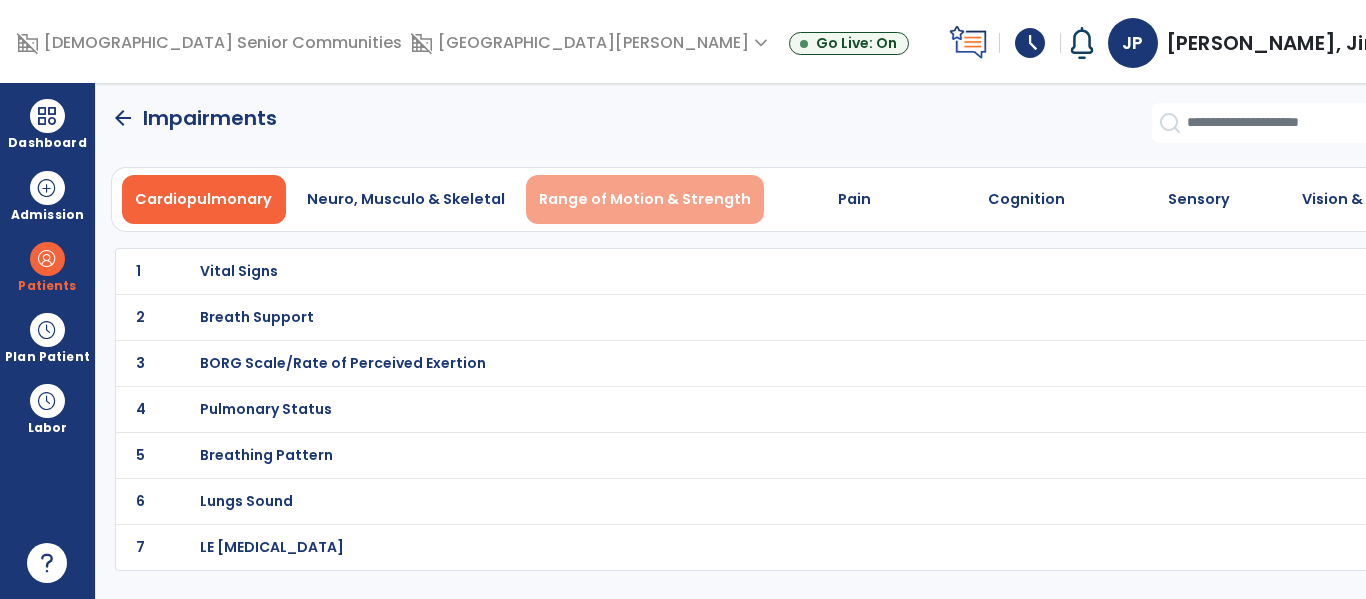 click on "Range of Motion & Strength" at bounding box center [645, 199] 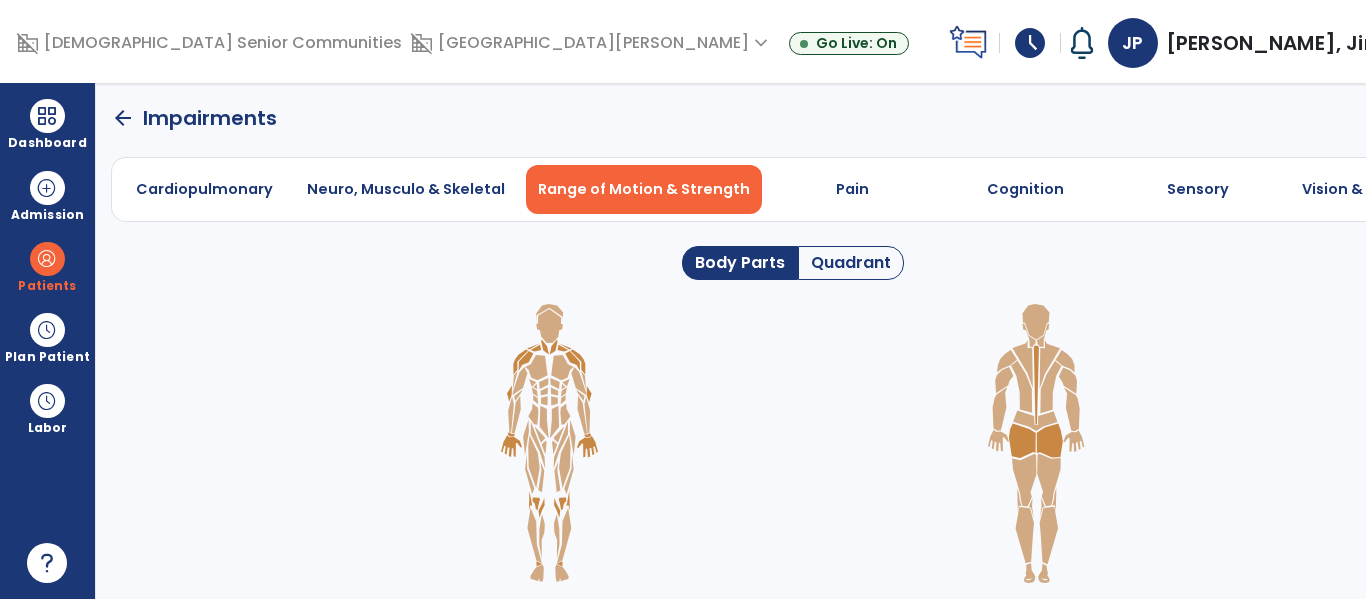 click on "Quadrant" 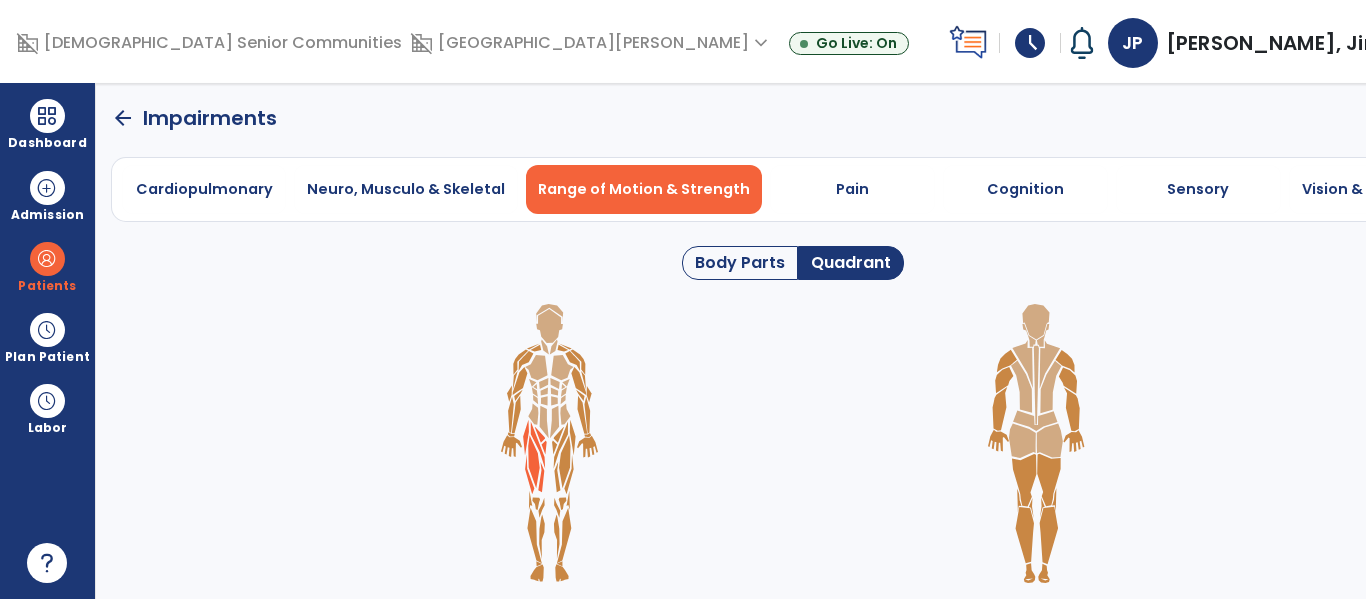 click 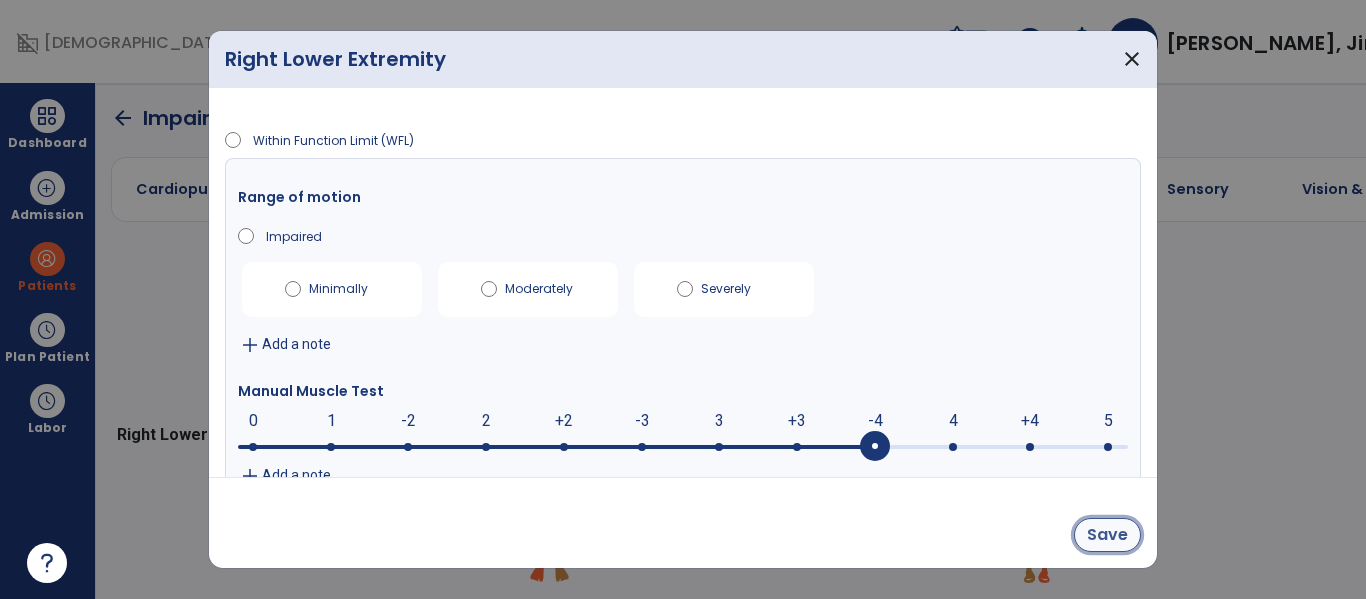click on "Save" at bounding box center [1107, 535] 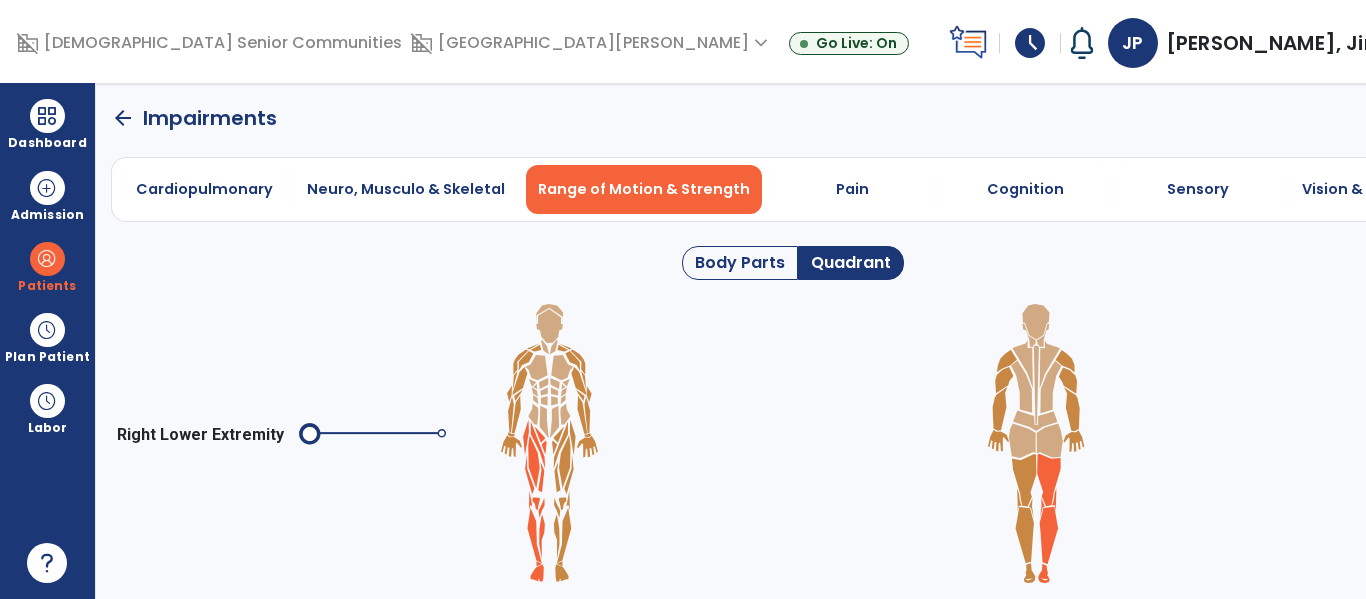 click 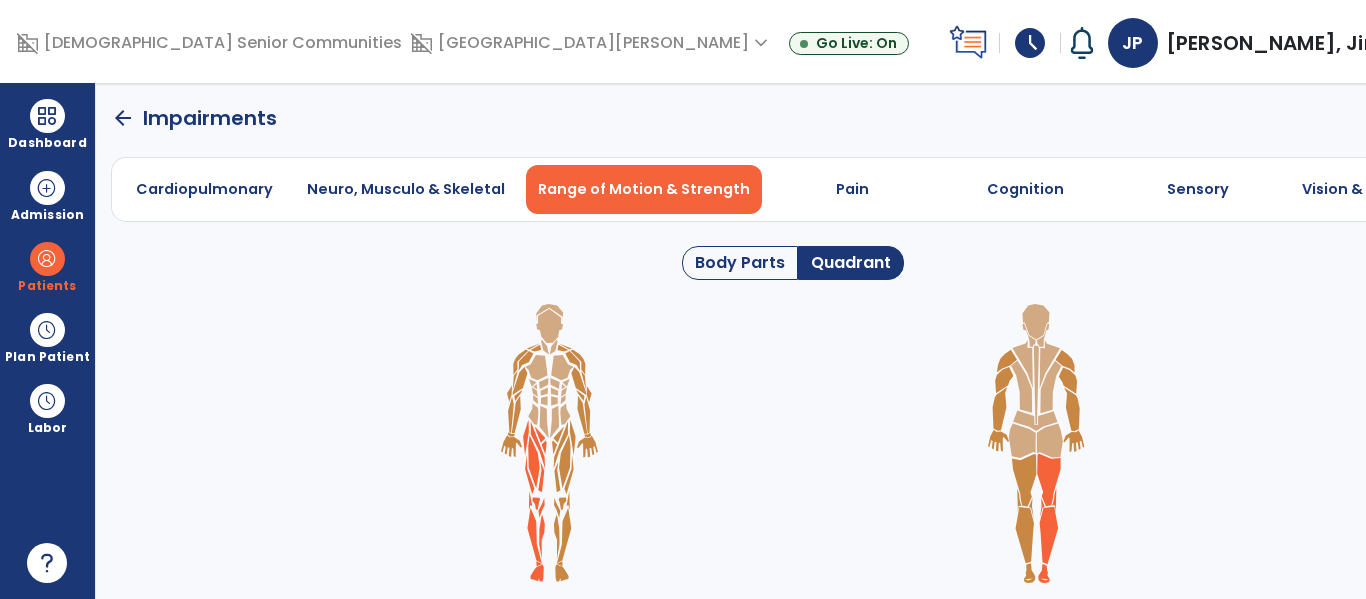 click 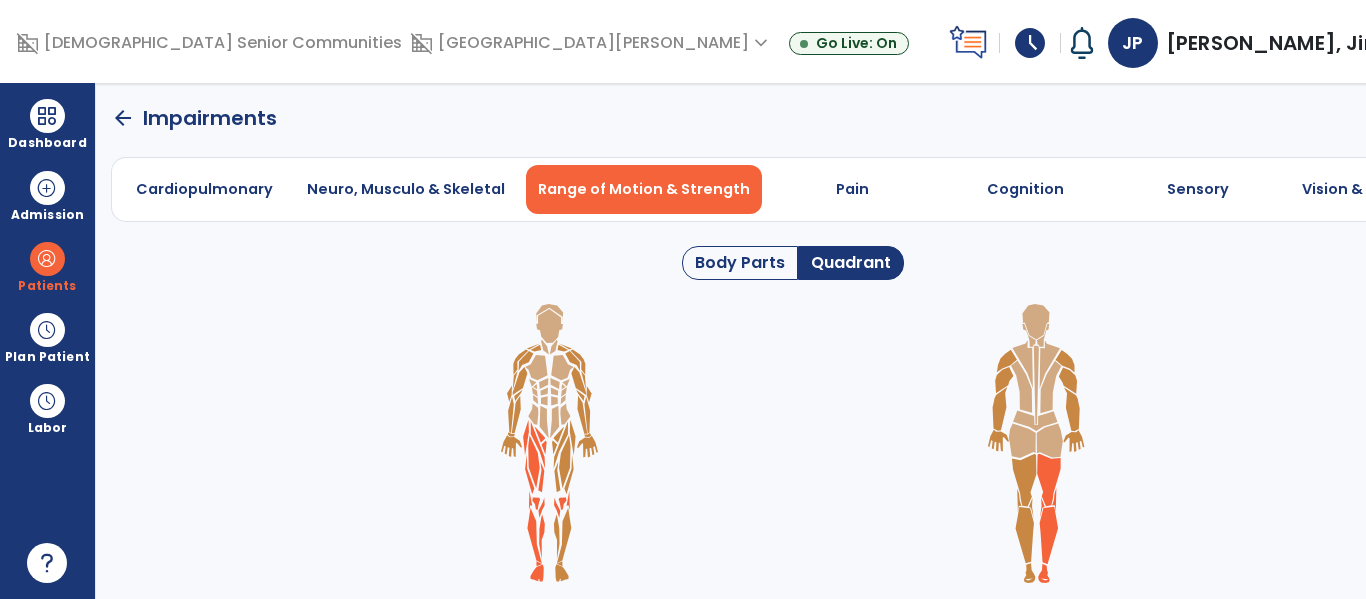 click 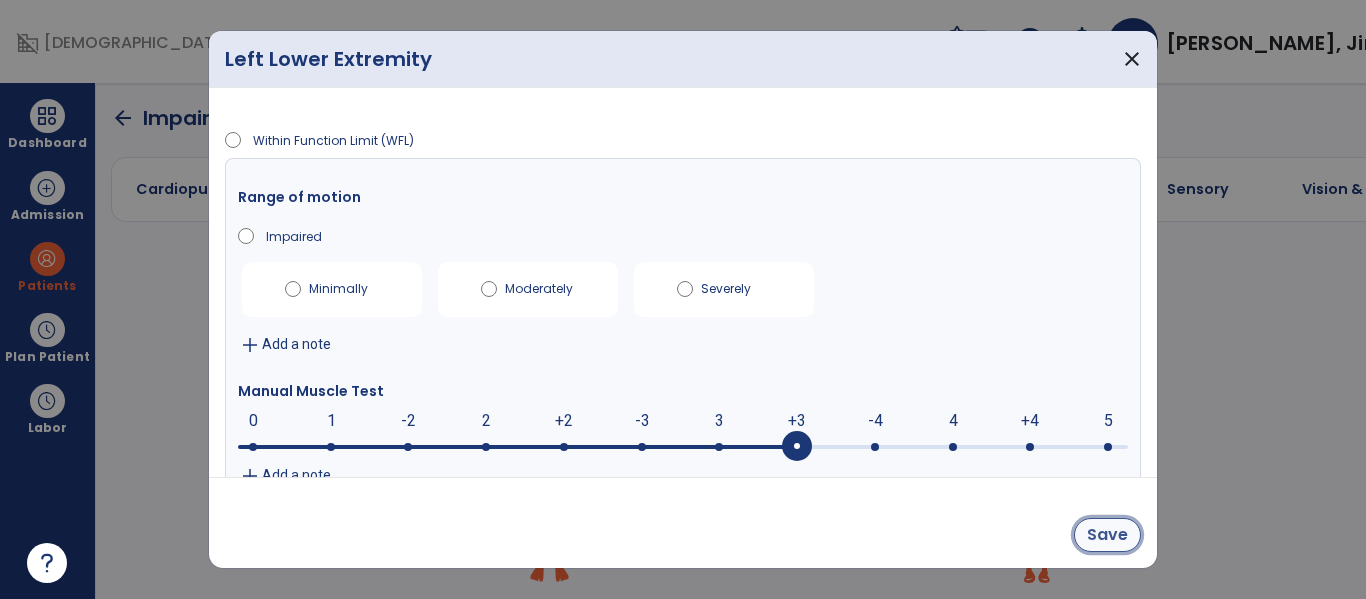 click on "Save" at bounding box center (1107, 535) 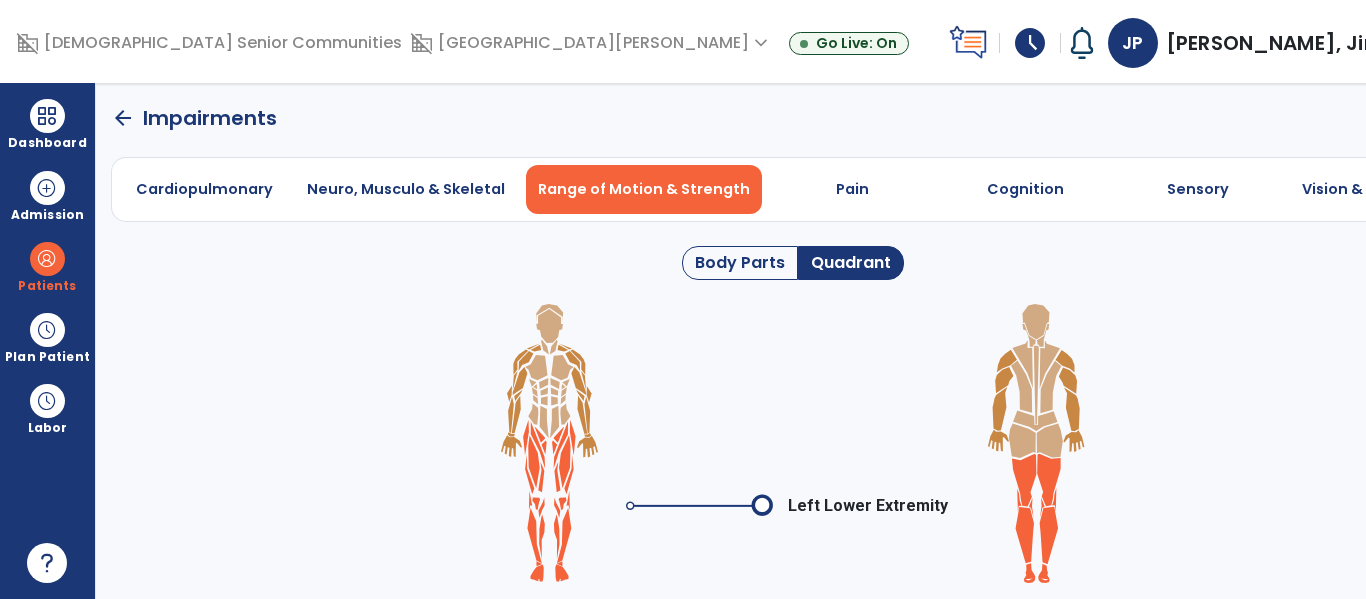 click on "arrow_back" 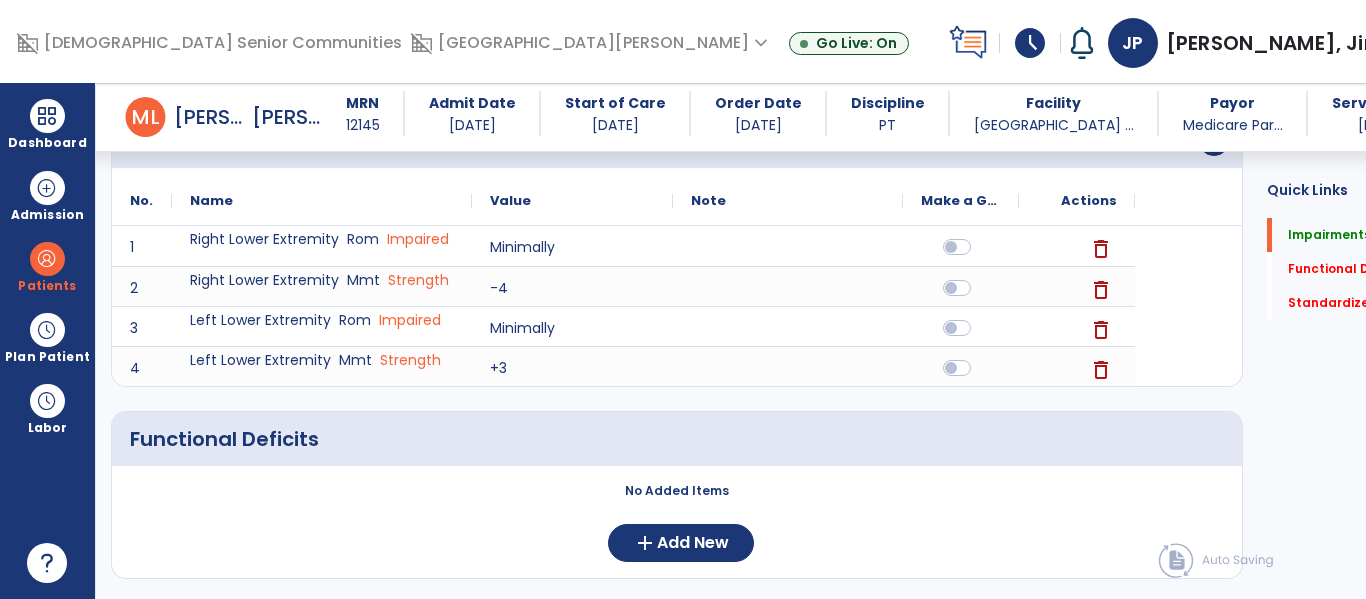 scroll, scrollTop: 218, scrollLeft: 0, axis: vertical 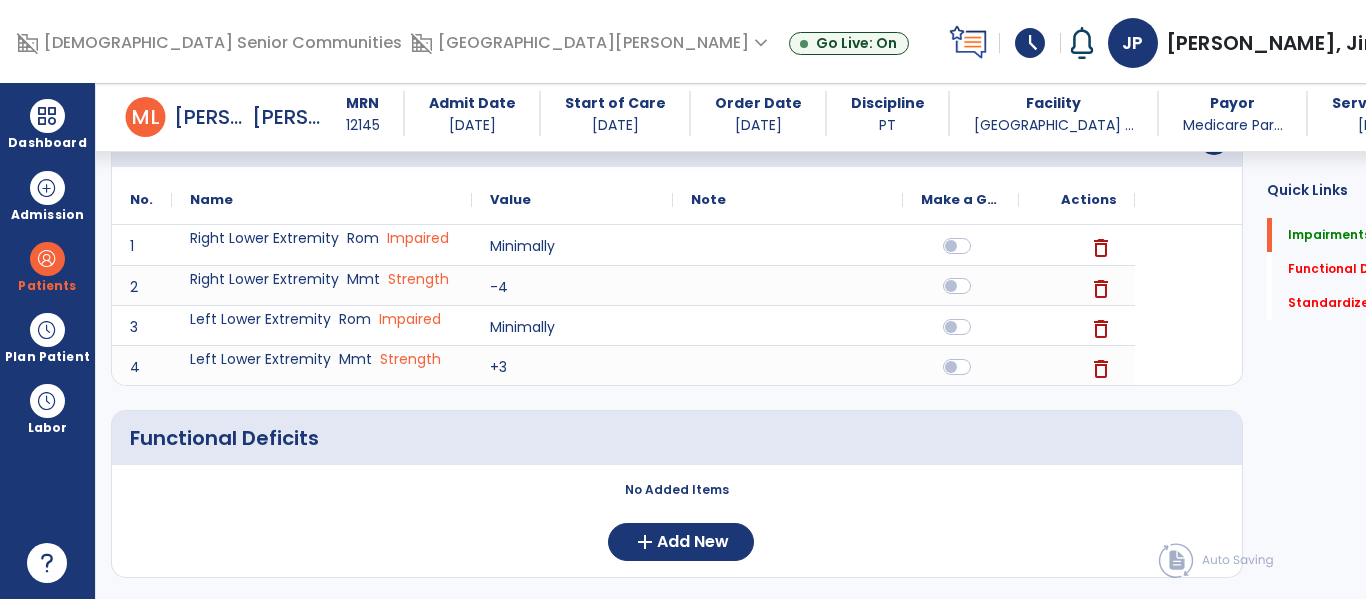 click 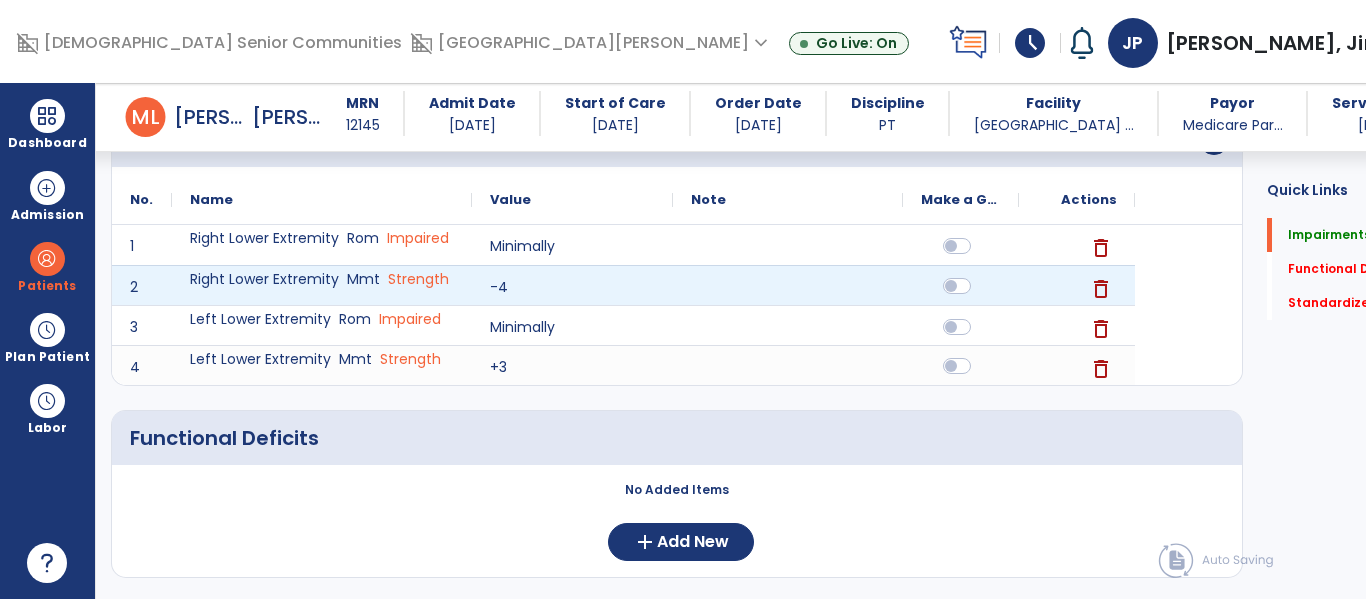 click 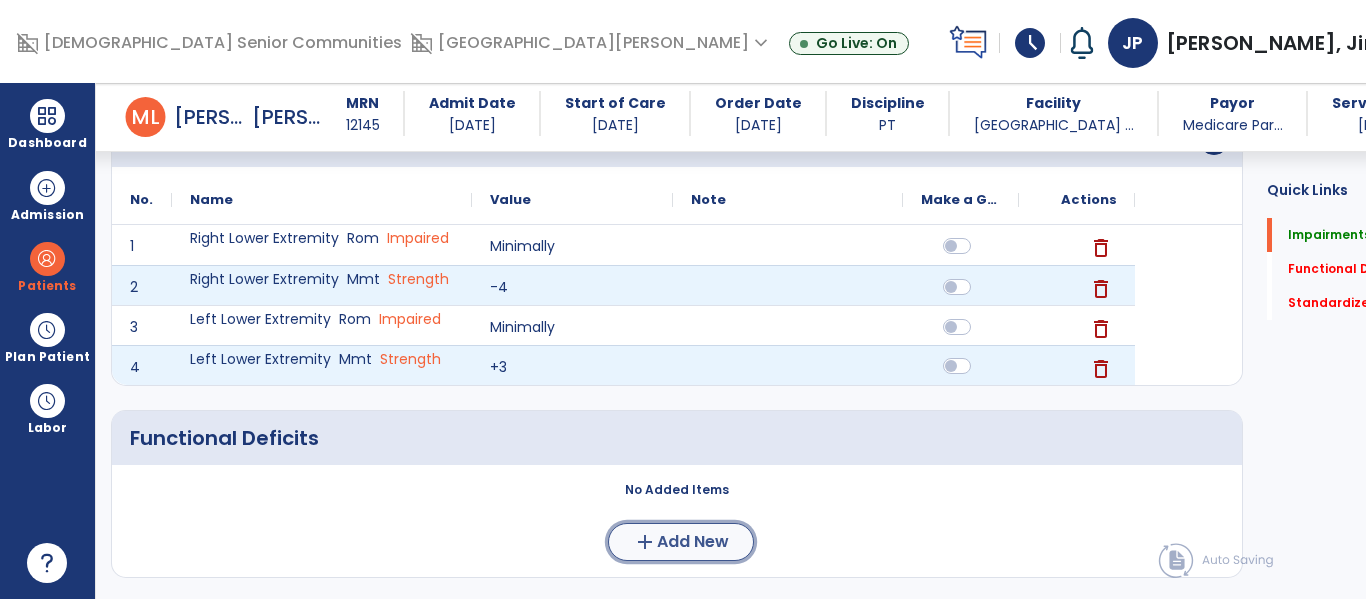 click on "Add New" 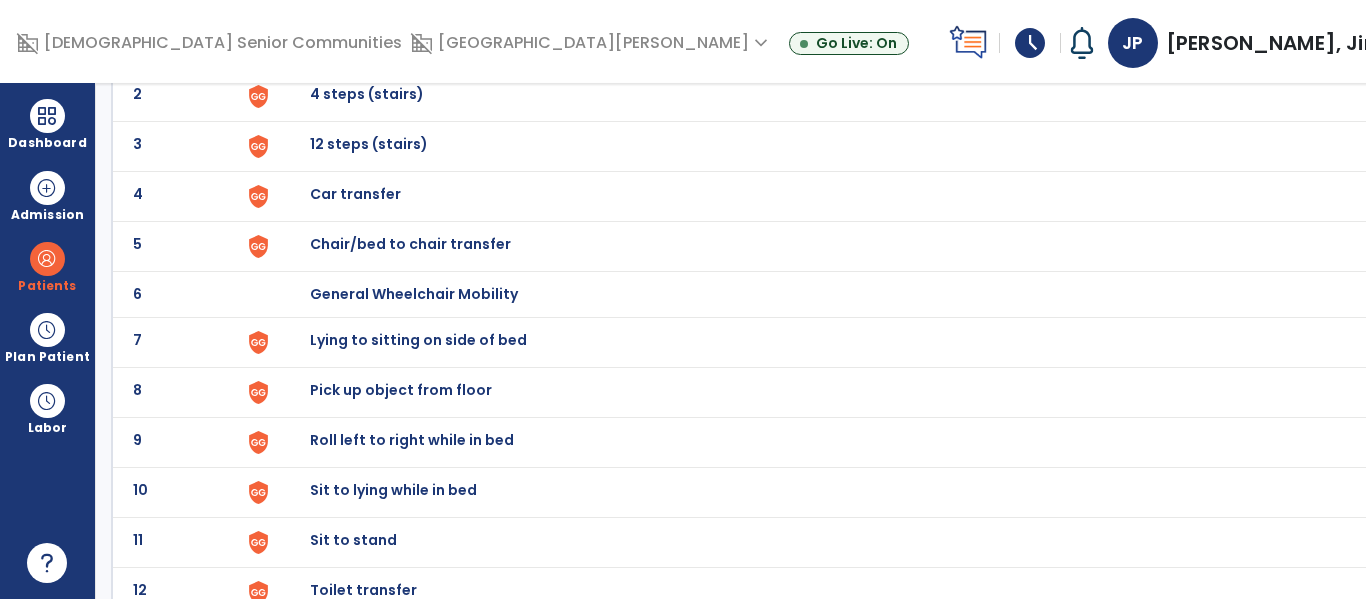 scroll, scrollTop: 0, scrollLeft: 0, axis: both 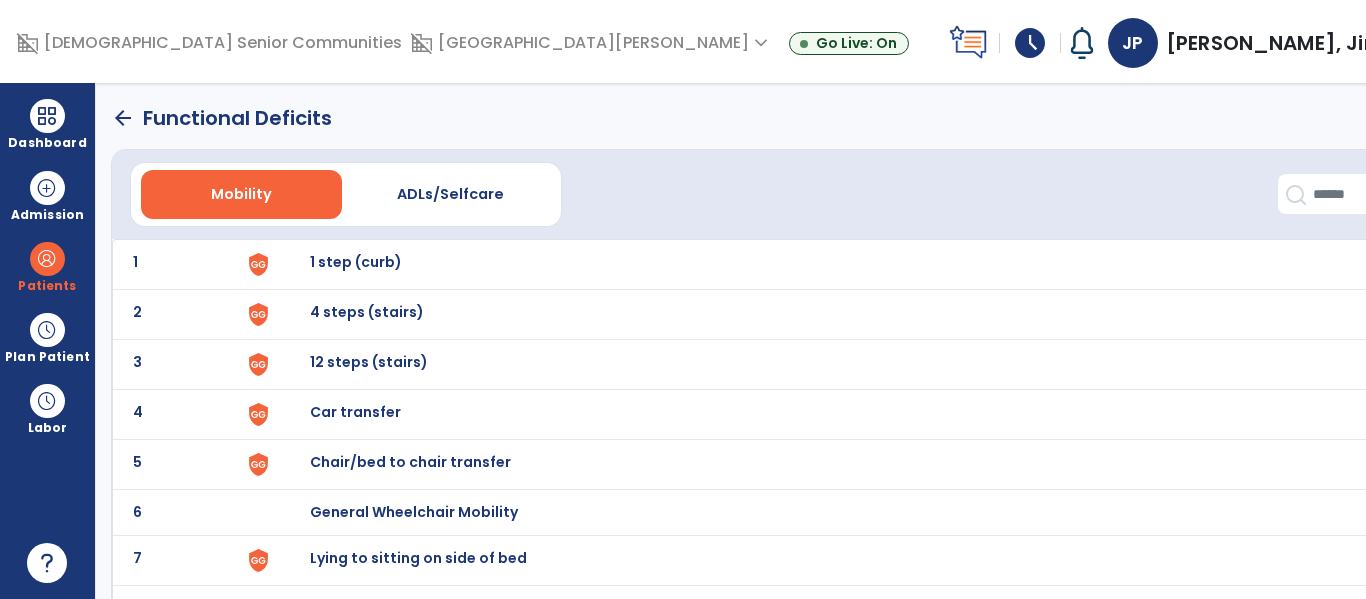 click on "Chair/bed to chair transfer" at bounding box center (861, 264) 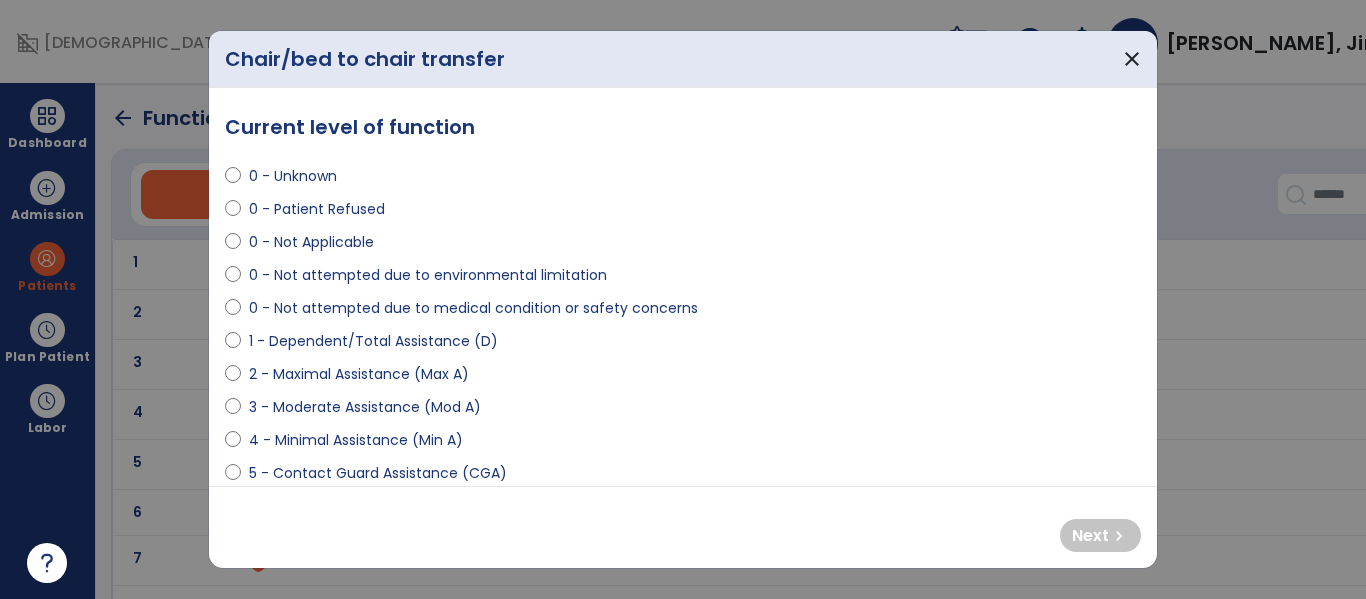 click on "4 - Minimal Assistance (Min A)" at bounding box center [356, 440] 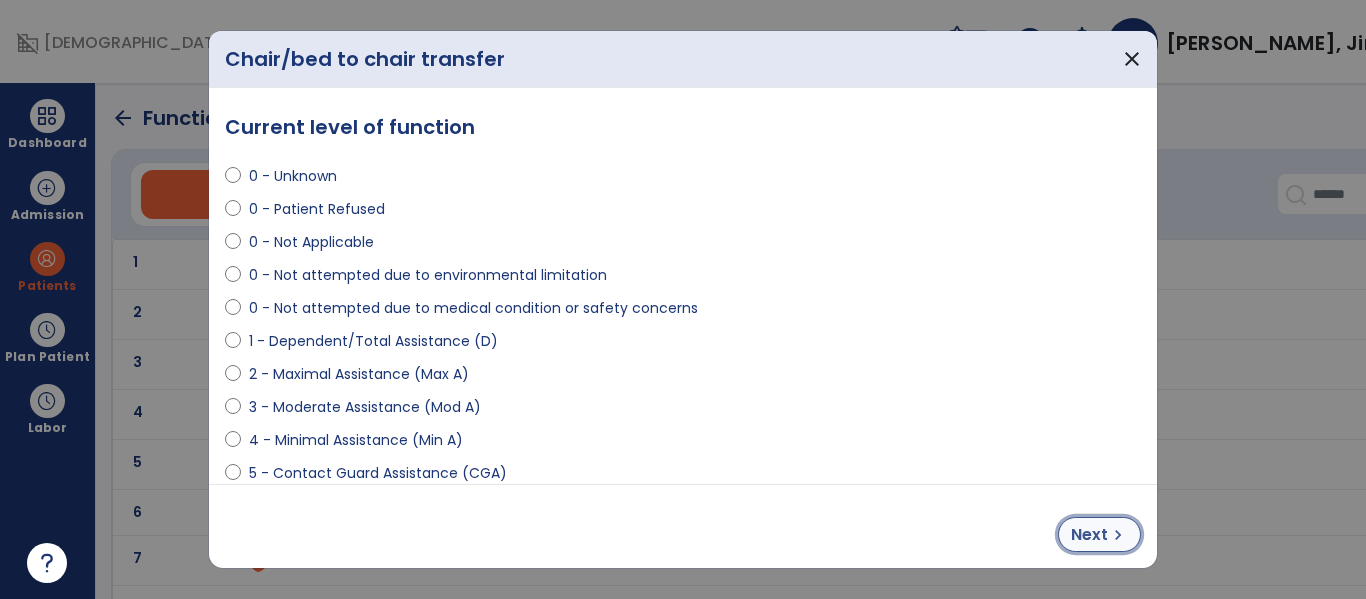 click on "chevron_right" at bounding box center [1118, 535] 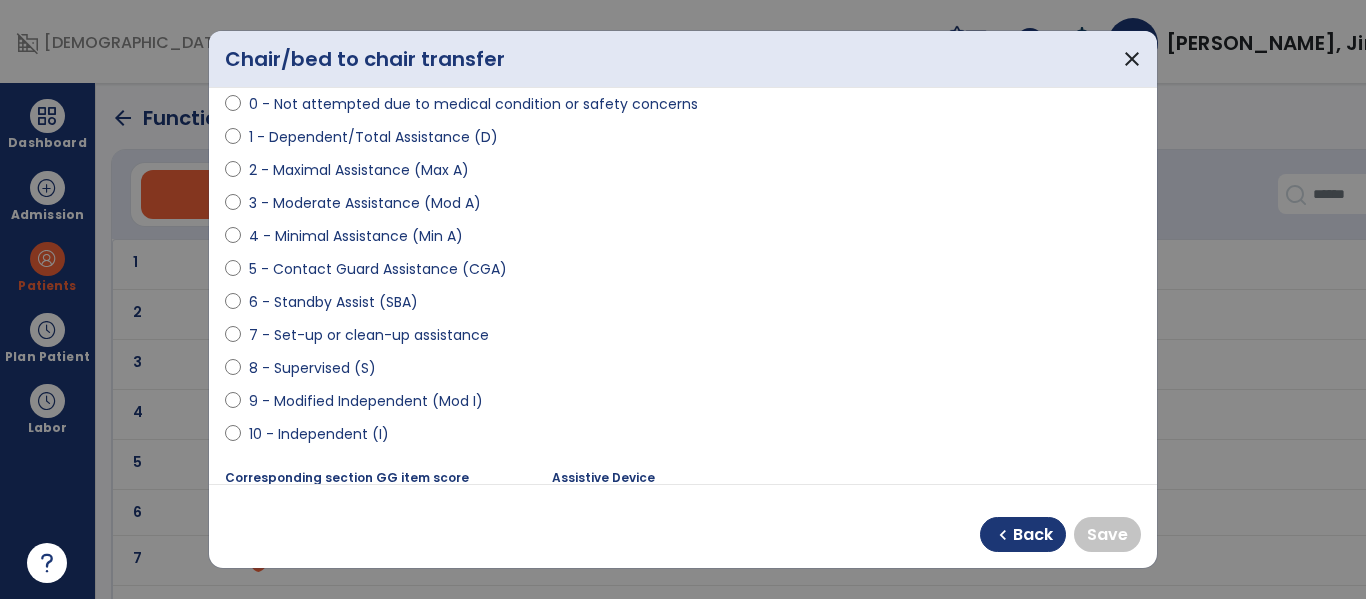 scroll, scrollTop: 207, scrollLeft: 0, axis: vertical 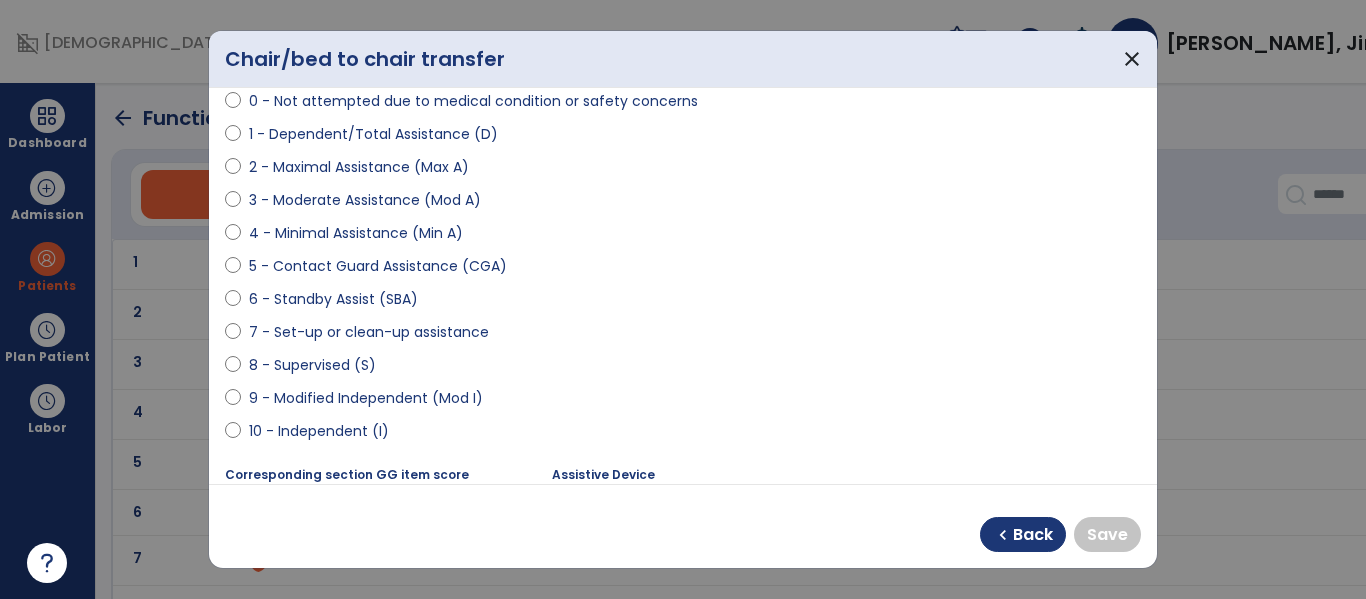click on "9 - Modified Independent (Mod I)" at bounding box center (366, 398) 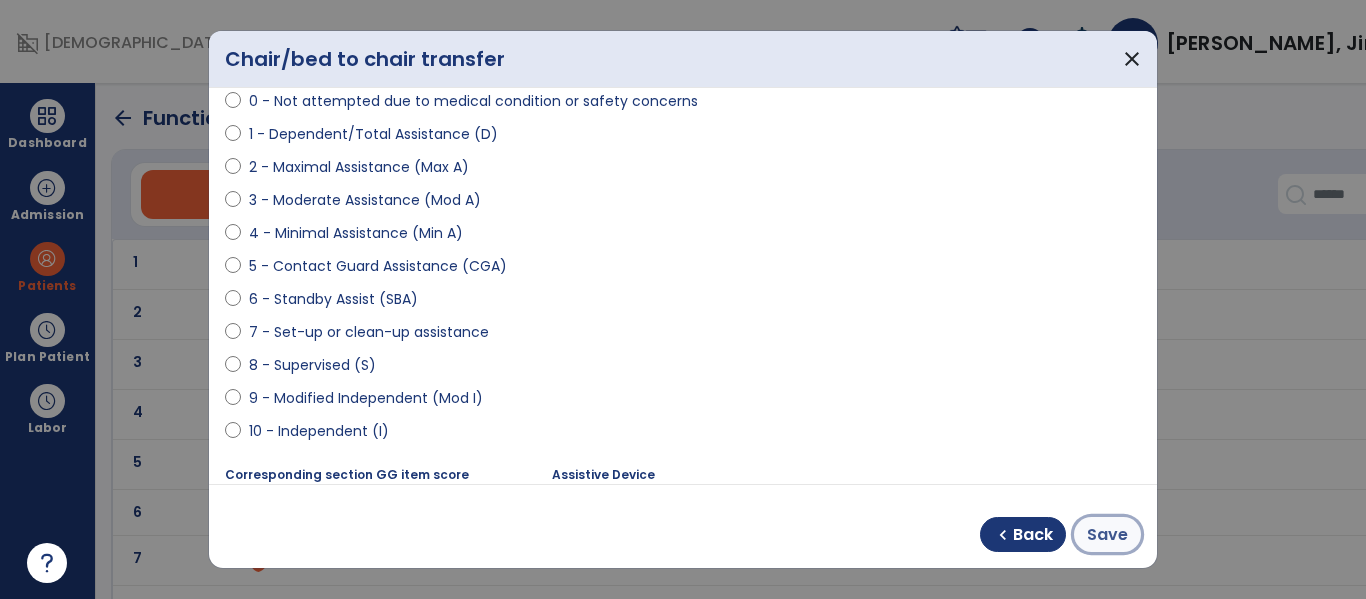 click on "Save" at bounding box center [1107, 535] 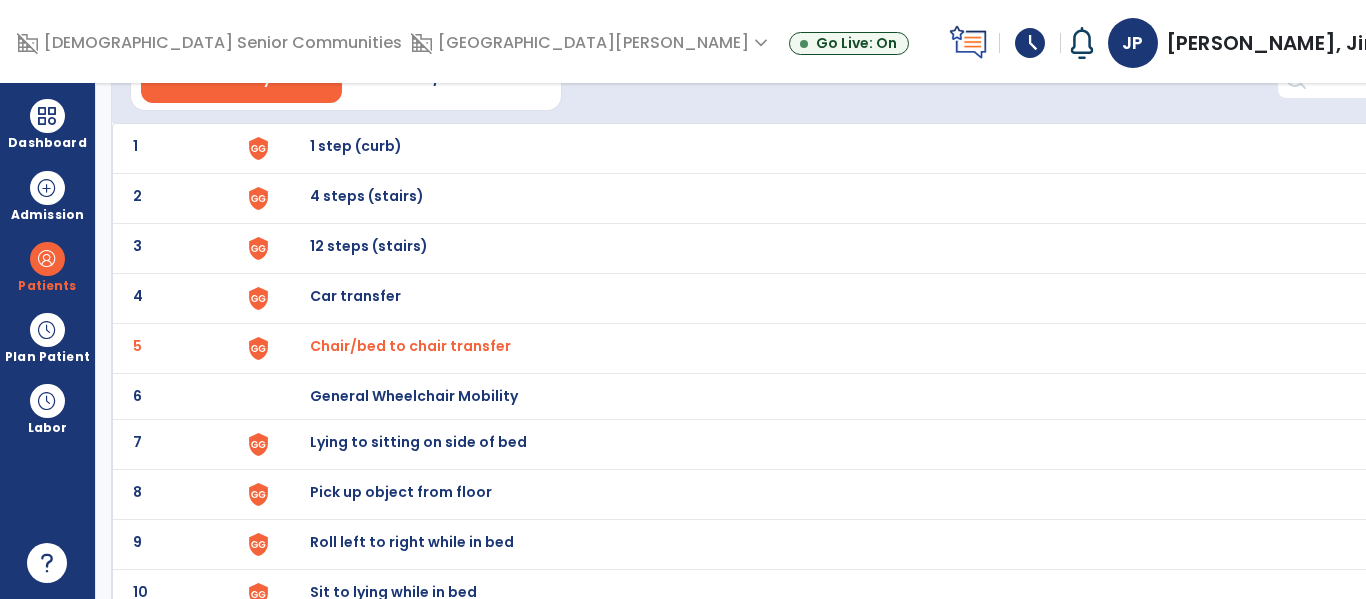 scroll, scrollTop: 124, scrollLeft: 0, axis: vertical 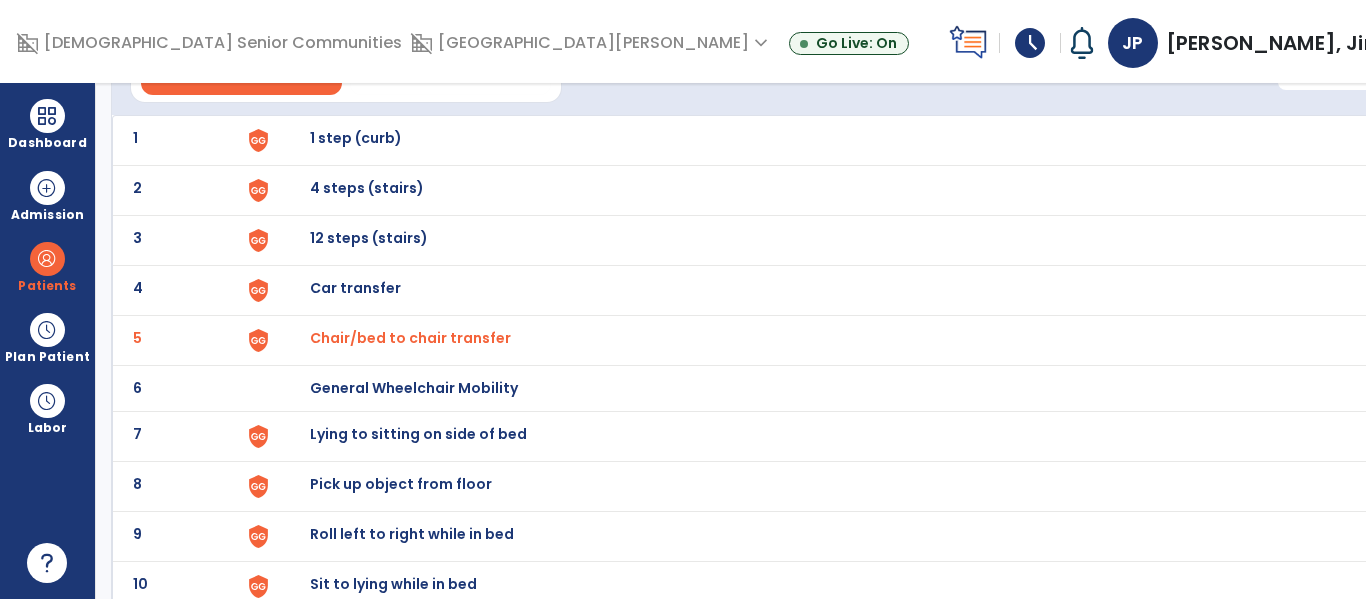 click on "2 4 steps (stairs)" 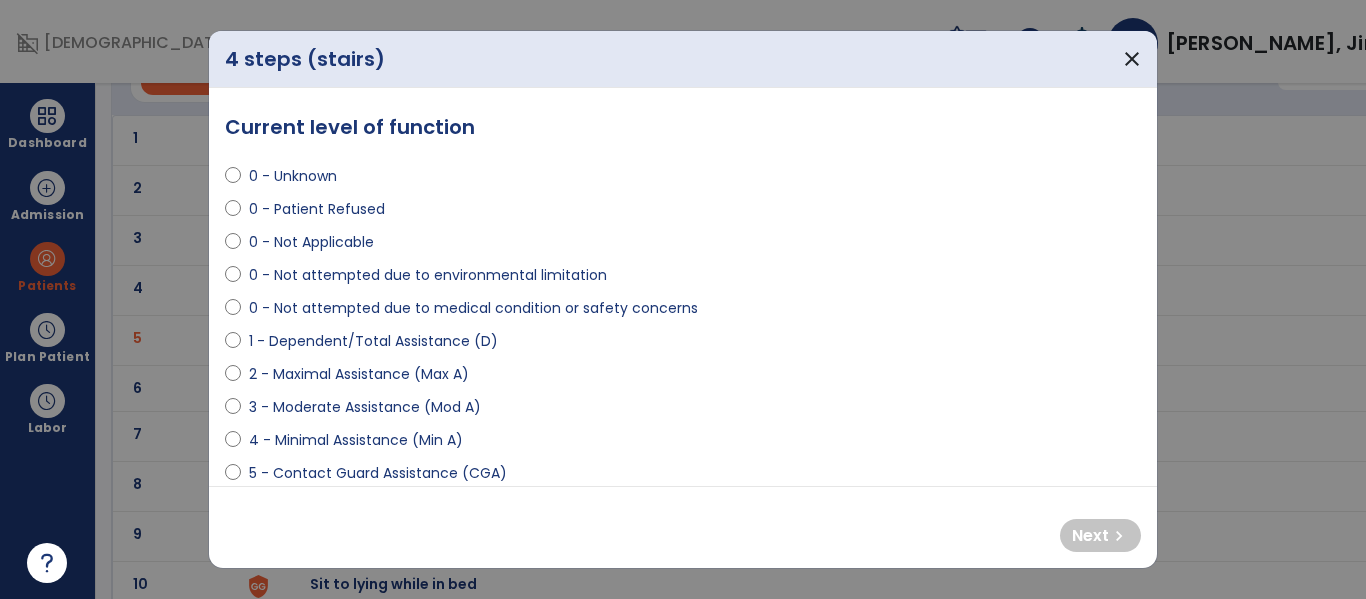 click on "0 - Not attempted due to medical condition or safety concerns" at bounding box center (473, 308) 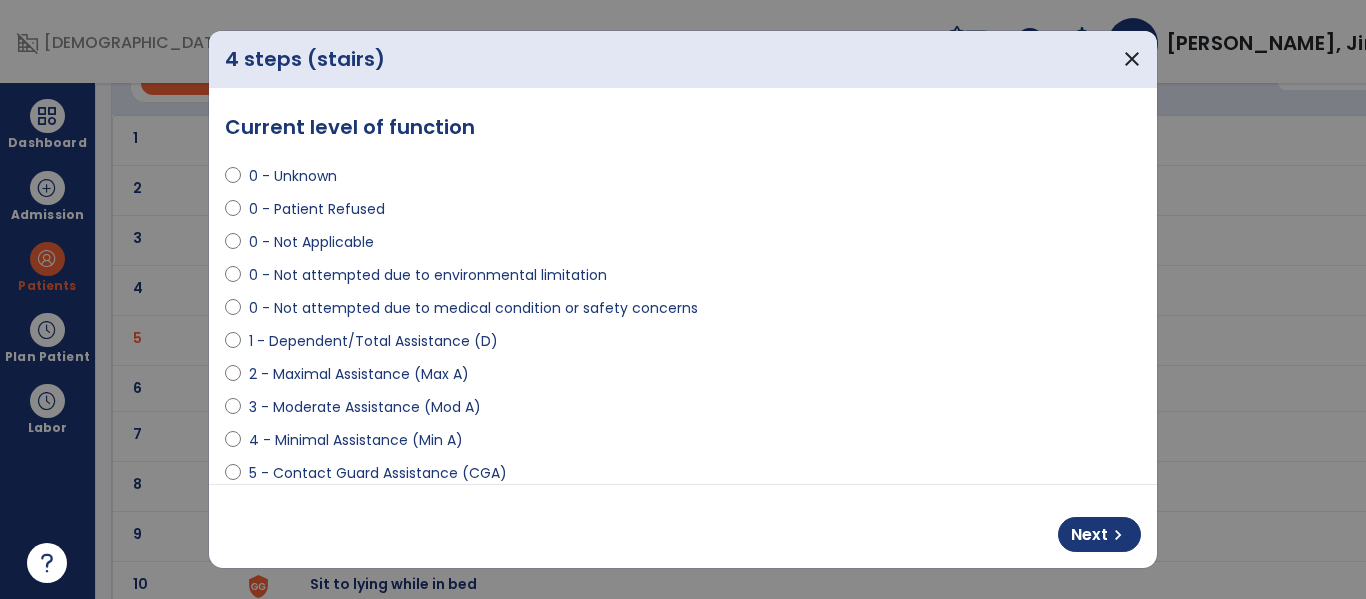 click at bounding box center (683, 299) 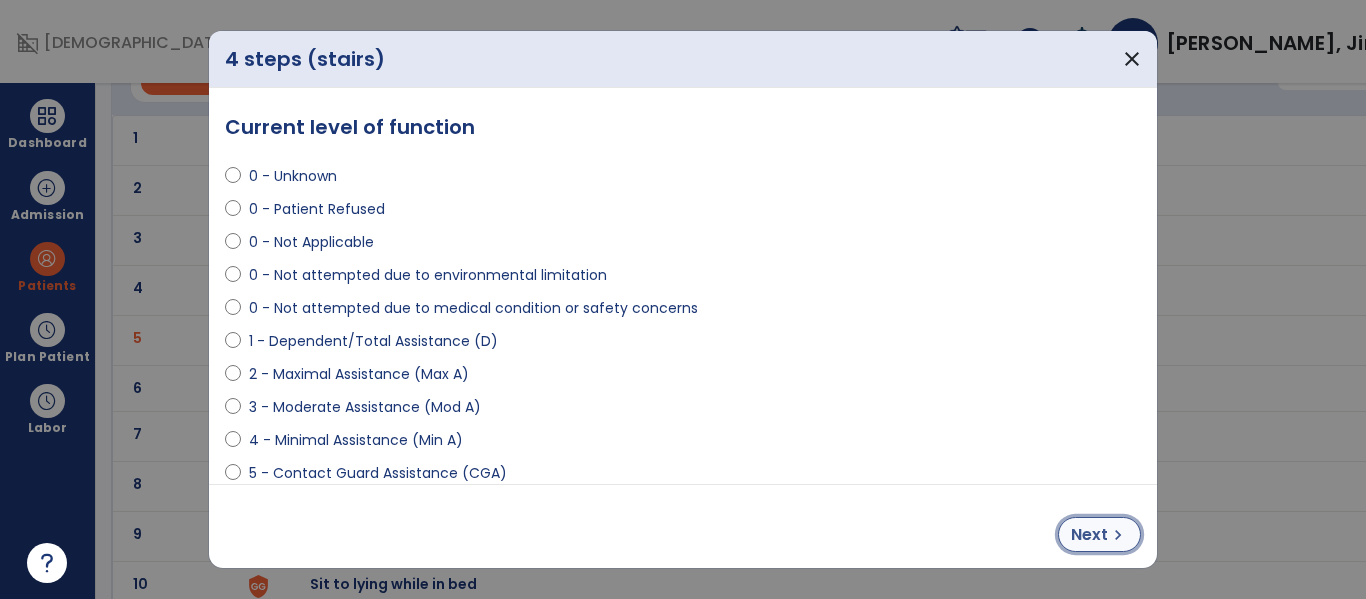 click on "Next" at bounding box center (1089, 535) 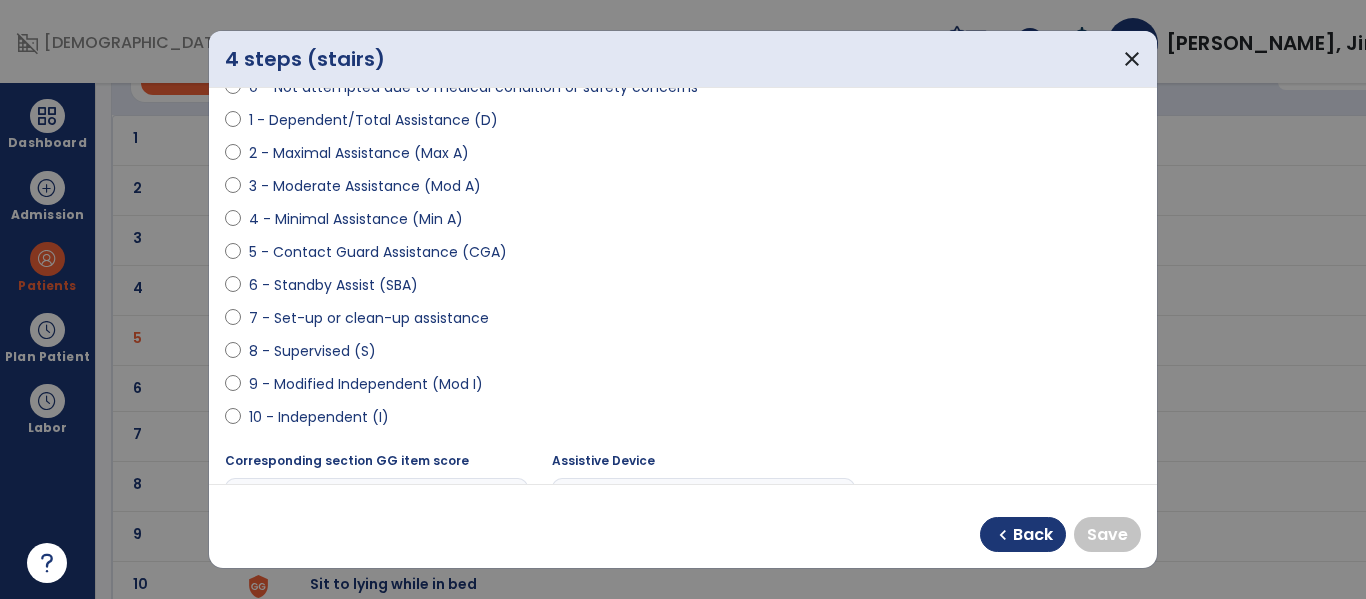 scroll, scrollTop: 223, scrollLeft: 0, axis: vertical 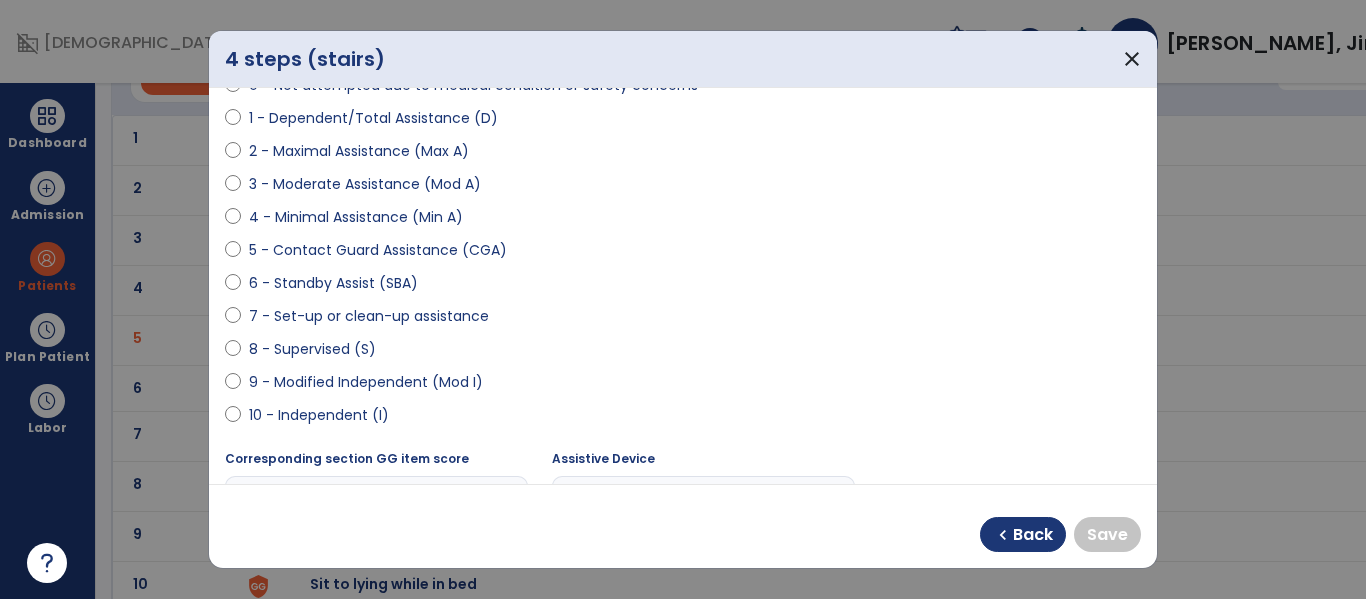 click on "9 - Modified Independent (Mod I)" at bounding box center [366, 382] 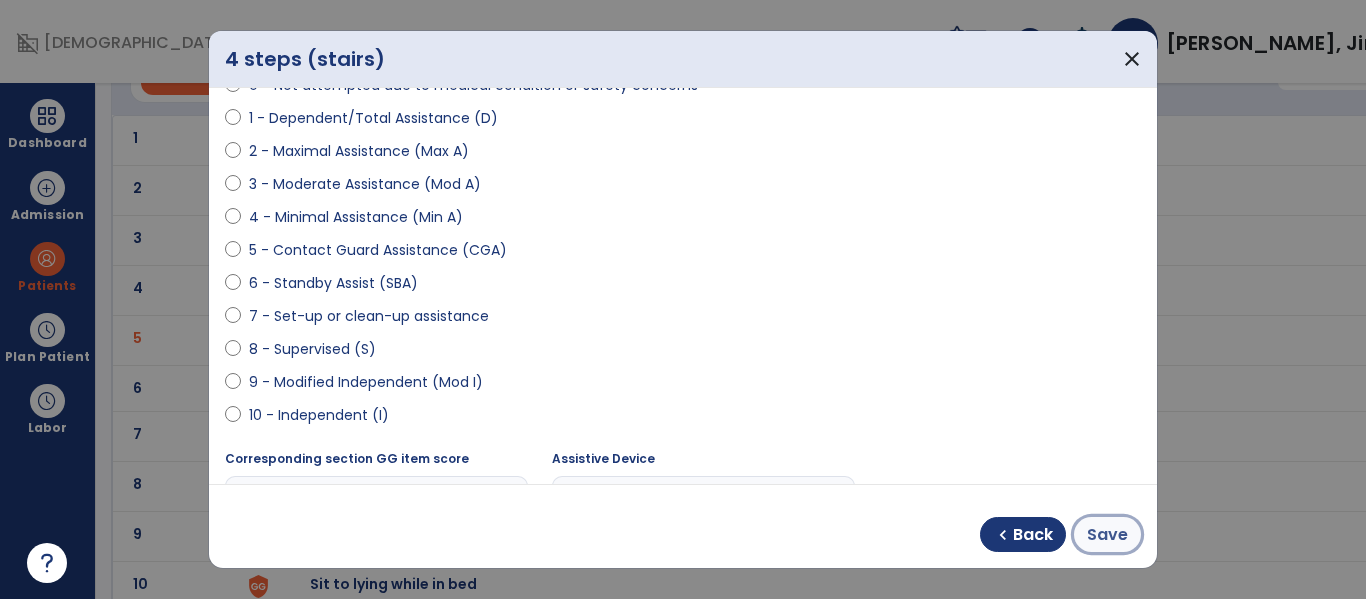 click on "Save" at bounding box center [1107, 535] 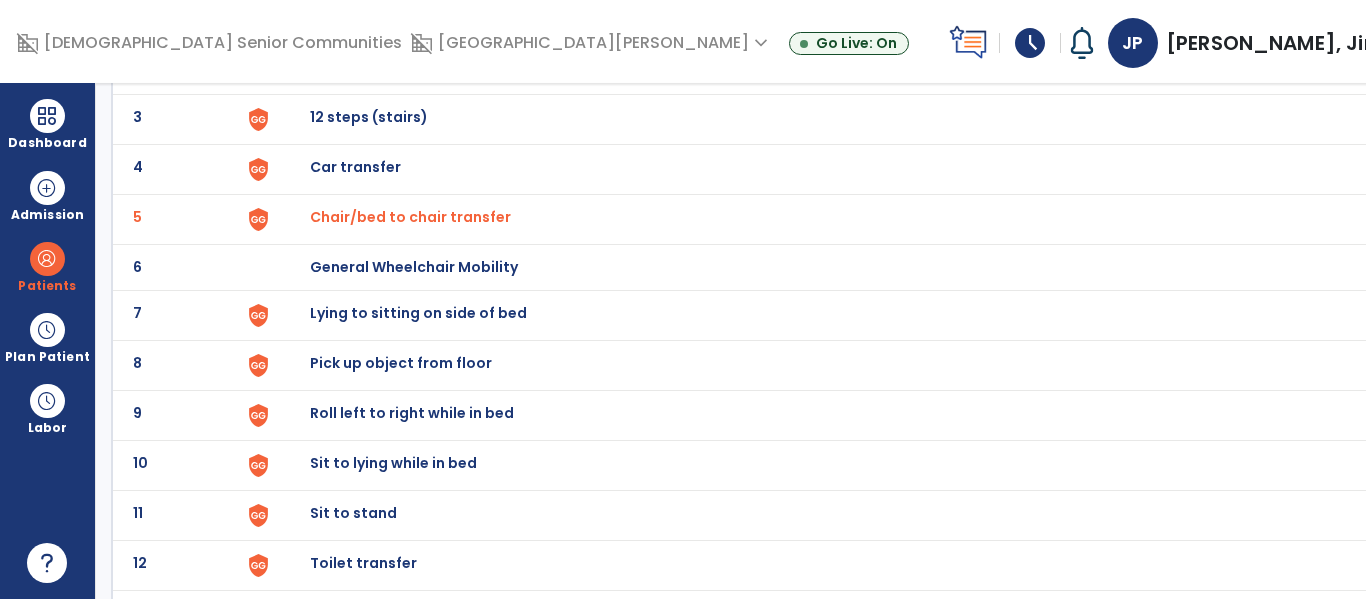 scroll, scrollTop: 253, scrollLeft: 0, axis: vertical 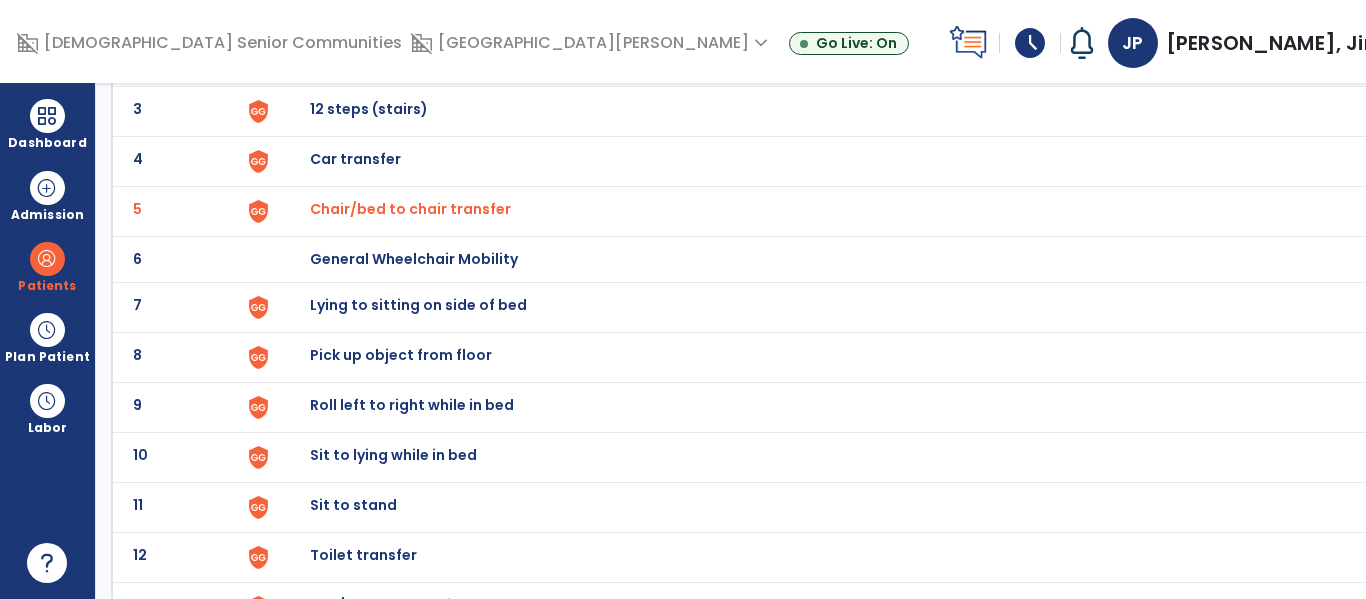 click on "9 Roll left to right while in bed" 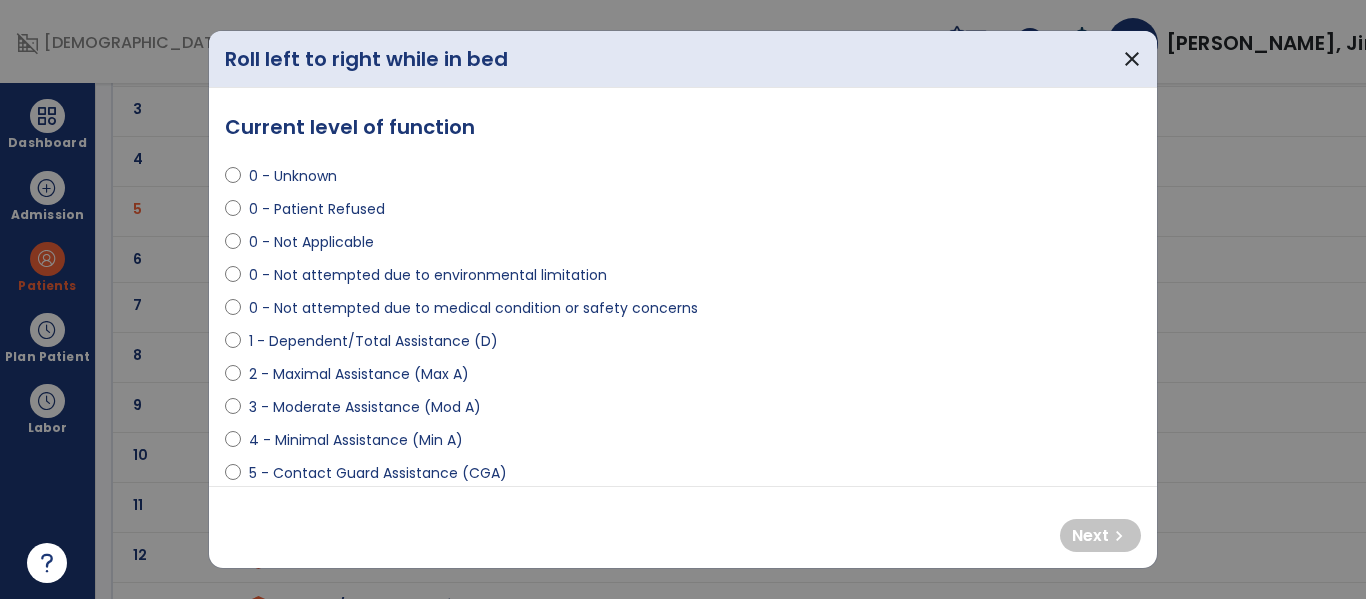 click on "3 - Moderate Assistance (Mod A)" at bounding box center [365, 407] 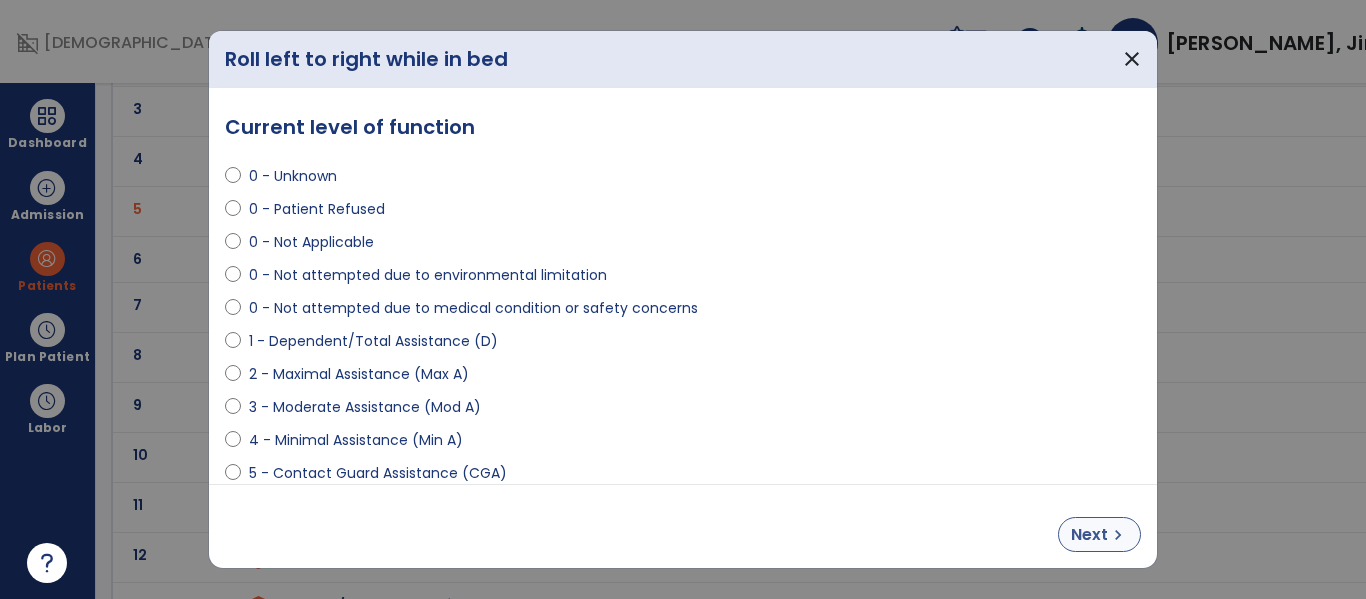 click on "chevron_right" at bounding box center (1118, 535) 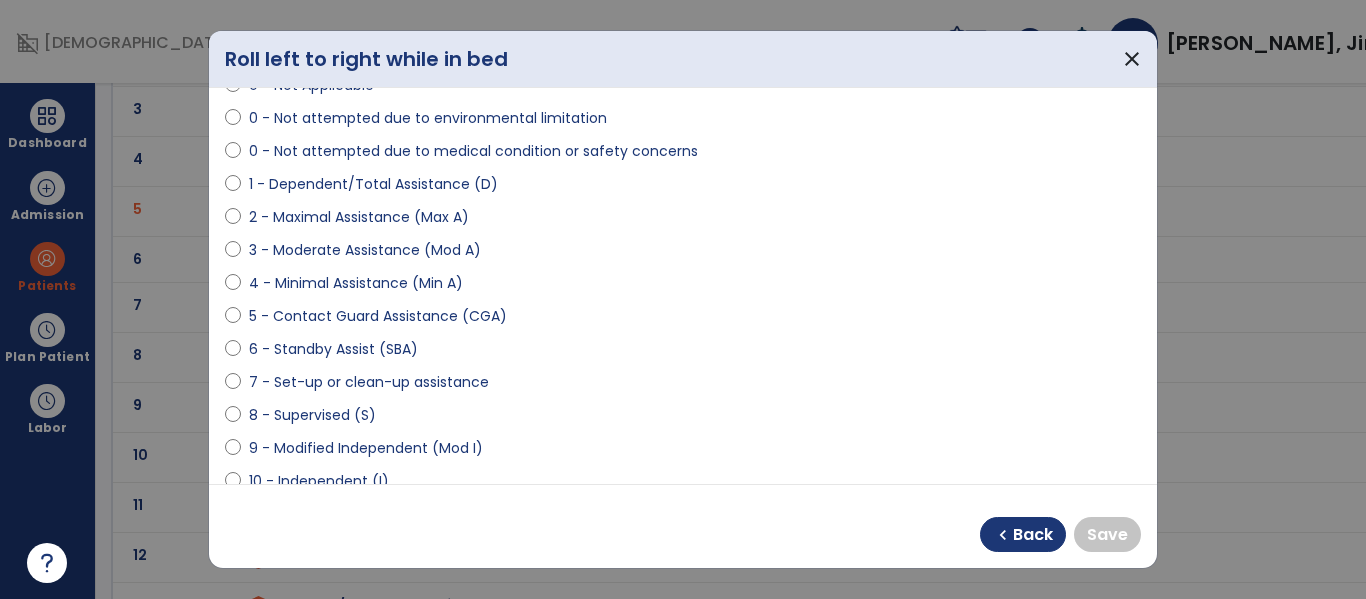 scroll, scrollTop: 171, scrollLeft: 0, axis: vertical 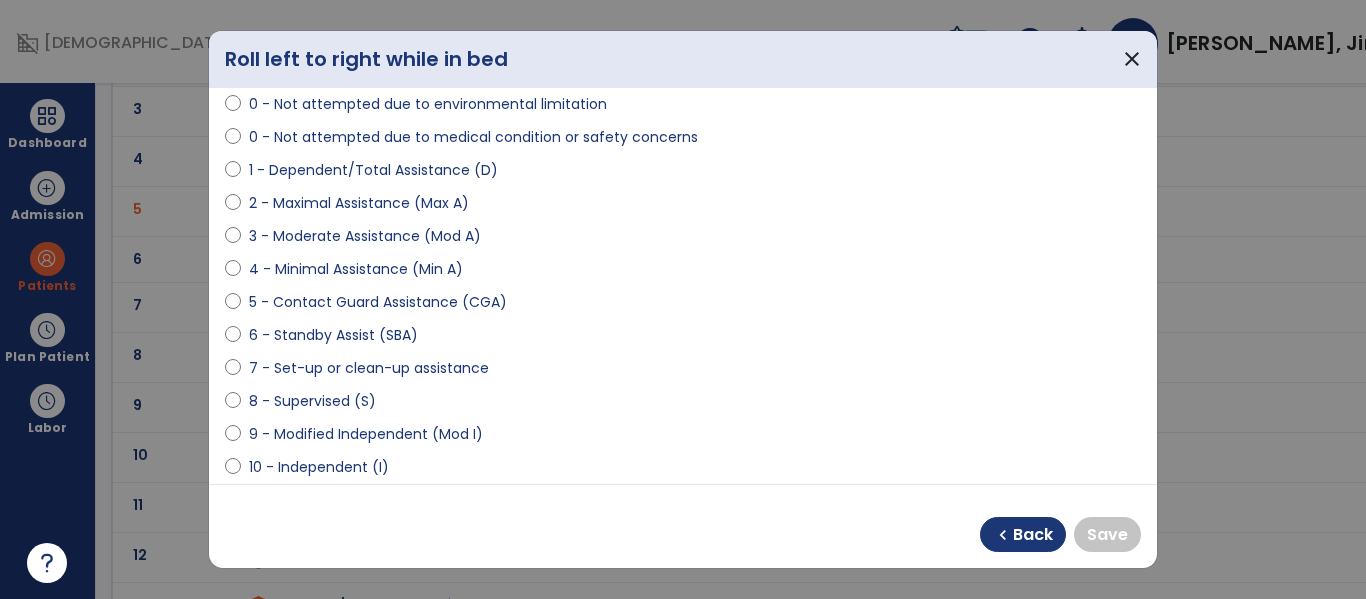click on "9 - Modified Independent (Mod I)" at bounding box center (366, 434) 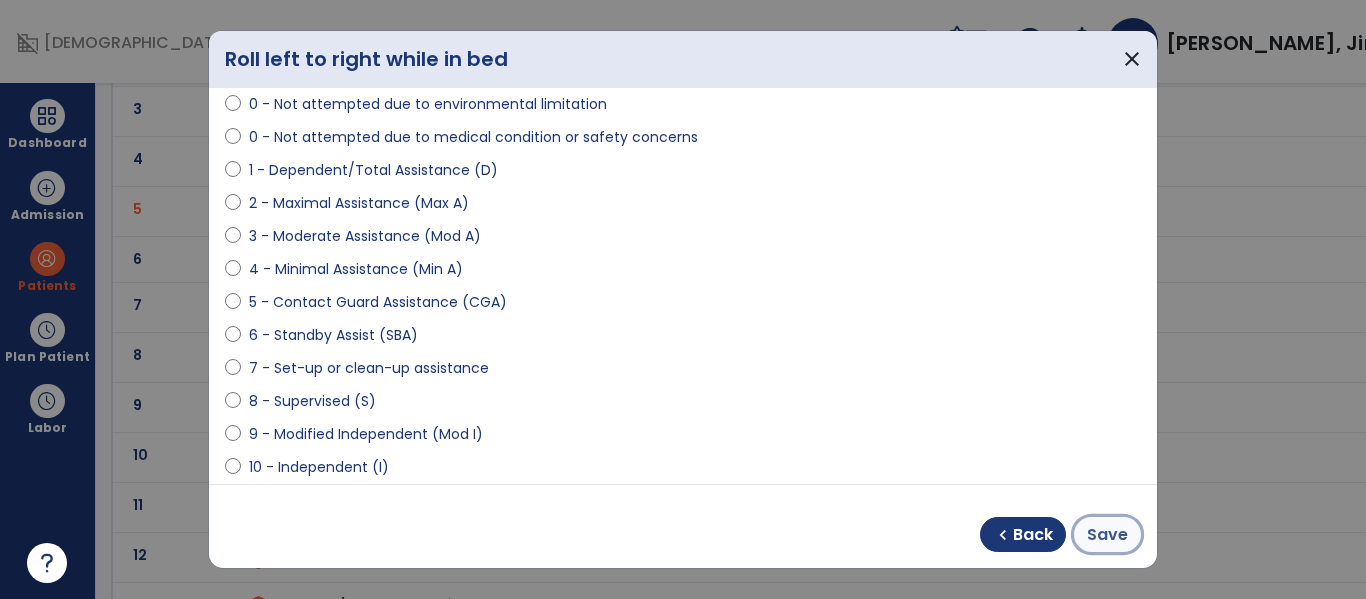 click on "Save" at bounding box center [1107, 535] 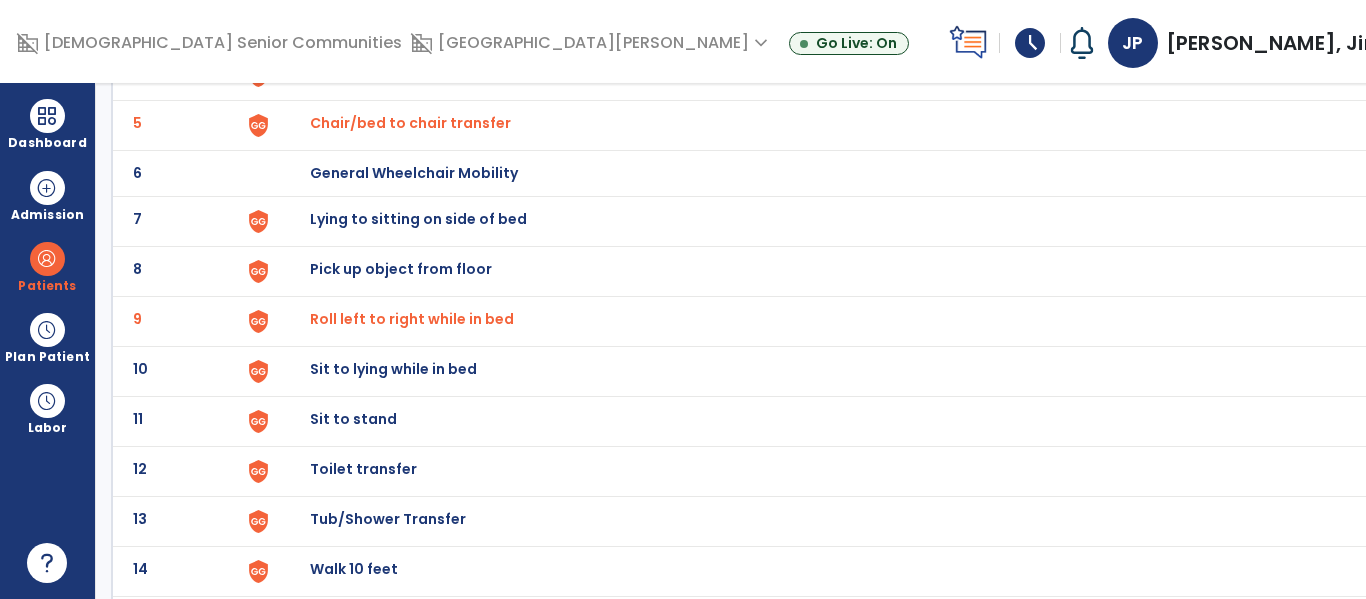 scroll, scrollTop: 342, scrollLeft: 0, axis: vertical 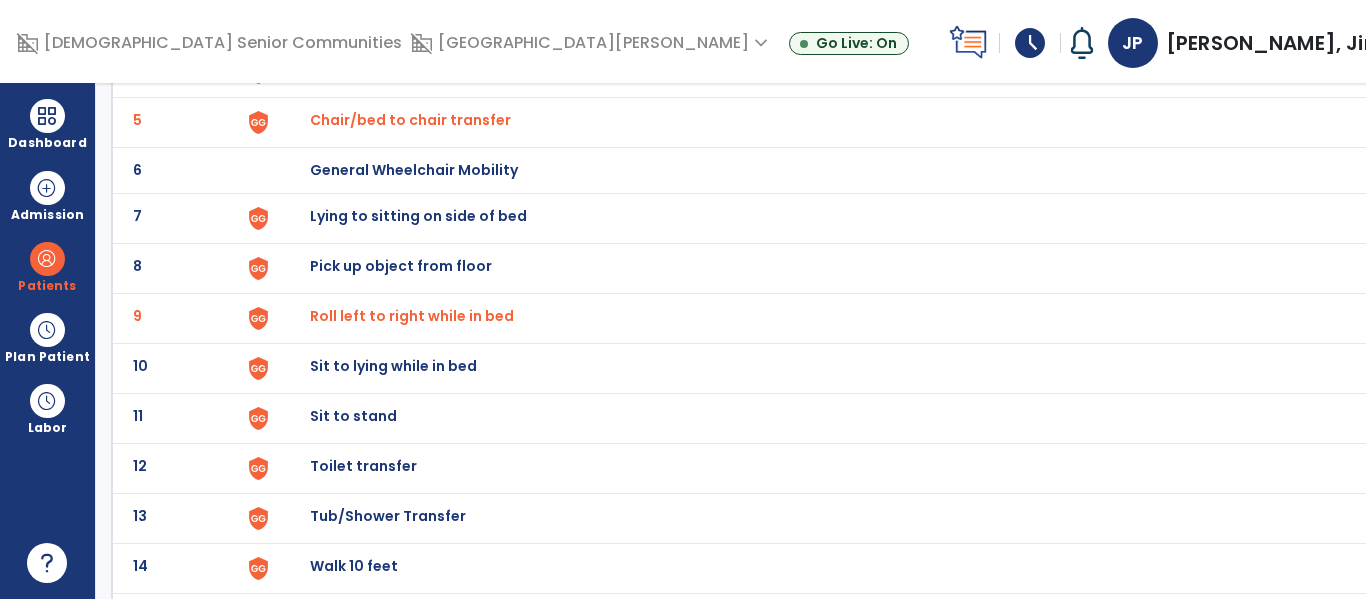 click on "10 Sit to lying while in bed" 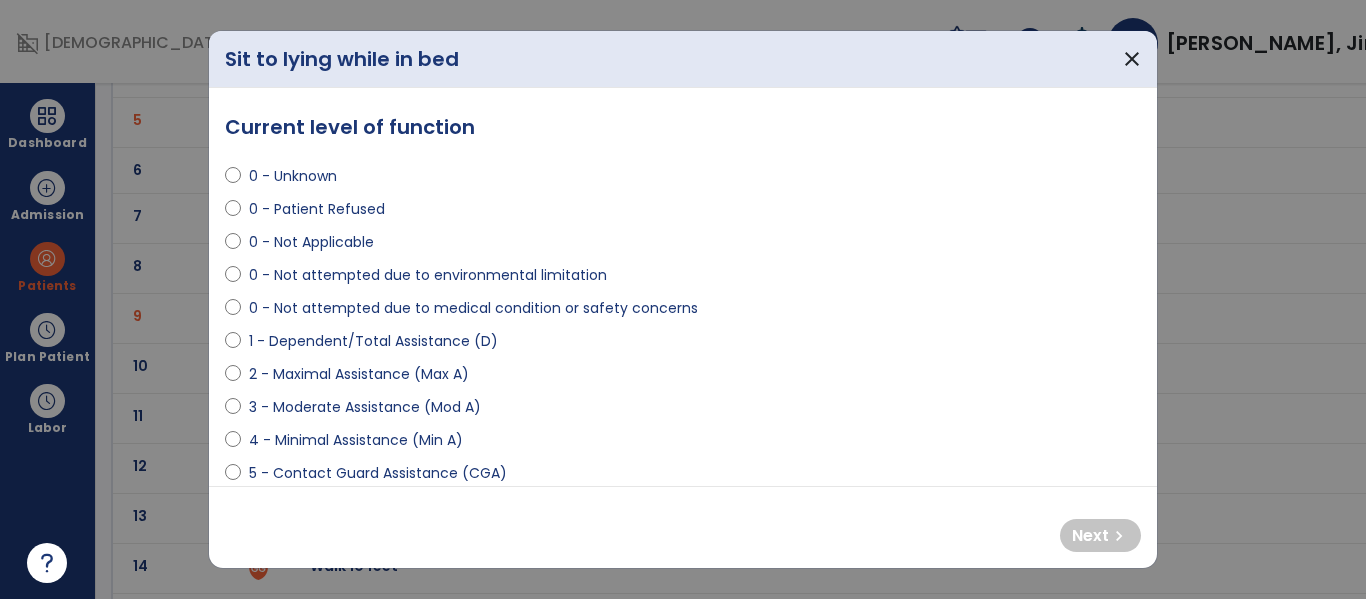 click on "3 - Moderate Assistance (Mod A)" at bounding box center [365, 407] 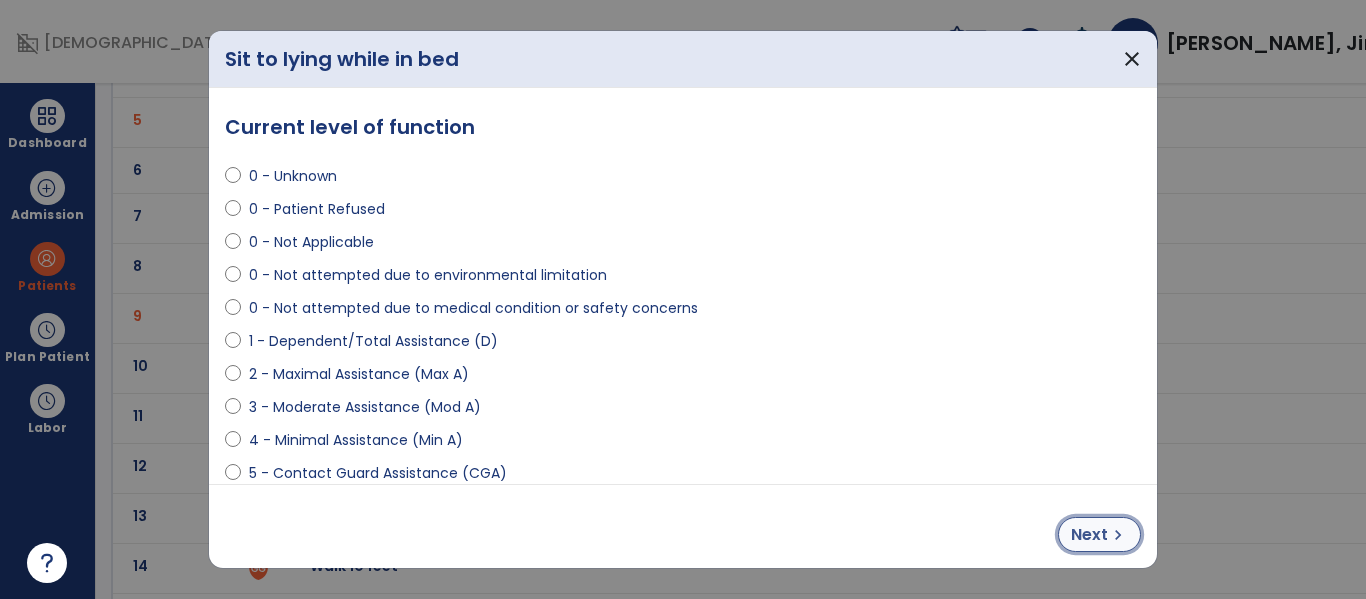 click on "chevron_right" at bounding box center (1118, 535) 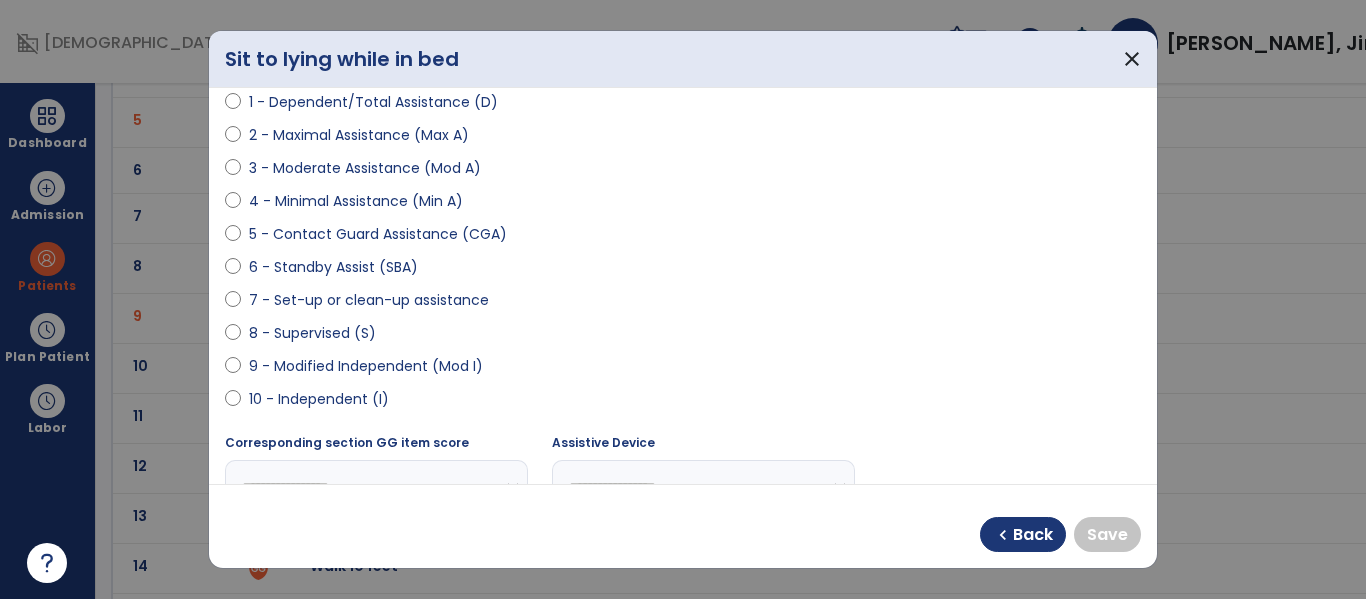 scroll, scrollTop: 241, scrollLeft: 0, axis: vertical 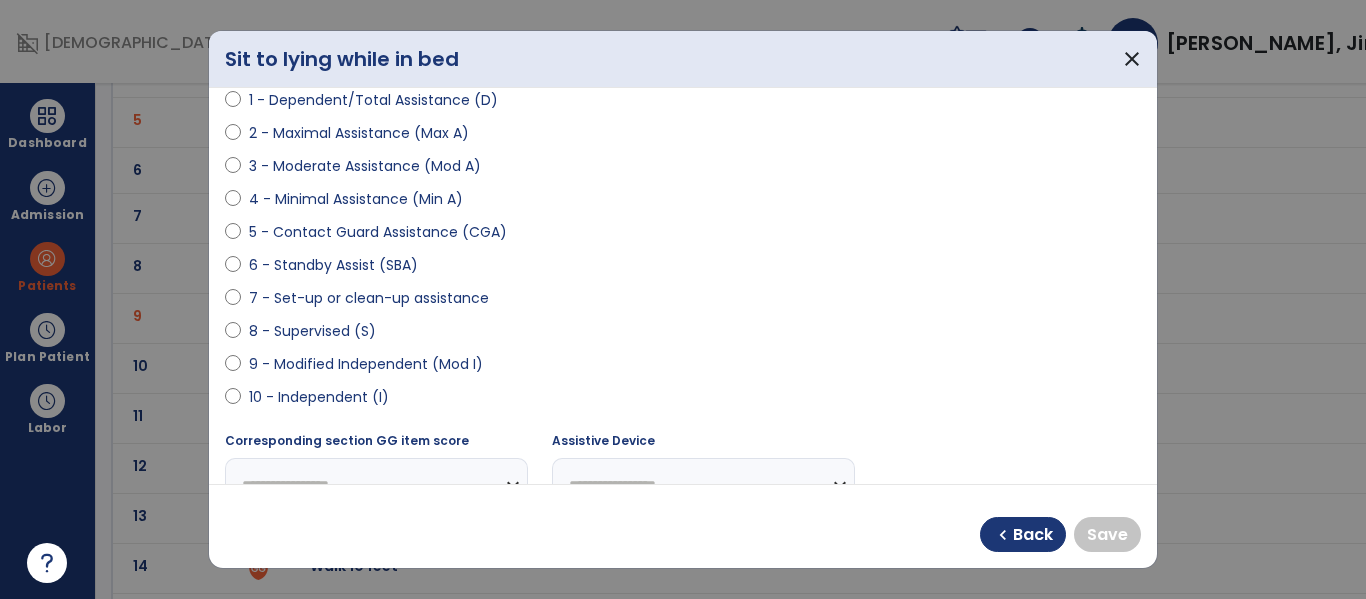 click on "9 - Modified Independent (Mod I)" at bounding box center (366, 364) 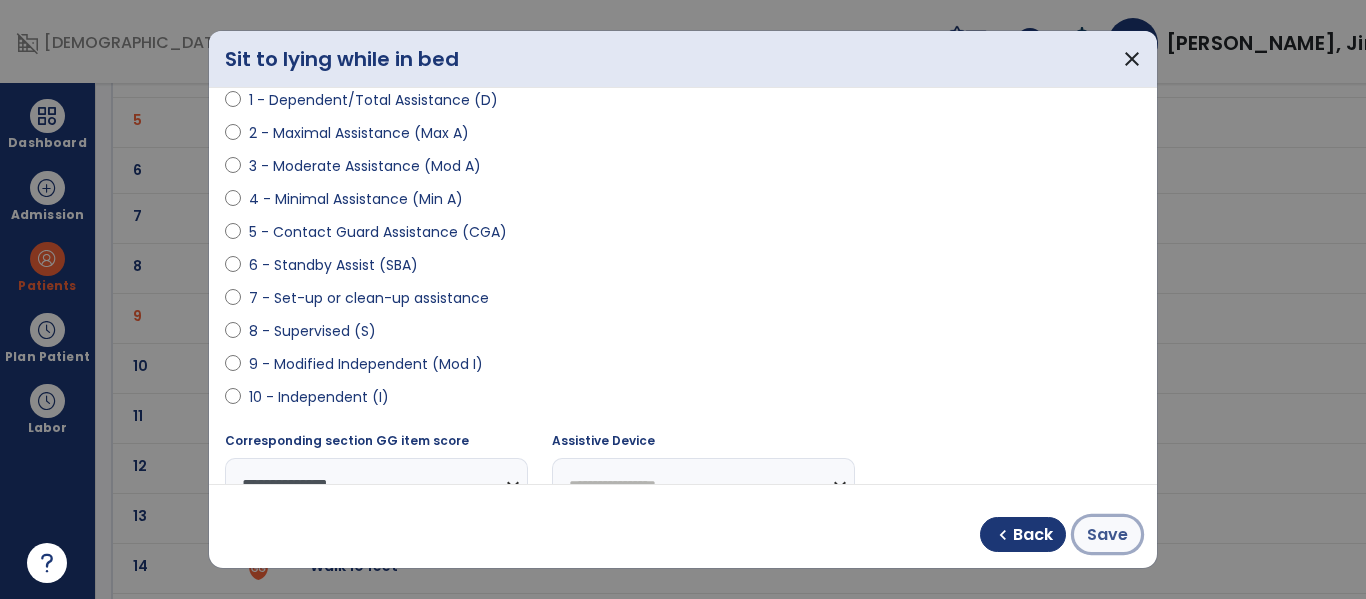 click on "Save" at bounding box center [1107, 534] 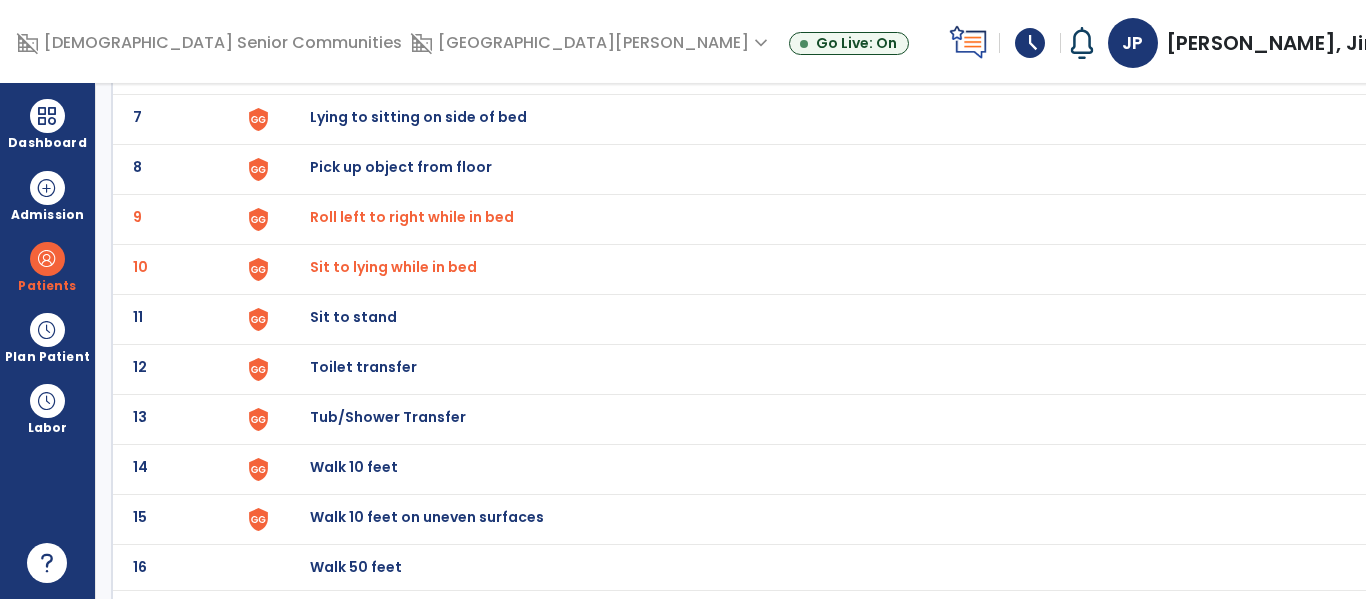 scroll, scrollTop: 446, scrollLeft: 0, axis: vertical 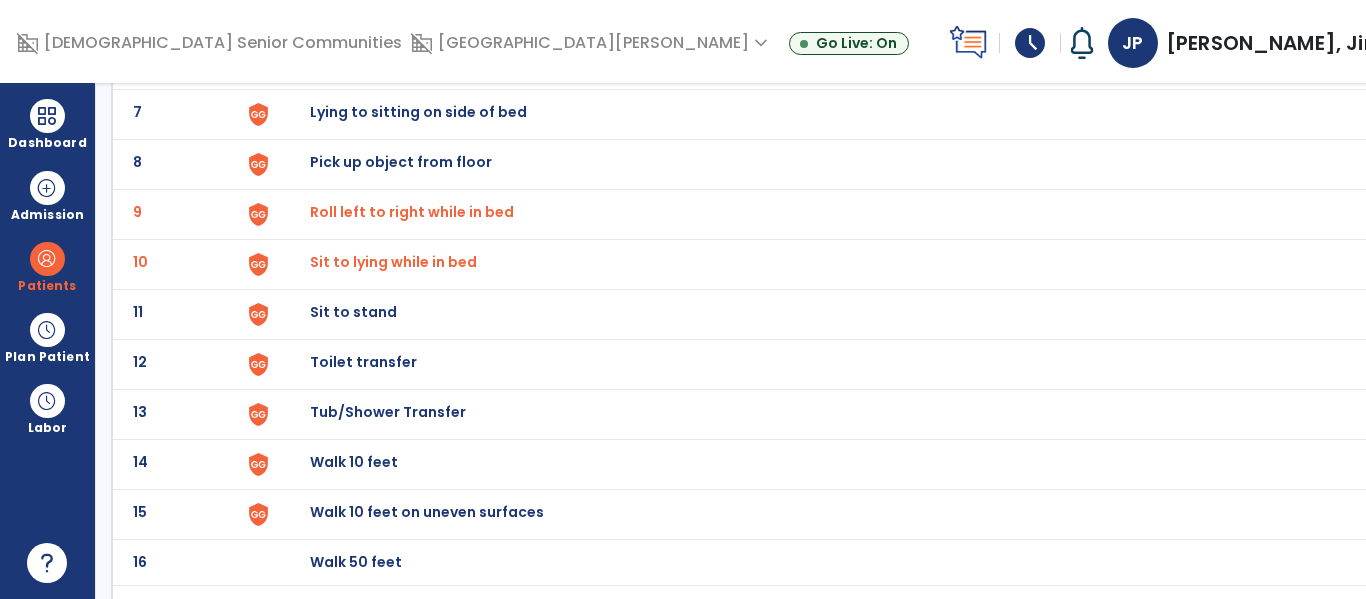 click on "11 Sit to stand" 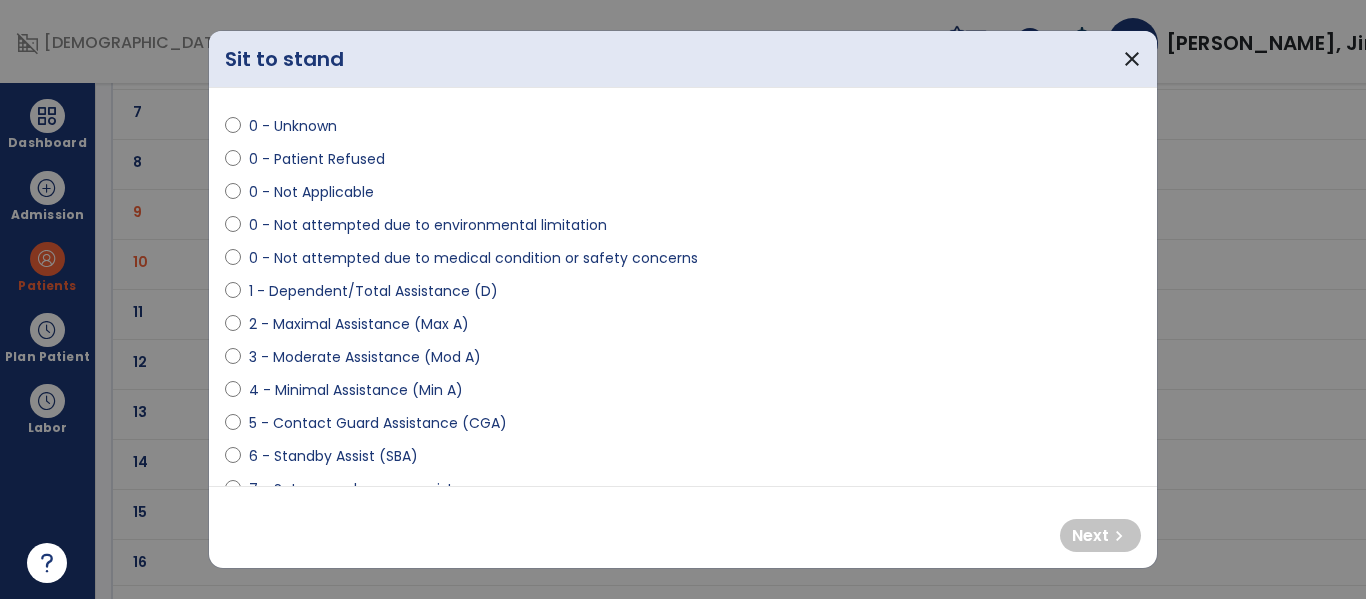 scroll, scrollTop: 52, scrollLeft: 0, axis: vertical 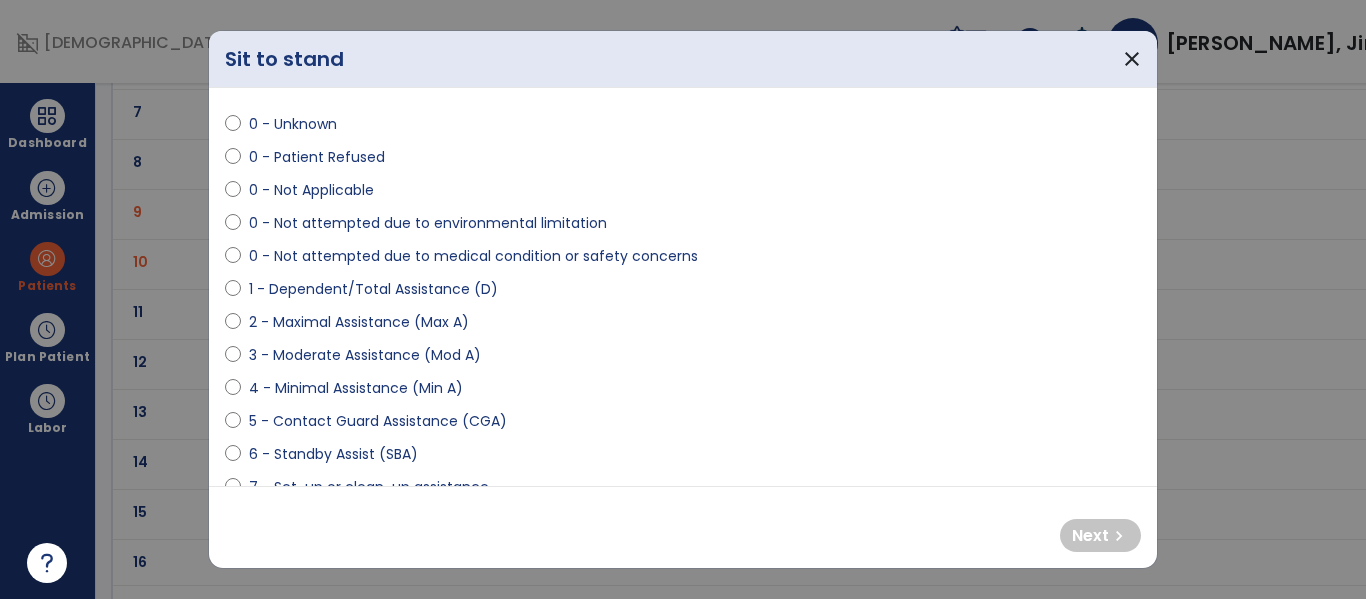 click on "5 - Contact Guard Assistance (CGA)" at bounding box center (378, 421) 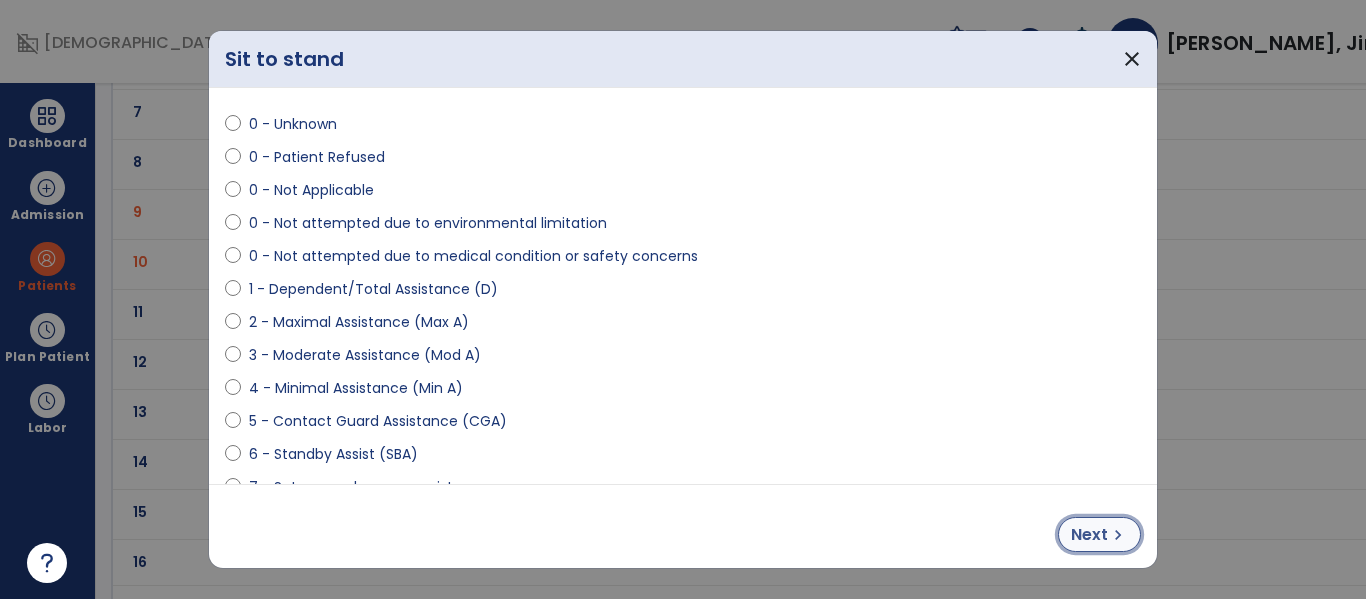 click on "chevron_right" at bounding box center (1118, 535) 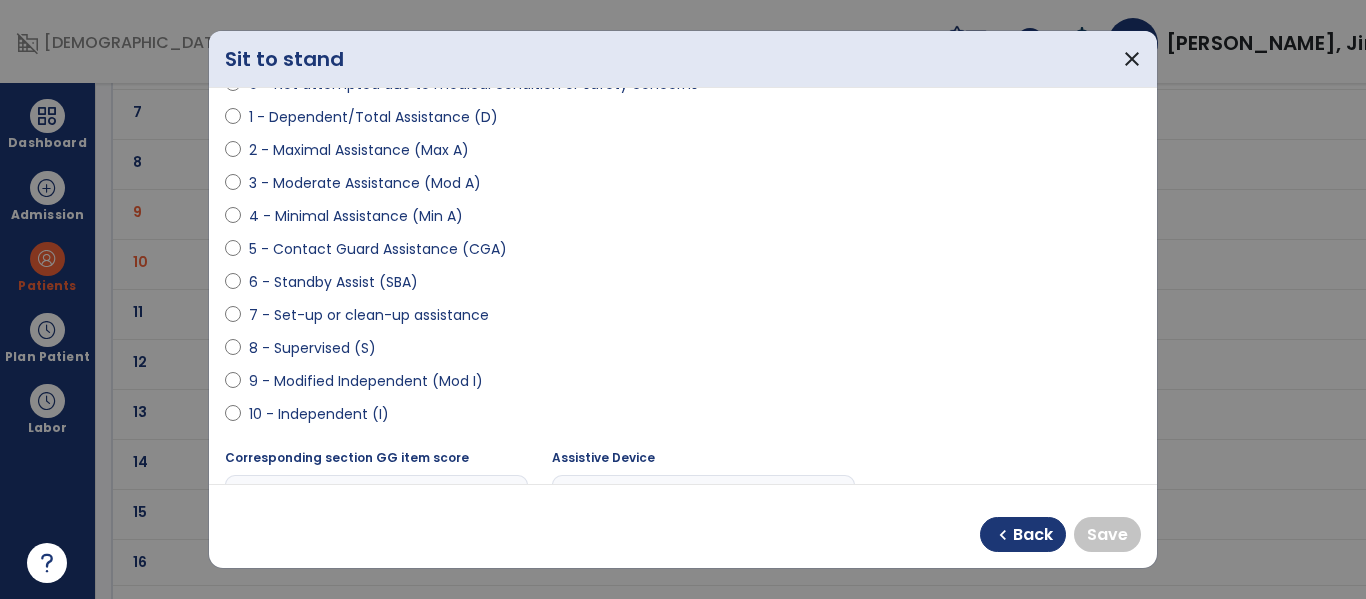scroll, scrollTop: 227, scrollLeft: 0, axis: vertical 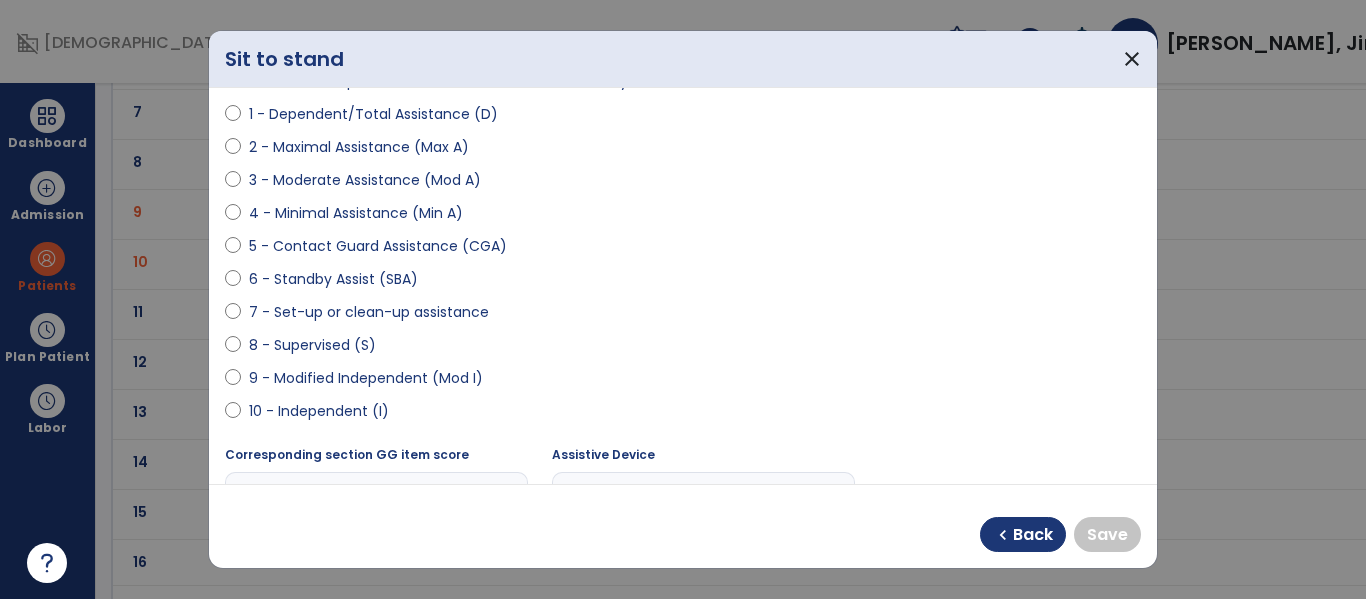 click on "9 - Modified Independent (Mod I)" at bounding box center [366, 378] 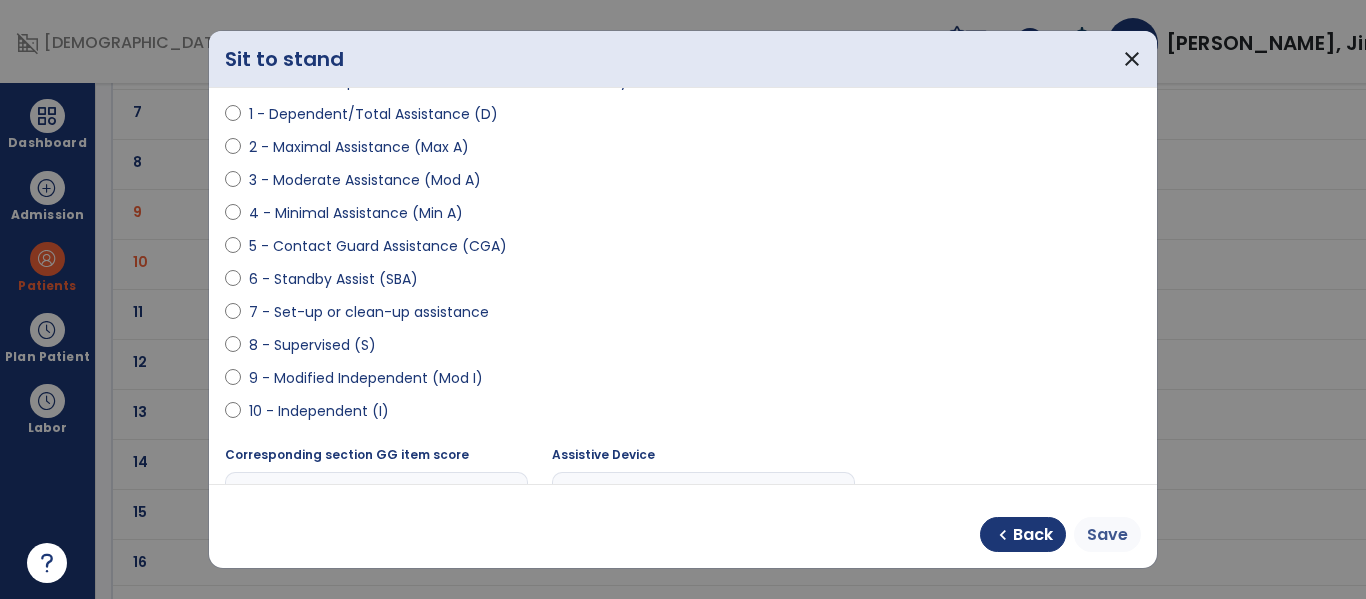 click on "Save" at bounding box center [1107, 535] 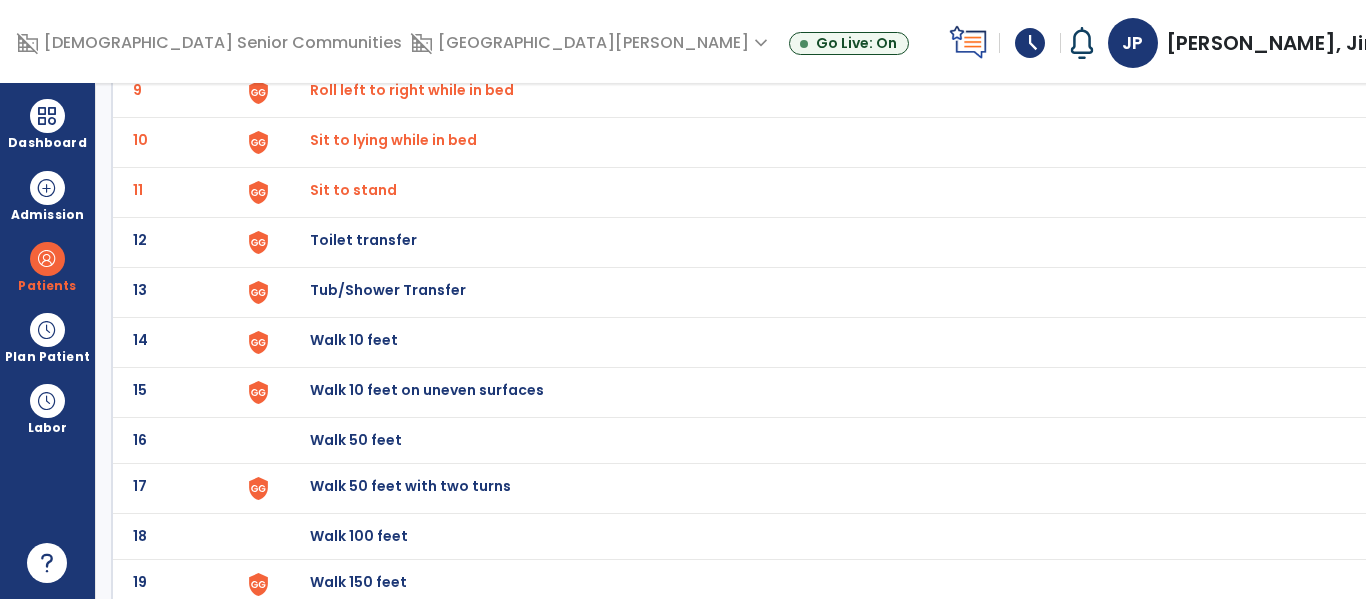 scroll, scrollTop: 590, scrollLeft: 0, axis: vertical 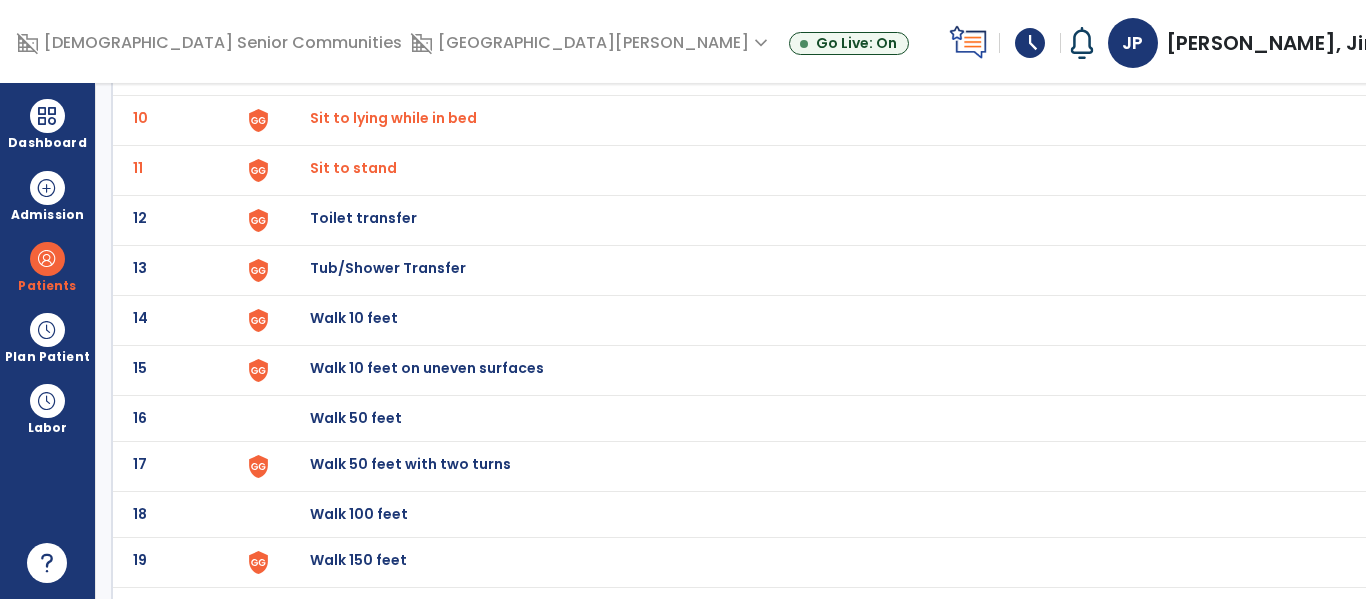 click on "Walk 10 feet" at bounding box center [861, -326] 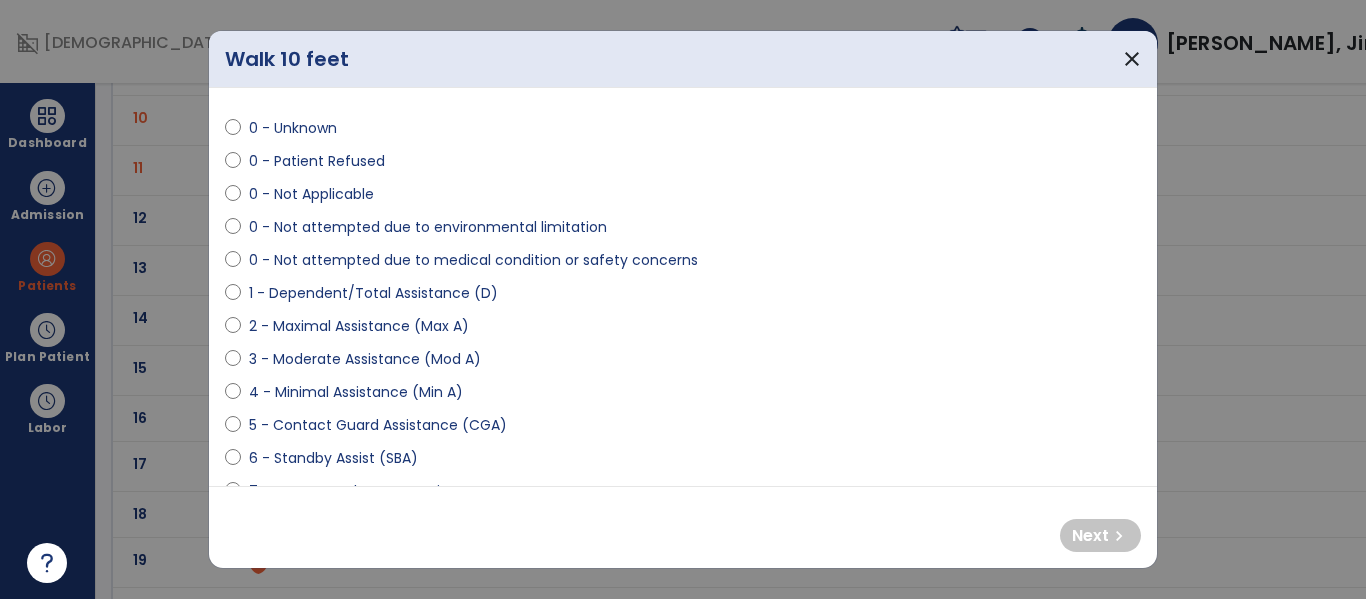 scroll, scrollTop: 62, scrollLeft: 0, axis: vertical 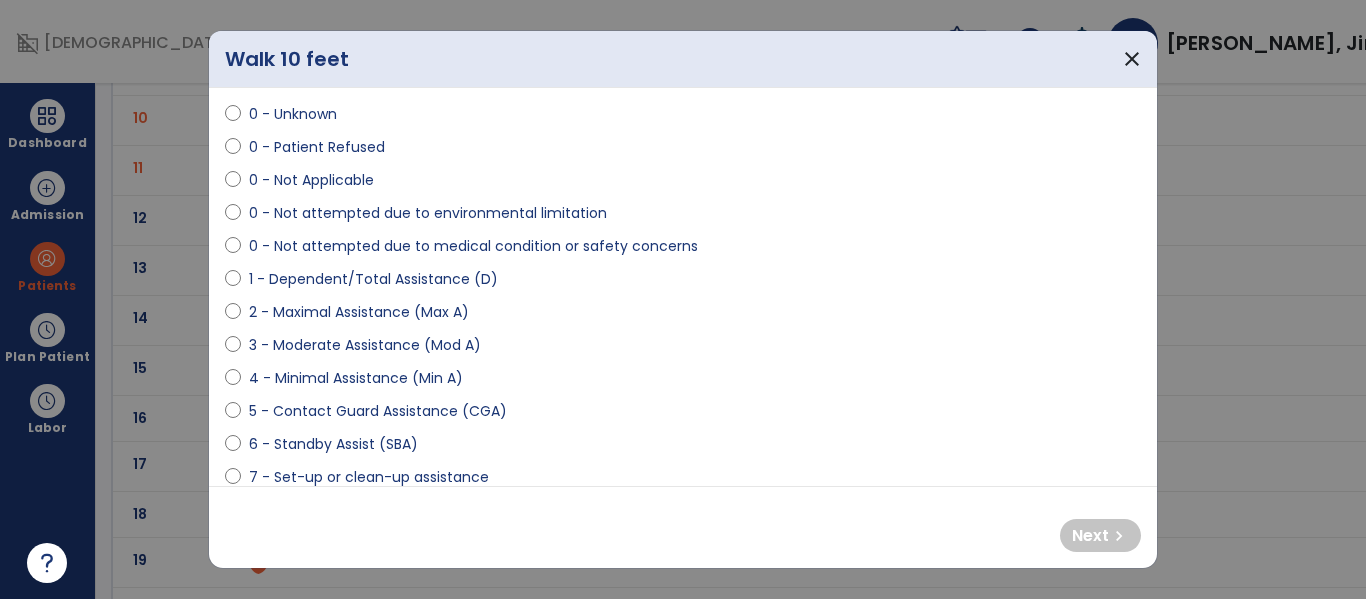 click on "5 - Contact Guard Assistance (CGA)" at bounding box center [378, 411] 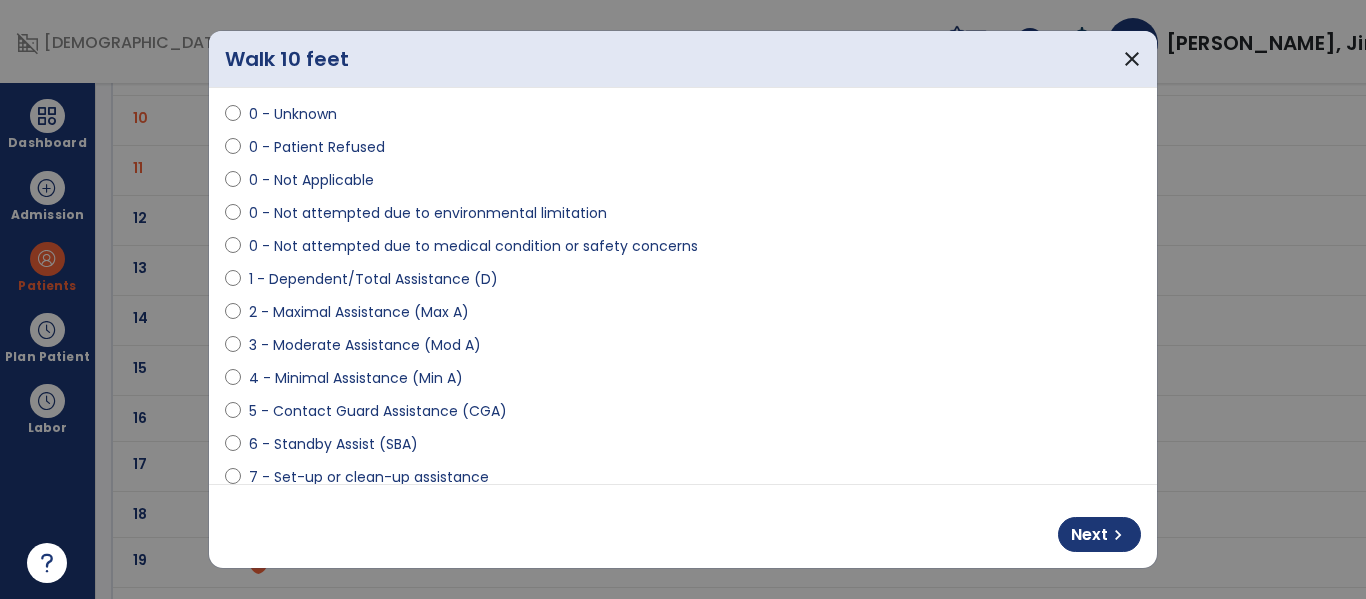 click on "4 - Minimal Assistance (Min A)" at bounding box center (356, 378) 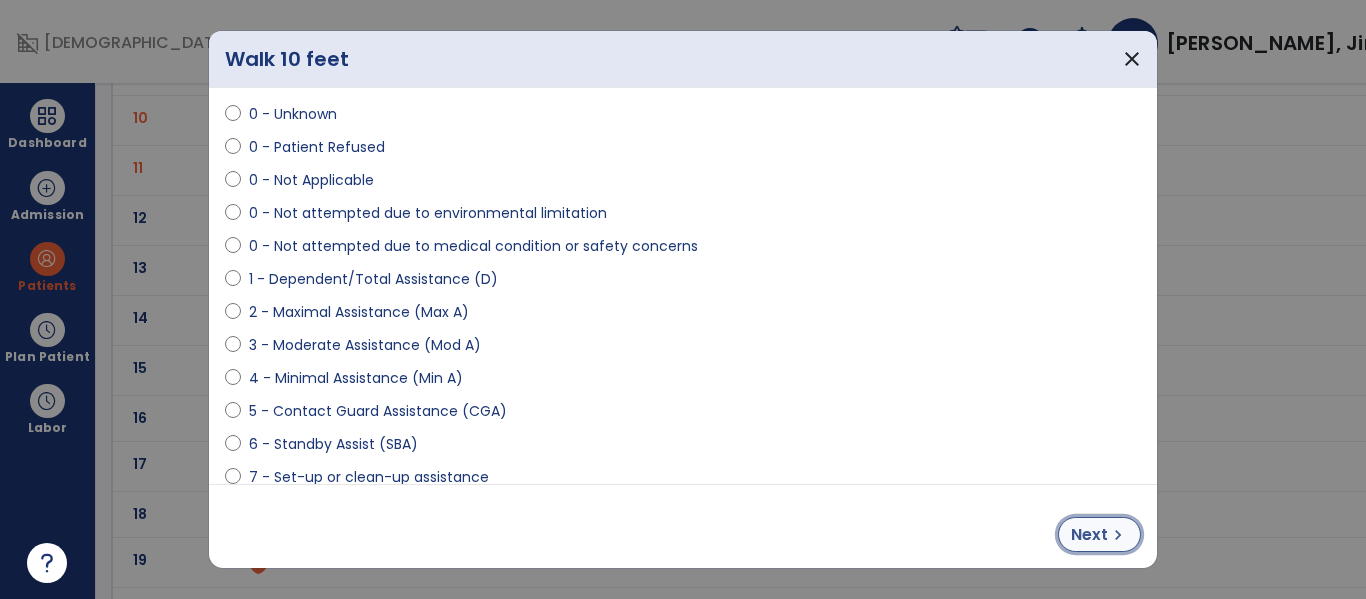 click on "Next  chevron_right" at bounding box center [1099, 534] 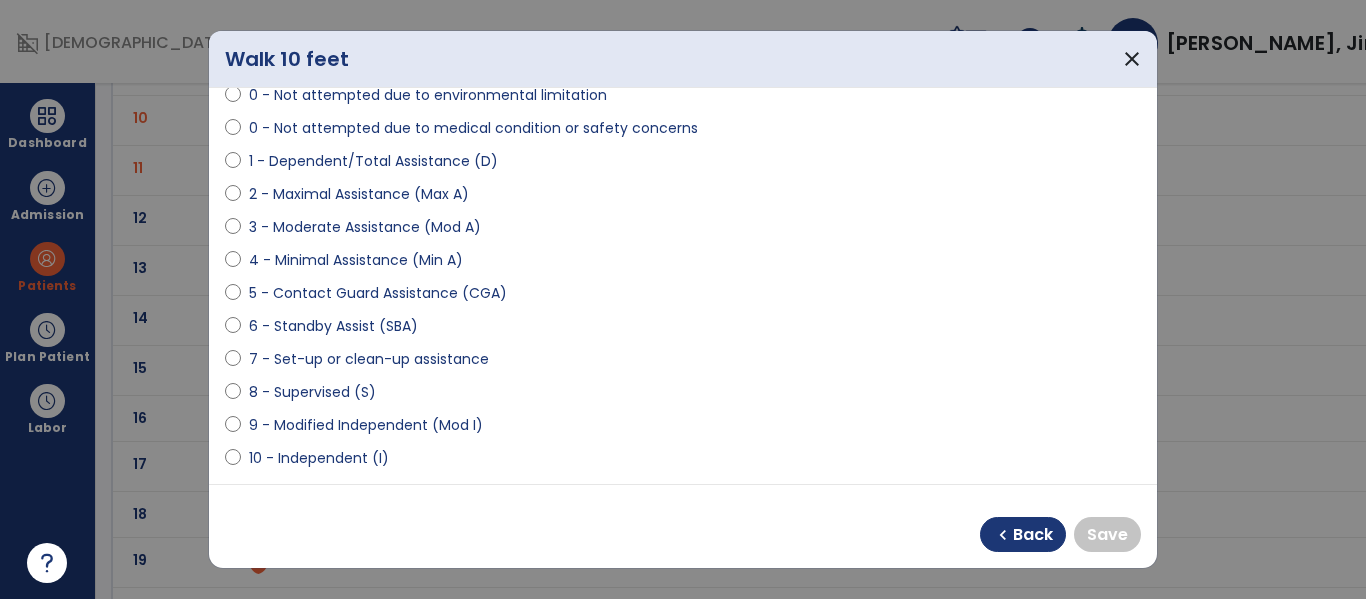 scroll, scrollTop: 192, scrollLeft: 0, axis: vertical 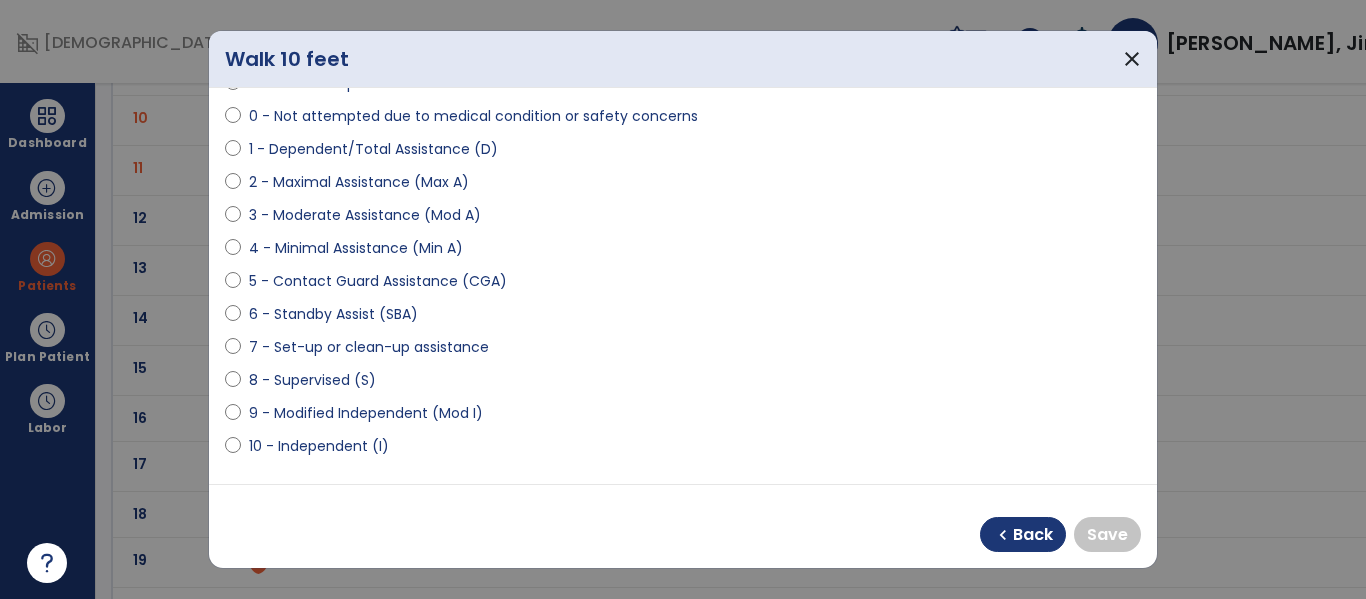 click on "9 - Modified Independent (Mod I)" at bounding box center (366, 413) 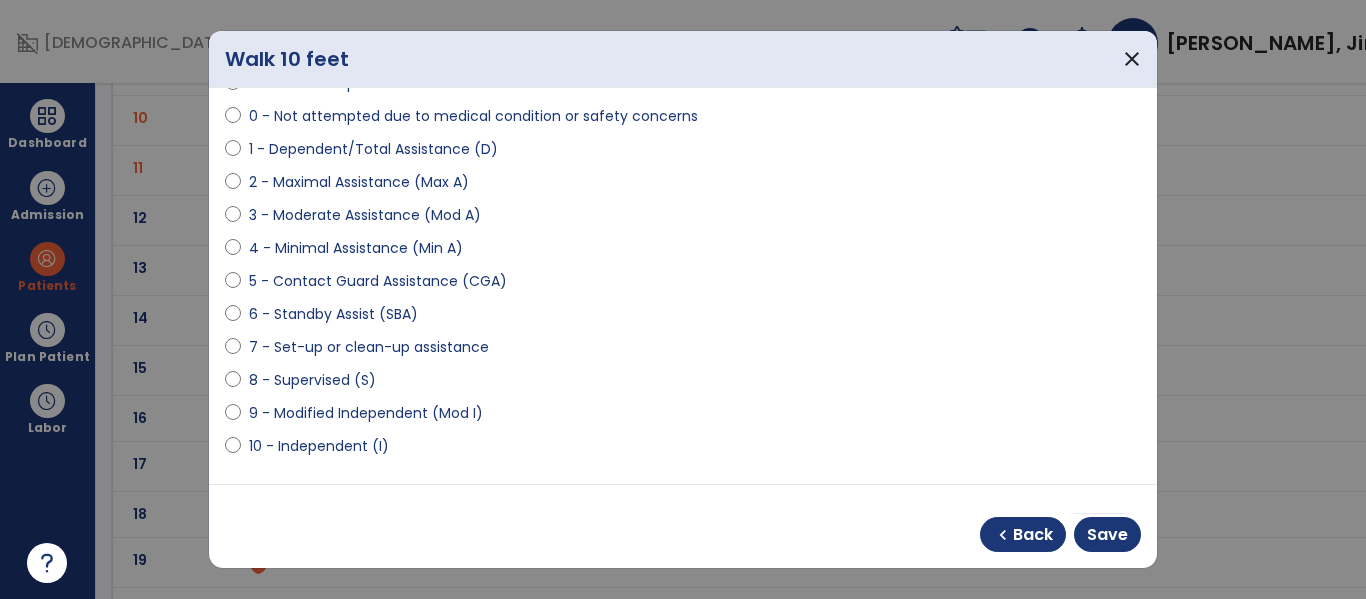 click on "chevron_left  Back Save" at bounding box center (683, 526) 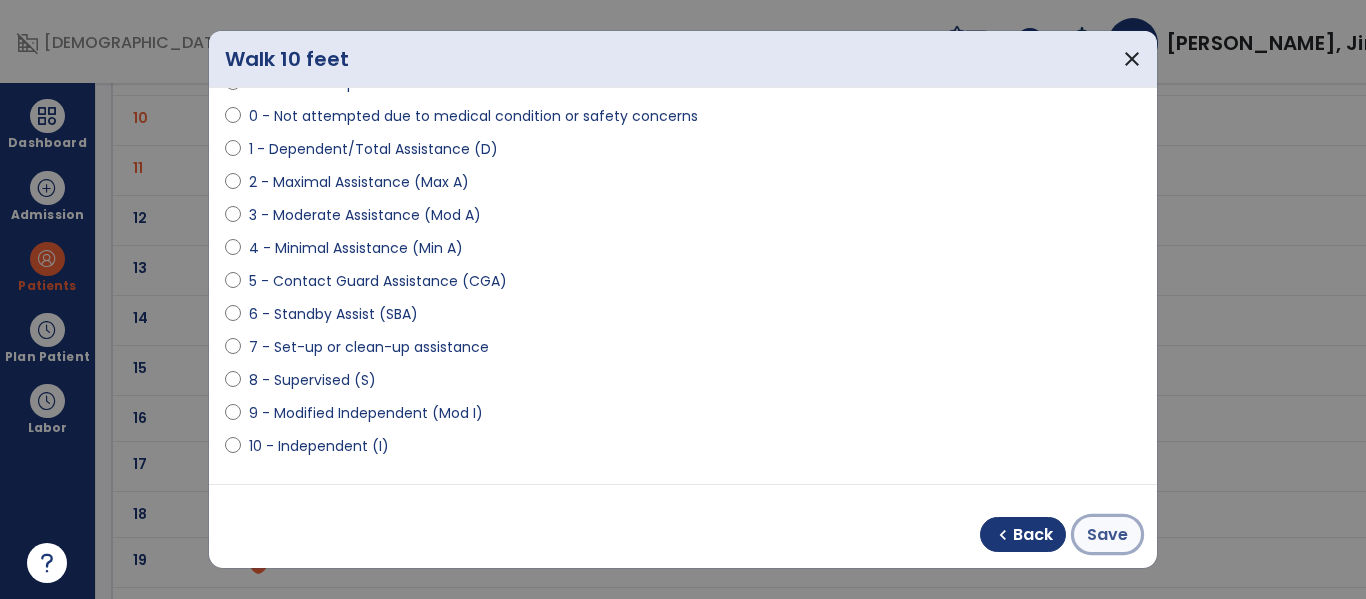 click on "Save" at bounding box center (1107, 535) 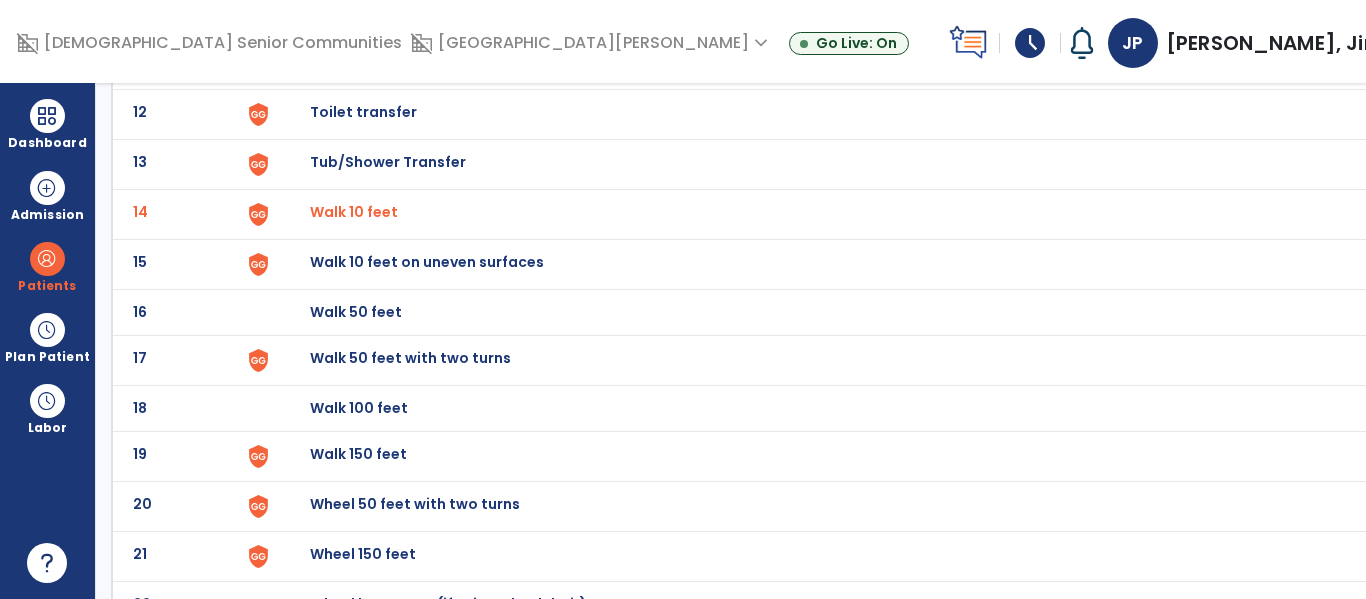 scroll, scrollTop: 696, scrollLeft: 0, axis: vertical 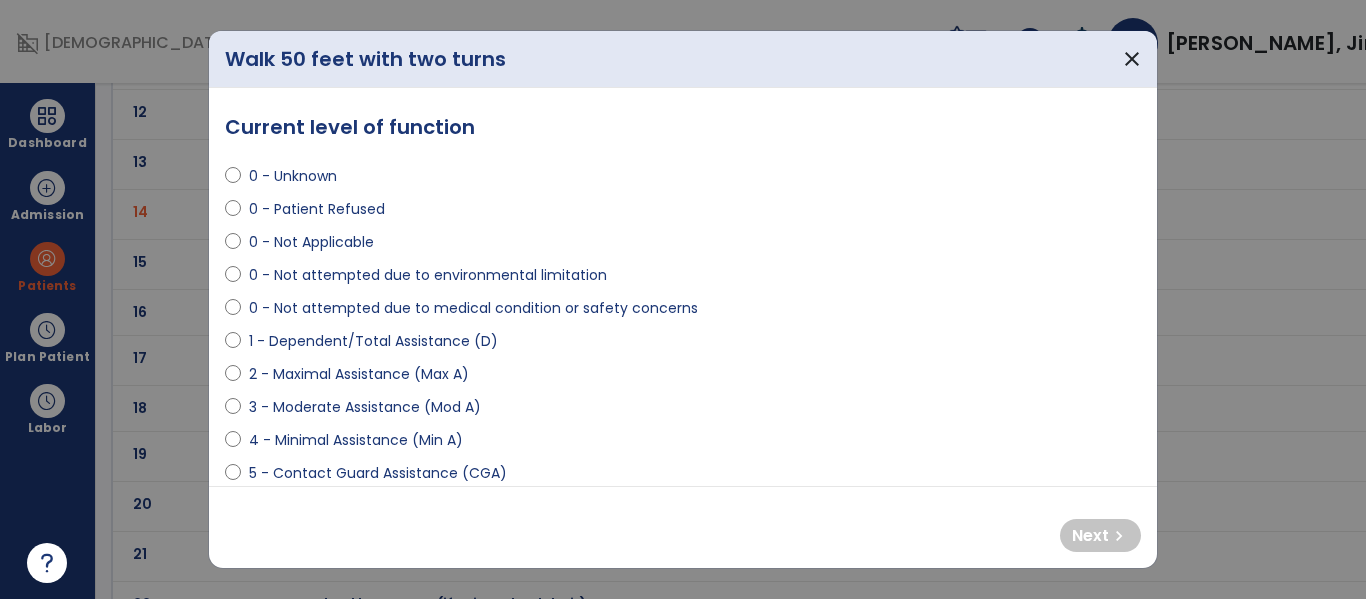 click on "0 - Not attempted due to medical condition or safety concerns" at bounding box center [473, 308] 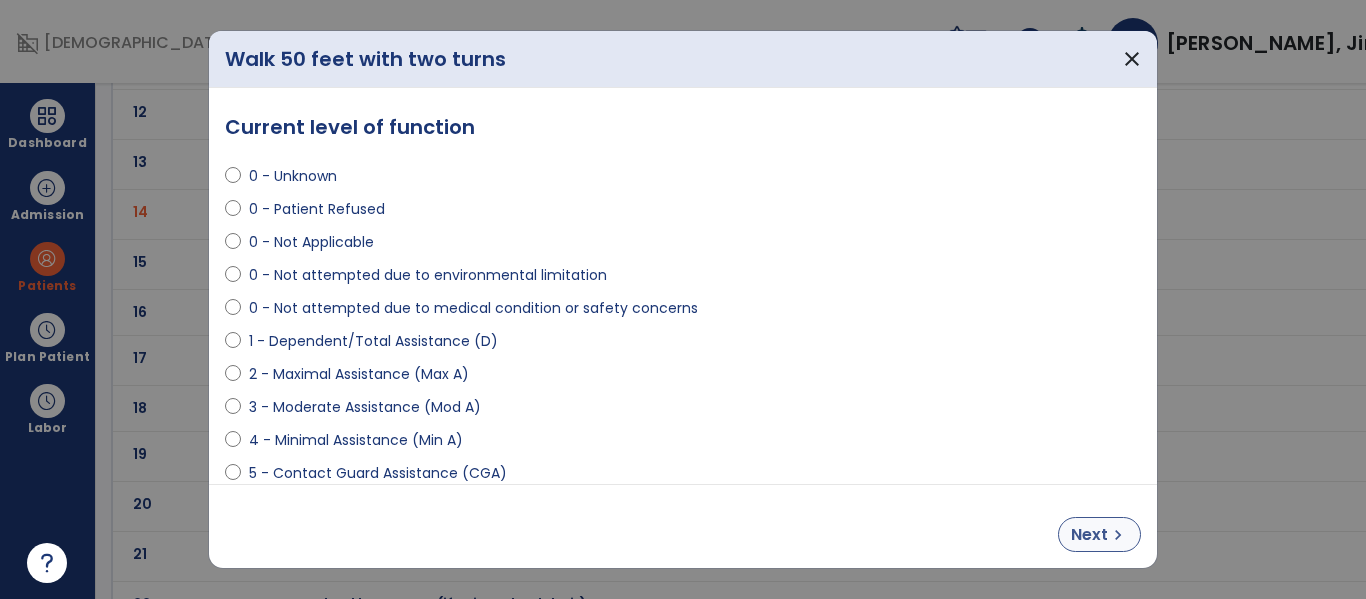 click on "chevron_right" at bounding box center (1118, 535) 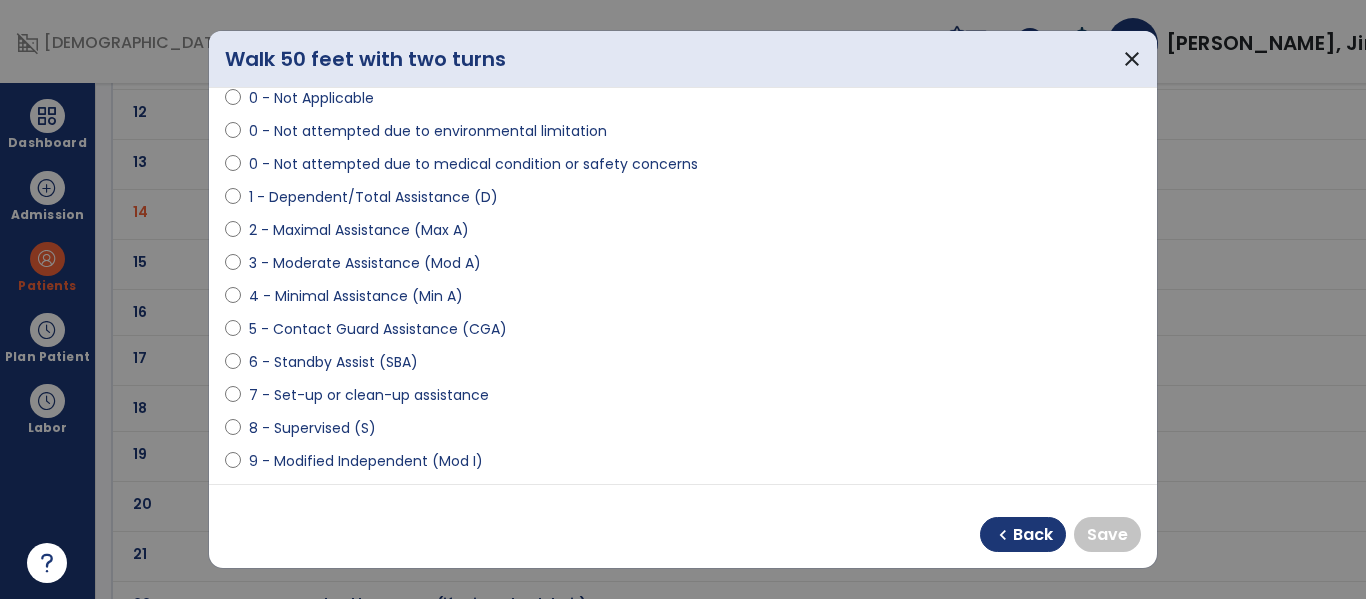 scroll, scrollTop: 156, scrollLeft: 0, axis: vertical 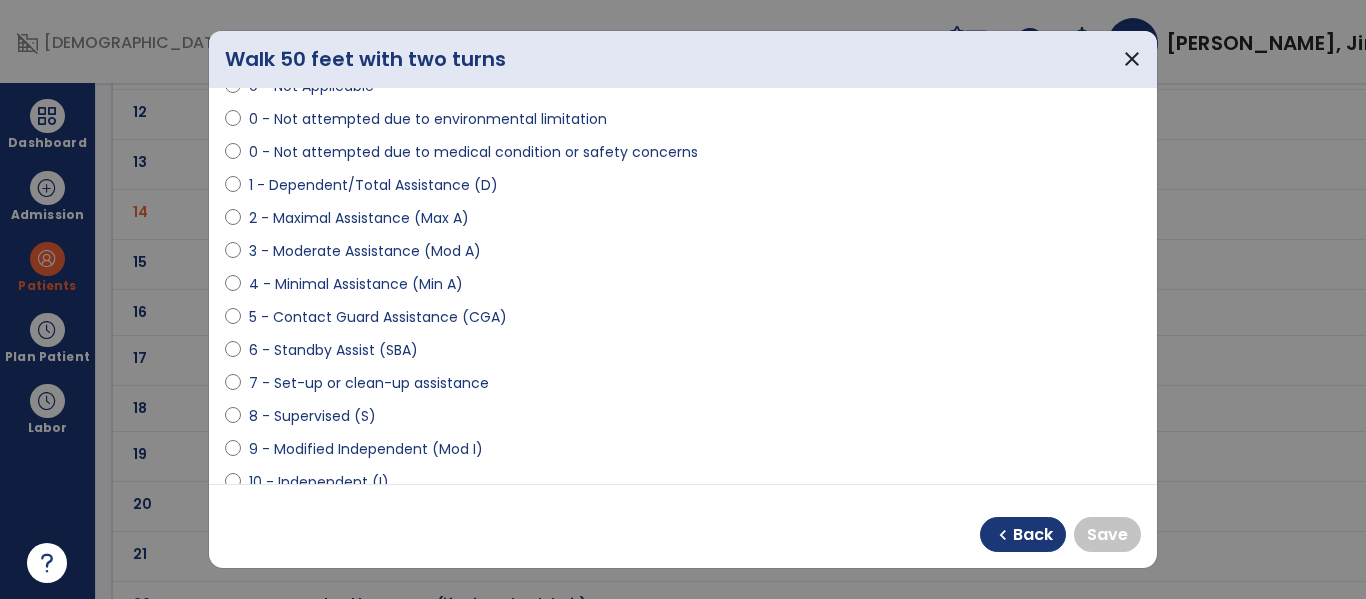 click on "9 - Modified Independent (Mod I)" at bounding box center (366, 449) 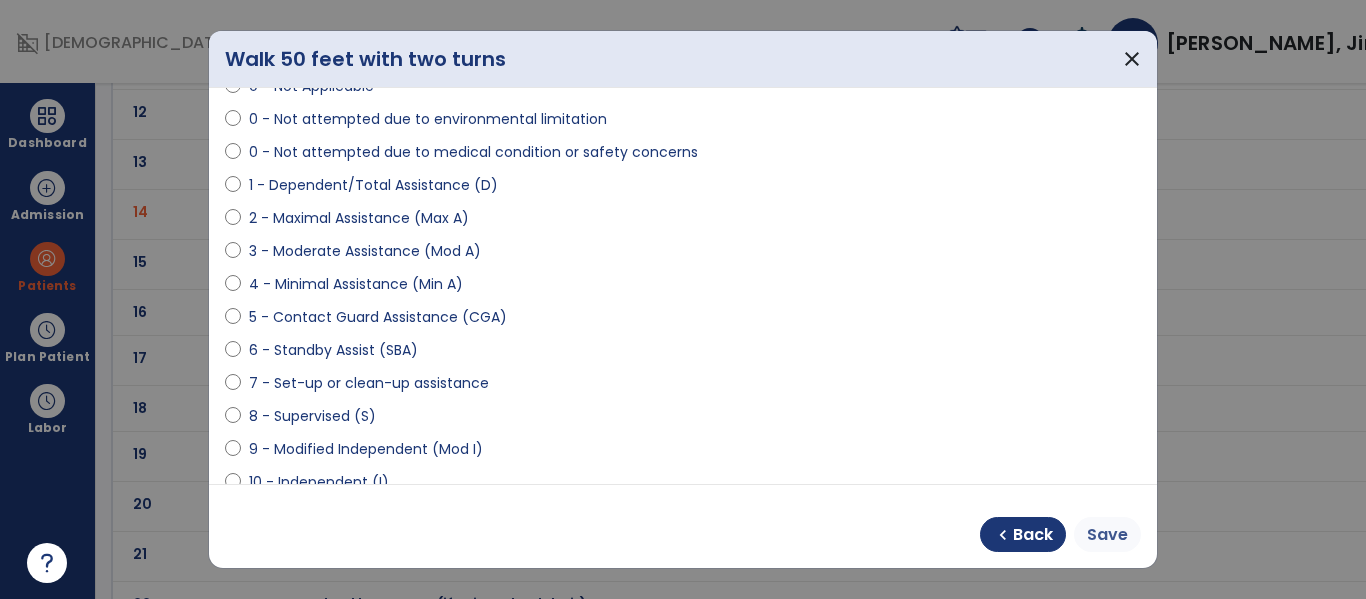 click on "Save" at bounding box center [1107, 535] 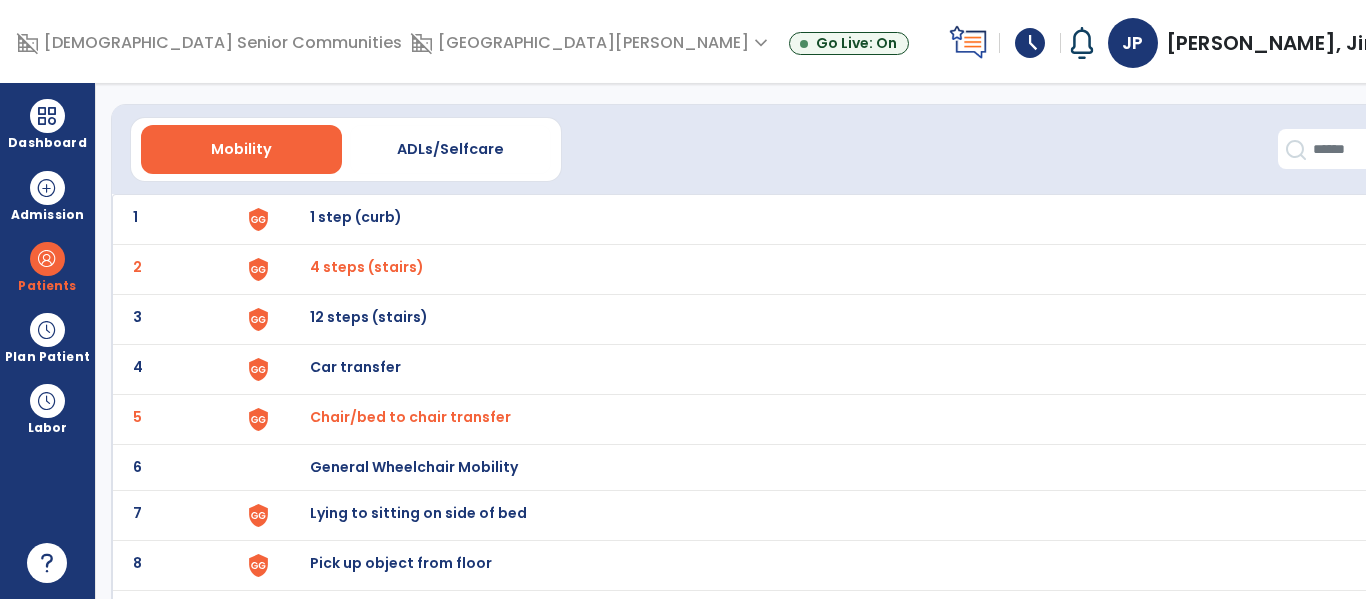 scroll, scrollTop: 0, scrollLeft: 0, axis: both 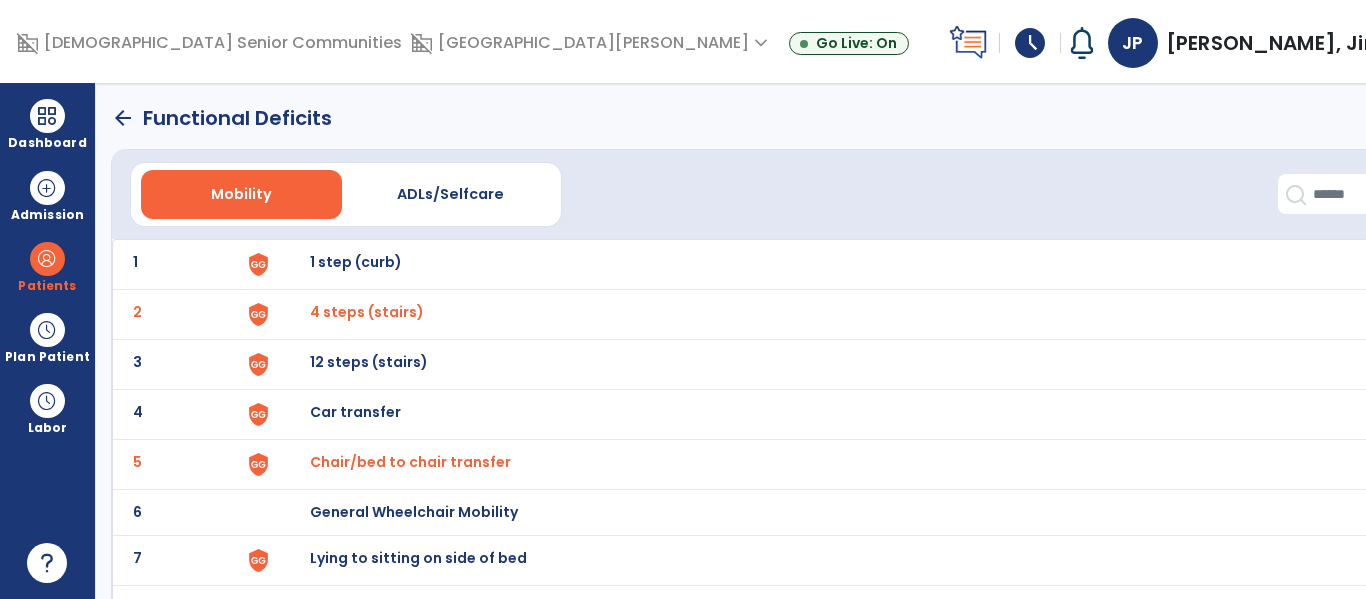 click on "arrow_back" 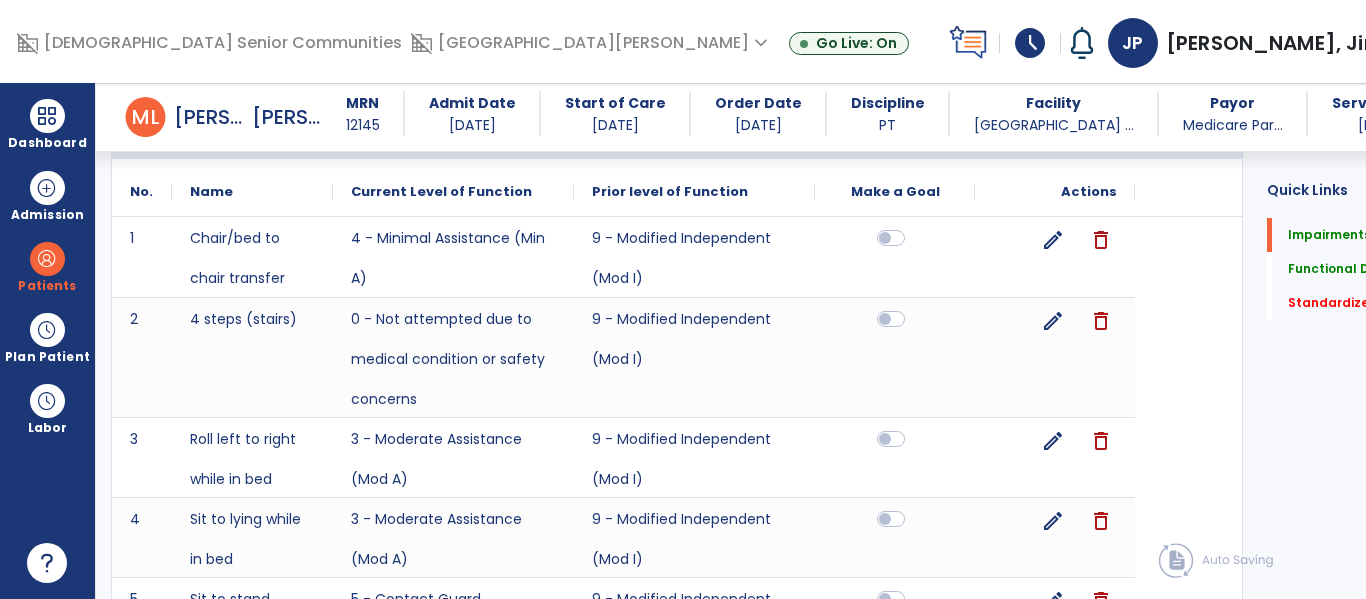 scroll, scrollTop: 514, scrollLeft: 0, axis: vertical 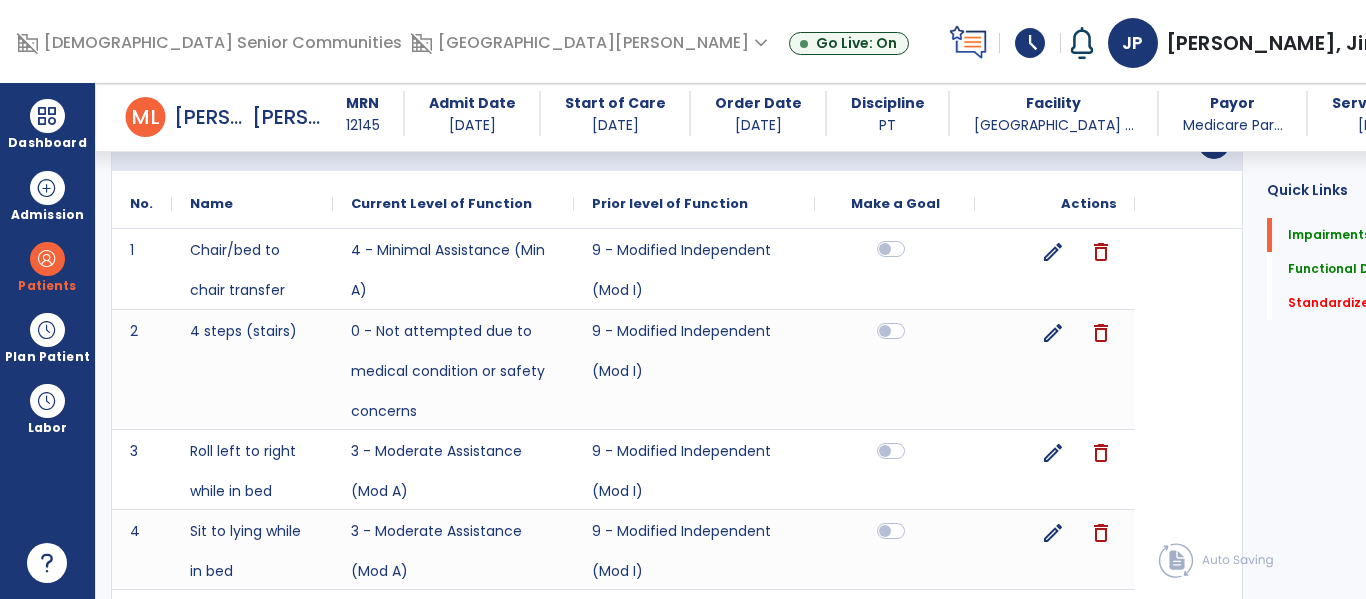 click 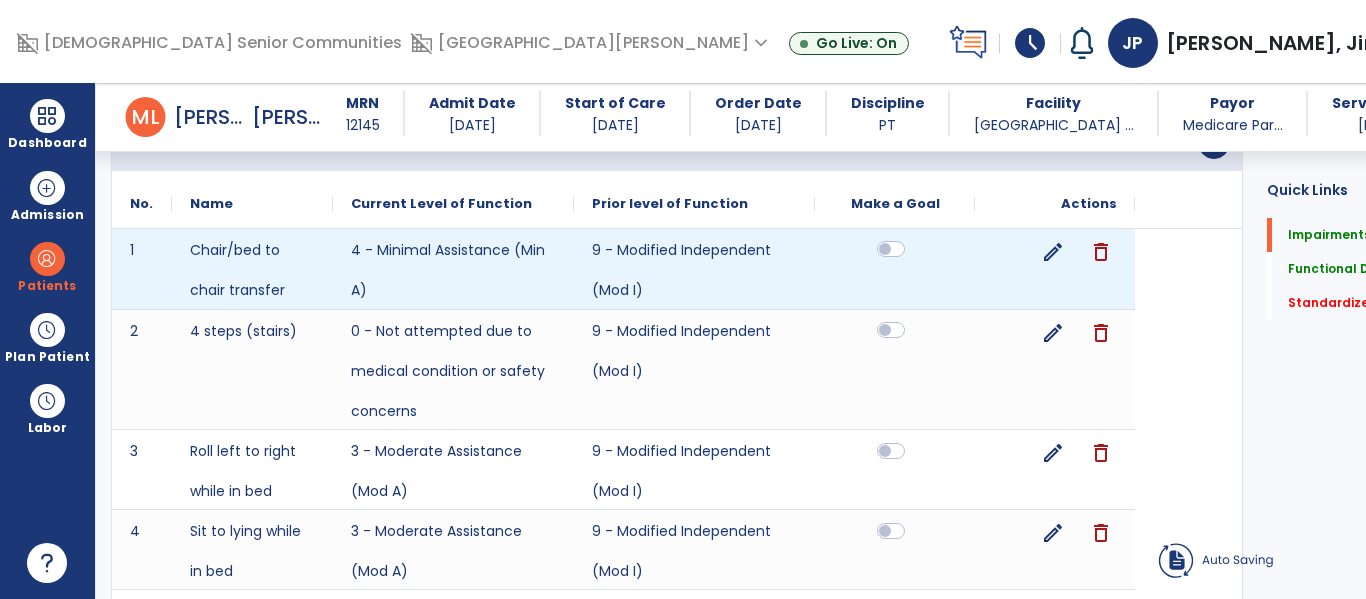 click 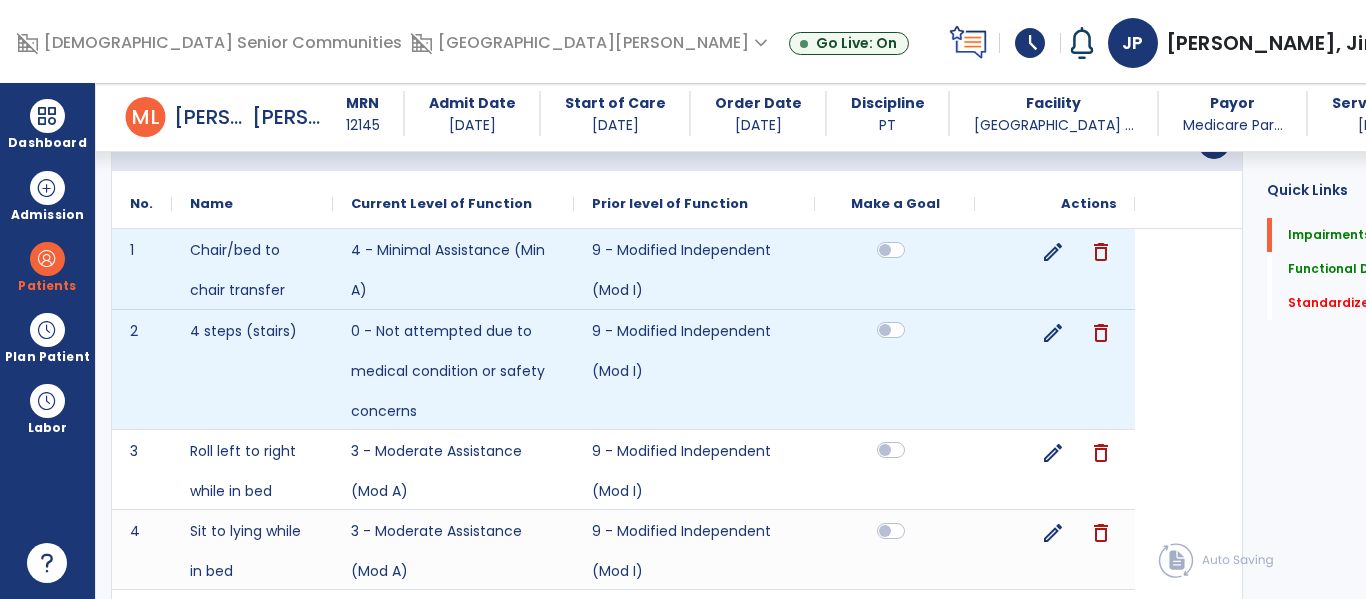 click 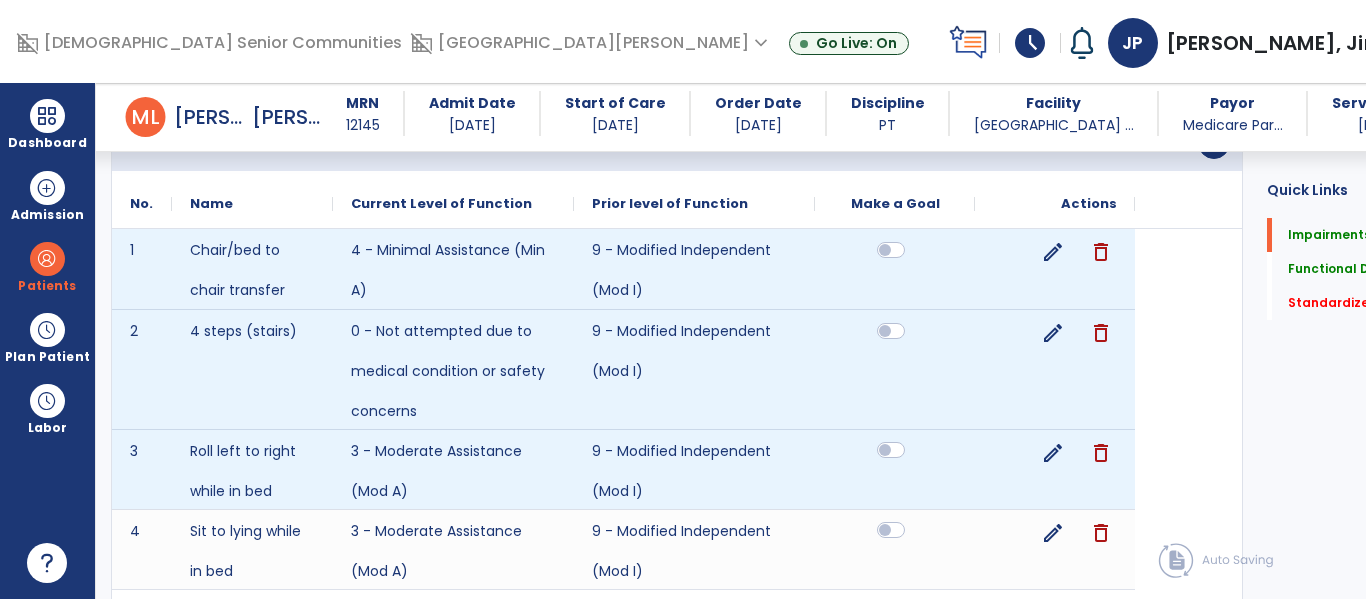 click 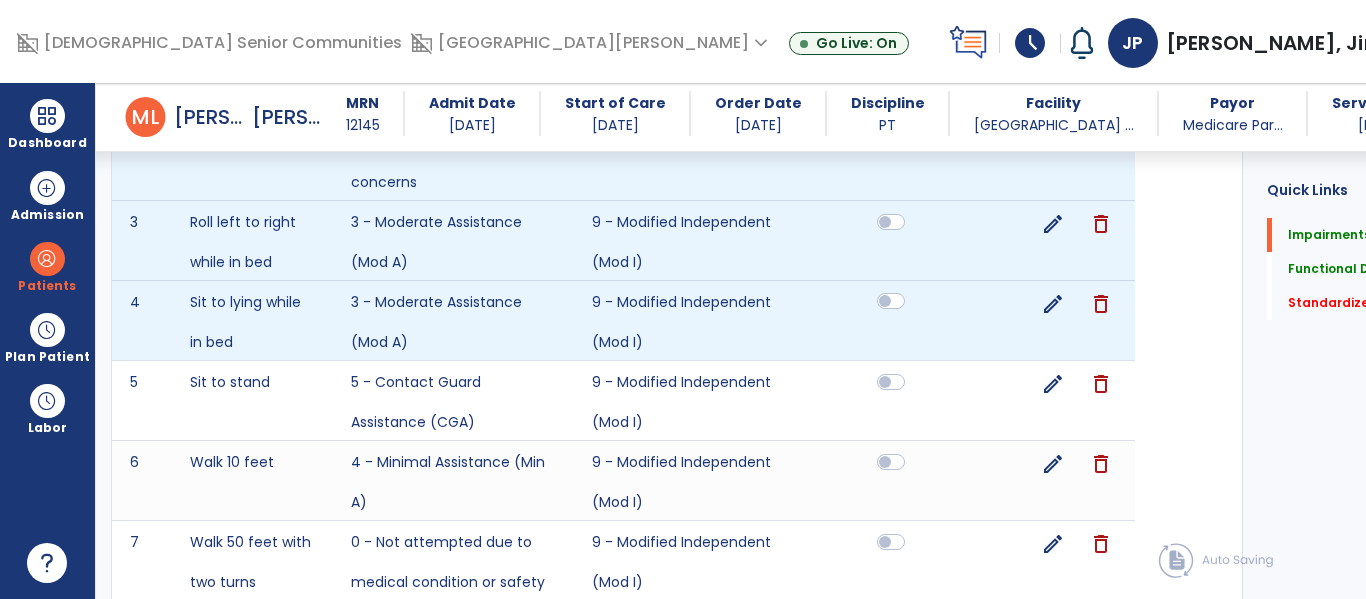 scroll, scrollTop: 760, scrollLeft: 0, axis: vertical 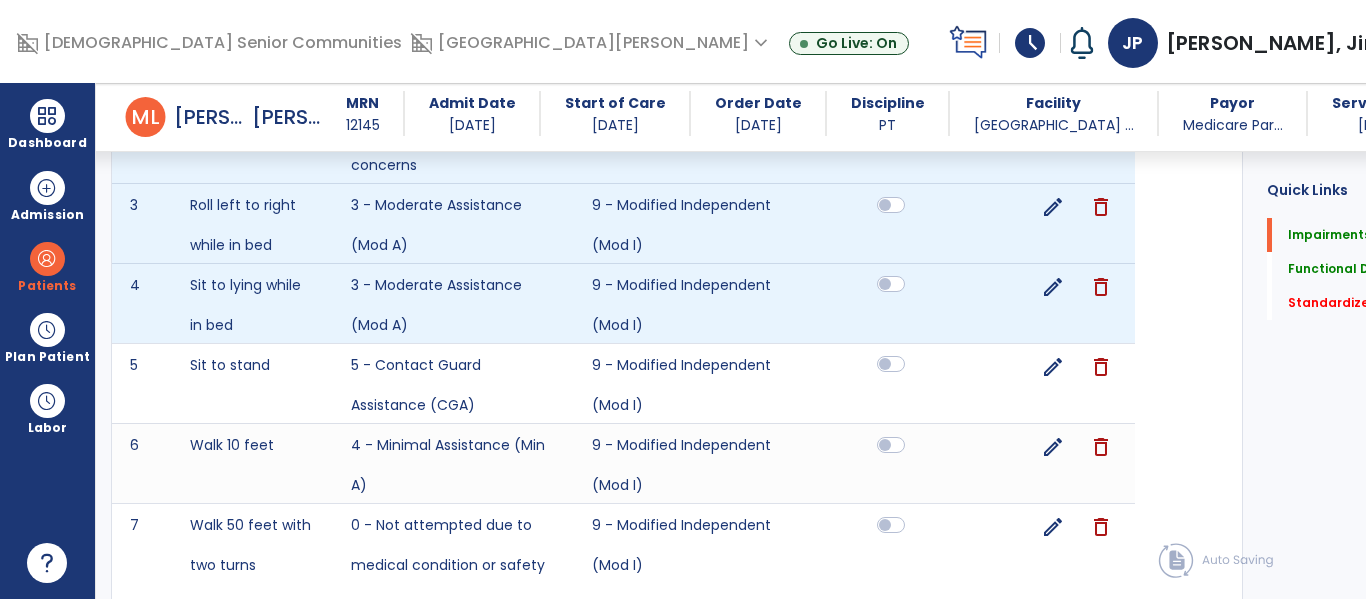 click 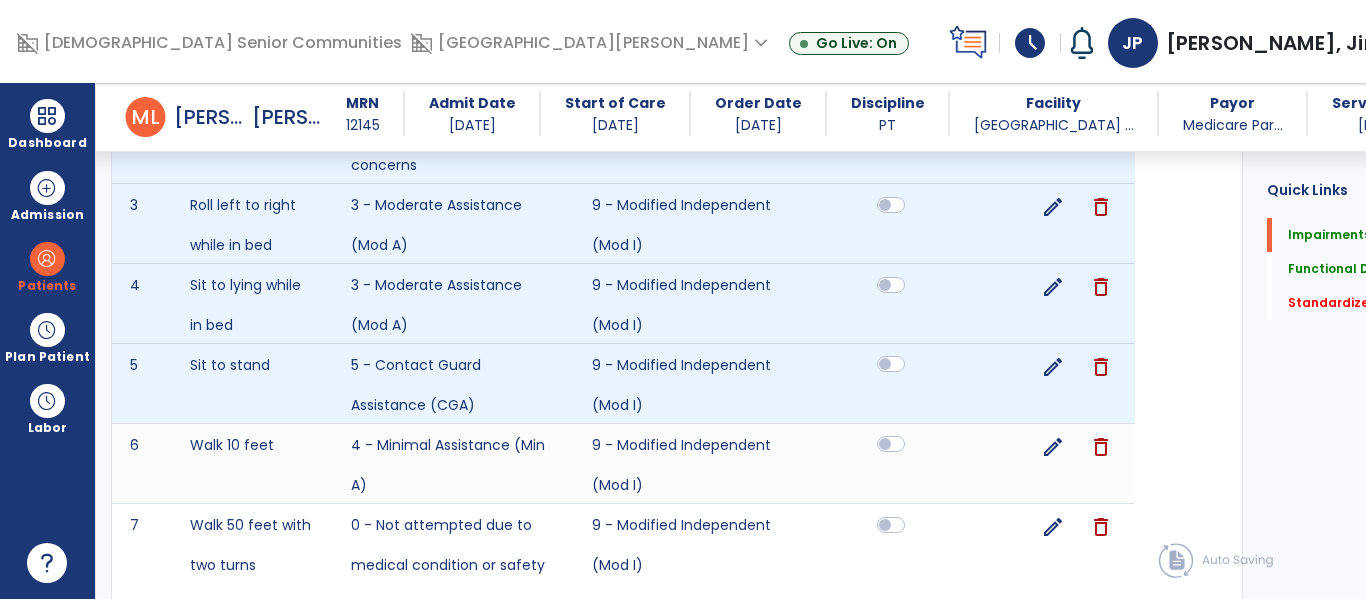 click 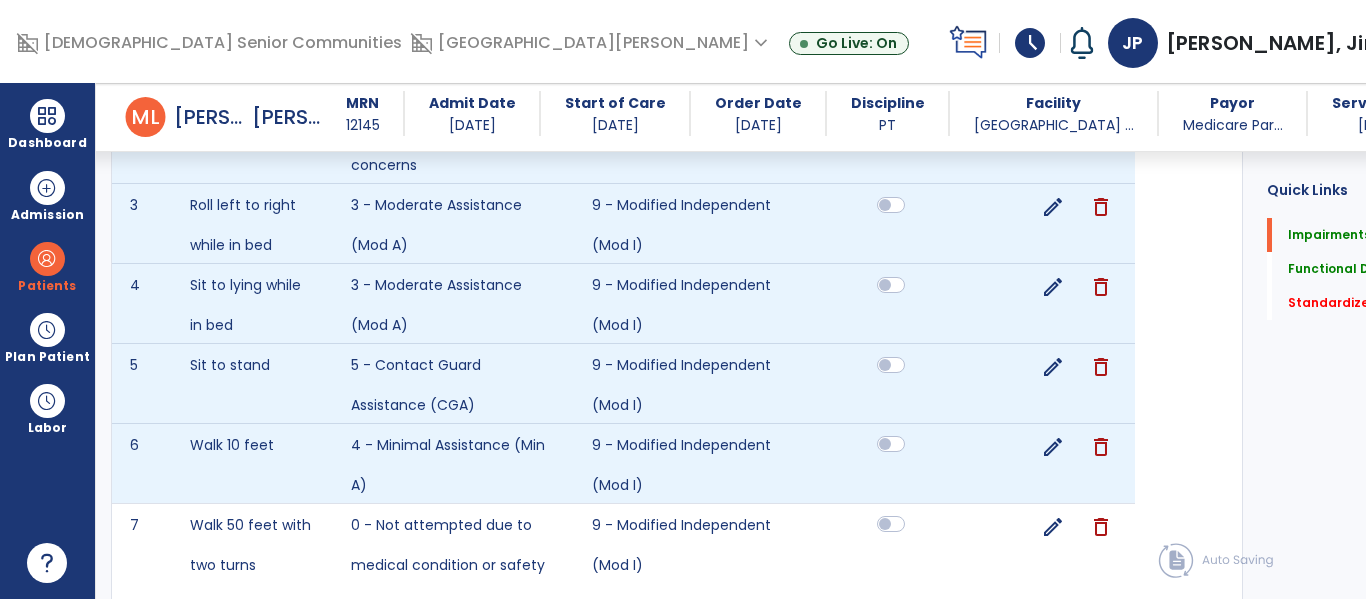 click 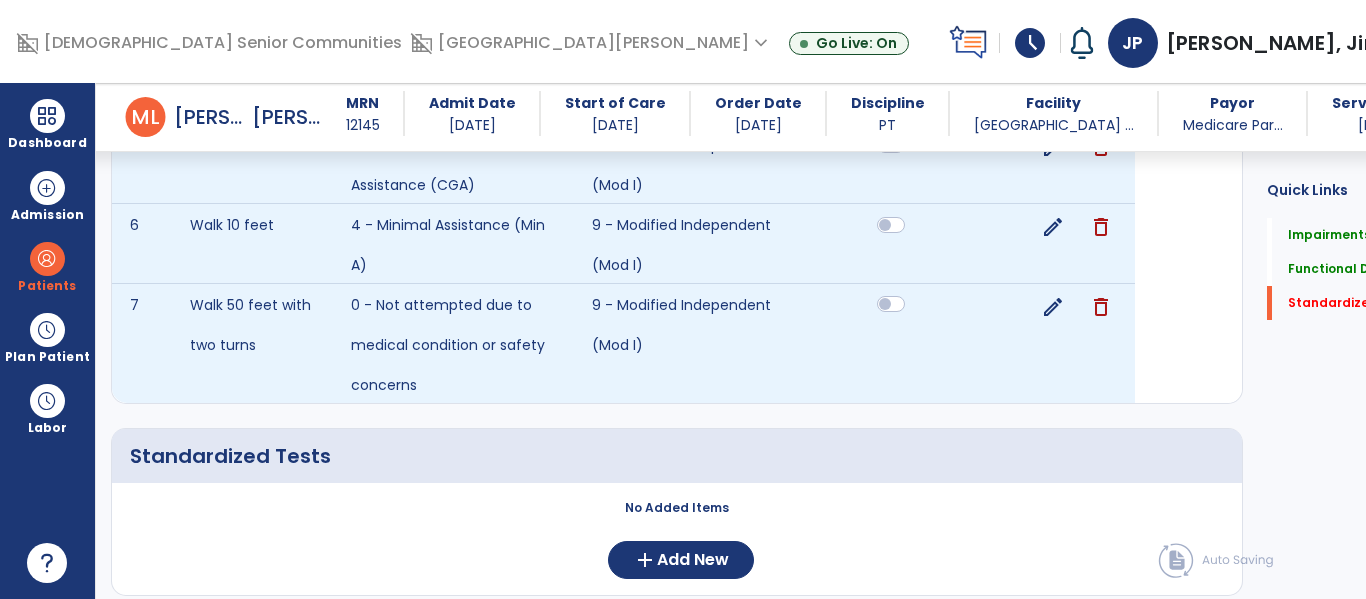 scroll, scrollTop: 990, scrollLeft: 0, axis: vertical 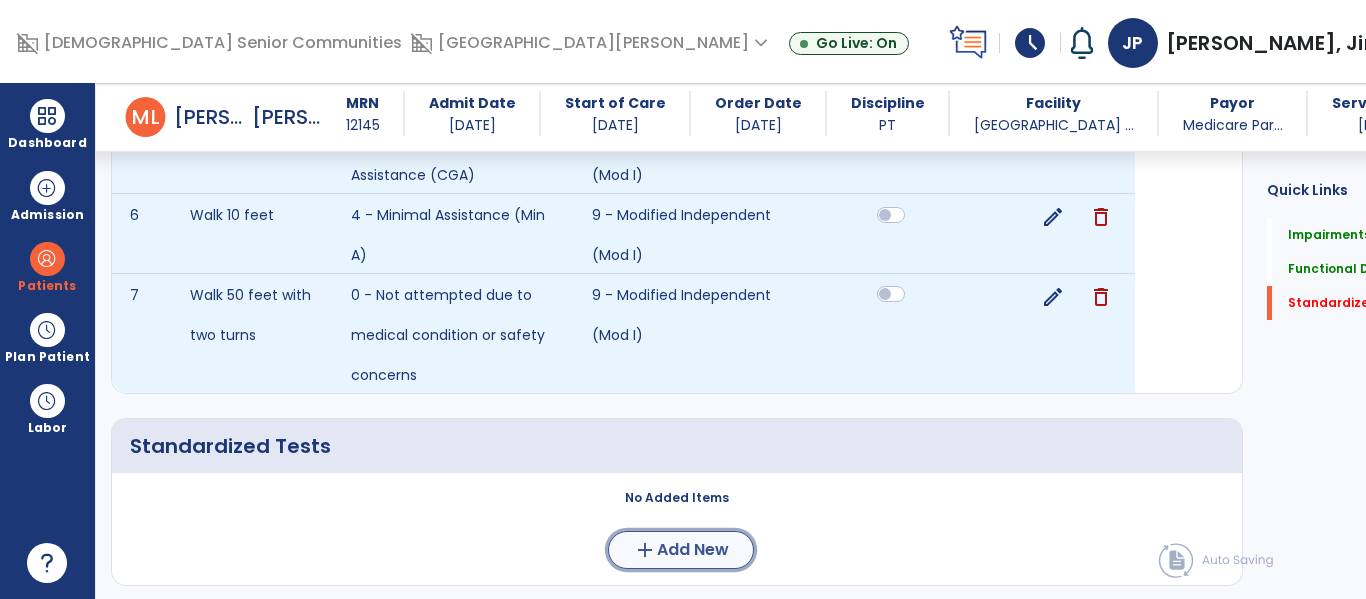 click on "Add New" 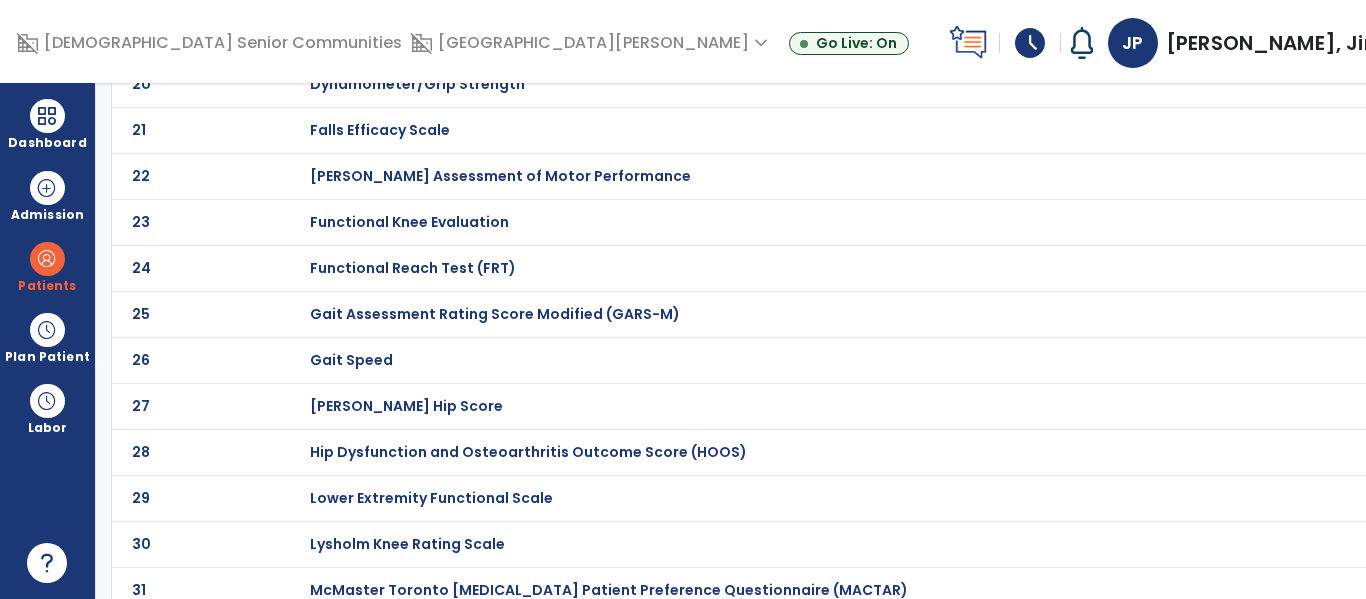 scroll, scrollTop: 0, scrollLeft: 0, axis: both 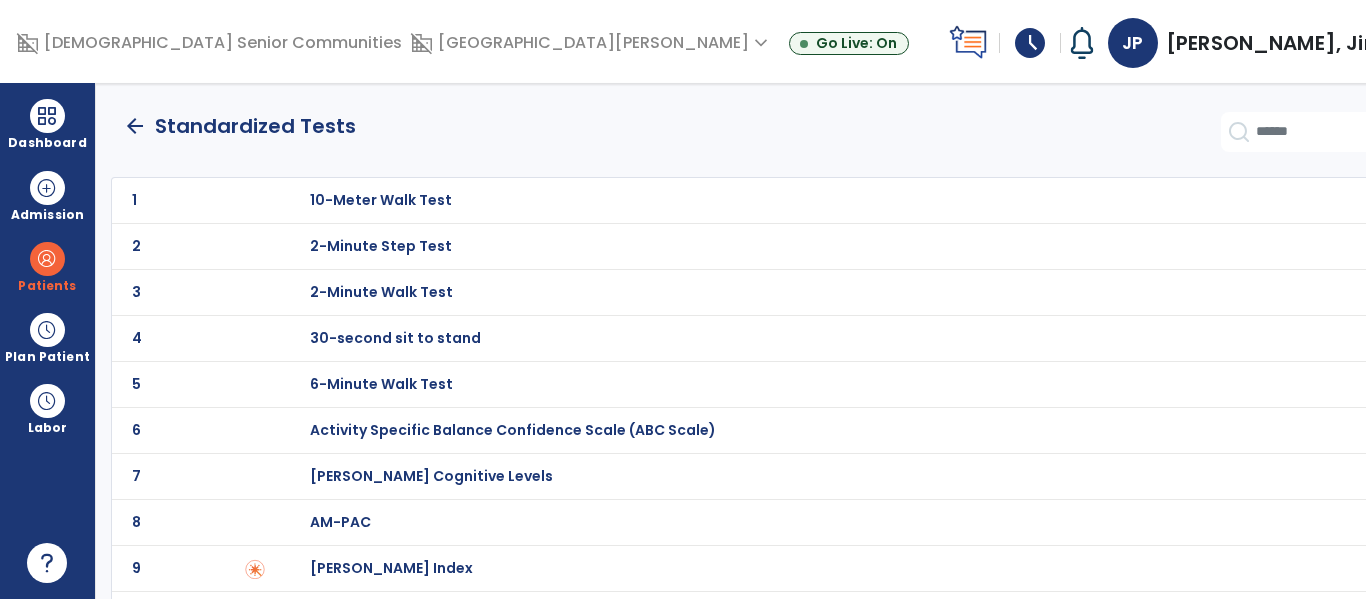click on "30-second sit to stand" at bounding box center [862, 200] 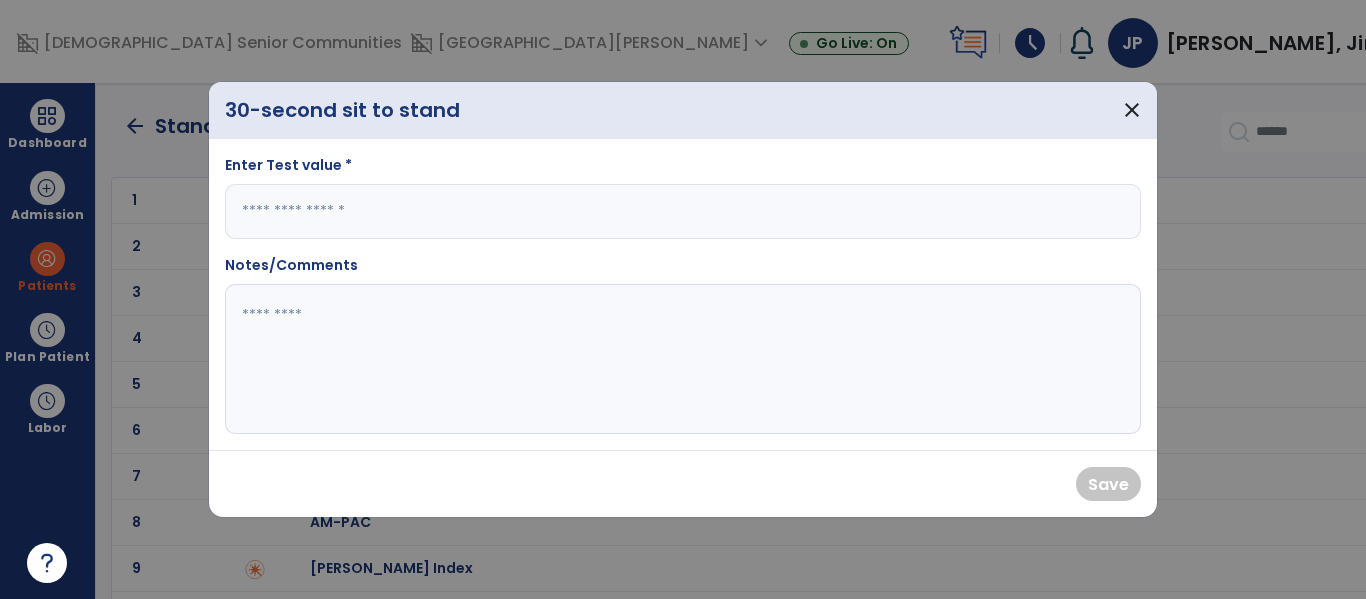 click at bounding box center (683, 211) 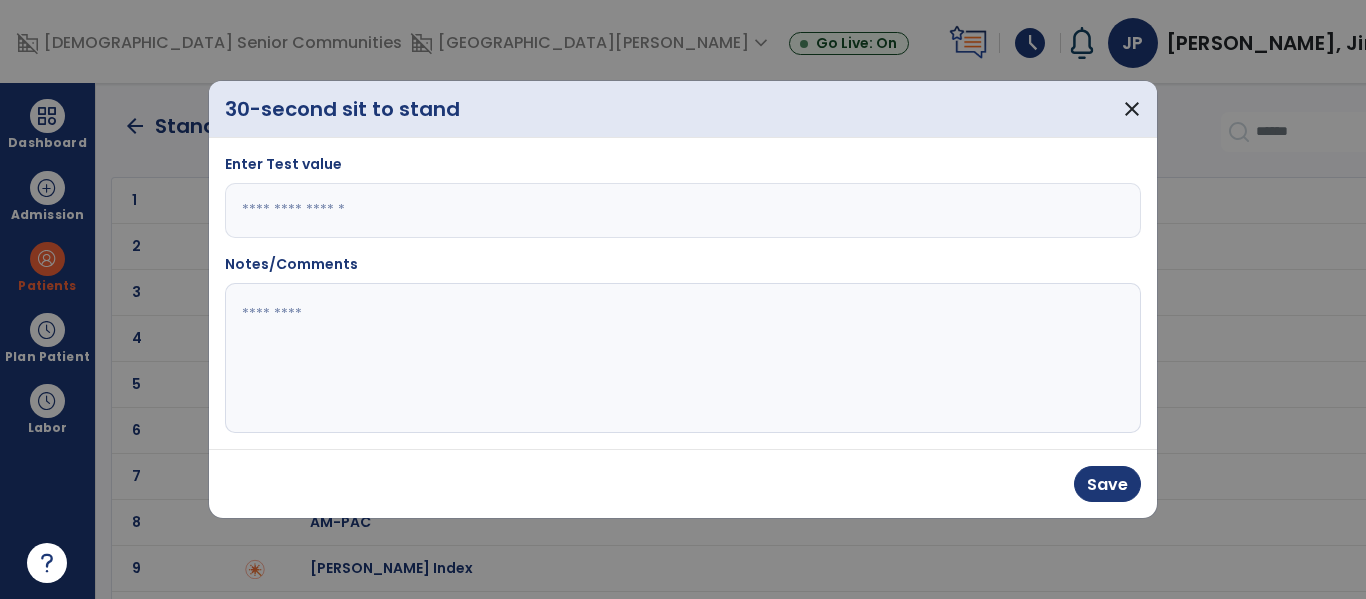 type on "*" 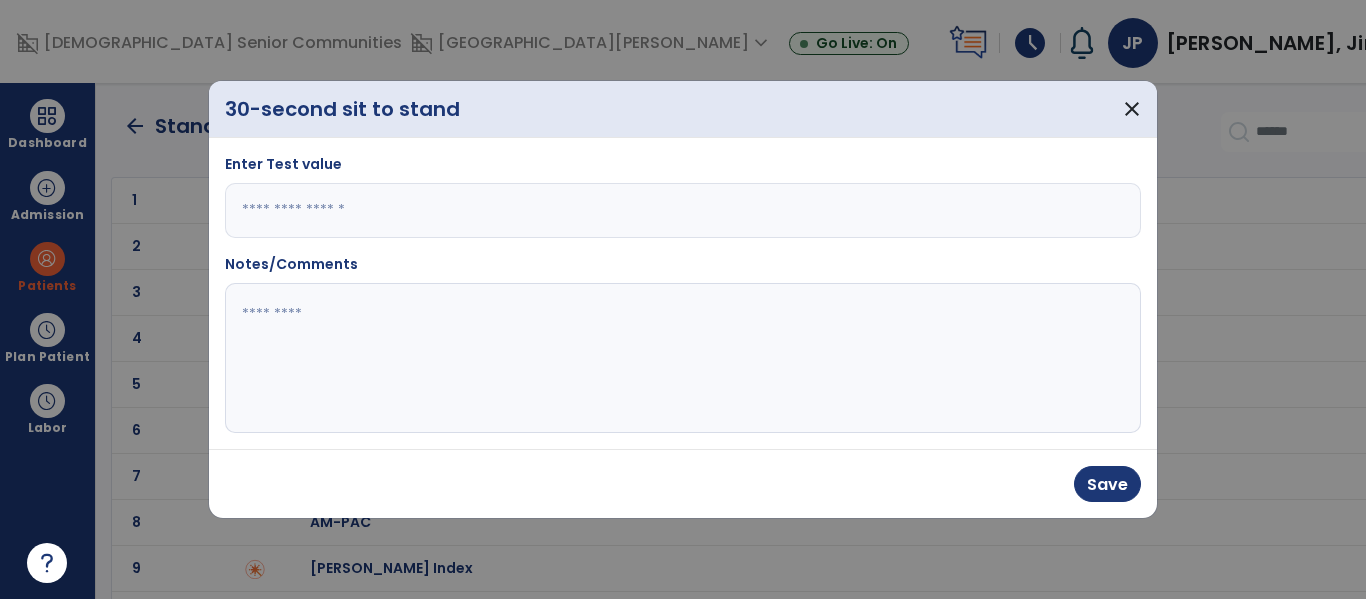 click 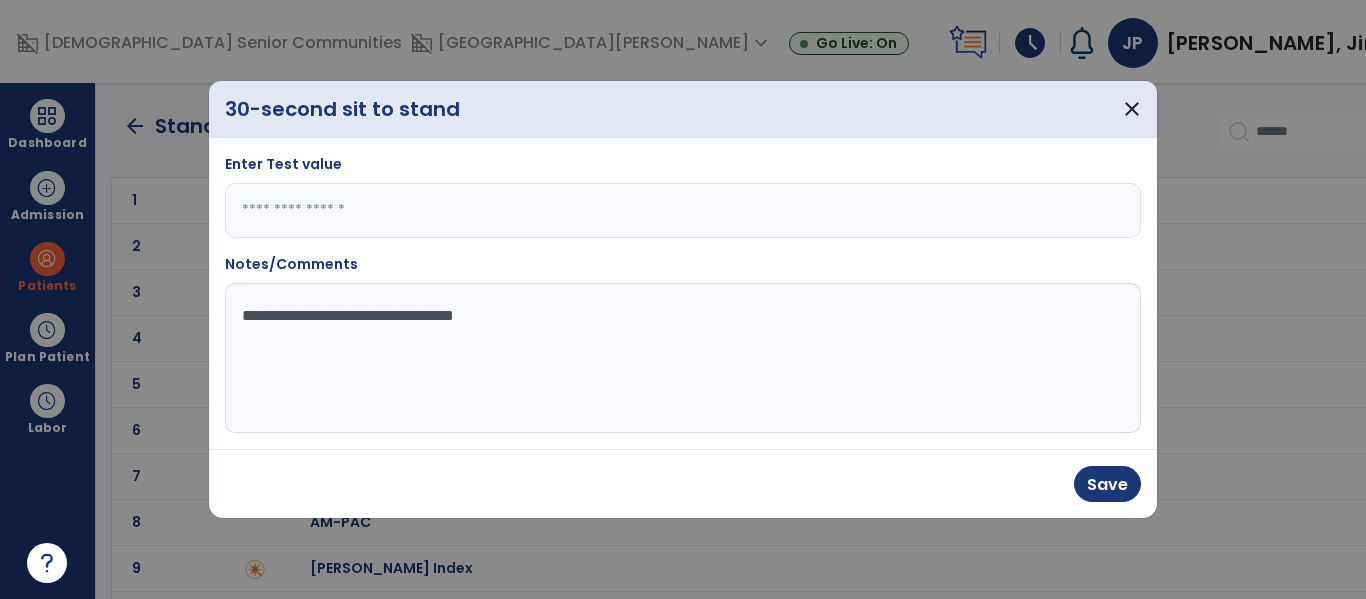type on "**********" 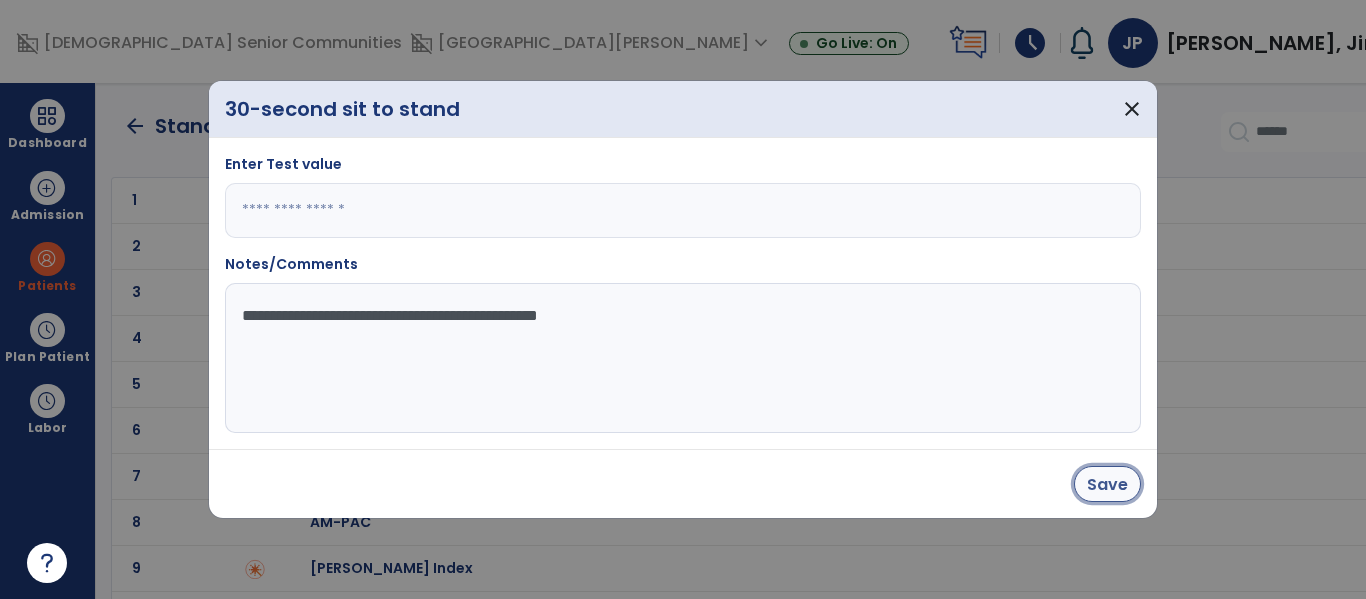 click on "Save" at bounding box center [1107, 484] 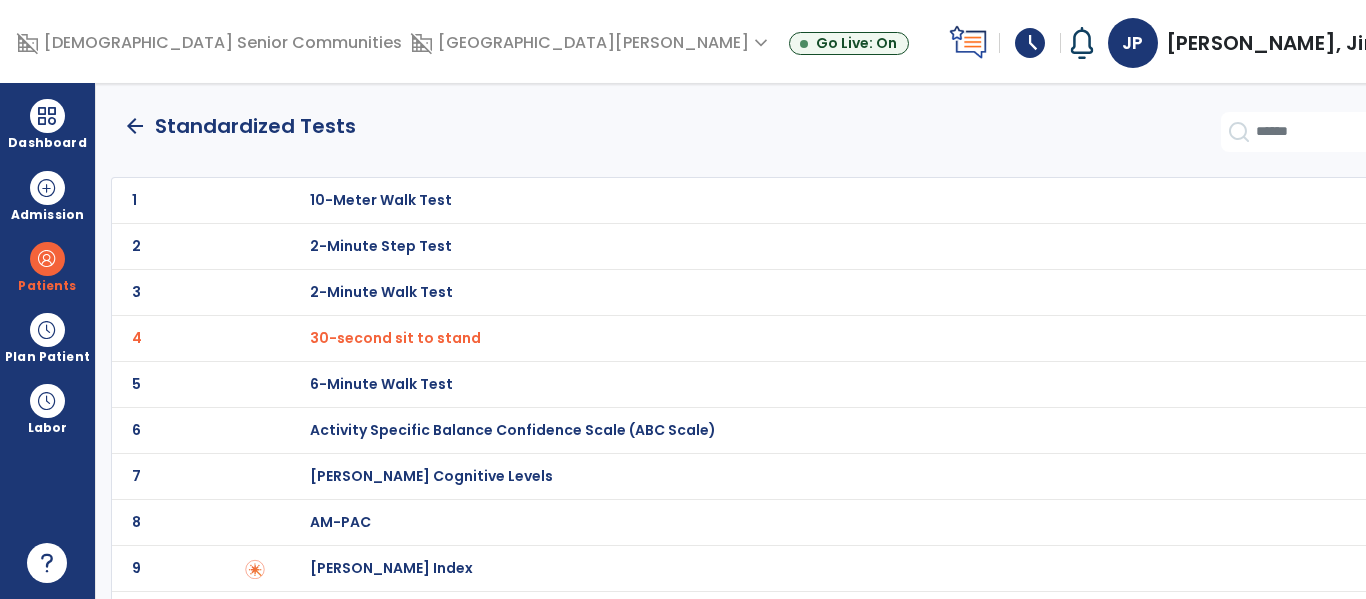 click on "arrow_back" 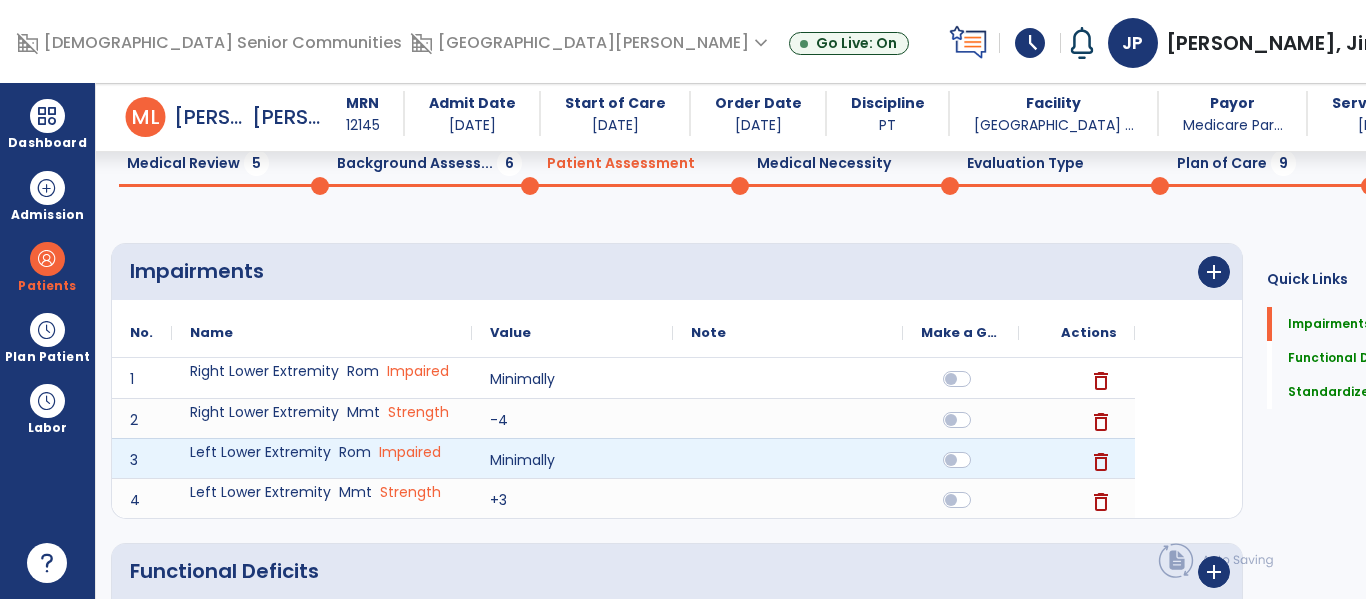 scroll, scrollTop: 77, scrollLeft: 0, axis: vertical 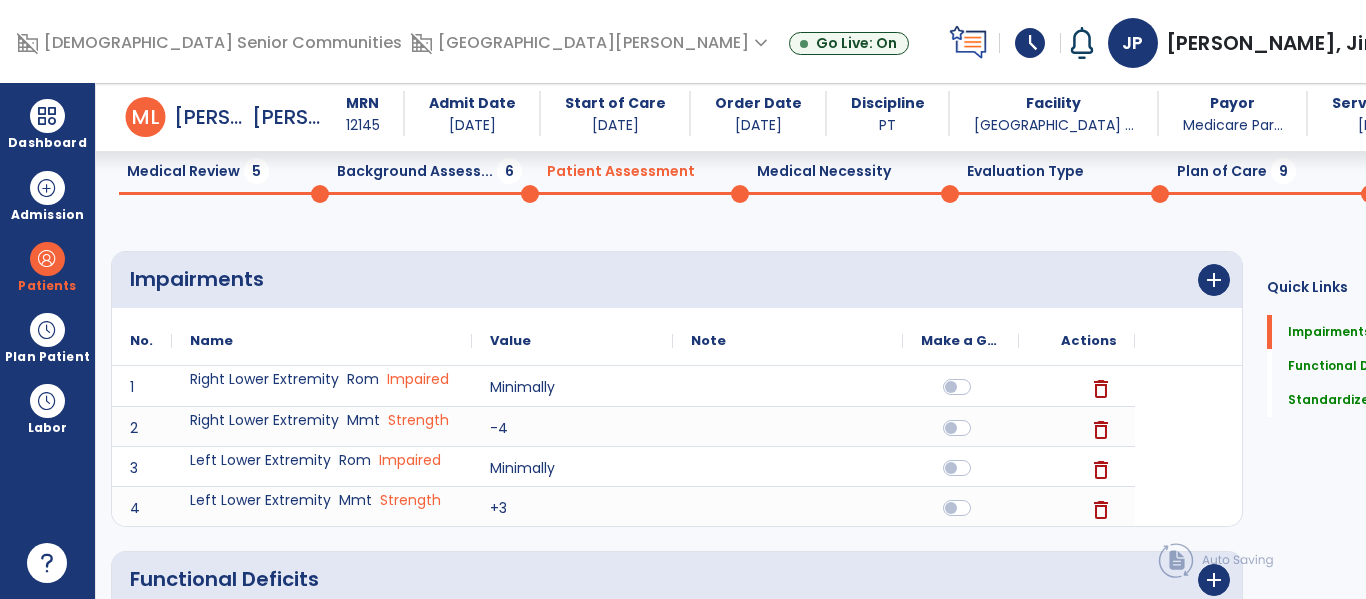 click on "Plan of Care  9" 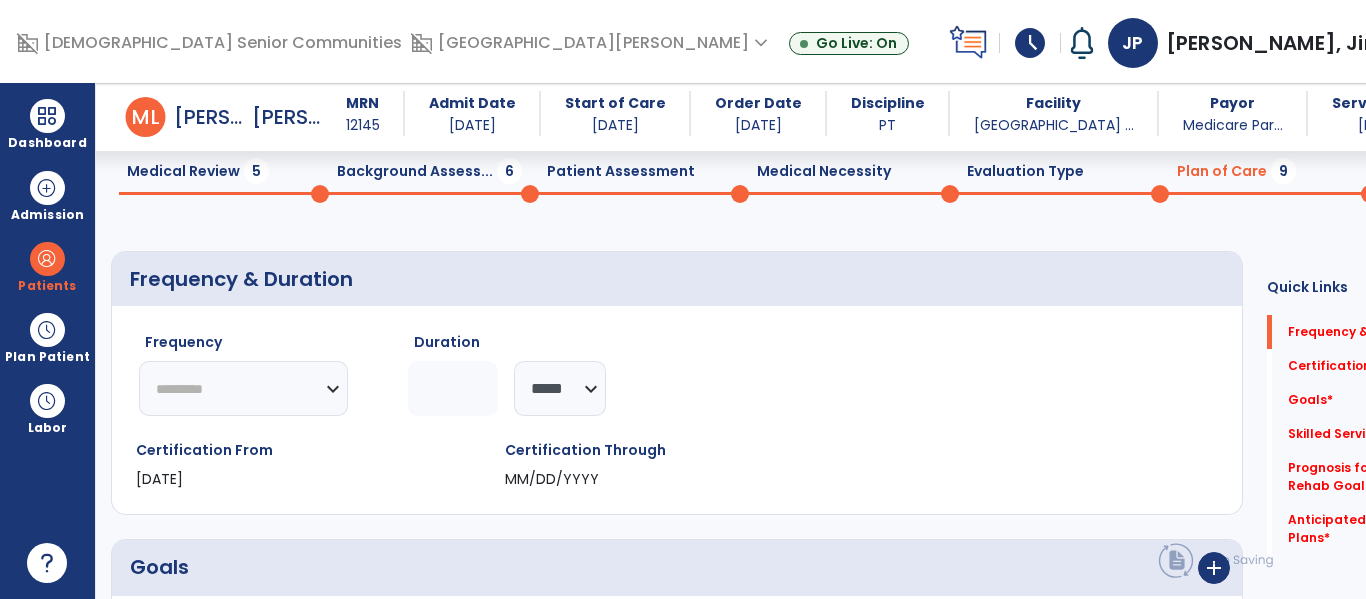 click on "********* ** ** ** ** ** ** **" 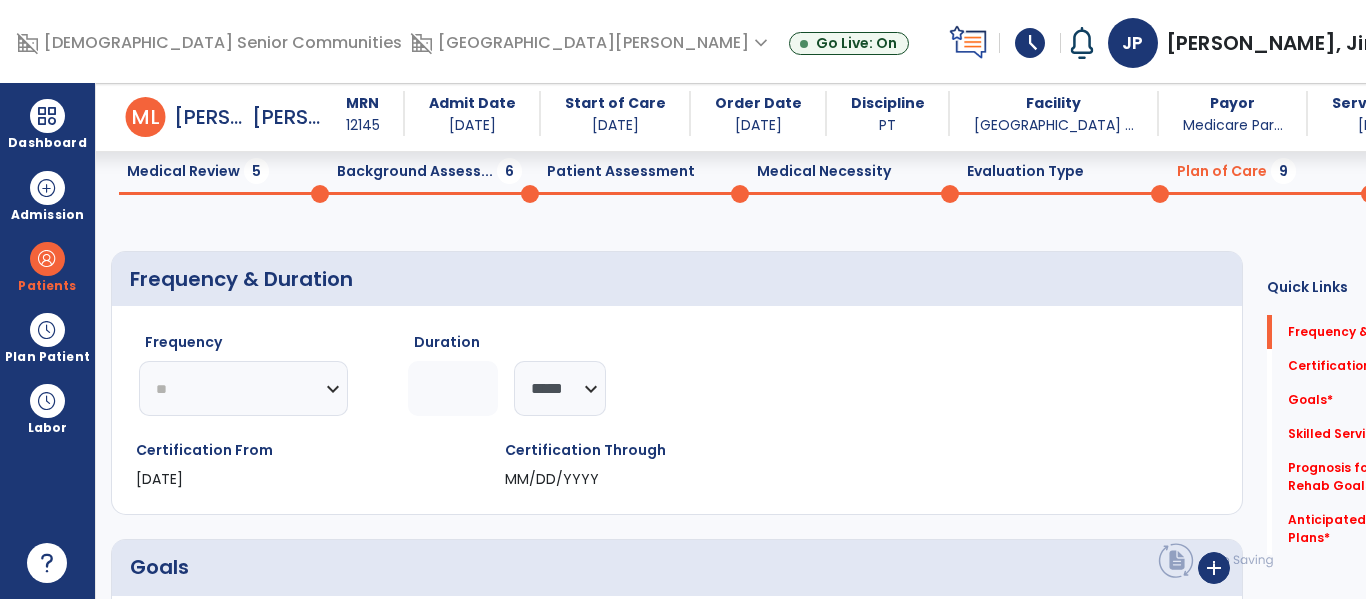 click on "********* ** ** ** ** ** ** **" 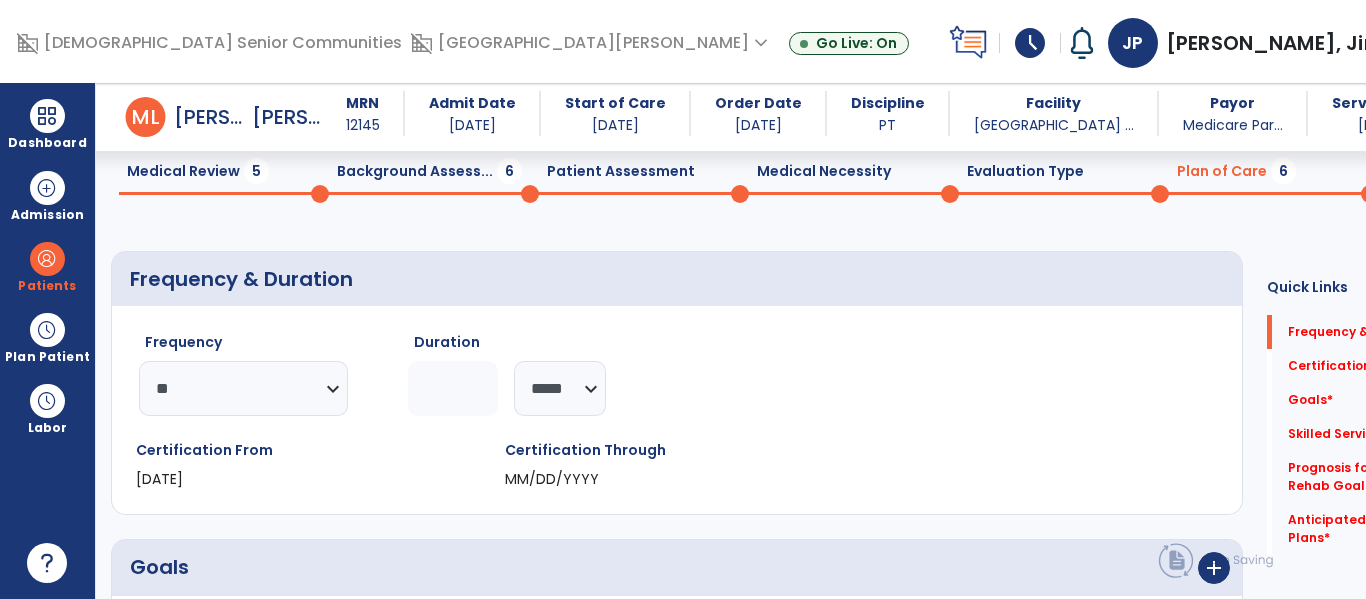 click 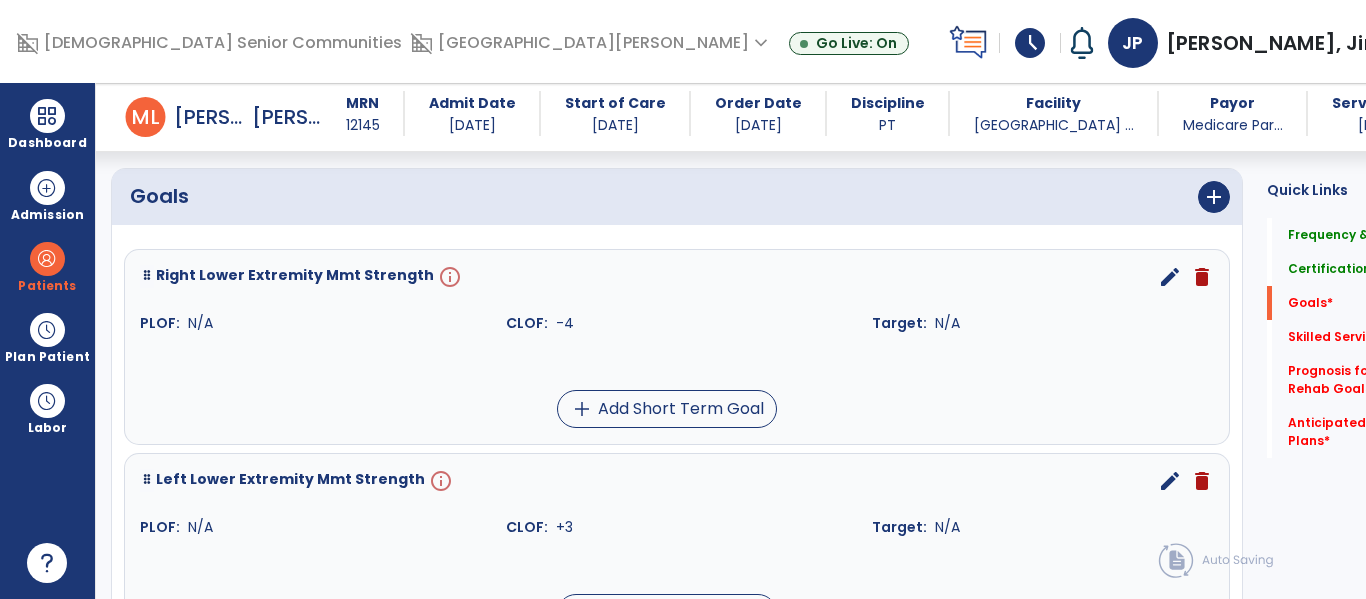 scroll, scrollTop: 457, scrollLeft: 0, axis: vertical 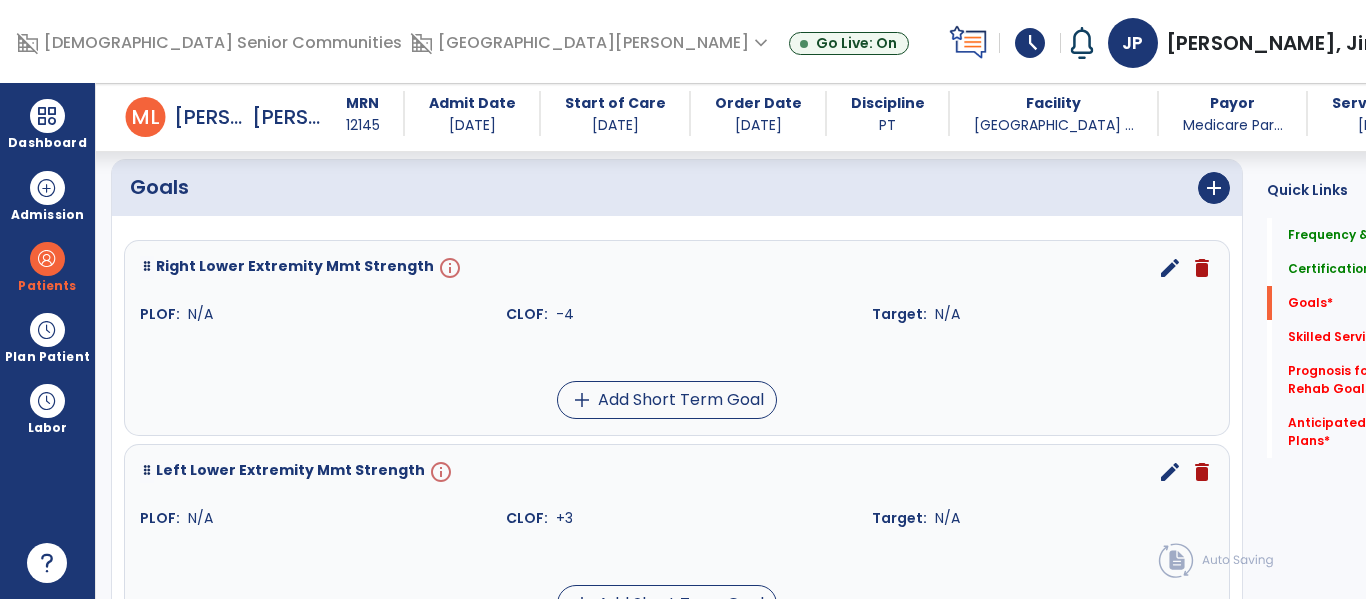 type on "*" 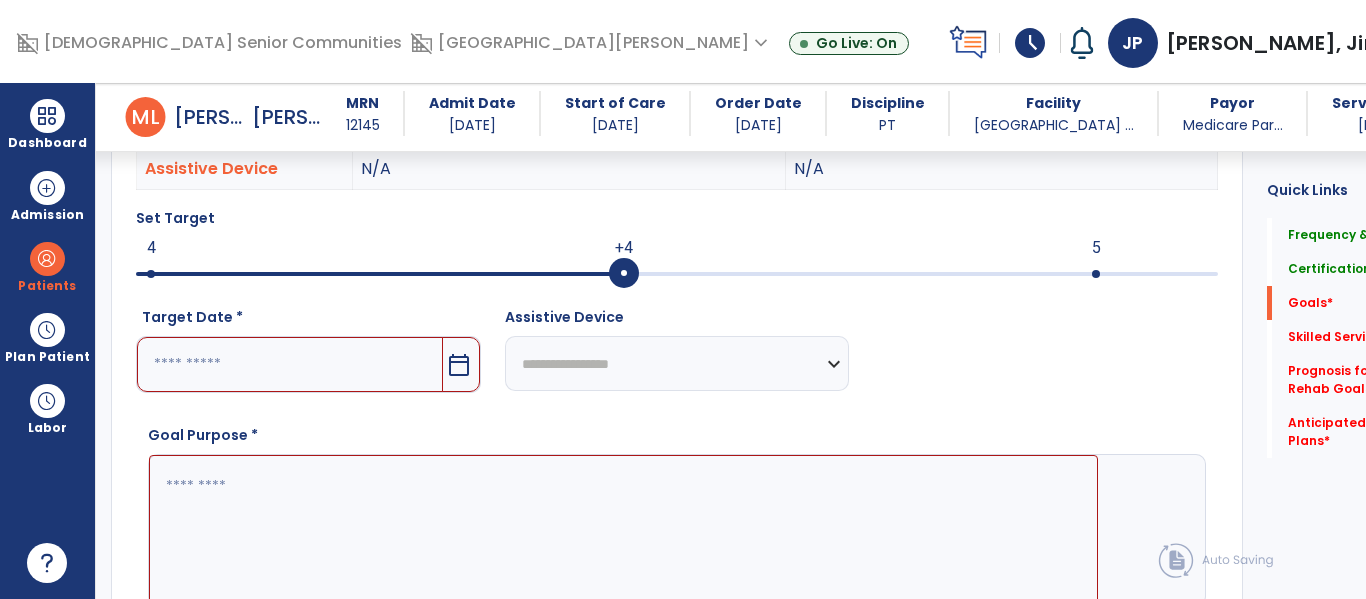 scroll, scrollTop: 693, scrollLeft: 0, axis: vertical 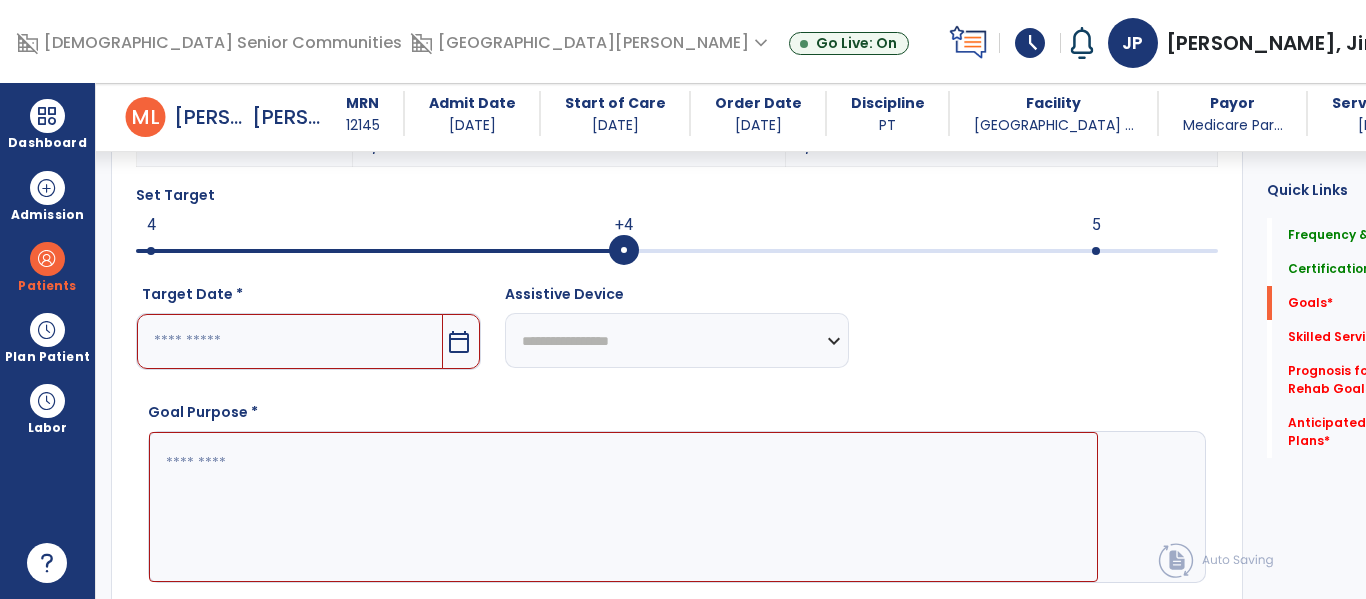 click on "calendar_today" at bounding box center (461, 341) 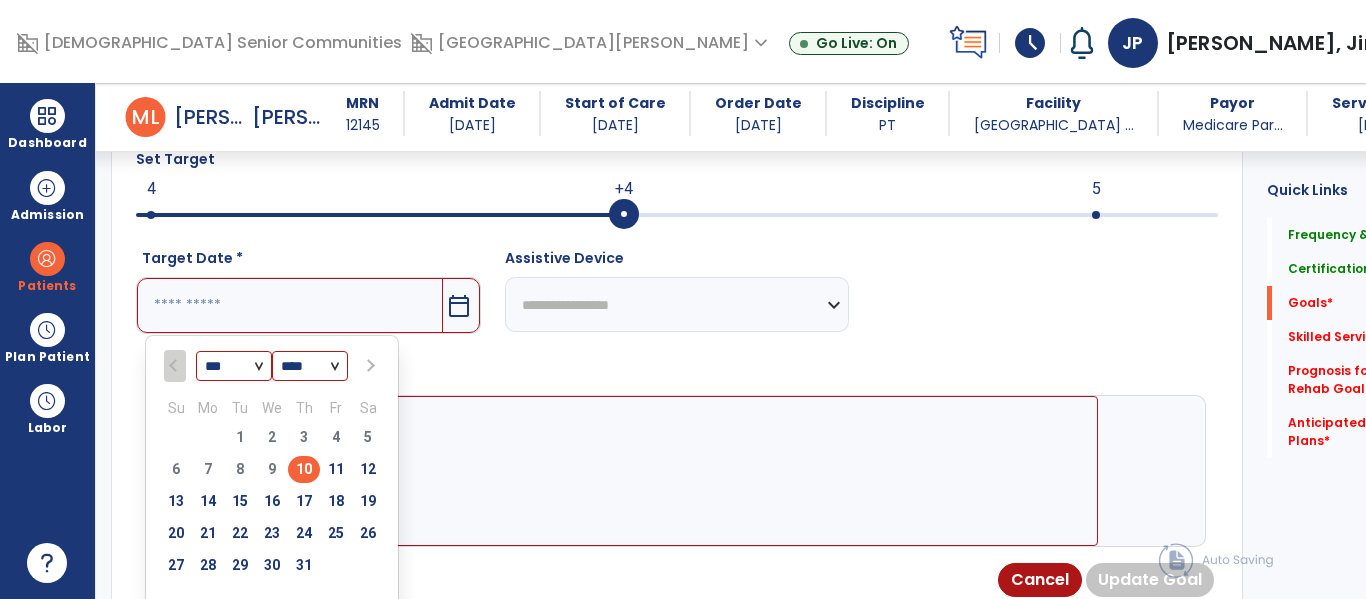 scroll, scrollTop: 762, scrollLeft: 0, axis: vertical 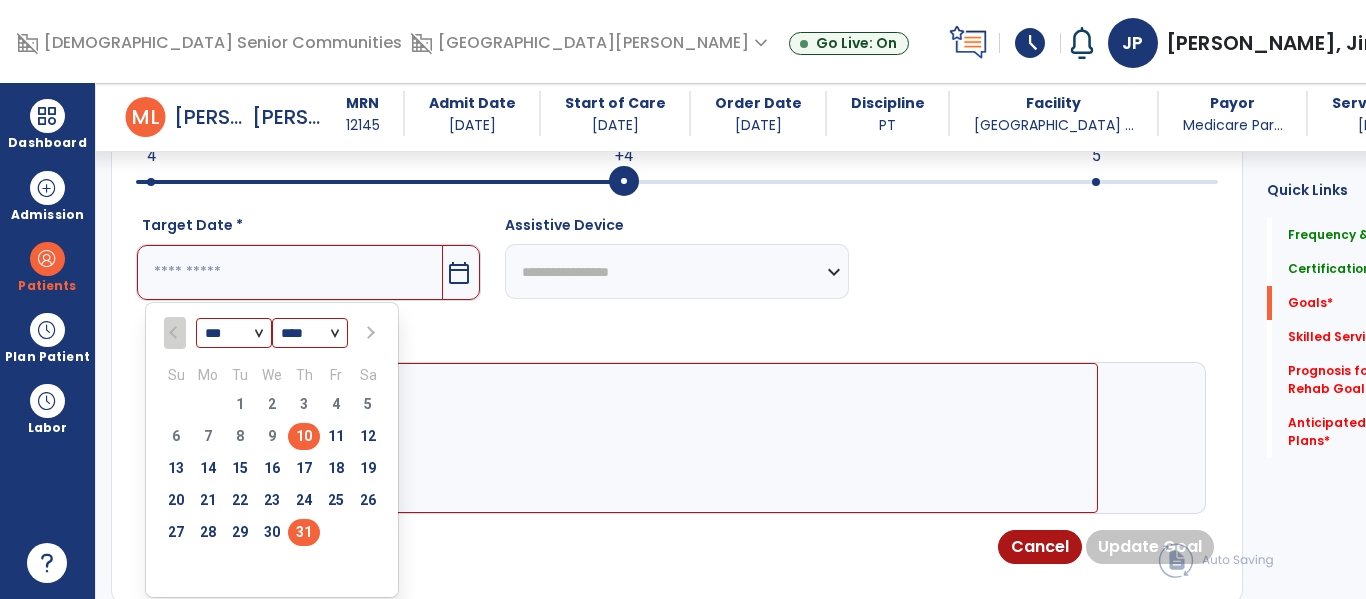 click on "31" at bounding box center [304, 532] 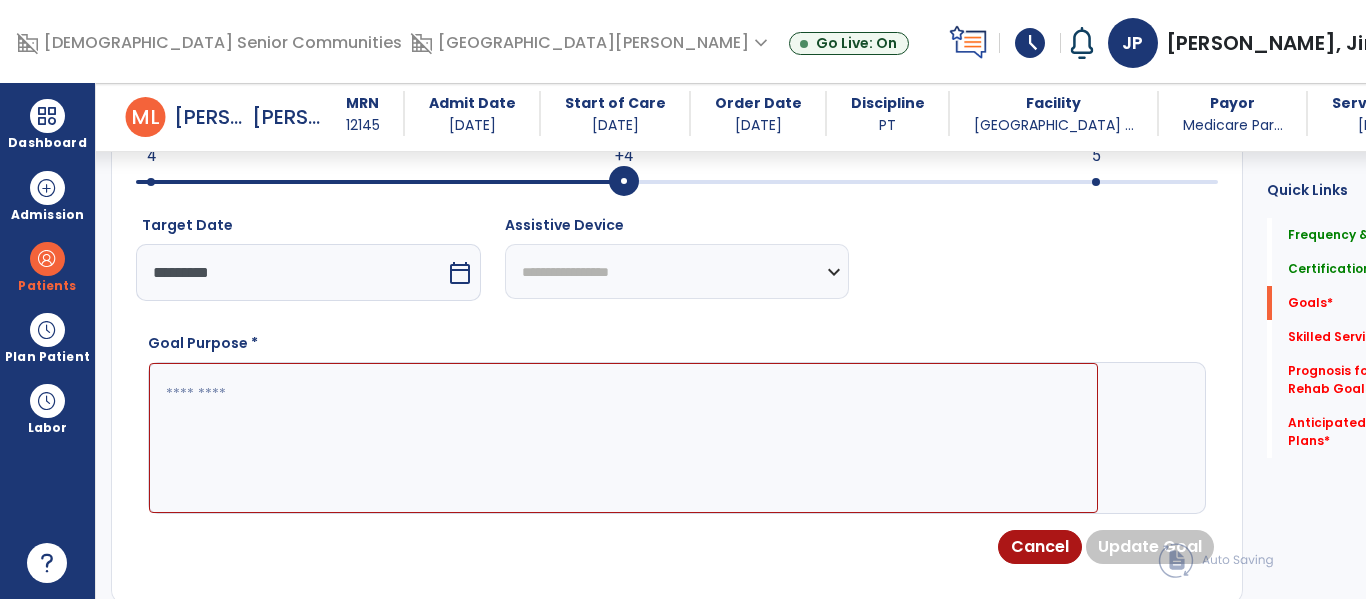 click at bounding box center [623, 438] 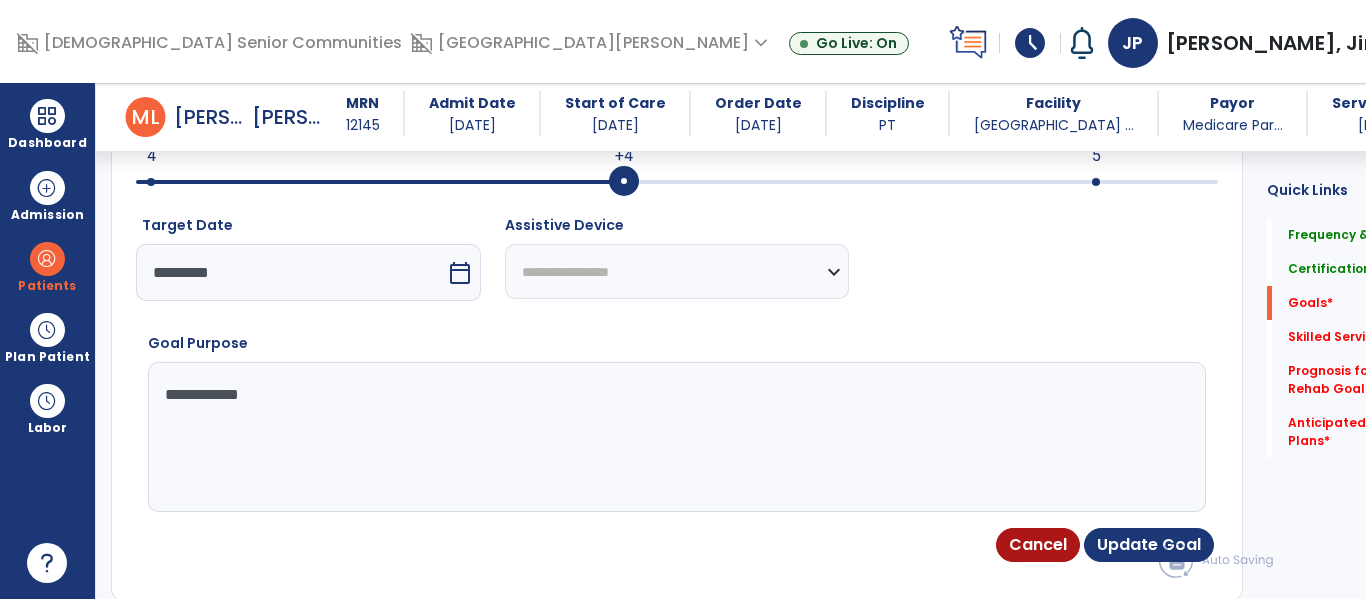 type on "**********" 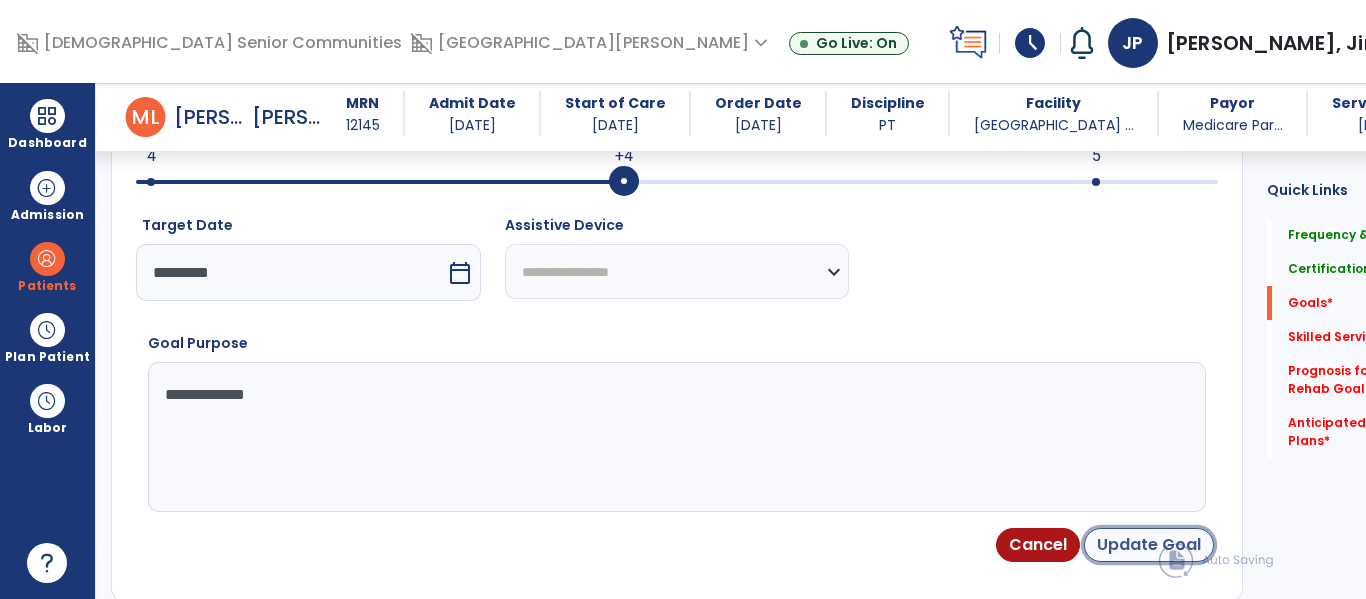 click on "Update Goal" at bounding box center [1149, 545] 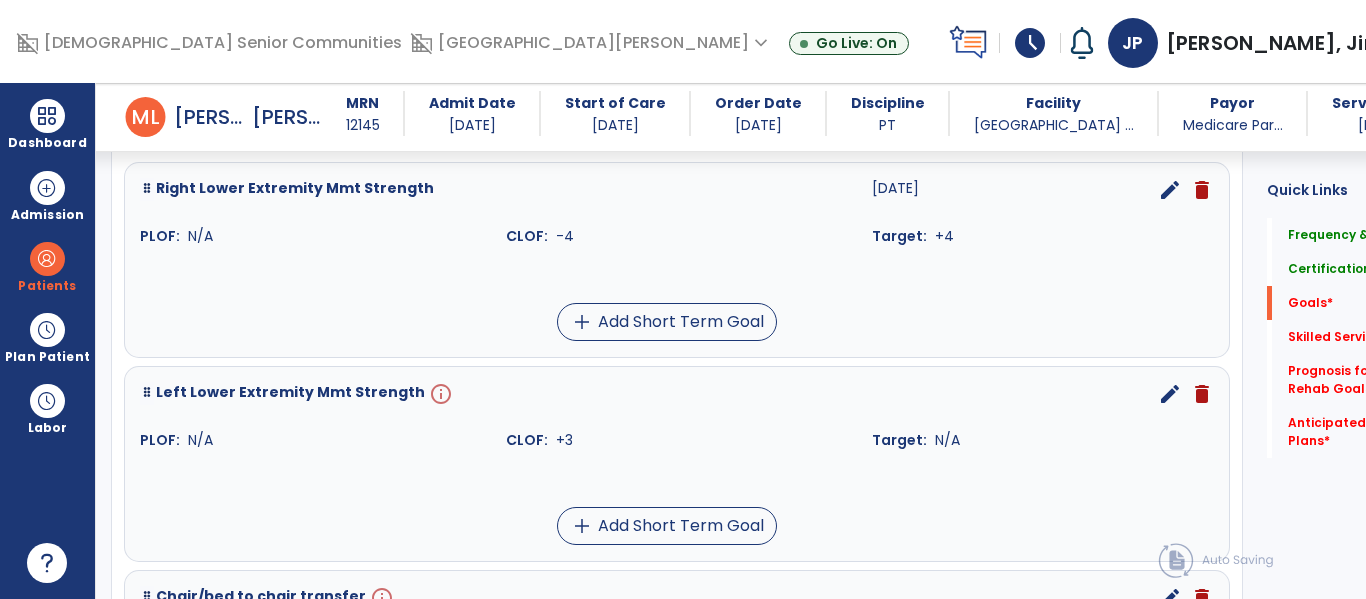 click on "edit" at bounding box center (1170, 394) 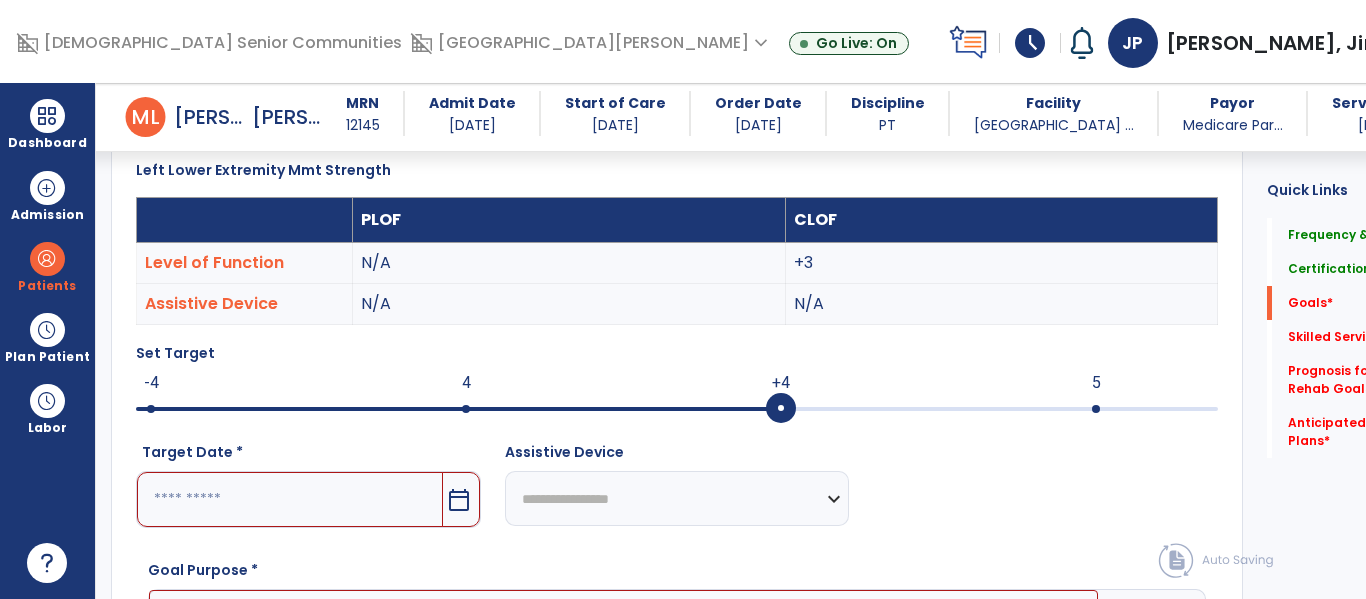 scroll, scrollTop: 534, scrollLeft: 0, axis: vertical 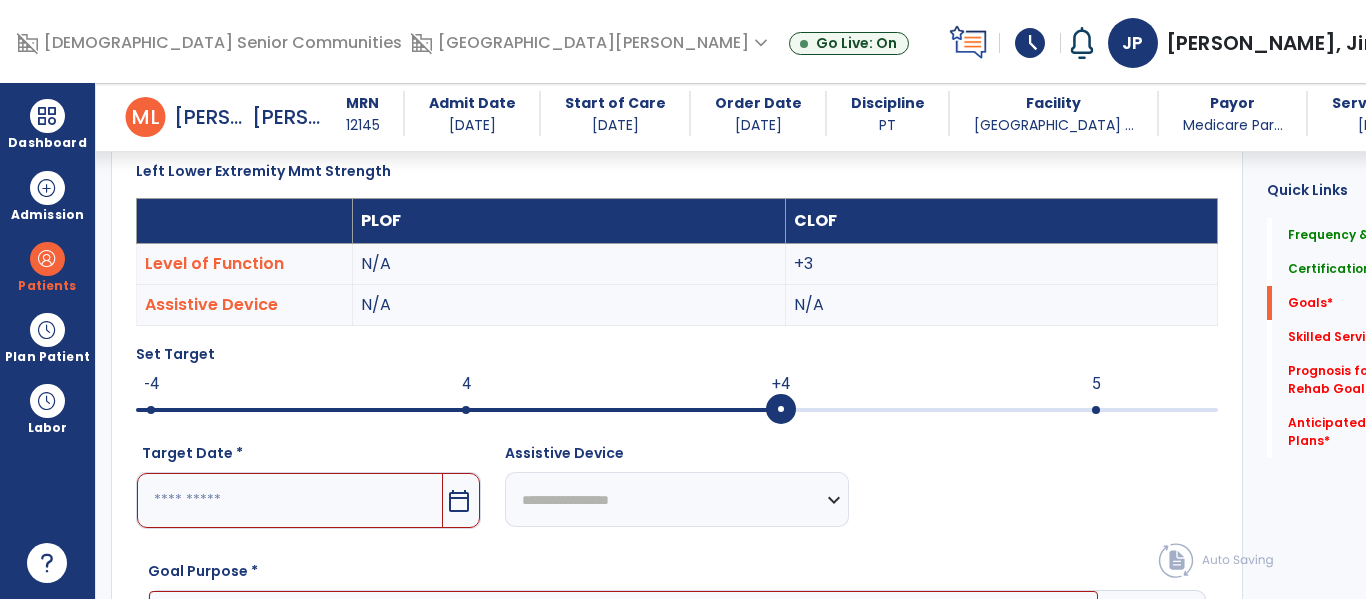 click on "calendar_today" at bounding box center (461, 500) 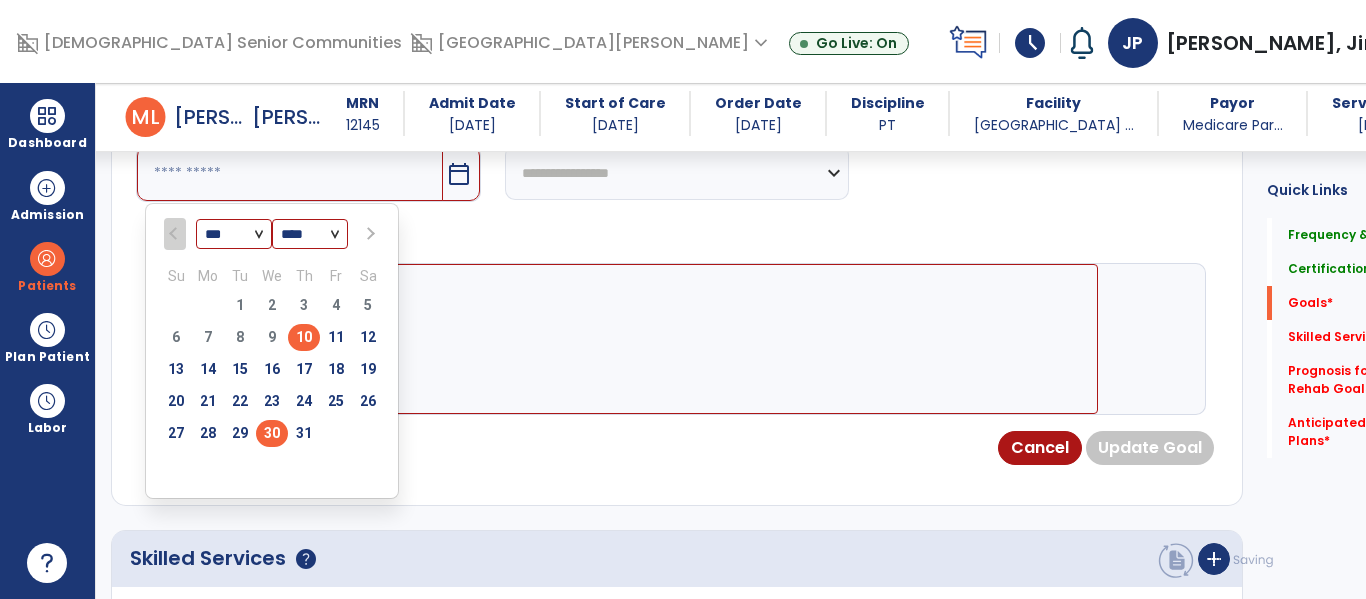 click on "30" at bounding box center (272, 433) 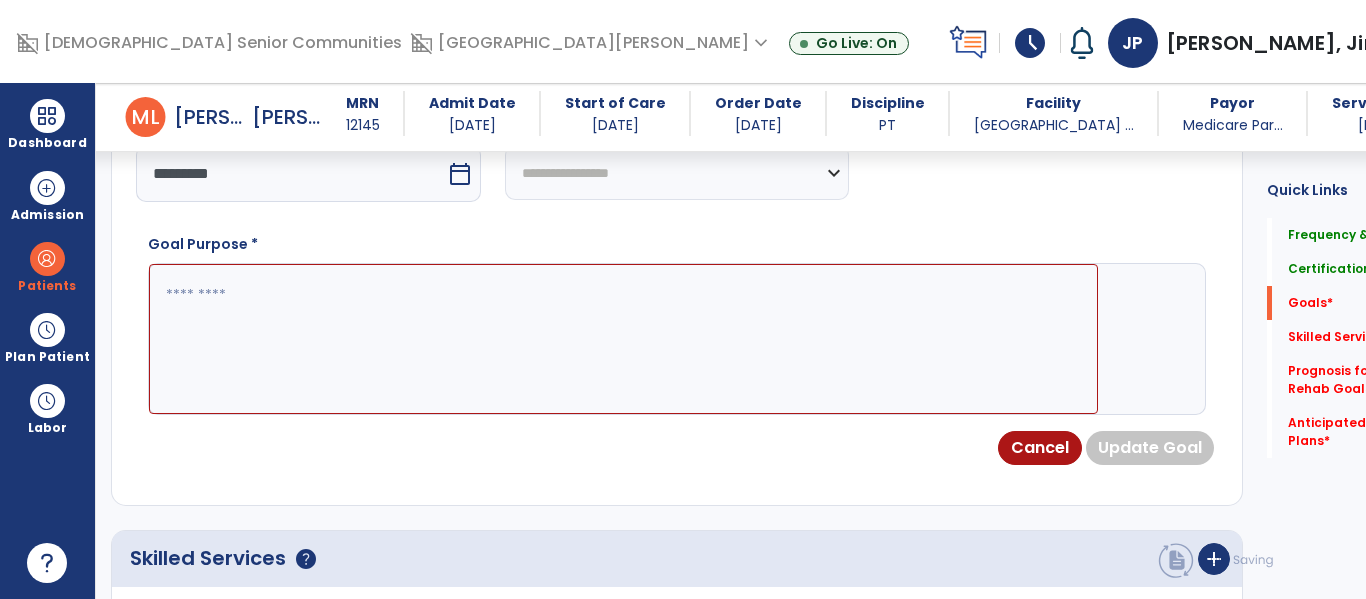 click at bounding box center [623, 339] 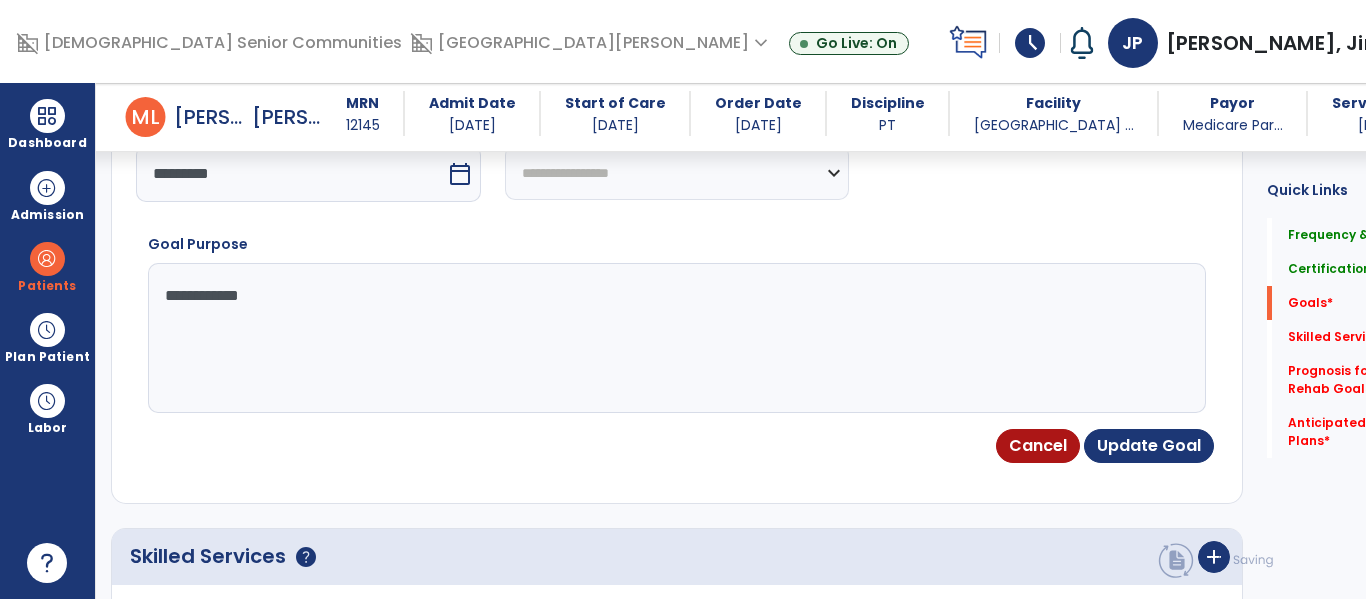 type on "**********" 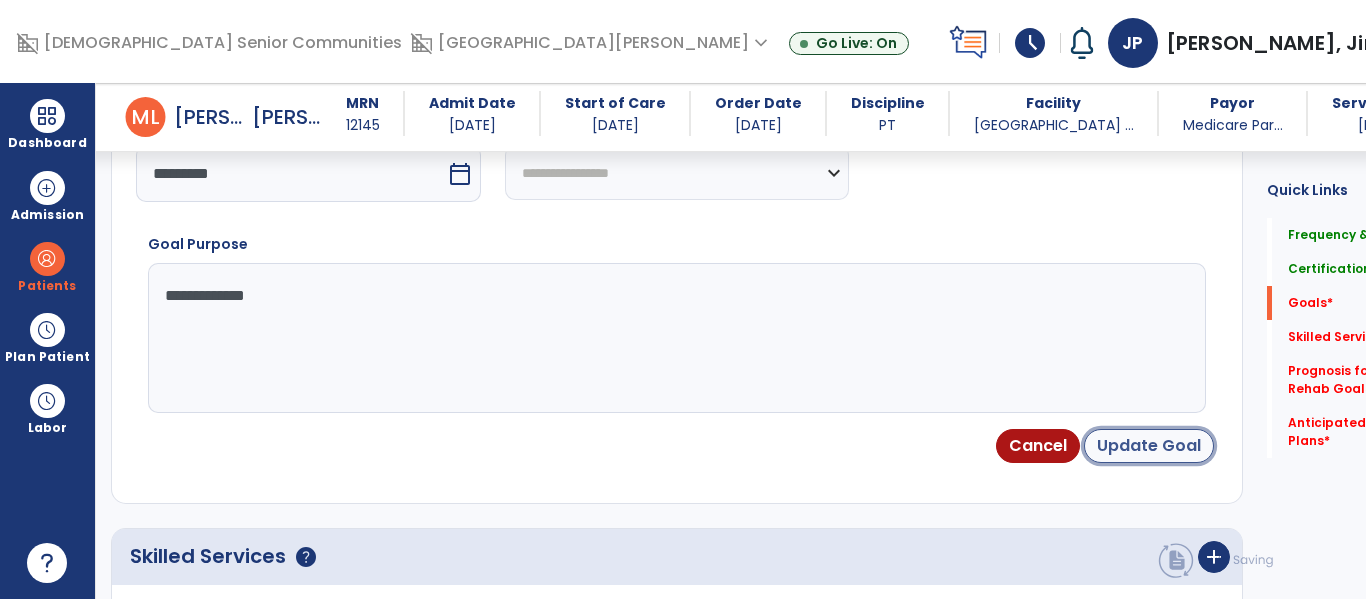 click on "Update Goal" at bounding box center (1149, 446) 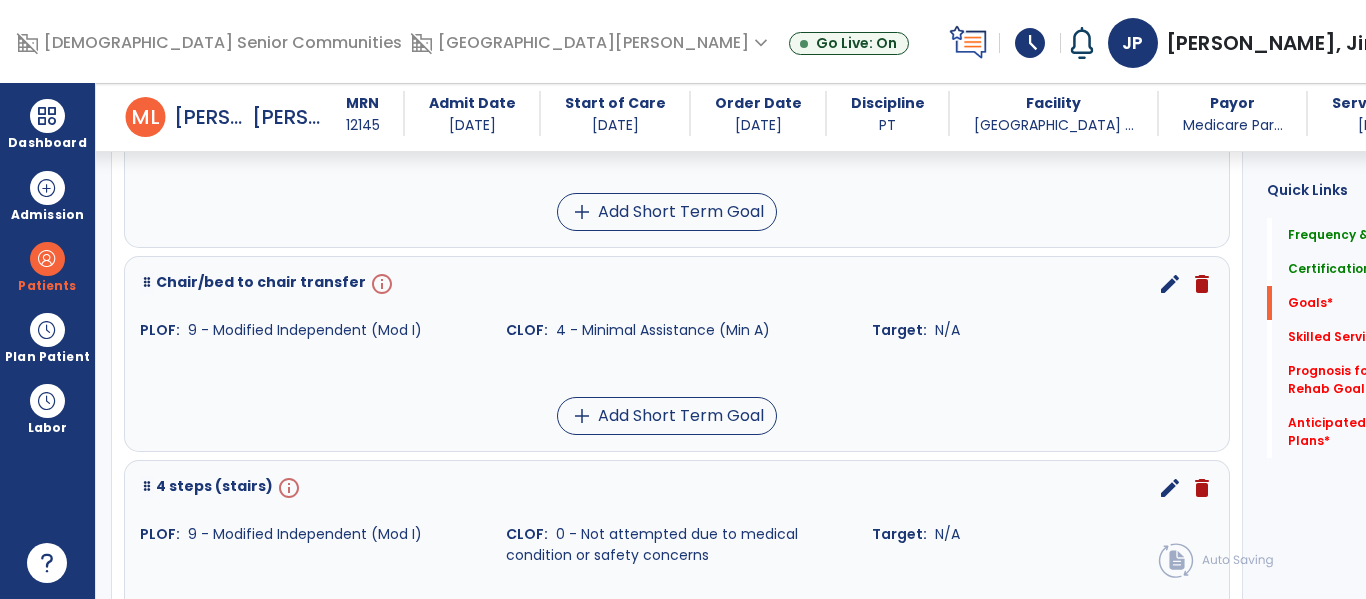 click on "edit" at bounding box center [1170, 284] 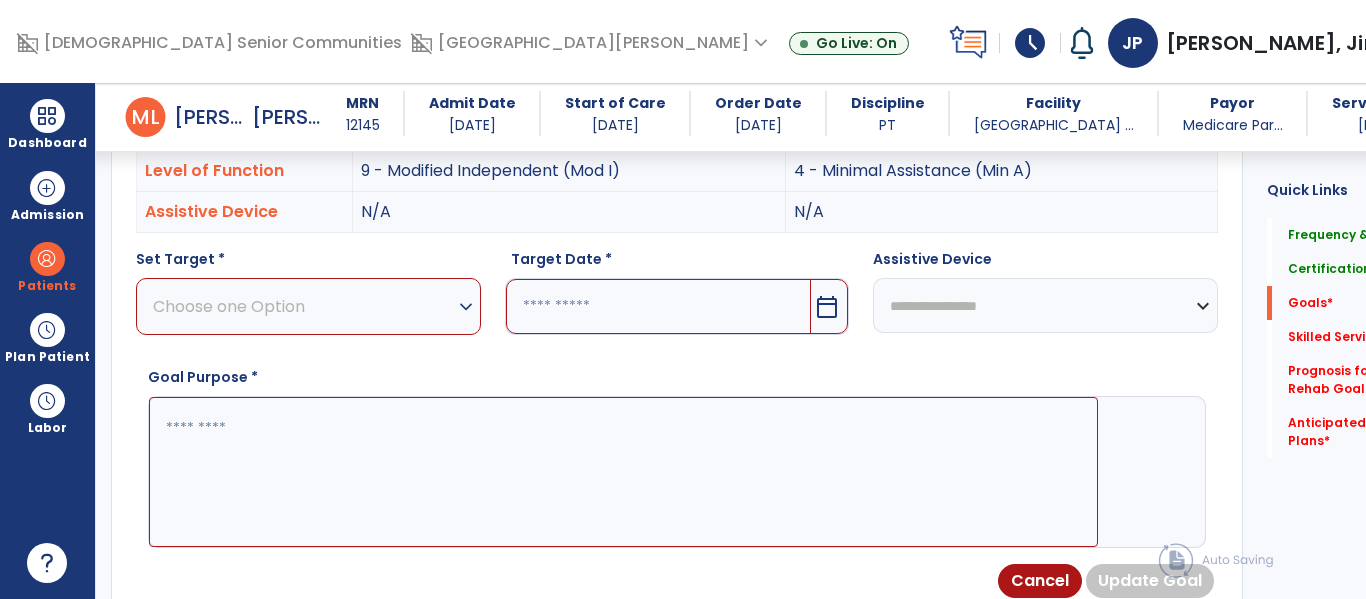 scroll, scrollTop: 534, scrollLeft: 0, axis: vertical 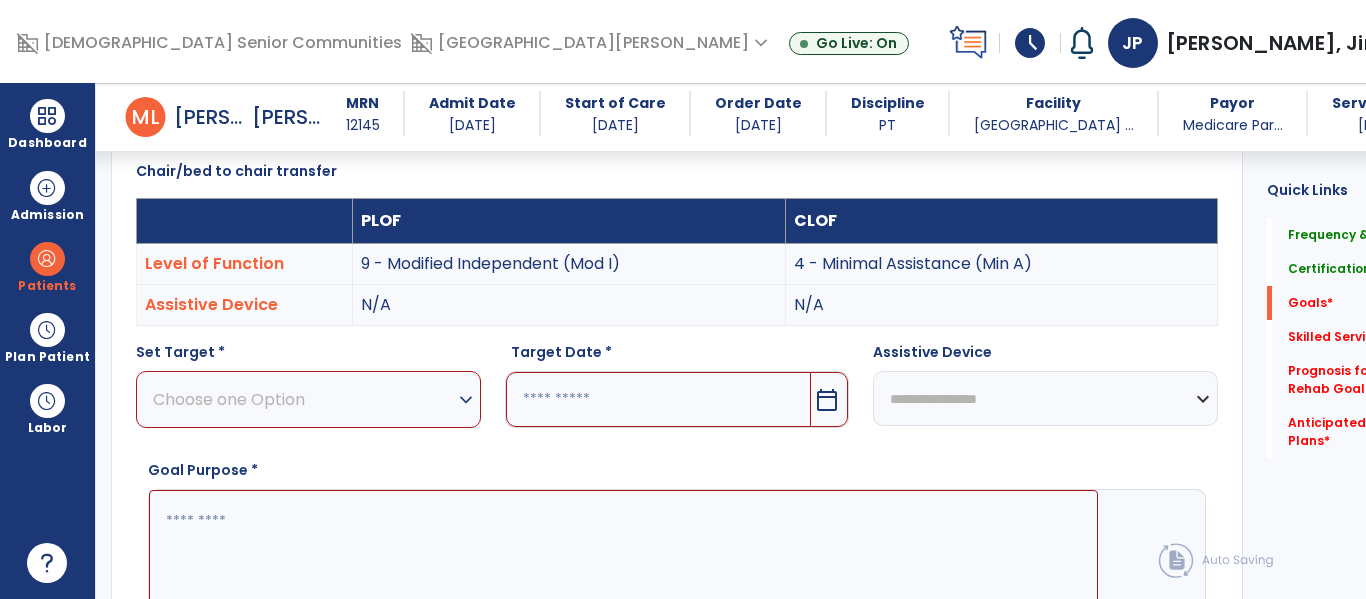 click on "Choose one Option" at bounding box center (303, 399) 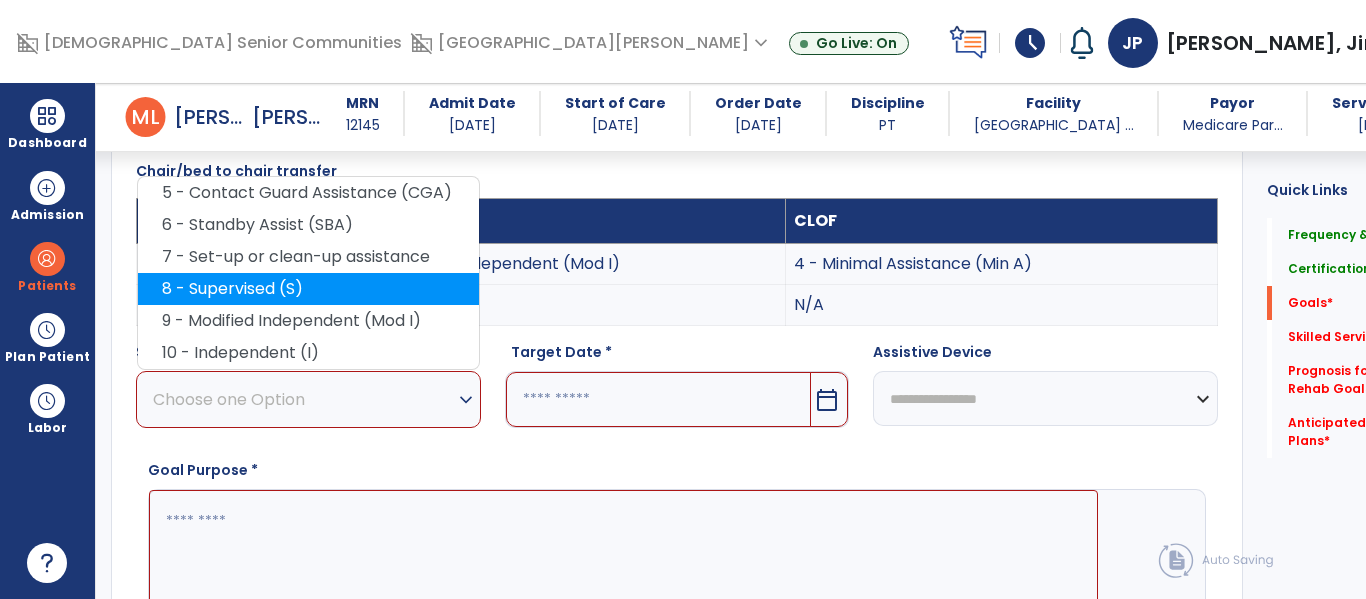 click on "8 - Supervised (S)" at bounding box center [308, 289] 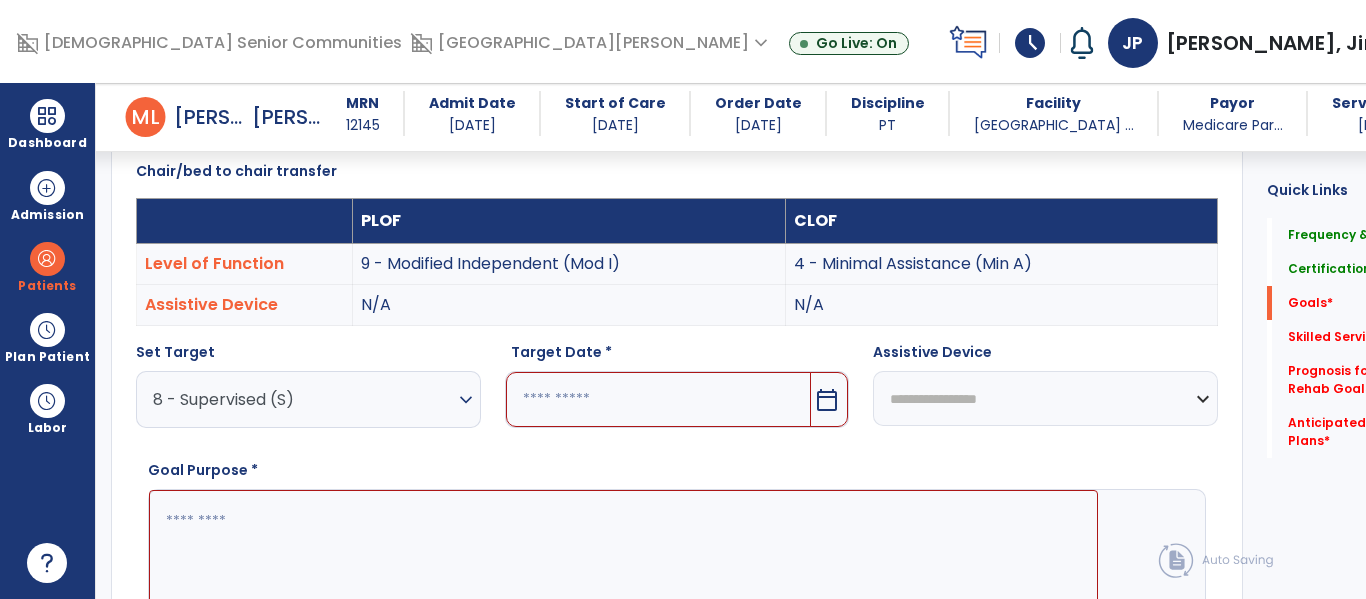 click on "calendar_today" at bounding box center [827, 400] 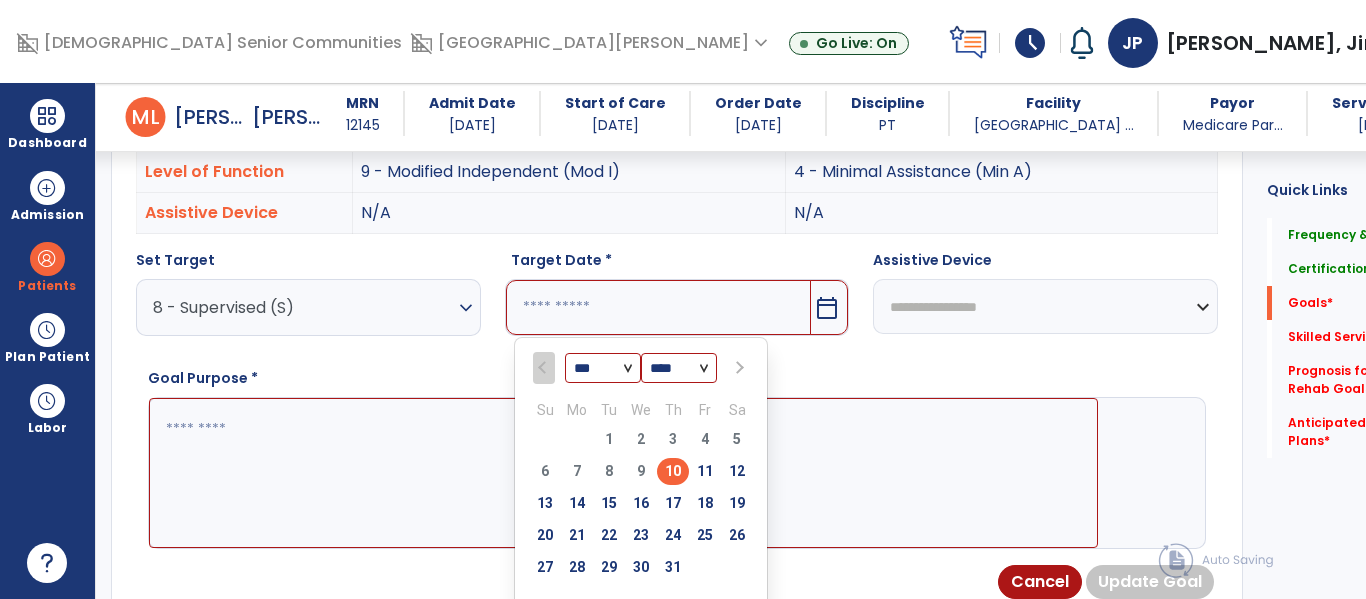 scroll, scrollTop: 645, scrollLeft: 0, axis: vertical 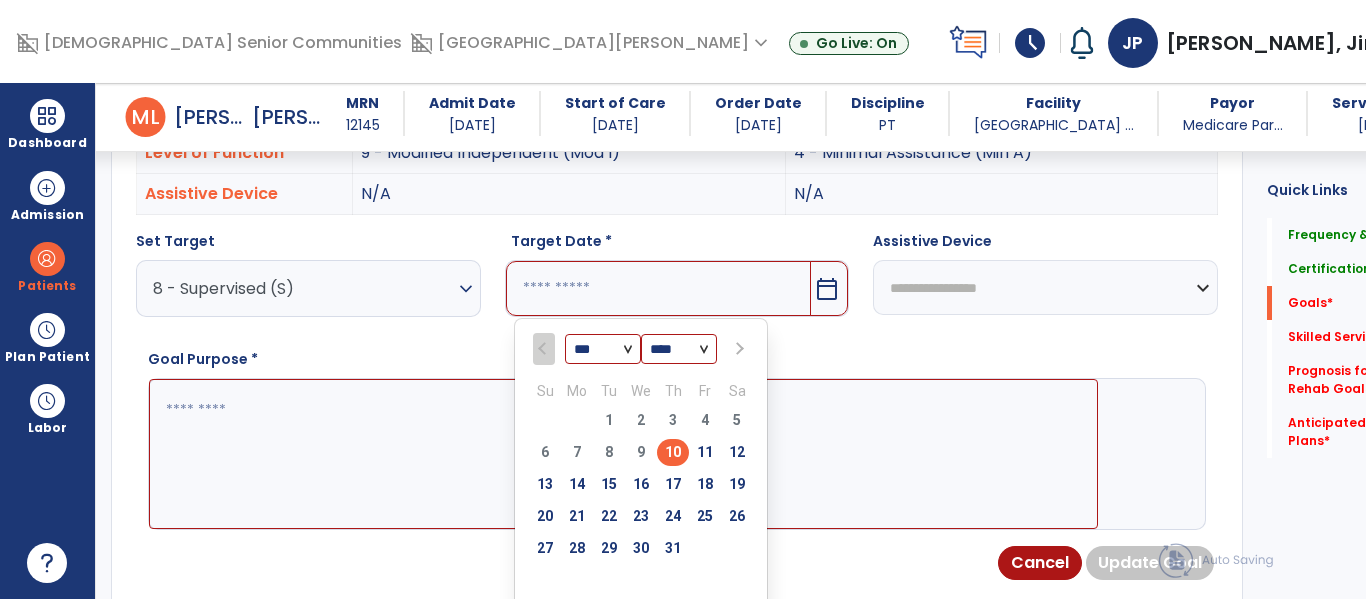 click at bounding box center [737, 349] 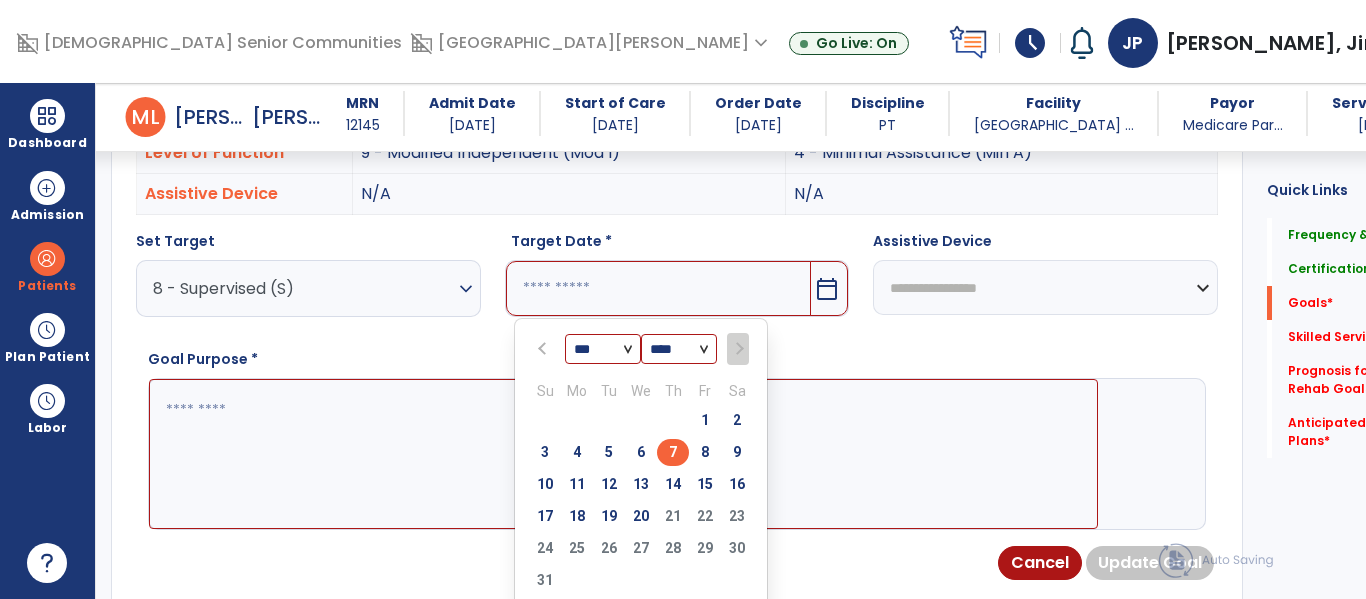 click on "7" at bounding box center [673, 452] 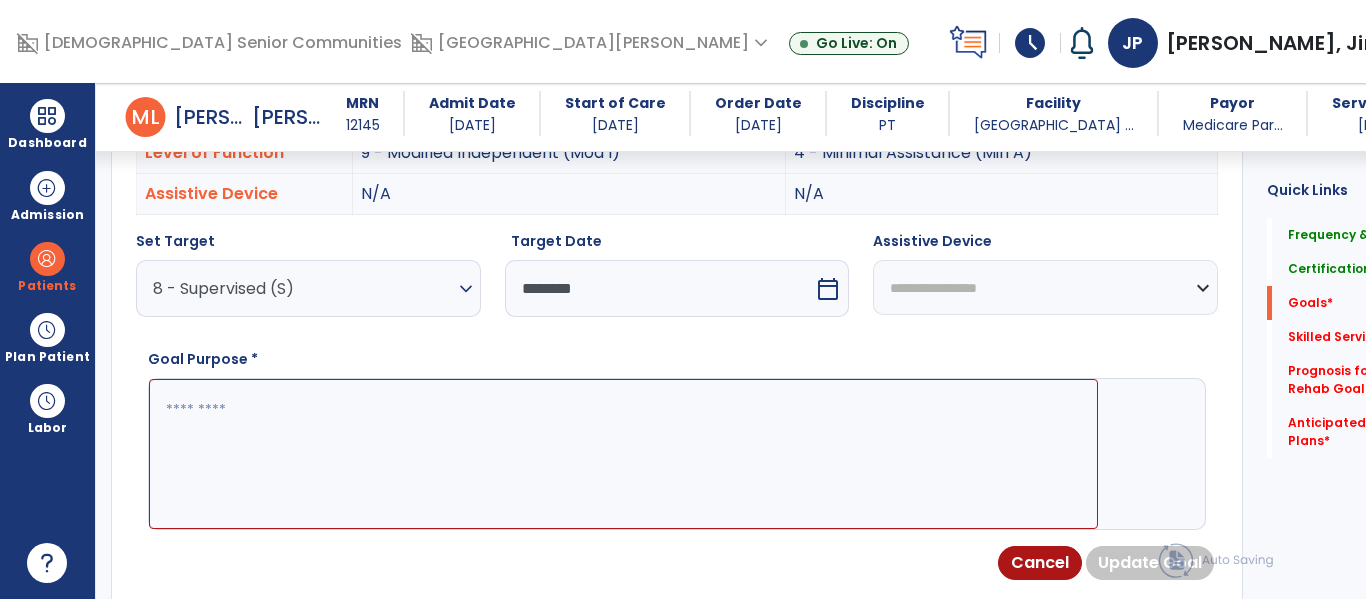 click at bounding box center [623, 454] 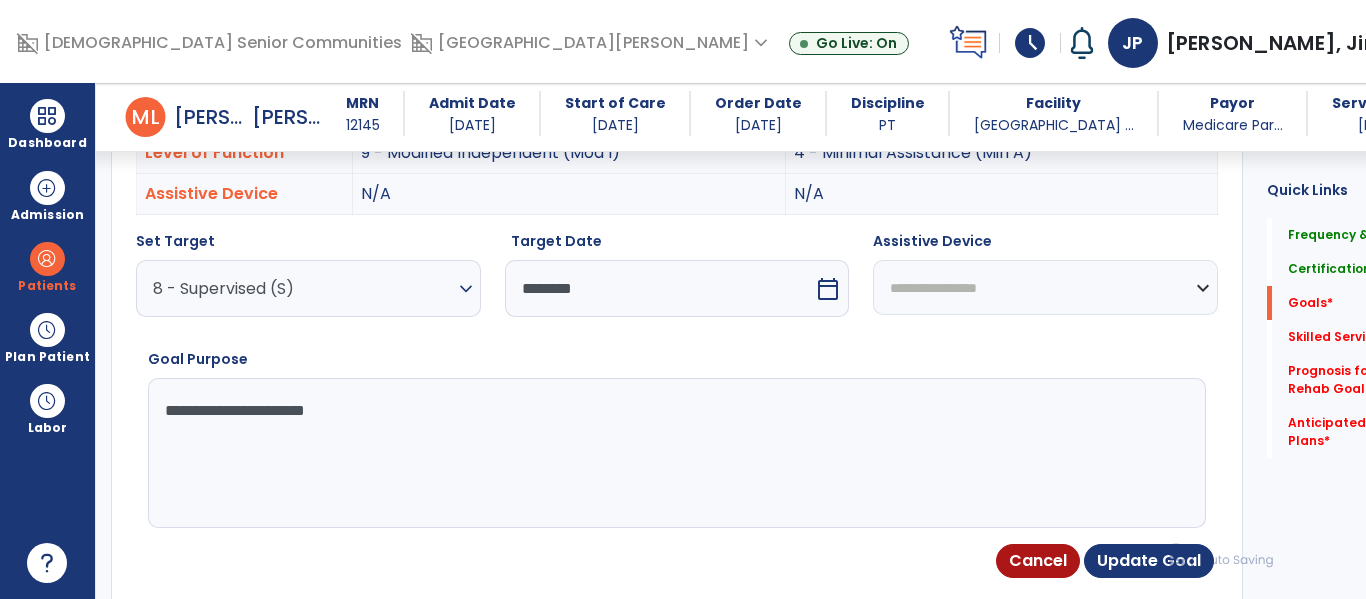 type on "**********" 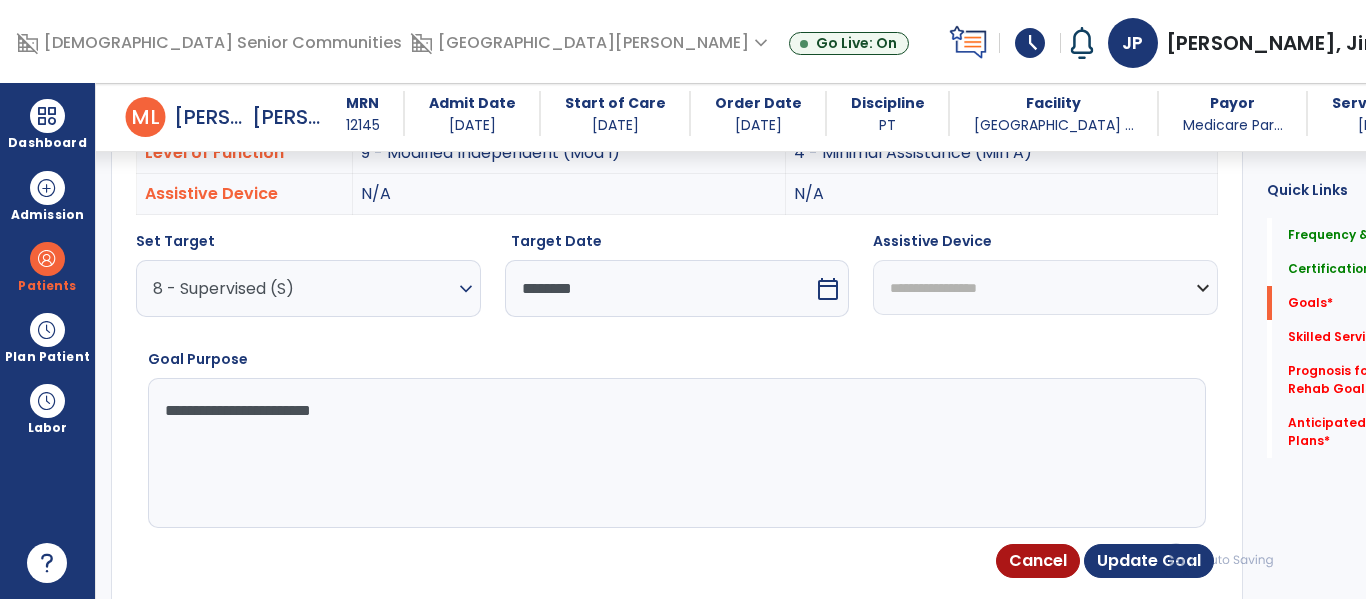 drag, startPoint x: 352, startPoint y: 411, endPoint x: 166, endPoint y: 410, distance: 186.00269 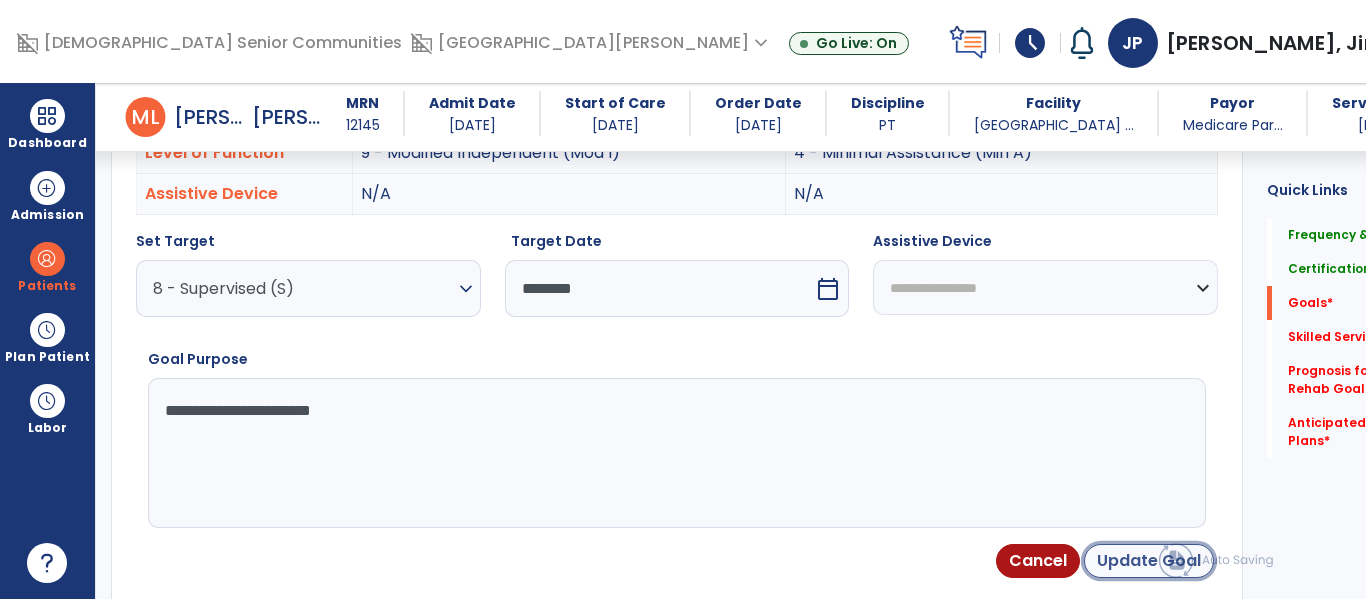 click on "Update Goal" at bounding box center [1149, 561] 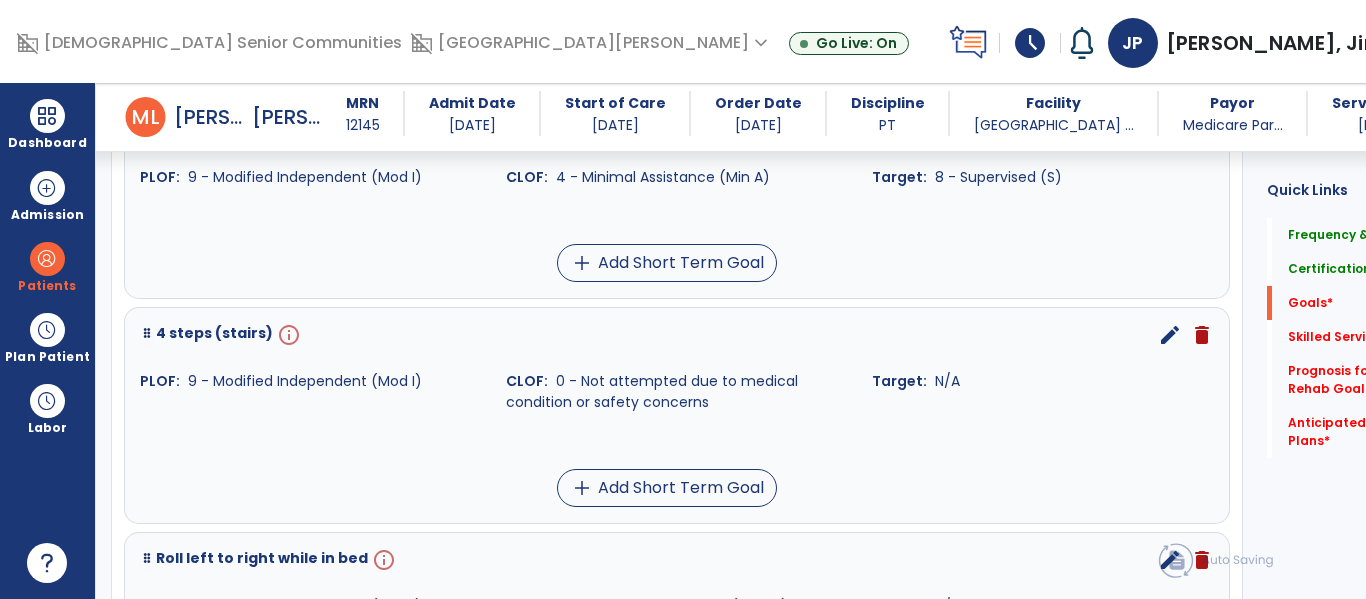 scroll, scrollTop: 1007, scrollLeft: 0, axis: vertical 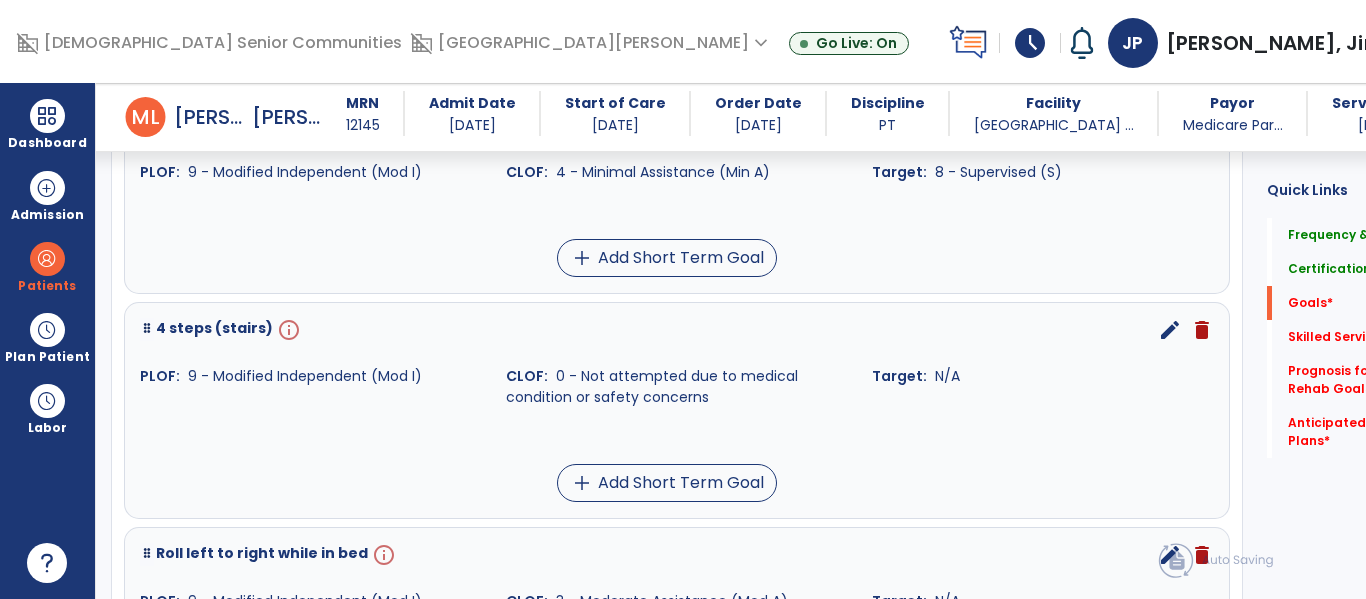 click on "edit" at bounding box center [1170, 330] 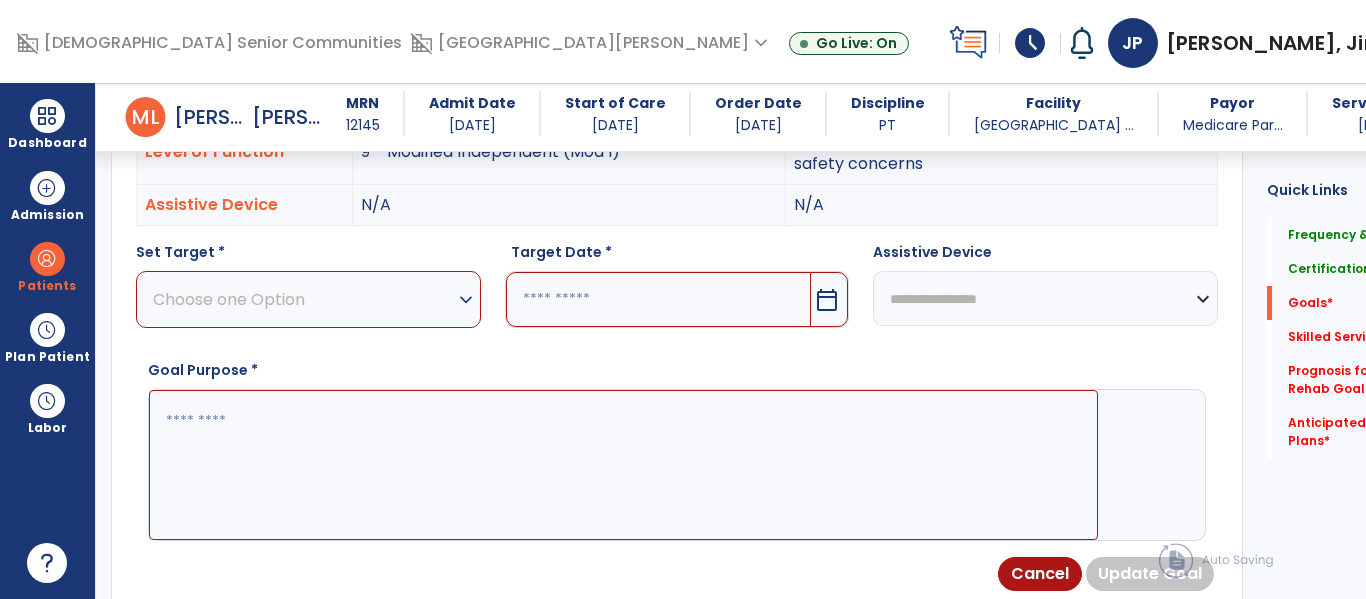 scroll, scrollTop: 534, scrollLeft: 0, axis: vertical 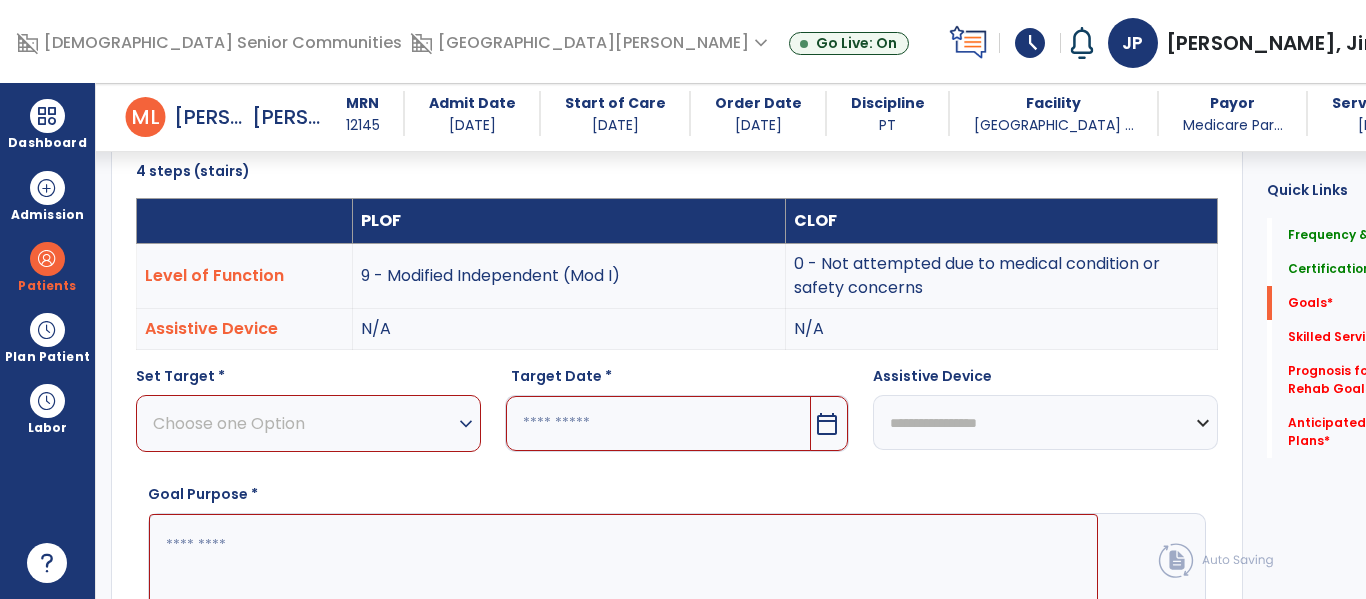click on "Choose one Option" at bounding box center [303, 423] 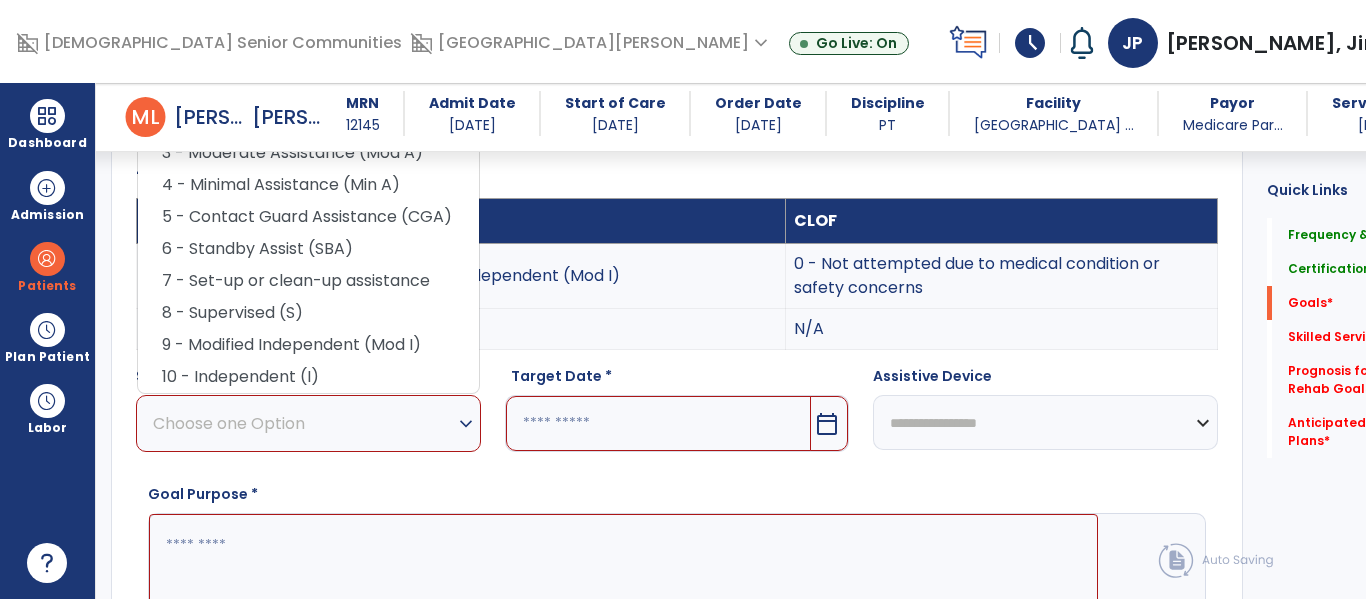 click on "9 - Modified Independent (Mod I)" at bounding box center [569, 276] 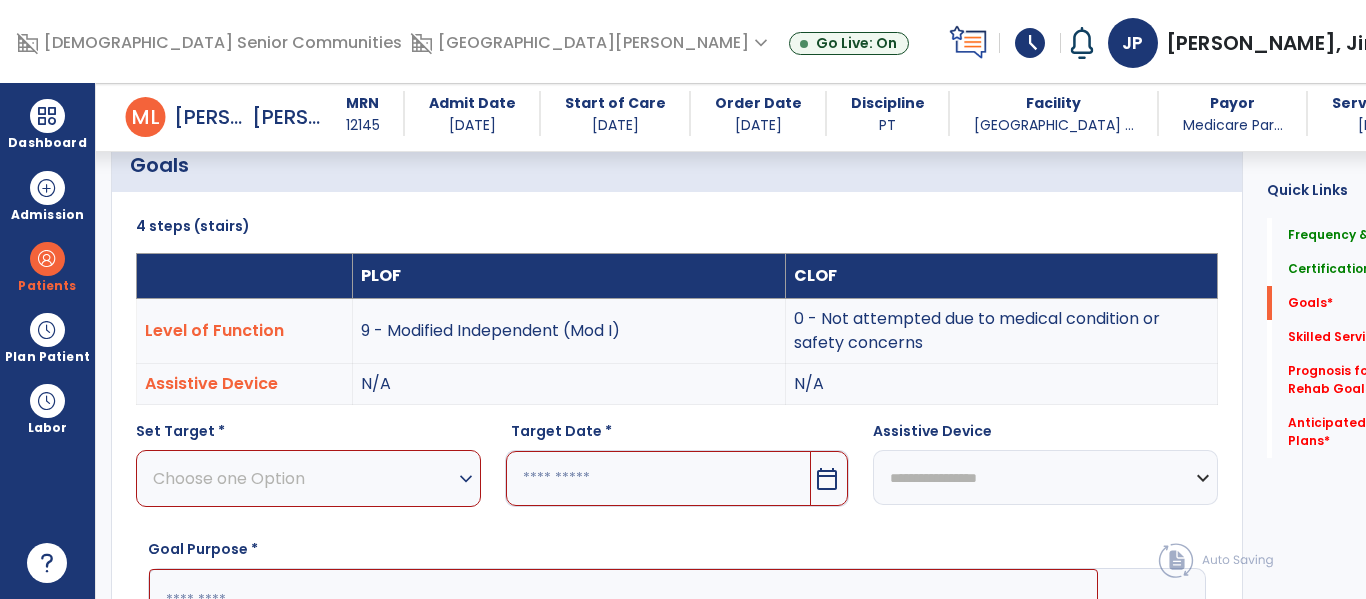 scroll, scrollTop: 475, scrollLeft: 0, axis: vertical 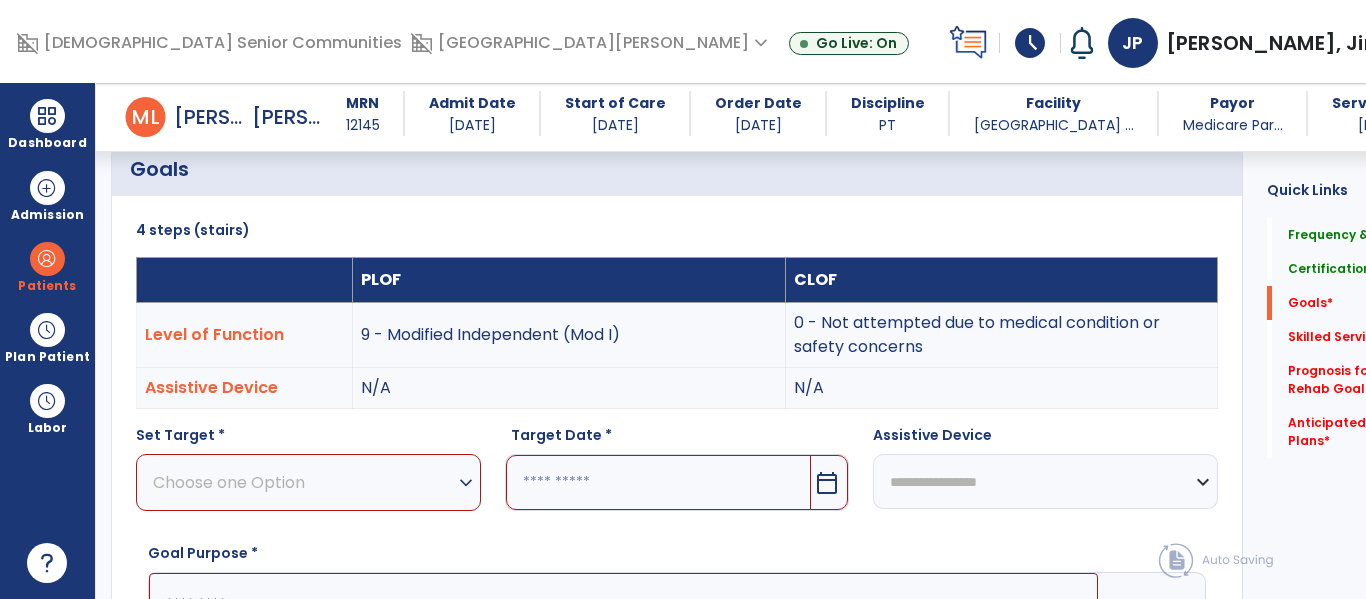click on "Choose one Option" at bounding box center (303, 482) 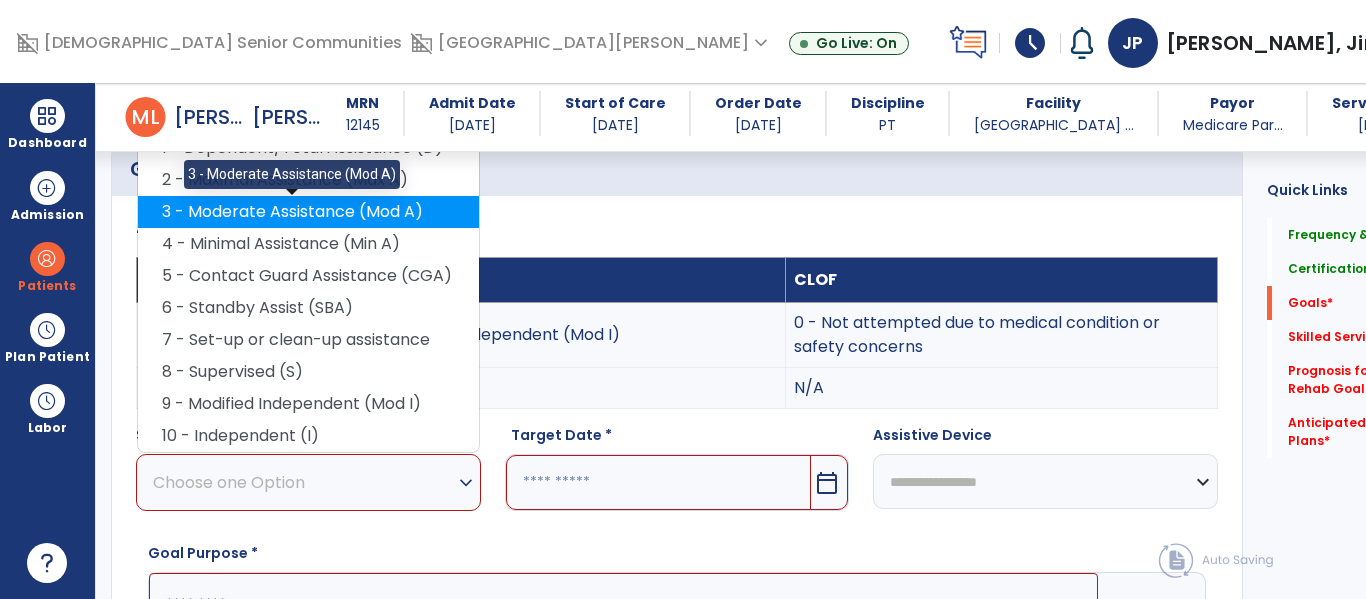 click on "3 - Moderate Assistance (Mod A)" at bounding box center (308, 212) 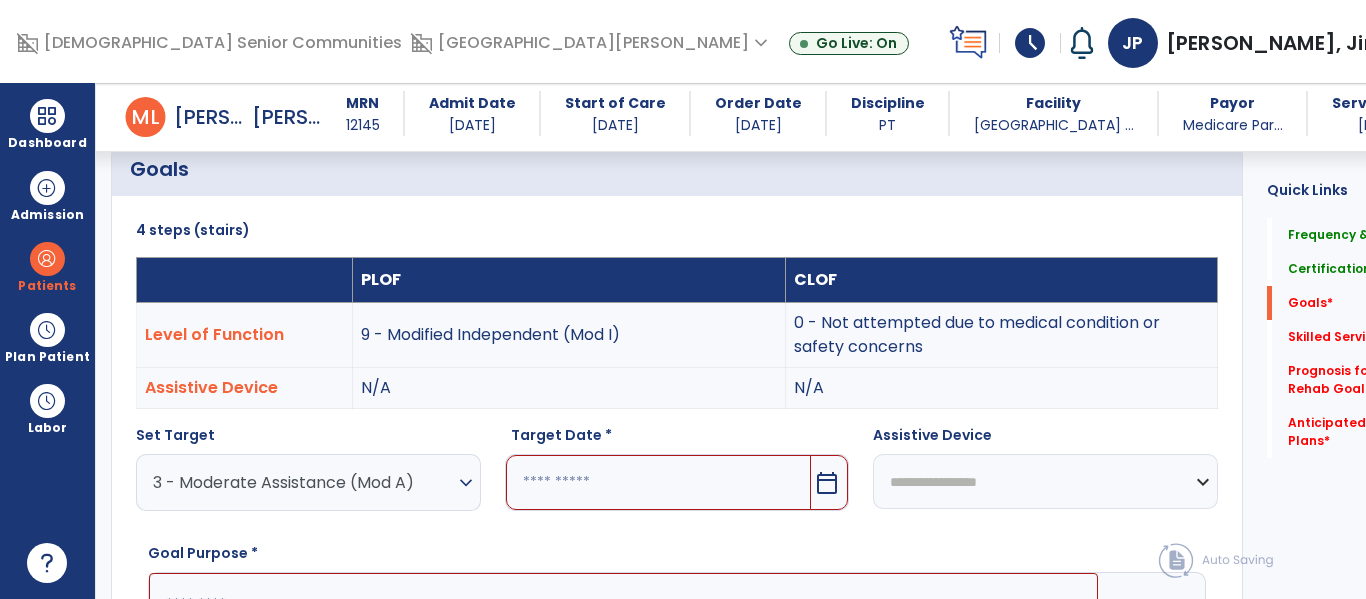 click on "calendar_today" at bounding box center (827, 483) 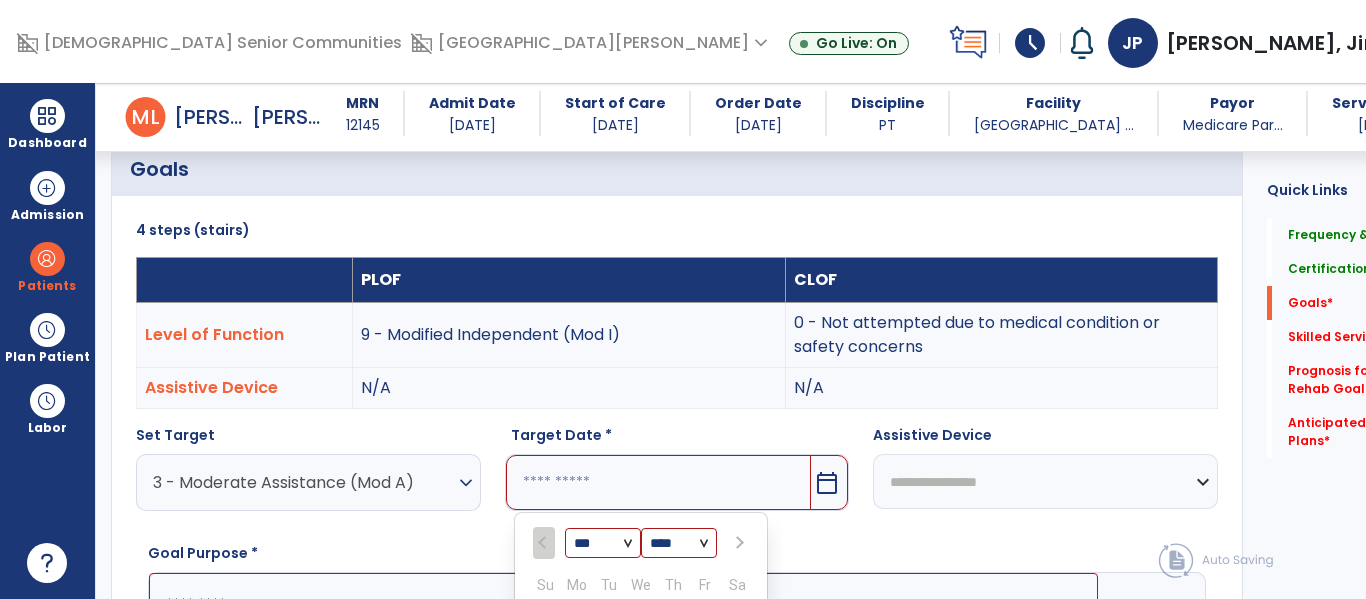 scroll, scrollTop: 784, scrollLeft: 0, axis: vertical 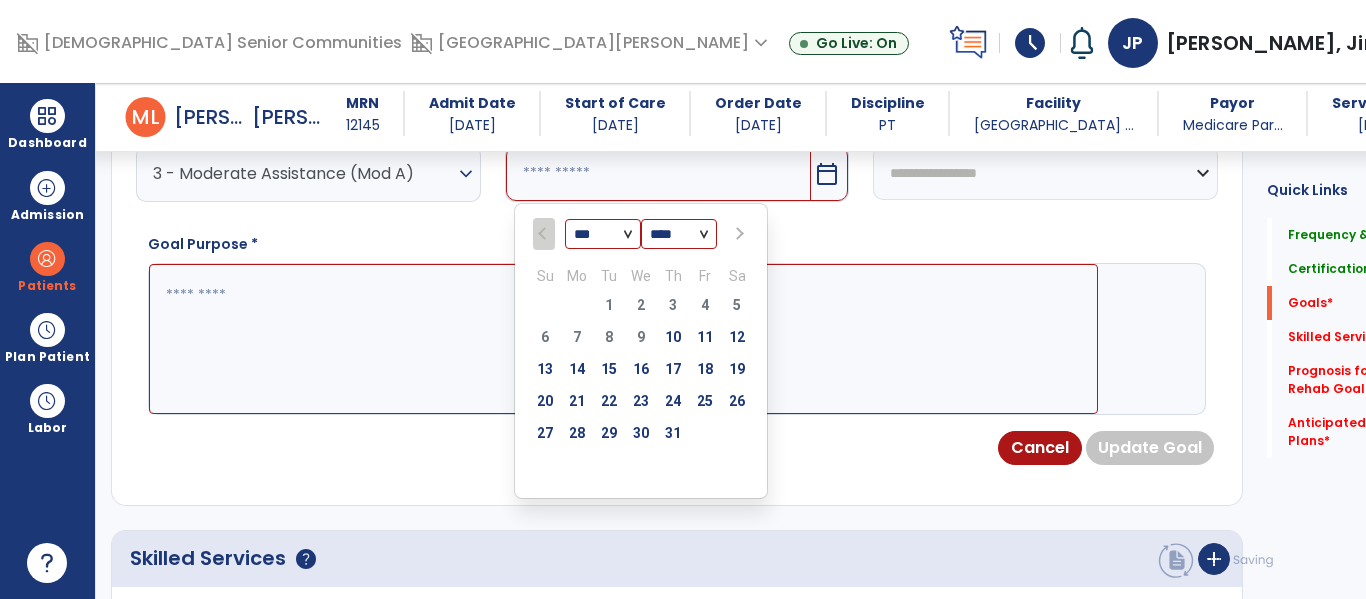 click at bounding box center [738, 234] 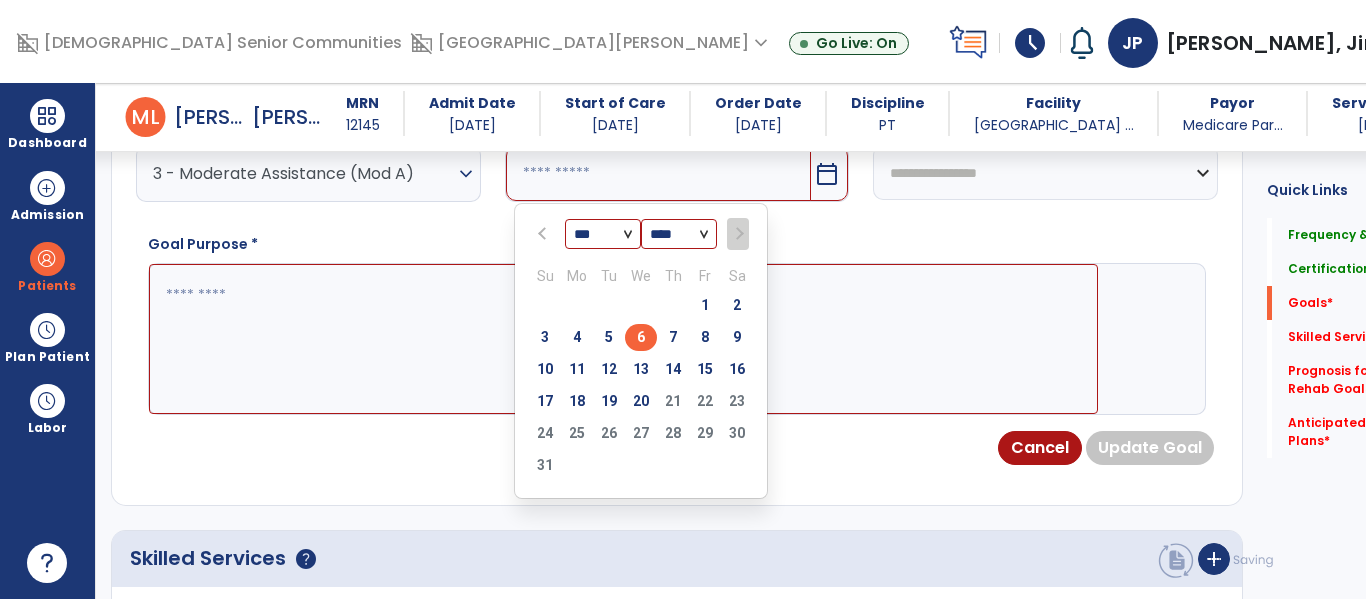 click on "6" at bounding box center (641, 337) 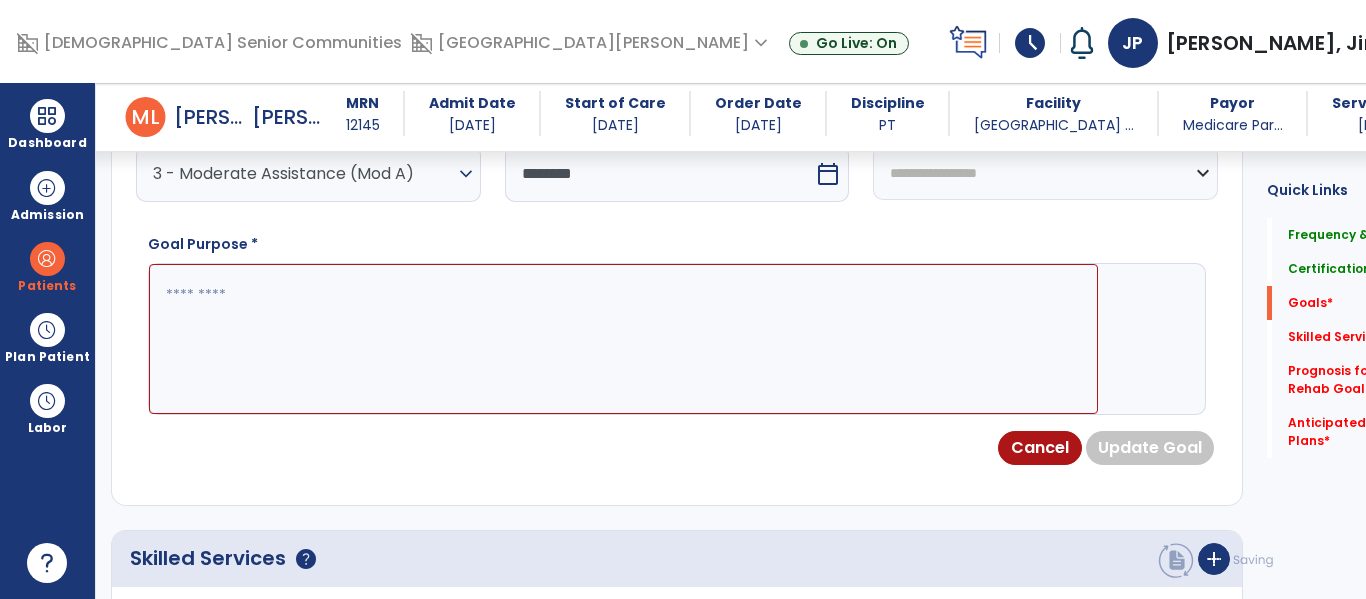 click at bounding box center [623, 339] 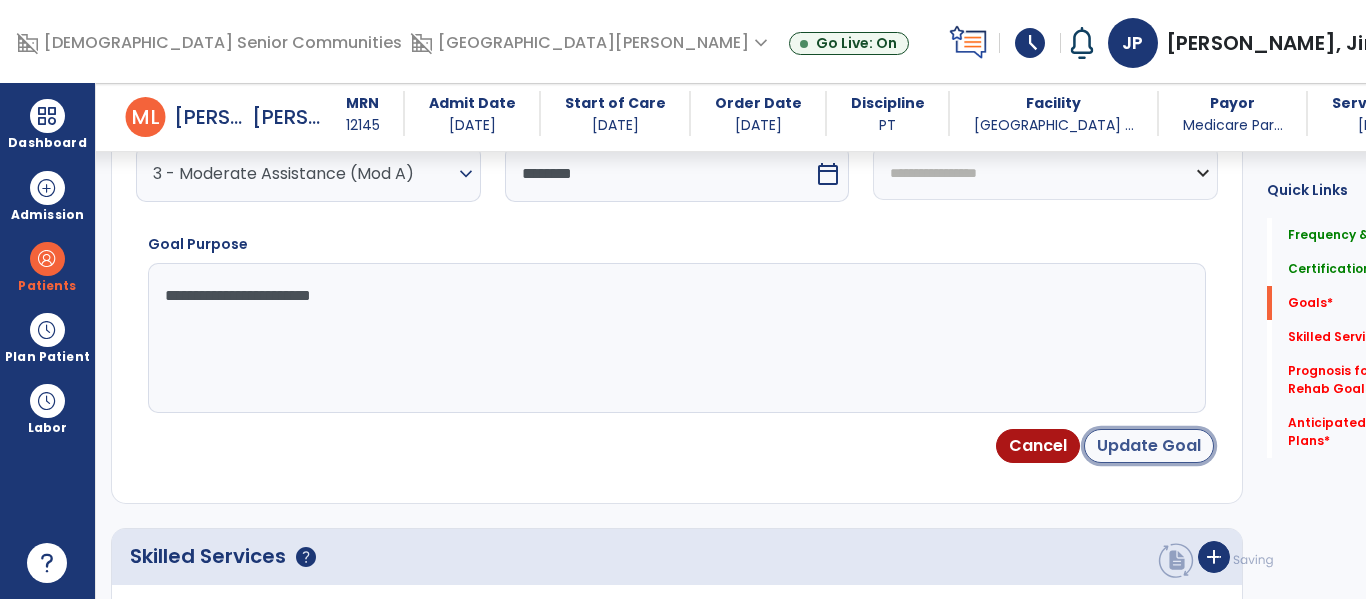 click on "Update Goal" at bounding box center [1149, 446] 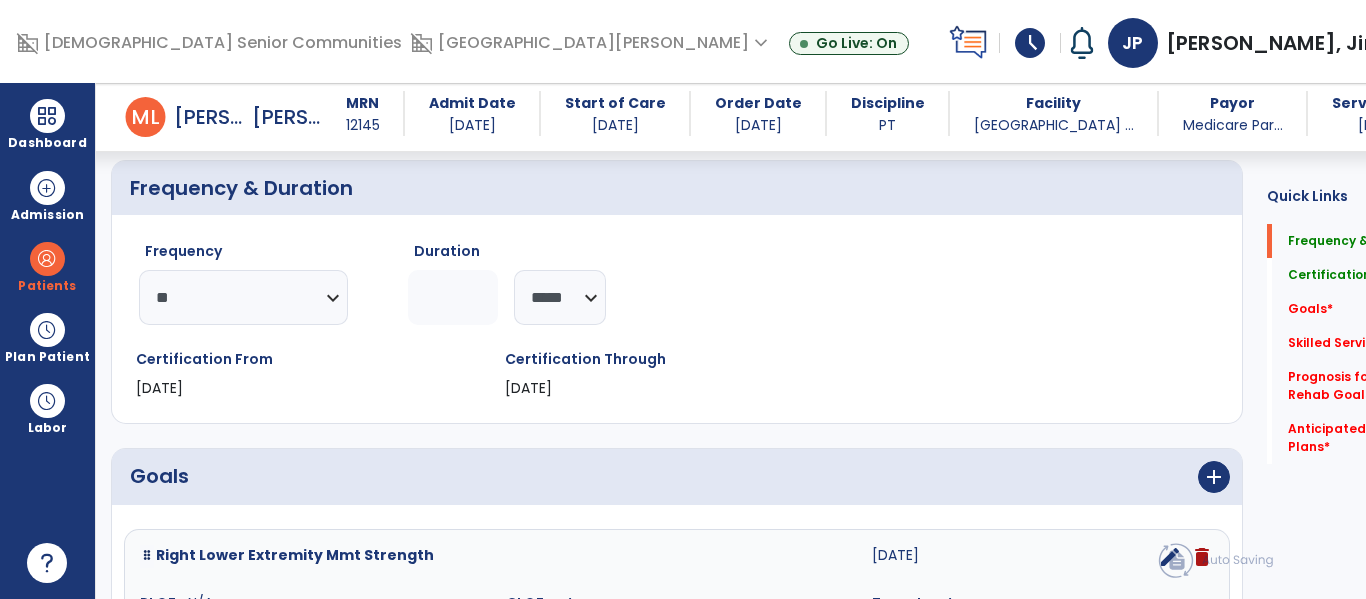 scroll, scrollTop: 170, scrollLeft: 0, axis: vertical 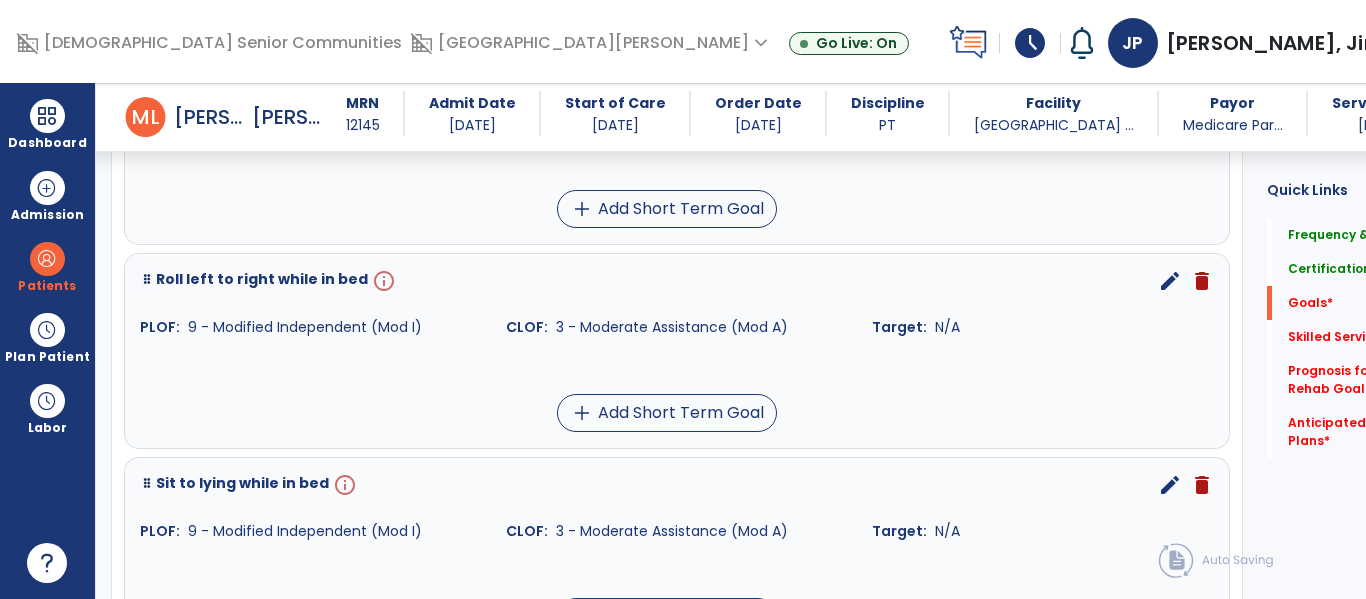 click on "edit" at bounding box center [1170, 281] 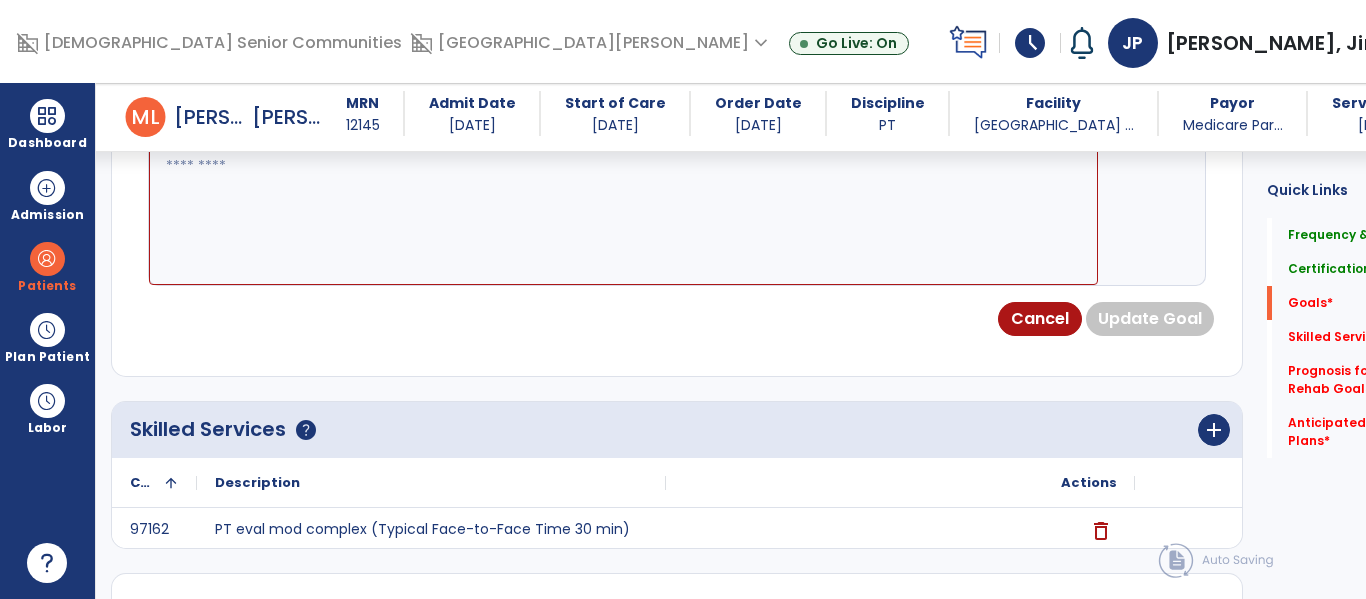 scroll, scrollTop: 534, scrollLeft: 0, axis: vertical 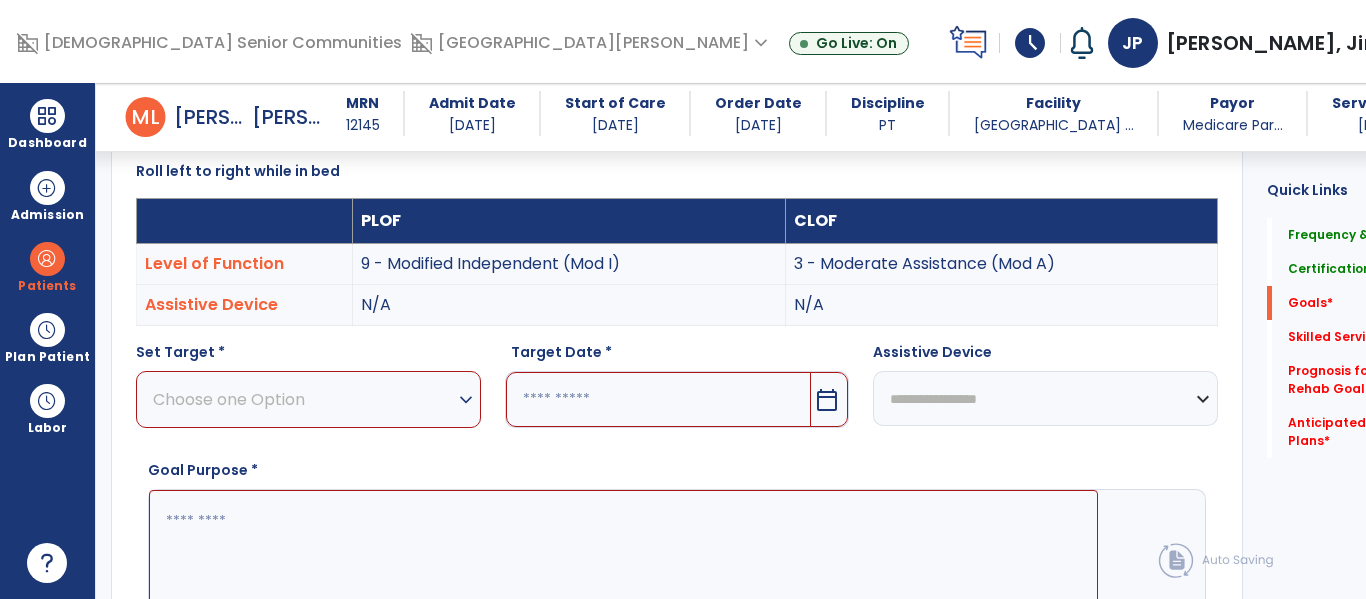 click on "Choose one Option   expand_more" at bounding box center [308, 399] 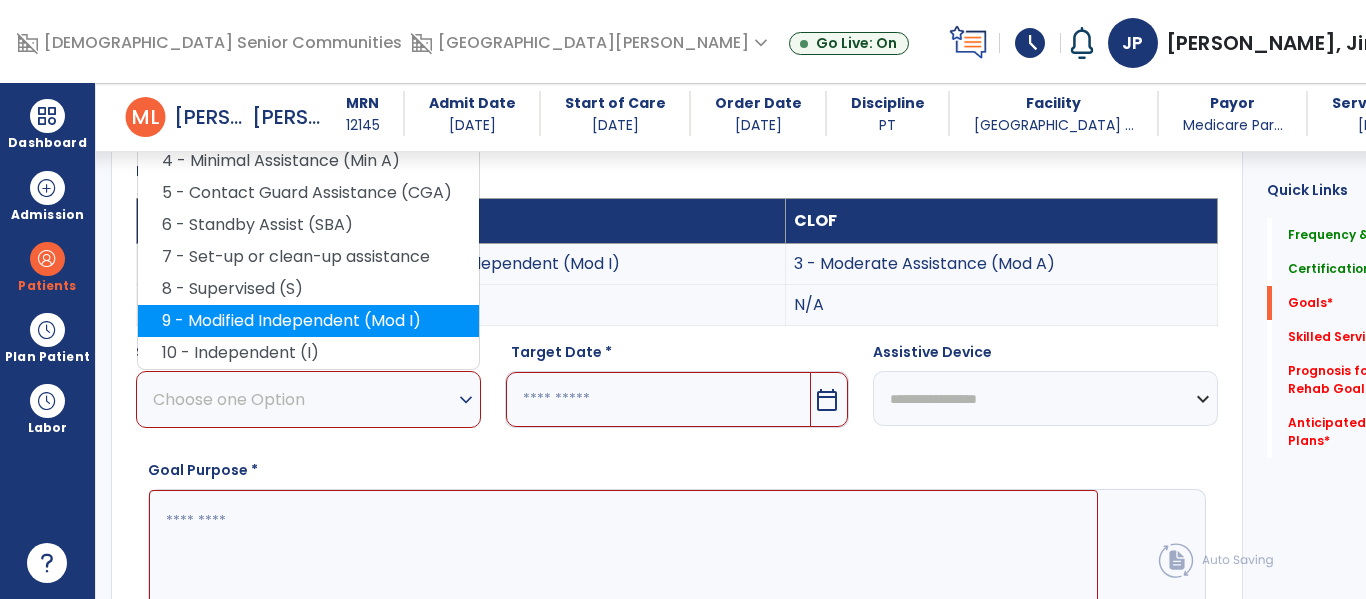 click on "9 - Modified Independent (Mod I)" at bounding box center (308, 321) 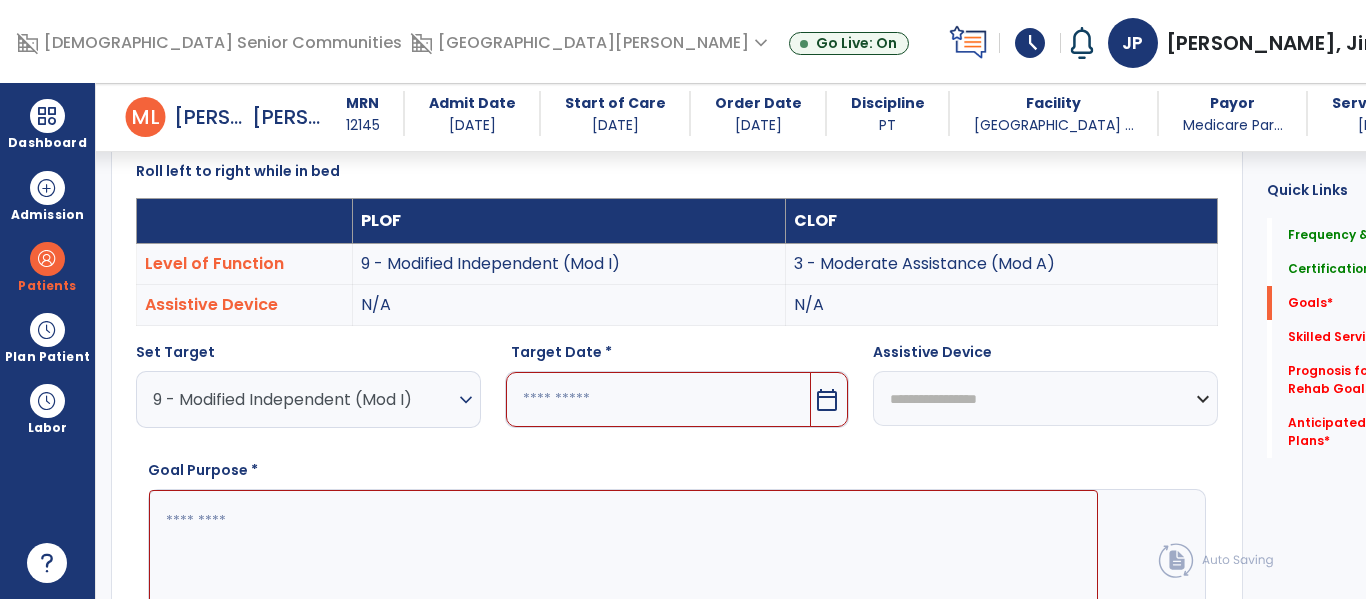 click on "calendar_today" at bounding box center [829, 399] 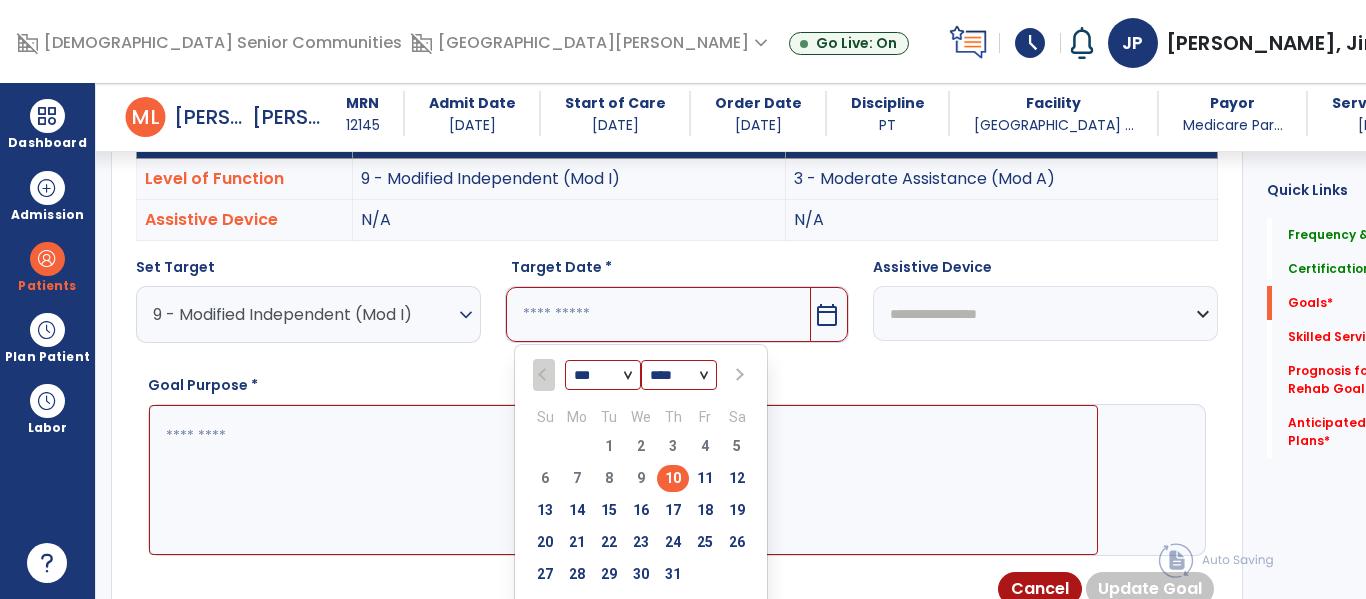 scroll, scrollTop: 634, scrollLeft: 0, axis: vertical 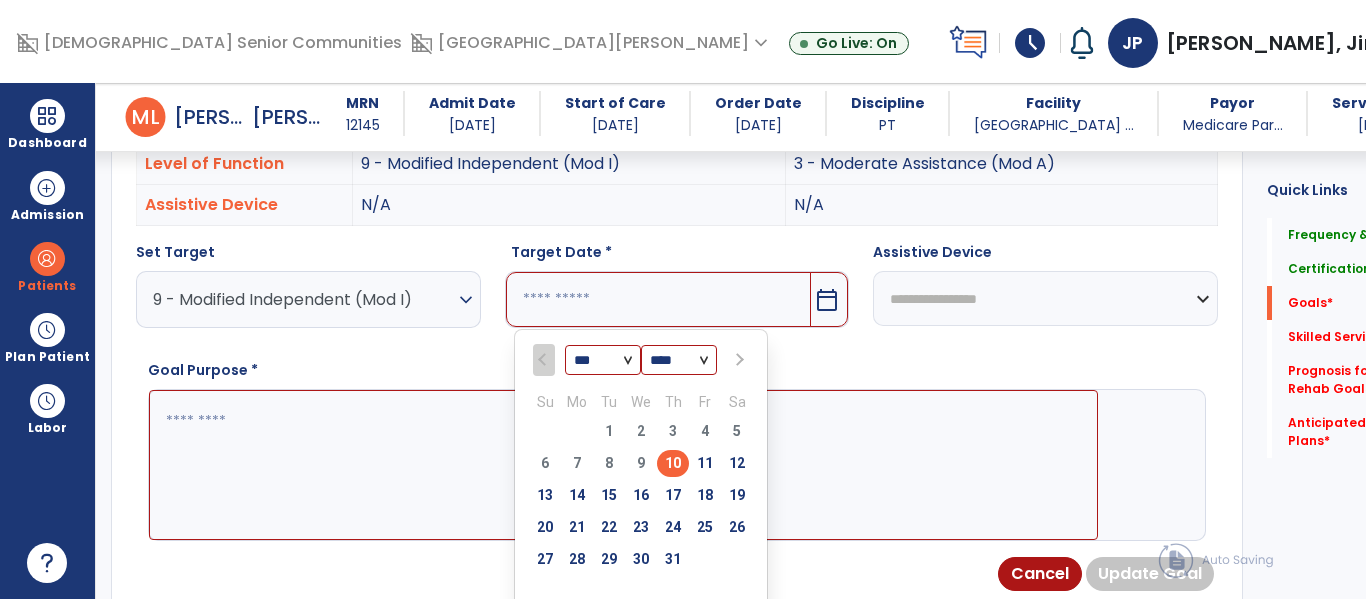 click at bounding box center (737, 360) 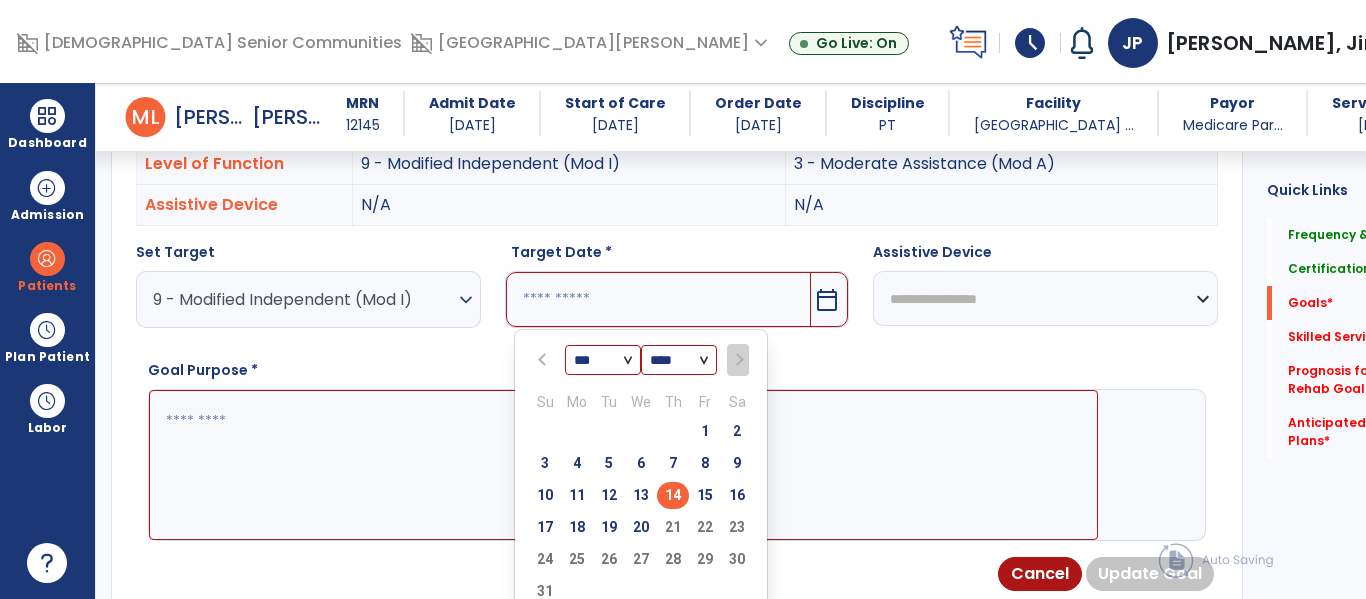 click on "14" at bounding box center (673, 495) 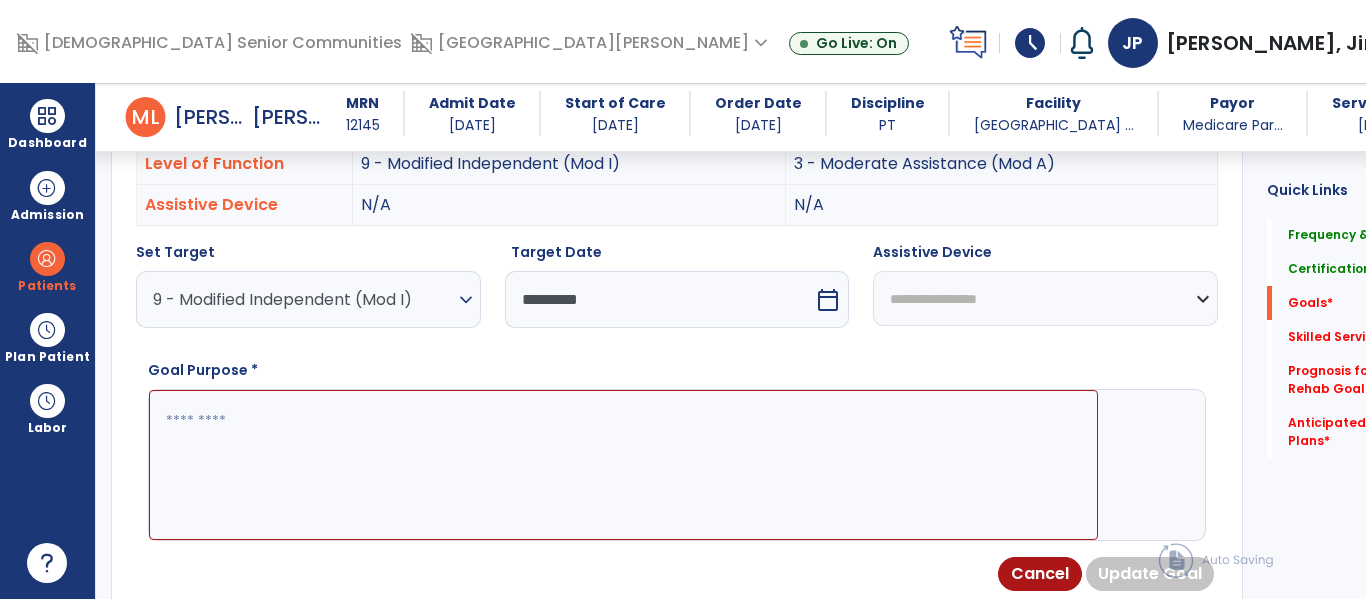 click at bounding box center (623, 465) 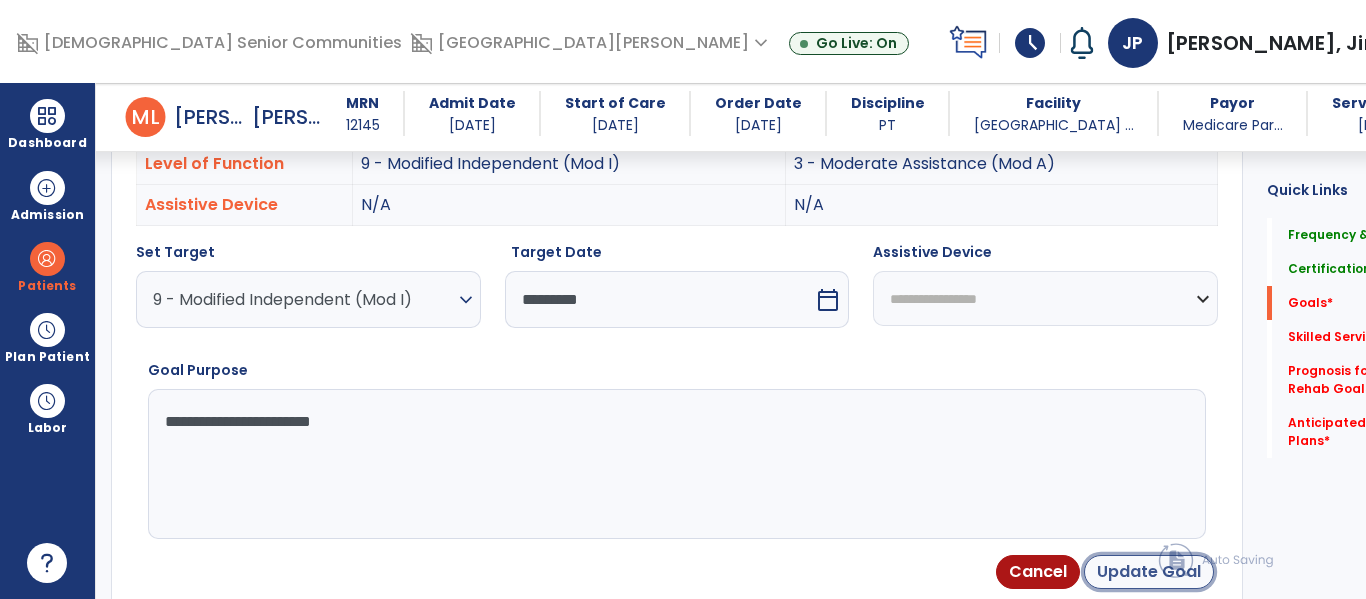 click on "Update Goal" at bounding box center [1149, 572] 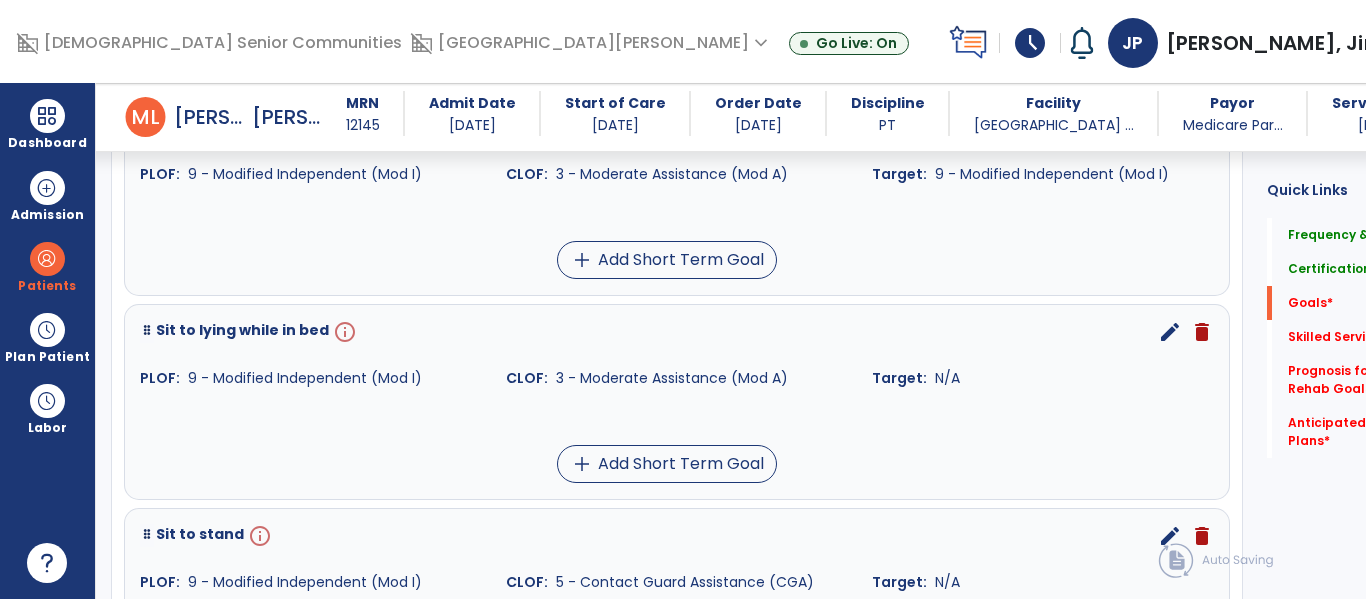 click on "edit" at bounding box center (1170, 332) 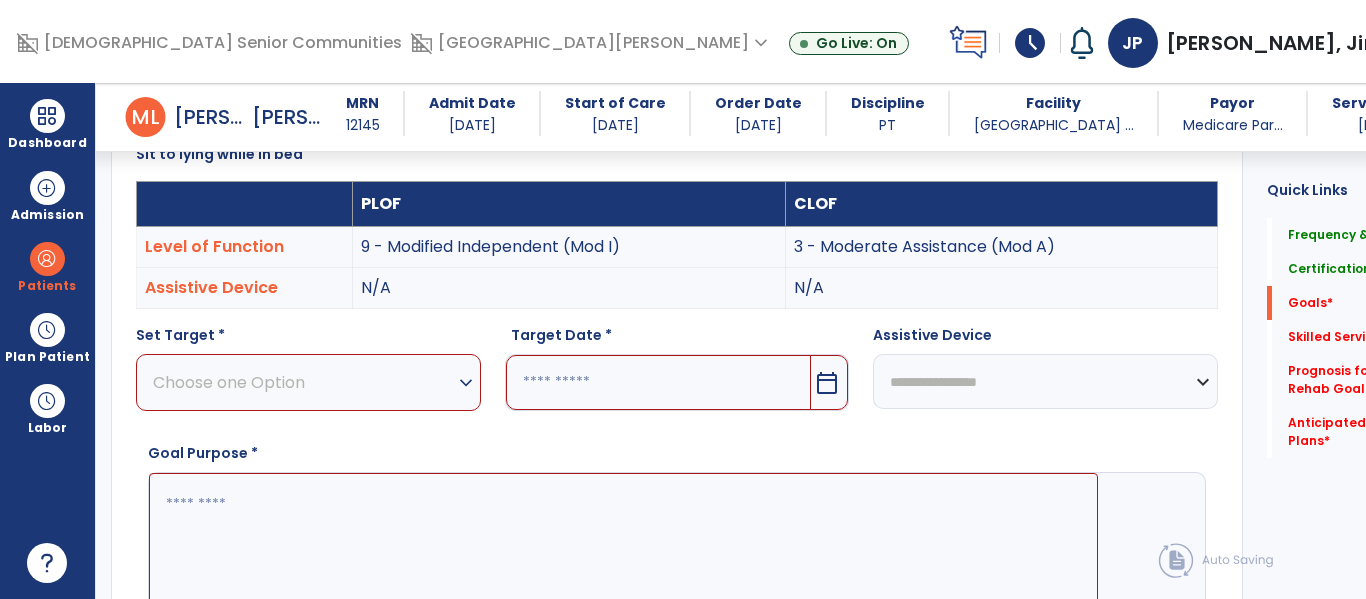 scroll, scrollTop: 534, scrollLeft: 0, axis: vertical 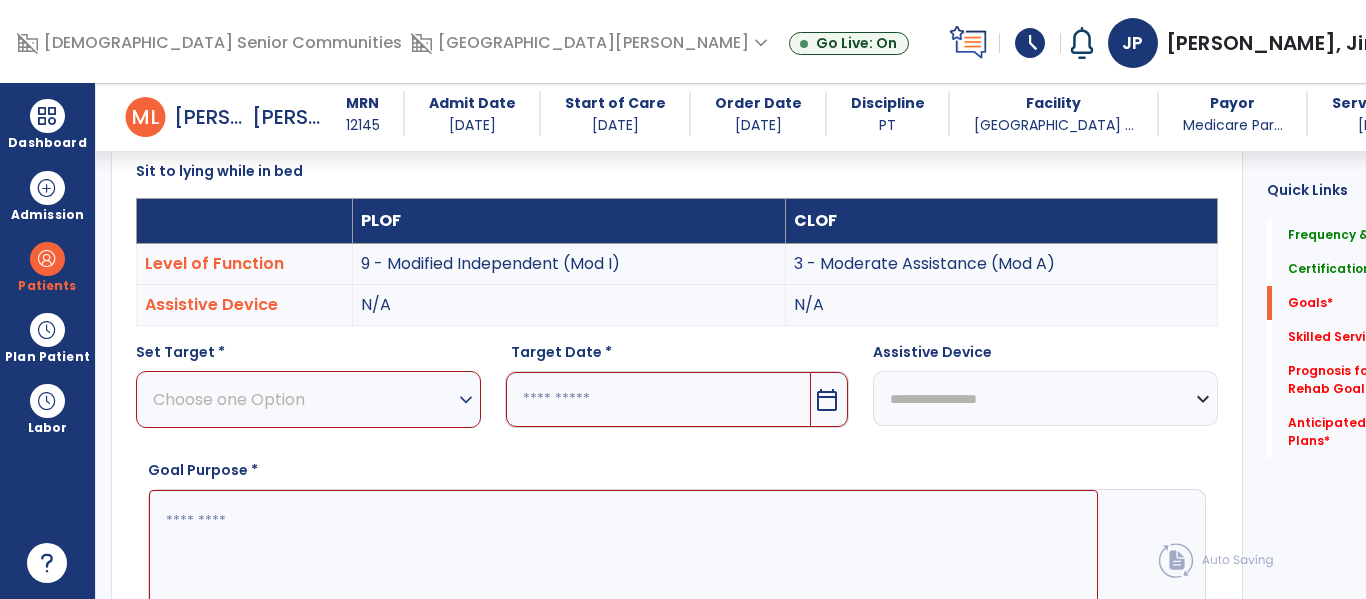 click on "expand_more" at bounding box center [466, 400] 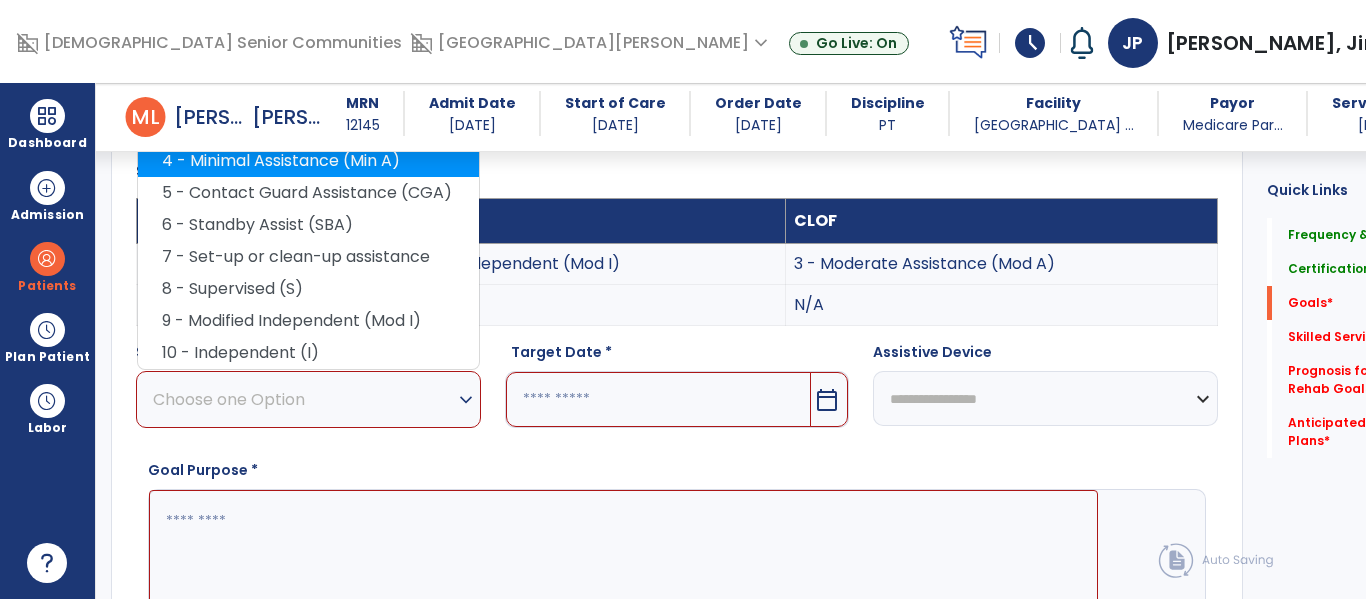 click on "4 - Minimal Assistance (Min A)" at bounding box center (308, 161) 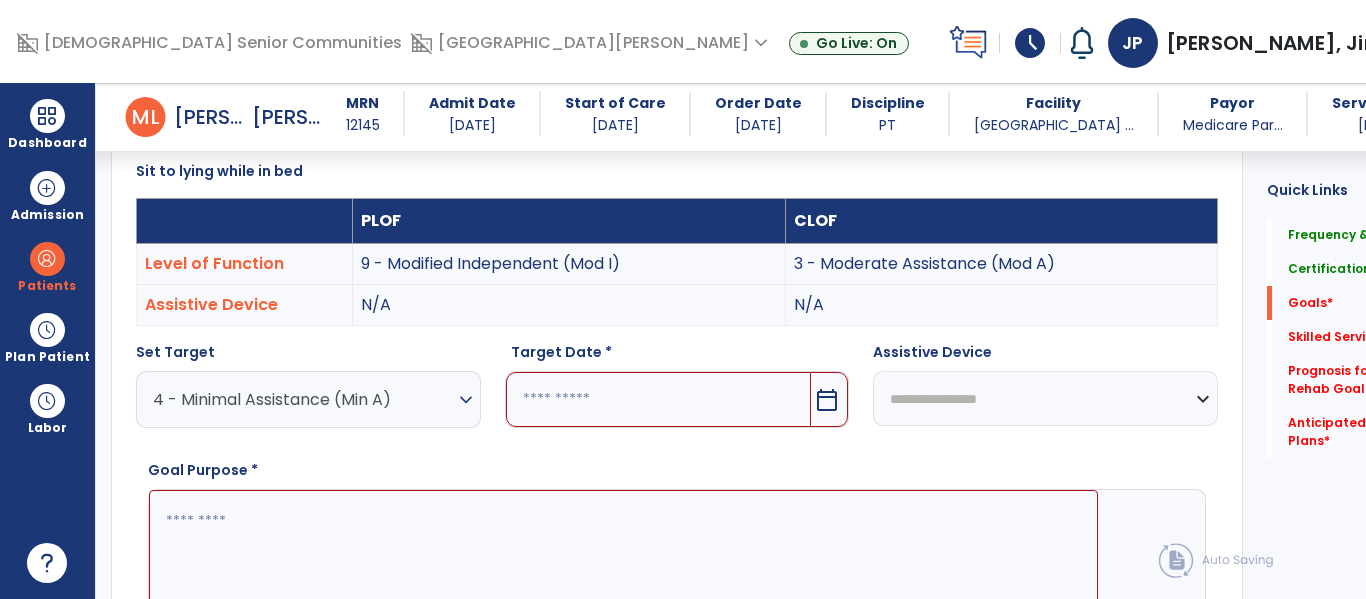 click on "calendar_today" at bounding box center (829, 399) 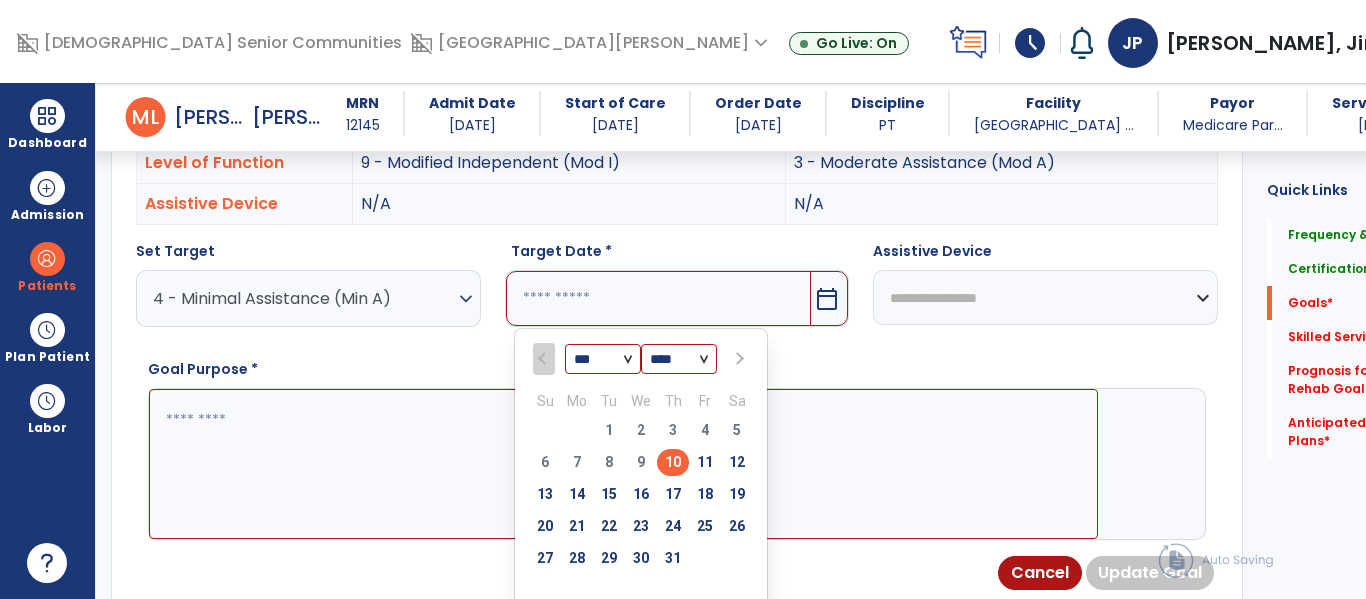 scroll, scrollTop: 672, scrollLeft: 0, axis: vertical 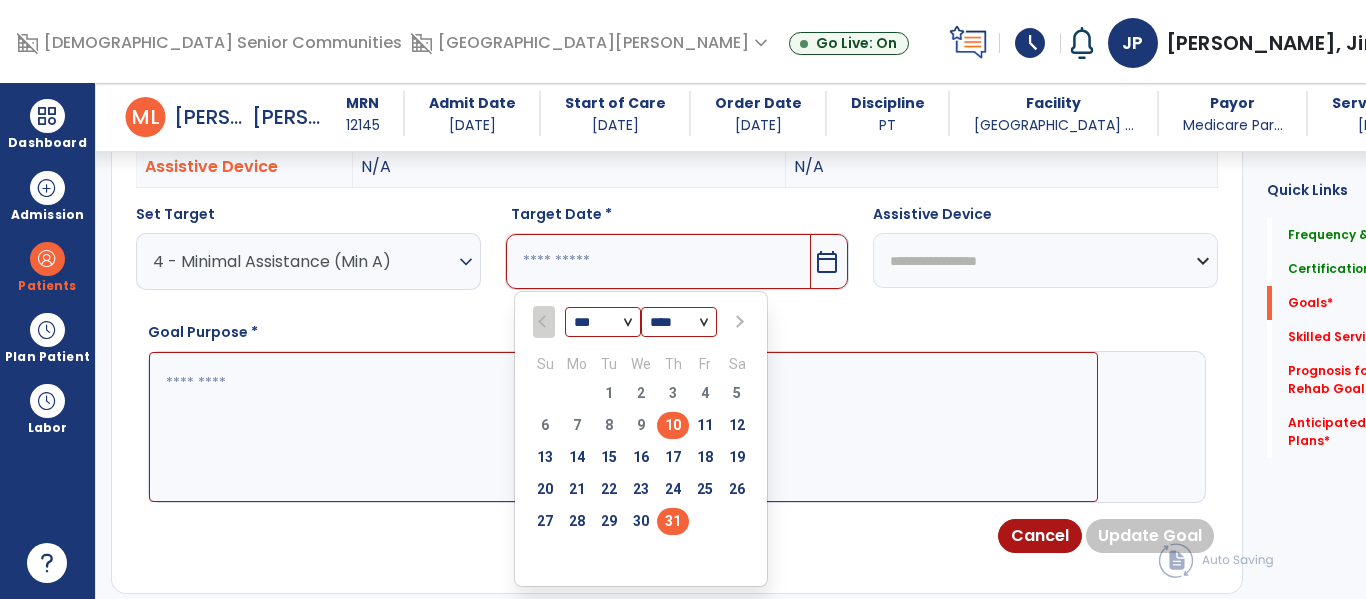 click on "31" at bounding box center (673, 521) 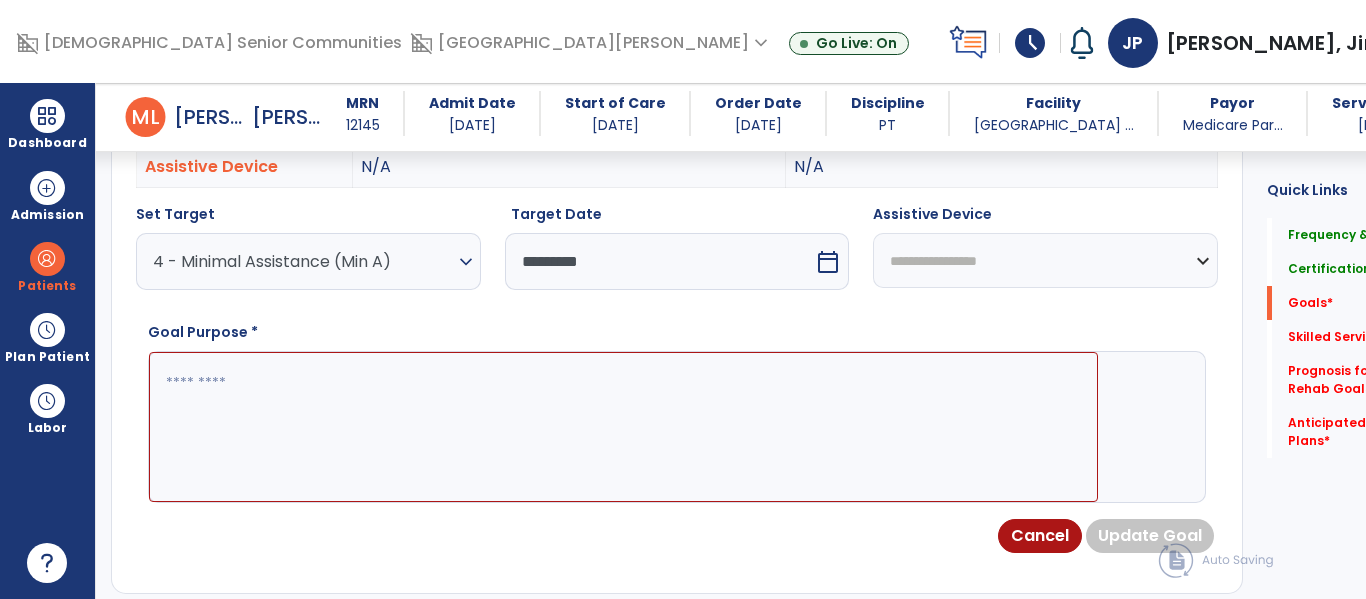 click at bounding box center (623, 427) 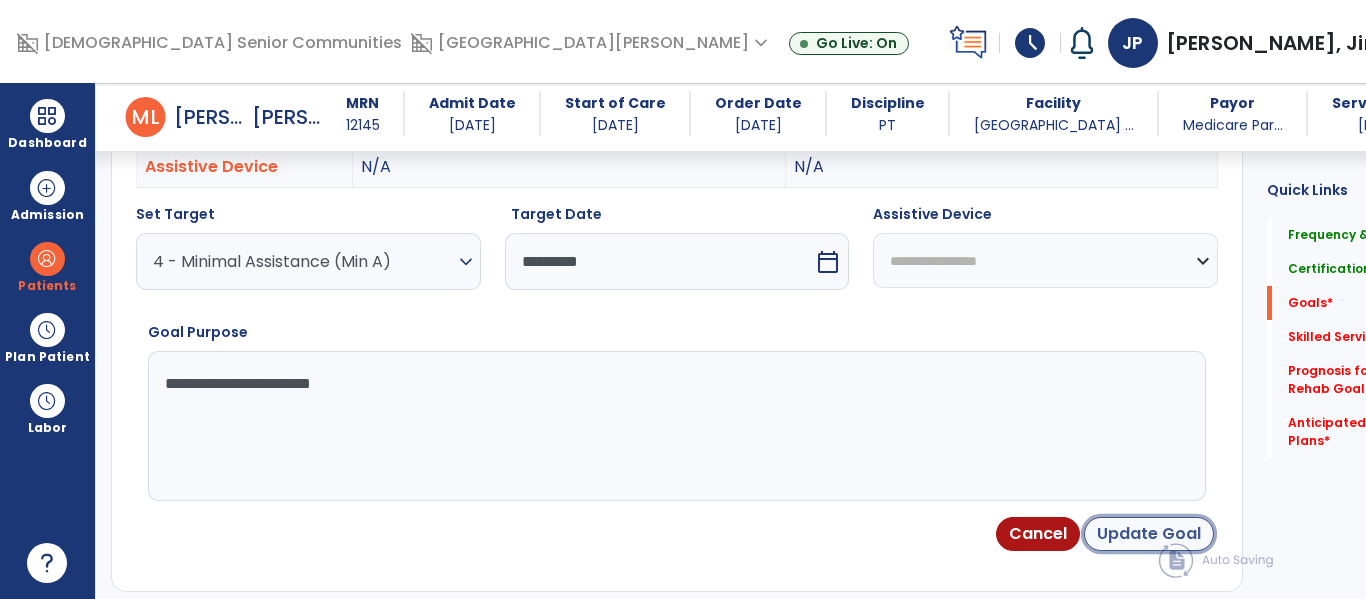 click on "Update Goal" at bounding box center (1149, 534) 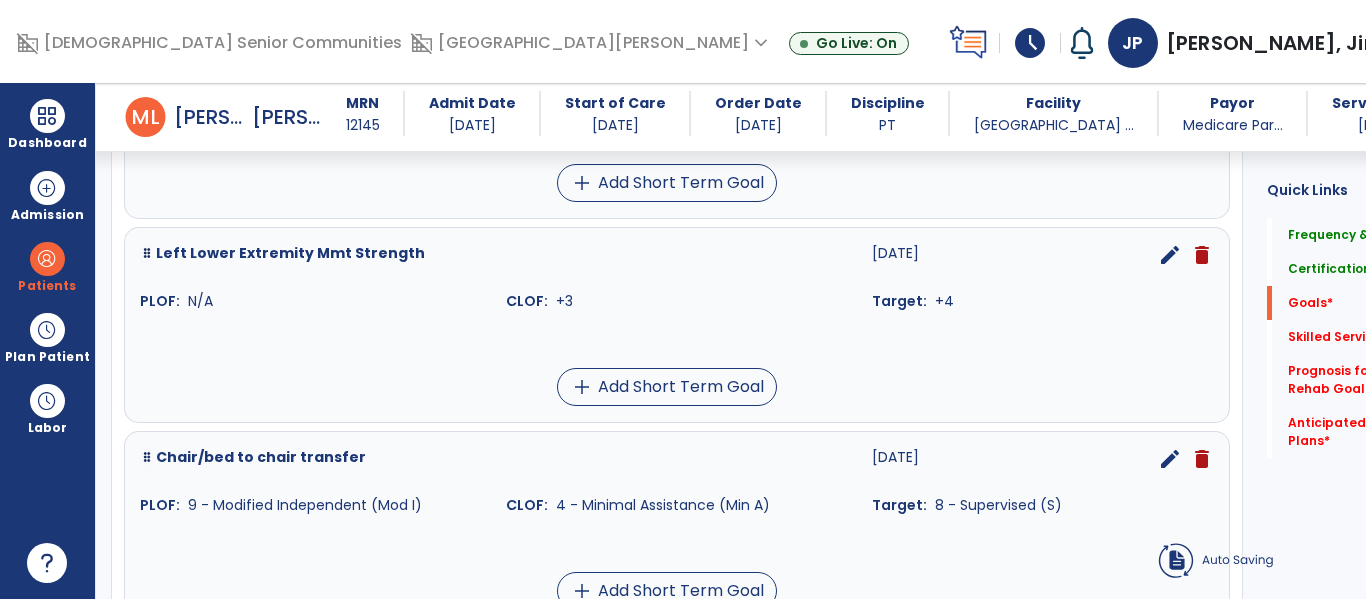 scroll, scrollTop: 80, scrollLeft: 0, axis: vertical 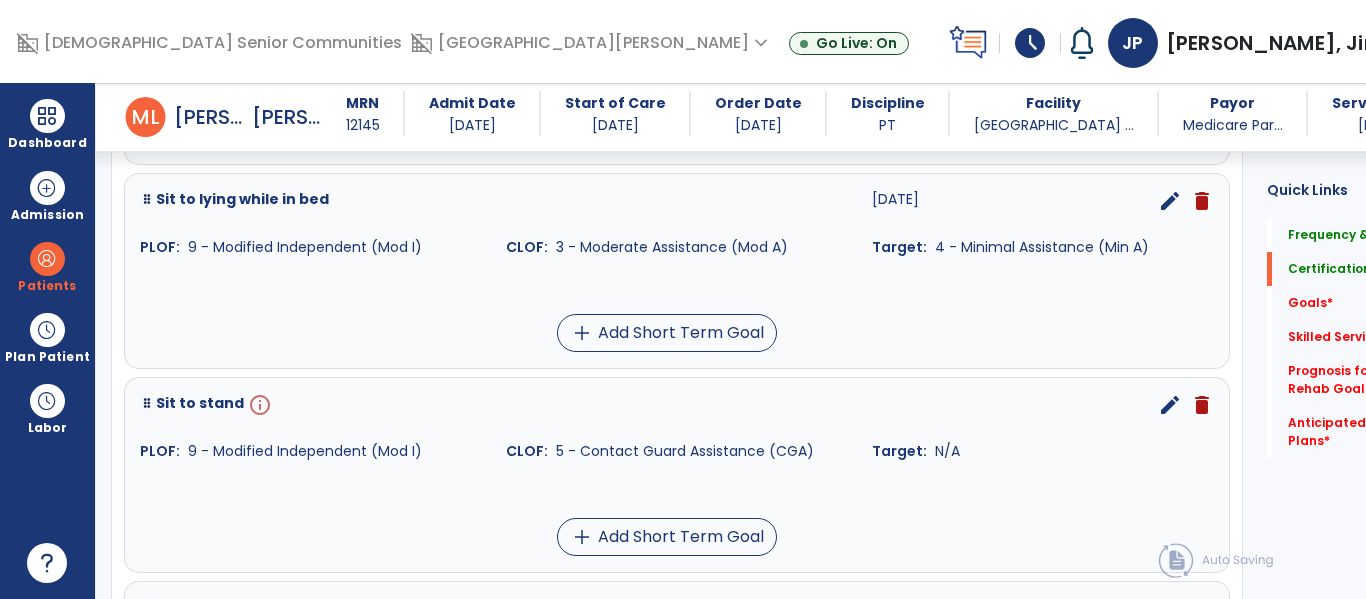 click on "edit" at bounding box center (1170, 405) 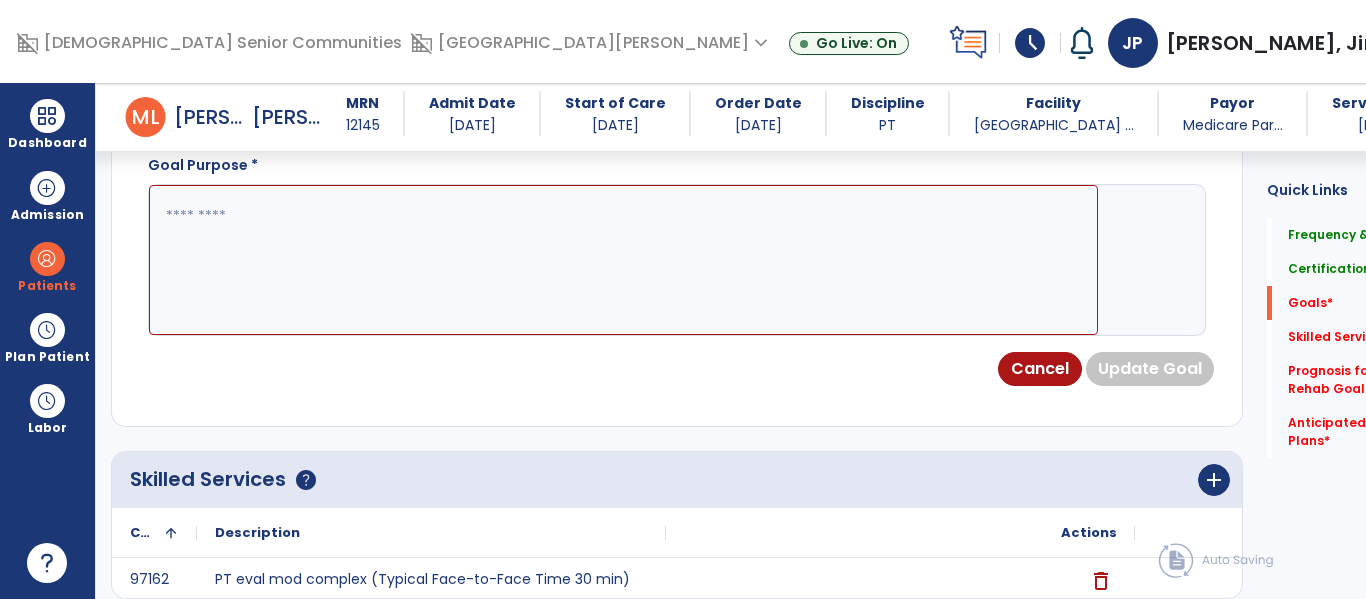 scroll, scrollTop: 534, scrollLeft: 0, axis: vertical 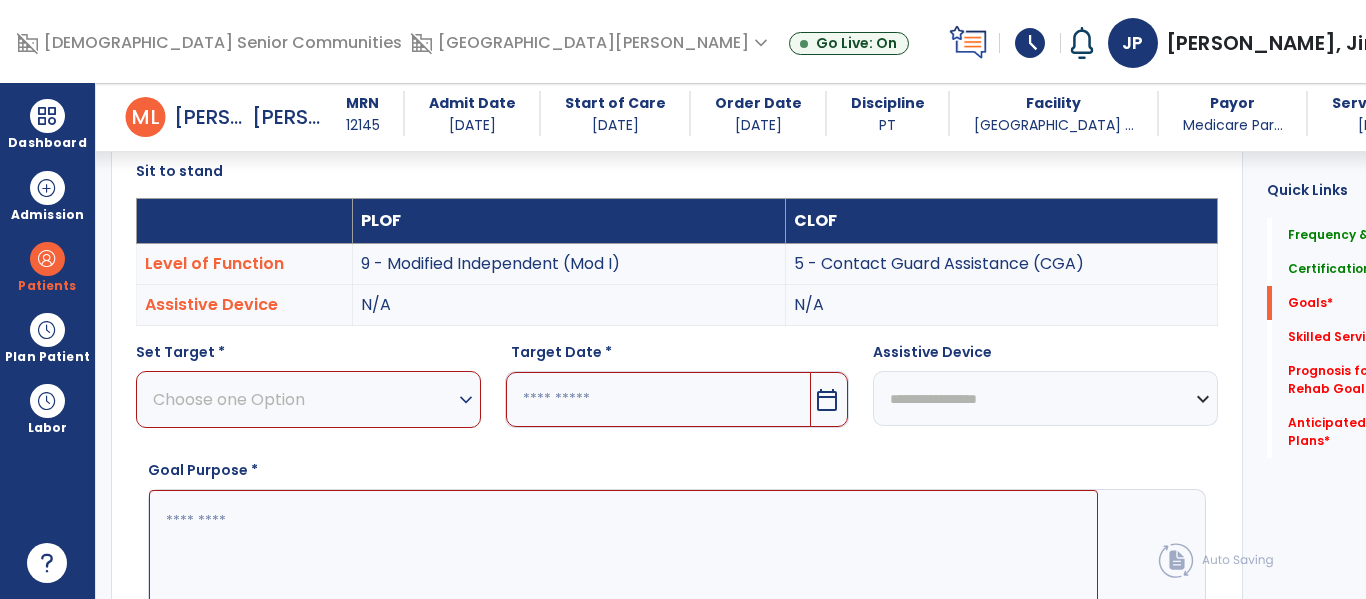 click on "Choose one Option   expand_more" at bounding box center [308, 399] 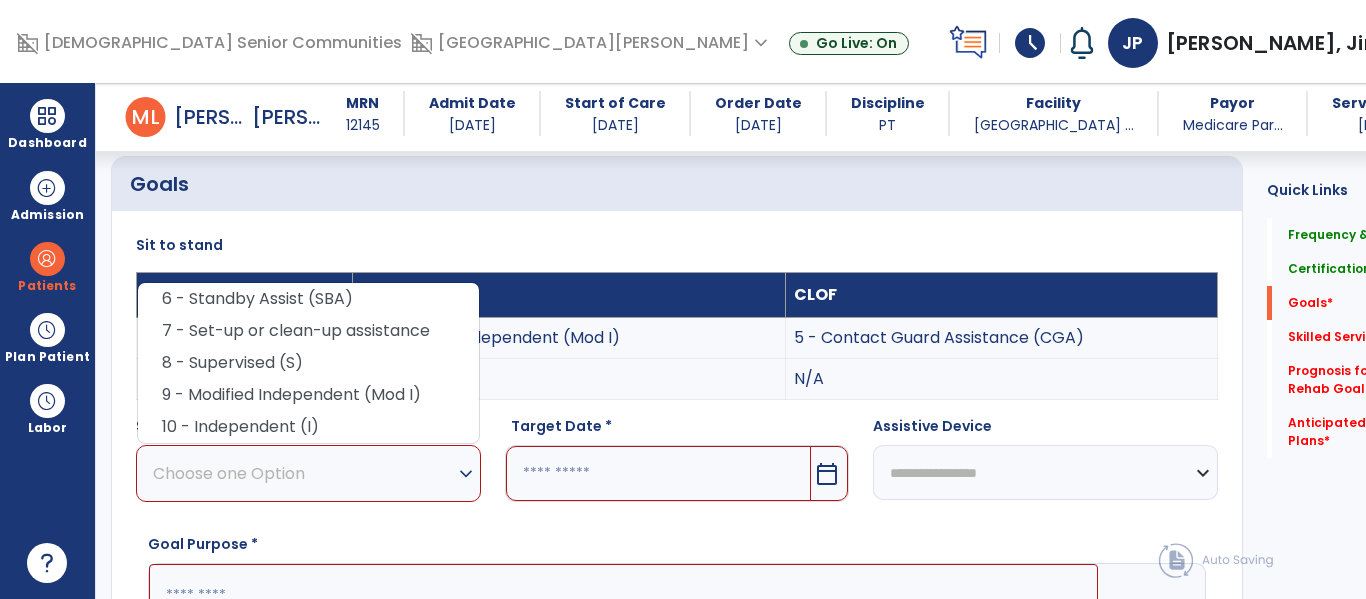 scroll, scrollTop: 388, scrollLeft: 0, axis: vertical 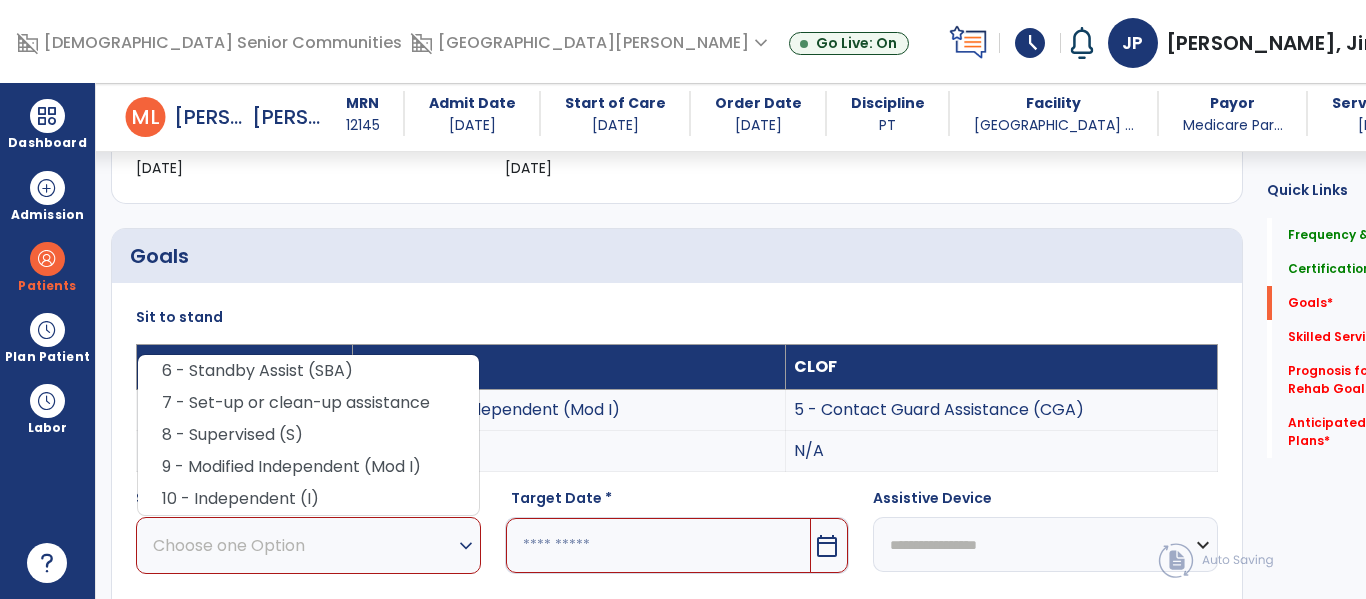 click on "**********" at bounding box center (677, 580) 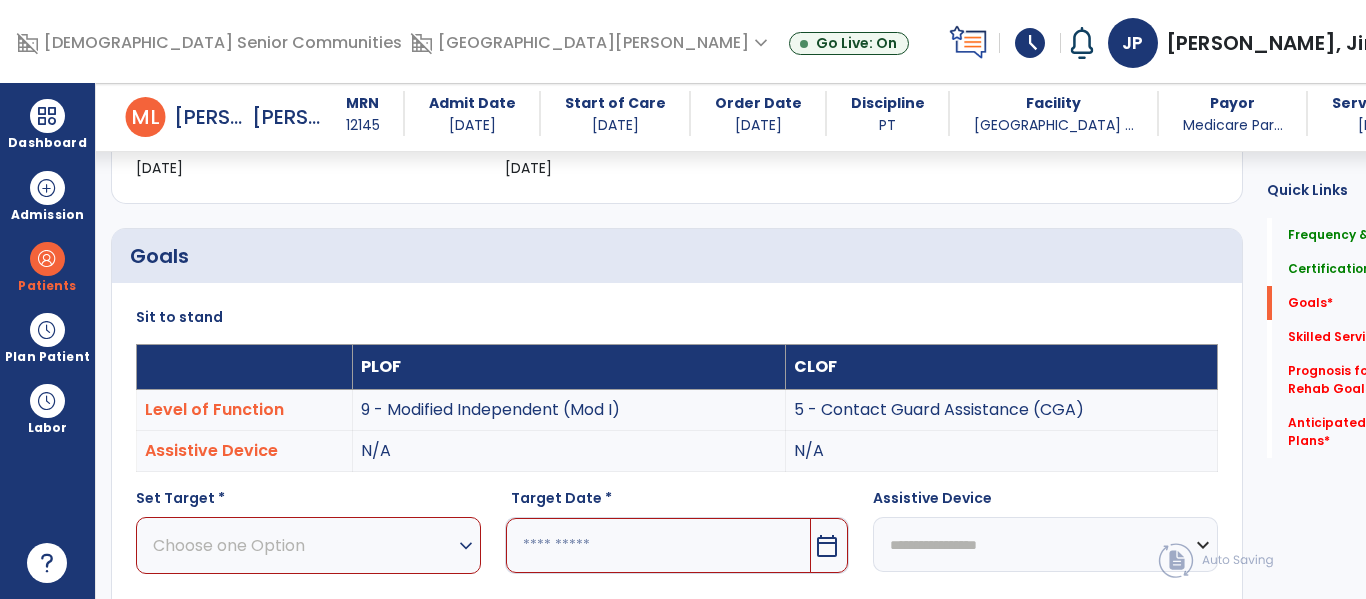 click on "expand_more" at bounding box center (466, 546) 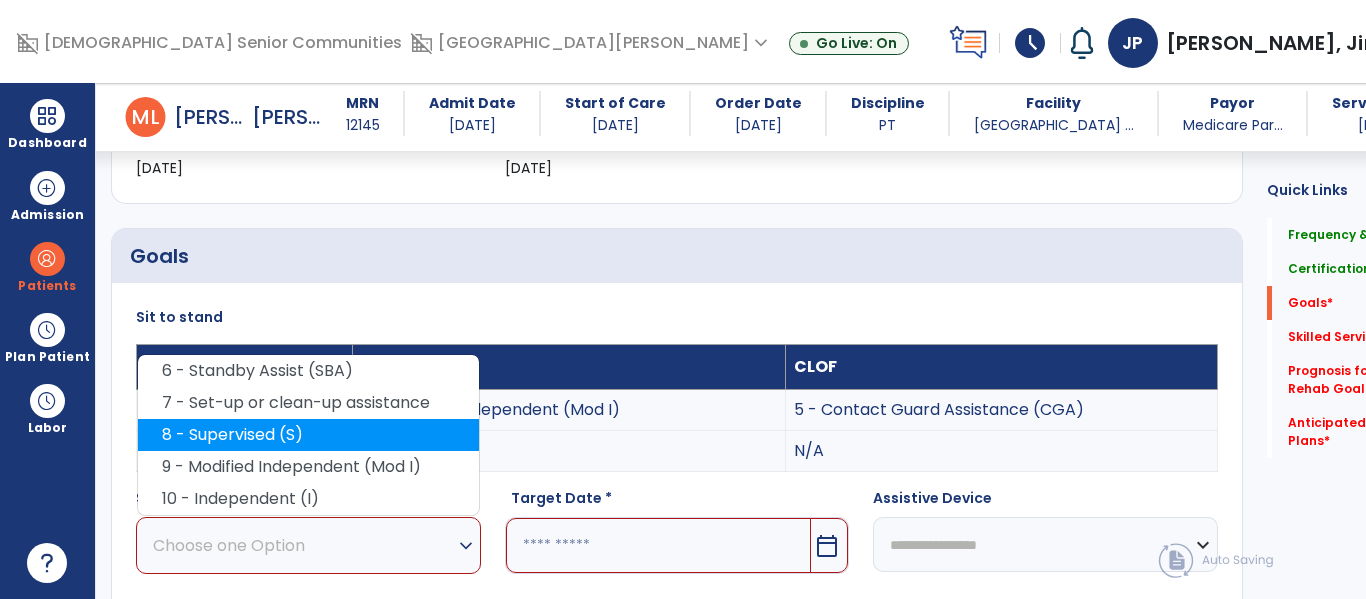 click on "8 - Supervised (S)" at bounding box center (308, 435) 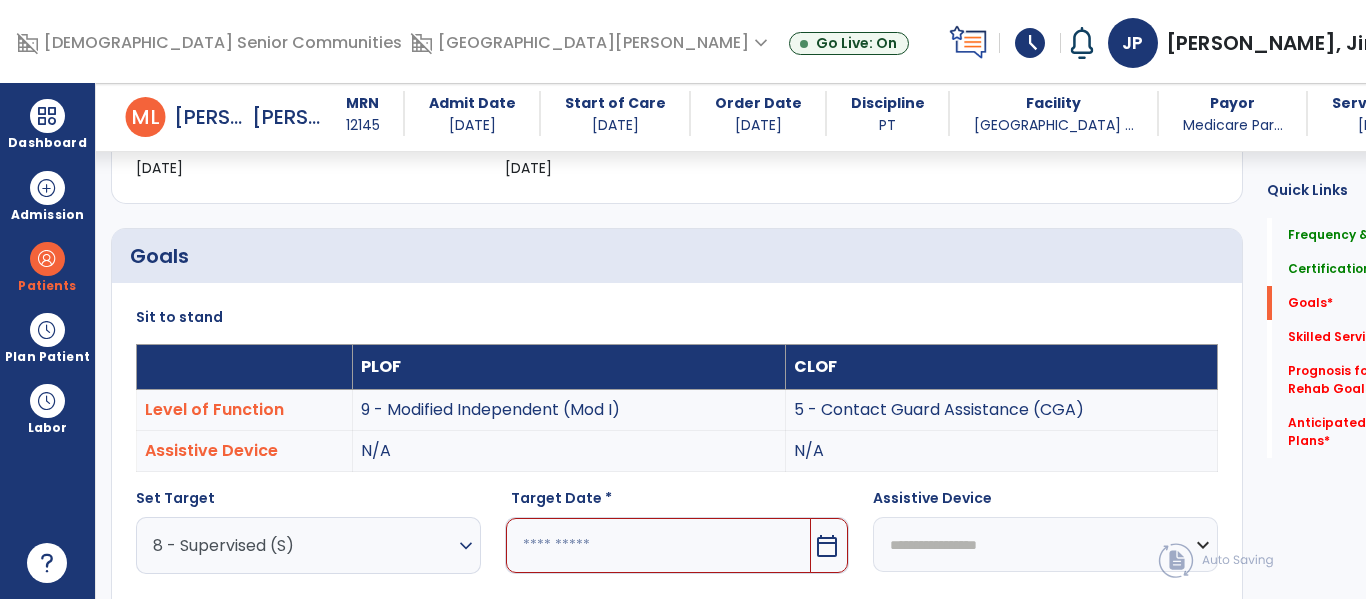 click on "calendar_today" at bounding box center (827, 546) 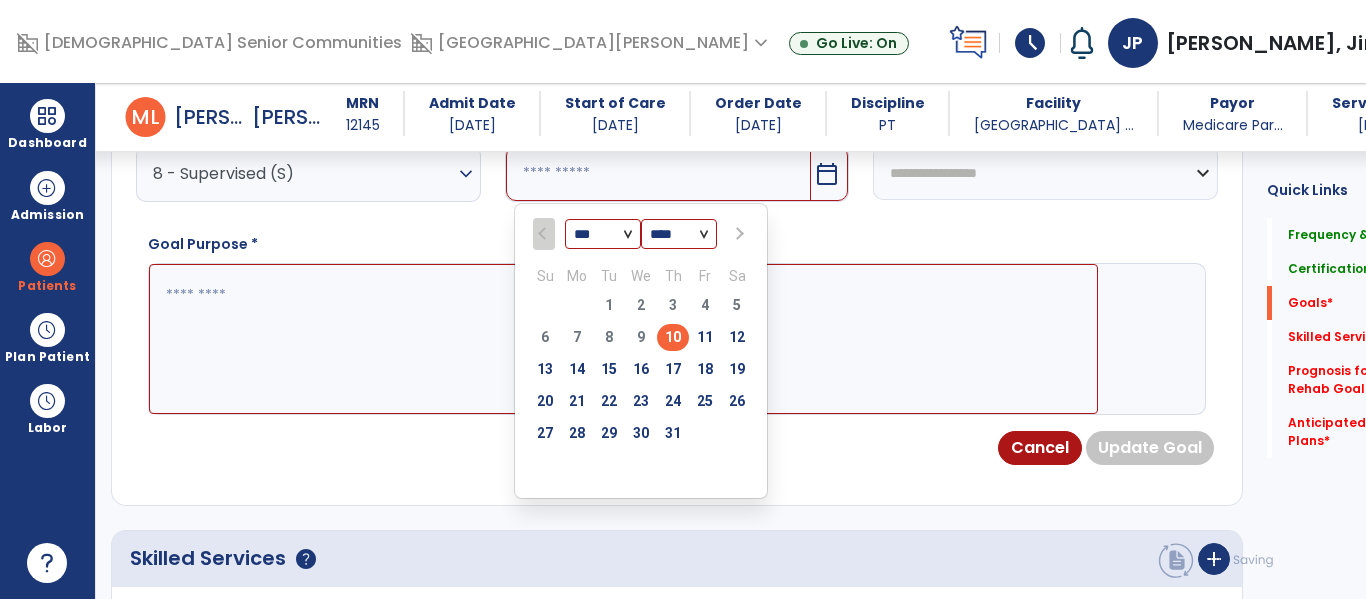 click at bounding box center (737, 234) 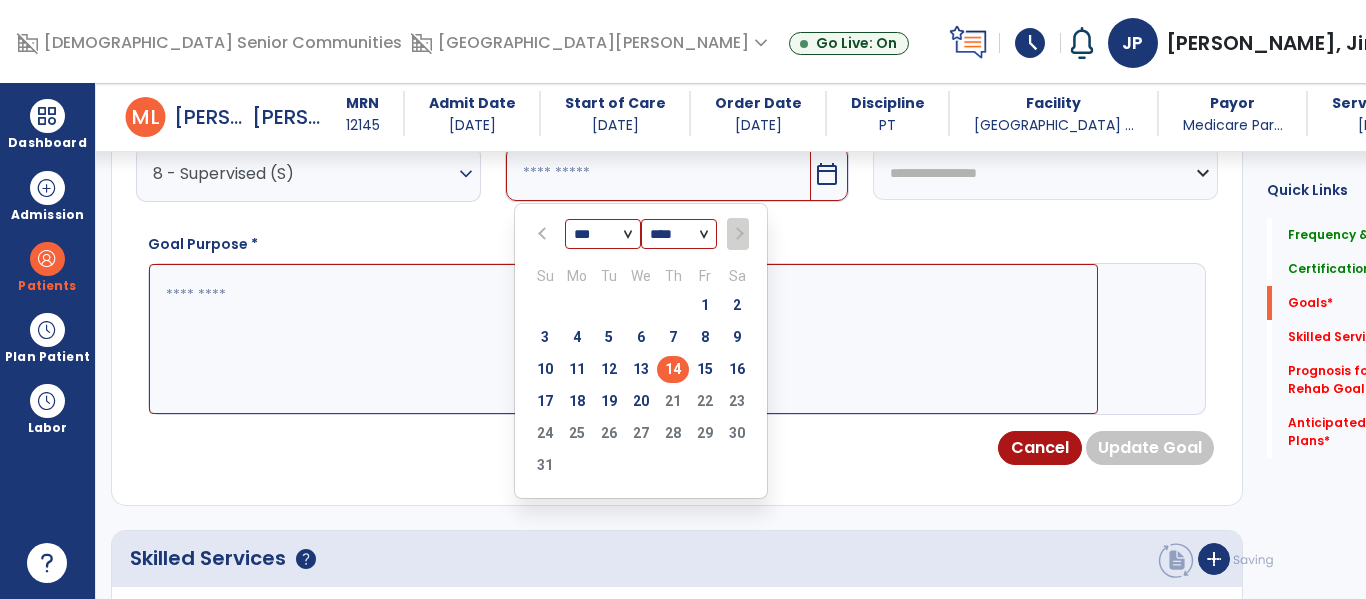 click on "14" at bounding box center [673, 369] 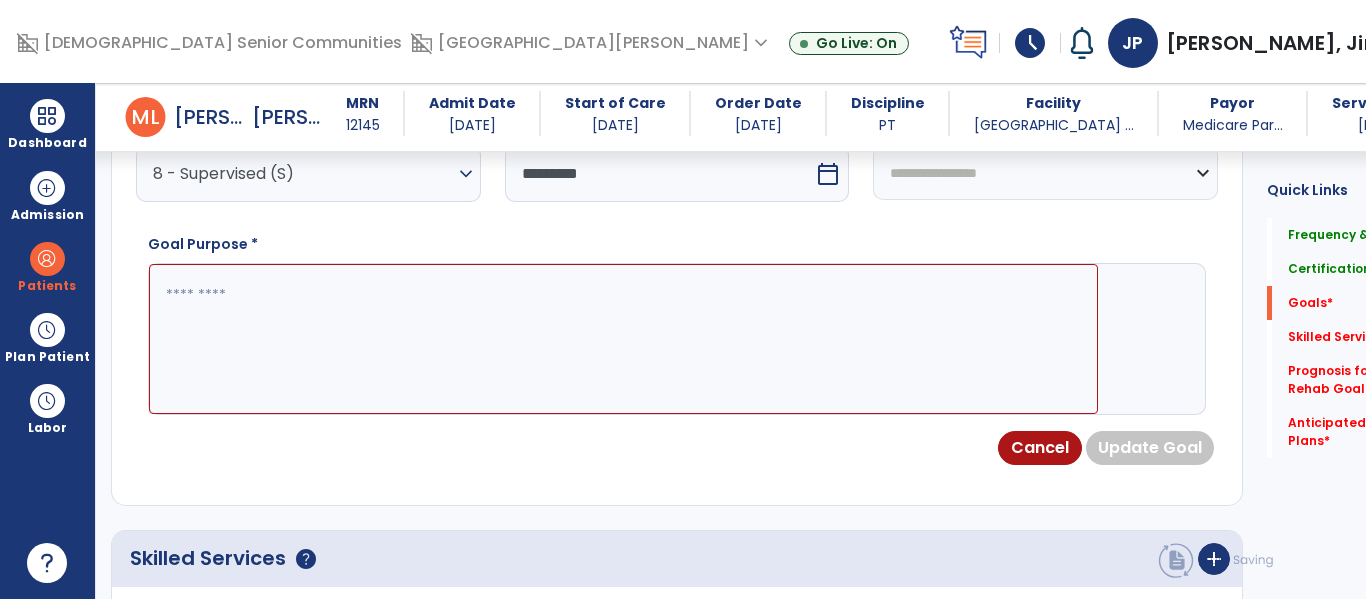 click at bounding box center [623, 339] 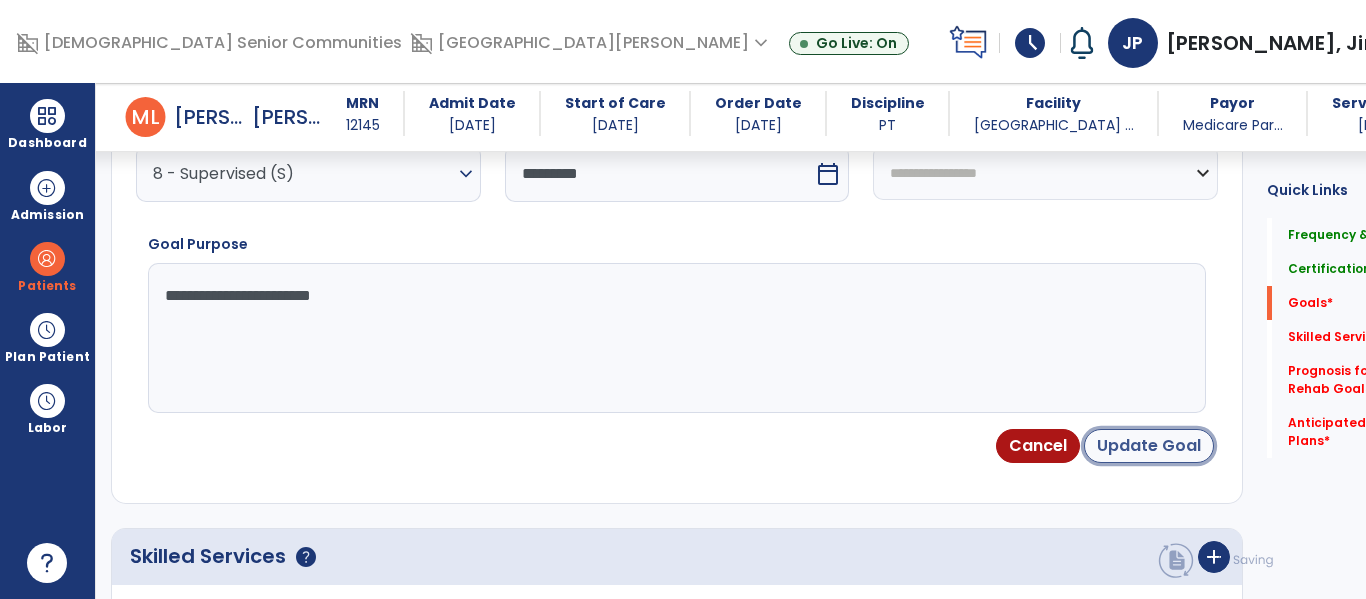 click on "Update Goal" at bounding box center [1149, 446] 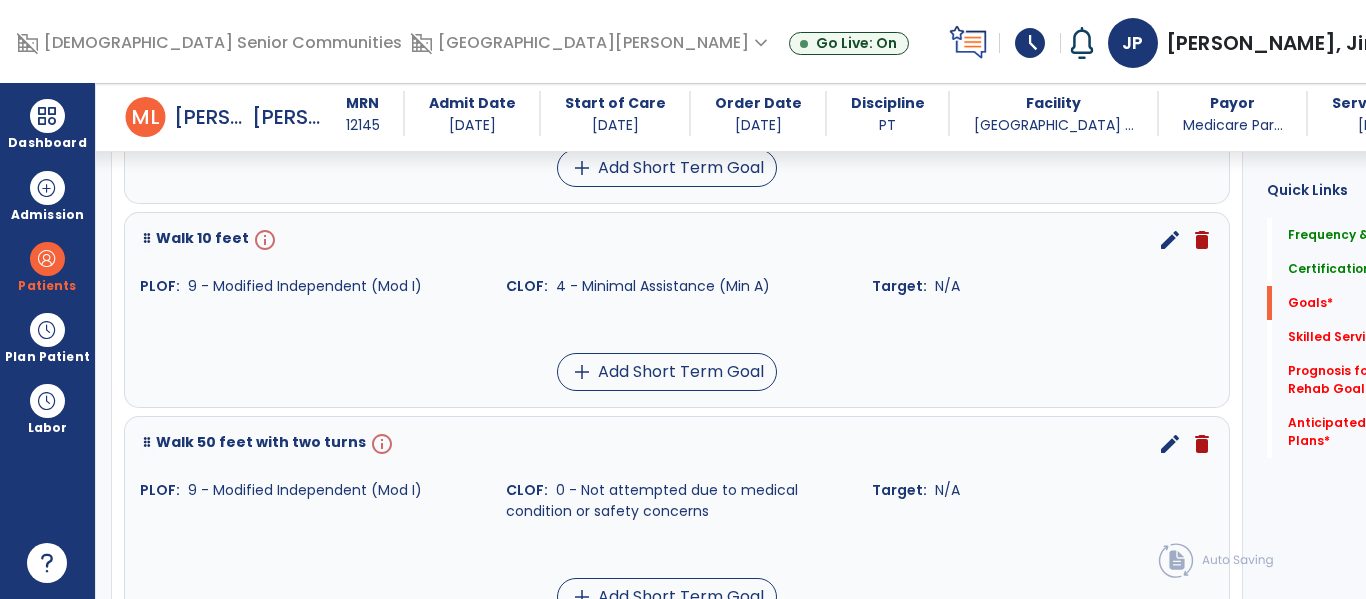 click on "edit" at bounding box center (1170, 240) 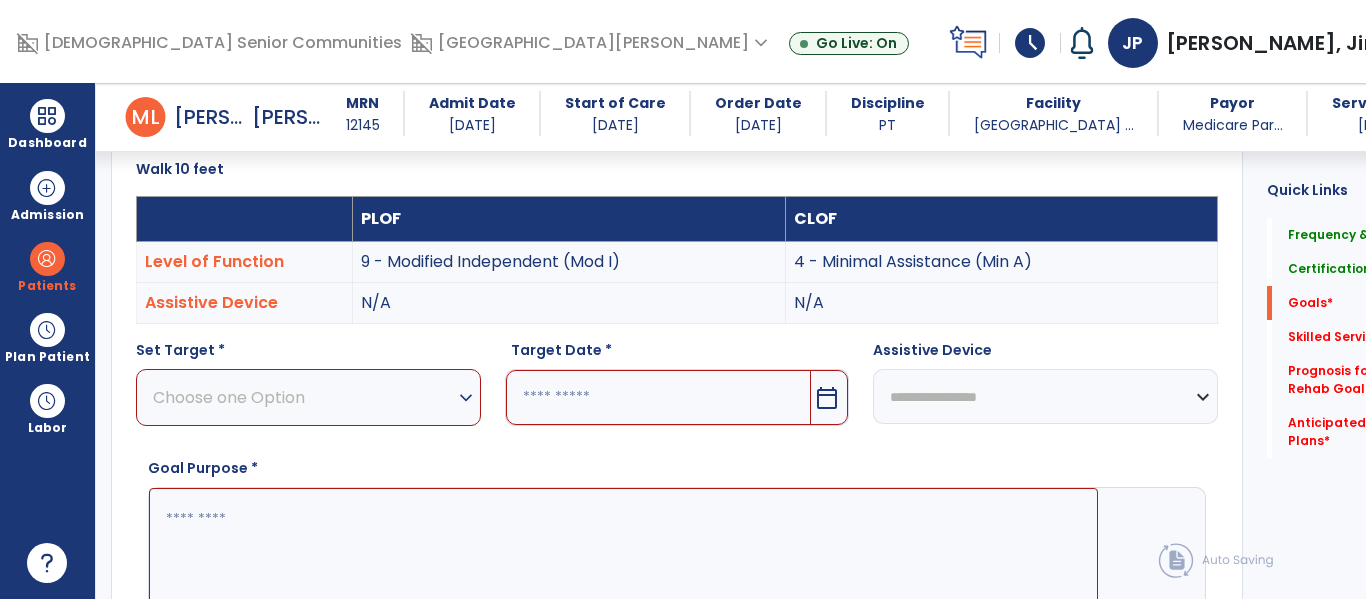scroll, scrollTop: 534, scrollLeft: 0, axis: vertical 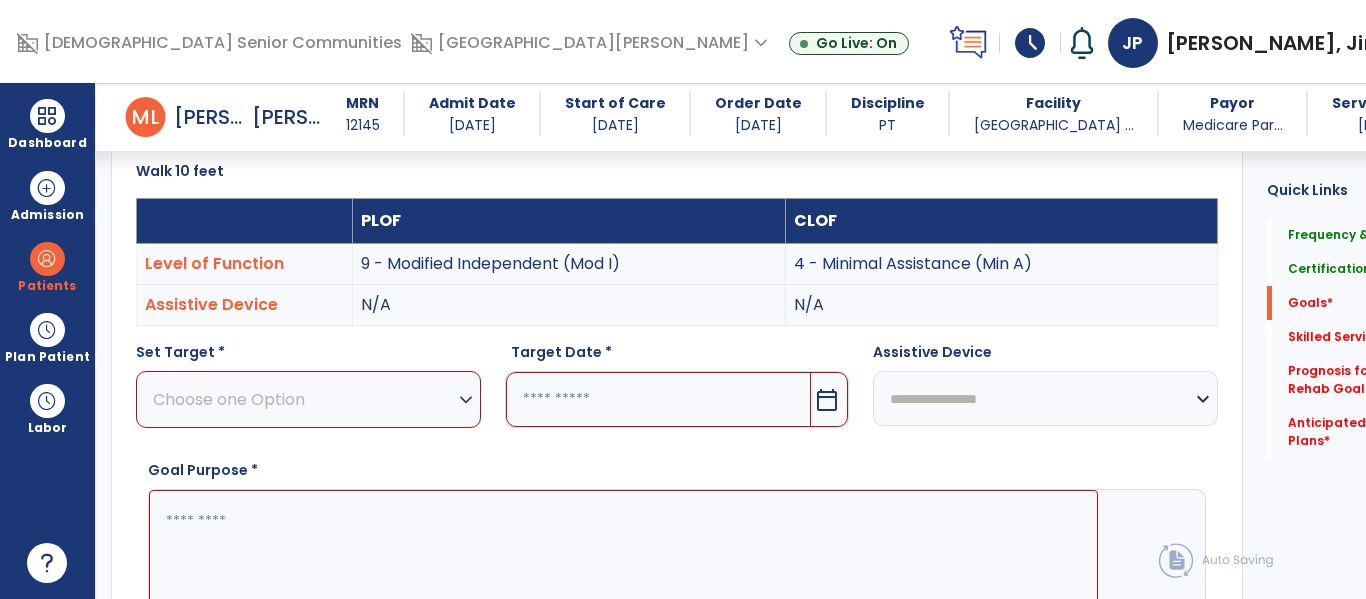click on "expand_more" at bounding box center (466, 400) 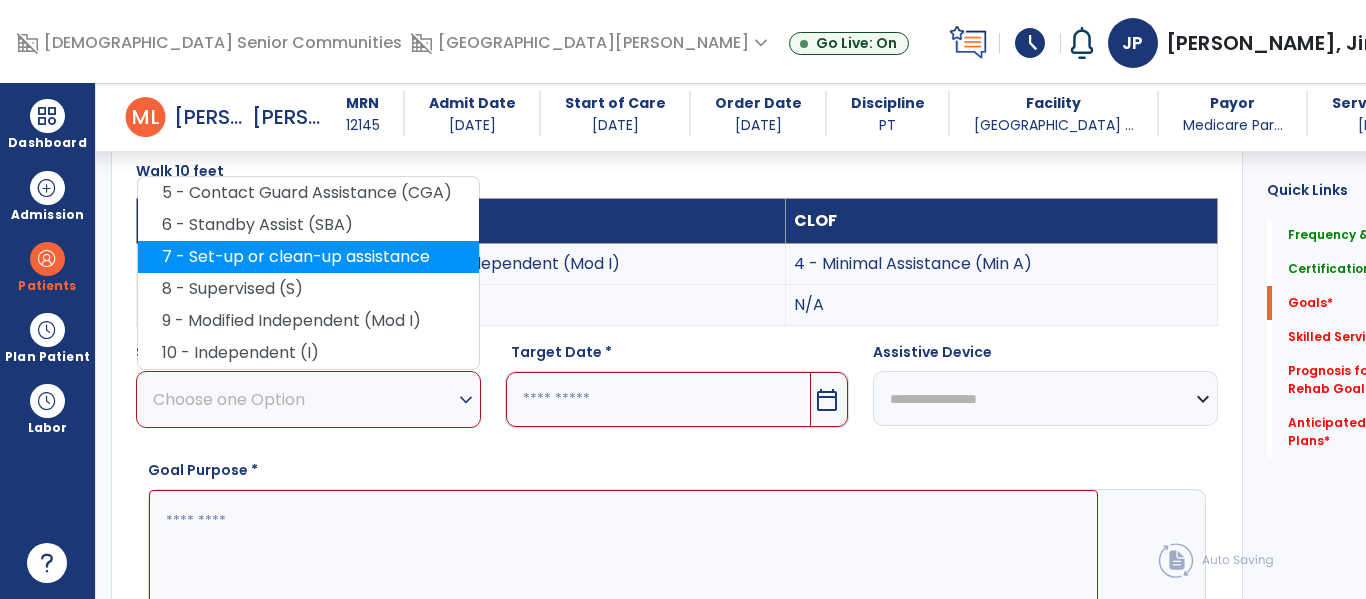 click on "7 - Set-up or clean-up assistance" at bounding box center [308, 257] 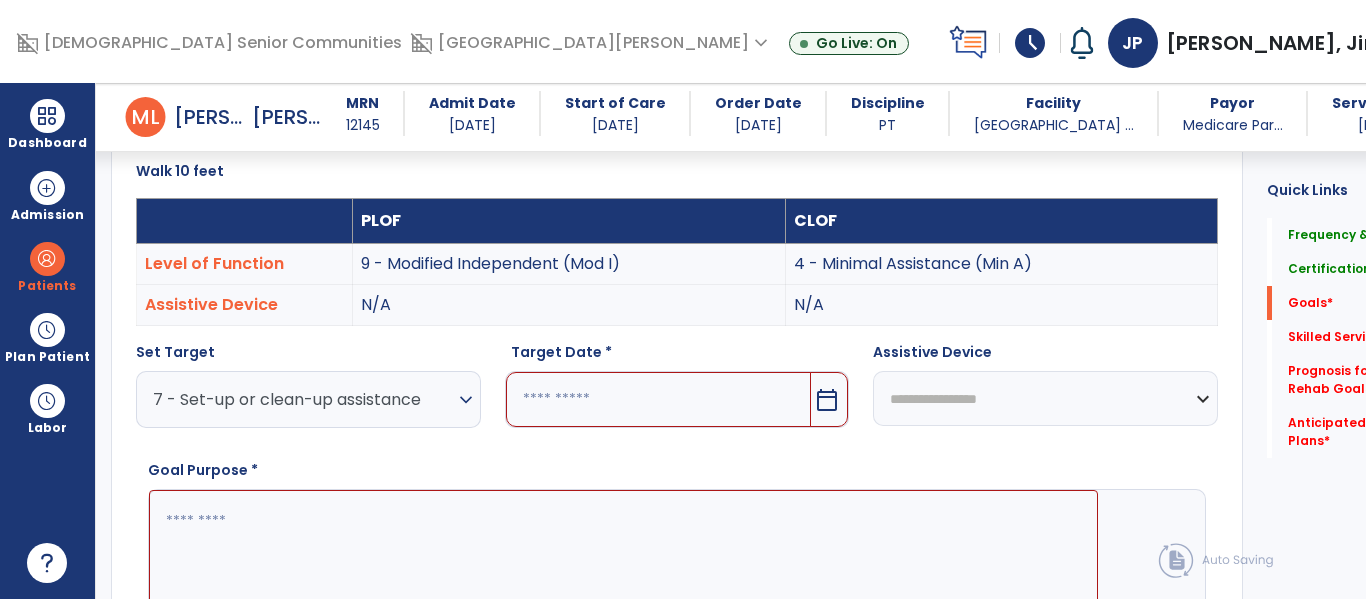 click on "calendar_today" at bounding box center (829, 399) 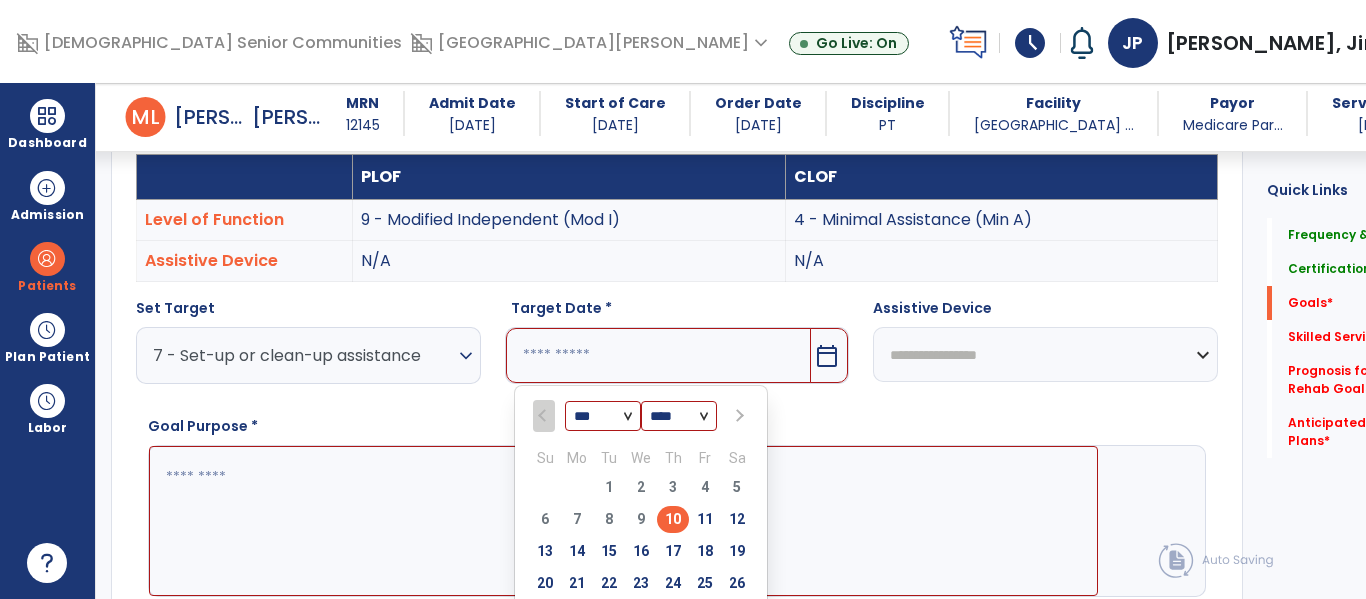 scroll, scrollTop: 605, scrollLeft: 0, axis: vertical 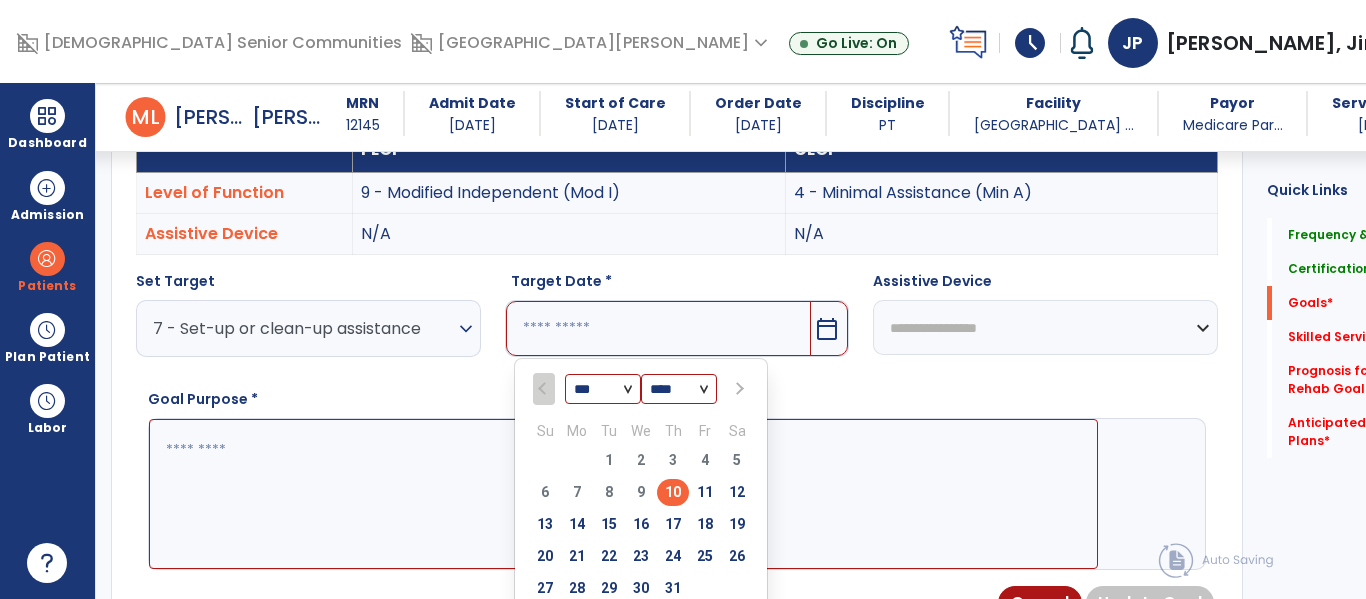 click at bounding box center [738, 389] 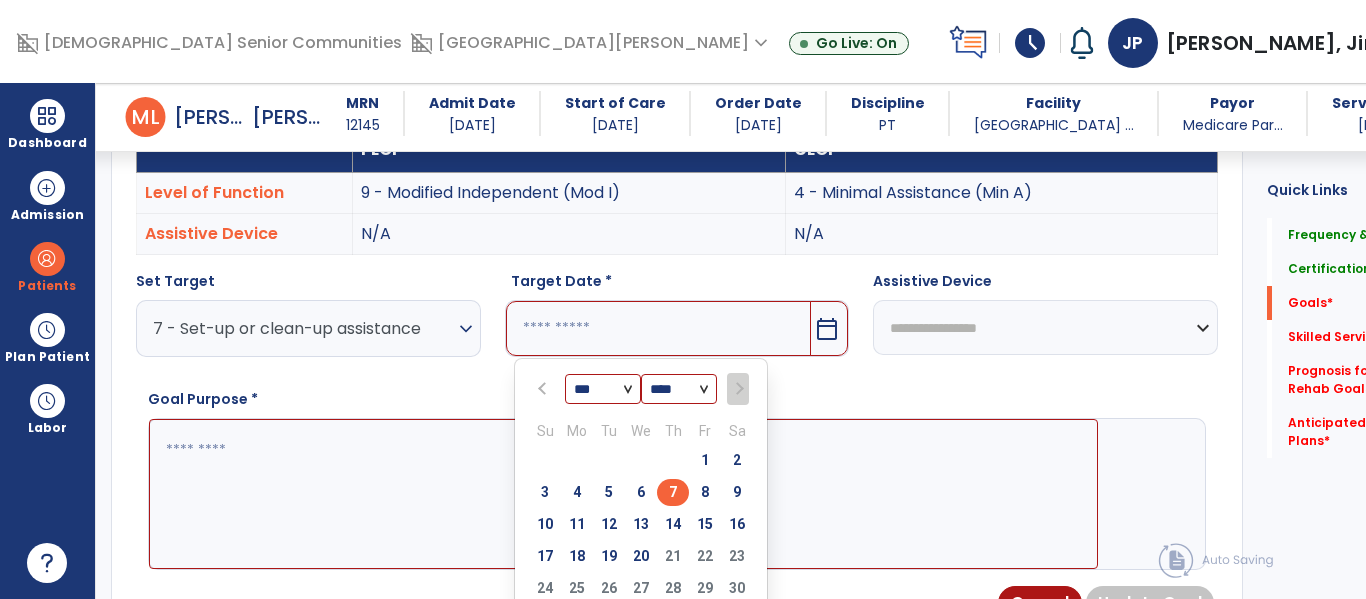 click on "7" at bounding box center (673, 492) 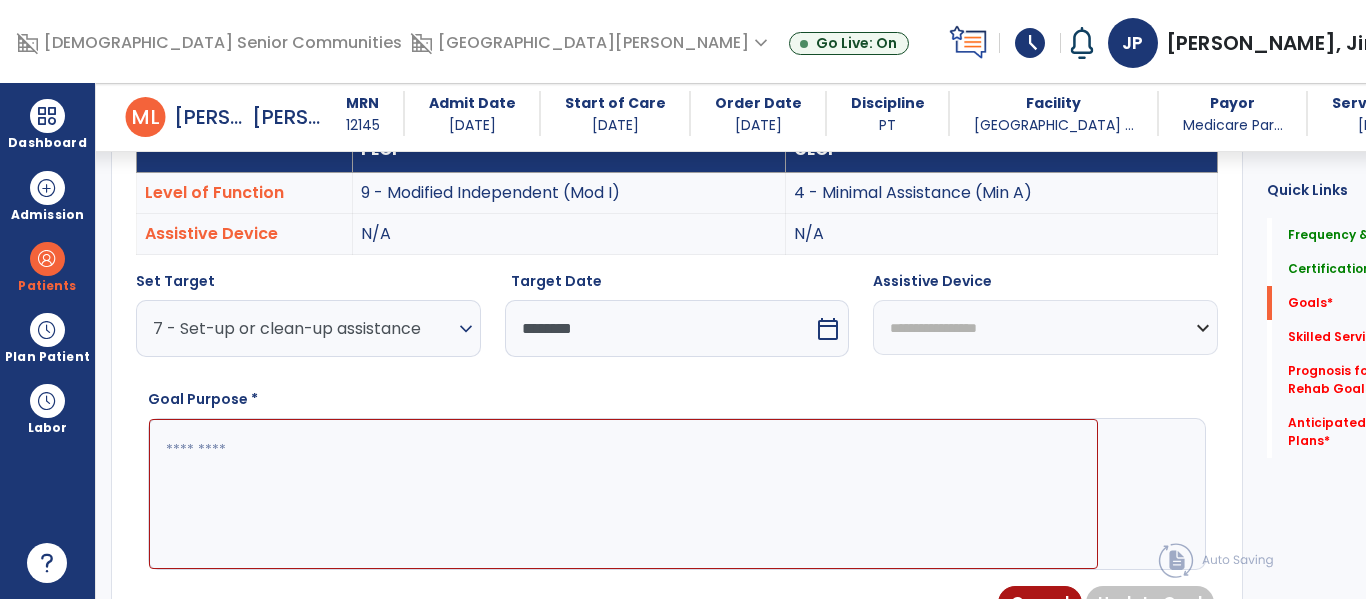 click at bounding box center [623, 494] 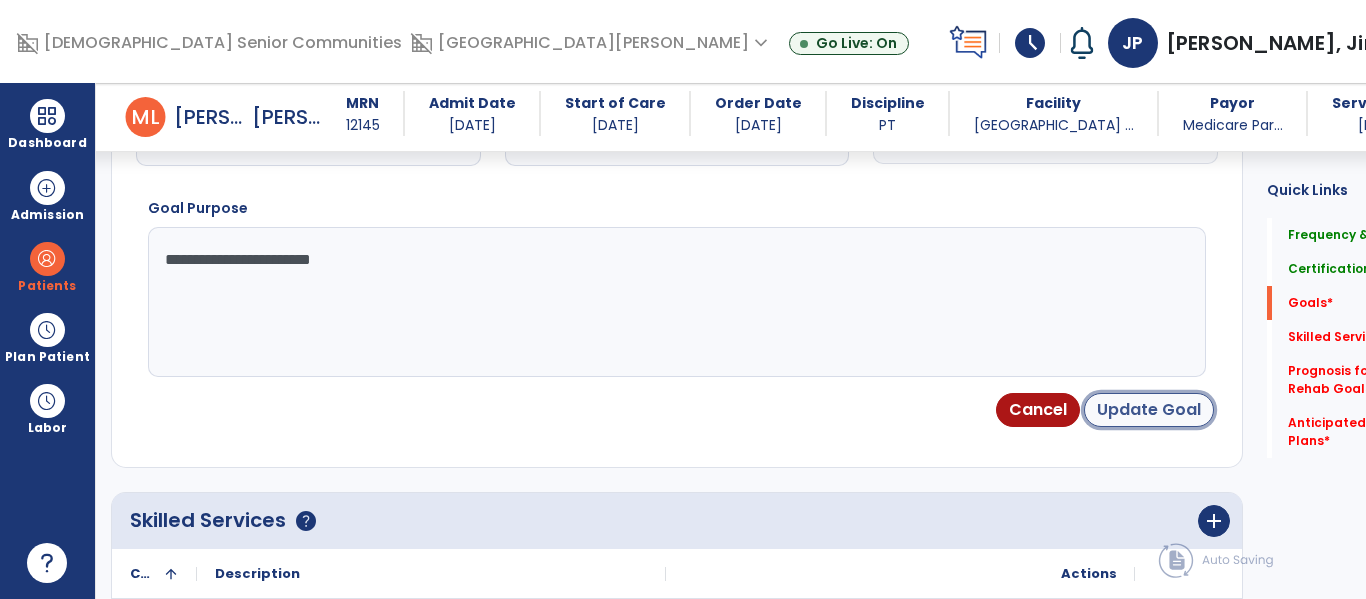 click on "Update Goal" at bounding box center [1149, 410] 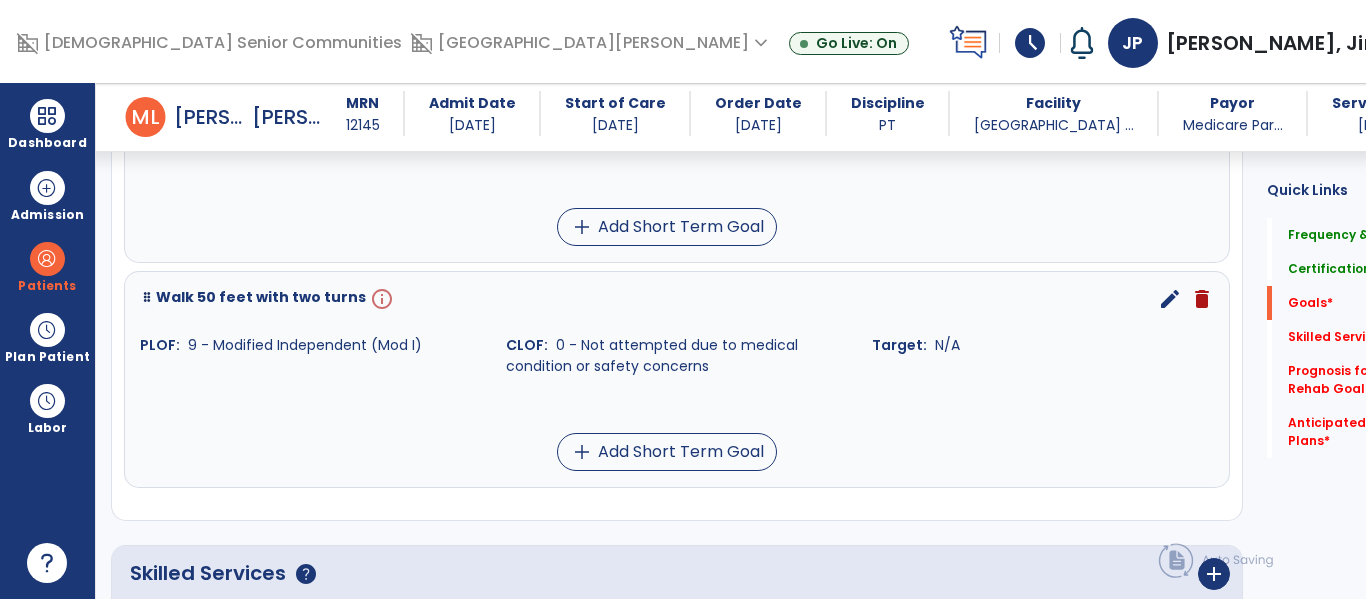 scroll, scrollTop: 2083, scrollLeft: 0, axis: vertical 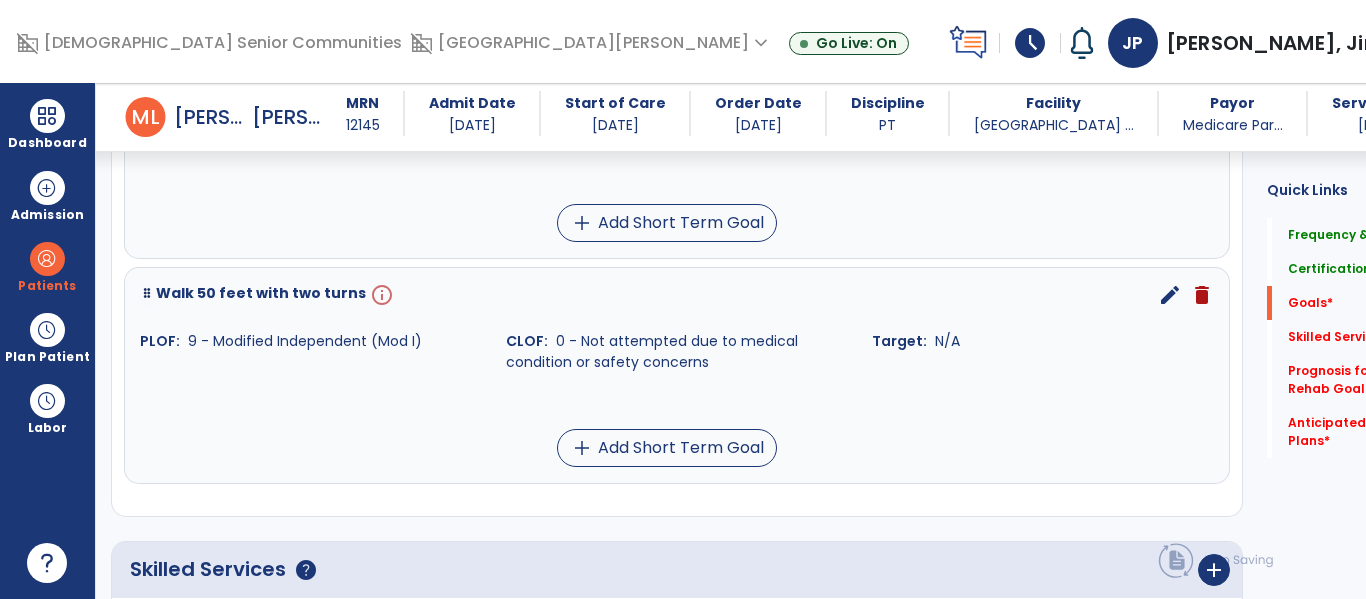 click on "edit" at bounding box center [1170, 295] 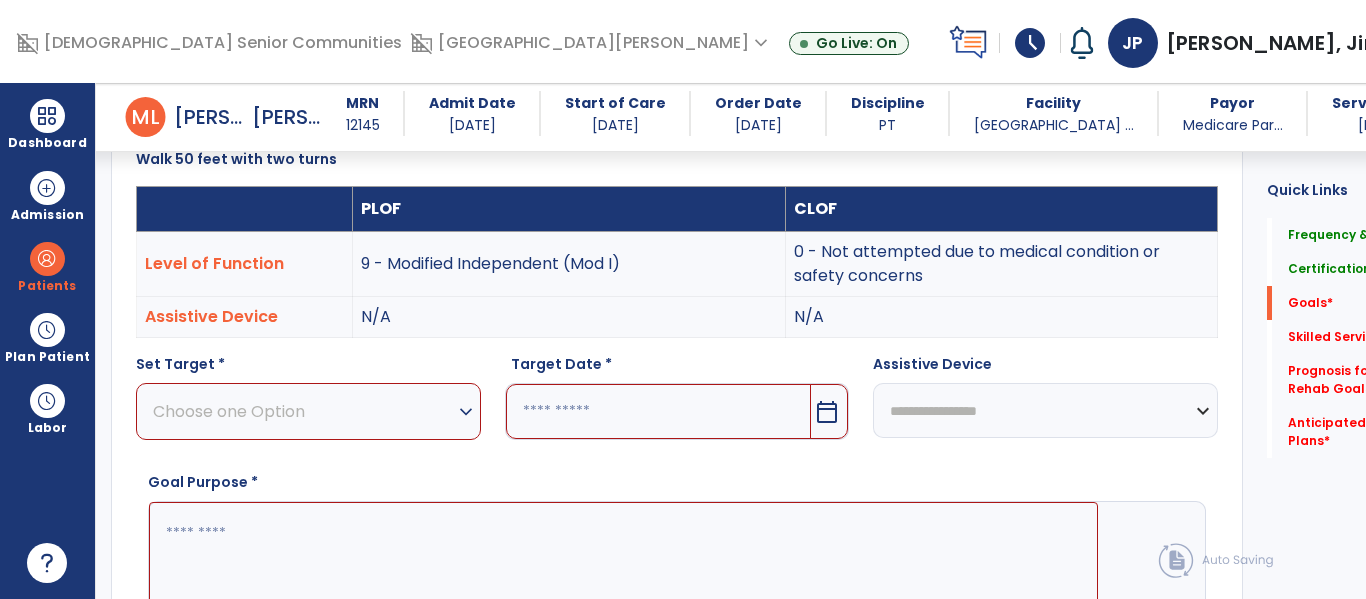 scroll, scrollTop: 534, scrollLeft: 0, axis: vertical 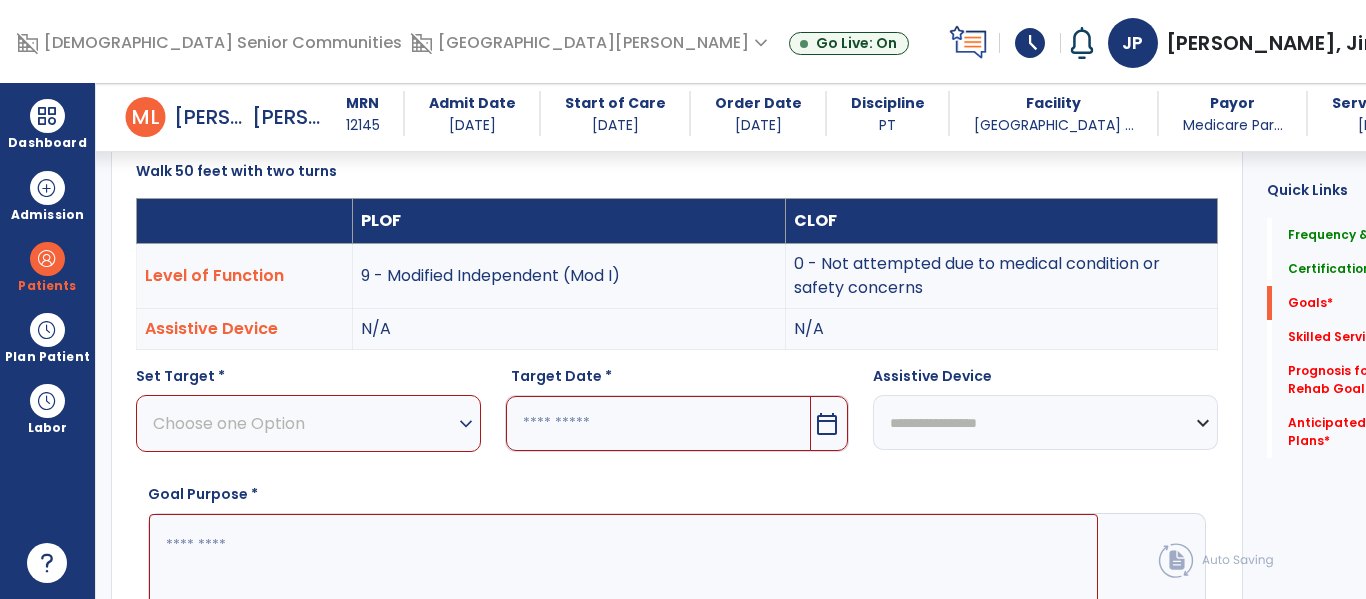 click on "expand_more" at bounding box center (466, 424) 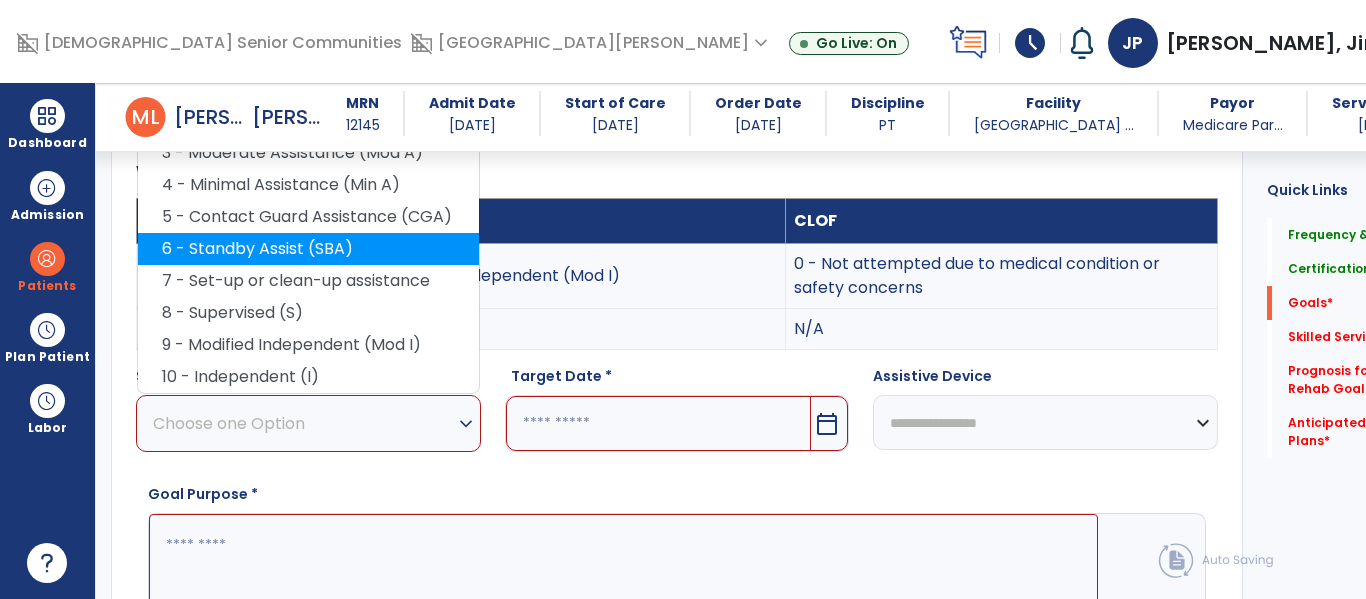 click on "6 - Standby Assist (SBA)" at bounding box center [308, 249] 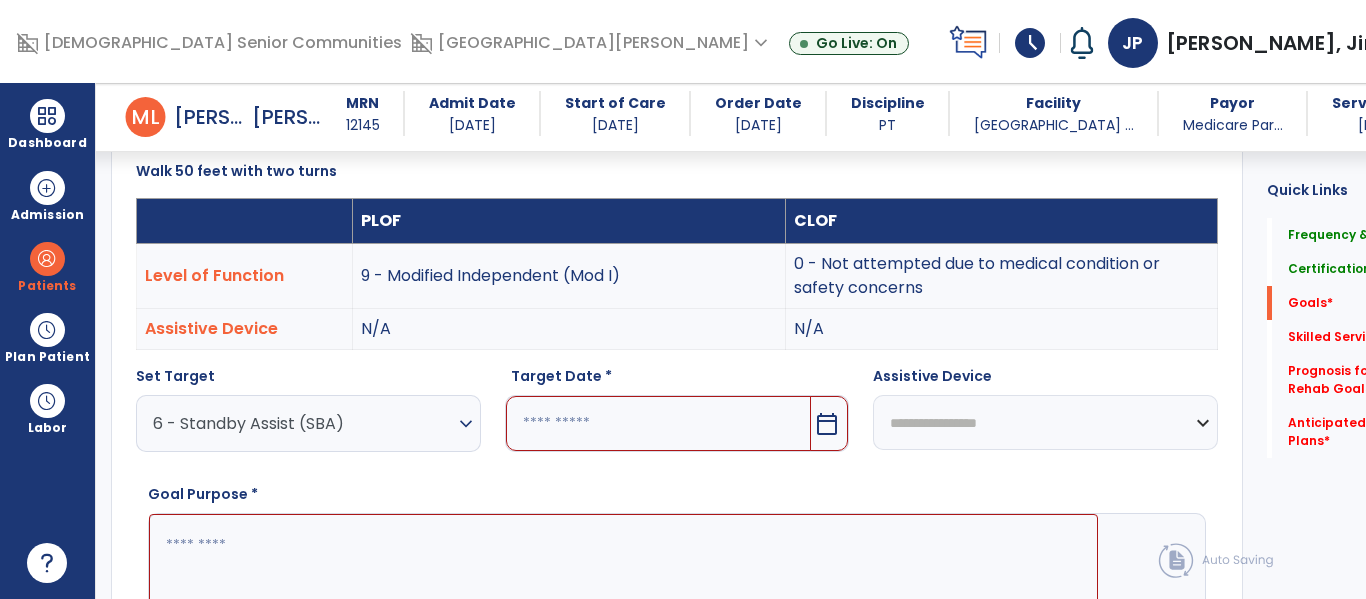 click on "calendar_today" at bounding box center (827, 424) 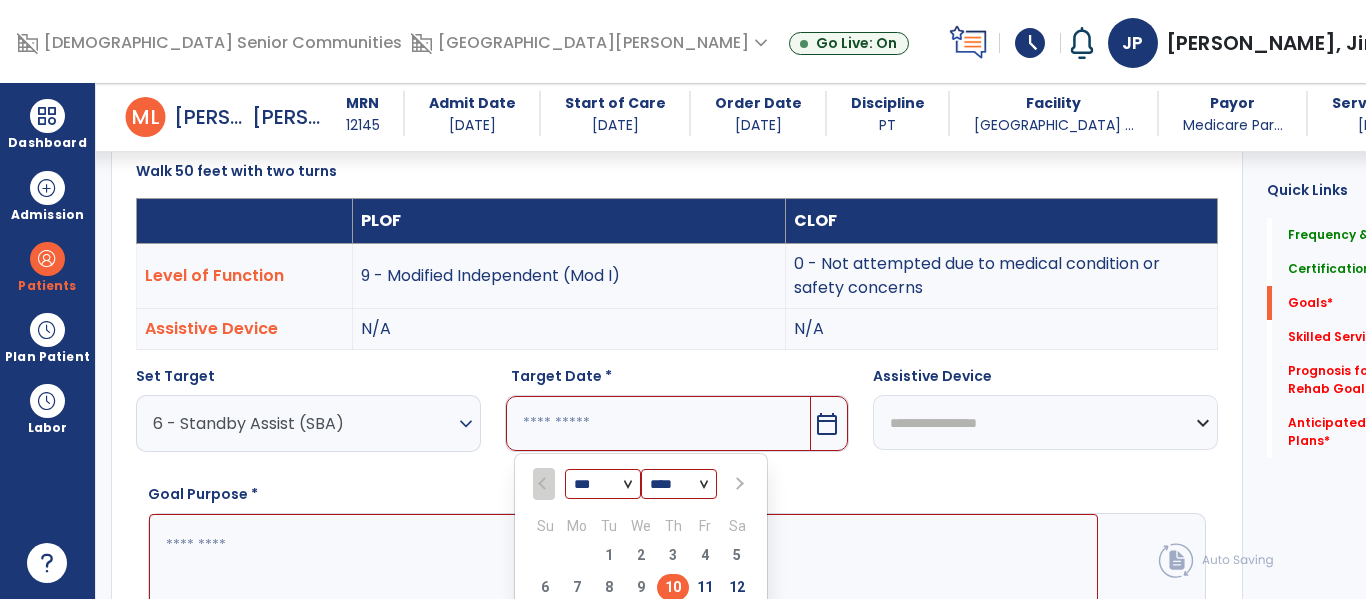scroll, scrollTop: 541, scrollLeft: 0, axis: vertical 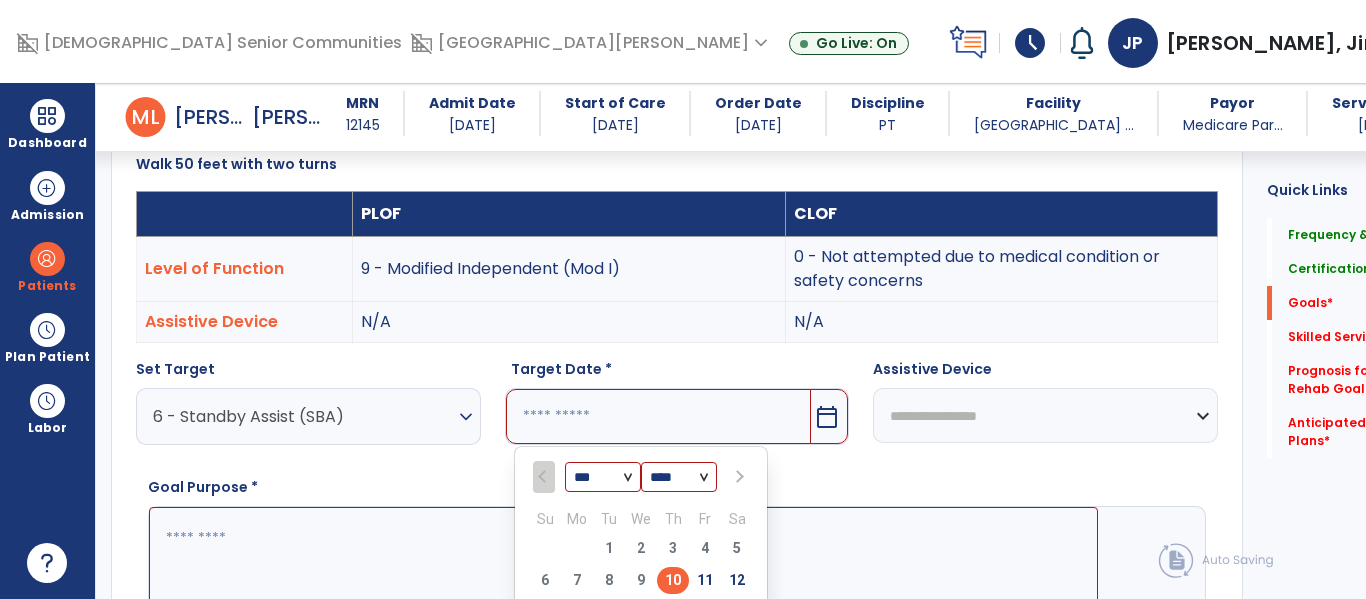 click at bounding box center (737, 477) 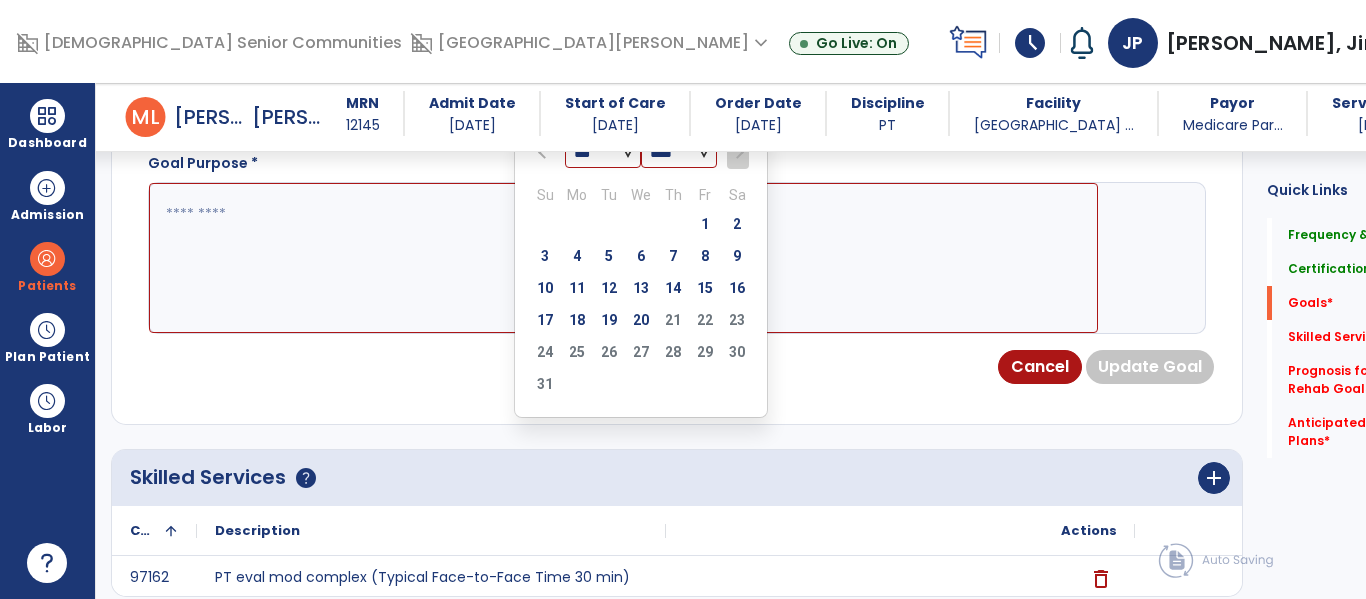 scroll, scrollTop: 870, scrollLeft: 0, axis: vertical 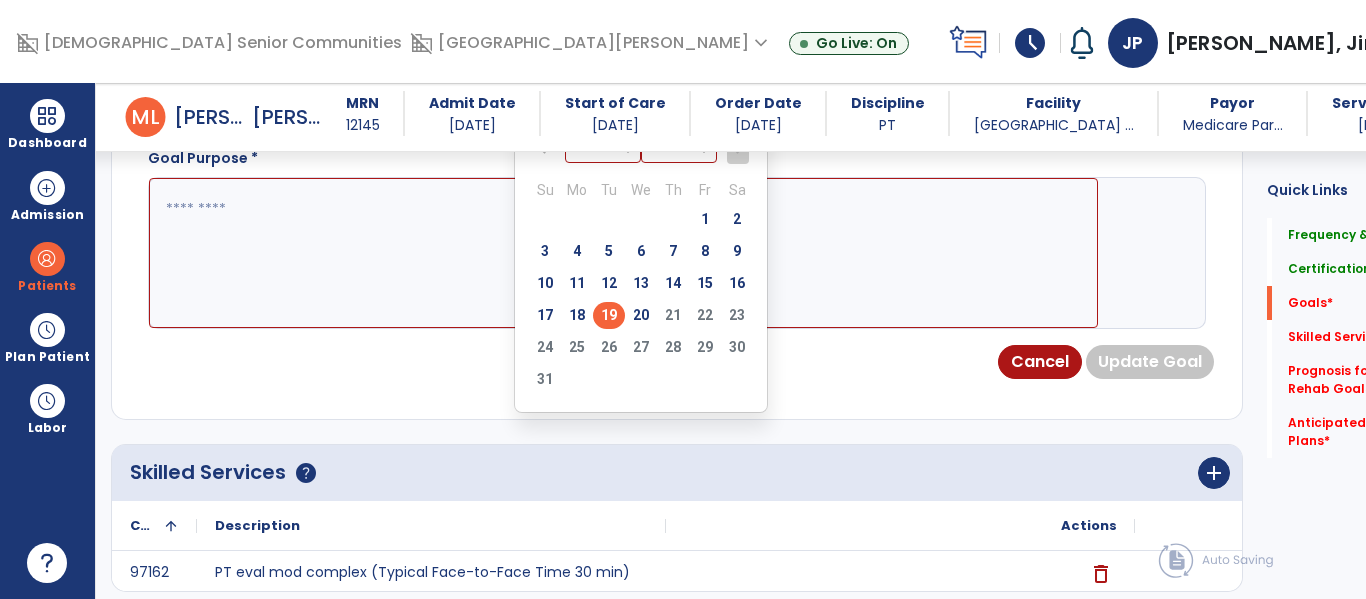 click on "19" at bounding box center [609, 315] 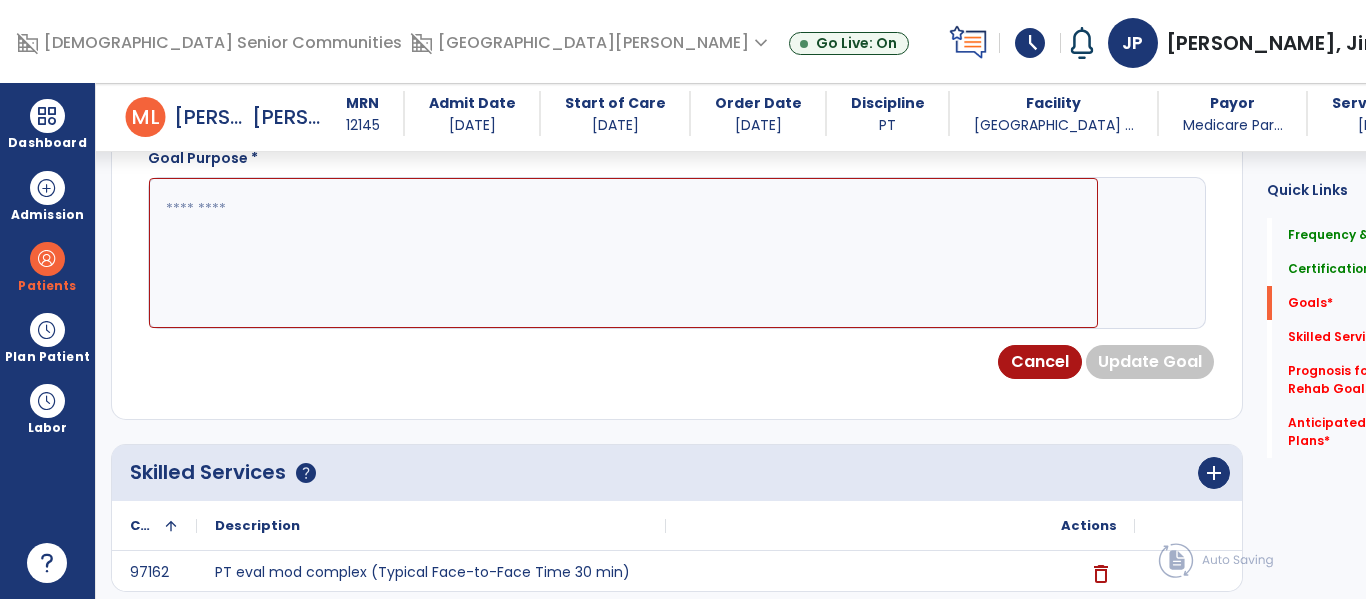 click at bounding box center [623, 253] 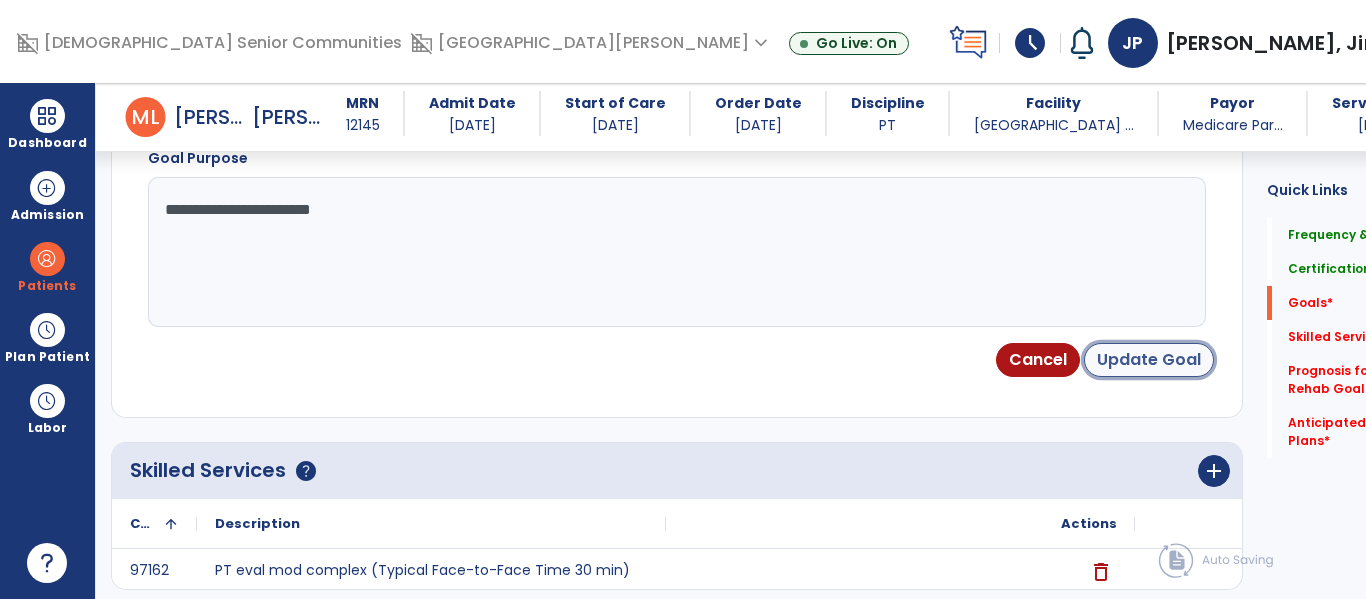 click on "Update Goal" at bounding box center (1149, 360) 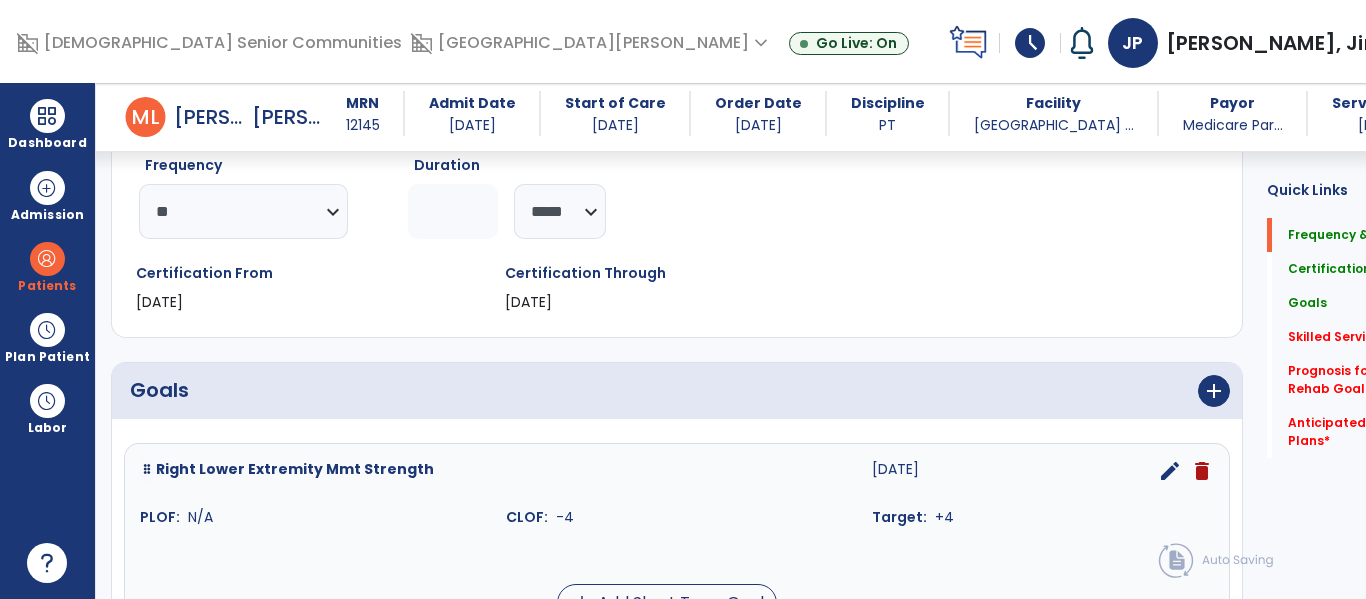 scroll, scrollTop: 256, scrollLeft: 0, axis: vertical 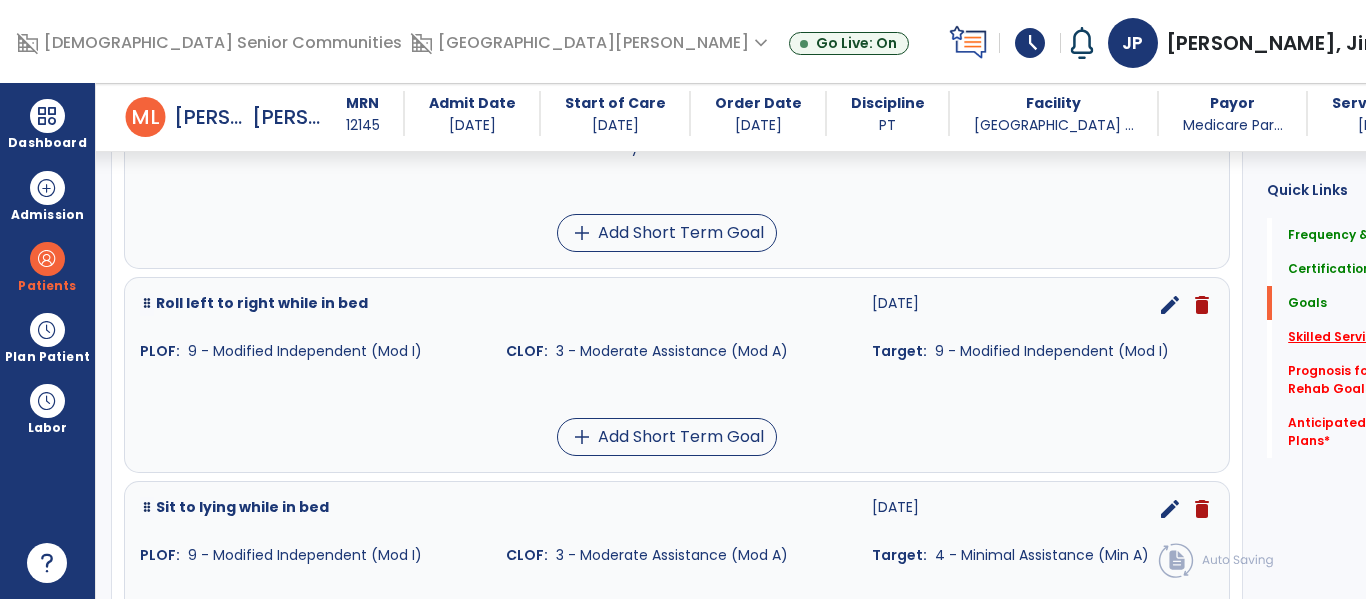 click on "Skilled Services   *" 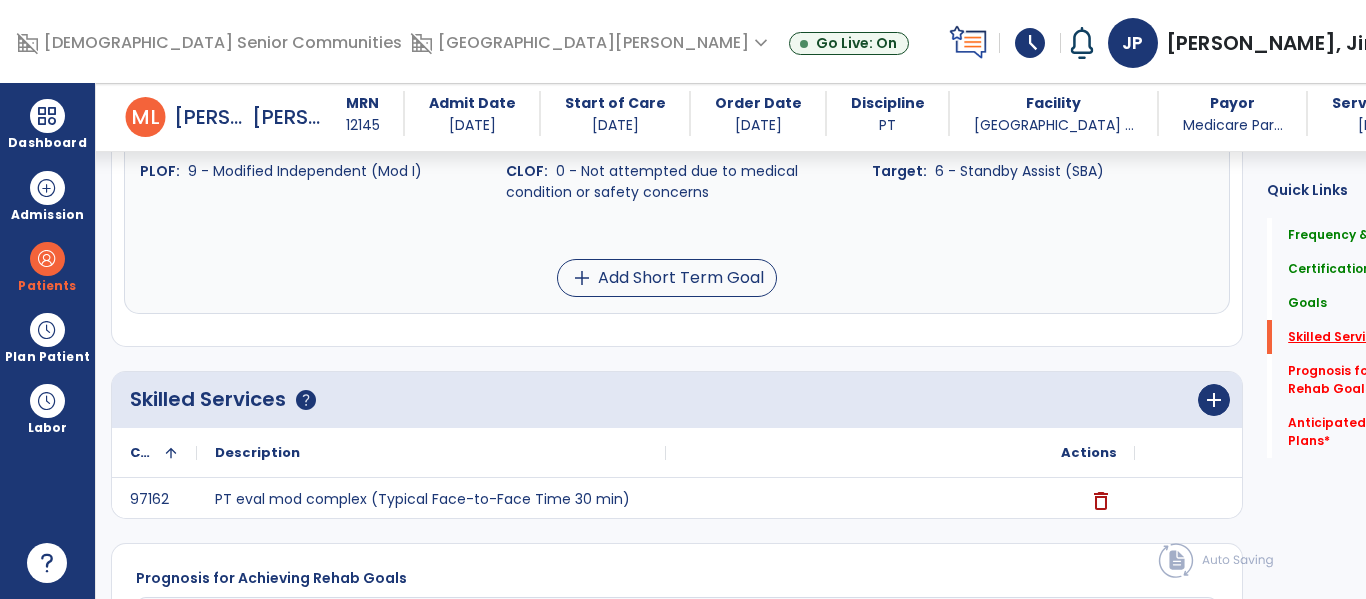 scroll, scrollTop: 2358, scrollLeft: 0, axis: vertical 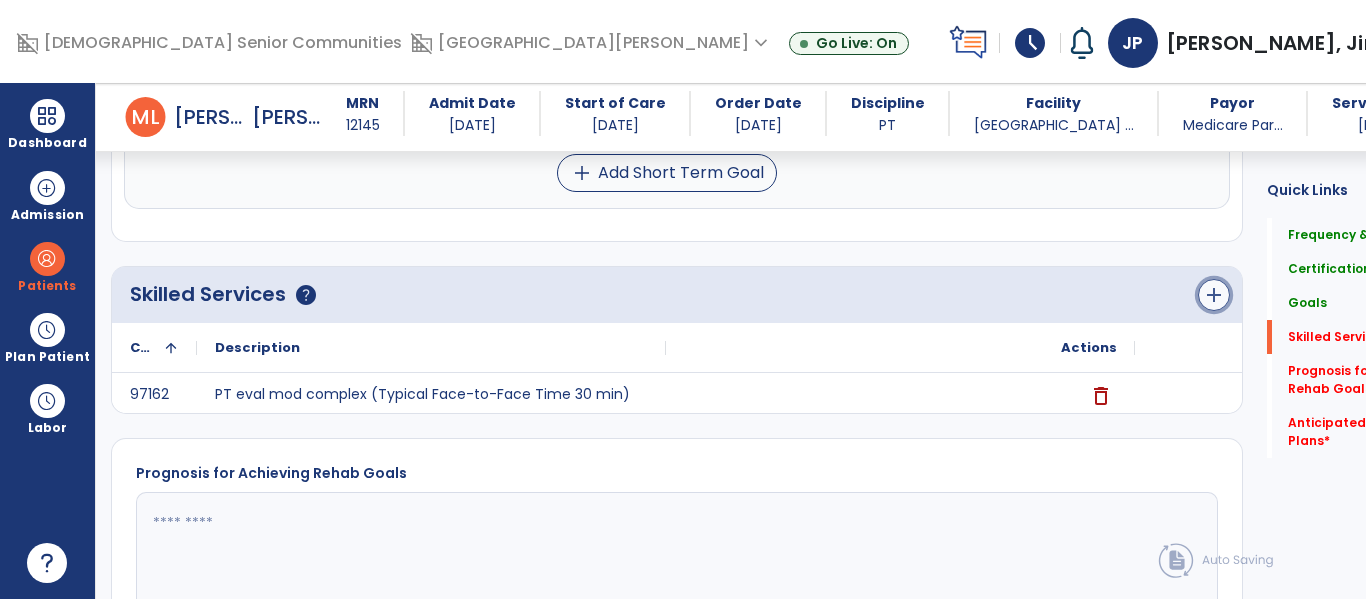 click on "add" 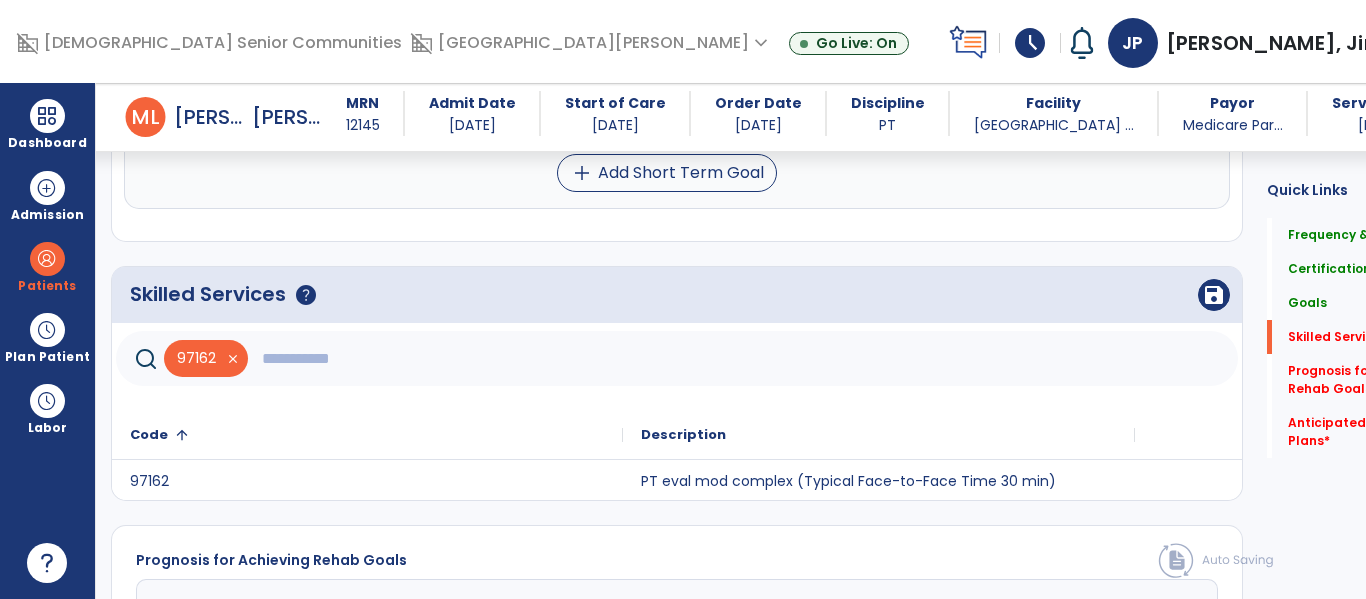 click 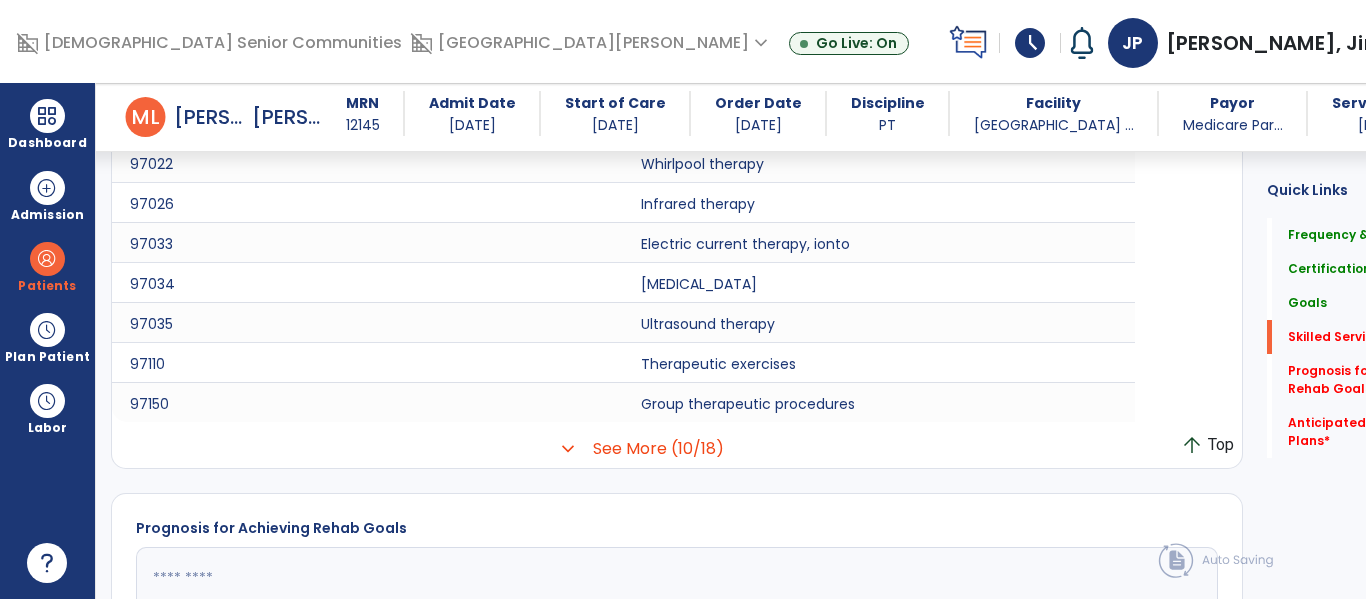 scroll, scrollTop: 2811, scrollLeft: 0, axis: vertical 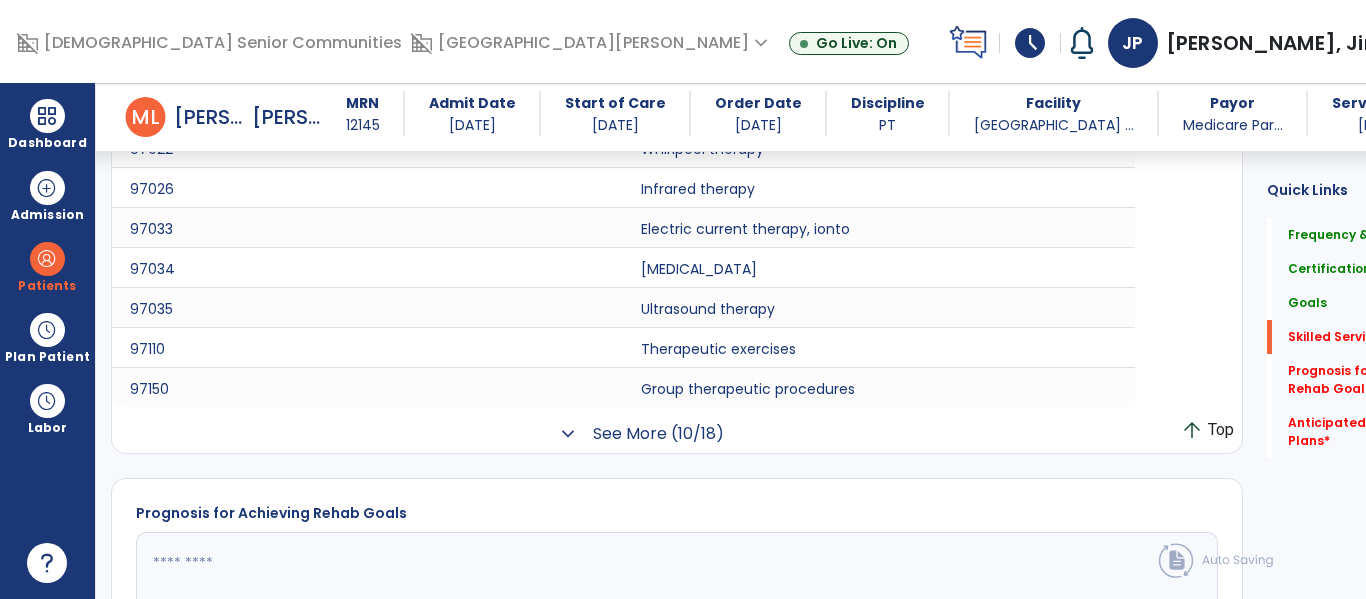 click on "See More (10/18)" 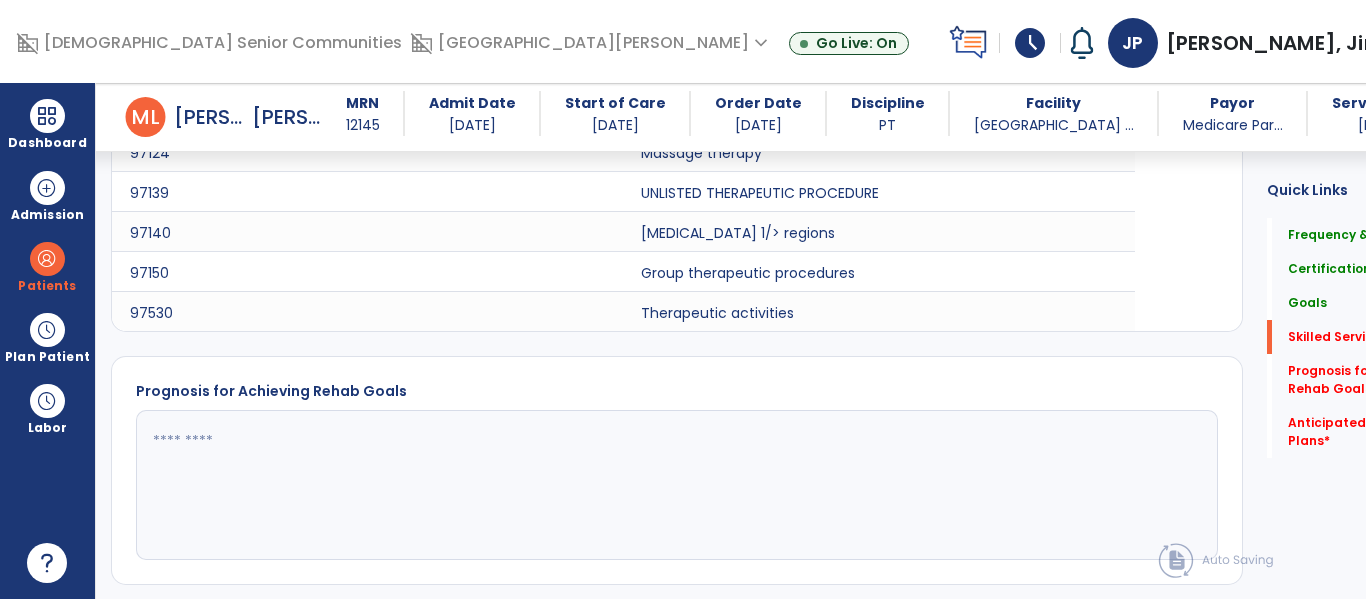 scroll, scrollTop: 3183, scrollLeft: 0, axis: vertical 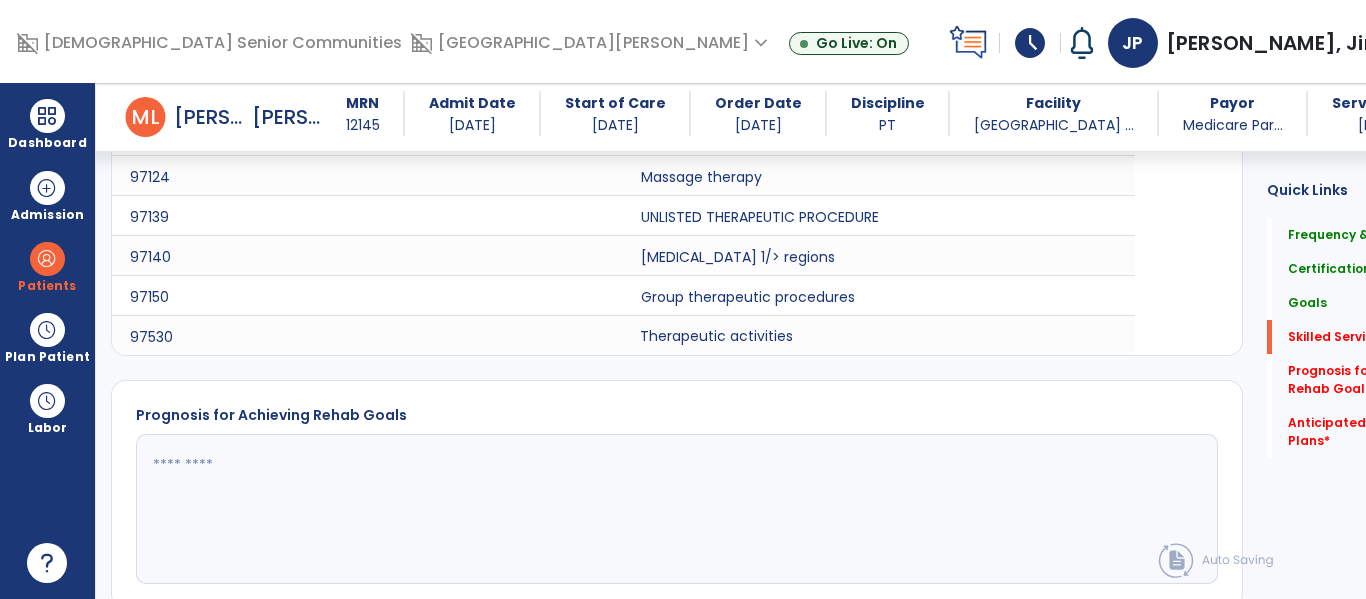 click on "Therapeutic activities" 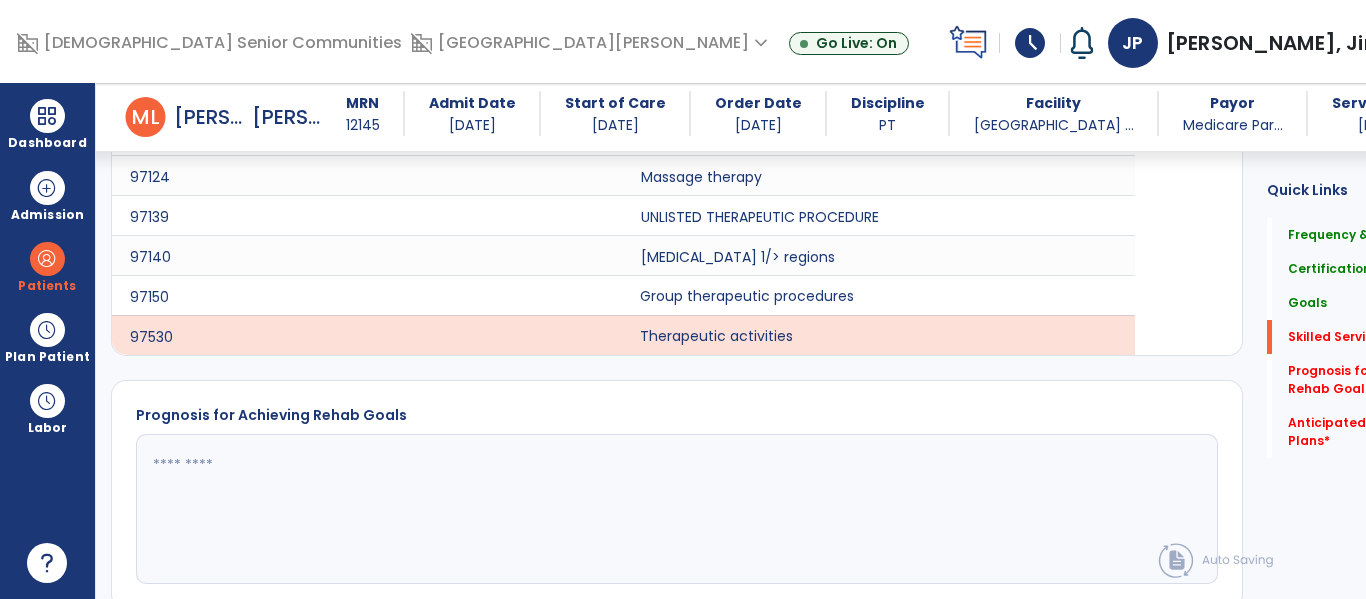 click on "Group therapeutic procedures" 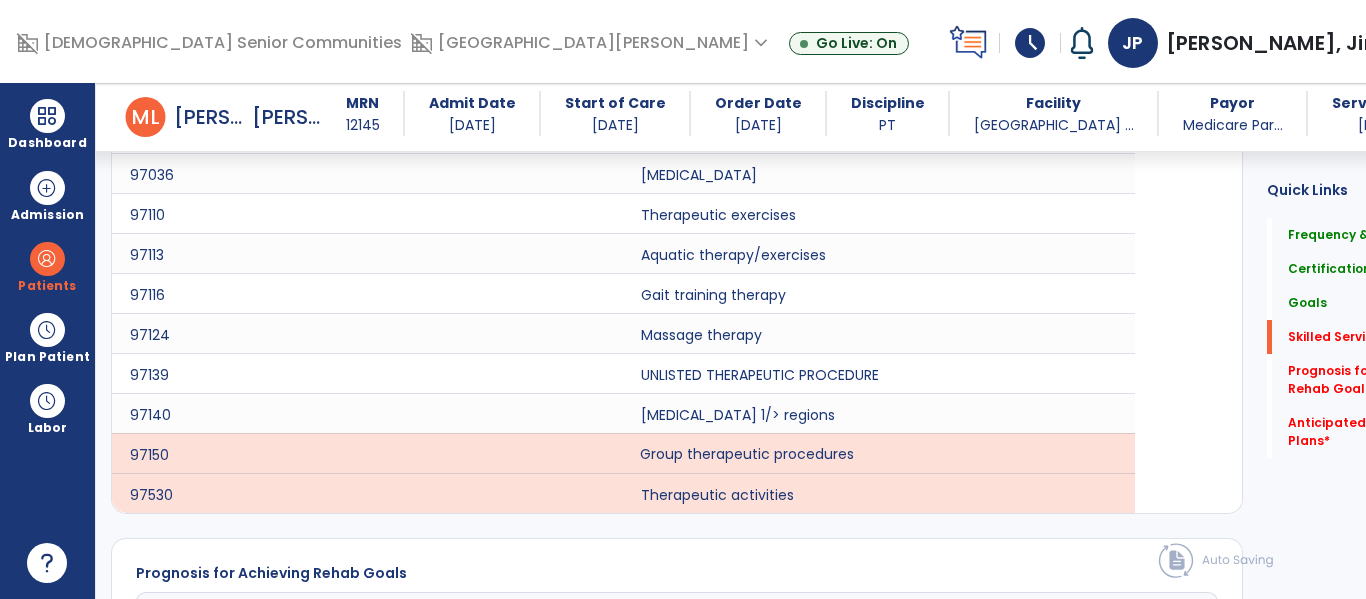 scroll, scrollTop: 3021, scrollLeft: 0, axis: vertical 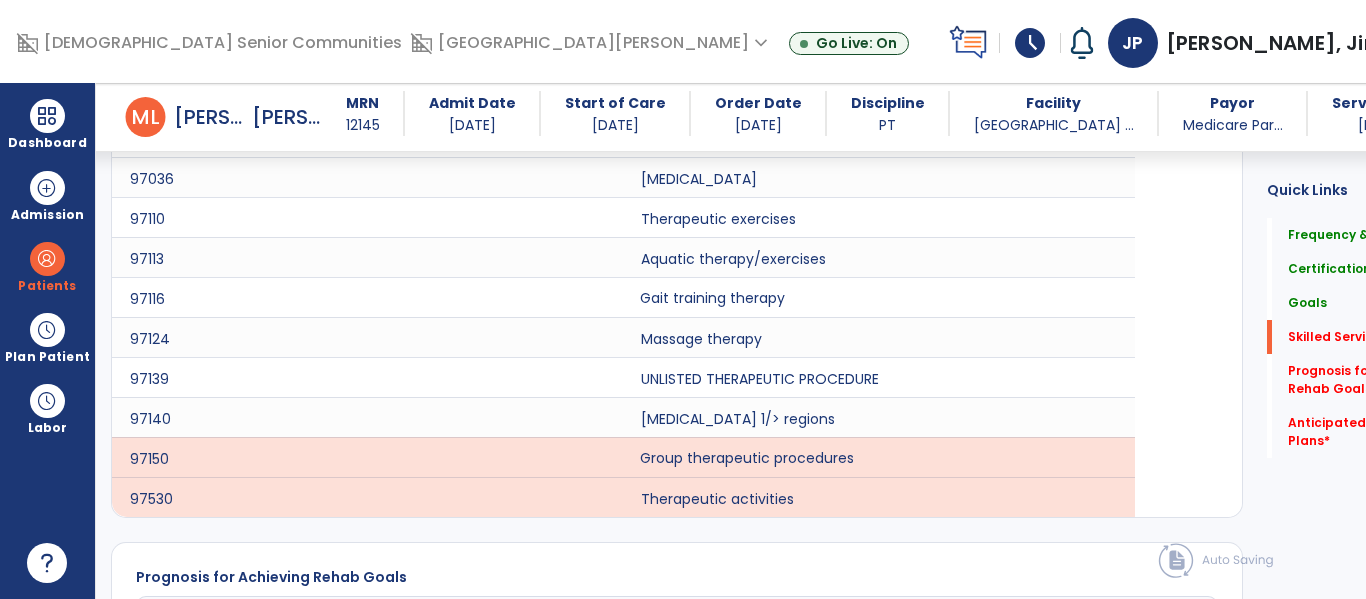 click on "Gait training therapy" 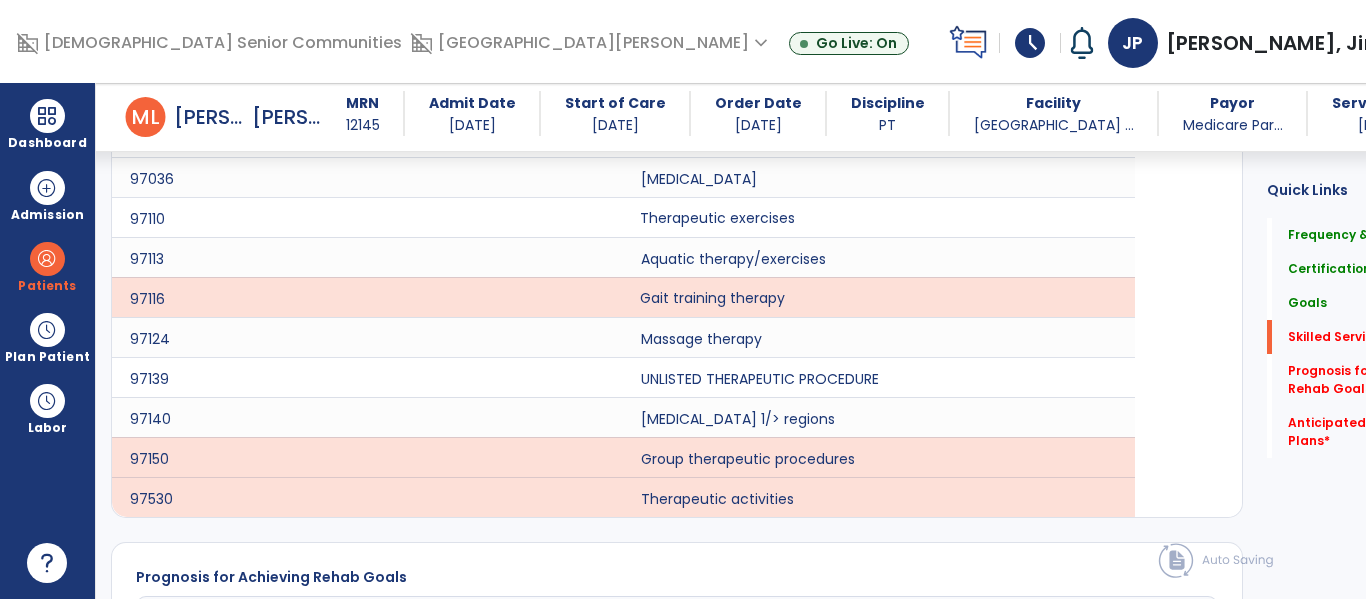 click on "Therapeutic exercises" 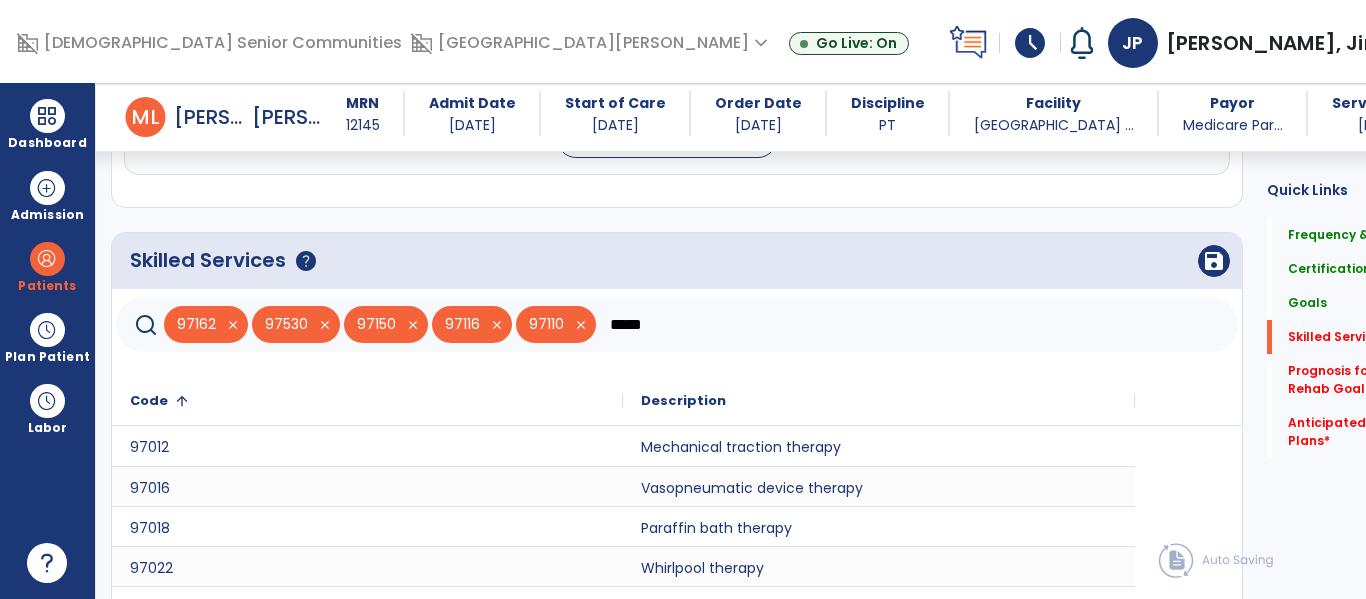 scroll, scrollTop: 2386, scrollLeft: 0, axis: vertical 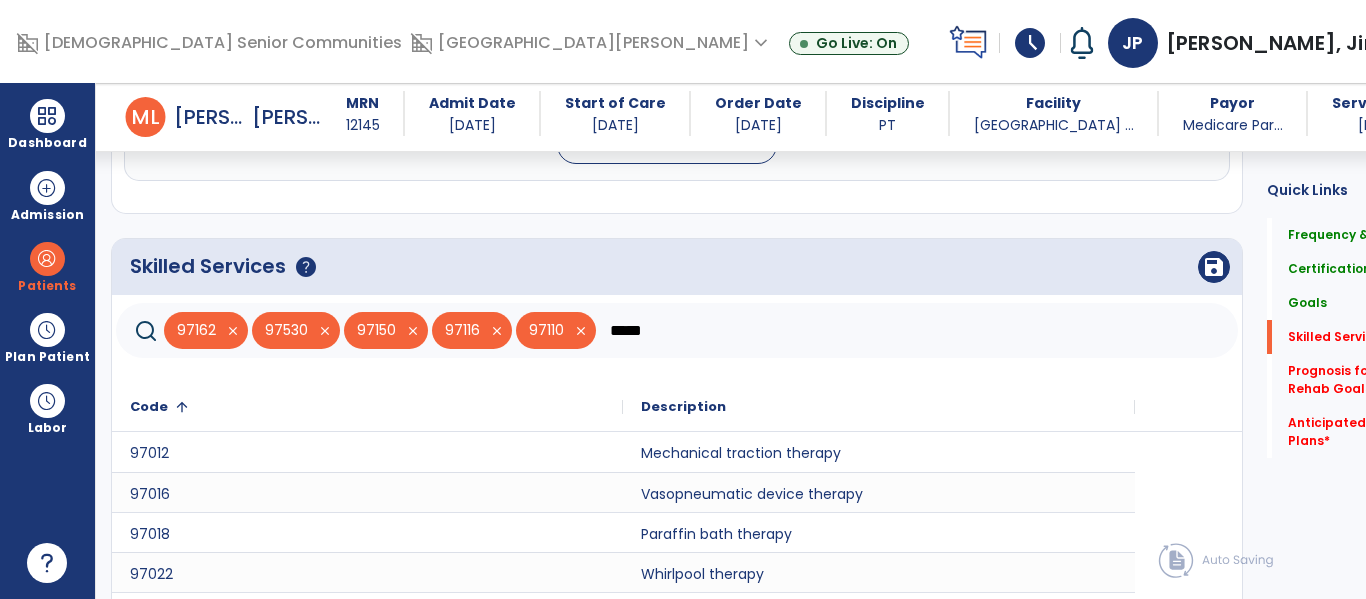 click on "*****" 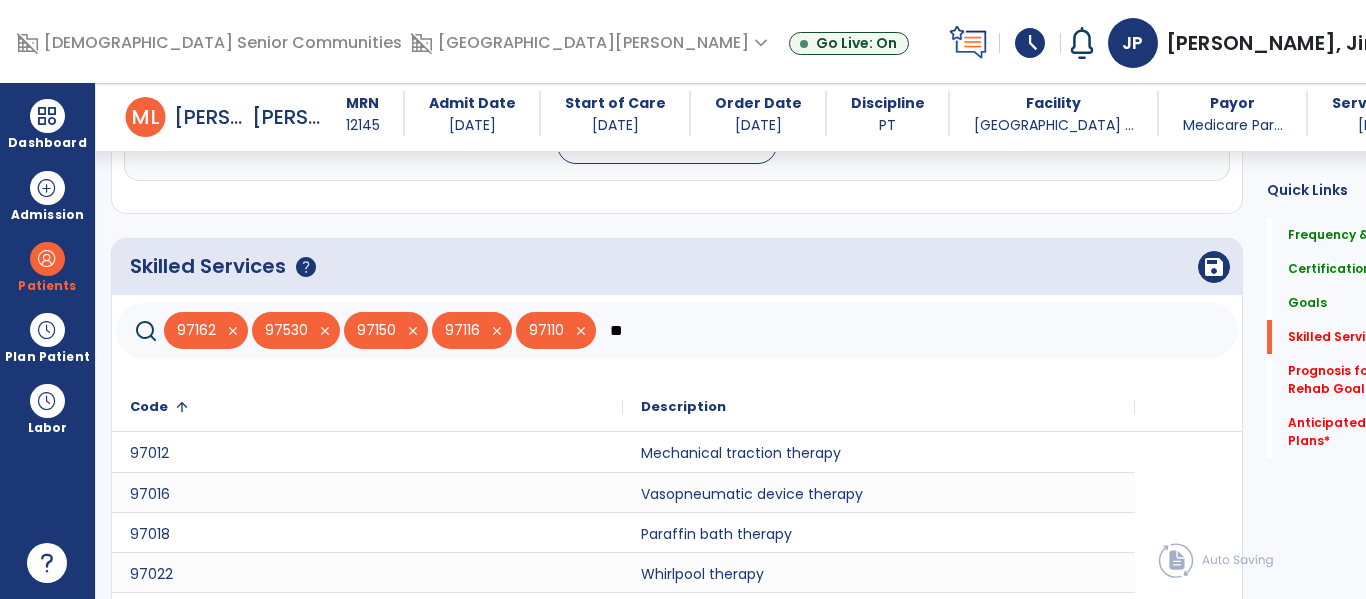 type on "*" 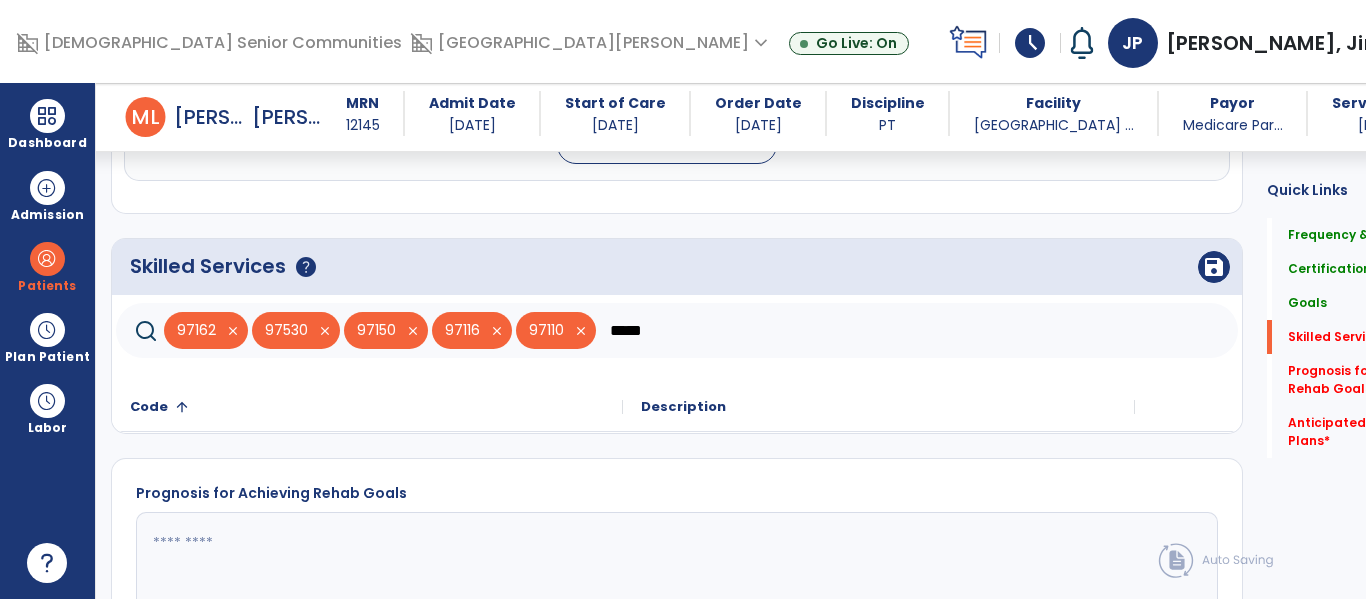 type on "*****" 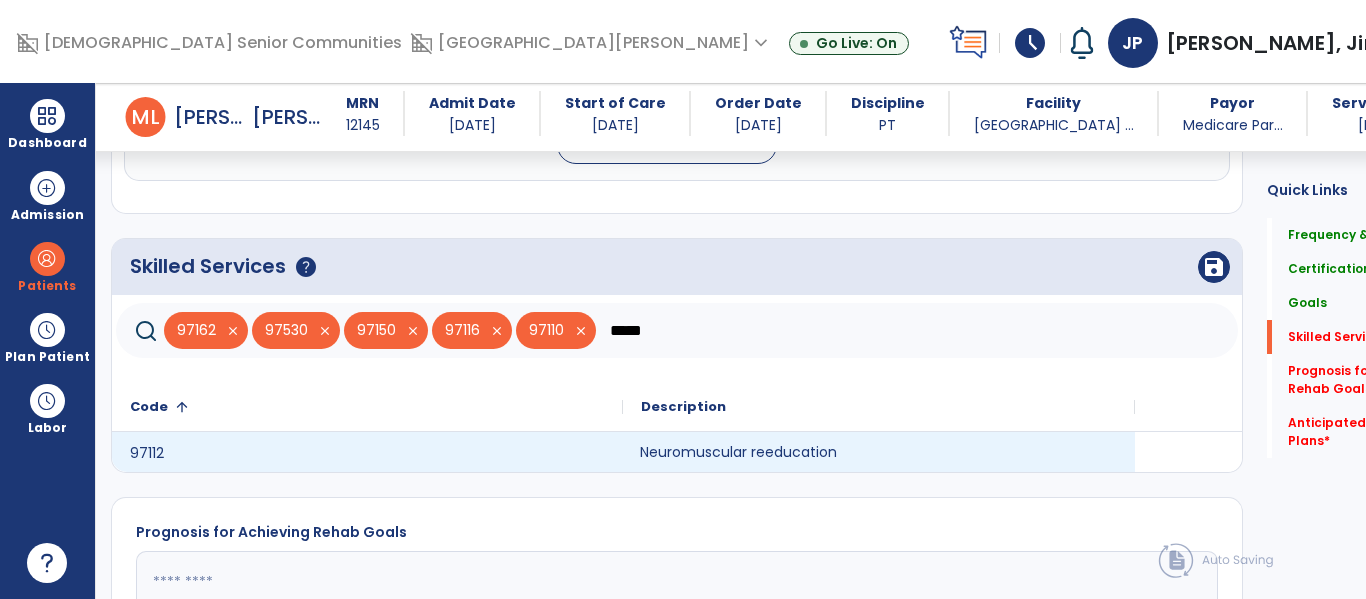click on "Neuromuscular reeducation" 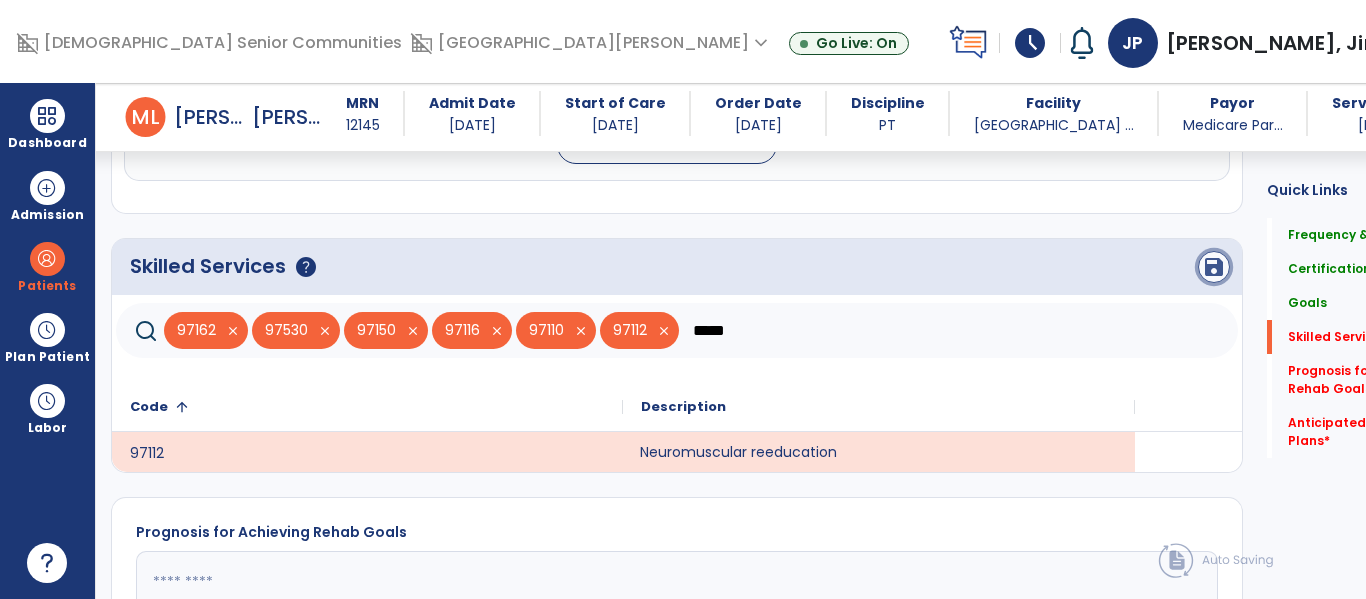 click on "save" 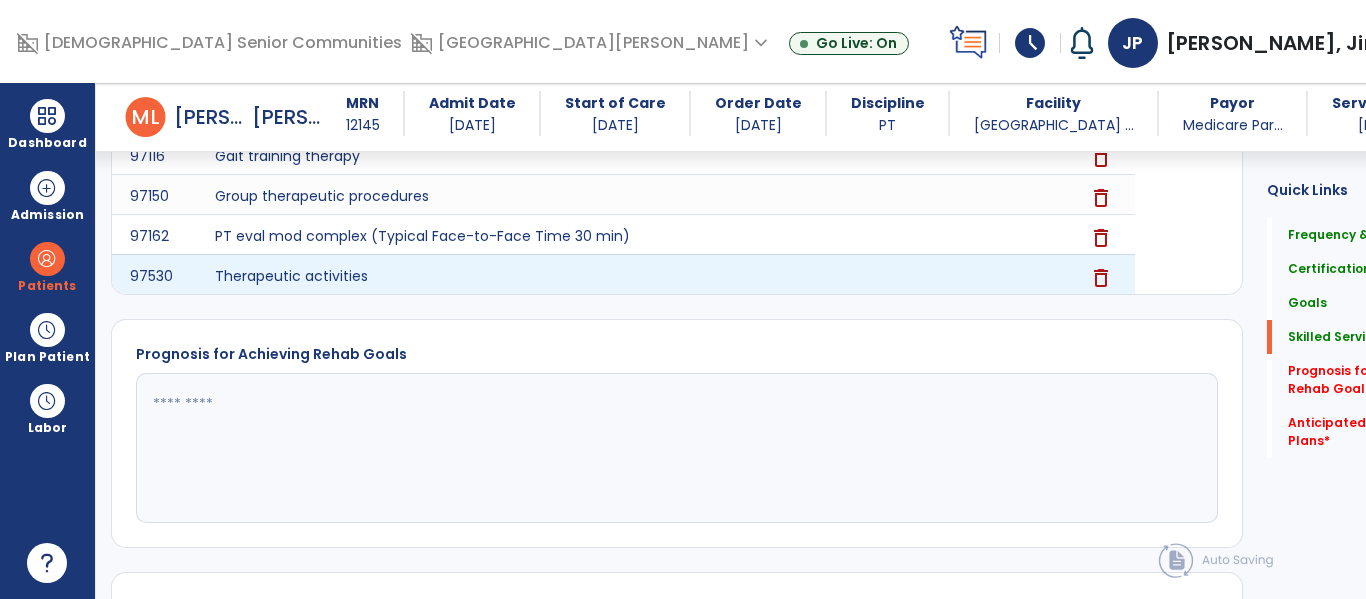 scroll, scrollTop: 2690, scrollLeft: 0, axis: vertical 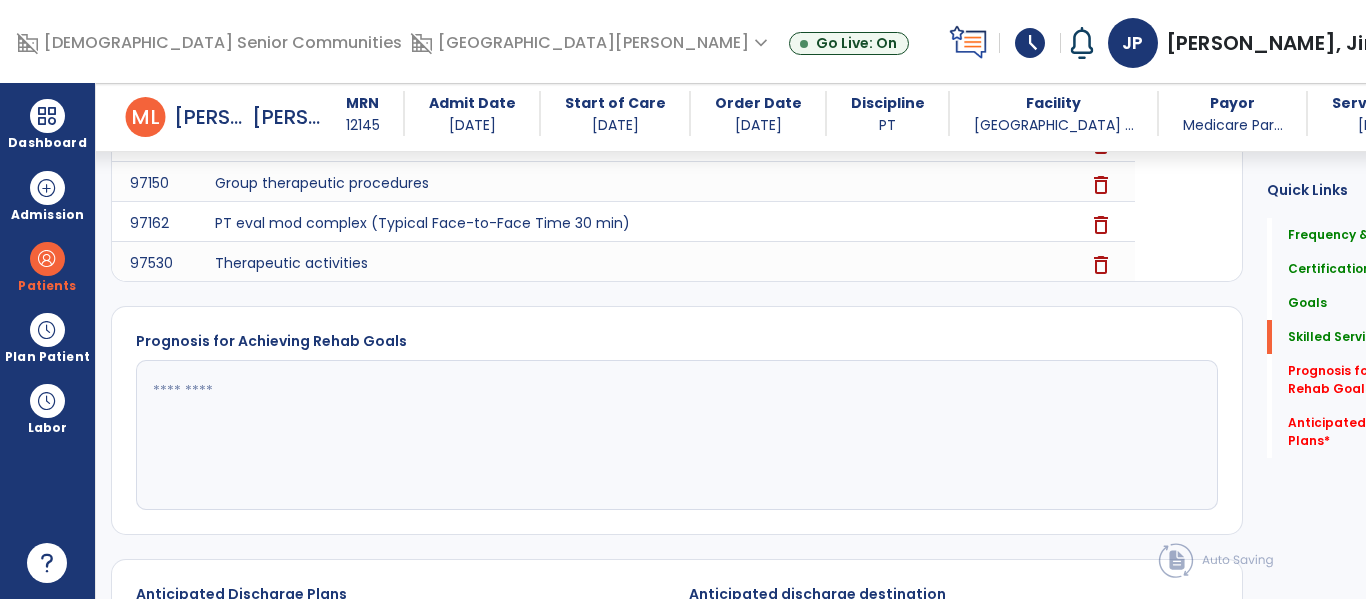 click 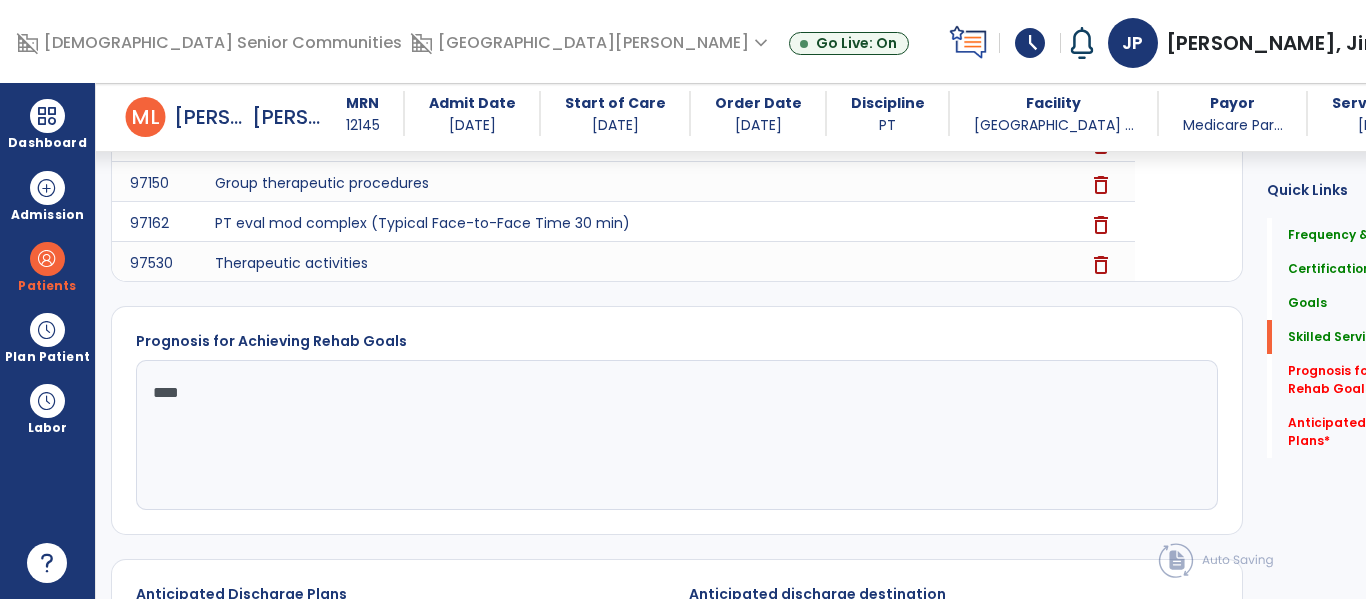 scroll, scrollTop: 2975, scrollLeft: 0, axis: vertical 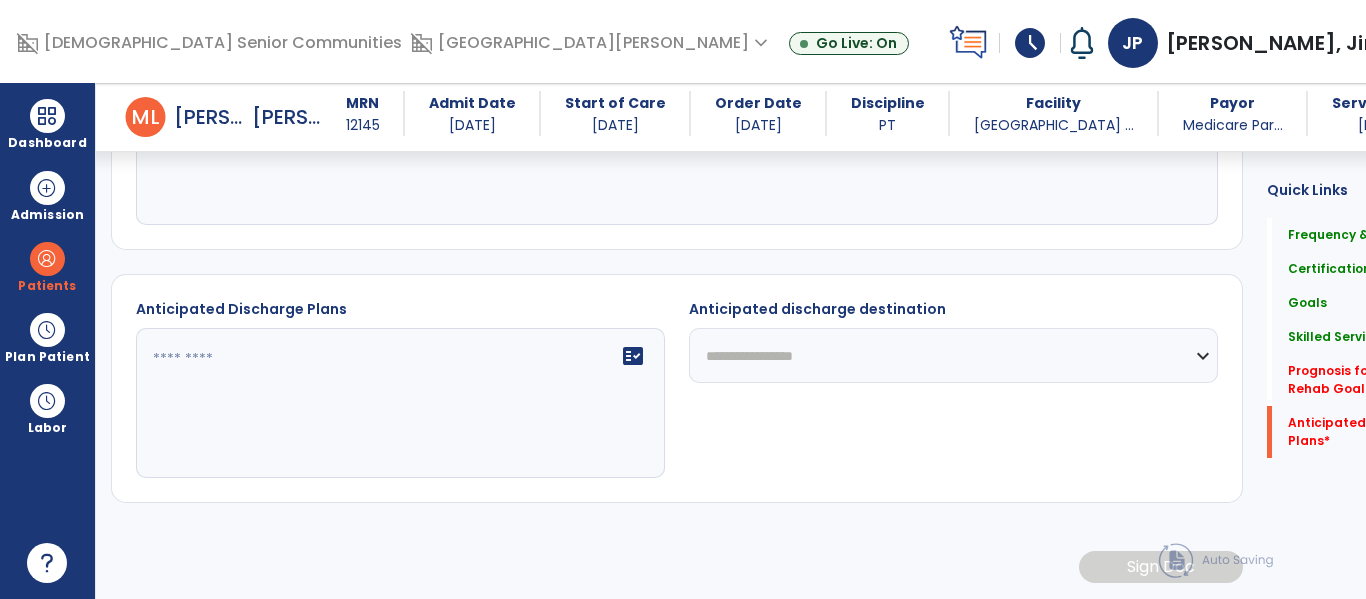 type on "****" 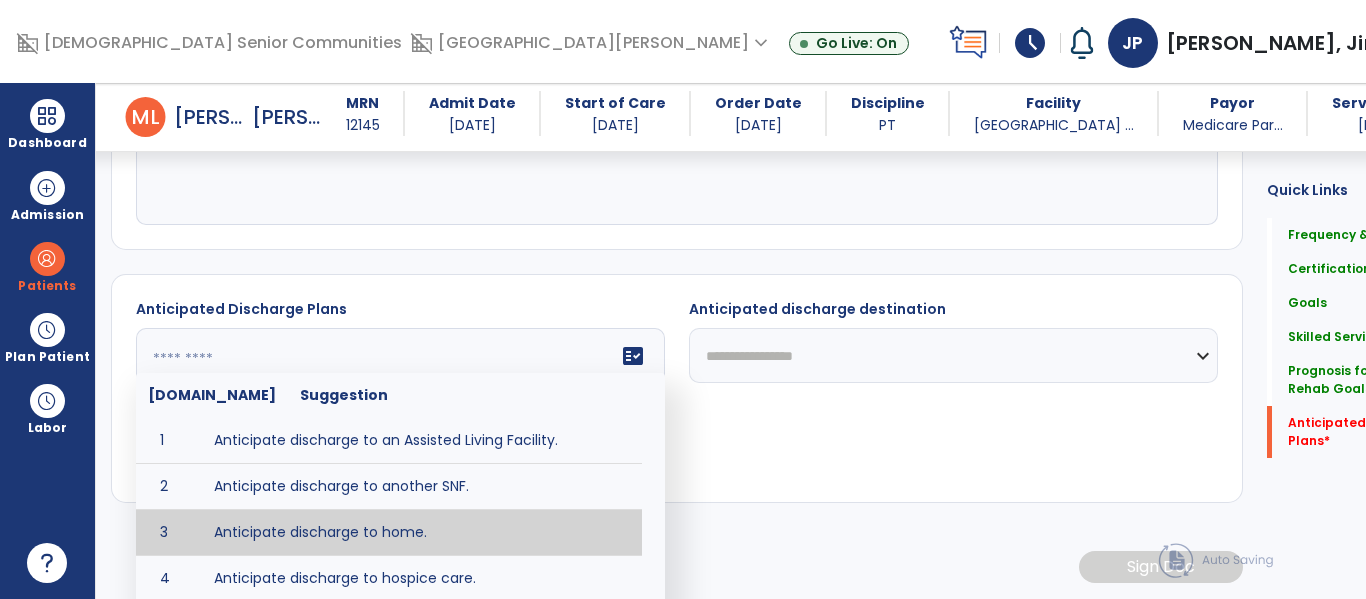 type on "**********" 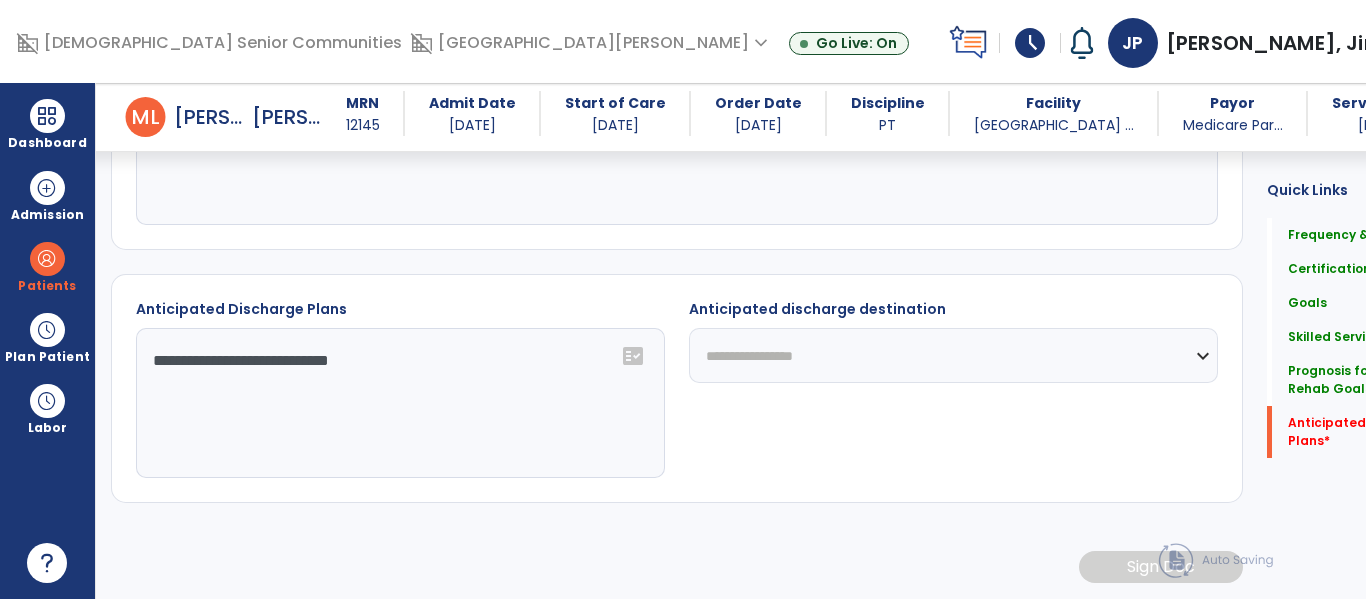 click on "**********" 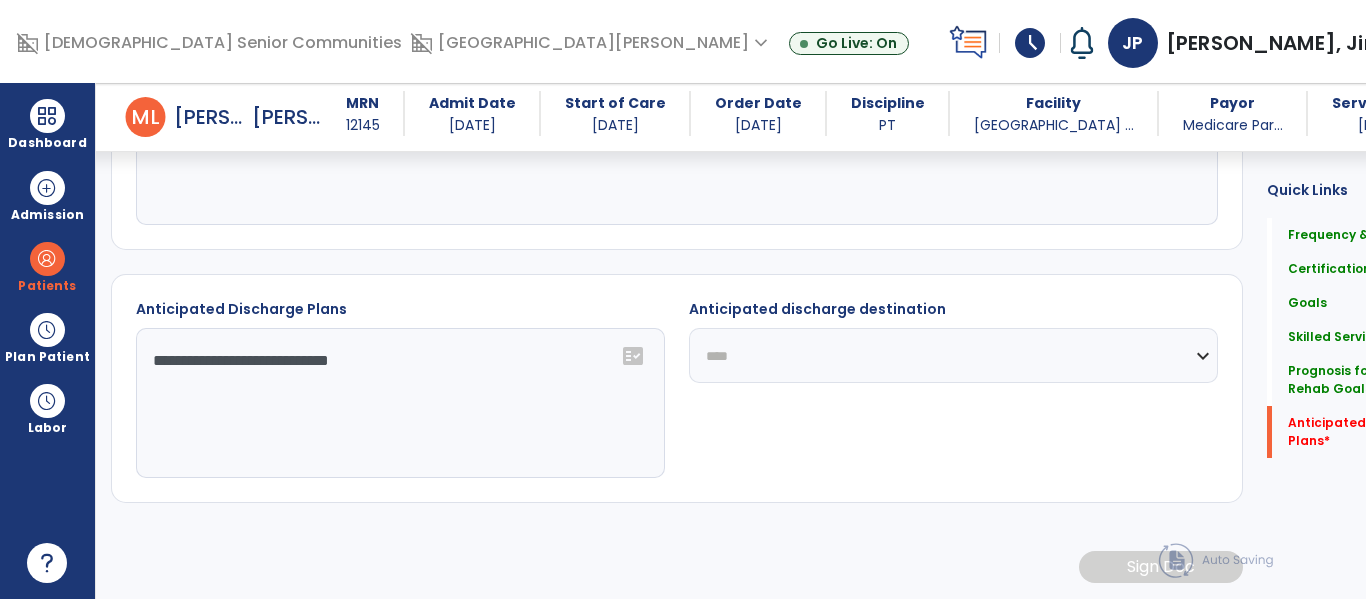 click on "**********" 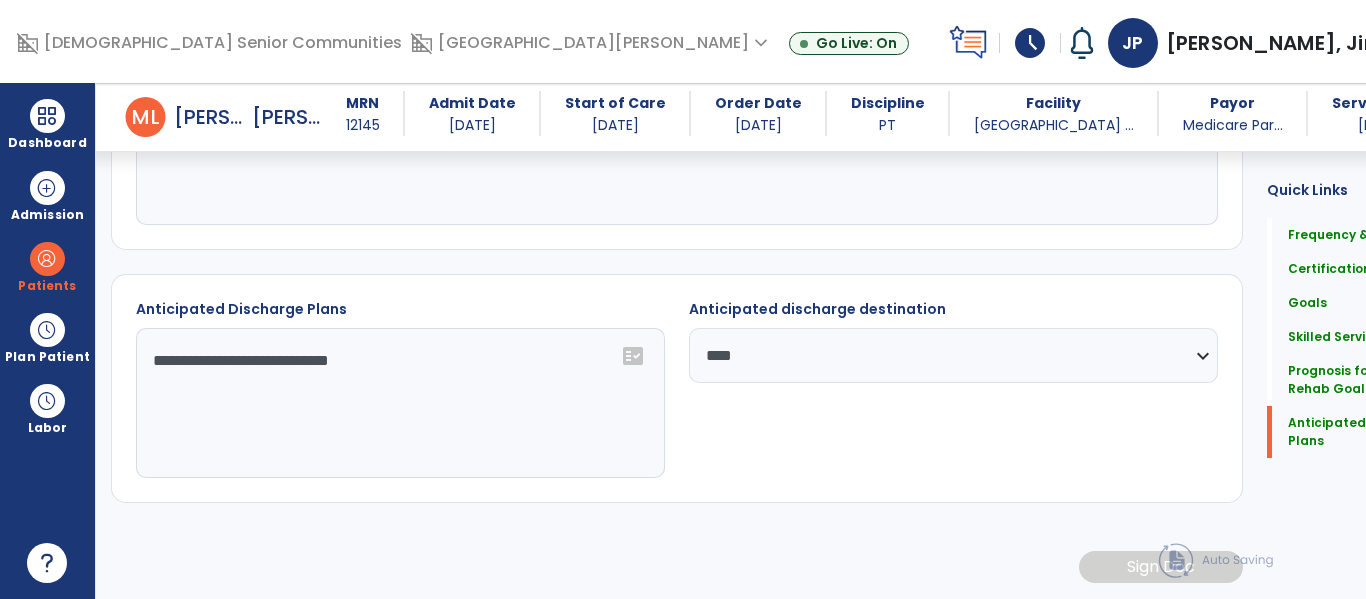 scroll, scrollTop: 0, scrollLeft: 0, axis: both 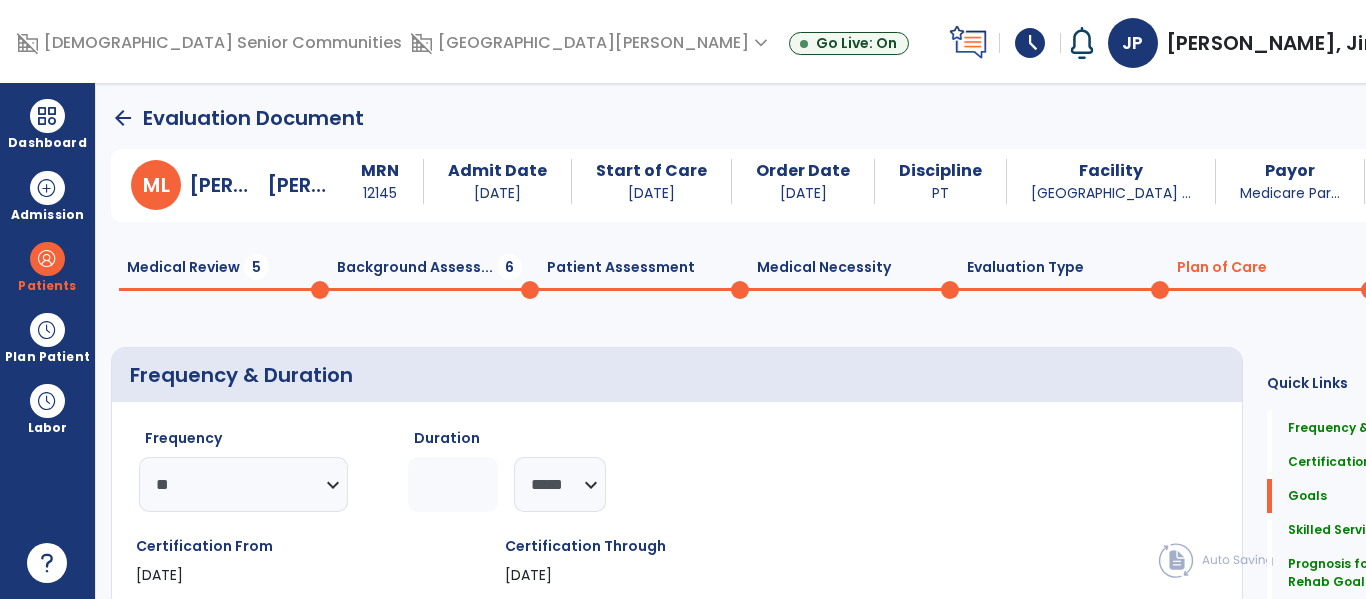 click on "Background Assess...  6" 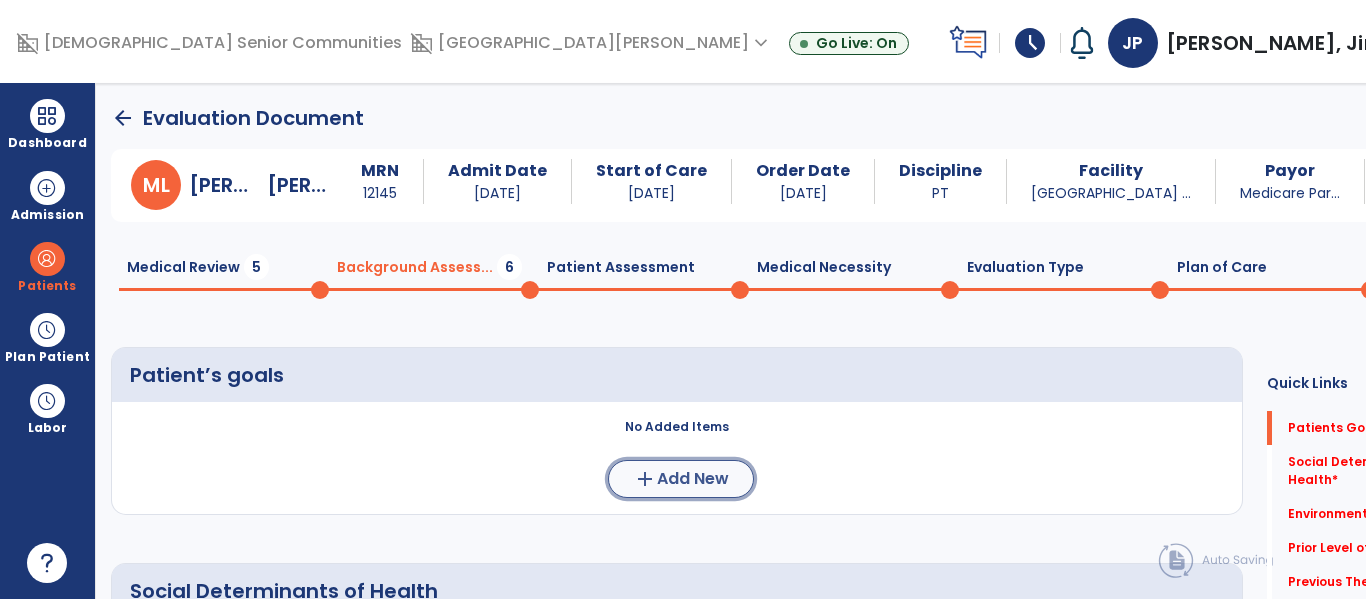 click on "add  Add New" 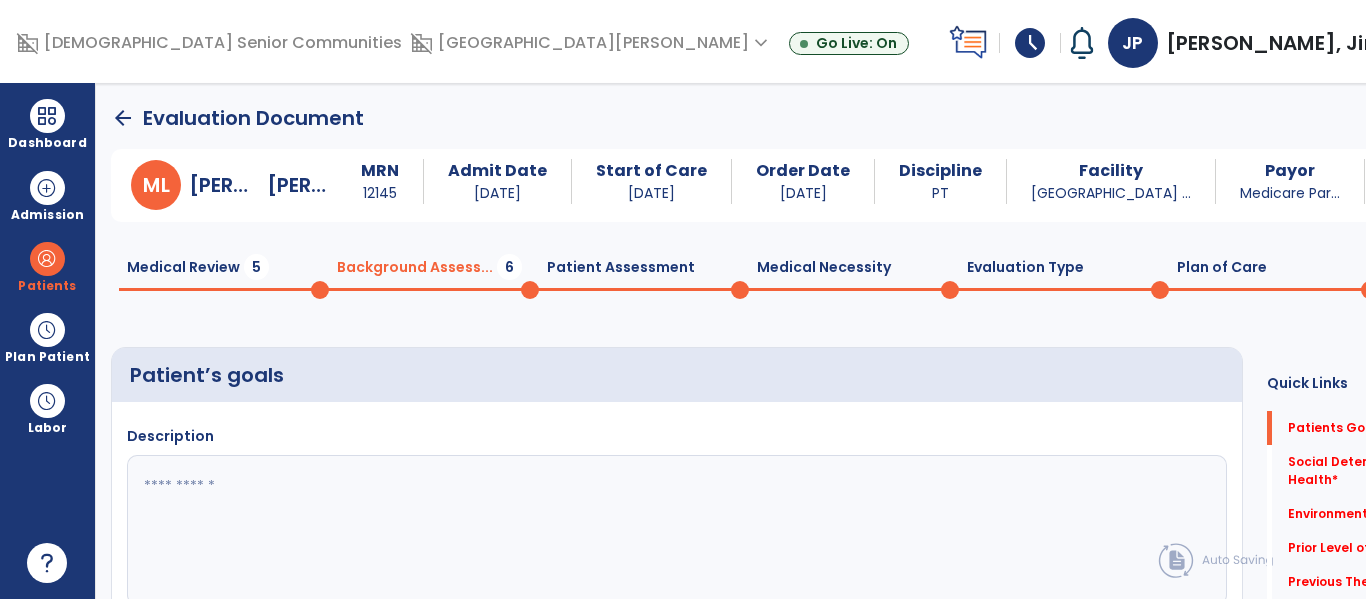 click 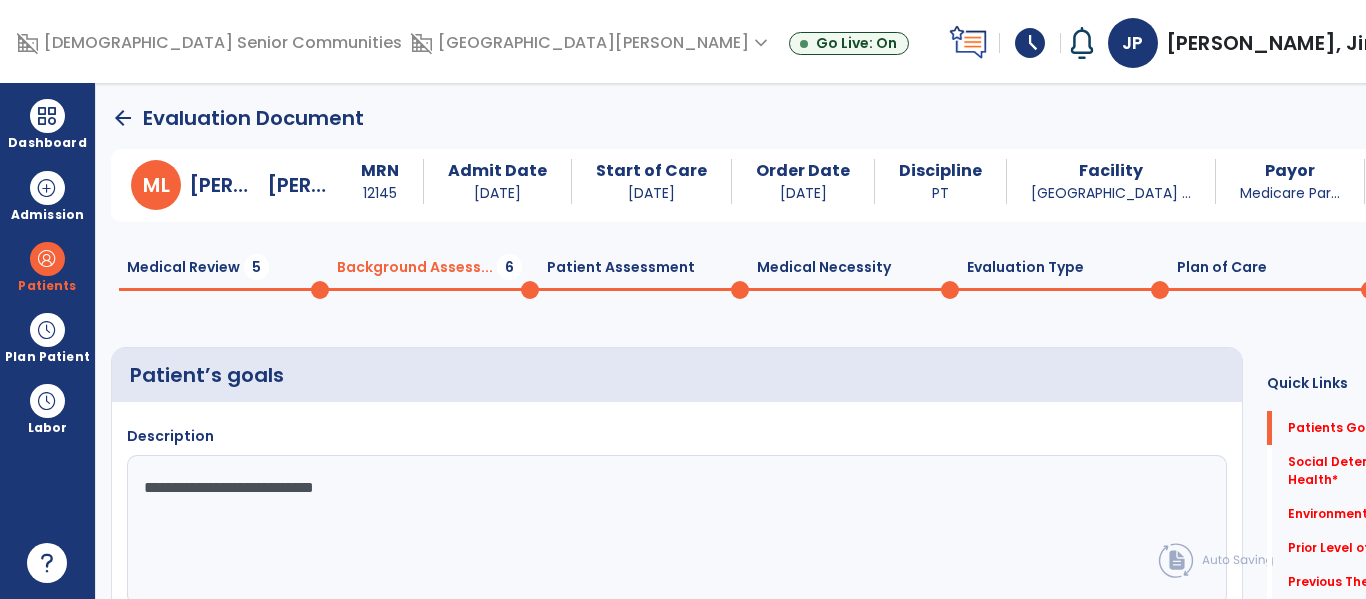type on "**********" 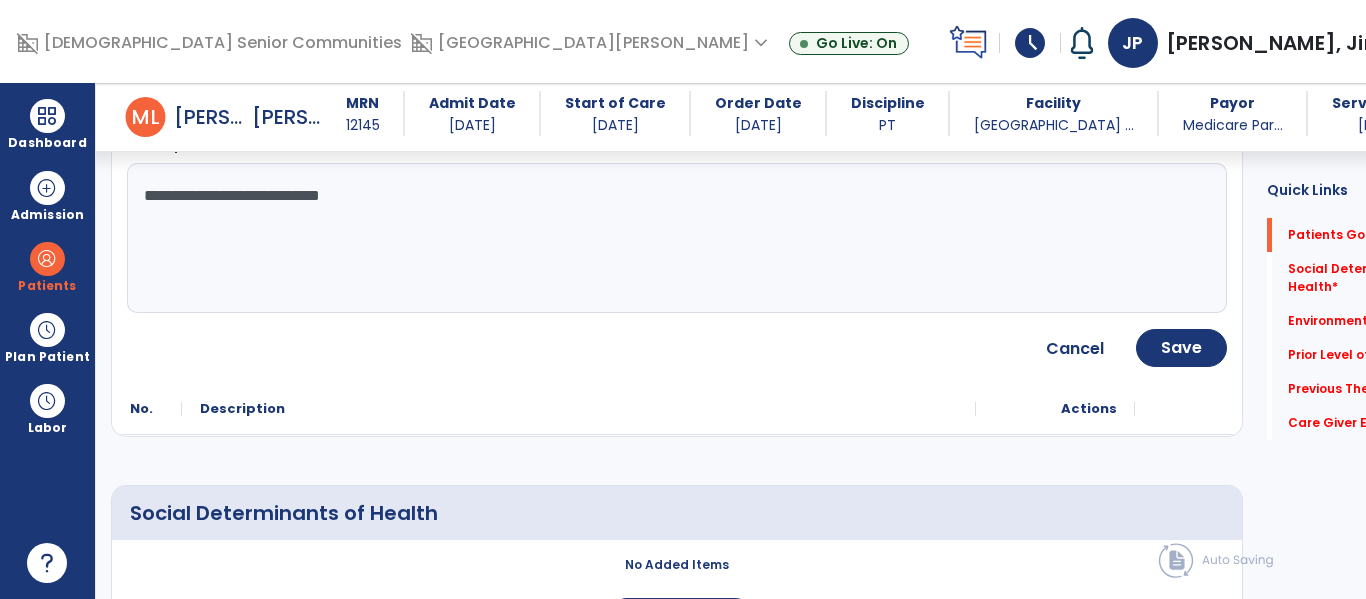 scroll, scrollTop: 283, scrollLeft: 0, axis: vertical 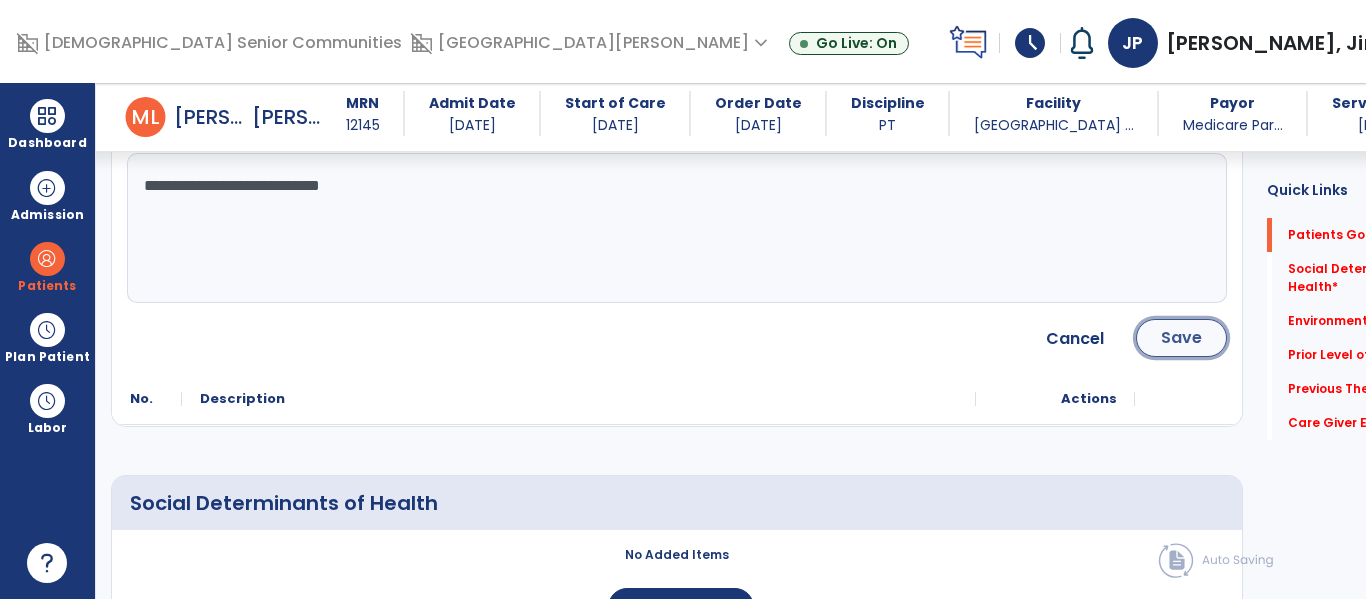 click on "Save" 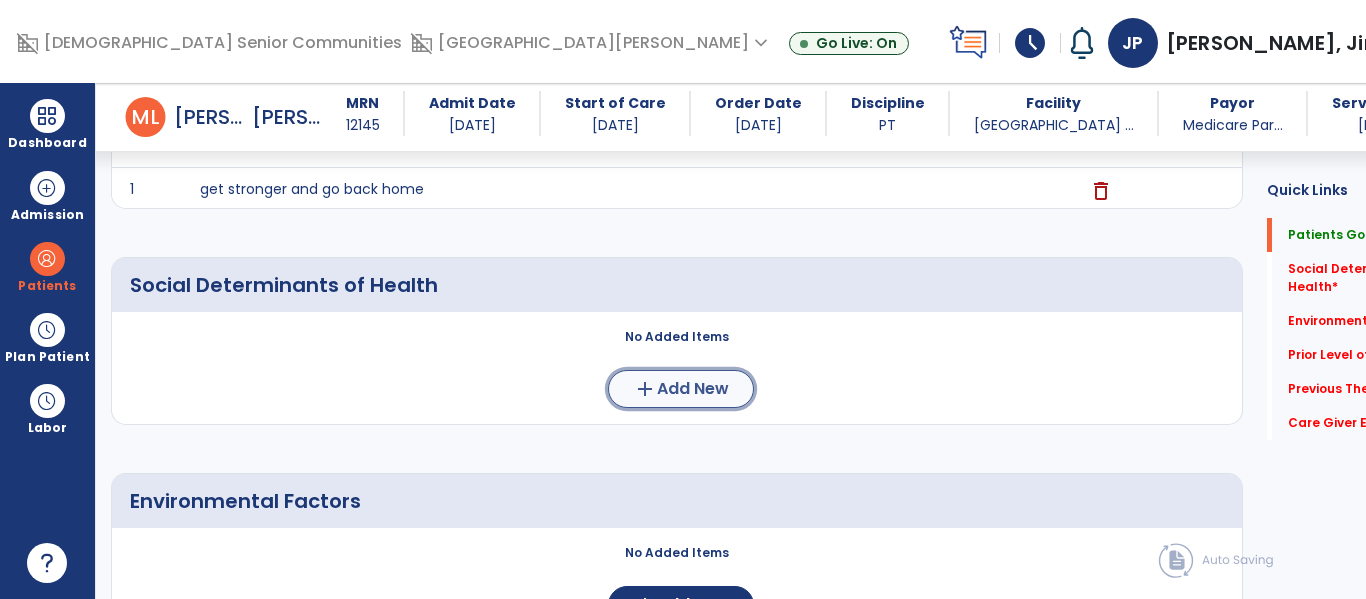 click on "Add New" 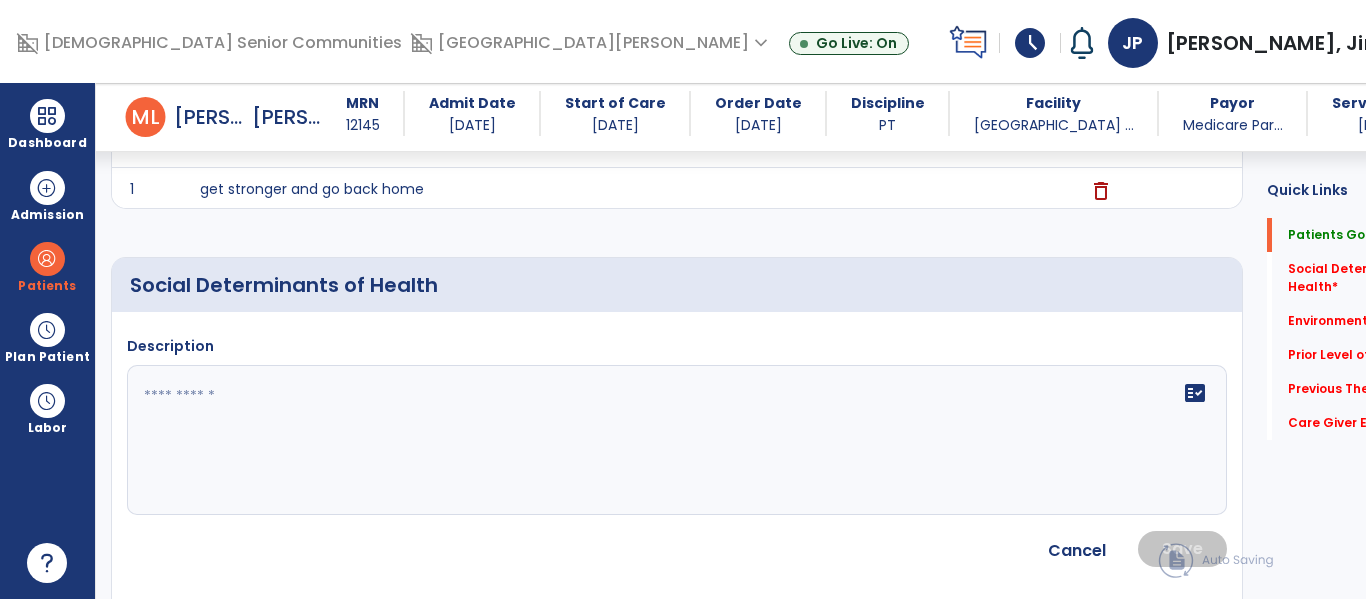 click 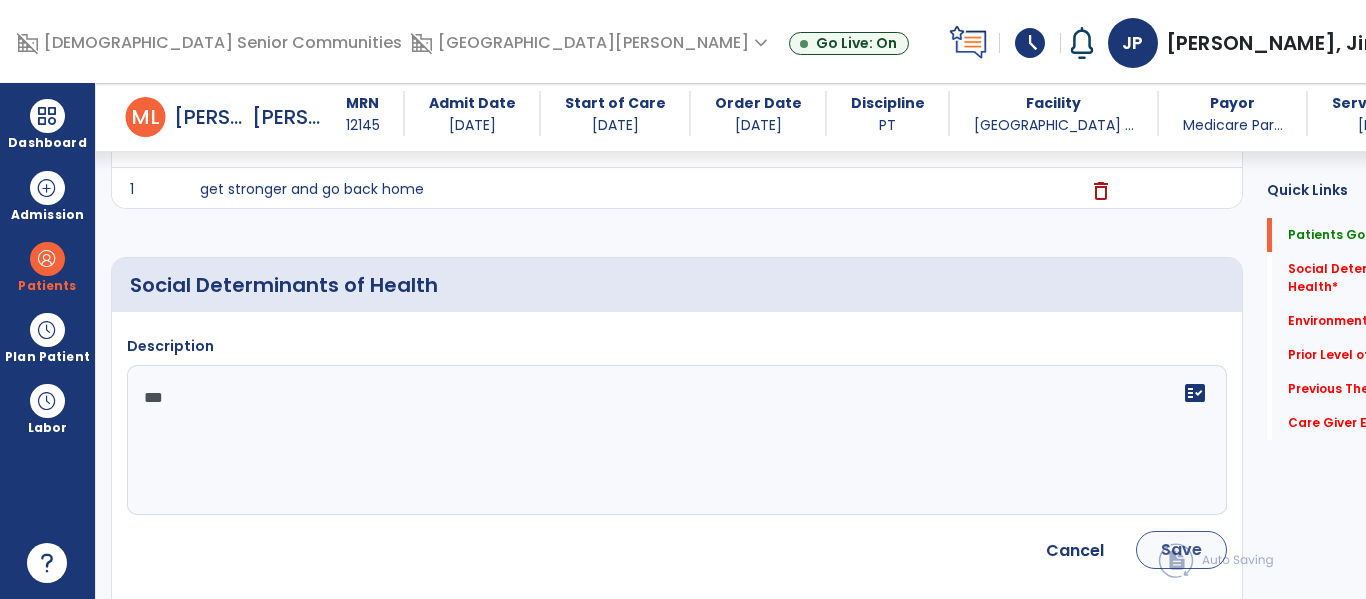 type on "***" 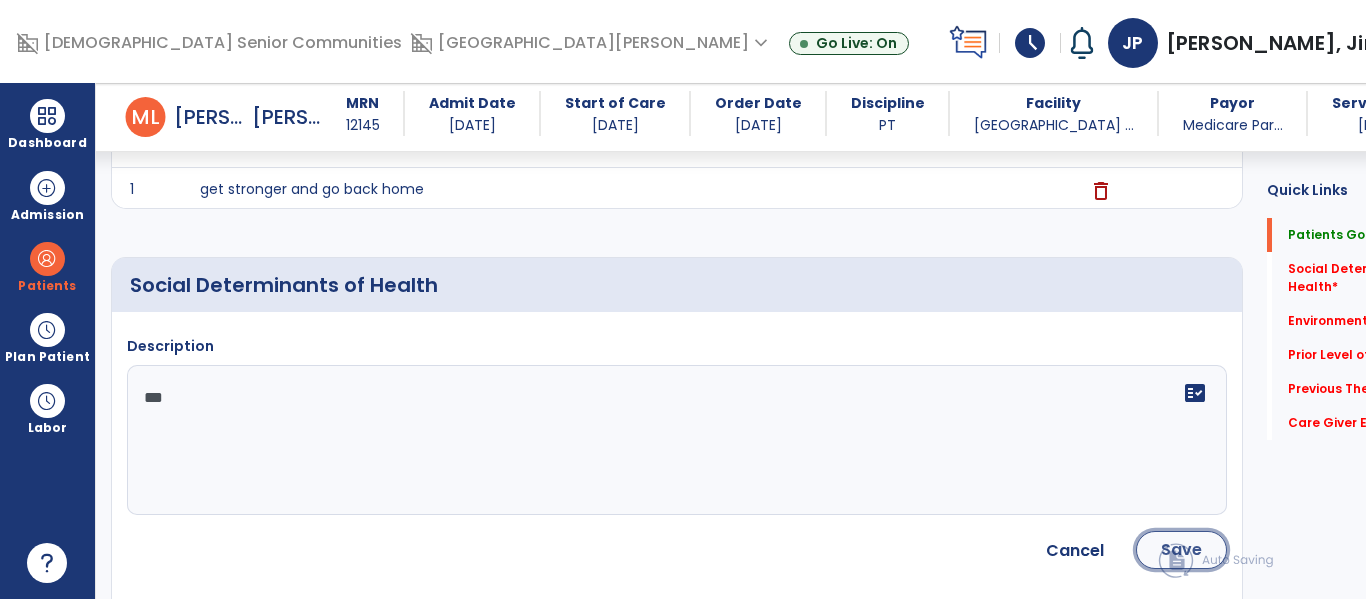 click on "Save" 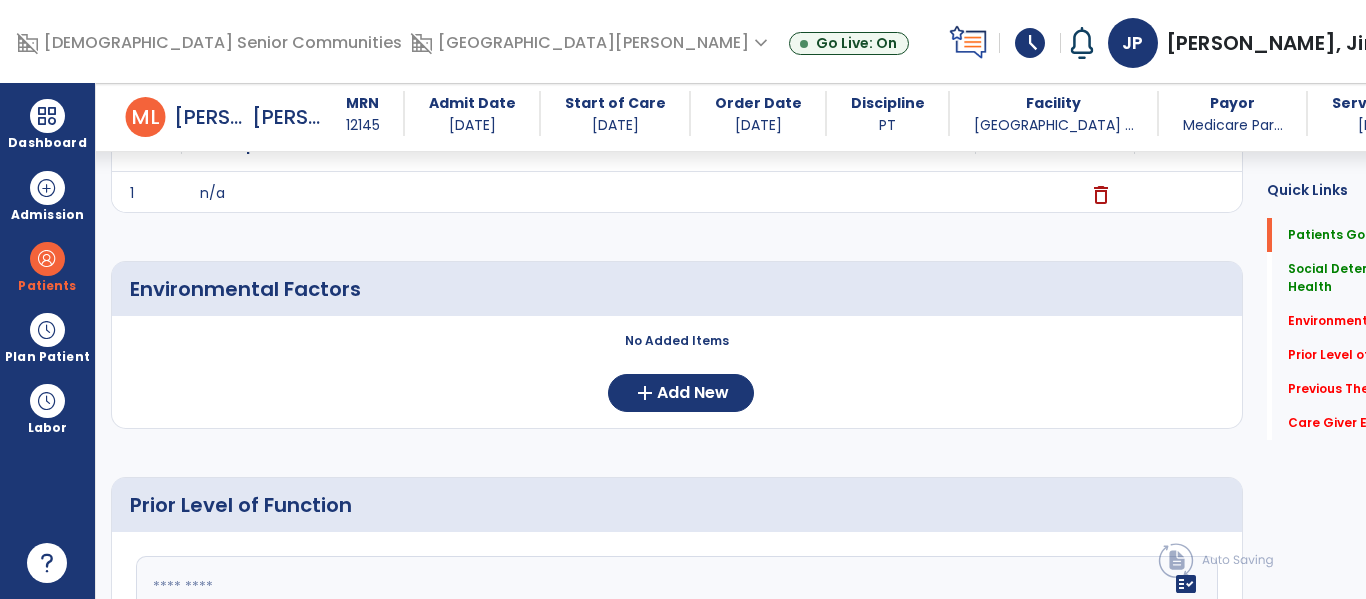 scroll, scrollTop: 493, scrollLeft: 0, axis: vertical 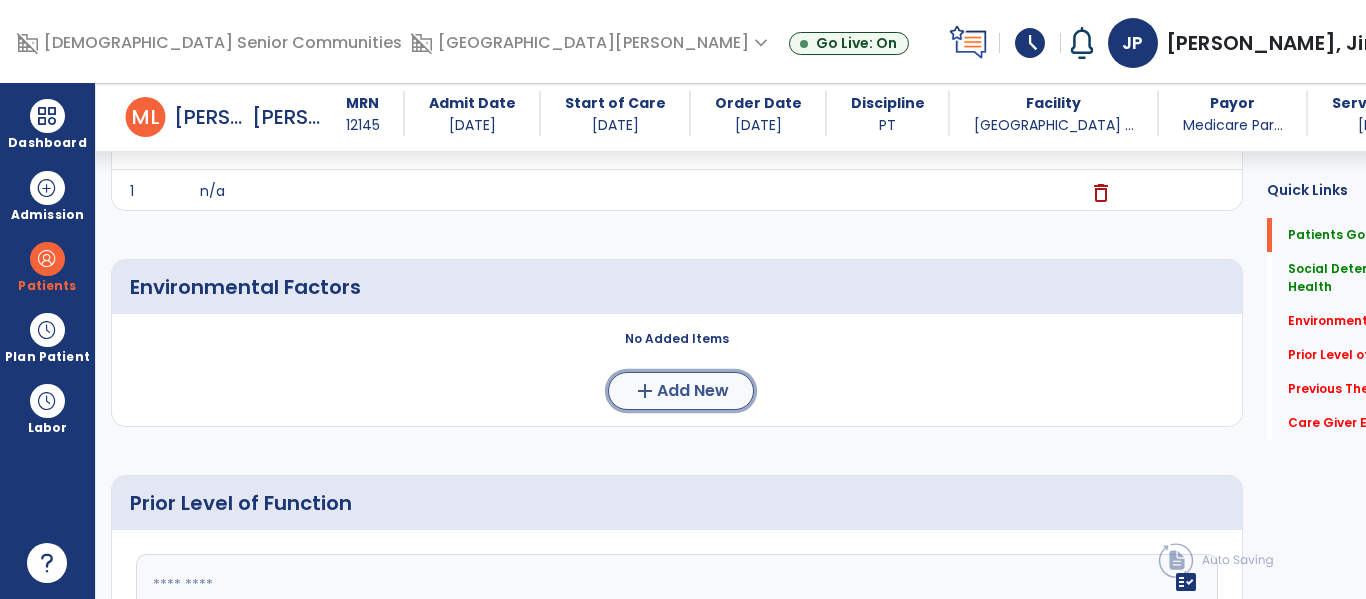 click on "add" 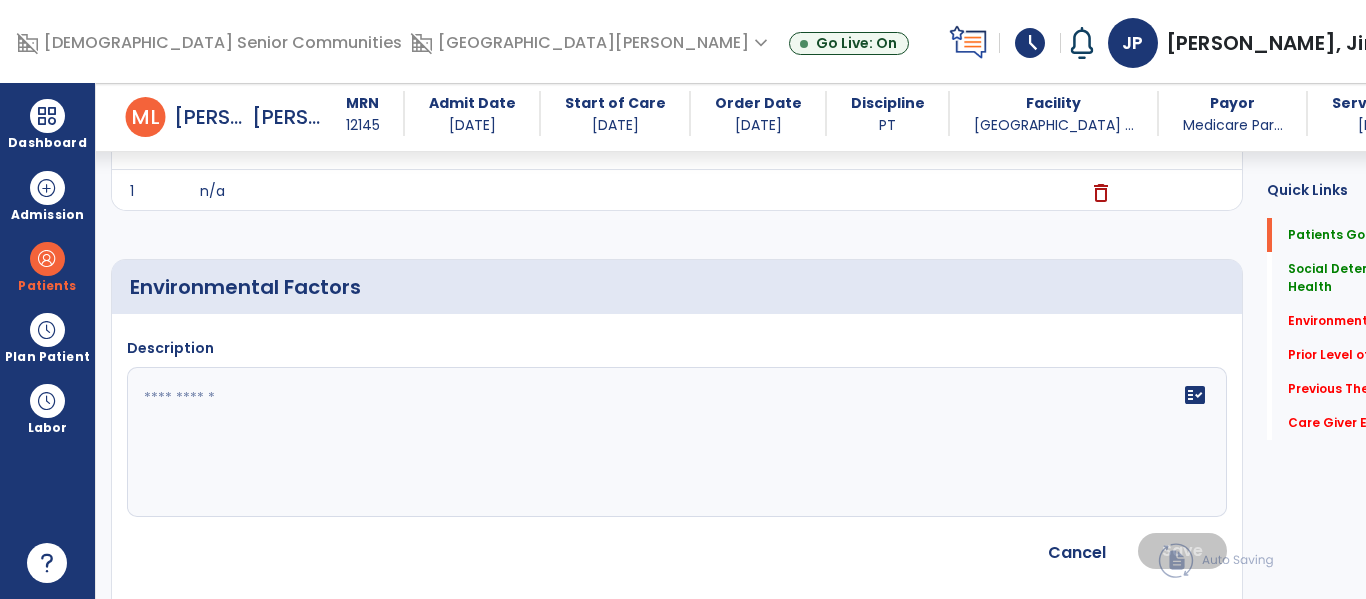 click on "fact_check" 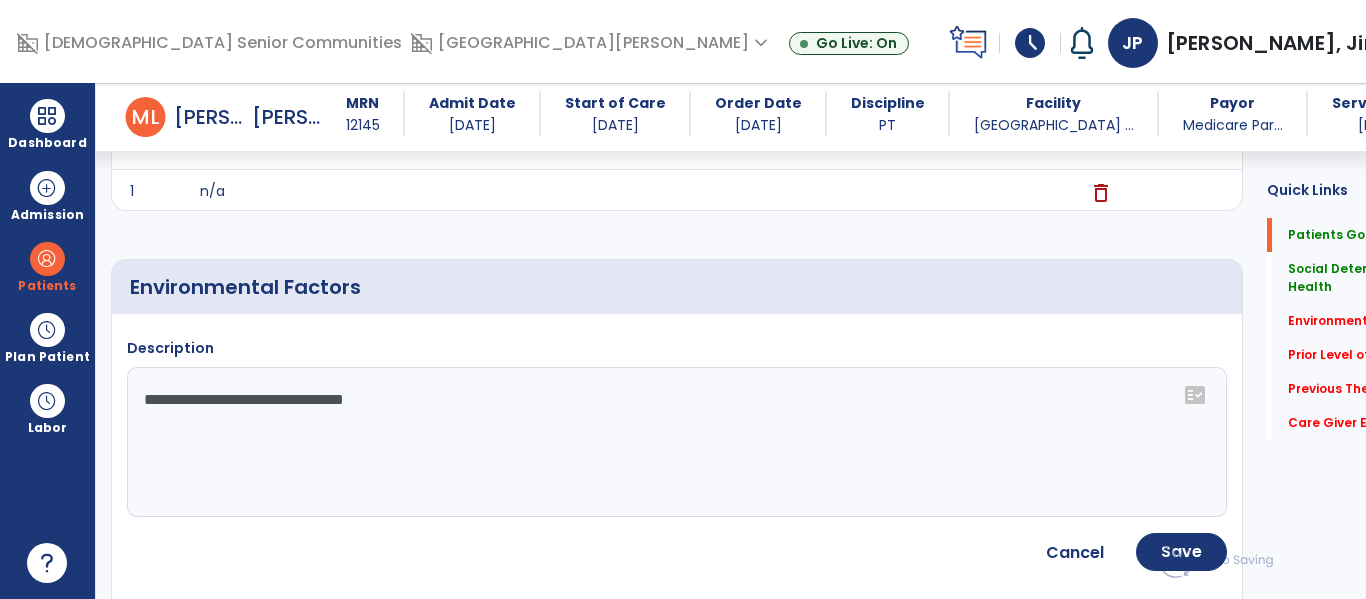 click on "**********" 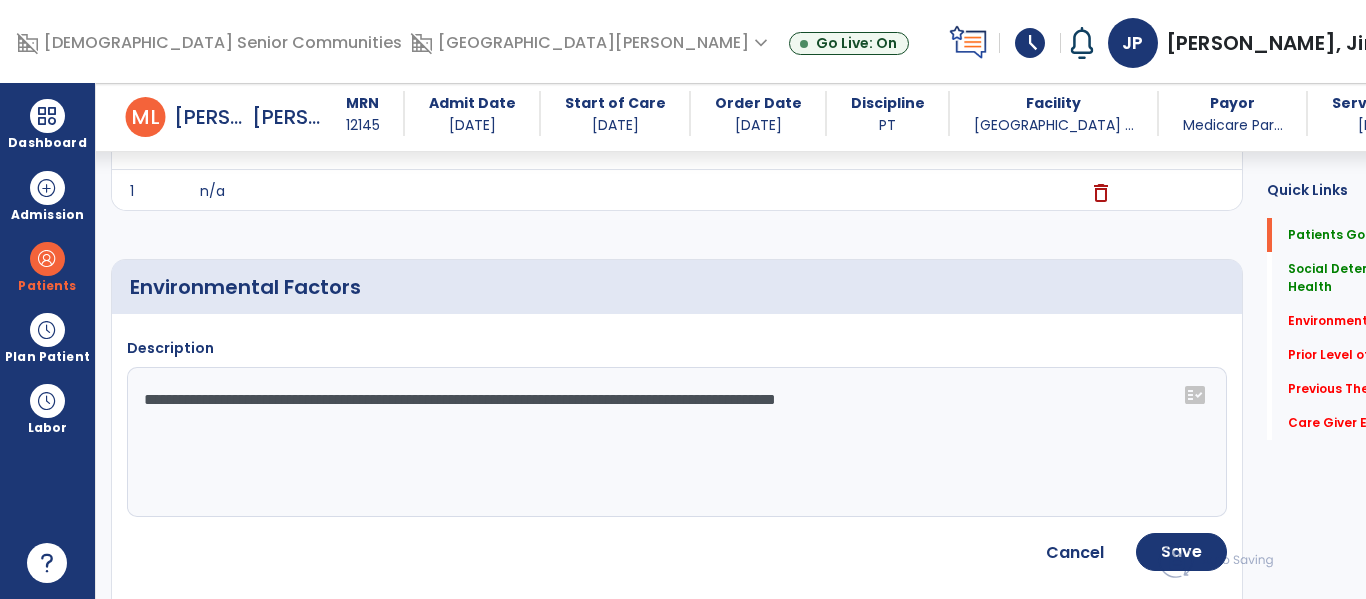 type on "**********" 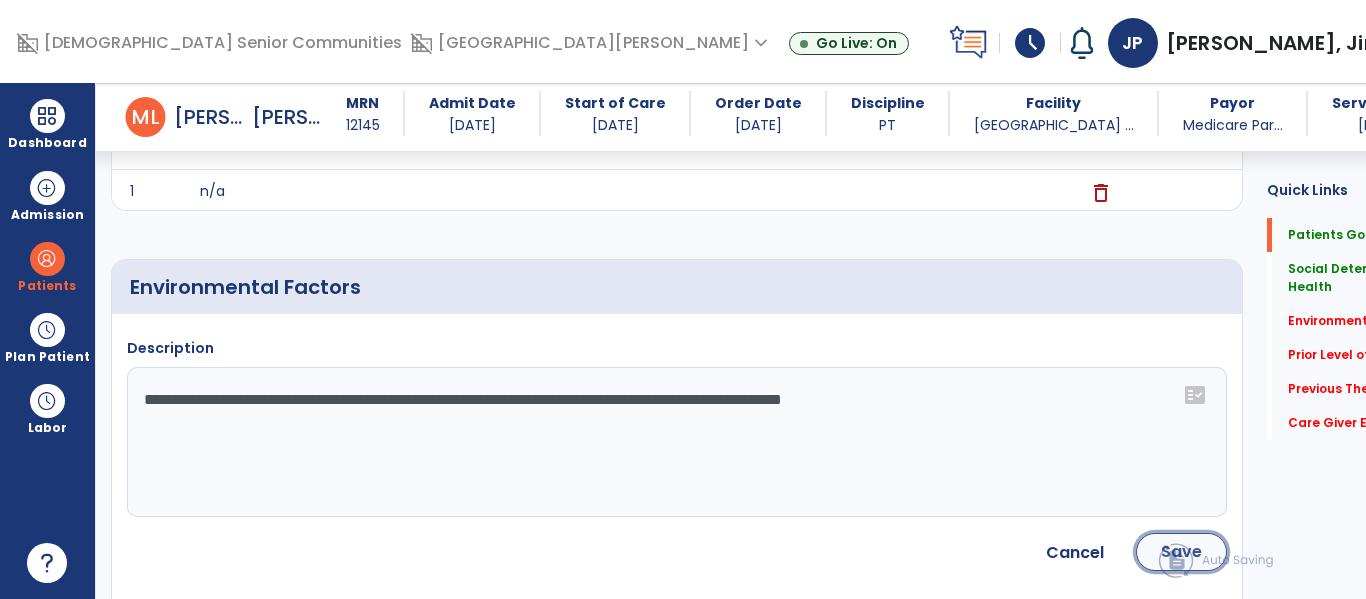 click on "Save" 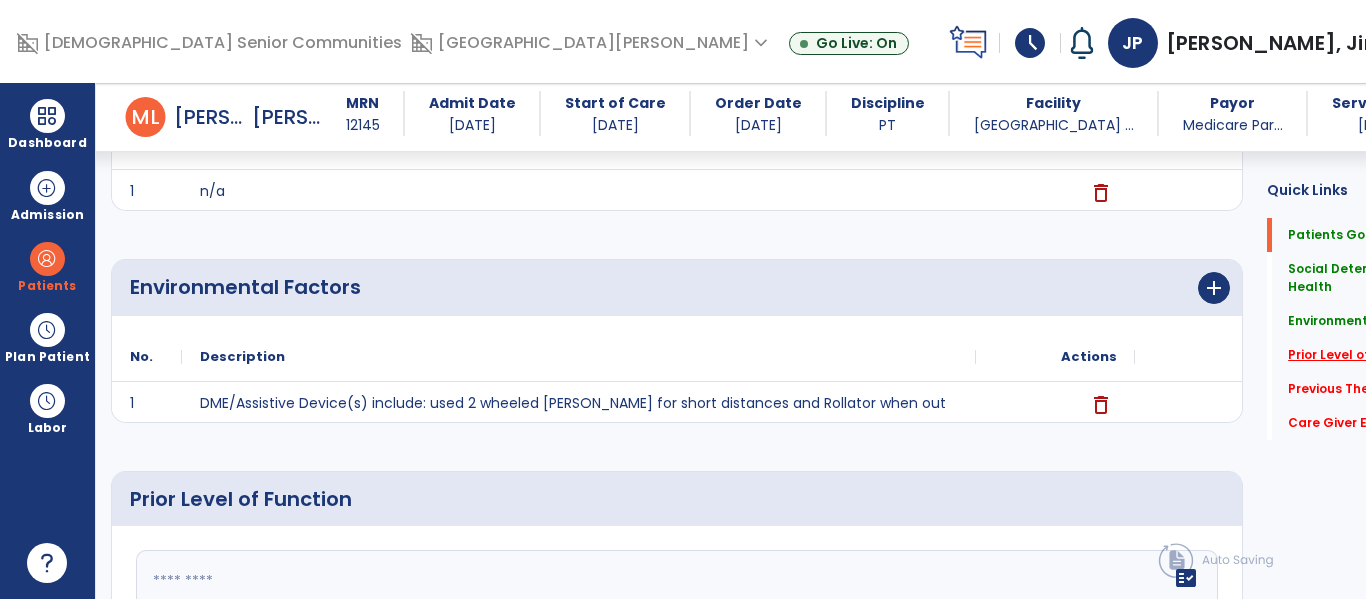 click on "Prior Level of function   *" 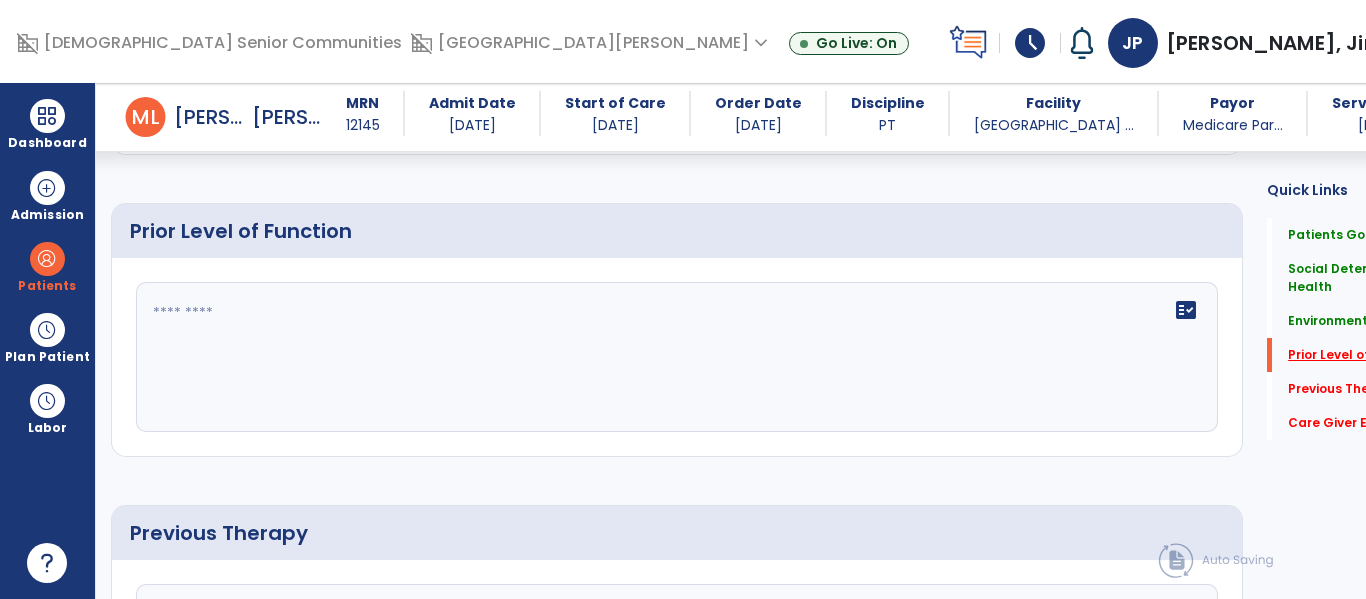 scroll, scrollTop: 778, scrollLeft: 0, axis: vertical 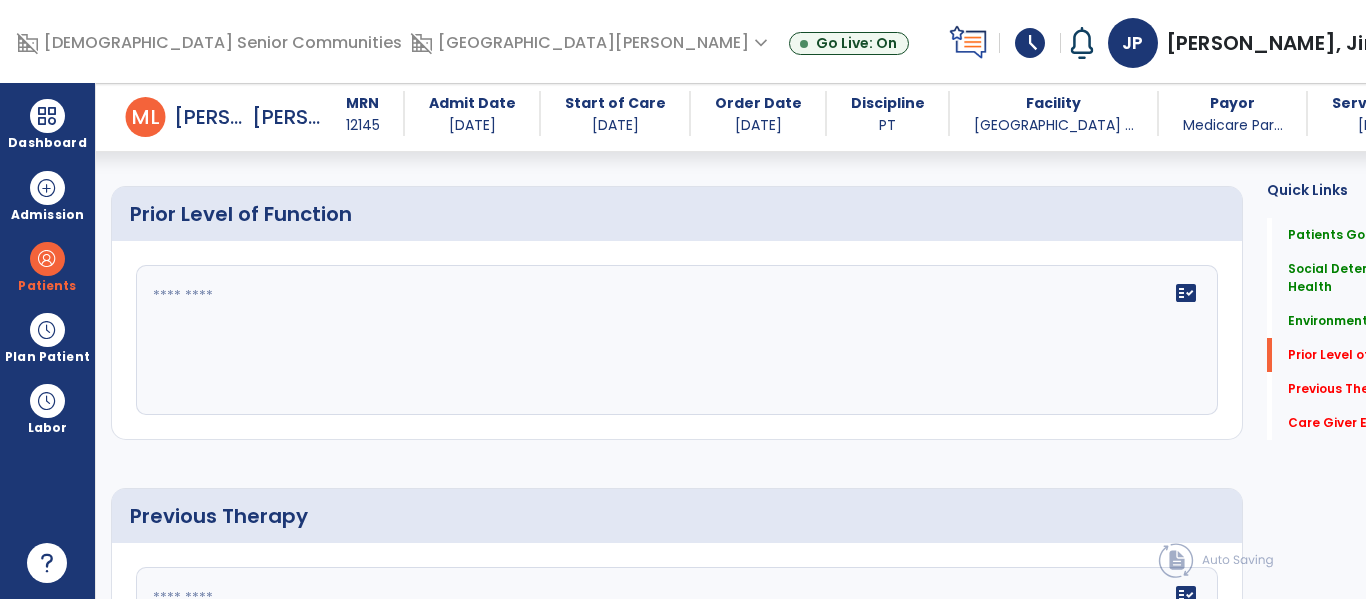 click on "fact_check" 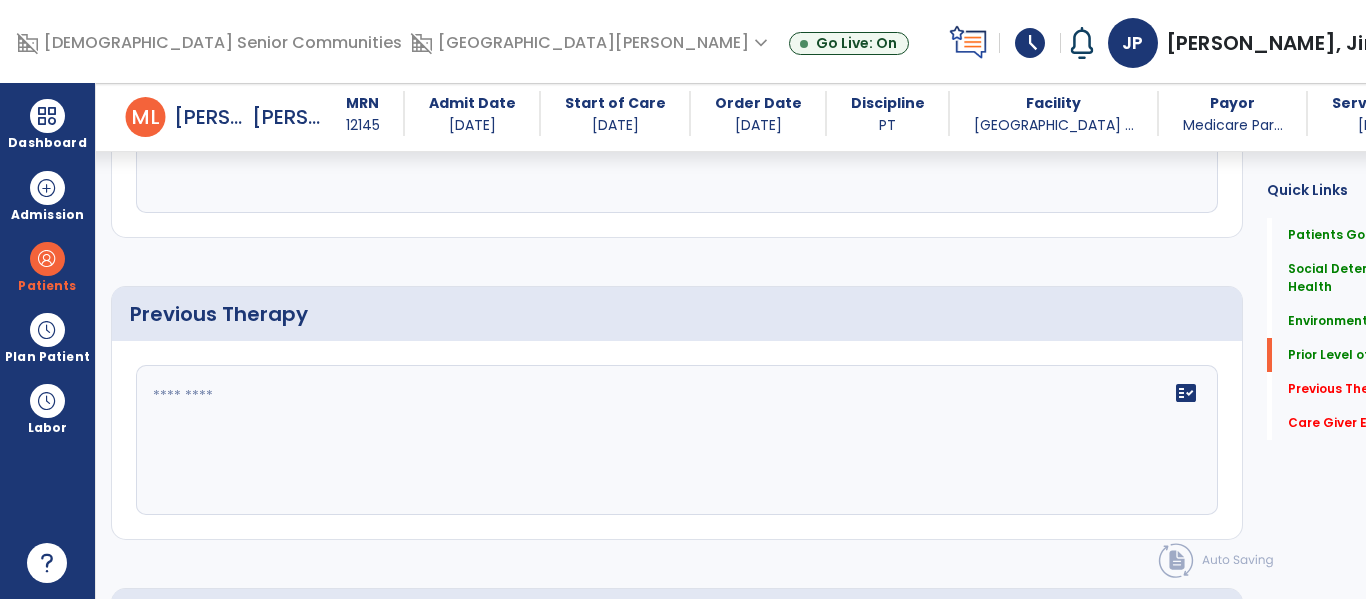 scroll, scrollTop: 985, scrollLeft: 0, axis: vertical 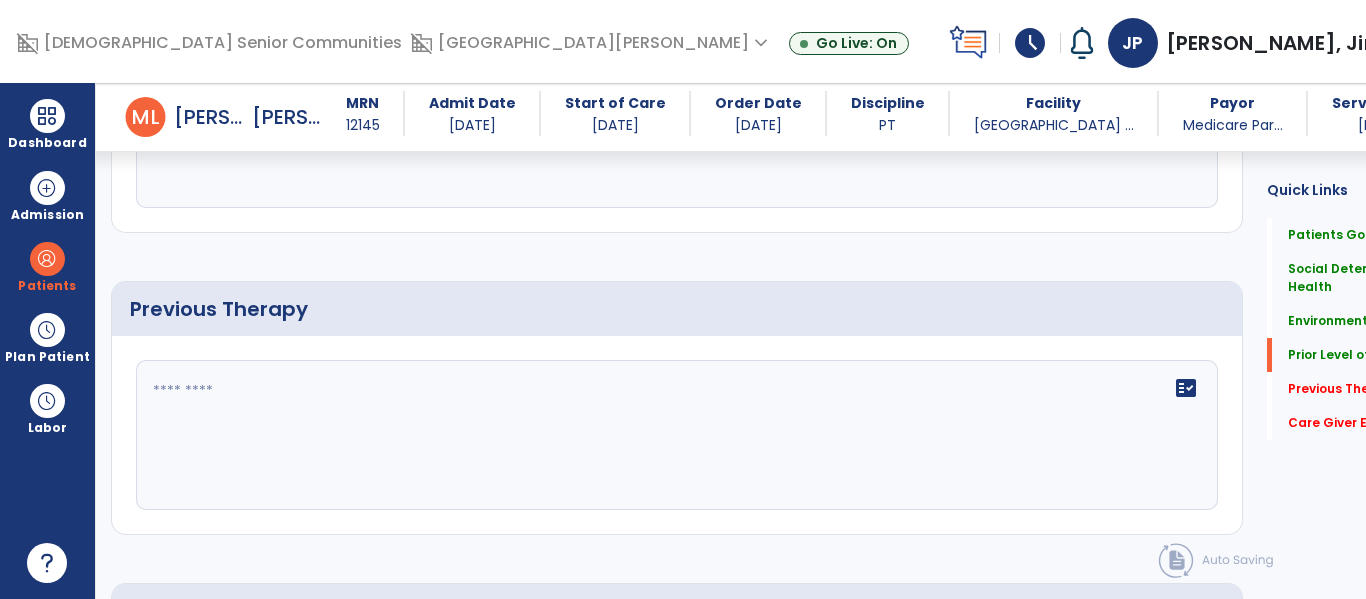 type on "**********" 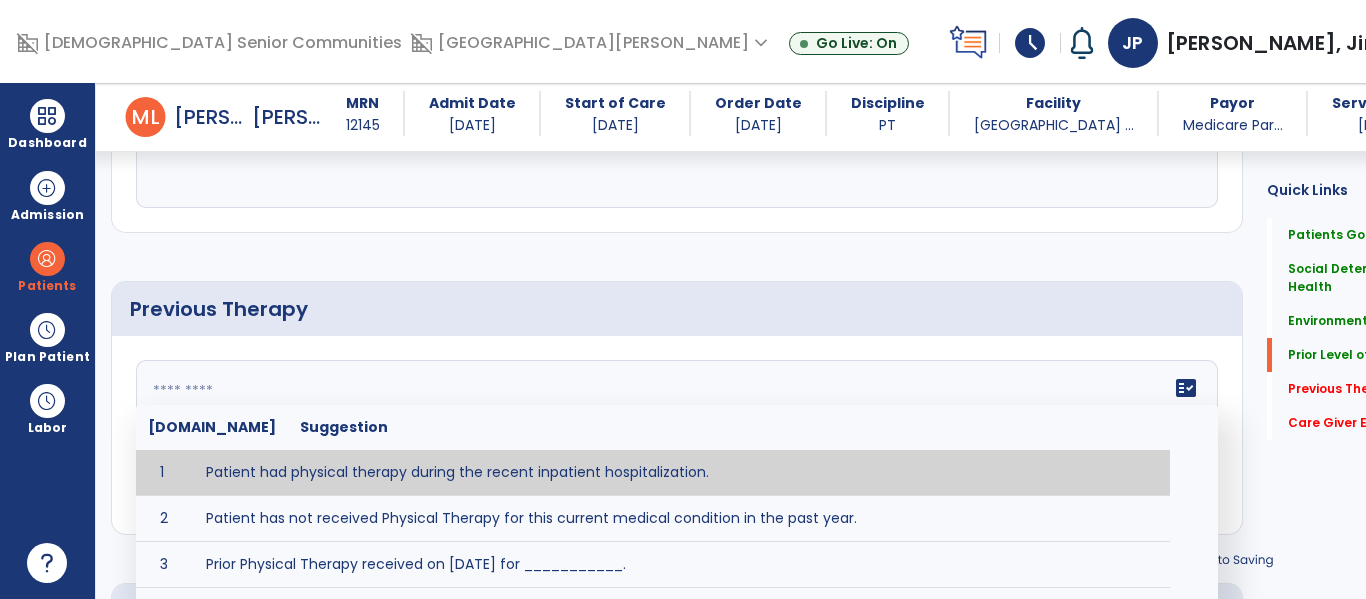 click 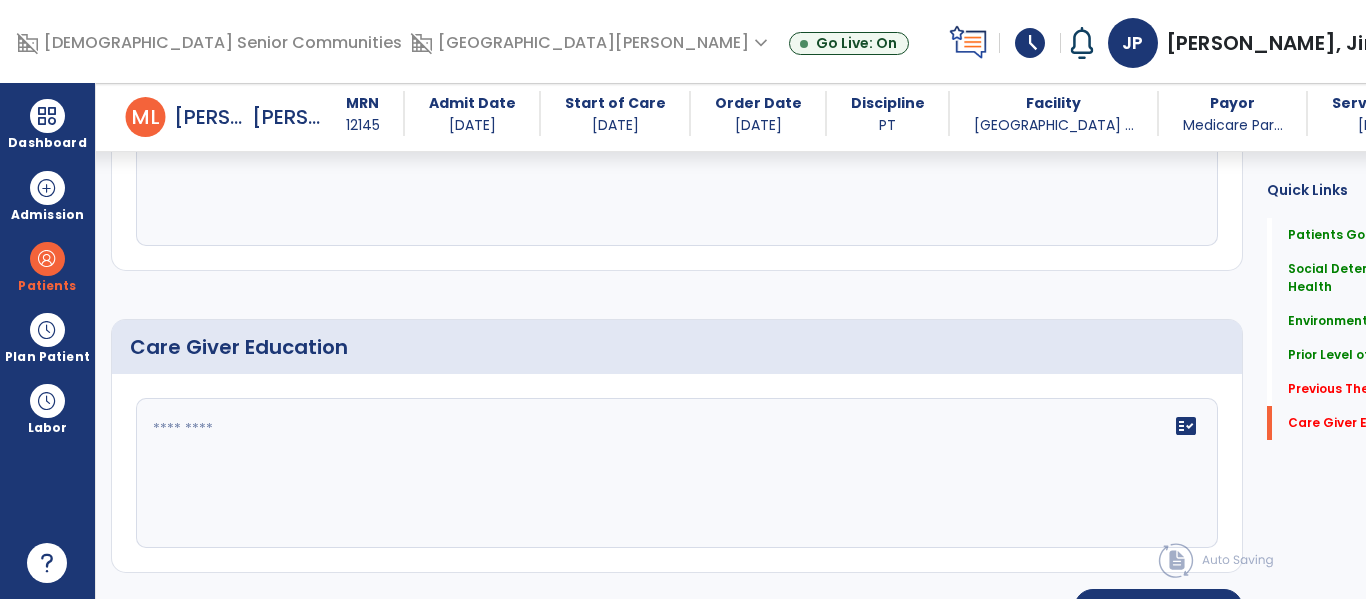 scroll, scrollTop: 1250, scrollLeft: 0, axis: vertical 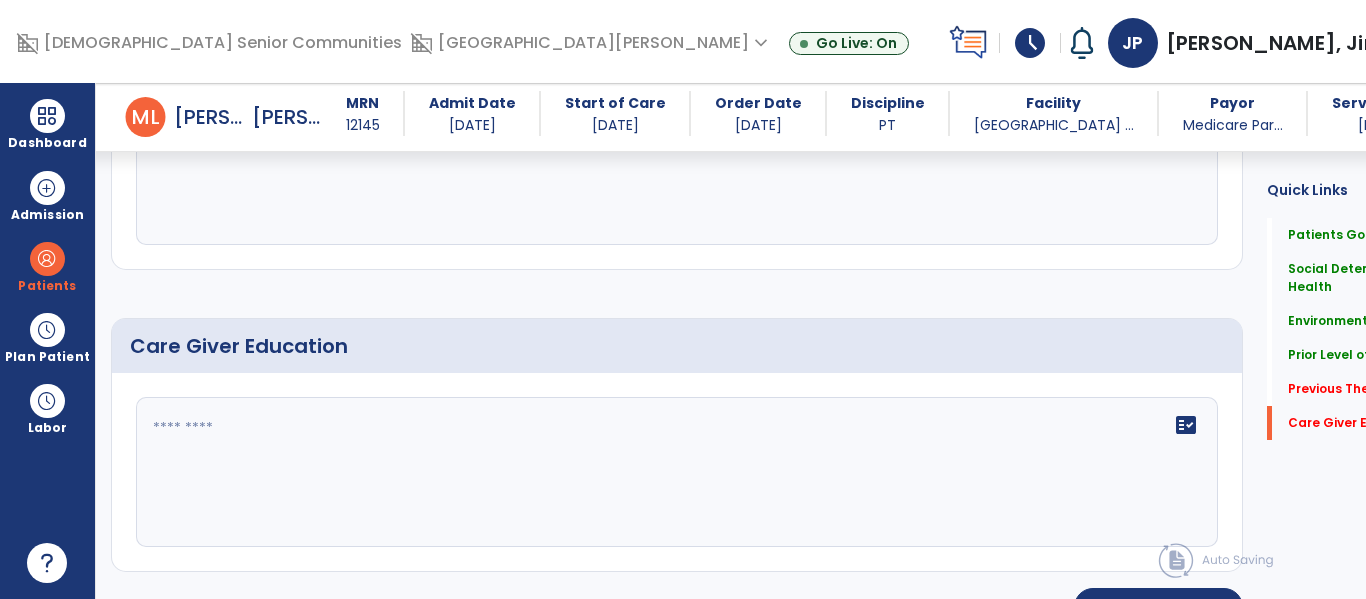 type on "*******" 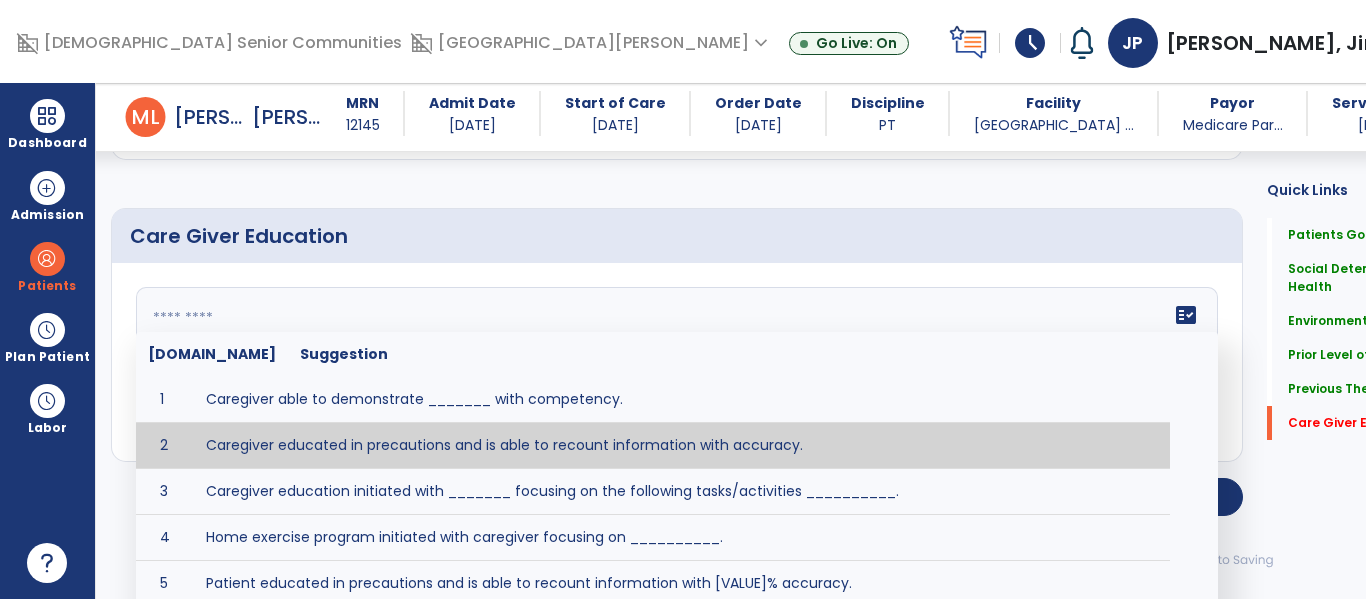 type on "**********" 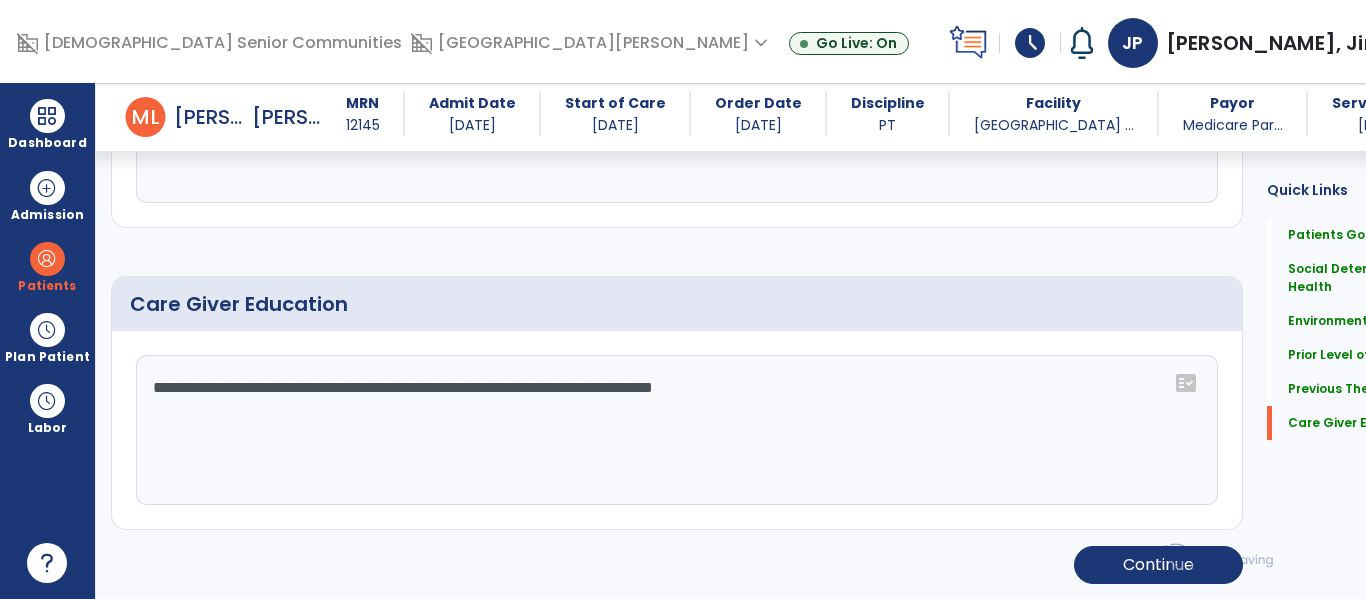scroll, scrollTop: 1293, scrollLeft: 0, axis: vertical 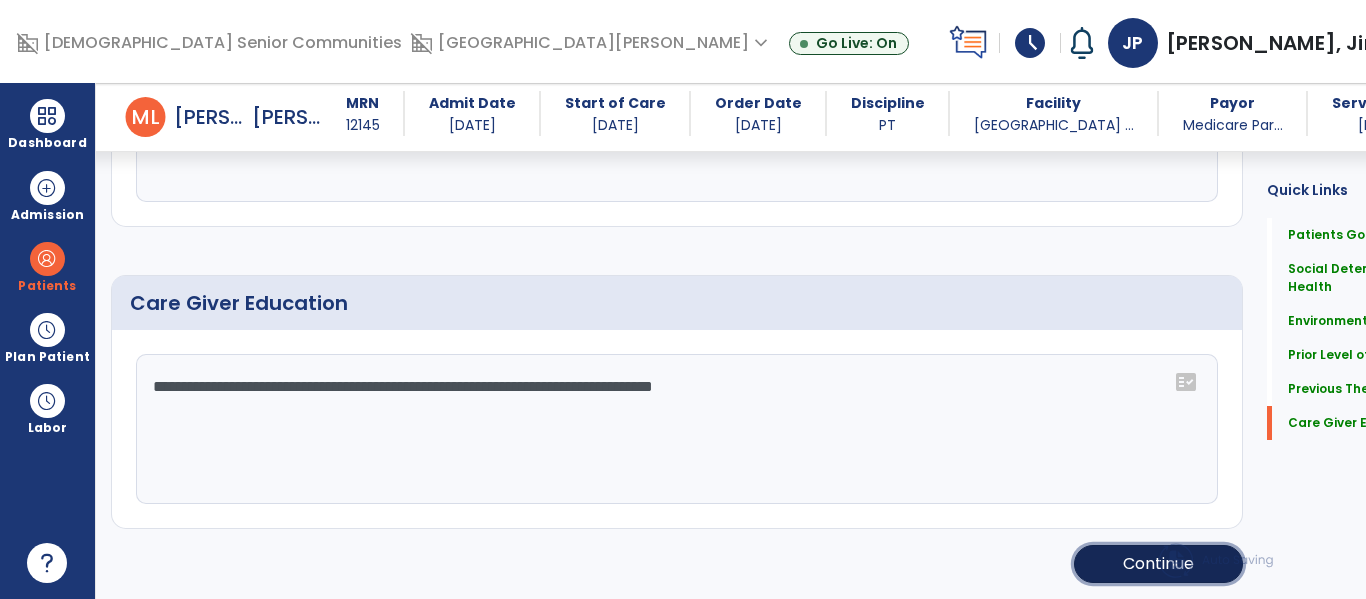 click on "Continue" 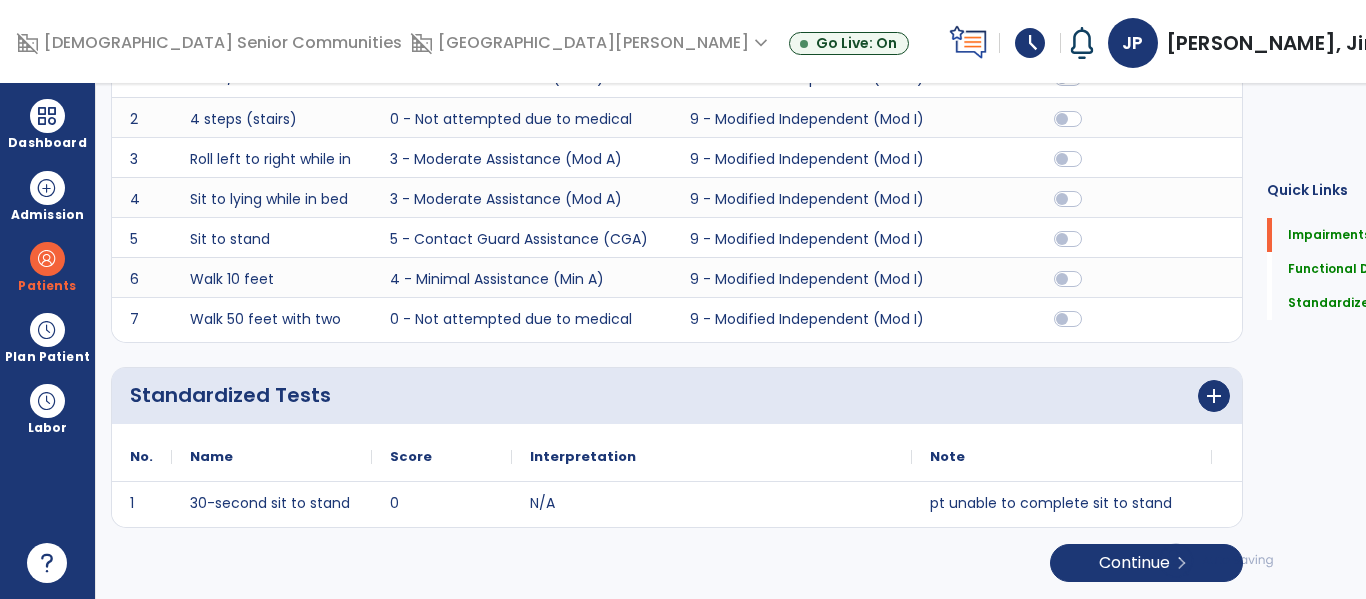 scroll, scrollTop: 46, scrollLeft: 0, axis: vertical 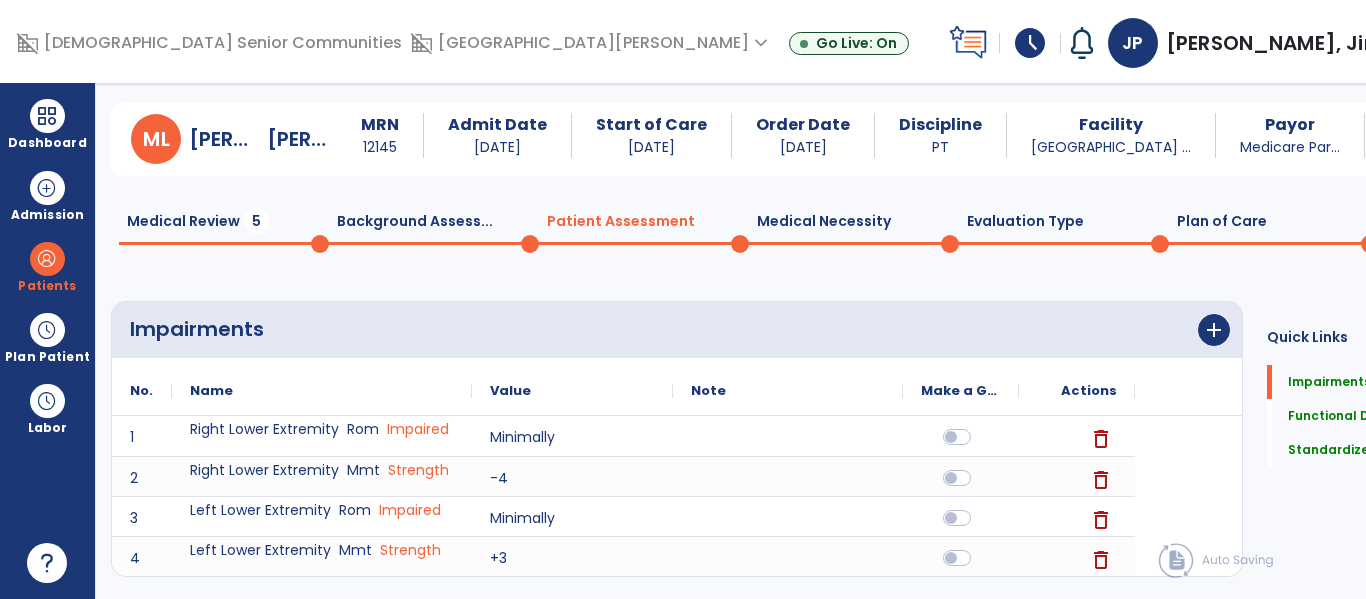click on "Medical Review  5" 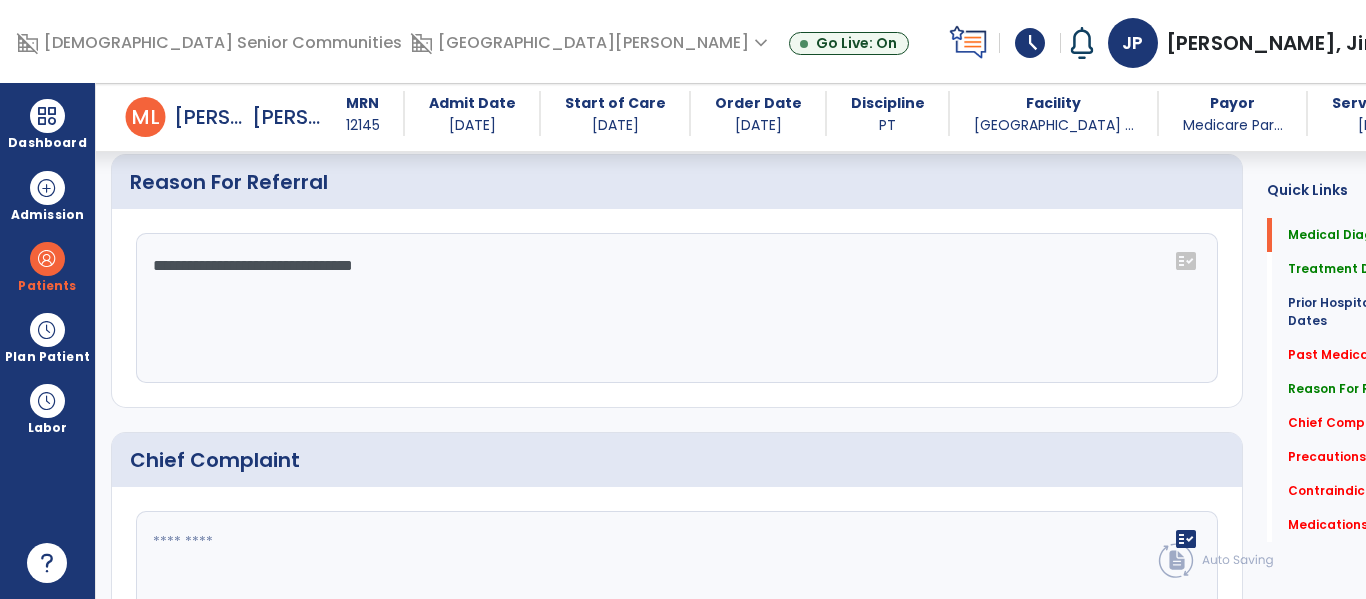 scroll, scrollTop: 943, scrollLeft: 0, axis: vertical 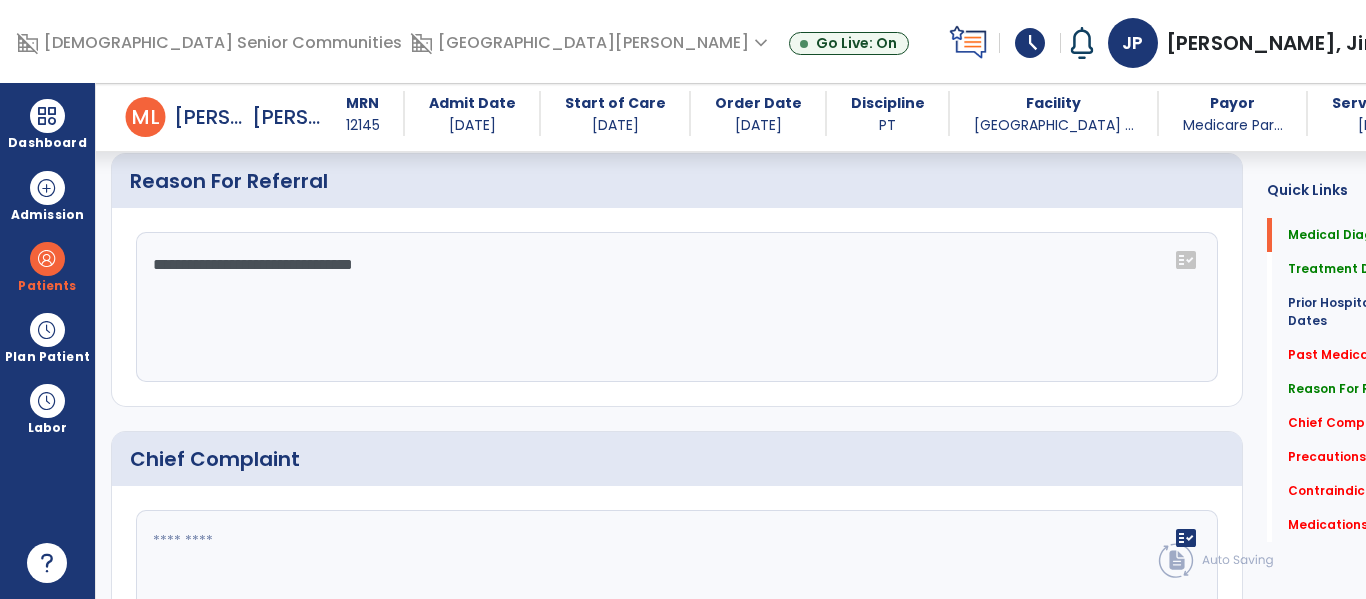 click on "**********" 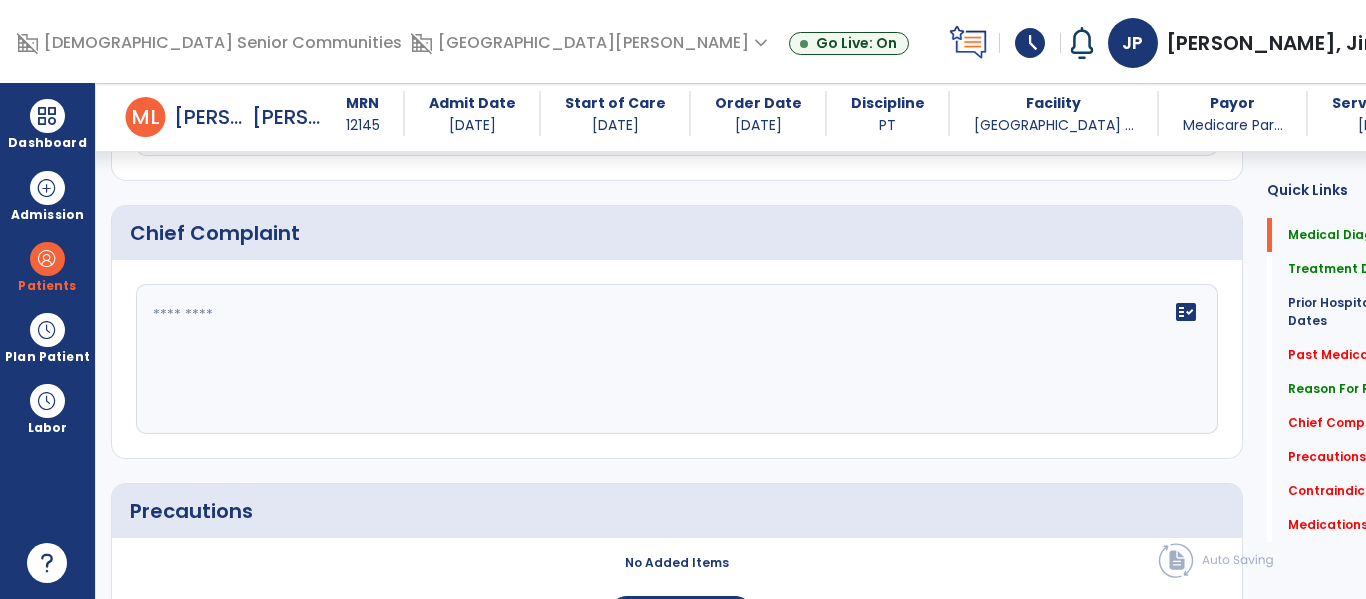 scroll, scrollTop: 1195, scrollLeft: 0, axis: vertical 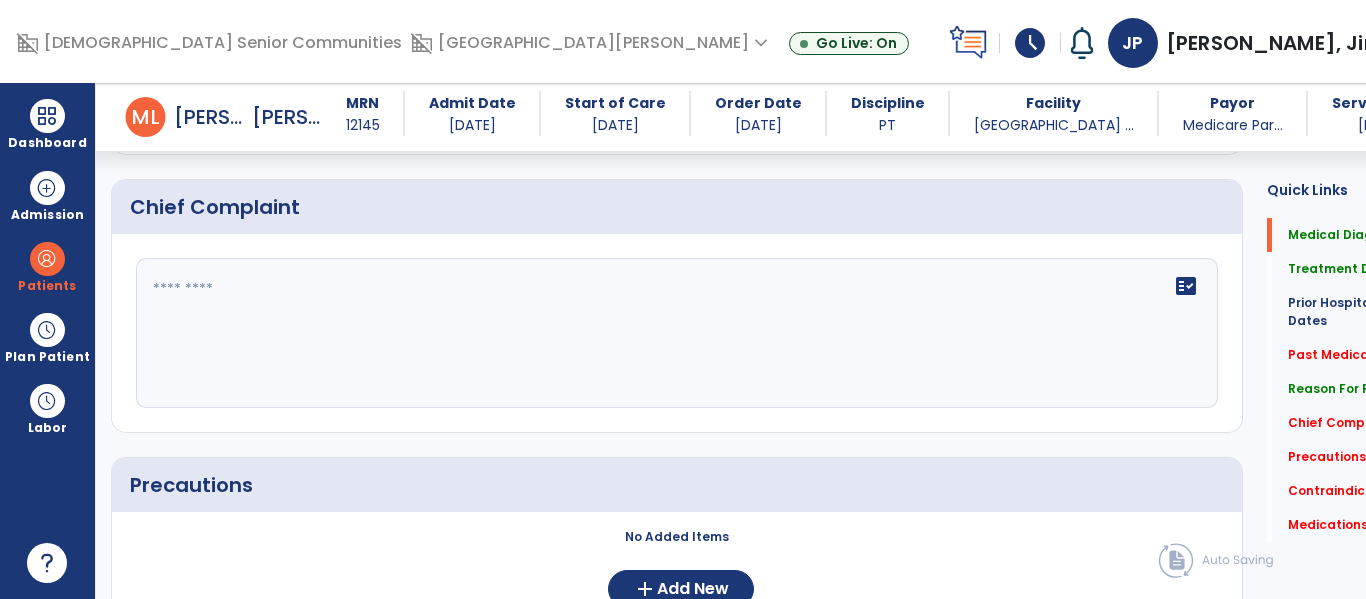 type on "**********" 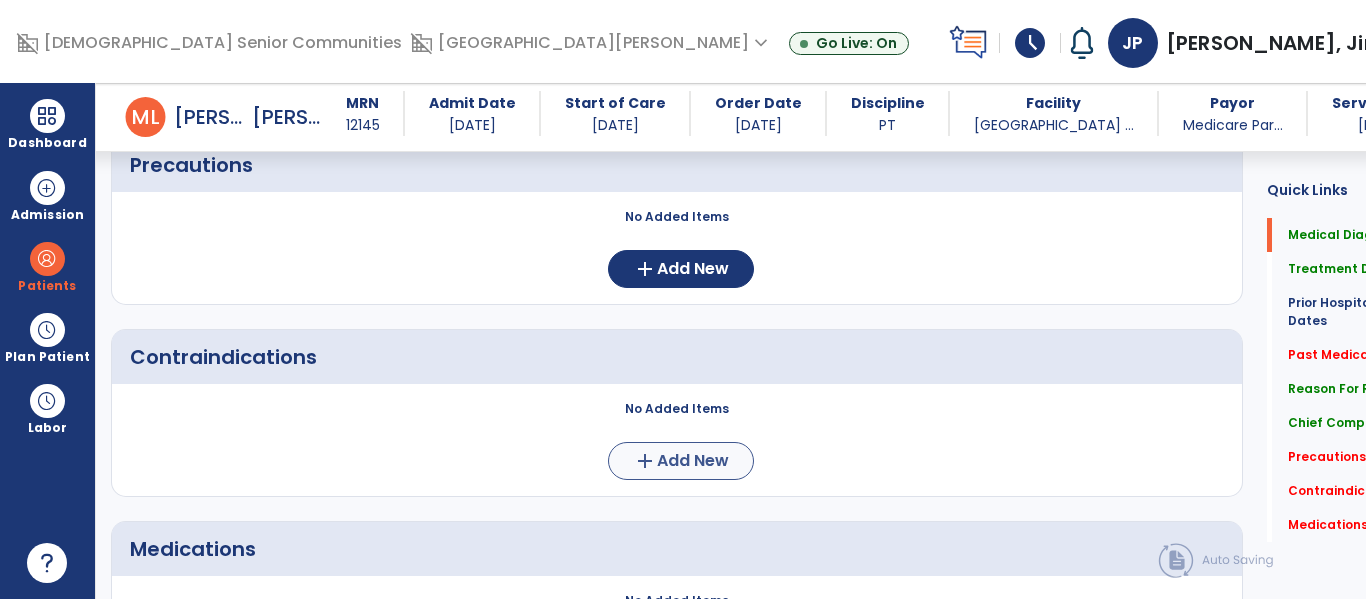 scroll, scrollTop: 1548, scrollLeft: 0, axis: vertical 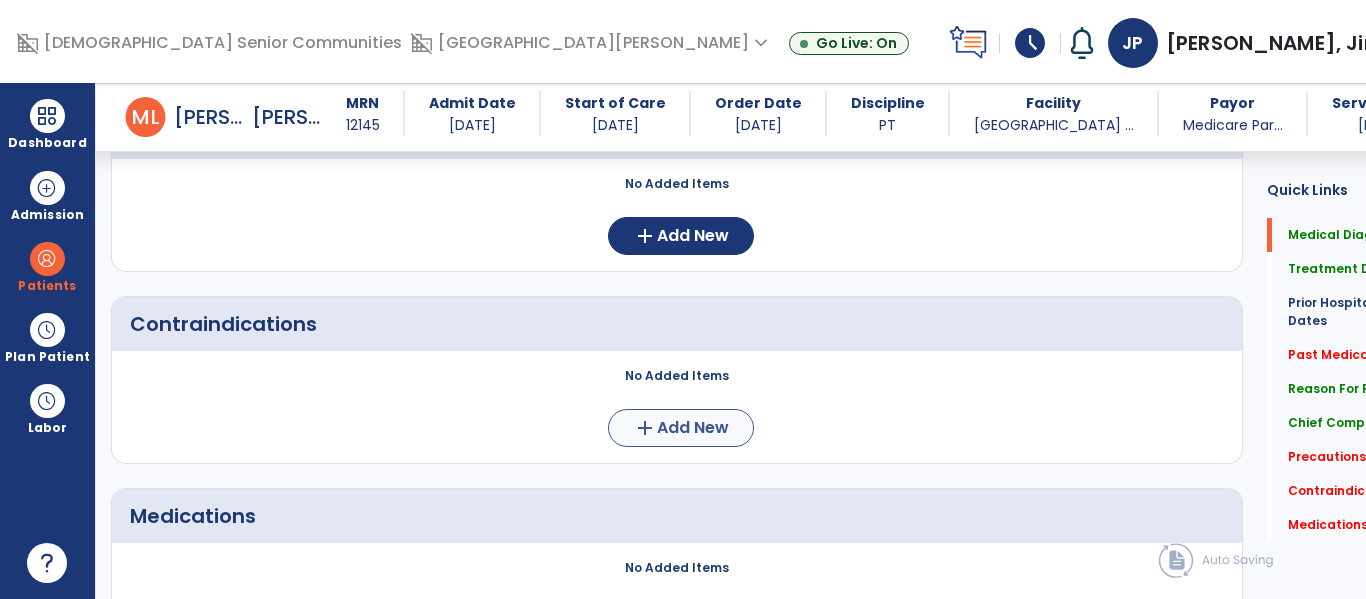 type on "**********" 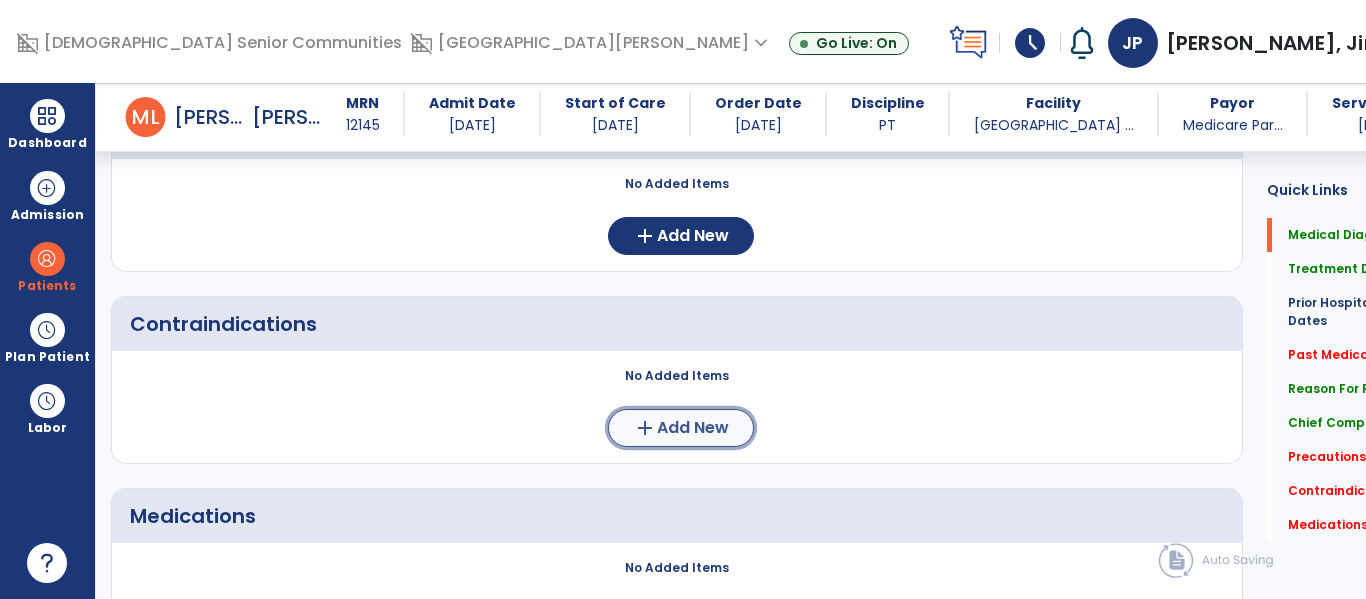 click on "add" 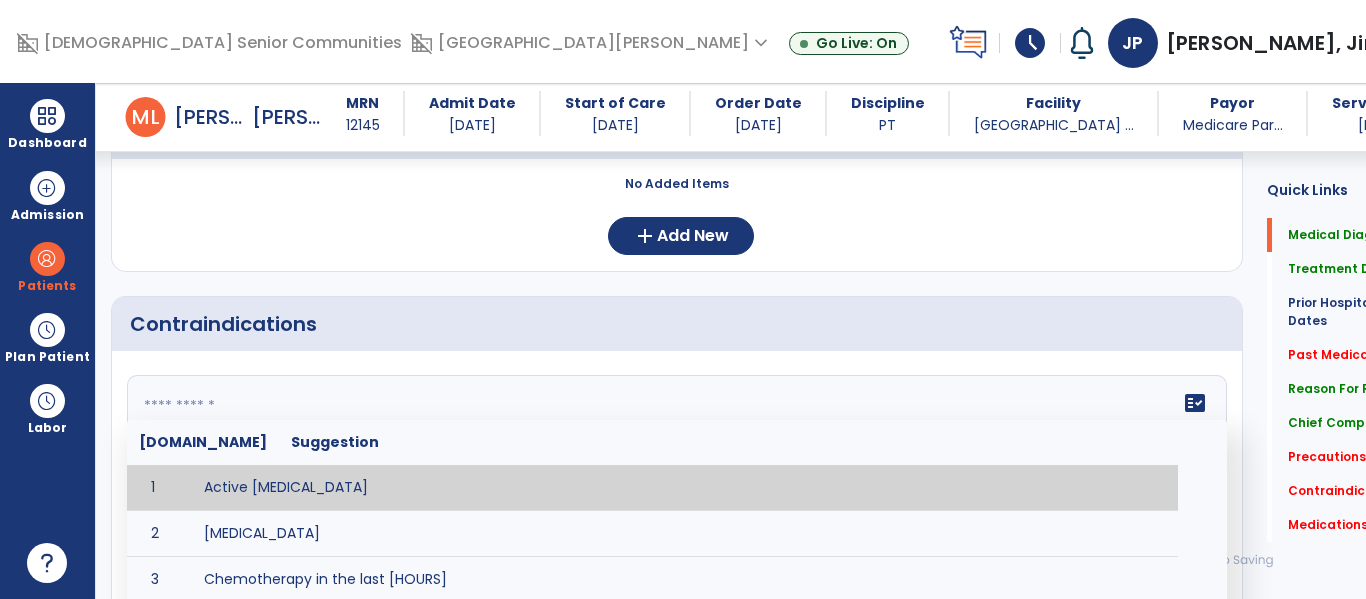 click on "fact_check  [DOMAIN_NAME] Suggestion 1 Active [MEDICAL_DATA] 2 [MEDICAL_DATA] 3 Chemotherapy in the last [HOURS] 4 Complaint of [MEDICAL_DATA] 5 DVT 6 [MEDICAL_DATA] [VALUES] 7 Inflammation or infection in the heart. 8 [MEDICAL_DATA] lower than [VALUE] 9 [MEDICAL_DATA] 10 Pulmonary [MEDICAL_DATA] 11 Recent changes in EKG 12 Severe [MEDICAL_DATA] 13 Severe dehydration 14 Severe diaphoresis 15 Severe [MEDICAL_DATA] 16 Severe shortness of breath/dyspnea 17 Significantly elevated potassium levels 18 Significantly [MEDICAL_DATA] levels 19 Suspected or known [MEDICAL_DATA] 20 [MEDICAL_DATA] 21 Uncontrolled [MEDICAL_DATA] with blood sugar levels greater than [VALUE] or less than [Value]  22 [MEDICAL_DATA] 23 Untreated [MEDICAL_DATA]" 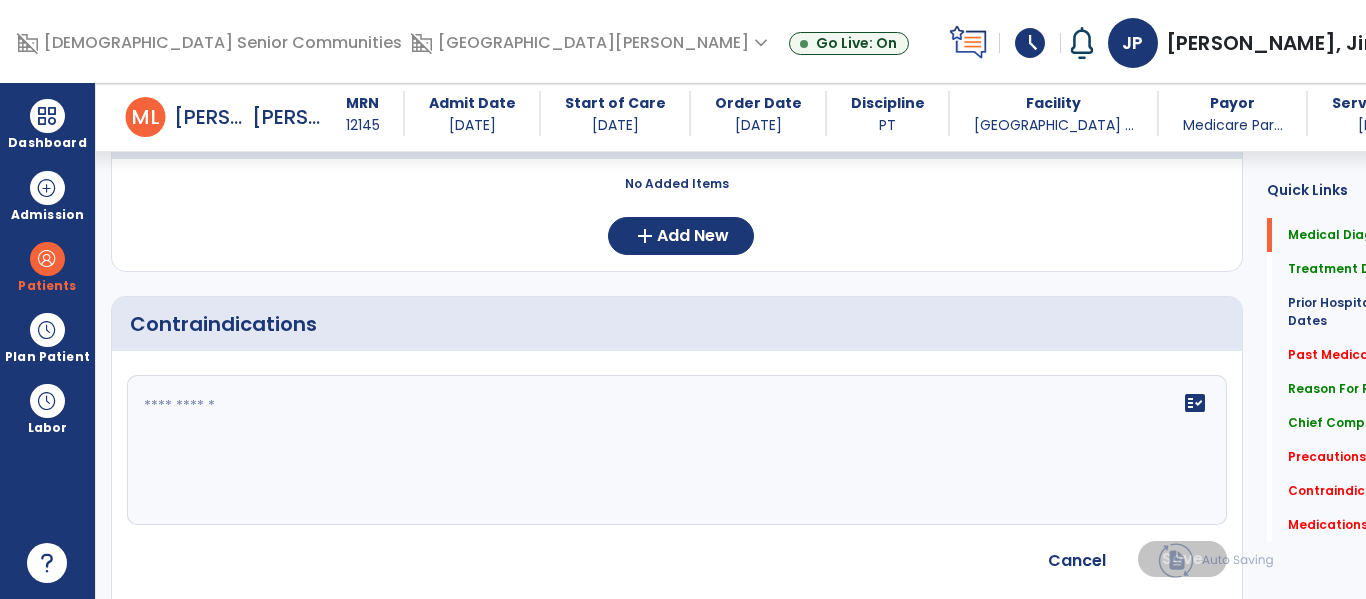 scroll, scrollTop: 1860, scrollLeft: 0, axis: vertical 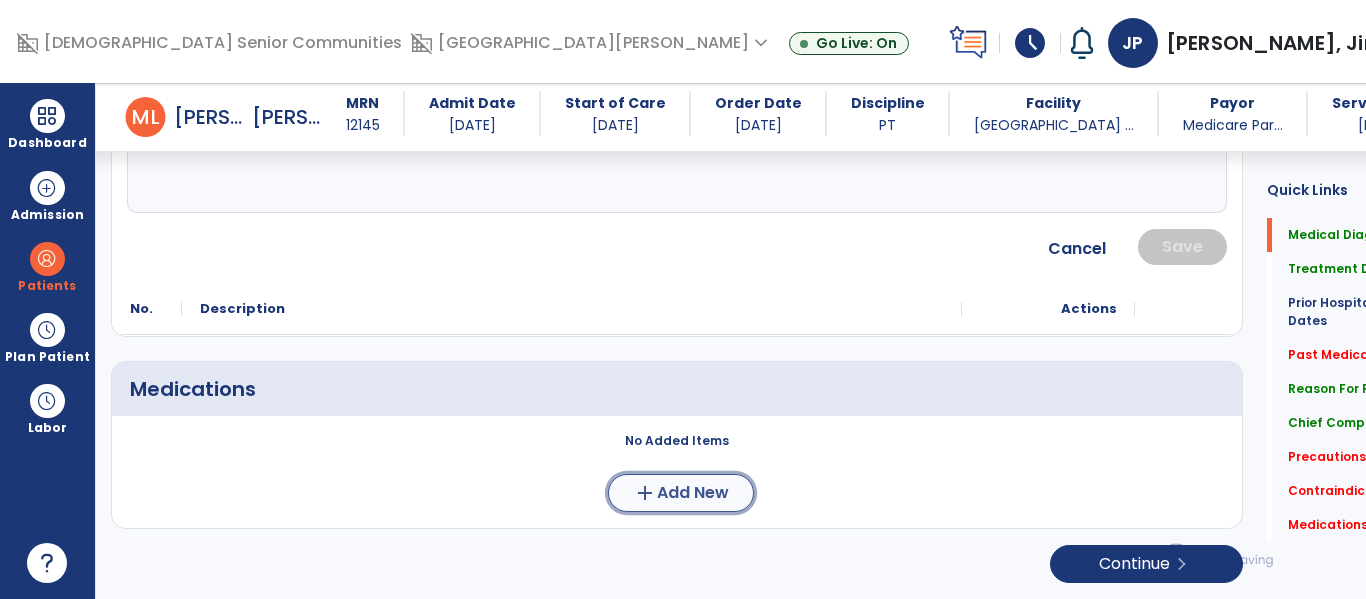 click on "add  Add New" 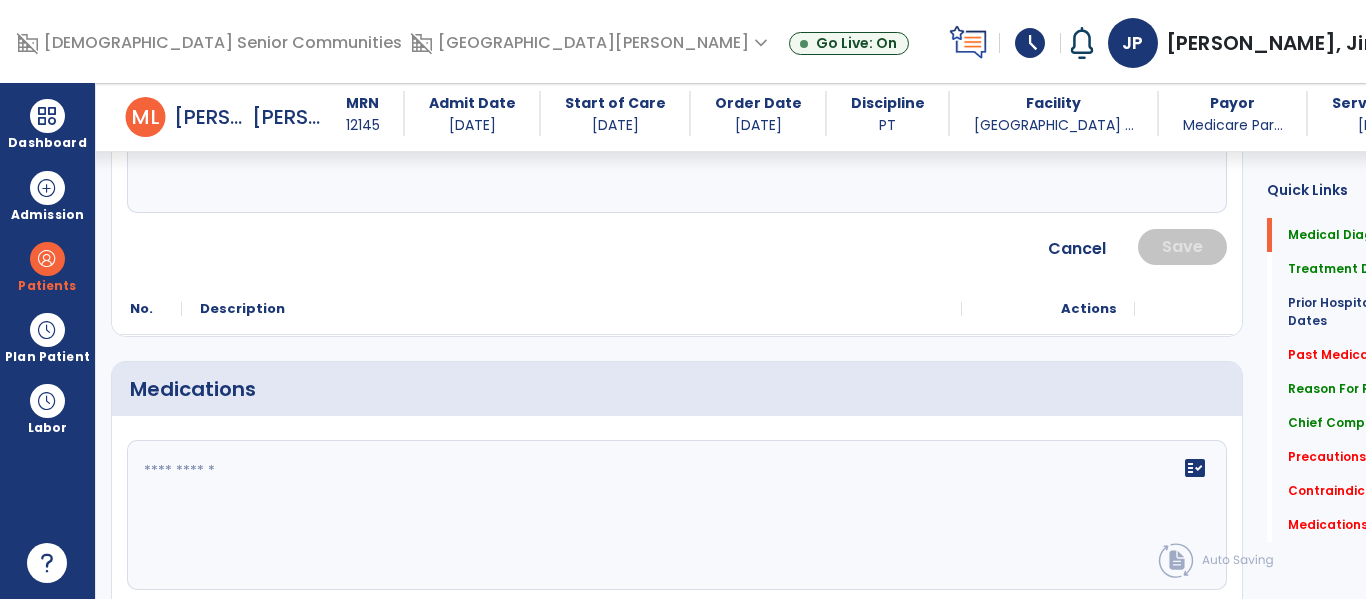 click 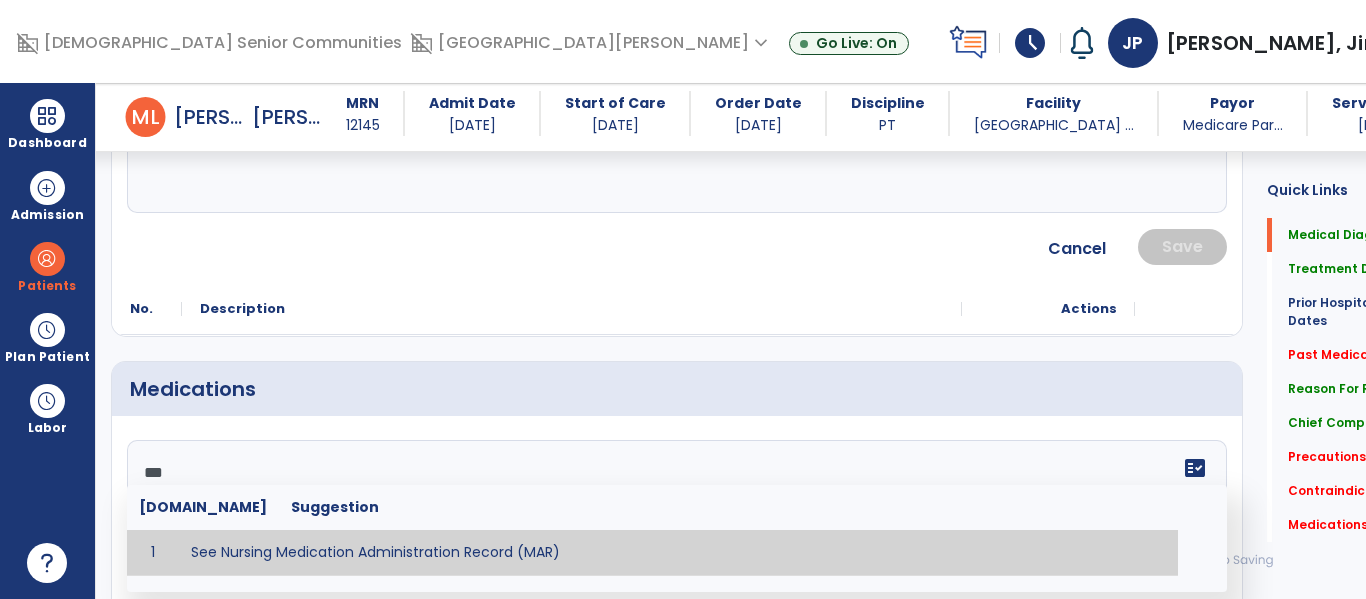 type on "**********" 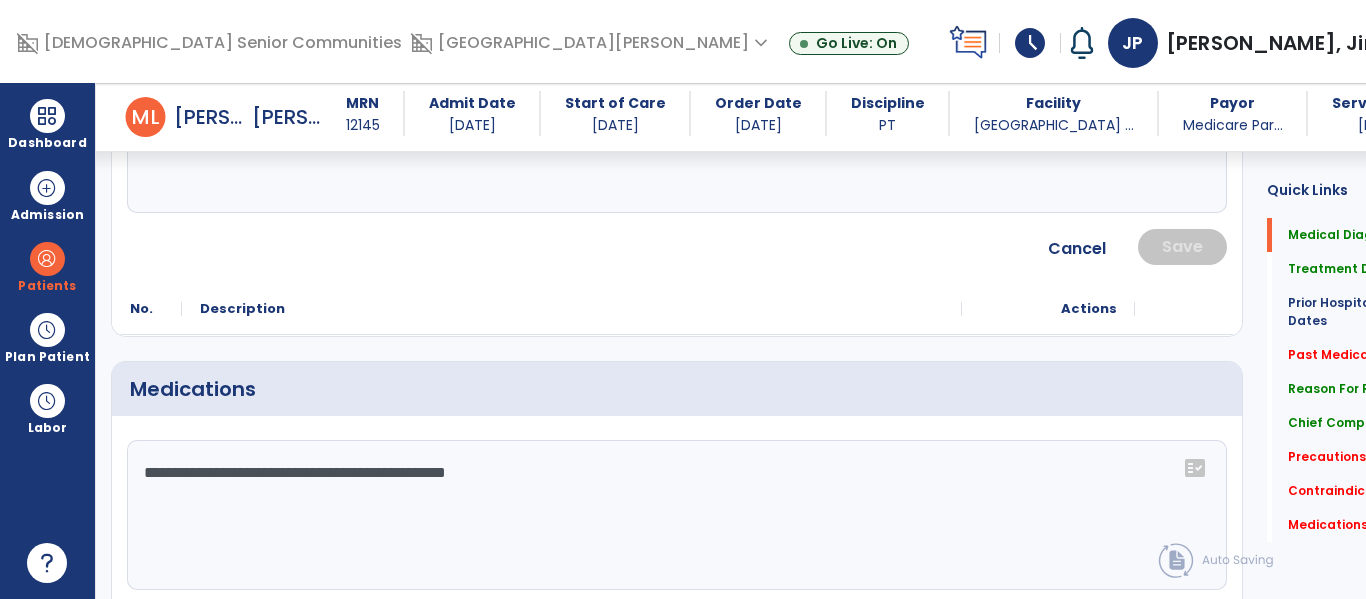 scroll, scrollTop: 2044, scrollLeft: 0, axis: vertical 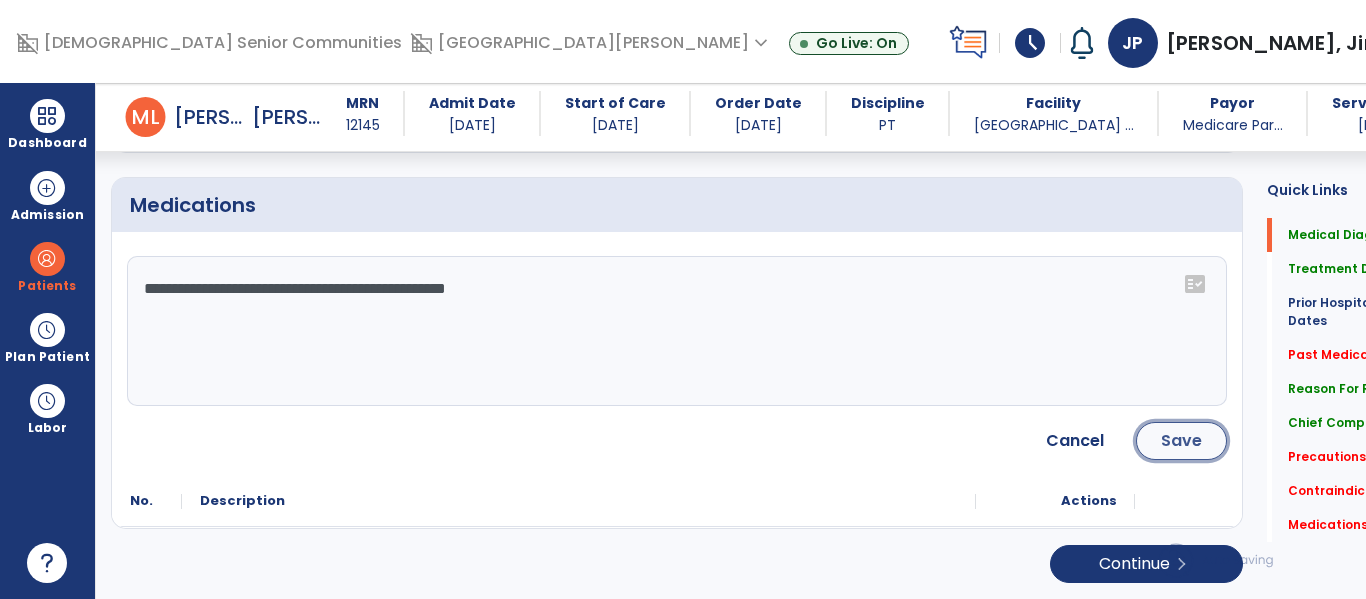 click on "Save" 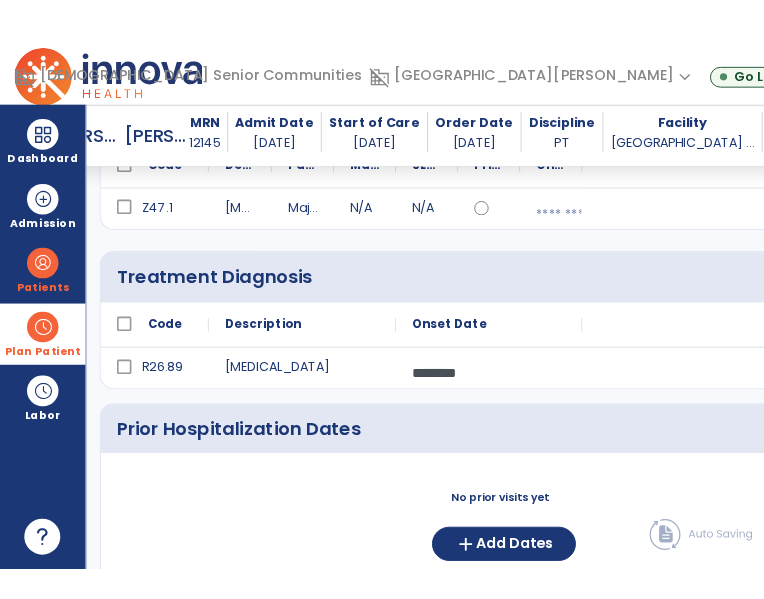 scroll, scrollTop: 296, scrollLeft: 0, axis: vertical 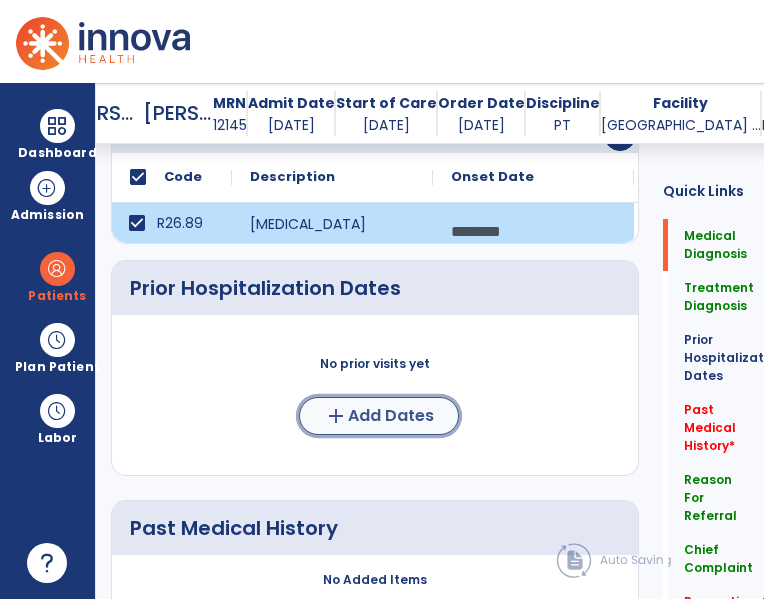 click on "Add Dates" 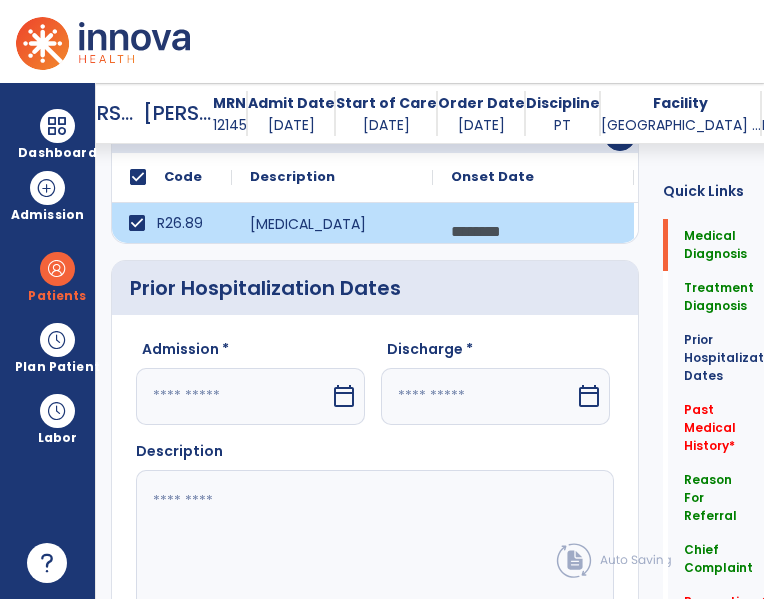 click on "calendar_today" at bounding box center (346, 396) 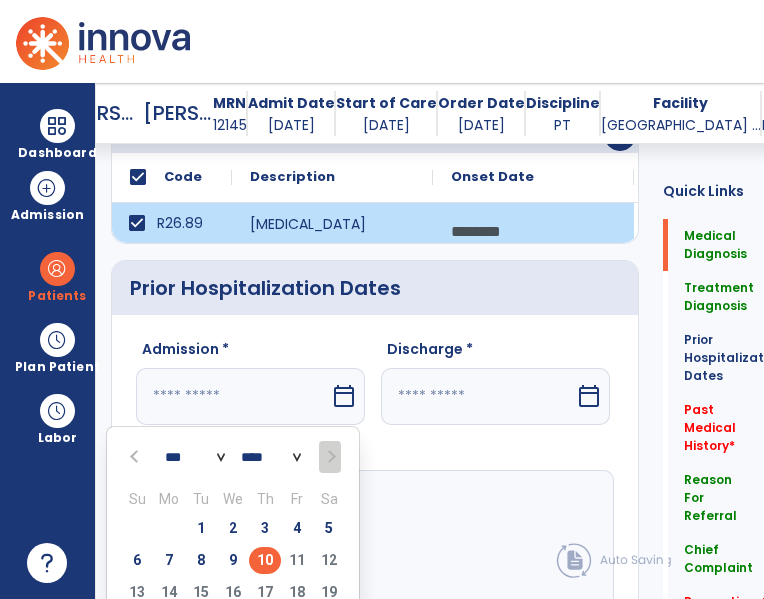 click at bounding box center [136, 456] 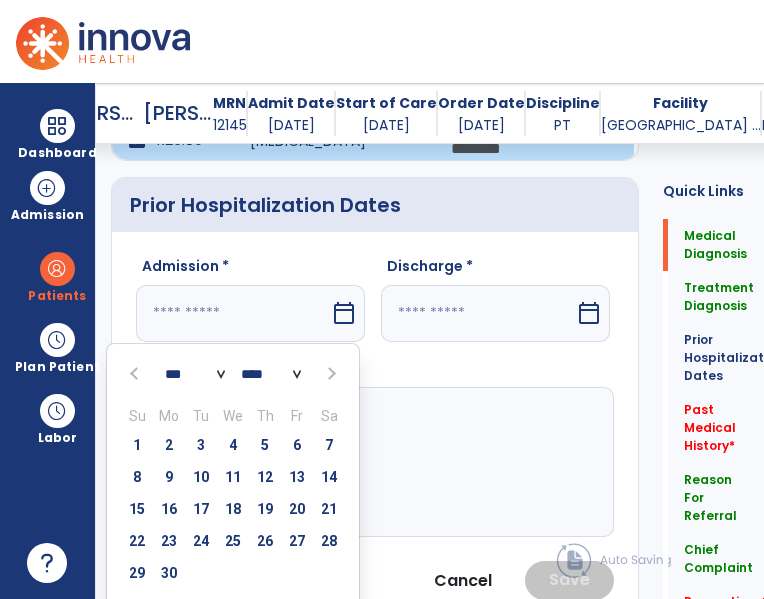 scroll, scrollTop: 586, scrollLeft: 0, axis: vertical 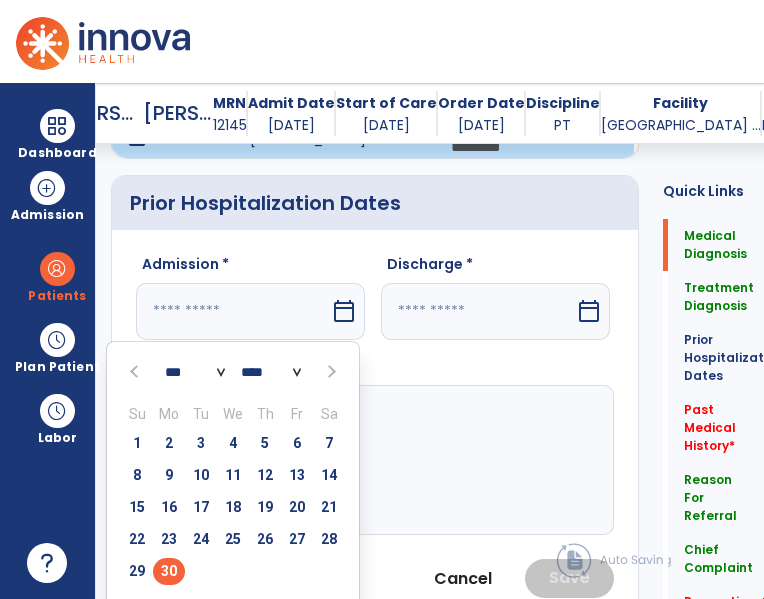 click on "30" at bounding box center [169, 571] 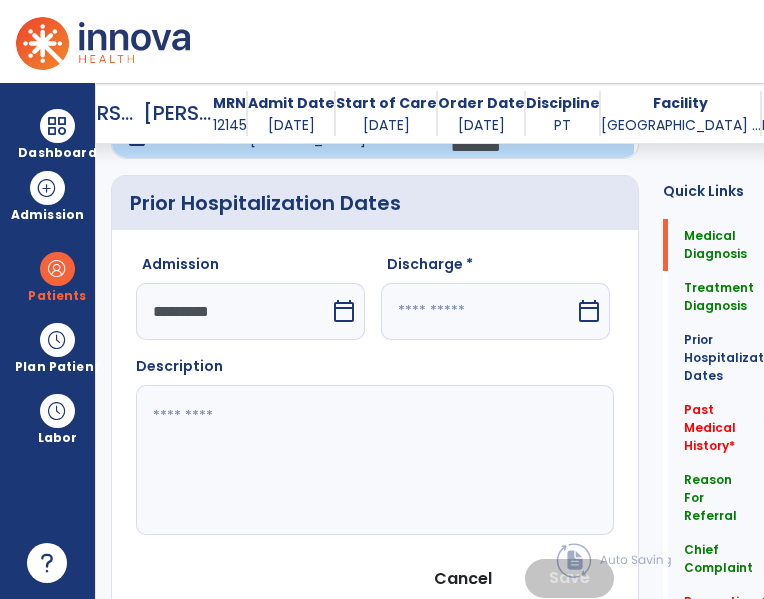 click on "calendar_today" at bounding box center (591, 311) 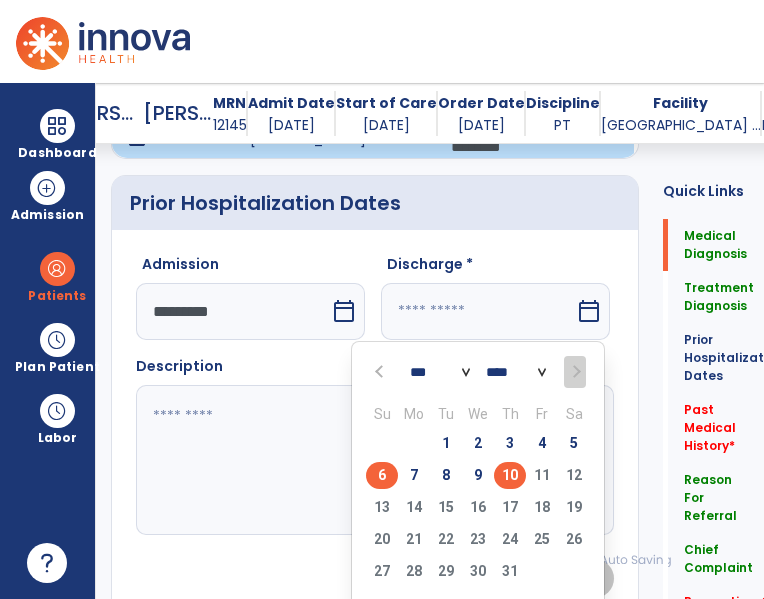 click on "6" at bounding box center (382, 475) 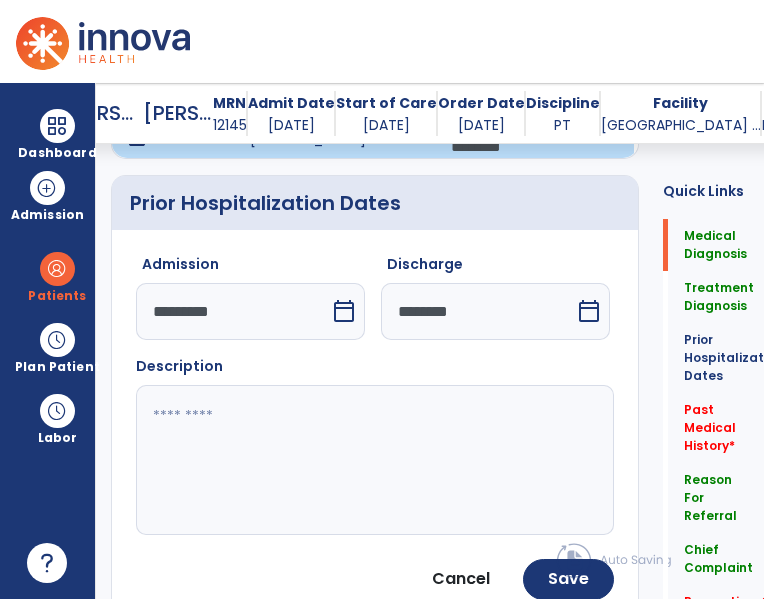 click 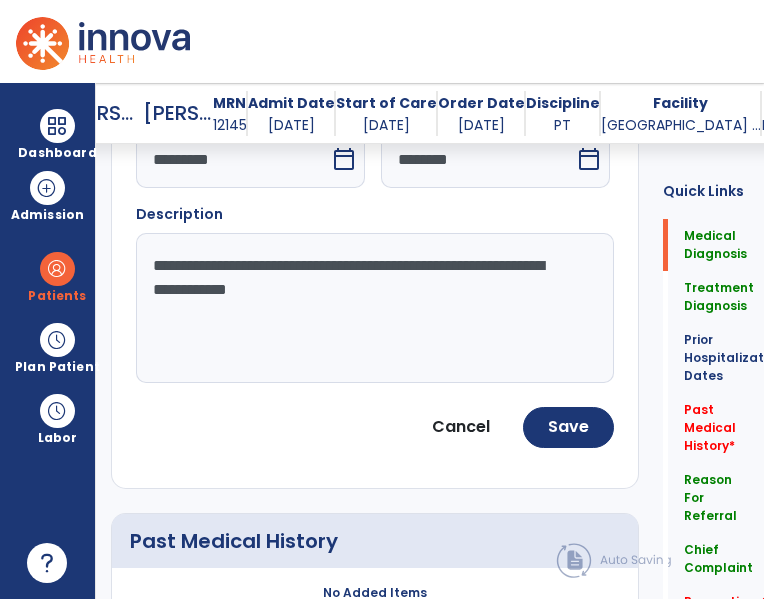scroll, scrollTop: 838, scrollLeft: 0, axis: vertical 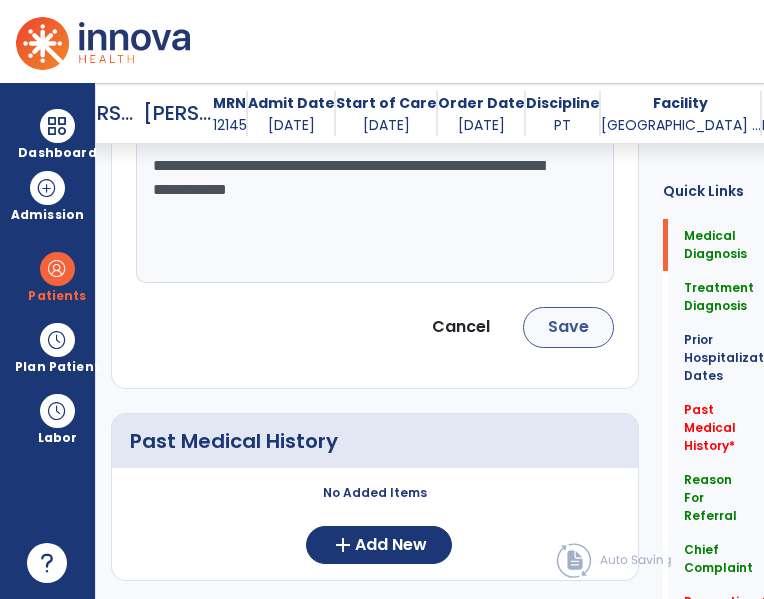 type on "**********" 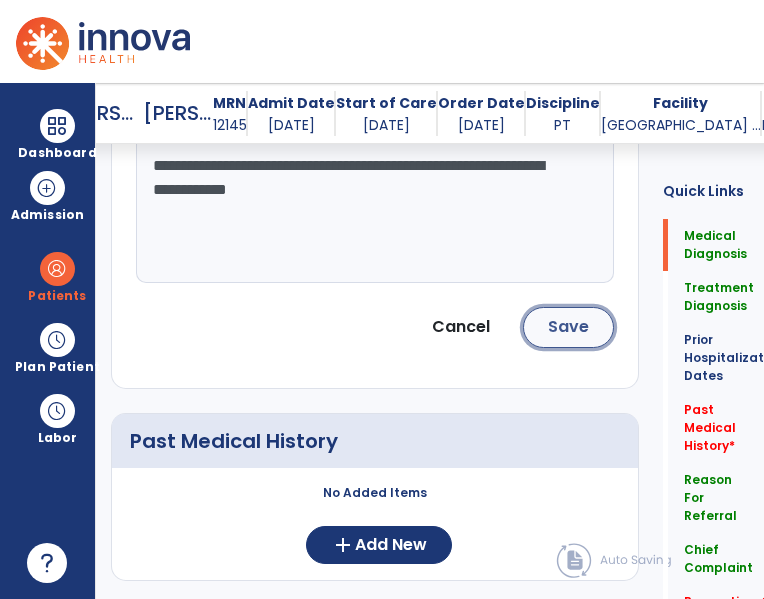 click on "Save" 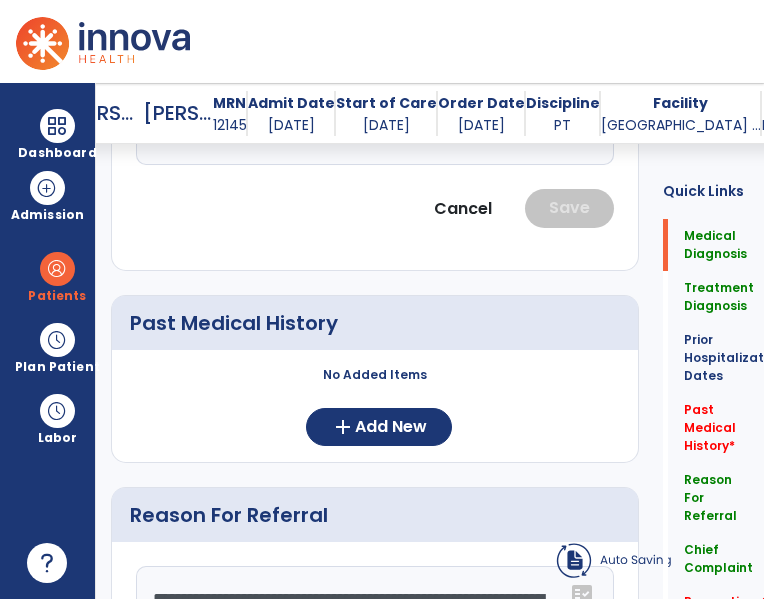 scroll, scrollTop: 952, scrollLeft: 0, axis: vertical 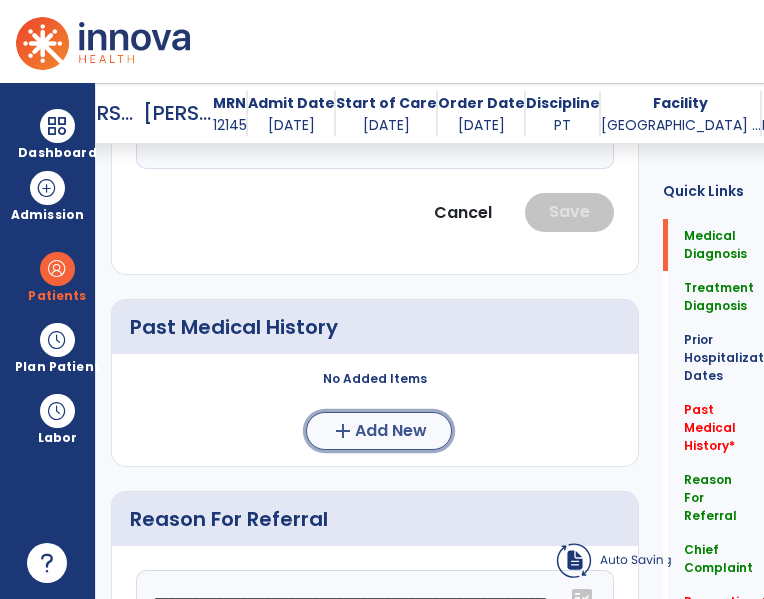 click on "Add New" 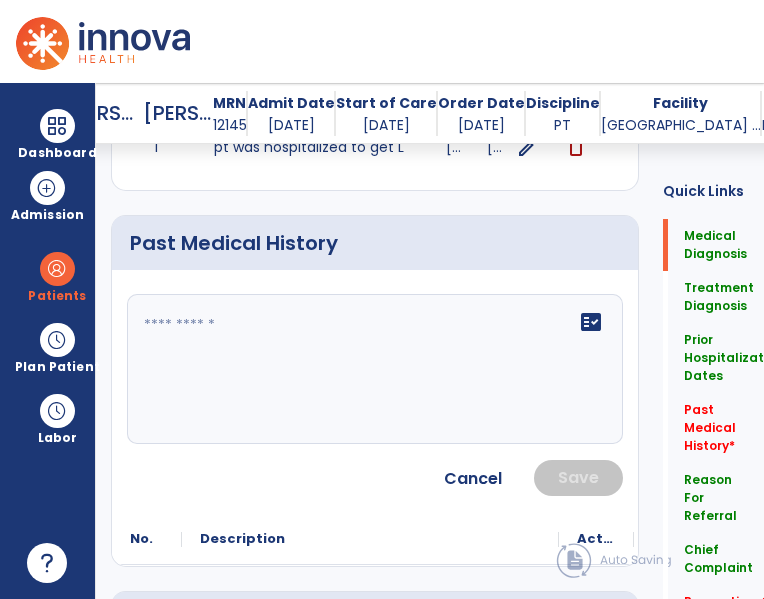 scroll, scrollTop: 795, scrollLeft: 0, axis: vertical 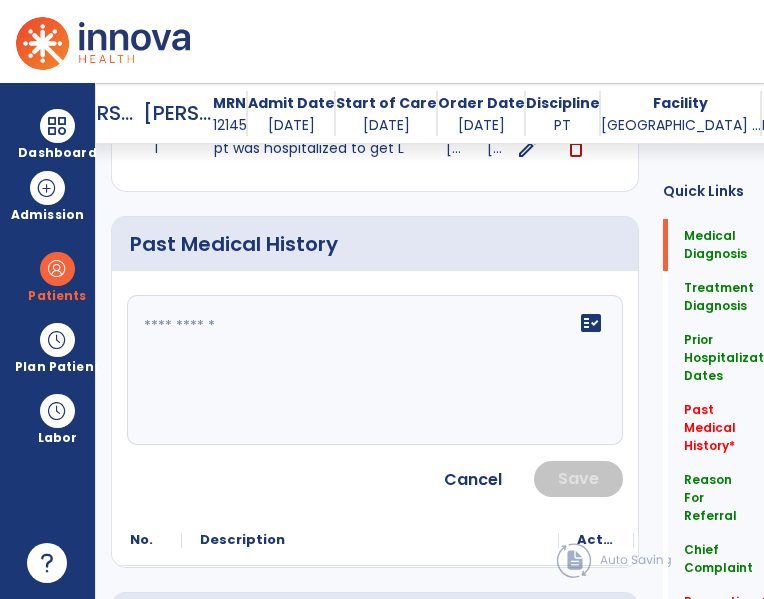 click on "fact_check" 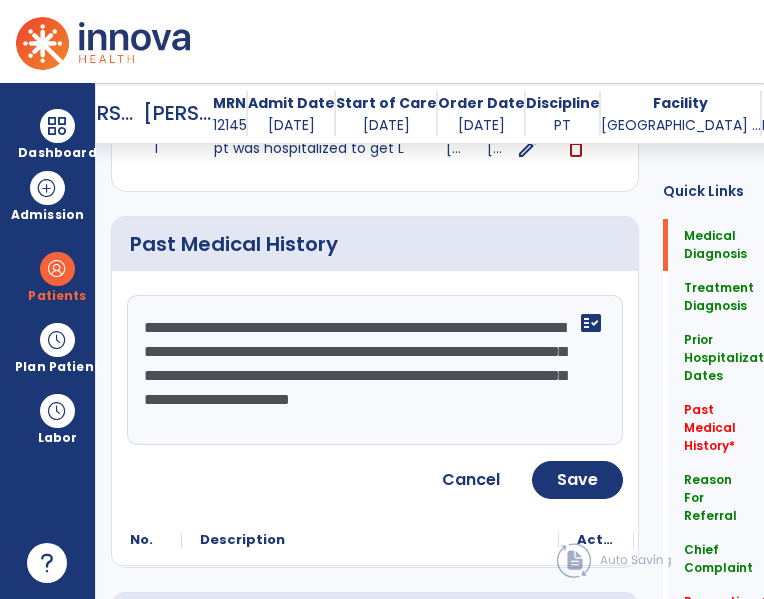type on "**********" 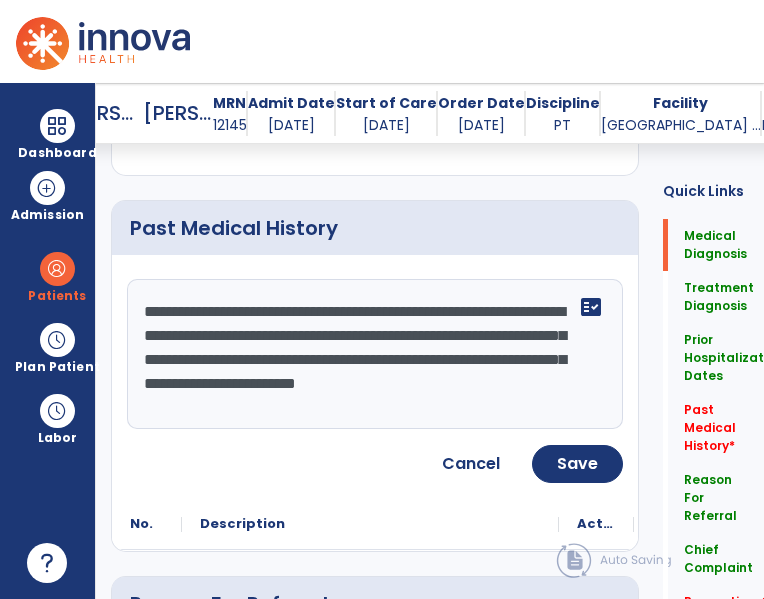 scroll, scrollTop: 818, scrollLeft: 0, axis: vertical 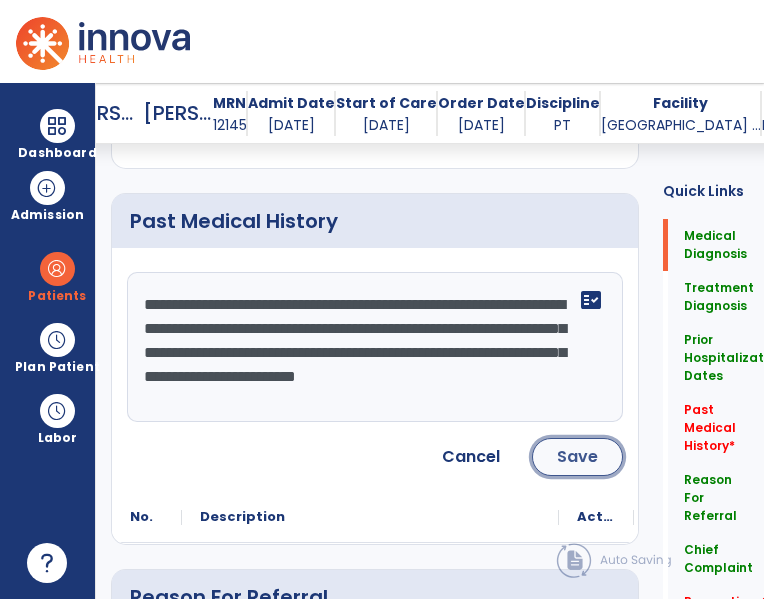 click on "Save" 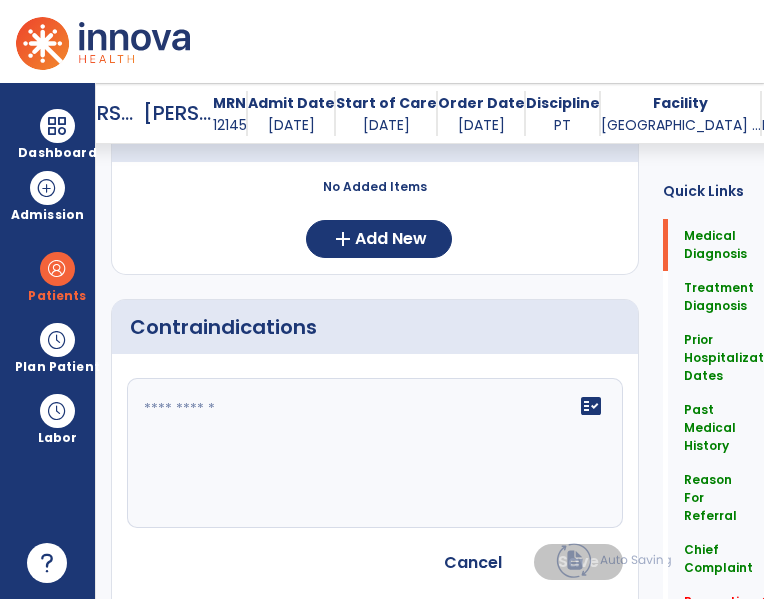 scroll, scrollTop: 1839, scrollLeft: 0, axis: vertical 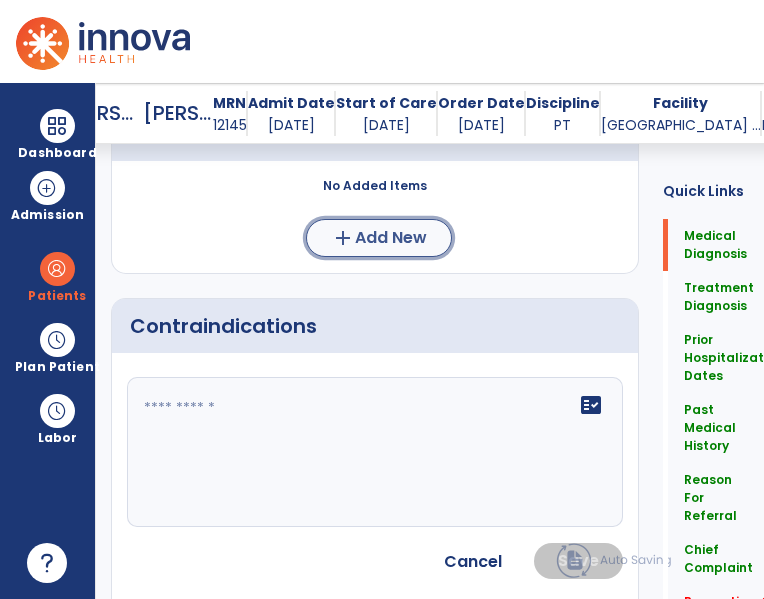 click on "add  Add New" 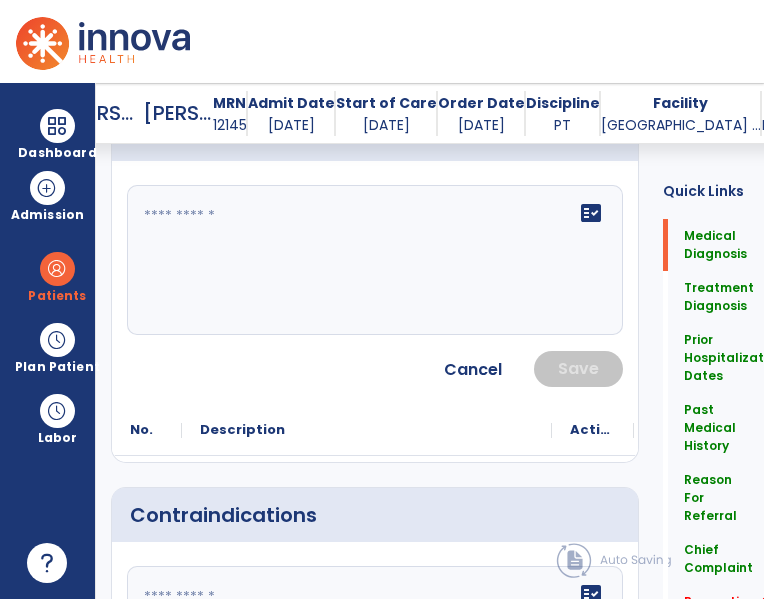 click on "fact_check" 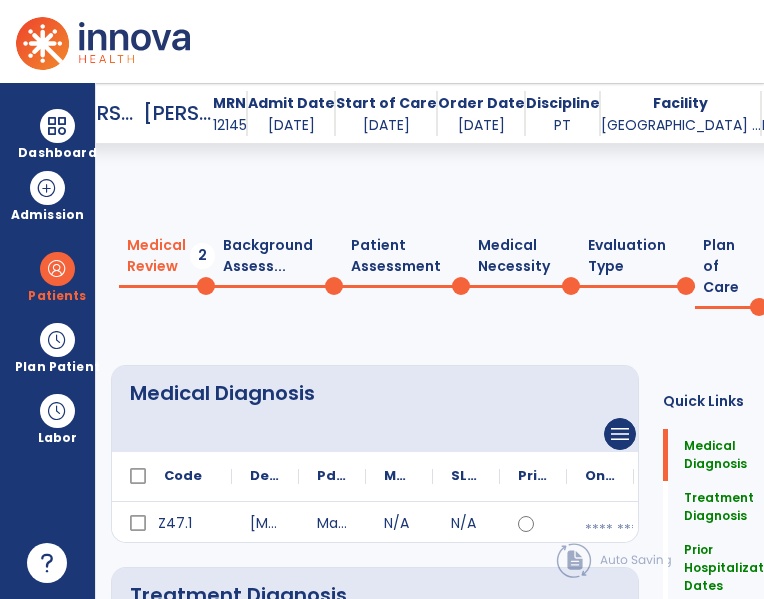 scroll, scrollTop: 0, scrollLeft: 0, axis: both 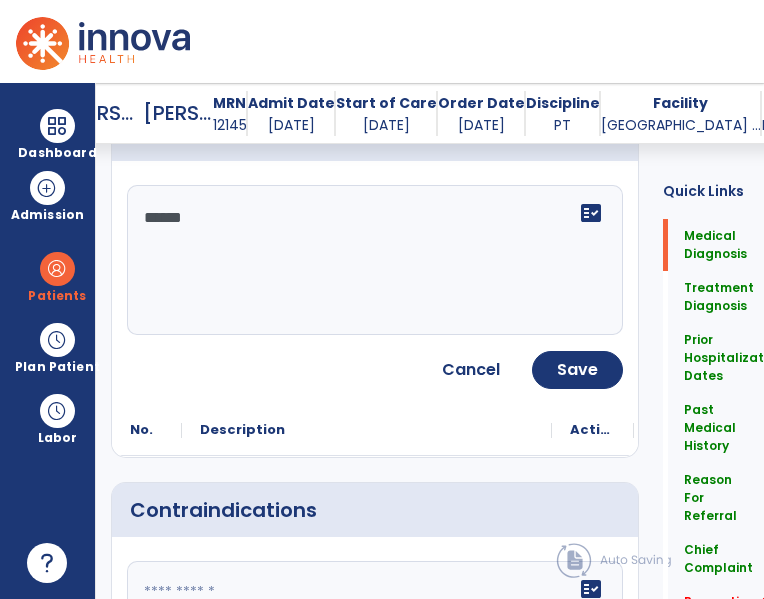 click on "*****" 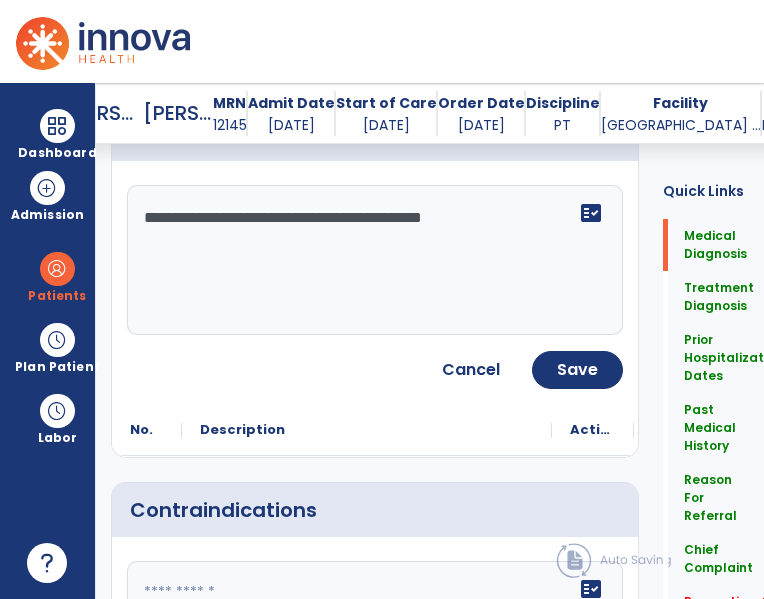 type on "**********" 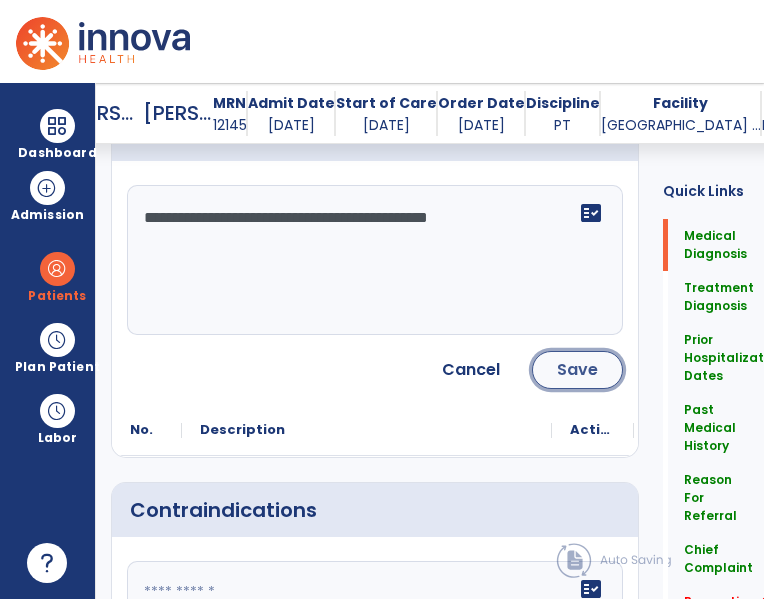 click on "Save" 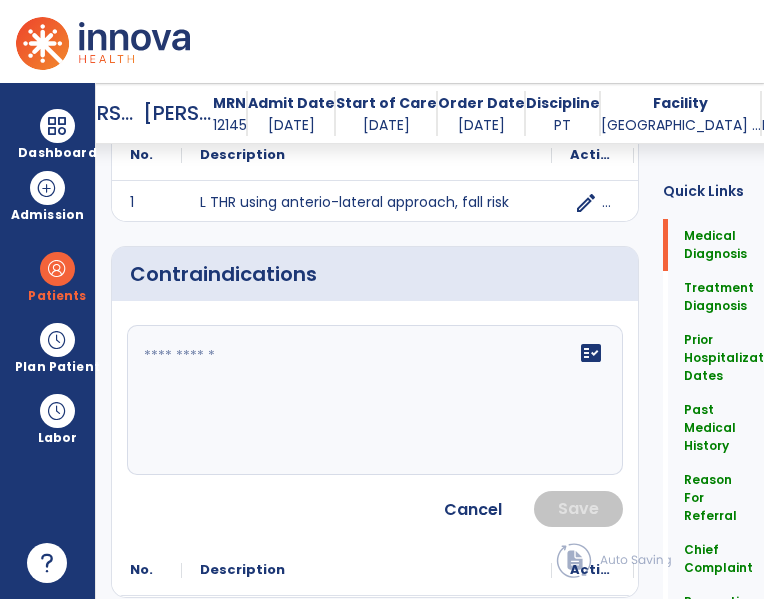scroll, scrollTop: 1922, scrollLeft: 0, axis: vertical 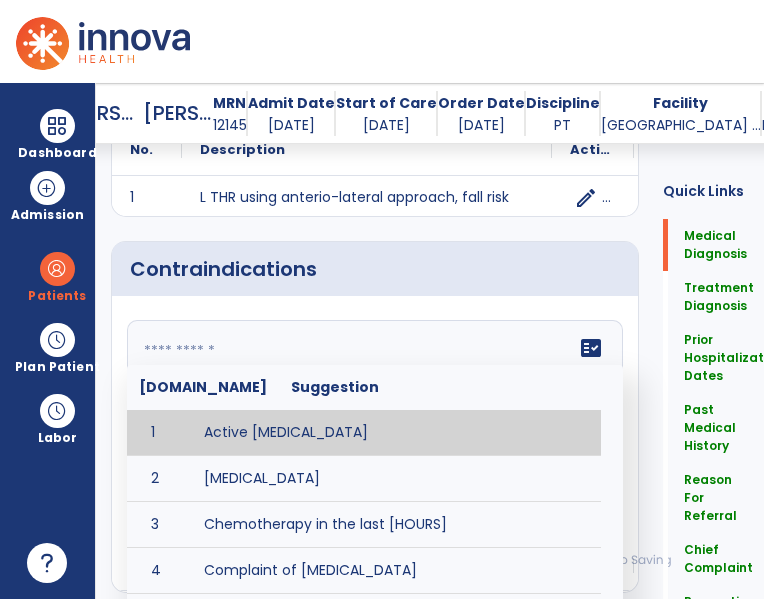 click on "fact_check  [DOMAIN_NAME] Suggestion 1 Active [MEDICAL_DATA] 2 [MEDICAL_DATA] 3 Chemotherapy in the last [HOURS] 4 Complaint of [MEDICAL_DATA] 5 DVT 6 [MEDICAL_DATA] [VALUES] 7 Inflammation or infection in the heart. 8 [MEDICAL_DATA] lower than [VALUE] 9 [MEDICAL_DATA] 10 Pulmonary [MEDICAL_DATA] 11 Recent changes in EKG 12 Severe [MEDICAL_DATA] 13 Severe dehydration 14 Severe diaphoresis 15 Severe [MEDICAL_DATA] 16 Severe shortness of breath/dyspnea 17 Significantly elevated potassium levels 18 Significantly [MEDICAL_DATA] levels 19 Suspected or known [MEDICAL_DATA] 20 [MEDICAL_DATA] 21 Uncontrolled [MEDICAL_DATA] with blood sugar levels greater than [VALUE] or less than [Value]  22 [MEDICAL_DATA] 23 Untreated [MEDICAL_DATA]" 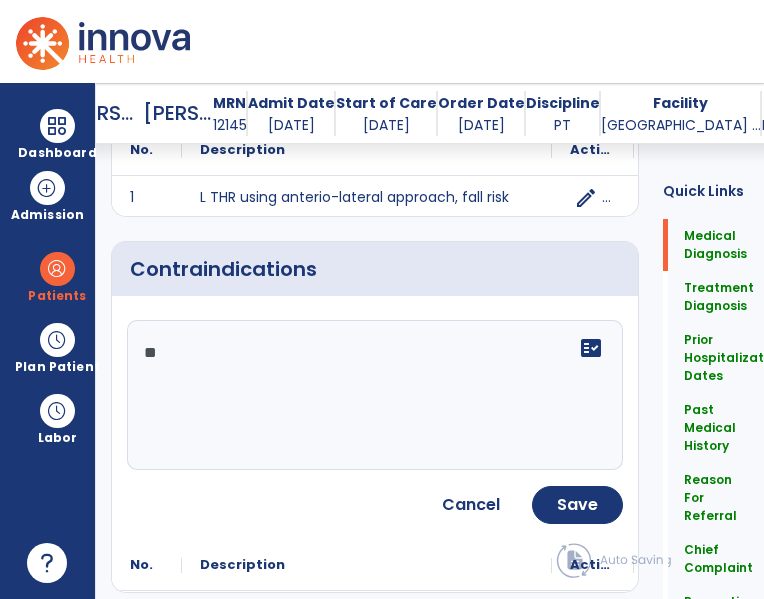 type on "*" 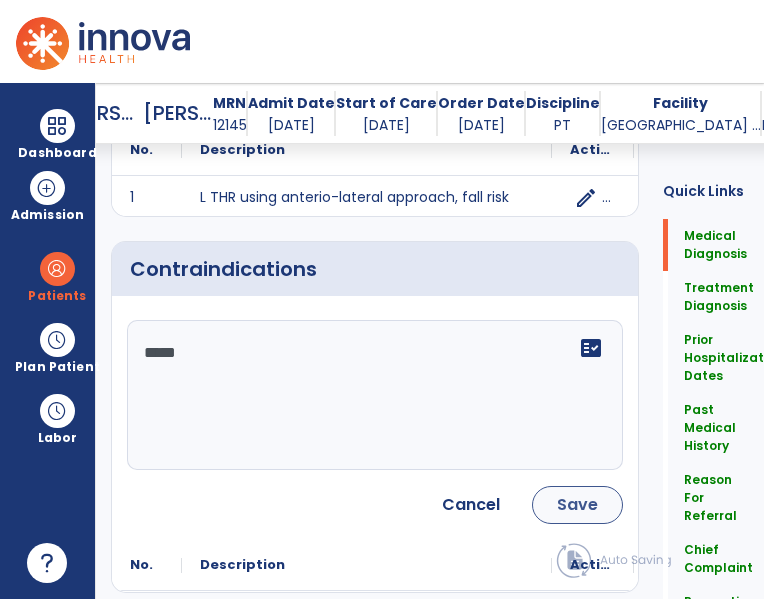 type on "*****" 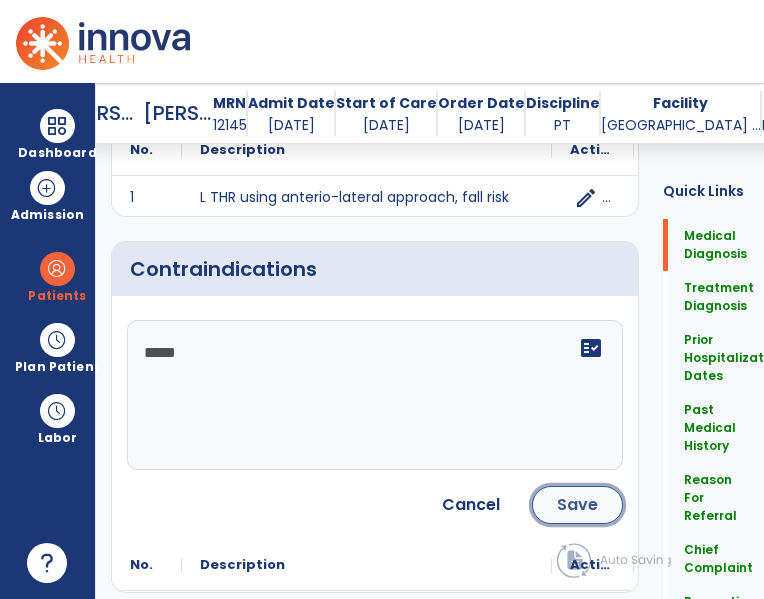 click on "Save" 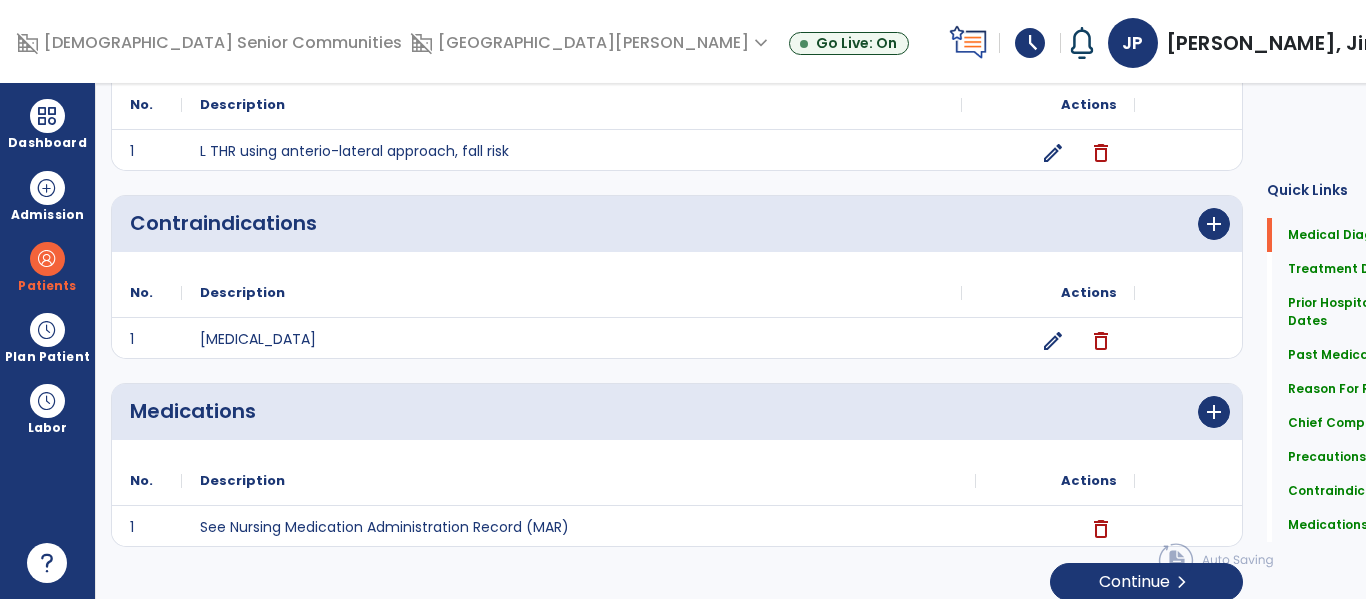 scroll, scrollTop: 0, scrollLeft: 0, axis: both 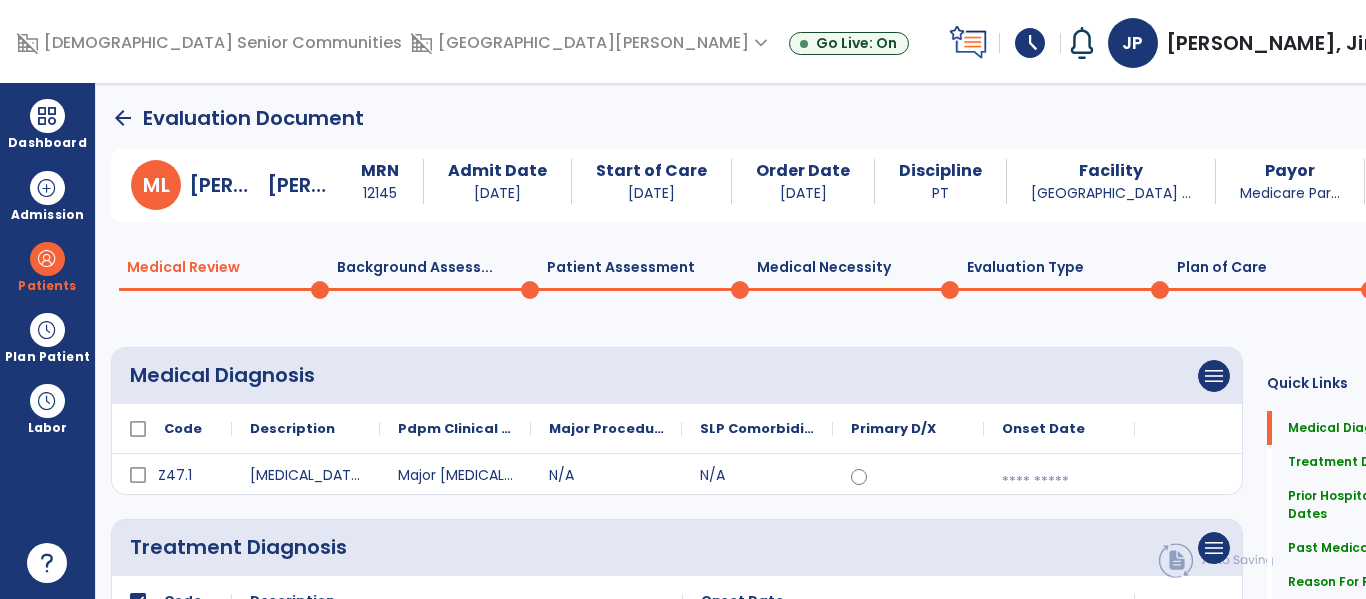 click on "Background Assess...  0" 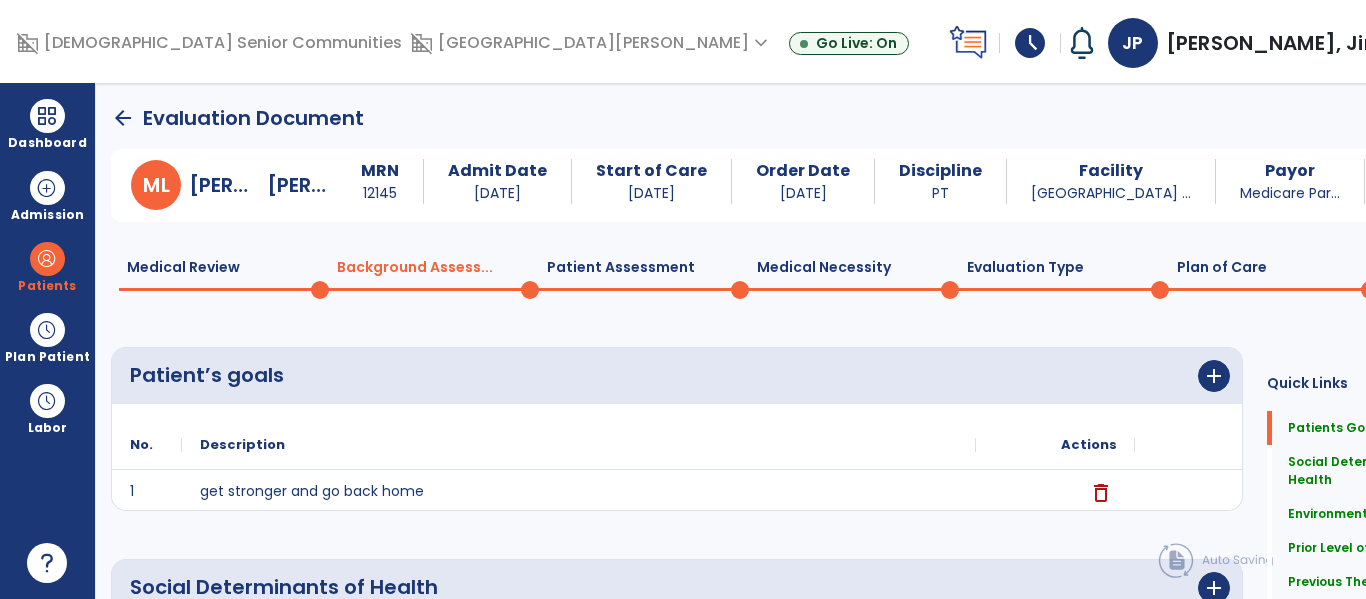 click on "Patient Assessment  0" 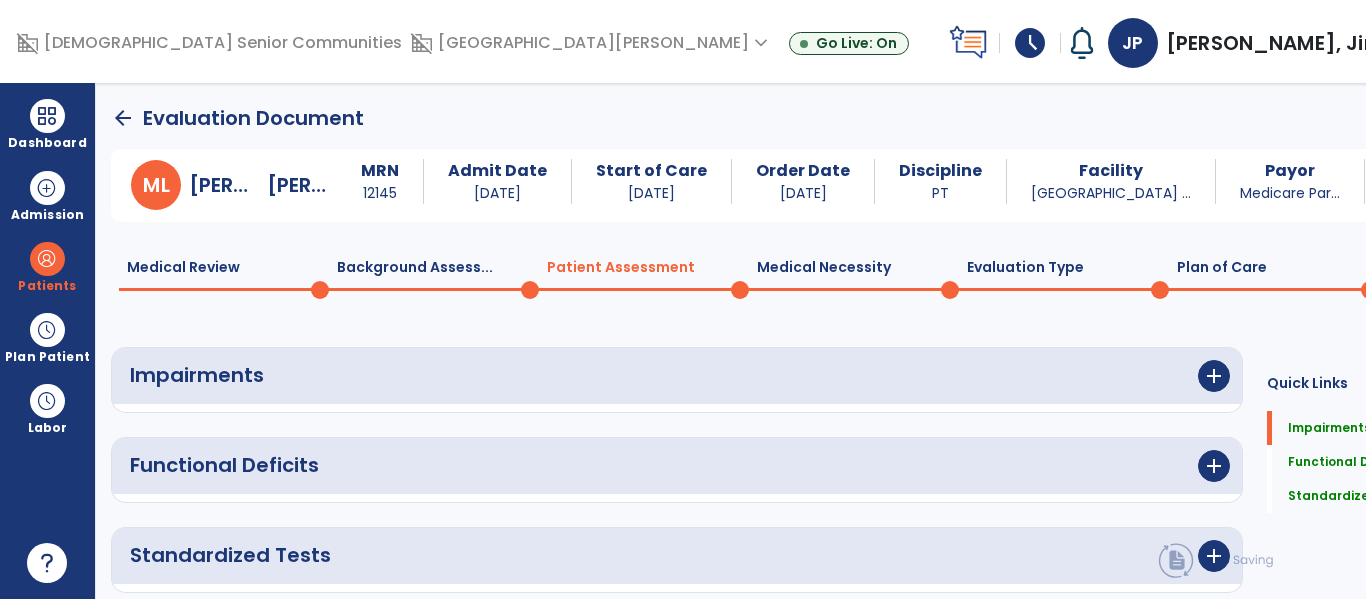 click on "Medical Necessity  0" 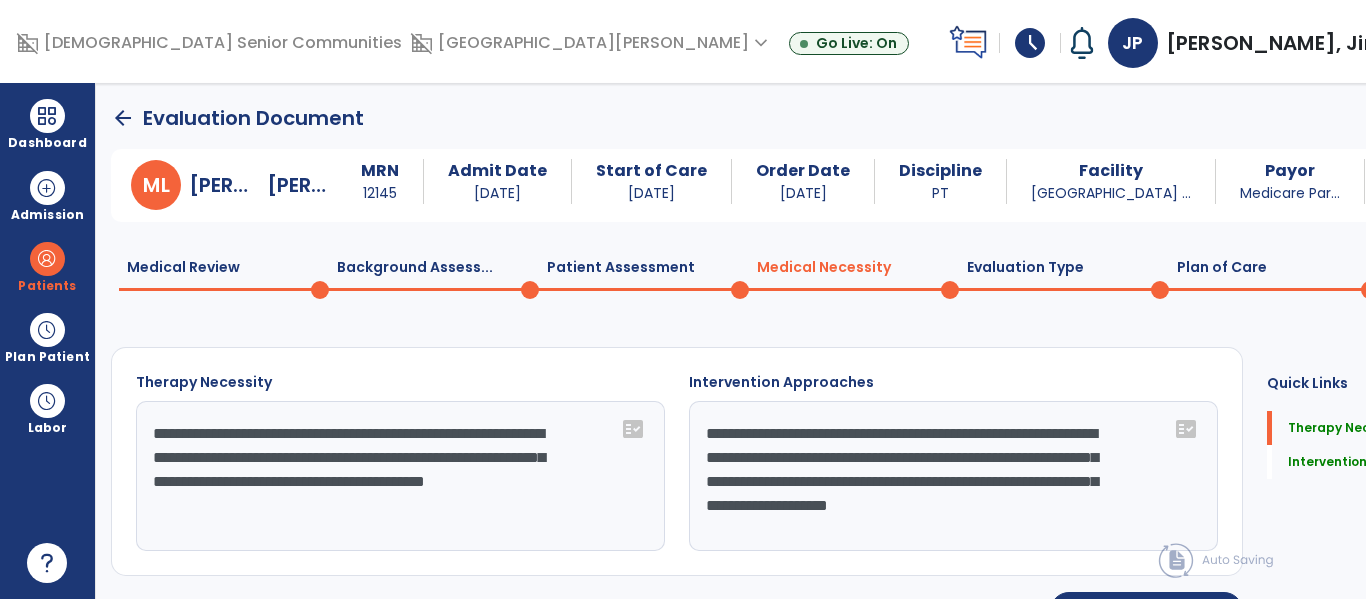 click on "Evaluation Type  0" 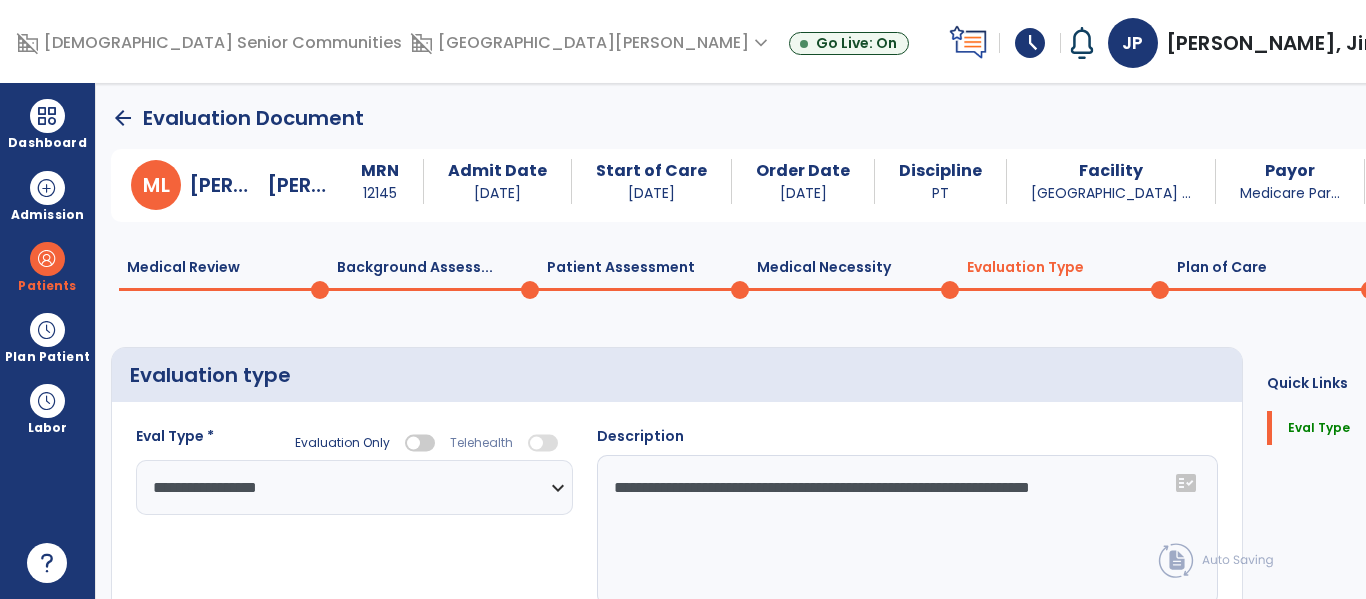 select on "**********" 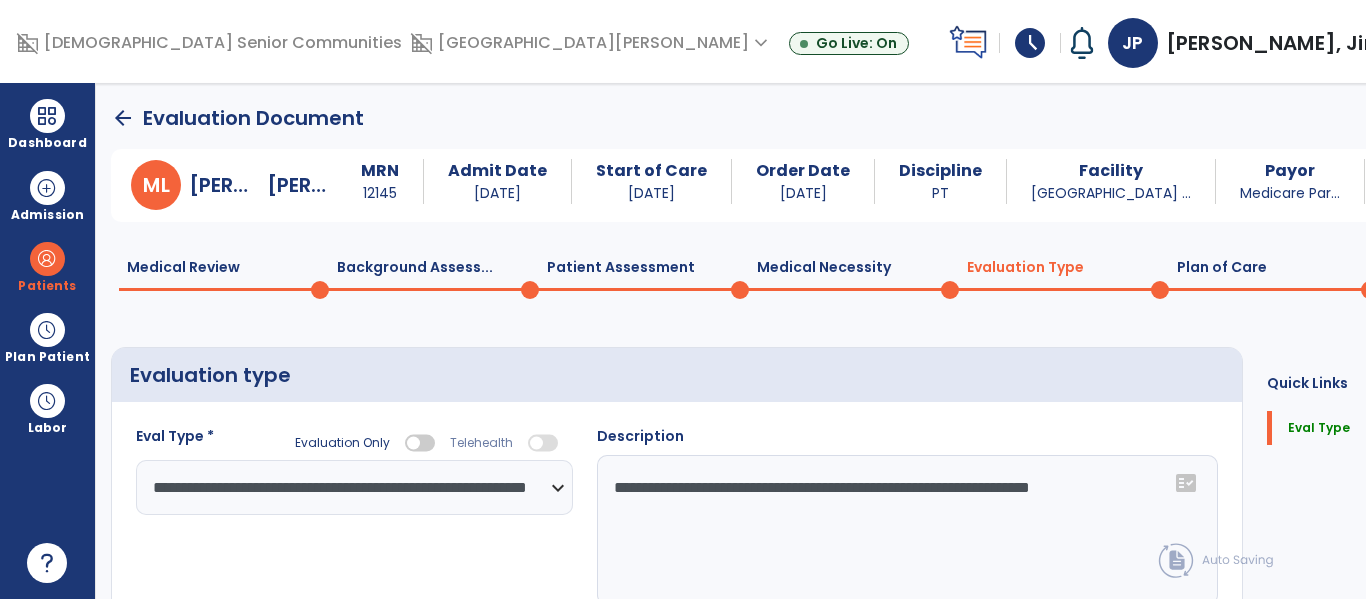 click on "Plan of Care  0" 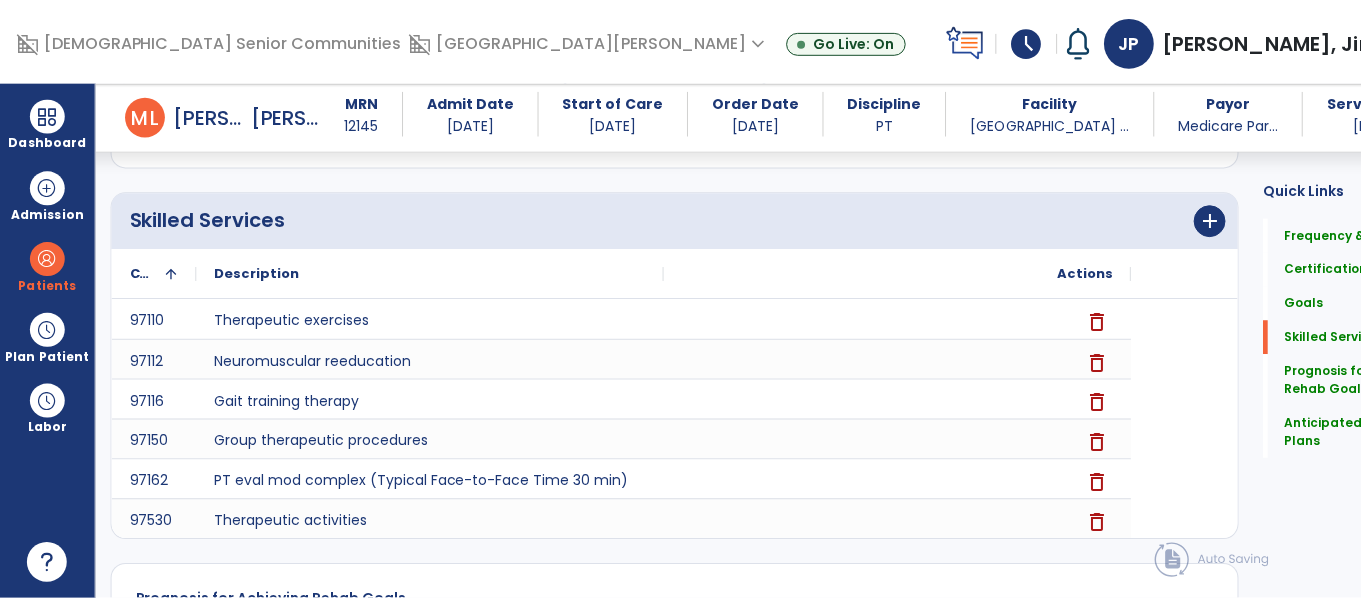 scroll, scrollTop: 2977, scrollLeft: 0, axis: vertical 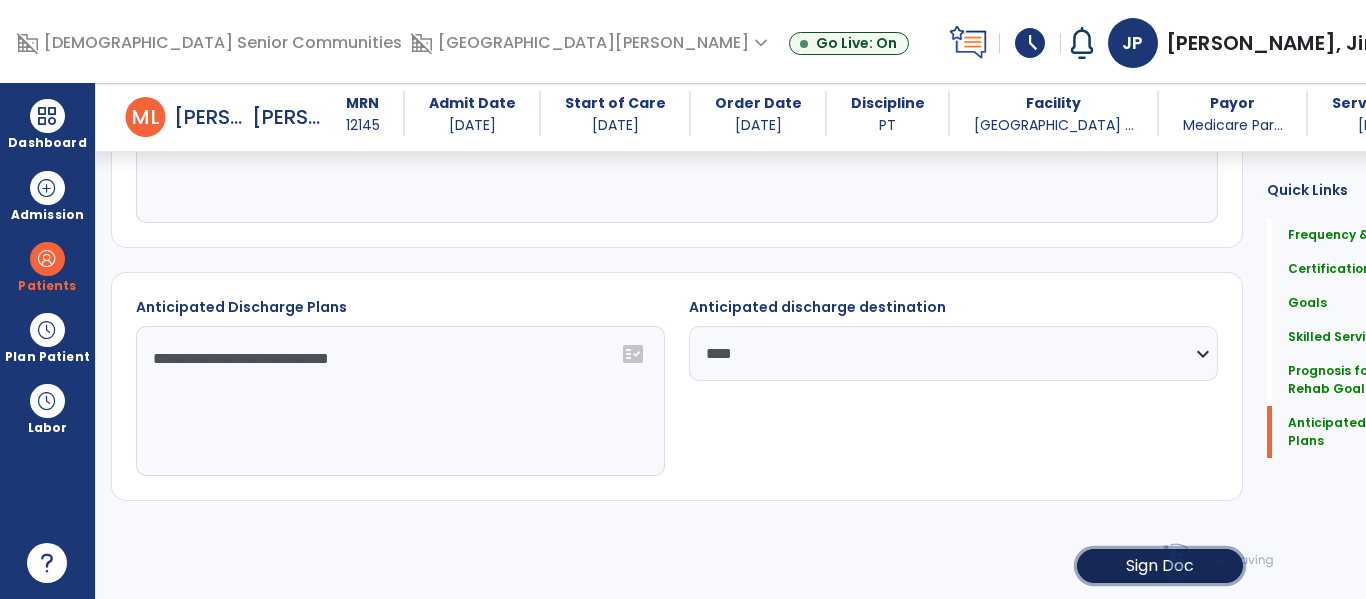 click on "Sign Doc" 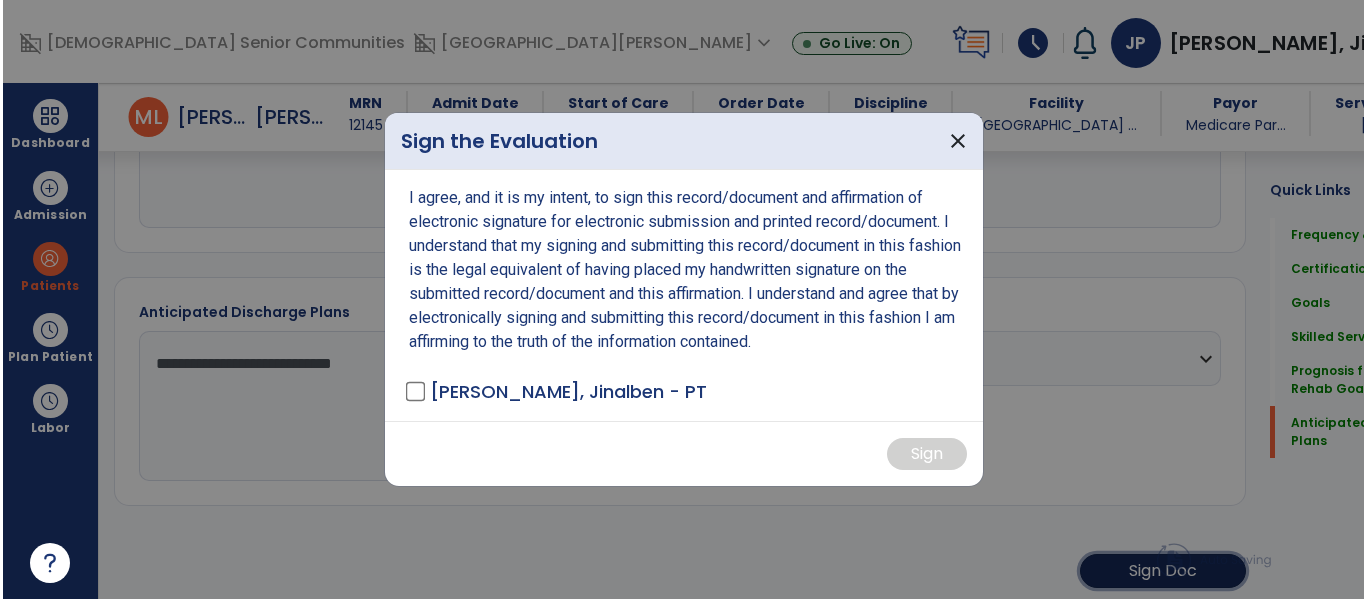 scroll, scrollTop: 2977, scrollLeft: 0, axis: vertical 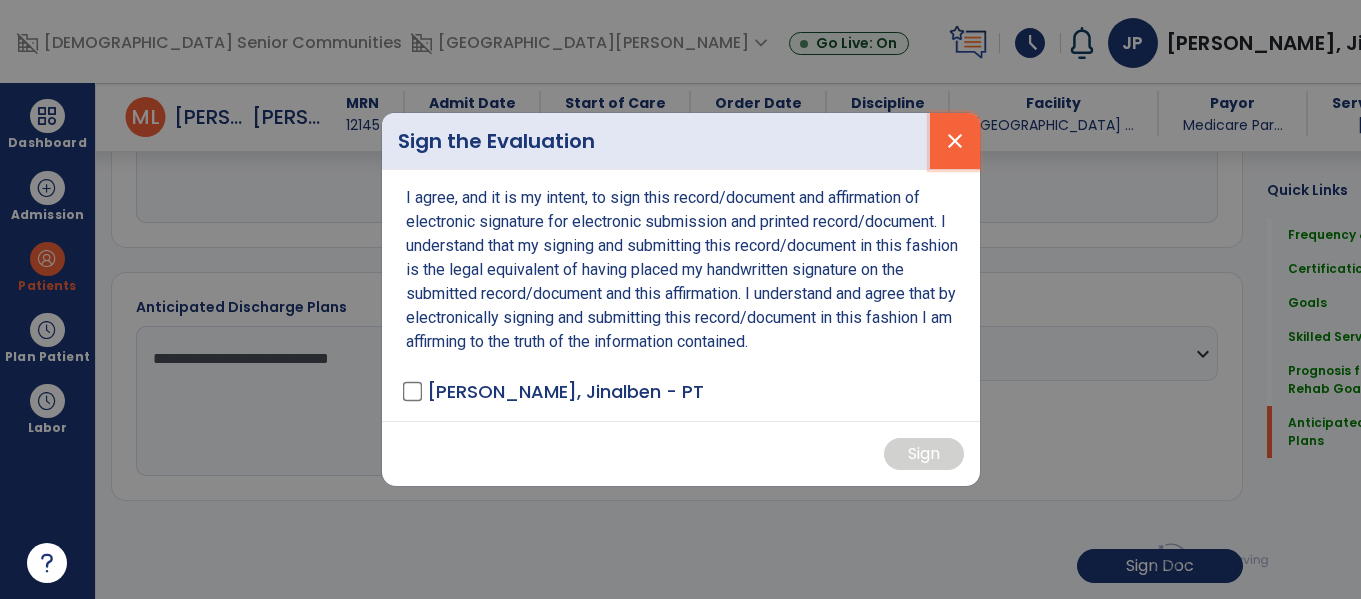 click on "close" at bounding box center (955, 141) 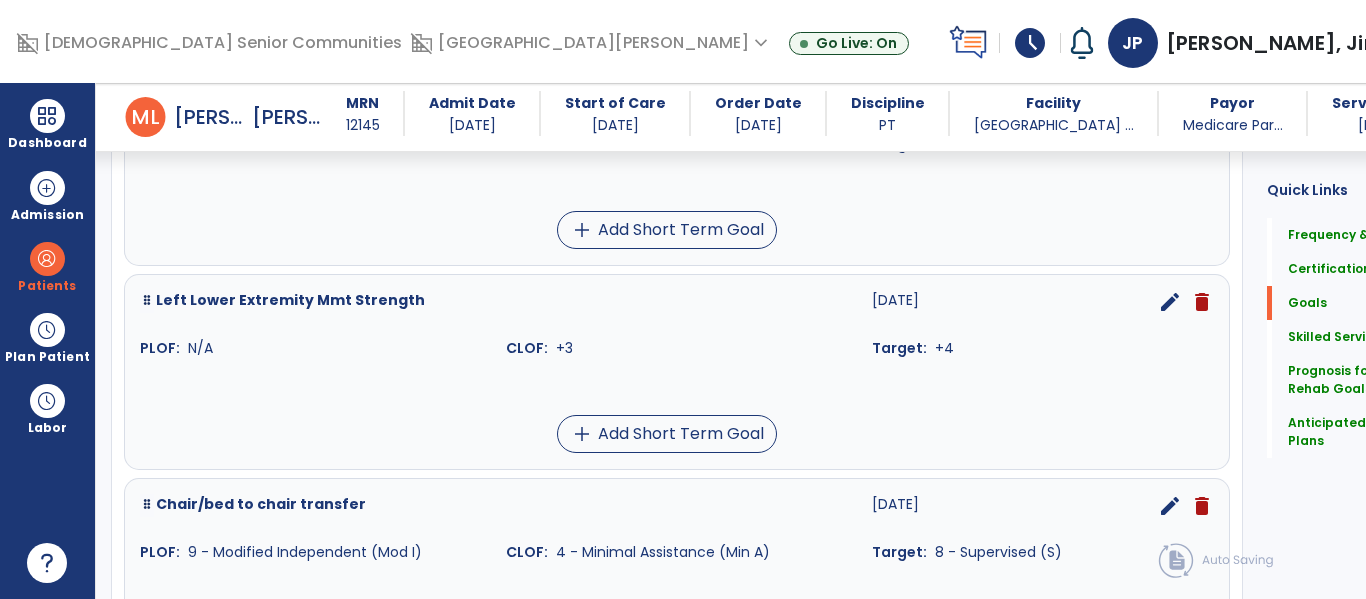 scroll, scrollTop: 0, scrollLeft: 0, axis: both 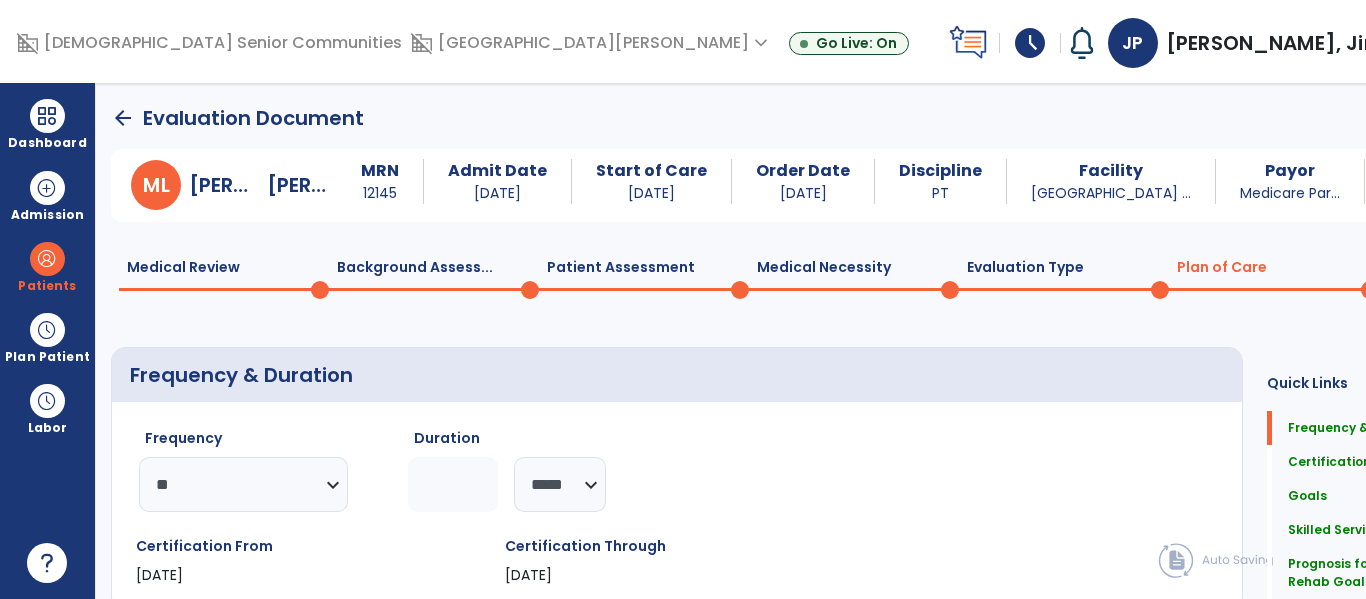 click on "Patient Assessment  0" 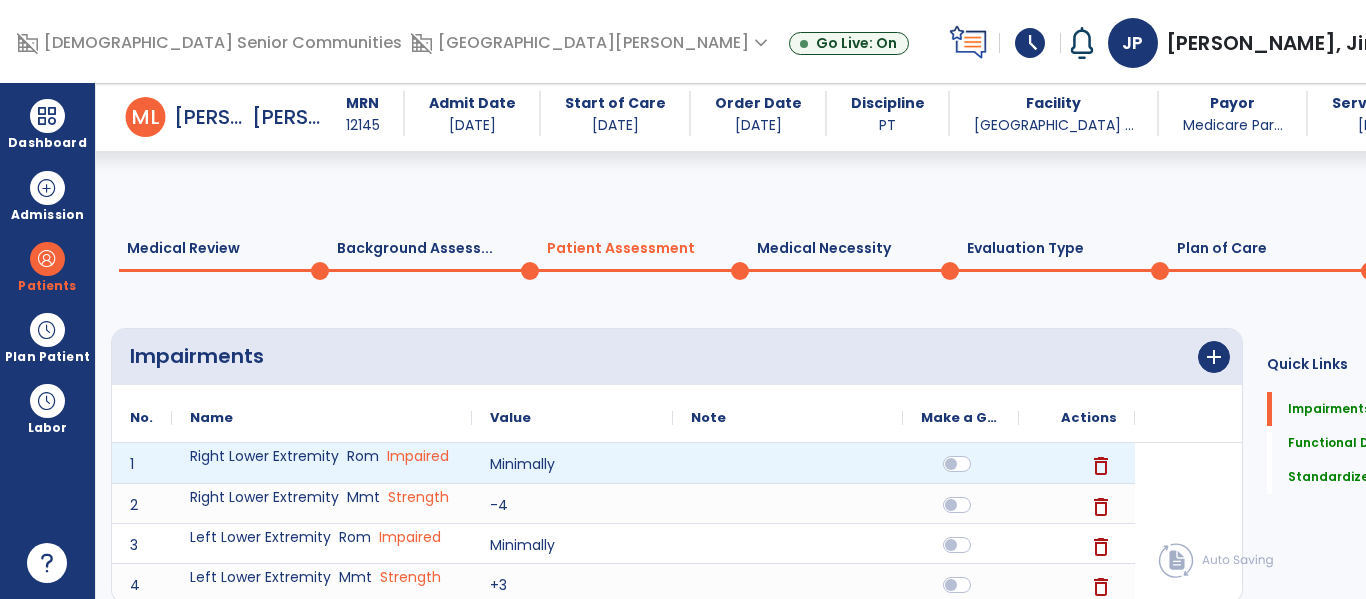 click on "add" 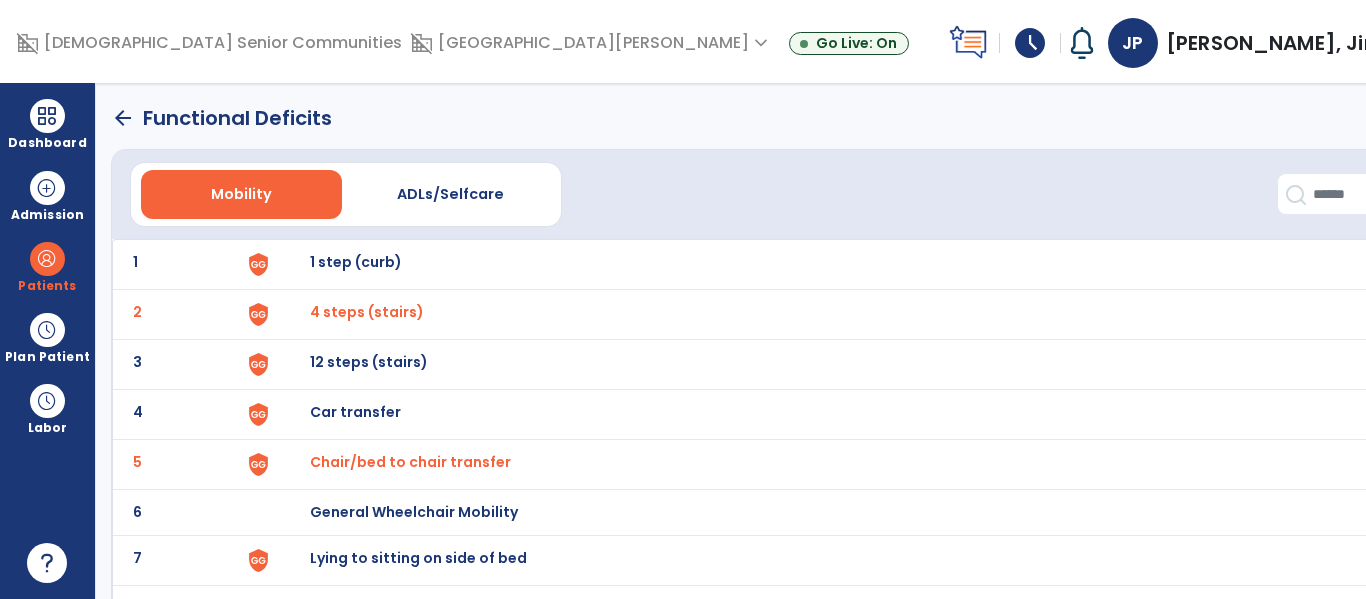 click on "1 1 step (curb)" 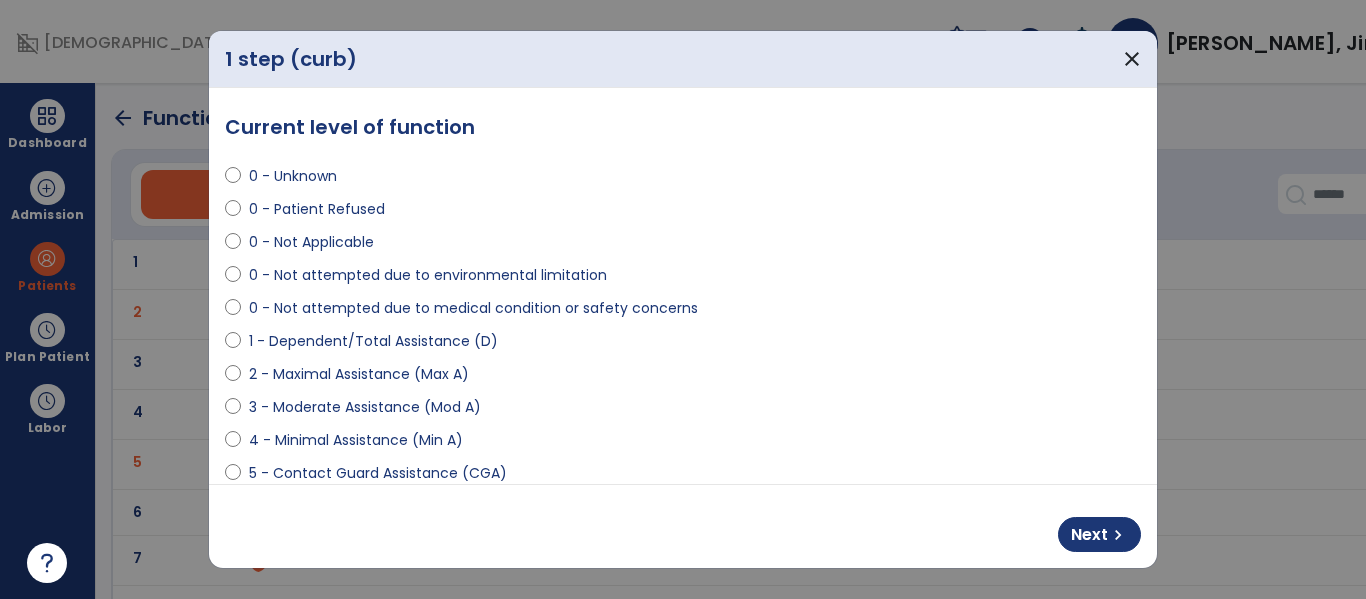 select on "**********" 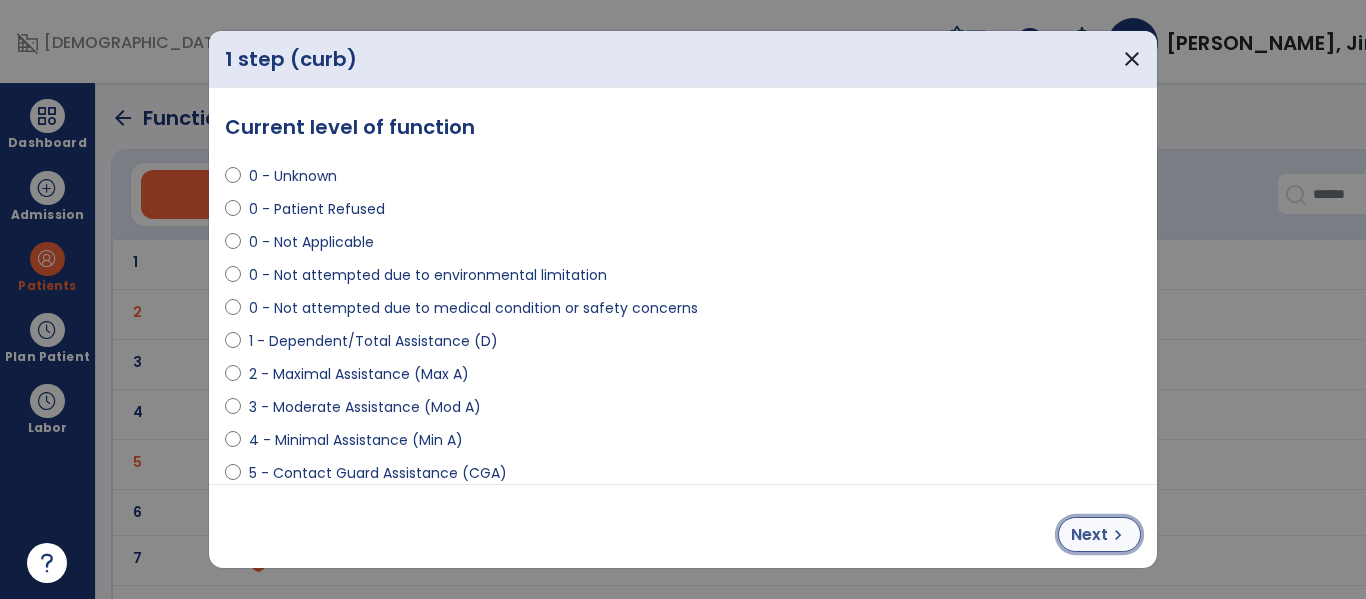 click on "Next" at bounding box center (1089, 535) 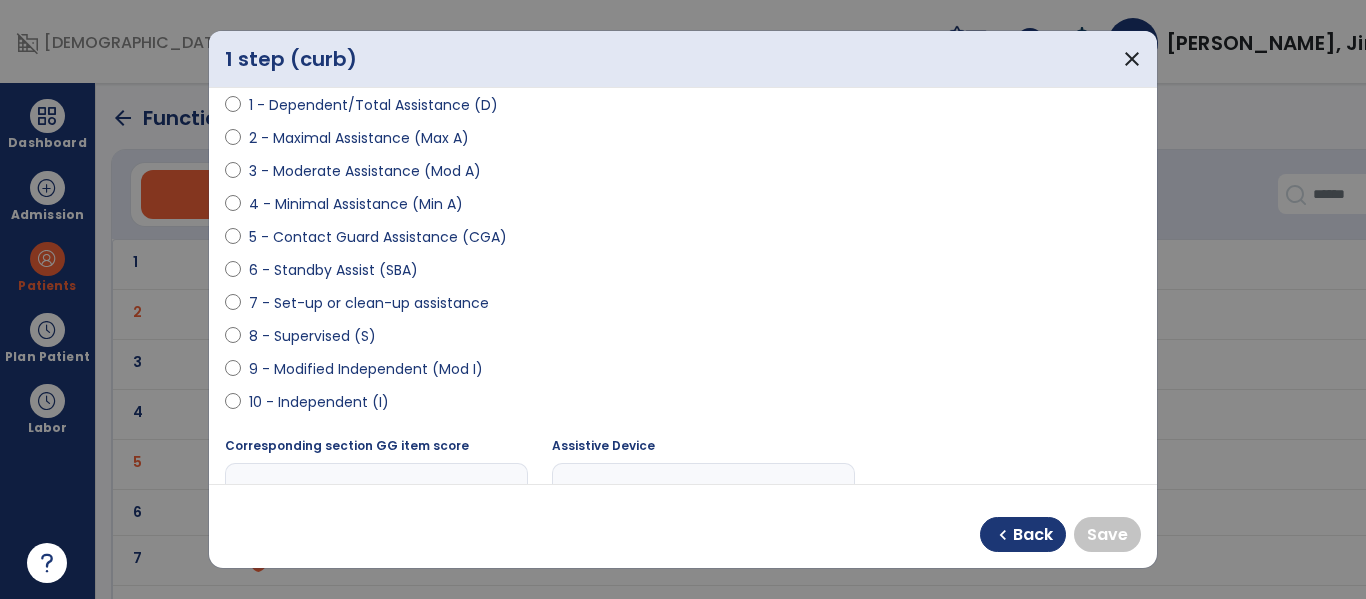 scroll, scrollTop: 253, scrollLeft: 0, axis: vertical 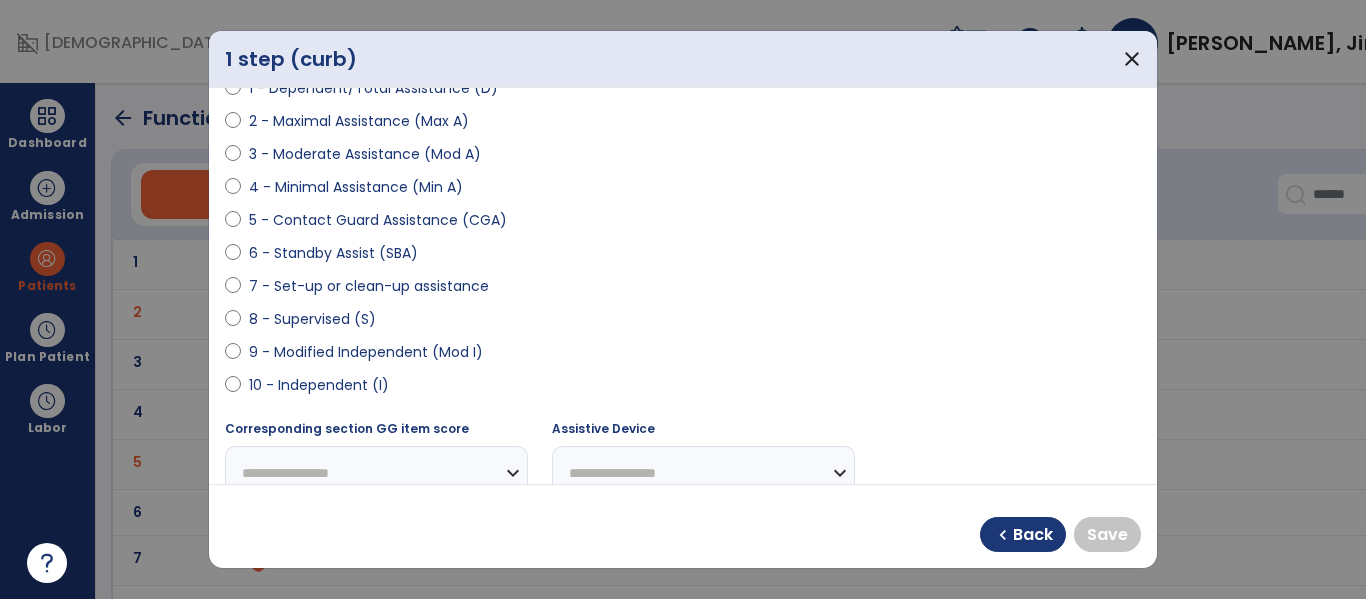 select on "**********" 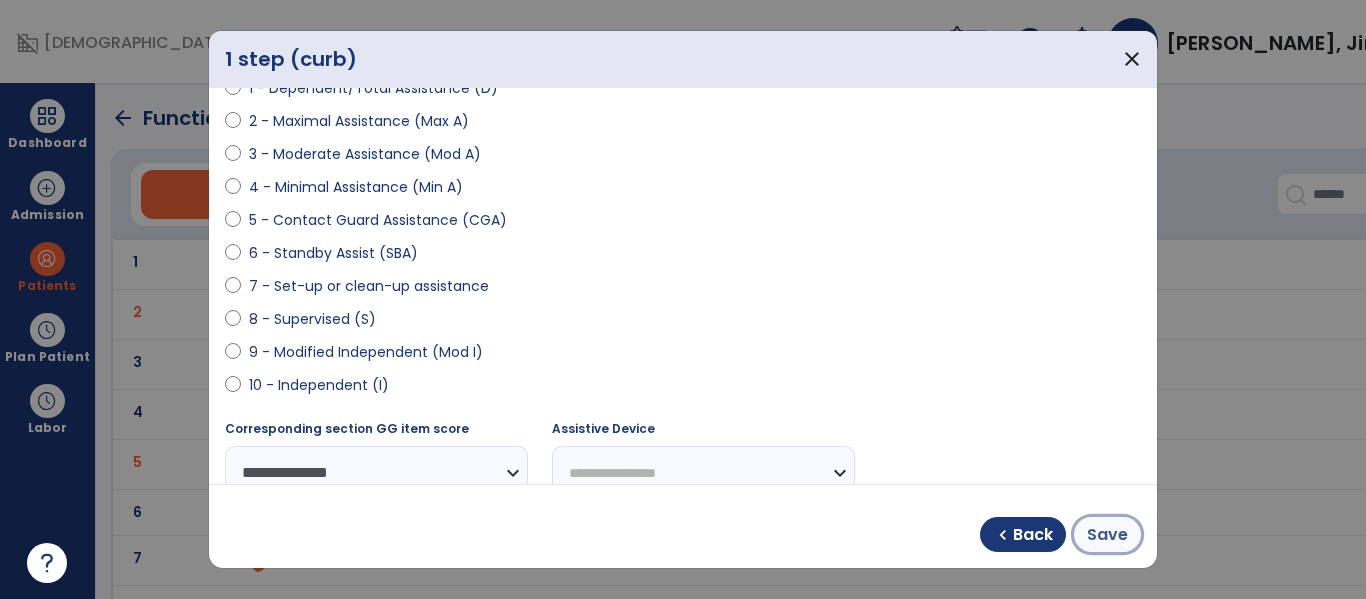click on "Save" at bounding box center (1107, 535) 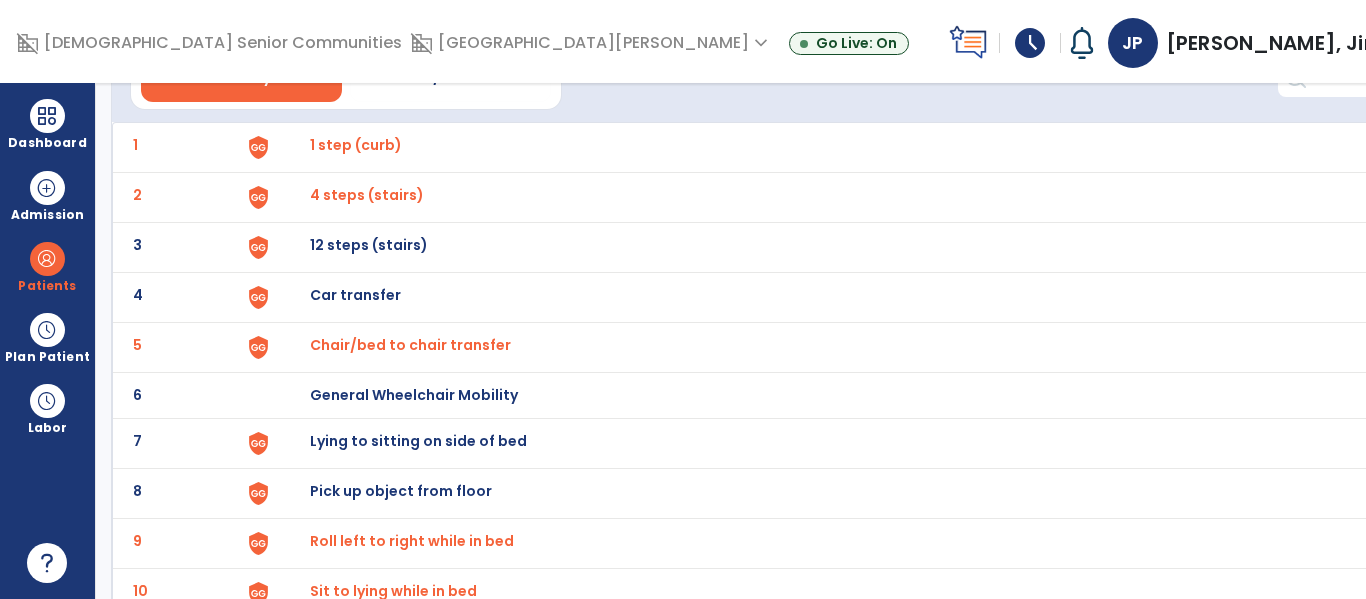scroll, scrollTop: 0, scrollLeft: 0, axis: both 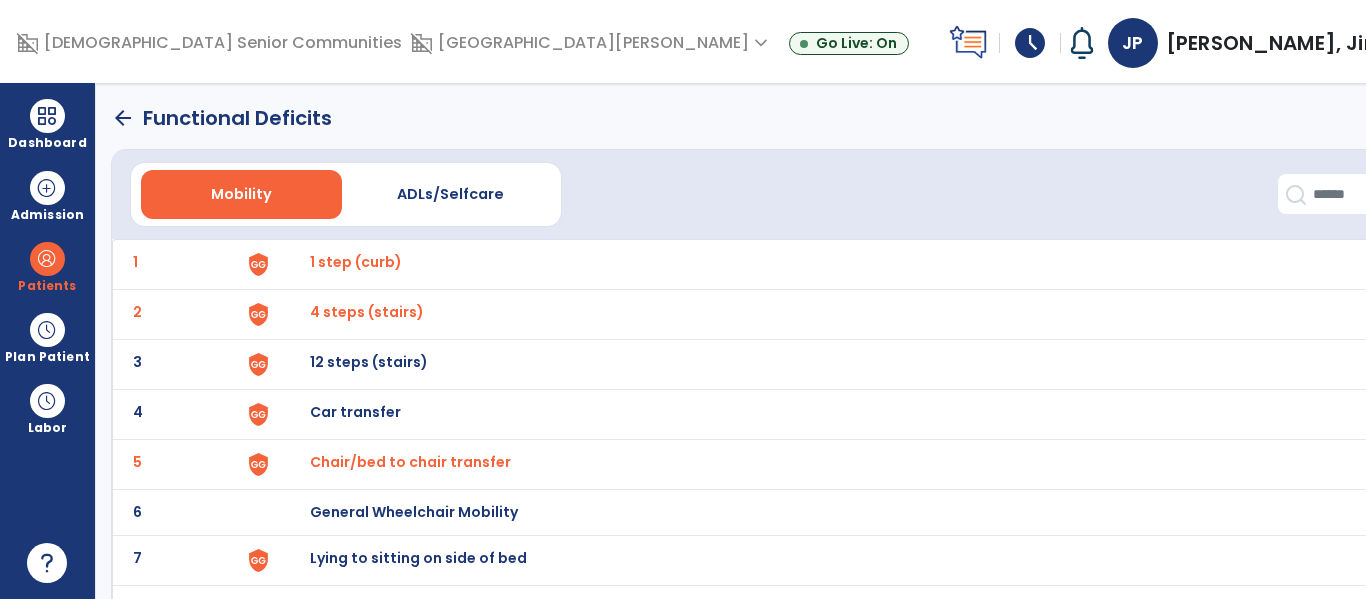 click on "arrow_back" 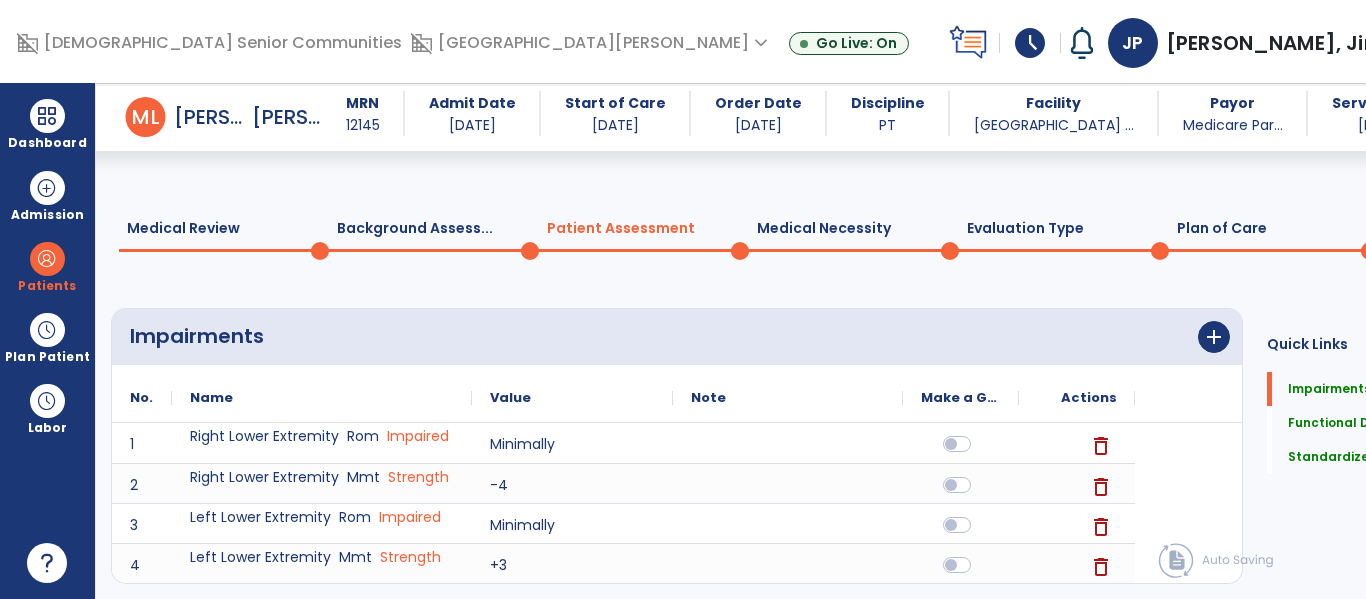 scroll, scrollTop: 863, scrollLeft: 0, axis: vertical 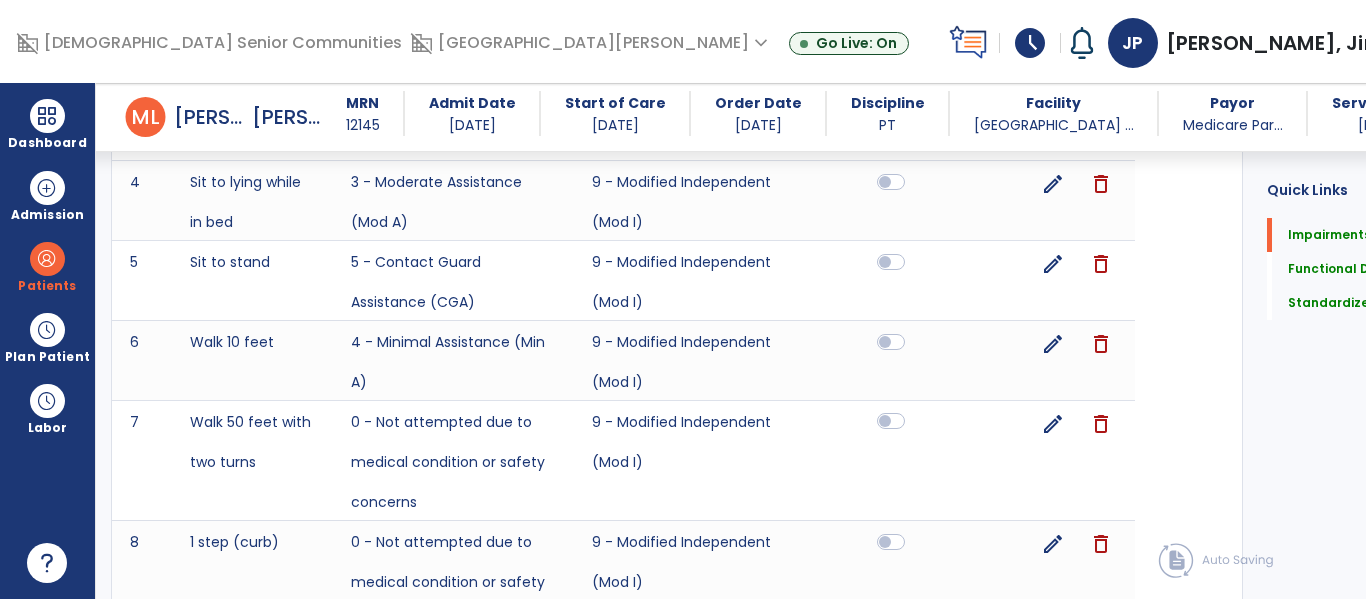 click 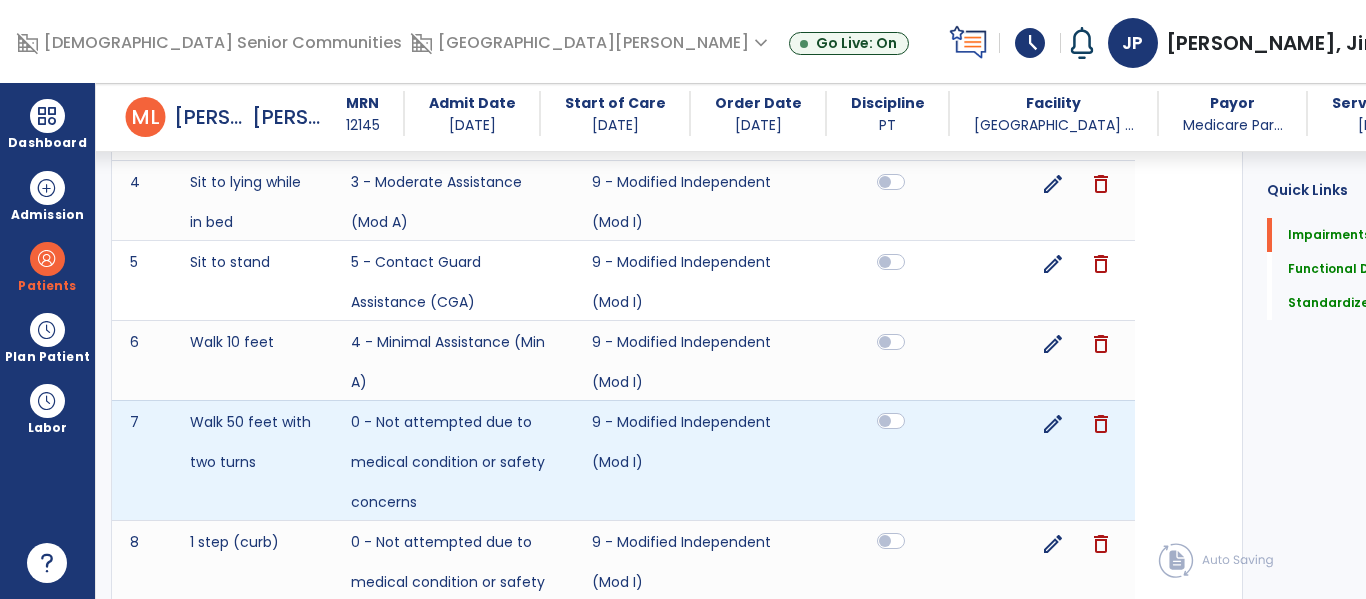 click 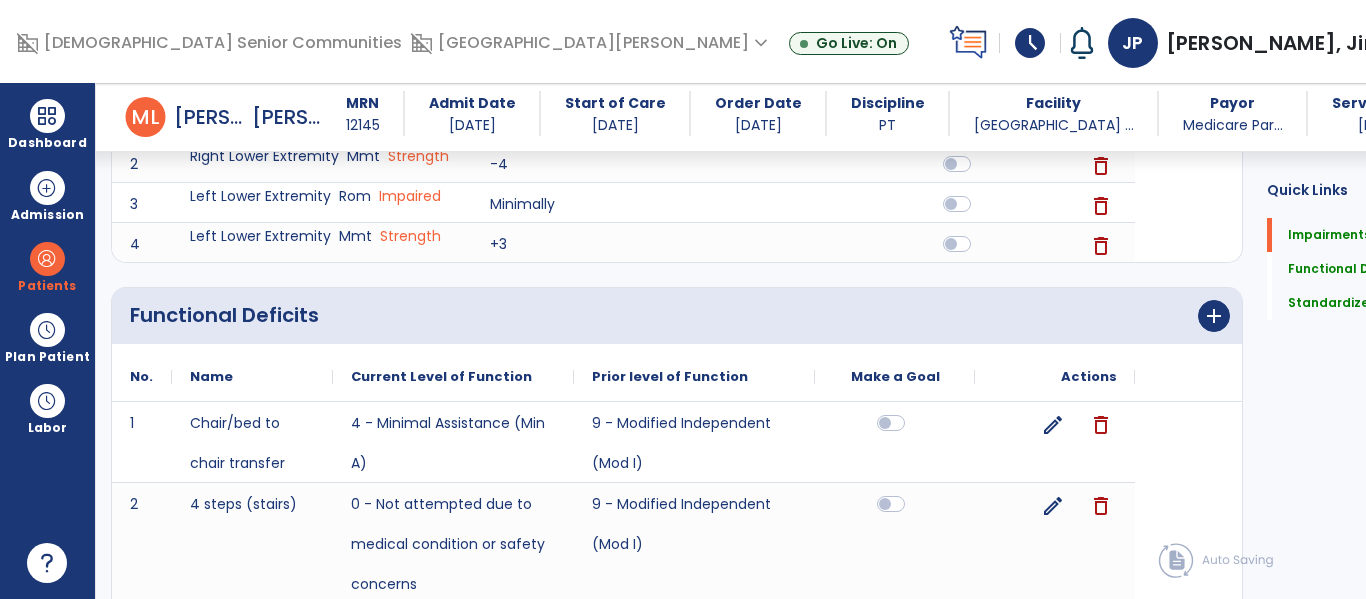 scroll, scrollTop: 0, scrollLeft: 0, axis: both 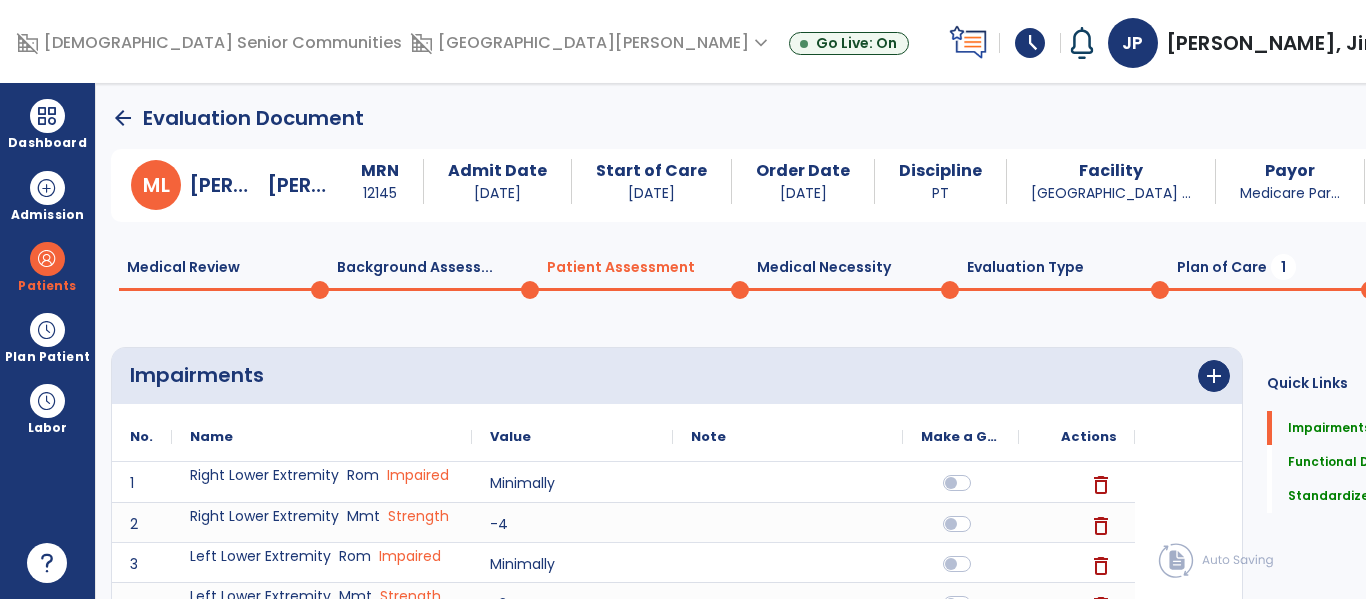 click on "Plan of Care  1" 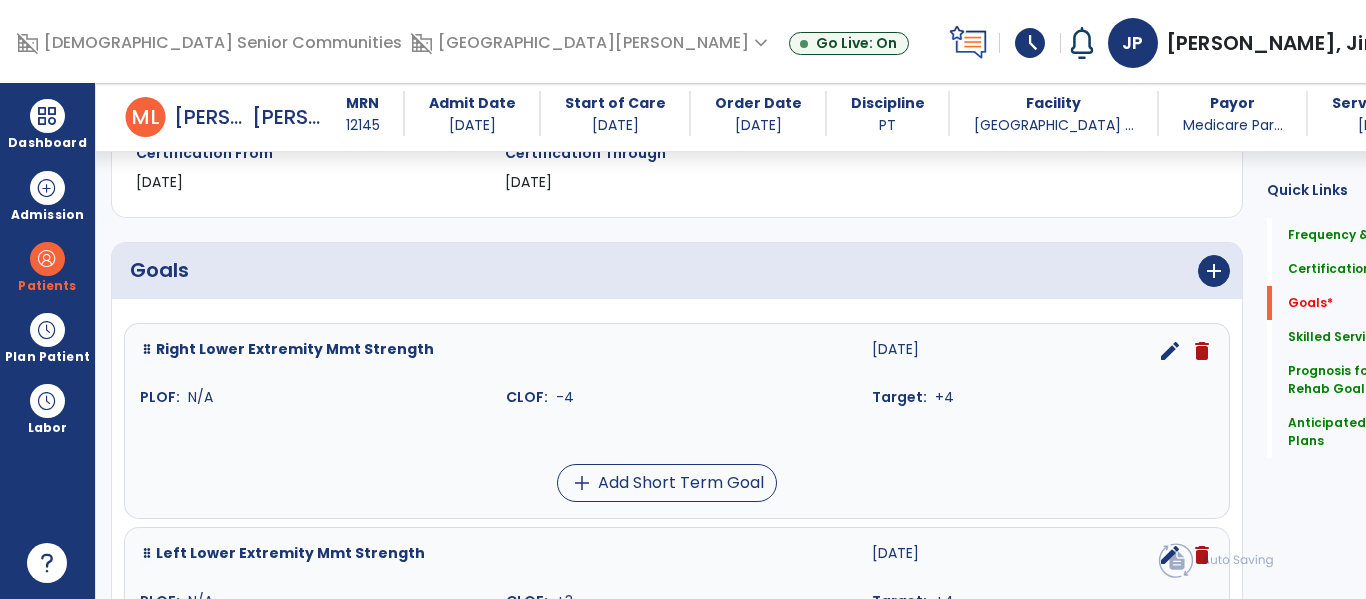 scroll, scrollTop: 383, scrollLeft: 0, axis: vertical 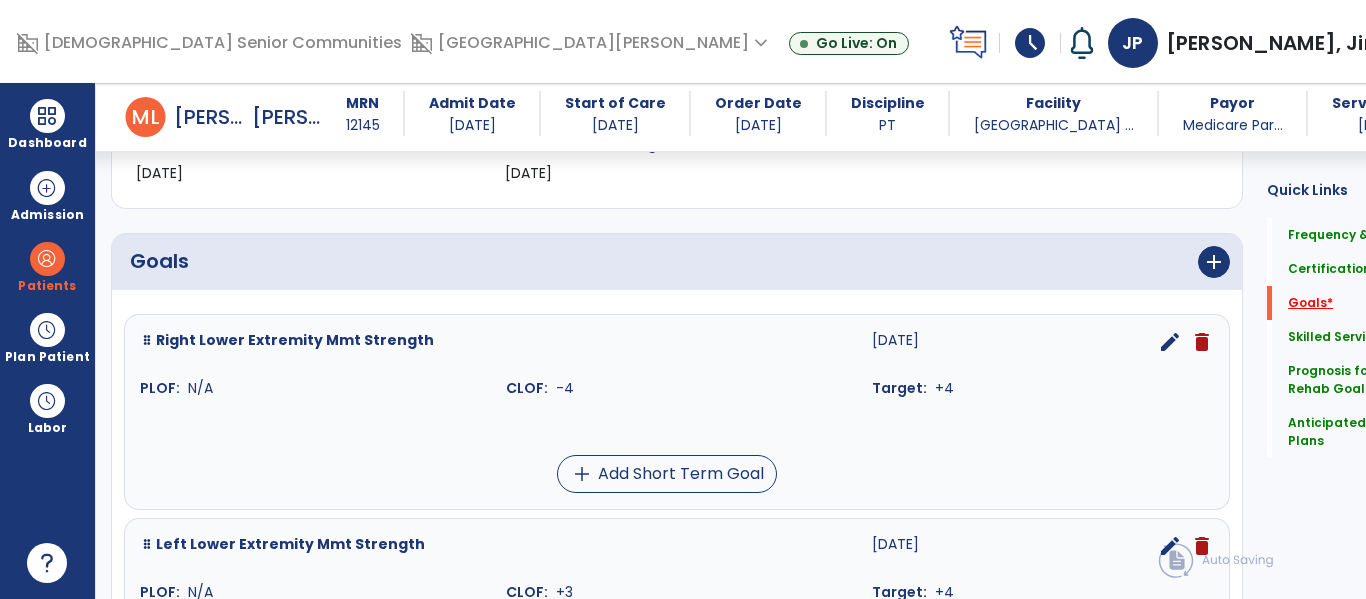 click on "Goals   *" 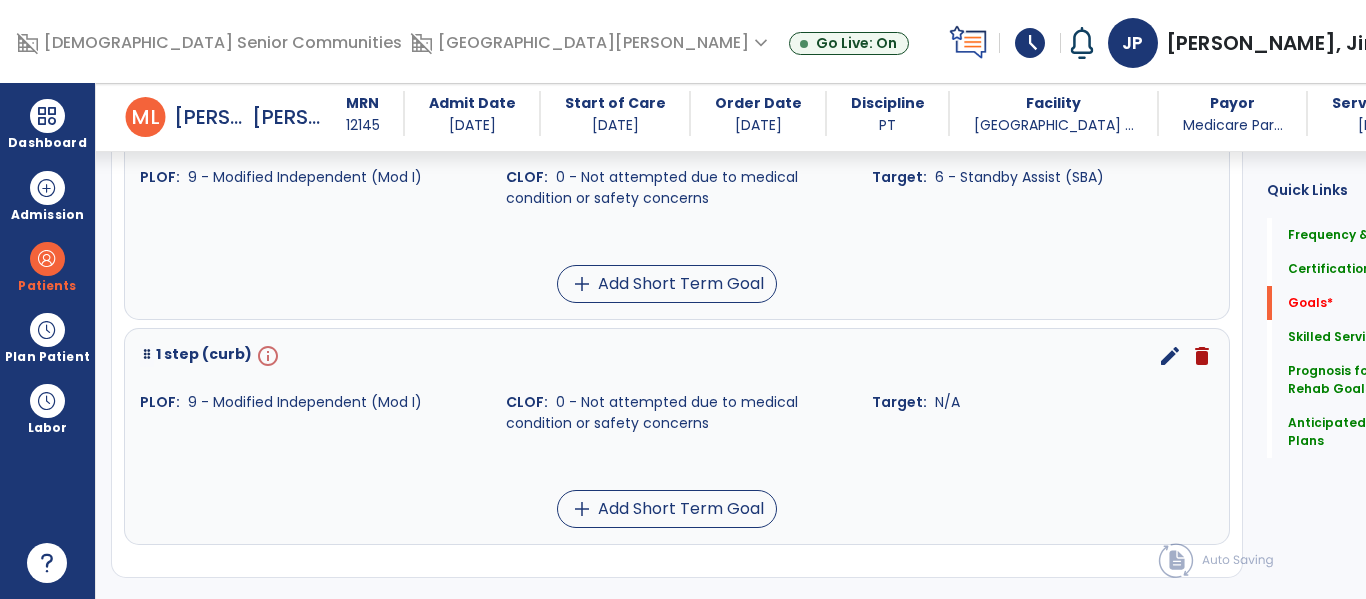click on "edit" at bounding box center [1170, 356] 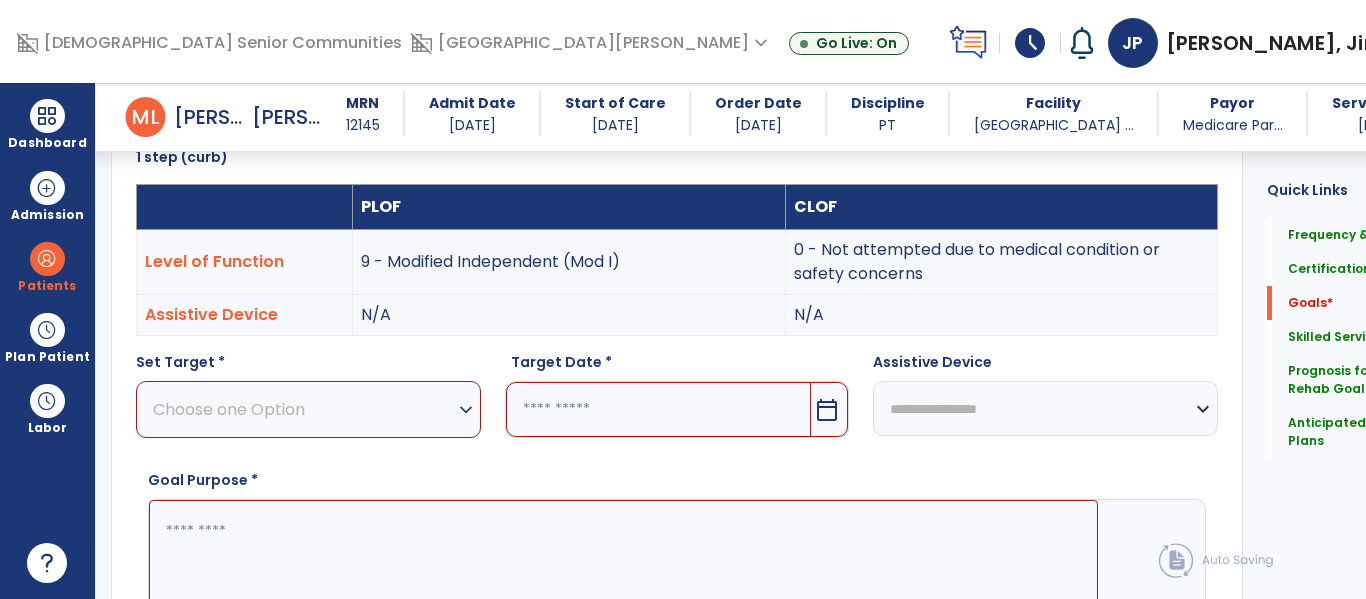 scroll, scrollTop: 534, scrollLeft: 0, axis: vertical 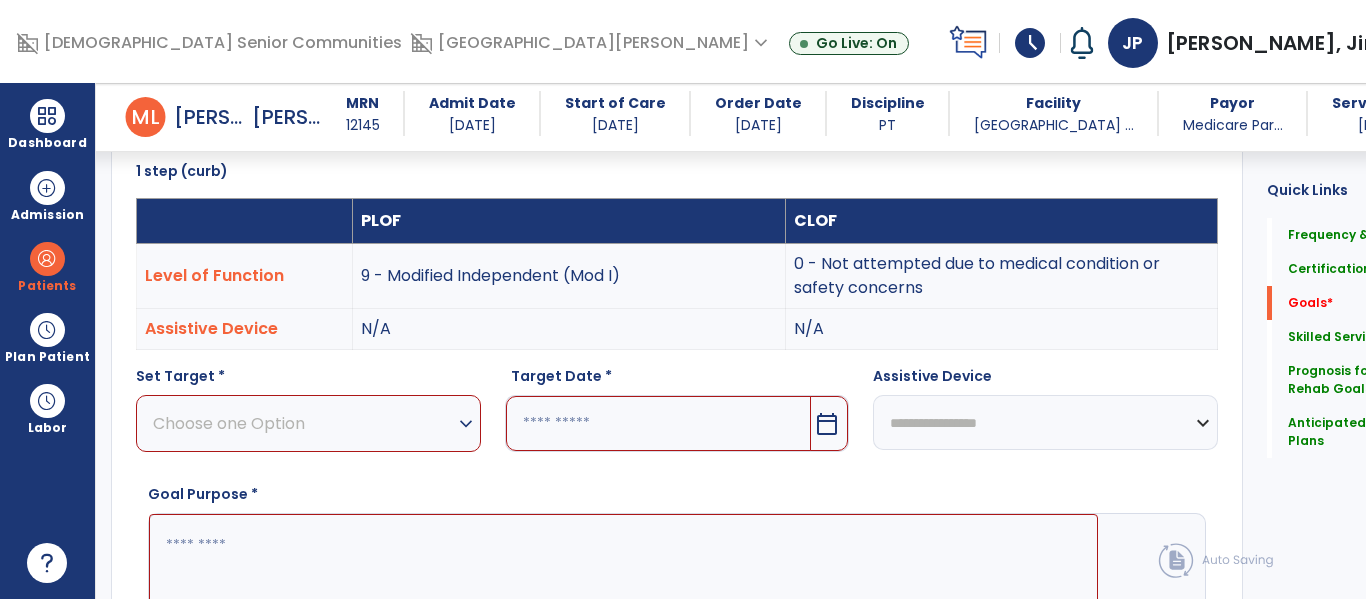 click on "Choose one Option" at bounding box center [303, 423] 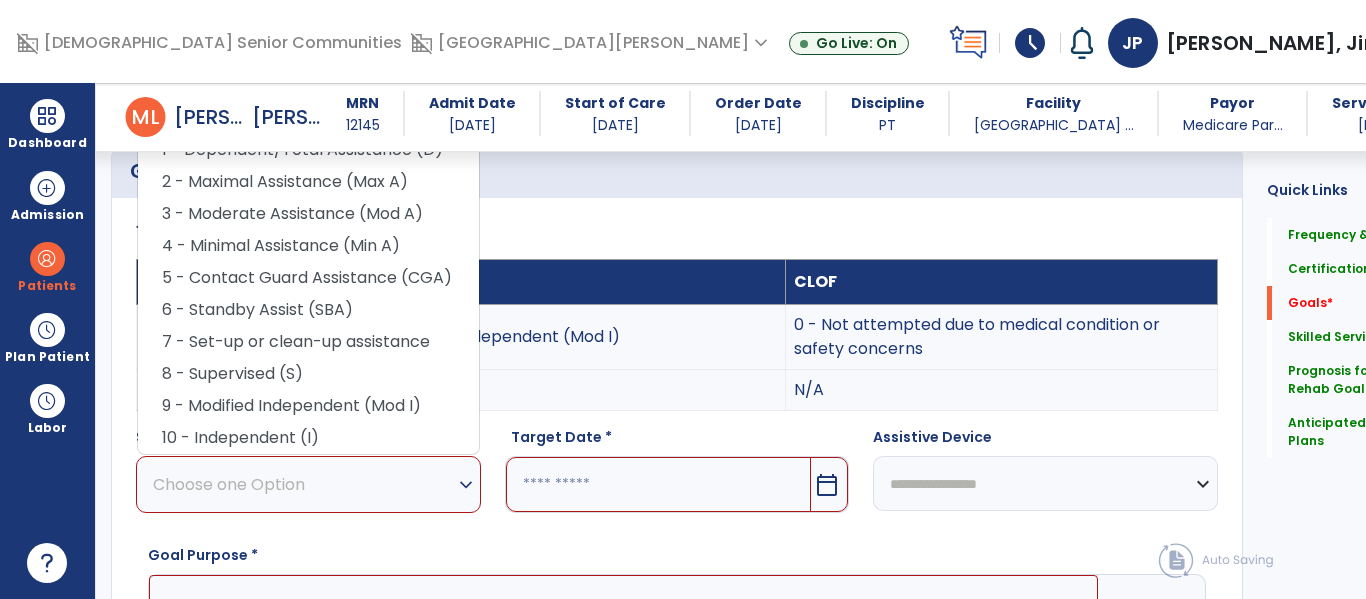 scroll, scrollTop: 449, scrollLeft: 0, axis: vertical 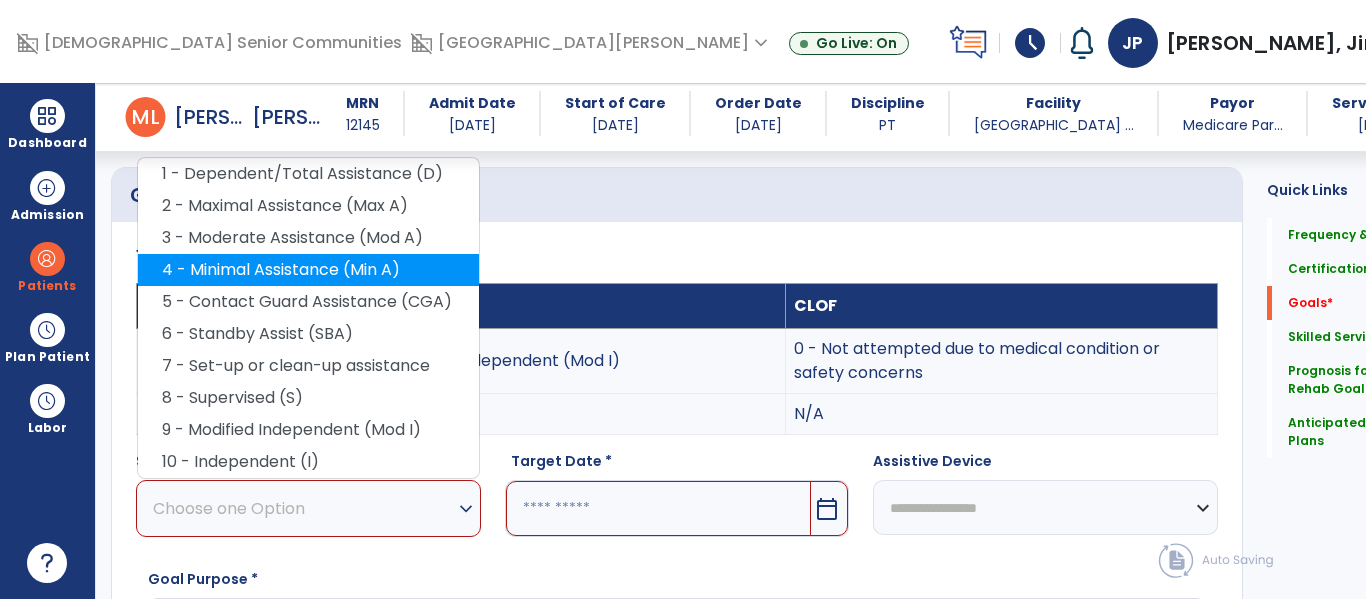 click on "4 - Minimal Assistance (Min A)" at bounding box center (308, 270) 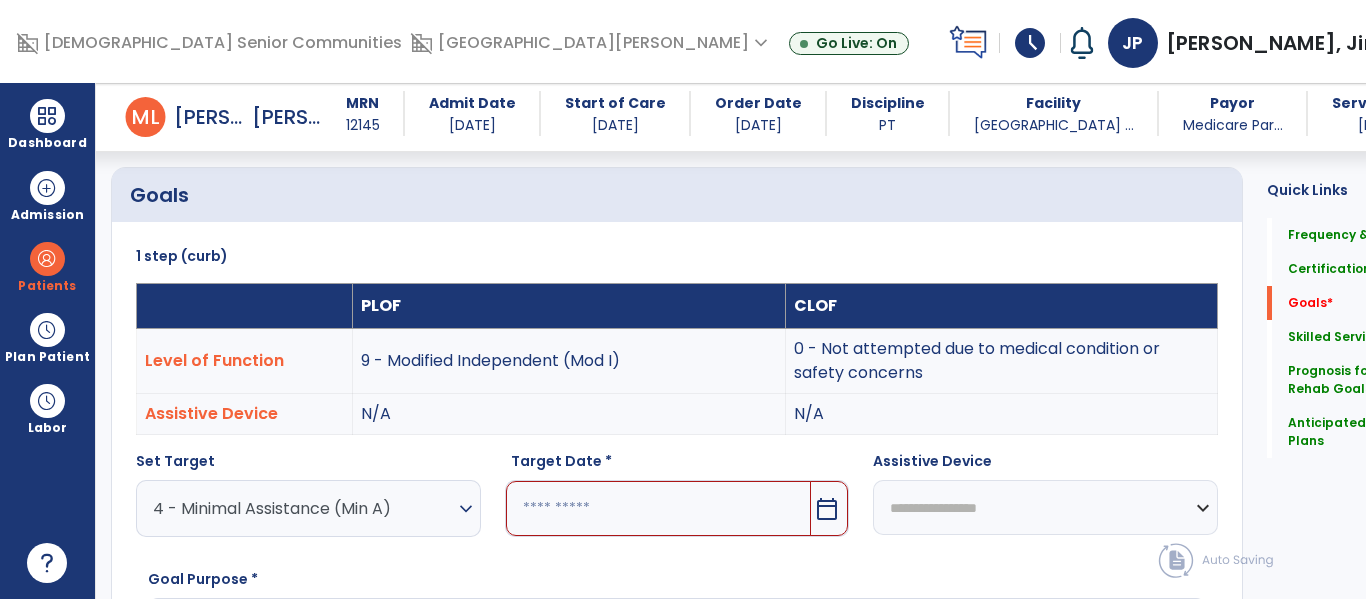 click on "calendar_today" at bounding box center (827, 509) 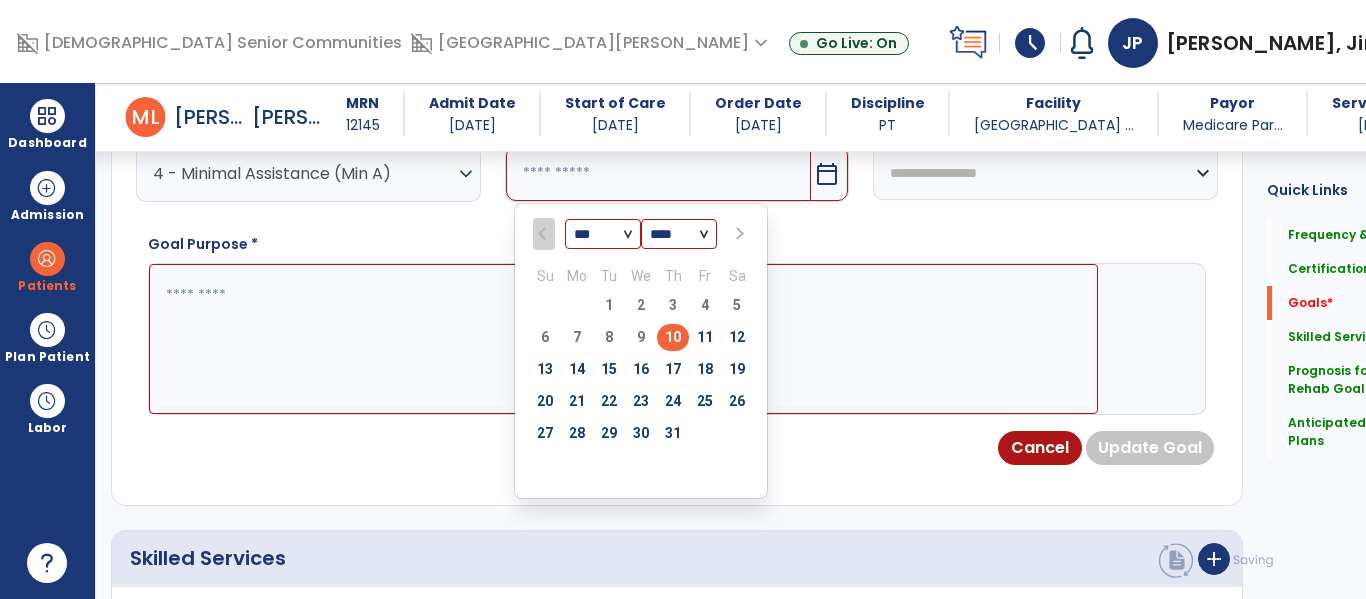 scroll, scrollTop: 791, scrollLeft: 0, axis: vertical 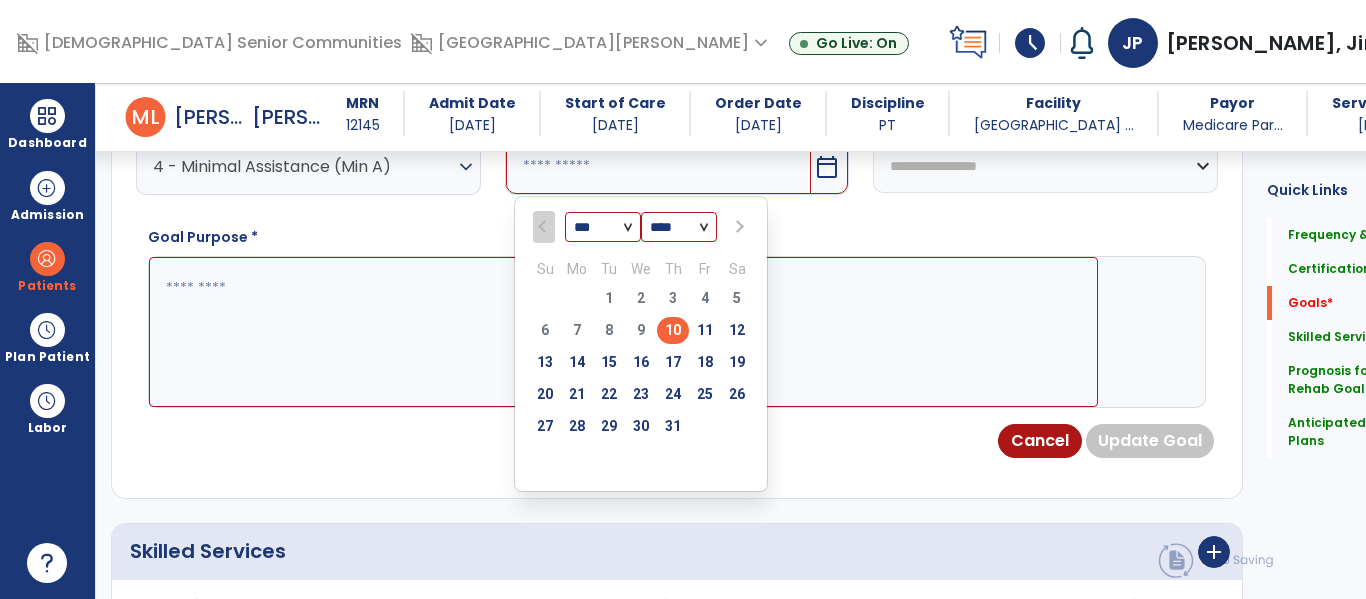 click at bounding box center [737, 227] 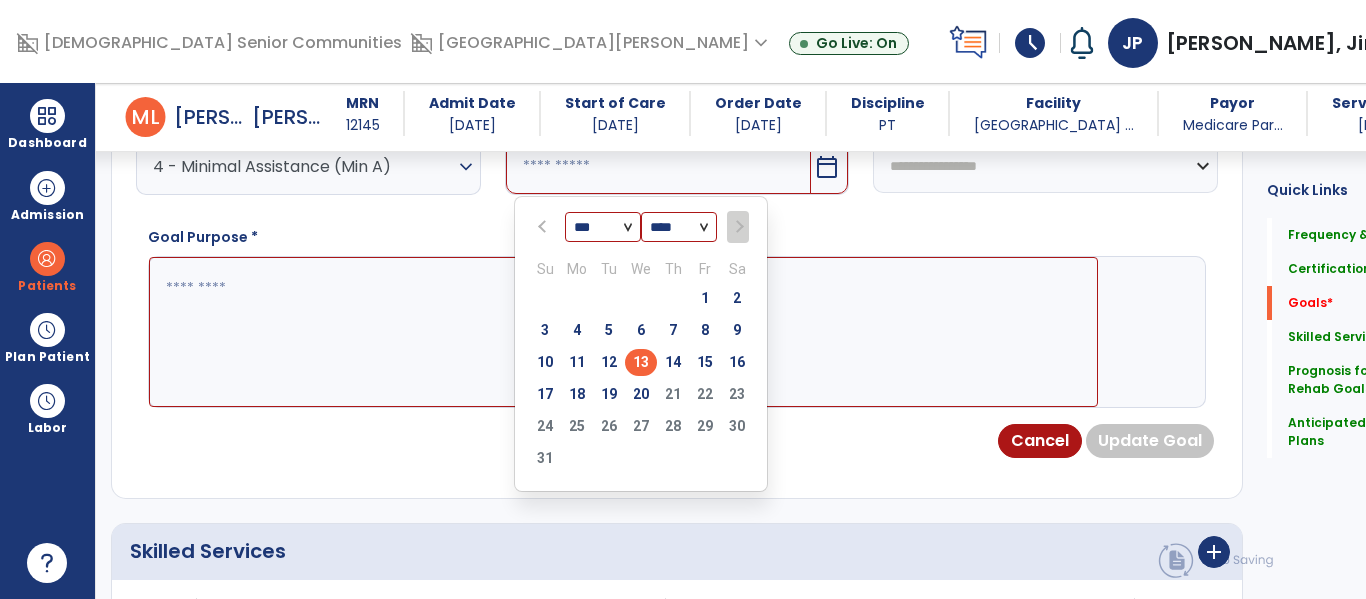 click on "13" at bounding box center [641, 362] 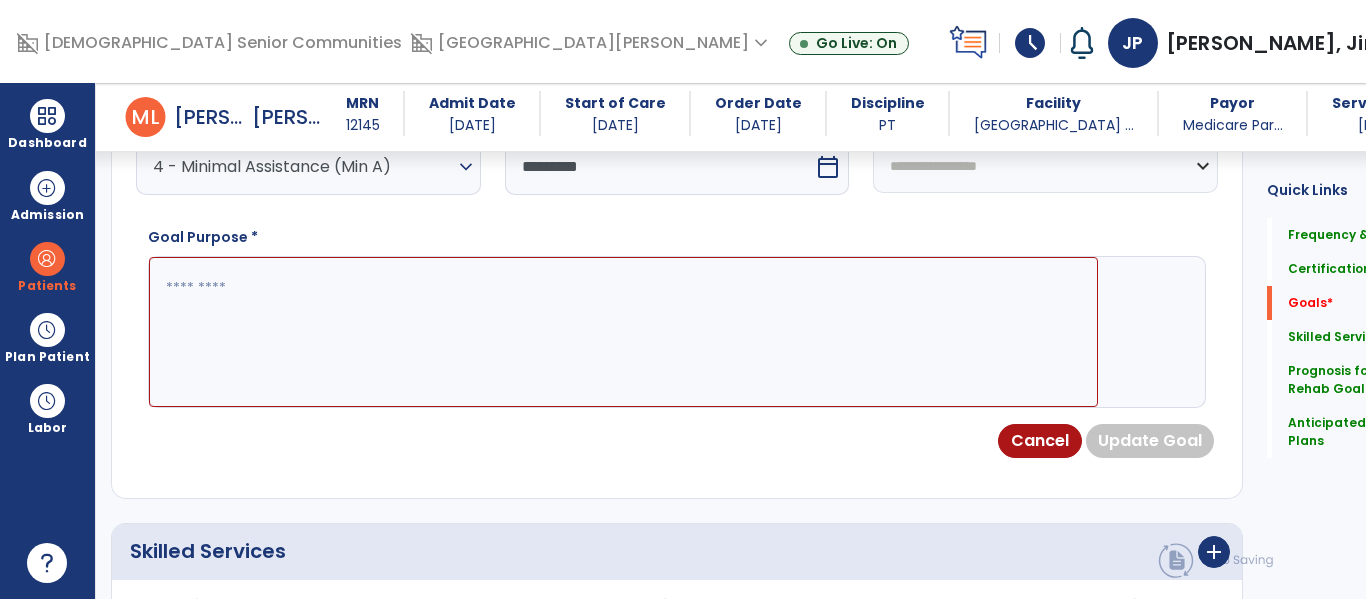 click on "calendar_today" at bounding box center (830, 166) 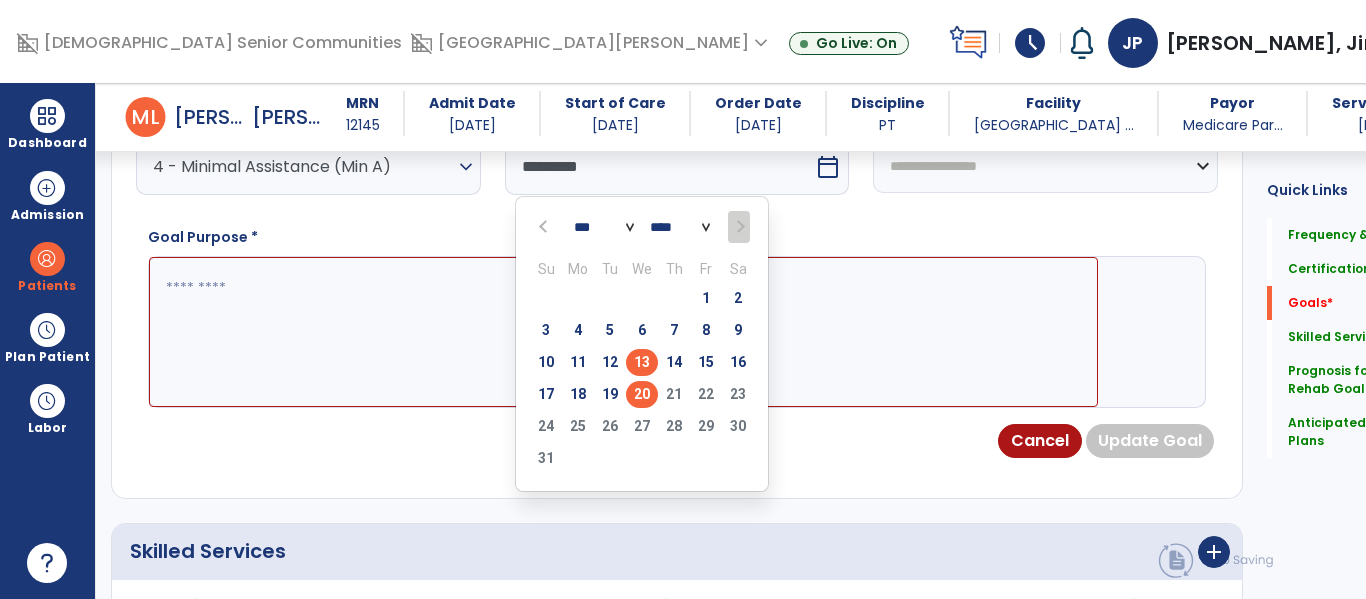 click on "20" at bounding box center (642, 394) 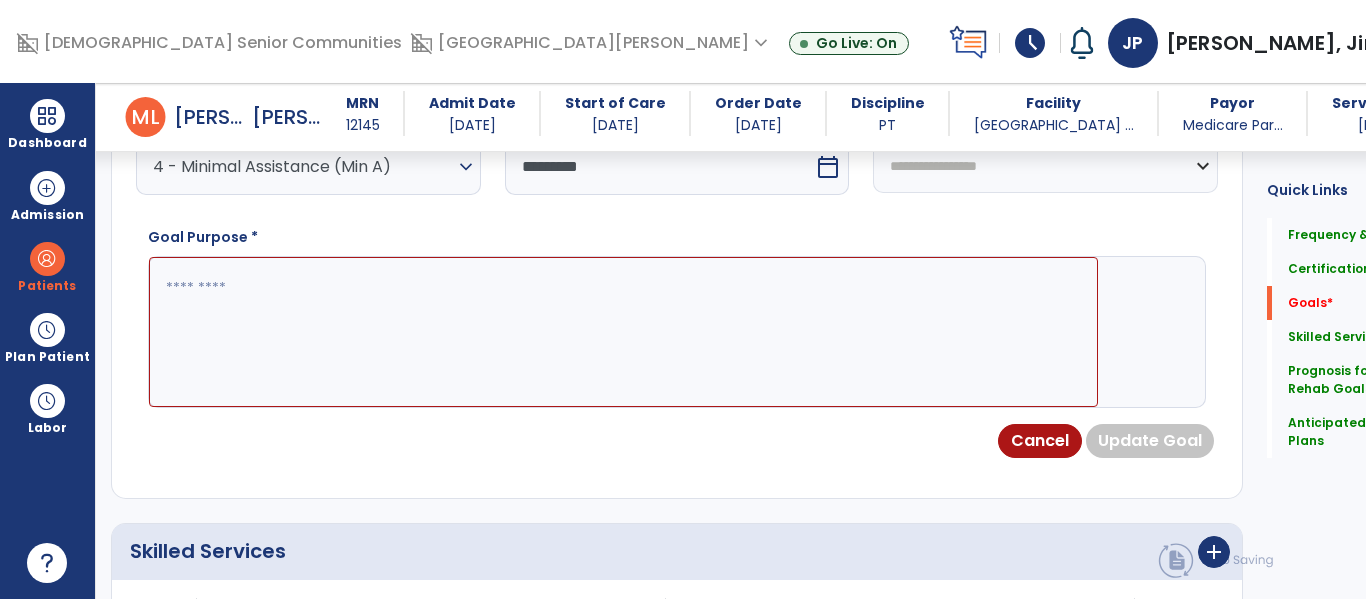 click on "calendar_today" at bounding box center [828, 167] 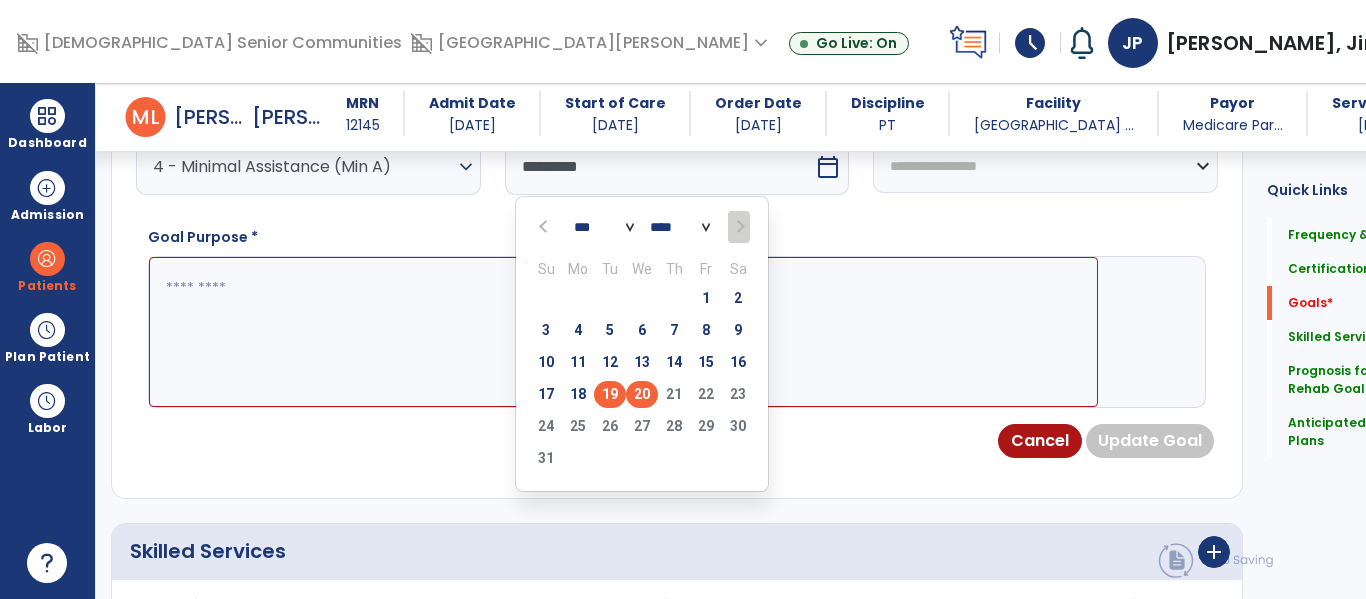 click on "19" at bounding box center (610, 394) 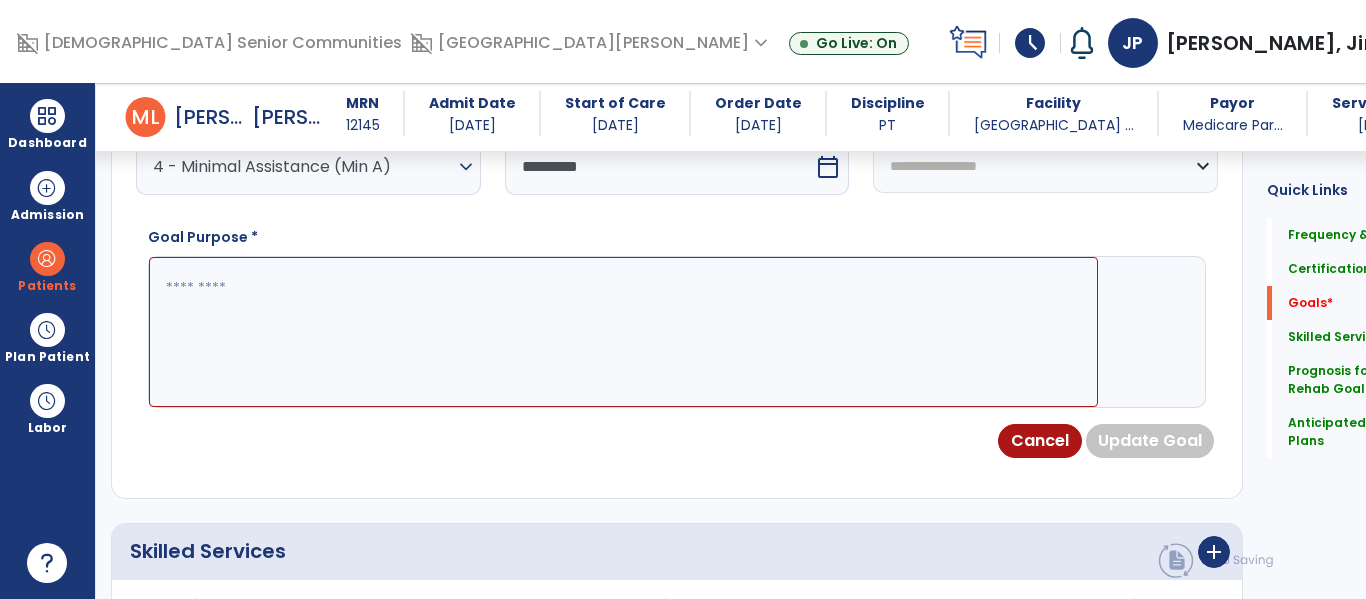 click at bounding box center (623, 332) 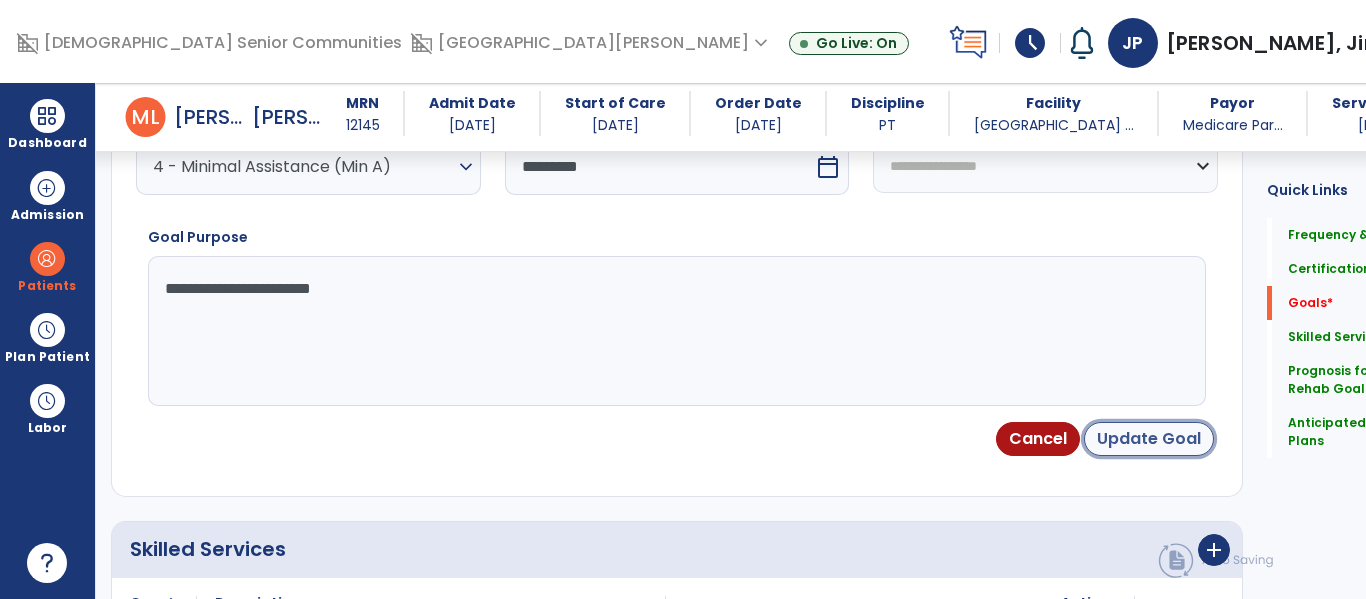 click on "Update Goal" at bounding box center [1149, 439] 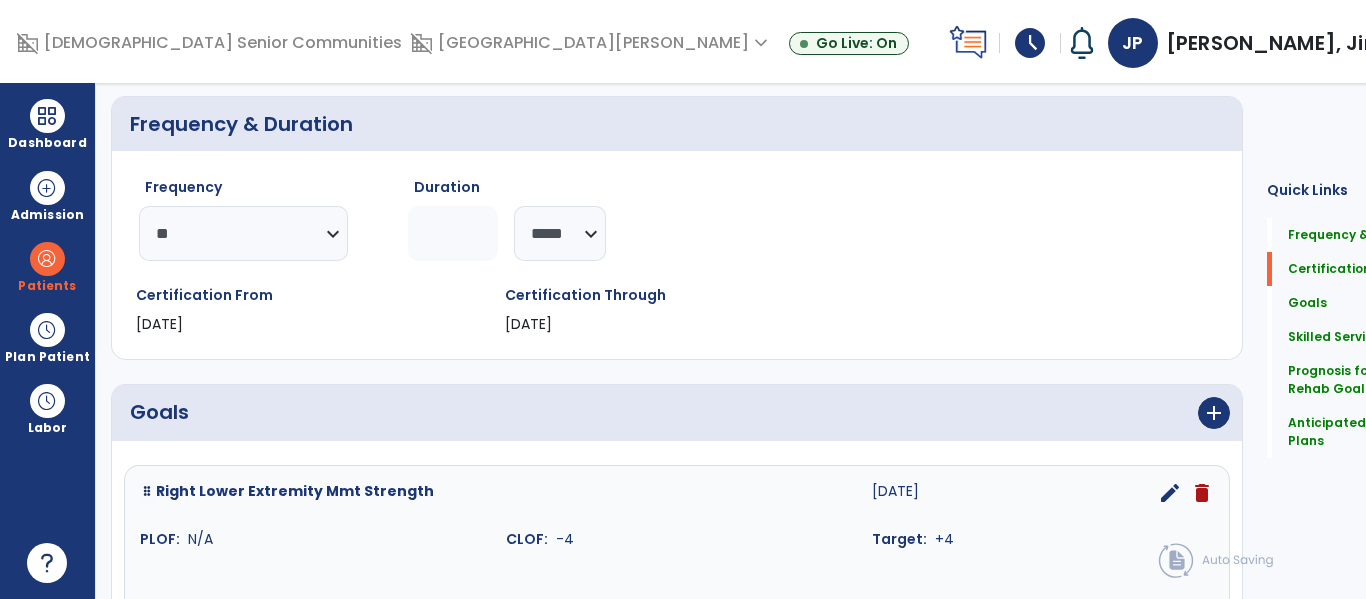 scroll, scrollTop: 0, scrollLeft: 0, axis: both 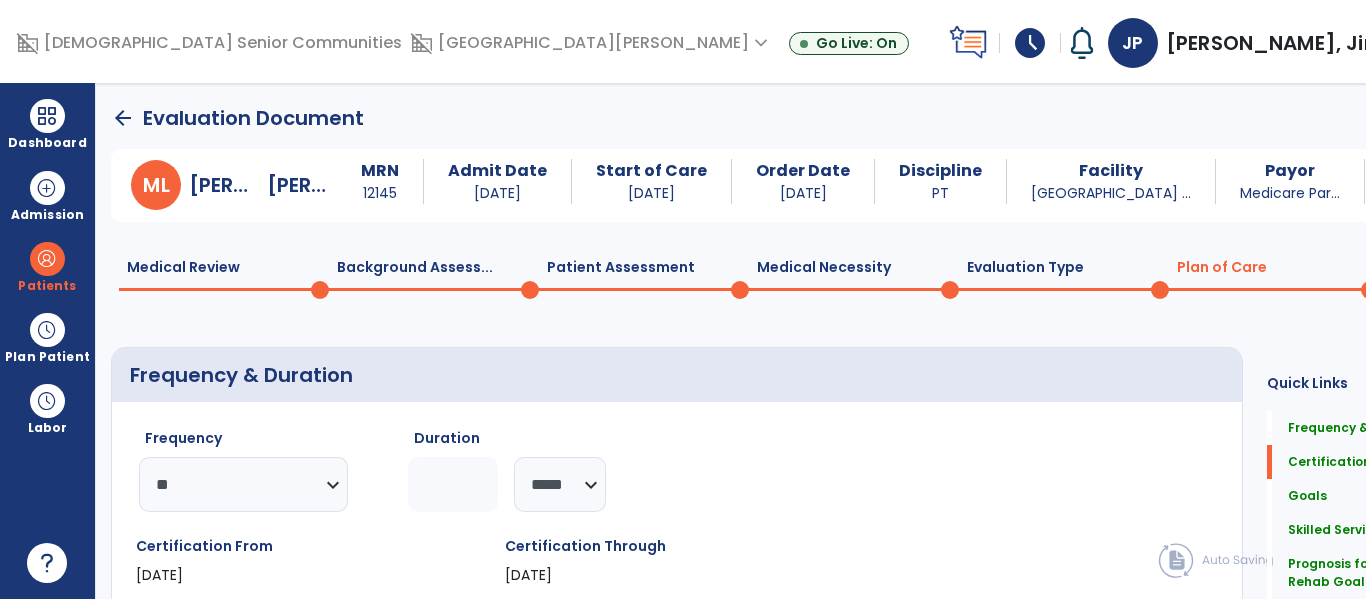 click on "Patient Assessment  0" 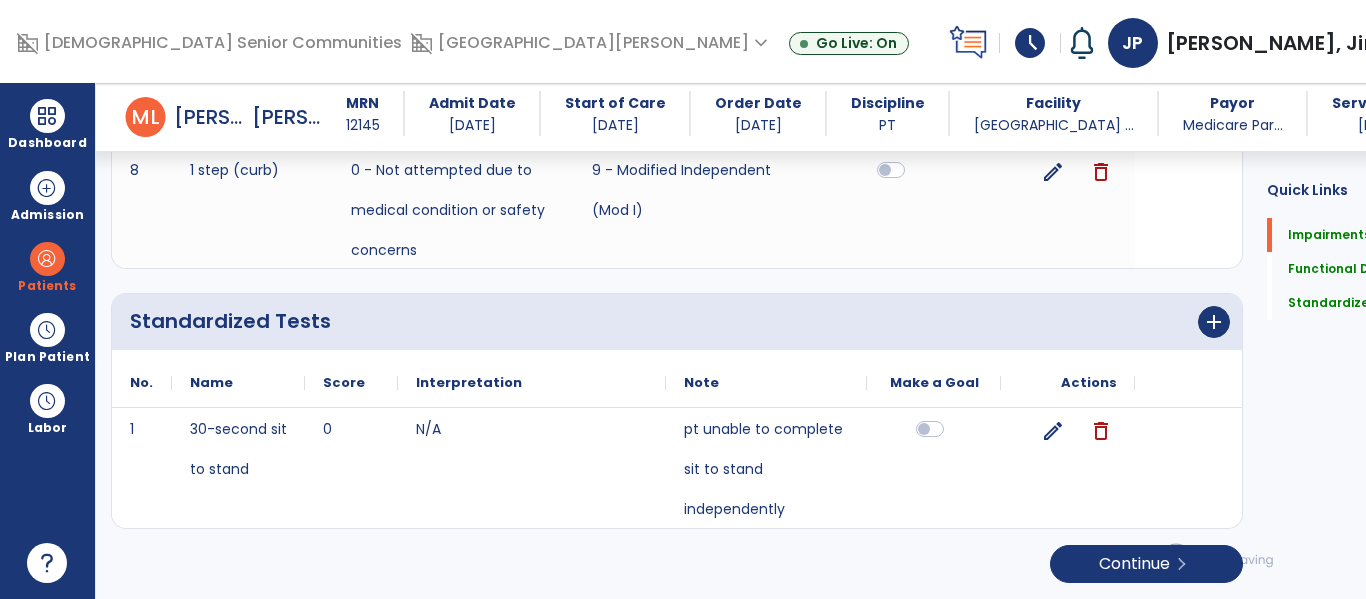 scroll, scrollTop: 0, scrollLeft: 0, axis: both 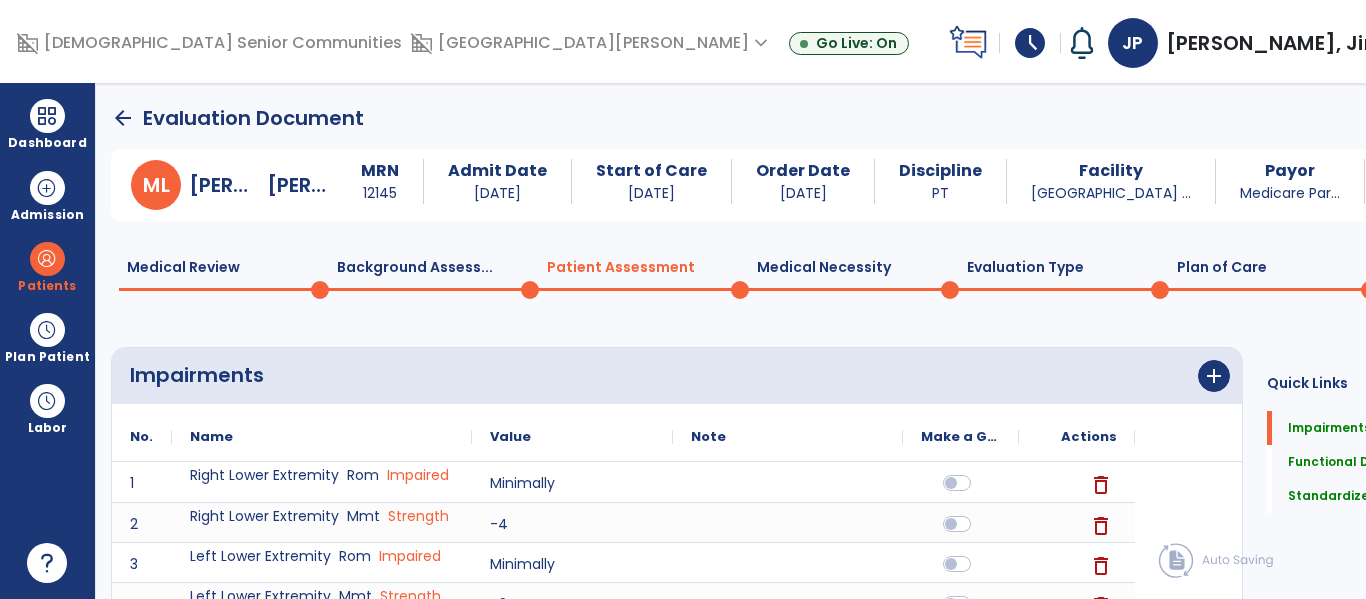 click on "Medical Necessity  0" 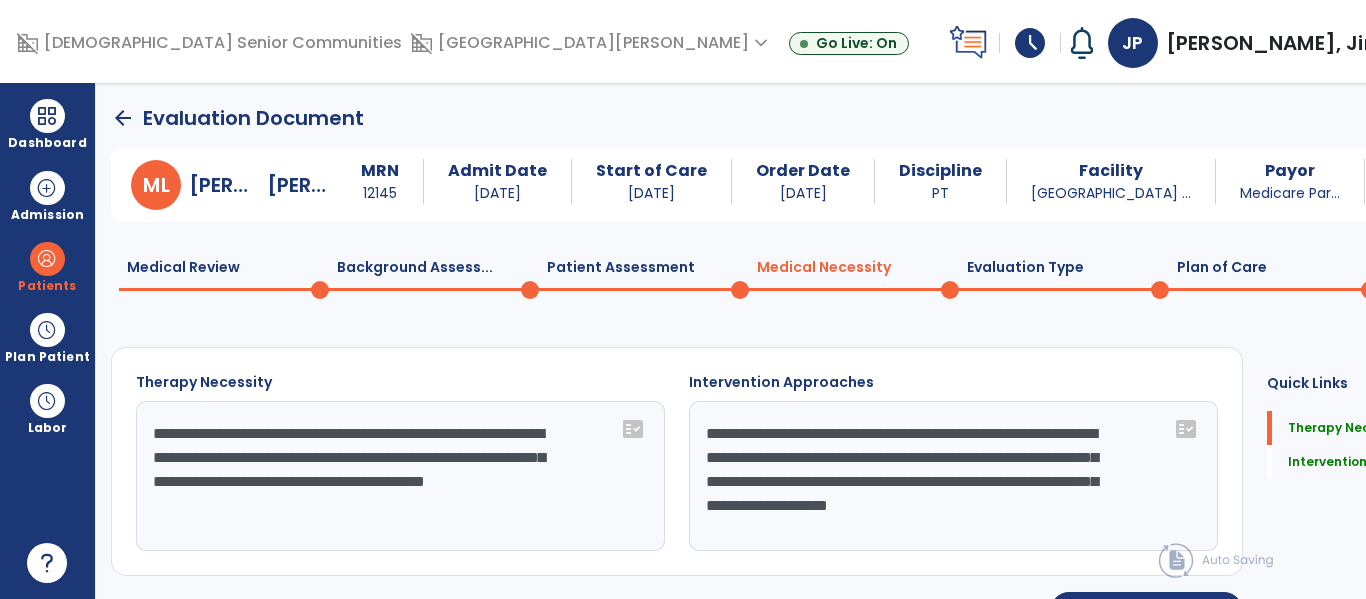 click on "Evaluation Type  0" 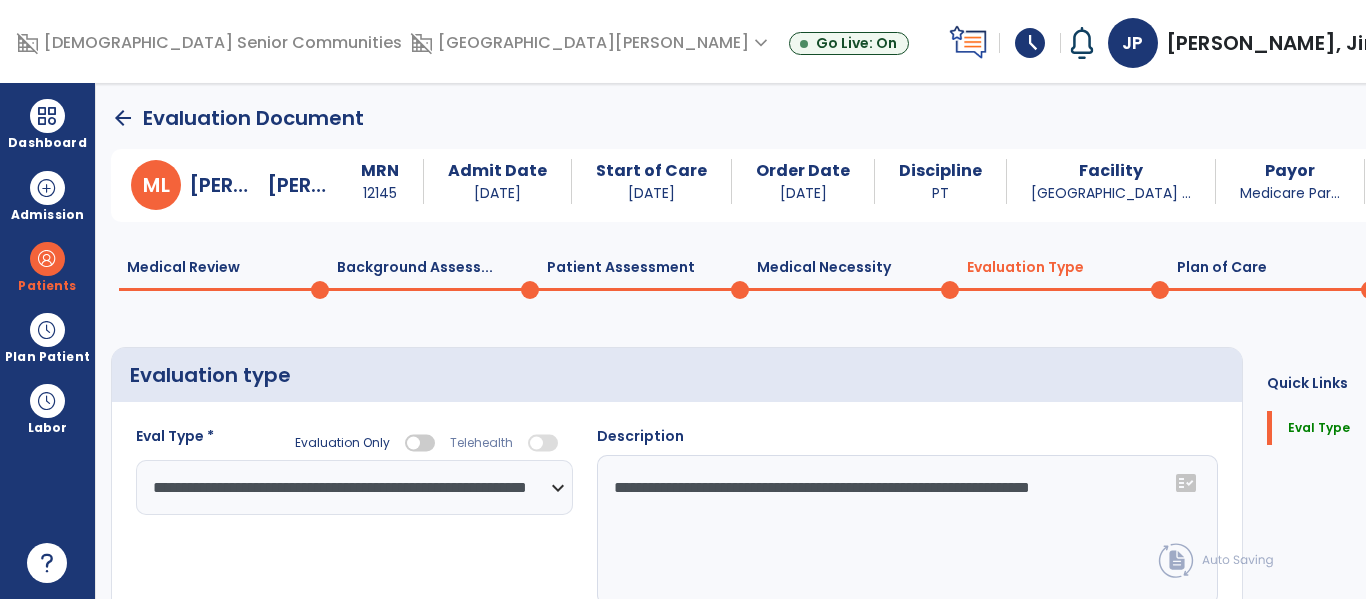 click on "Plan of Care  0" 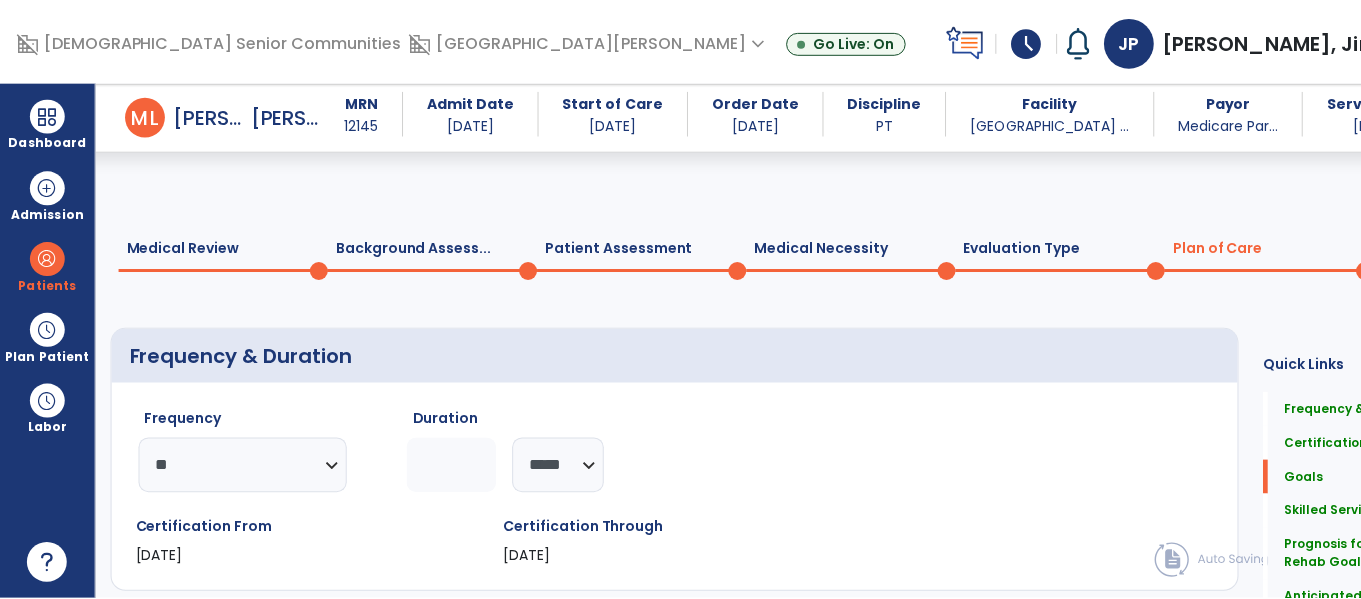 scroll, scrollTop: 3202, scrollLeft: 0, axis: vertical 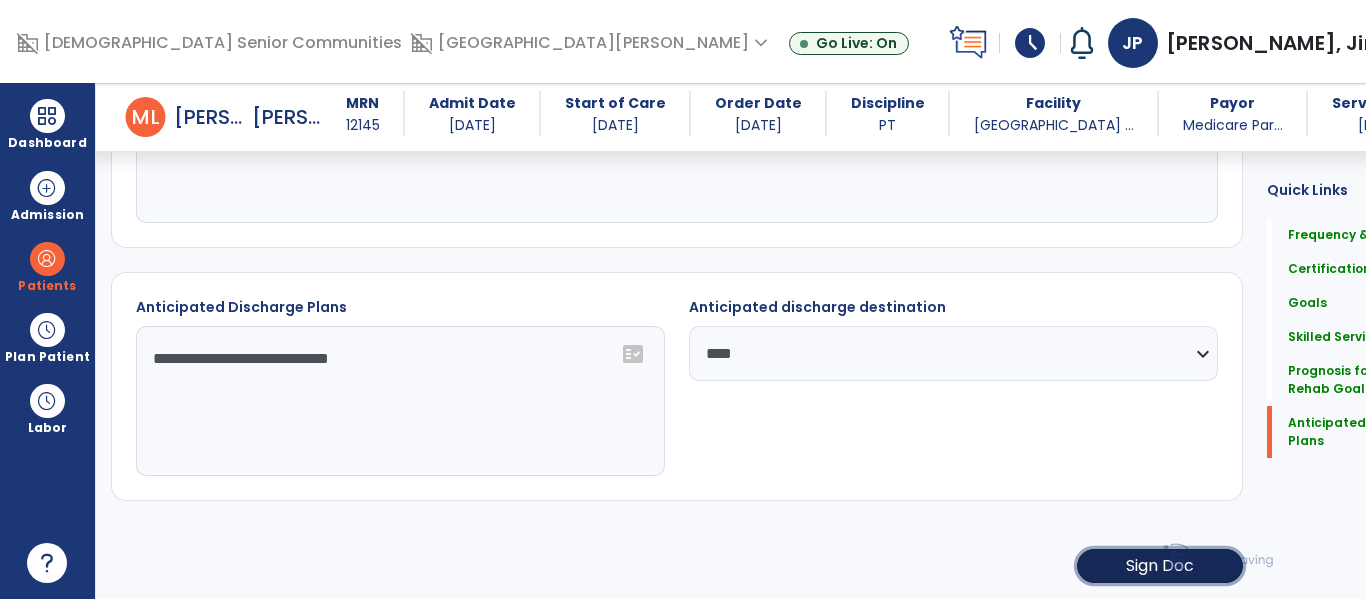 click on "Sign Doc" 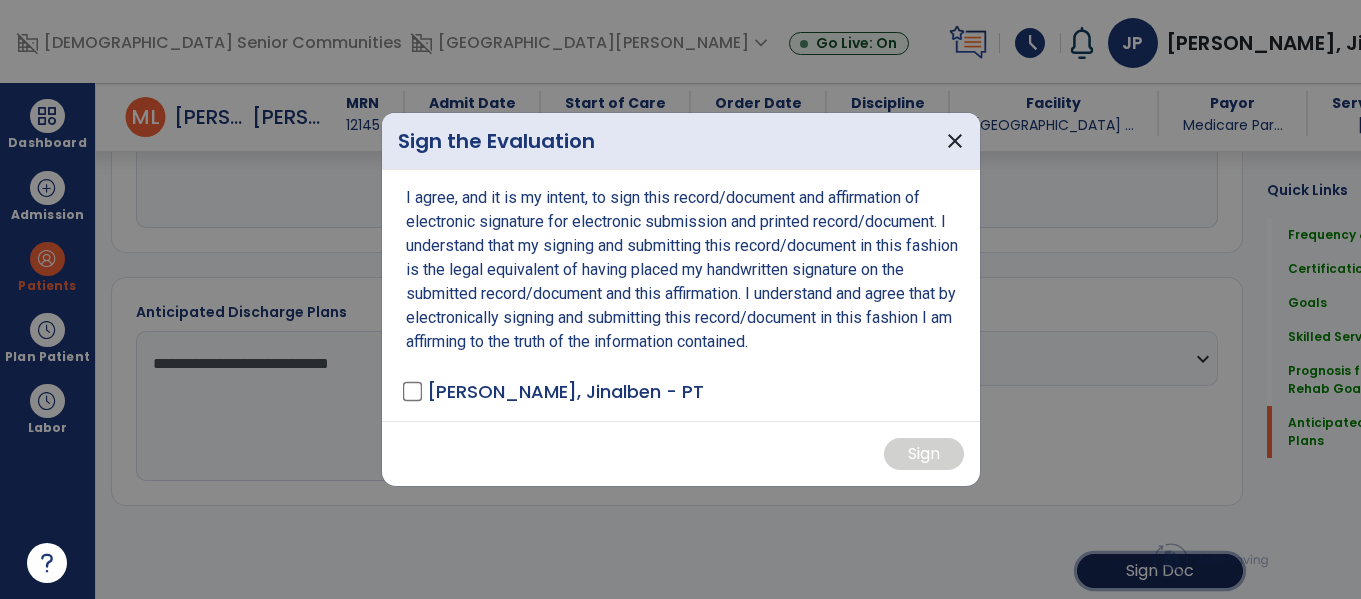 scroll, scrollTop: 3202, scrollLeft: 0, axis: vertical 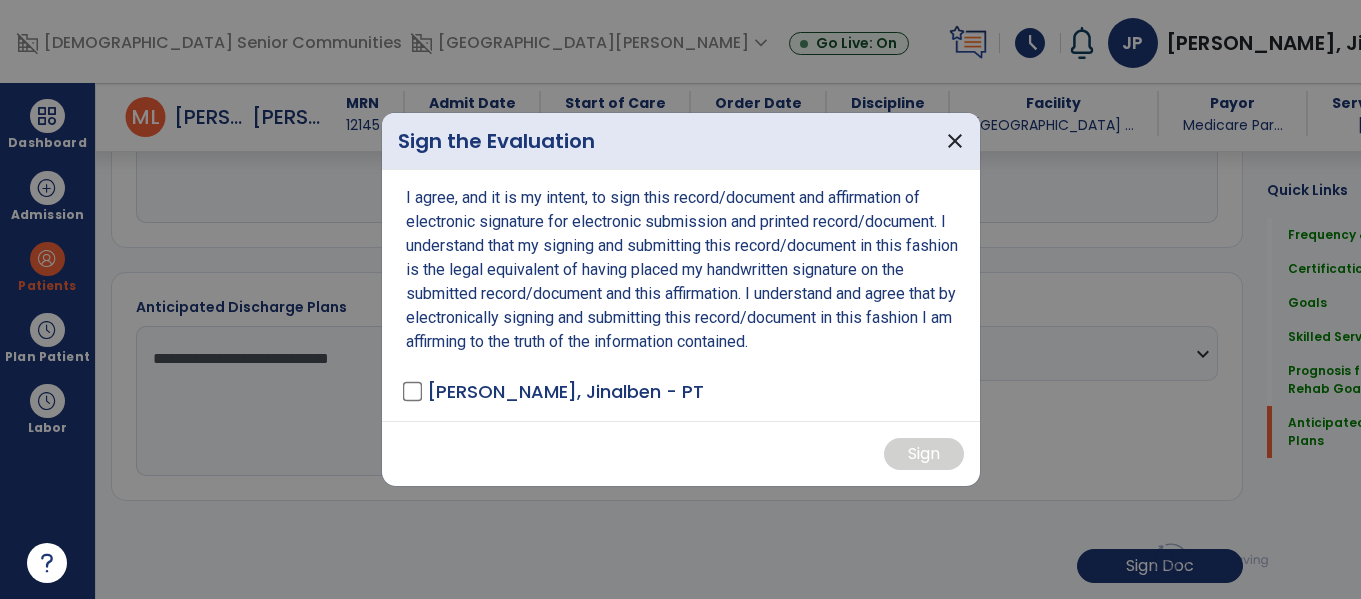 click on "I agree, and it is my intent, to sign this record/document and affirmation of electronic signature for electronic submission and printed record/document. I understand that my signing and submitting this record/document in this fashion is the legal equivalent of having placed my handwritten signature on the submitted record/document and this affirmation. I understand and agree that by electronically signing and submitting this record/document in this fashion I am affirming to the truth of the information contained.  [PERSON_NAME]  - PT" at bounding box center [681, 295] 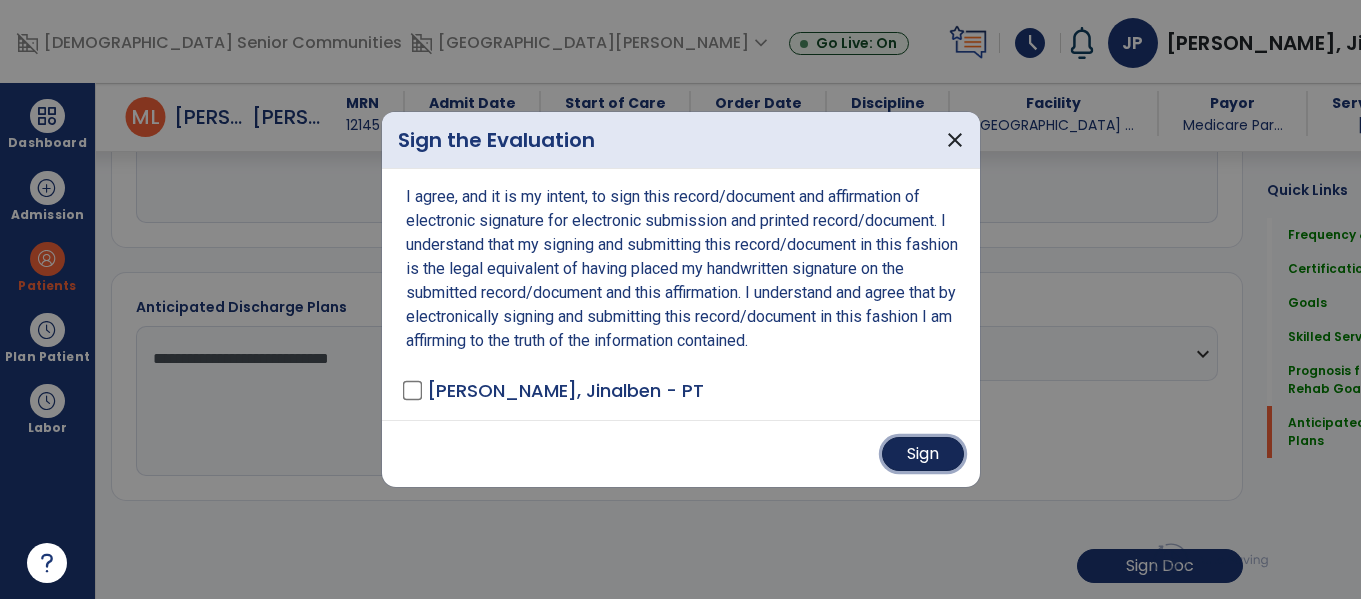 click on "Sign" at bounding box center (923, 454) 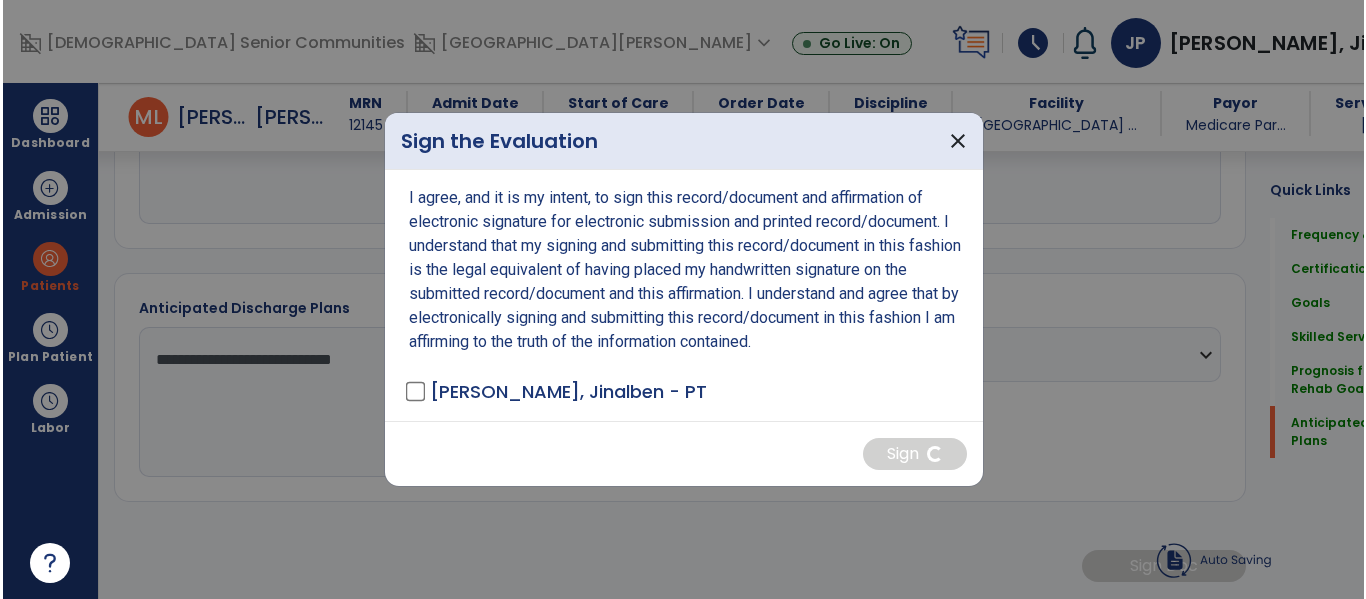 scroll, scrollTop: 3202, scrollLeft: 0, axis: vertical 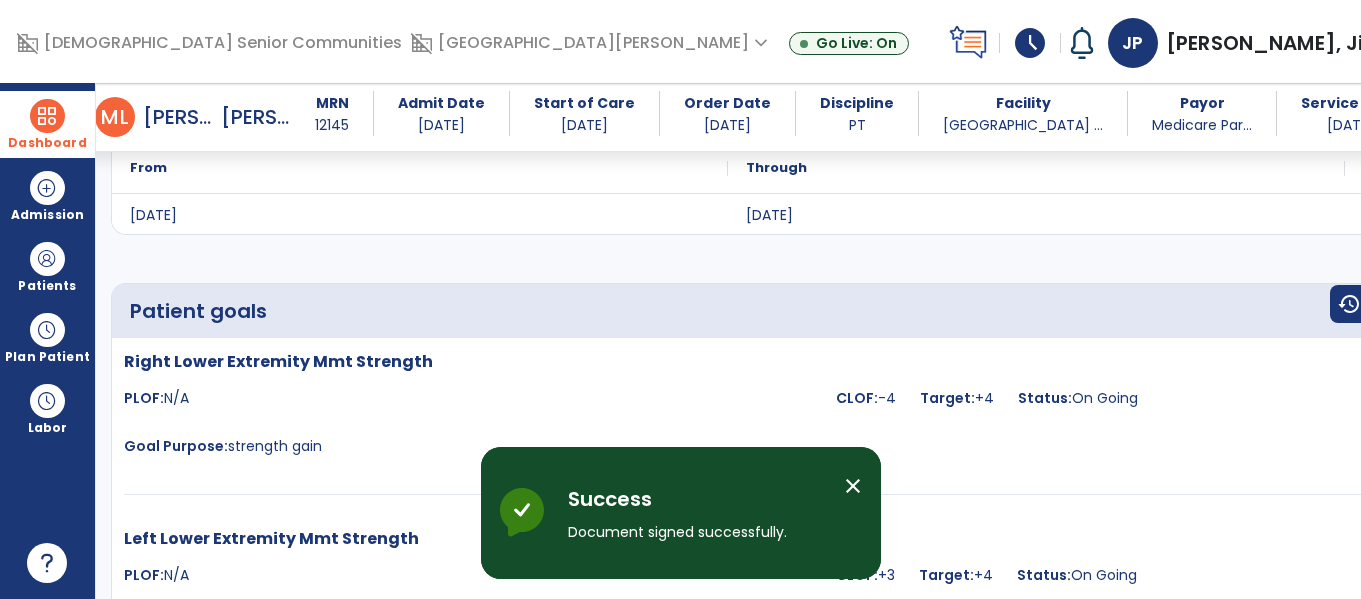 click at bounding box center [47, 116] 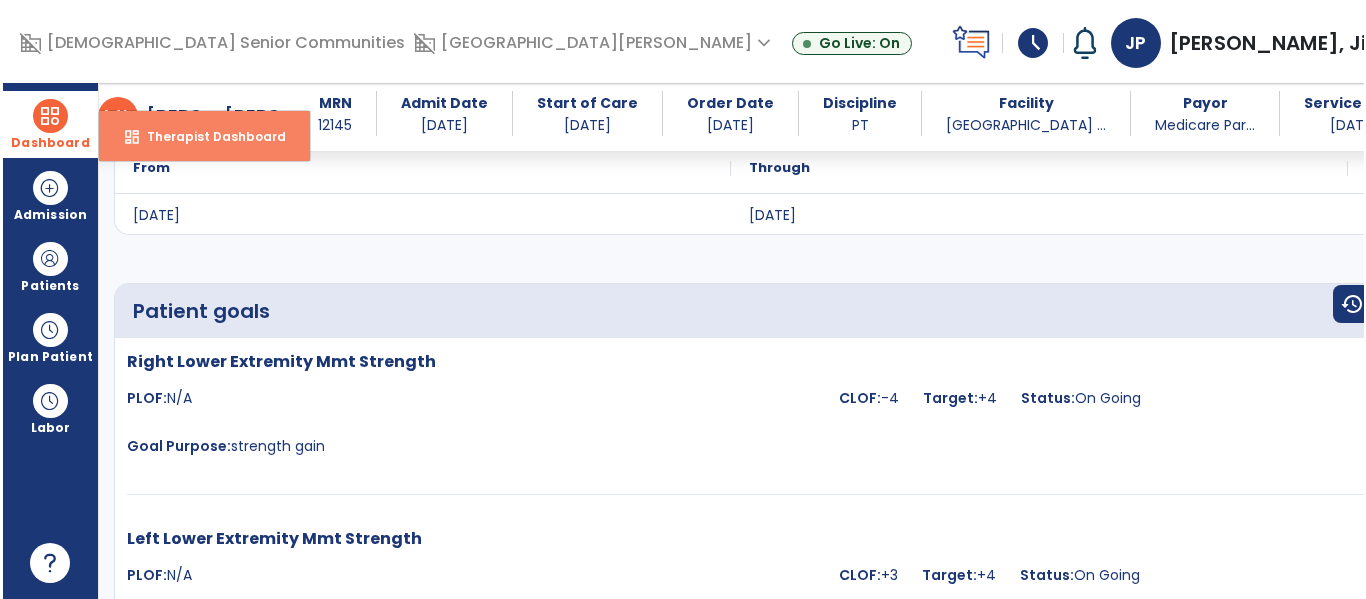 scroll, scrollTop: 2162, scrollLeft: 0, axis: vertical 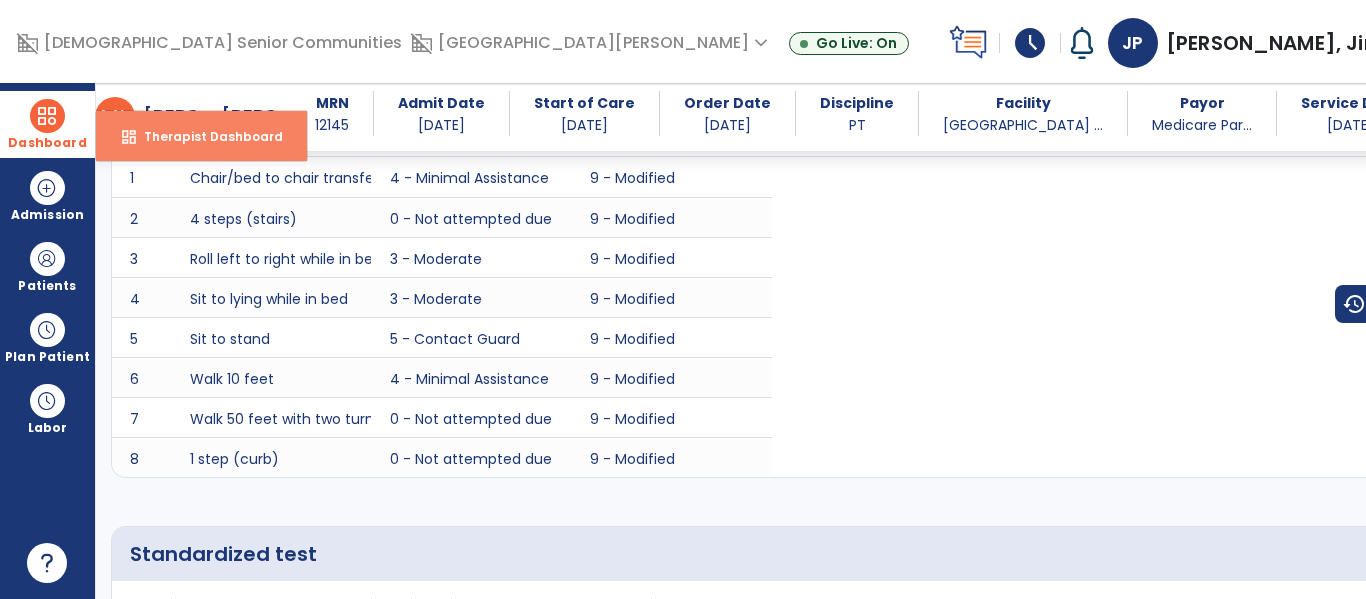 click on "dashboard  Therapist Dashboard" at bounding box center [201, 136] 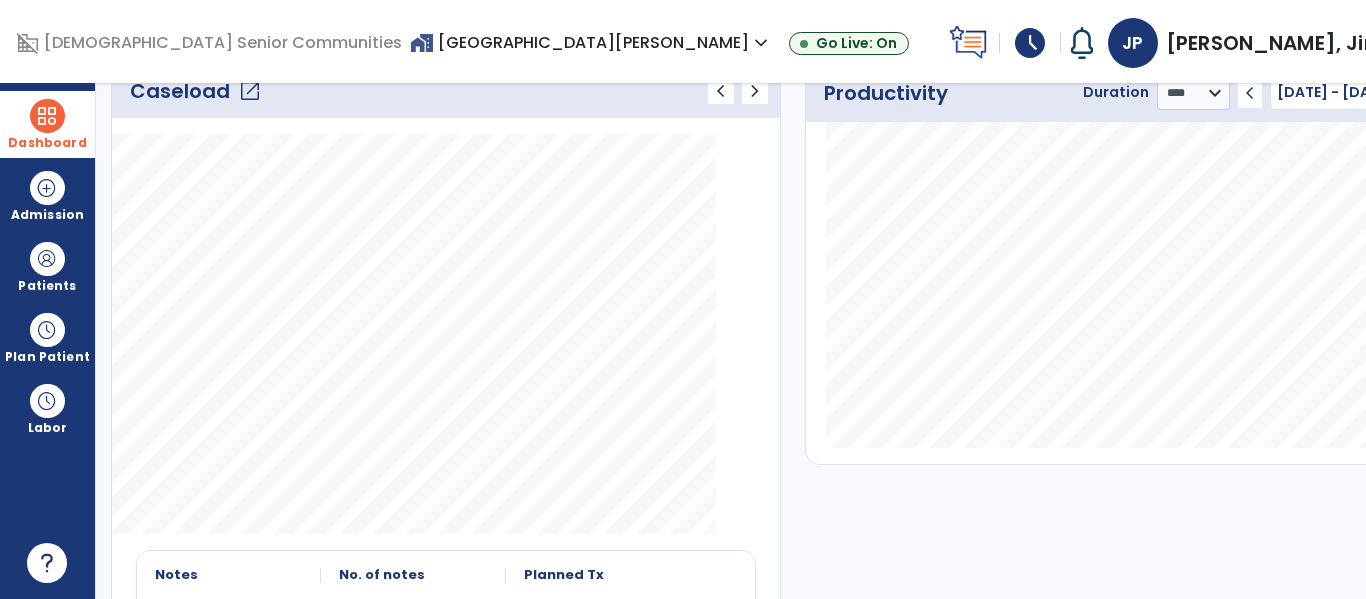 scroll, scrollTop: 134, scrollLeft: 0, axis: vertical 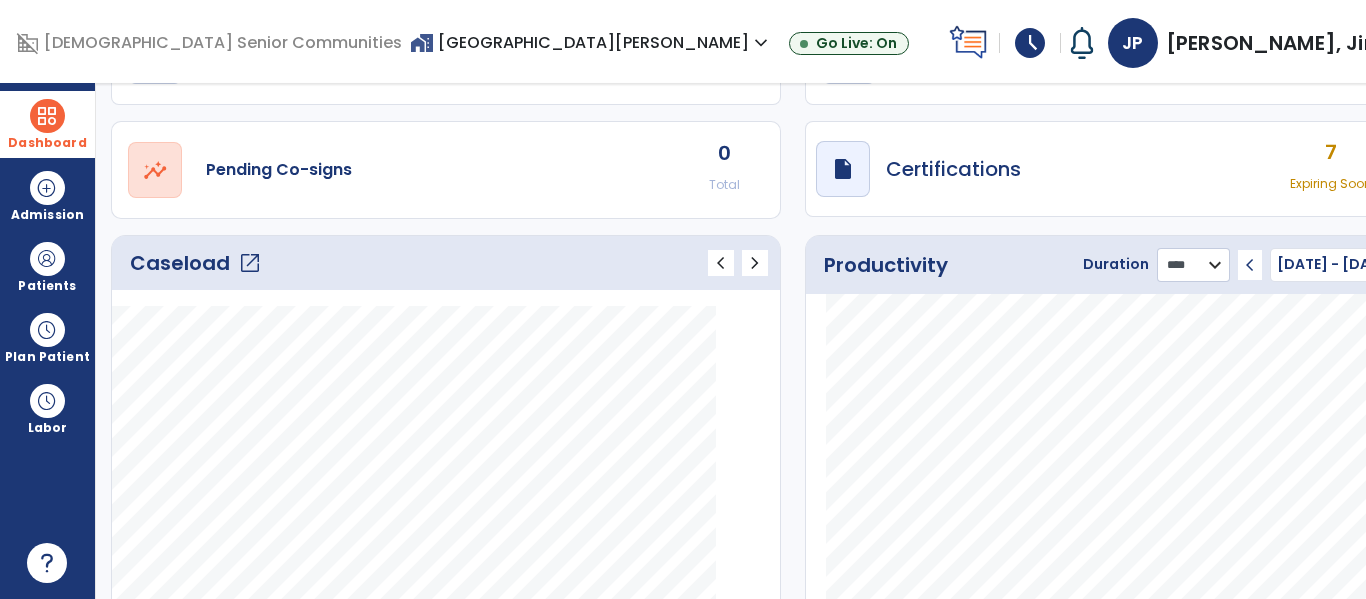 click on "******** **** ***" 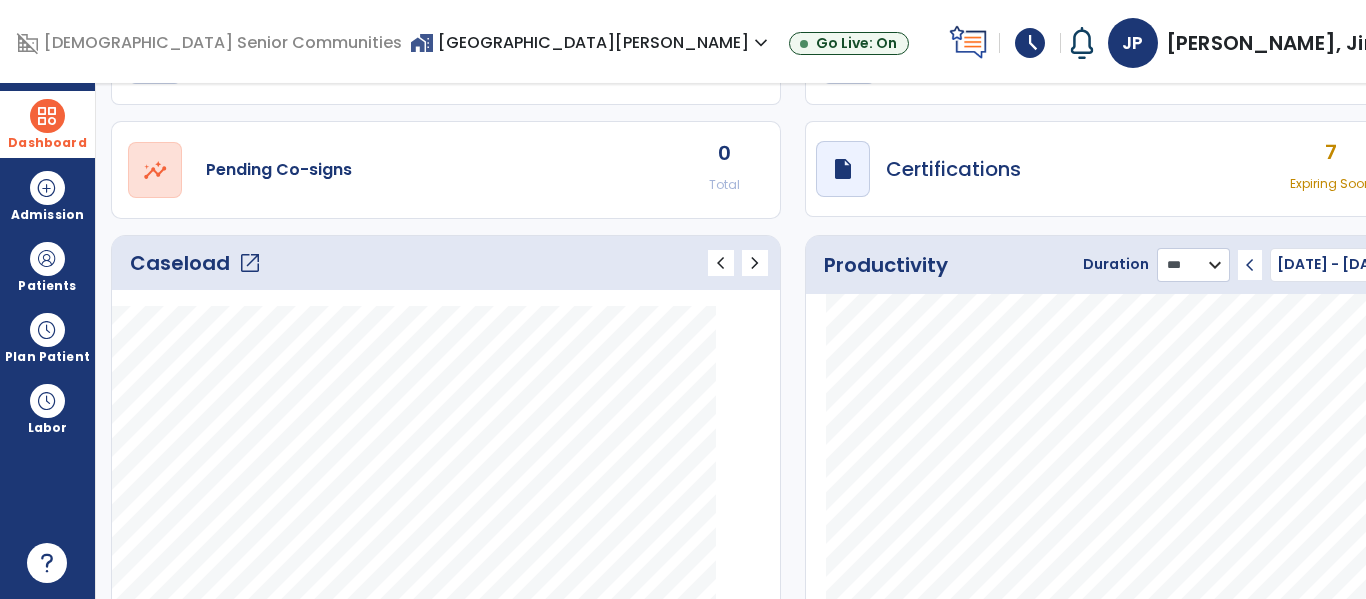 click on "******** **** ***" 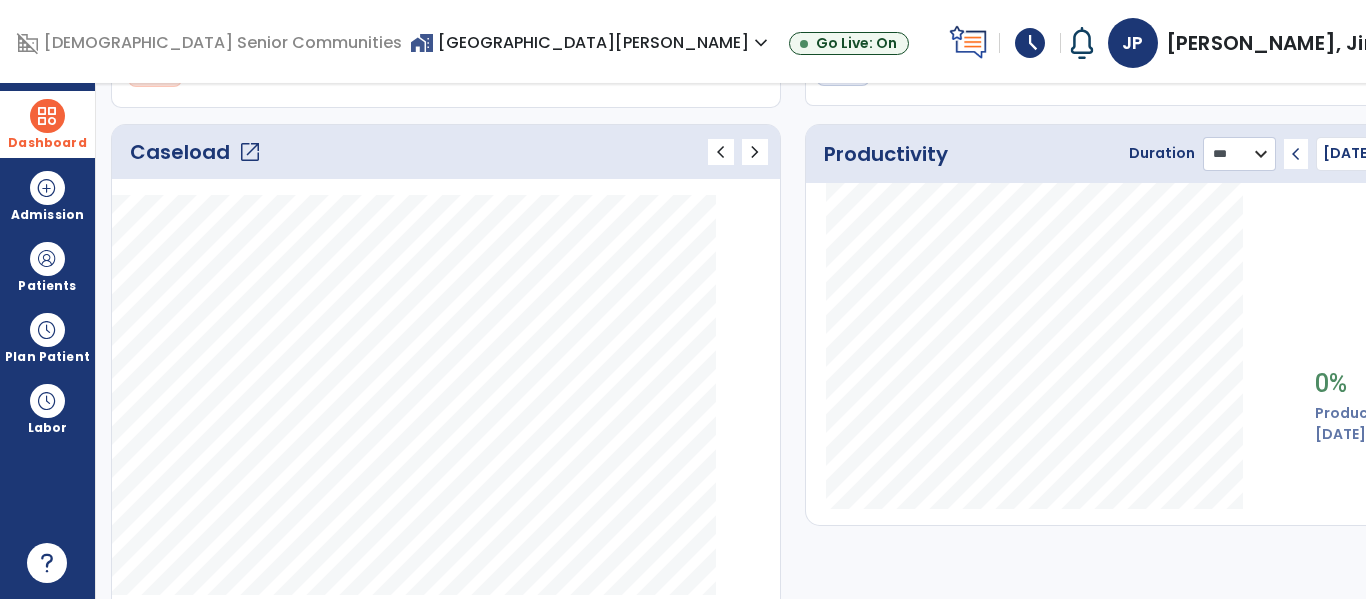 scroll, scrollTop: 0, scrollLeft: 0, axis: both 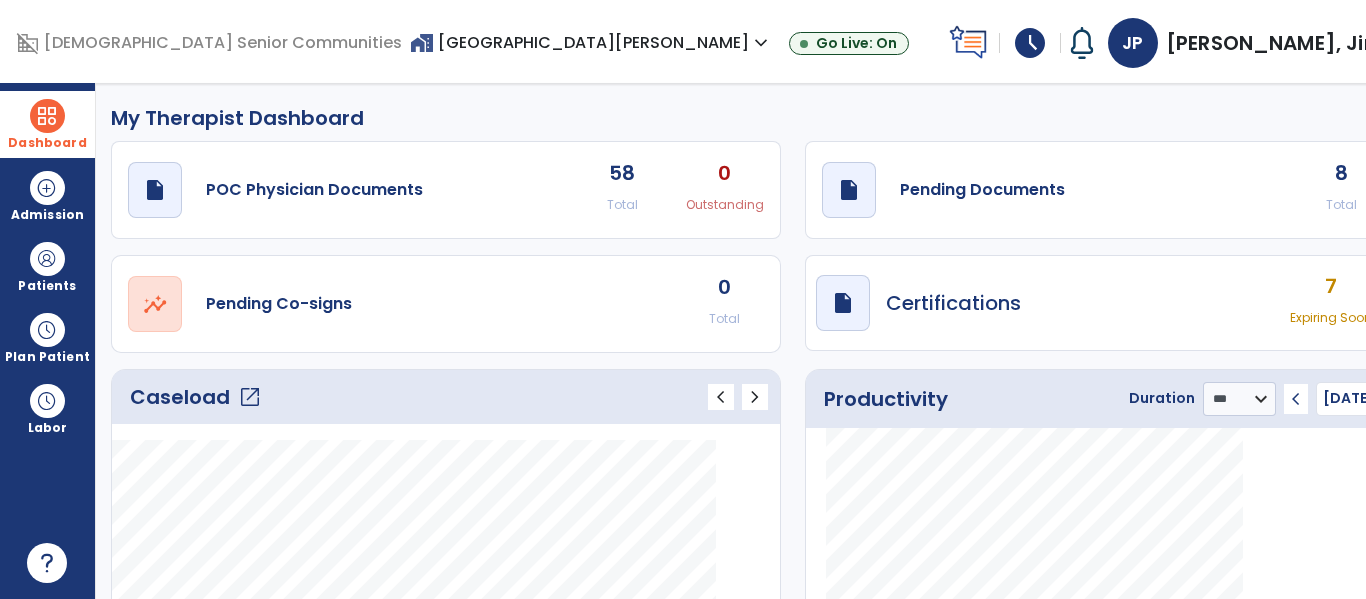 click on "draft   open_in_new  Pending Documents 8 Total 2 Past Due" 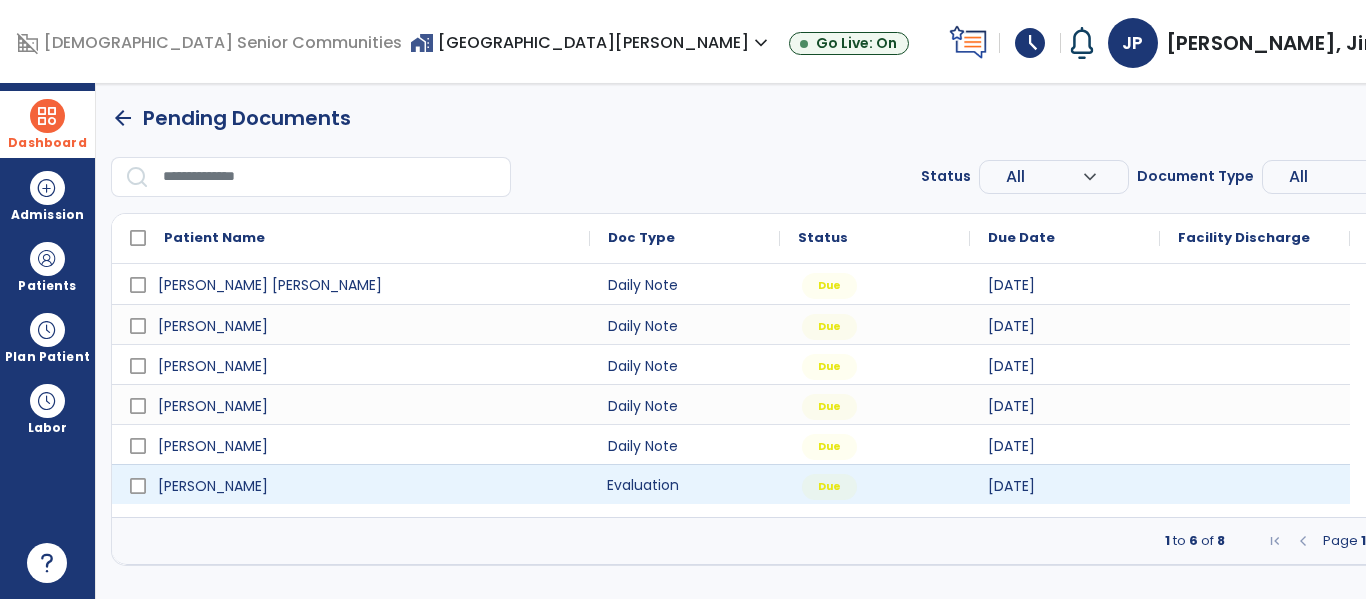 click on "Evaluation" at bounding box center [685, 484] 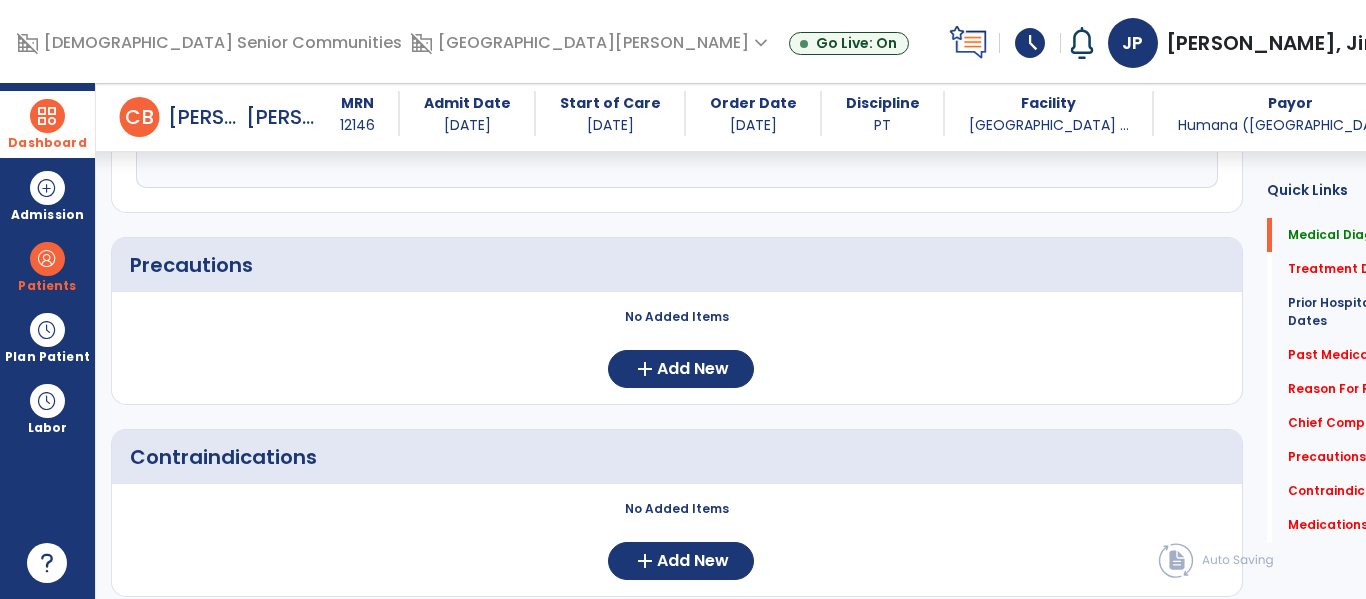 scroll, scrollTop: 1445, scrollLeft: 0, axis: vertical 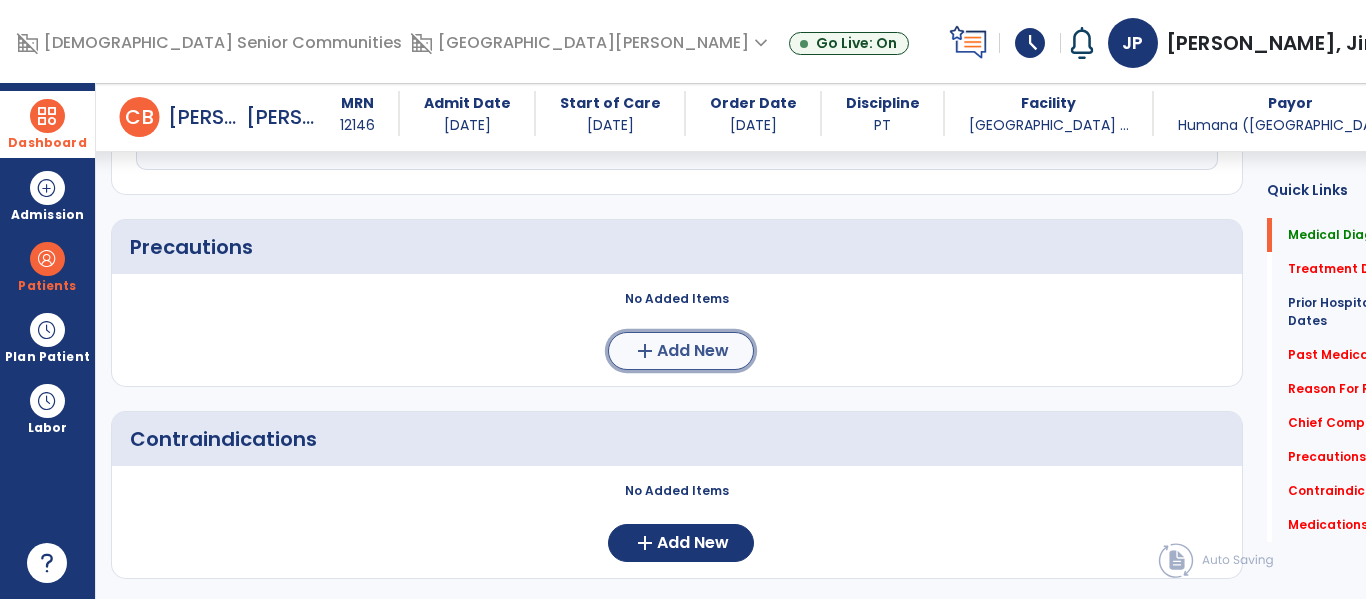 click on "Add New" 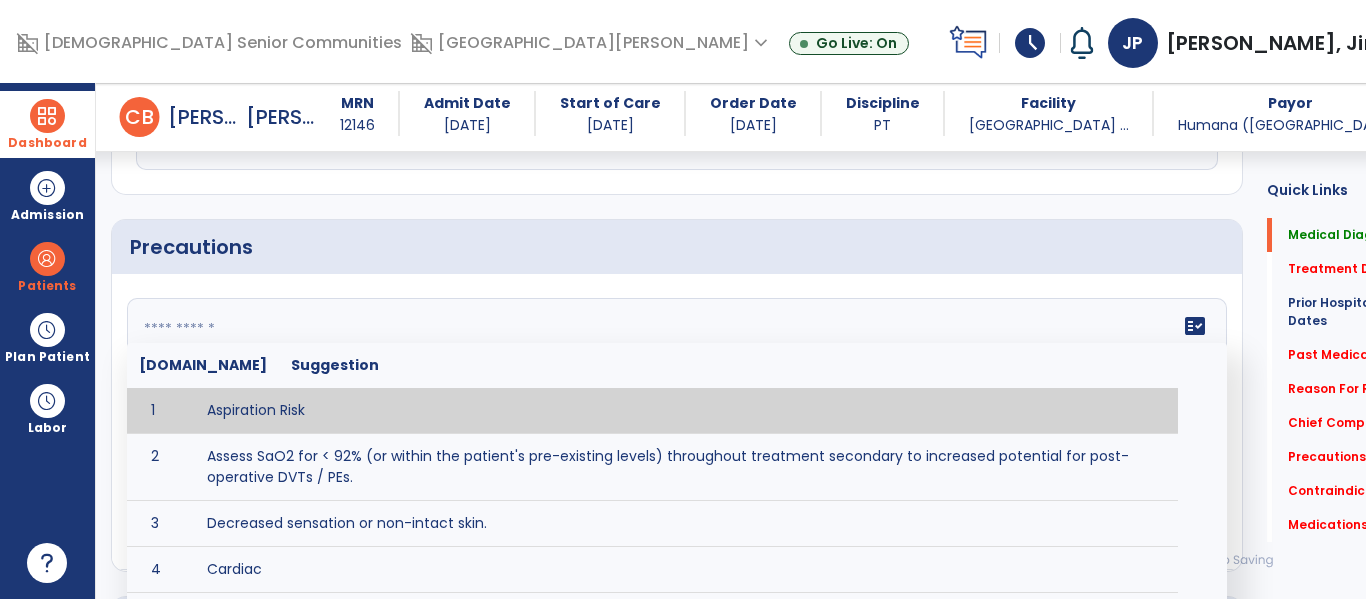 click 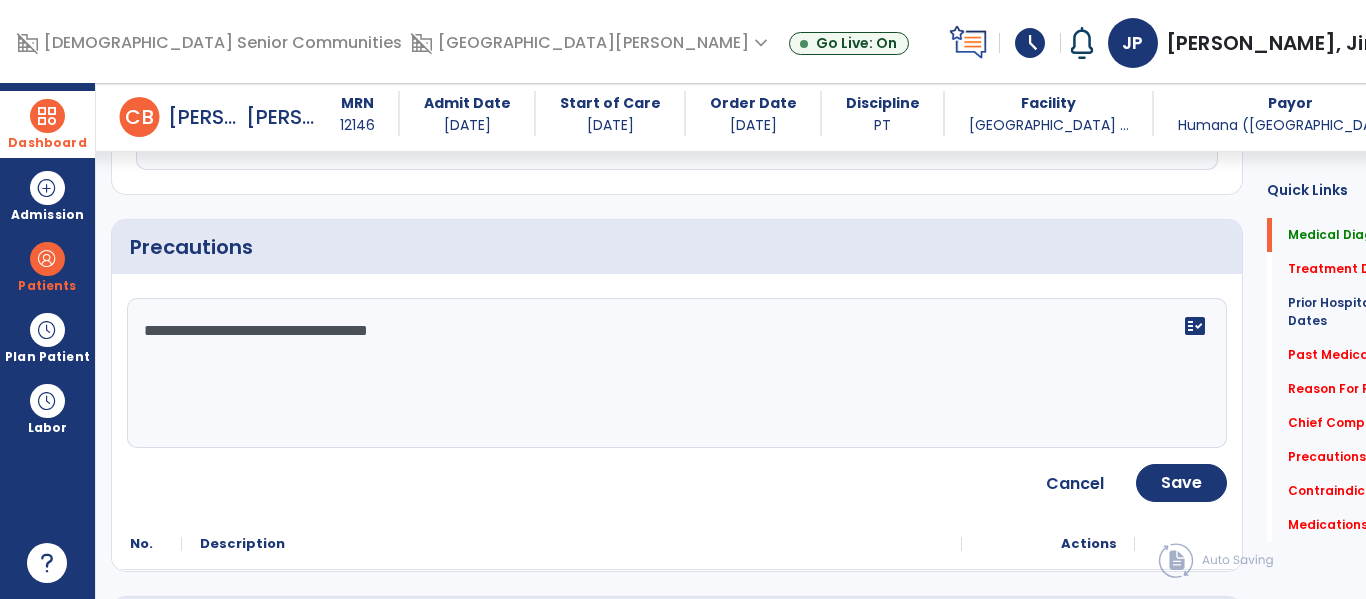 type on "**********" 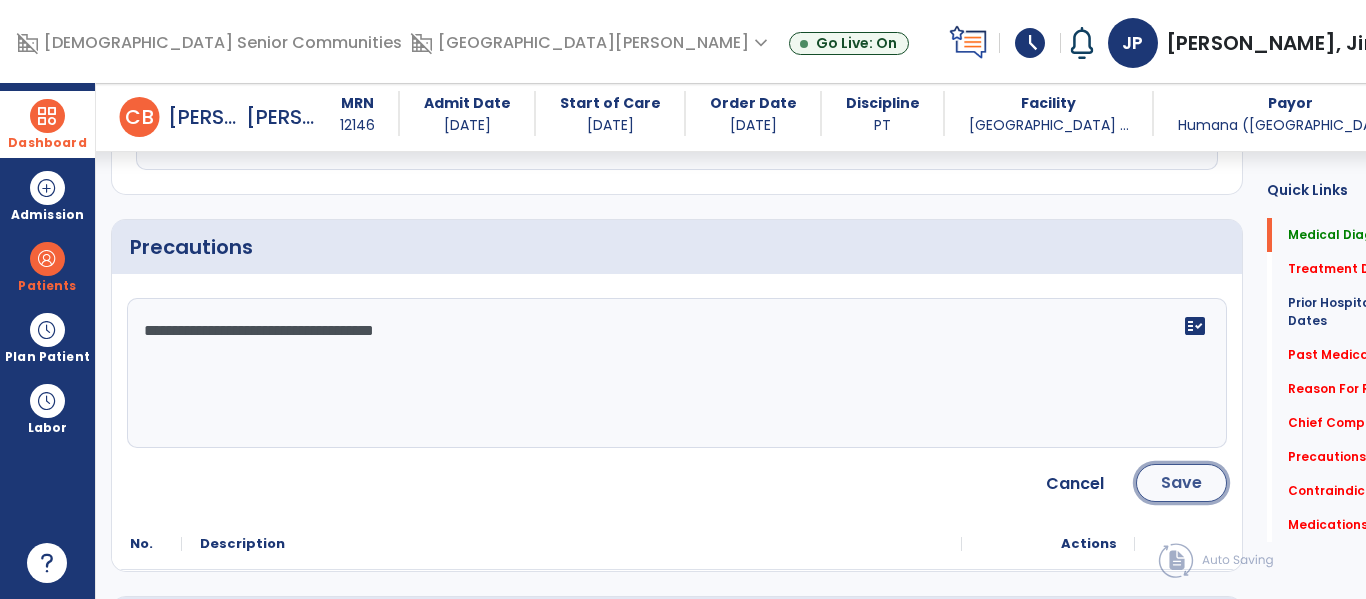 click on "Save" 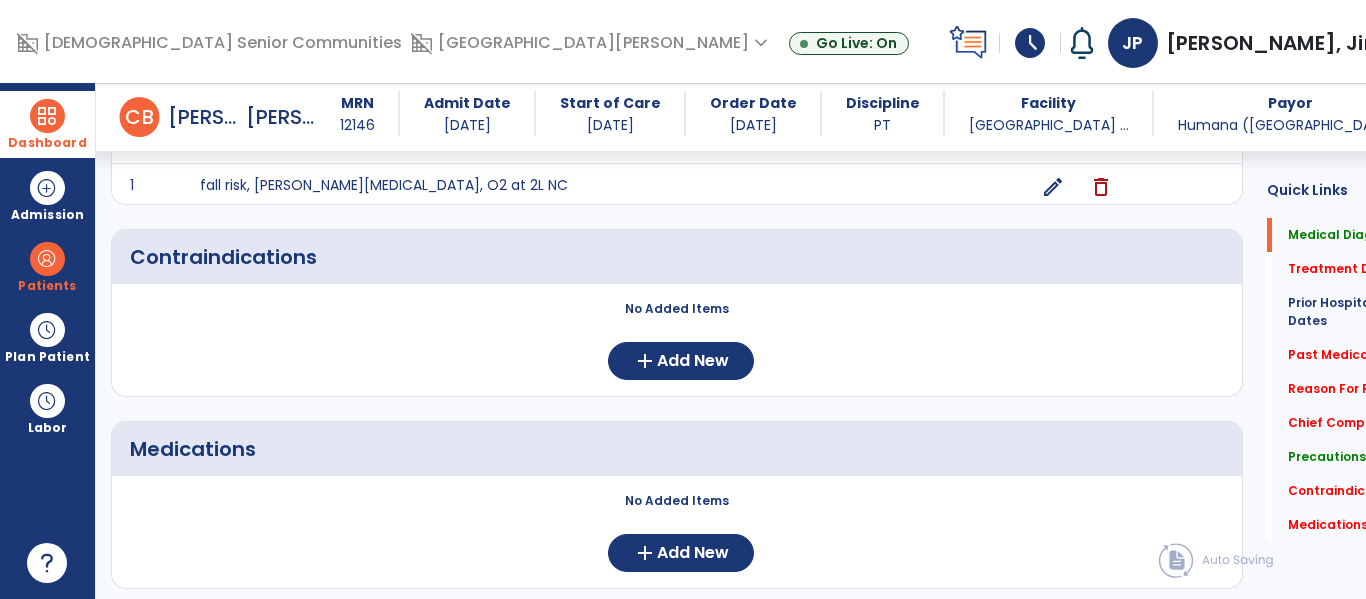 scroll, scrollTop: 1626, scrollLeft: 0, axis: vertical 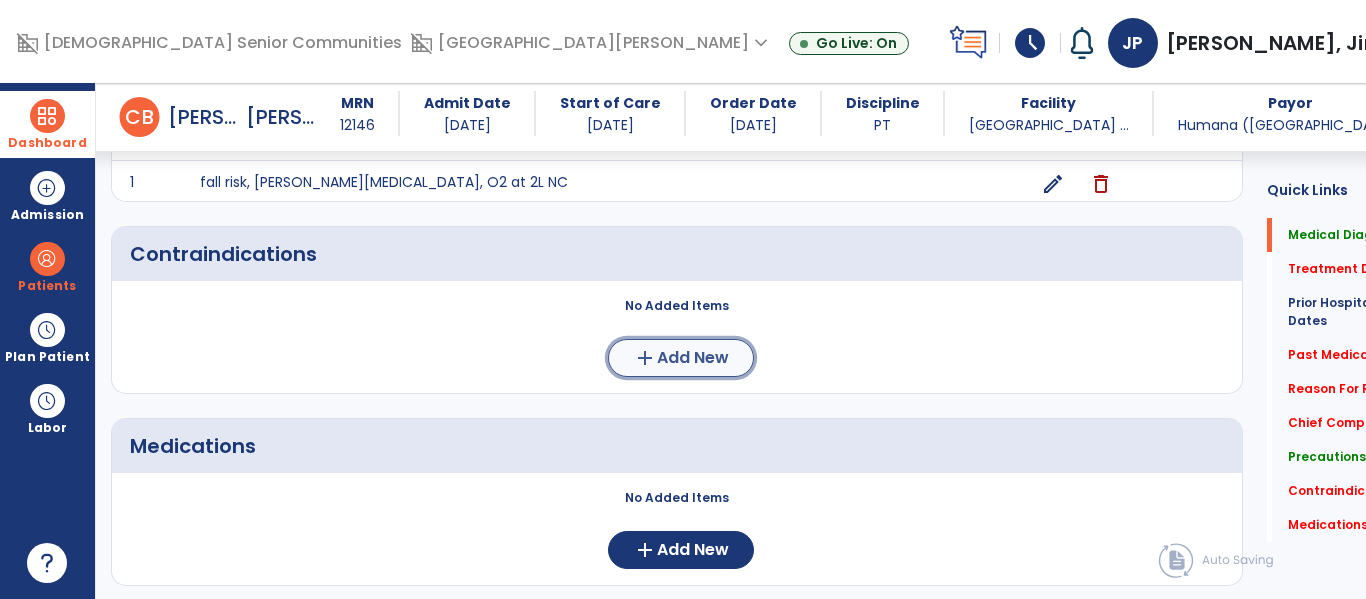 click on "Add New" 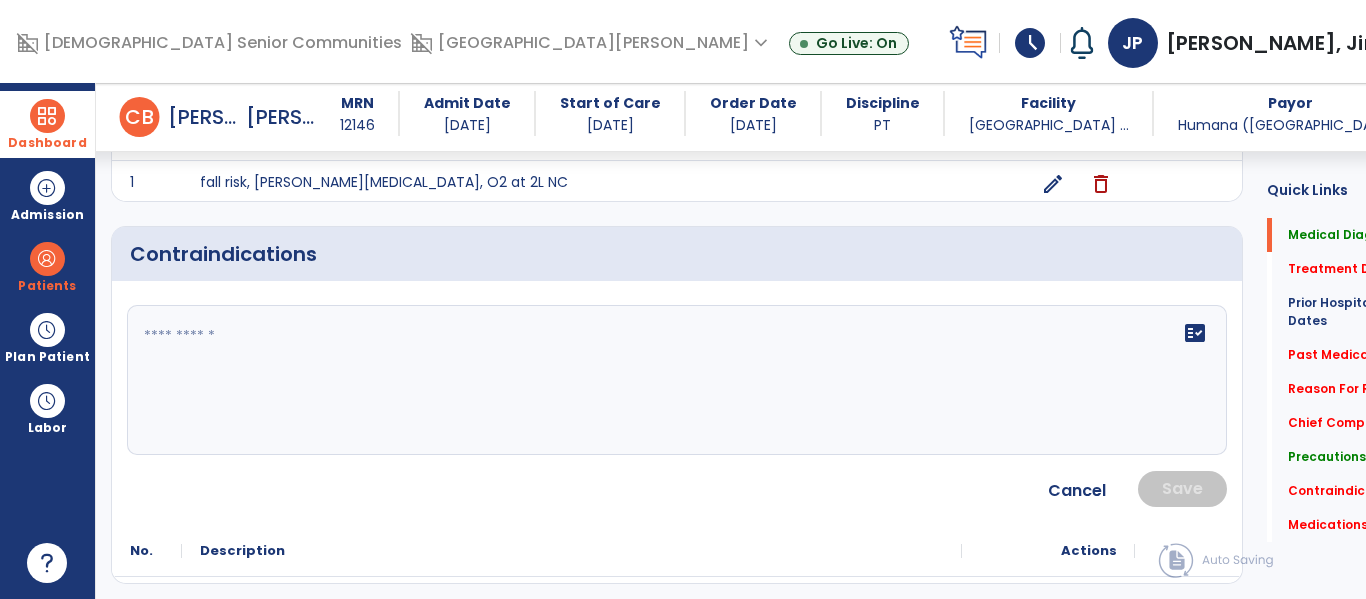 click on "fact_check" 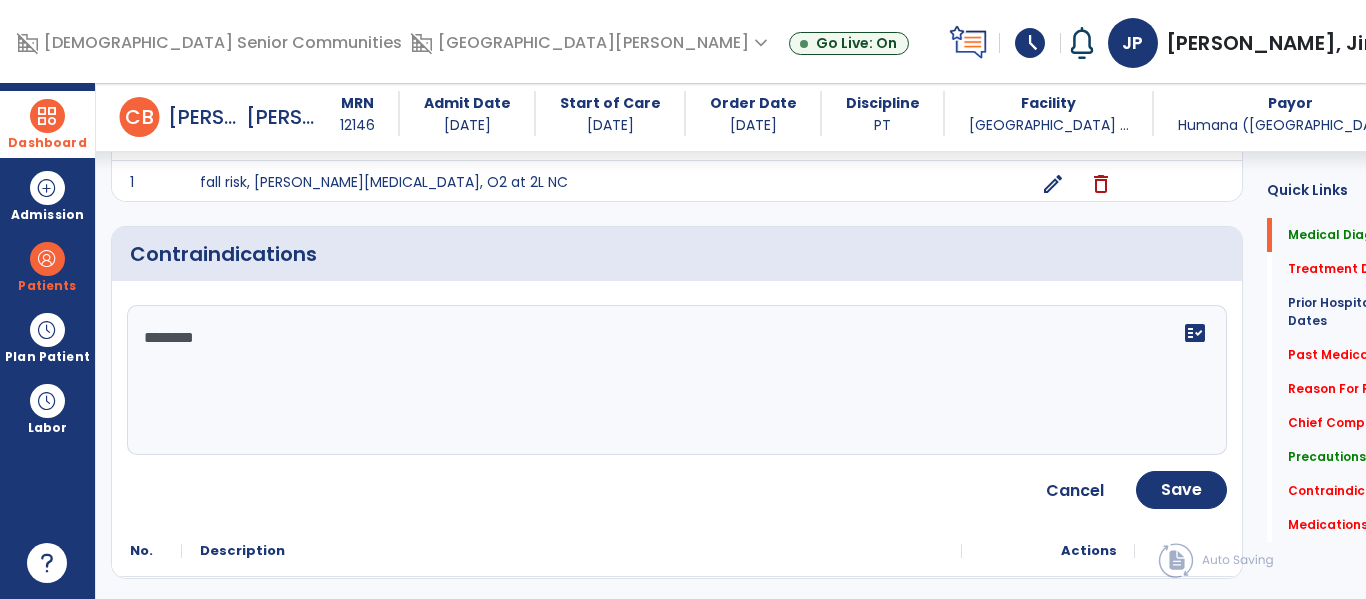 type on "********" 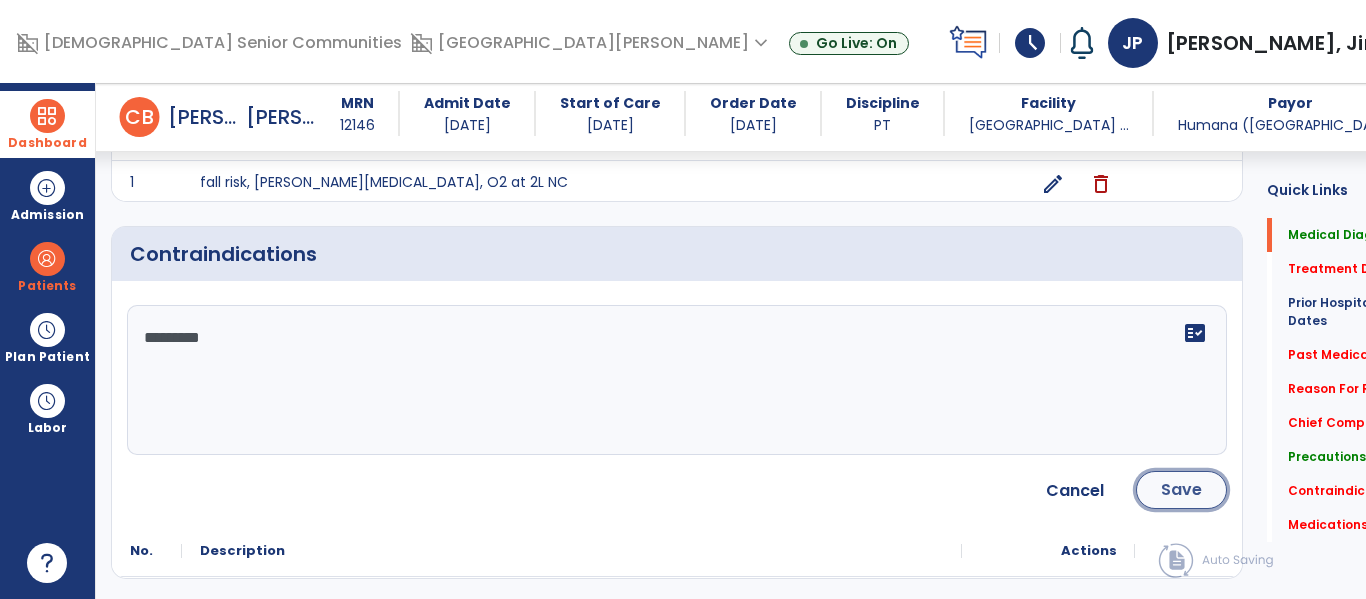 click on "Save" 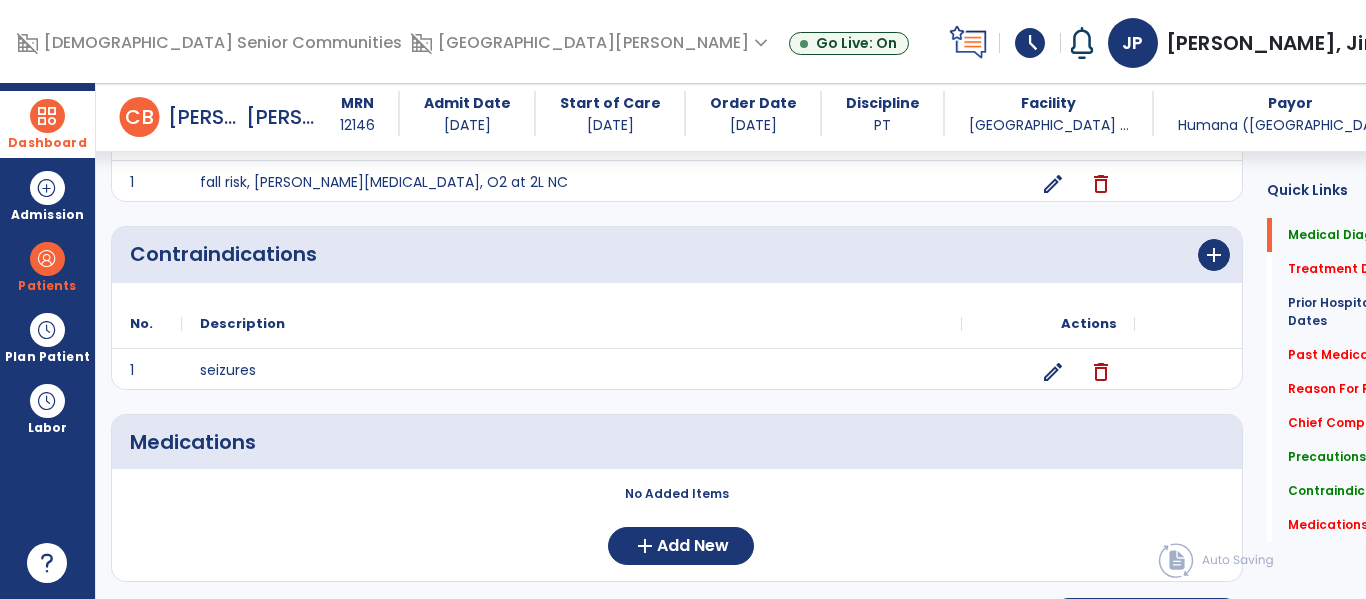 scroll, scrollTop: 1679, scrollLeft: 0, axis: vertical 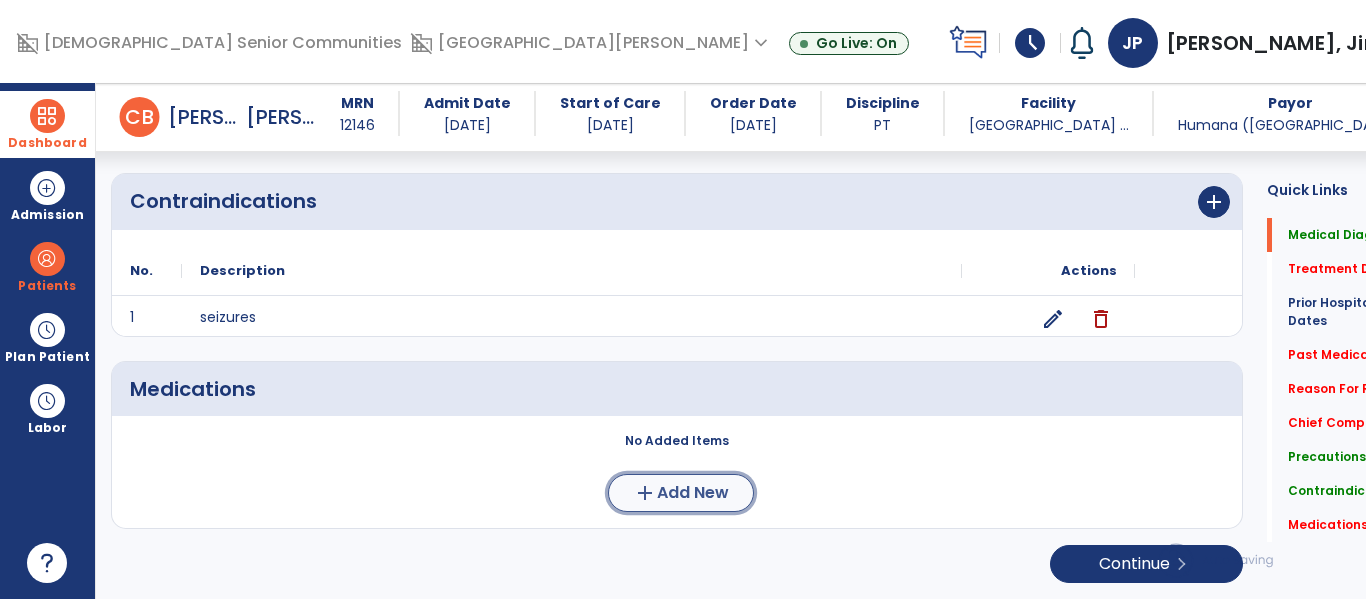 click on "Add New" 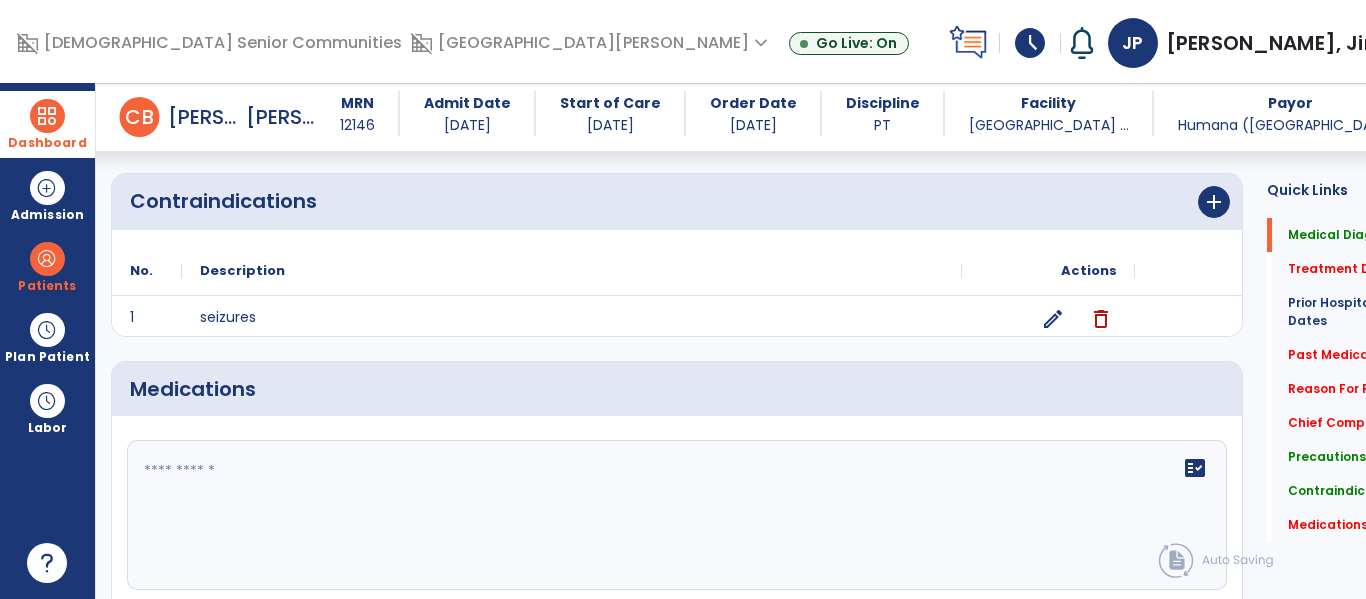 click 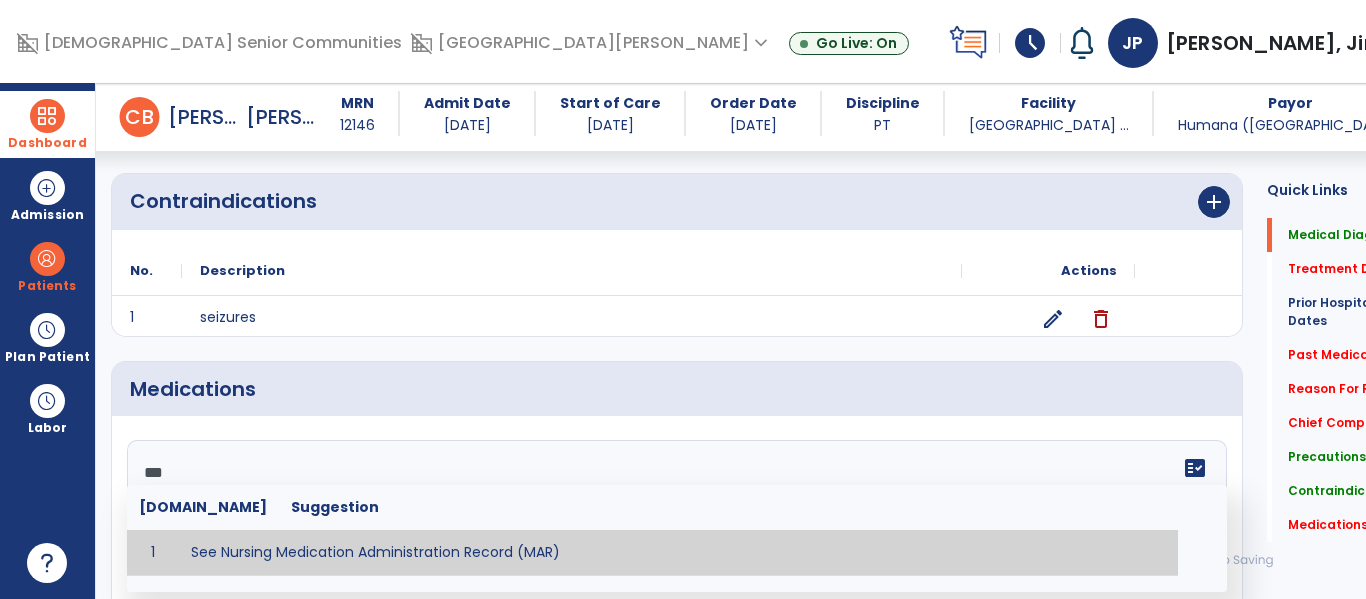 type on "**********" 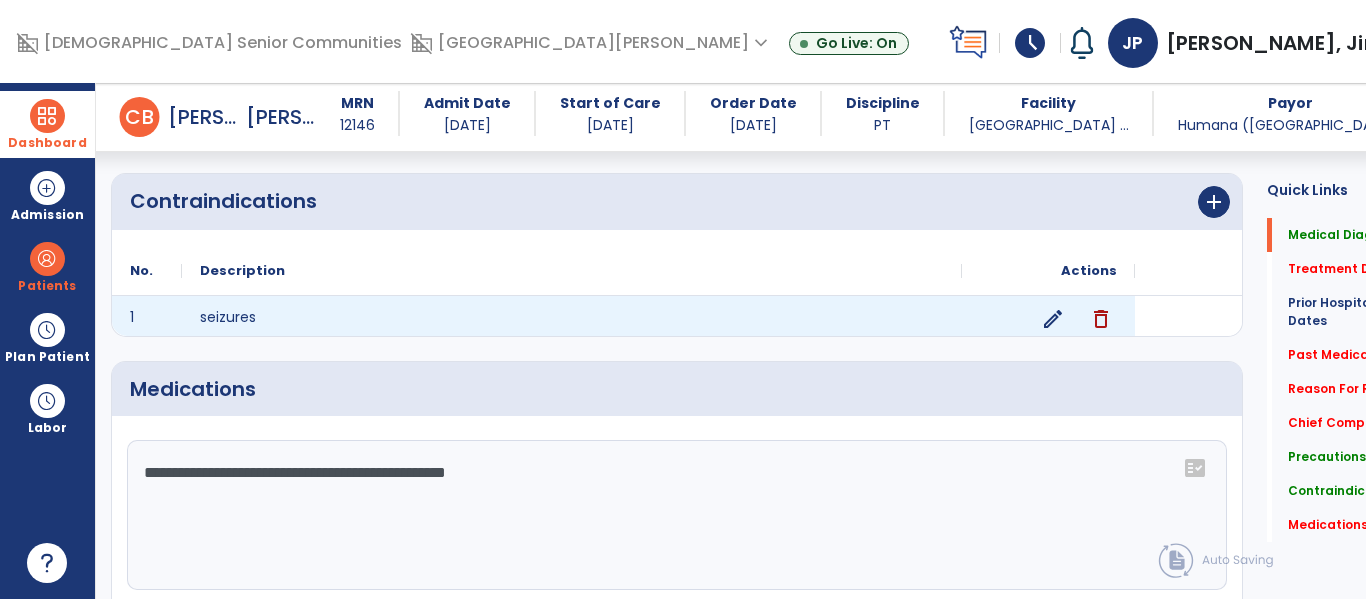 scroll, scrollTop: 1864, scrollLeft: 0, axis: vertical 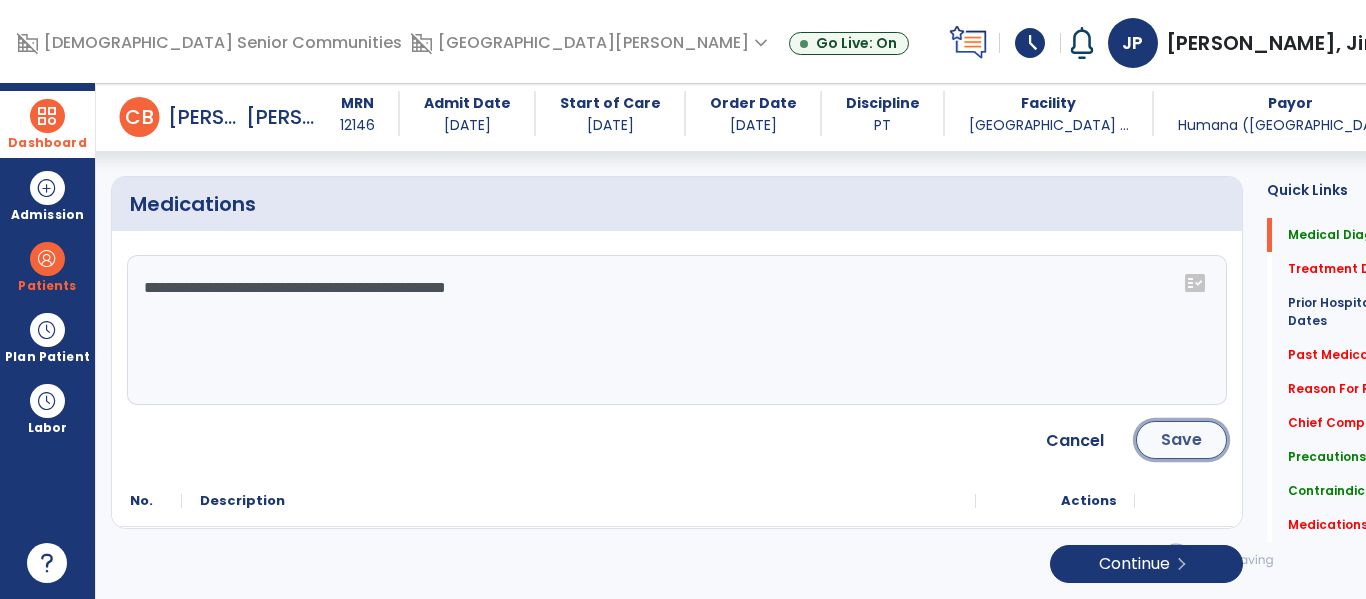 click on "Save" 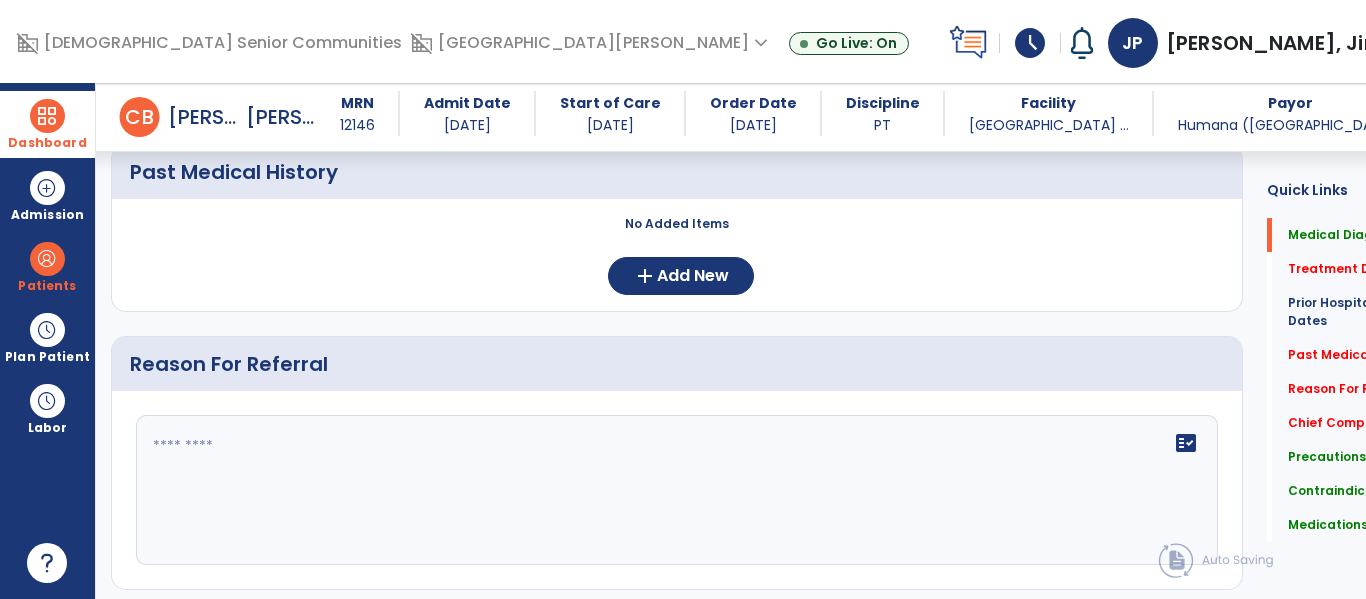 scroll, scrollTop: 766, scrollLeft: 0, axis: vertical 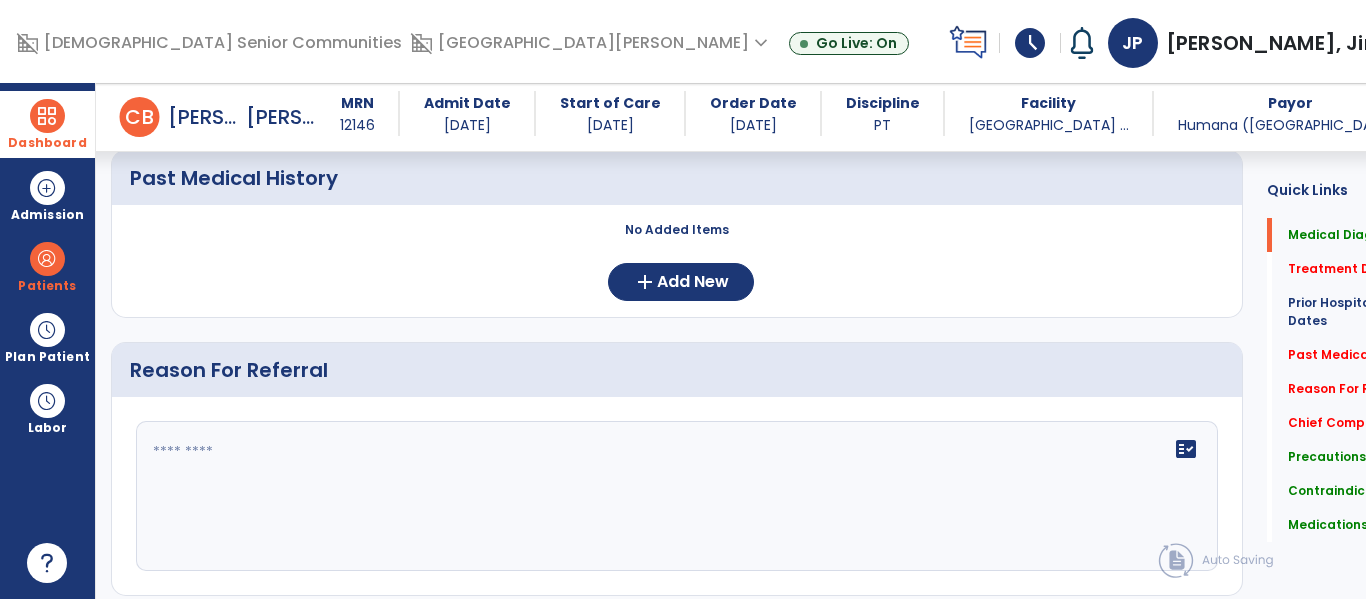 click on "fact_check" 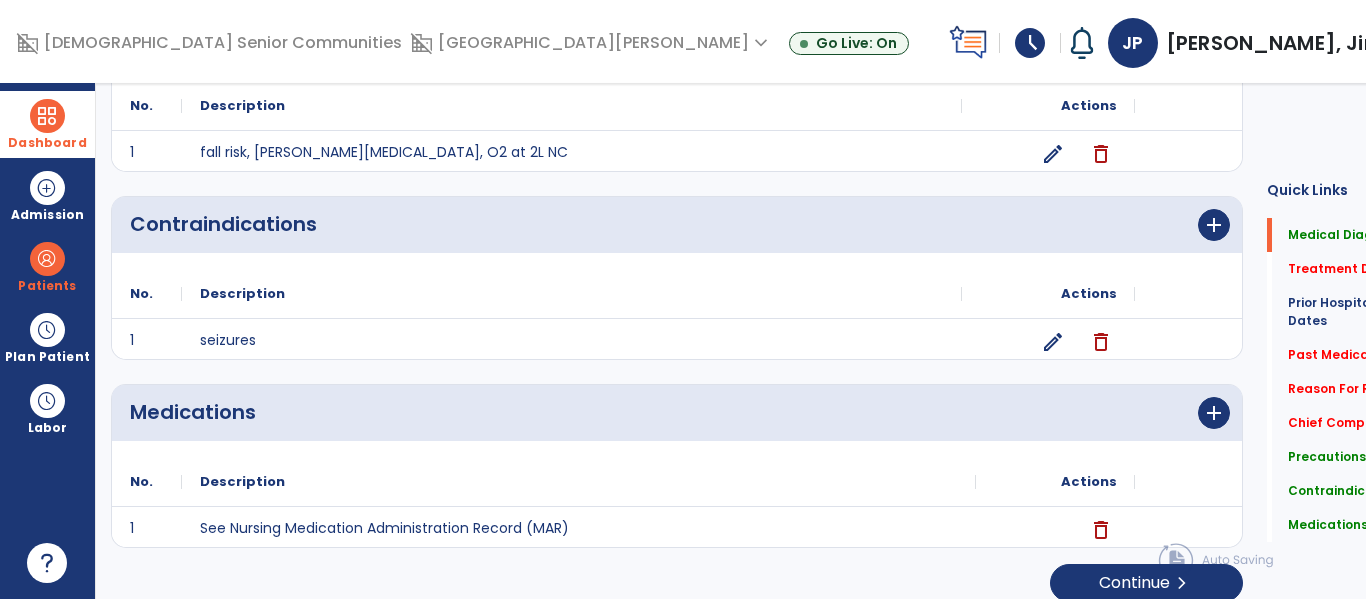 scroll, scrollTop: 0, scrollLeft: 0, axis: both 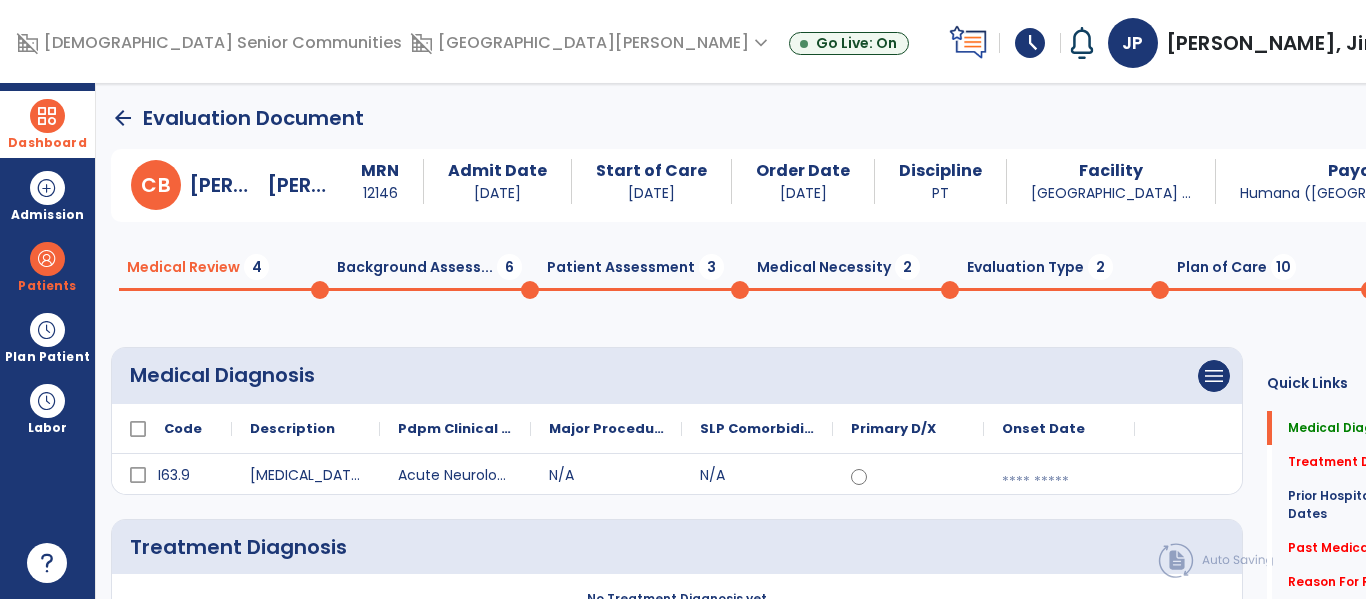 click on "Patient Assessment  3" 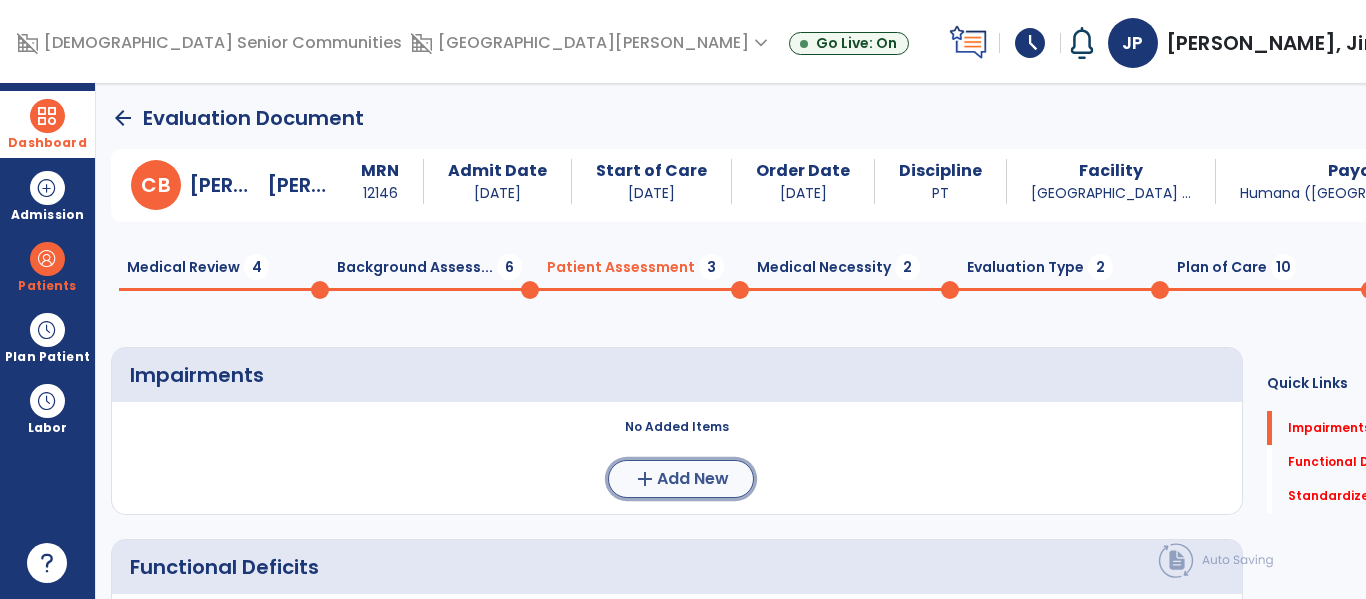 click on "add  Add New" 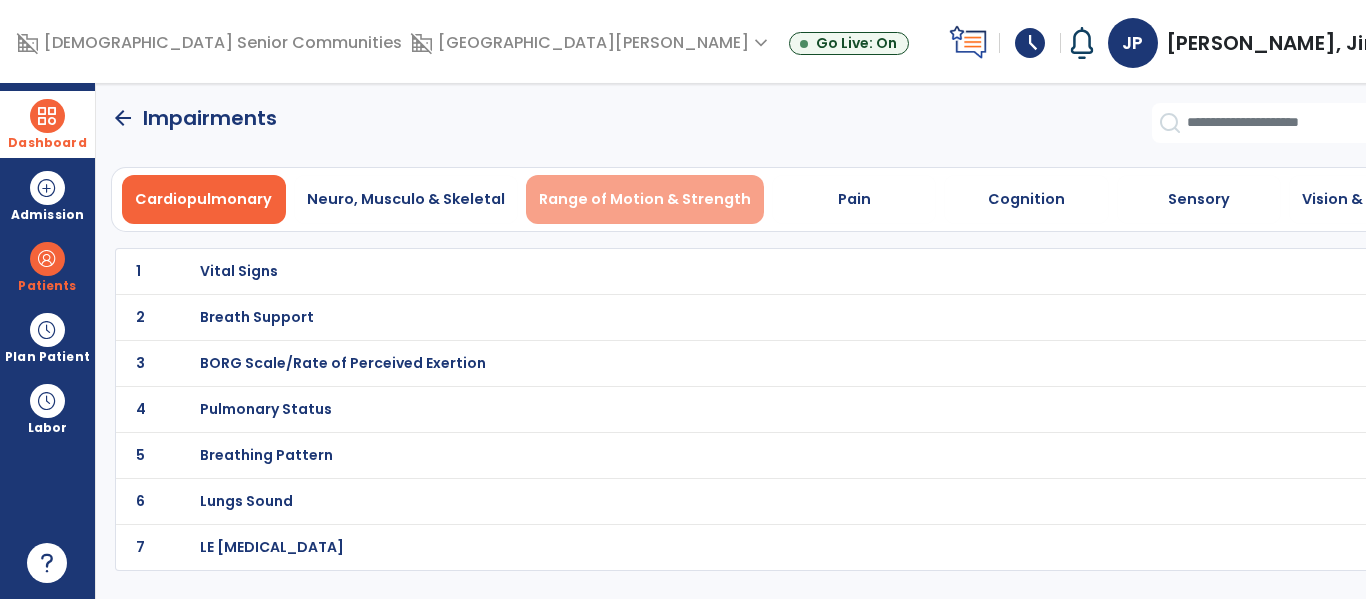 click on "Range of Motion & Strength" at bounding box center (645, 199) 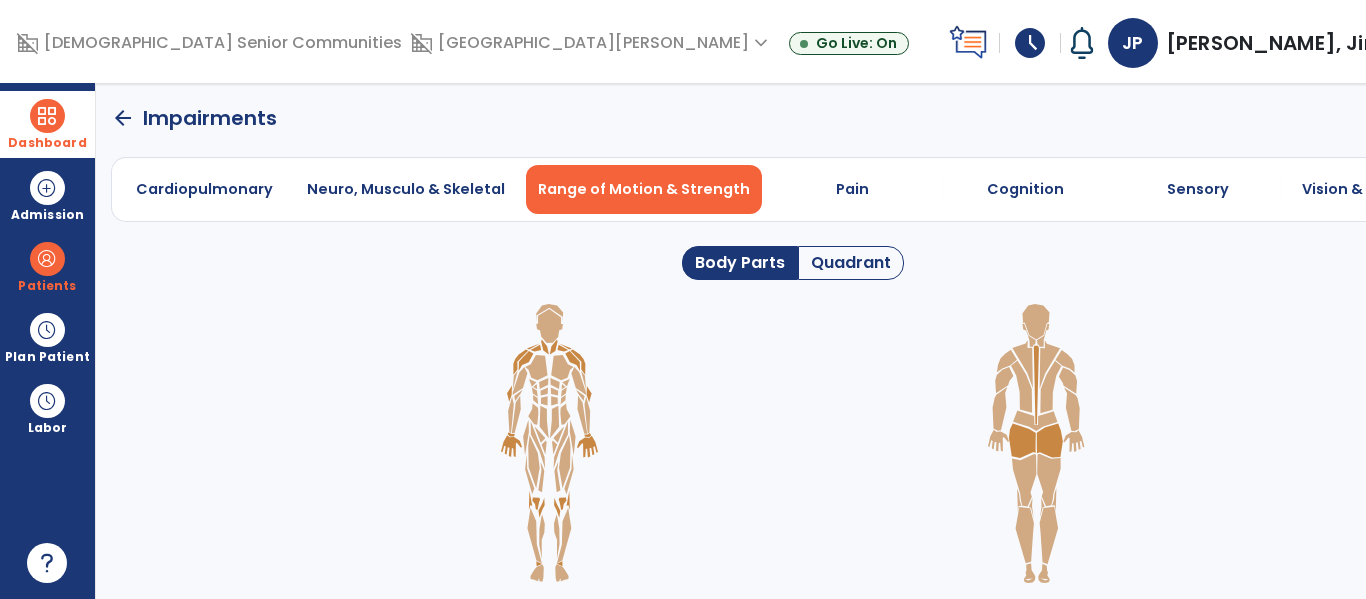 click on "Quadrant" 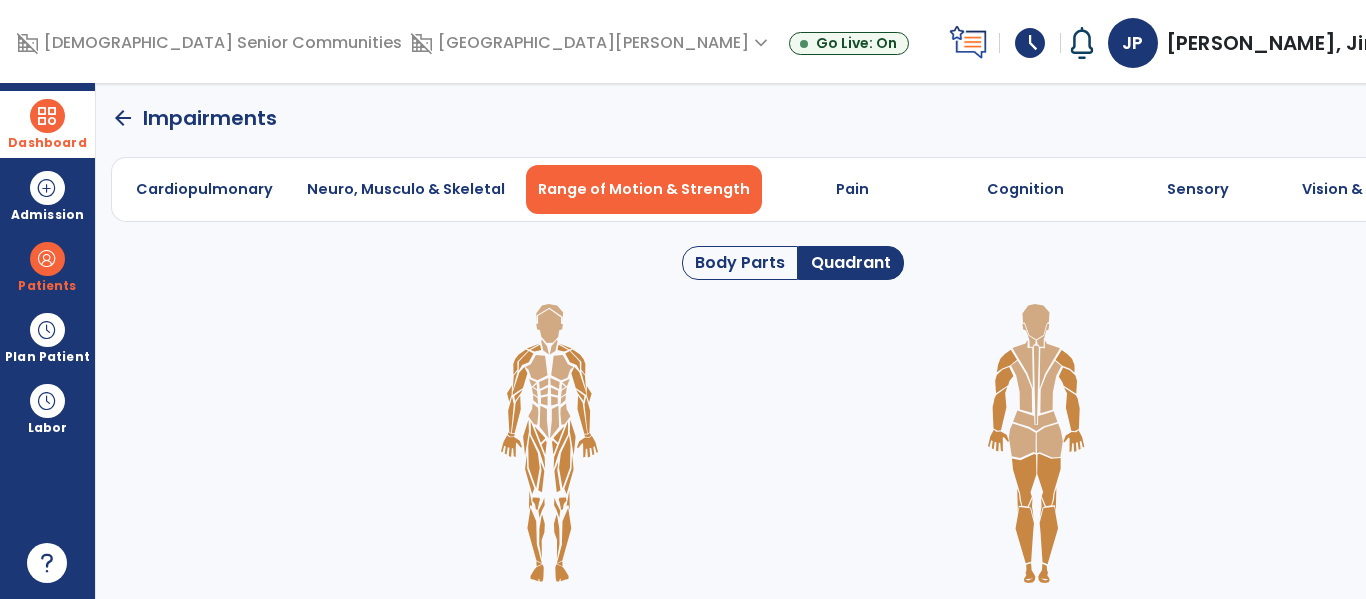 click 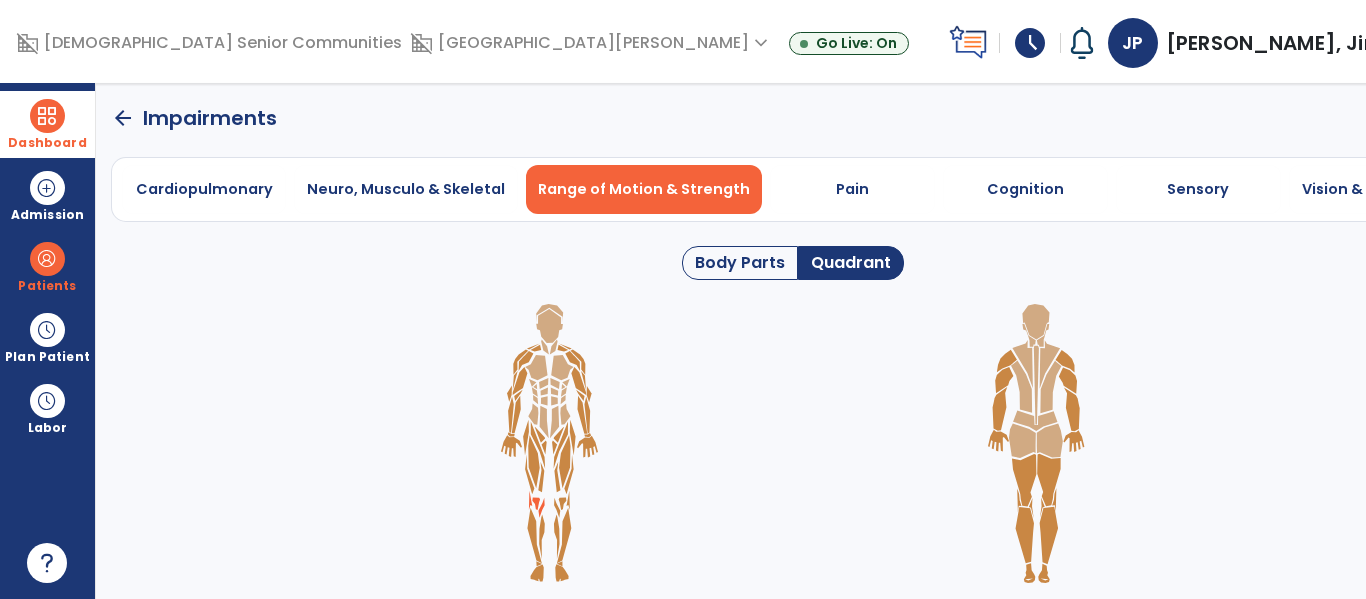 click 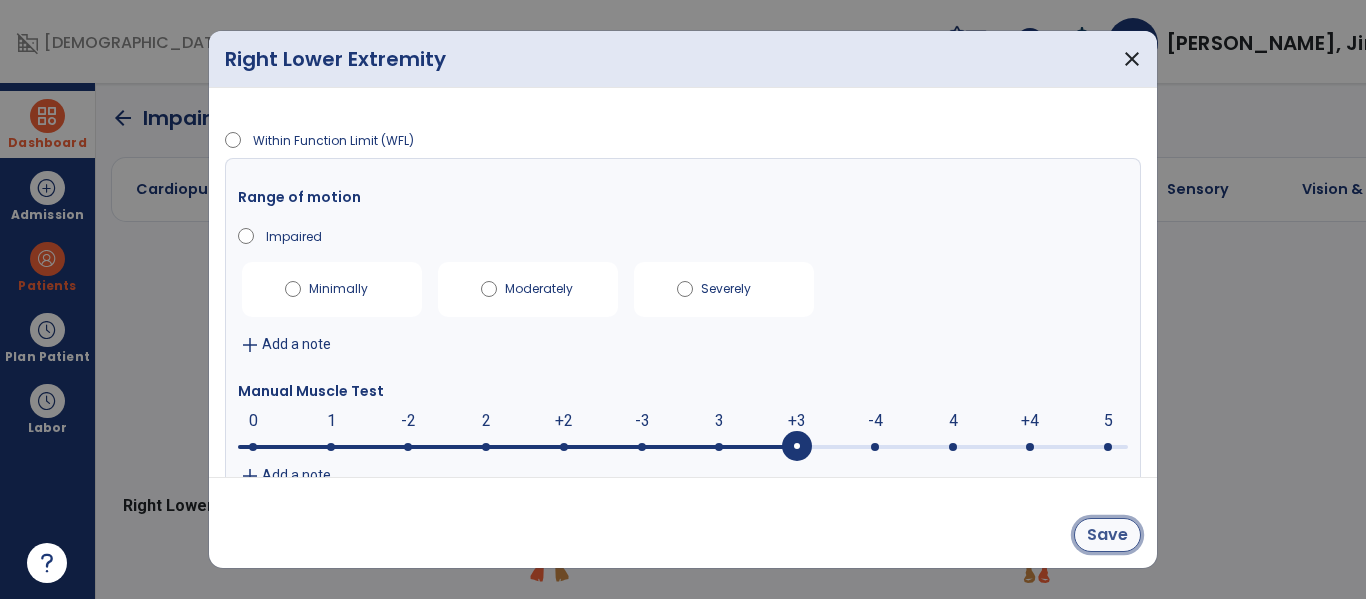 click on "Save" at bounding box center (1107, 535) 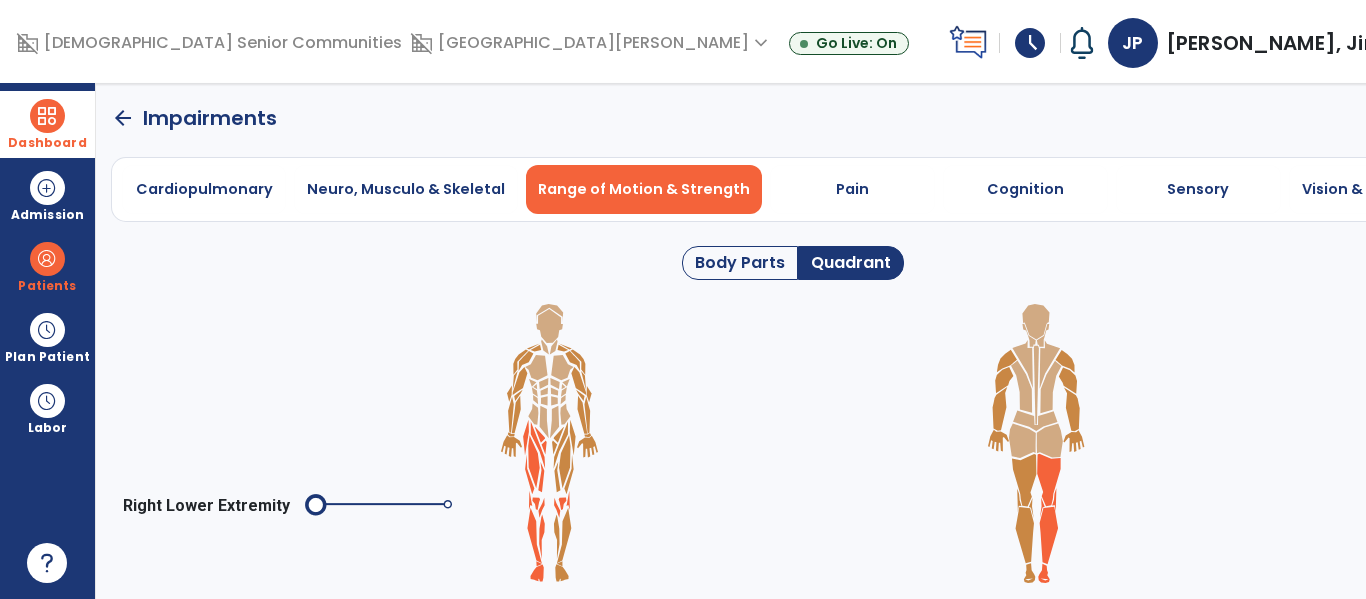 click 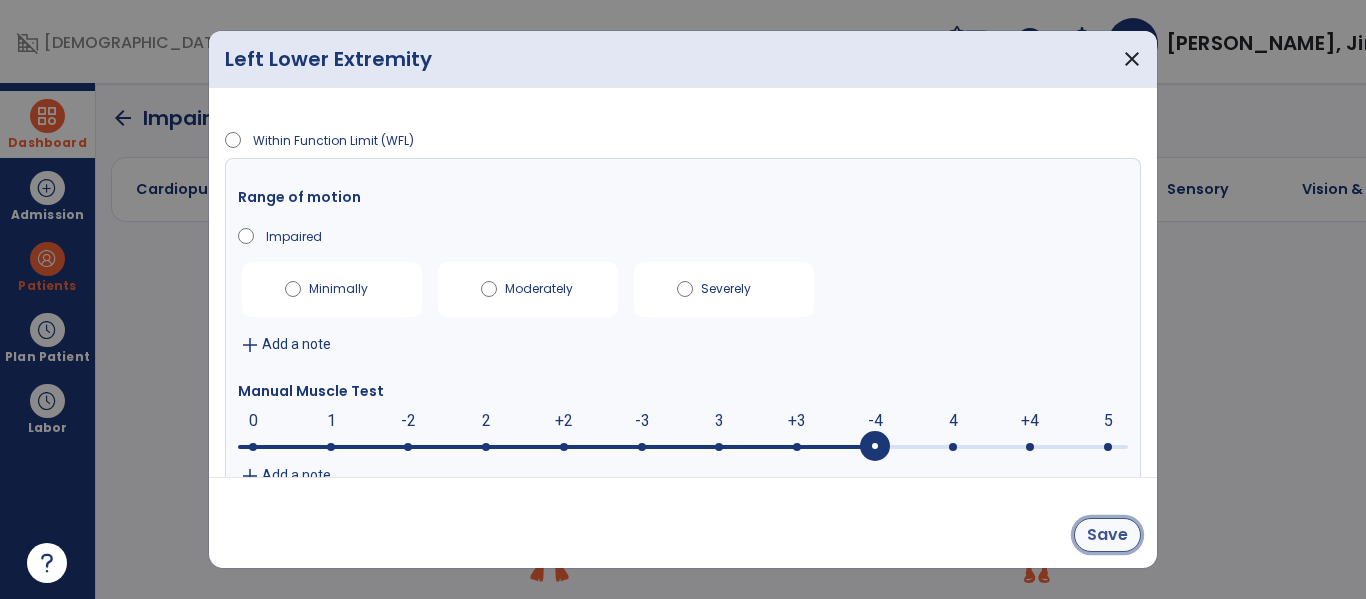 click on "Save" at bounding box center [1107, 535] 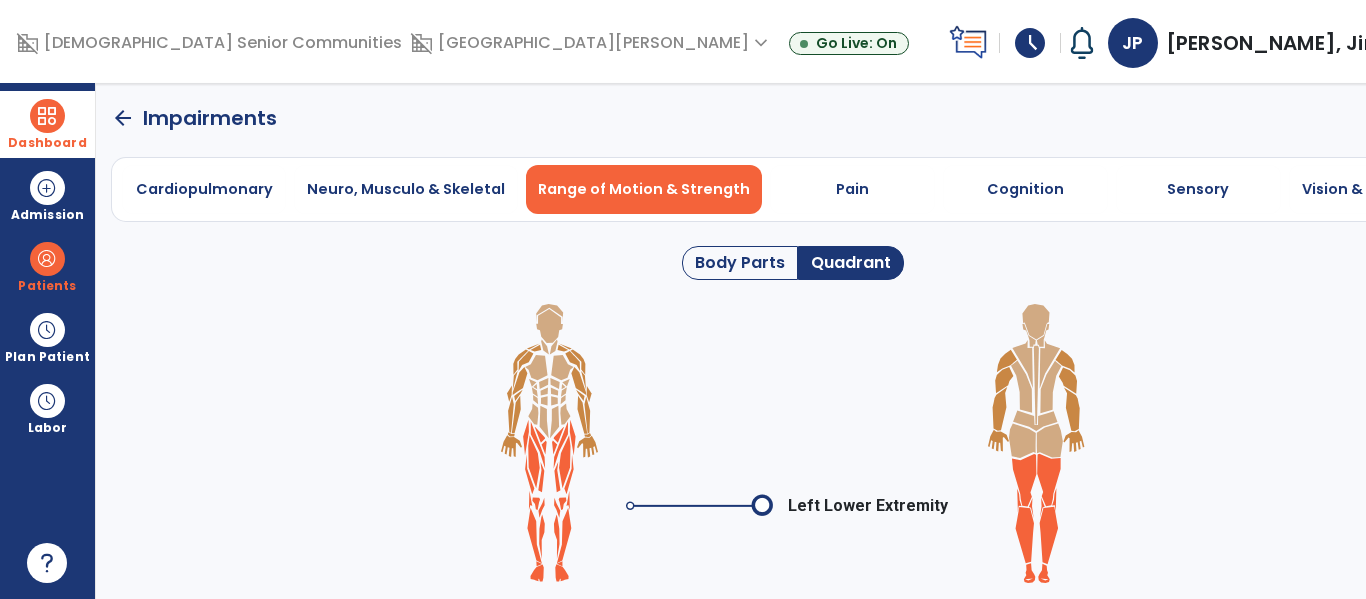 click on "arrow_back" 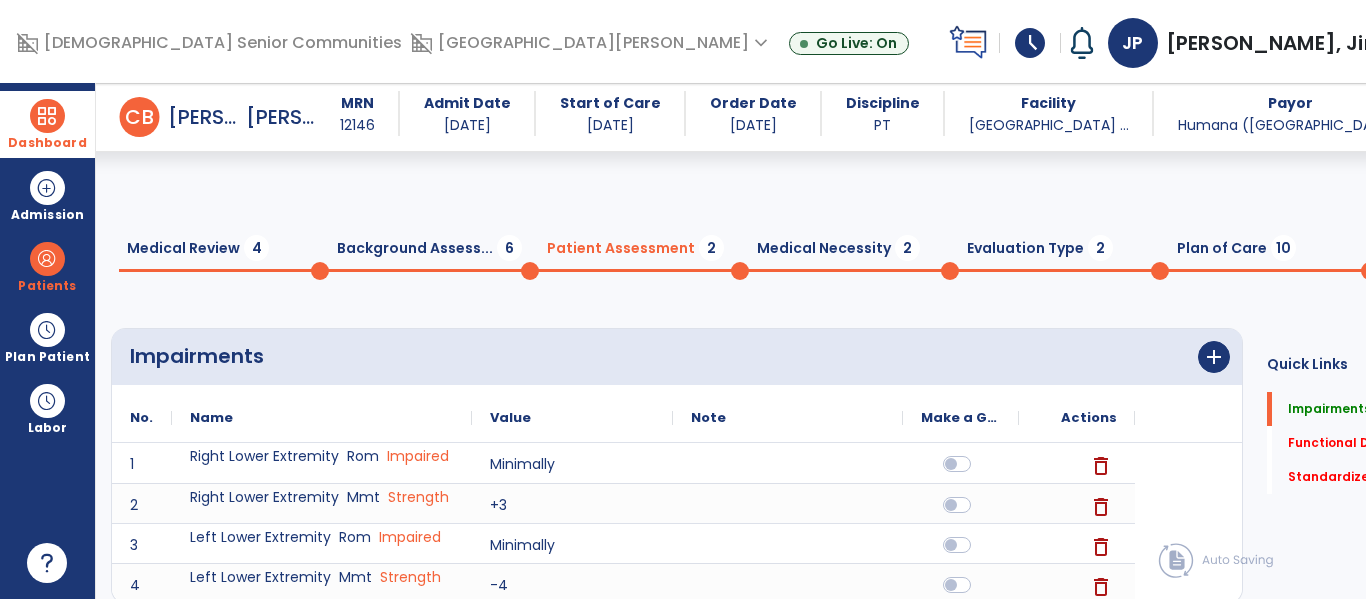scroll, scrollTop: 169, scrollLeft: 0, axis: vertical 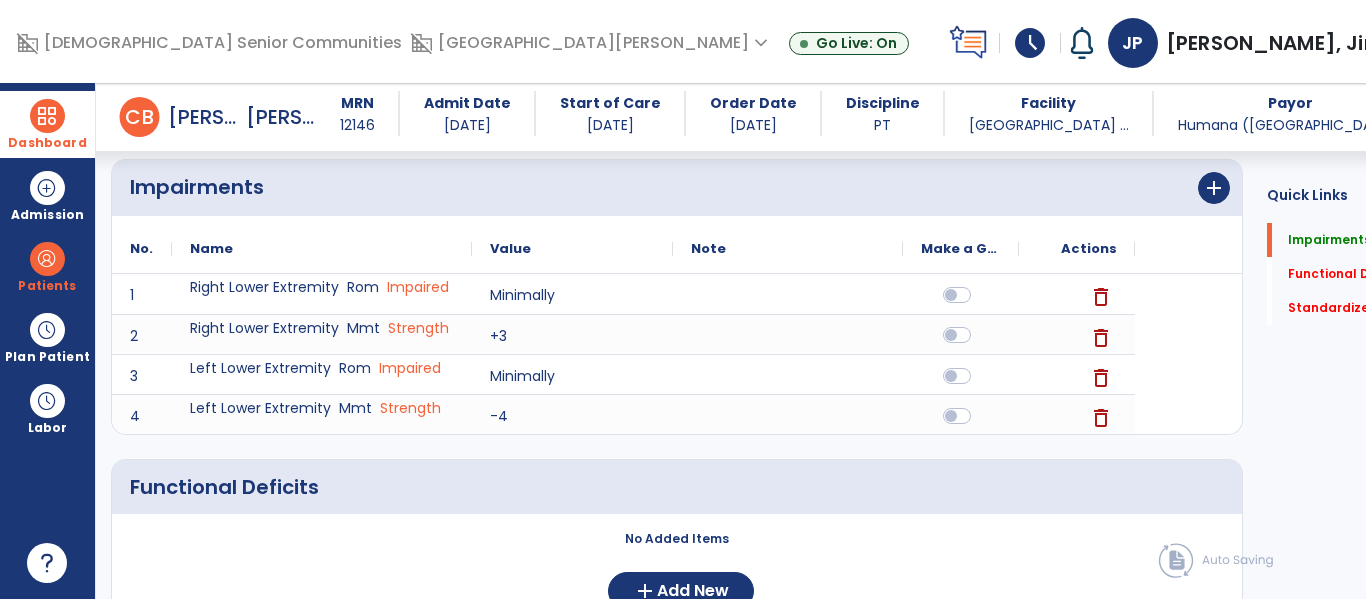 click 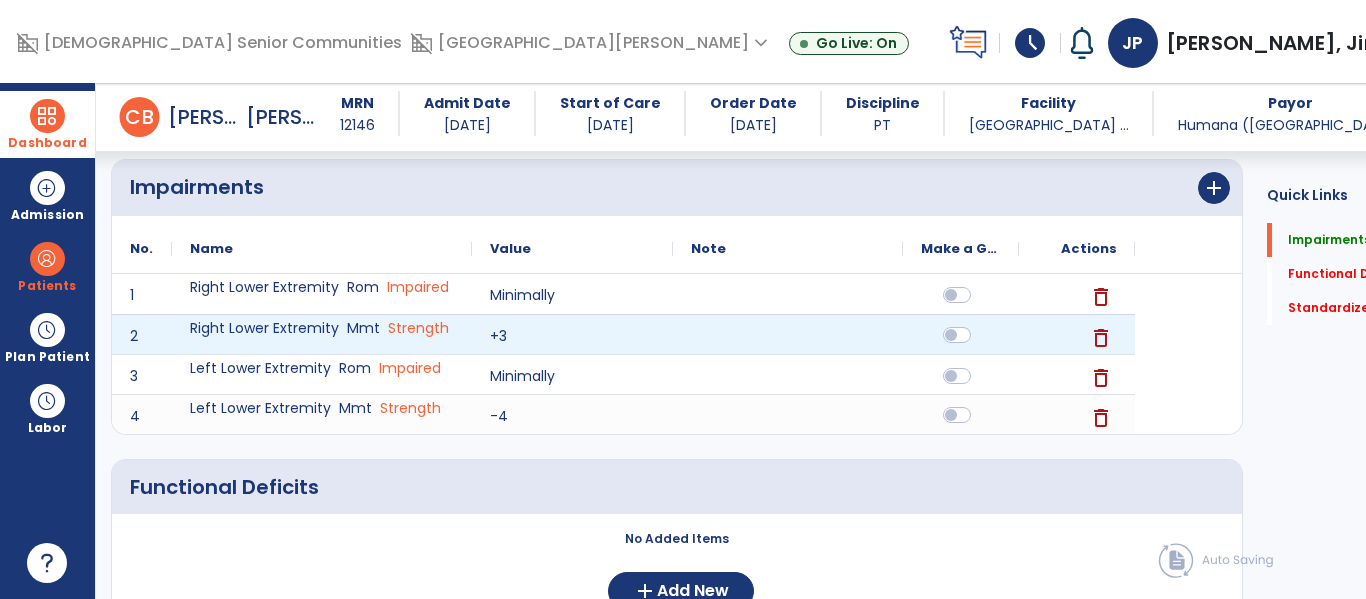 click 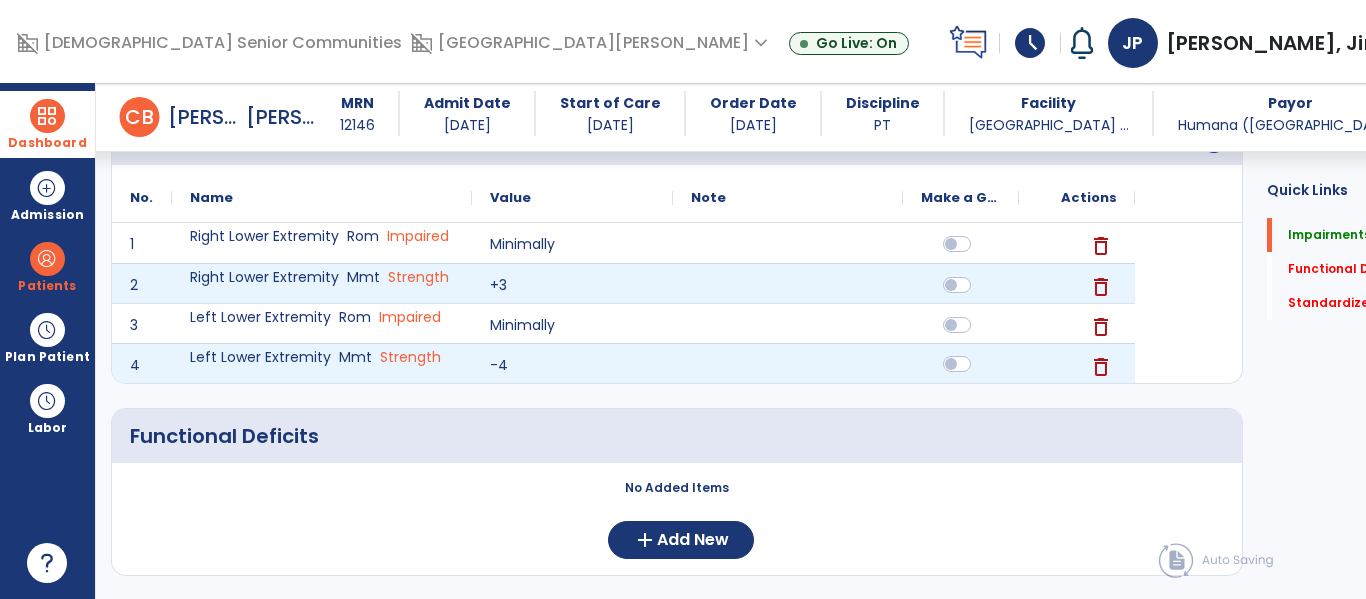scroll, scrollTop: 327, scrollLeft: 0, axis: vertical 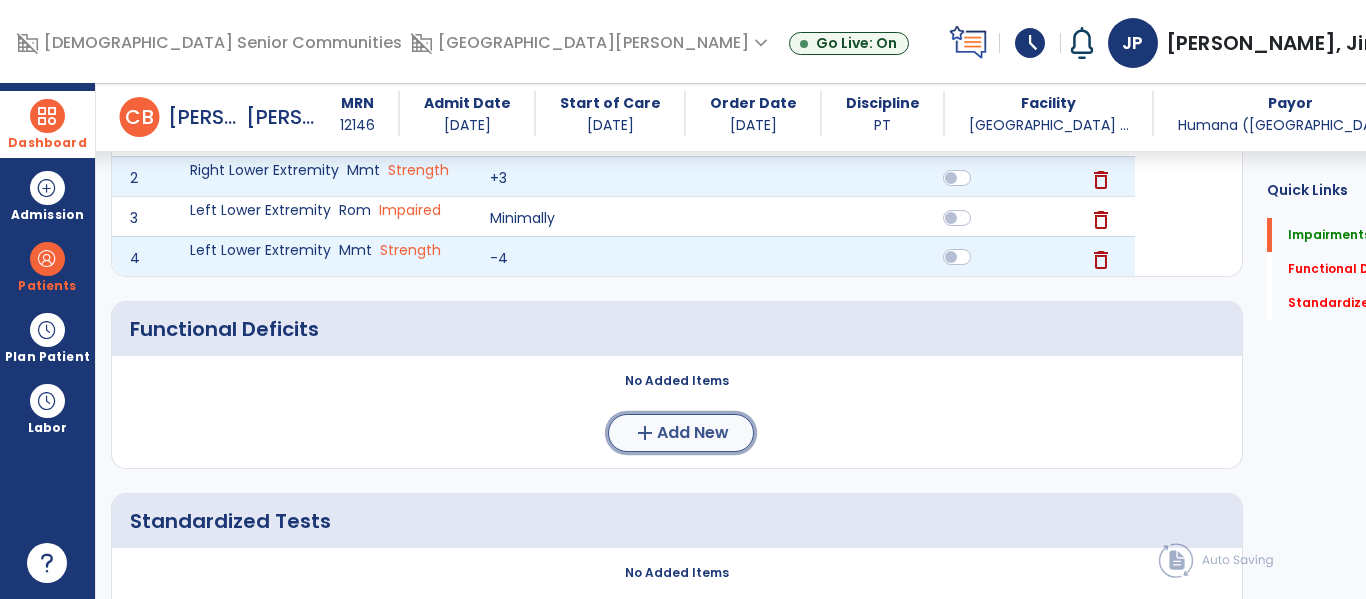 click on "Add New" 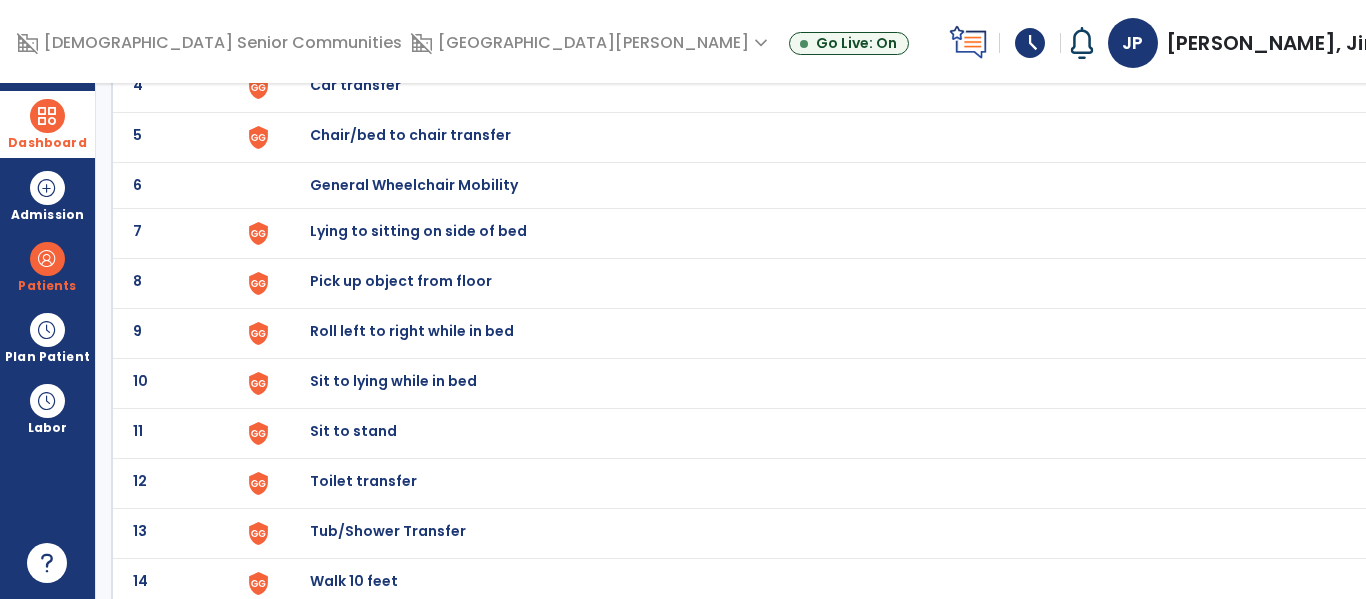 scroll, scrollTop: 0, scrollLeft: 0, axis: both 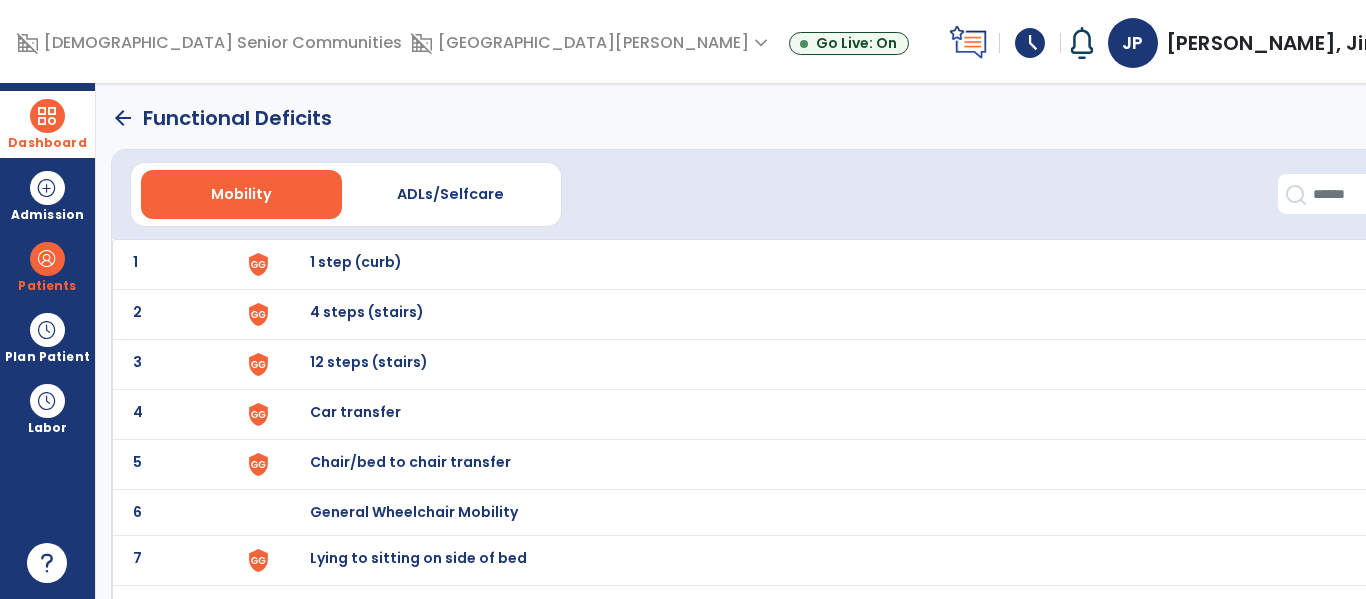 click on "Chair/bed to chair transfer" at bounding box center [861, 264] 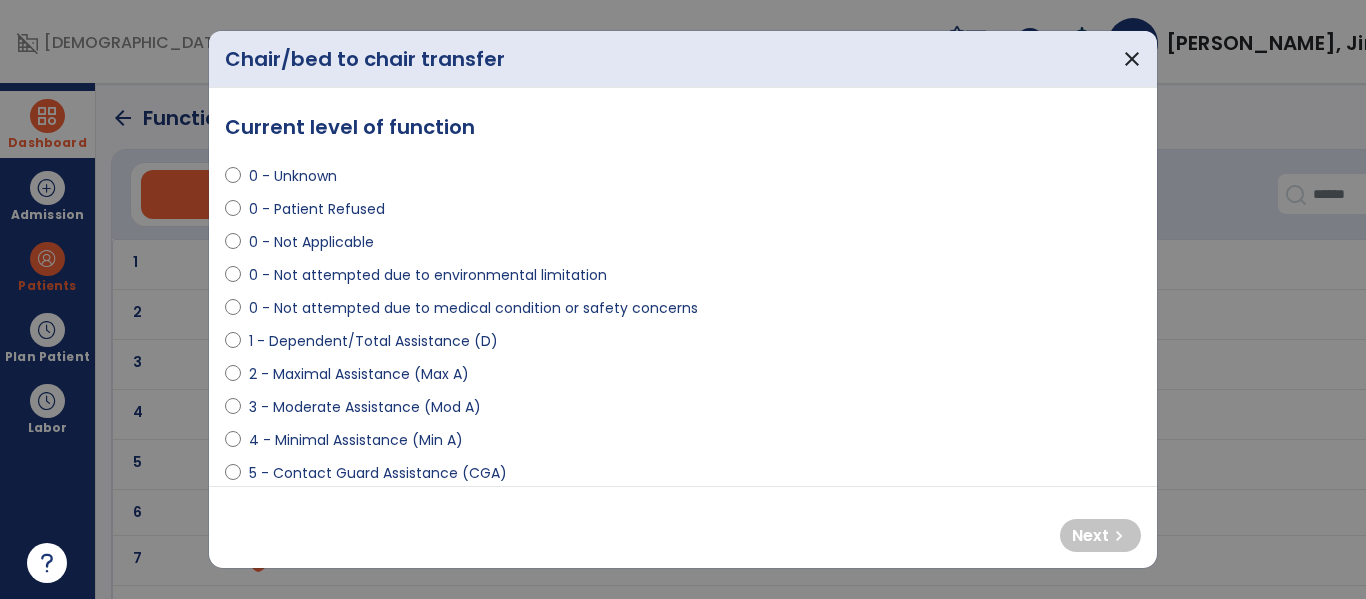 click on "0 - Not attempted due to medical condition or safety concerns" at bounding box center (473, 308) 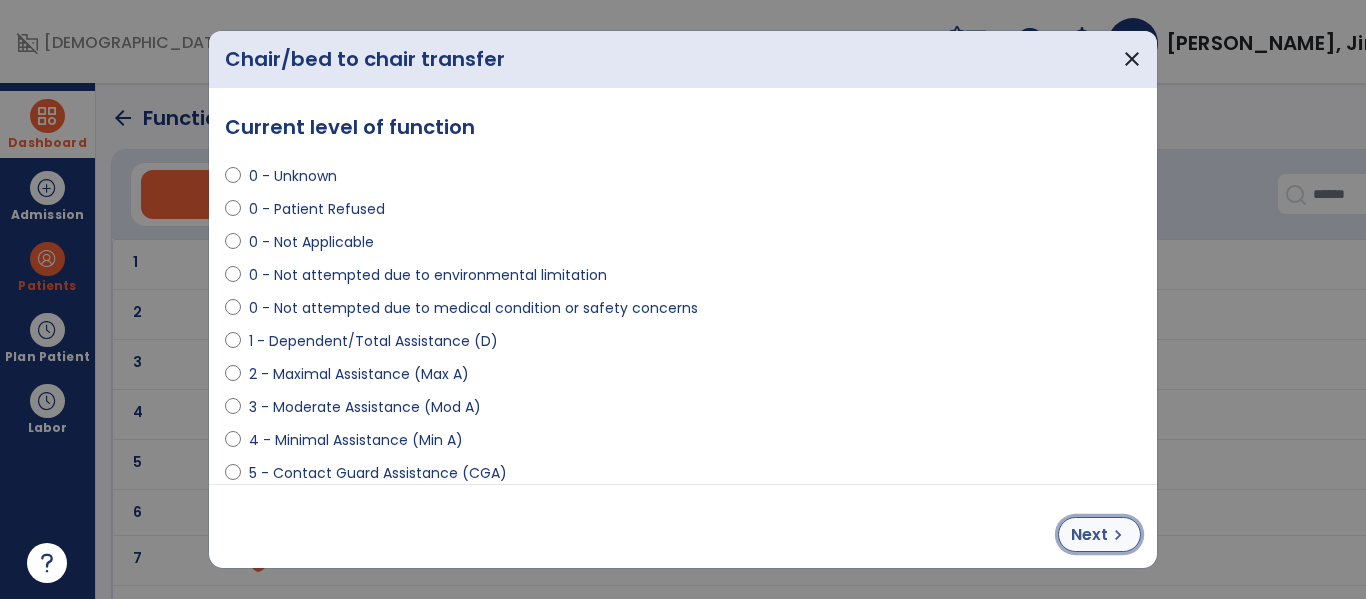click on "Next" at bounding box center [1089, 535] 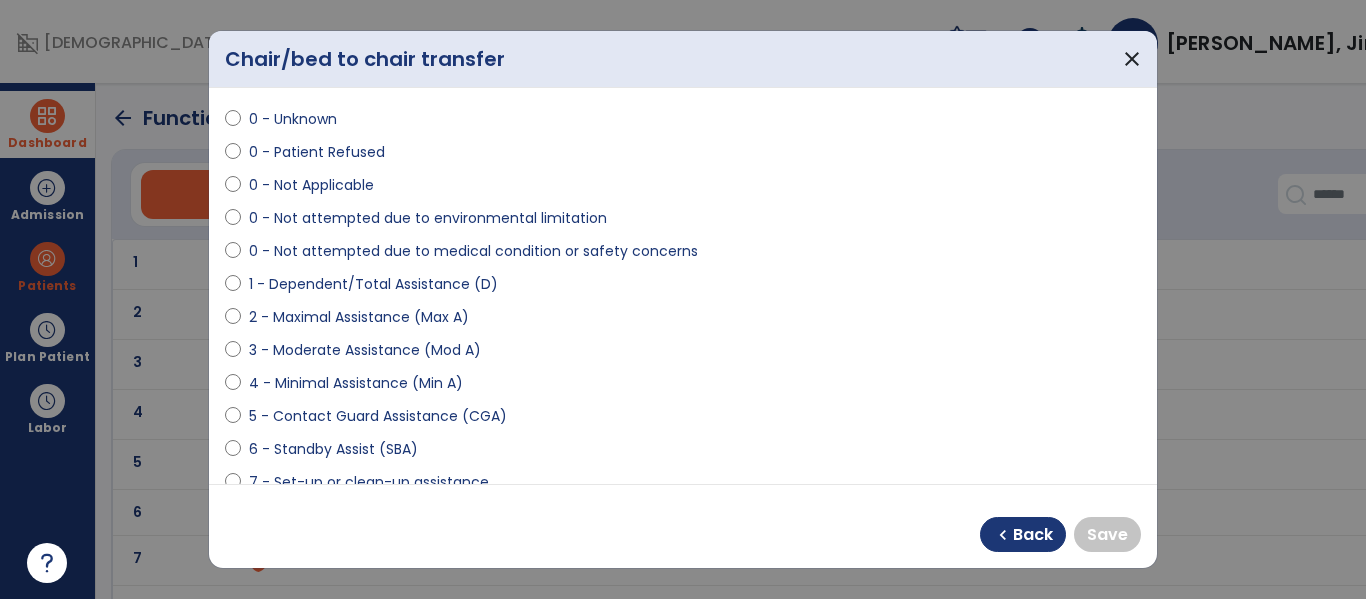 scroll, scrollTop: 0, scrollLeft: 0, axis: both 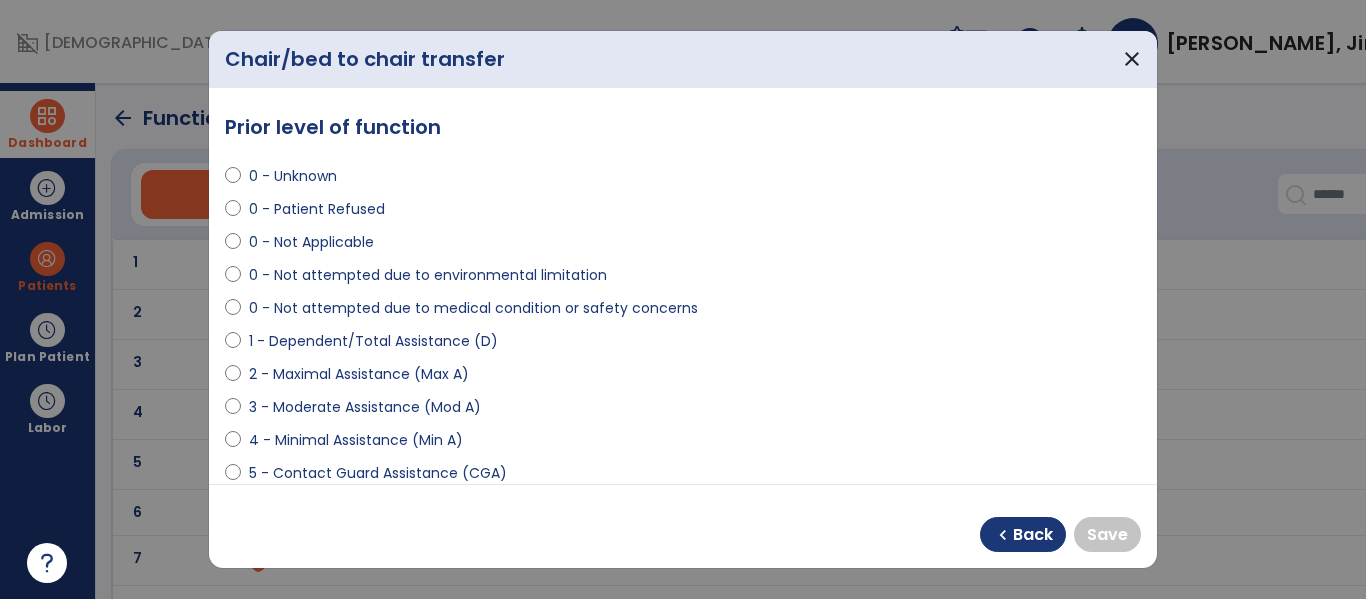 click on "chevron_left  Back Save" at bounding box center (683, 526) 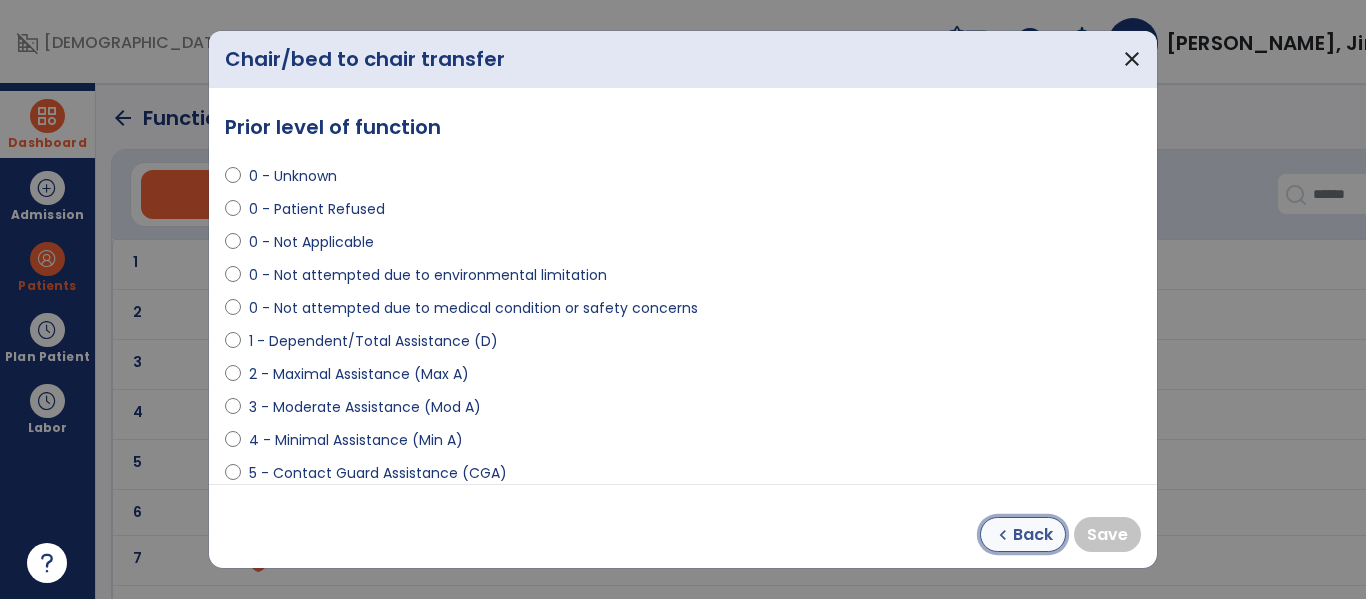 click on "chevron_left" at bounding box center (1003, 535) 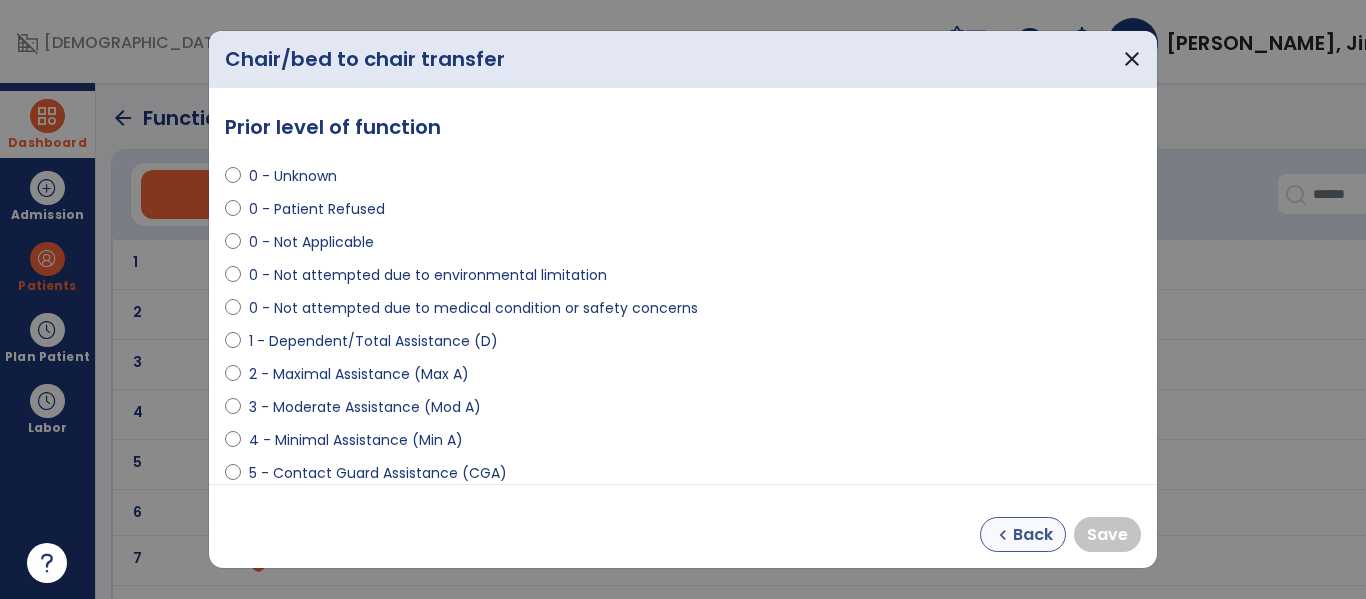 select on "**********" 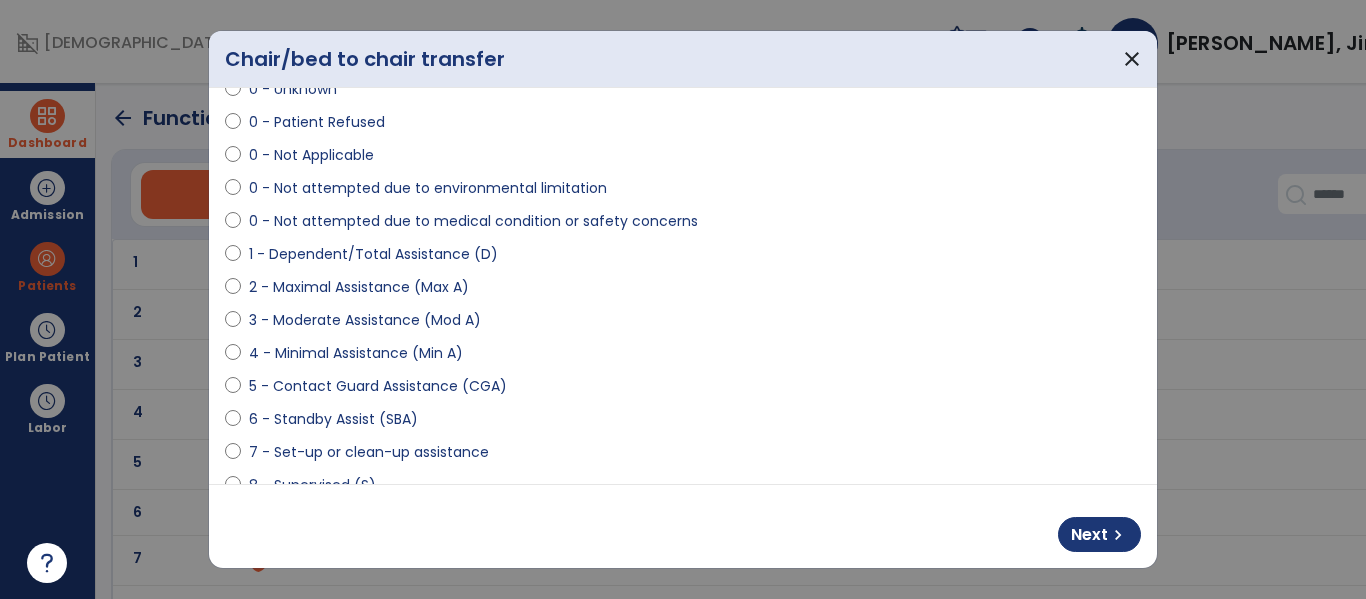 scroll, scrollTop: 89, scrollLeft: 0, axis: vertical 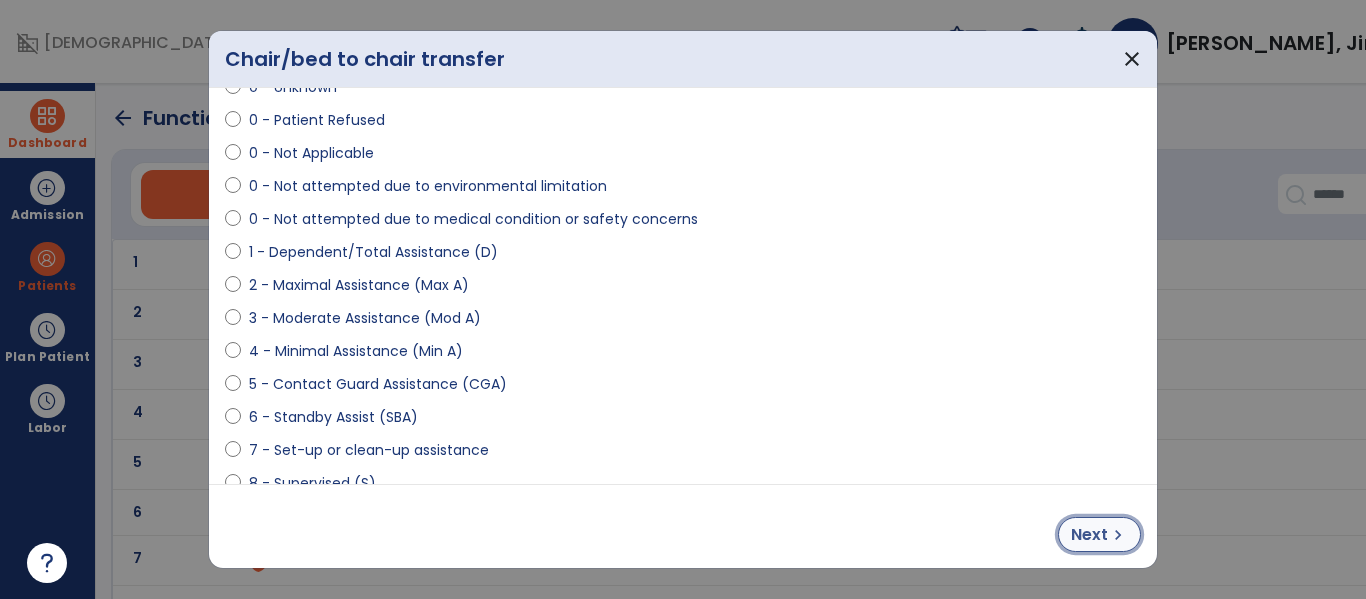 click on "chevron_right" at bounding box center (1118, 535) 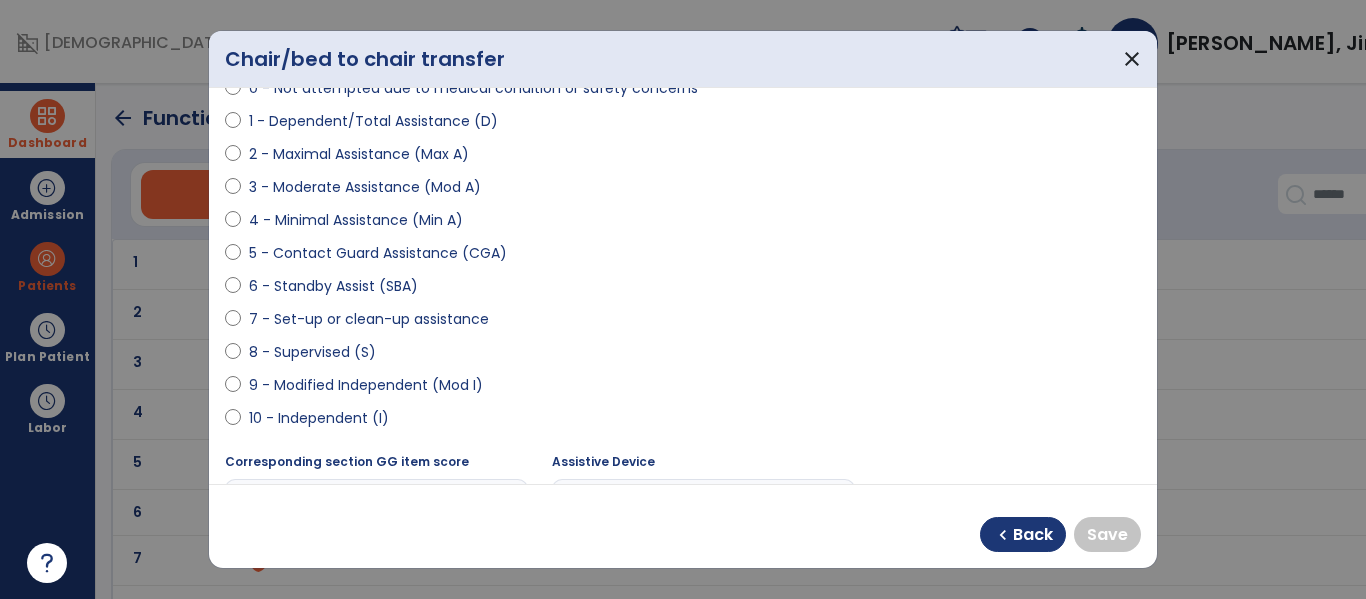 scroll, scrollTop: 219, scrollLeft: 0, axis: vertical 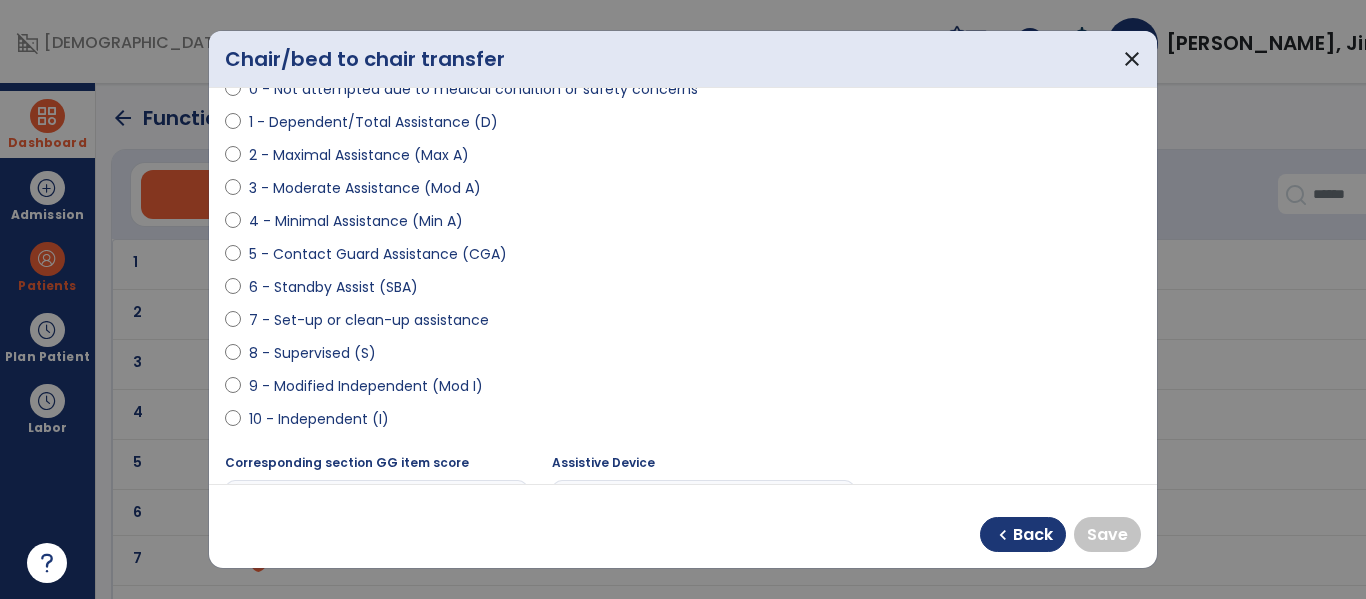 click on "5 - Contact Guard Assistance (CGA)" at bounding box center [378, 254] 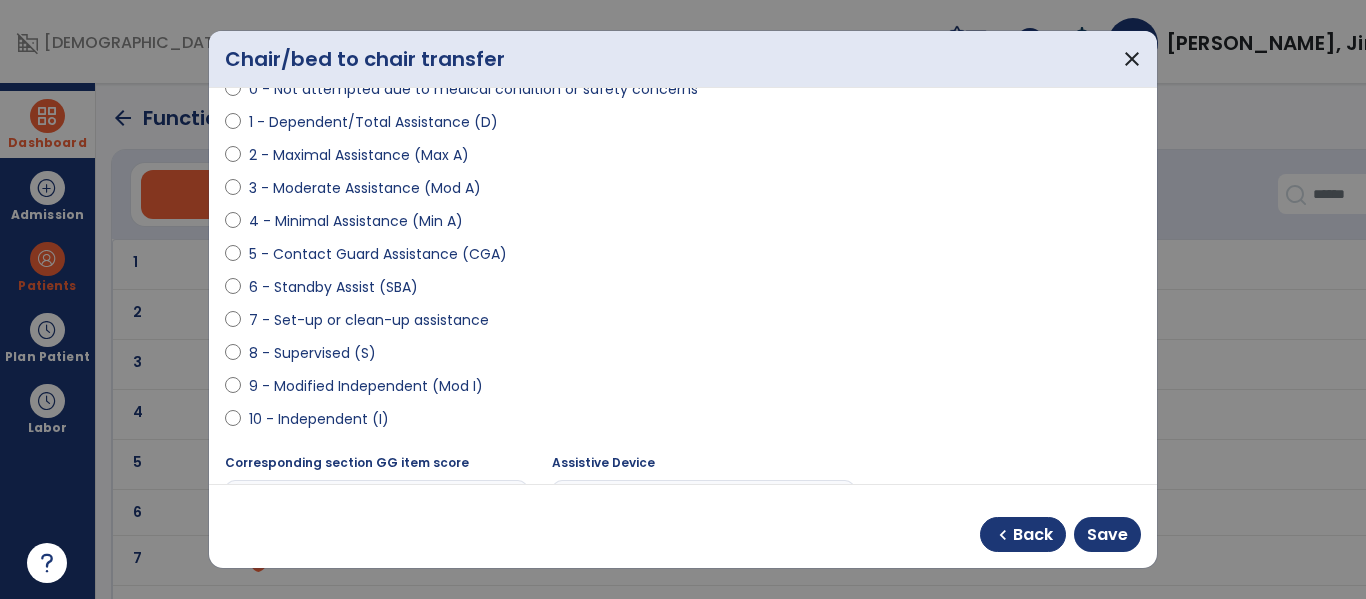 click on "9 - Modified Independent (Mod I)" at bounding box center (366, 386) 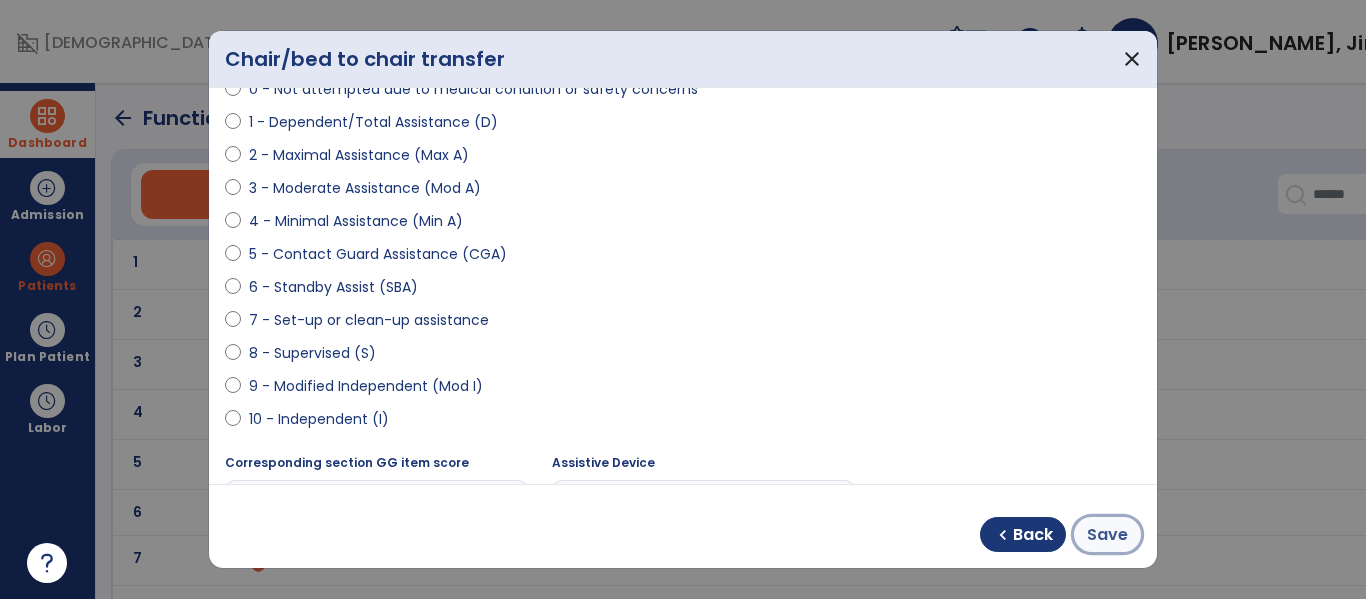 click on "Save" at bounding box center (1107, 535) 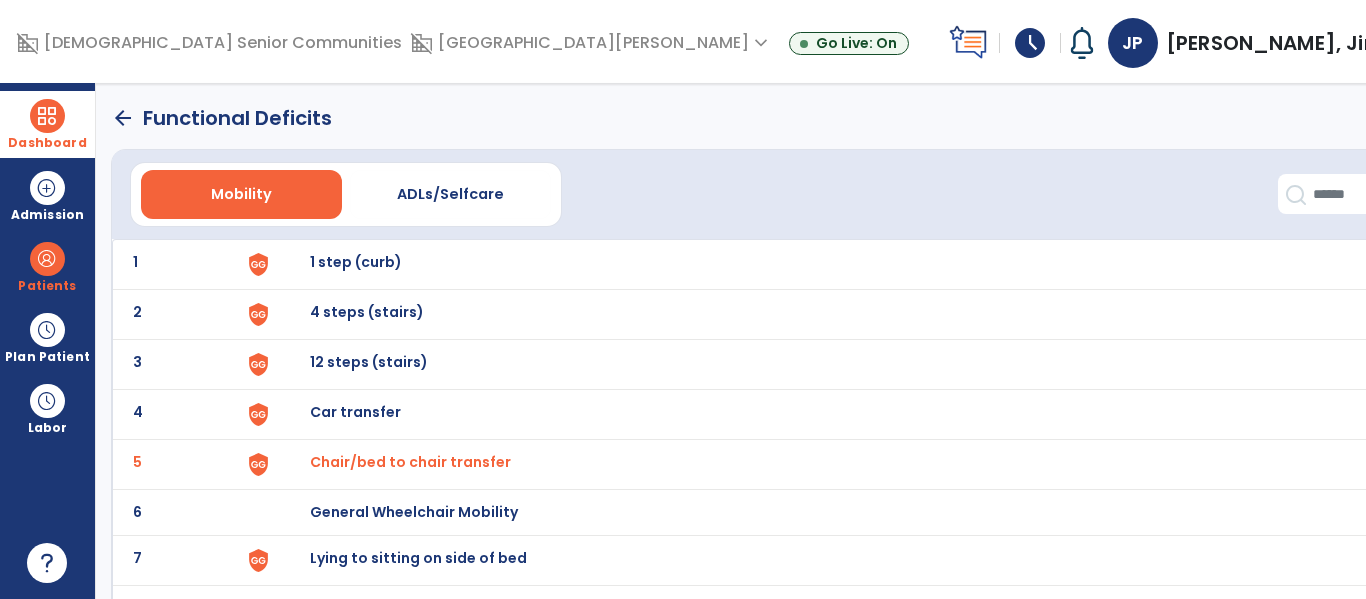 click on "2 4 steps (stairs)" 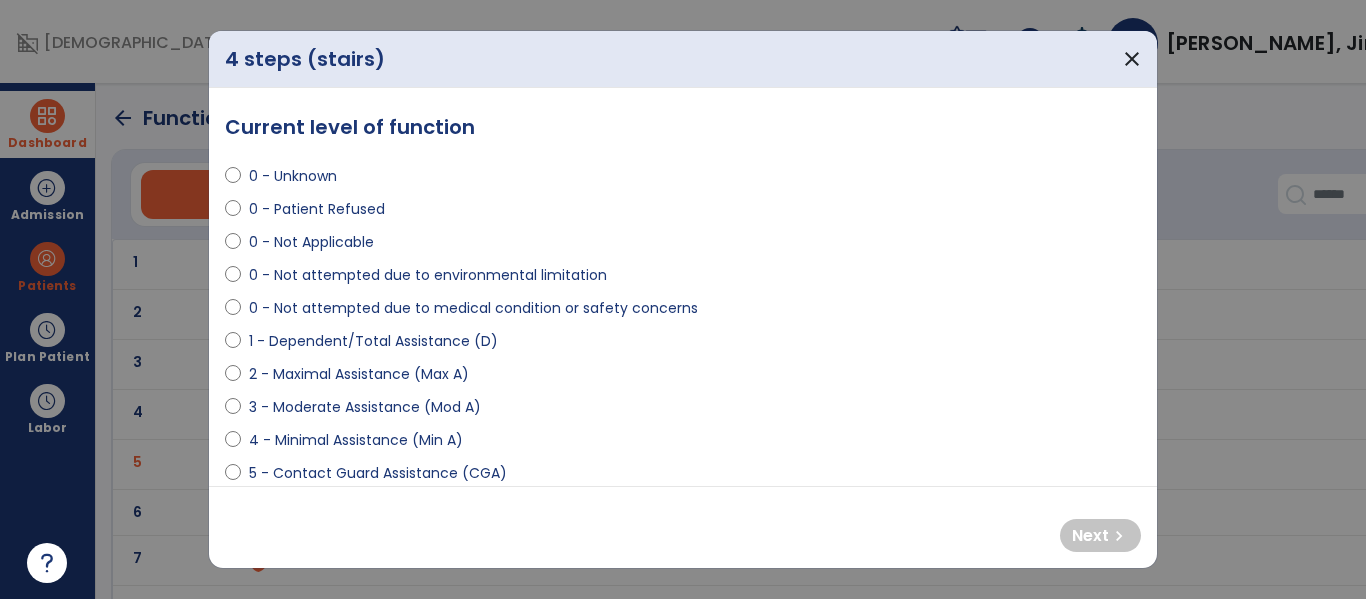 click on "0 - Not attempted due to medical condition or safety concerns" at bounding box center (473, 308) 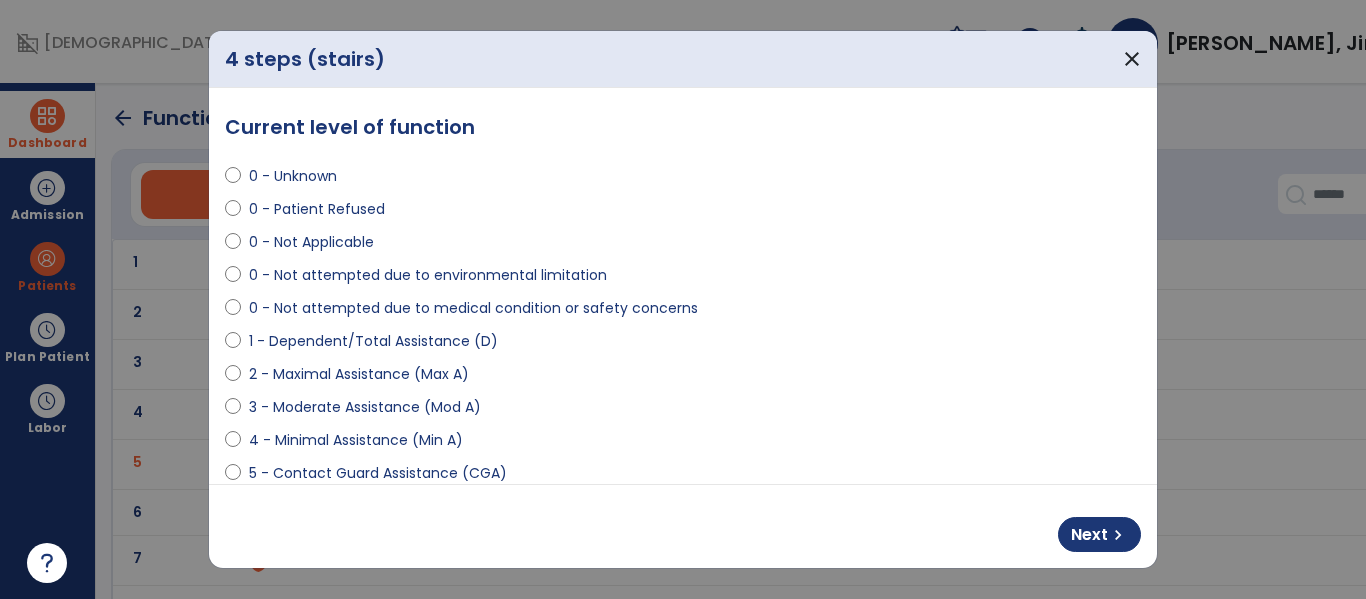 select on "**********" 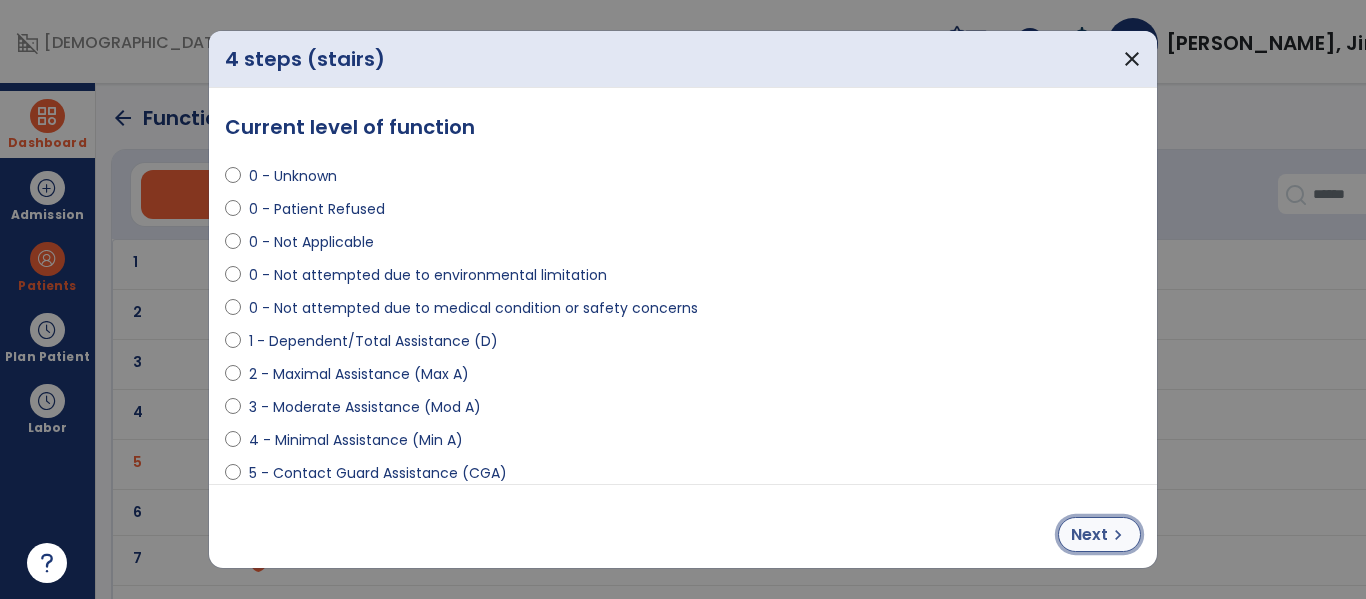click on "Next" at bounding box center (1089, 535) 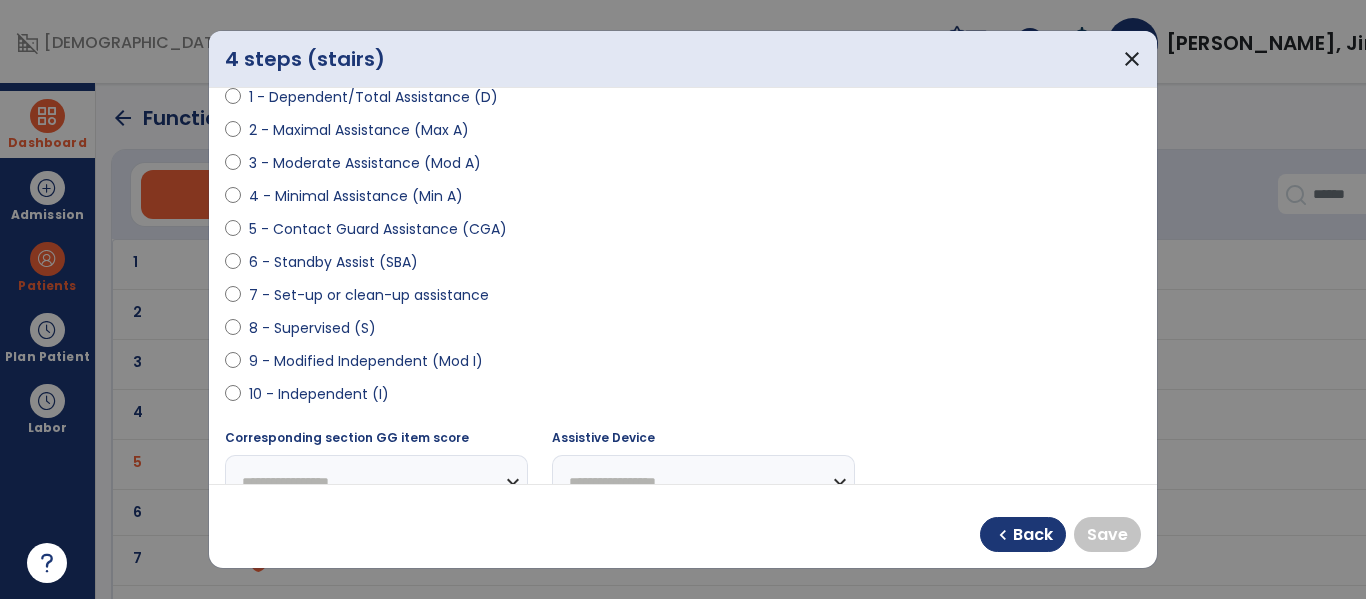 scroll, scrollTop: 242, scrollLeft: 0, axis: vertical 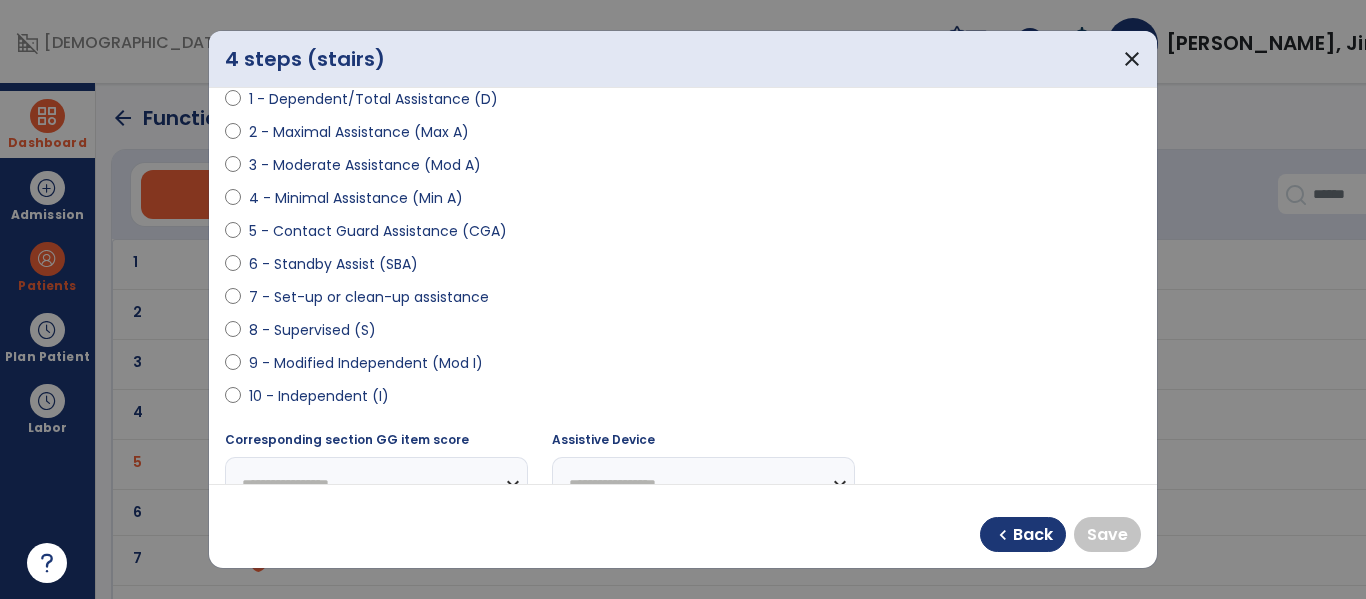 click on "9 - Modified Independent (Mod I)" at bounding box center (366, 363) 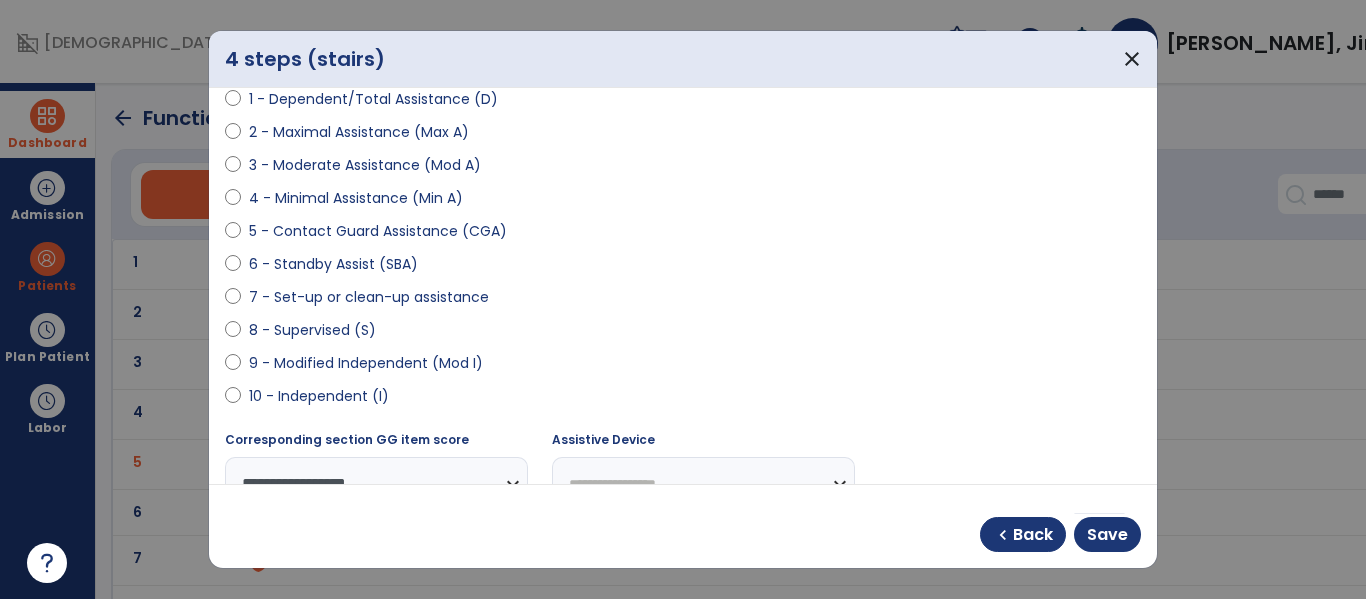 select on "**********" 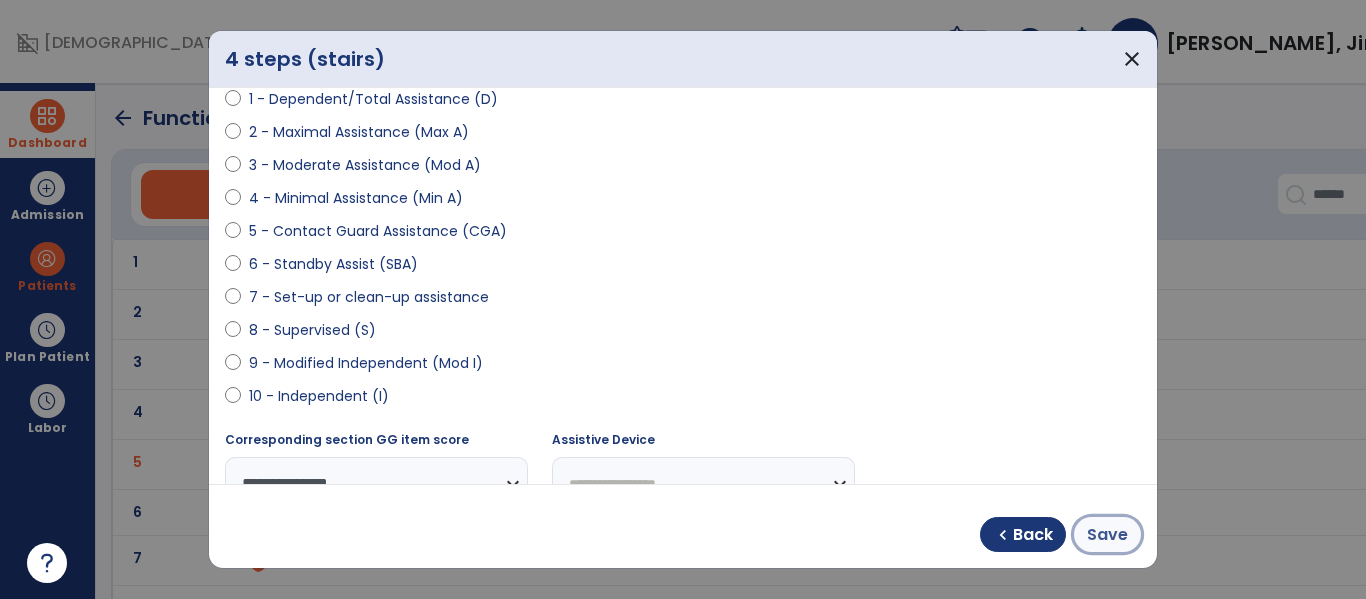 click on "Save" at bounding box center [1107, 535] 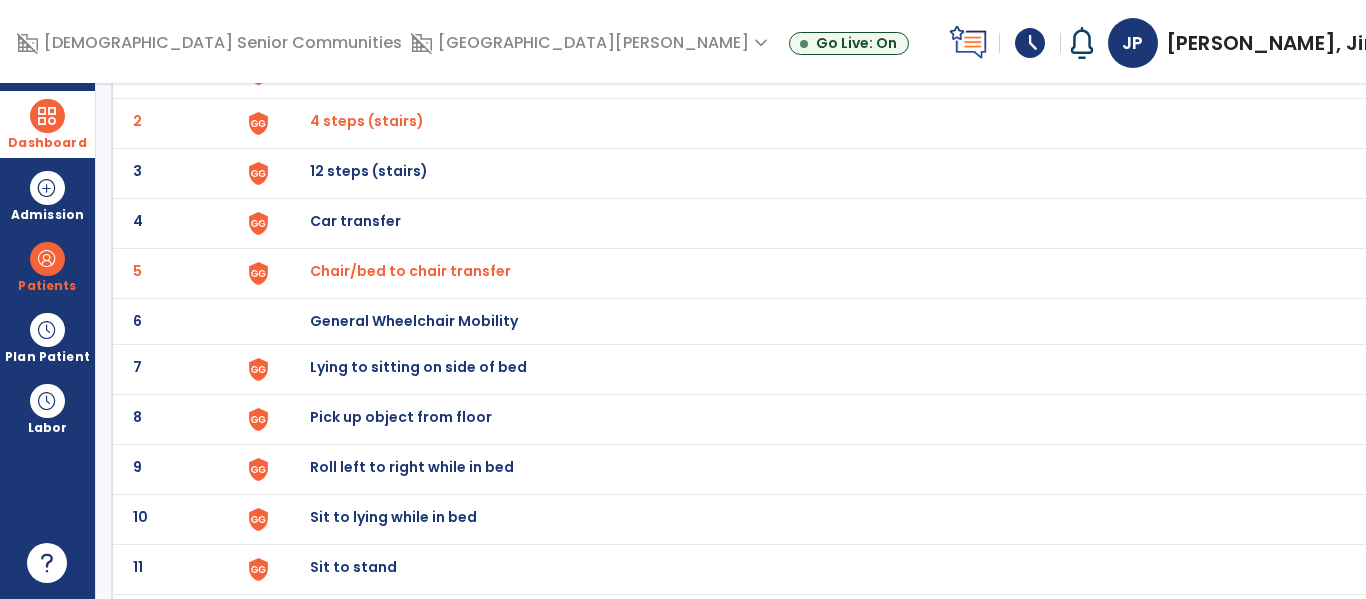 scroll, scrollTop: 199, scrollLeft: 0, axis: vertical 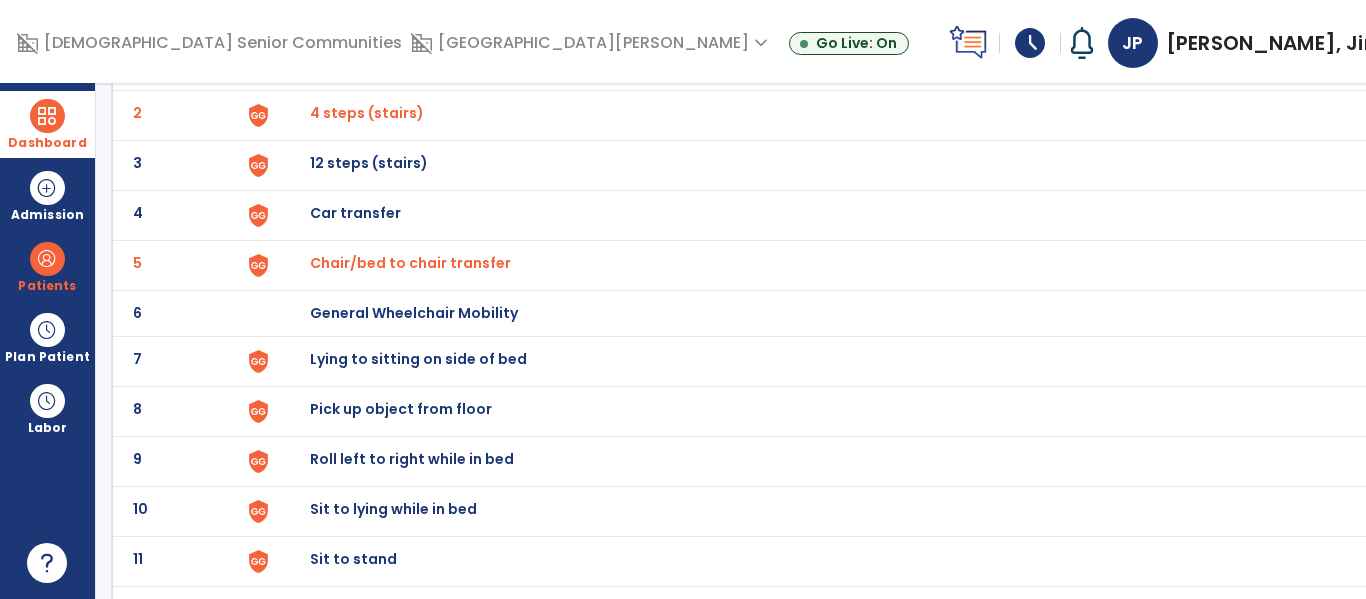 click on "Lying to sitting on side of bed" at bounding box center (861, 65) 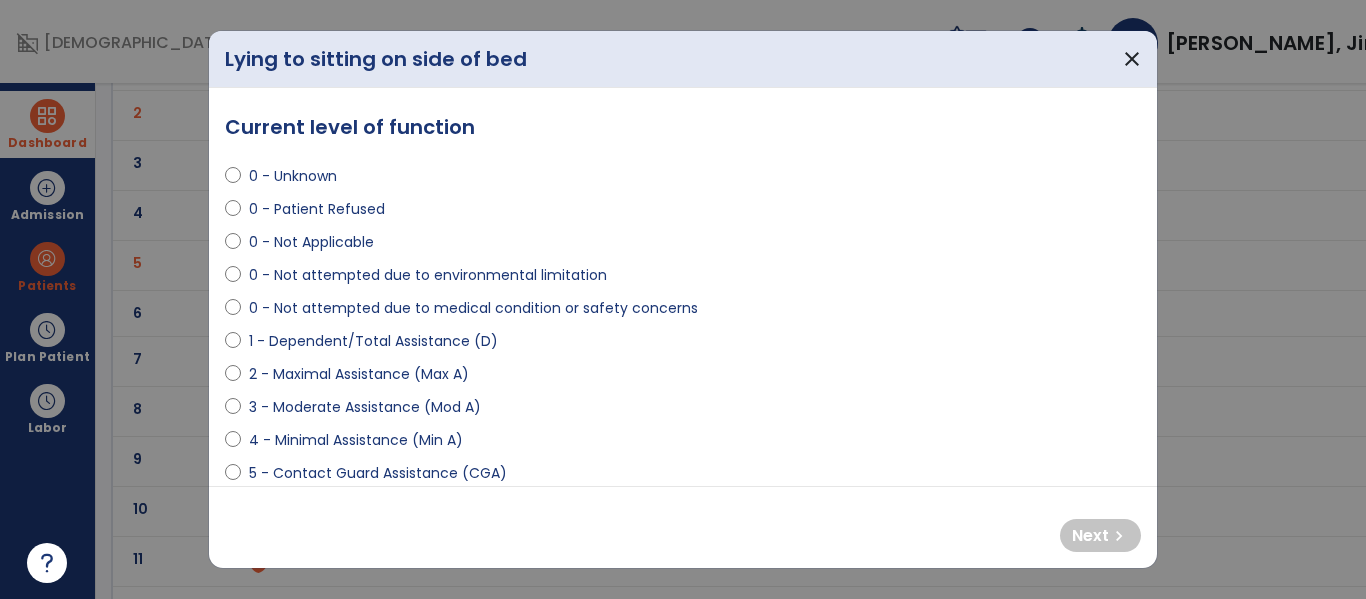 click on "0 - Not Applicable" at bounding box center [311, 242] 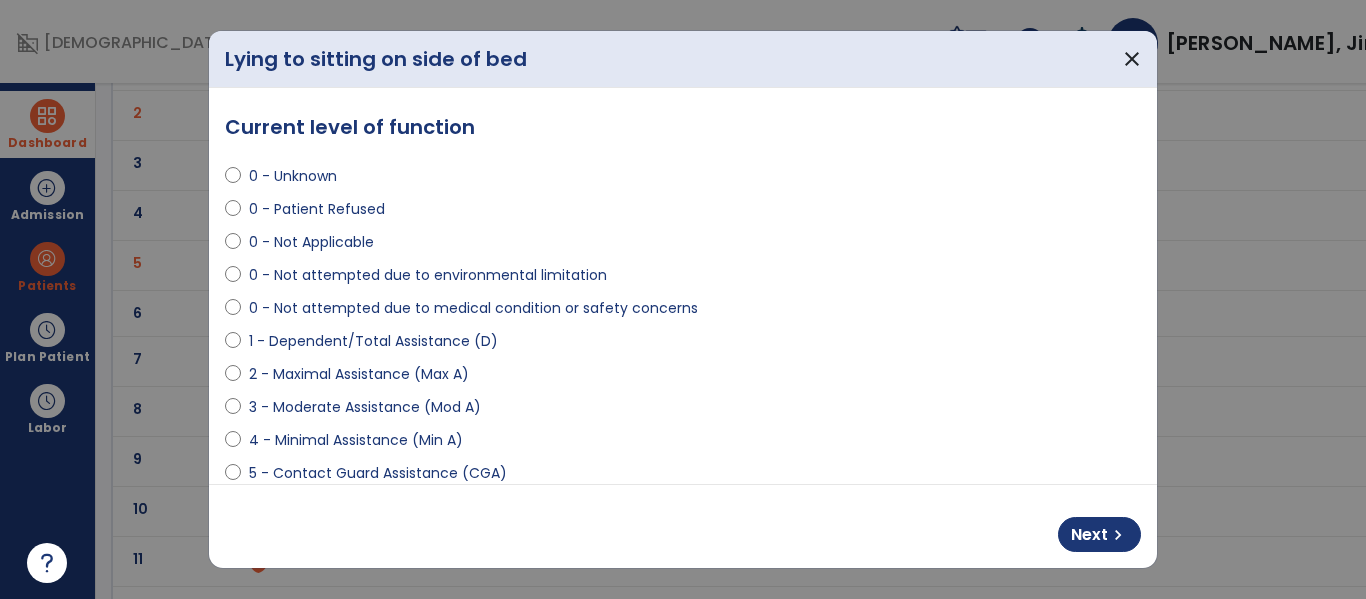 click on "0 - Patient Refused" at bounding box center (317, 209) 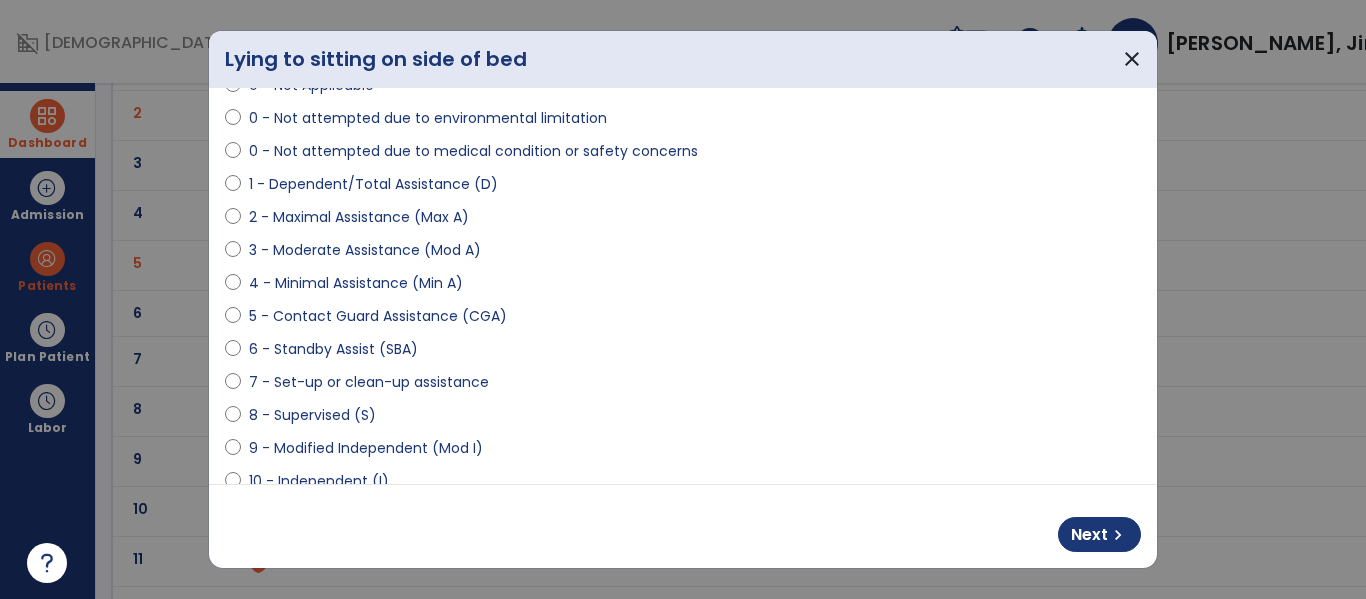 scroll, scrollTop: 156, scrollLeft: 0, axis: vertical 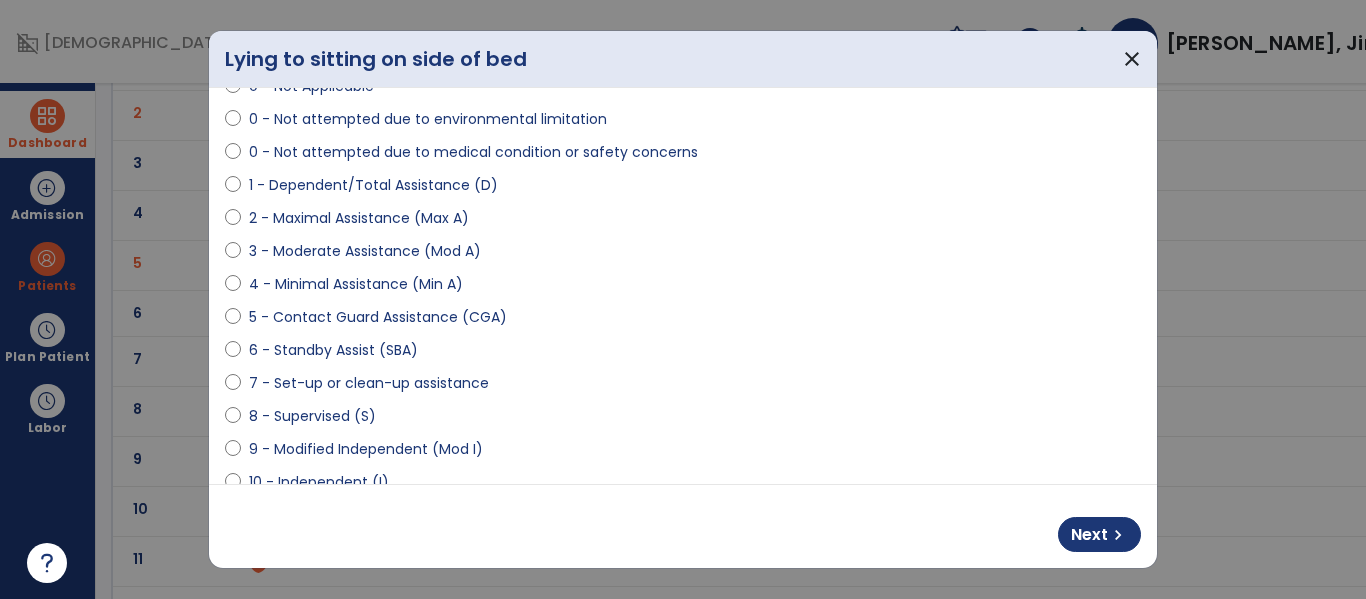 click on "9 - Modified Independent (Mod I)" at bounding box center [366, 449] 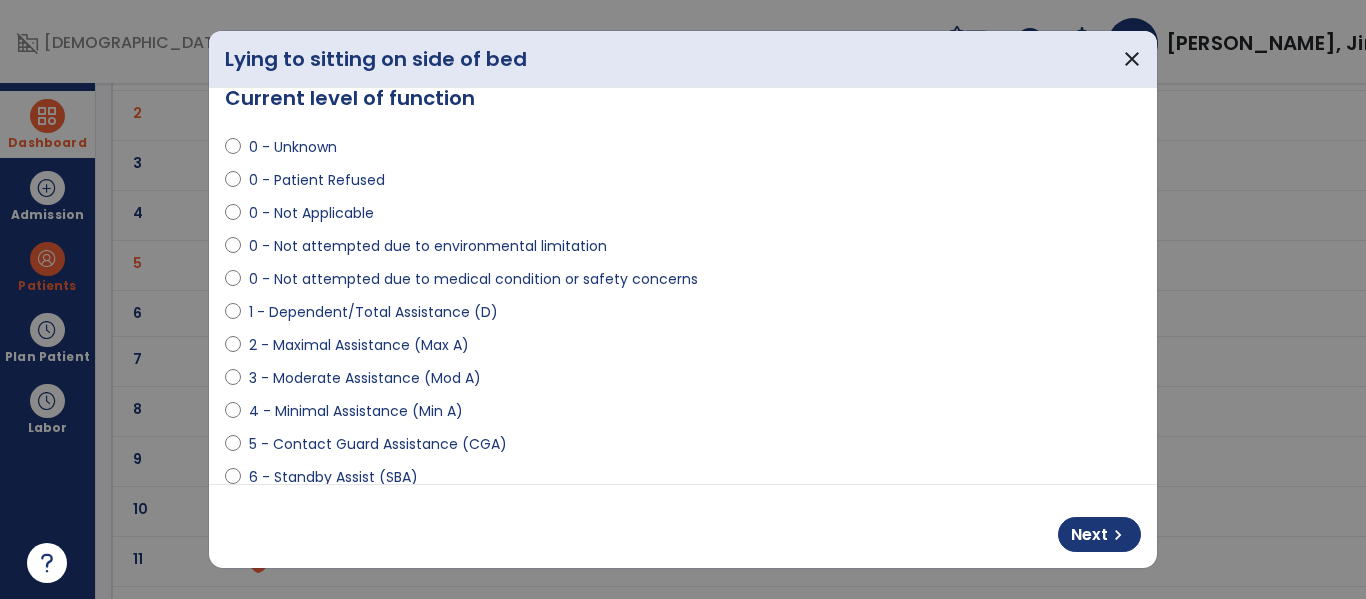 scroll, scrollTop: 45, scrollLeft: 0, axis: vertical 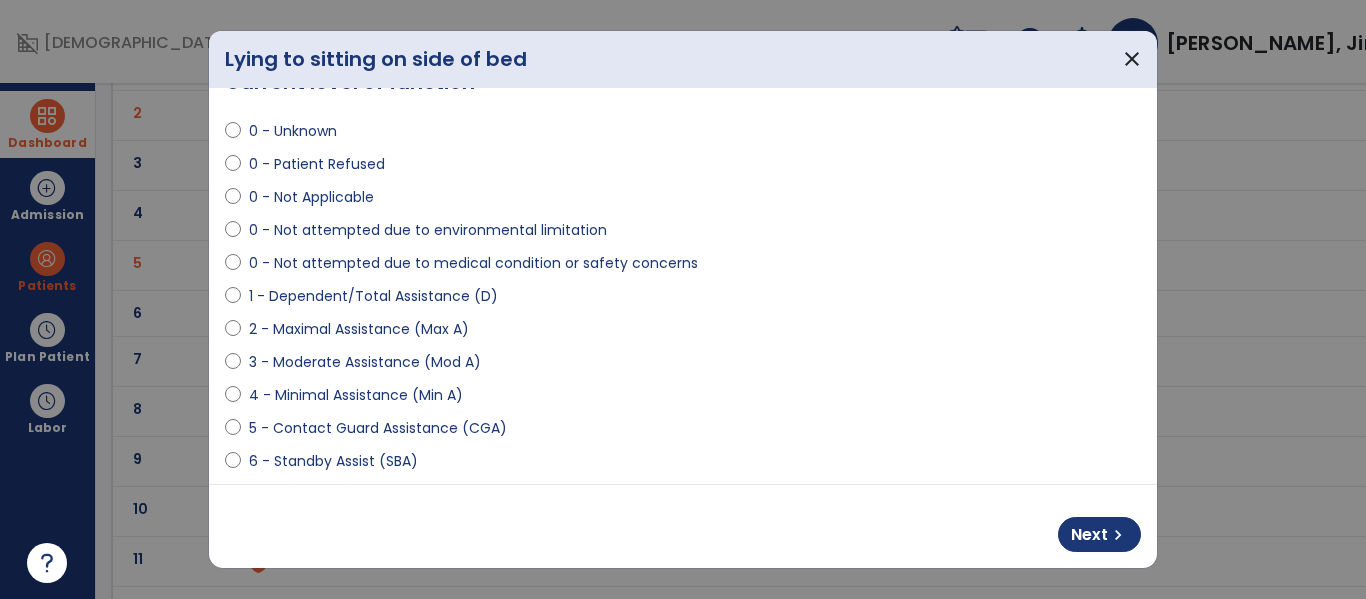 select on "**********" 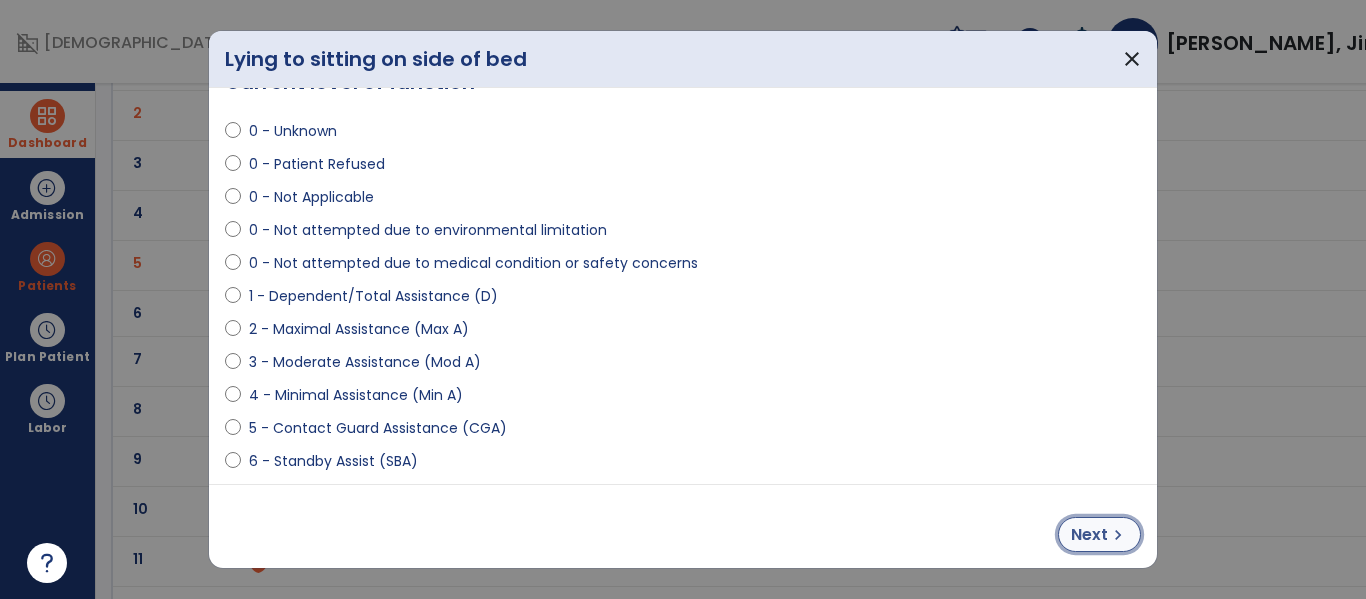 click on "Next  chevron_right" at bounding box center [1099, 534] 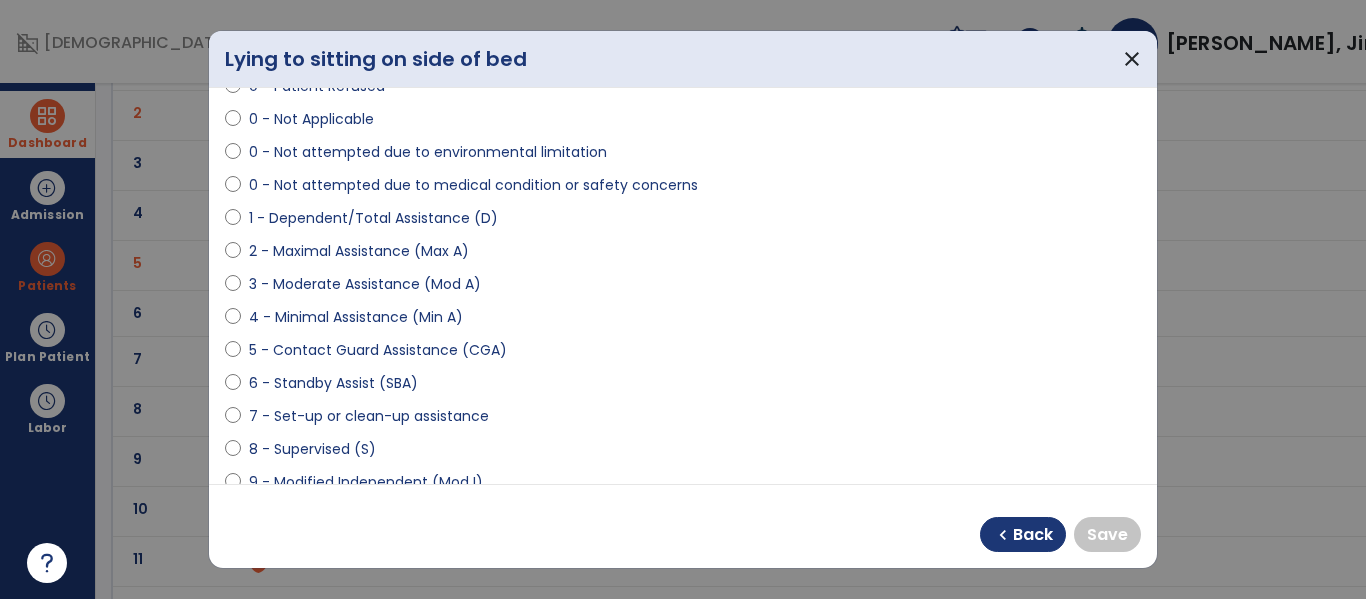 scroll, scrollTop: 184, scrollLeft: 0, axis: vertical 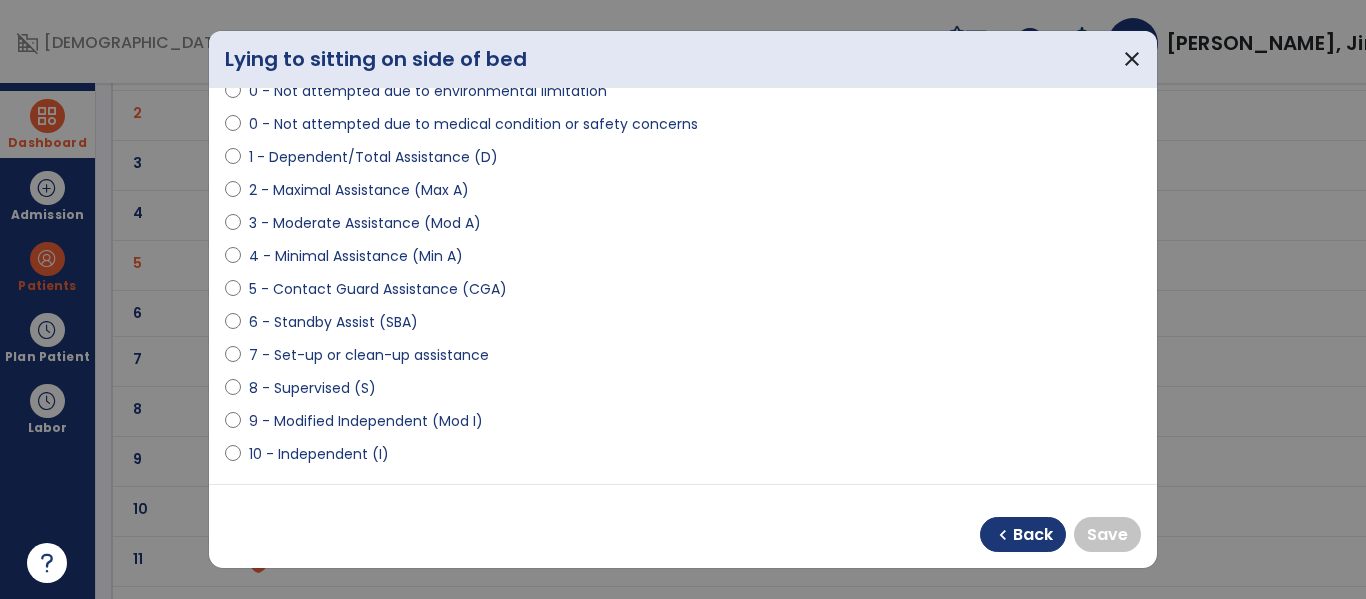 click on "9 - Modified Independent (Mod I)" at bounding box center [366, 421] 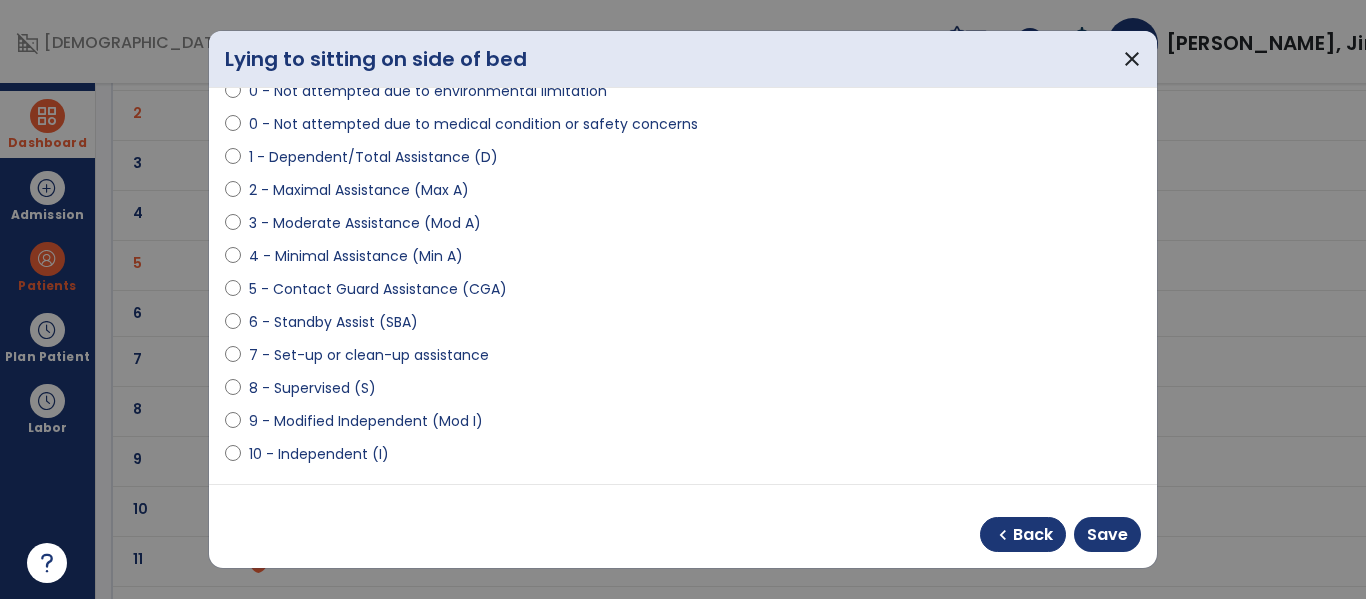 click on "chevron_left  Back Save" at bounding box center (683, 526) 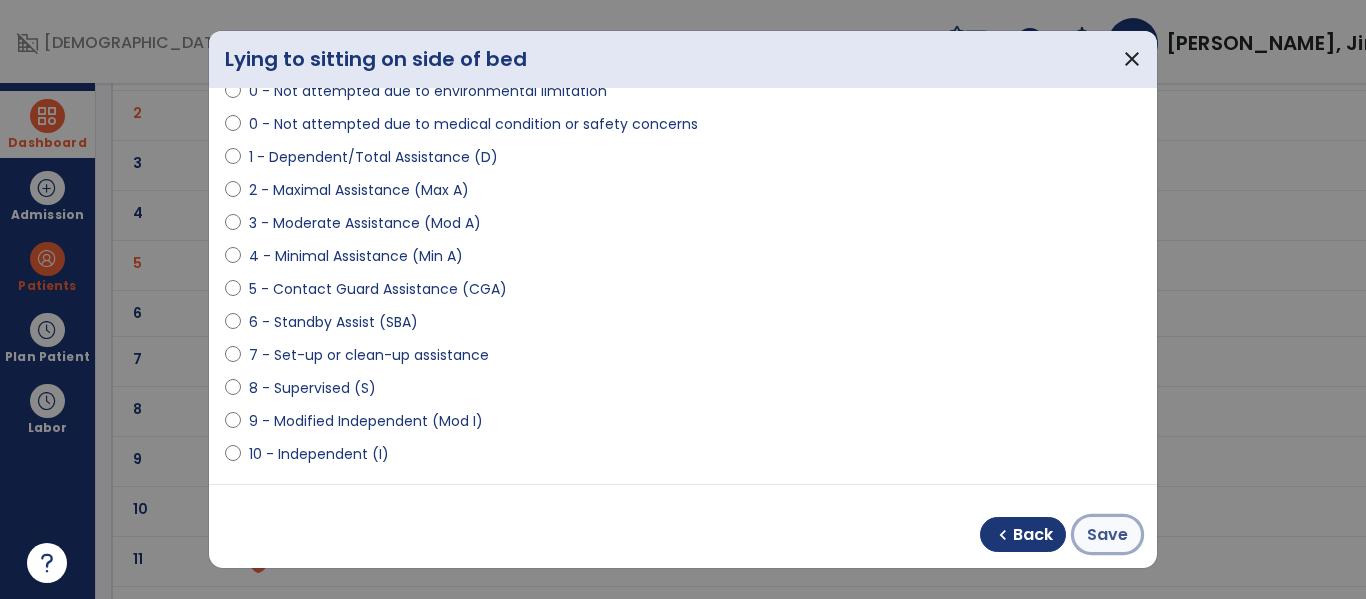 click on "Save" at bounding box center (1107, 535) 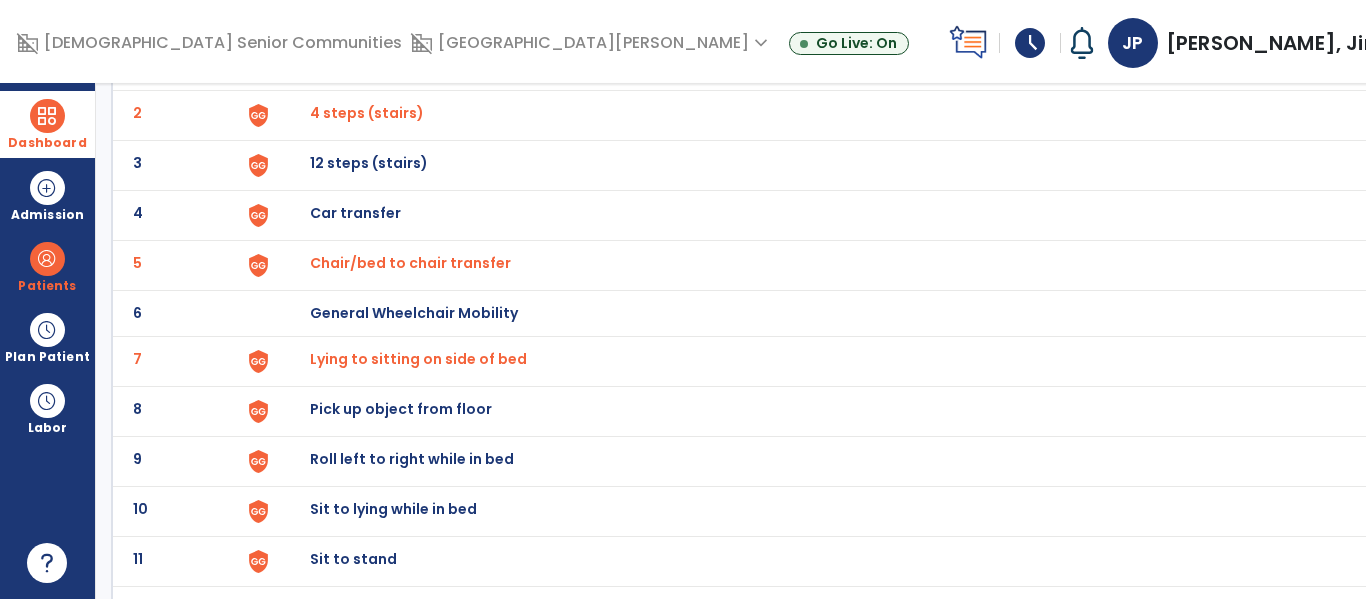 click on "Sit to stand" at bounding box center [861, 65] 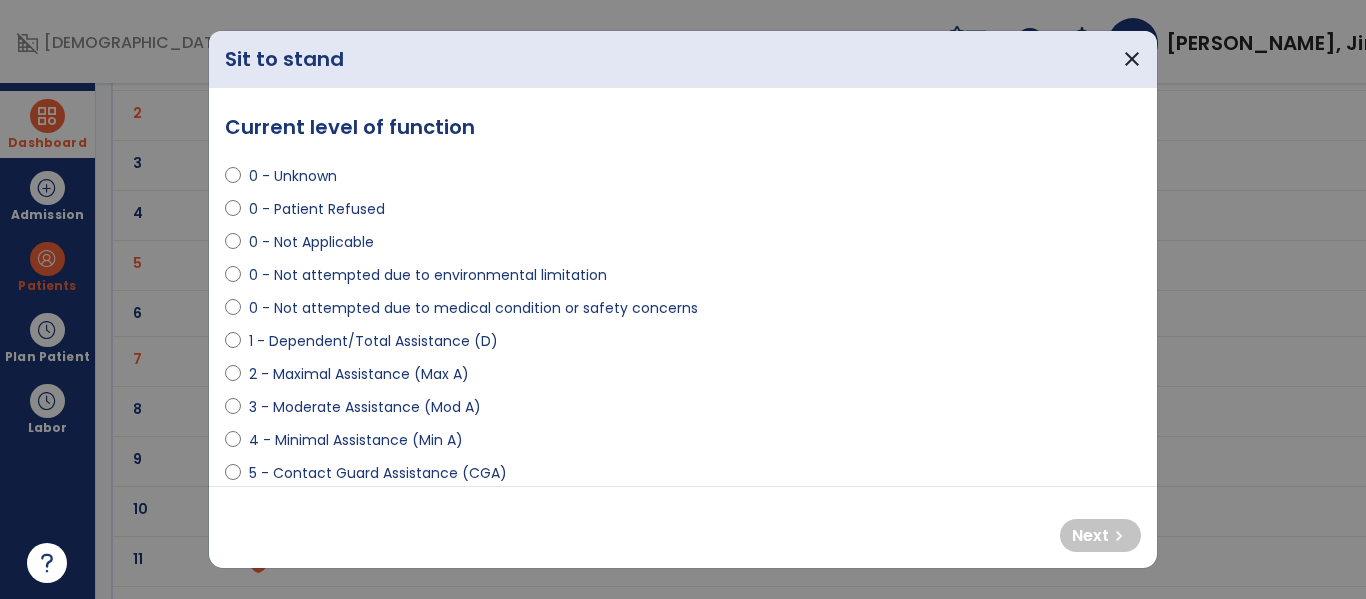select on "**********" 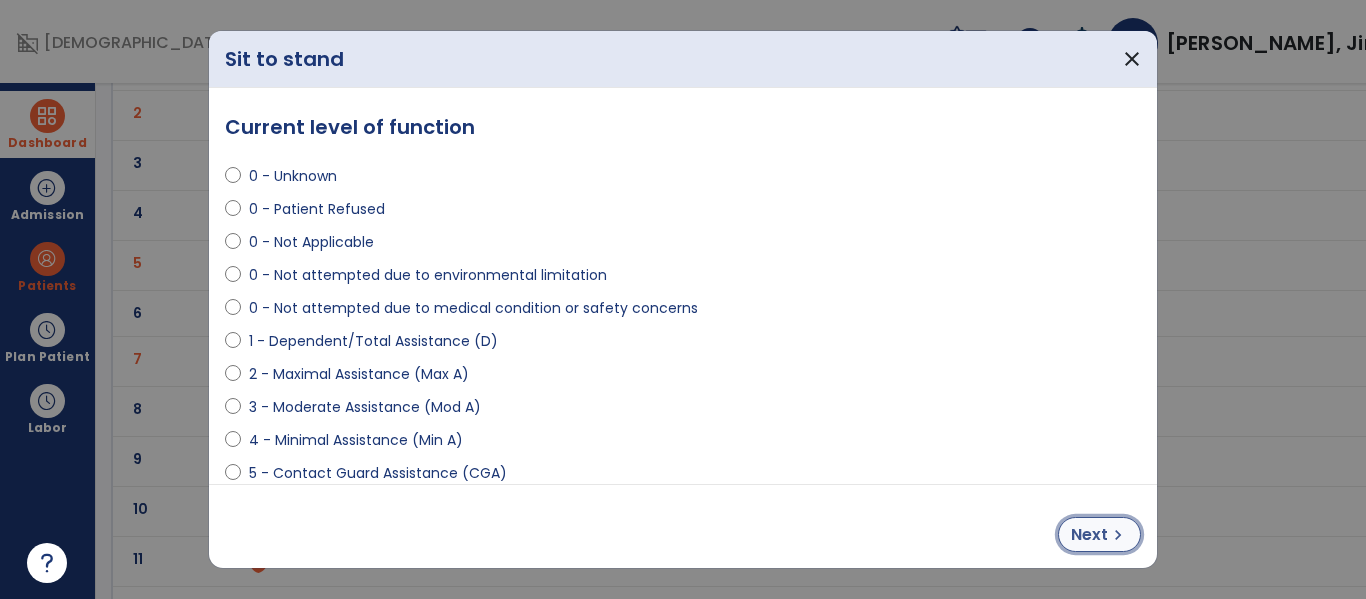 click on "chevron_right" at bounding box center [1118, 535] 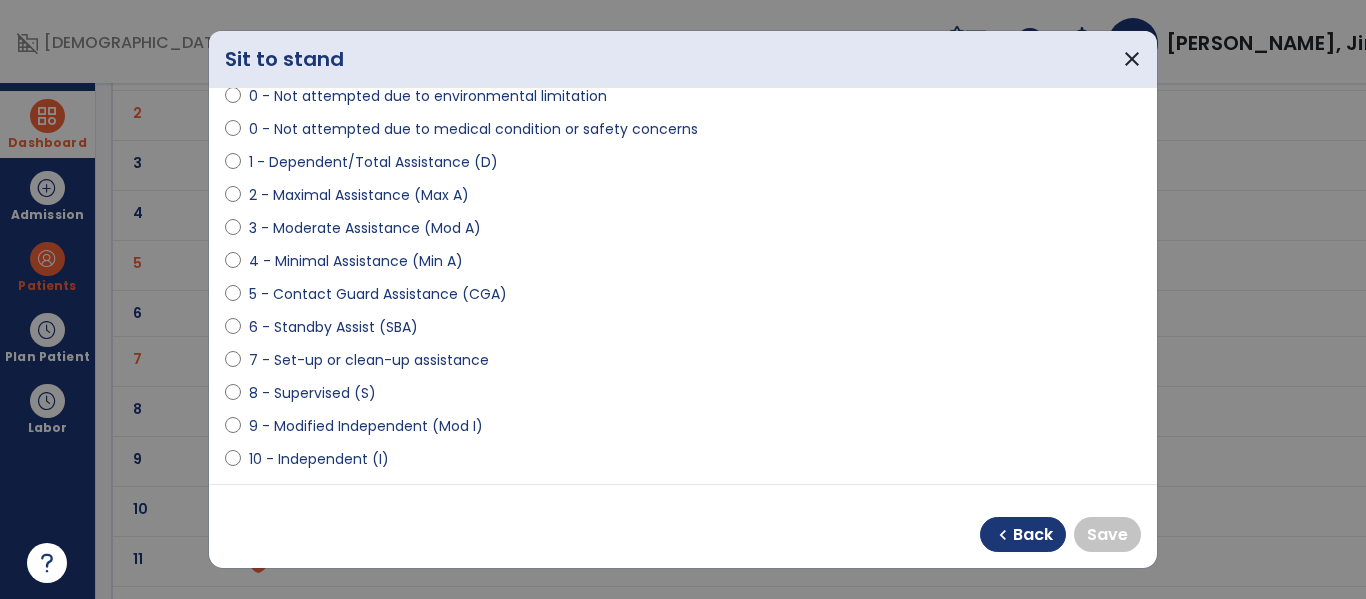 scroll, scrollTop: 185, scrollLeft: 0, axis: vertical 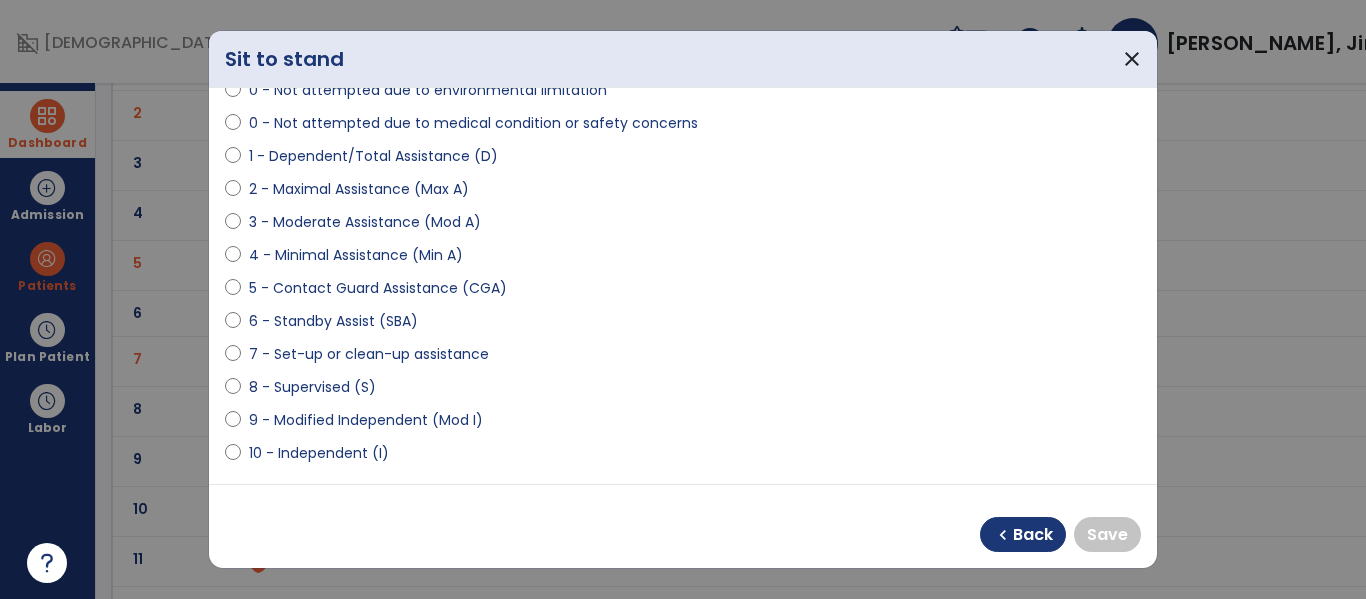 select on "**********" 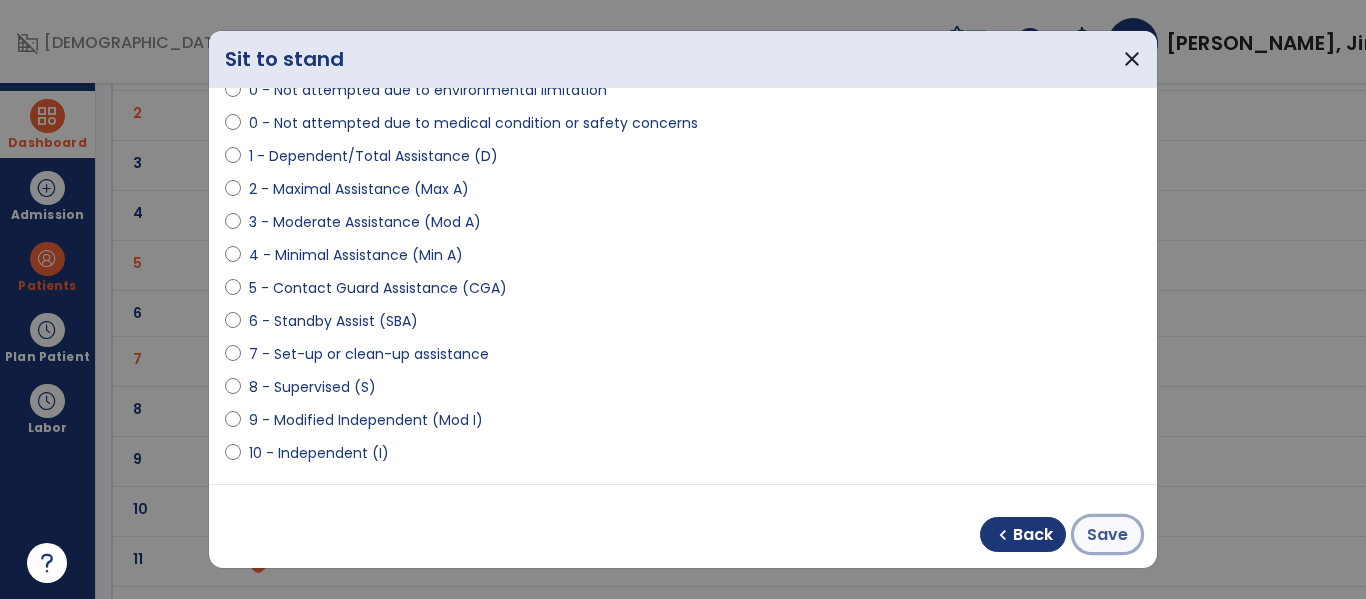 click on "Save" at bounding box center [1107, 535] 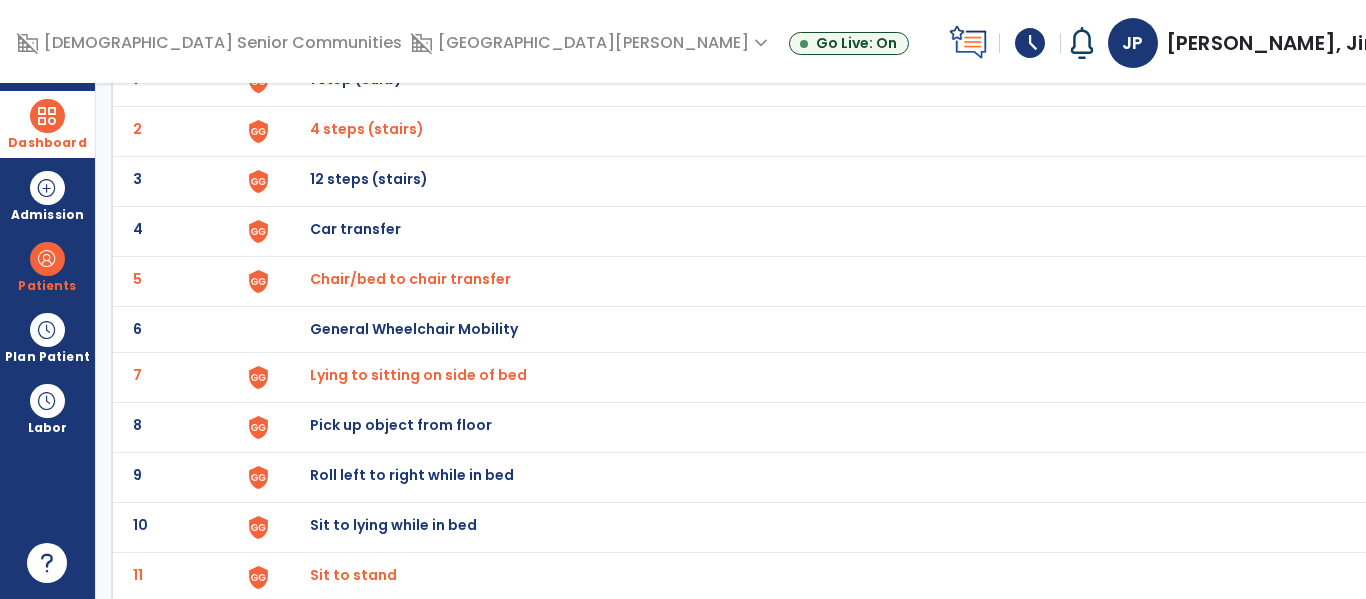 scroll, scrollTop: 182, scrollLeft: 0, axis: vertical 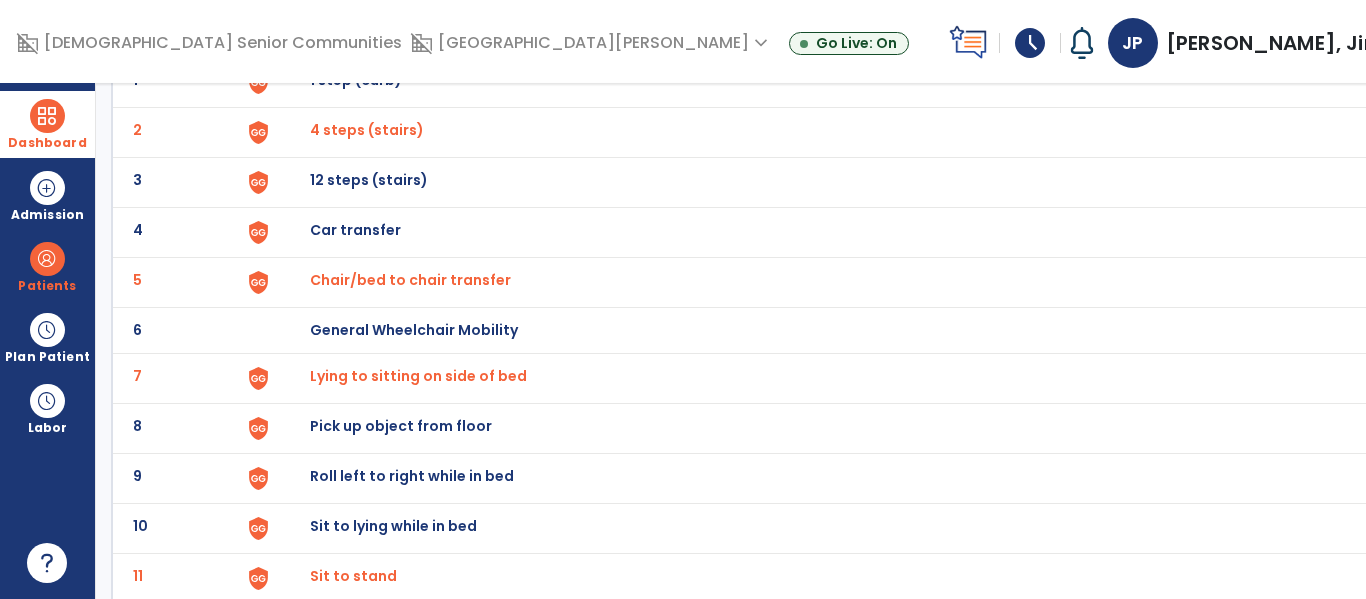 click on "Sit to lying while in bed" at bounding box center (356, 80) 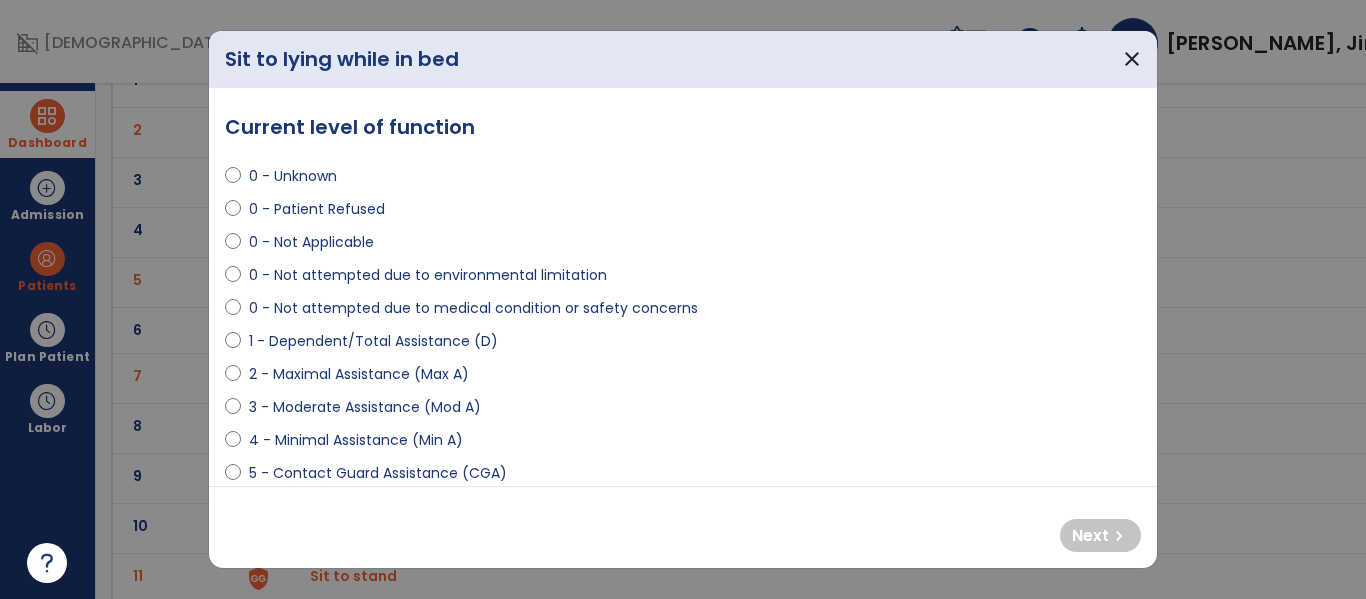 select on "**********" 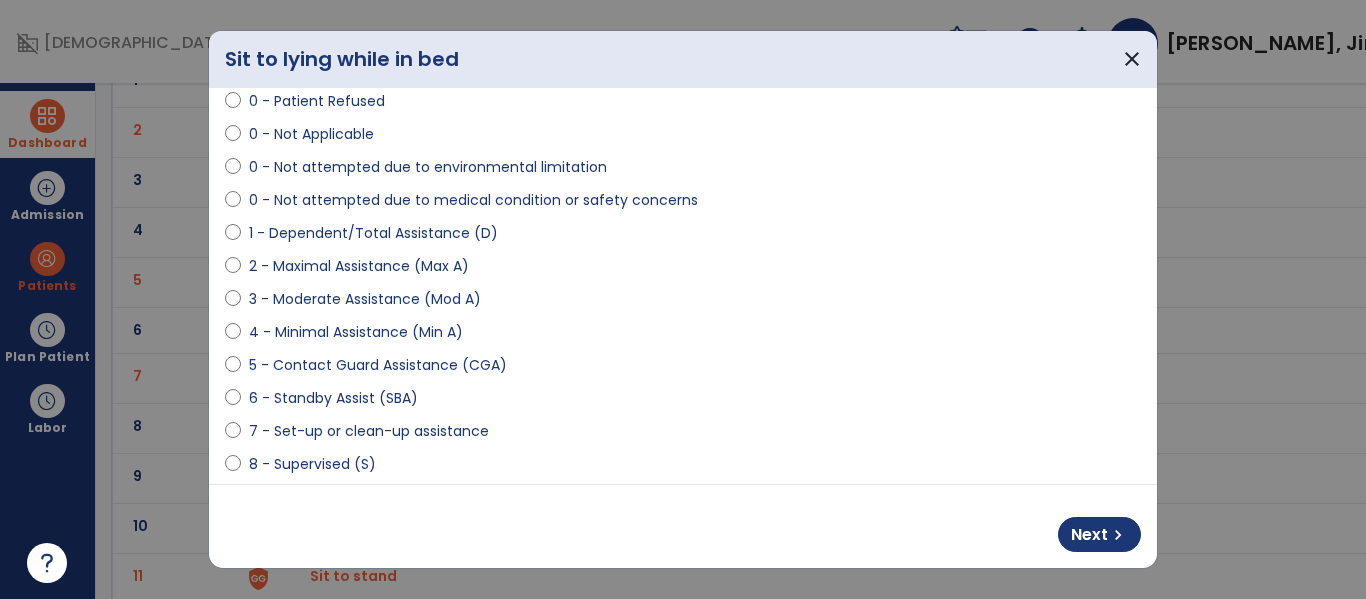 scroll, scrollTop: 120, scrollLeft: 0, axis: vertical 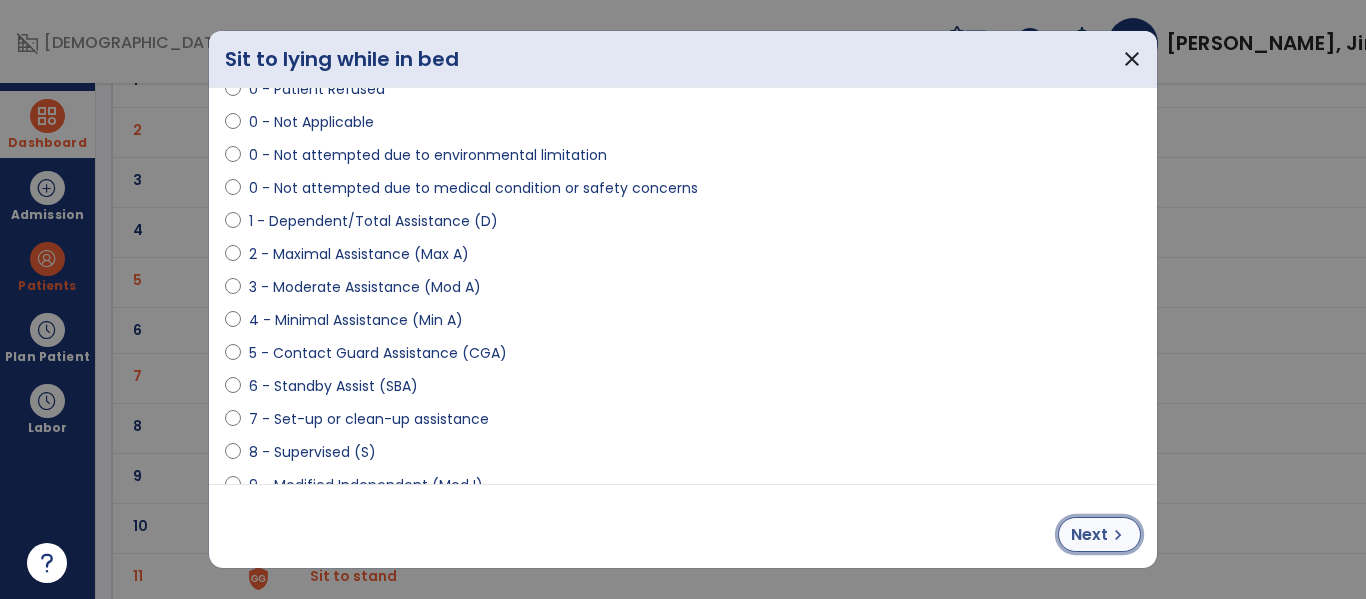 click on "Next" at bounding box center [1089, 535] 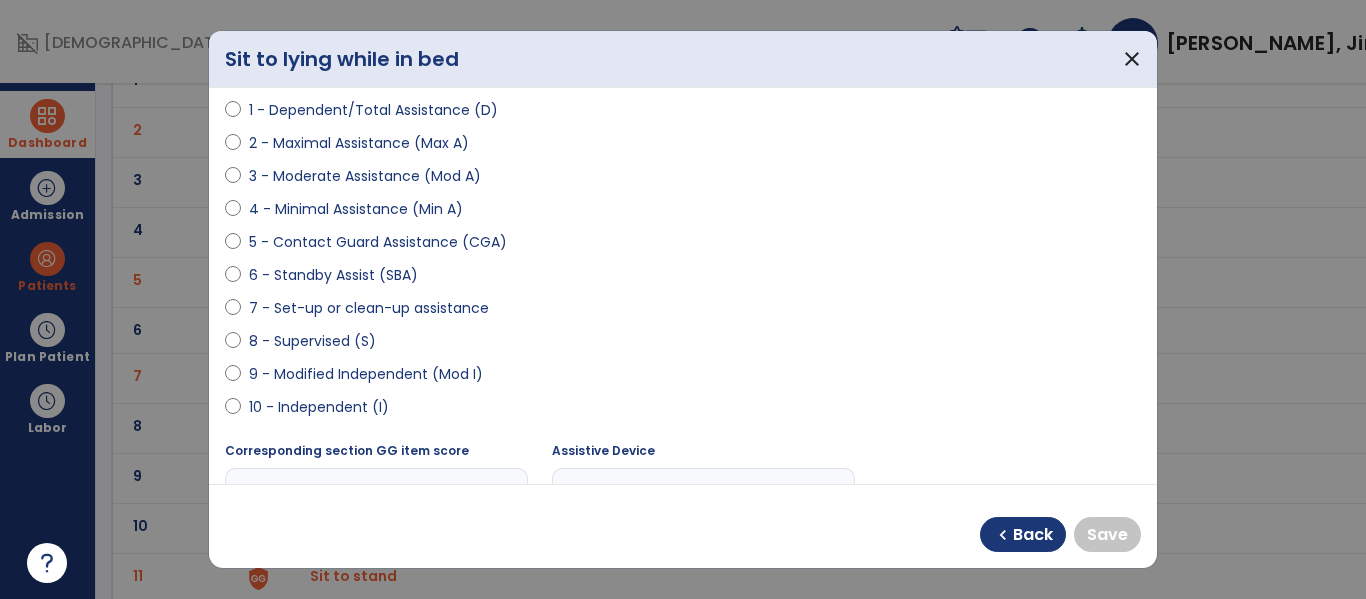 scroll, scrollTop: 237, scrollLeft: 0, axis: vertical 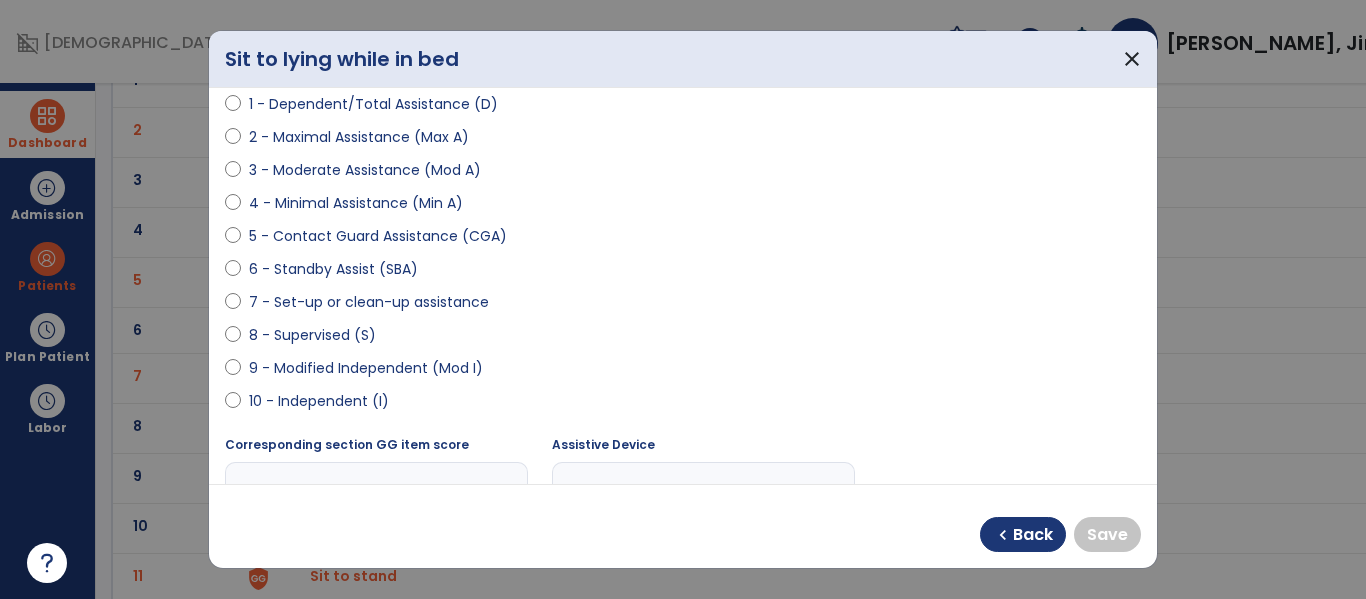 select on "**********" 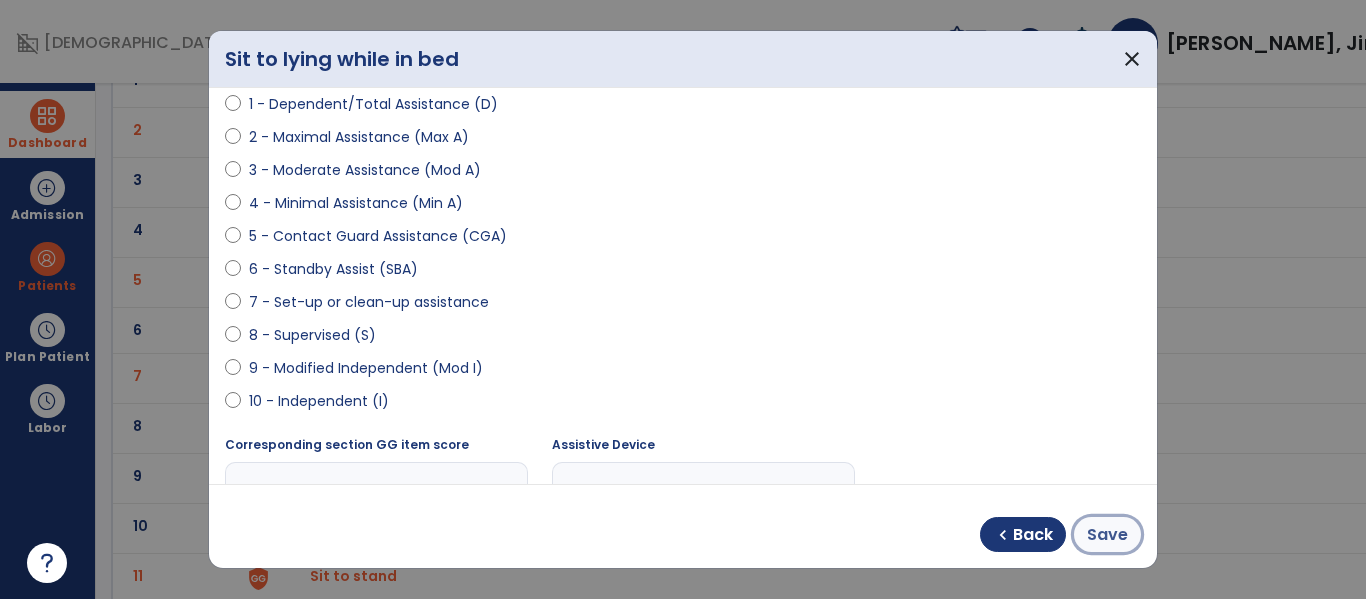 click on "Save" at bounding box center (1107, 535) 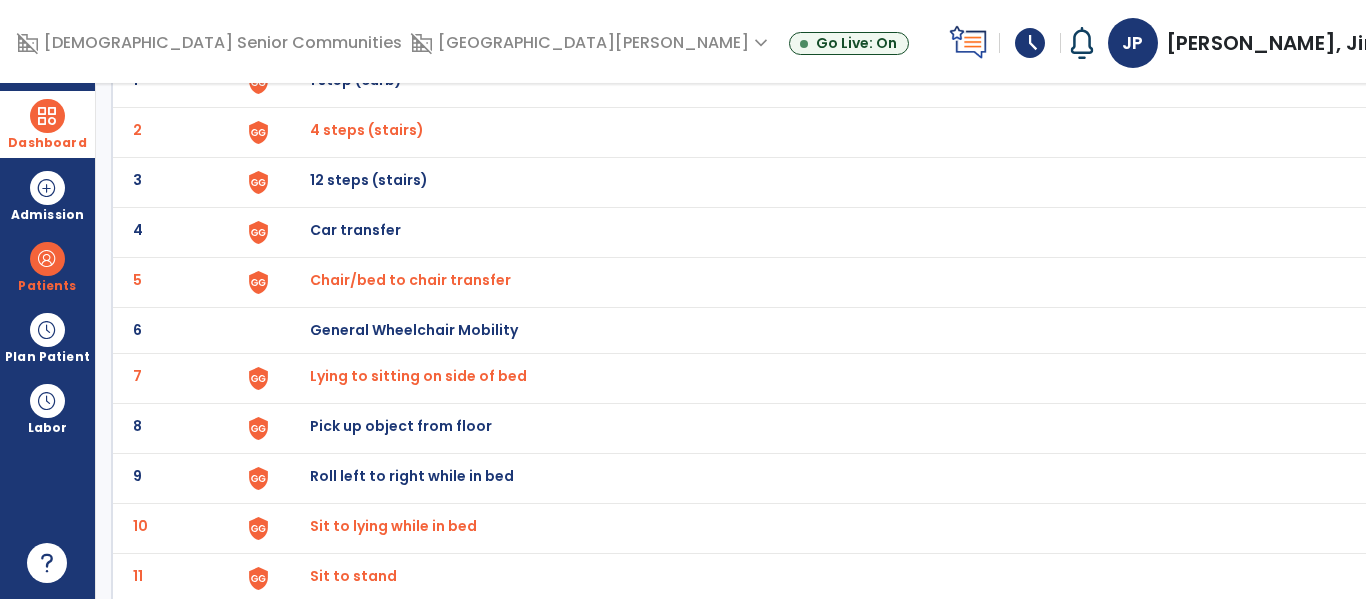 click on "Roll left to right while in bed" at bounding box center (861, 82) 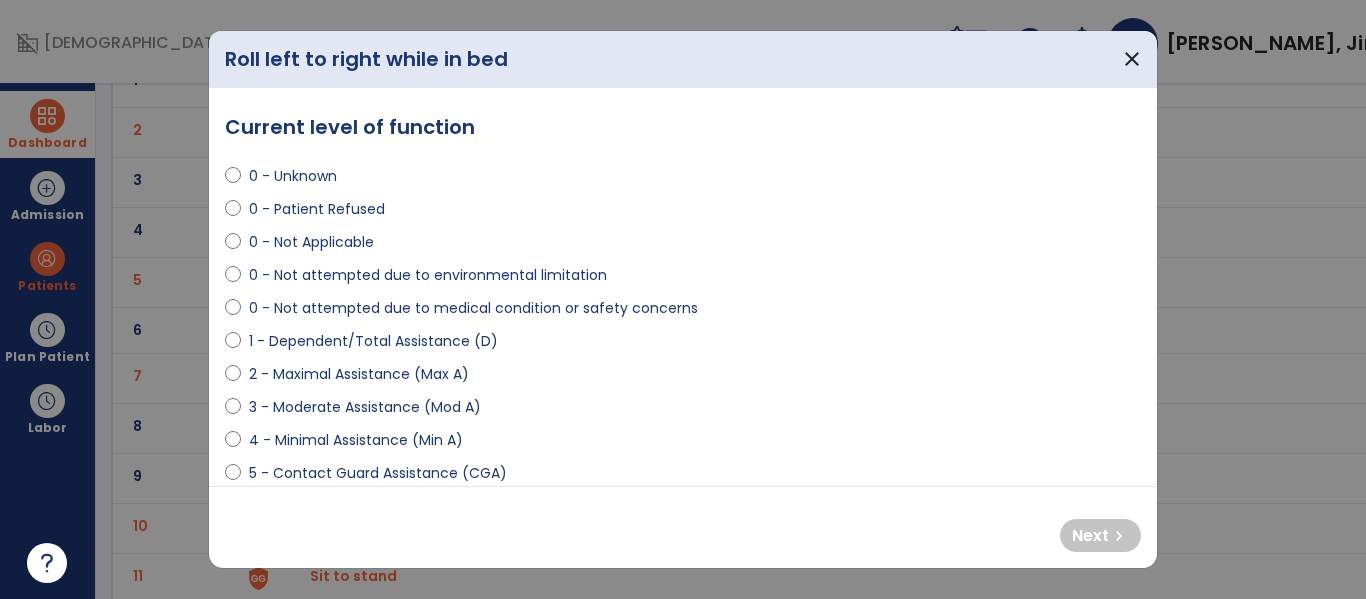 select on "**********" 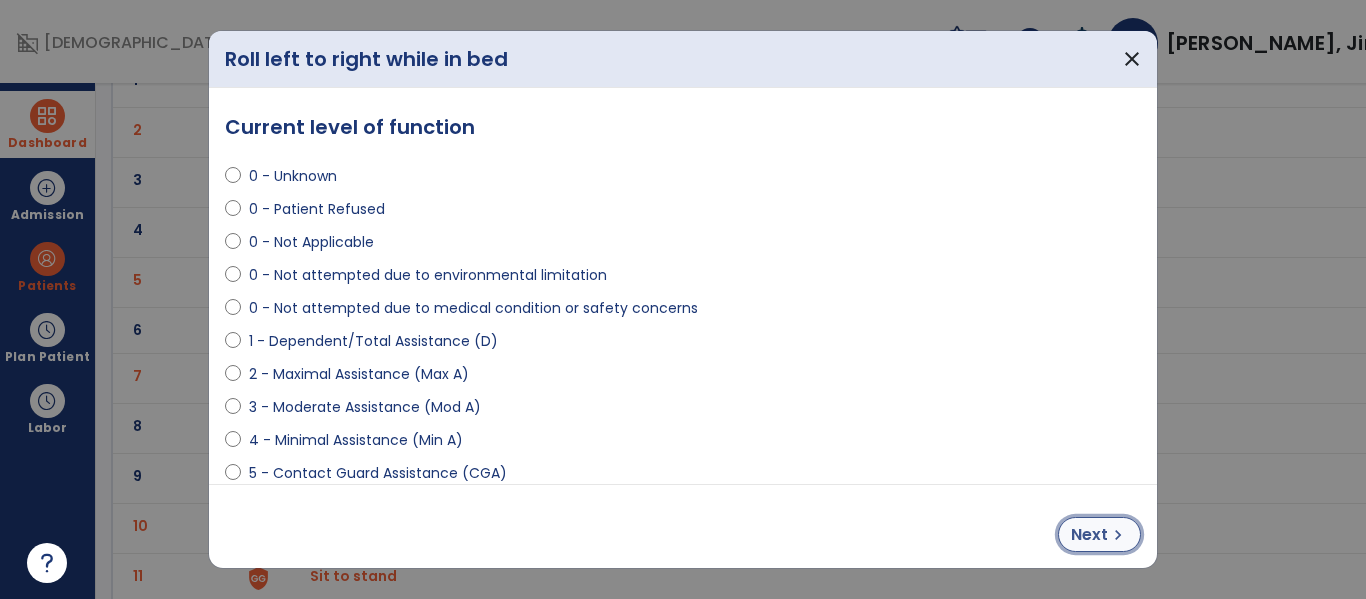click on "chevron_right" at bounding box center [1118, 535] 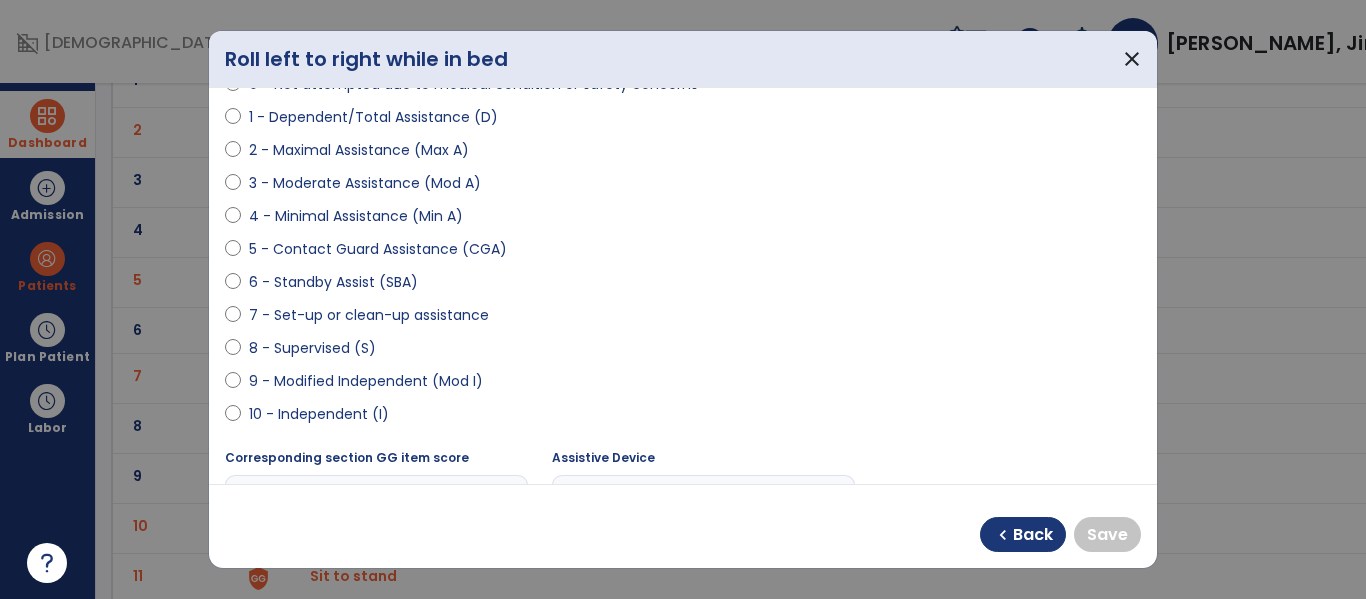 scroll, scrollTop: 233, scrollLeft: 0, axis: vertical 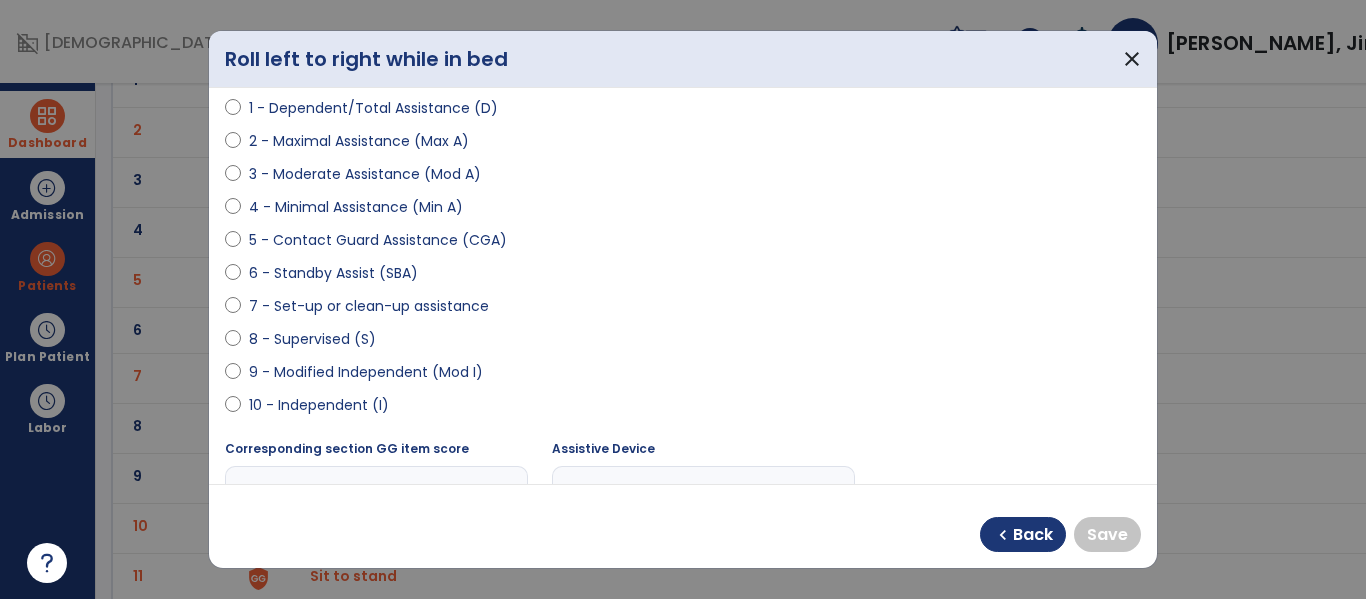 select on "**********" 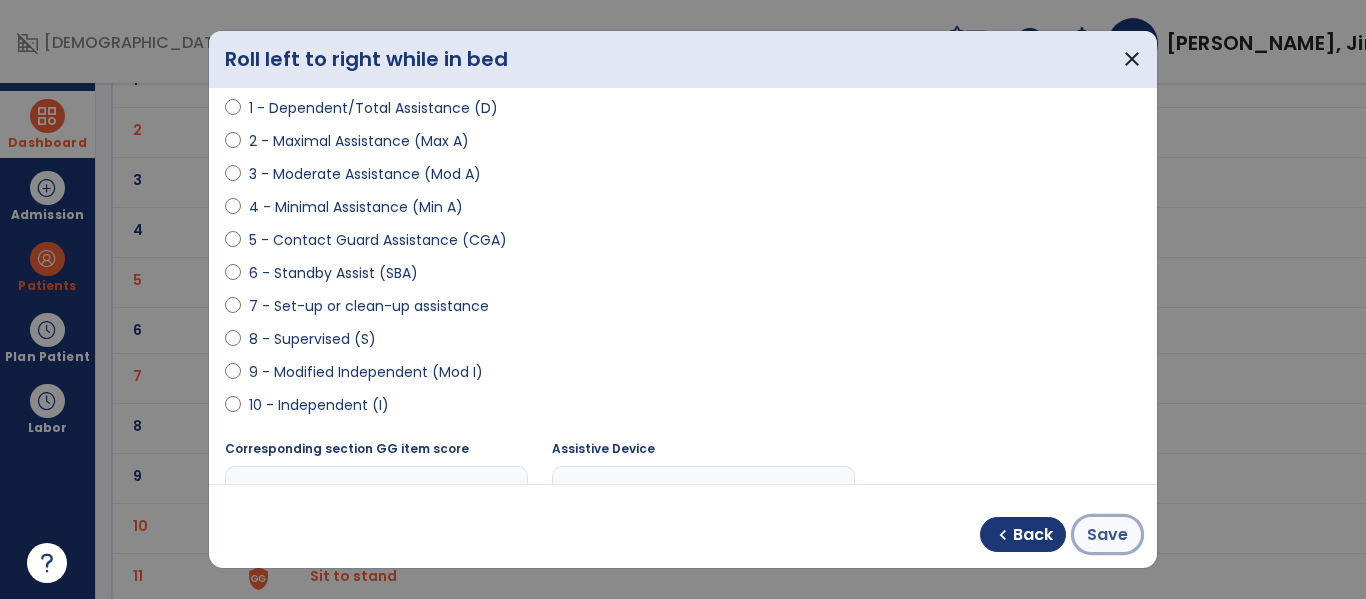 click on "Save" at bounding box center [1107, 535] 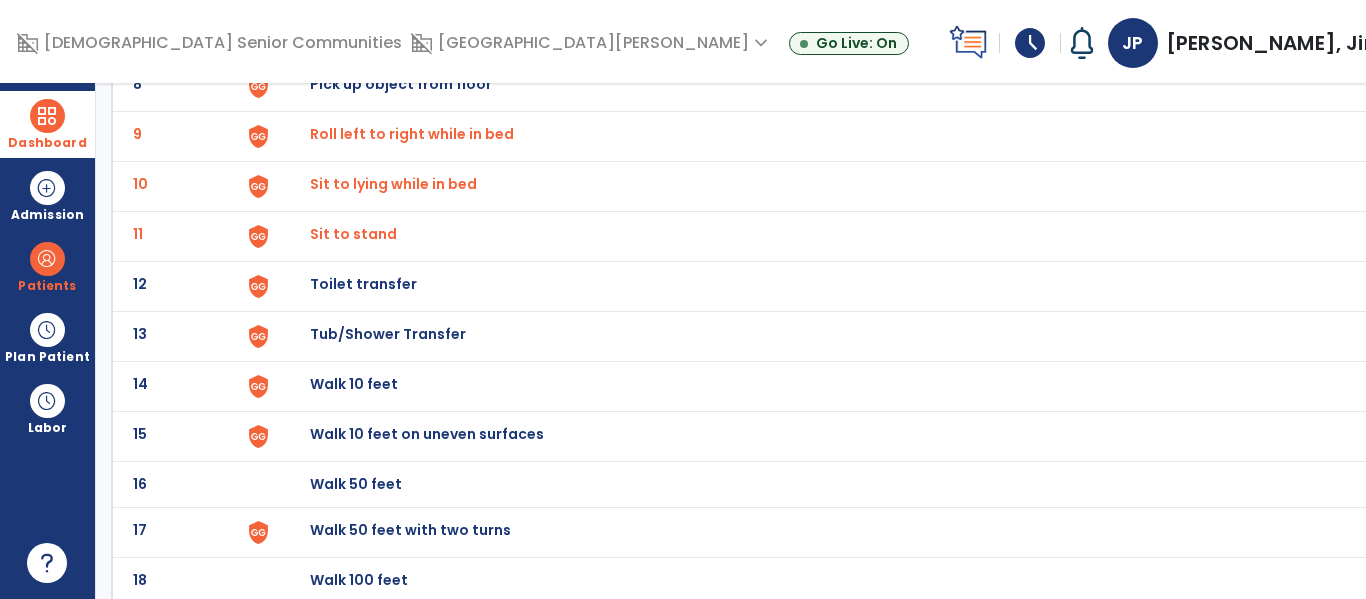 scroll, scrollTop: 537, scrollLeft: 0, axis: vertical 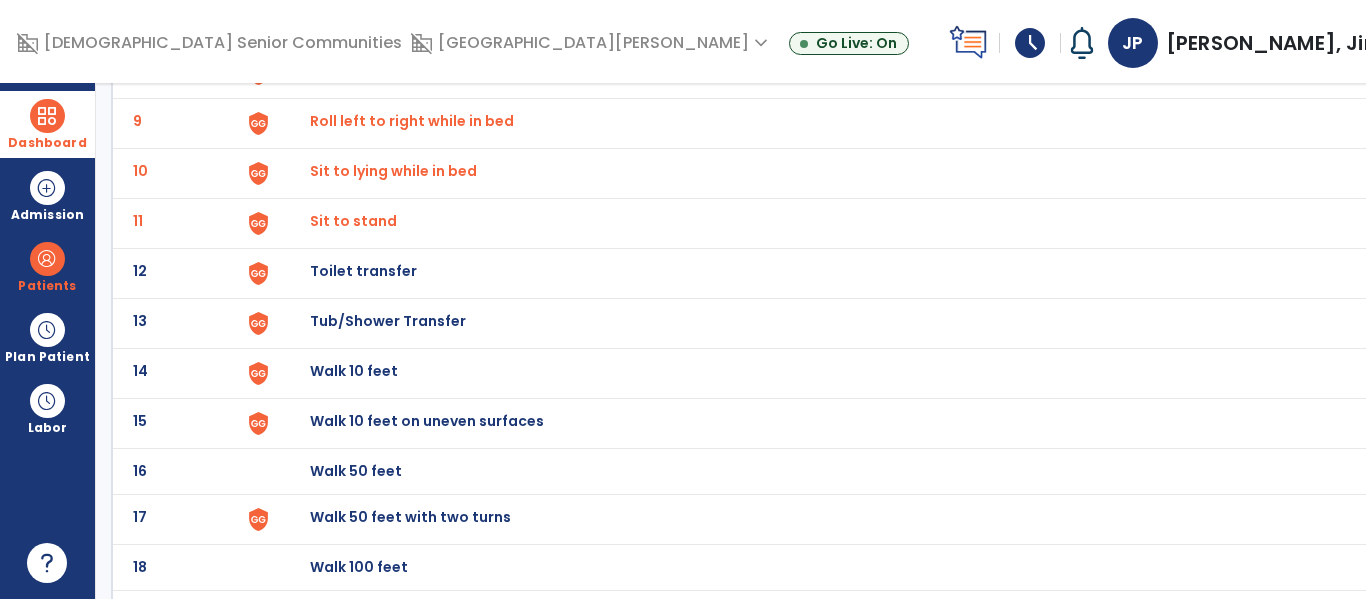 click on "14 Walk 10 feet" 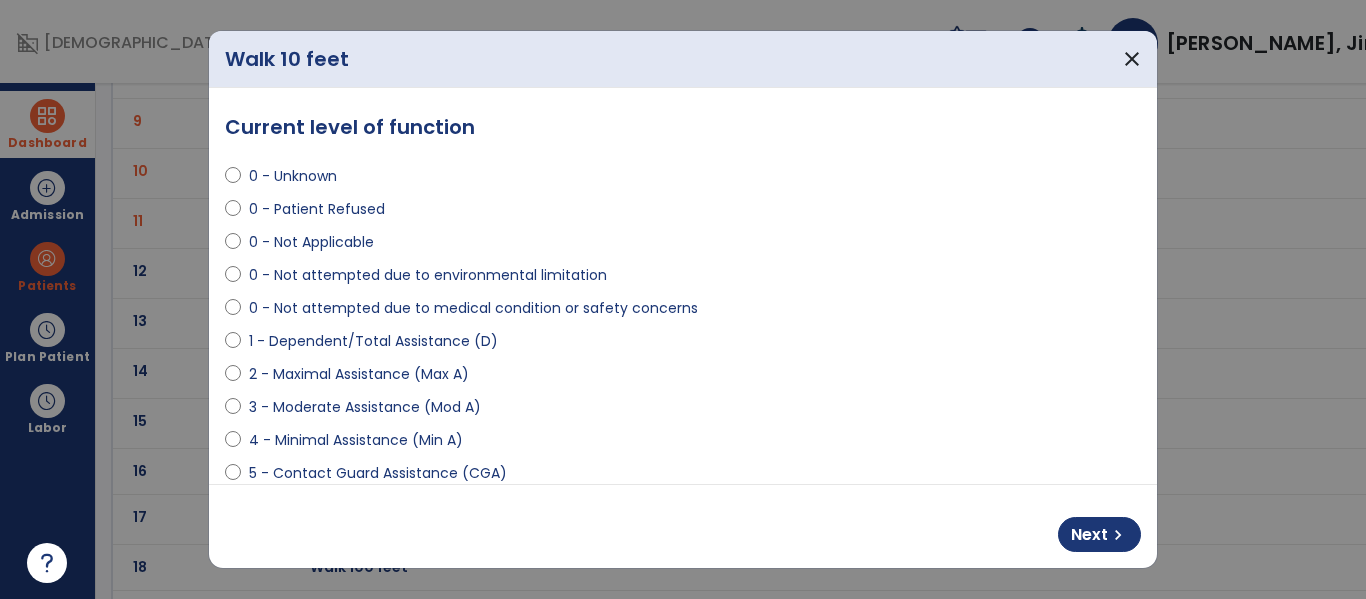 select on "**********" 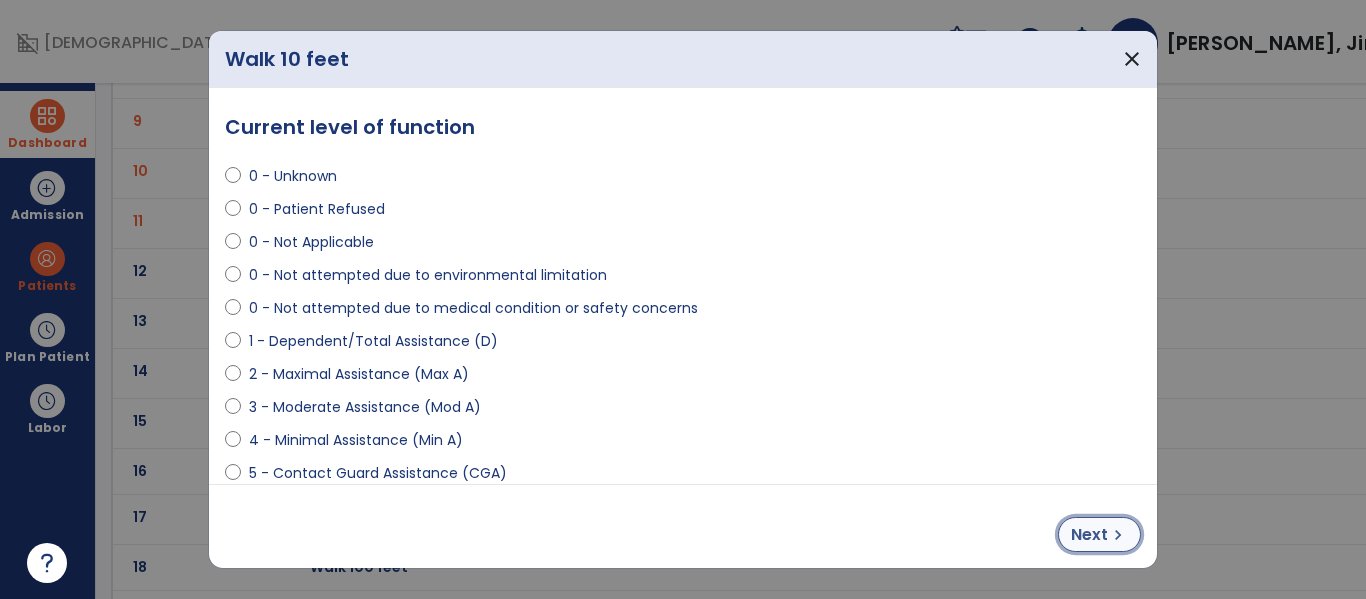 click on "Next" at bounding box center (1089, 535) 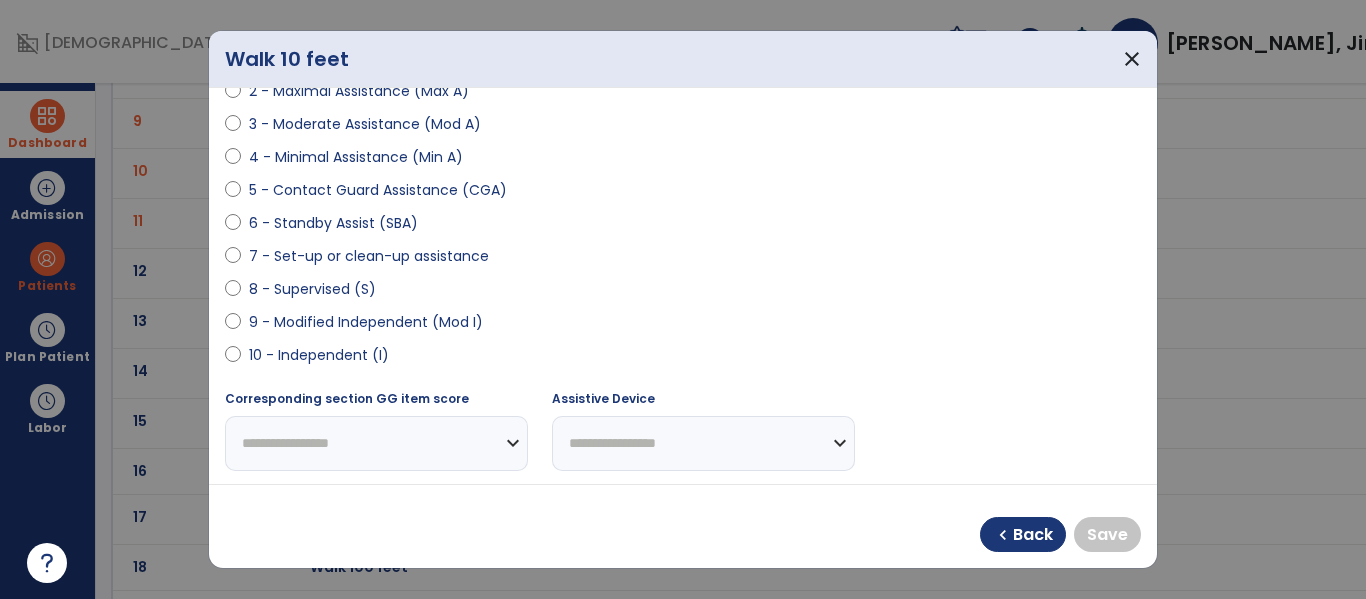 scroll, scrollTop: 290, scrollLeft: 0, axis: vertical 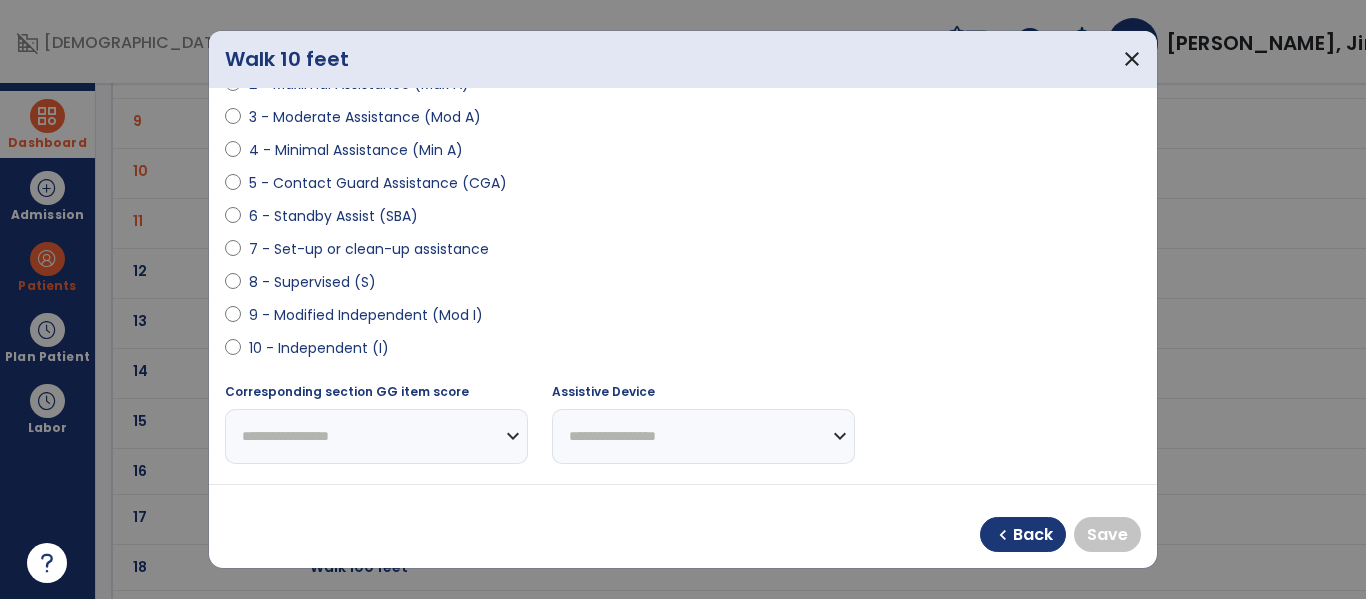 select on "**********" 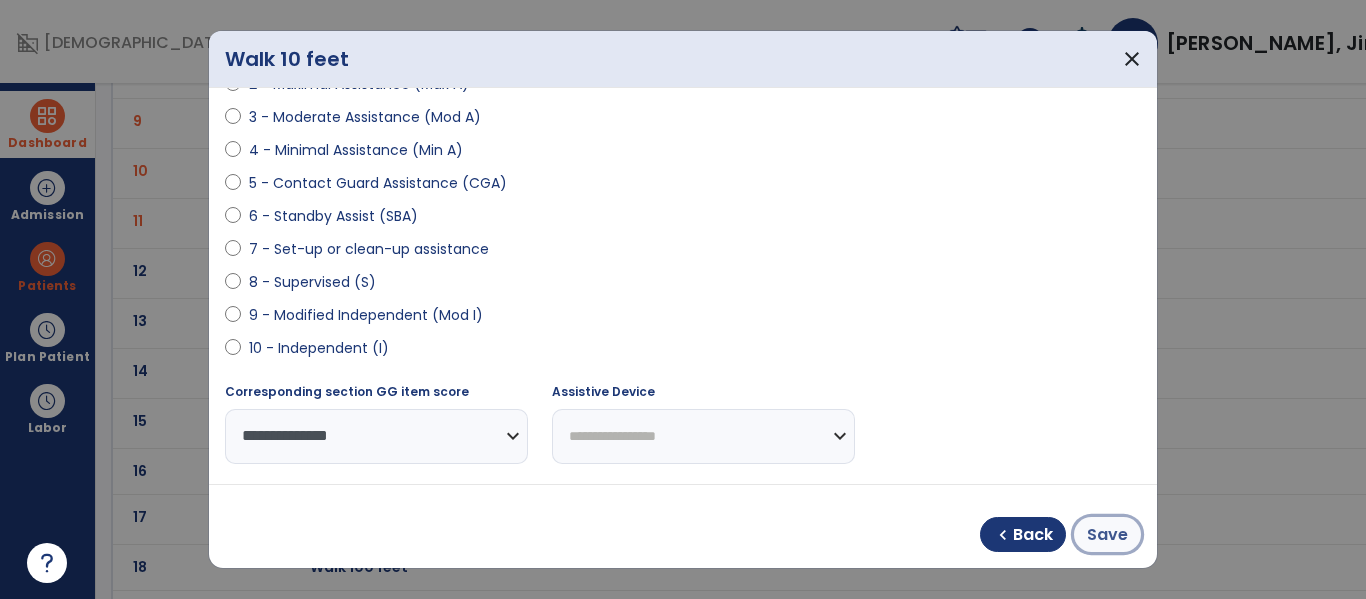 click on "Save" at bounding box center [1107, 535] 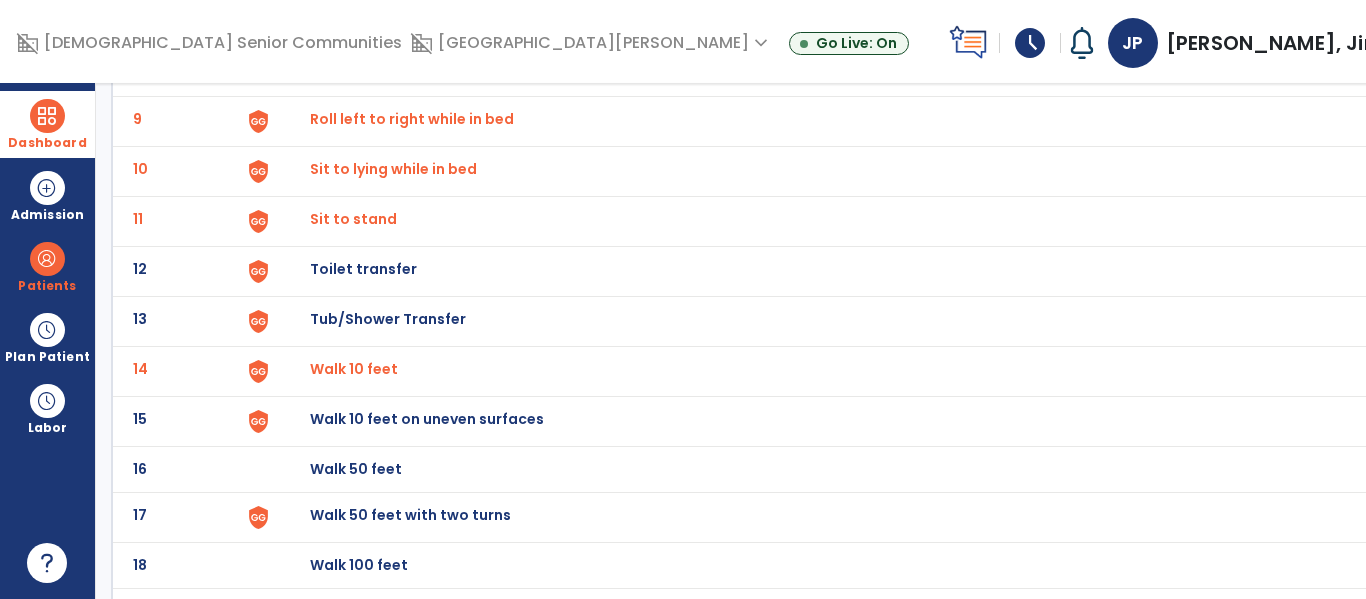 scroll, scrollTop: 0, scrollLeft: 0, axis: both 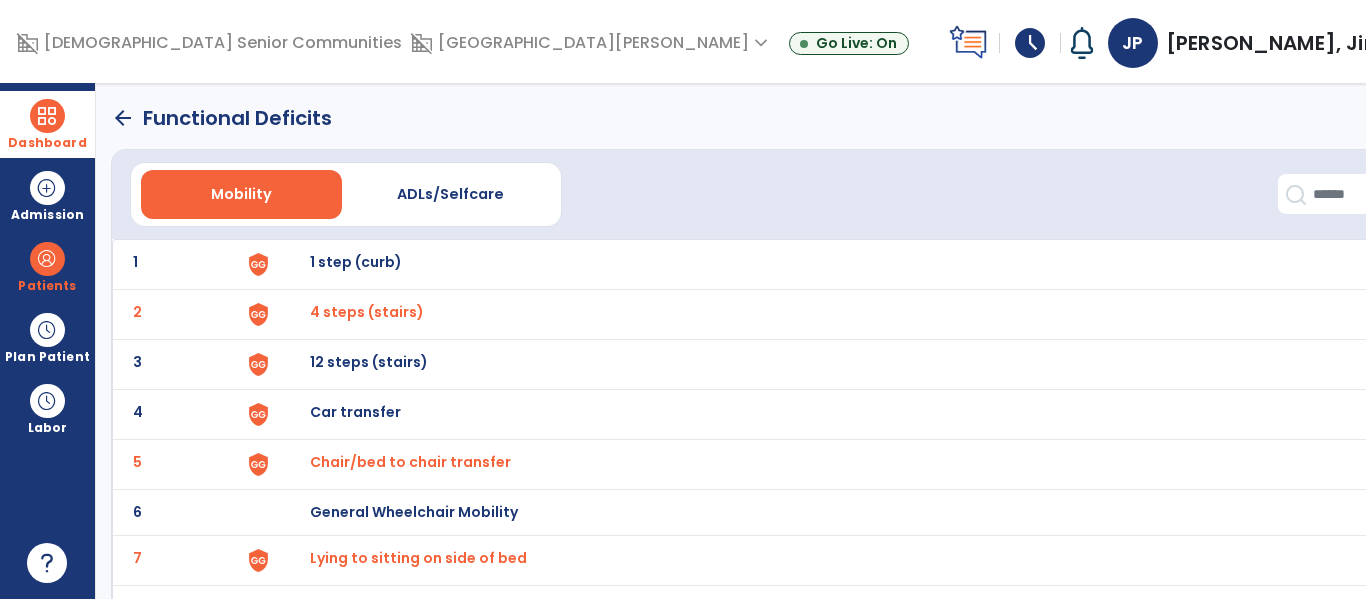 click on "arrow_back" 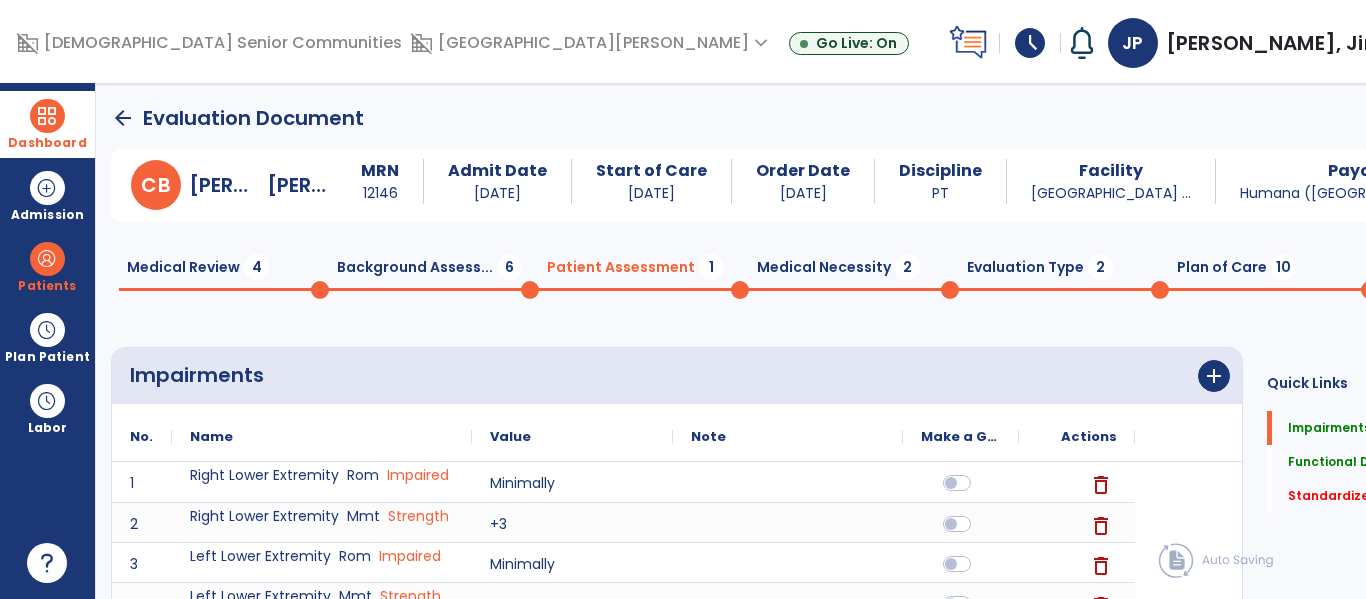 scroll, scrollTop: 20, scrollLeft: 0, axis: vertical 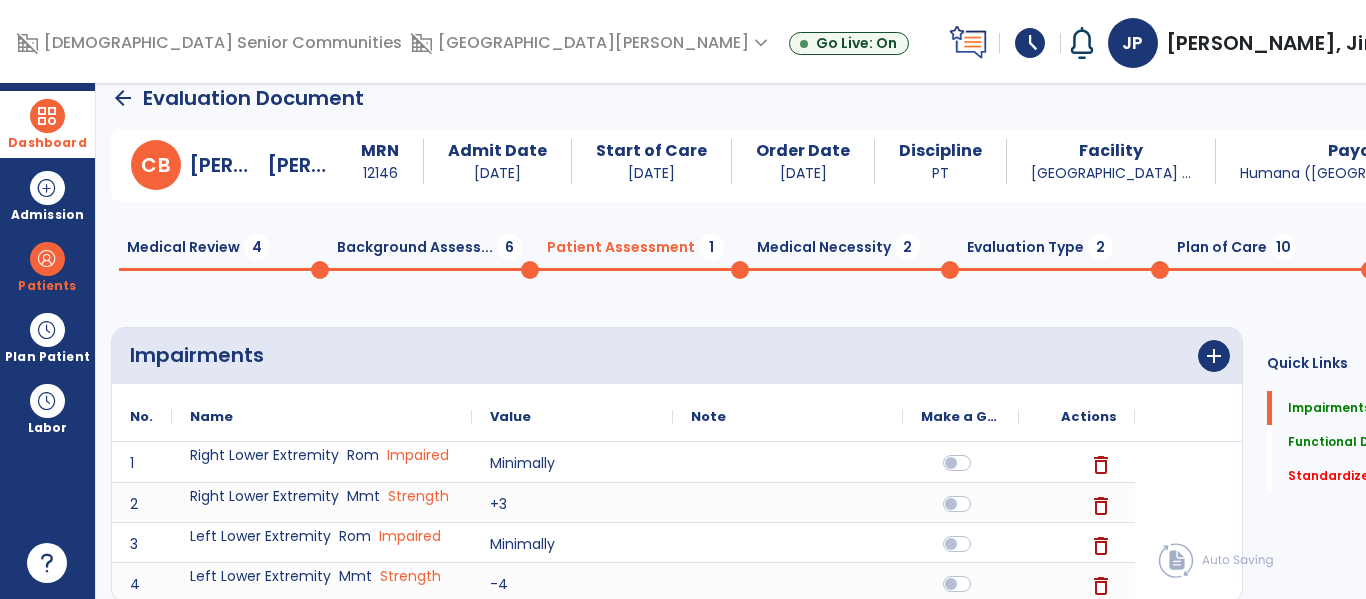 click on "Medical Necessity  2" 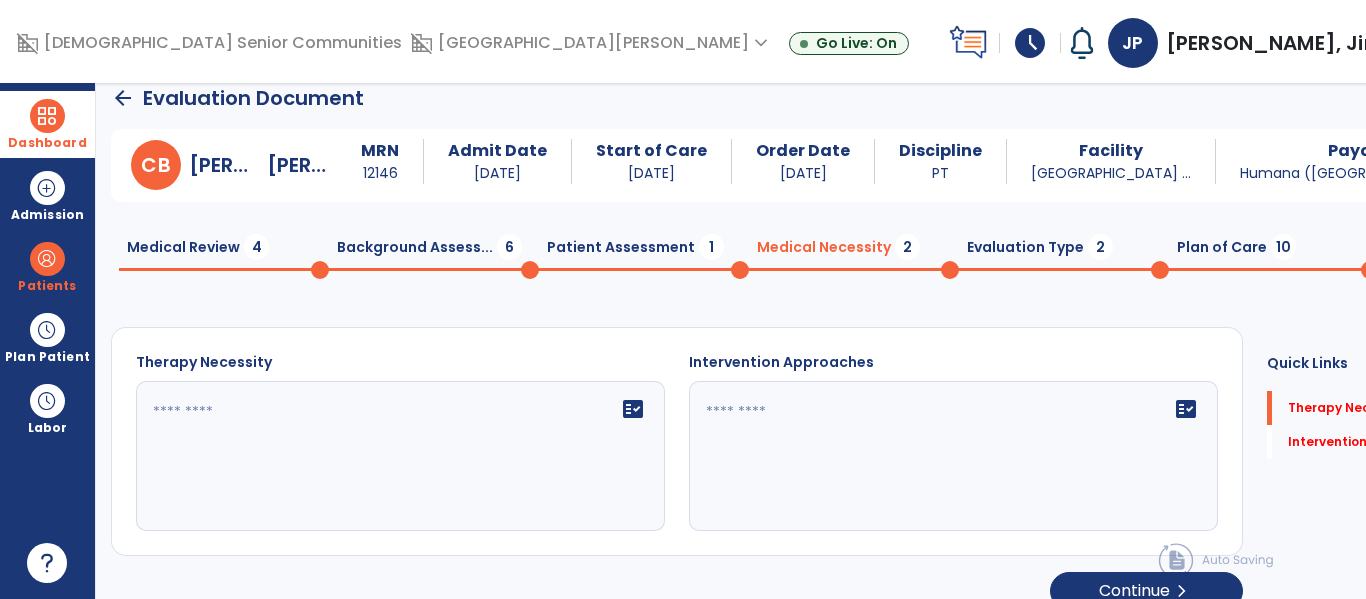 click on "fact_check" 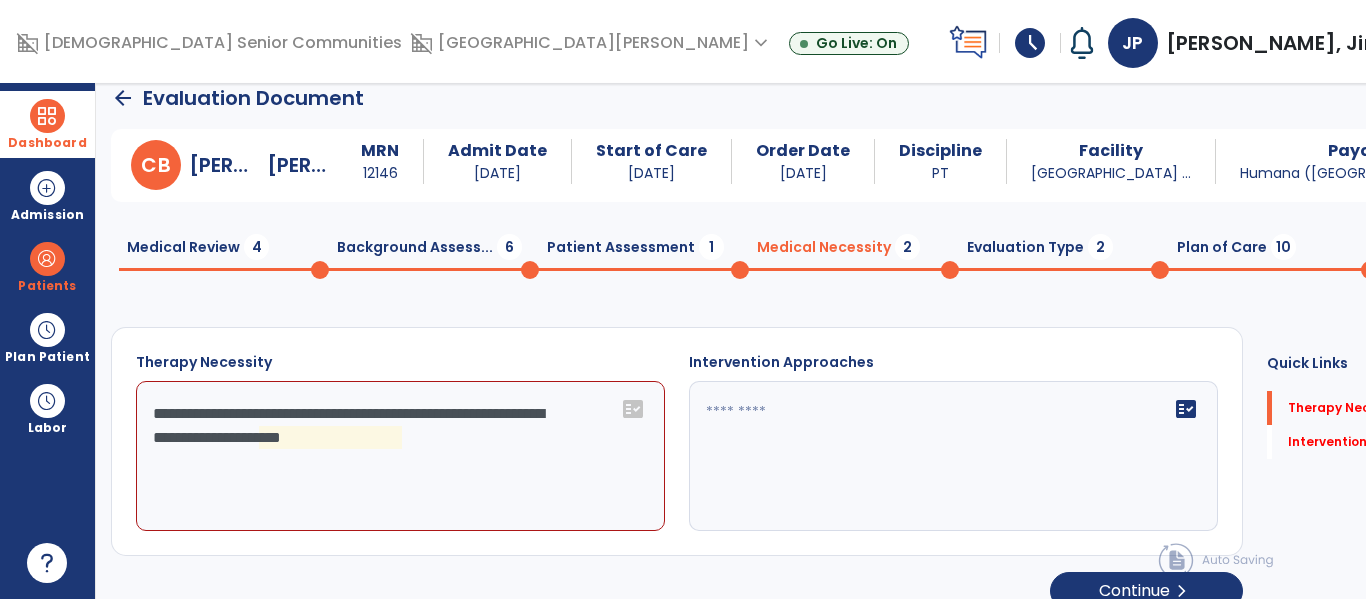 click on "**********" 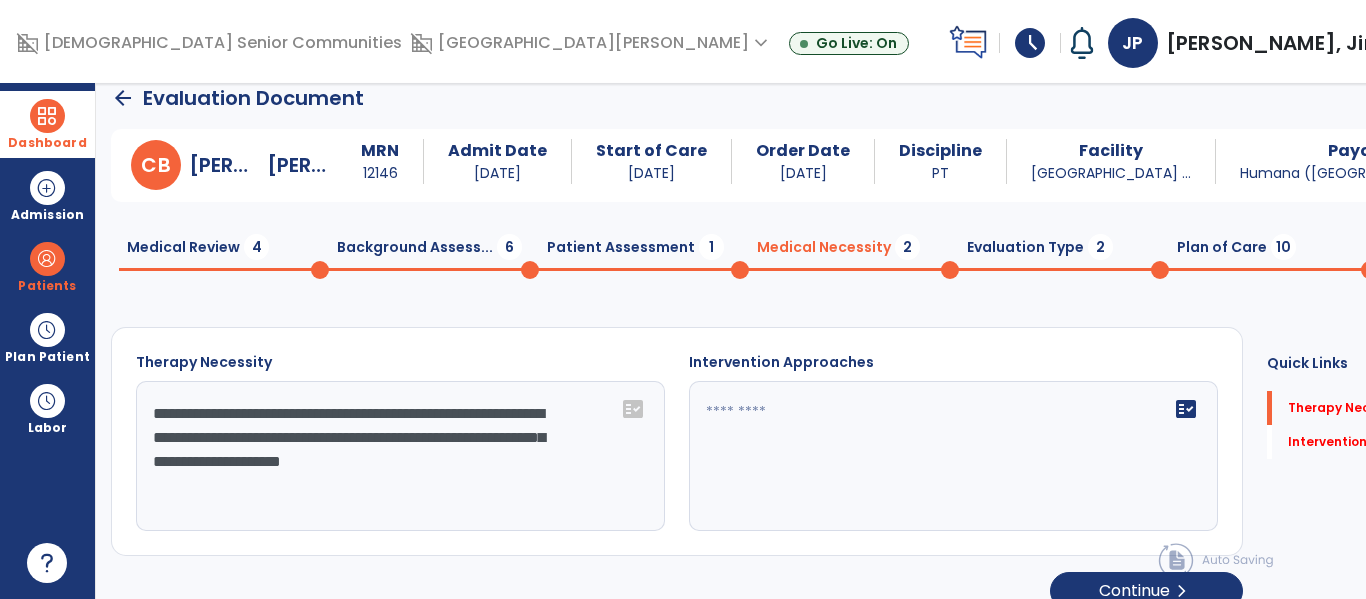 type on "**********" 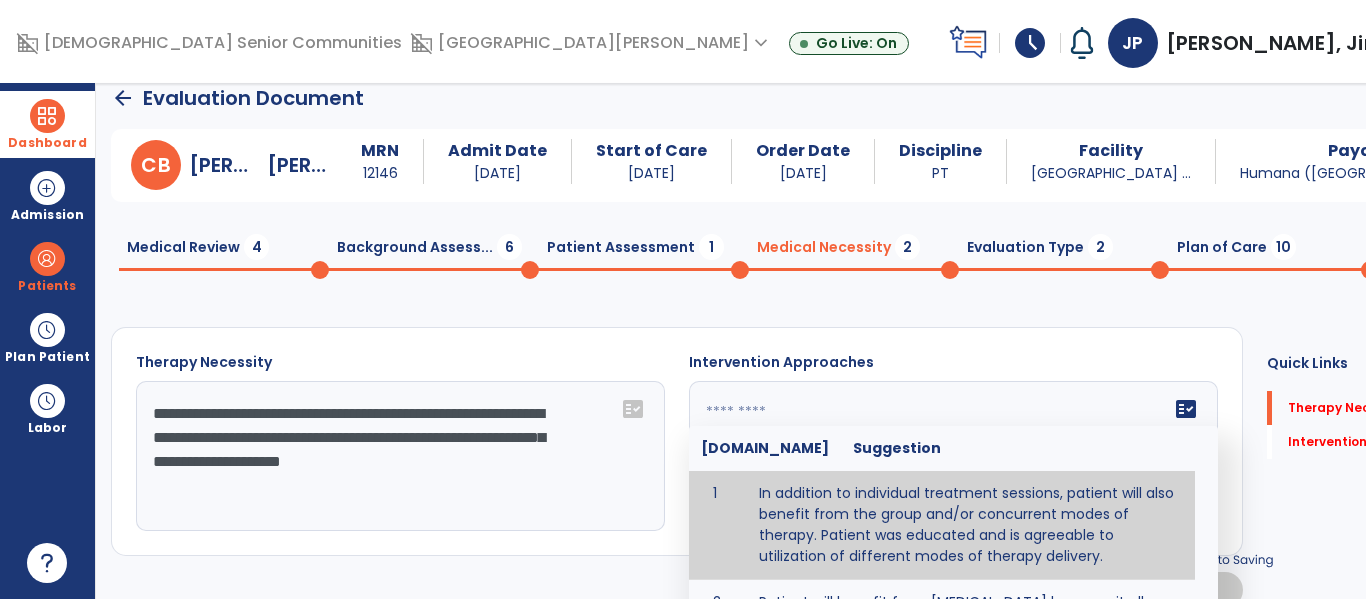 type on "**********" 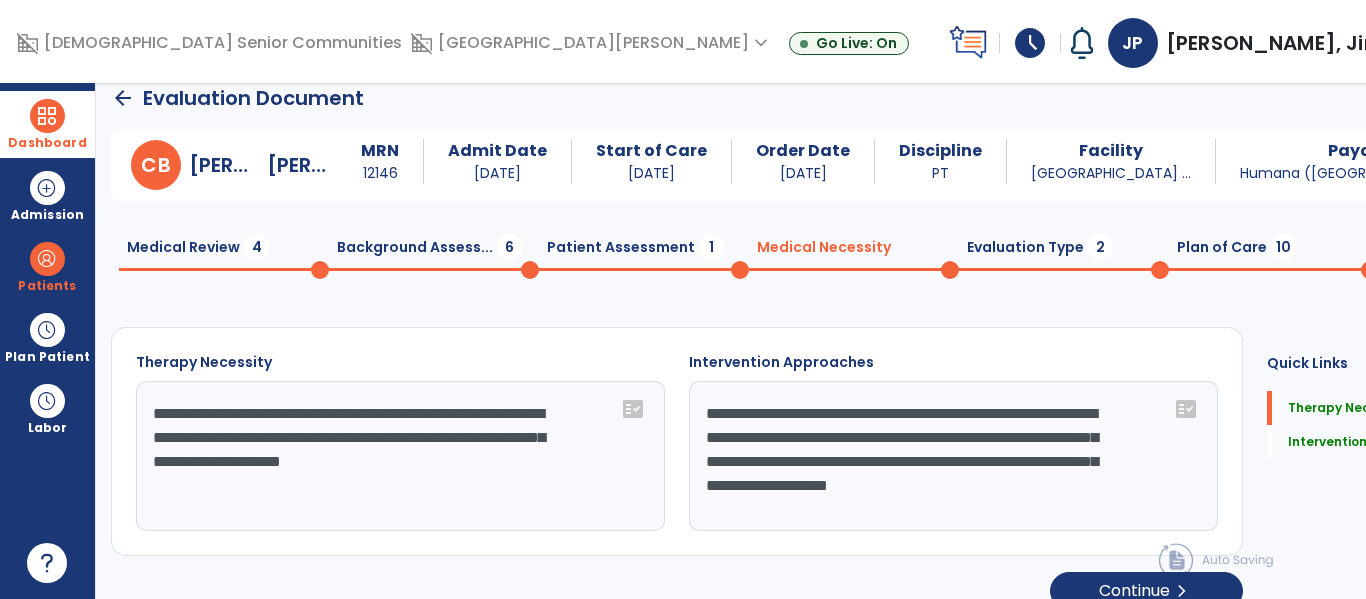click on "**********" 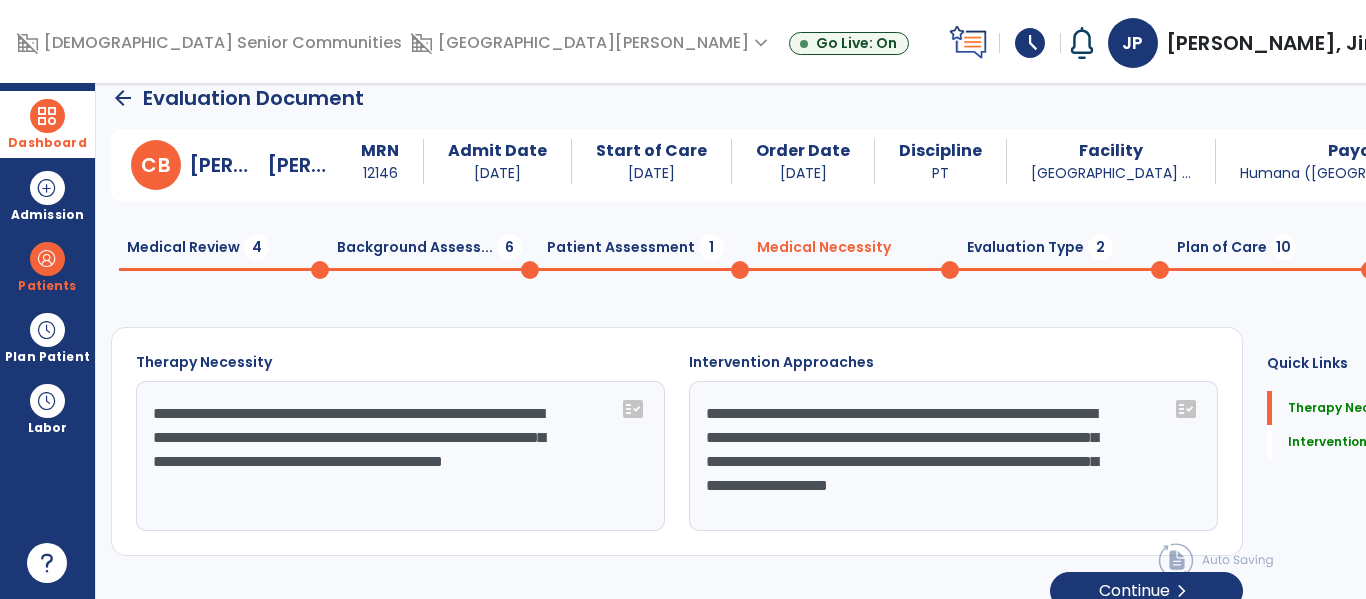 type on "**********" 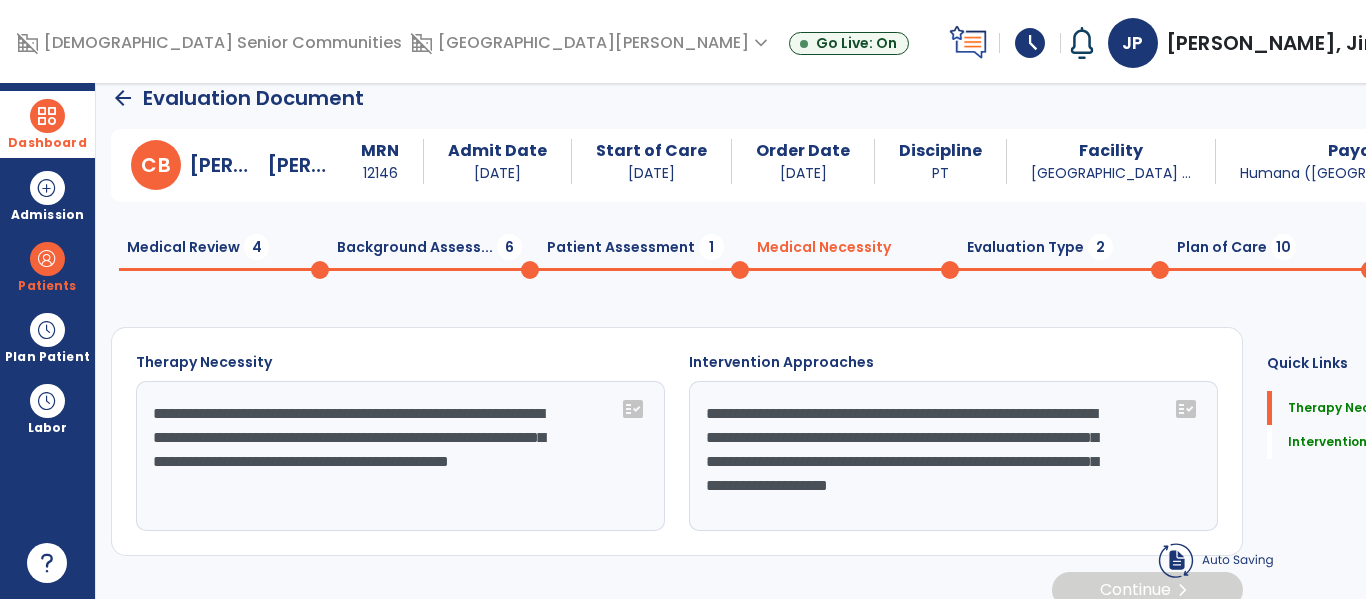 scroll, scrollTop: 45, scrollLeft: 0, axis: vertical 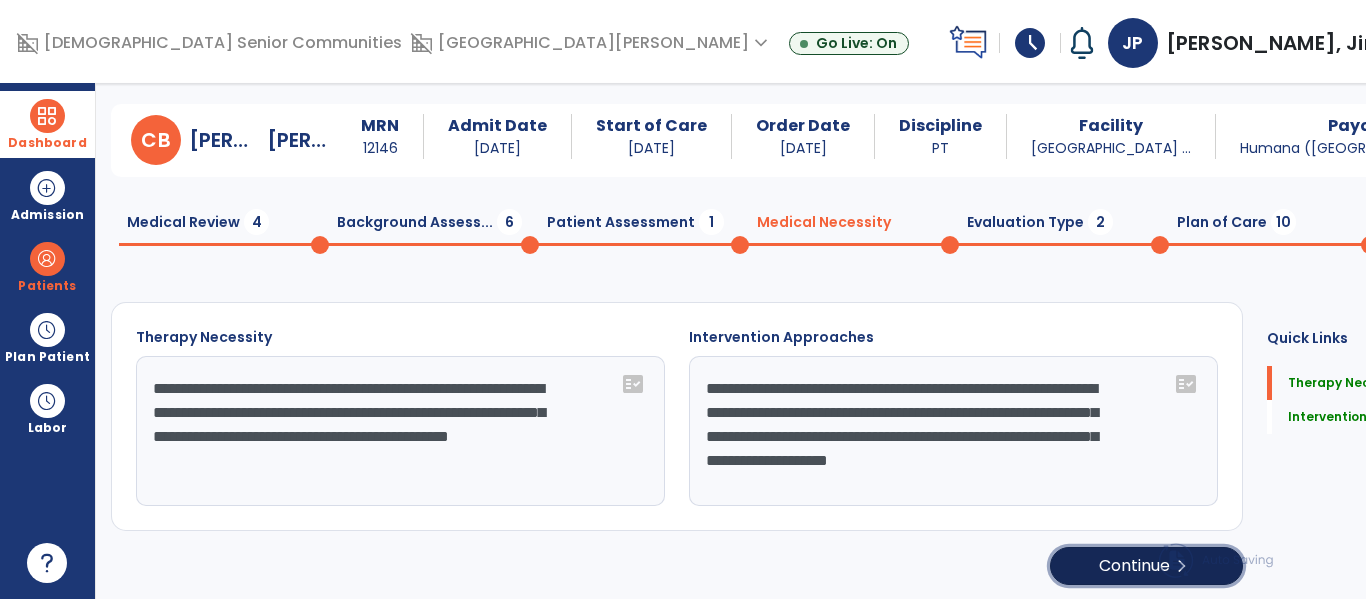 click on "Continue  chevron_right" 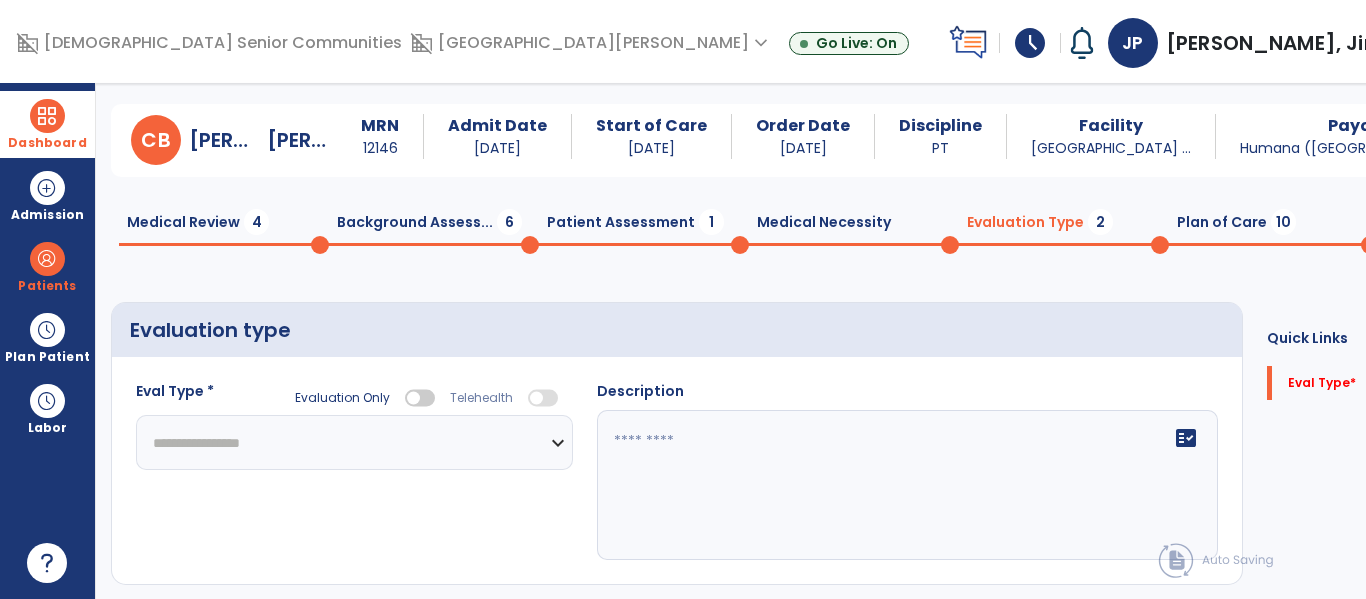 click on "**********" 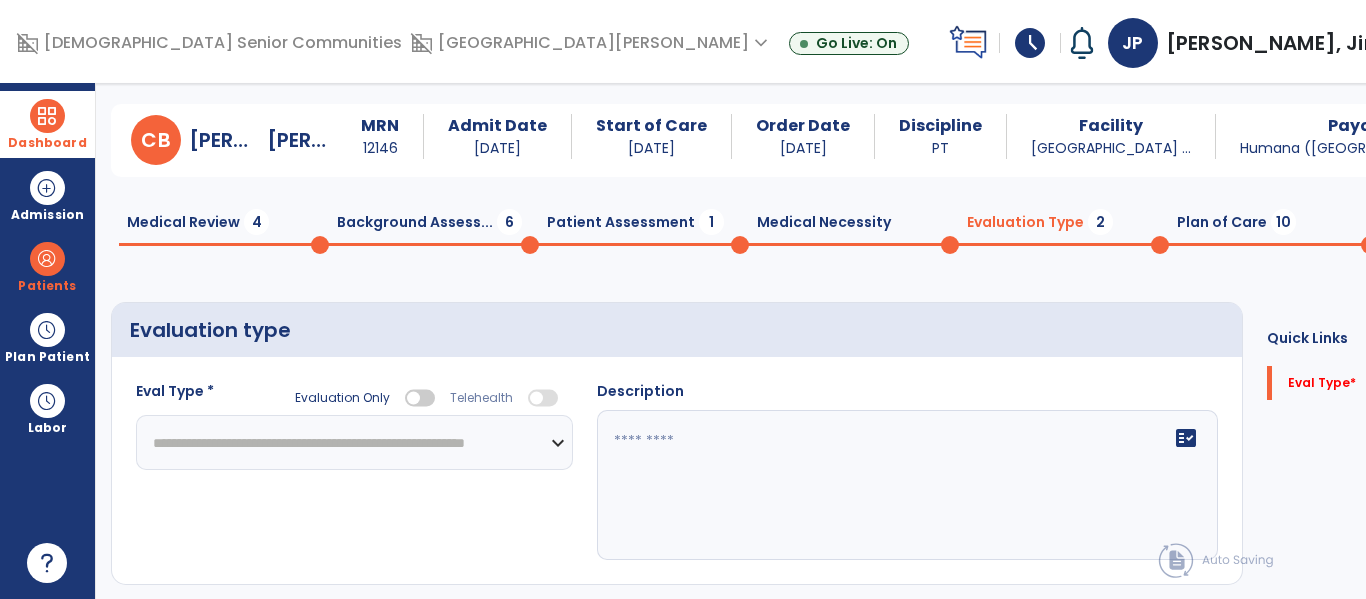 click on "**********" 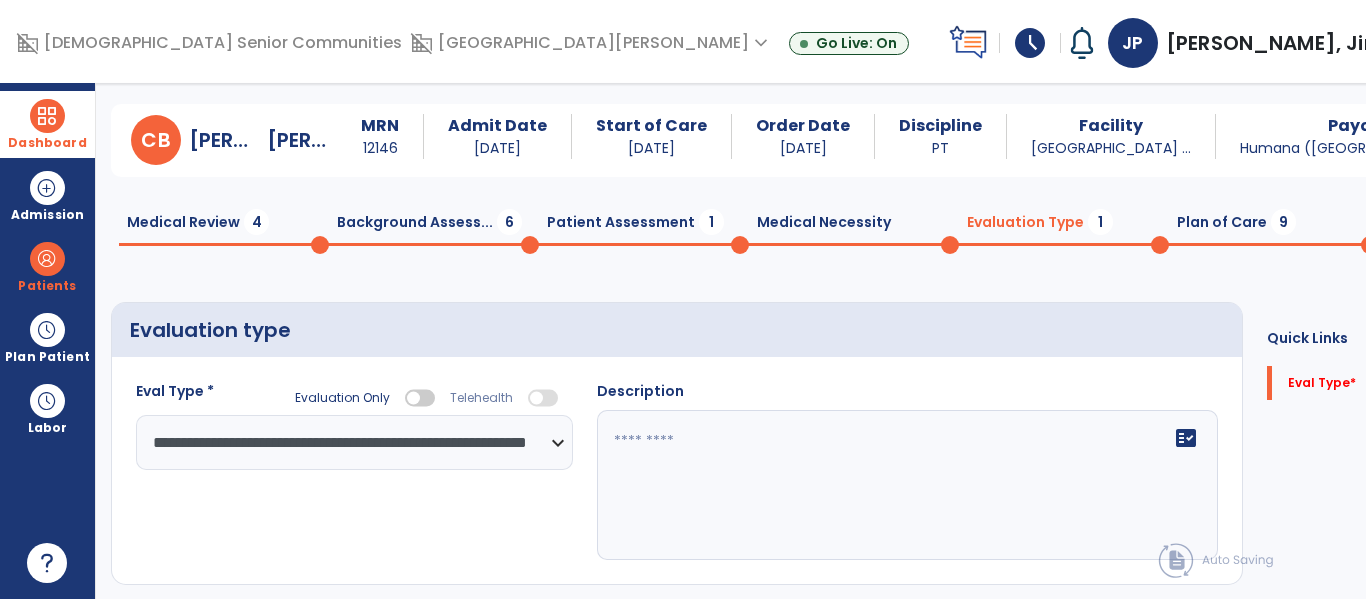 click on "fact_check" 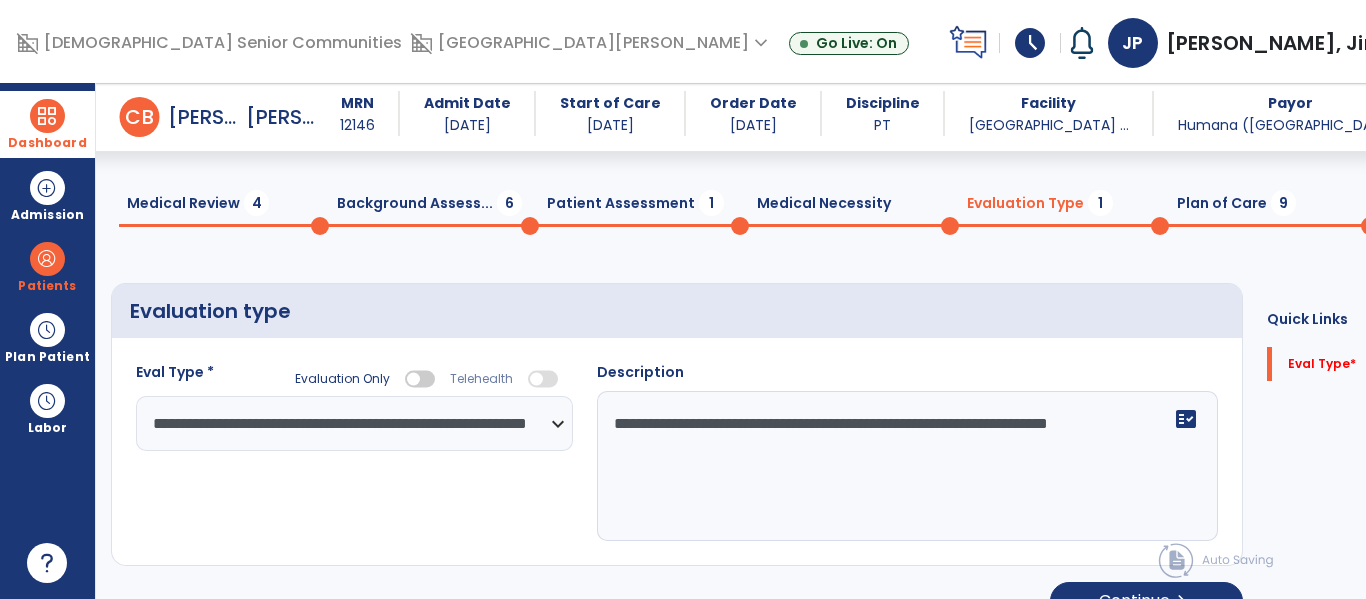 scroll, scrollTop: 82, scrollLeft: 0, axis: vertical 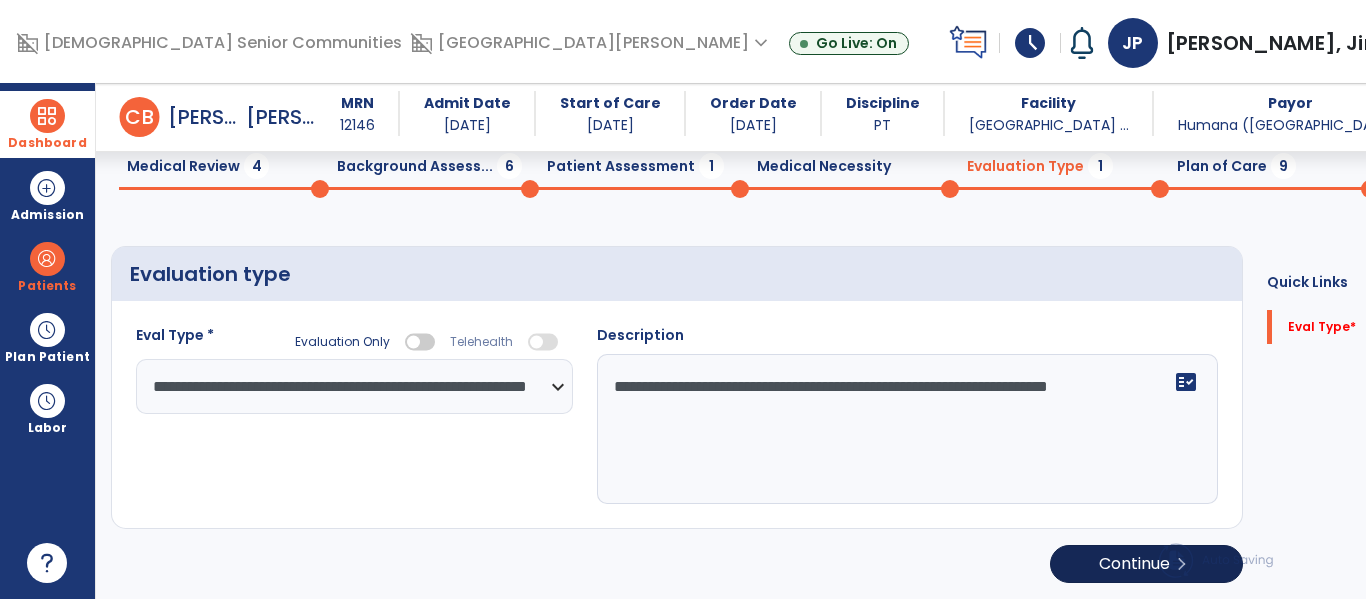 type on "**********" 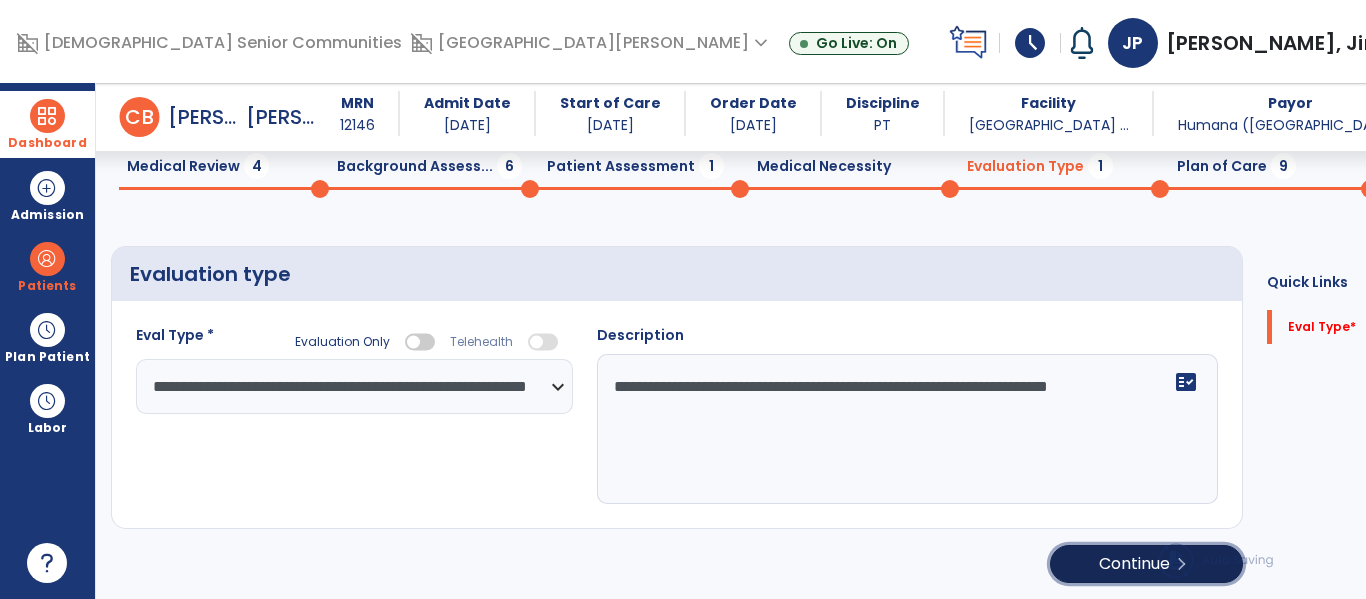 click on "Continue  chevron_right" 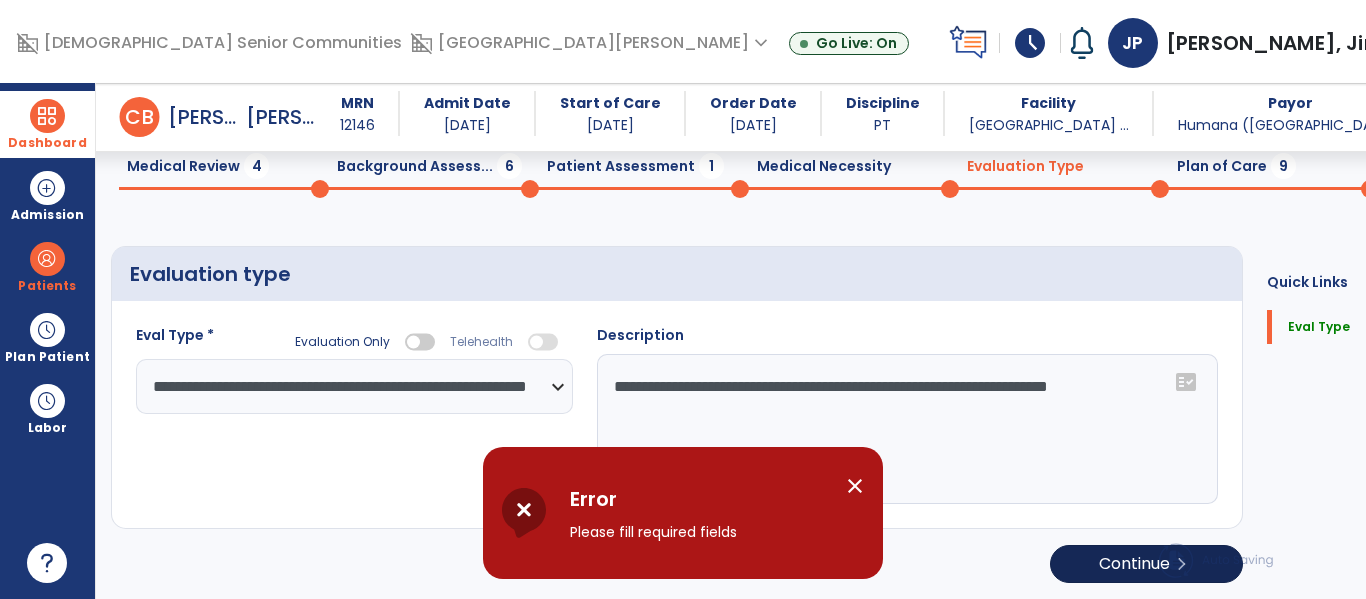scroll, scrollTop: 0, scrollLeft: 0, axis: both 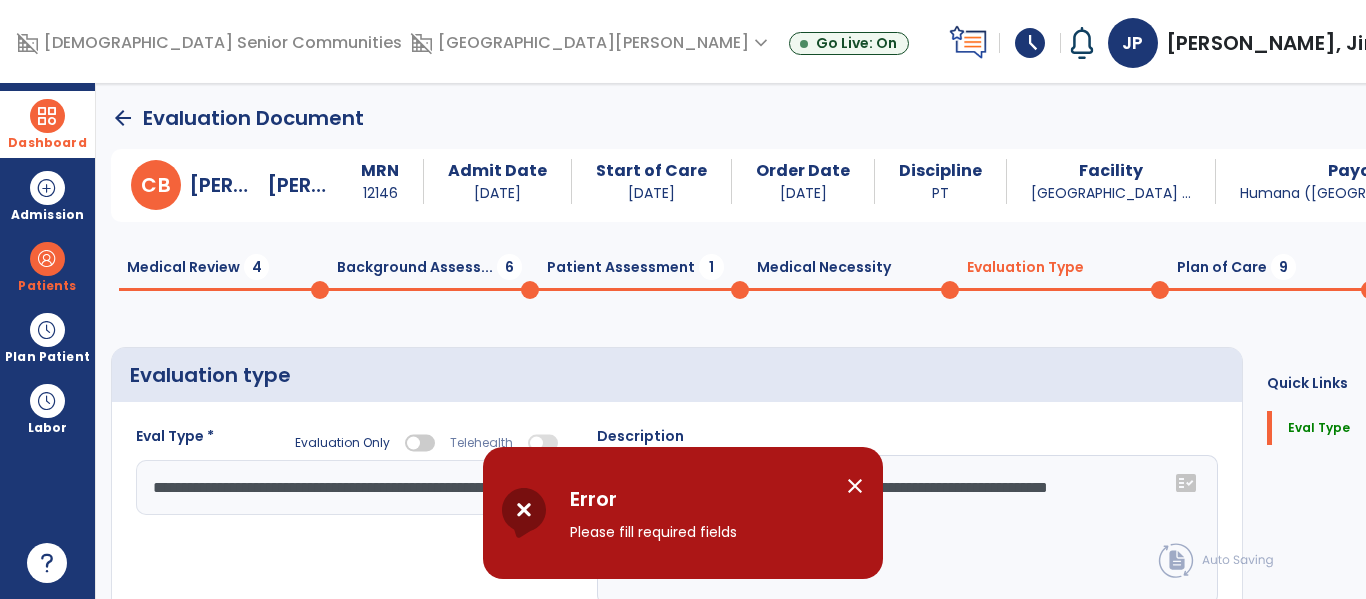 click on "9" 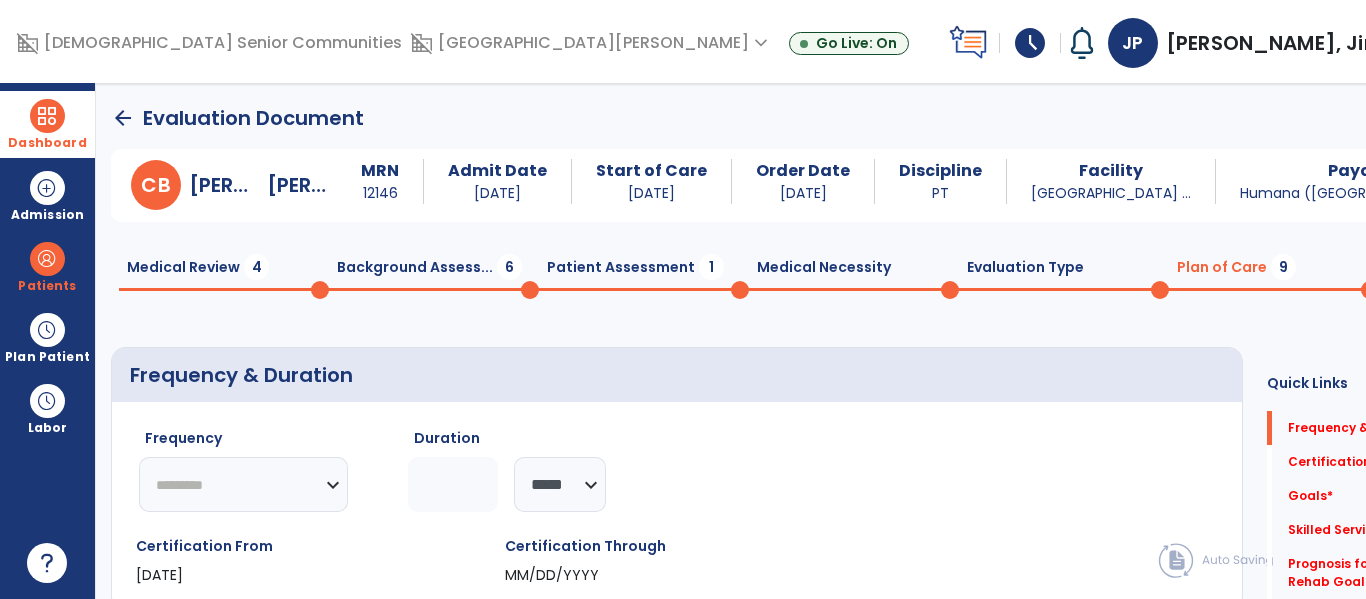 scroll, scrollTop: 141, scrollLeft: 0, axis: vertical 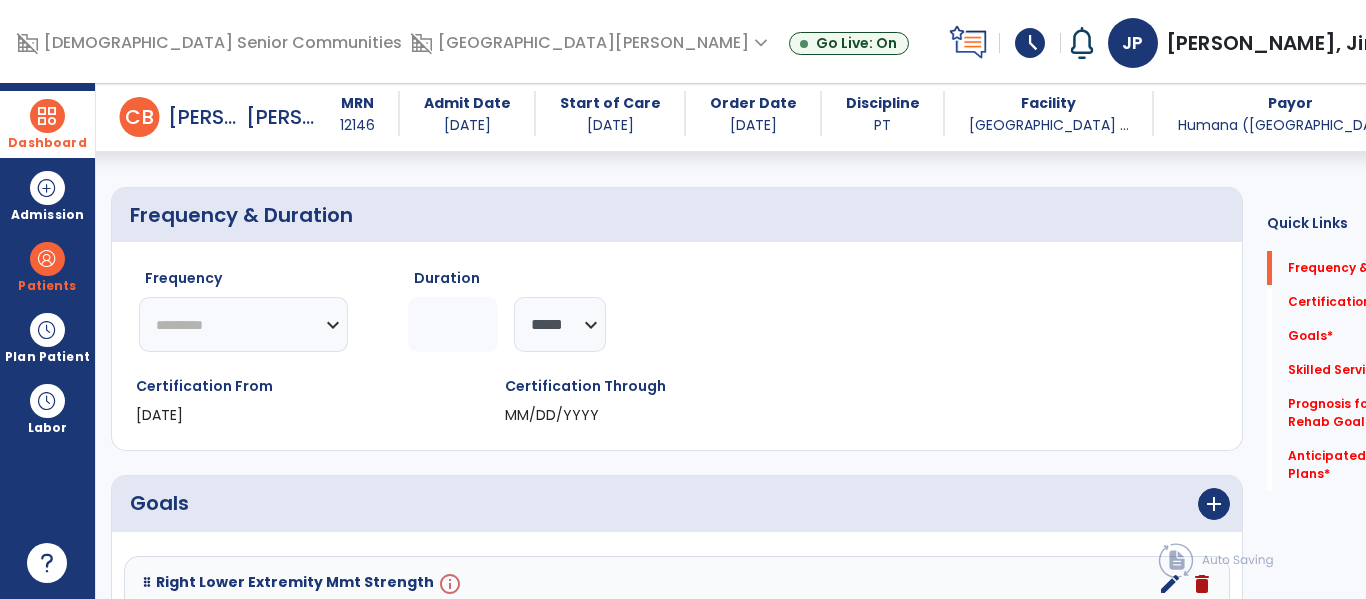 click on "********* ** ** ** ** ** ** **" 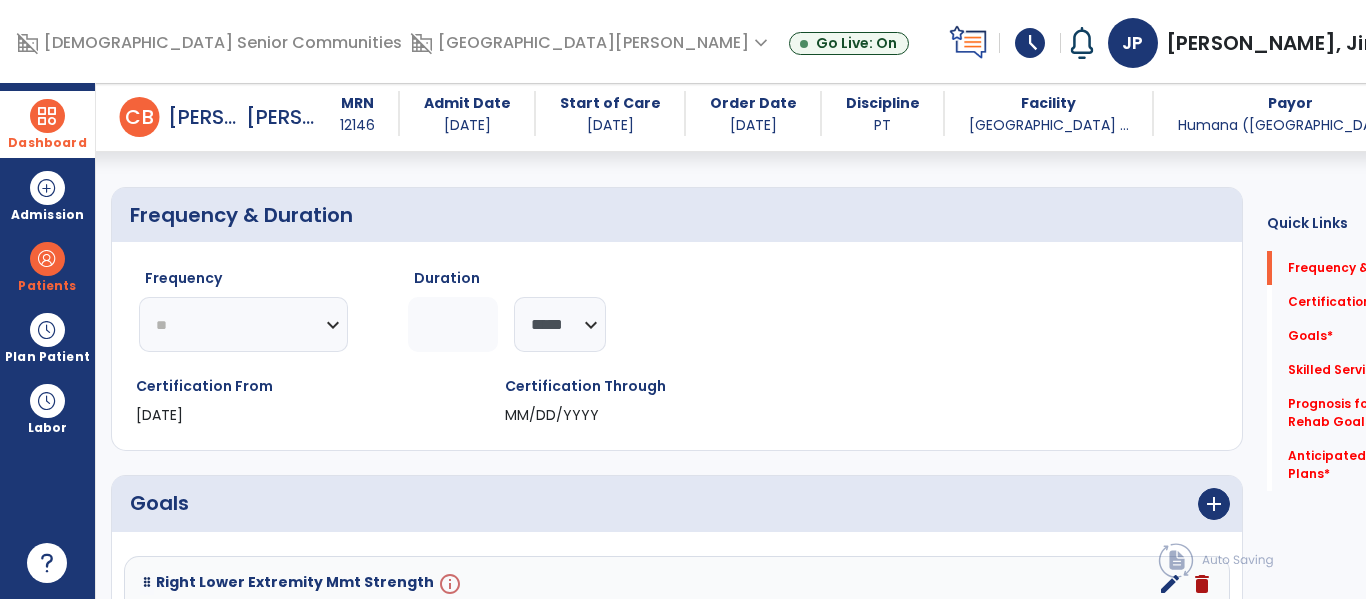 click on "********* ** ** ** ** ** ** **" 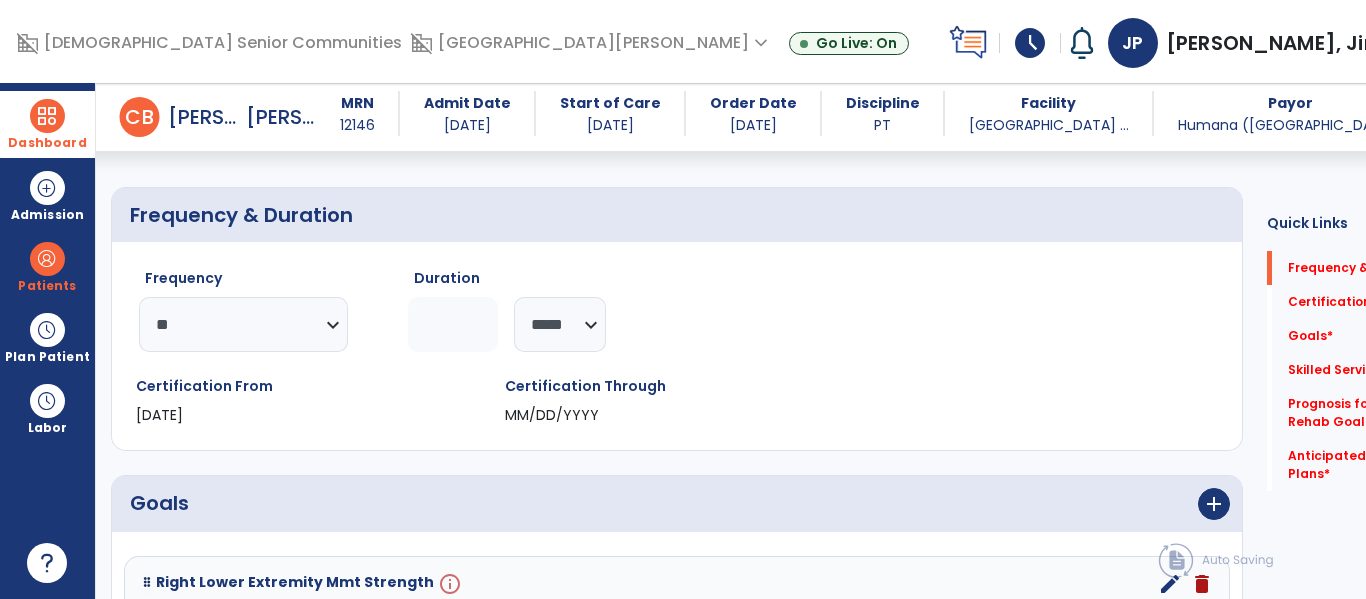 click 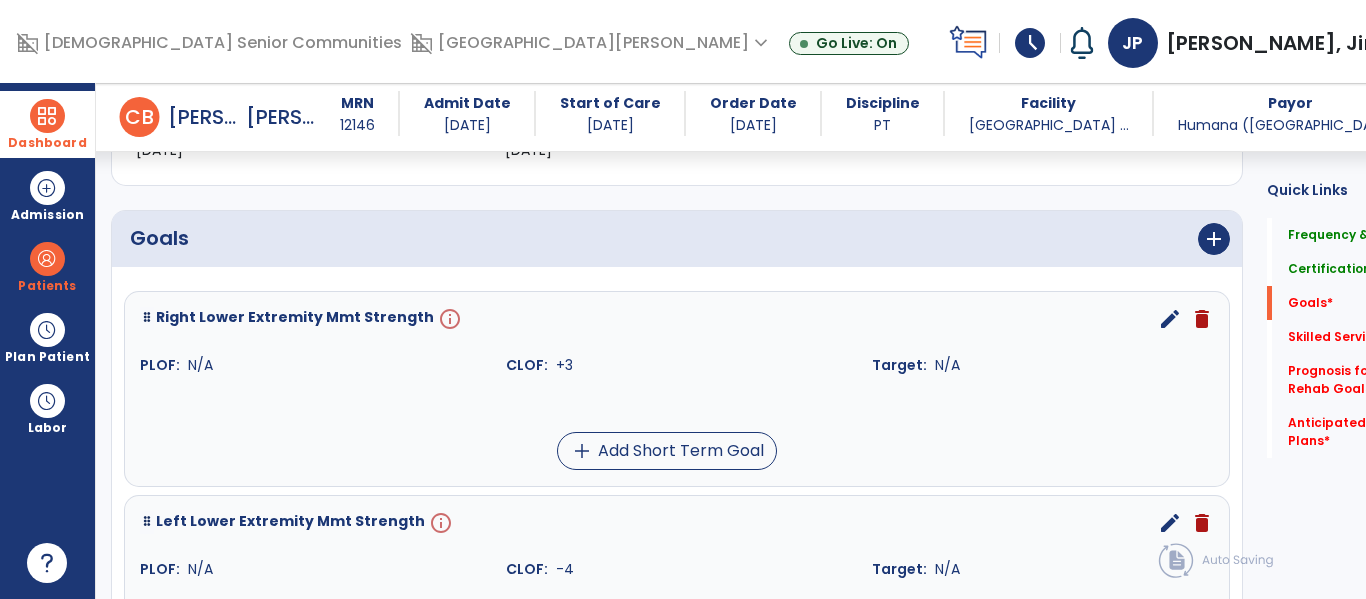 type on "*" 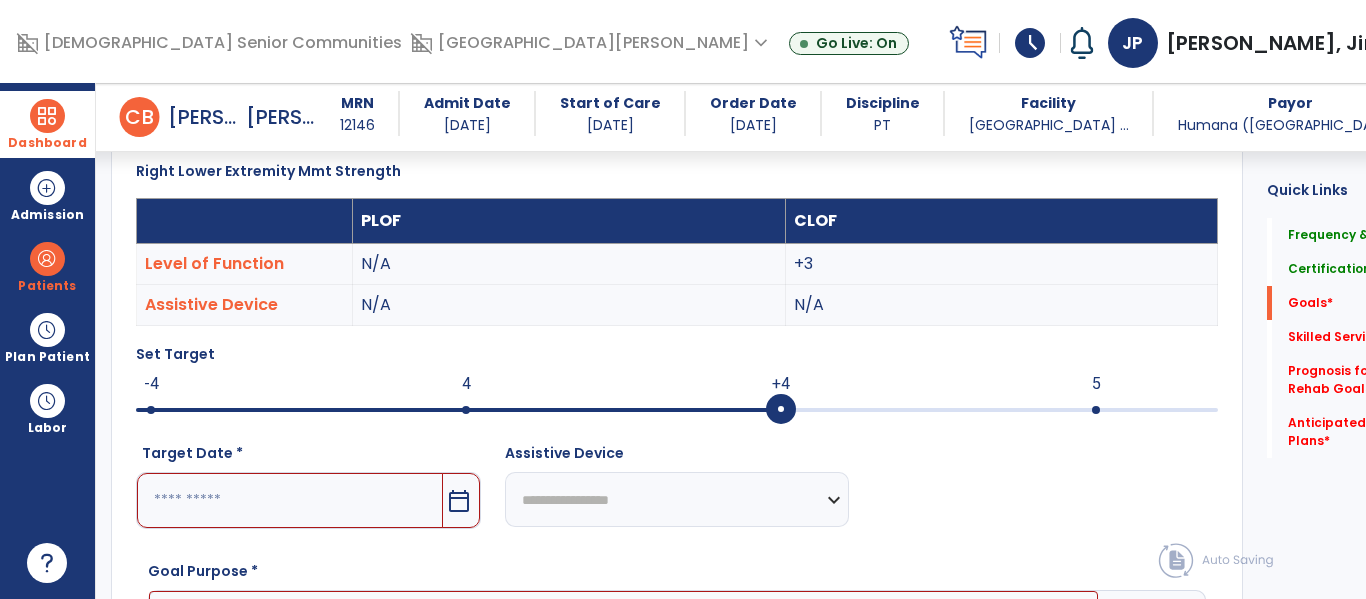 click on "calendar_today" at bounding box center (459, 501) 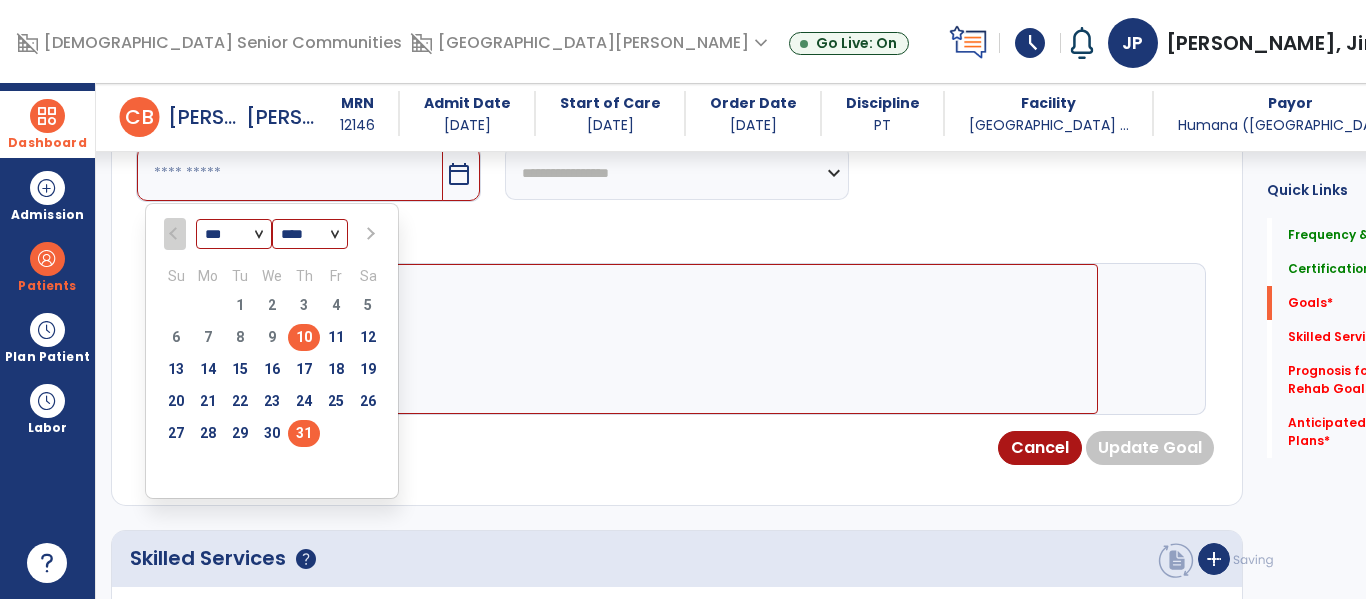 click on "31" at bounding box center [304, 433] 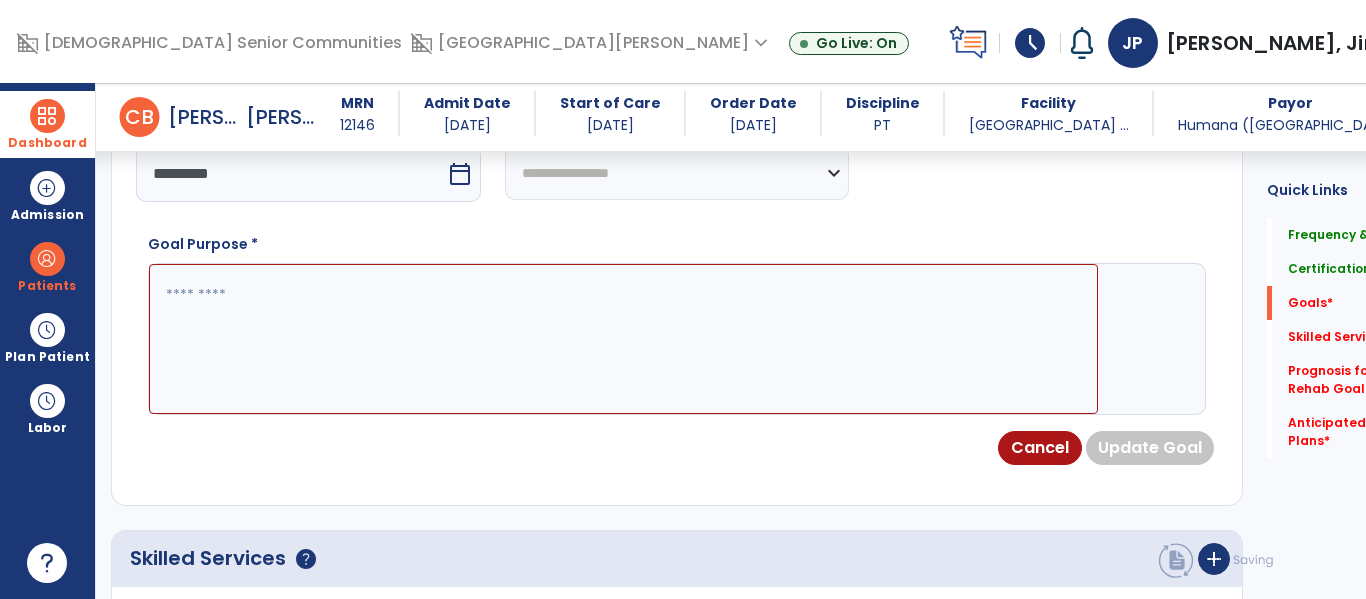 click at bounding box center (623, 339) 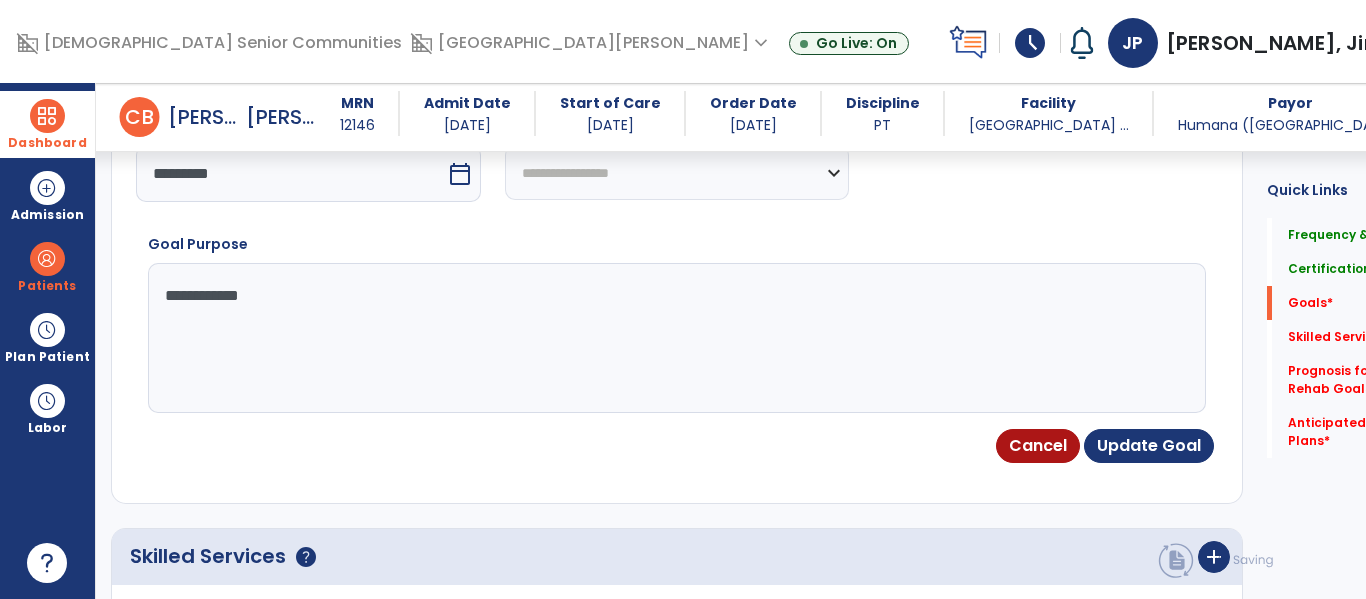 type on "**********" 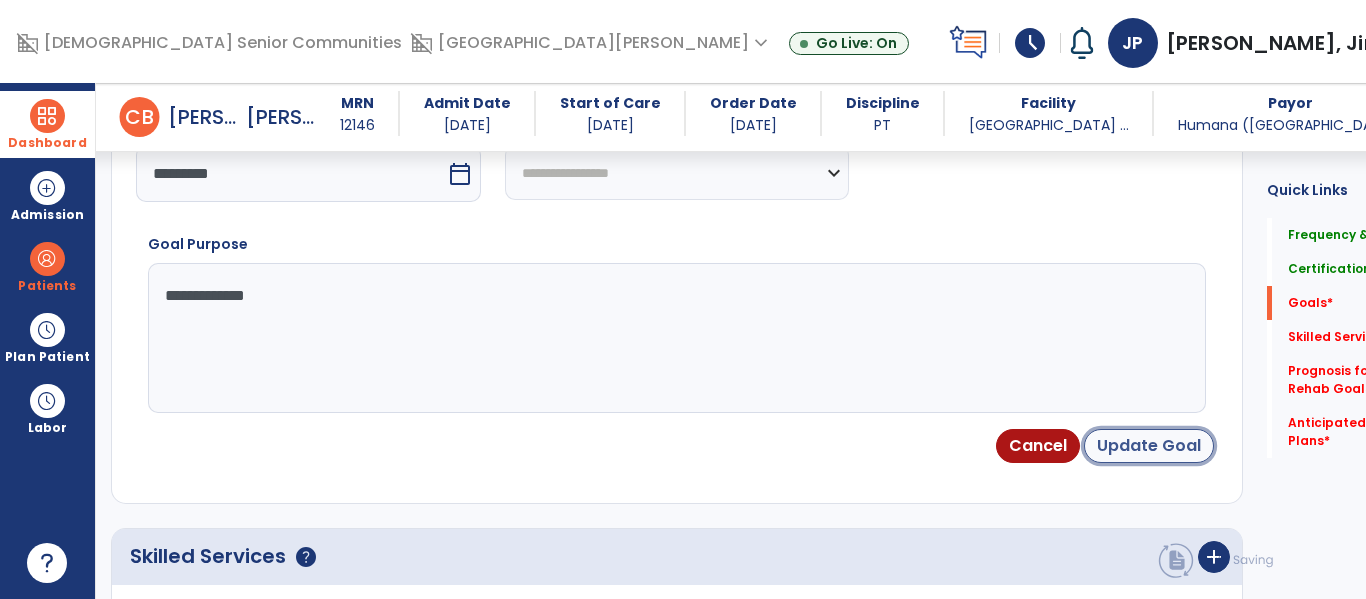 click on "Update Goal" at bounding box center [1149, 446] 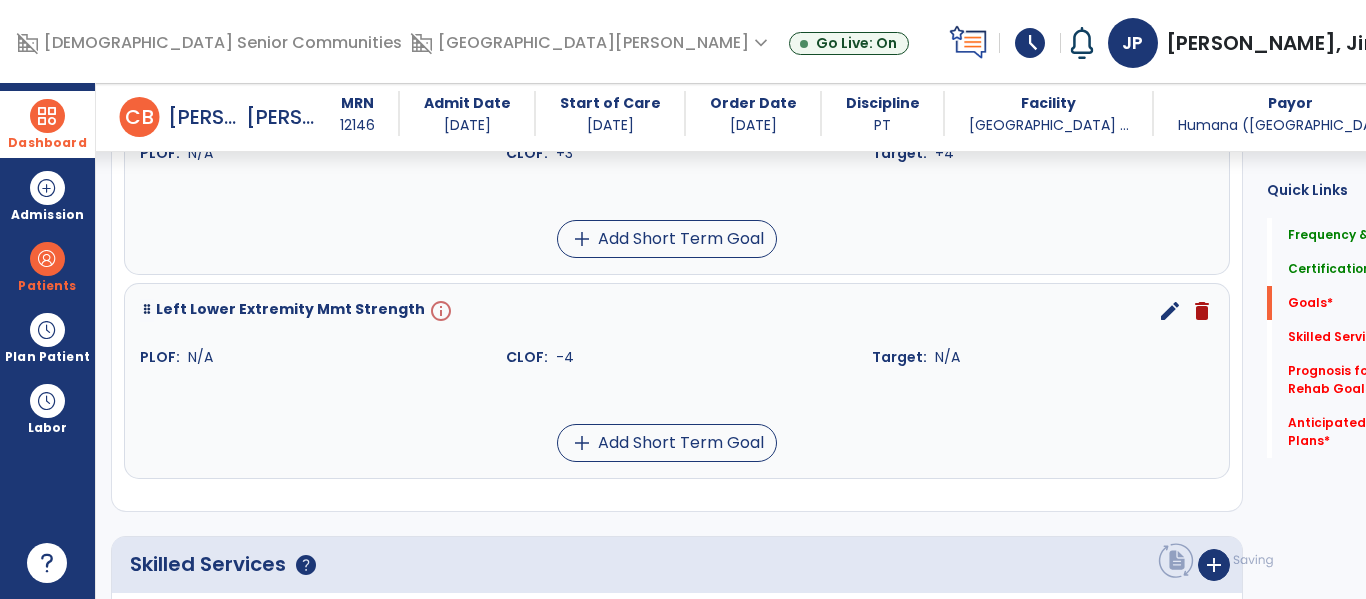 scroll, scrollTop: 656, scrollLeft: 0, axis: vertical 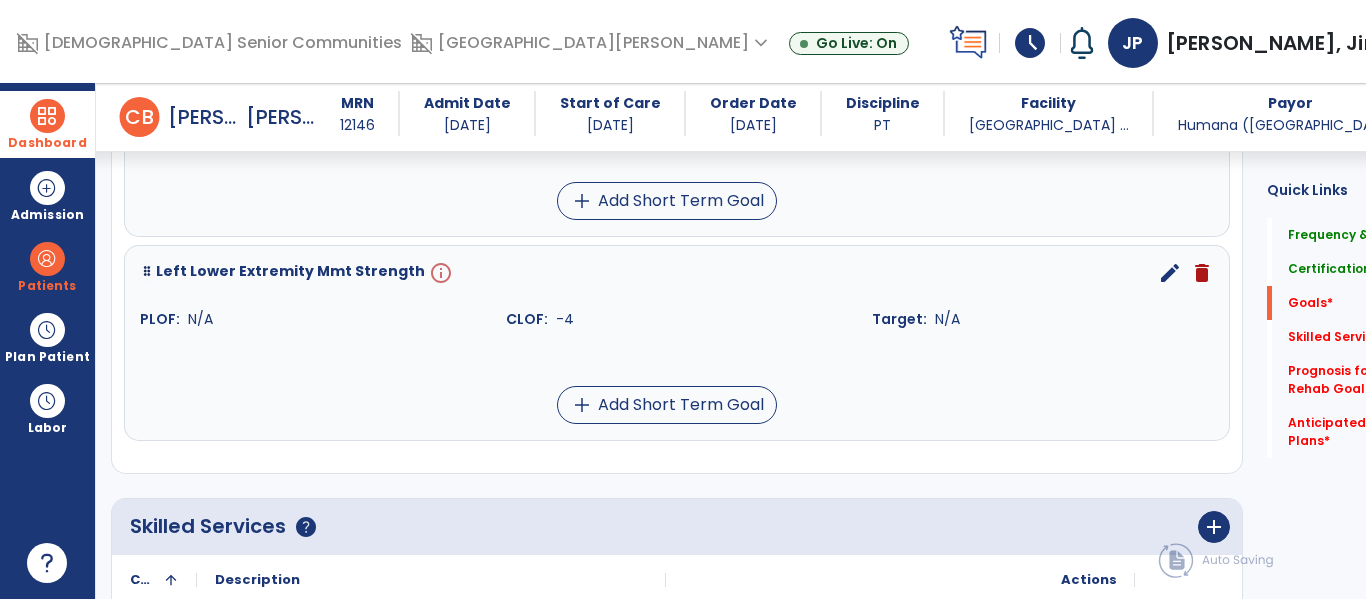 click on "edit" at bounding box center (1170, 273) 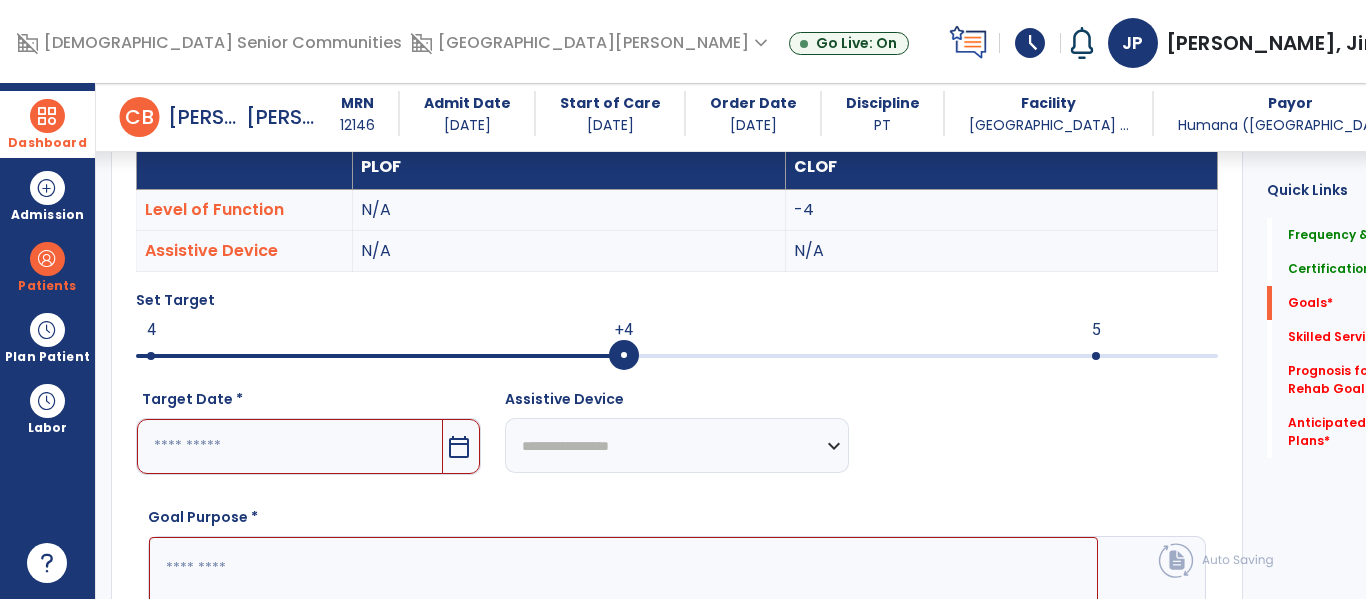 scroll, scrollTop: 534, scrollLeft: 0, axis: vertical 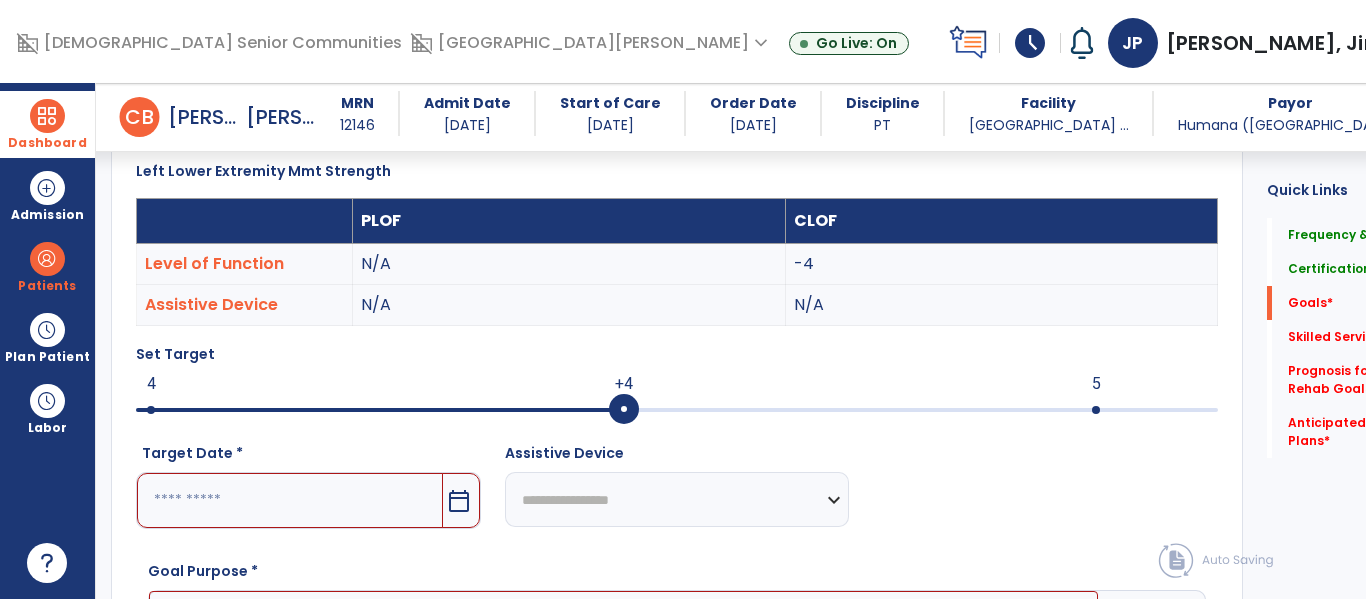 click on "calendar_today" at bounding box center (459, 501) 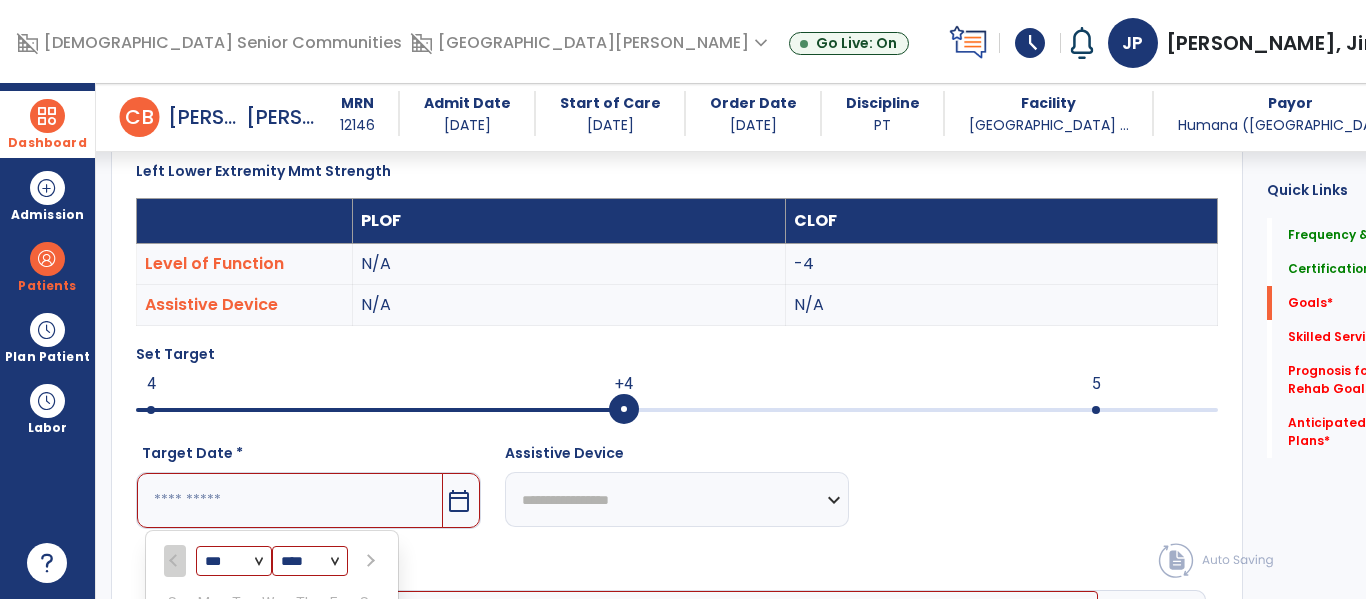 scroll, scrollTop: 861, scrollLeft: 0, axis: vertical 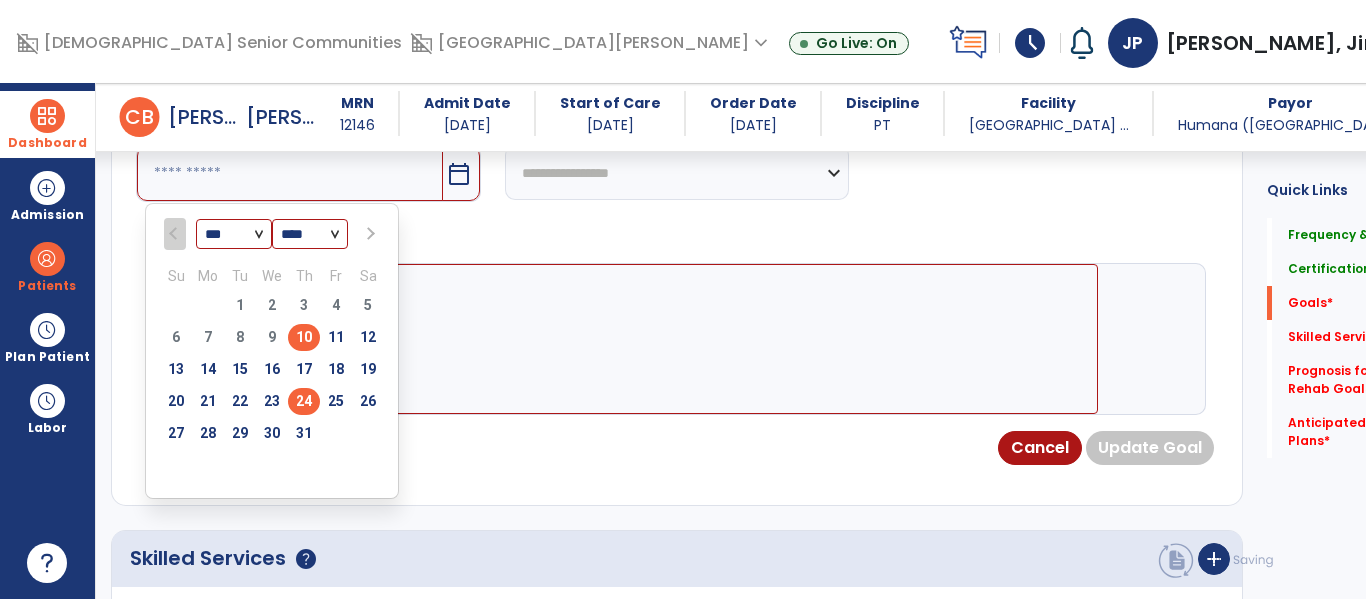 click on "24" at bounding box center (304, 401) 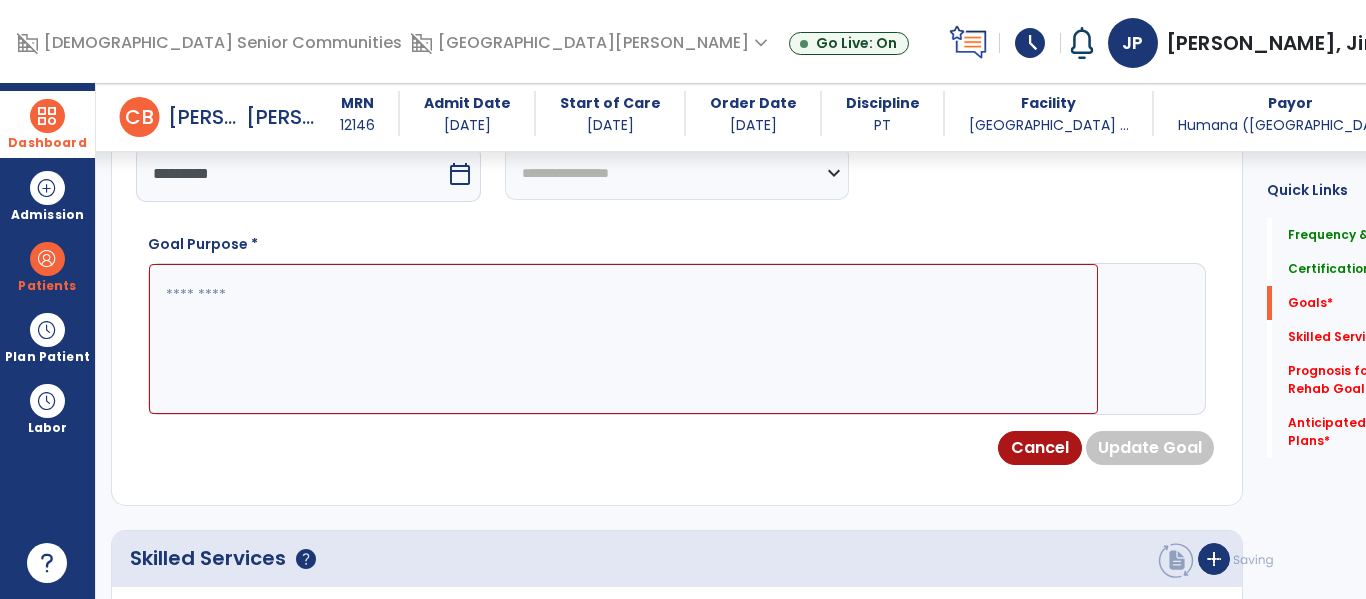 click at bounding box center [623, 339] 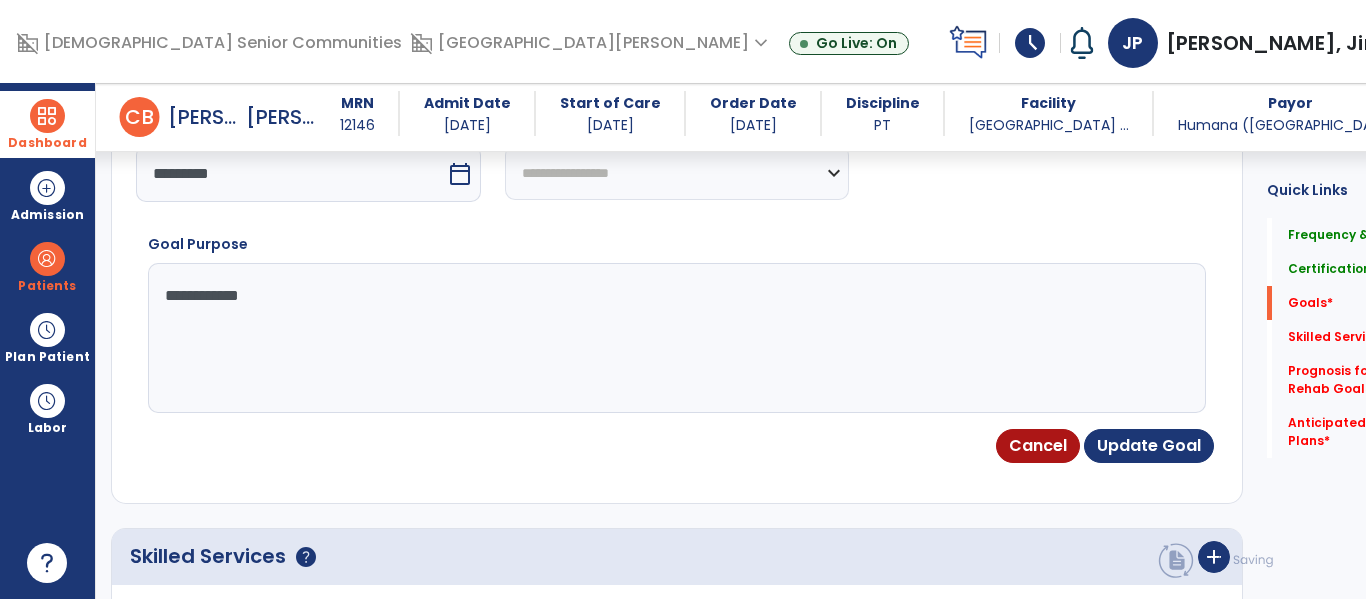type on "**********" 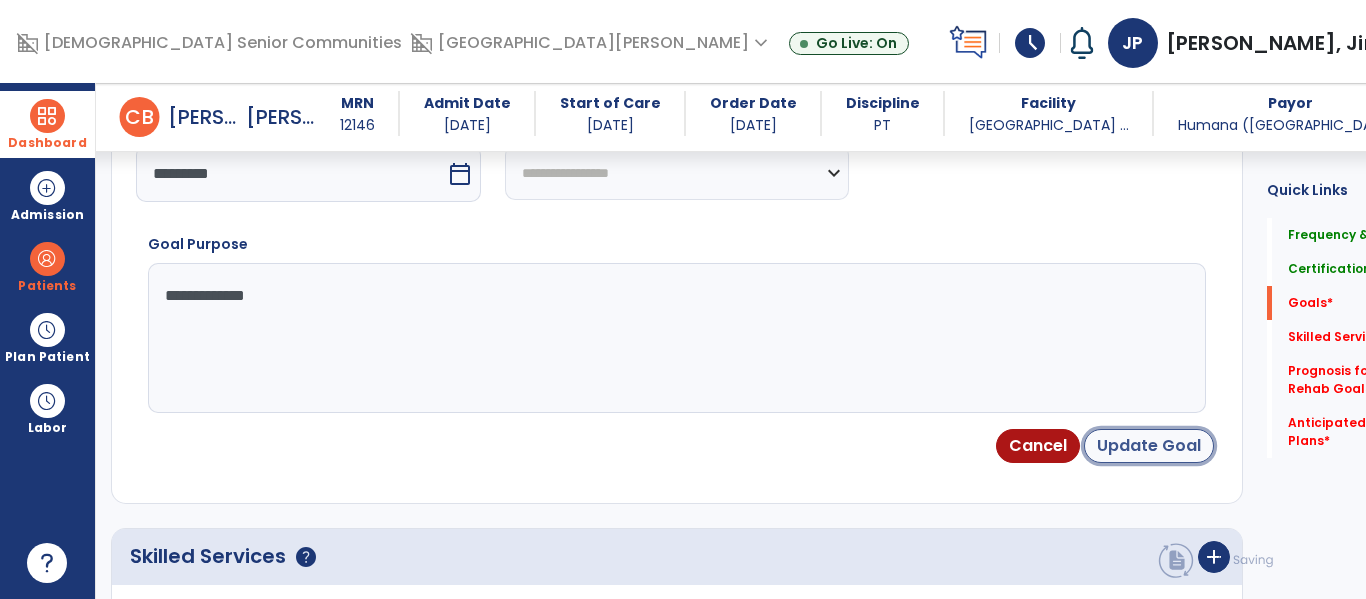 click on "Update Goal" at bounding box center [1149, 446] 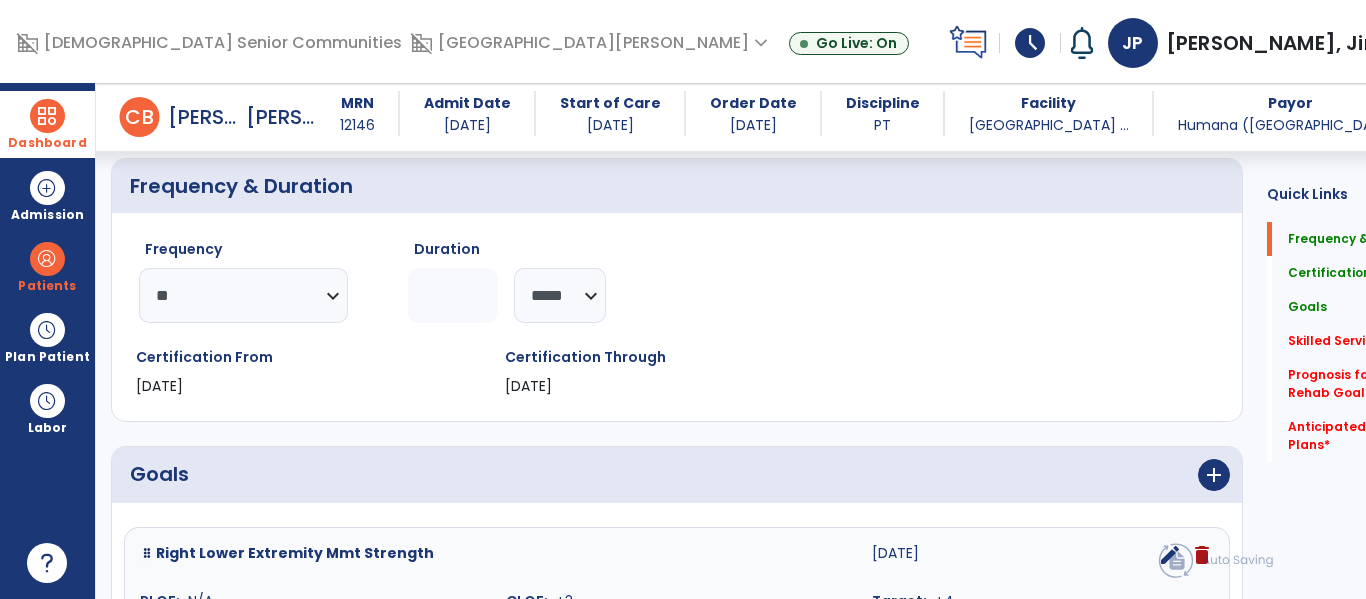 scroll, scrollTop: 170, scrollLeft: 0, axis: vertical 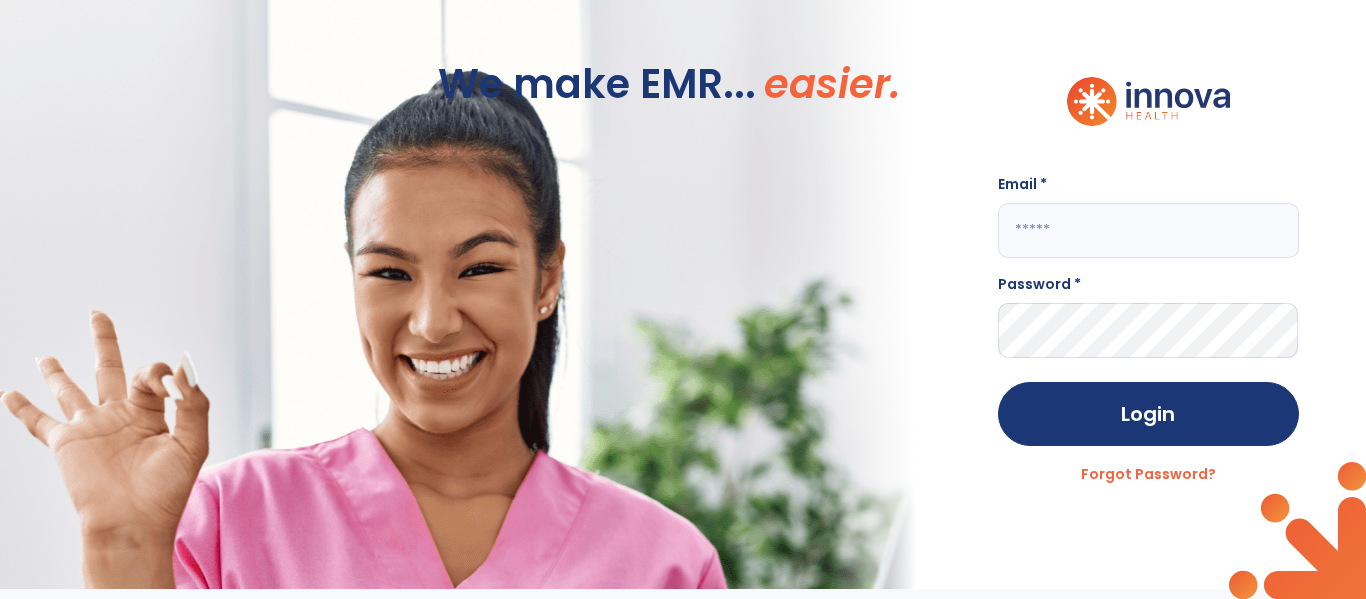click 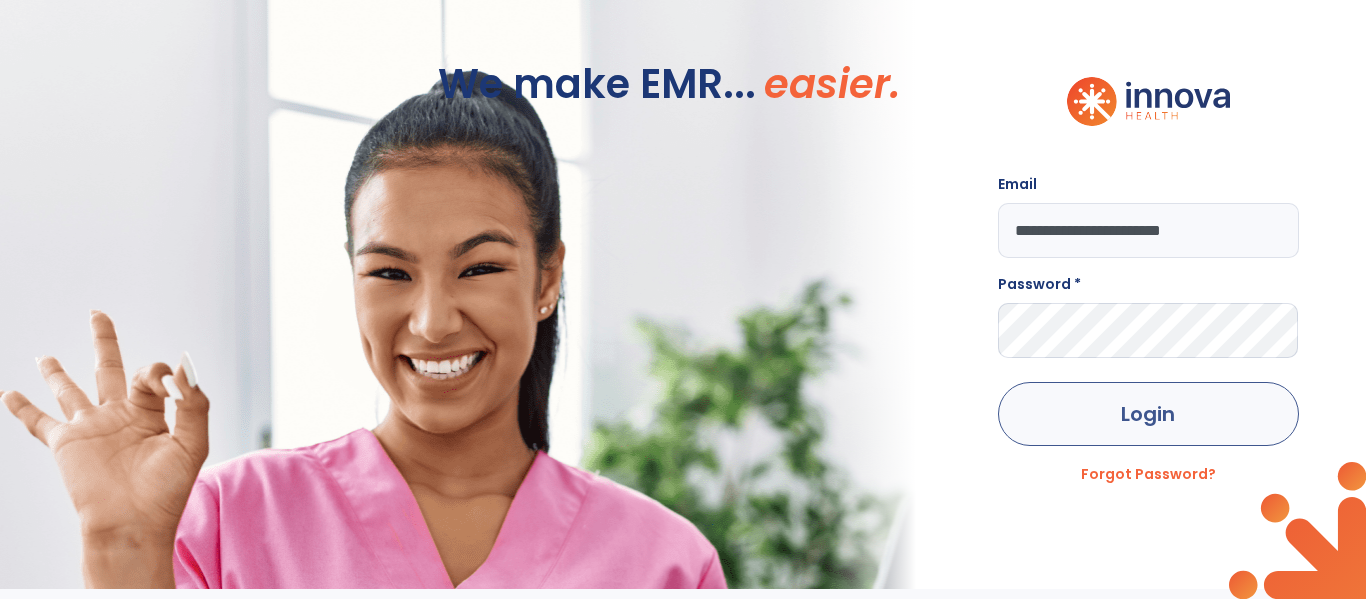 type on "**********" 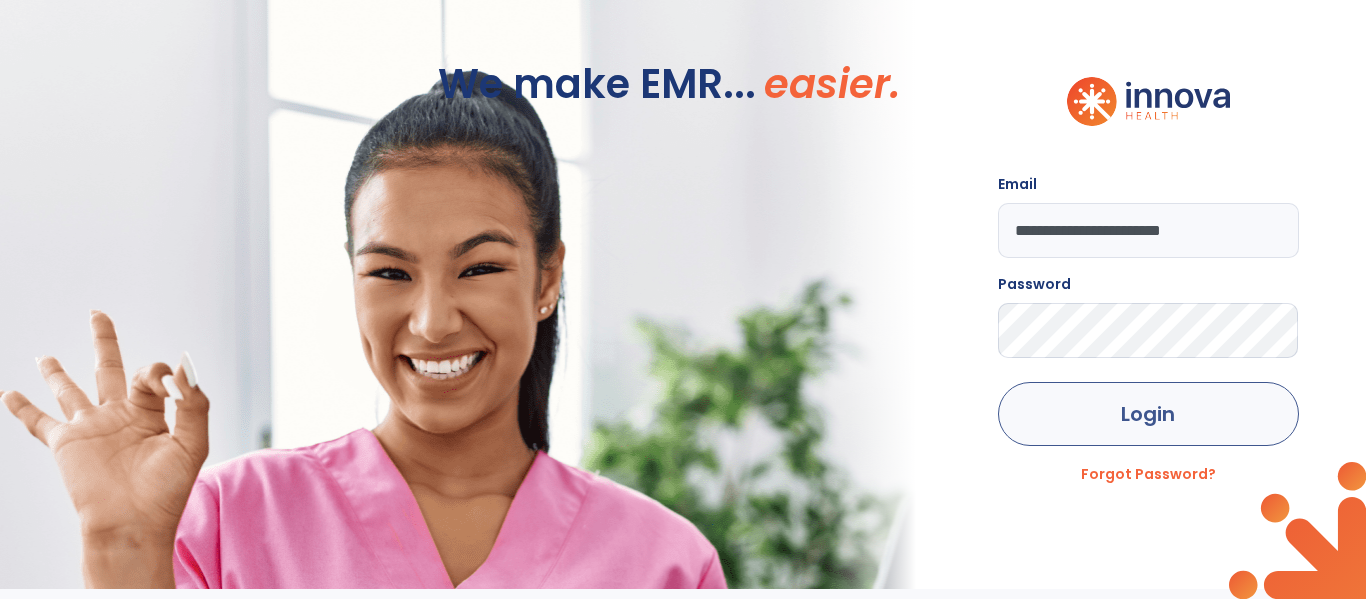 click on "Login" 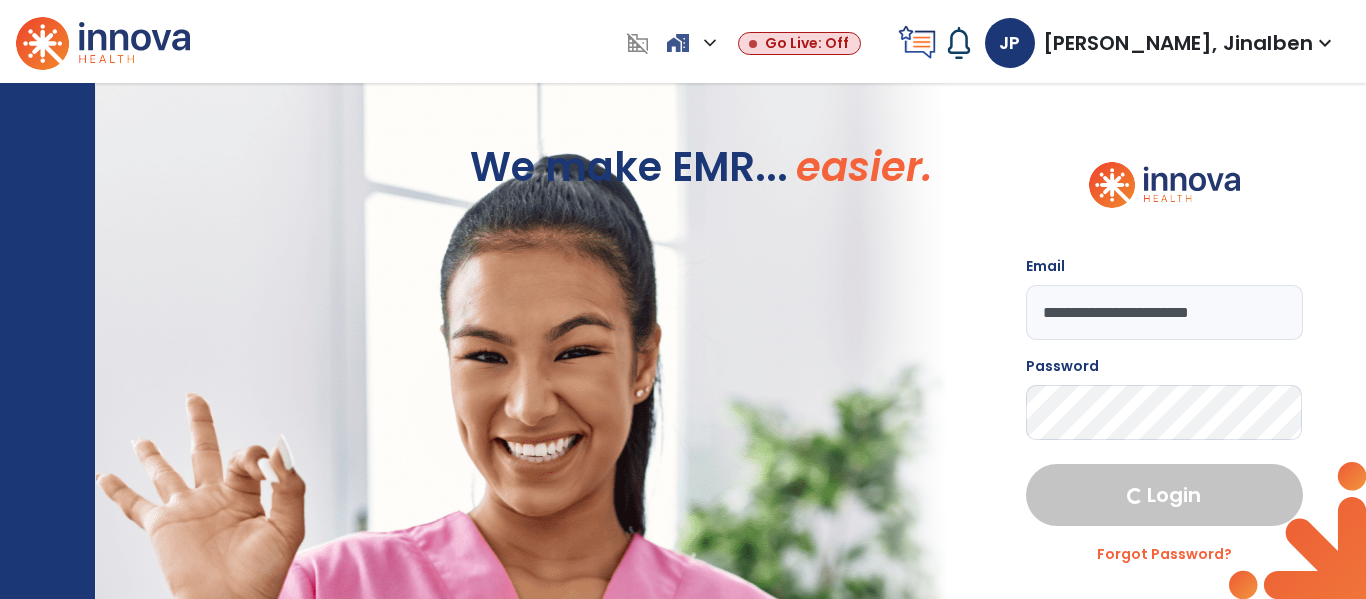 select on "****" 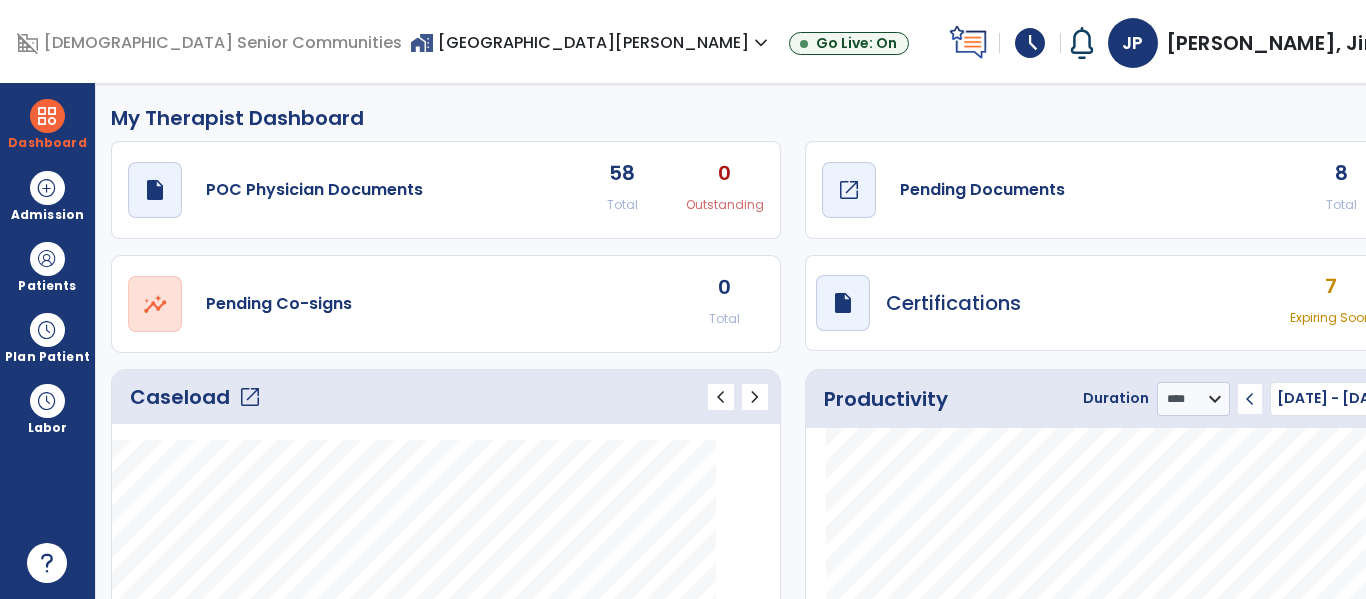 click on "Pending Documents" 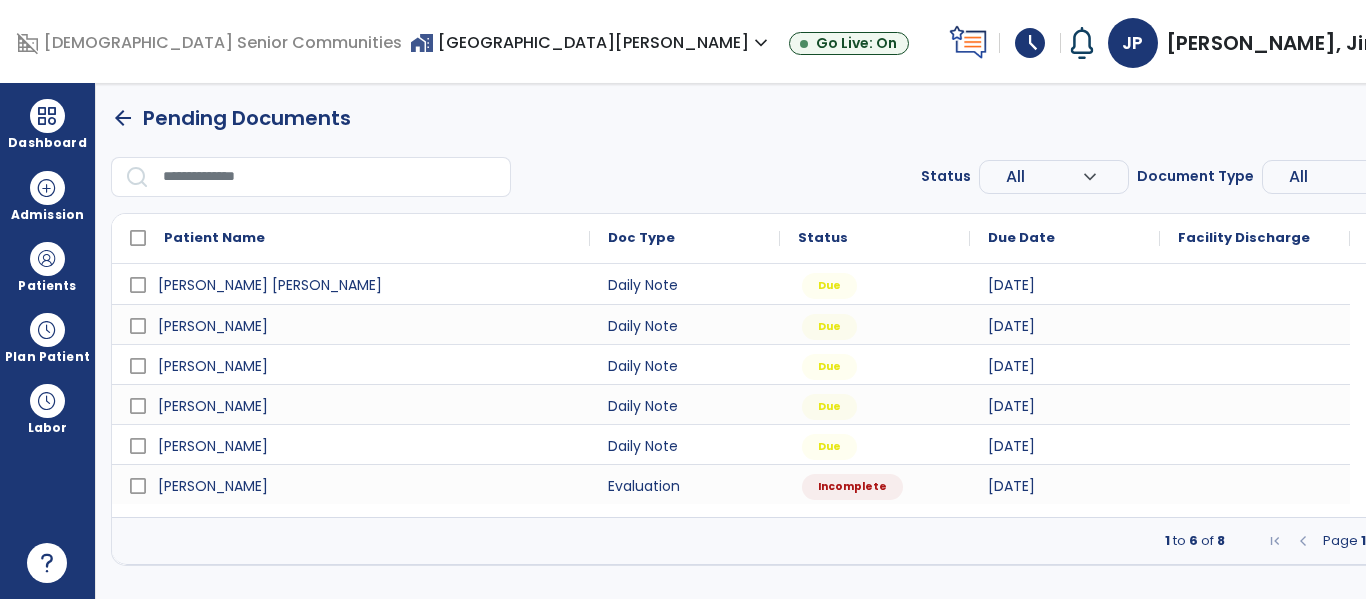 click on "arrow_back" at bounding box center (123, 118) 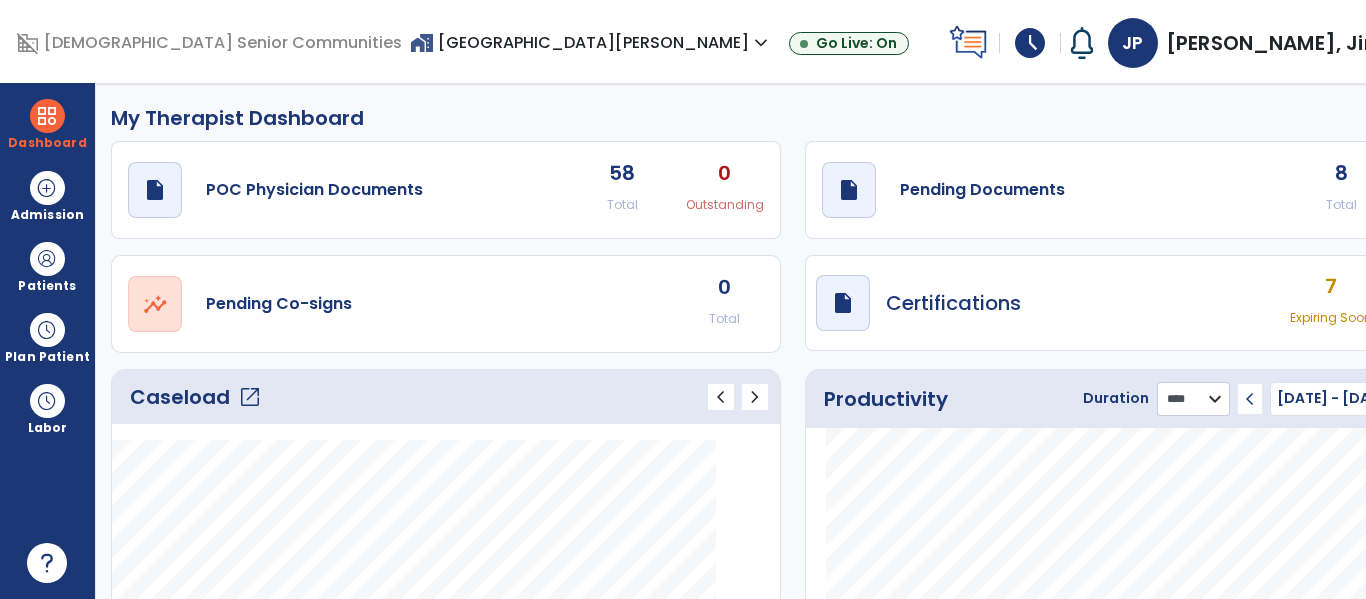 click on "******** **** ***" 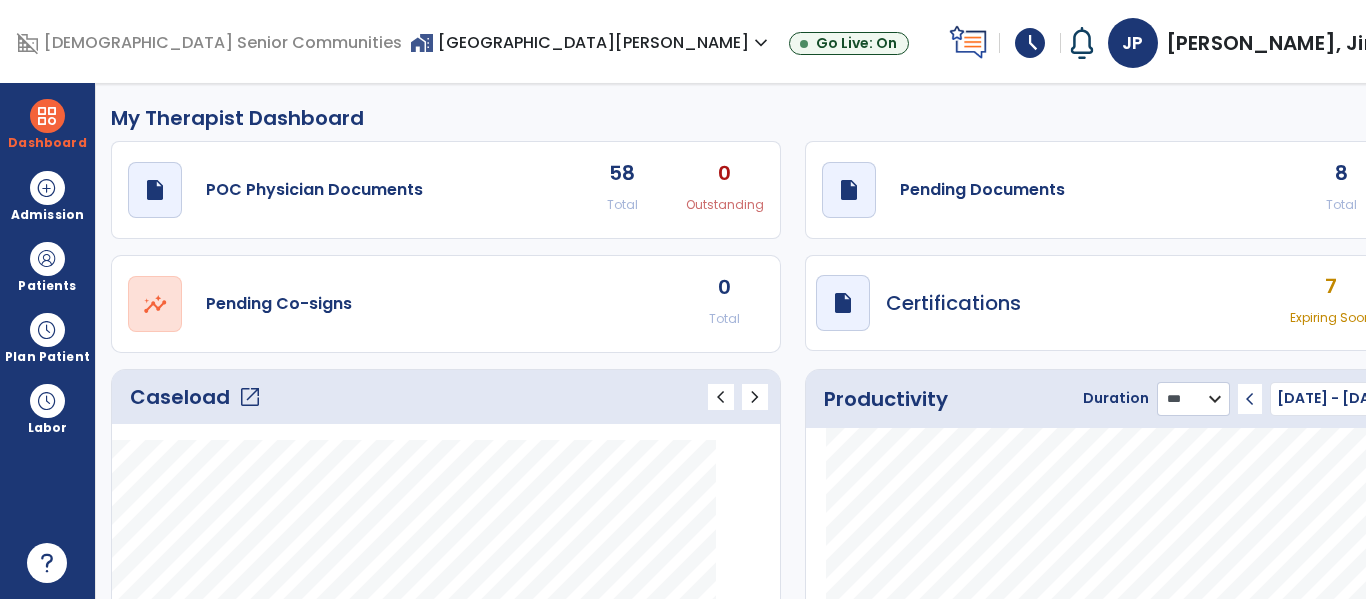 click on "******** **** ***" 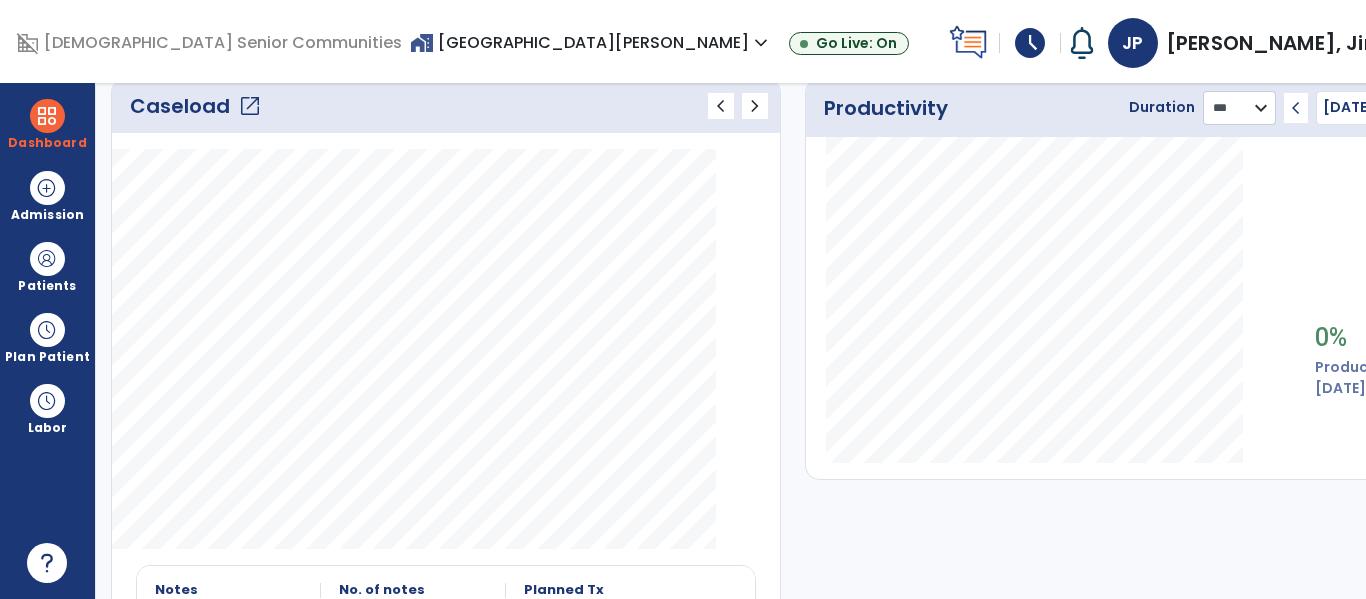 scroll, scrollTop: 0, scrollLeft: 0, axis: both 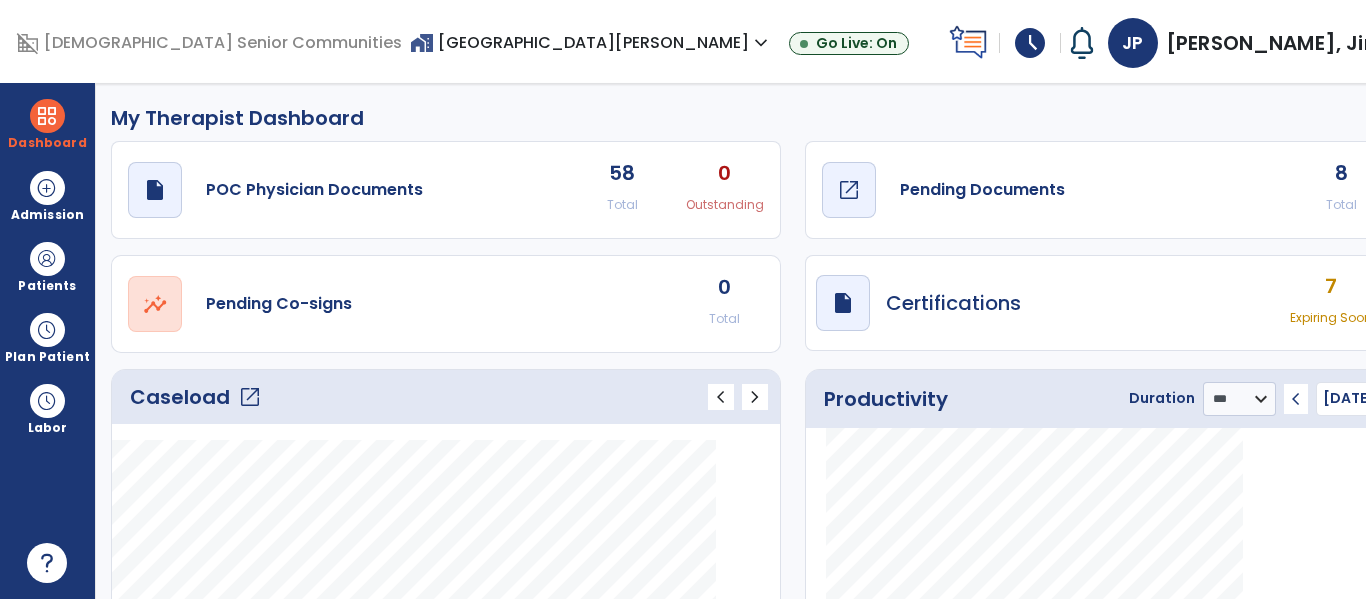 click on "draft   open_in_new  Pending Documents" 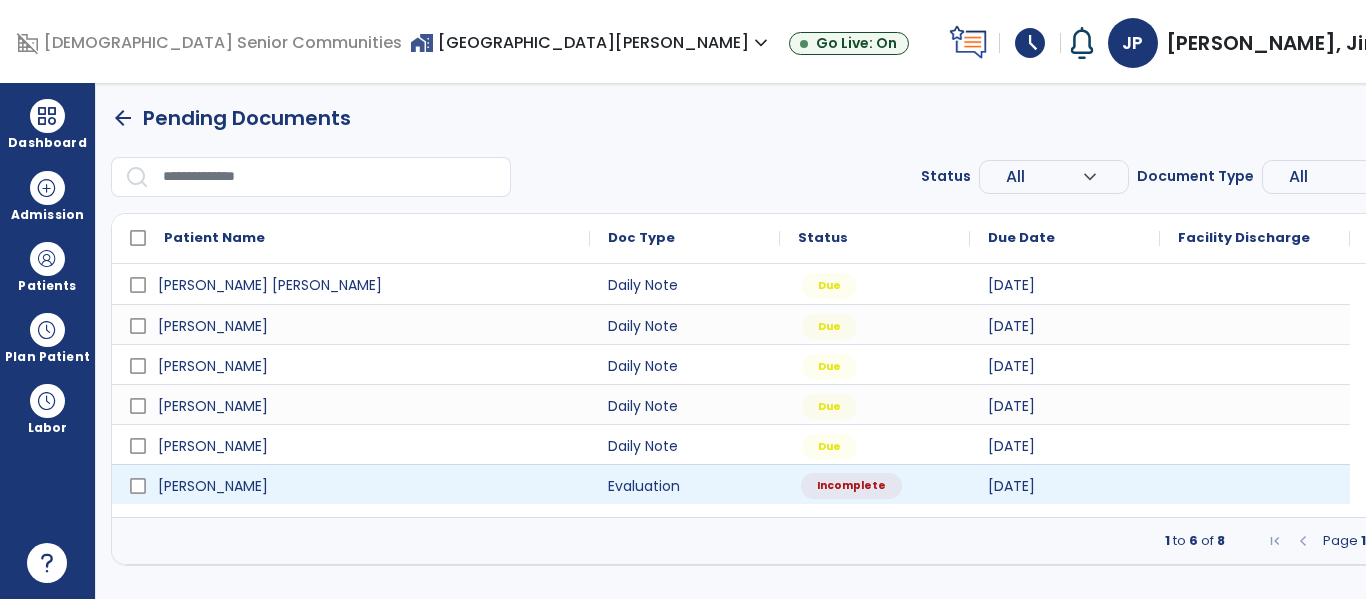 click on "Incomplete" at bounding box center (851, 486) 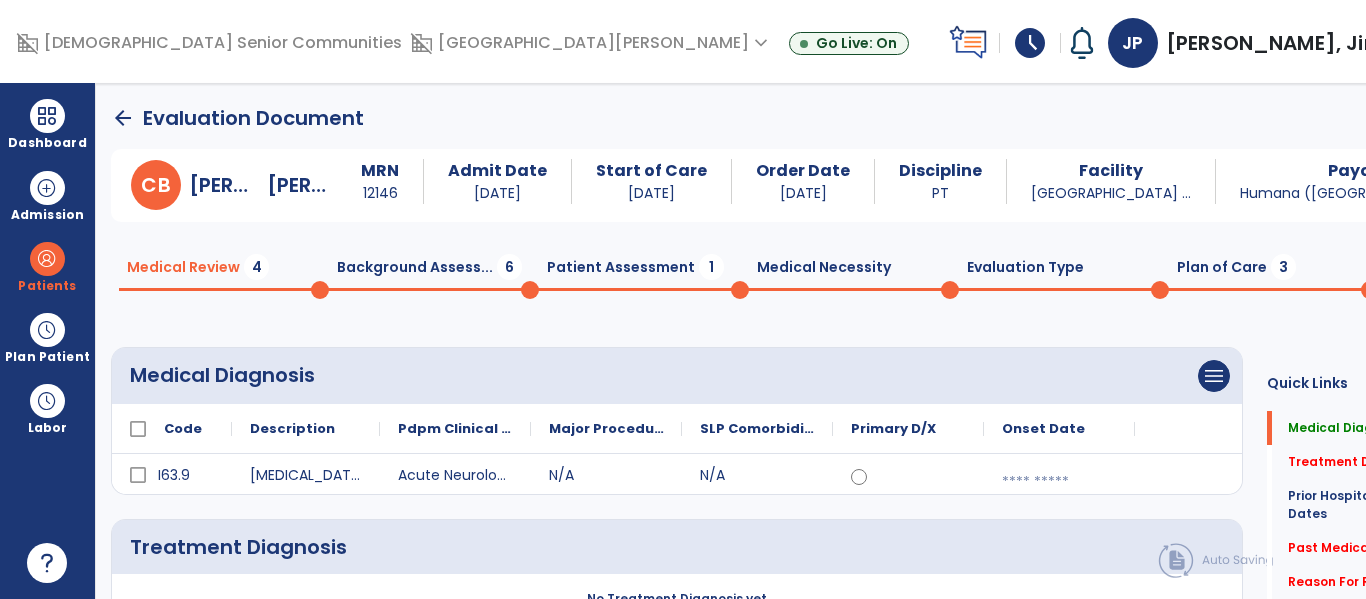 click on "Plan of Care  3" 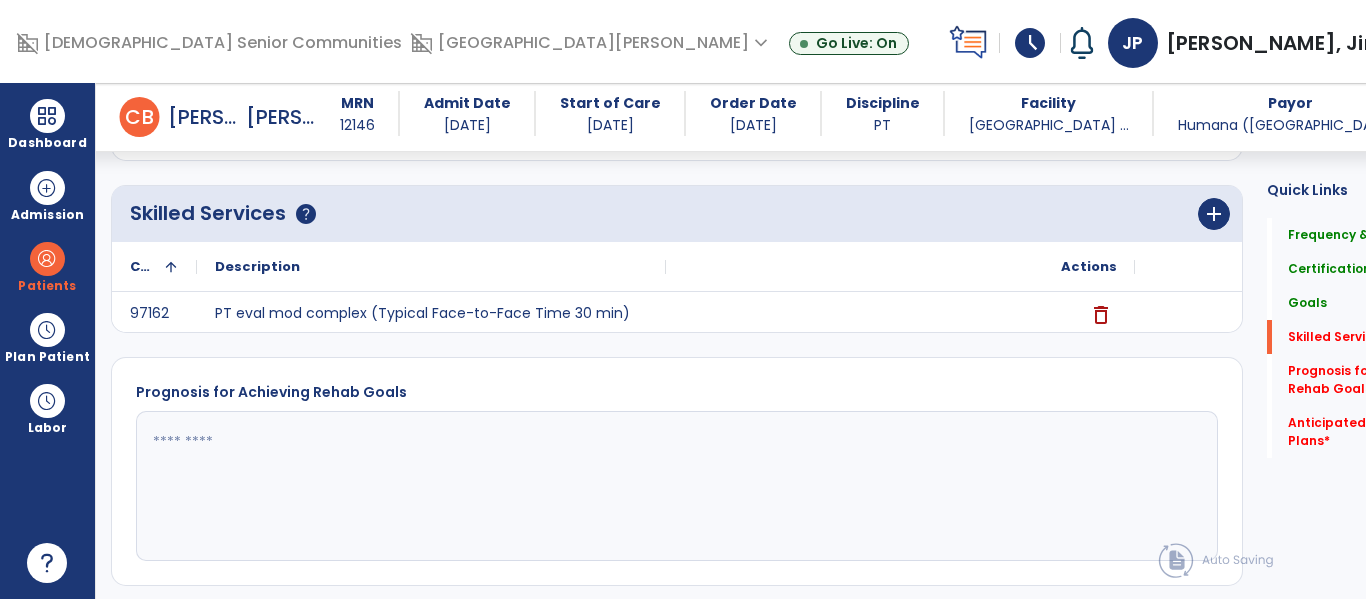 scroll, scrollTop: 0, scrollLeft: 0, axis: both 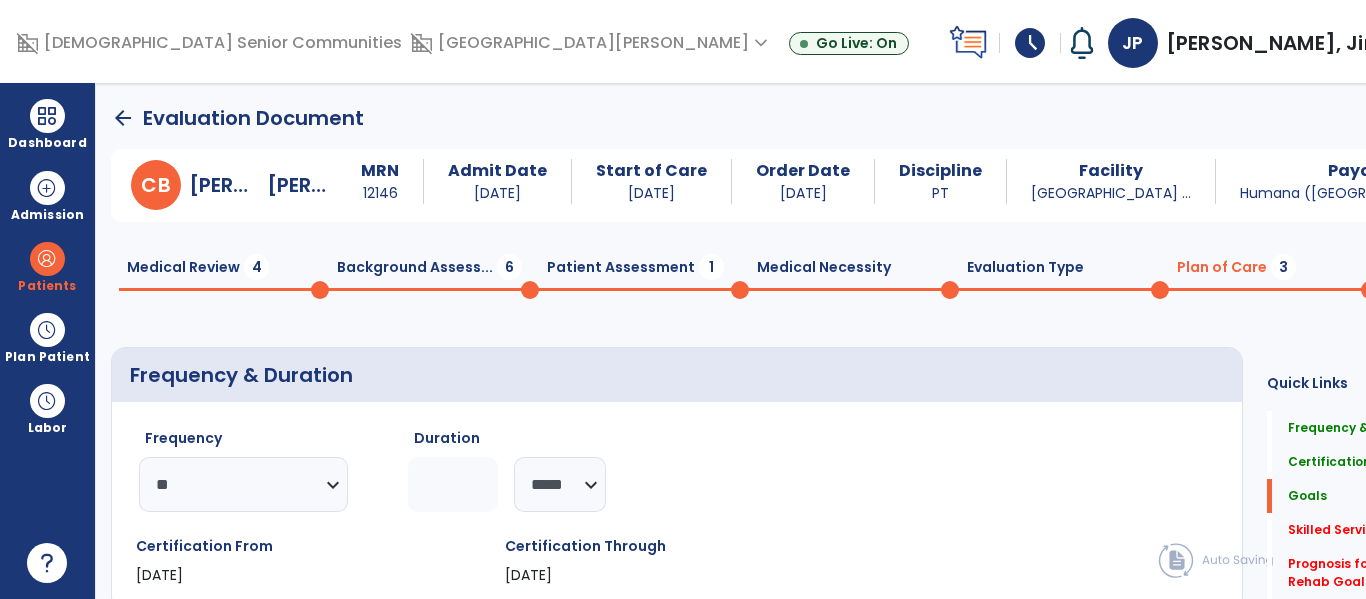 click on "Patient Assessment  1" 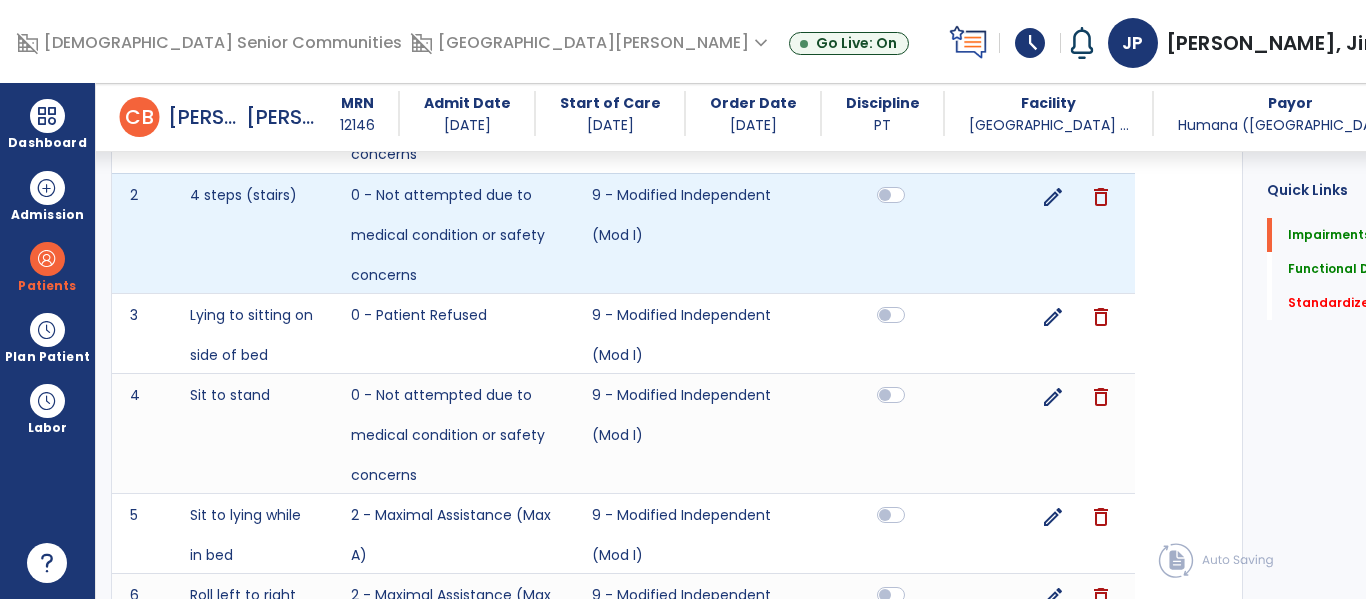 scroll, scrollTop: 511, scrollLeft: 0, axis: vertical 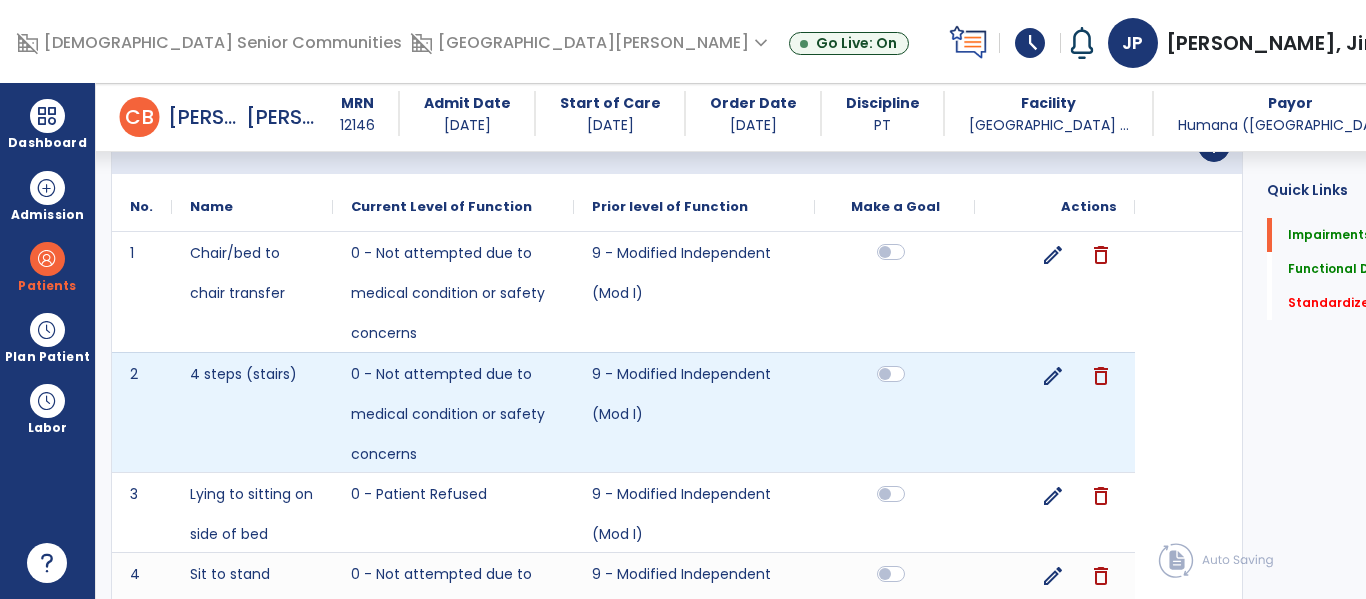 click 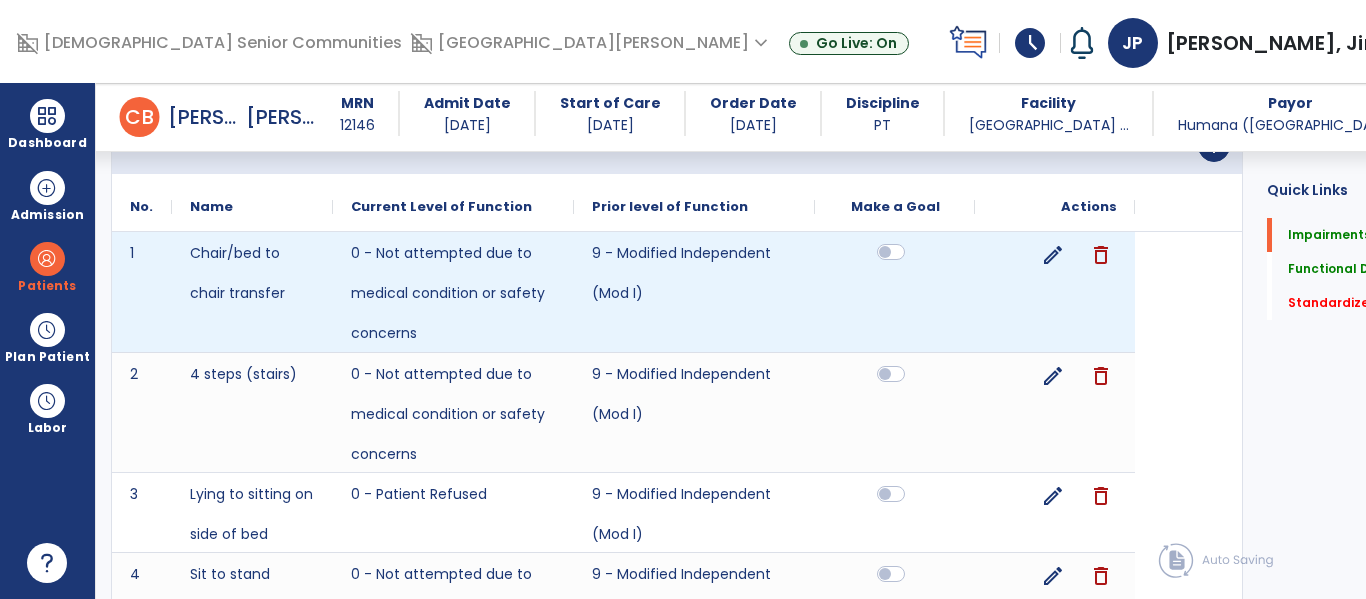 click 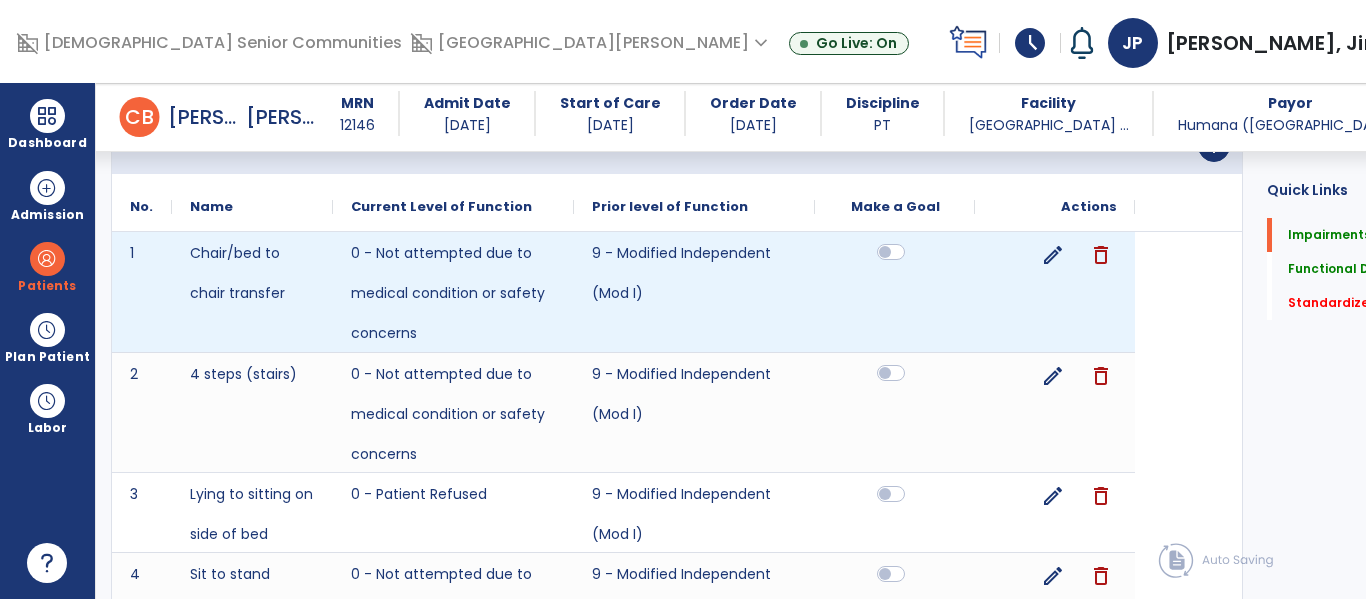 click 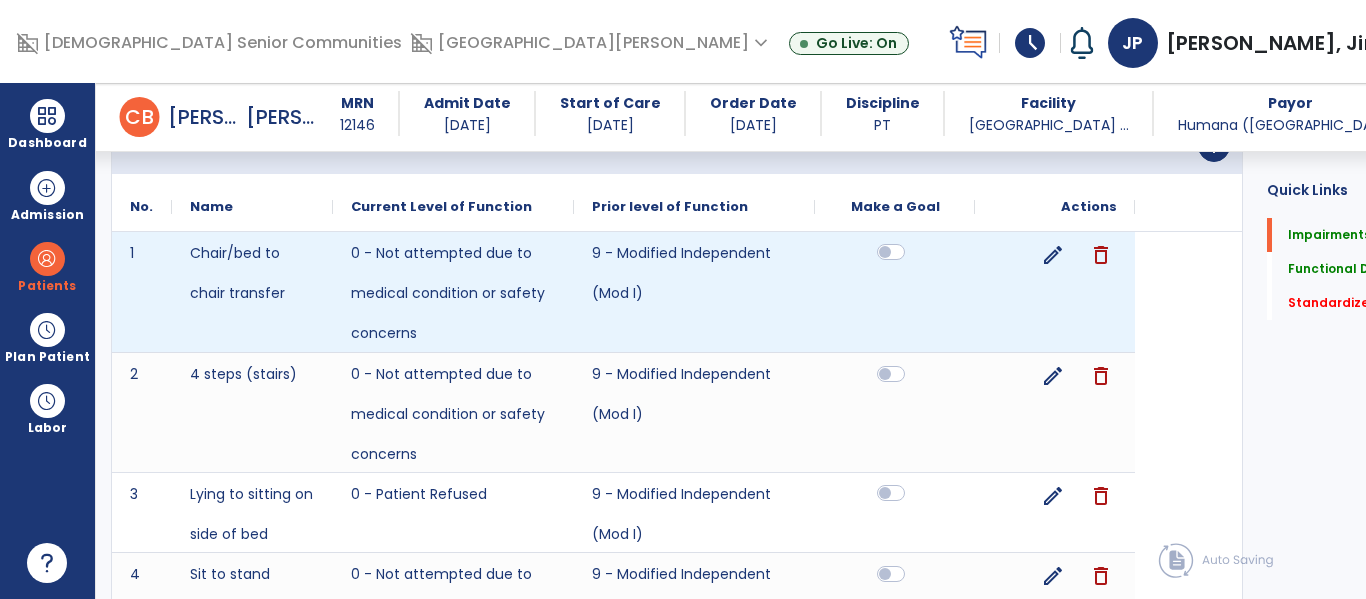 click 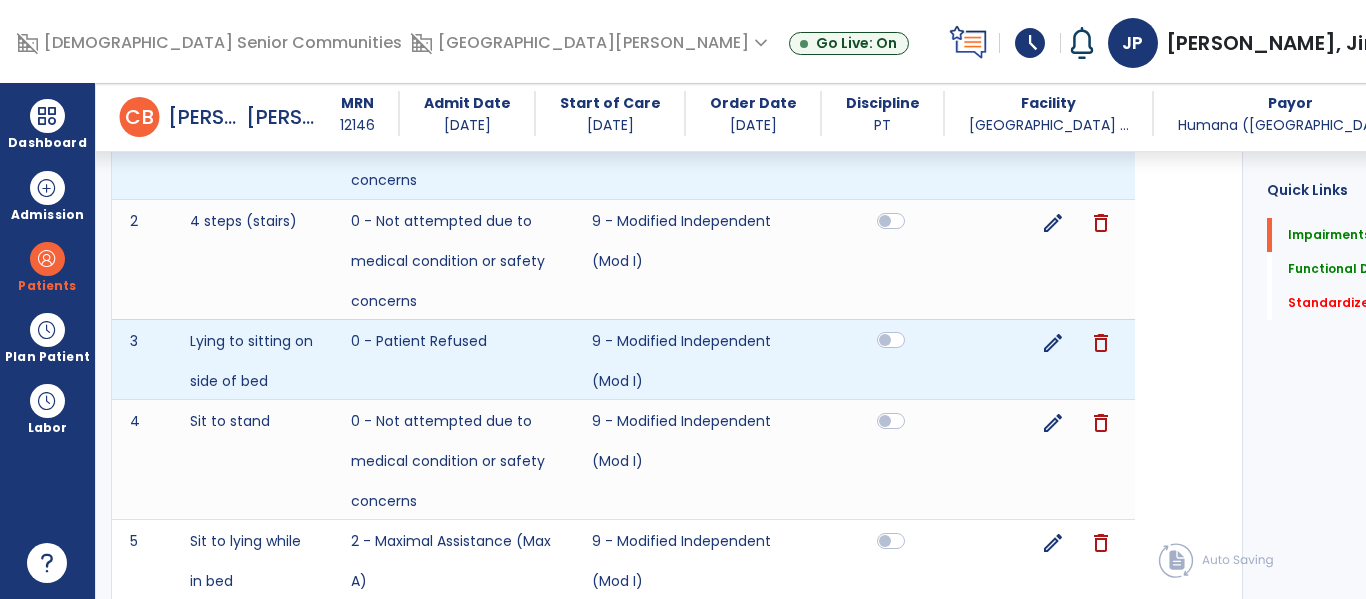 scroll, scrollTop: 671, scrollLeft: 0, axis: vertical 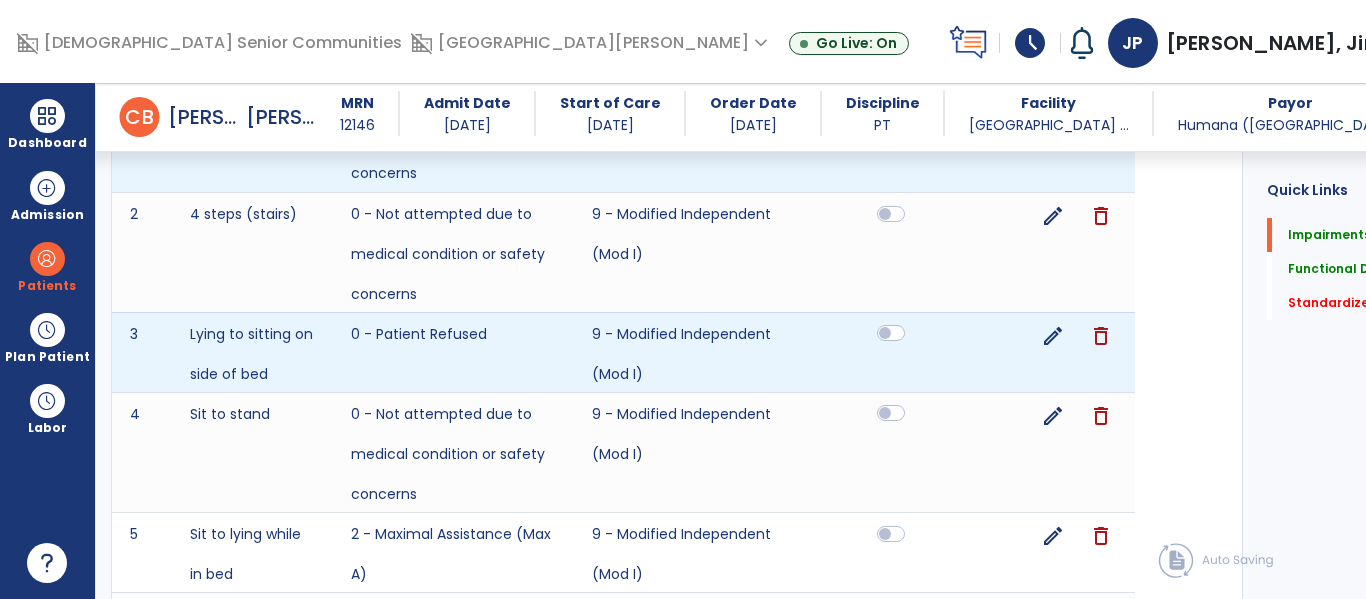 click 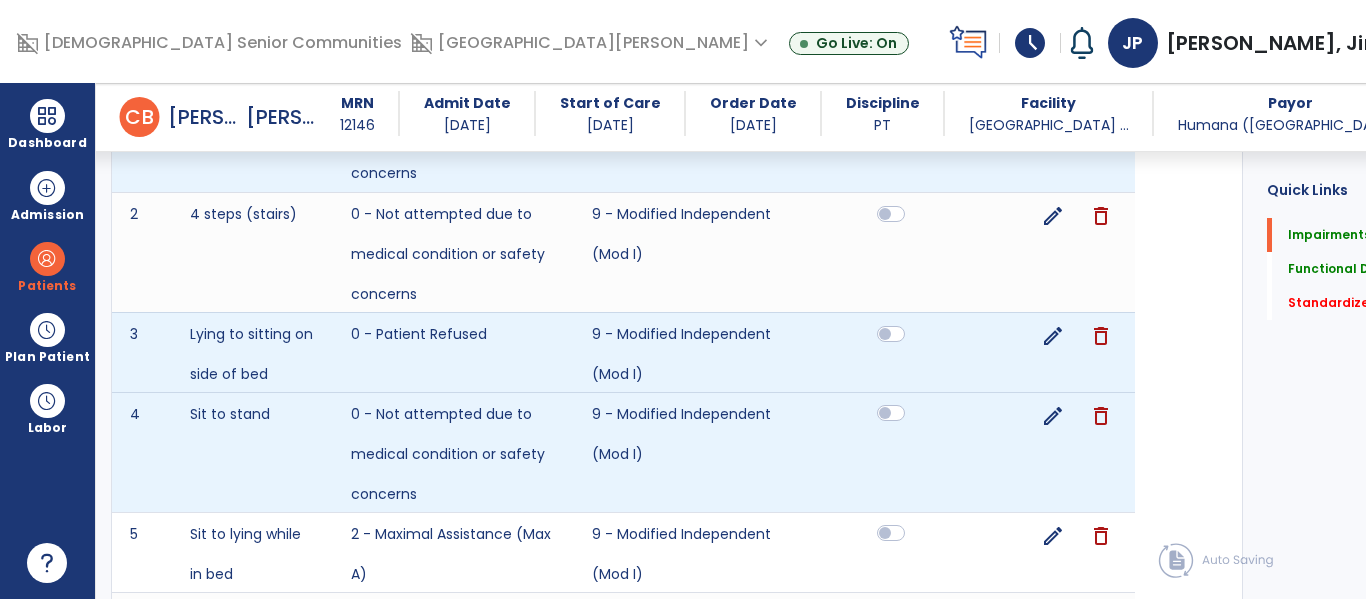 click 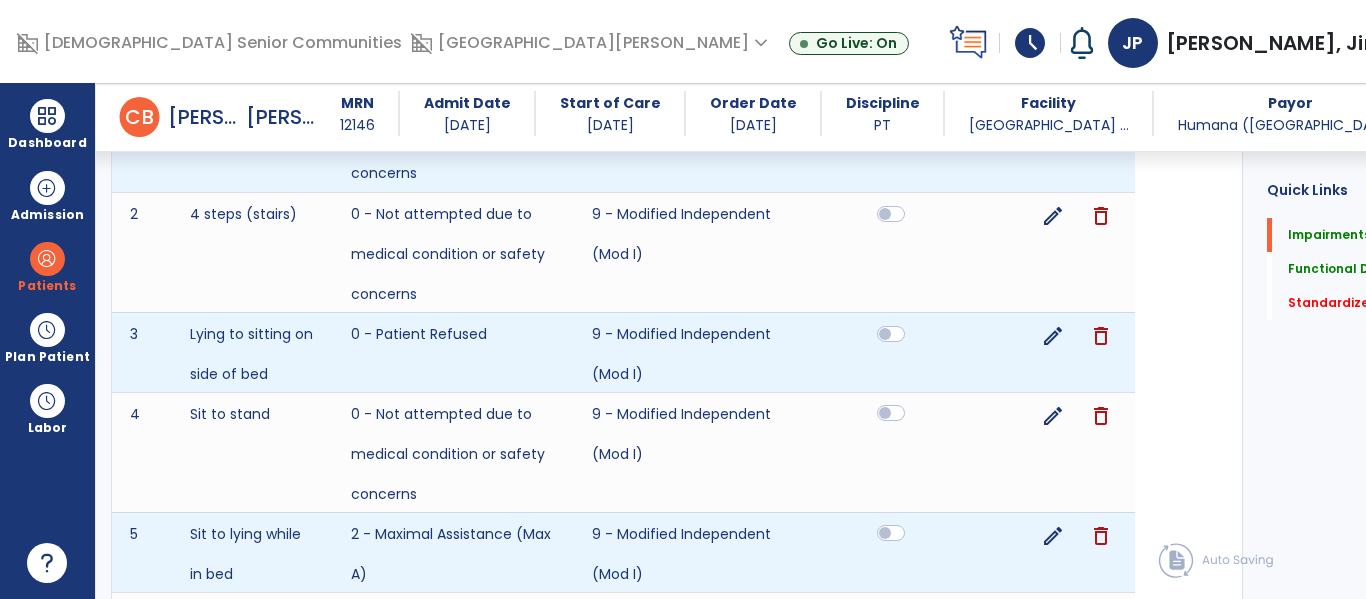 click 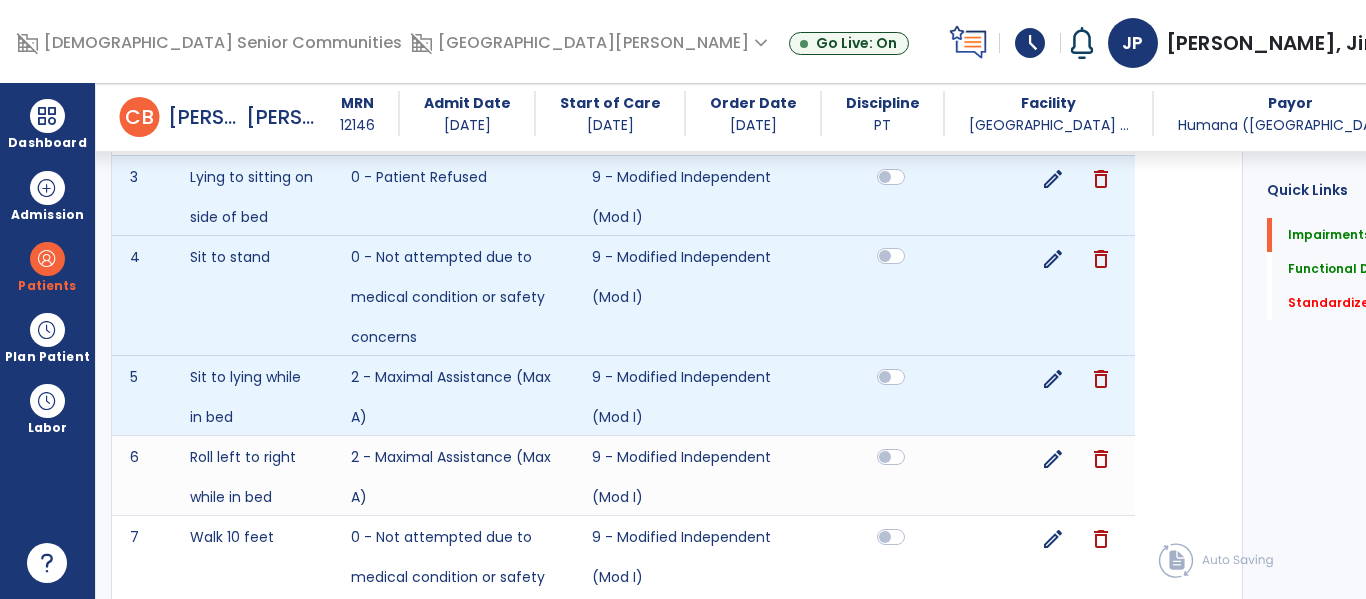 scroll, scrollTop: 864, scrollLeft: 0, axis: vertical 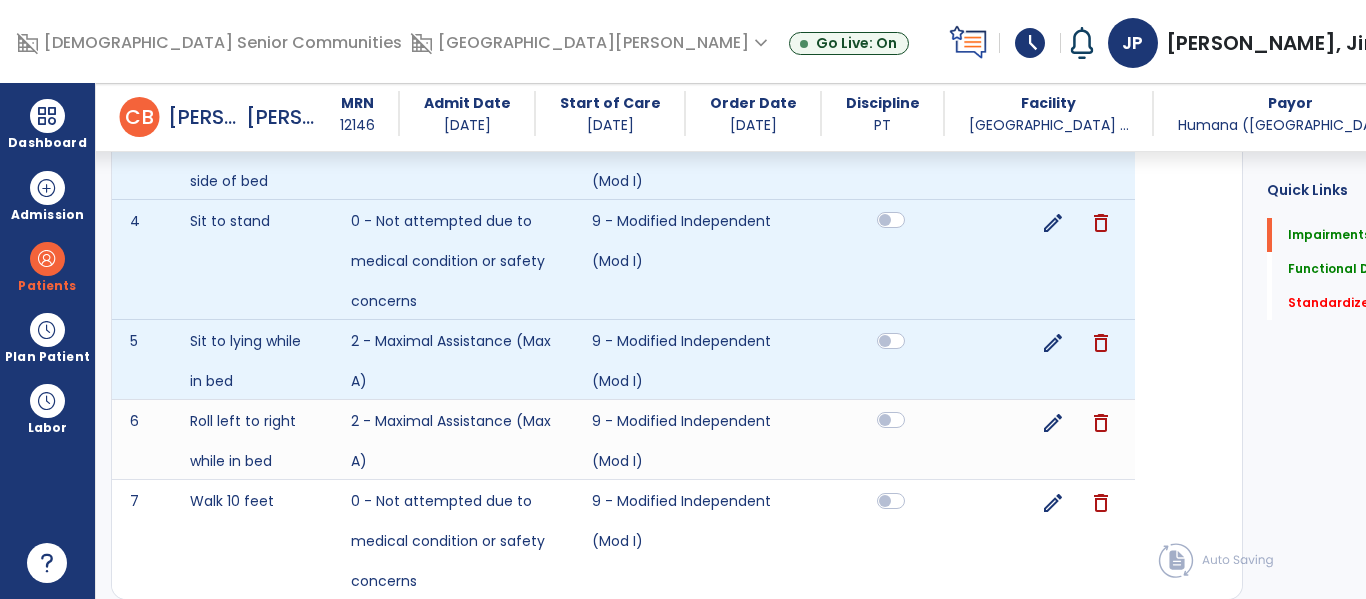 click 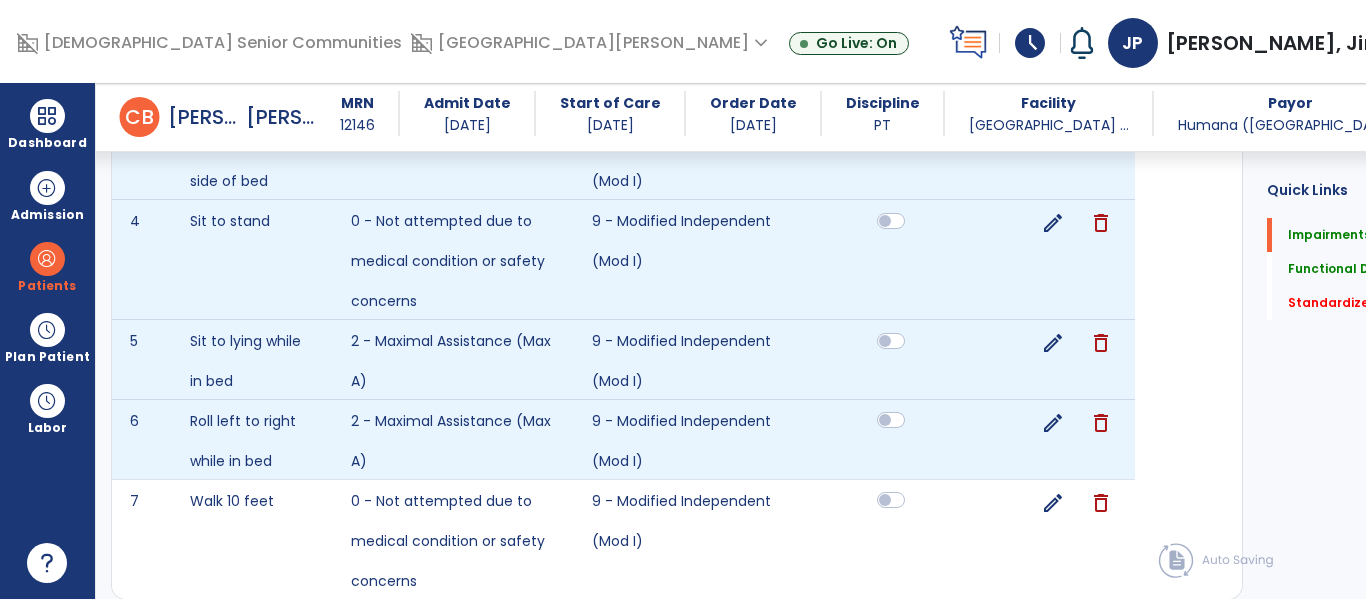 click 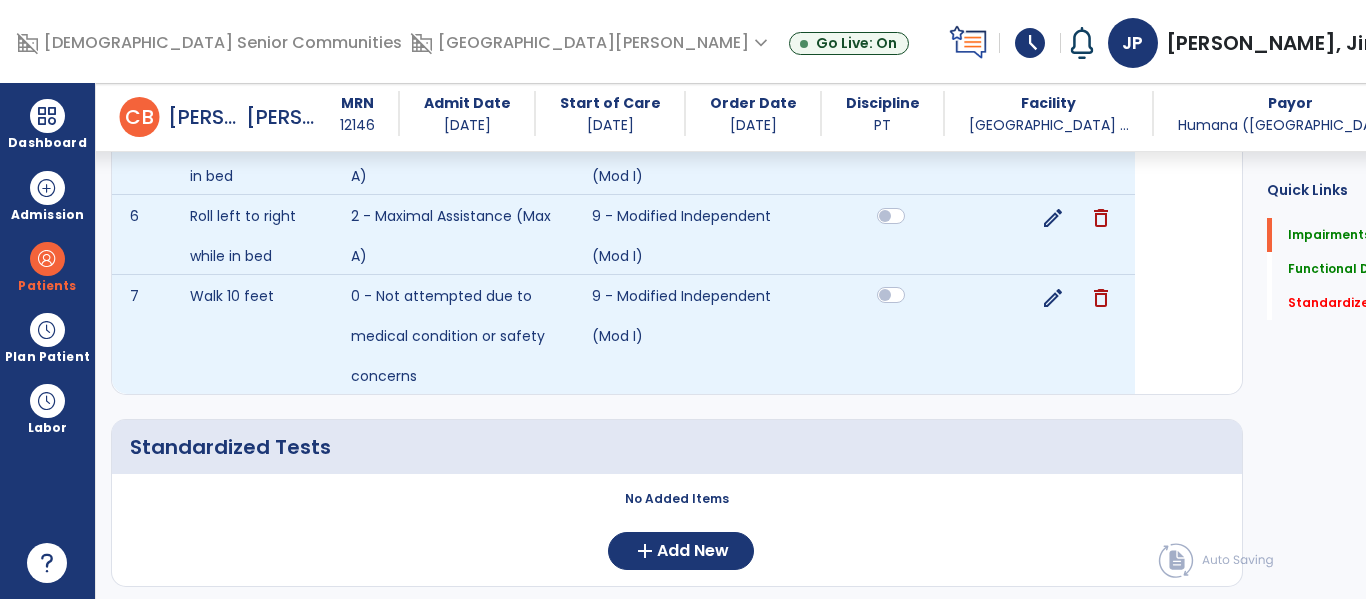 scroll, scrollTop: 1127, scrollLeft: 0, axis: vertical 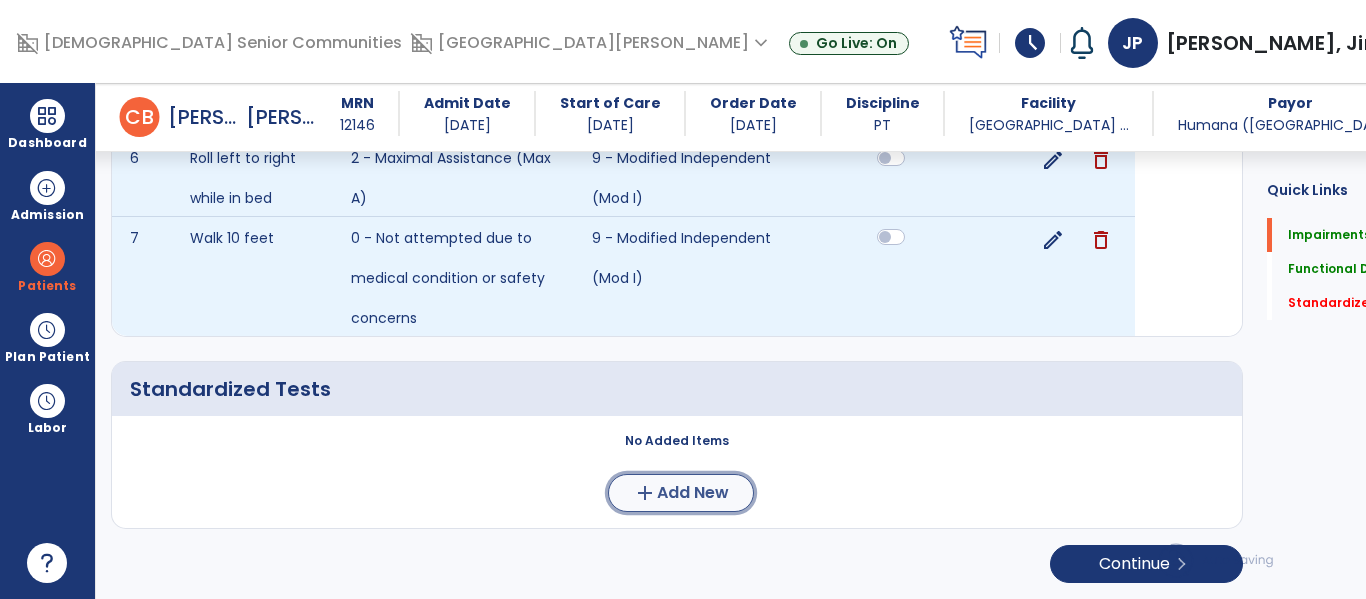 click on "add  Add New" 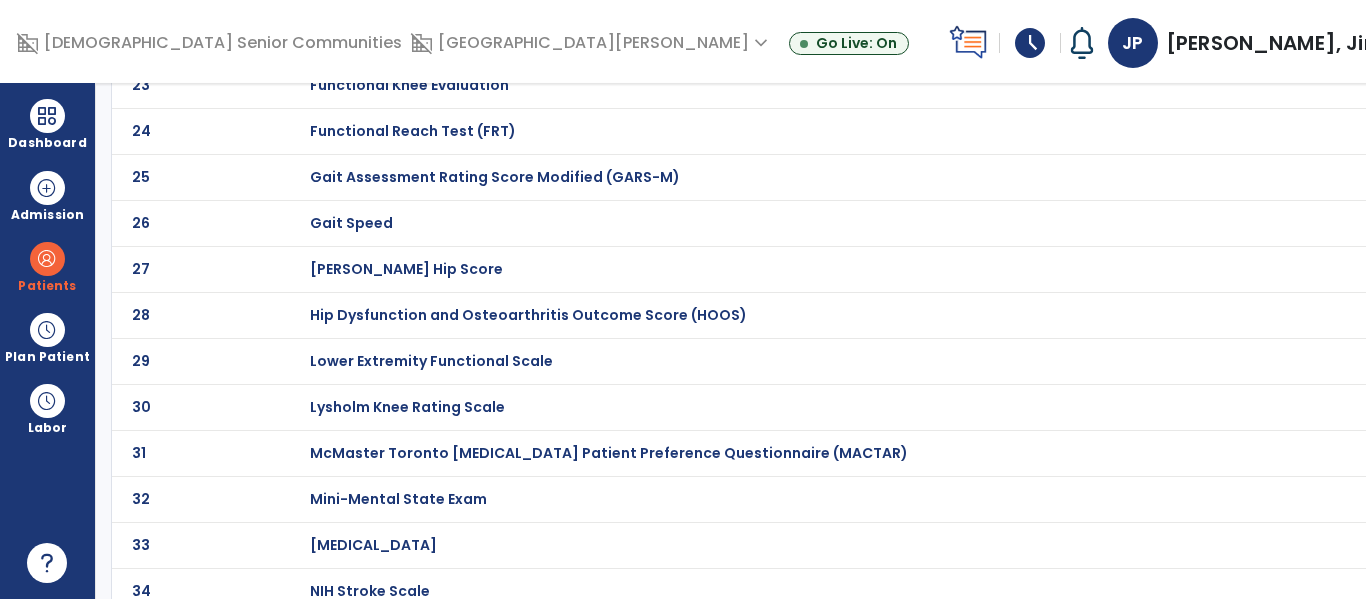 scroll, scrollTop: 0, scrollLeft: 0, axis: both 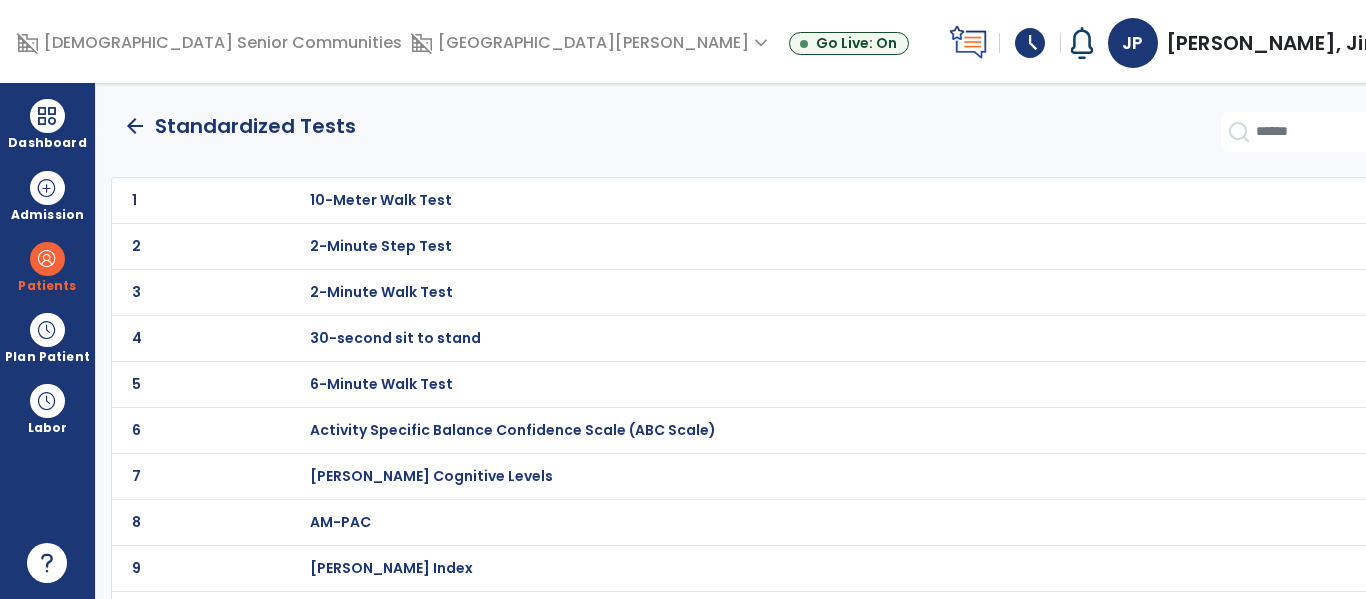 click on "30-second sit to stand" at bounding box center (862, 200) 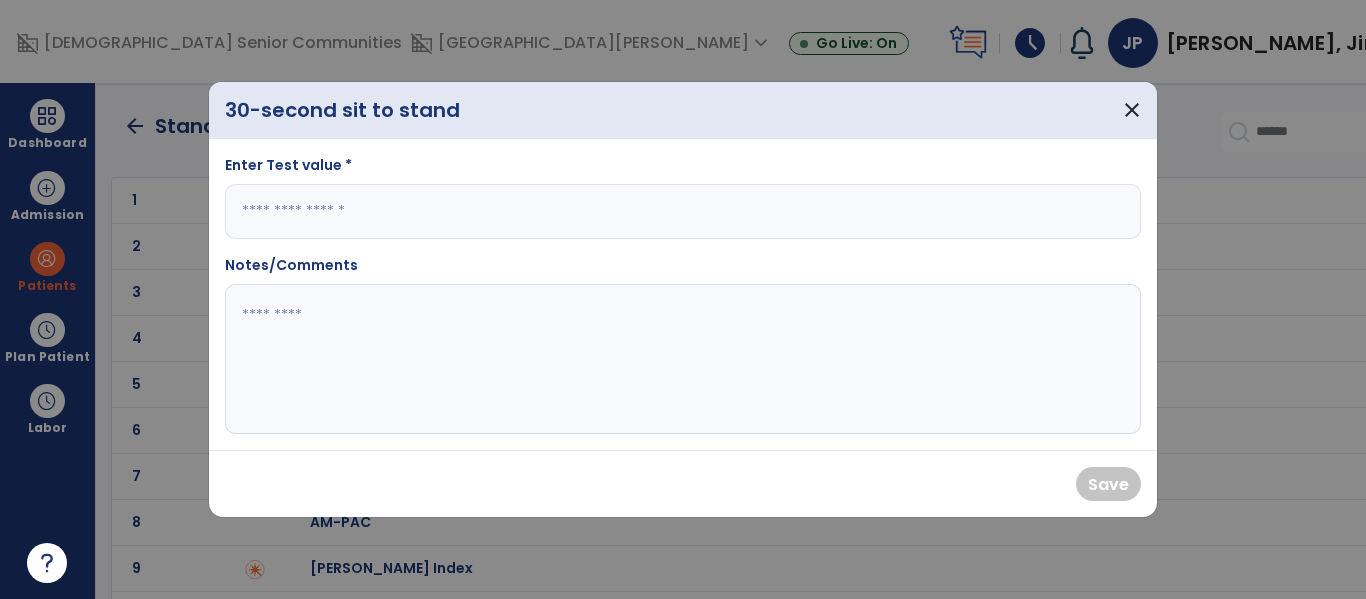 click at bounding box center [683, 211] 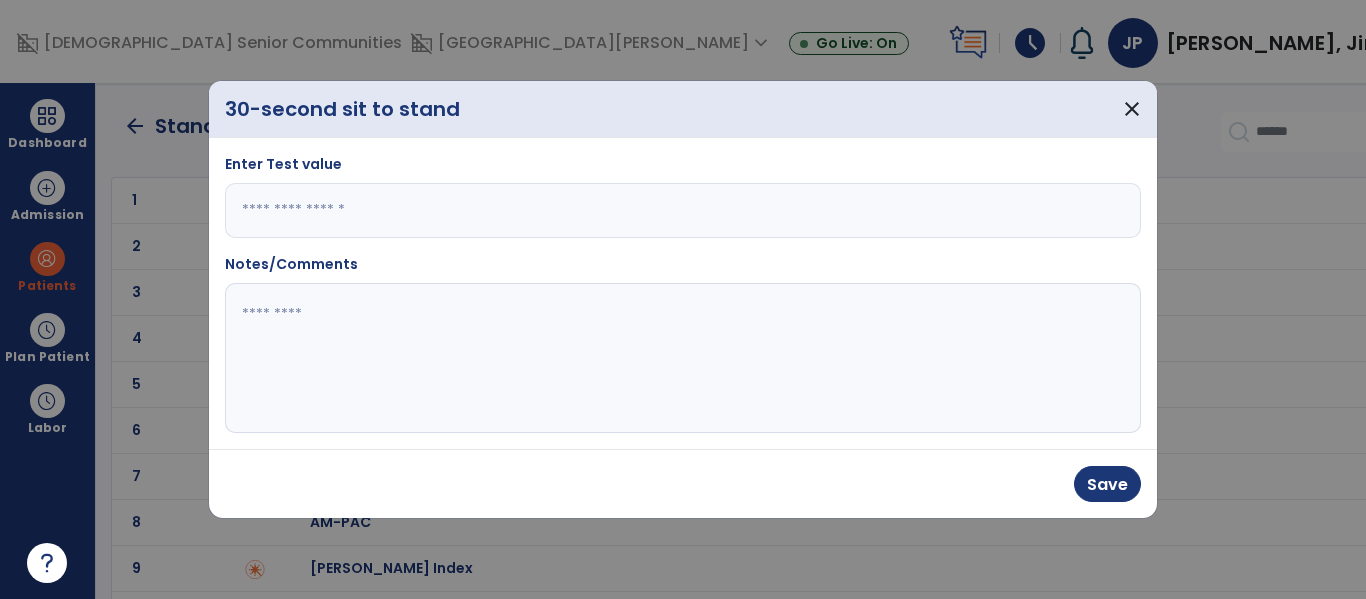 type on "*" 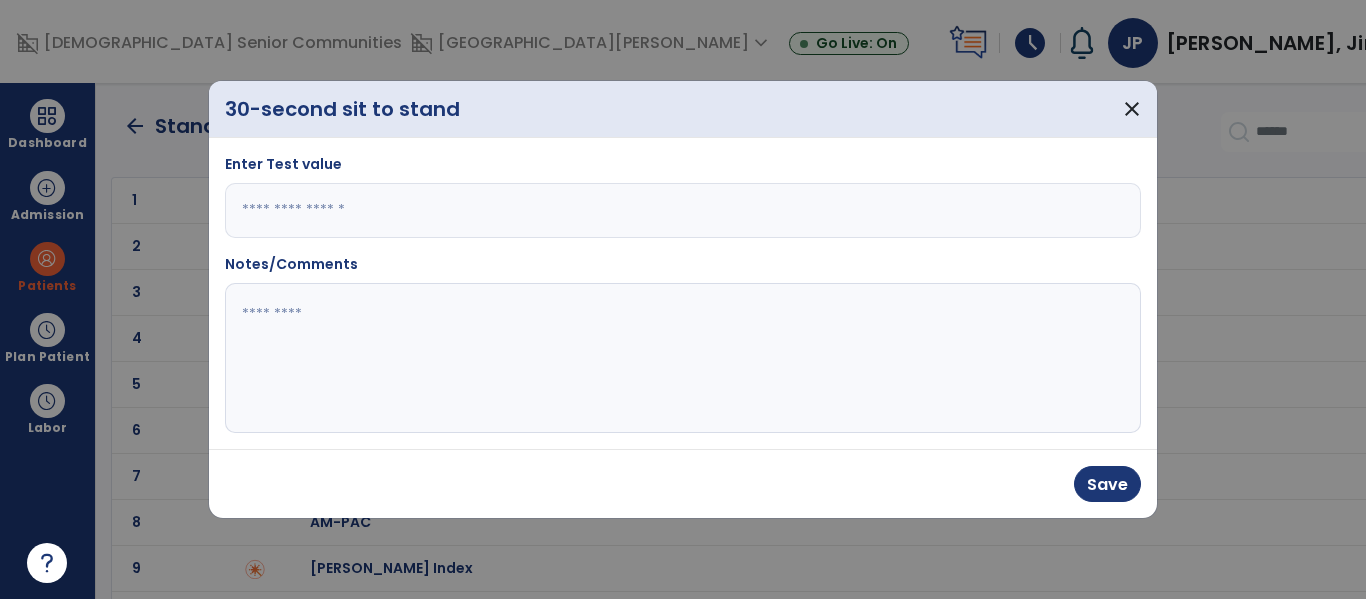 click 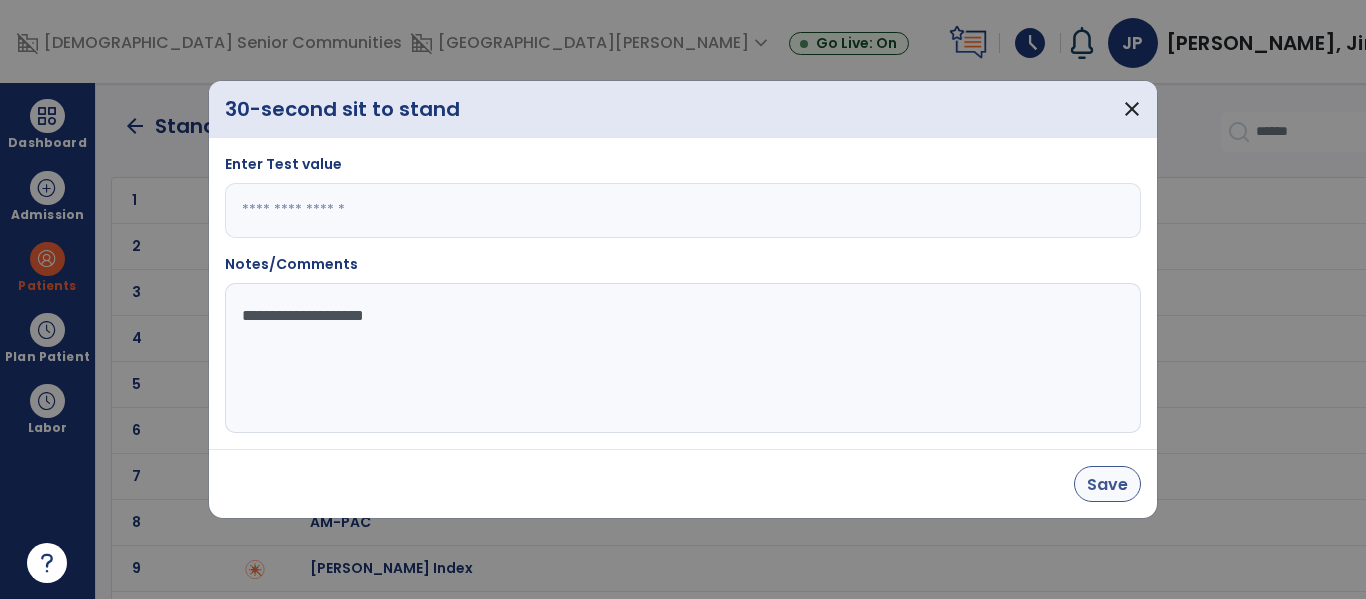 type on "**********" 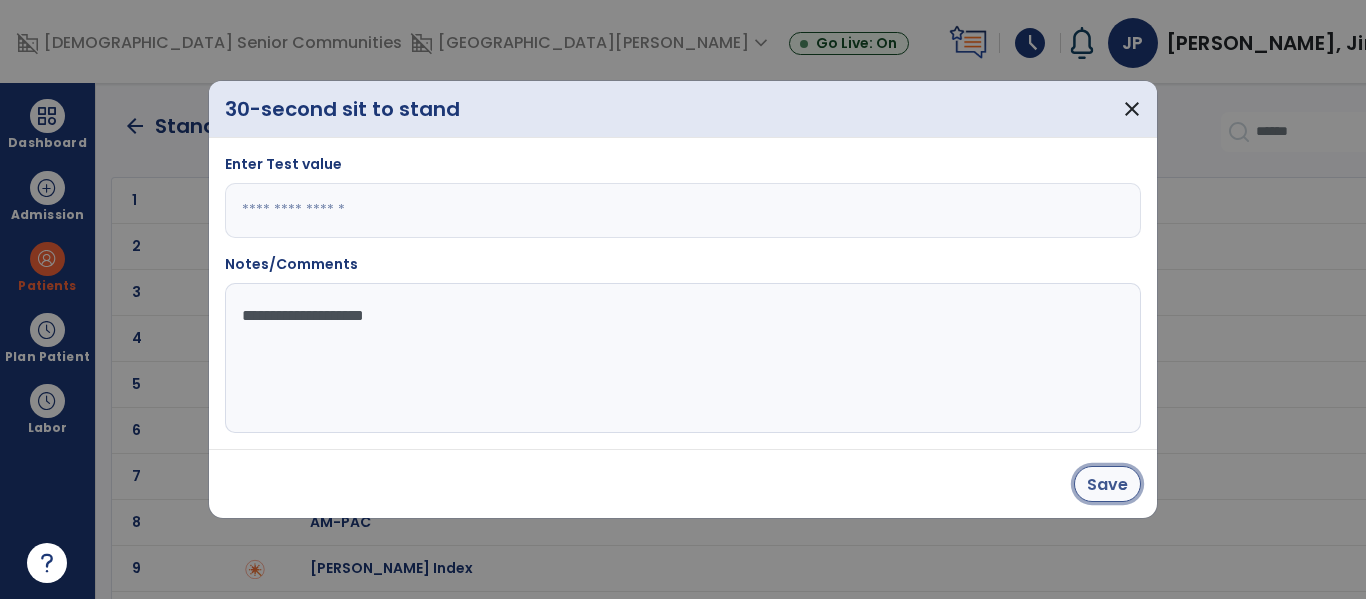 click on "Save" at bounding box center (1107, 484) 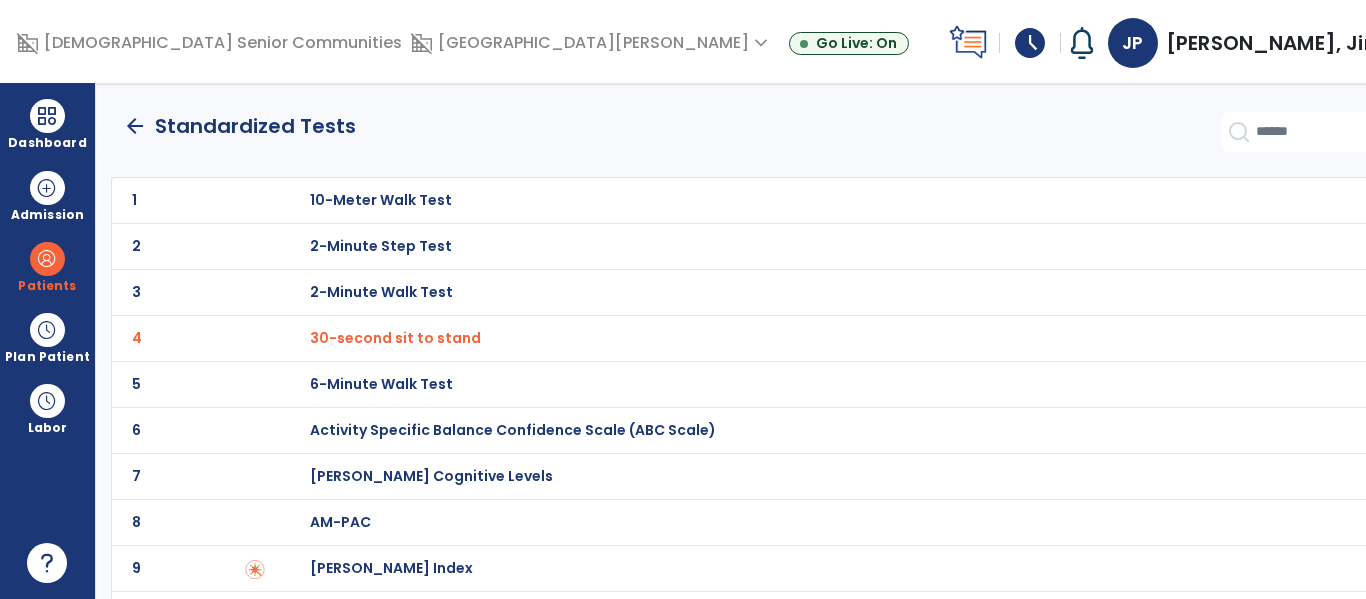 click on "arrow_back" 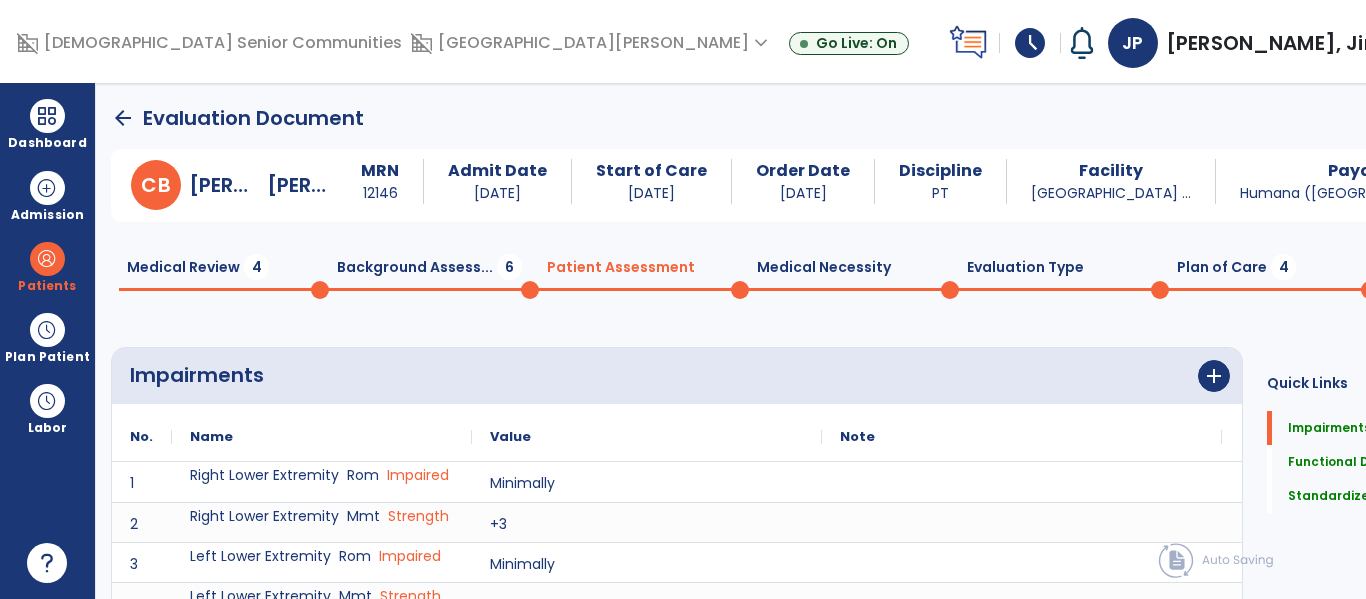 scroll, scrollTop: 20, scrollLeft: 0, axis: vertical 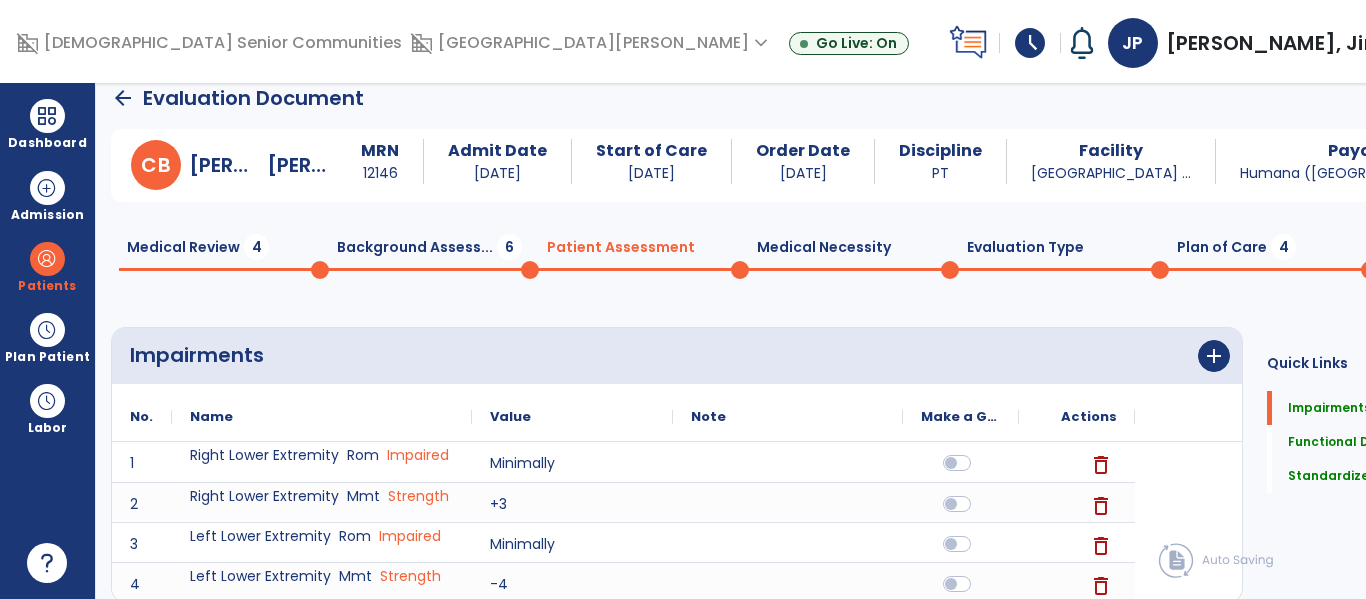 click on "Evaluation Type  0" 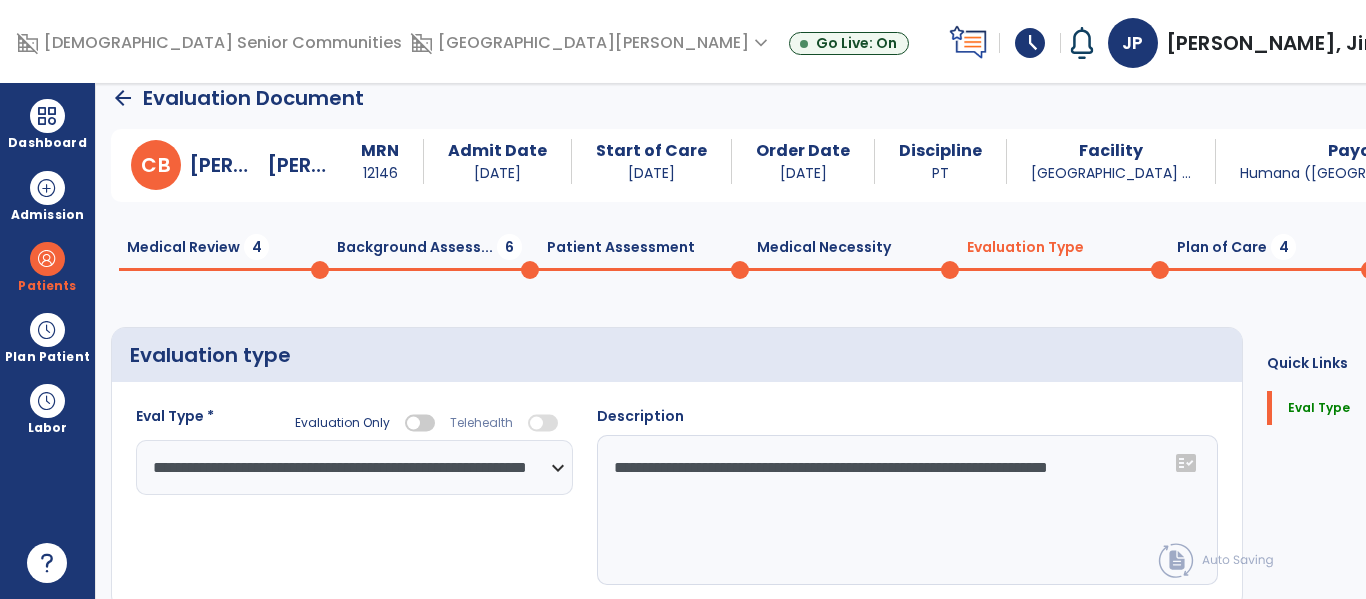 click on "Plan of Care  4" 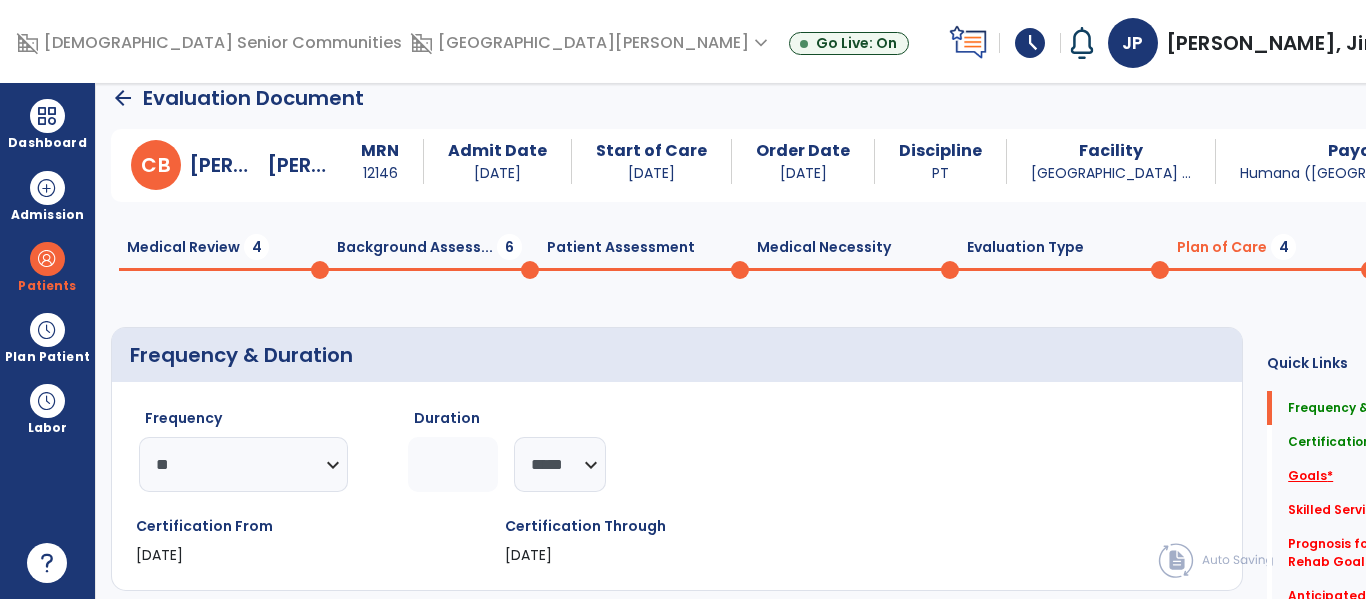 click on "Goals   *" 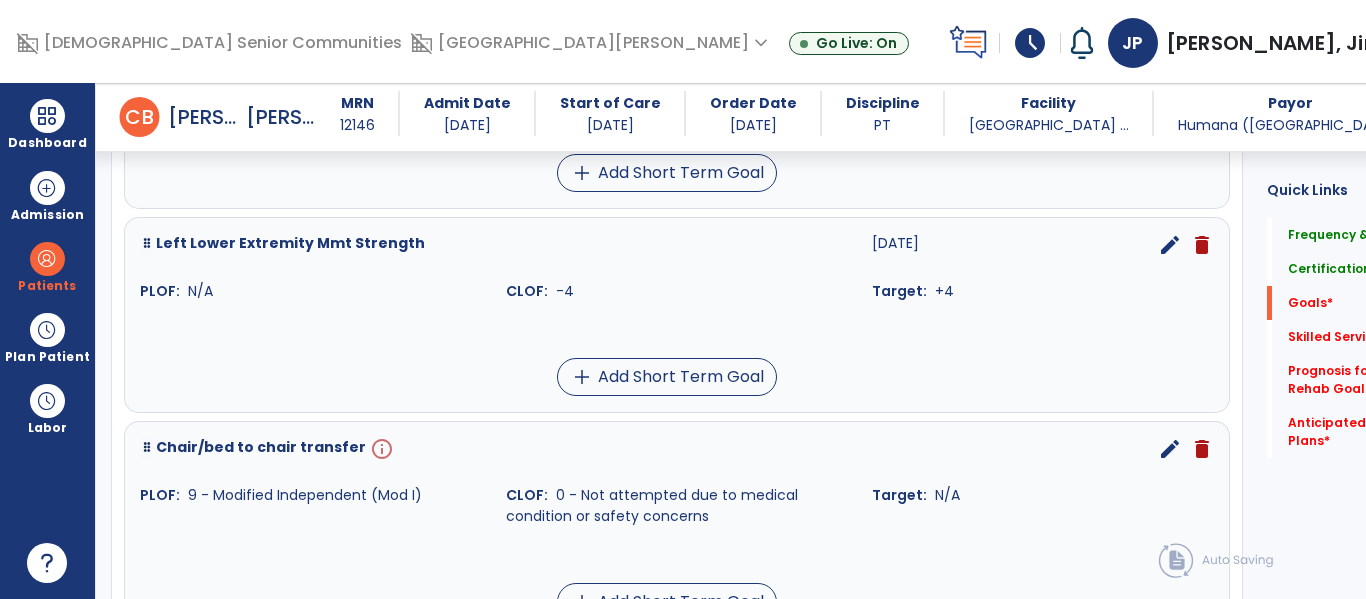 click on "edit" at bounding box center (1170, 449) 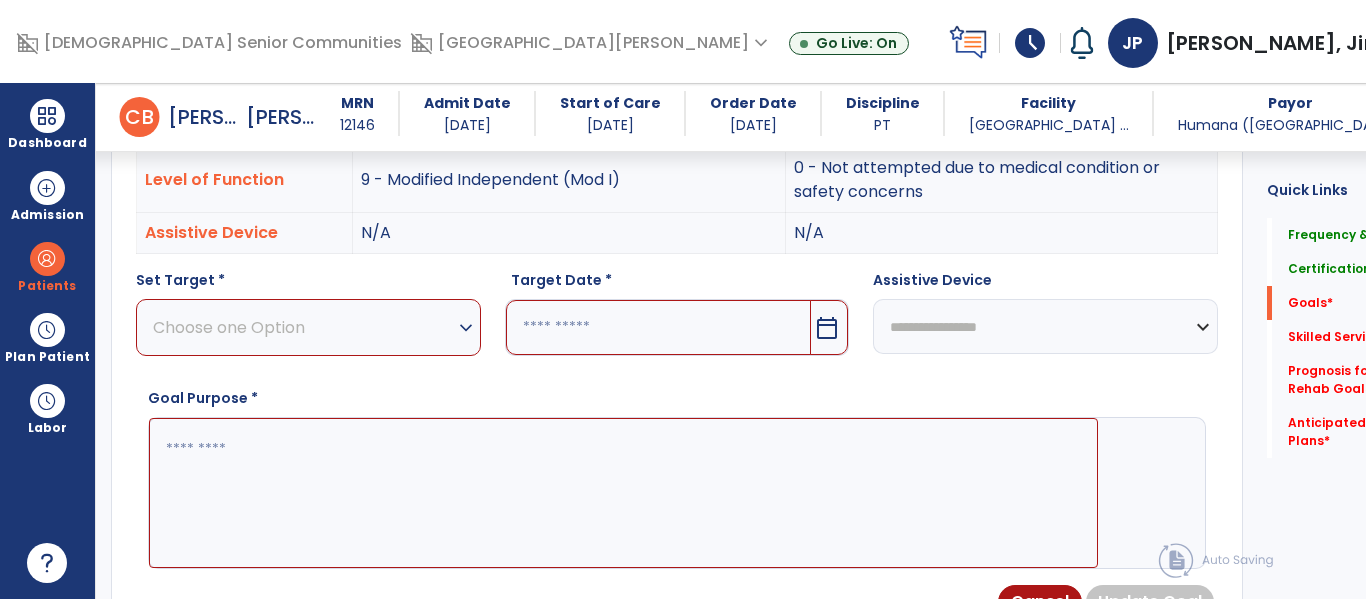scroll, scrollTop: 534, scrollLeft: 0, axis: vertical 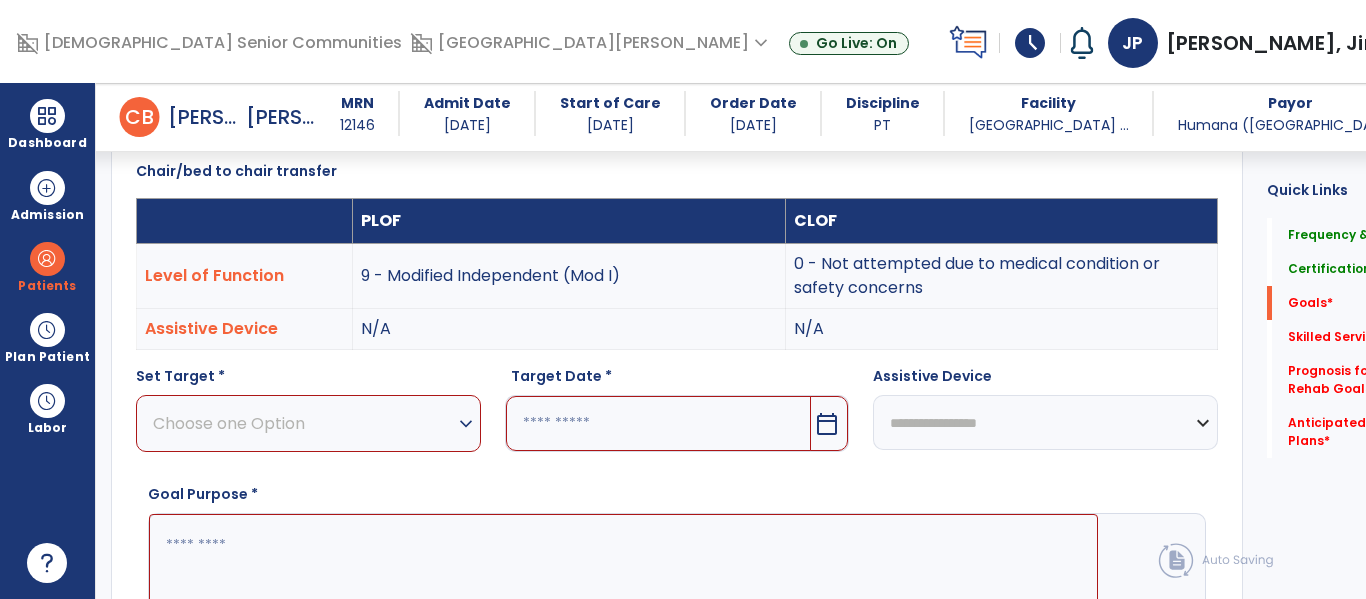 click on "Choose one Option" at bounding box center [303, 423] 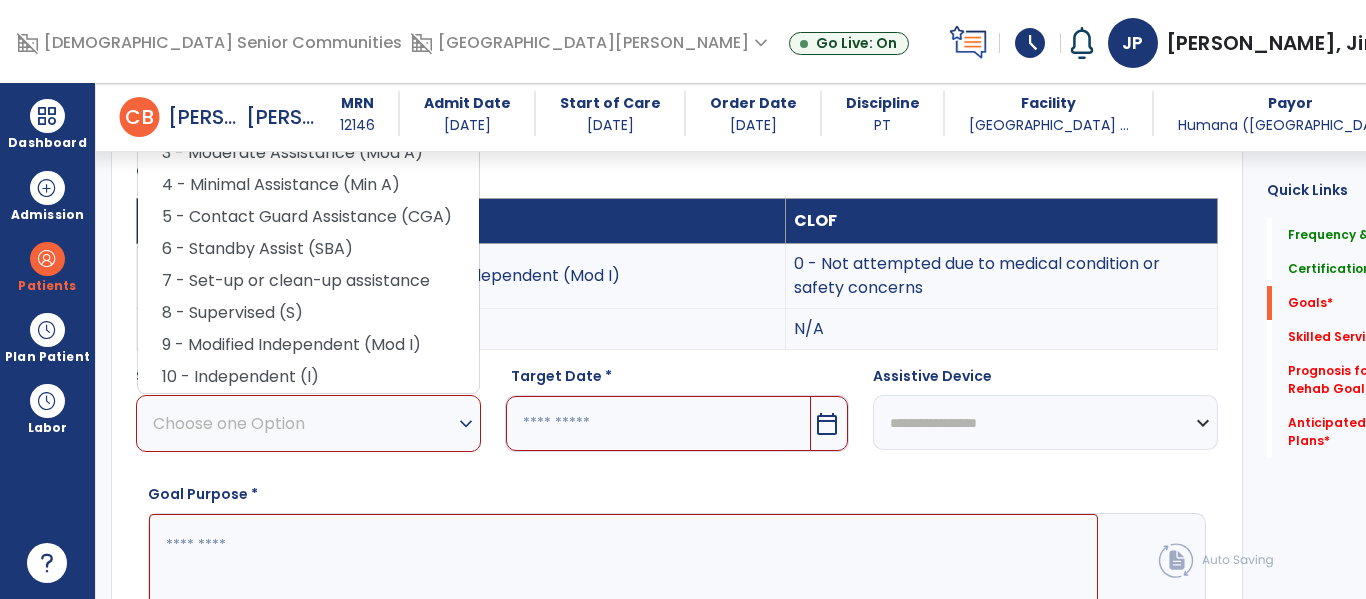 click on "N/A" at bounding box center [569, 329] 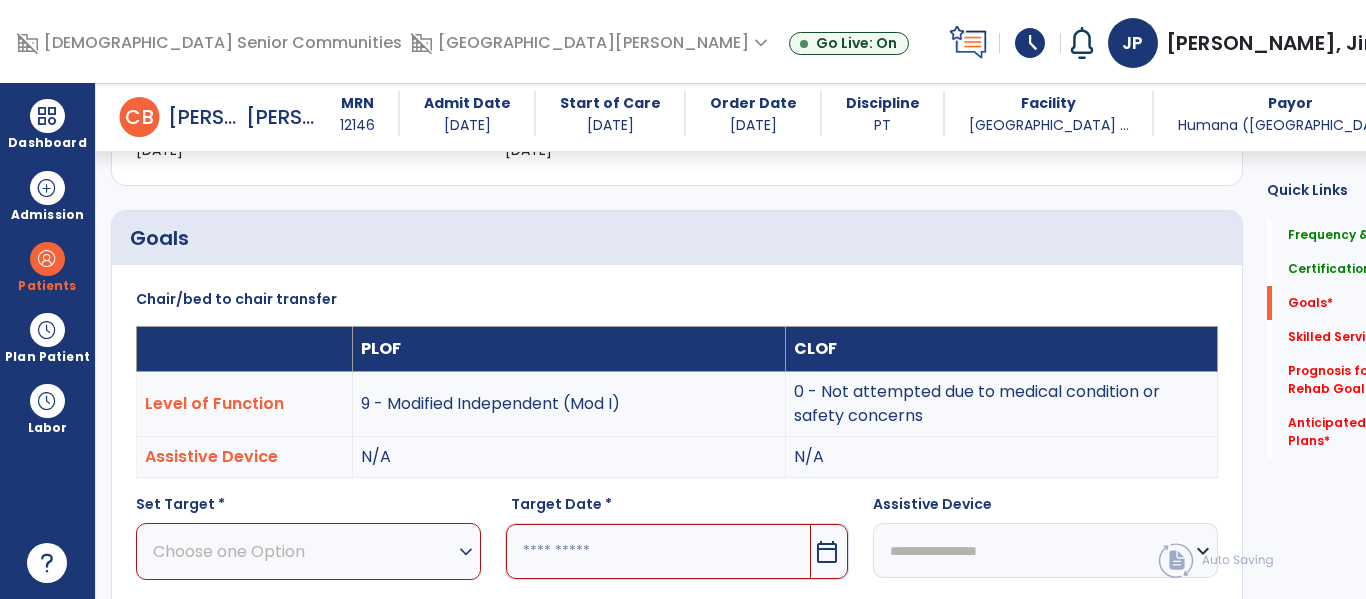 scroll, scrollTop: 407, scrollLeft: 0, axis: vertical 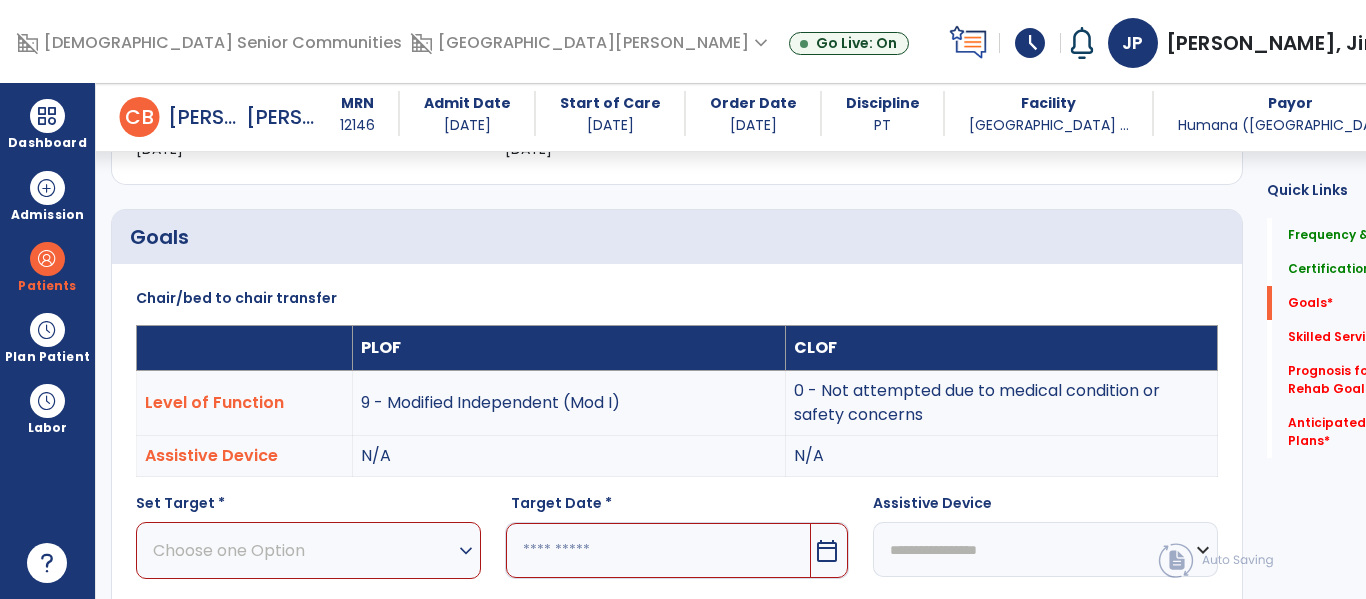 click on "expand_more" at bounding box center (466, 551) 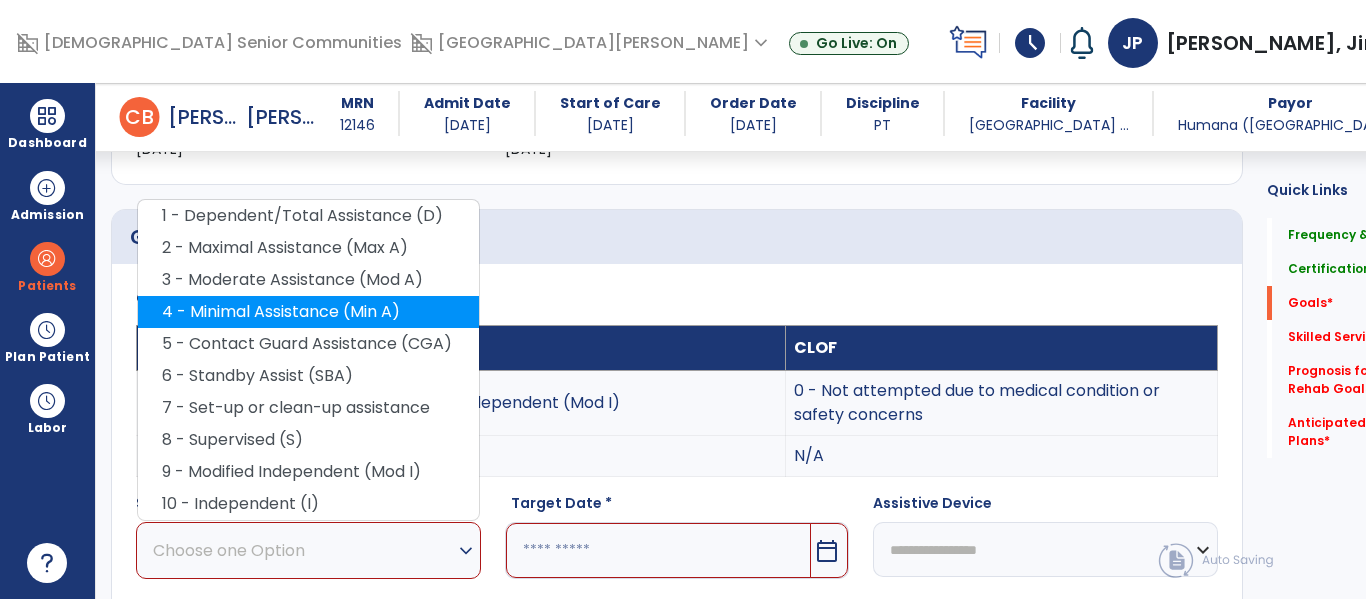 click on "4 - Minimal Assistance (Min A)" at bounding box center [308, 312] 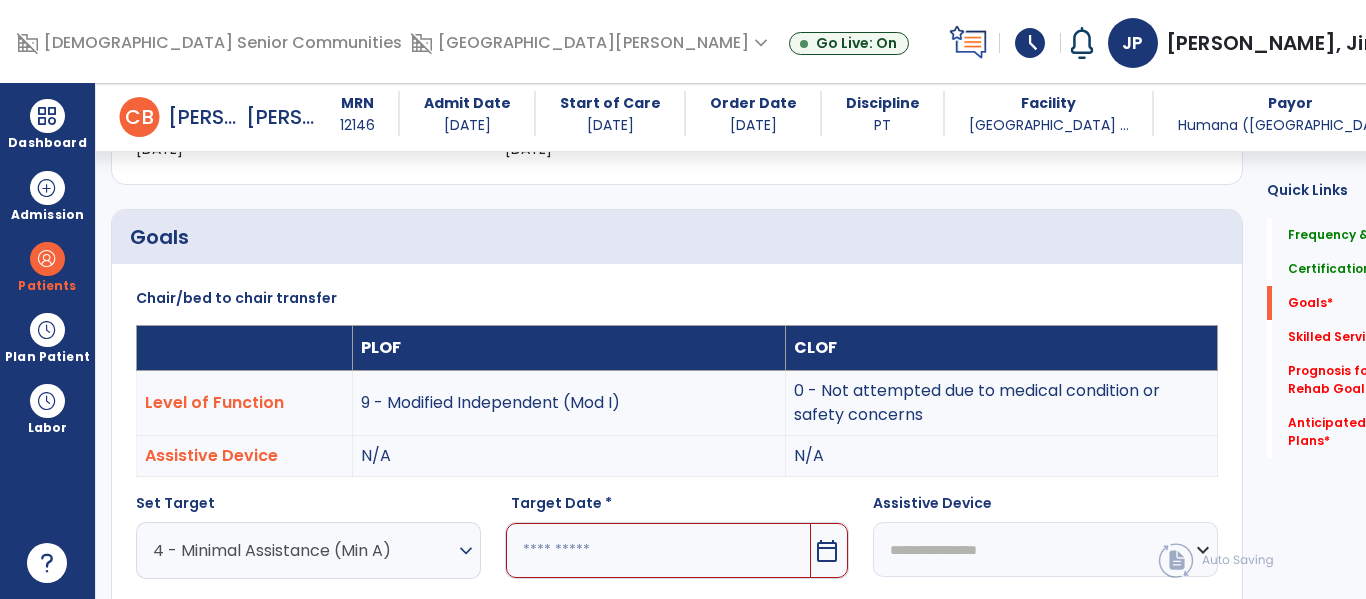 click on "calendar_today" at bounding box center (829, 550) 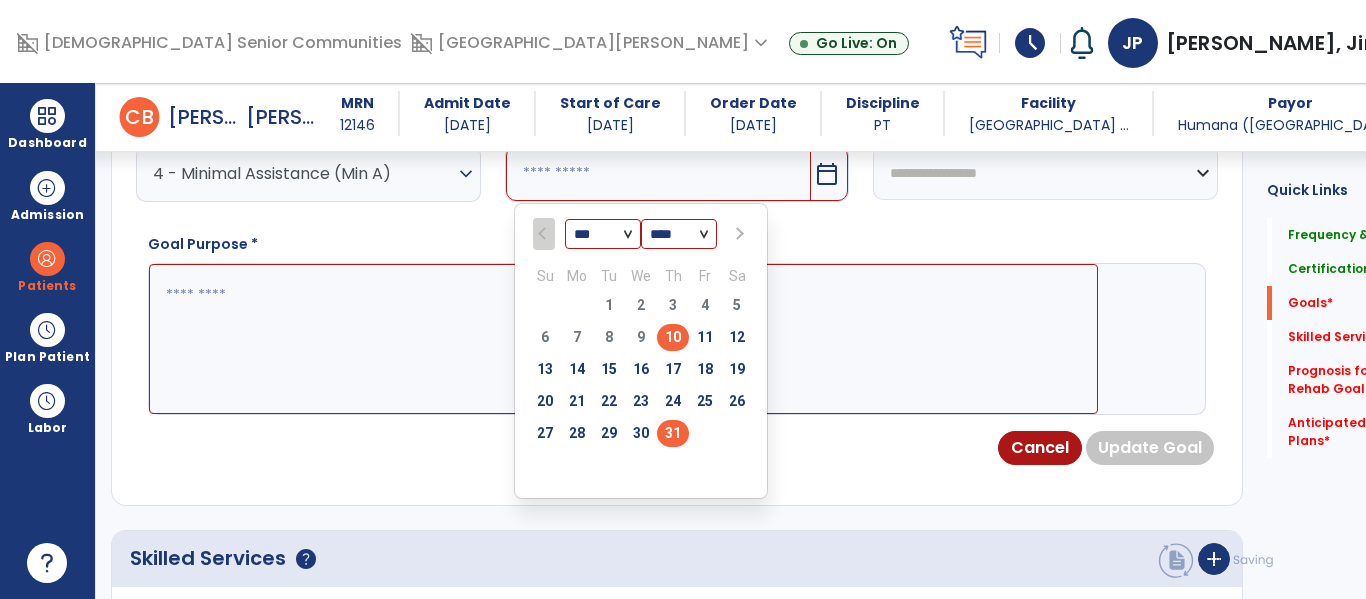 click on "31" at bounding box center [673, 433] 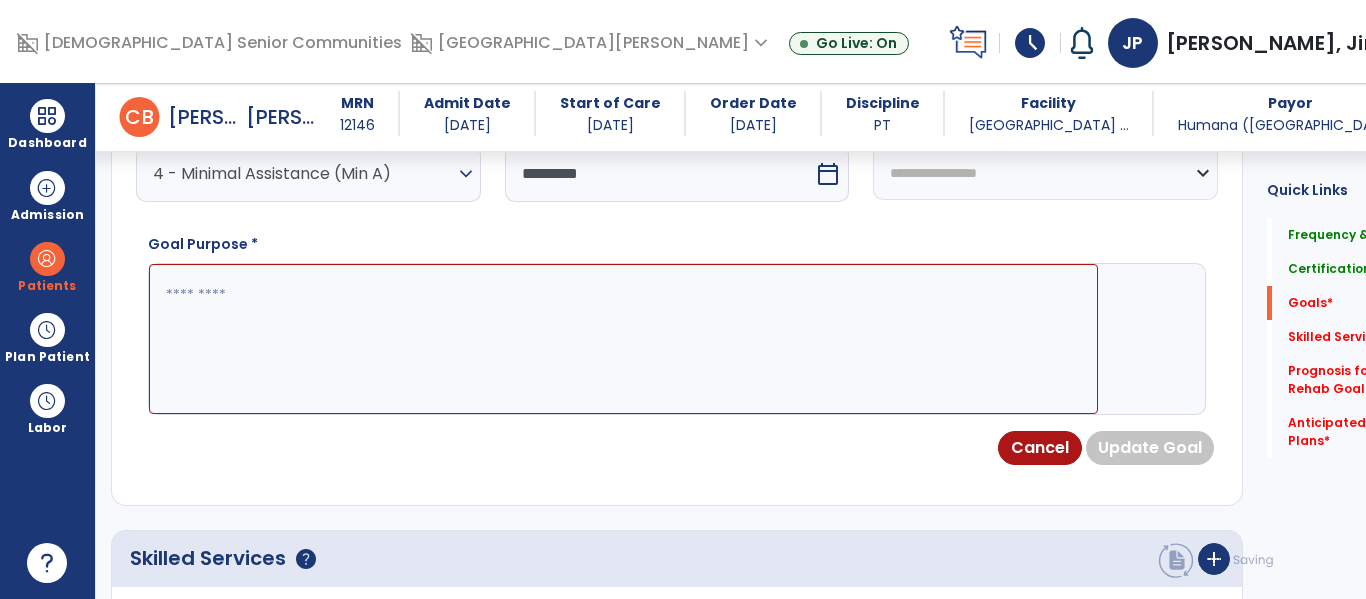 click at bounding box center [623, 339] 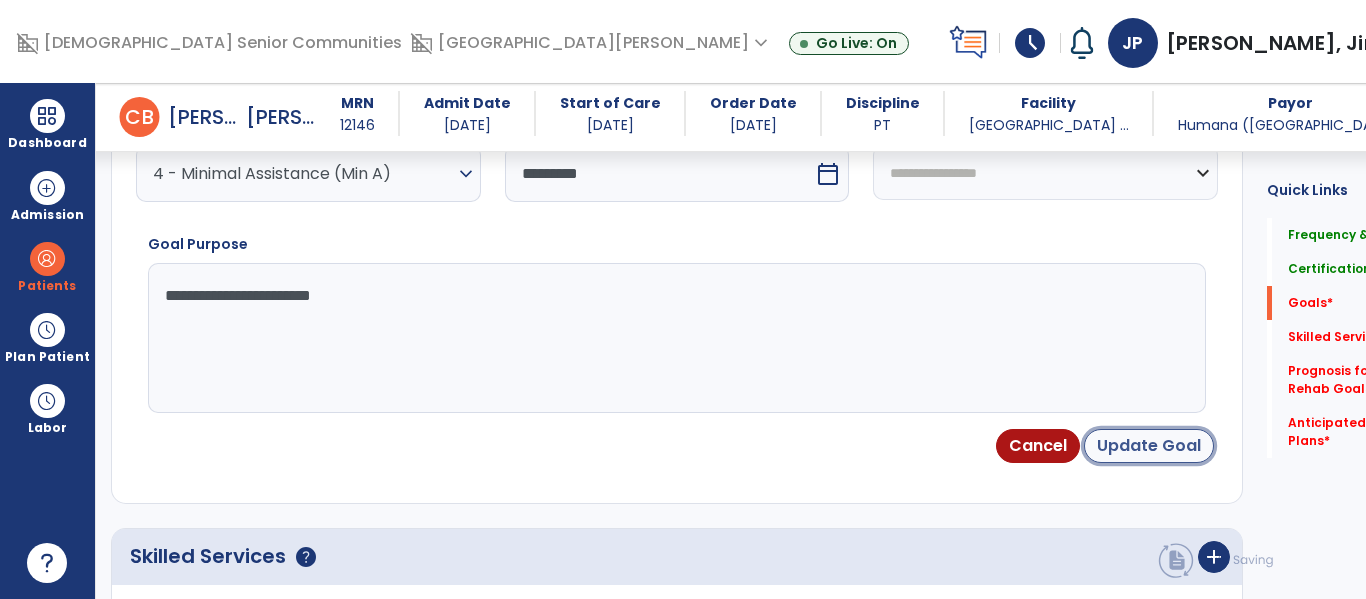 click on "Update Goal" at bounding box center (1149, 446) 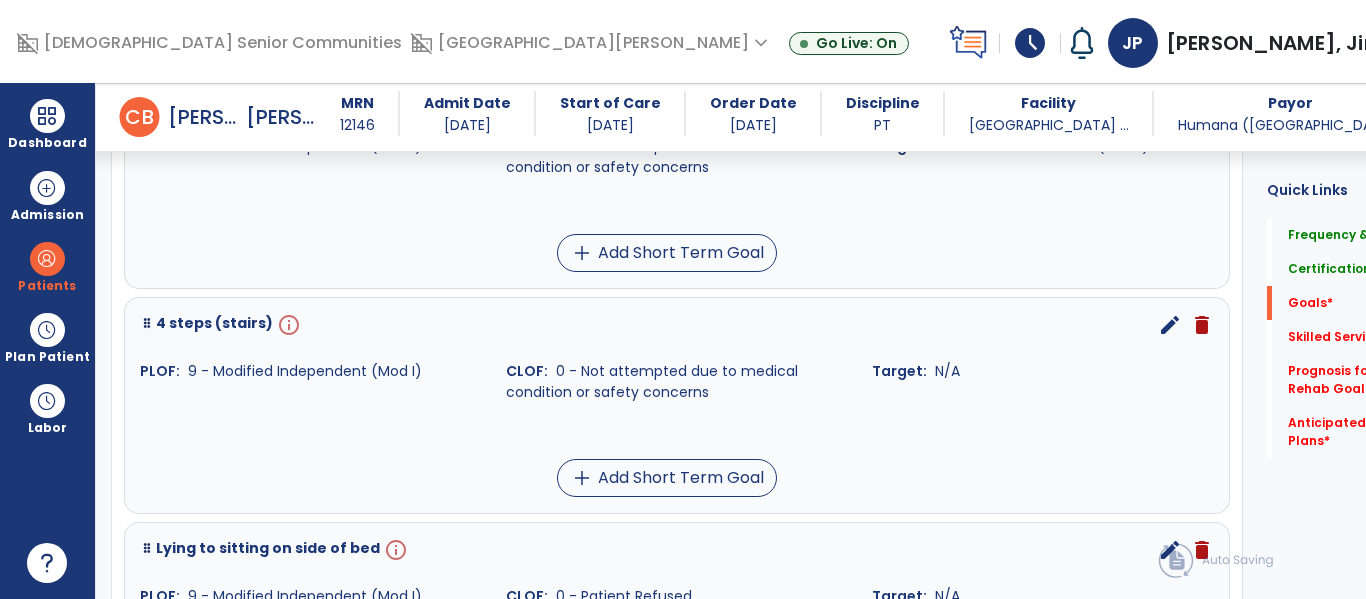 click on "edit" at bounding box center (1170, 325) 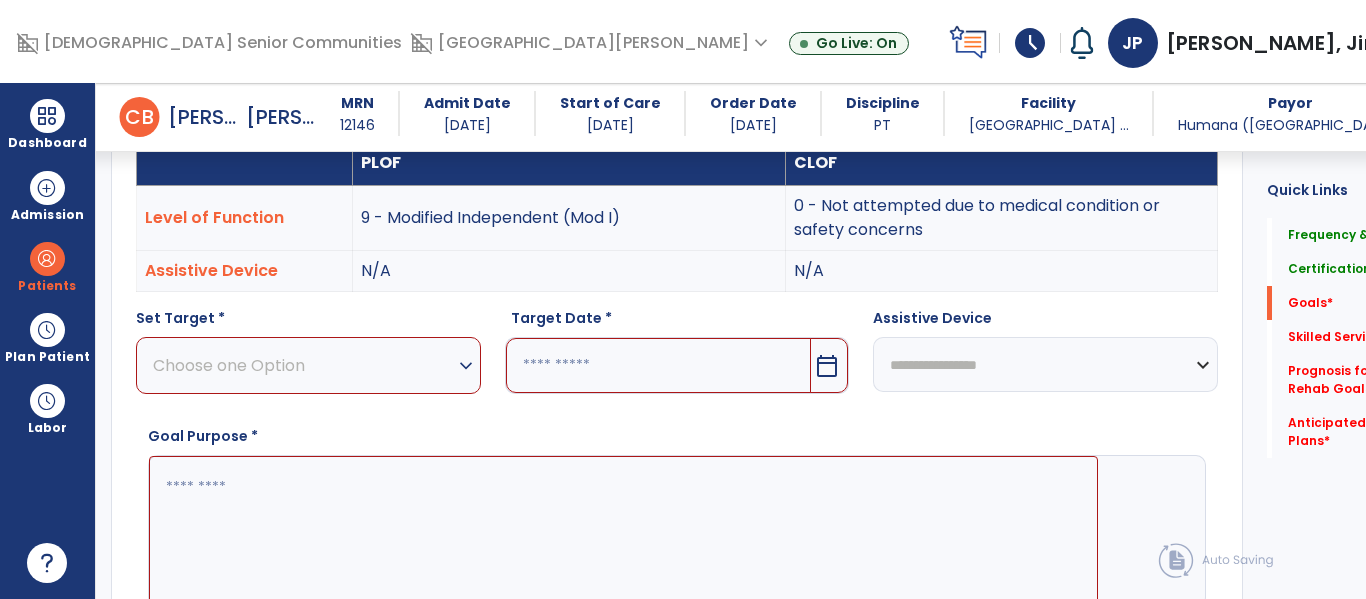 scroll, scrollTop: 534, scrollLeft: 0, axis: vertical 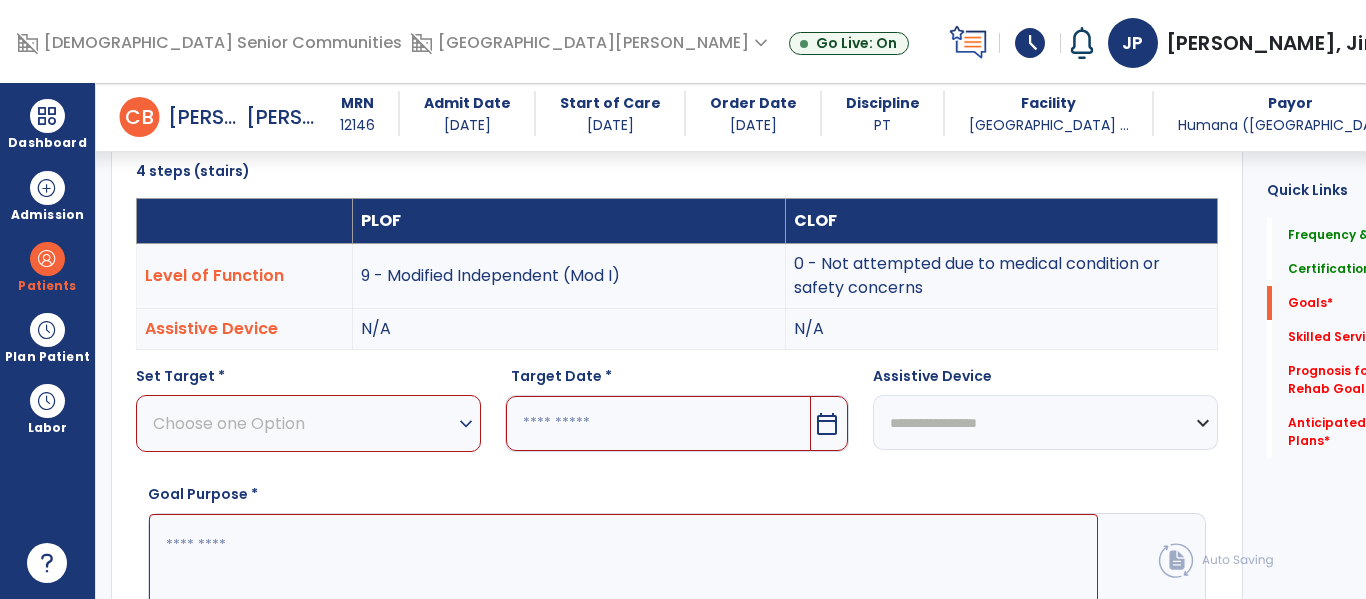 click on "expand_more" at bounding box center (466, 424) 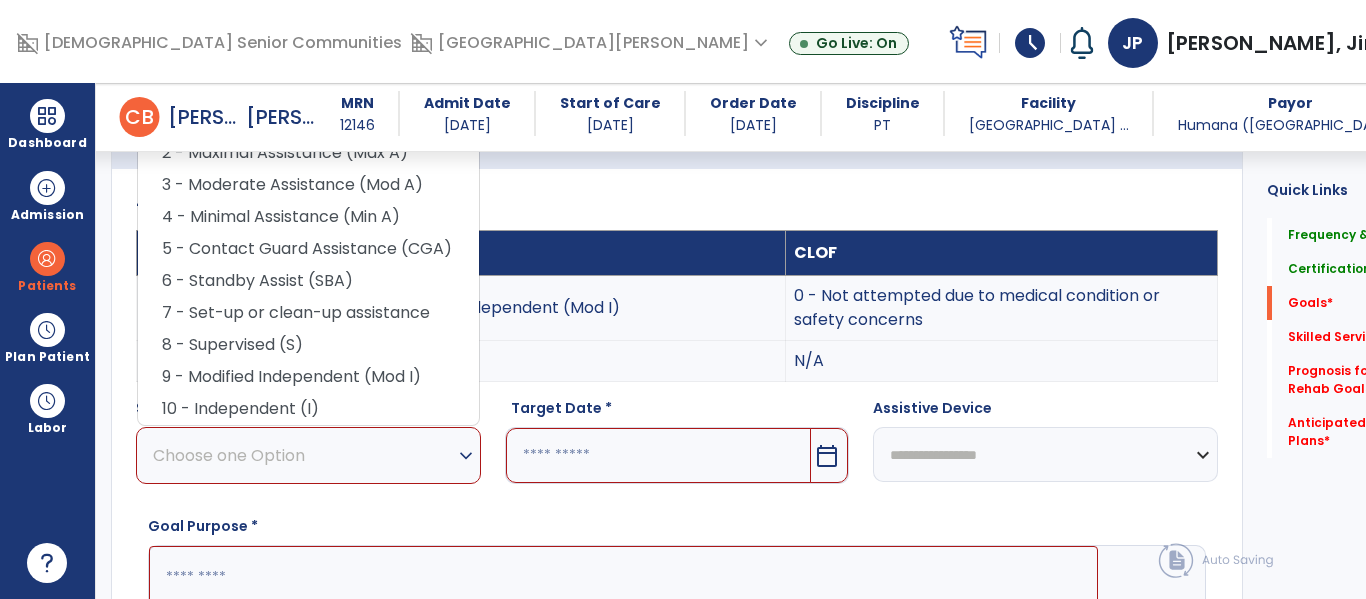 scroll, scrollTop: 460, scrollLeft: 0, axis: vertical 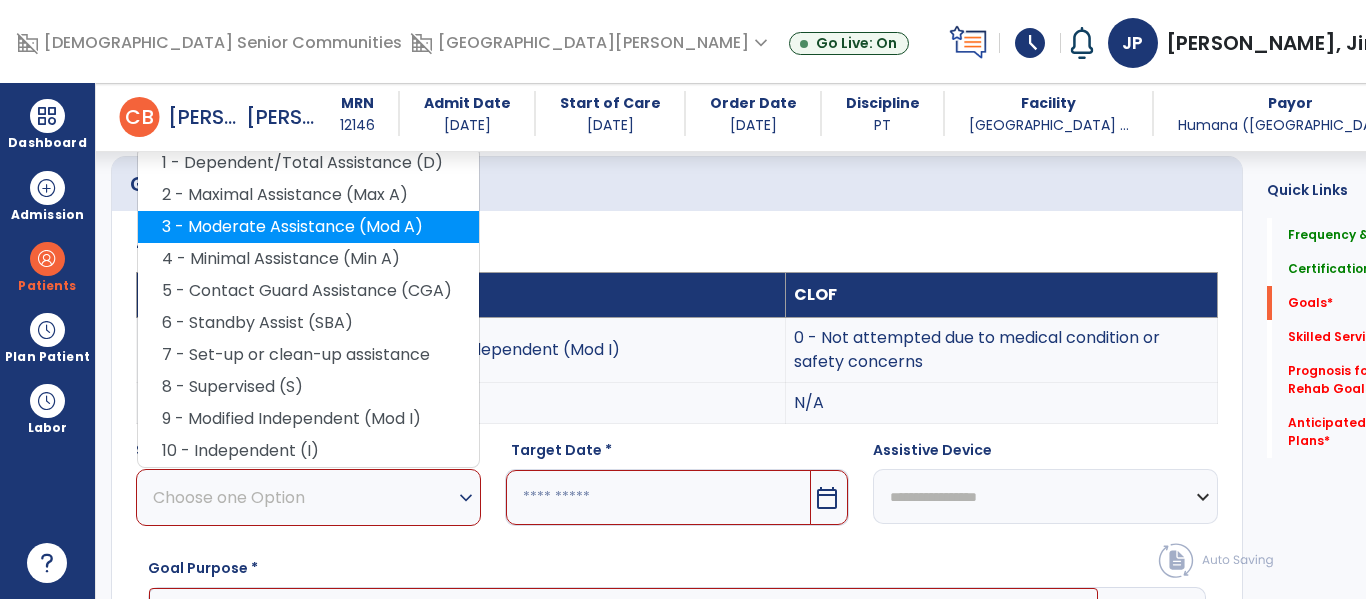 click on "3 - Moderate Assistance (Mod A)" at bounding box center [308, 227] 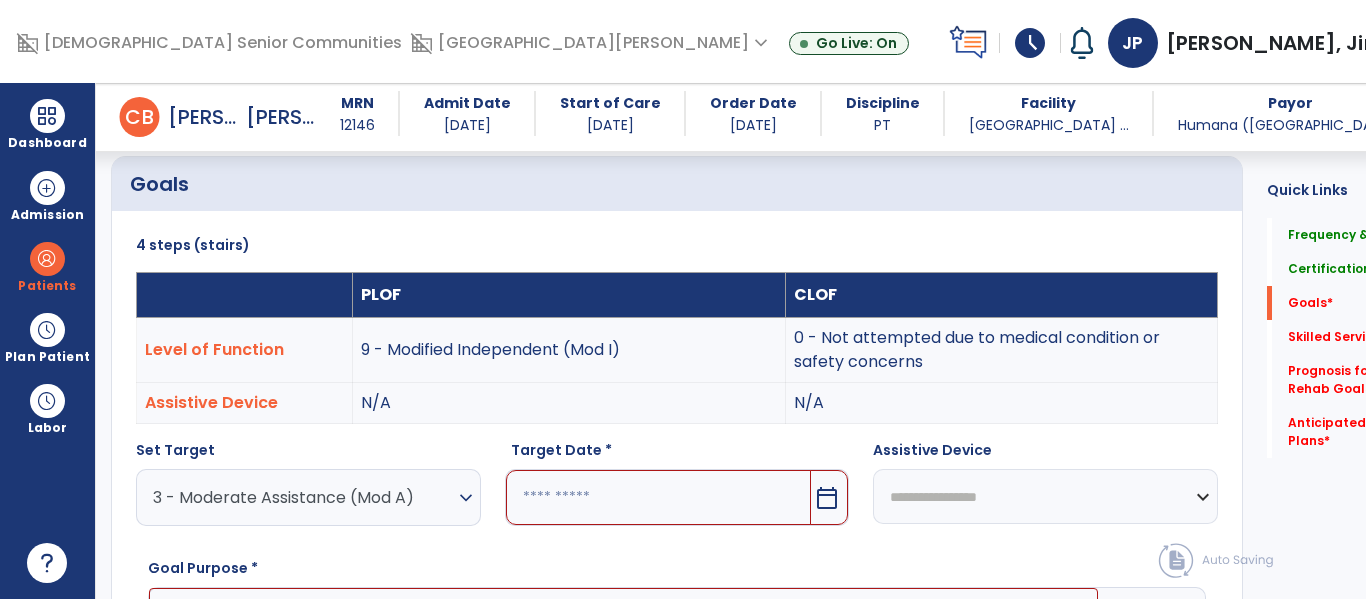 click on "calendar_today" at bounding box center [827, 498] 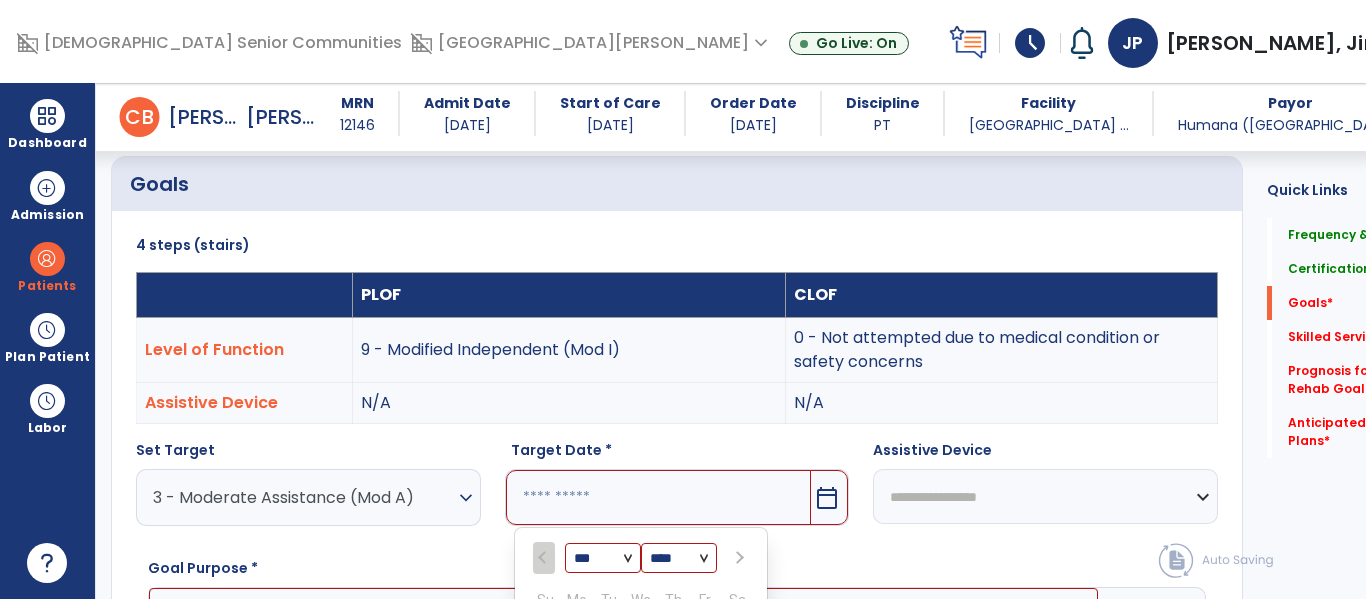 scroll, scrollTop: 784, scrollLeft: 0, axis: vertical 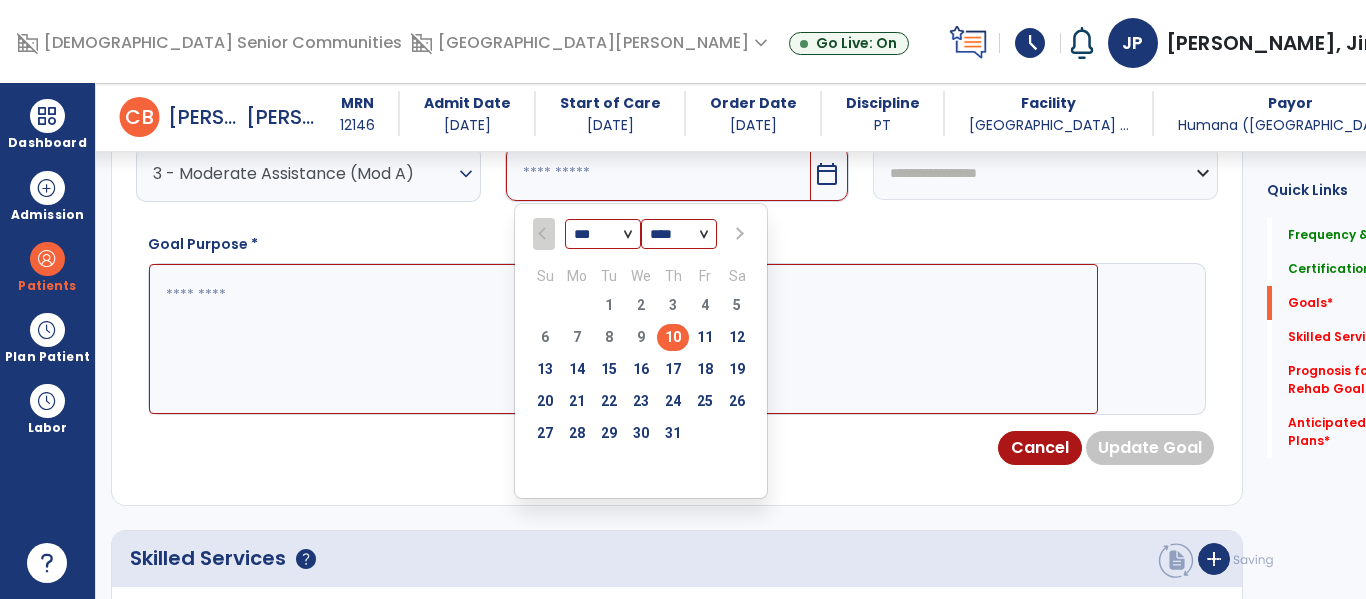 click at bounding box center (737, 234) 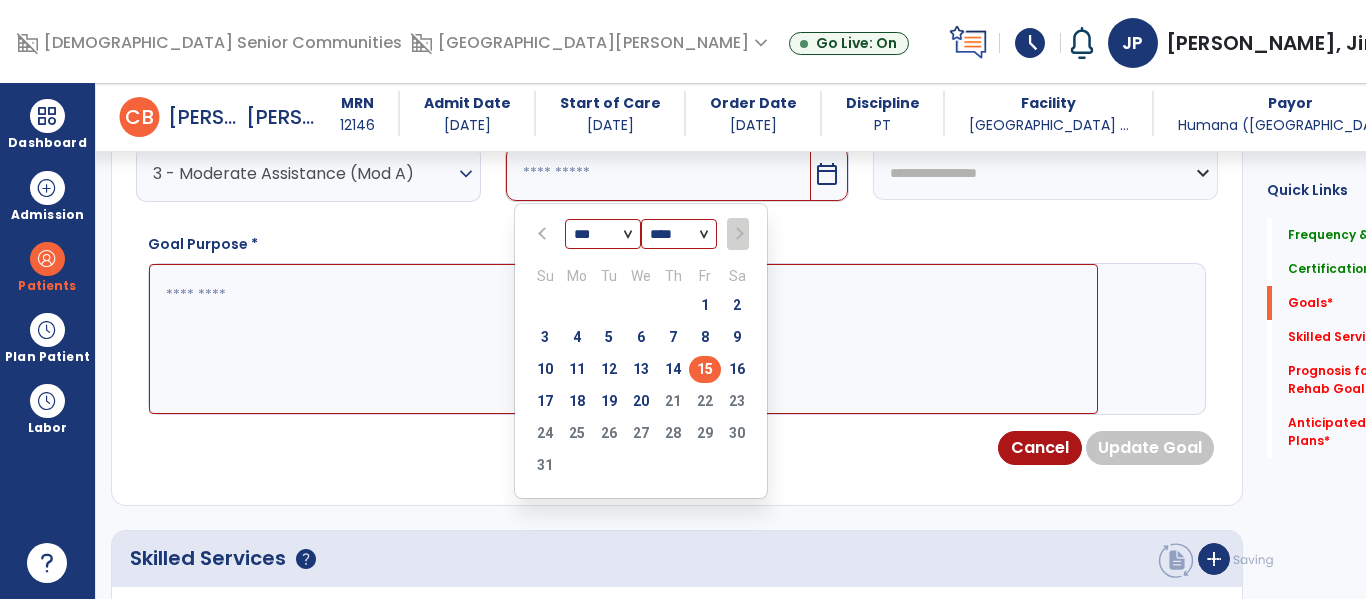 click on "15" at bounding box center (705, 369) 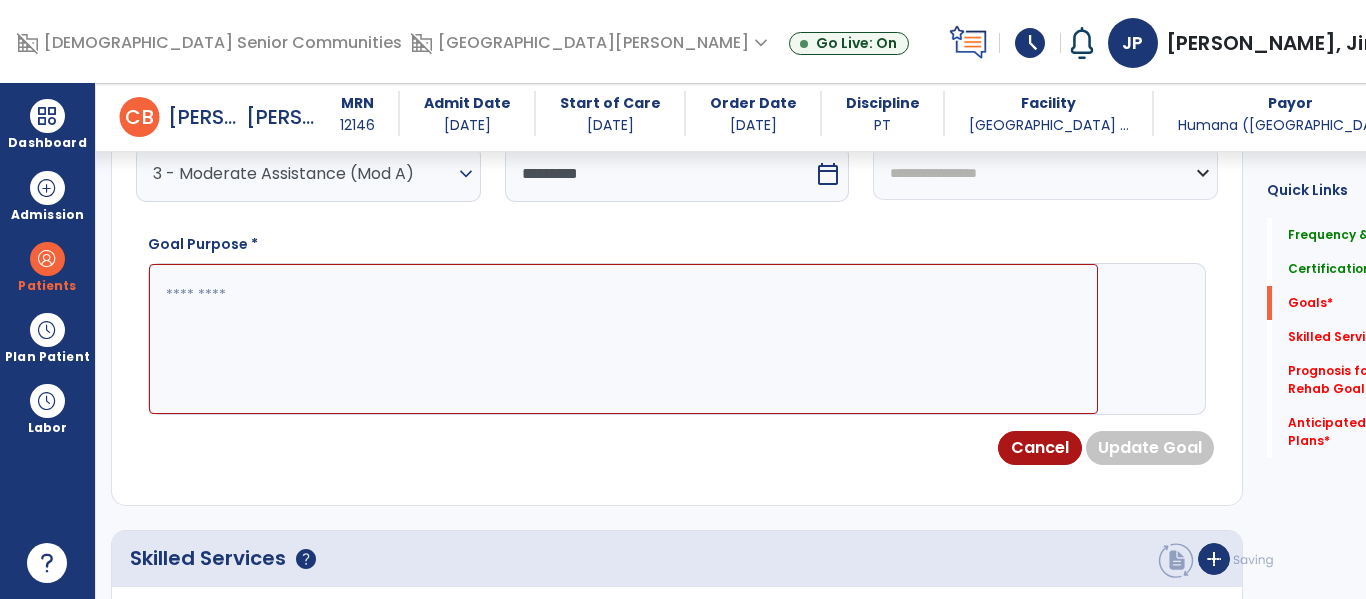 click at bounding box center (623, 339) 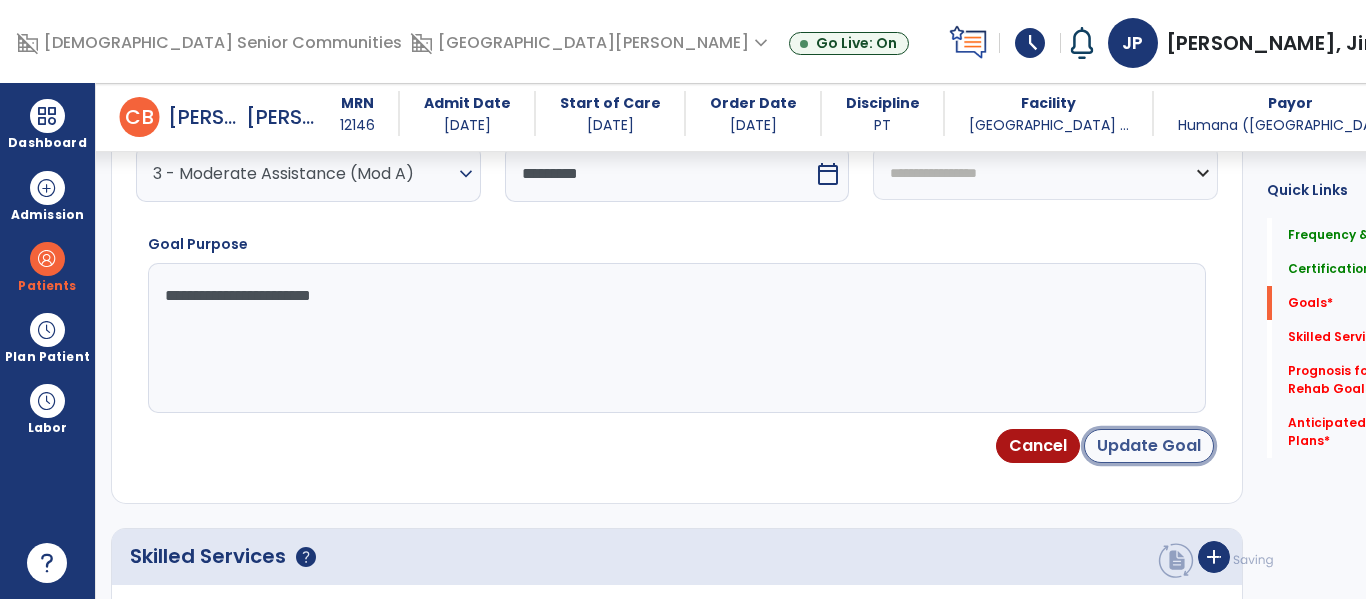 click on "Update Goal" at bounding box center [1149, 446] 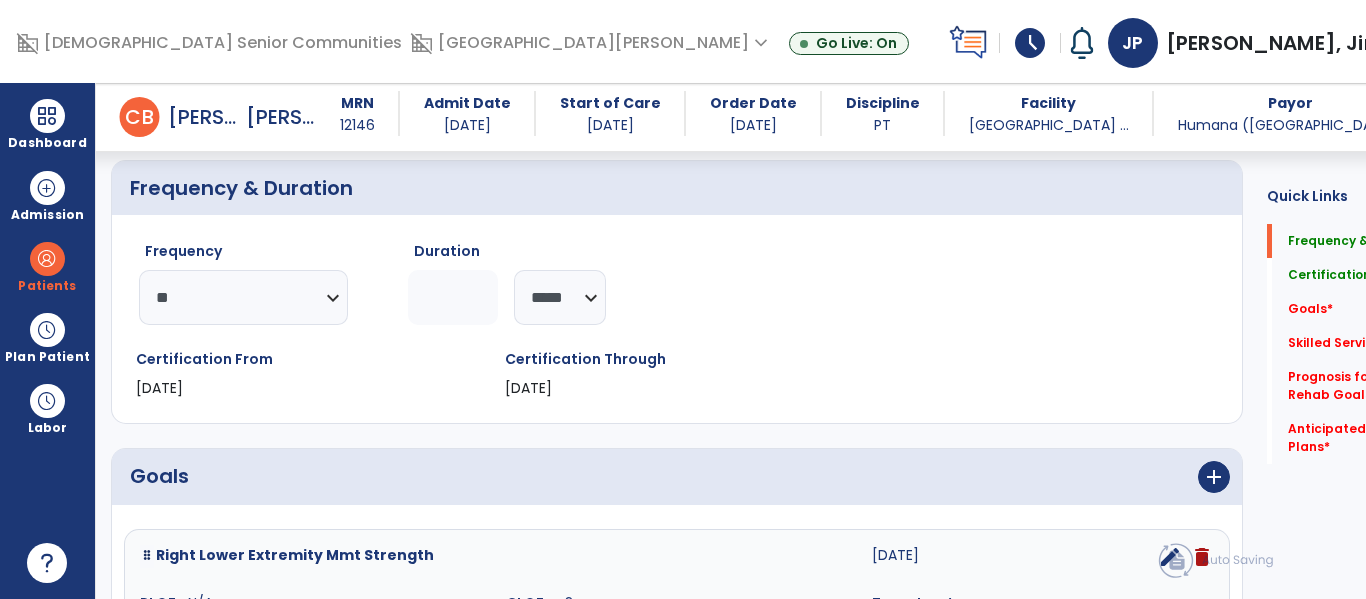scroll, scrollTop: 170, scrollLeft: 0, axis: vertical 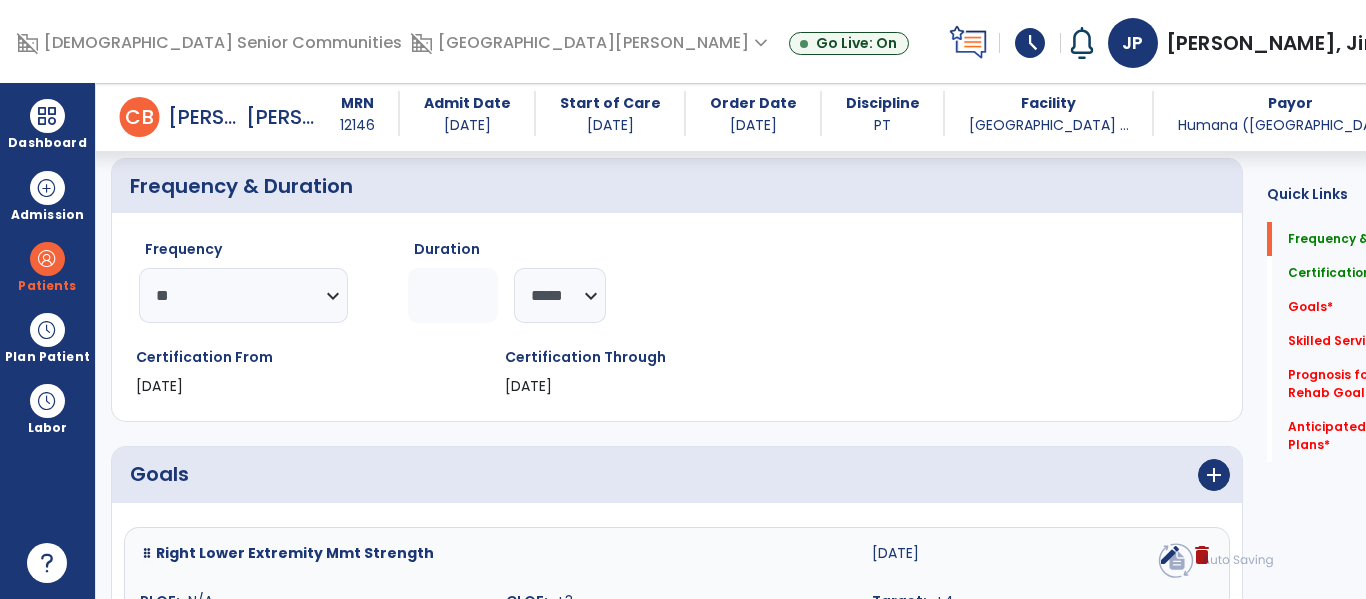 click on "[DATE]" at bounding box center (951, 555) 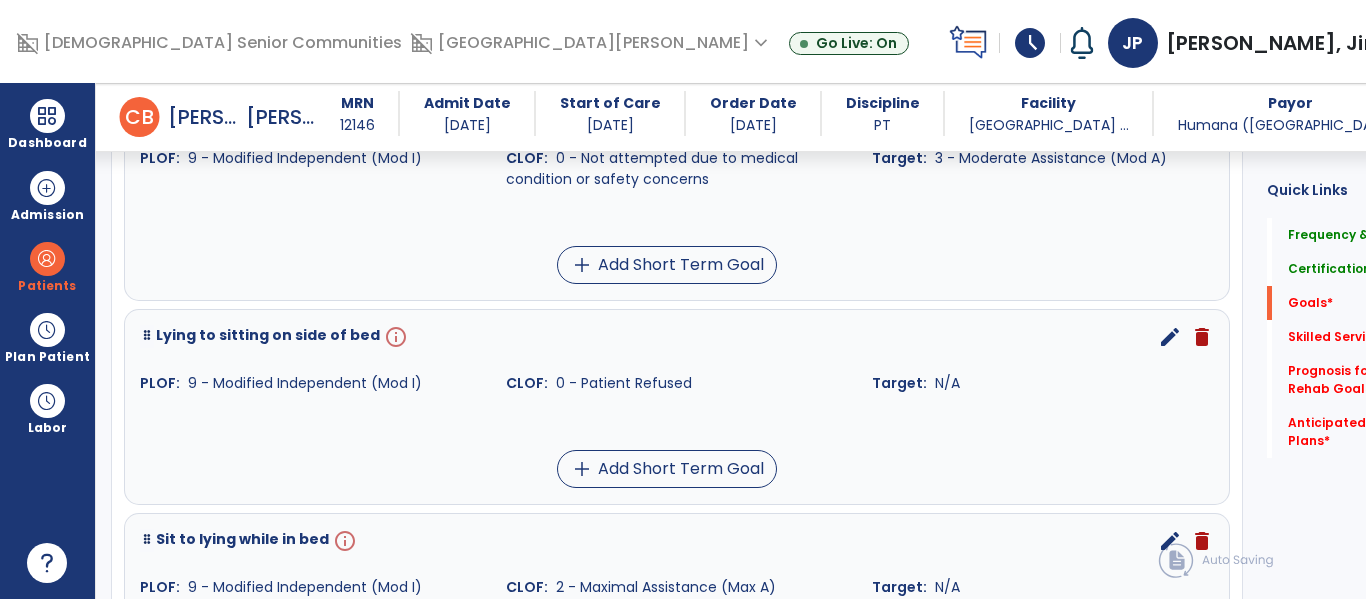 scroll, scrollTop: 1248, scrollLeft: 0, axis: vertical 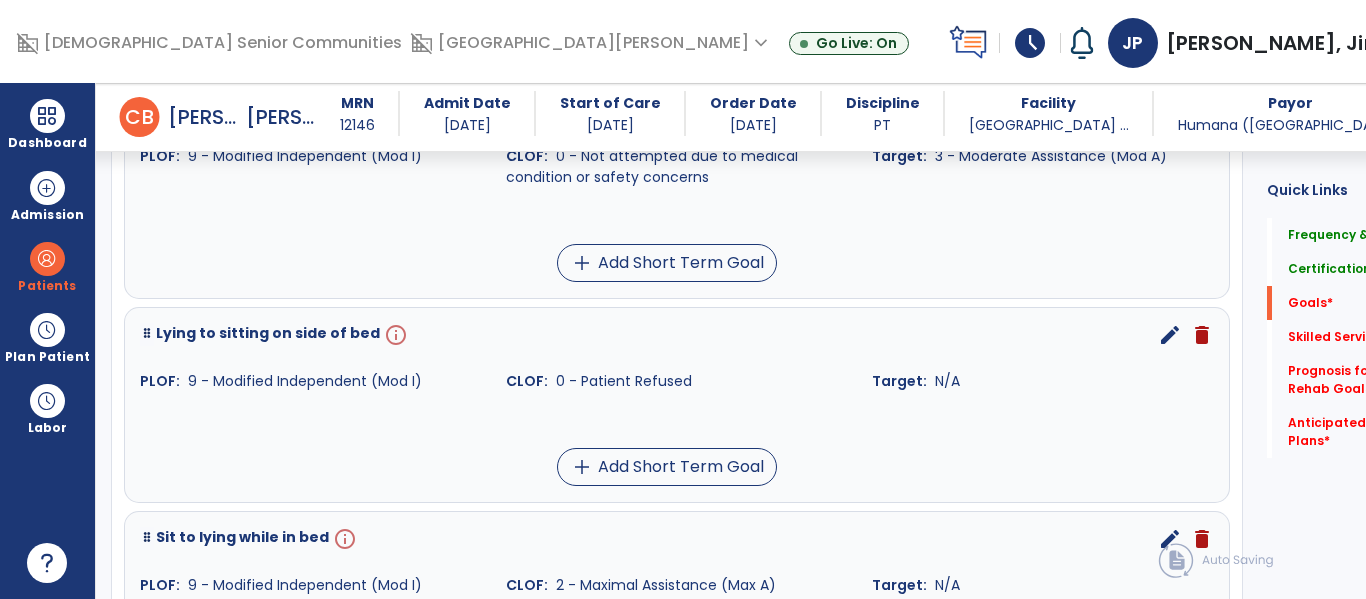 click on "edit" at bounding box center (1170, 335) 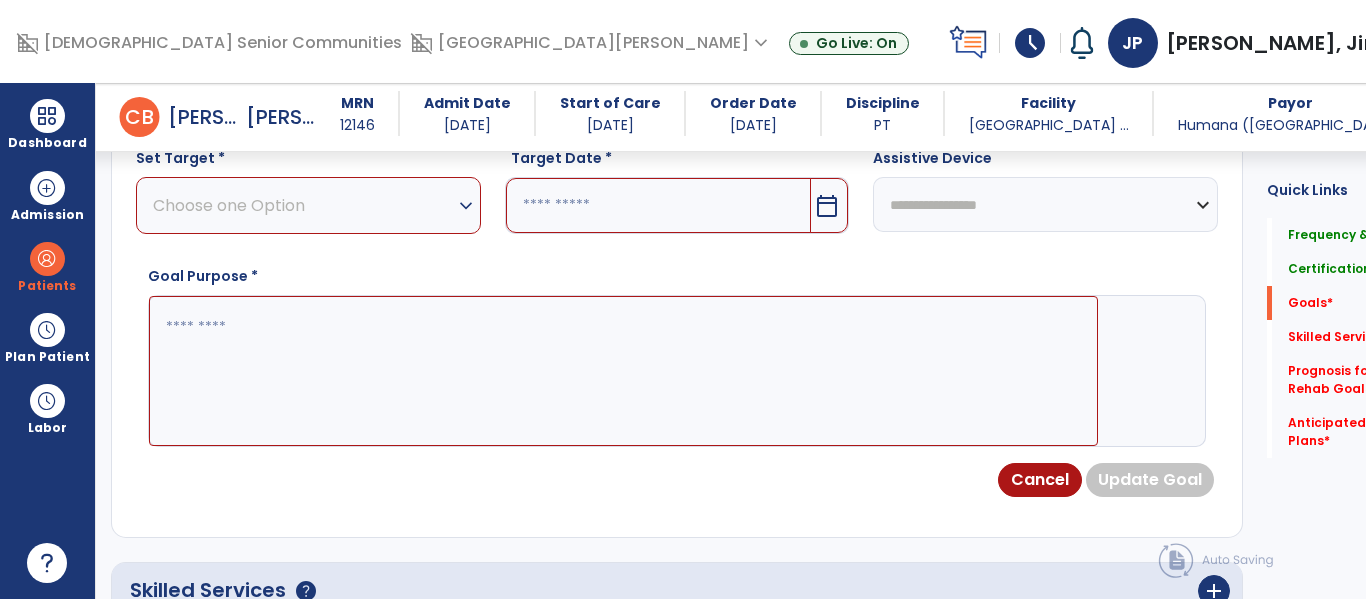 scroll, scrollTop: 534, scrollLeft: 0, axis: vertical 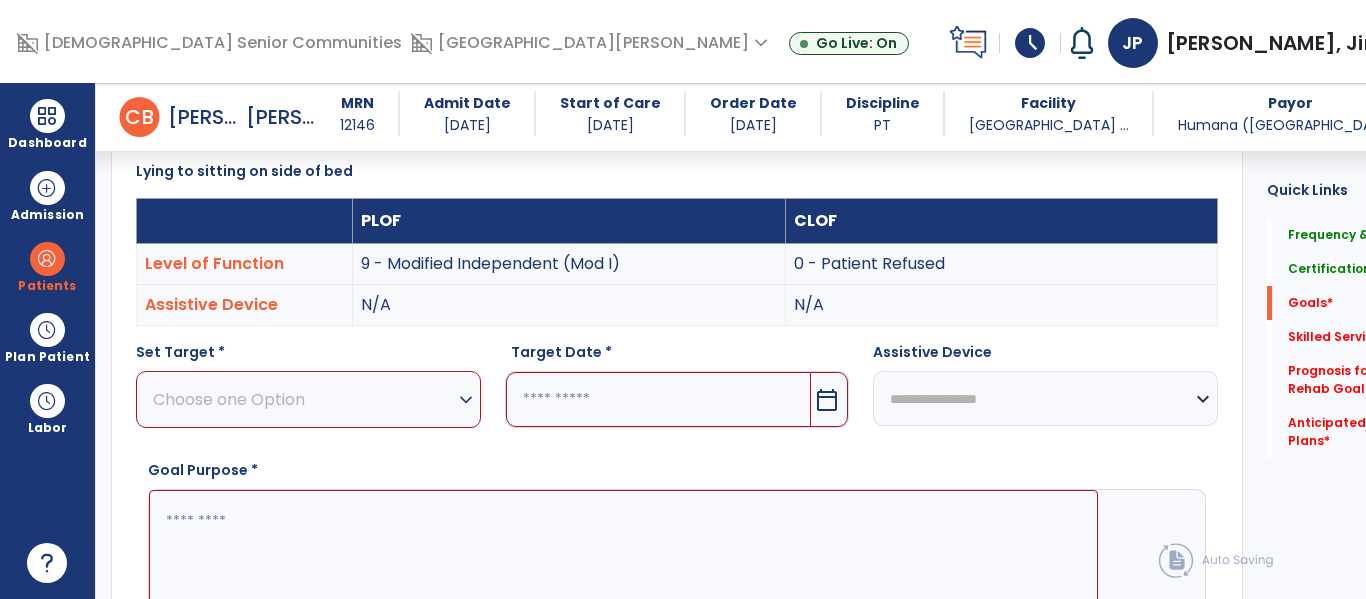 click on "Choose one Option   expand_more" at bounding box center [308, 399] 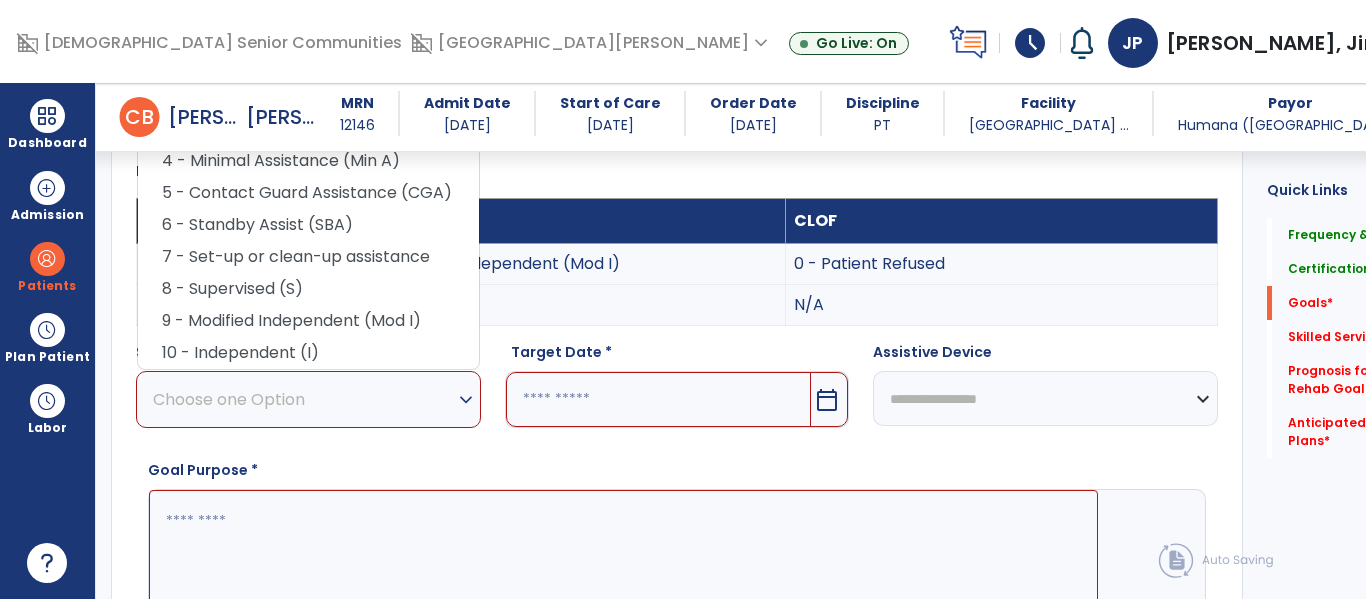 click on "9 - Modified Independent (Mod I)" at bounding box center (569, 264) 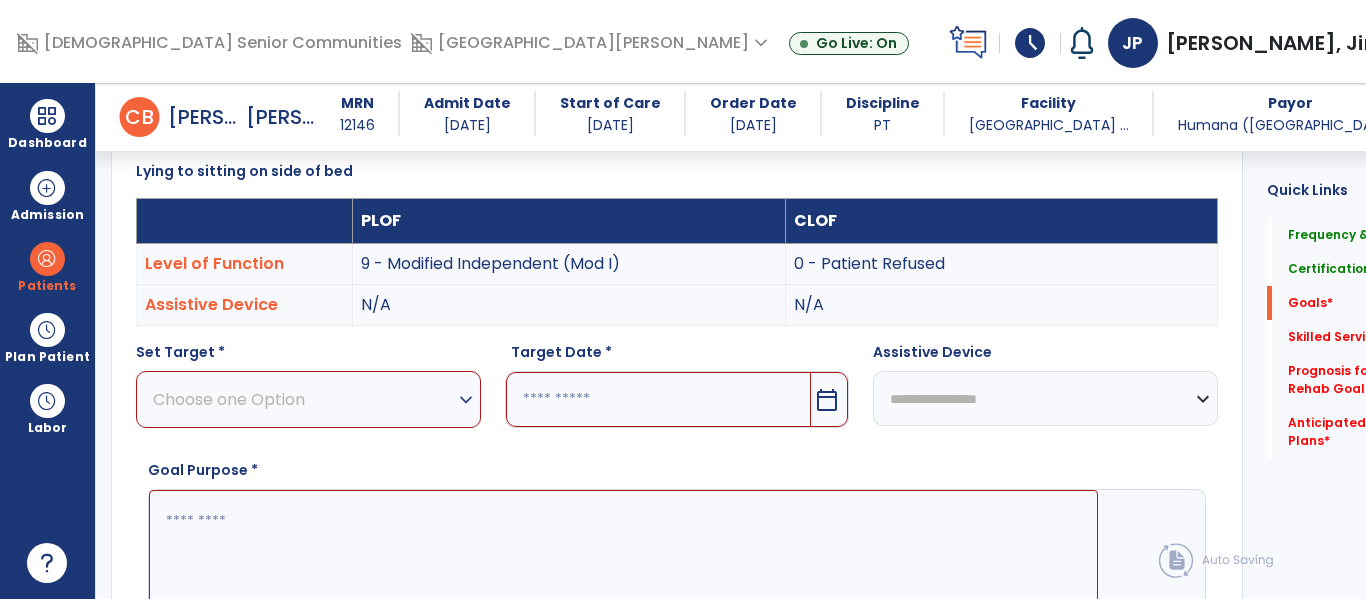 click on "calendar_today" at bounding box center (829, 399) 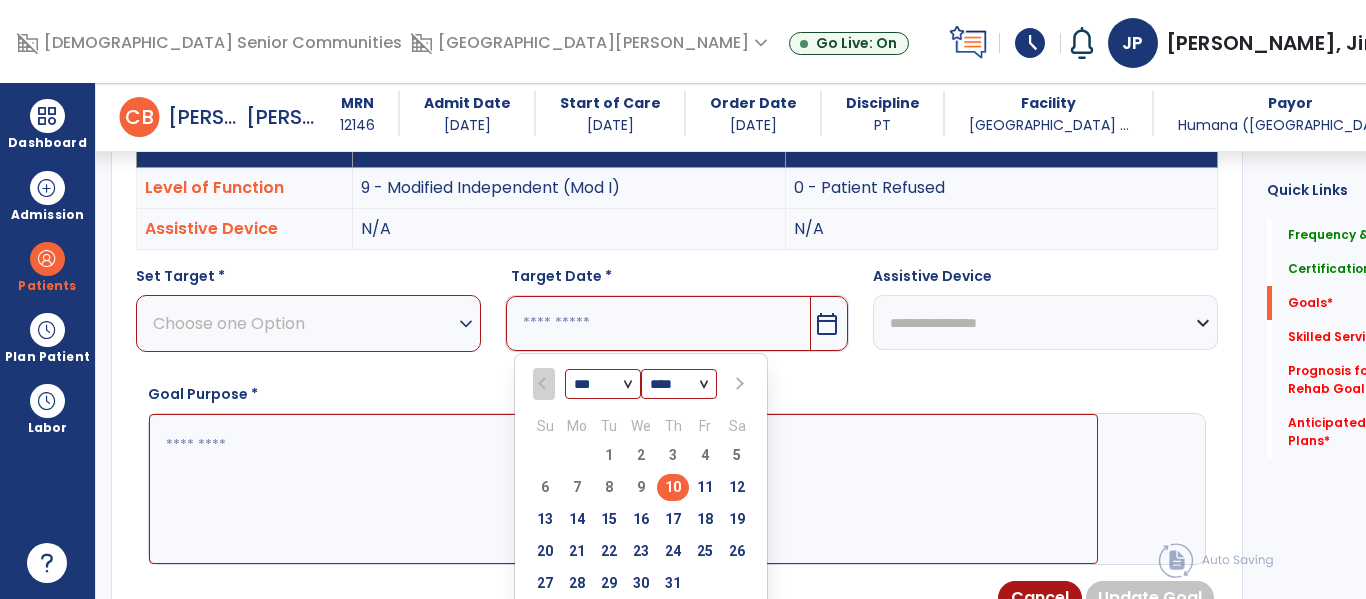 scroll, scrollTop: 615, scrollLeft: 0, axis: vertical 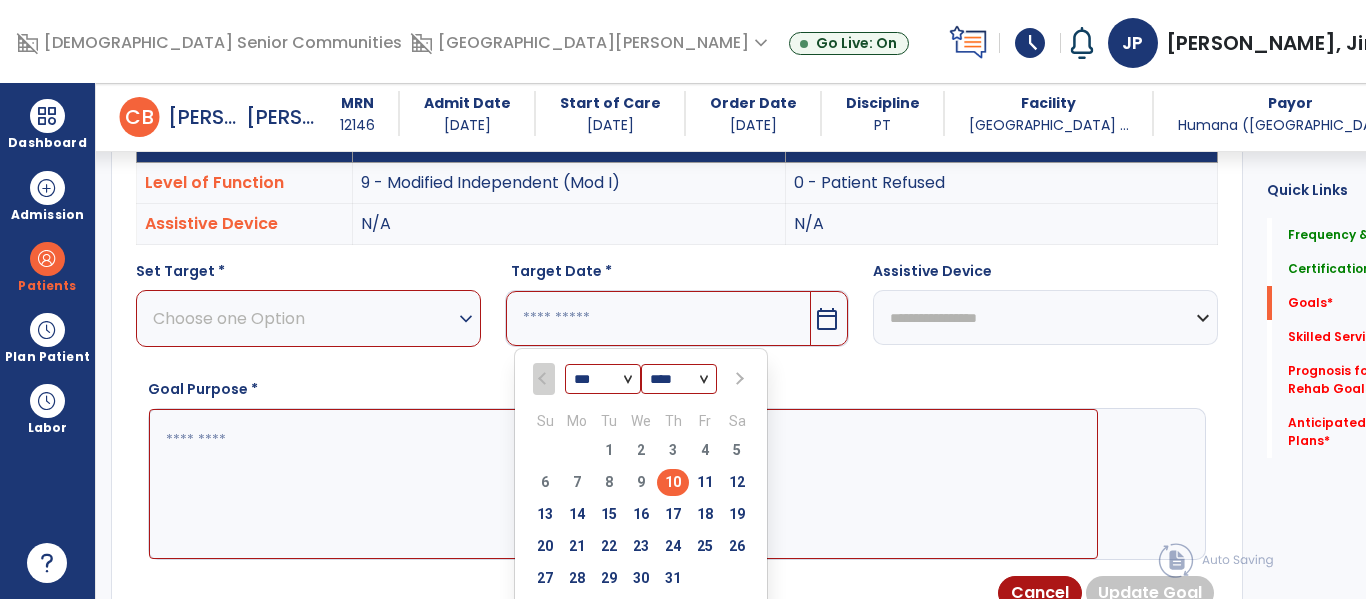 click at bounding box center (737, 379) 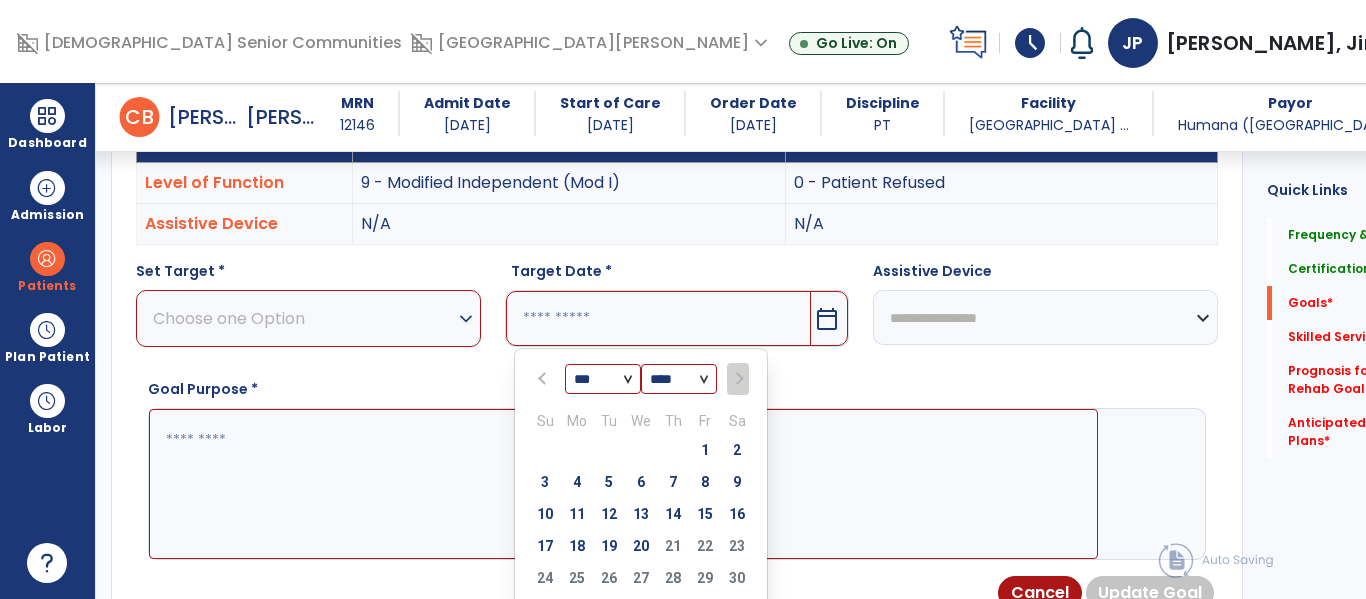 click at bounding box center (623, 484) 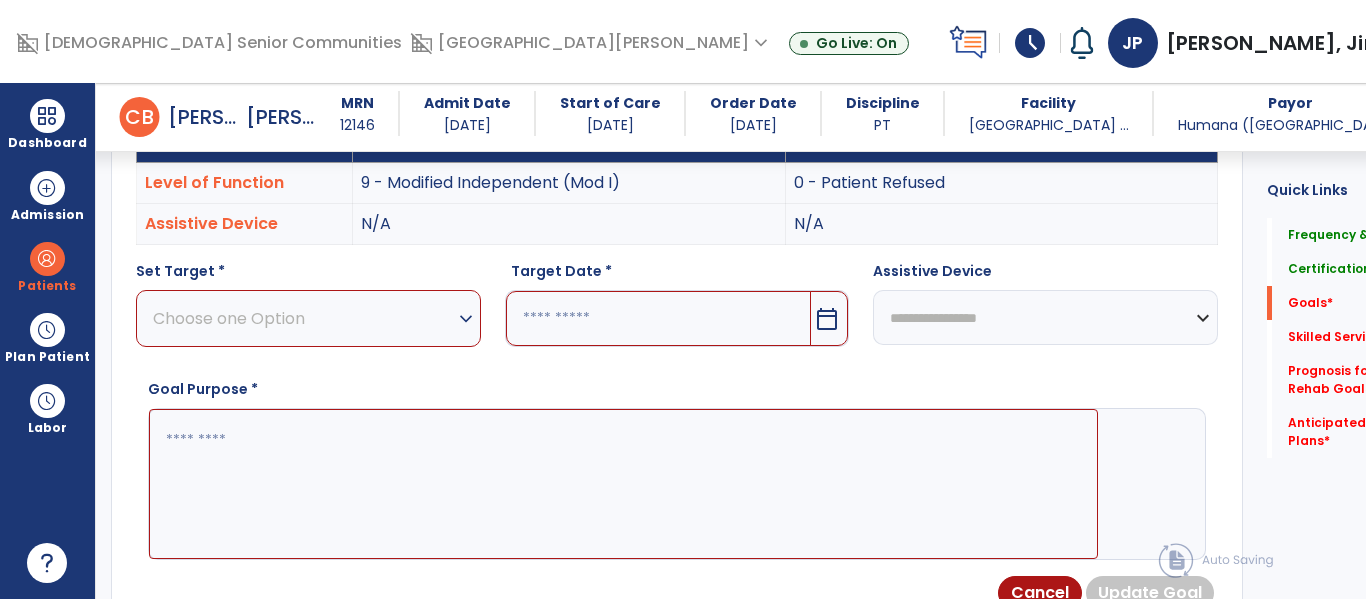 click on "Choose one Option" at bounding box center (303, 318) 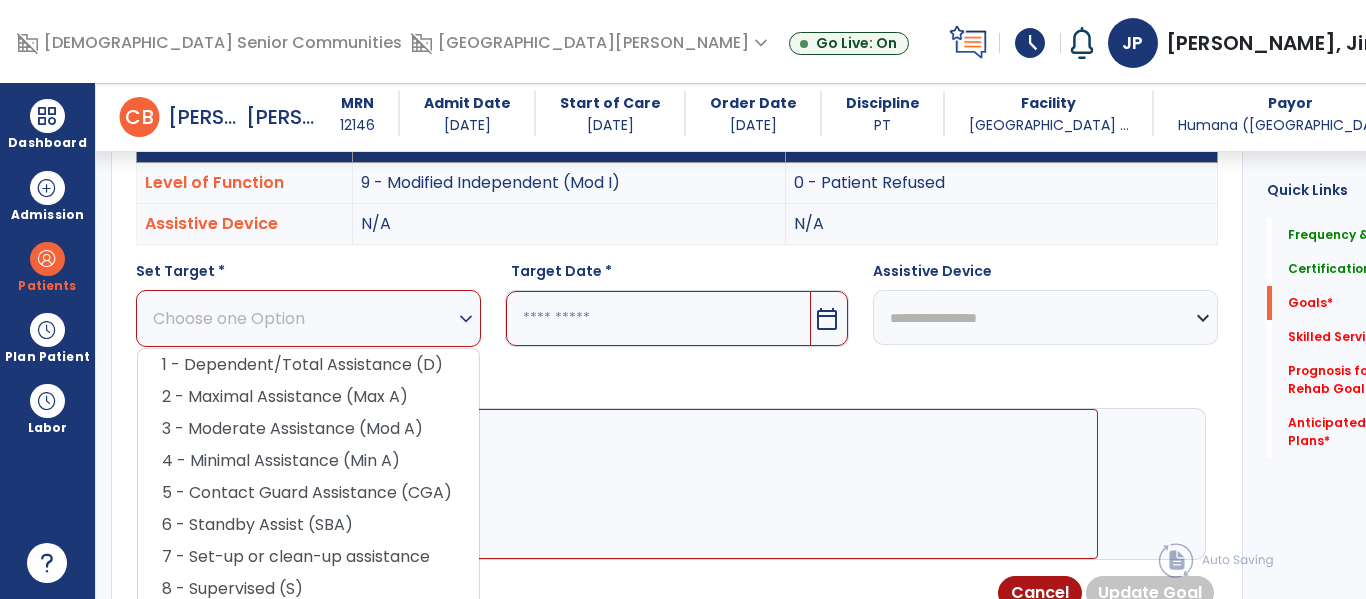 click at bounding box center (623, 484) 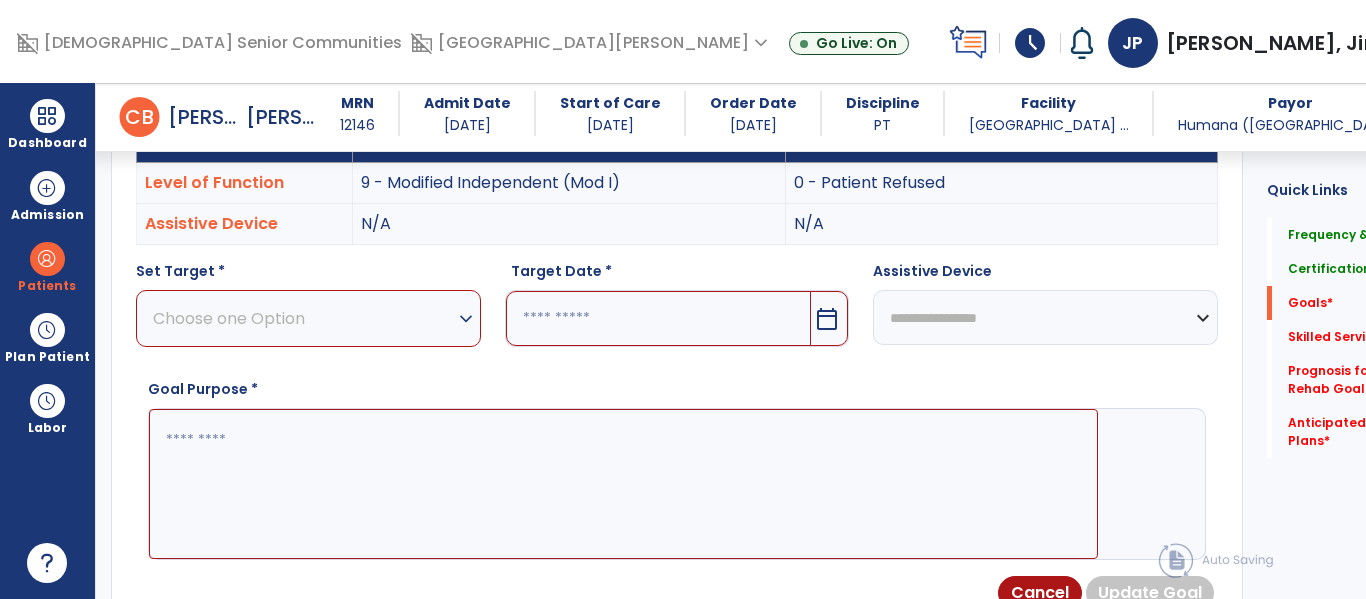click on "Goal Purpose *" at bounding box center [677, 469] 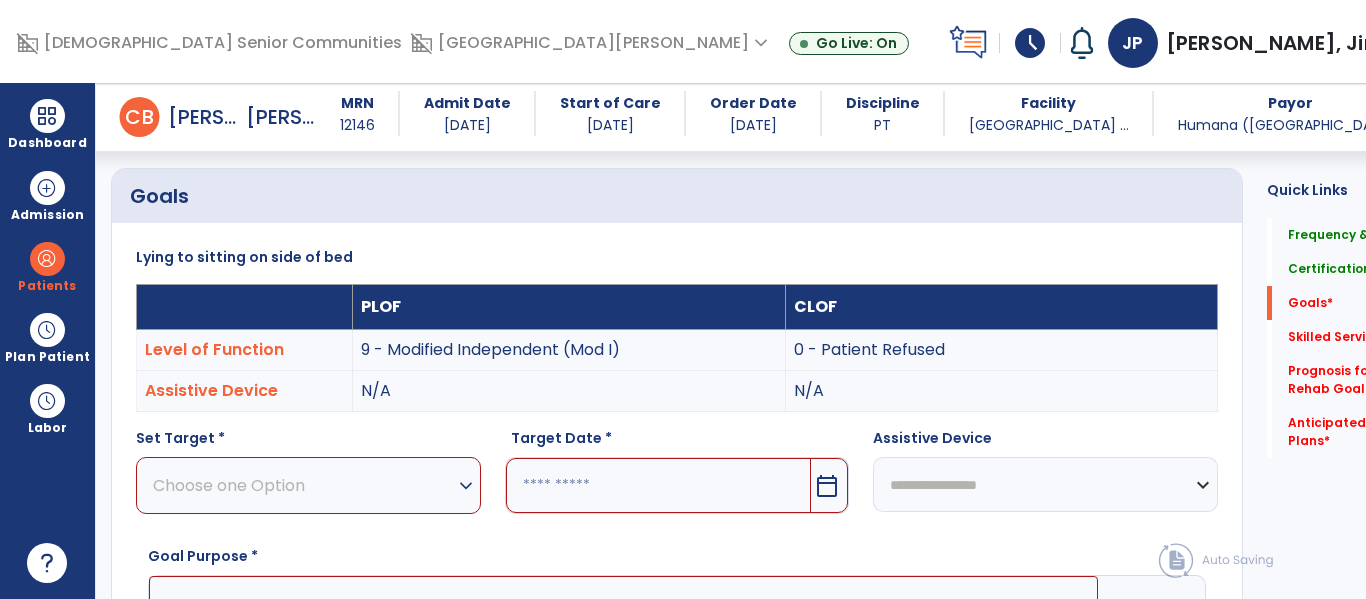 scroll, scrollTop: 447, scrollLeft: 0, axis: vertical 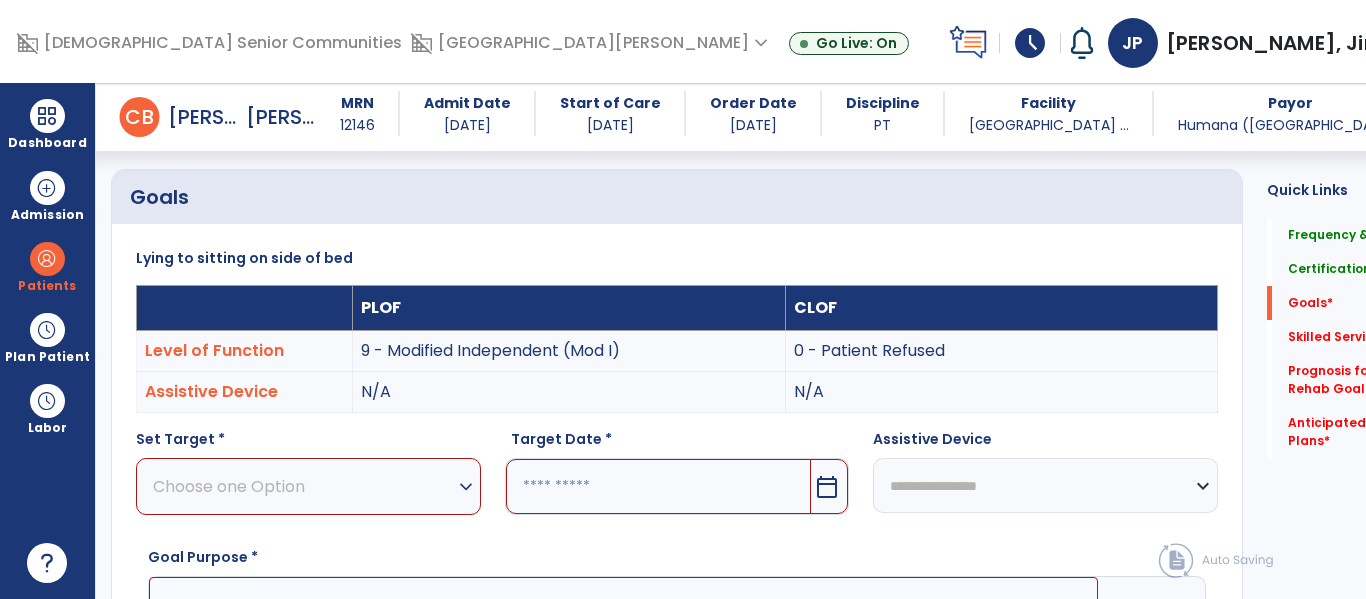 click on "Choose one Option" at bounding box center (303, 486) 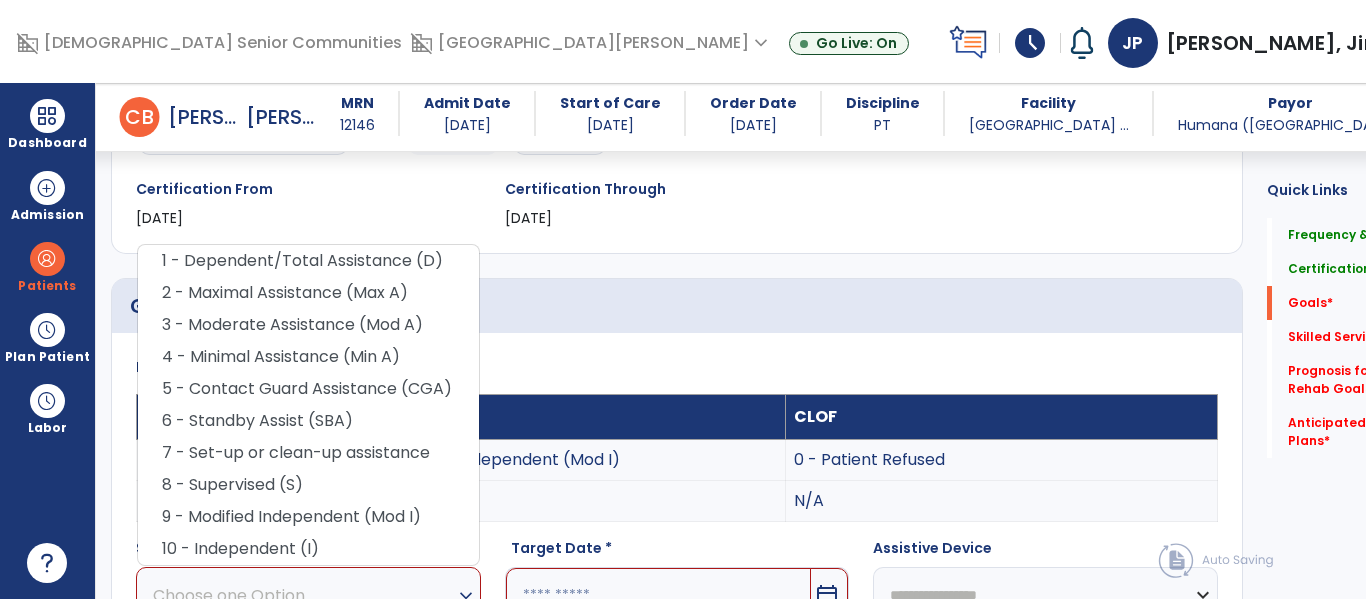 scroll, scrollTop: 345, scrollLeft: 0, axis: vertical 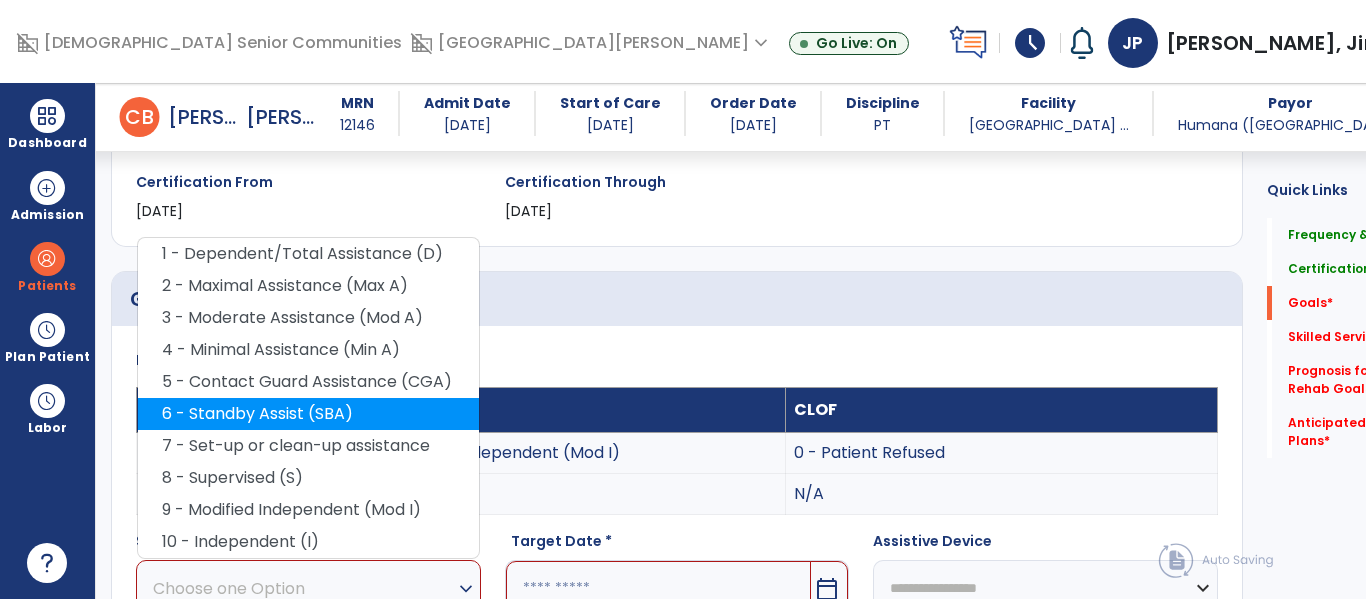 click on "6 - Standby Assist (SBA)" at bounding box center (308, 414) 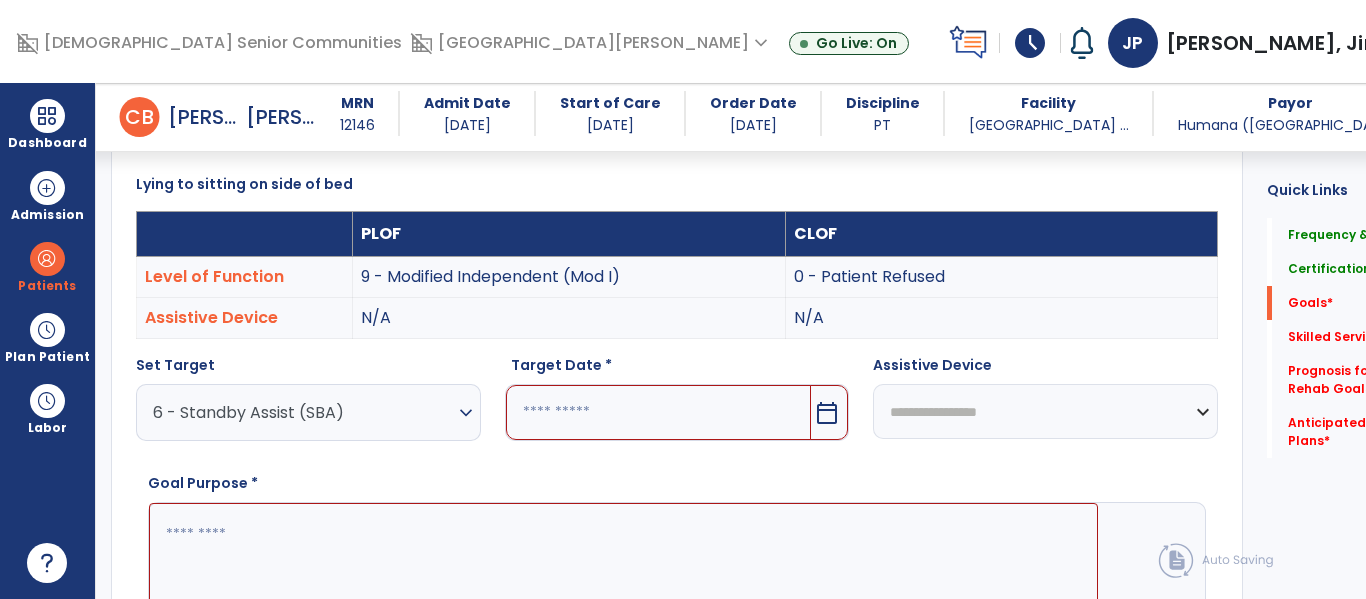click on "calendar_today" at bounding box center (829, 412) 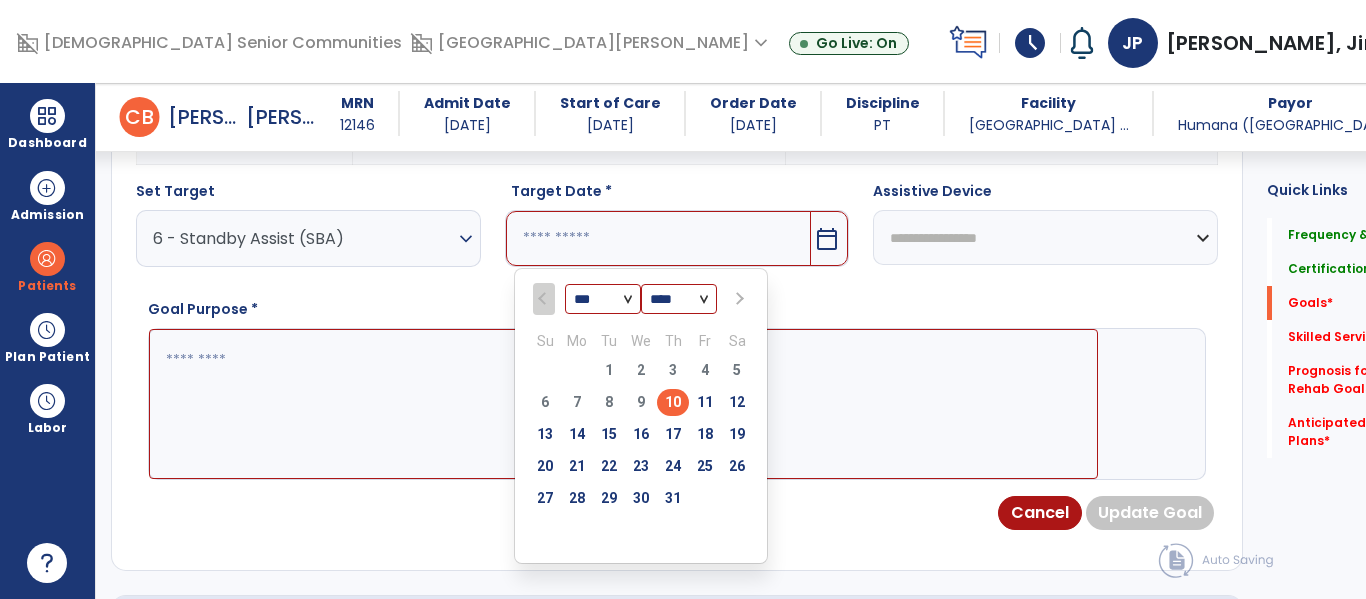 scroll, scrollTop: 706, scrollLeft: 0, axis: vertical 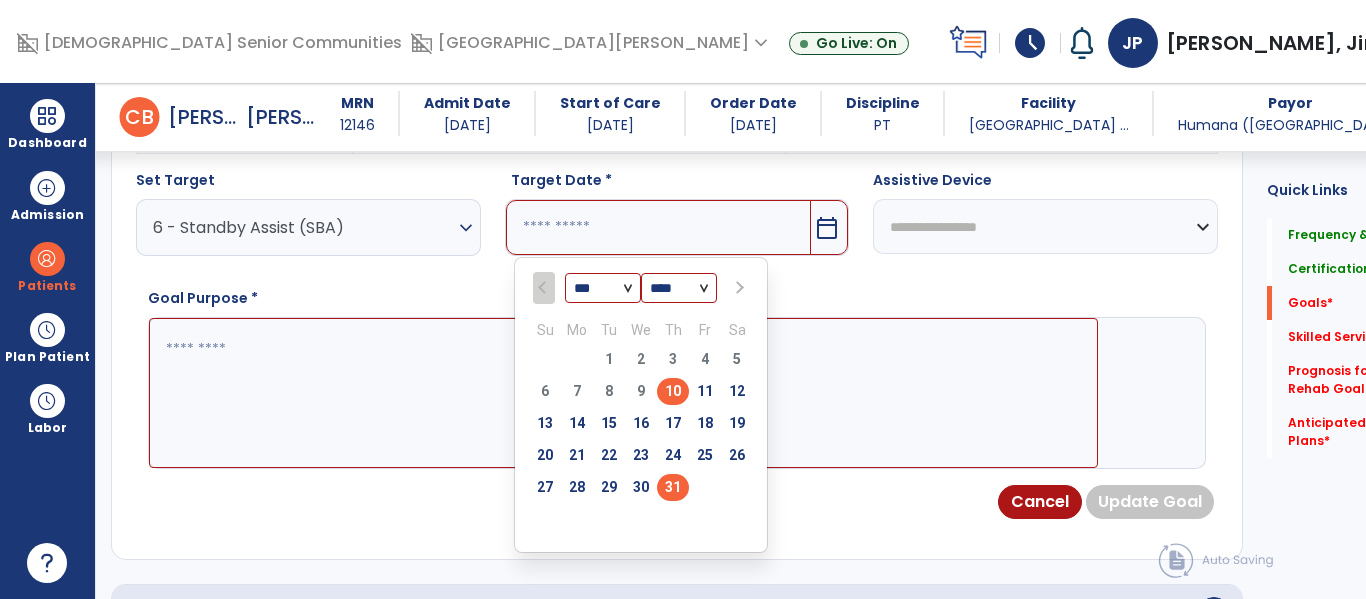 click on "31" at bounding box center [673, 487] 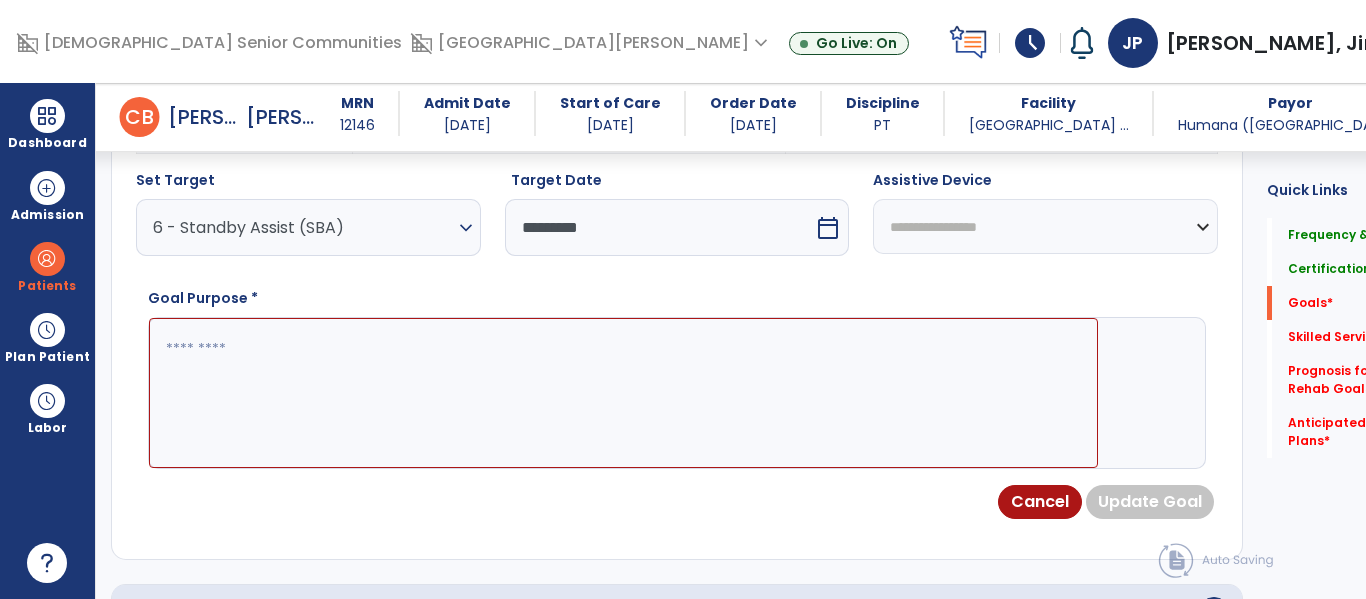 click at bounding box center (623, 393) 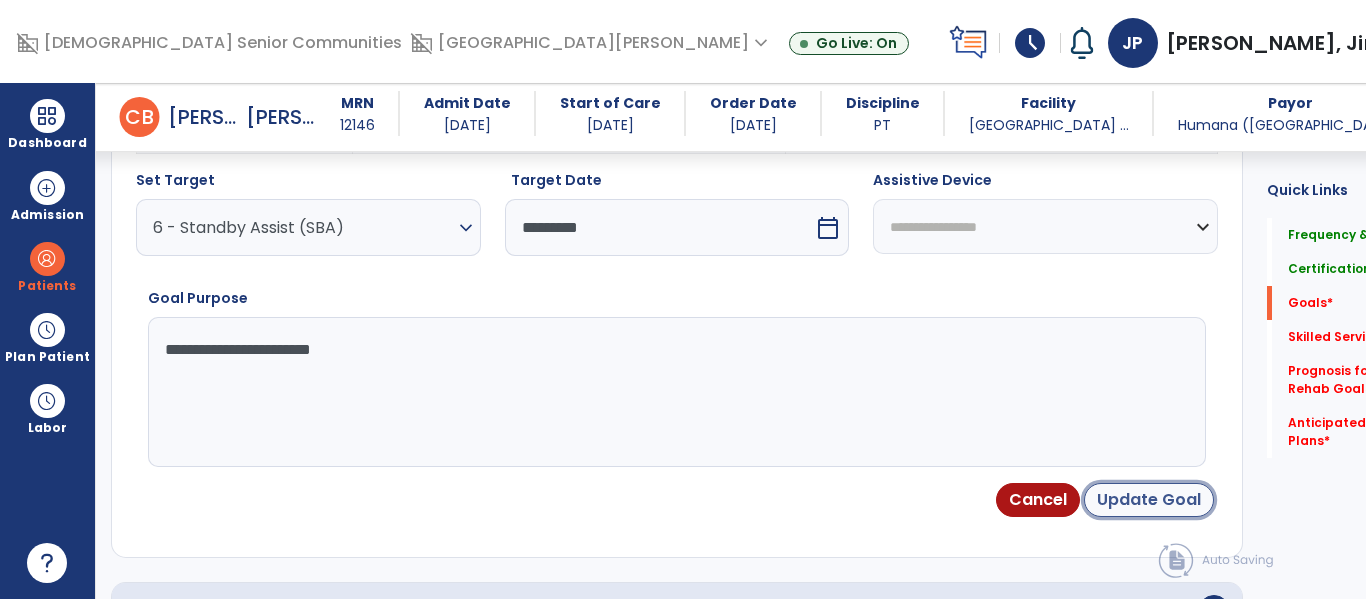 click on "Update Goal" at bounding box center (1149, 500) 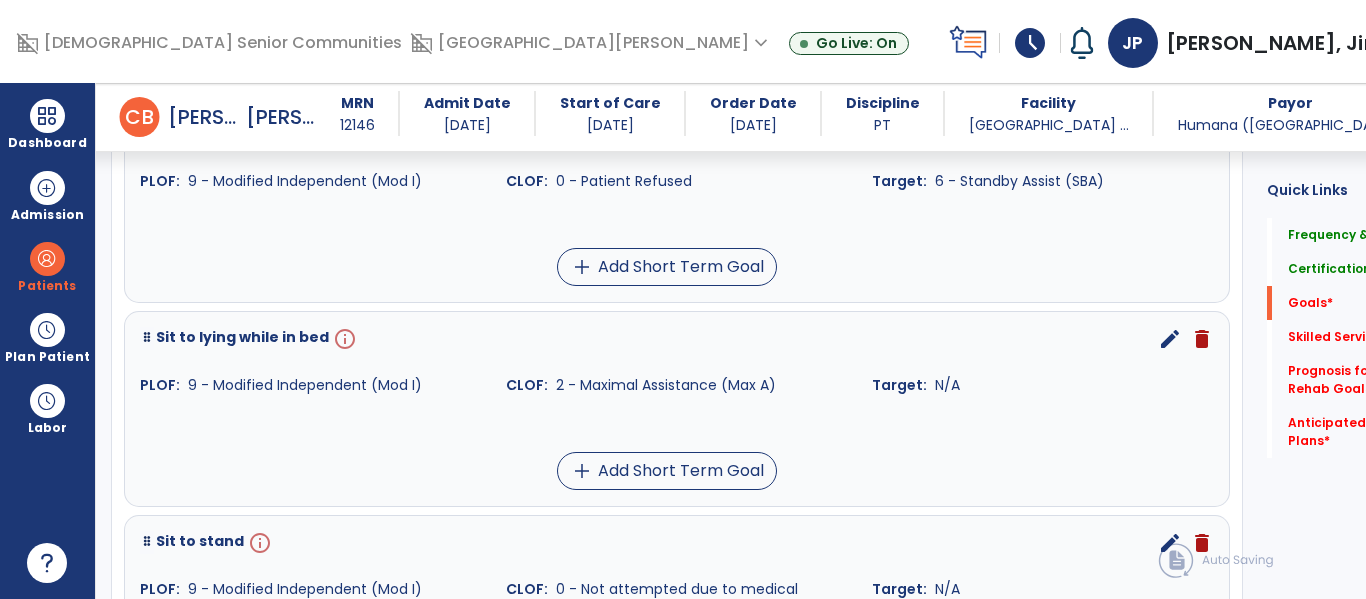 click on "edit" at bounding box center (1170, 339) 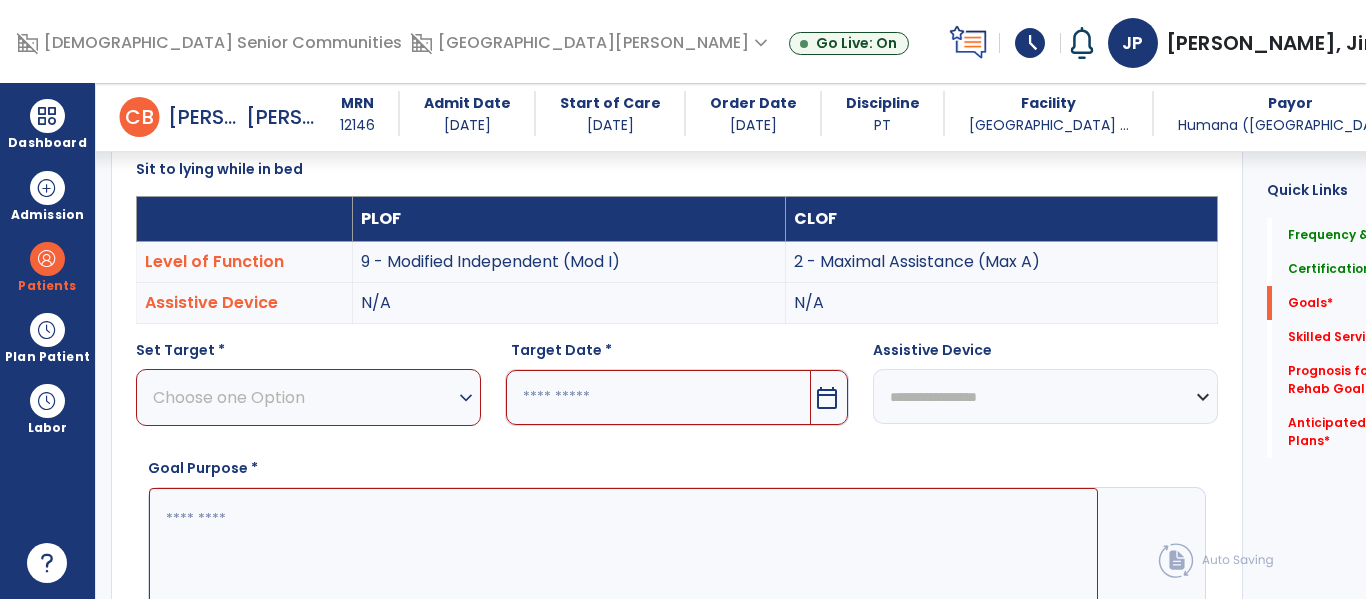 scroll, scrollTop: 534, scrollLeft: 0, axis: vertical 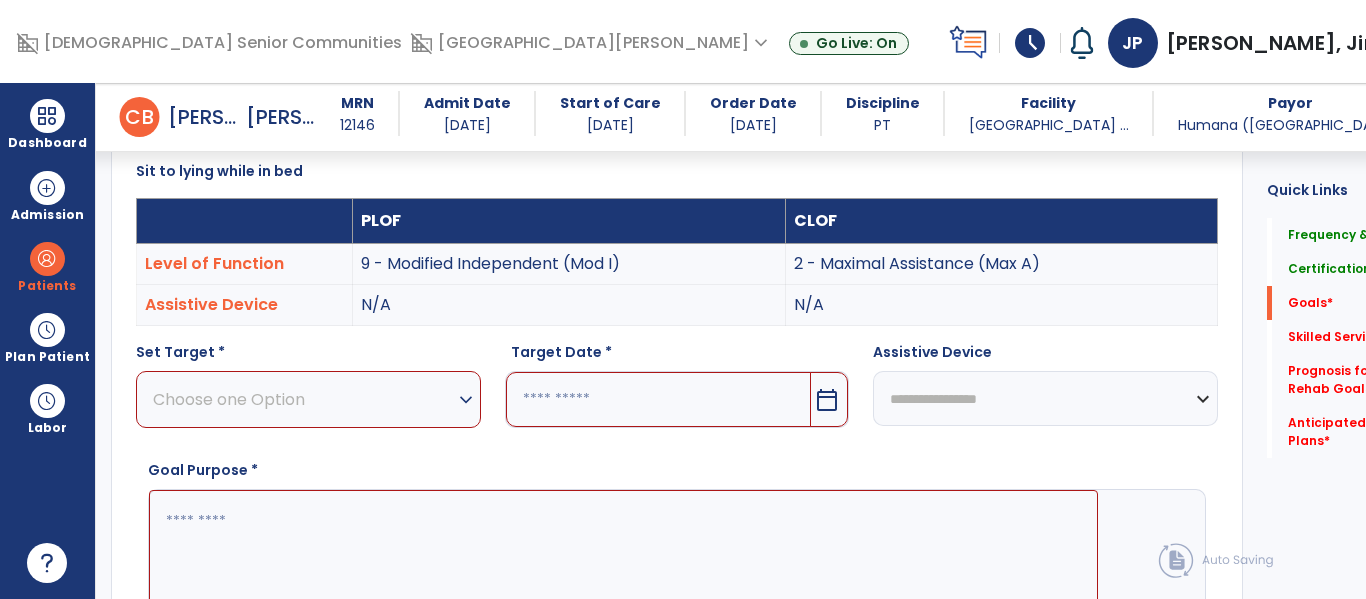click on "Choose one Option" at bounding box center (303, 399) 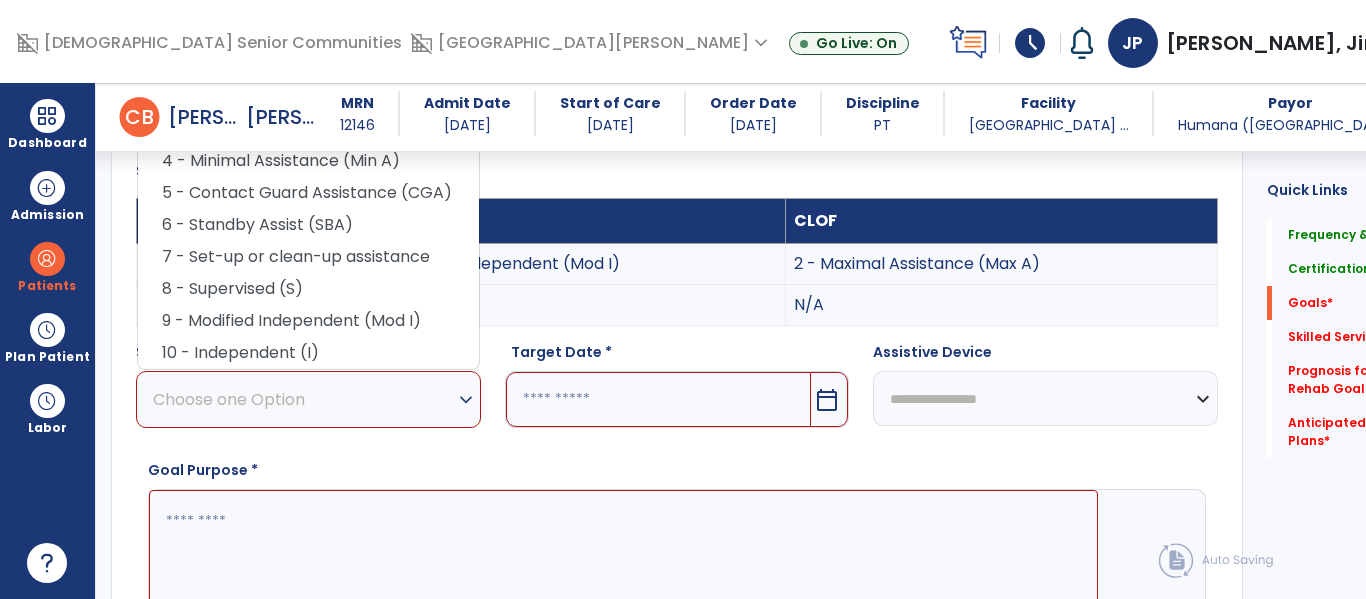 click on "calendar_today" at bounding box center (827, 400) 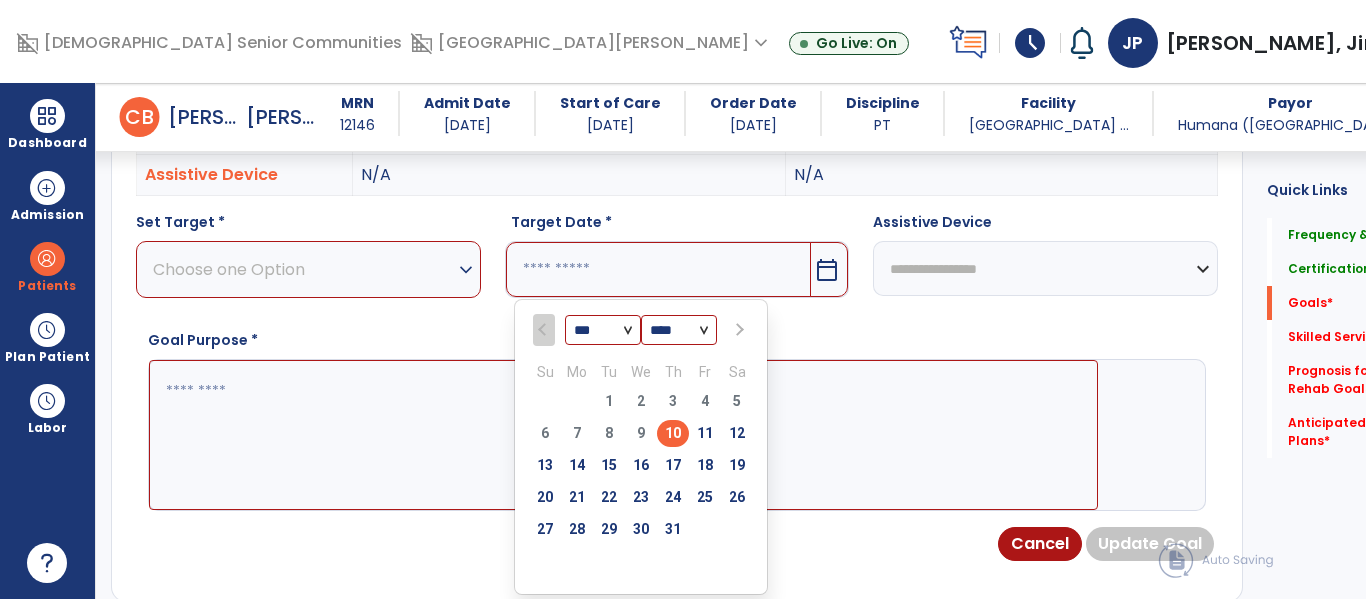 scroll, scrollTop: 666, scrollLeft: 0, axis: vertical 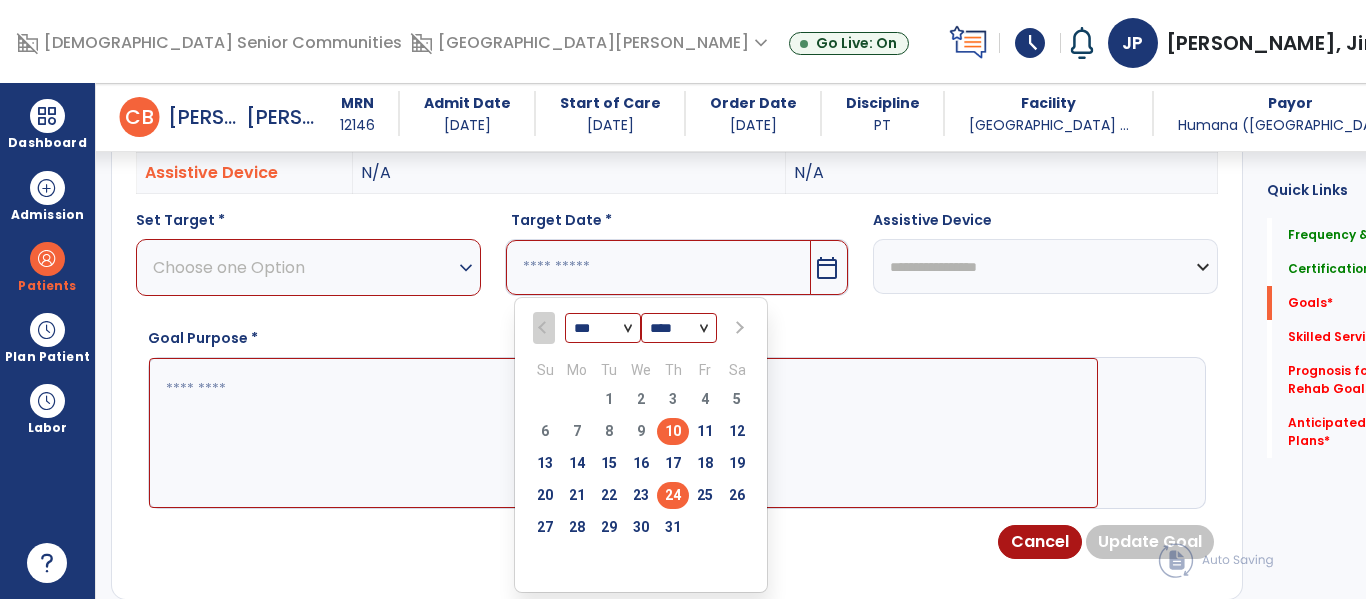 click on "24" at bounding box center [673, 495] 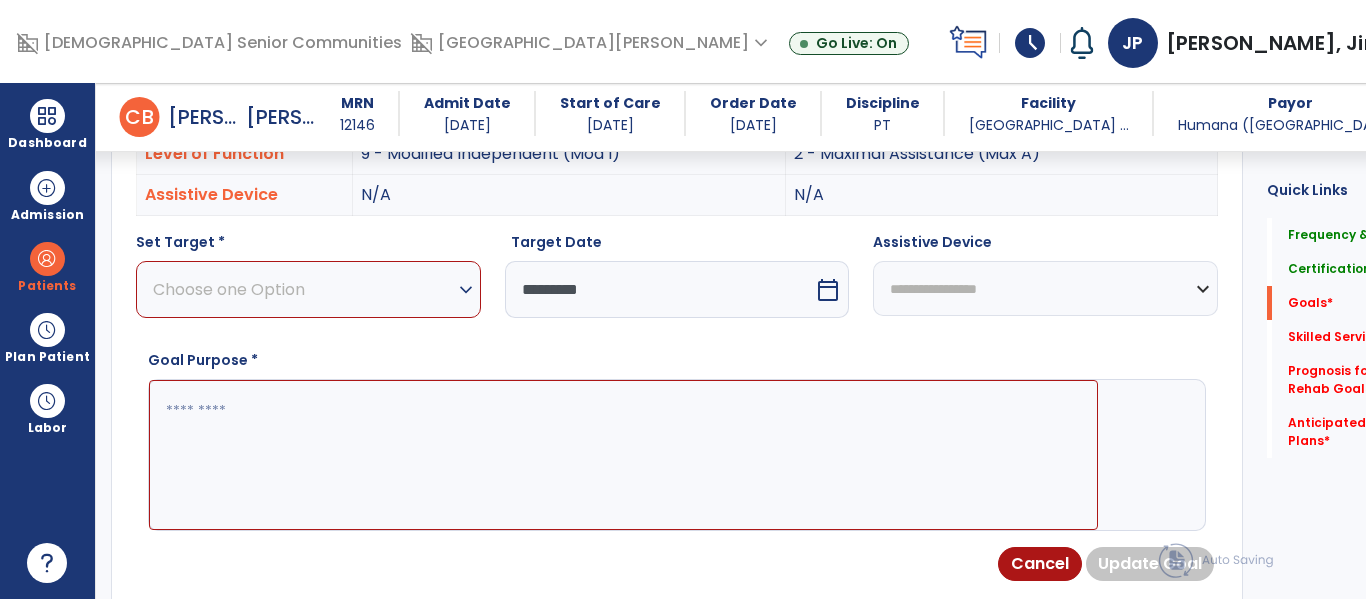 scroll, scrollTop: 655, scrollLeft: 0, axis: vertical 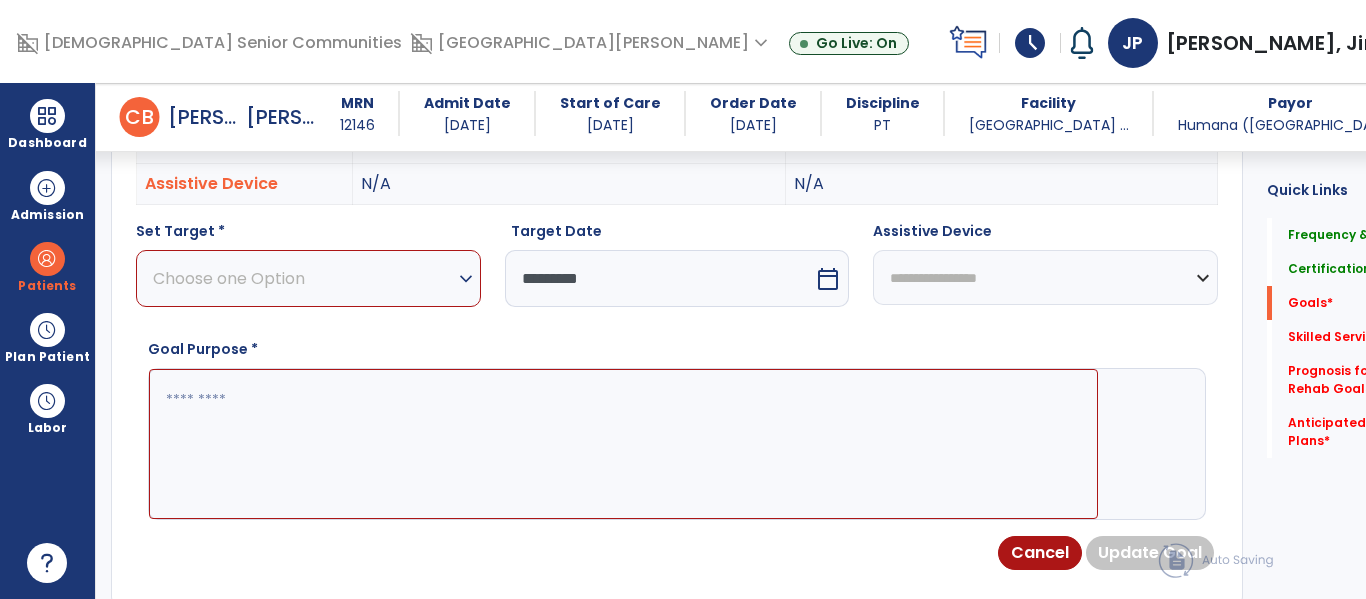 click on "expand_more" at bounding box center [466, 279] 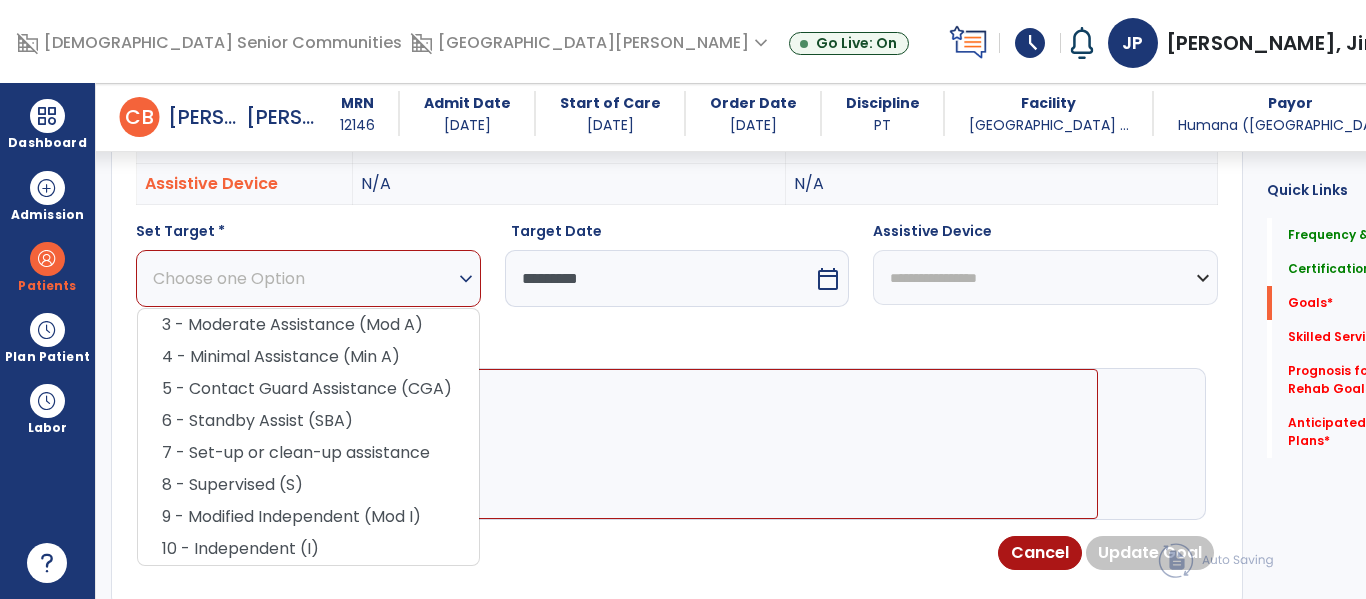 click on "Target Date  *********  calendar_today" at bounding box center [677, 272] 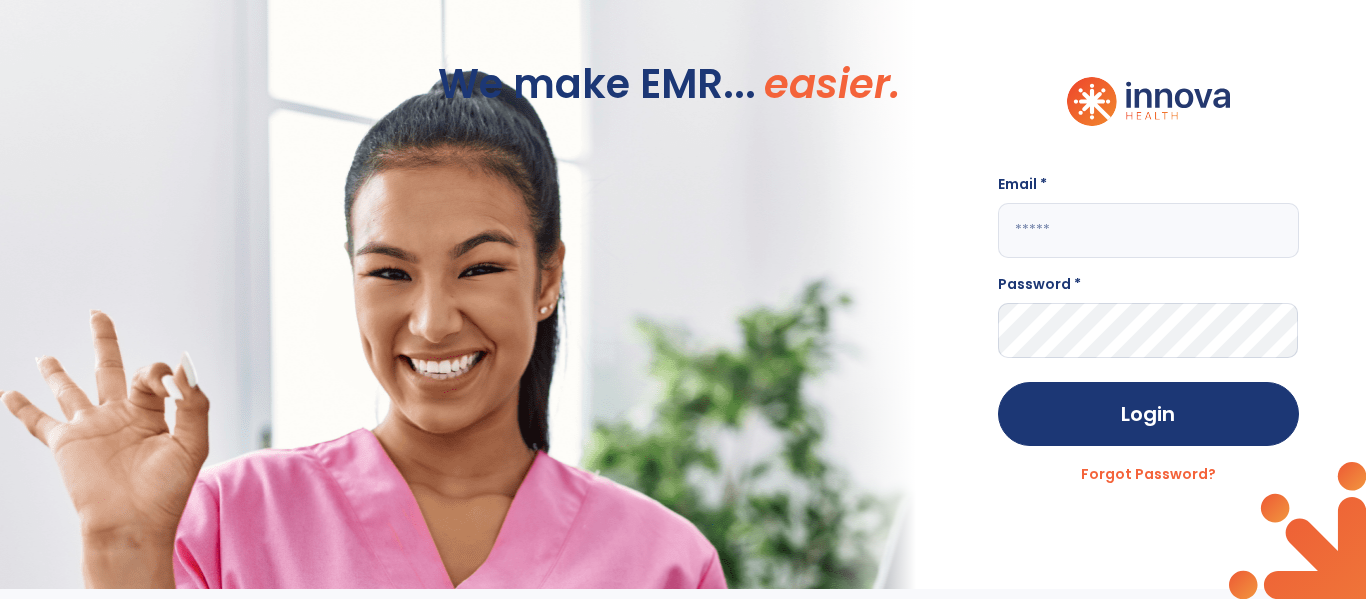 scroll, scrollTop: 0, scrollLeft: 0, axis: both 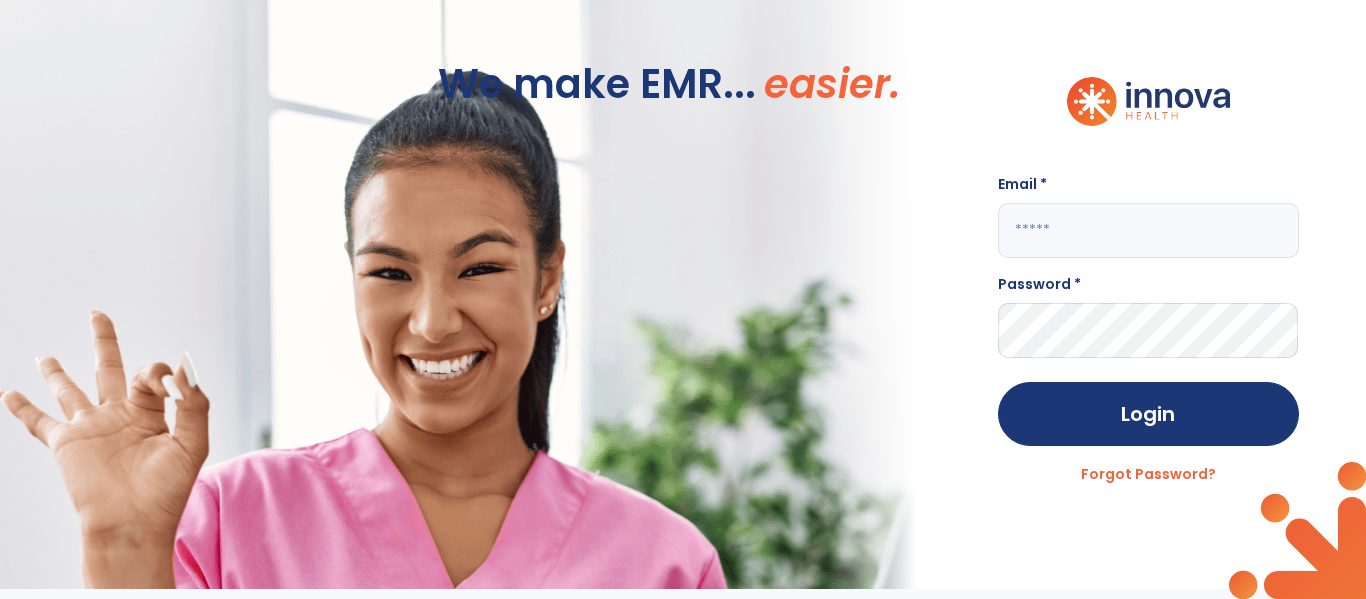 click 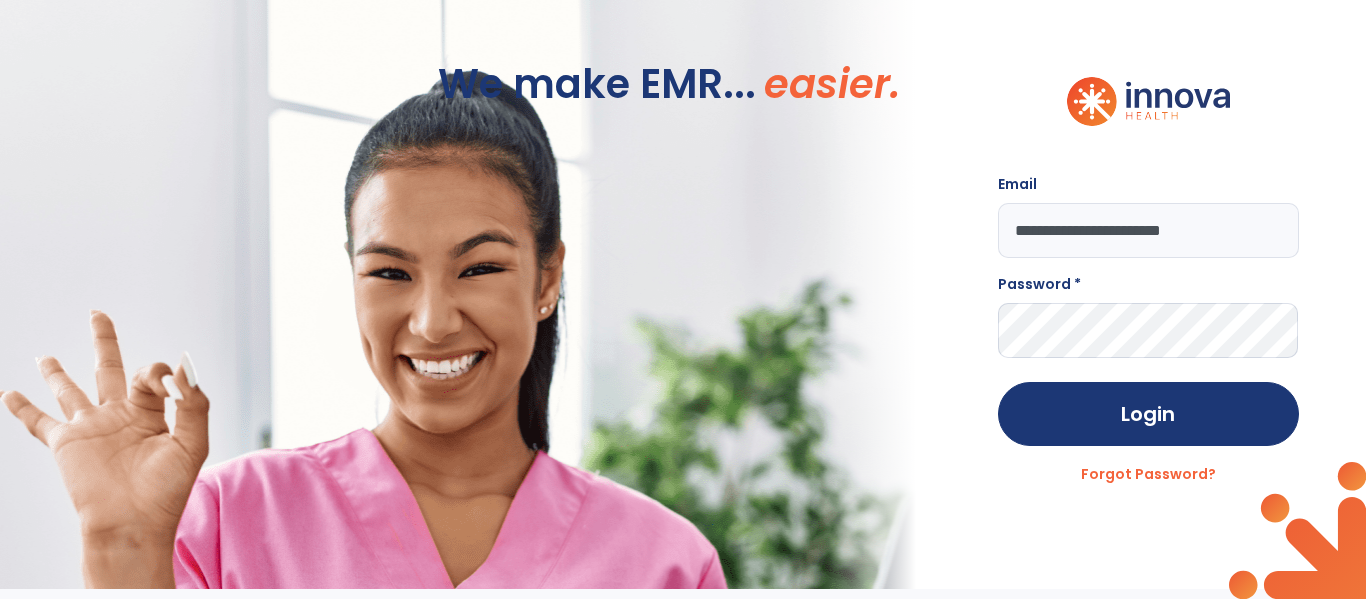 type on "**********" 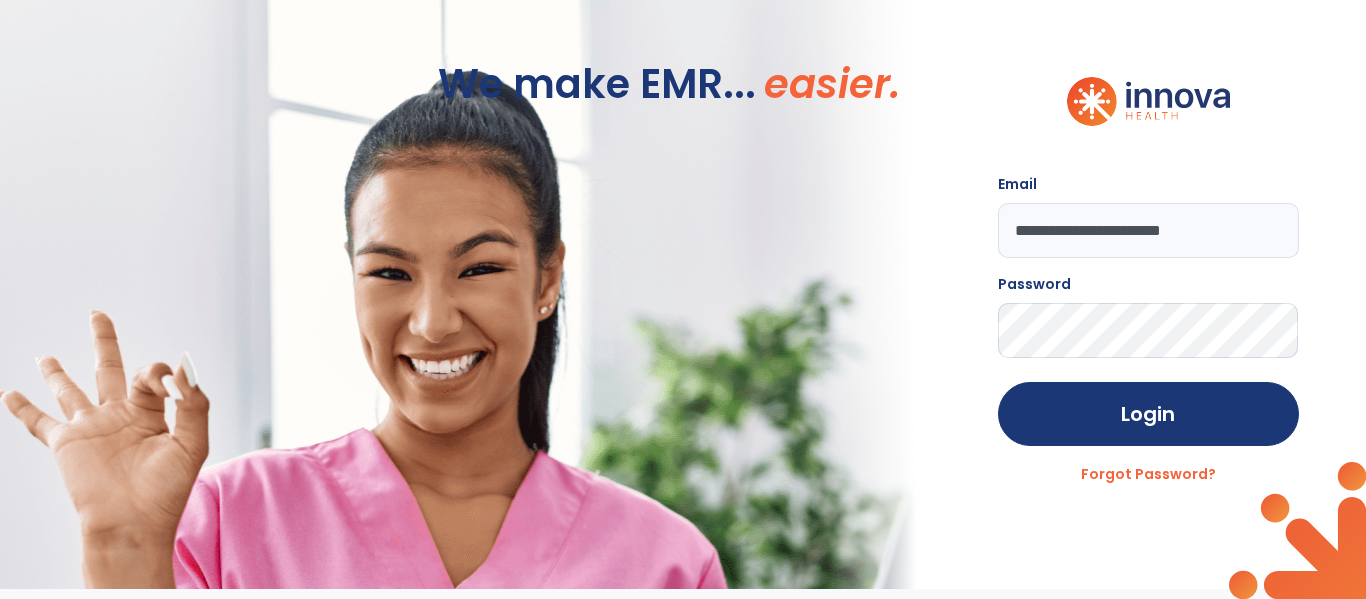 click on "Login" 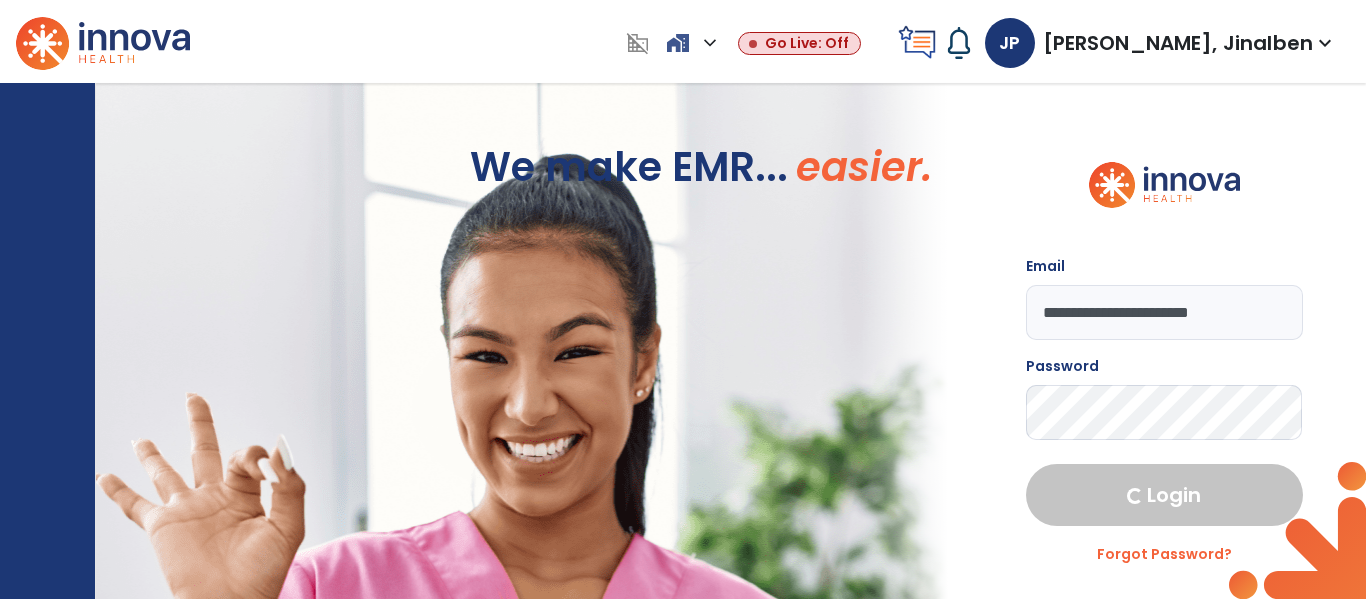 select on "****" 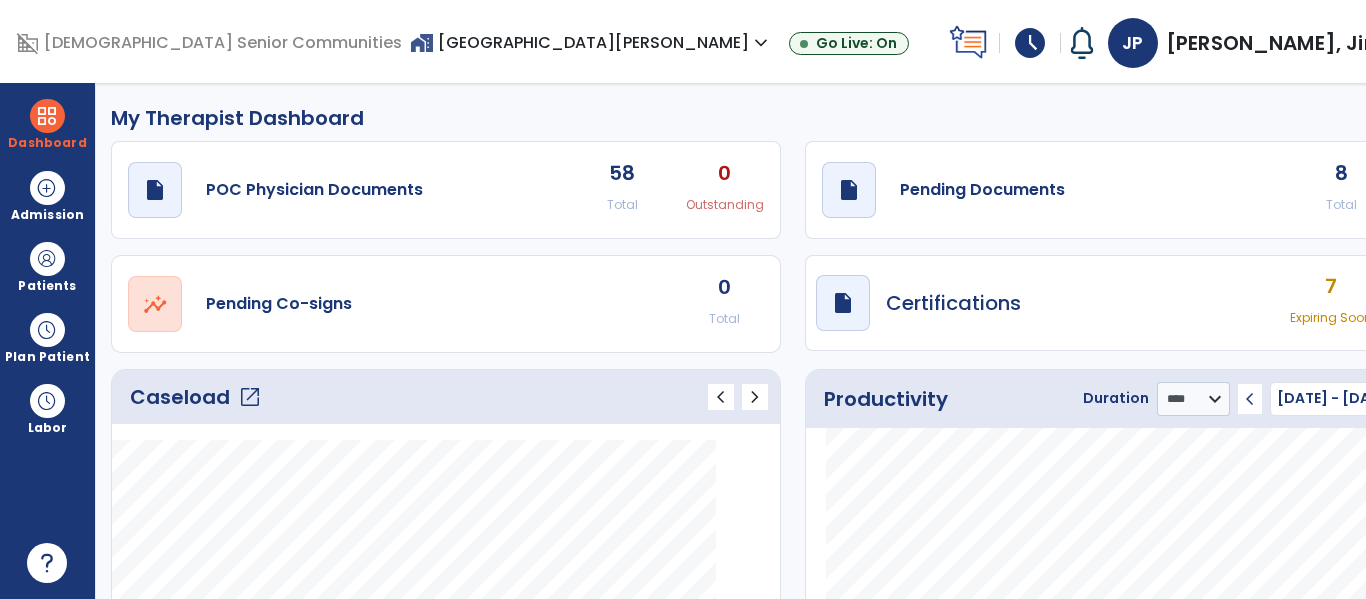 click on "draft   open_in_new  Pending Documents 8 Total 2 Past Due" 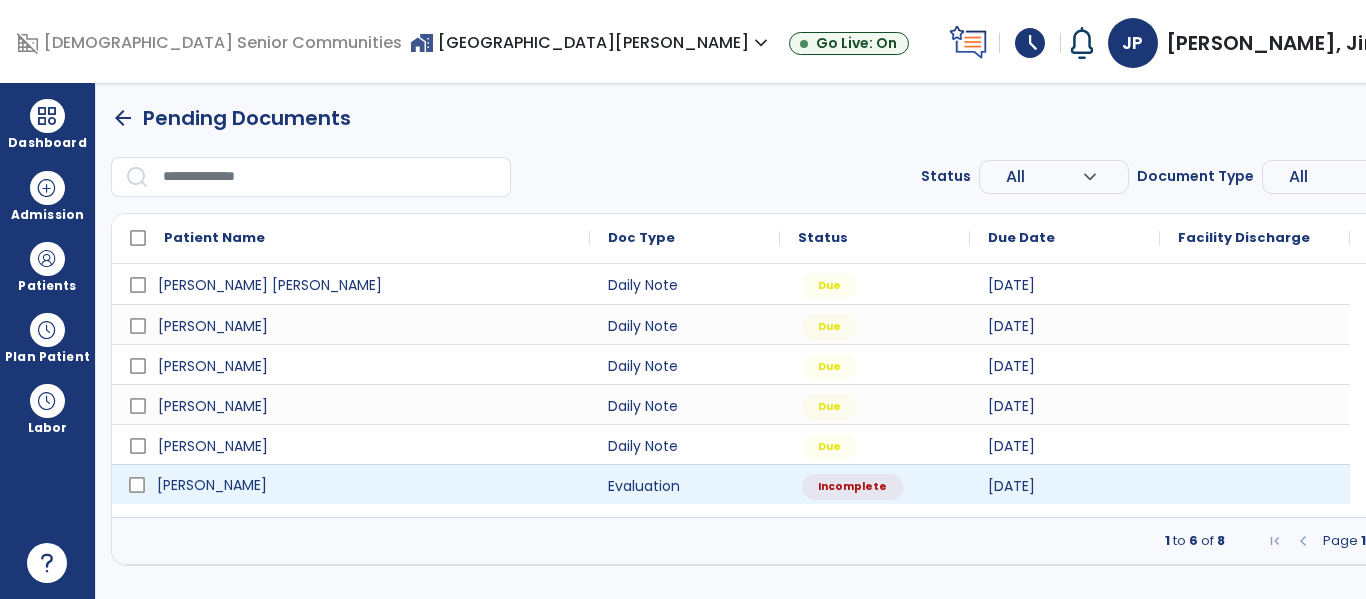 click on "[PERSON_NAME]" at bounding box center [365, 485] 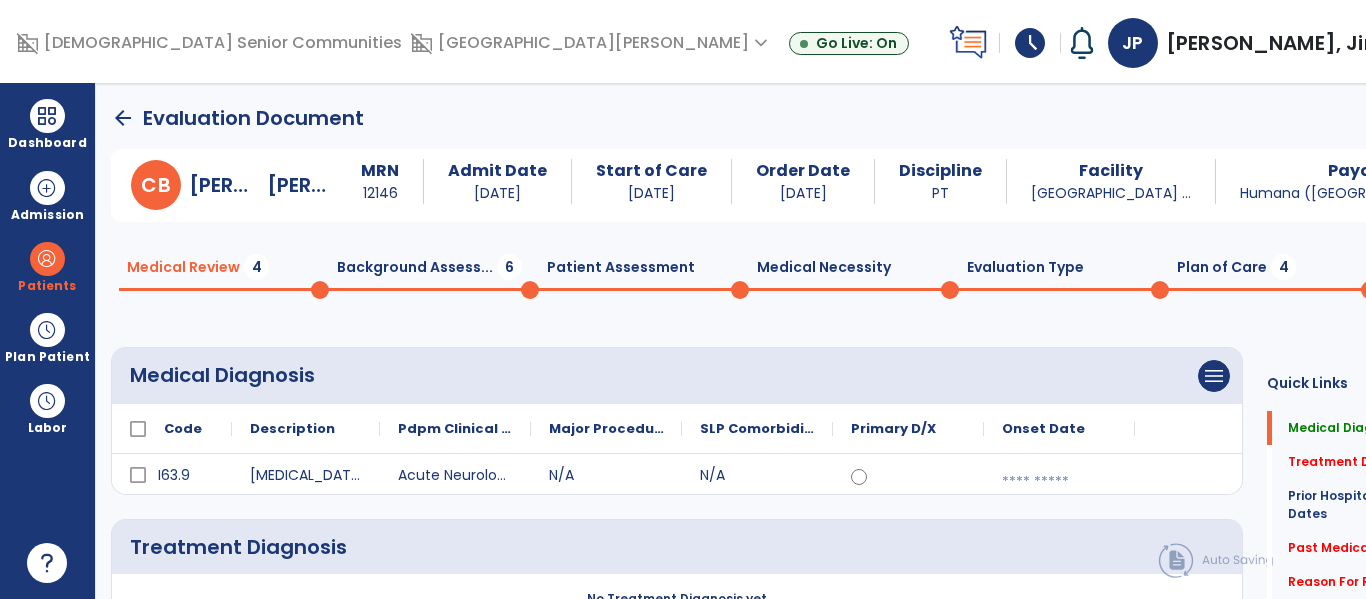 click on "Plan of Care  4" 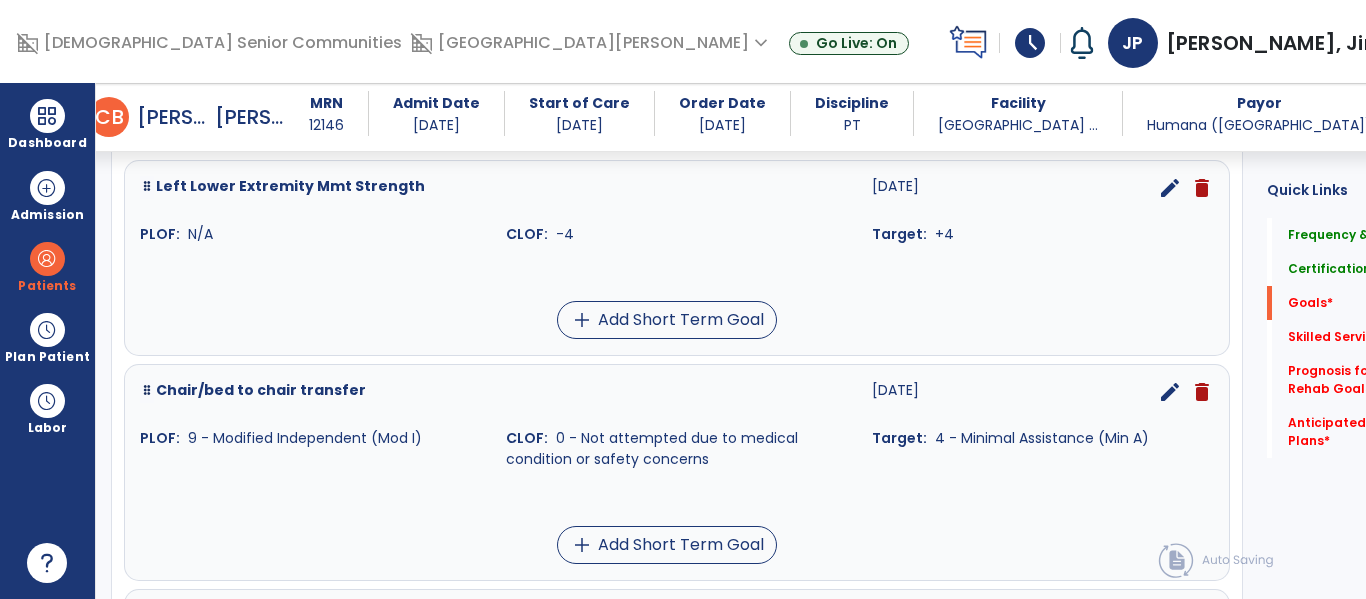 scroll, scrollTop: 850, scrollLeft: 0, axis: vertical 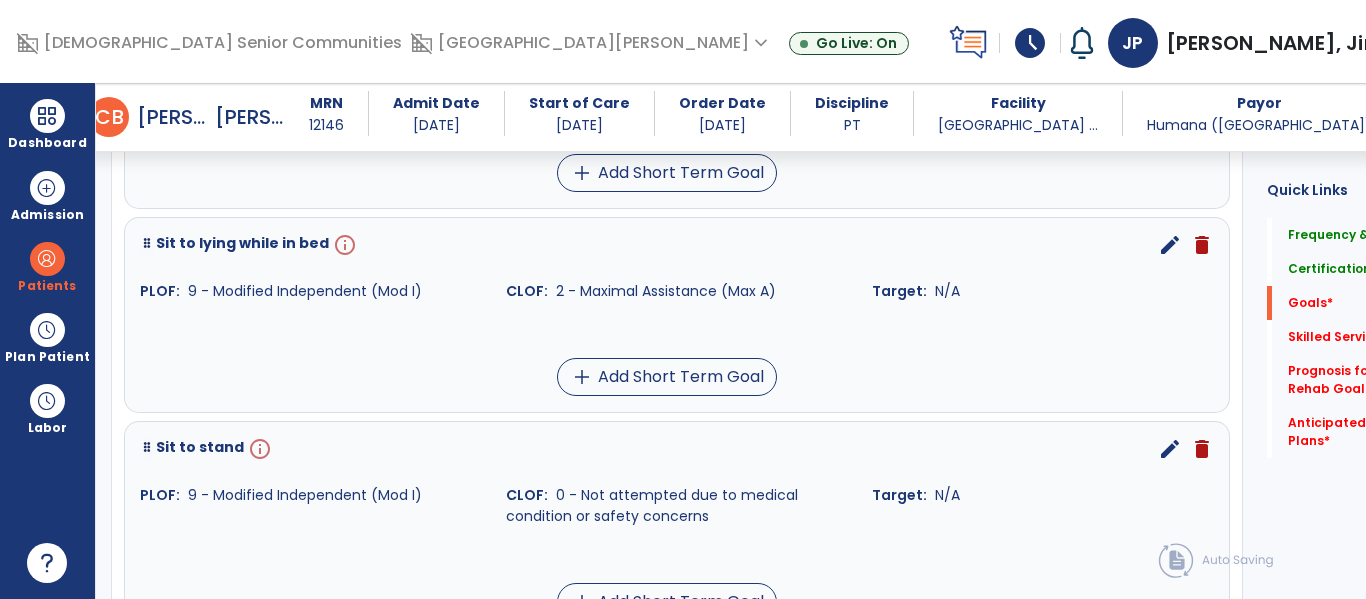 click on "edit" at bounding box center [1170, 245] 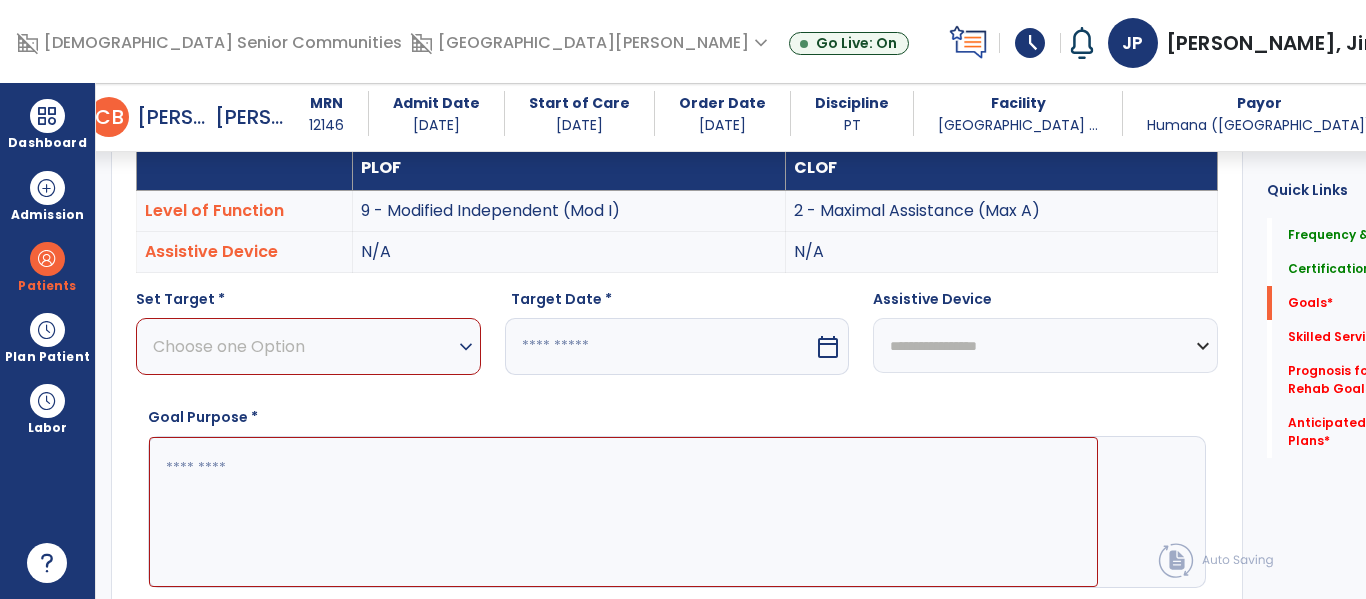 scroll, scrollTop: 534, scrollLeft: 0, axis: vertical 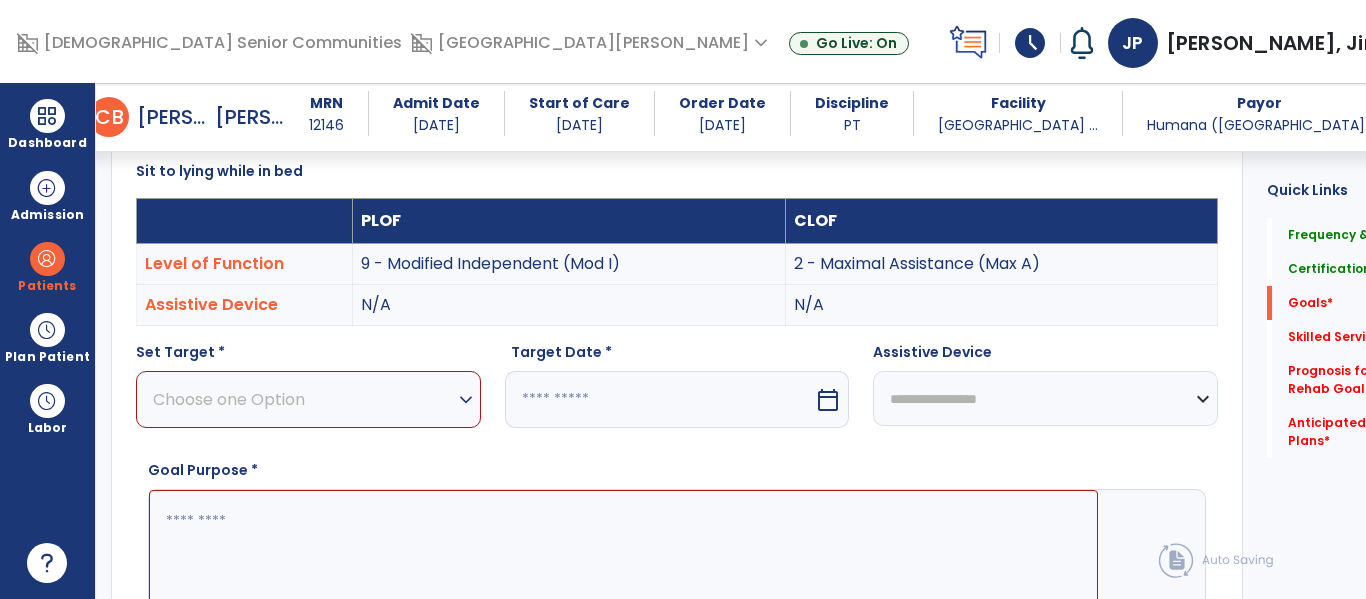 click on "expand_more" at bounding box center [466, 400] 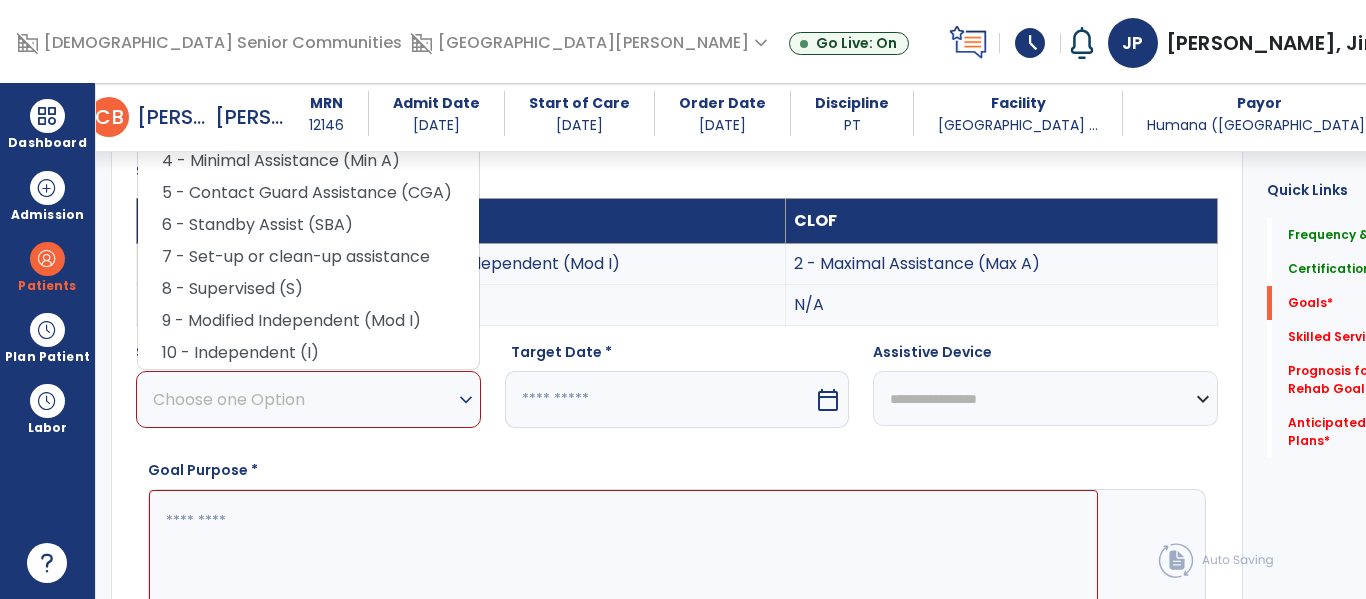 click on "N/A" at bounding box center (569, 305) 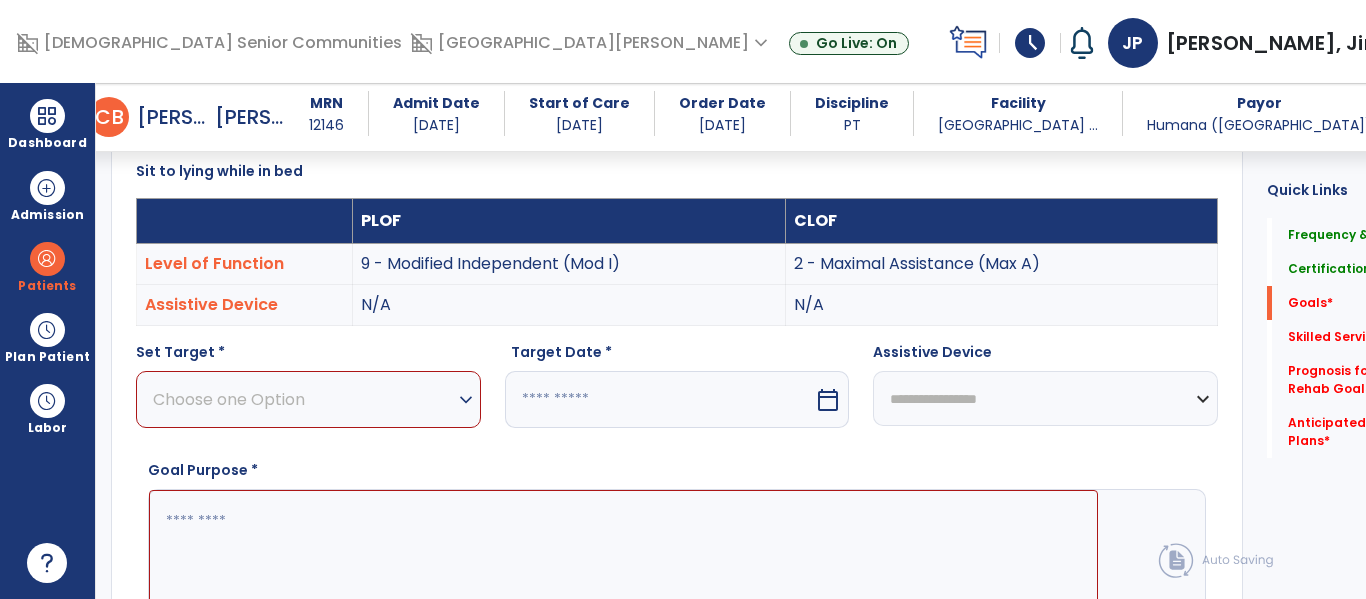 click on "Choose one Option   expand_more" at bounding box center (308, 399) 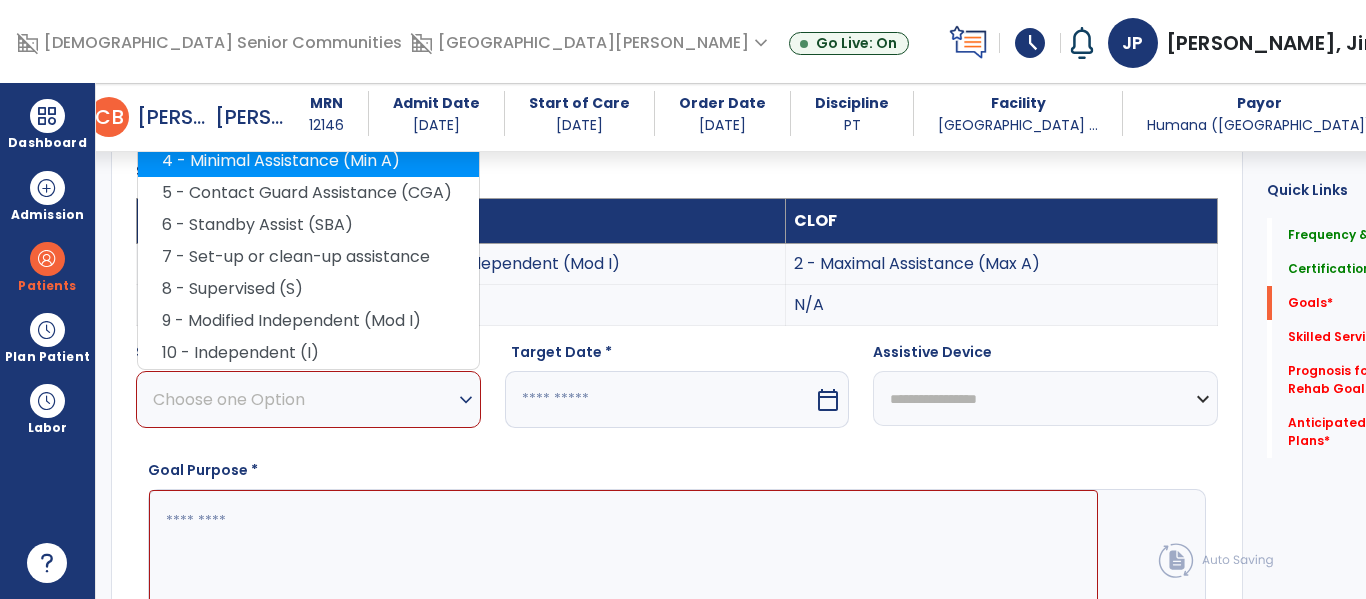 click on "4 - Minimal Assistance (Min A)" at bounding box center (308, 161) 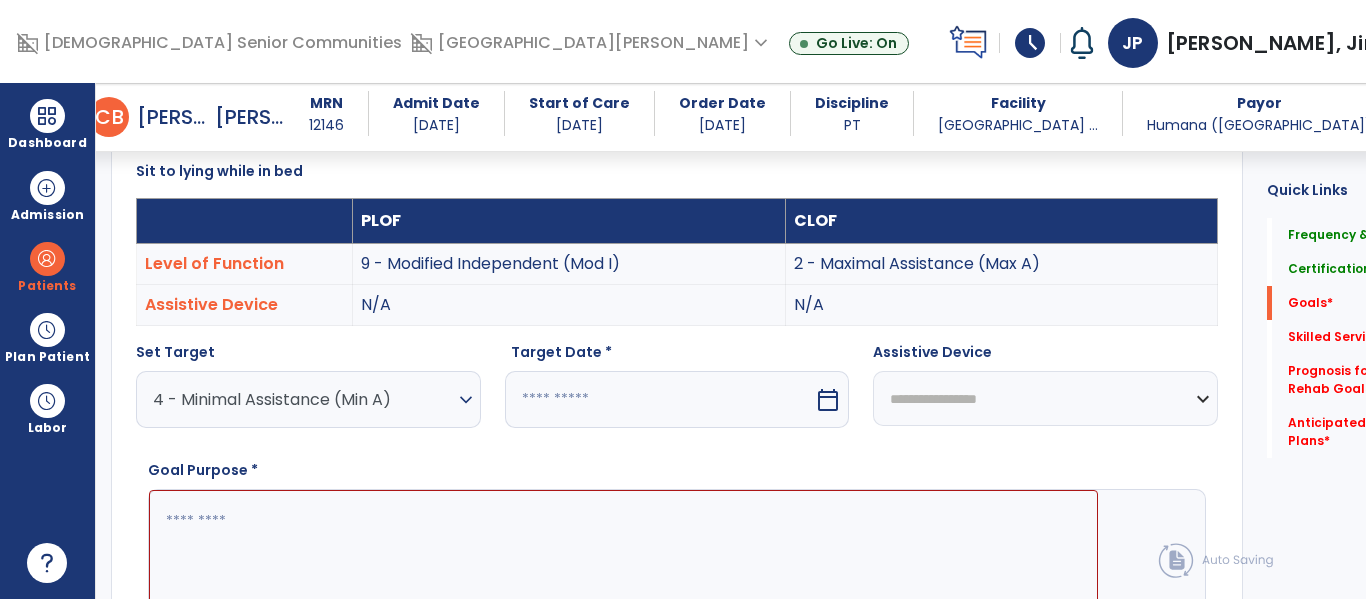 click on "calendar_today" at bounding box center (830, 399) 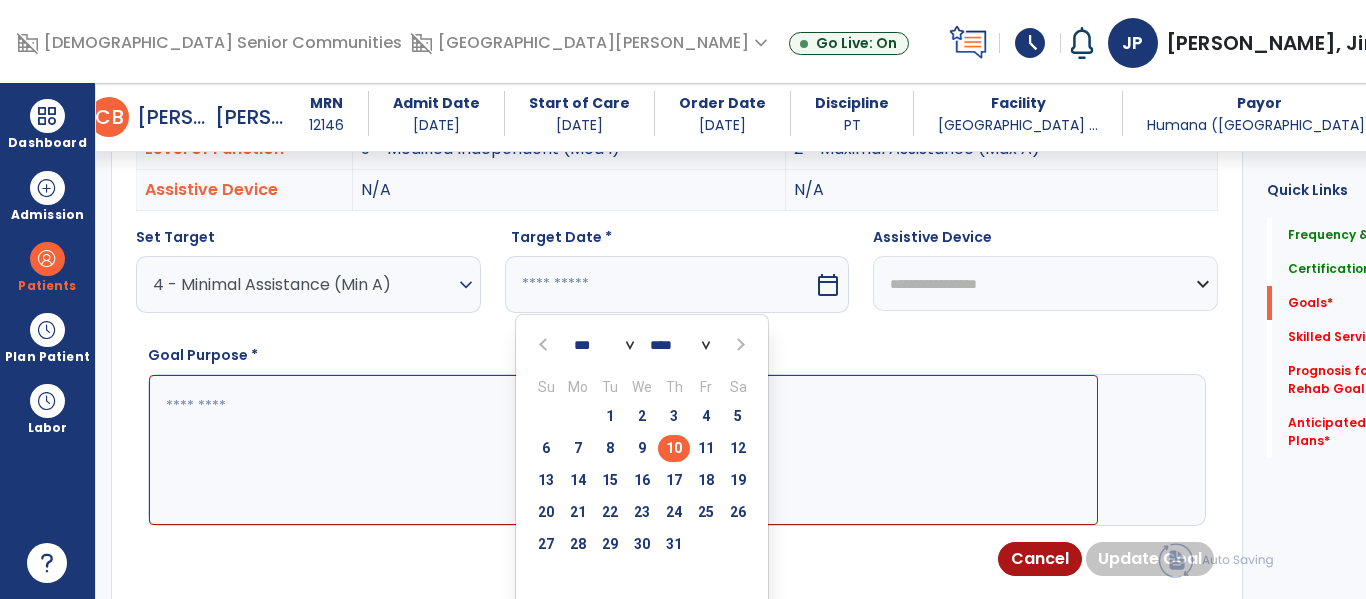 scroll, scrollTop: 681, scrollLeft: 0, axis: vertical 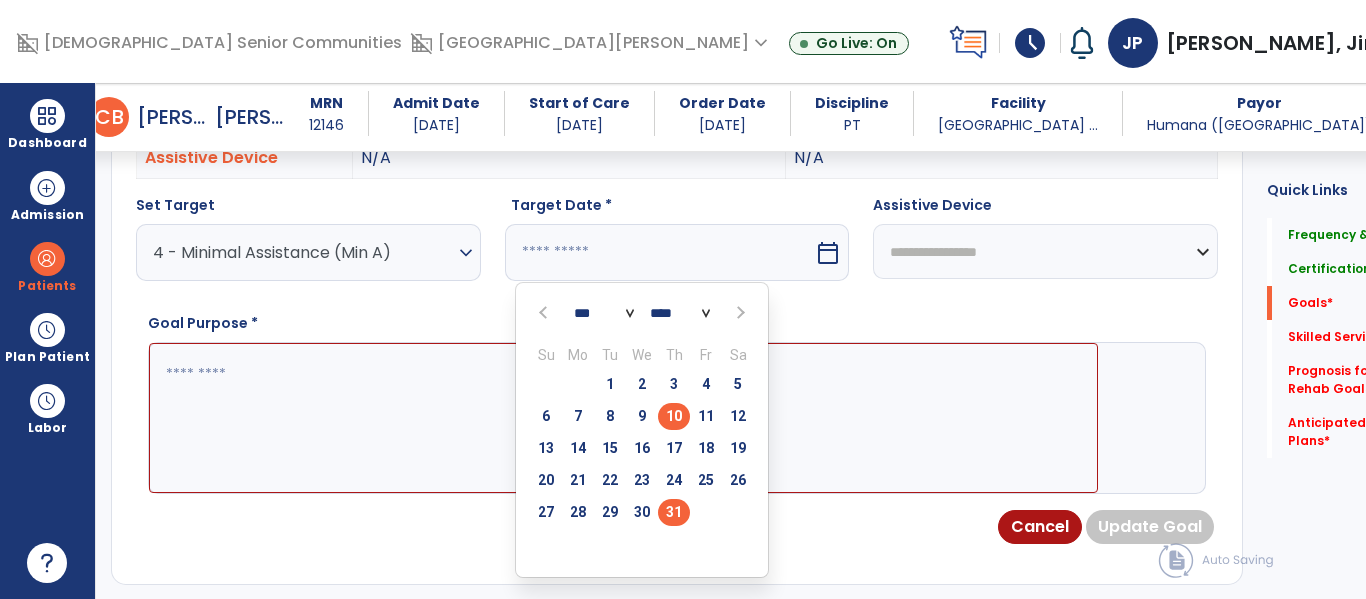 click on "31" at bounding box center [674, 512] 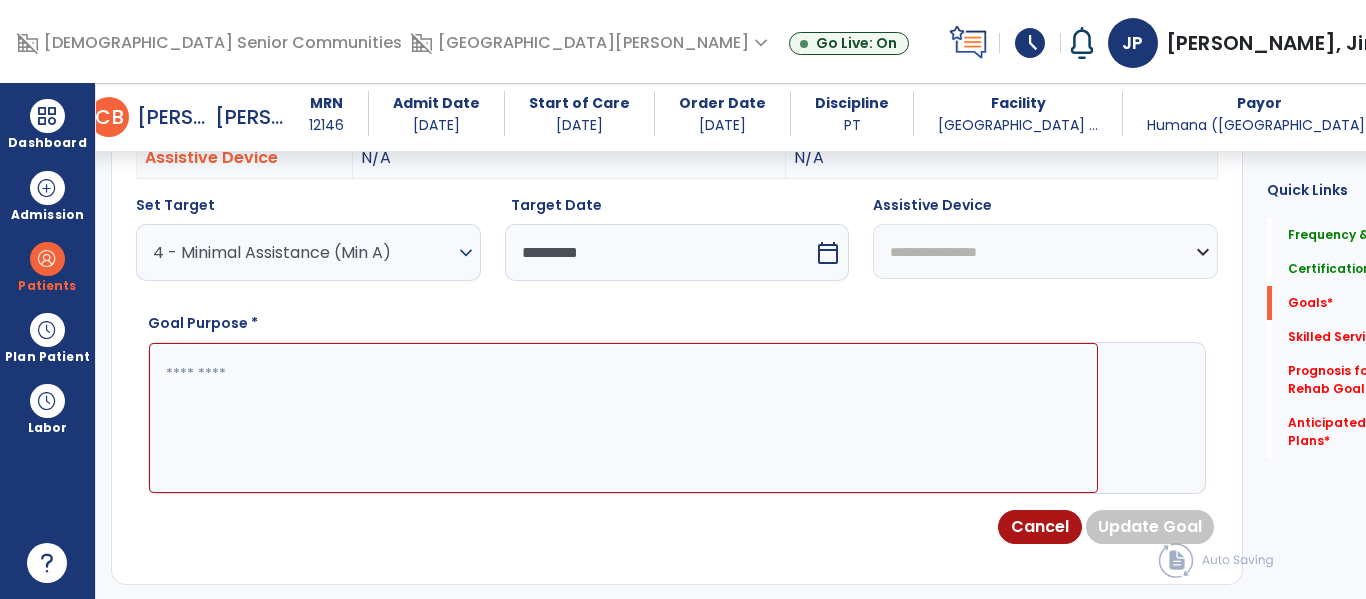 click at bounding box center [623, 418] 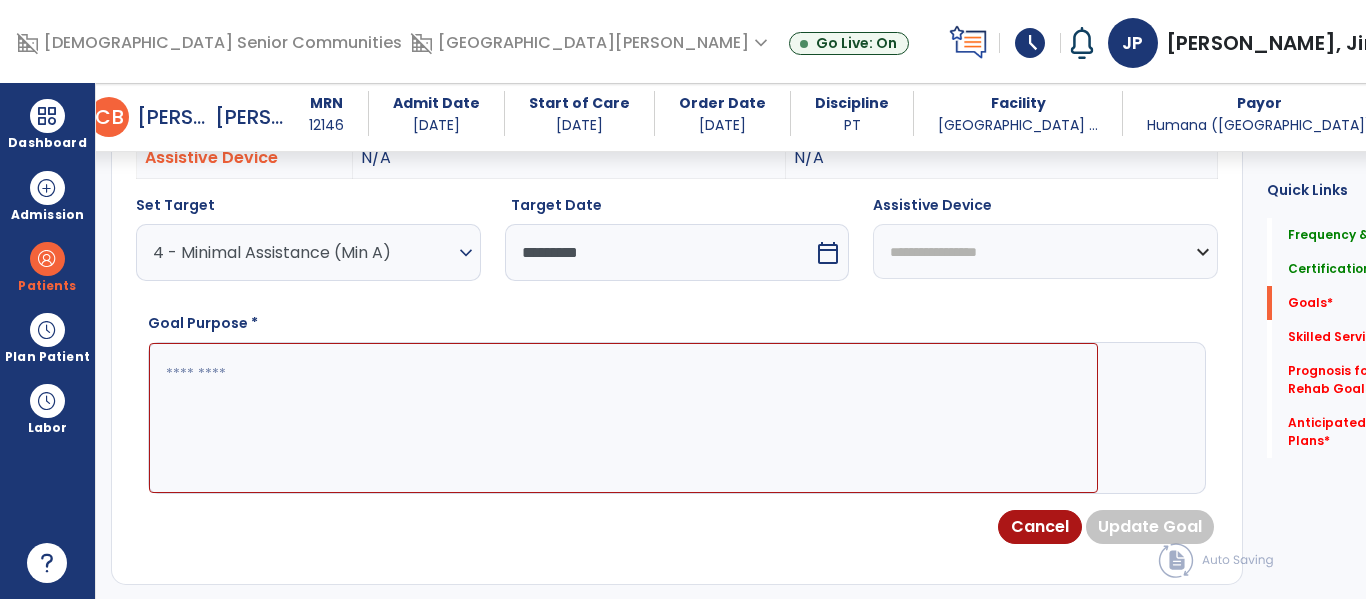 paste on "**********" 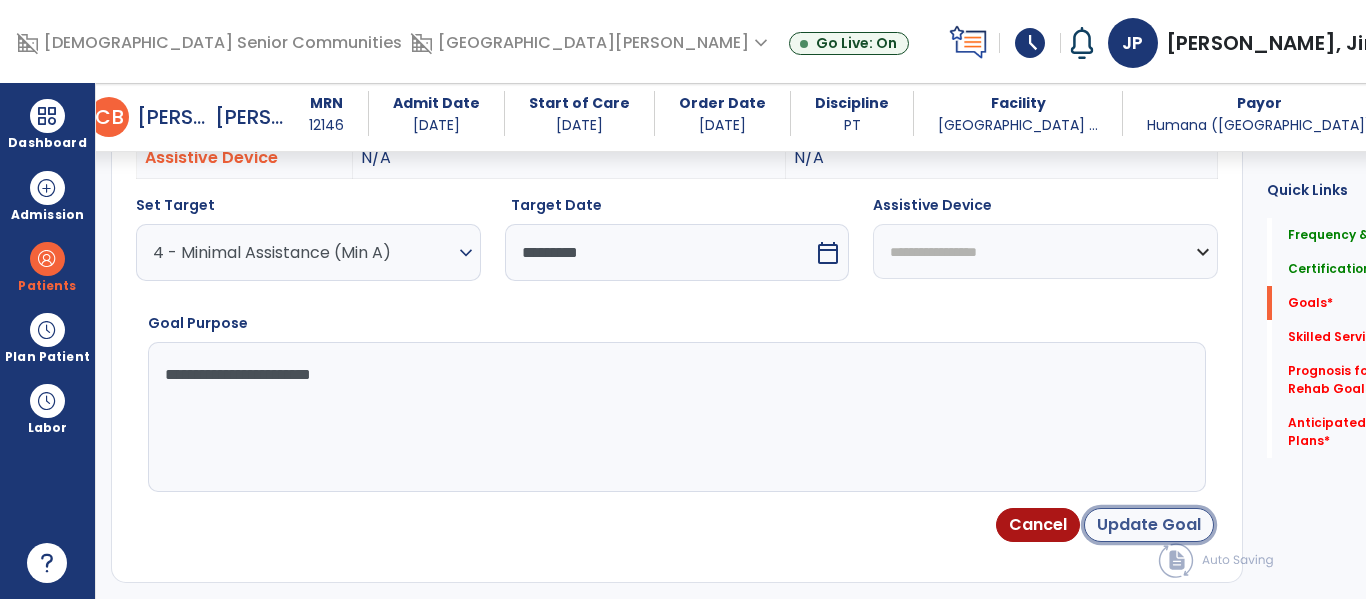 click on "Update Goal" at bounding box center (1149, 525) 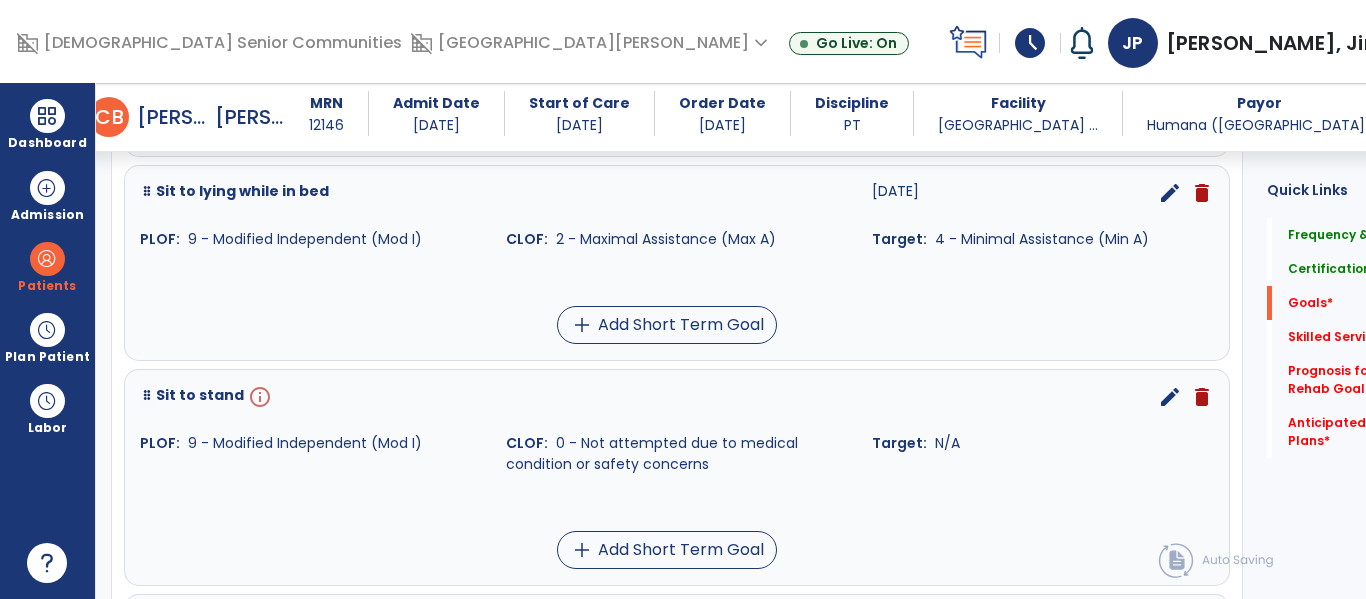 scroll, scrollTop: 1689, scrollLeft: 0, axis: vertical 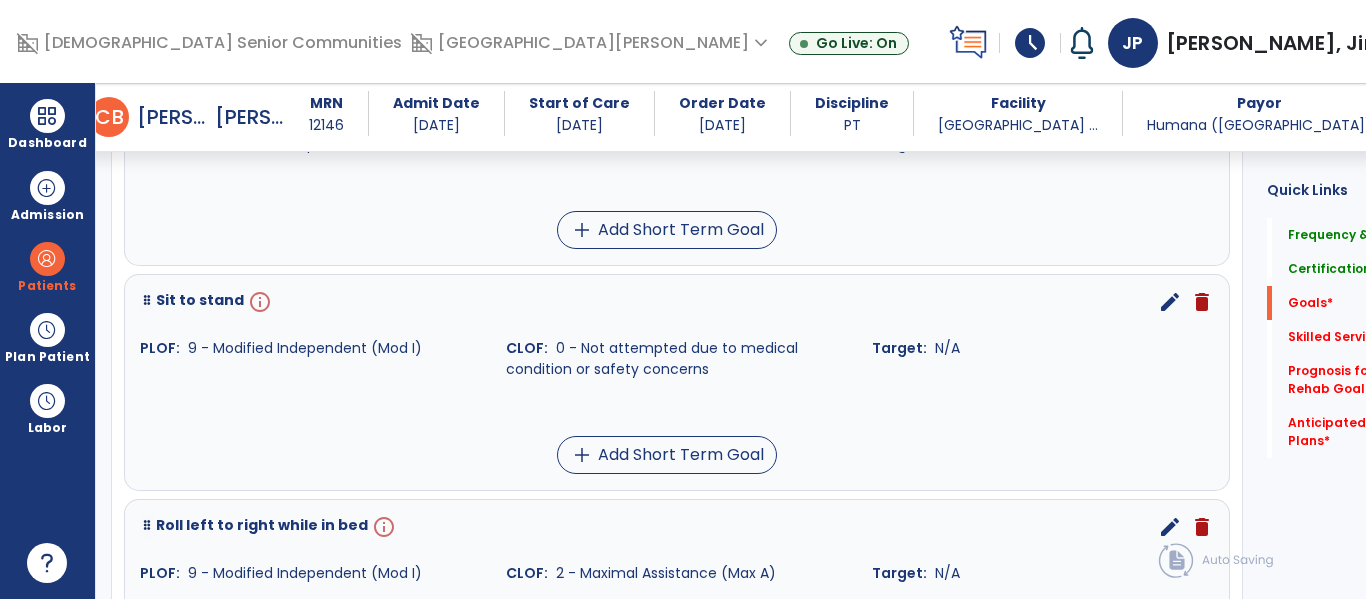 click on "edit" at bounding box center (1170, 302) 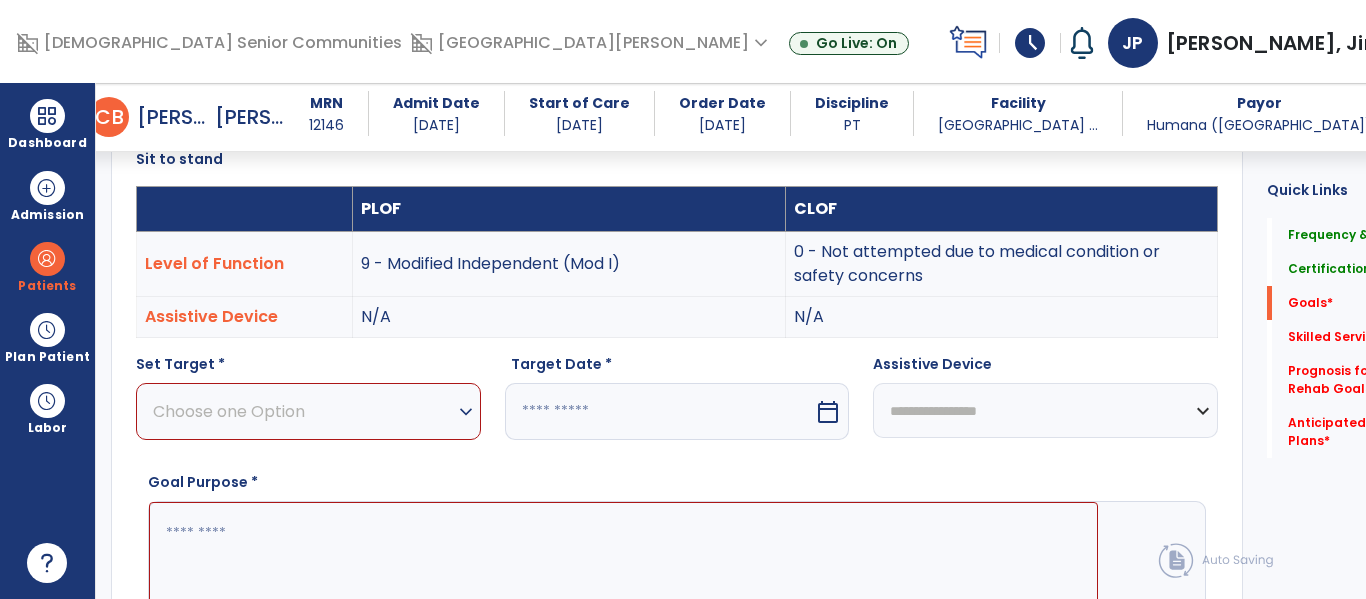 scroll, scrollTop: 534, scrollLeft: 0, axis: vertical 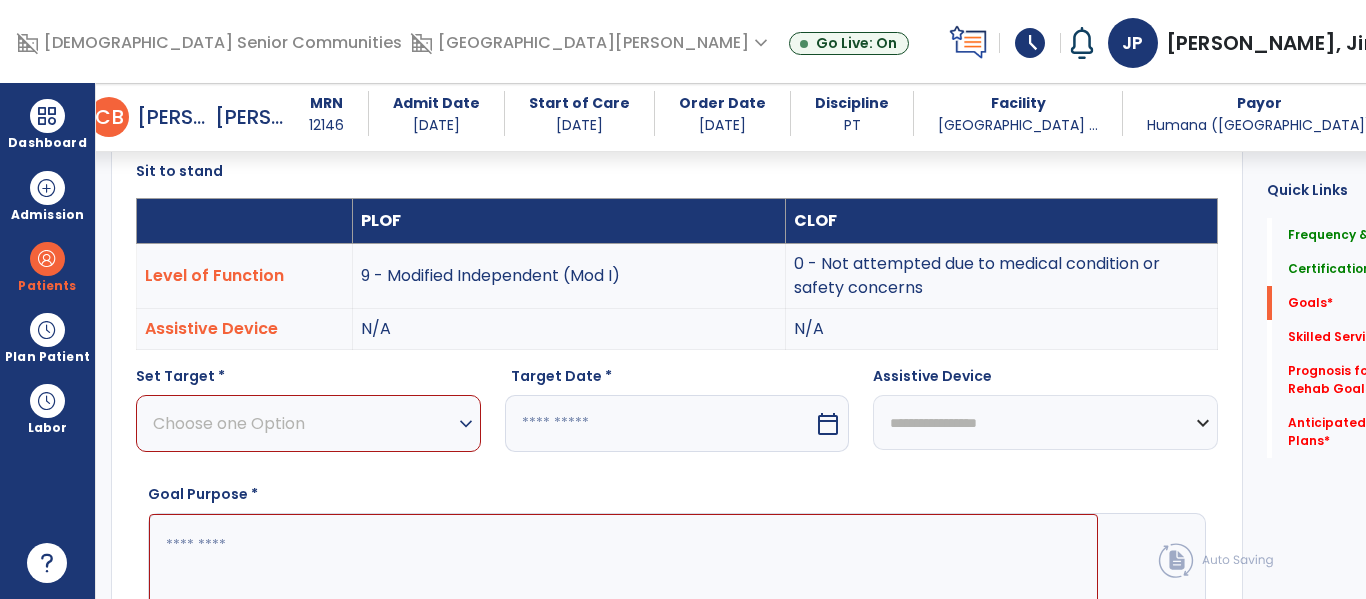 click on "Choose one Option" at bounding box center (303, 423) 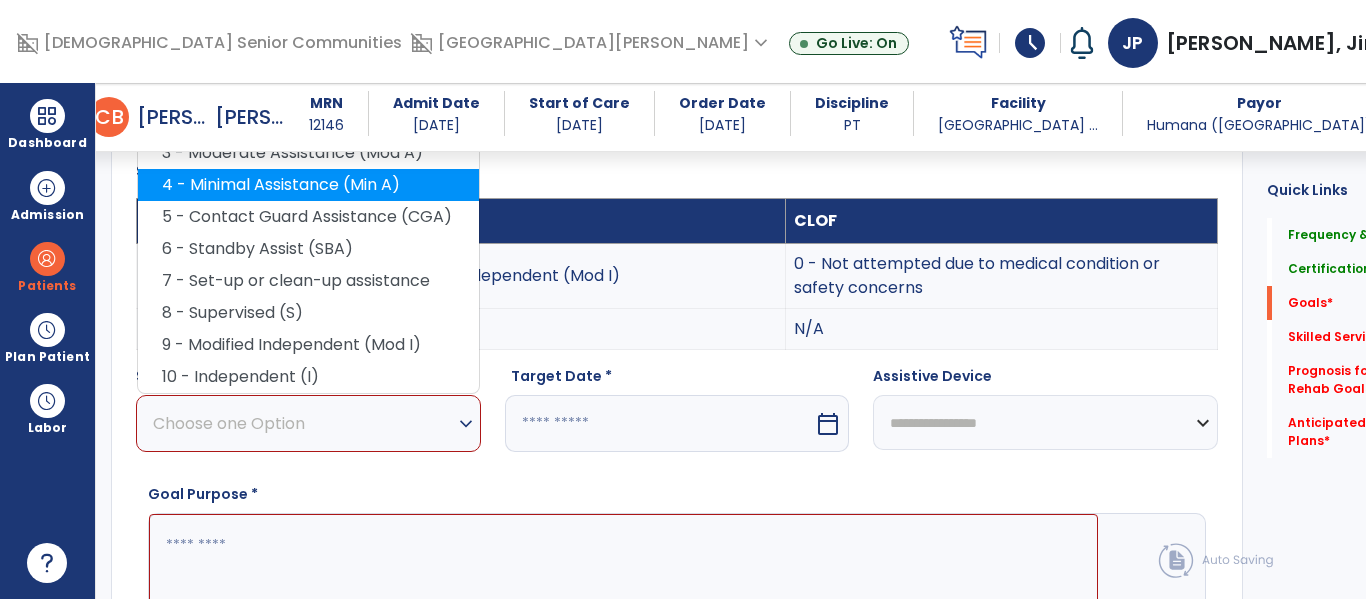 click on "4 - Minimal Assistance (Min A)" at bounding box center (308, 185) 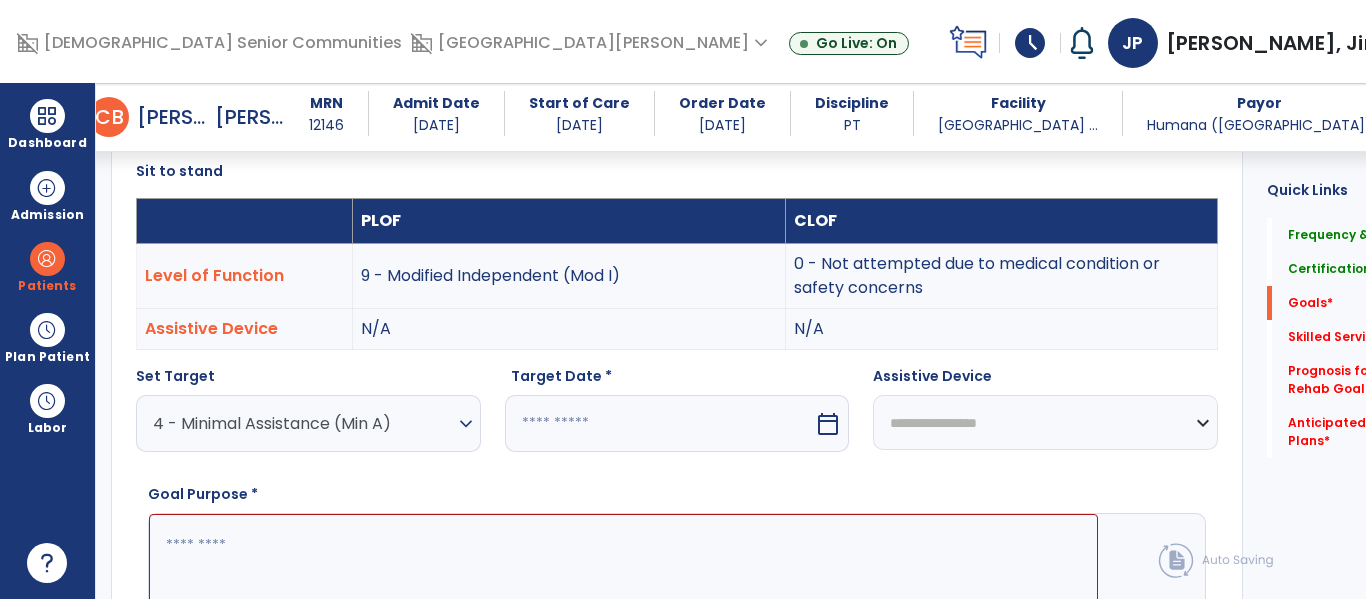 click on "calendar_today" at bounding box center (828, 424) 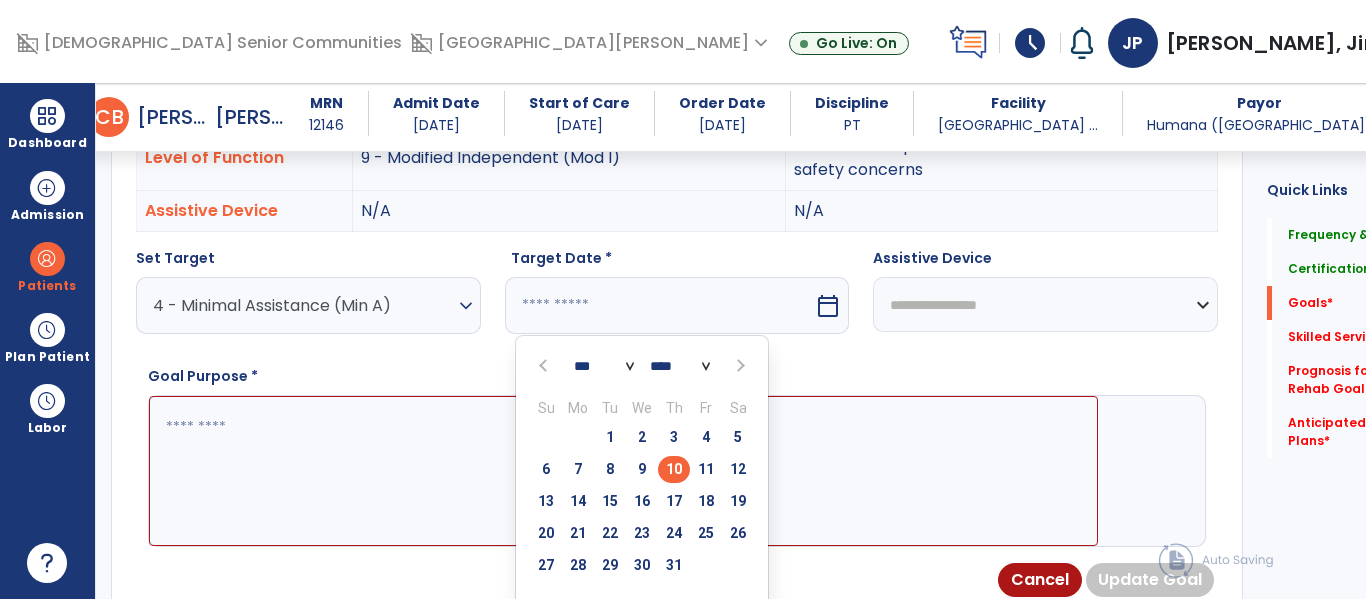 scroll, scrollTop: 690, scrollLeft: 0, axis: vertical 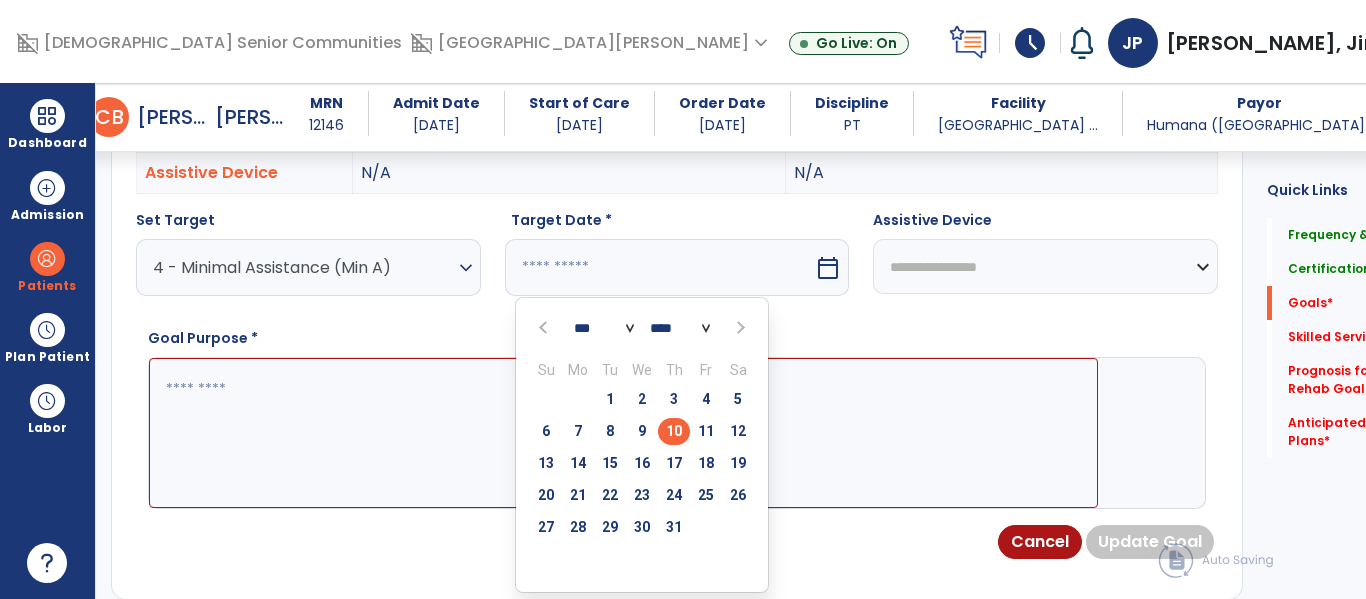 click at bounding box center (738, 328) 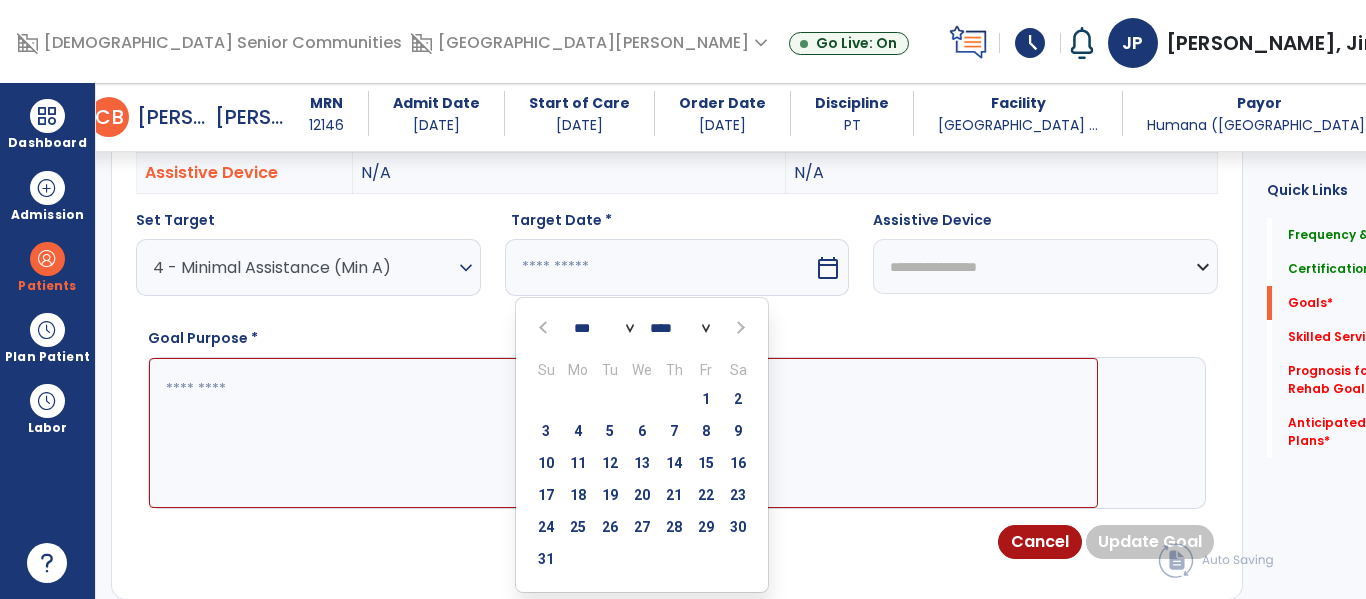 click on "**********" at bounding box center (1045, 266) 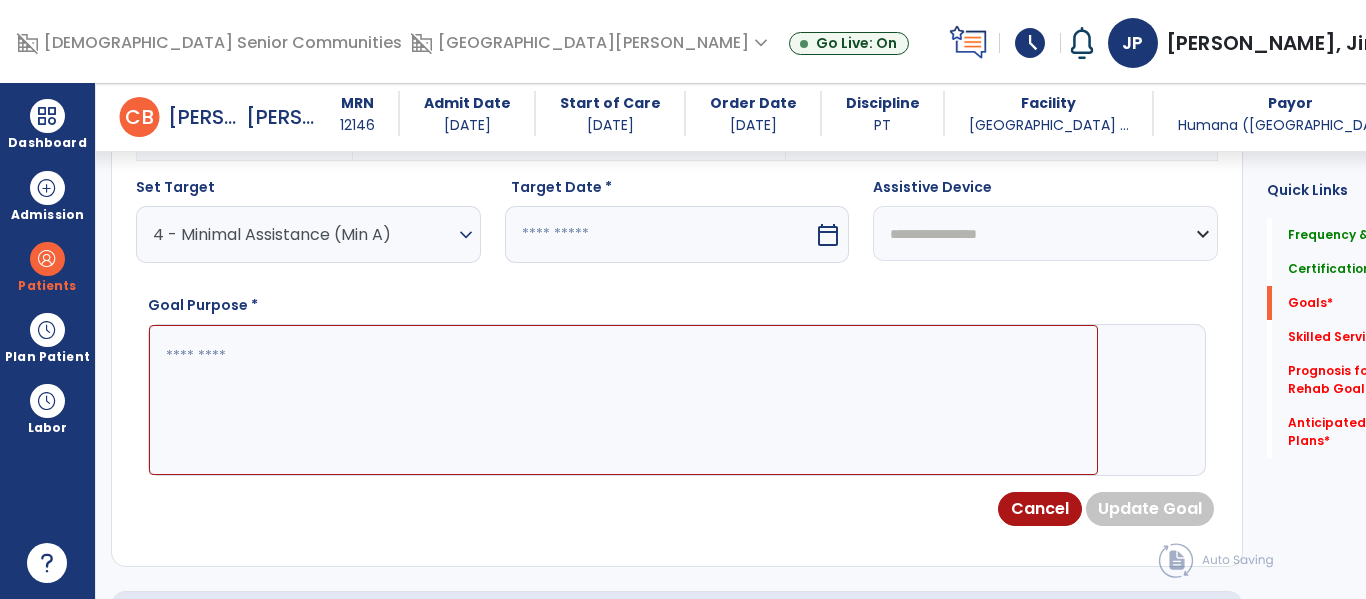 scroll, scrollTop: 711, scrollLeft: 0, axis: vertical 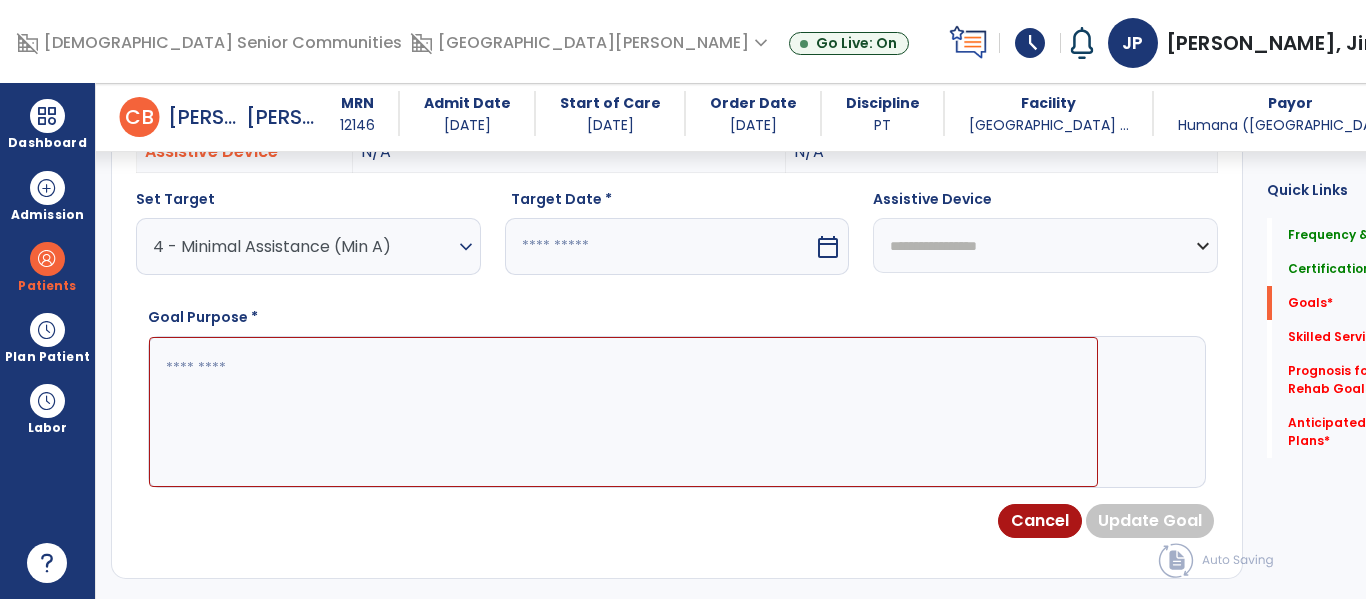 click on "calendar_today" at bounding box center (830, 246) 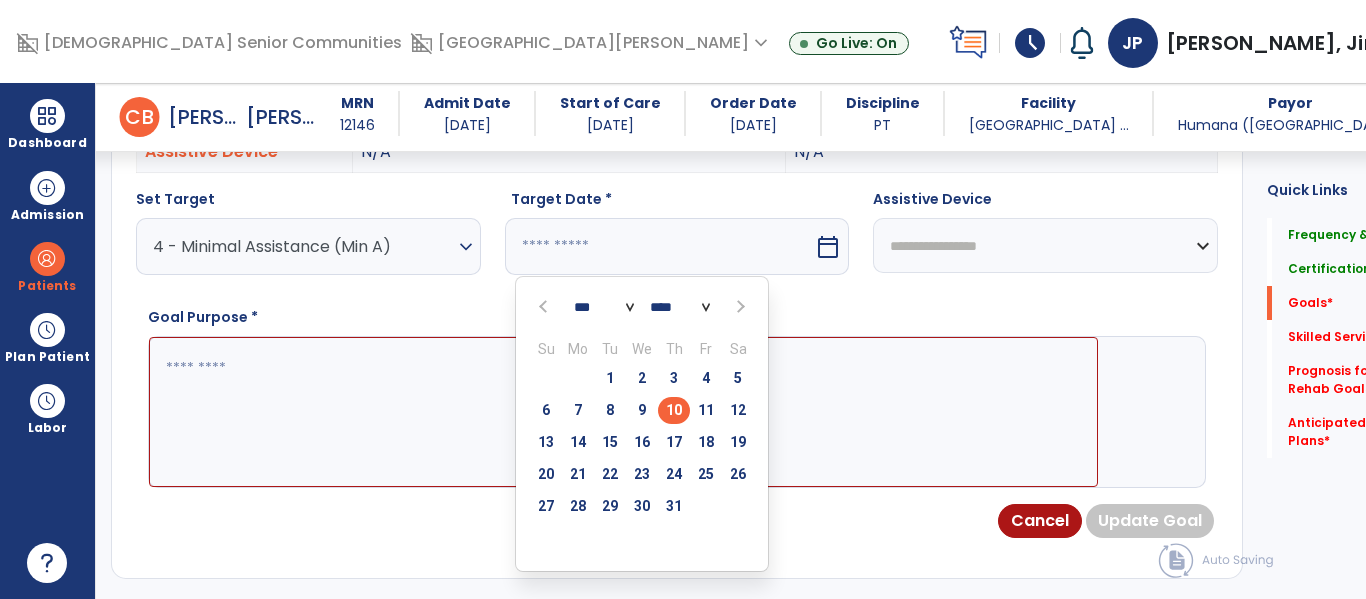 click at bounding box center (738, 307) 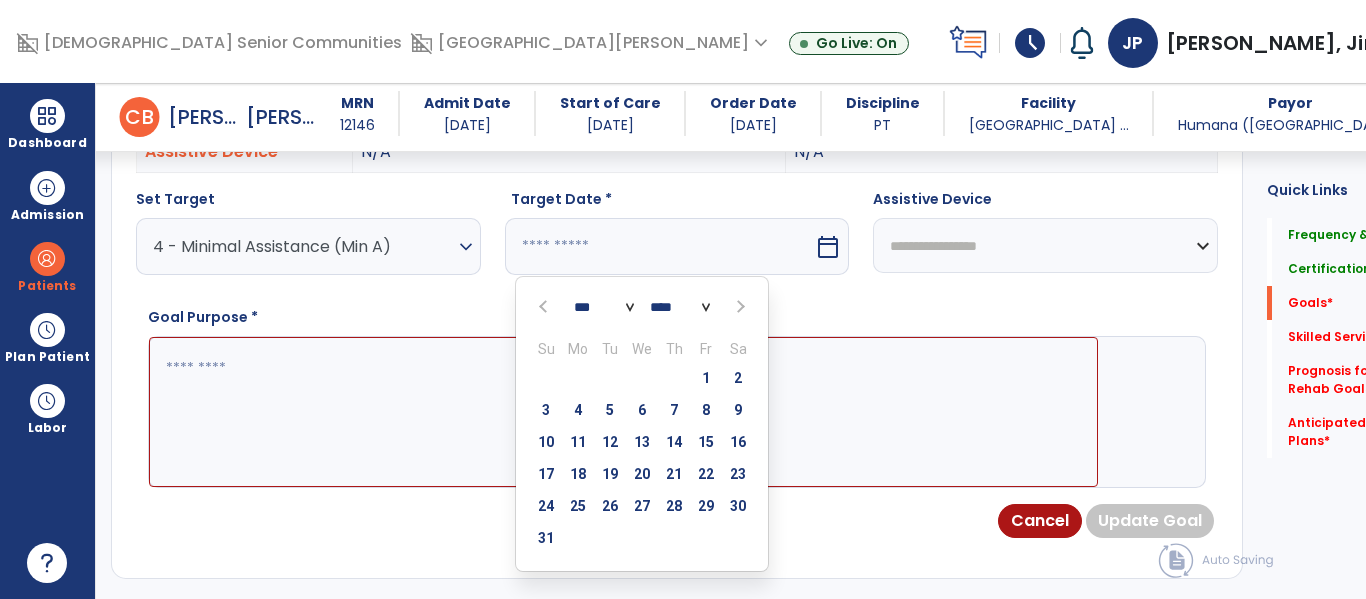 click at bounding box center (738, 307) 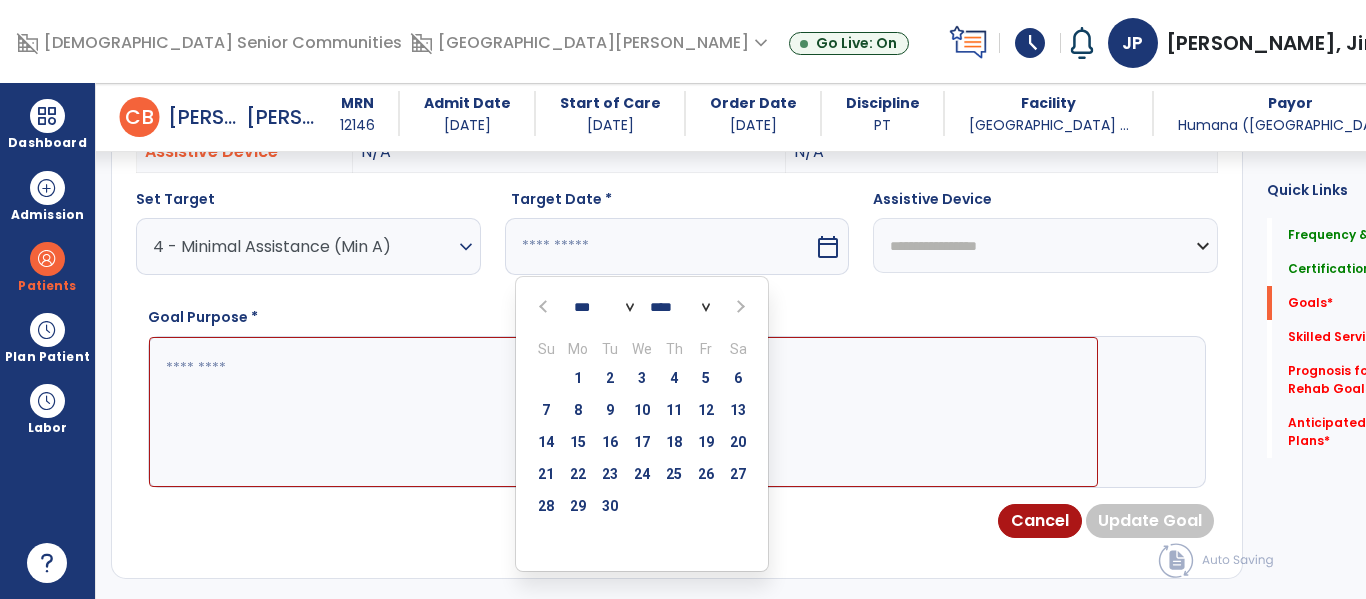 click at bounding box center (545, 307) 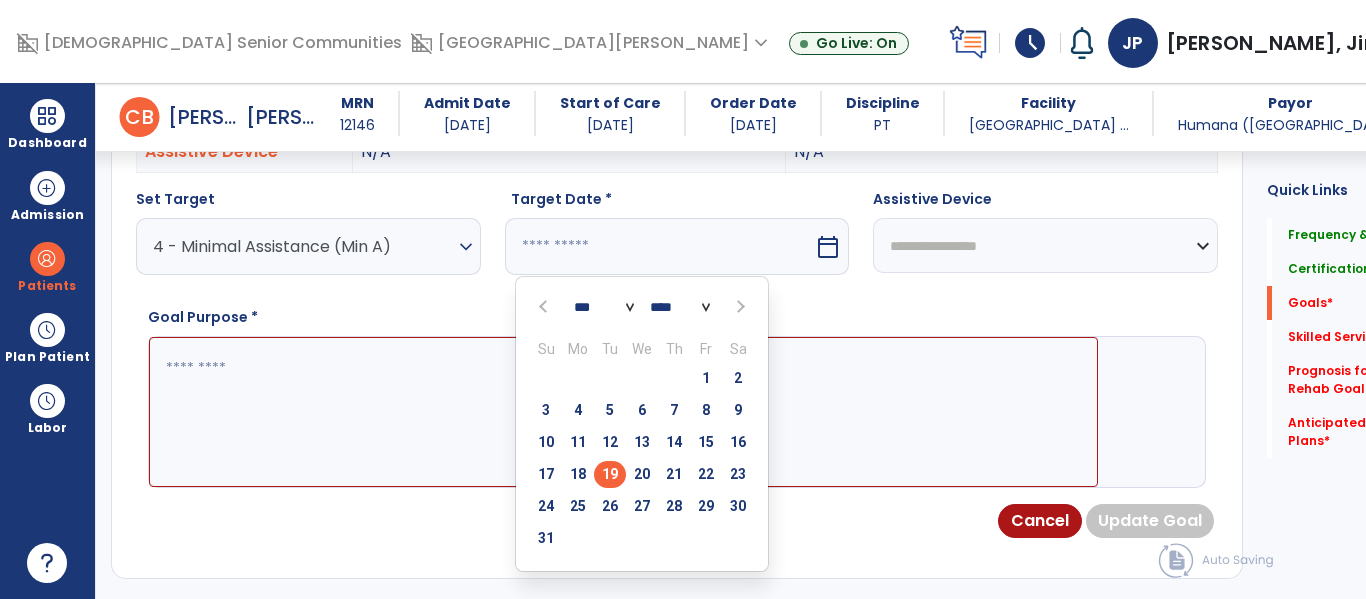 click on "19" at bounding box center (610, 474) 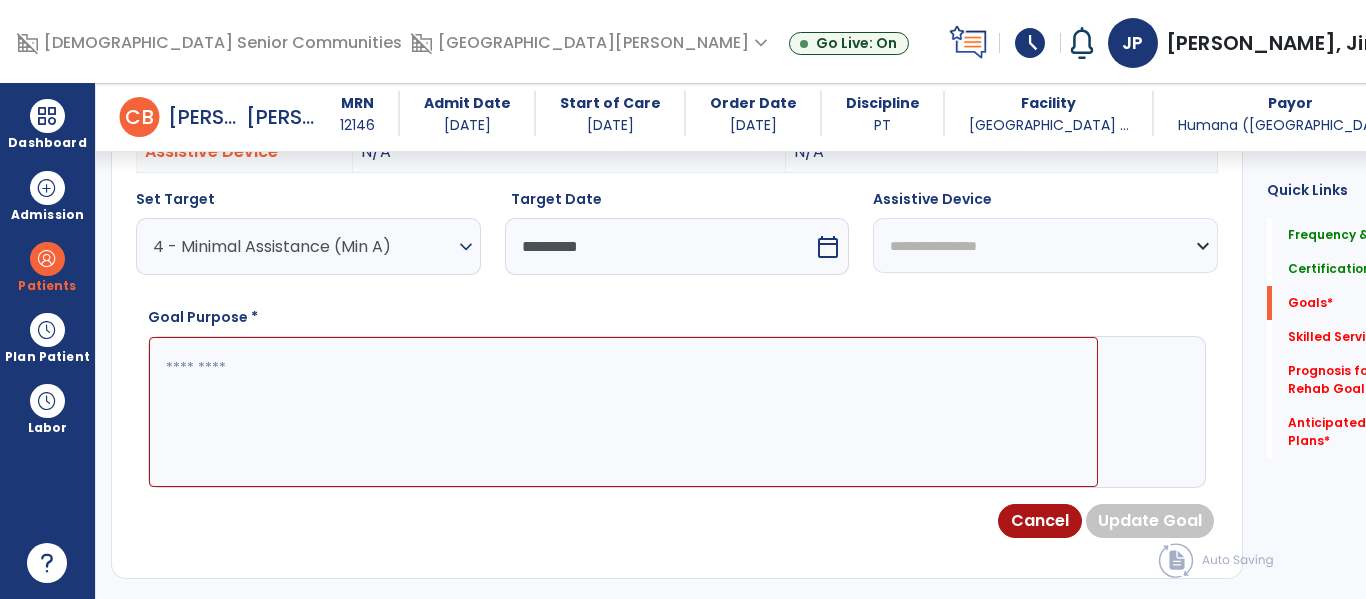 click at bounding box center (623, 412) 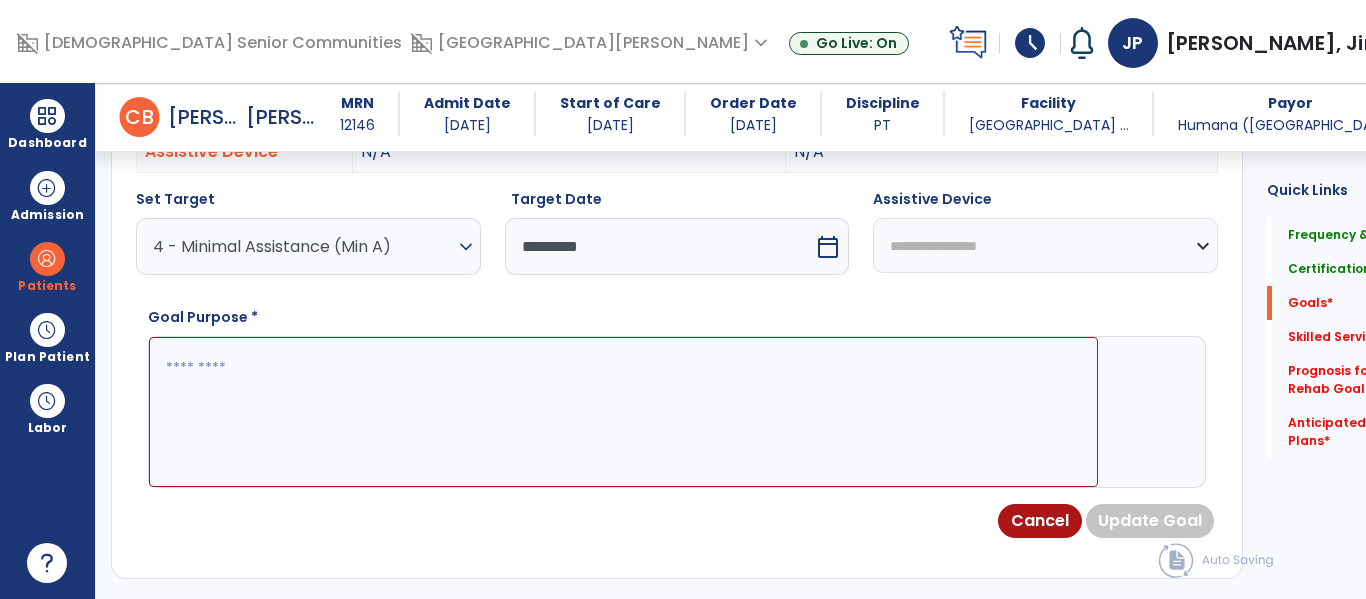 paste on "**********" 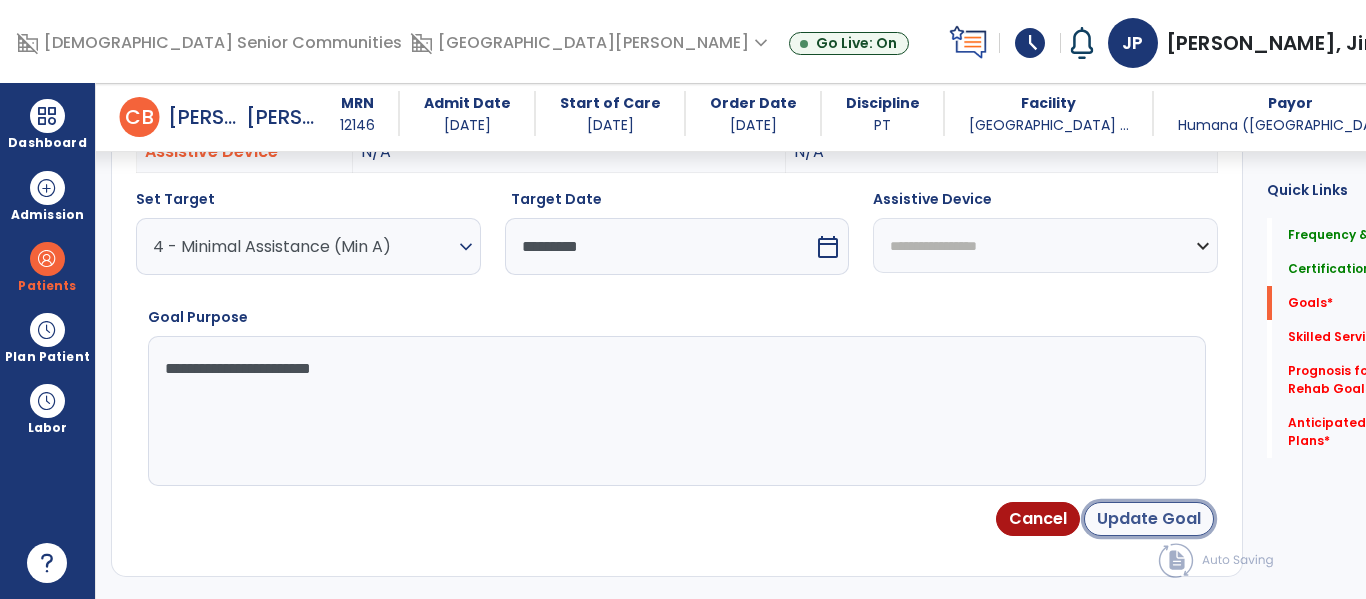 click on "Update Goal" at bounding box center [1149, 519] 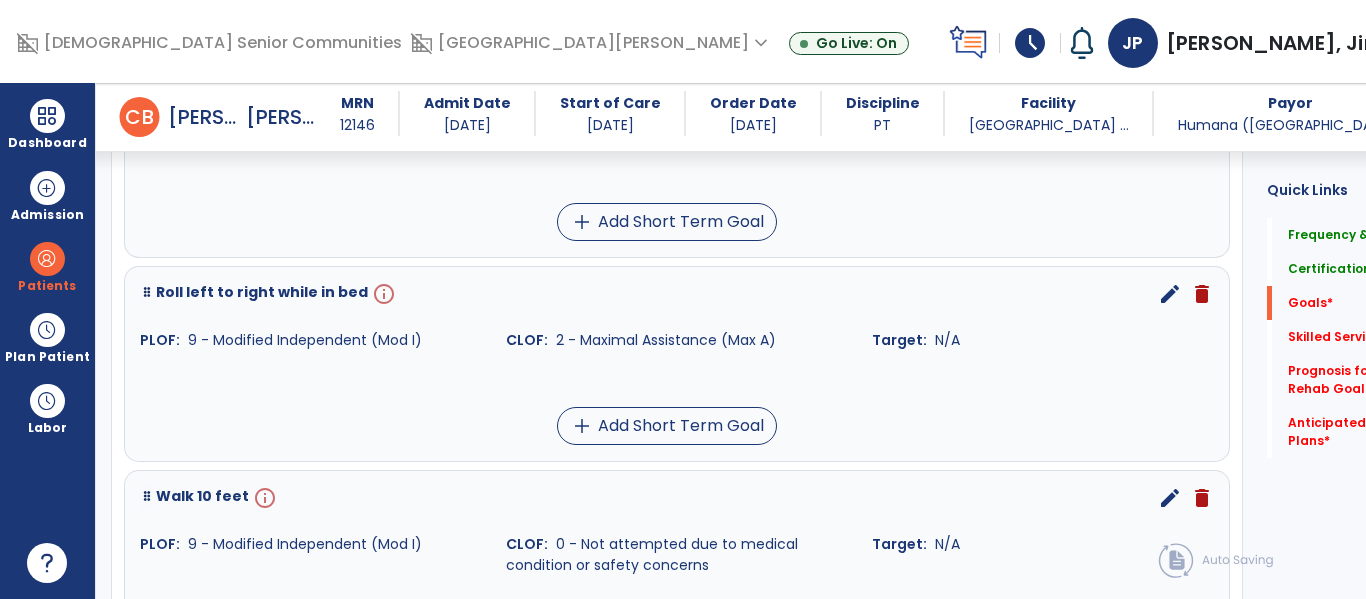 click on "edit" at bounding box center (1170, 294) 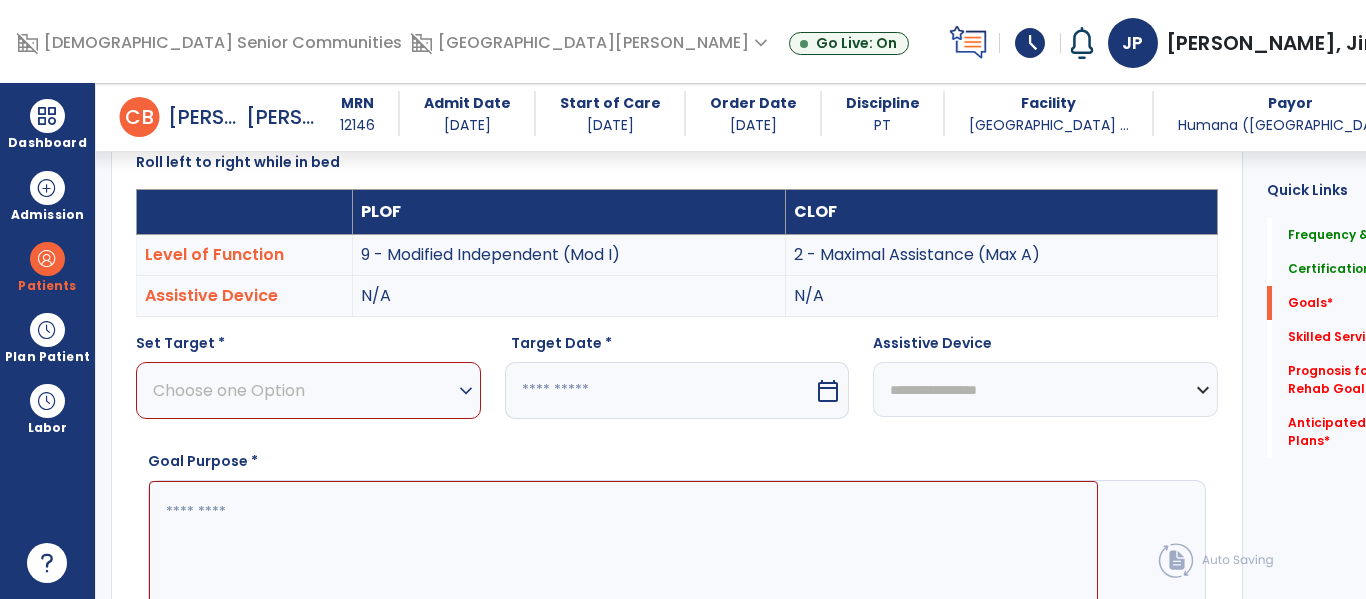 scroll, scrollTop: 534, scrollLeft: 0, axis: vertical 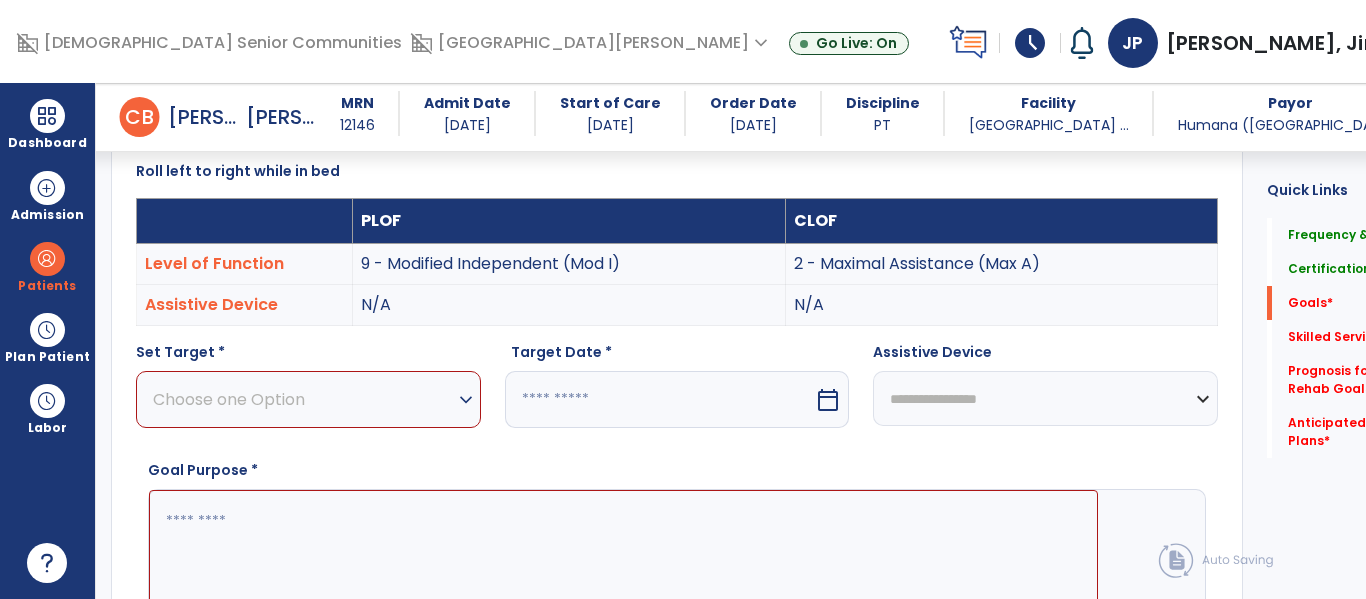 click on "Choose one Option" at bounding box center [303, 399] 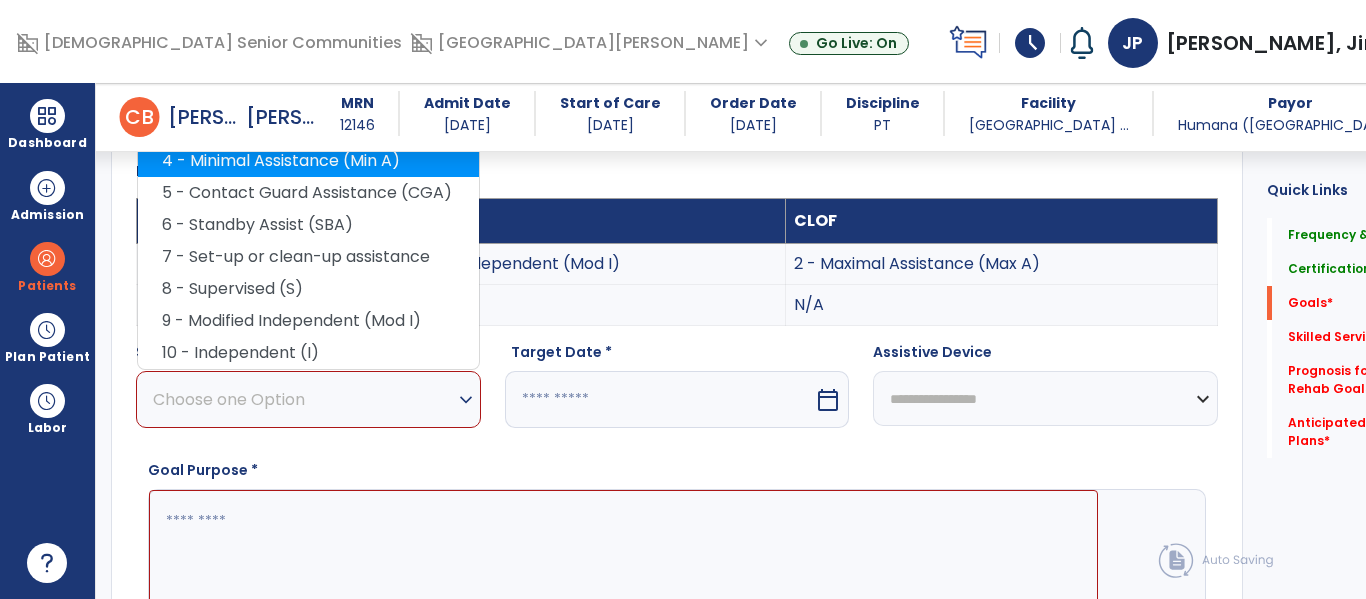 click on "4 - Minimal Assistance (Min A)" at bounding box center [308, 161] 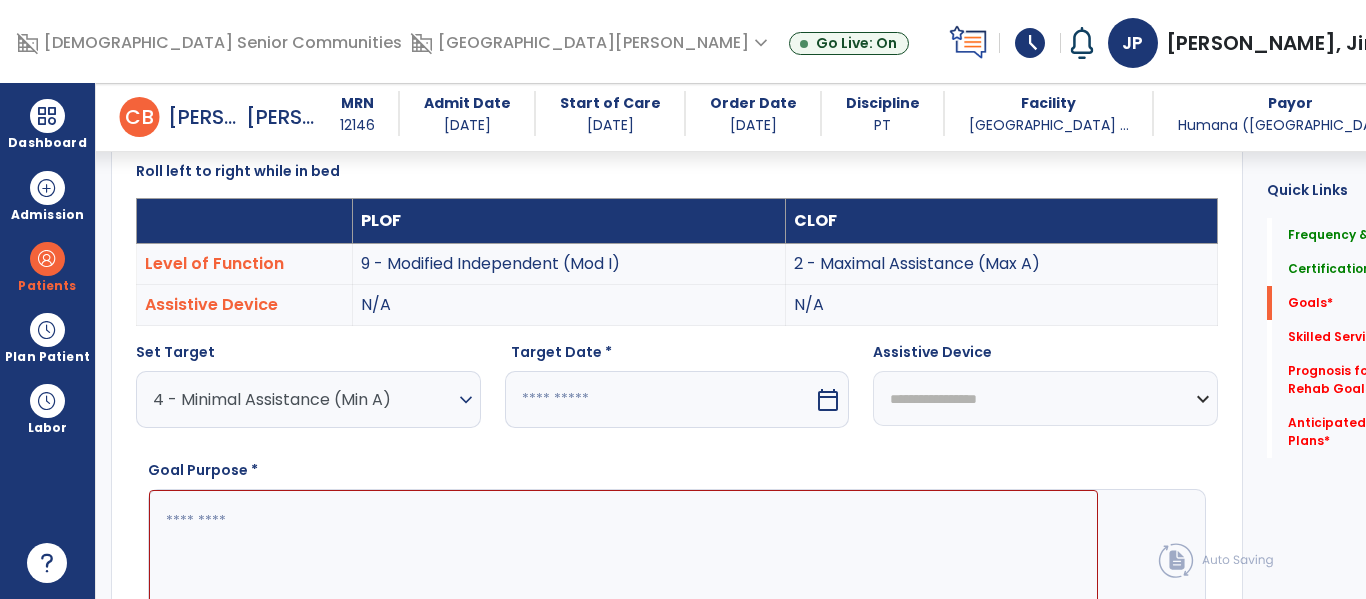 click on "calendar_today" at bounding box center (830, 399) 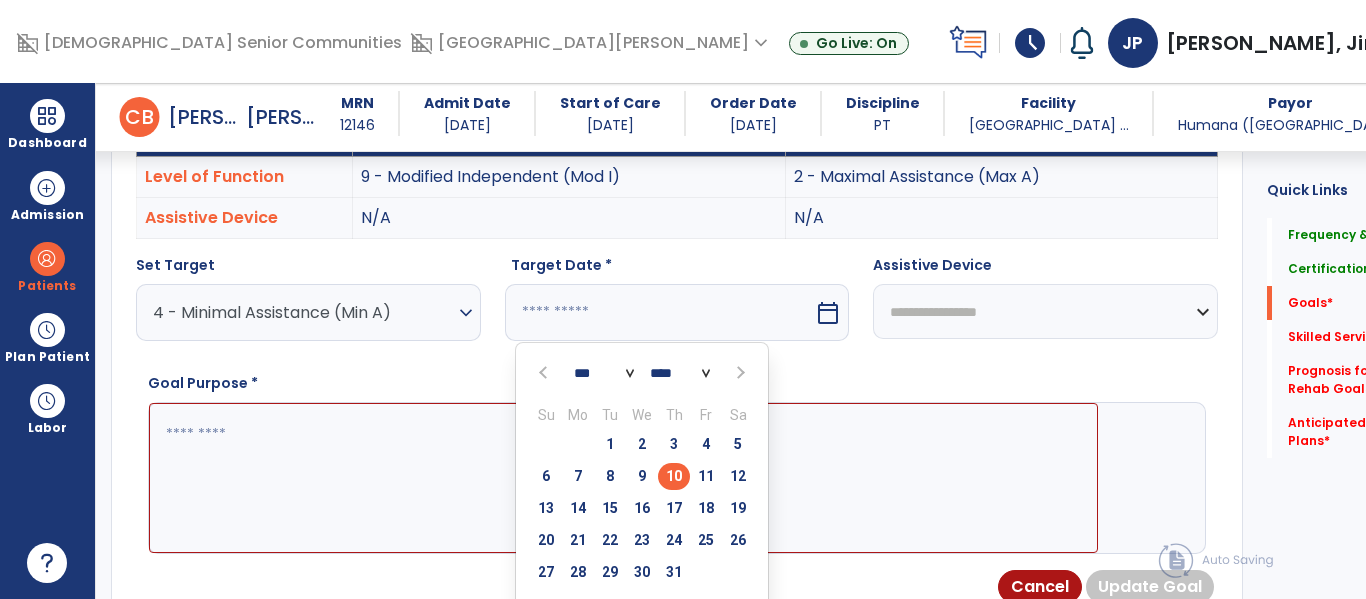 scroll, scrollTop: 632, scrollLeft: 0, axis: vertical 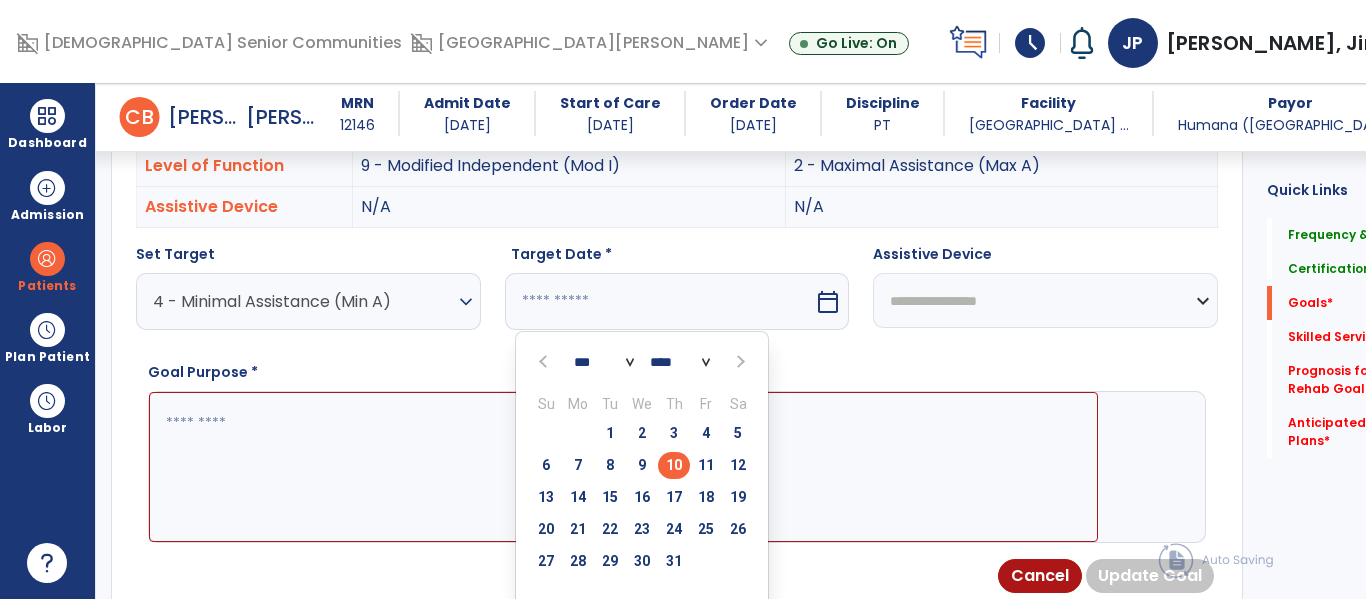 click on "4 - Minimal Assistance (Min A)" at bounding box center (303, 301) 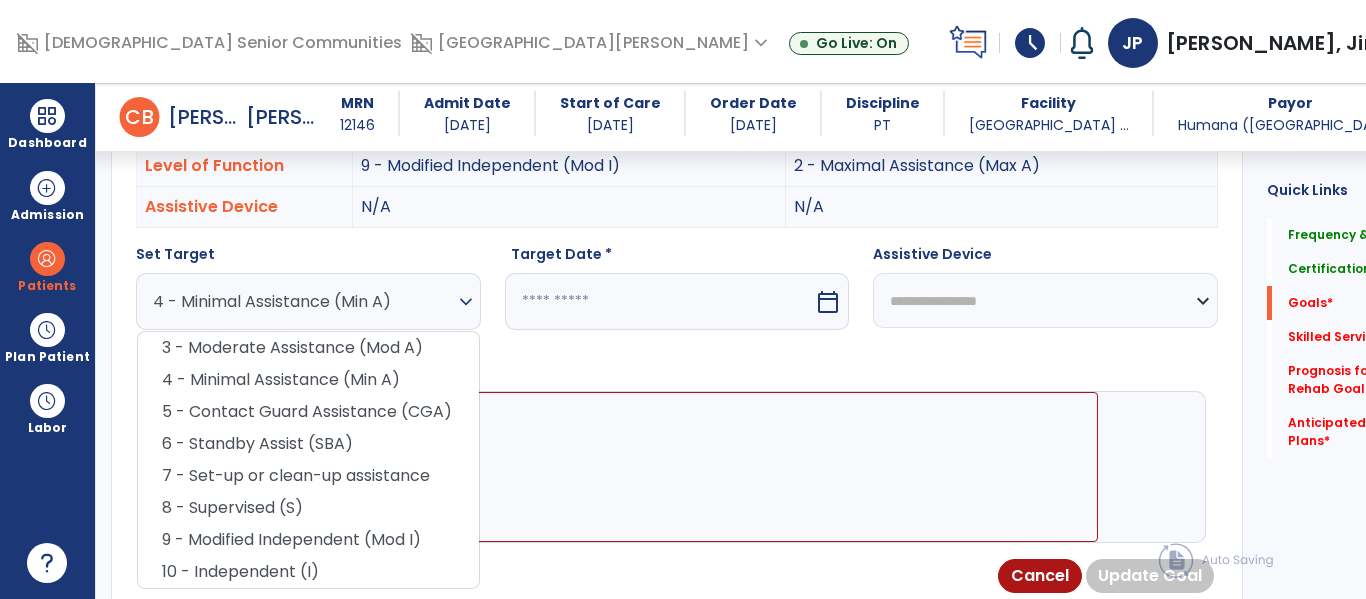click on "4 - Minimal Assistance (Min A)" at bounding box center [303, 301] 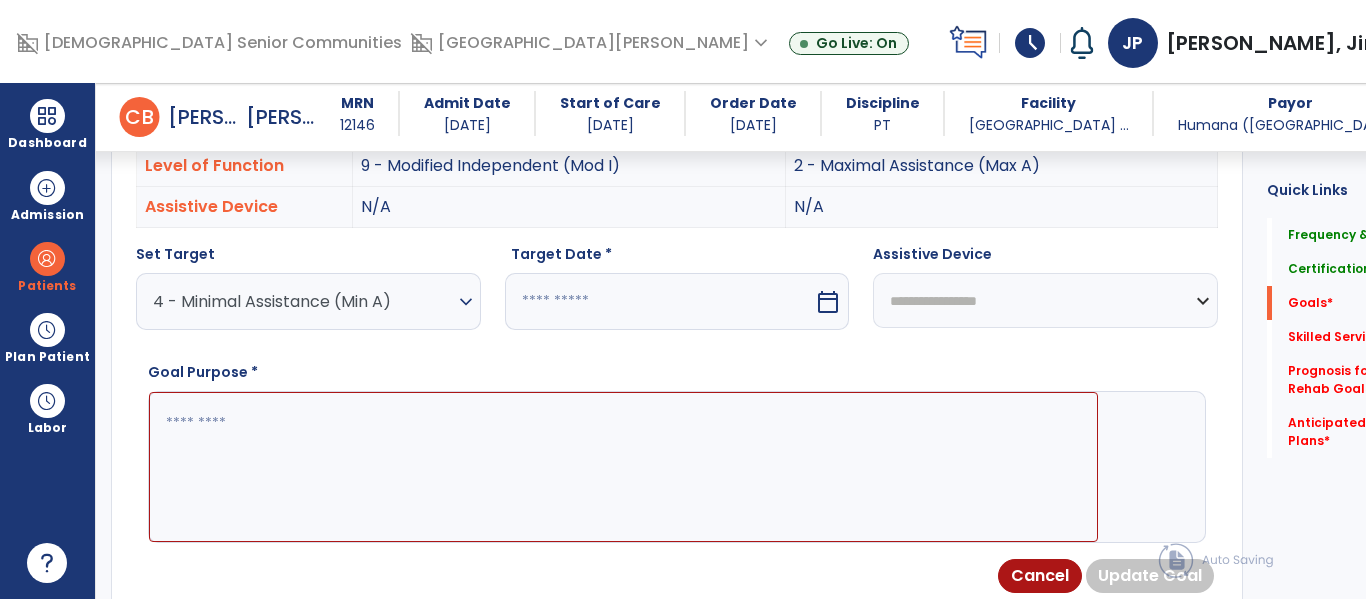 click on "4 - Minimal Assistance (Min A)" at bounding box center [303, 301] 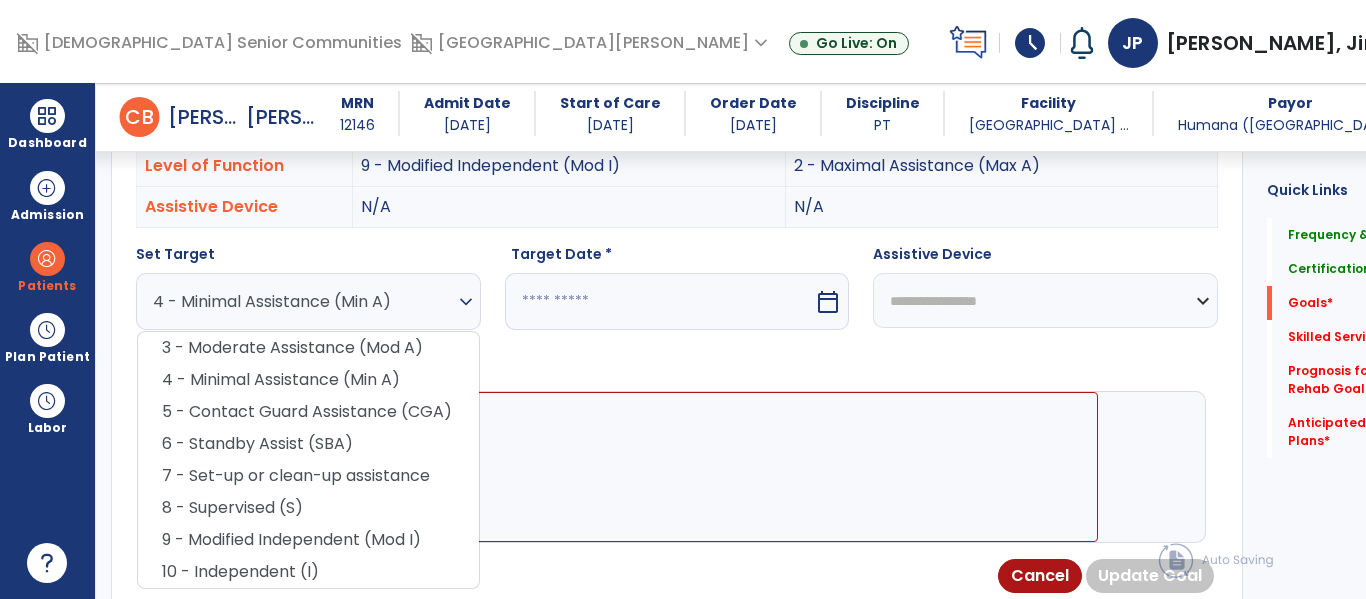 click on "Goal Purpose *" at bounding box center (677, 452) 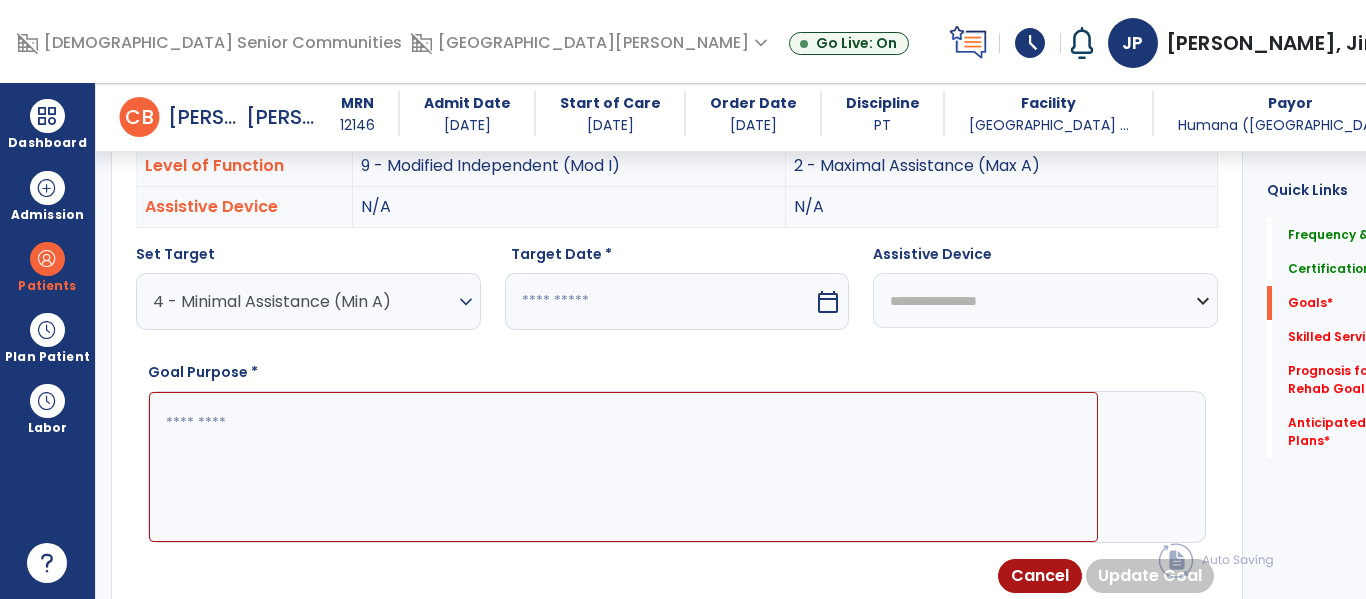 click on "calendar_today" at bounding box center (828, 302) 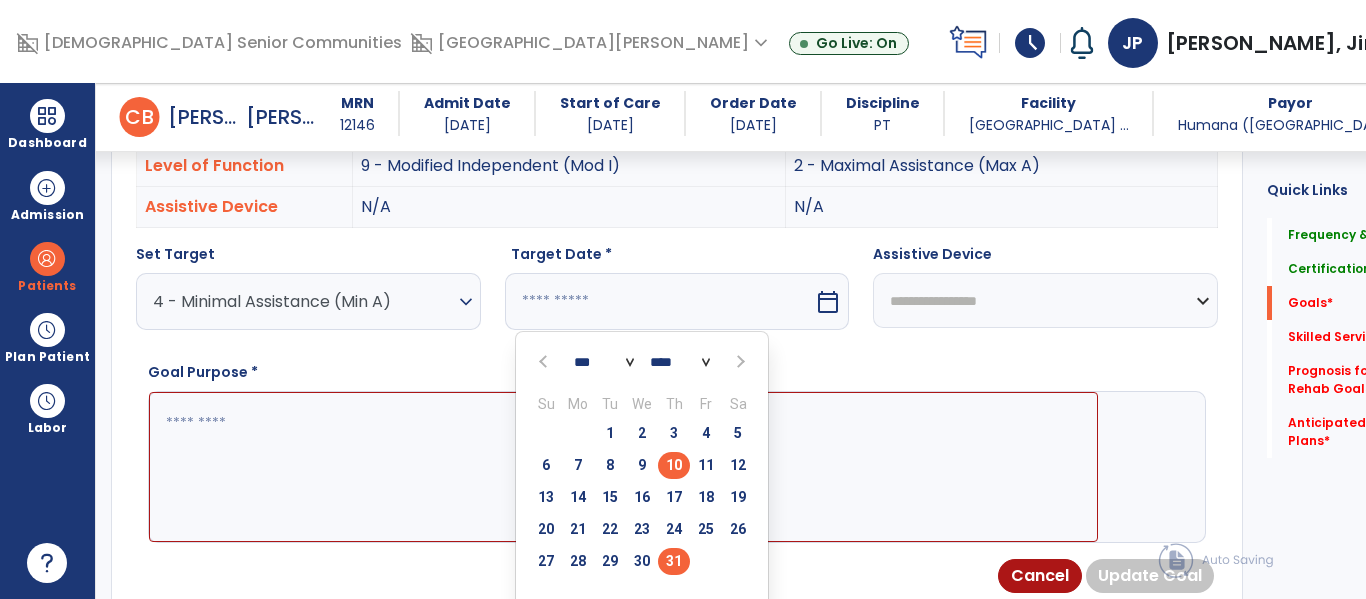 click on "31" at bounding box center (674, 561) 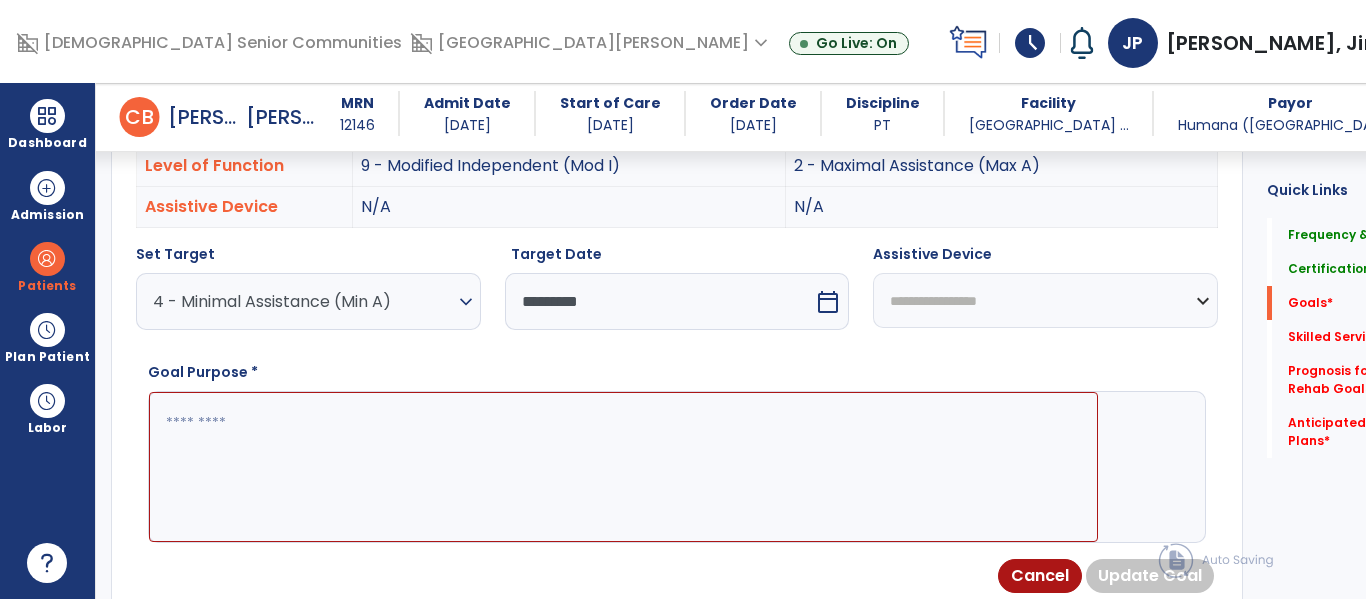 click at bounding box center [623, 467] 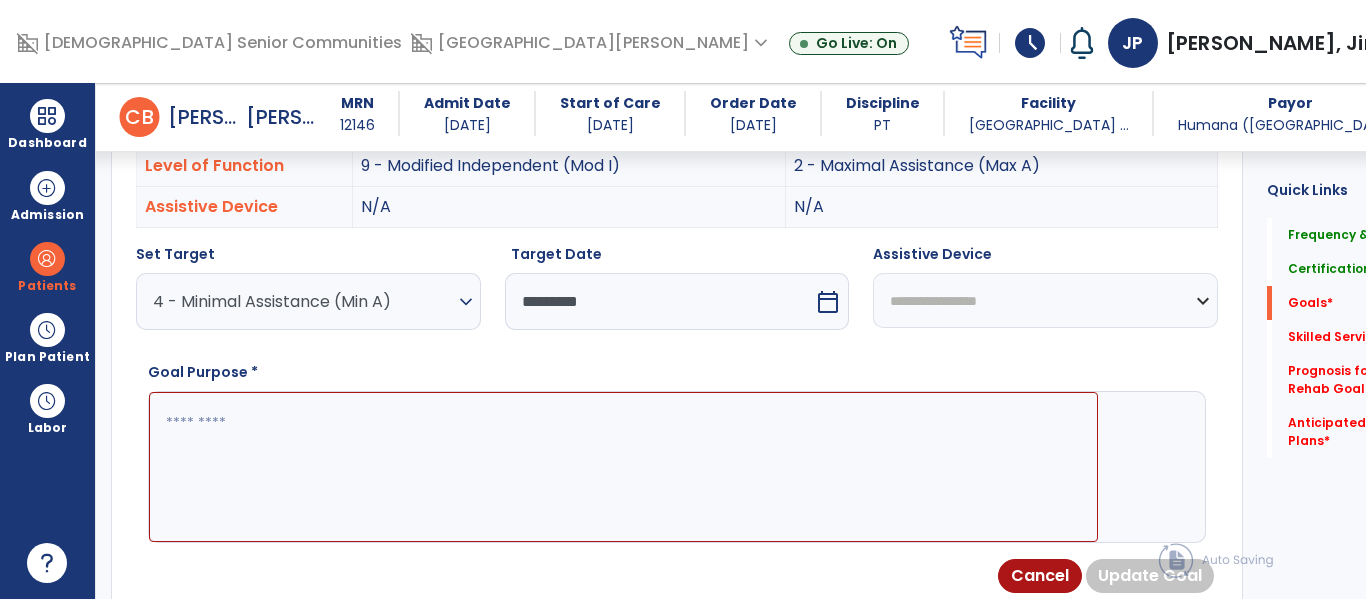paste on "**********" 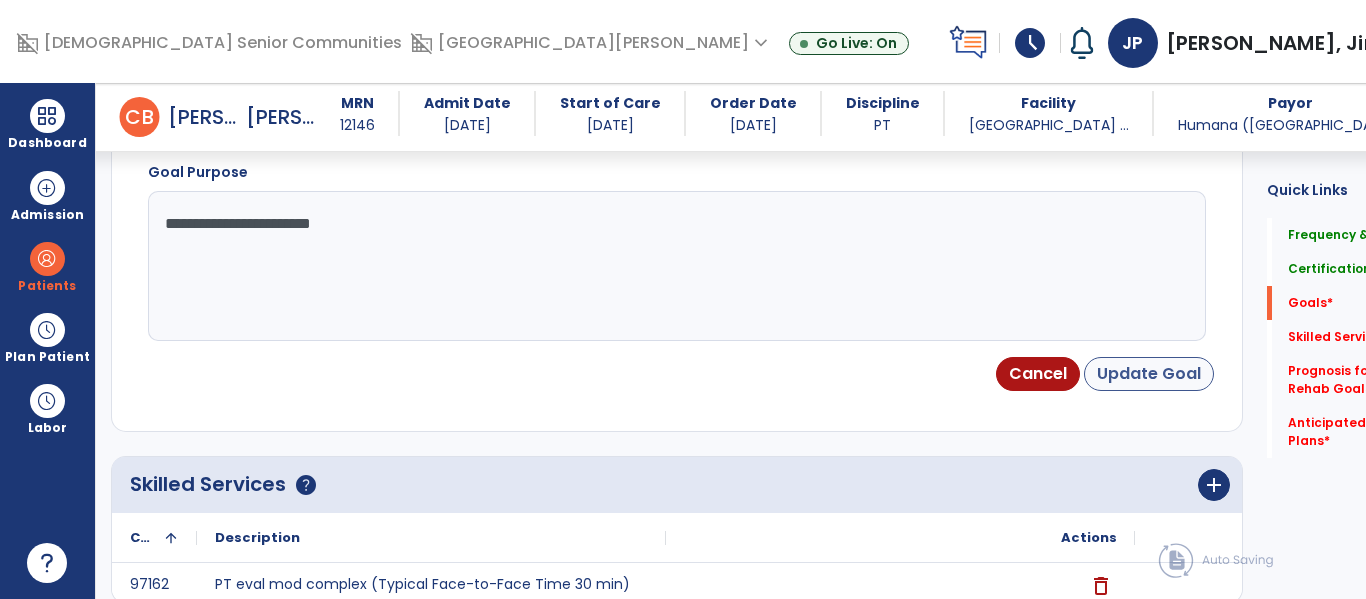 click on "Update Goal" at bounding box center [1149, 374] 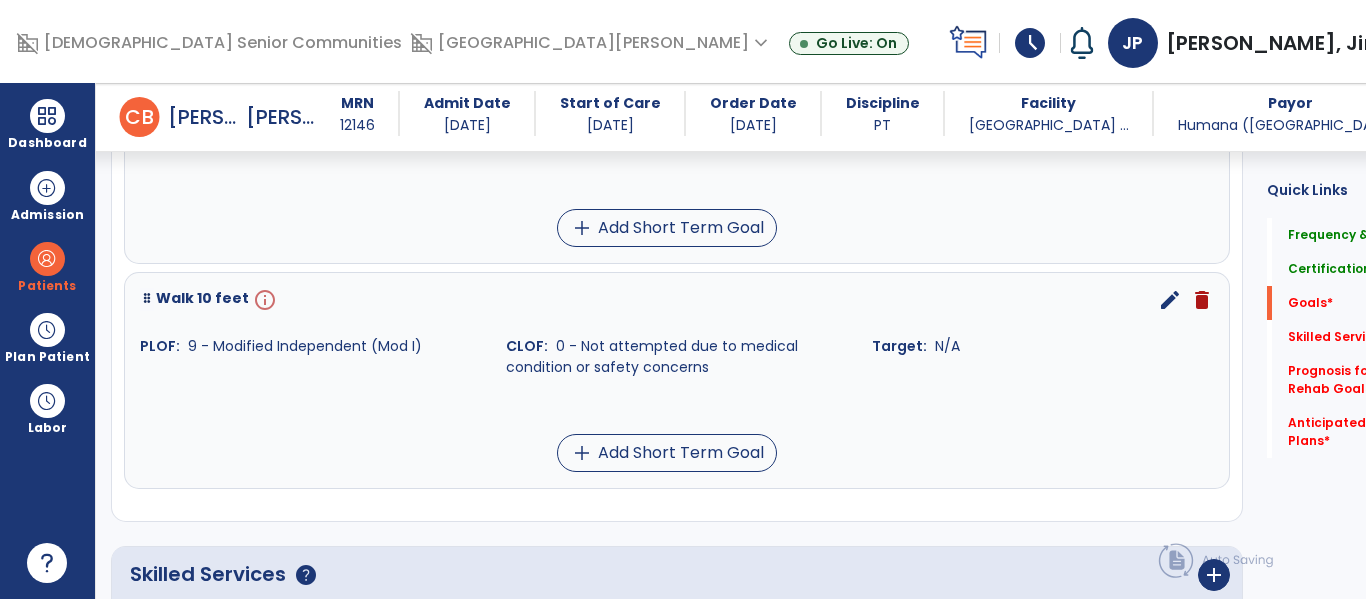 click on "edit" at bounding box center (1170, 300) 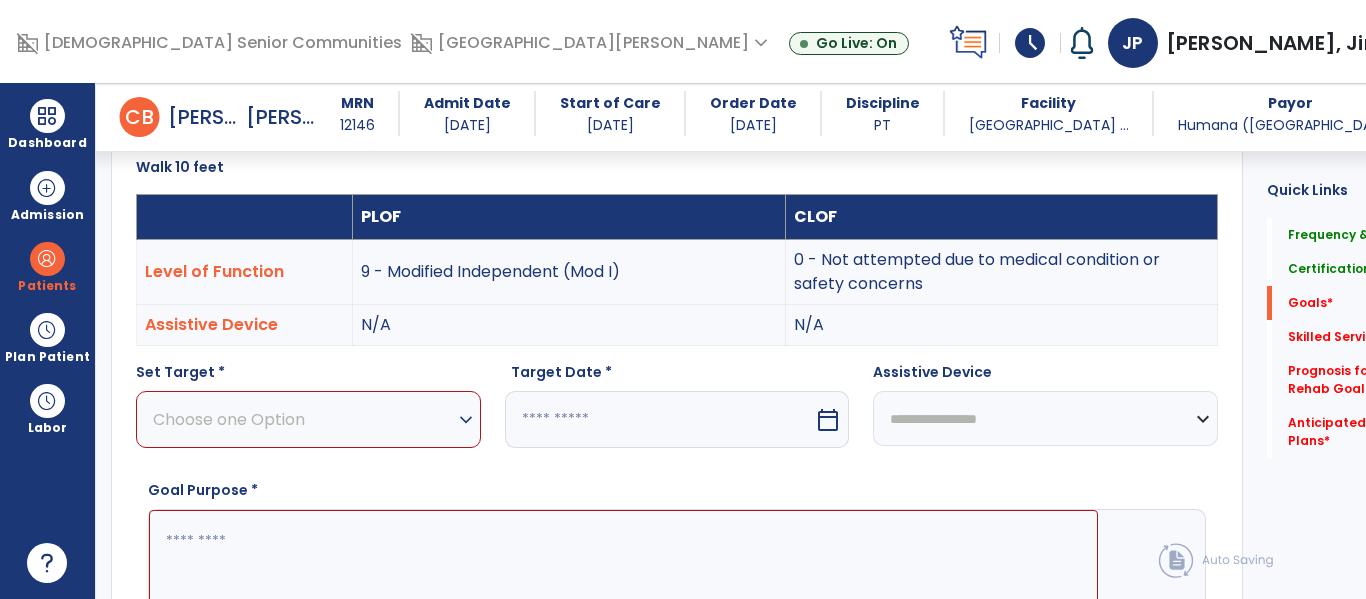 scroll, scrollTop: 534, scrollLeft: 0, axis: vertical 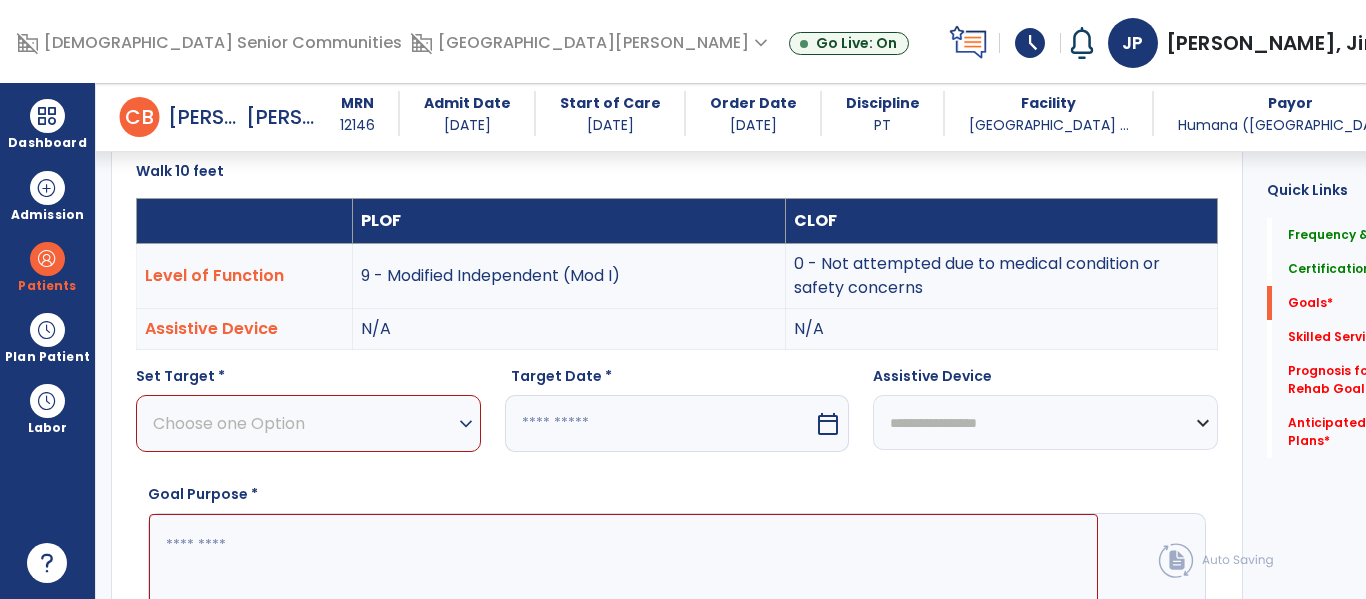 click on "Choose one Option   expand_more" at bounding box center (308, 423) 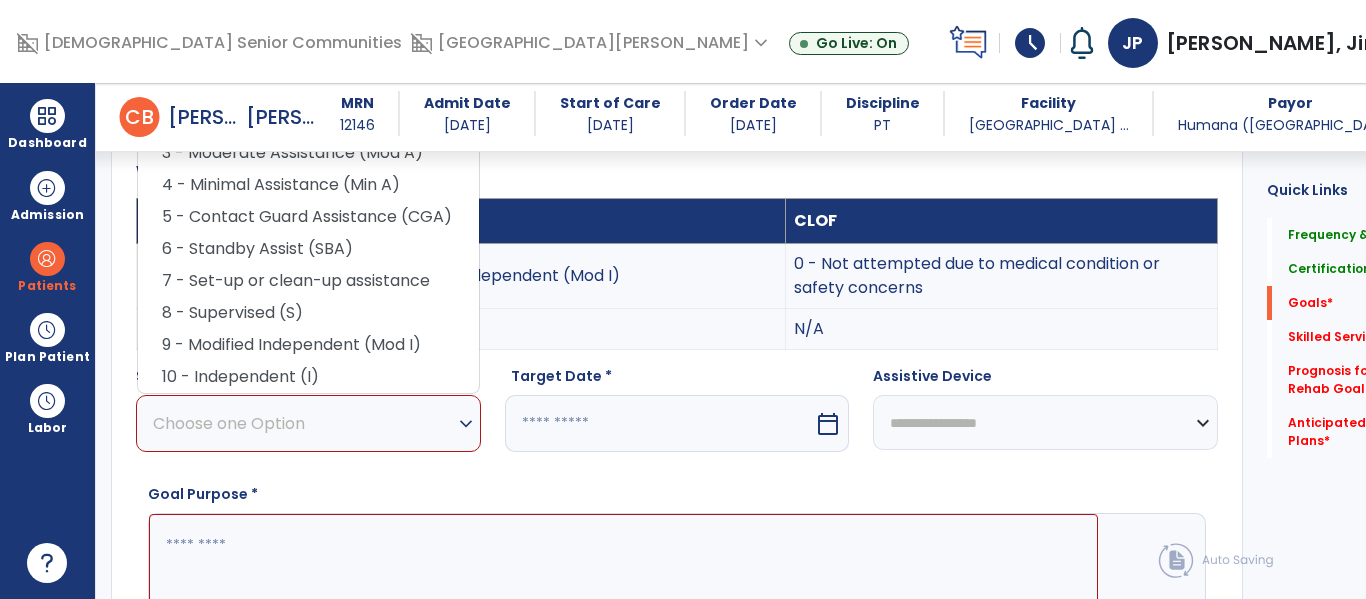 click on "N/A" at bounding box center [569, 329] 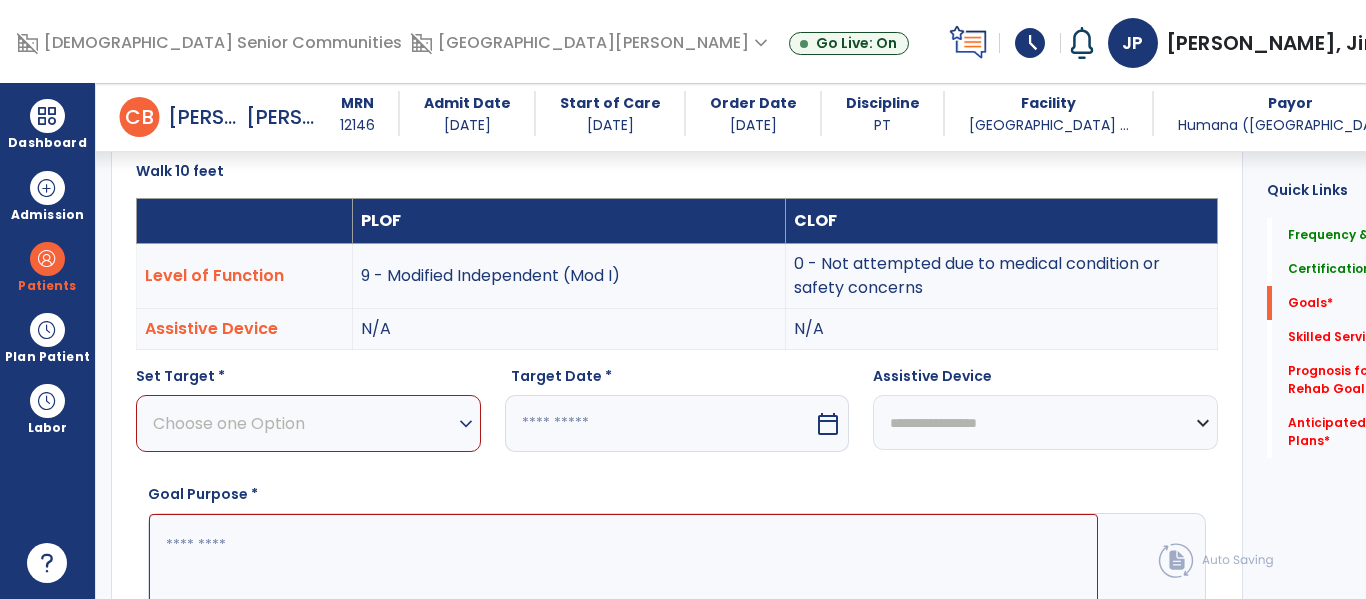 click on "PLOF CLOF Level of Function  9 - Modified Independent (Mod I)   0 - Not attempted due to medical condition or safety concerns  Assistive Device  N/A   N/A" at bounding box center [677, 274] 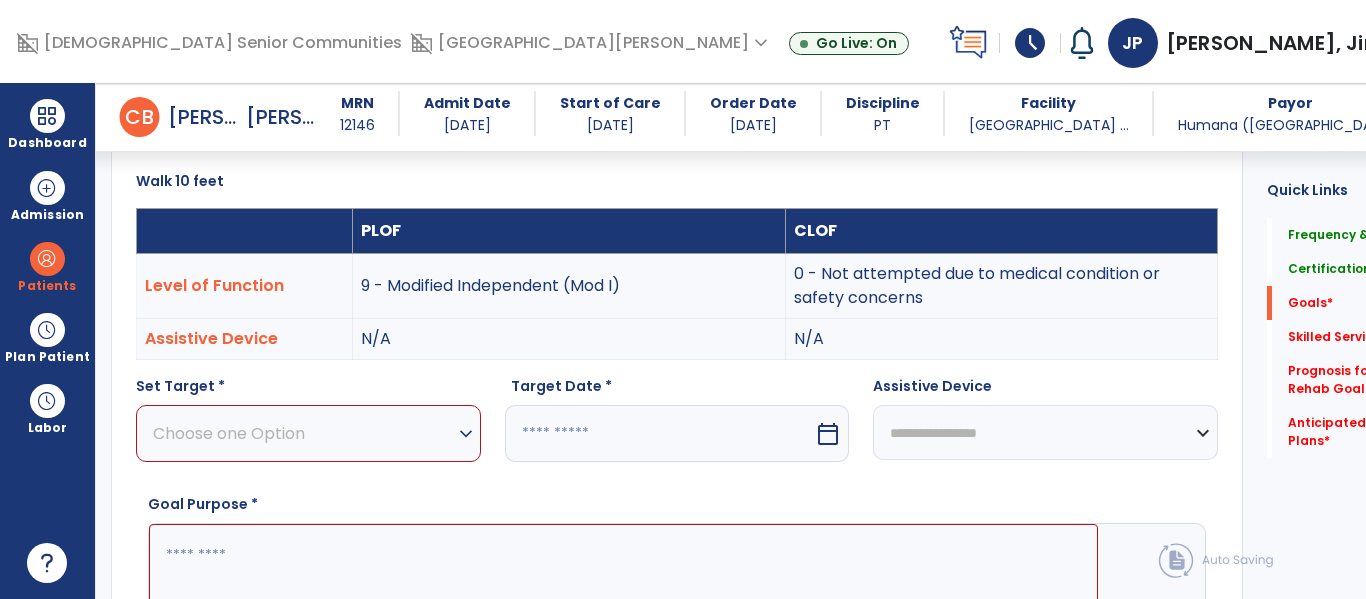 scroll, scrollTop: 522, scrollLeft: 0, axis: vertical 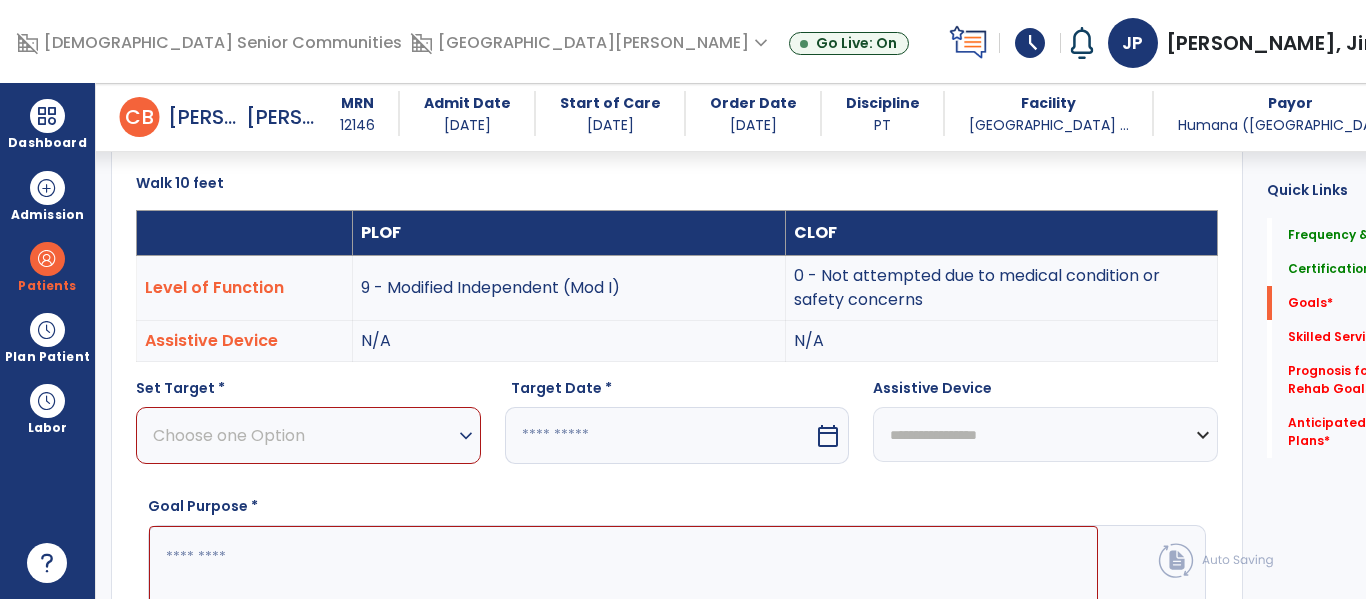 click on "expand_more" at bounding box center [466, 436] 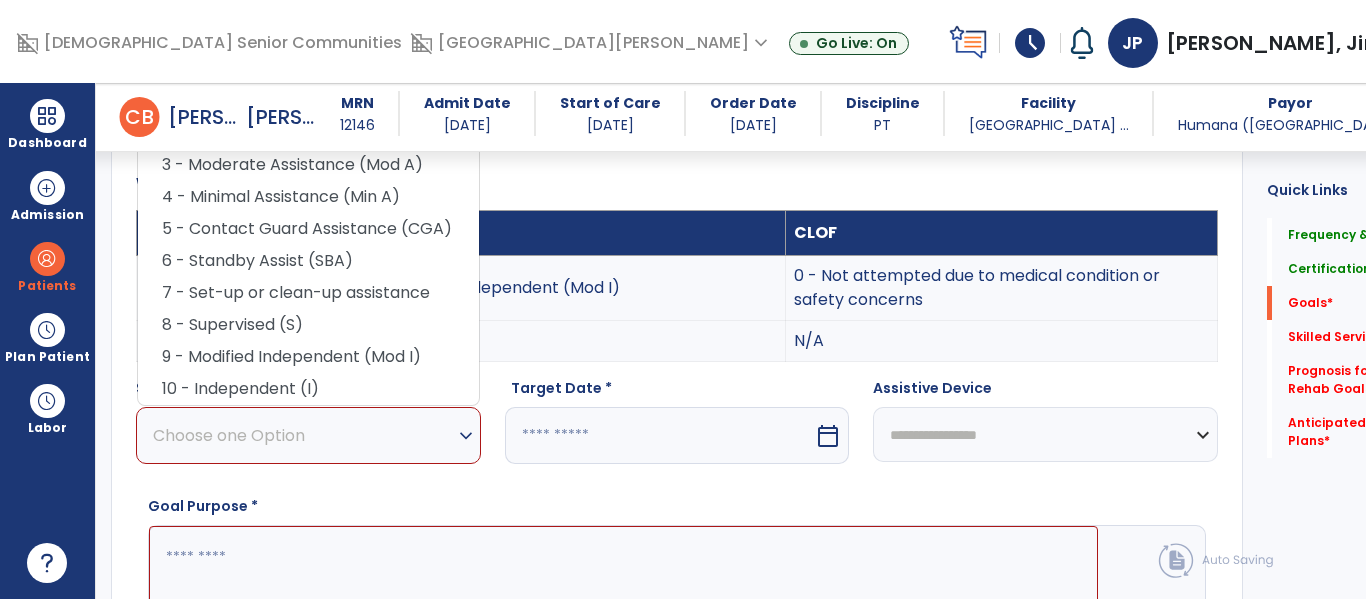 click on "N/A" at bounding box center [569, 341] 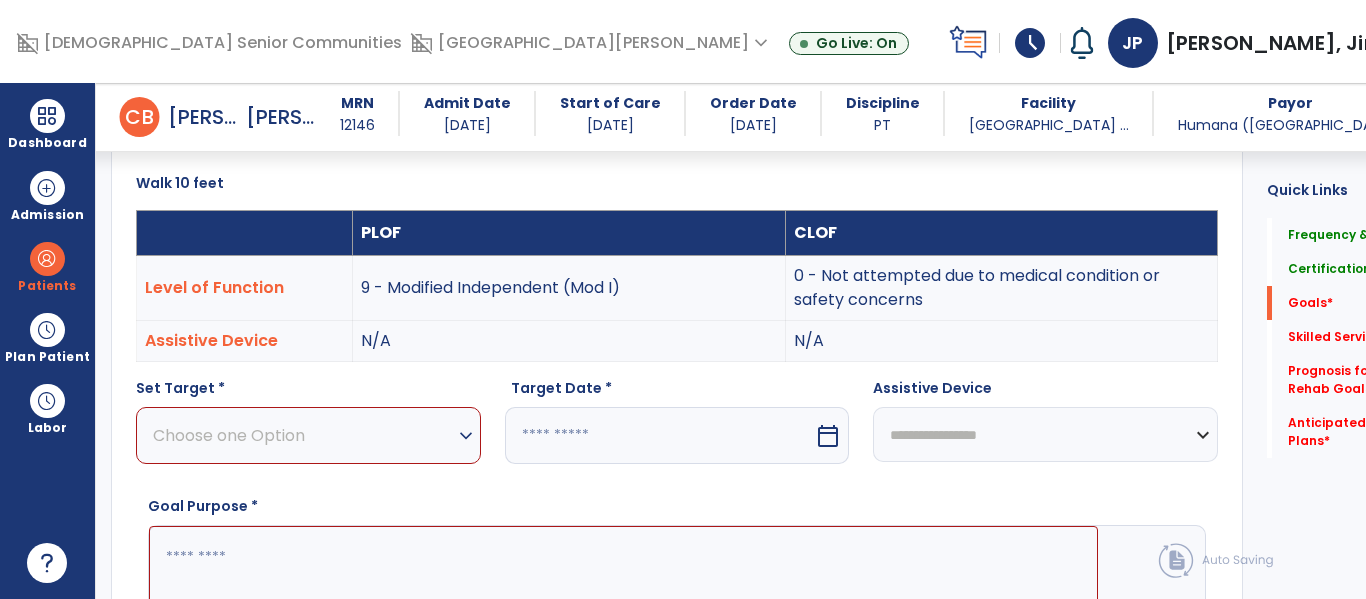 click on "Choose one Option" at bounding box center [303, 435] 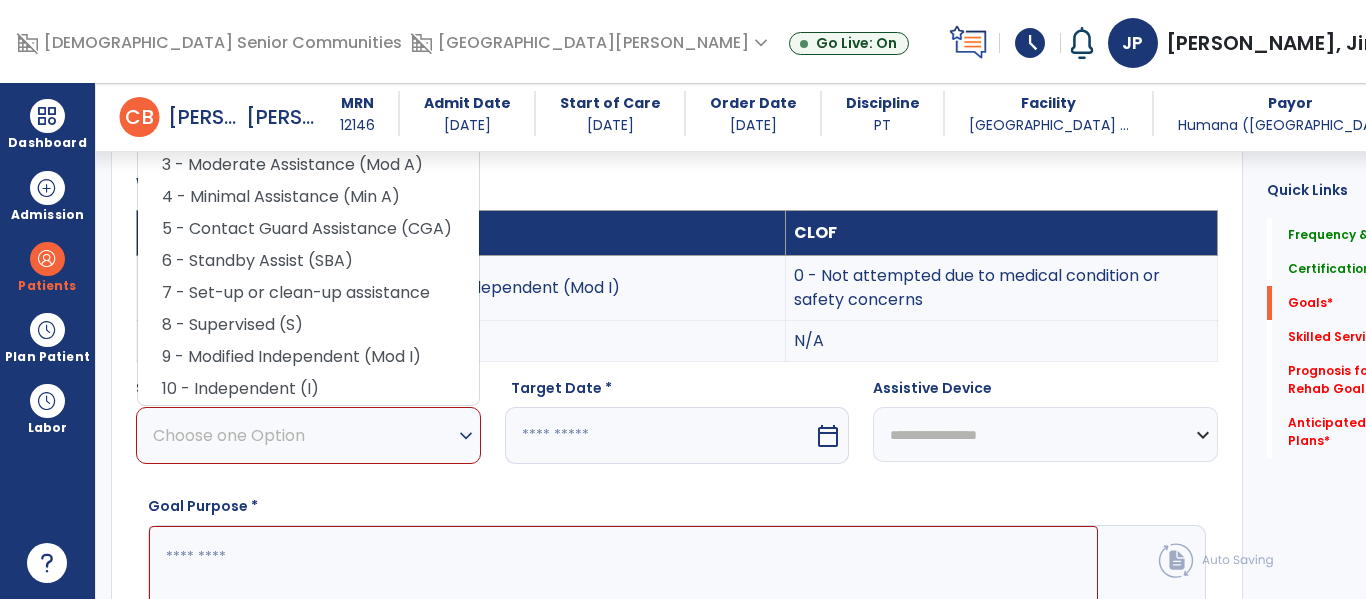 click on "Goal Purpose *" at bounding box center [203, 506] 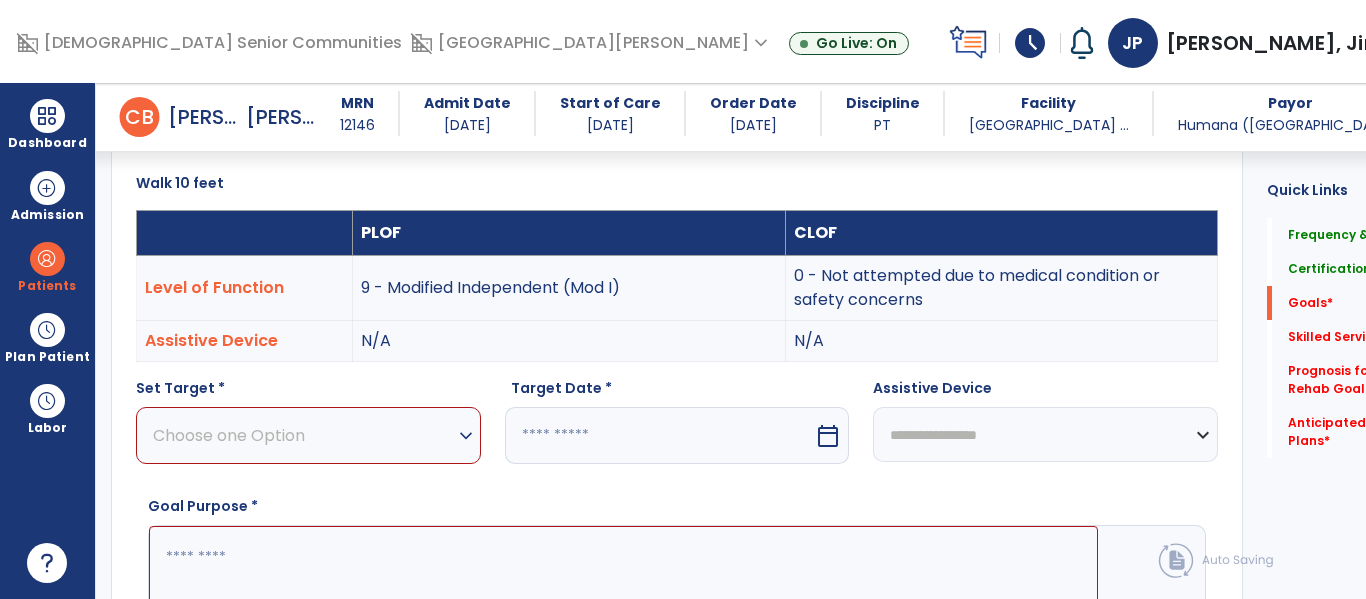 click on "calendar_today" at bounding box center (830, 435) 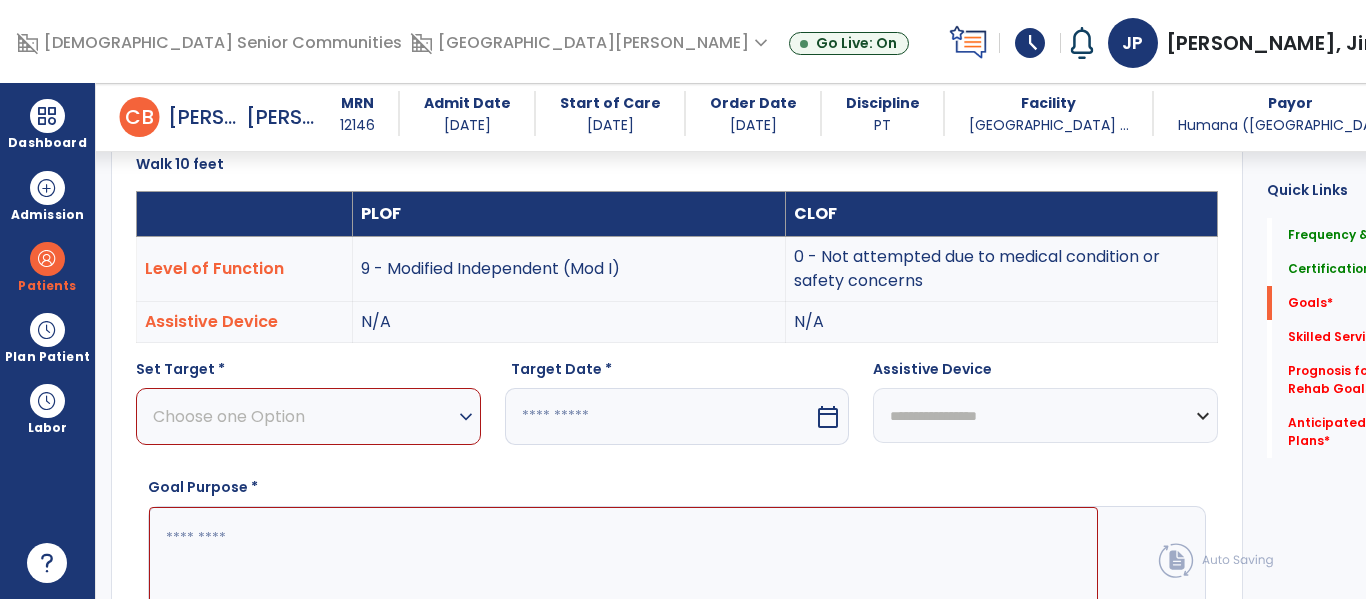 select on "*" 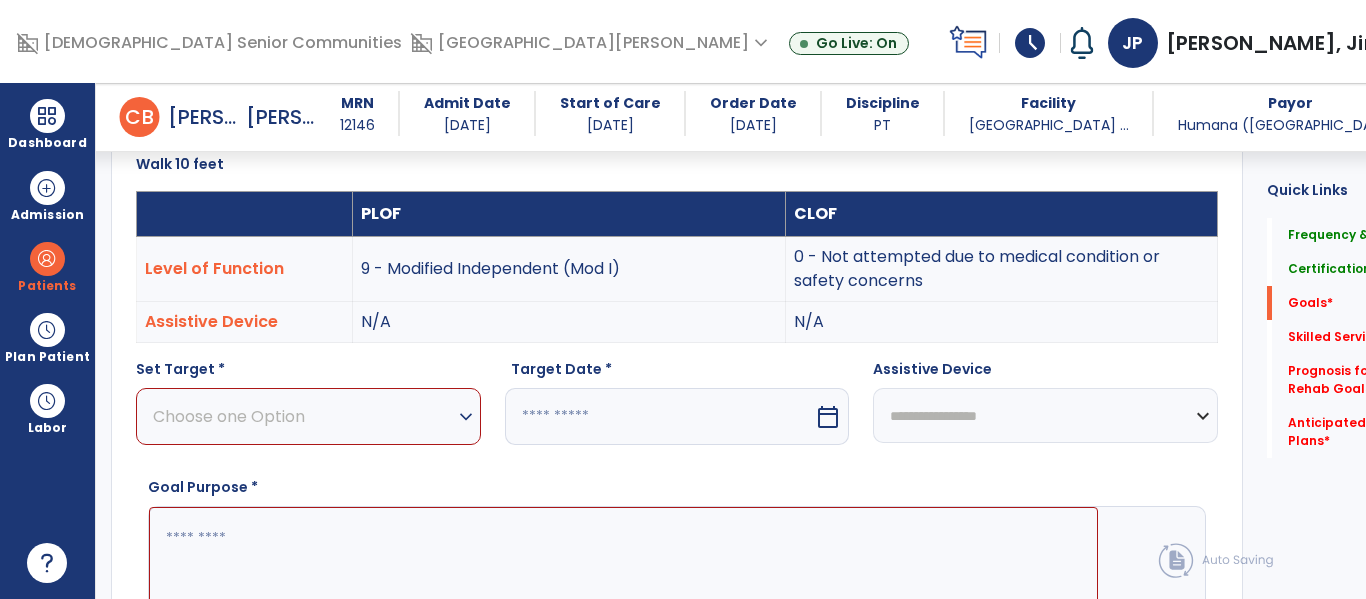 select on "****" 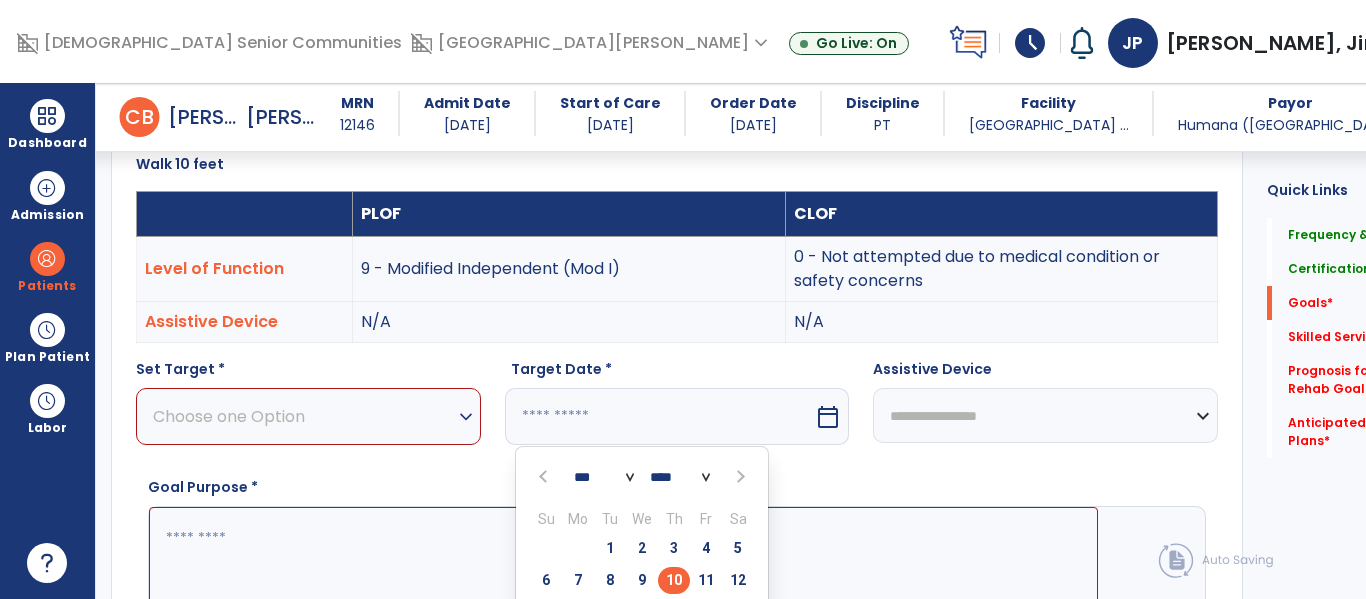 click at bounding box center (738, 477) 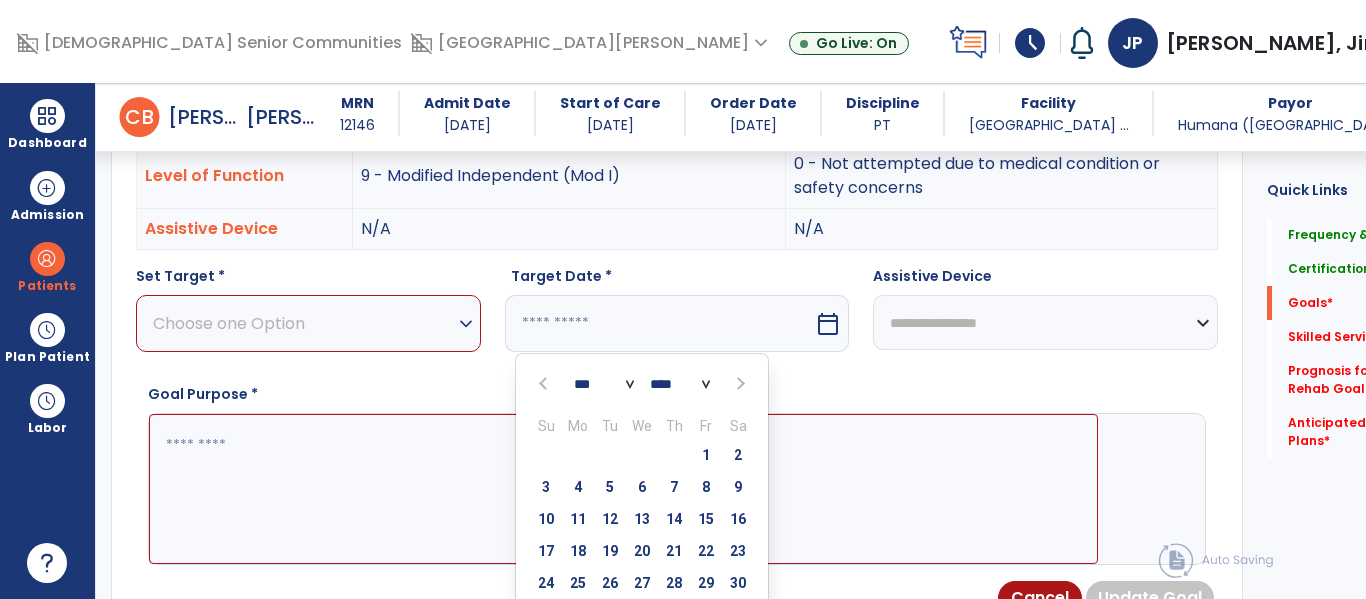 scroll, scrollTop: 636, scrollLeft: 0, axis: vertical 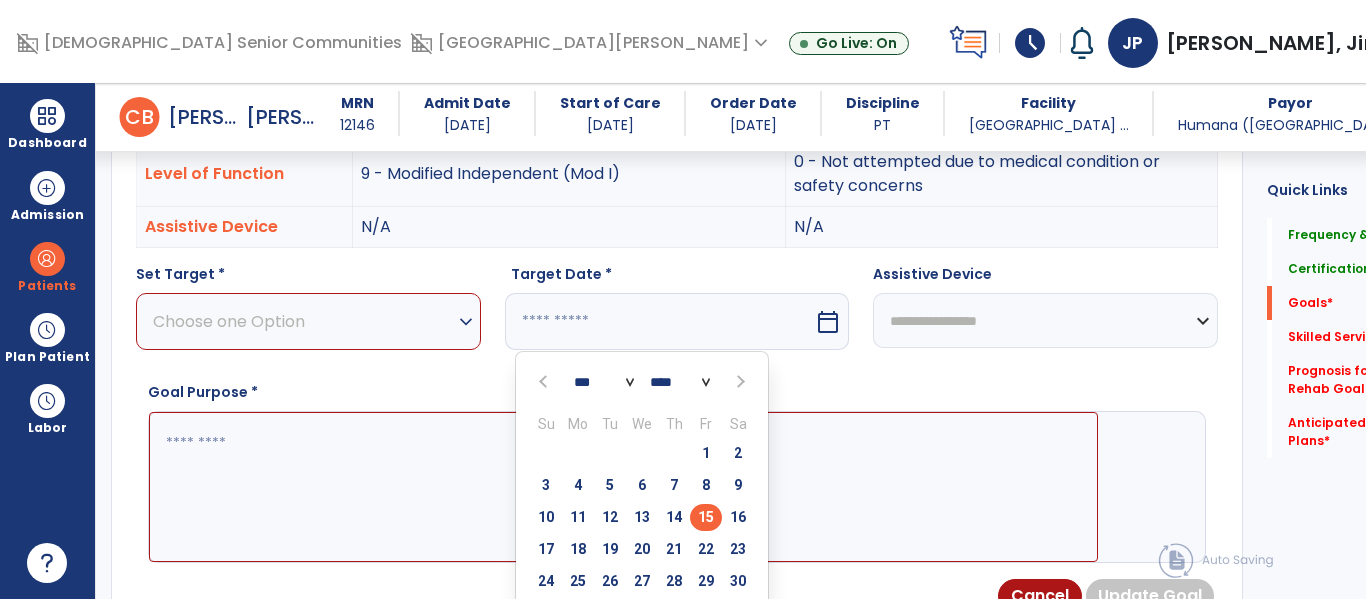 click on "15" at bounding box center [706, 517] 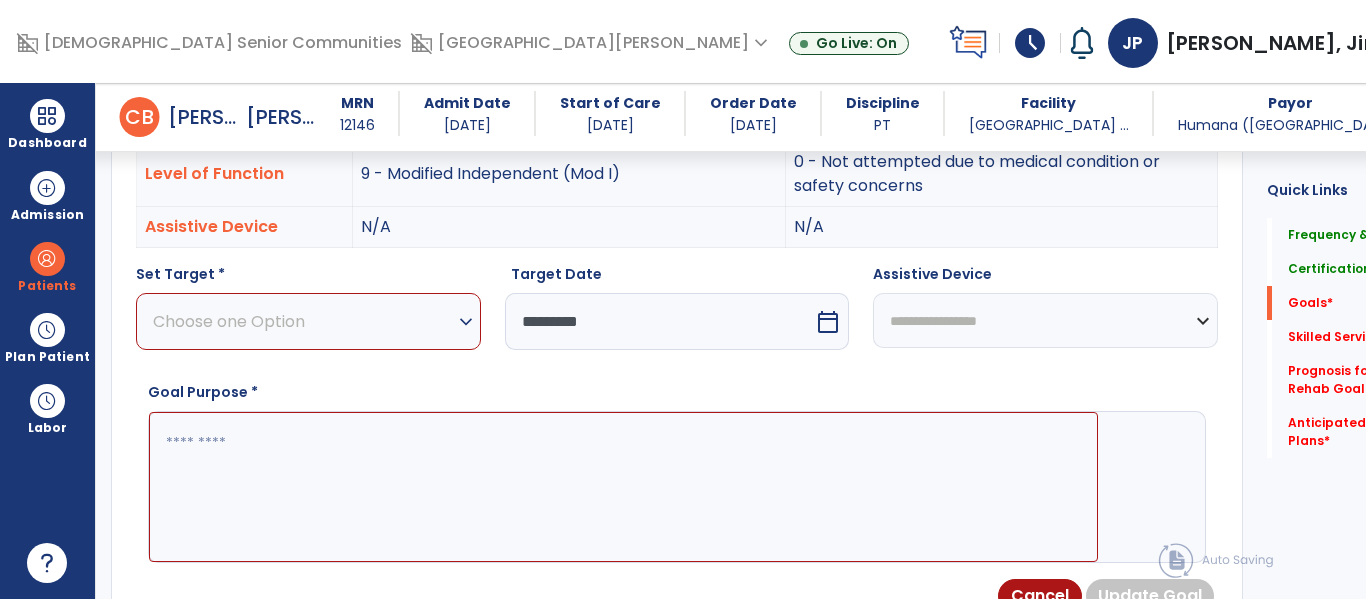 click on "Choose one Option" at bounding box center (303, 321) 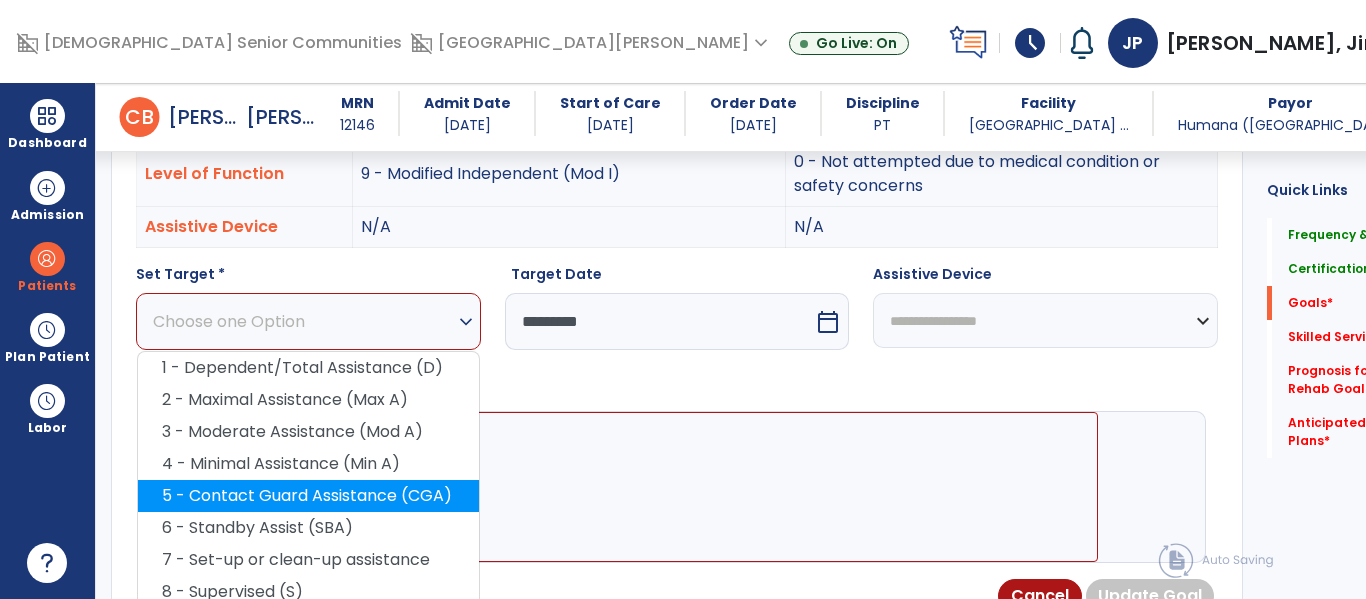 click on "5 - Contact Guard Assistance (CGA)" at bounding box center (308, 496) 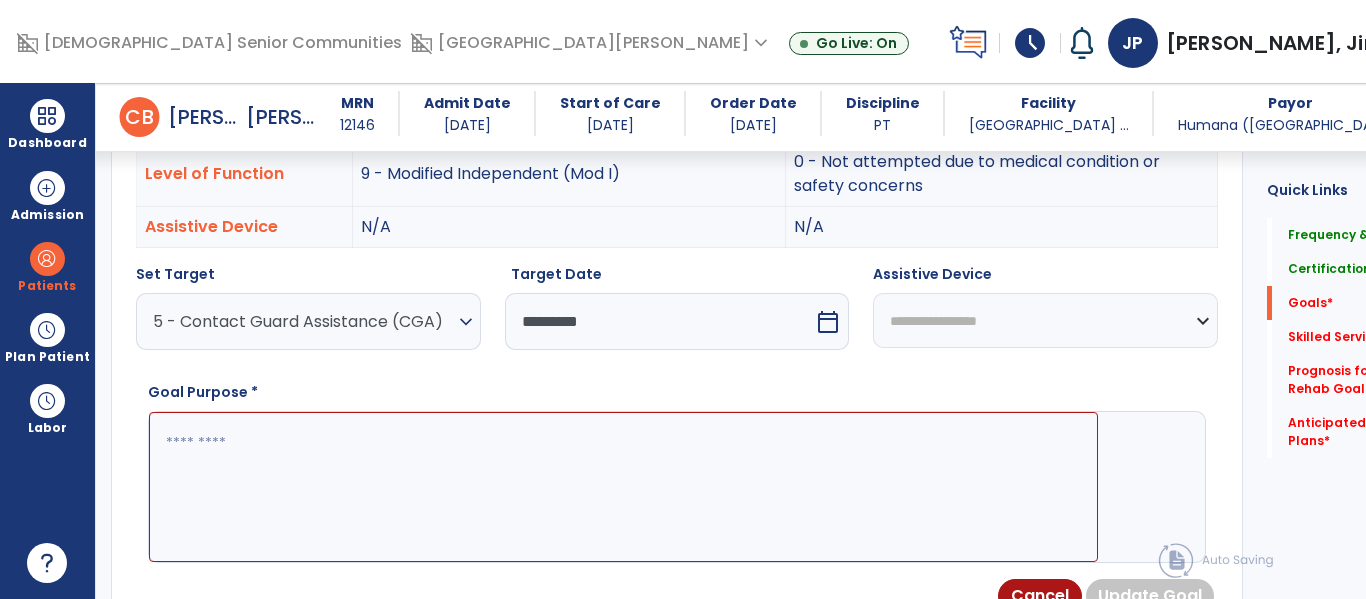 click at bounding box center (623, 487) 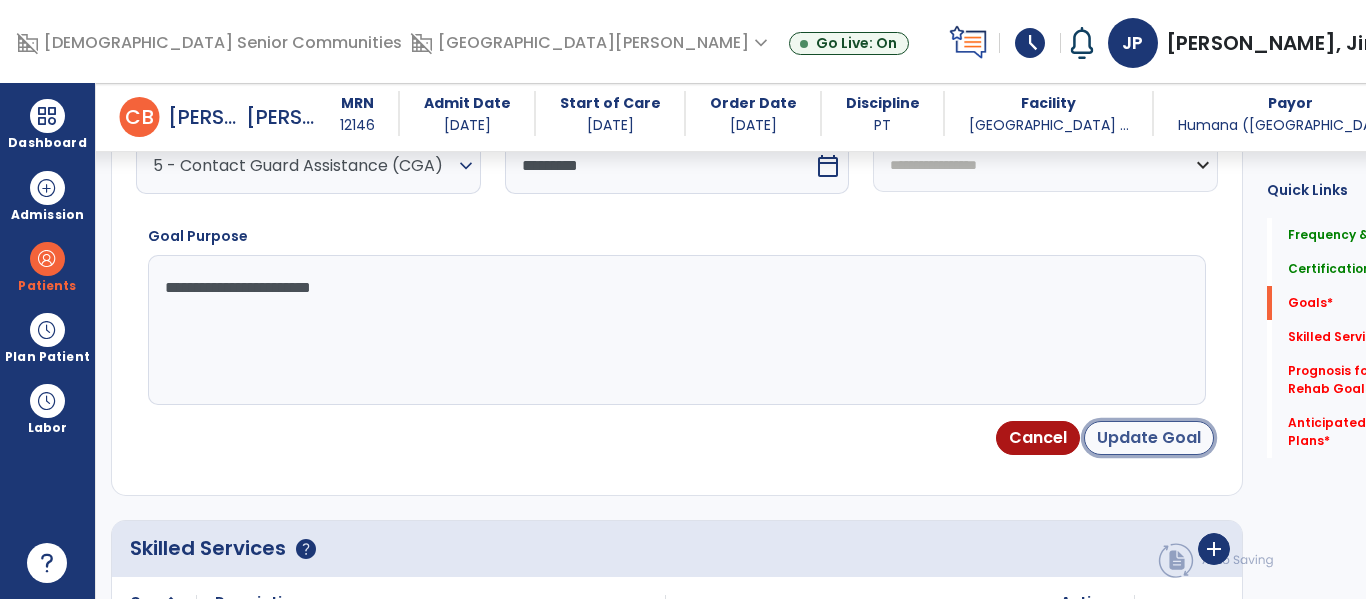 click on "Update Goal" at bounding box center [1149, 438] 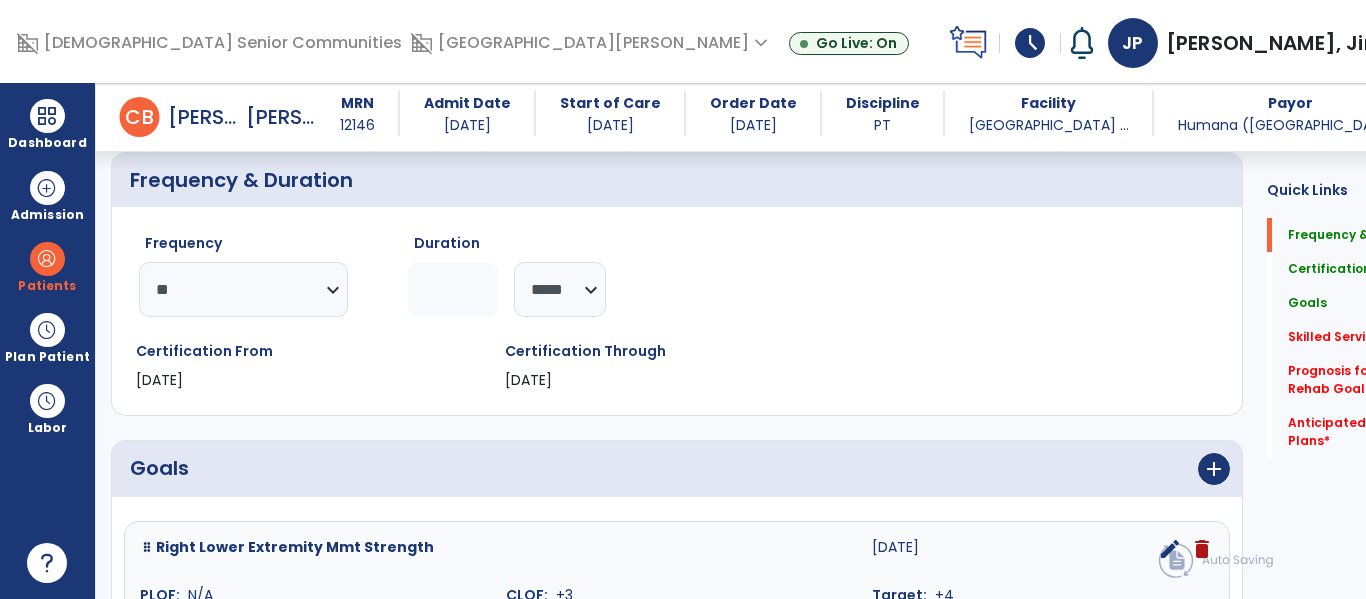 scroll, scrollTop: 178, scrollLeft: 0, axis: vertical 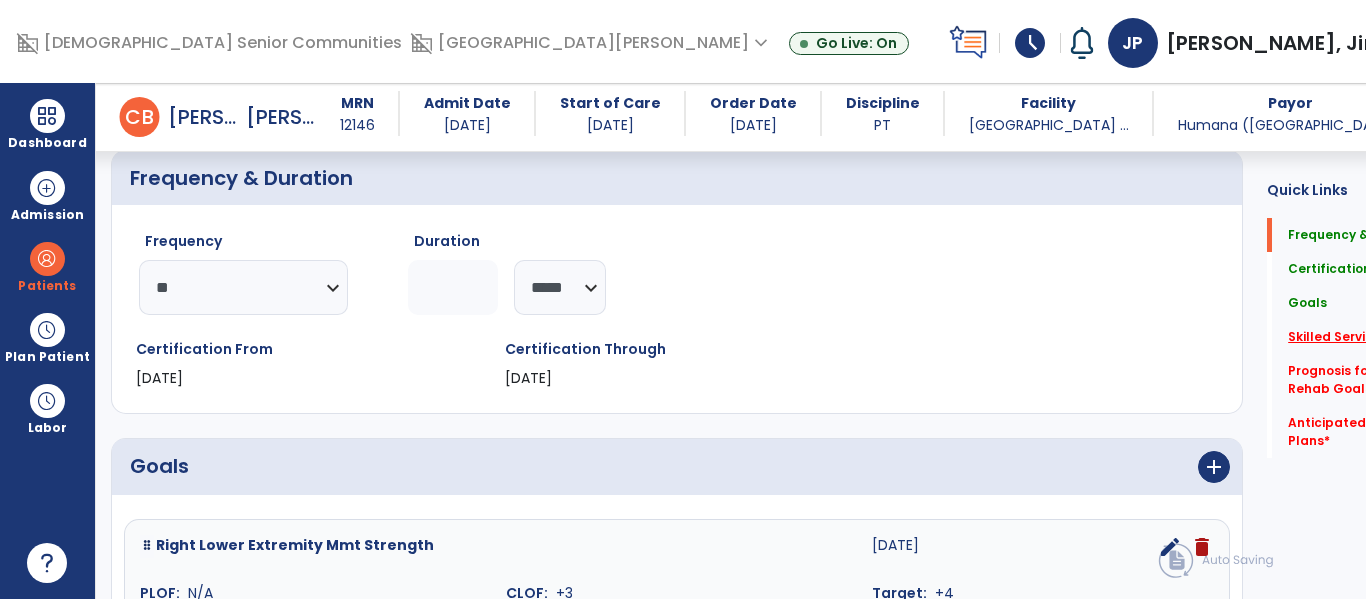 click on "Skilled Services   *" 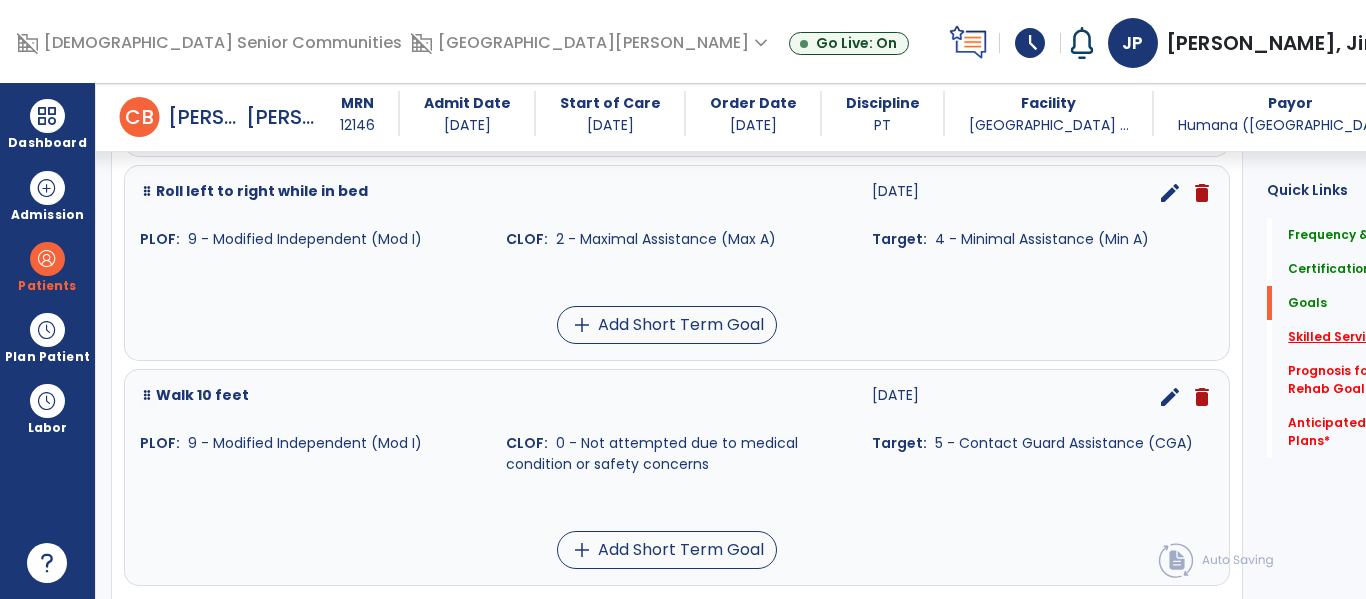scroll, scrollTop: 2400, scrollLeft: 0, axis: vertical 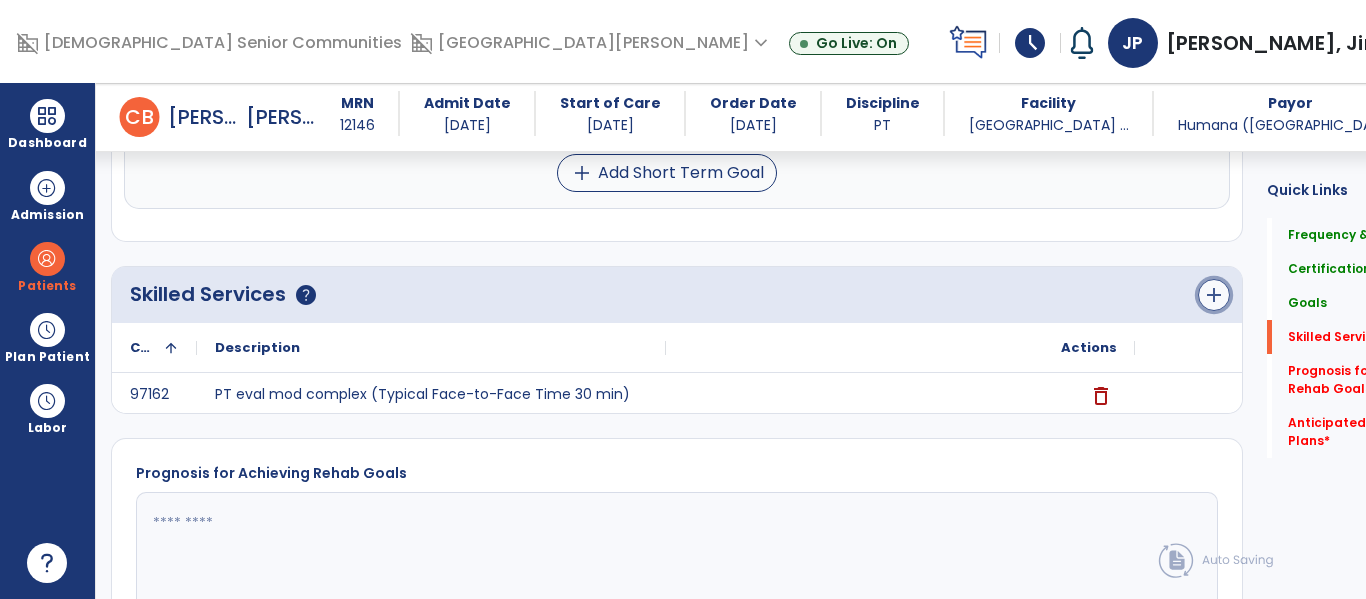 click on "add" 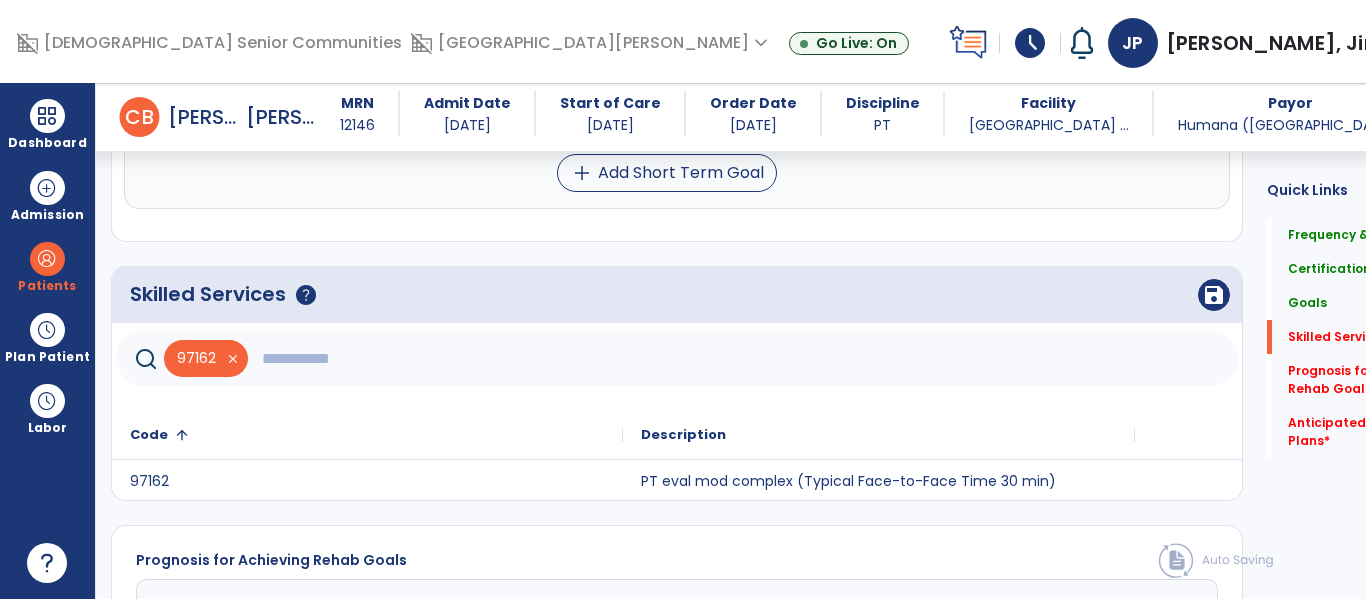 scroll, scrollTop: 2412, scrollLeft: 0, axis: vertical 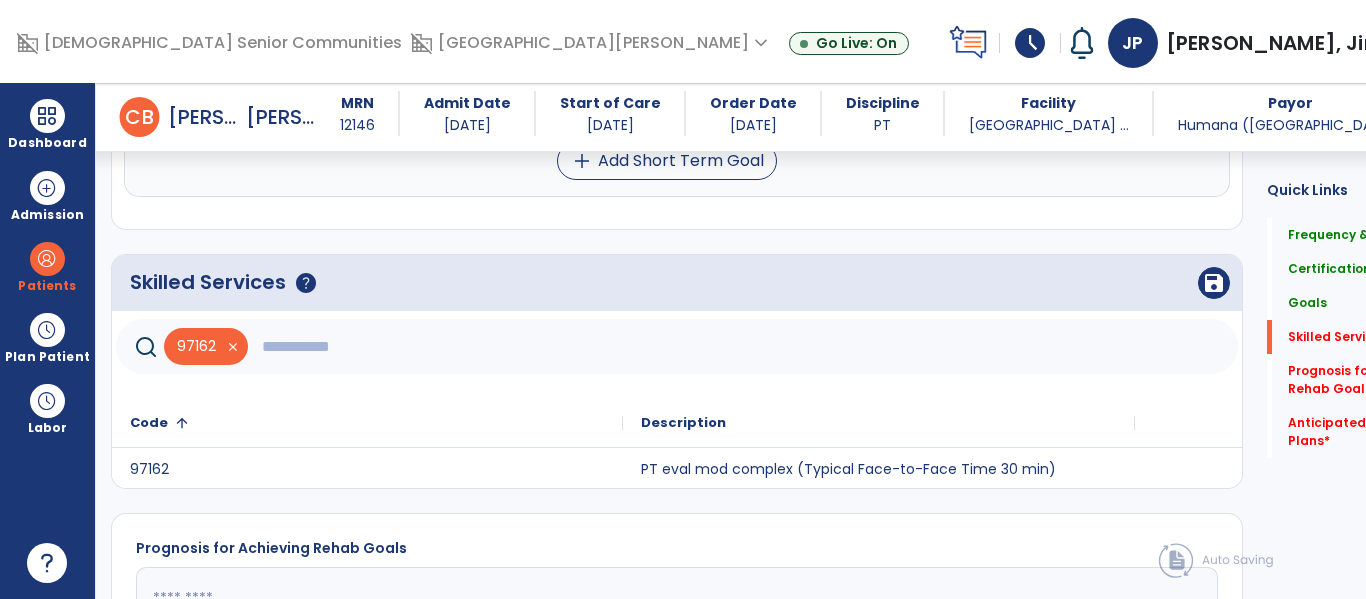 click 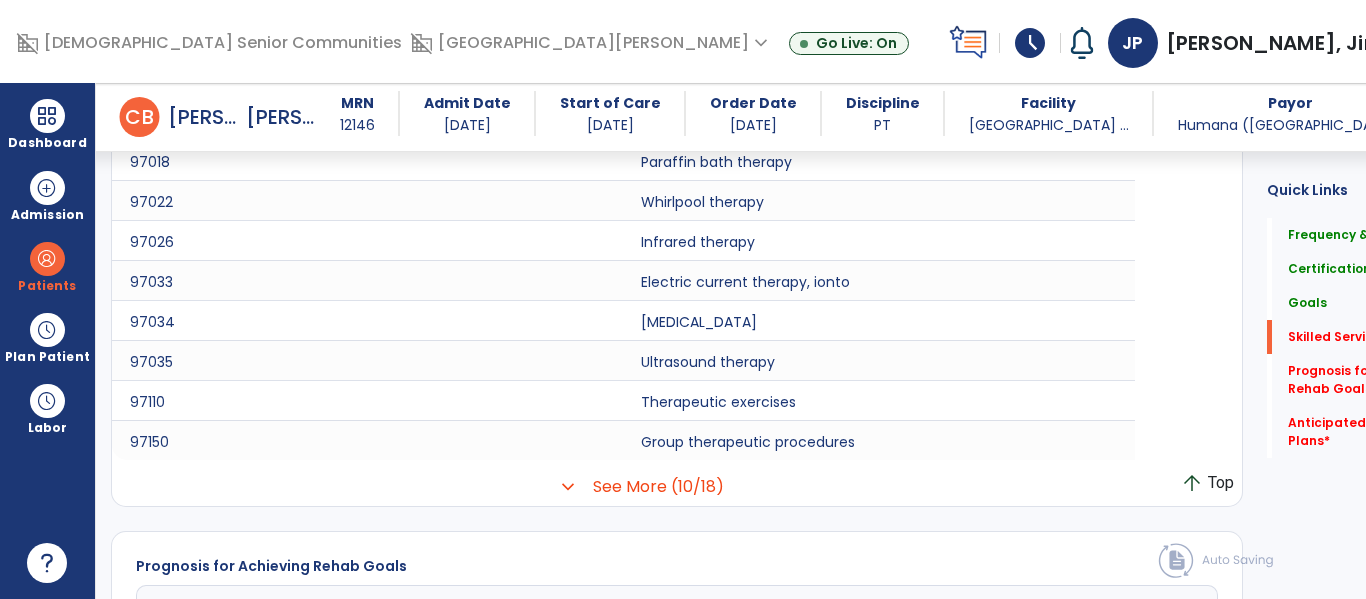 scroll, scrollTop: 2817, scrollLeft: 0, axis: vertical 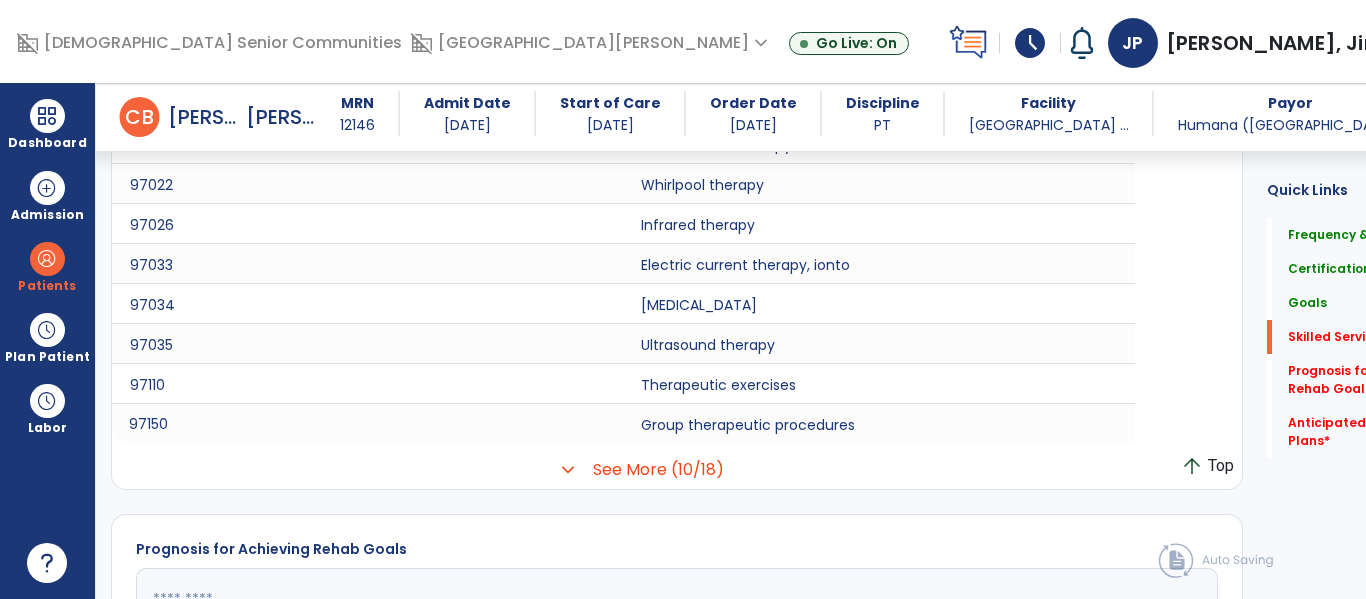 click on "97150" 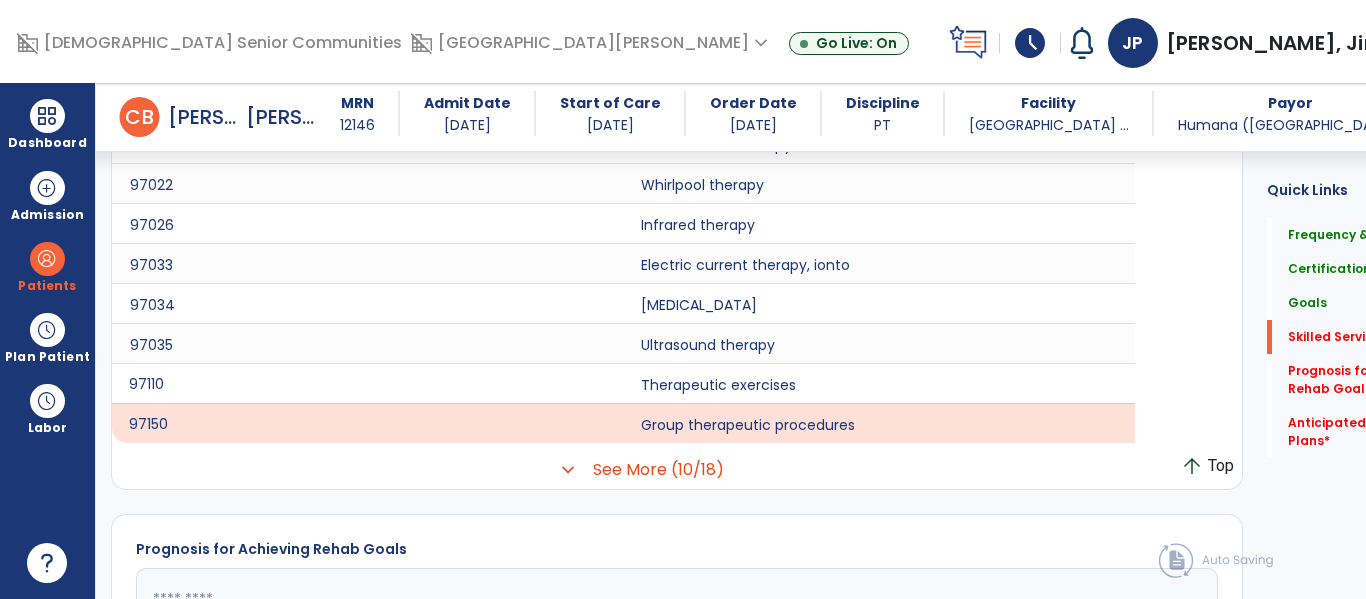 click on "97110" 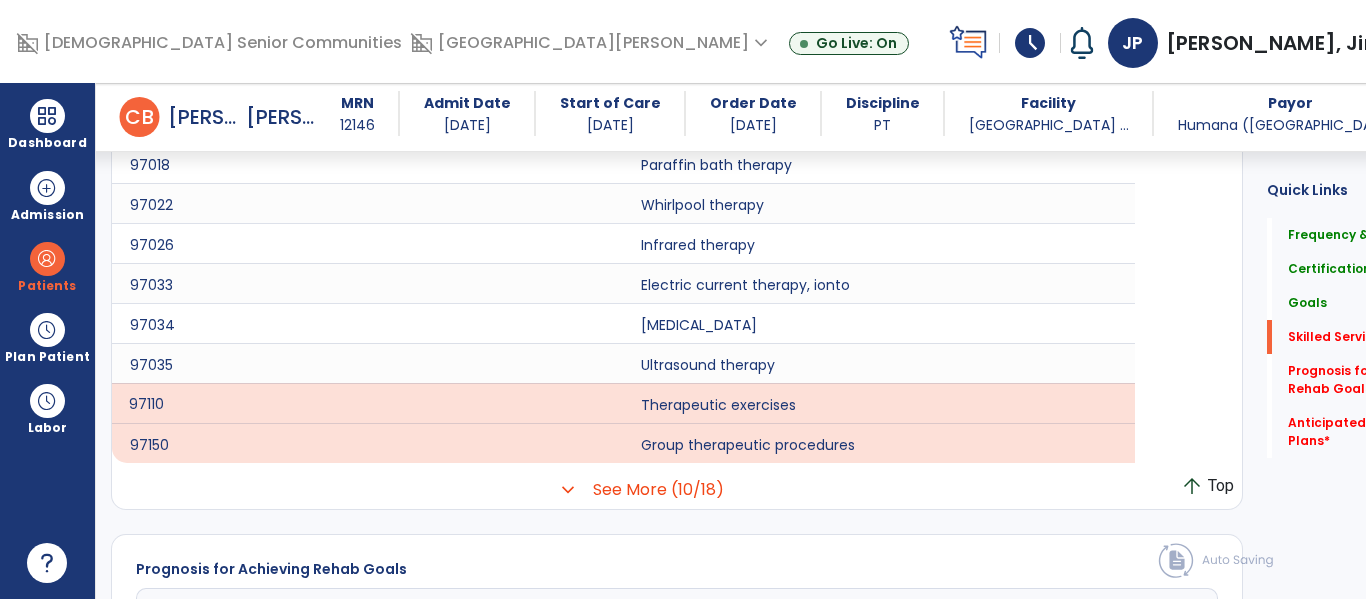scroll, scrollTop: 2800, scrollLeft: 0, axis: vertical 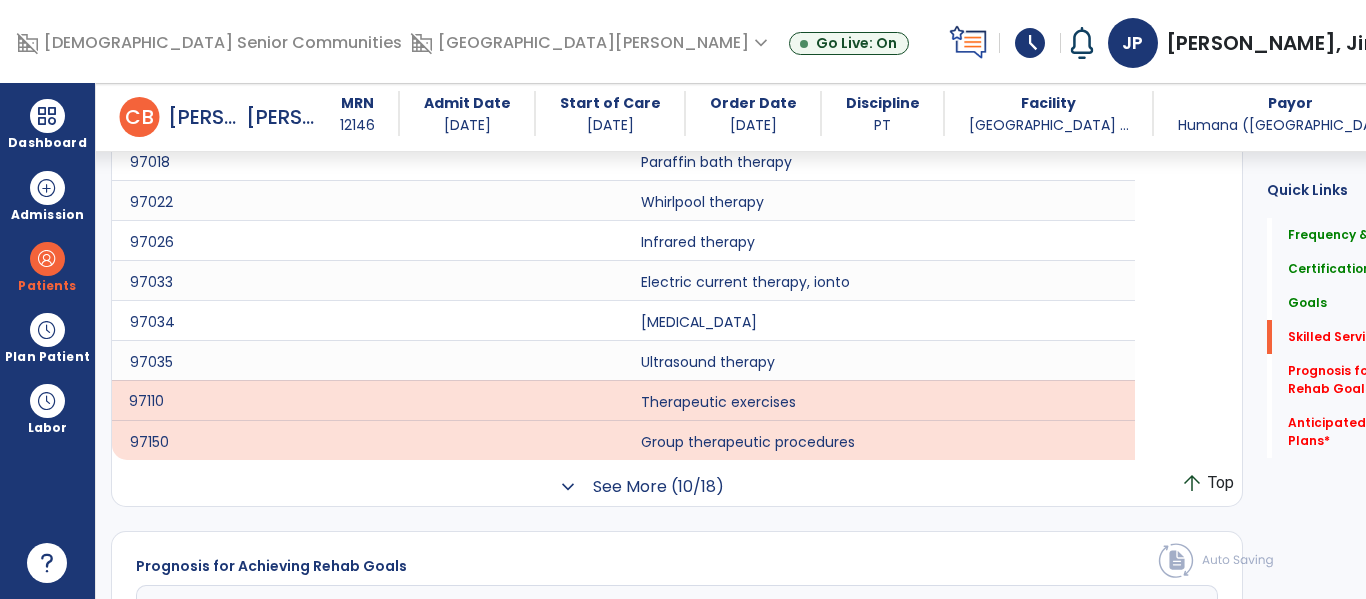 click on "See More (10/18)" 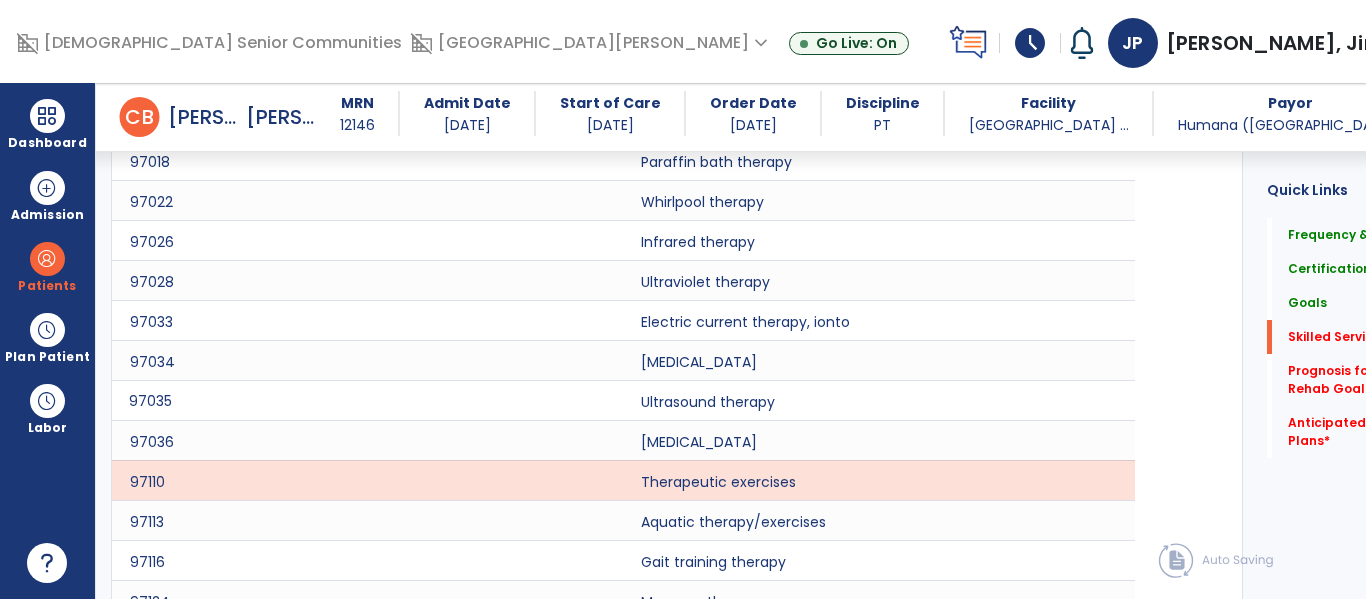 scroll, scrollTop: 2948, scrollLeft: 0, axis: vertical 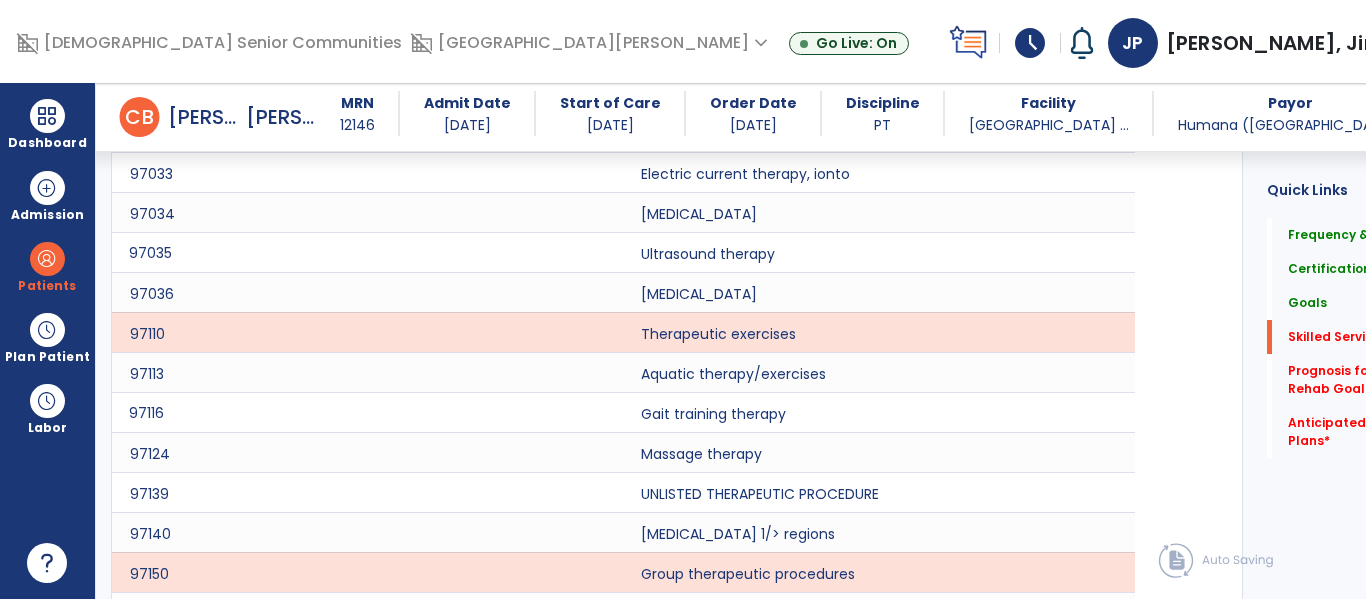 click on "97116" 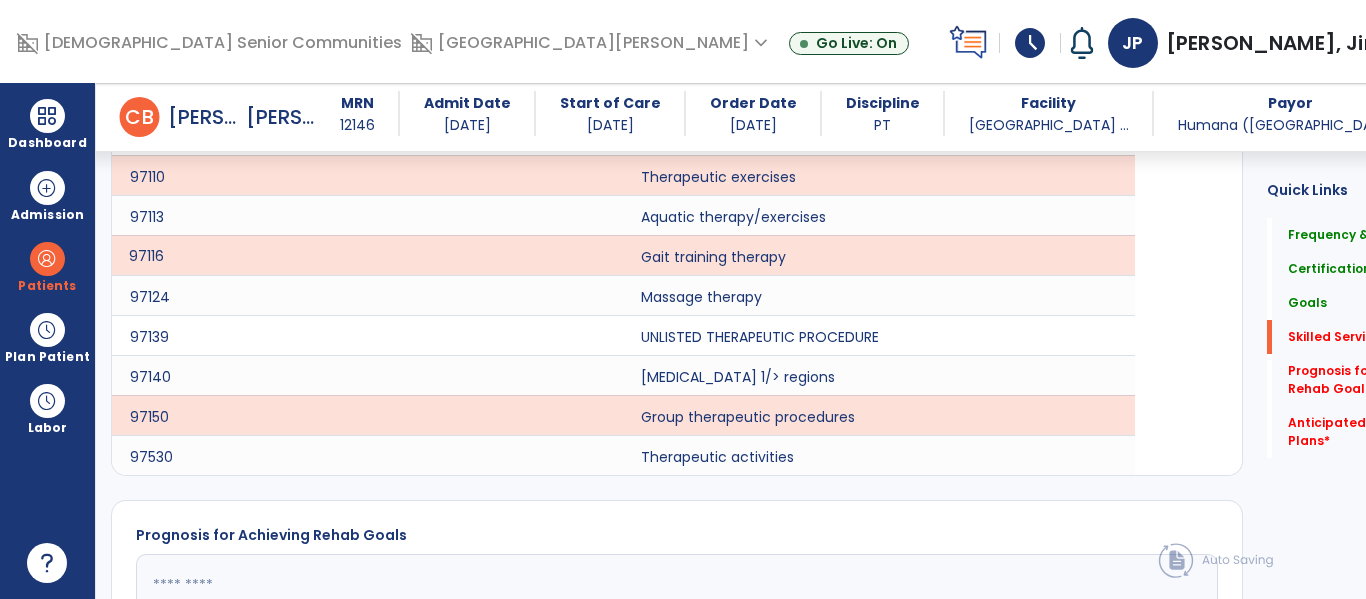 scroll, scrollTop: 3101, scrollLeft: 0, axis: vertical 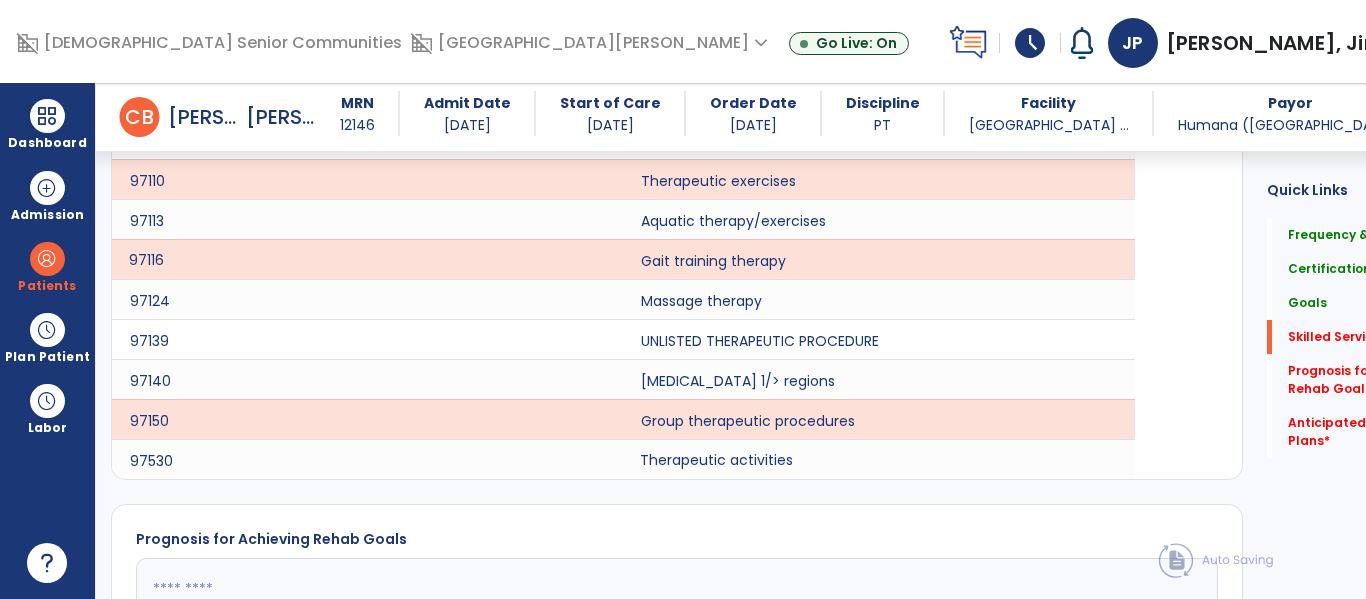 click on "Therapeutic activities" 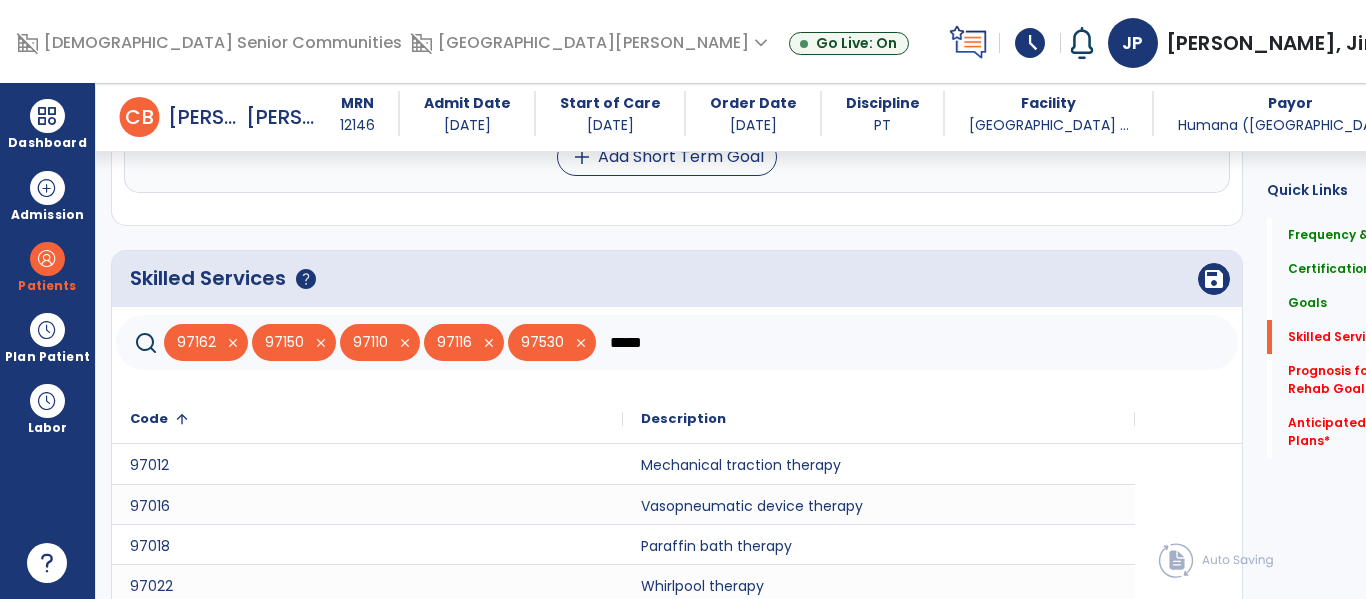 scroll, scrollTop: 2400, scrollLeft: 0, axis: vertical 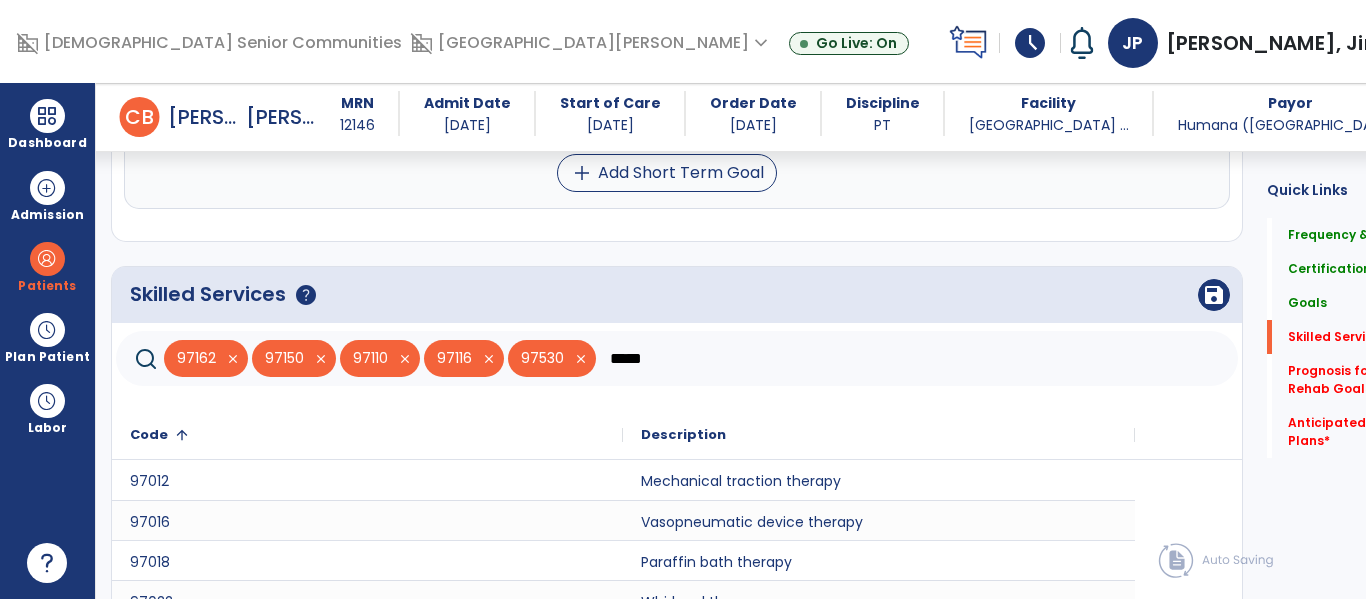 click on "*****" 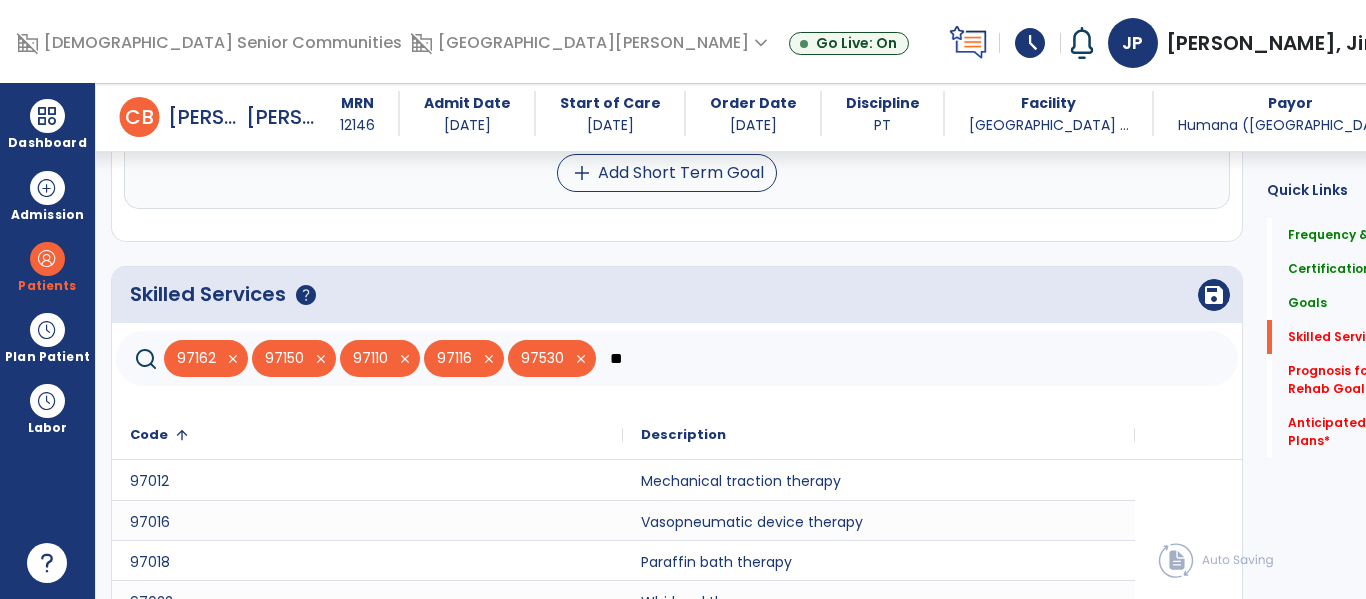 type on "*" 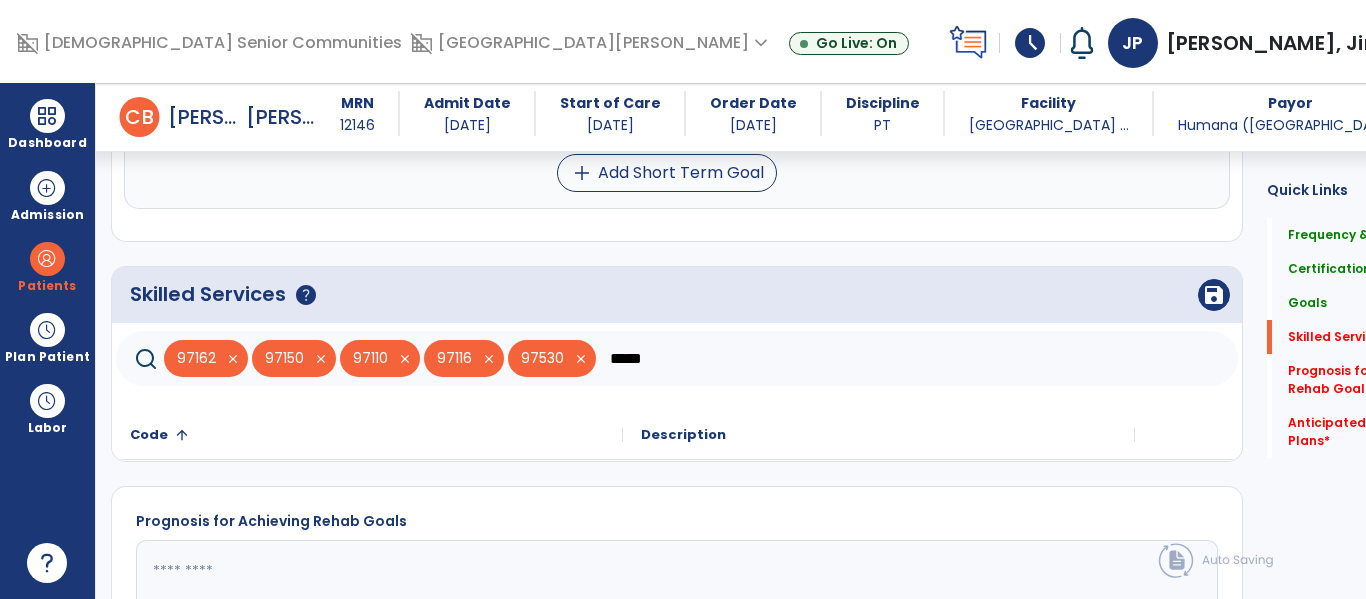 type on "*****" 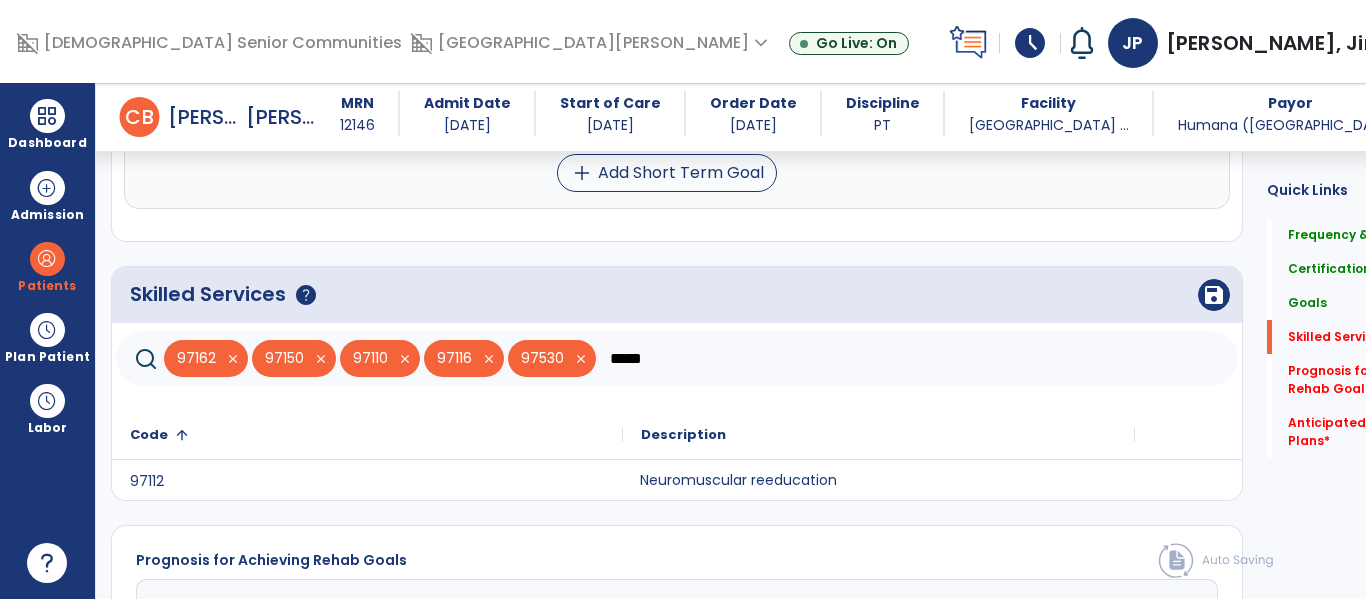 click on "Neuromuscular reeducation" 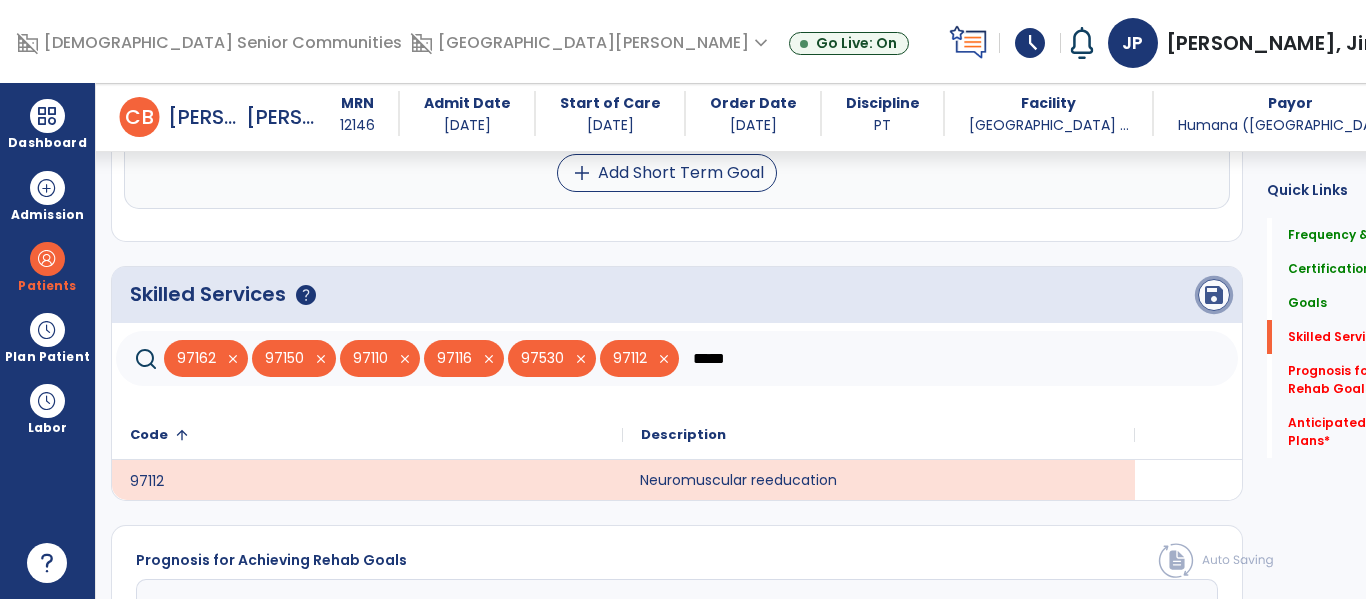 click on "save" 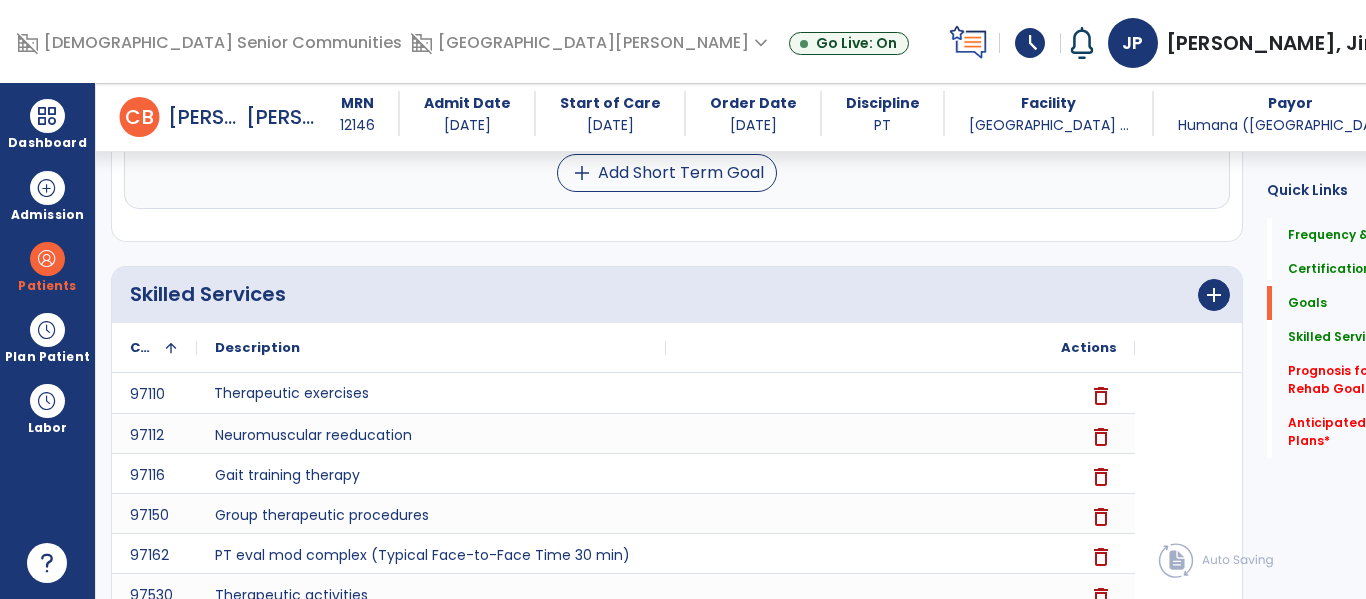 scroll, scrollTop: 480, scrollLeft: 0, axis: vertical 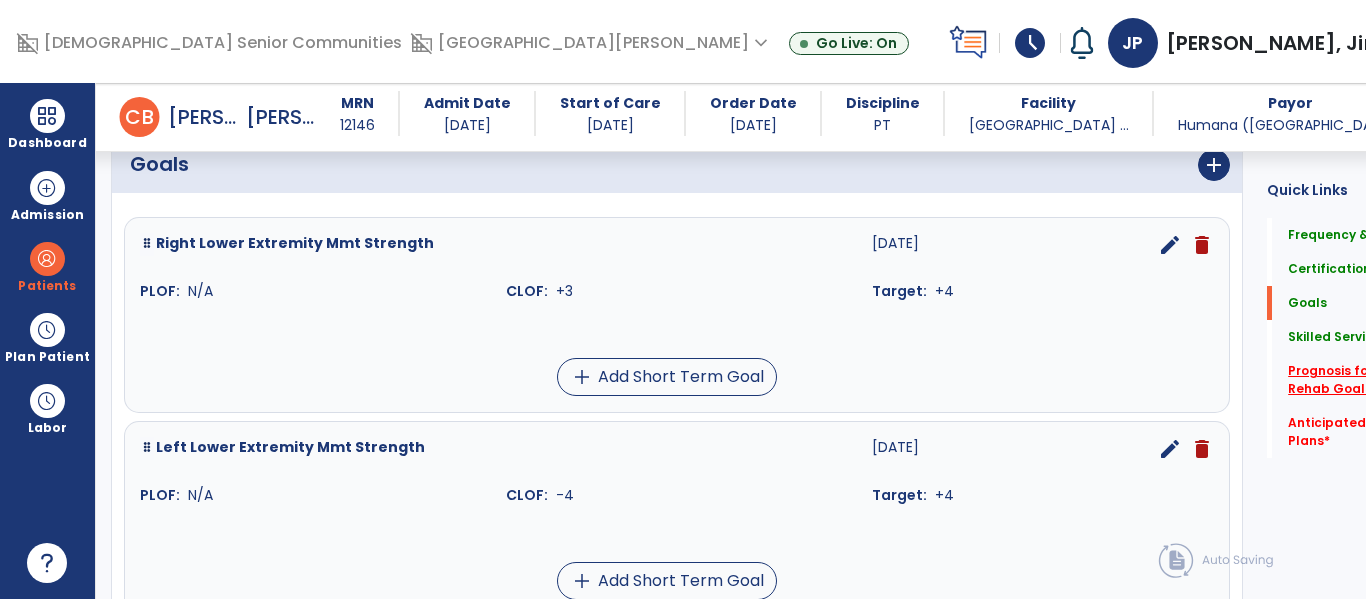 click on "Prognosis for Achieving Rehab Goals   *" 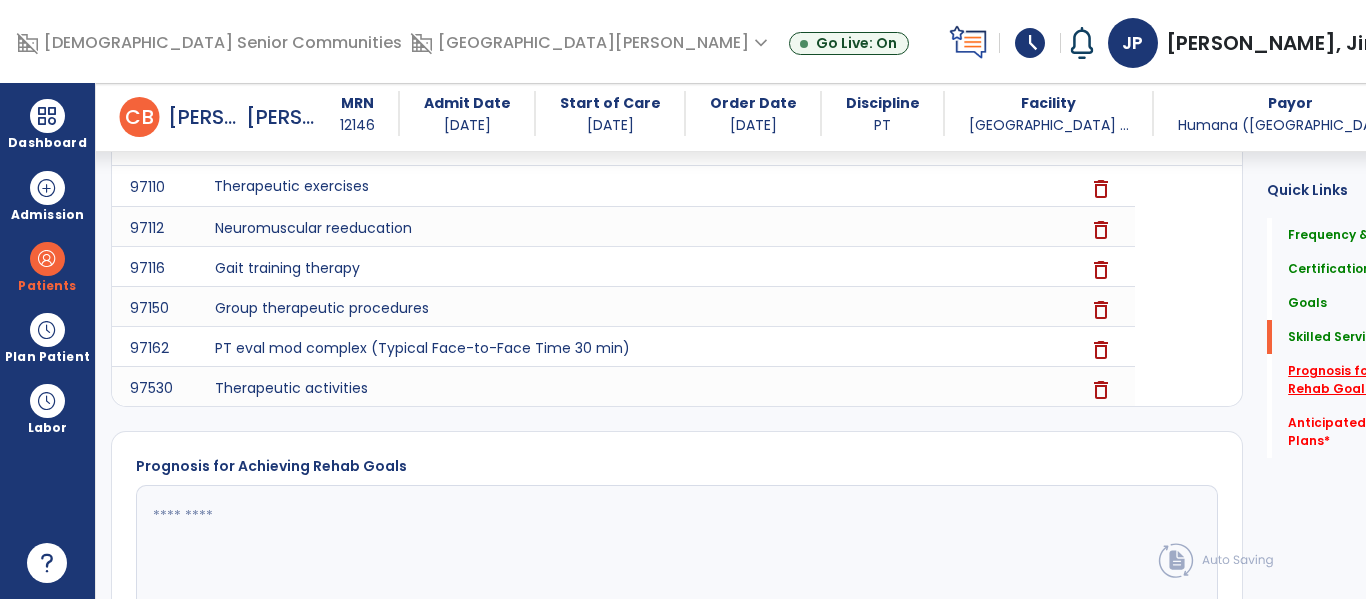 scroll, scrollTop: 2698, scrollLeft: 0, axis: vertical 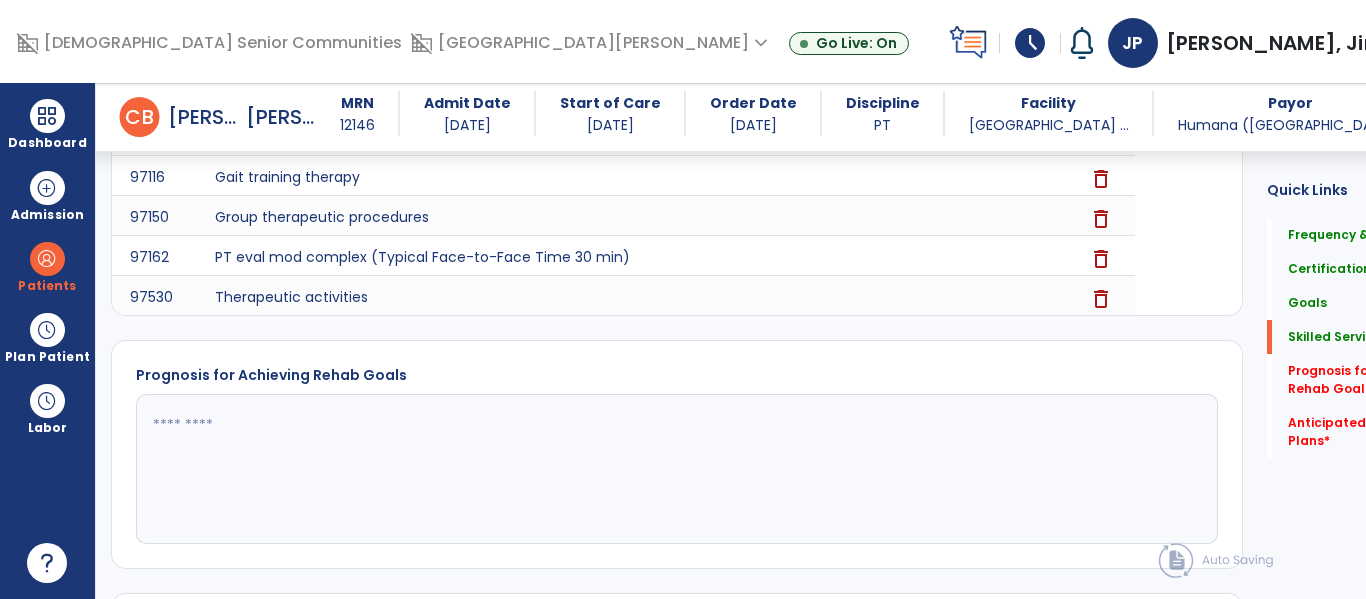 click 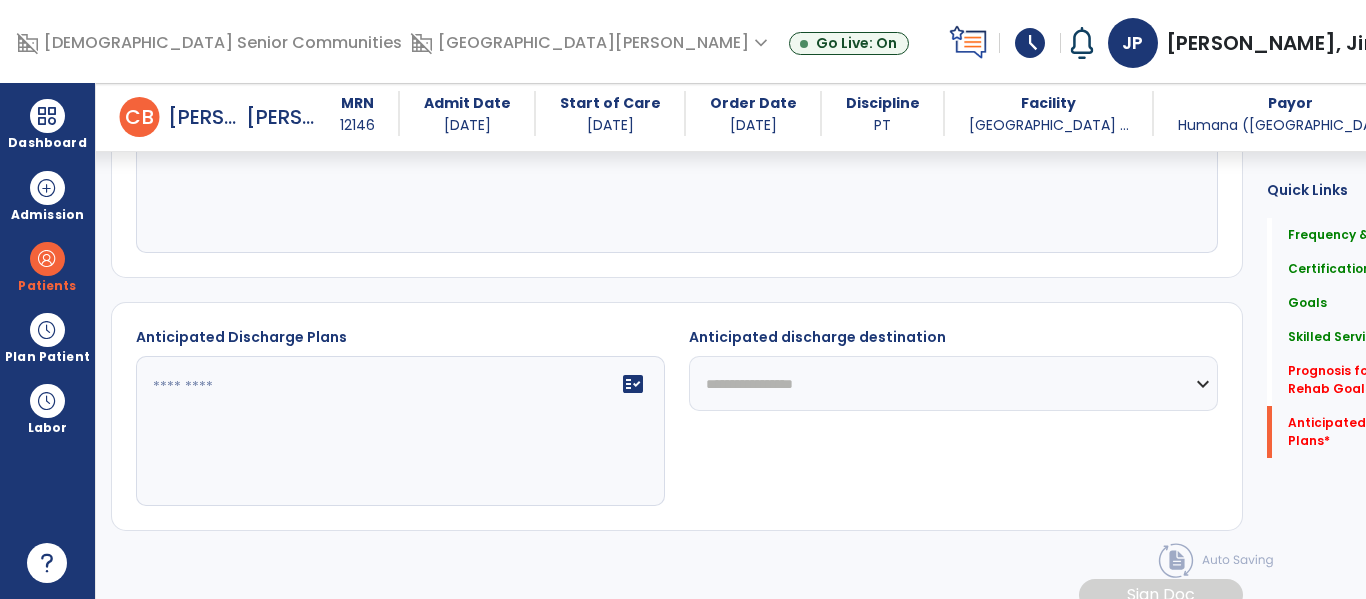 scroll, scrollTop: 3017, scrollLeft: 0, axis: vertical 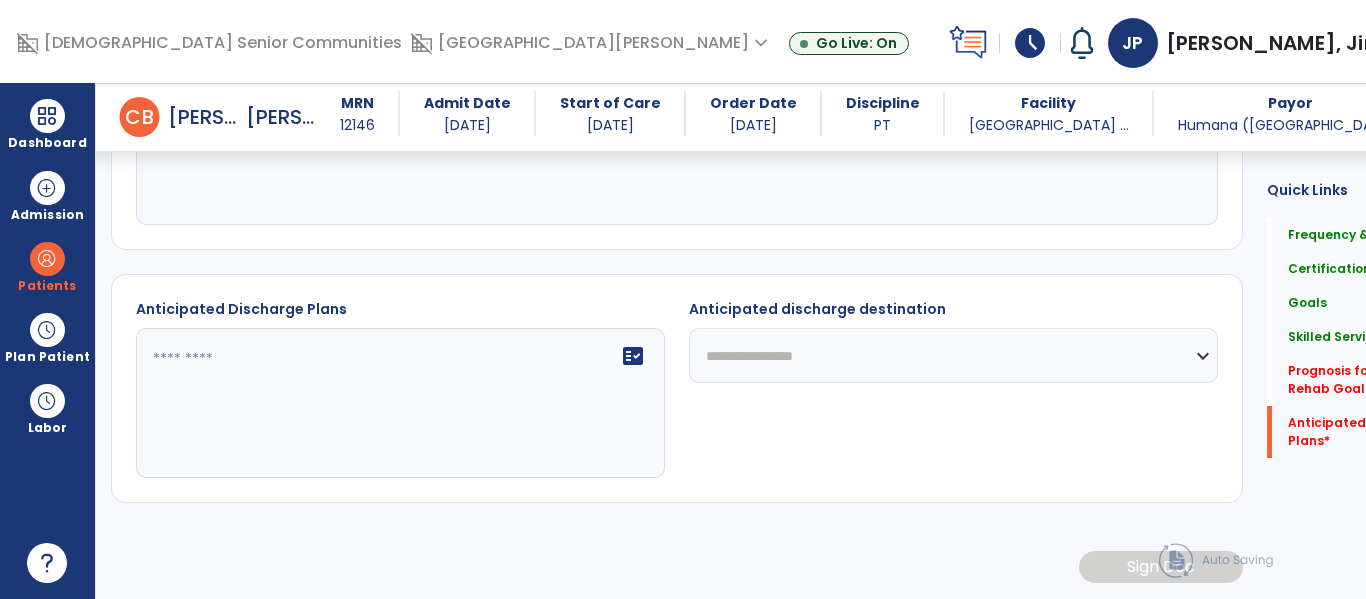 type on "****" 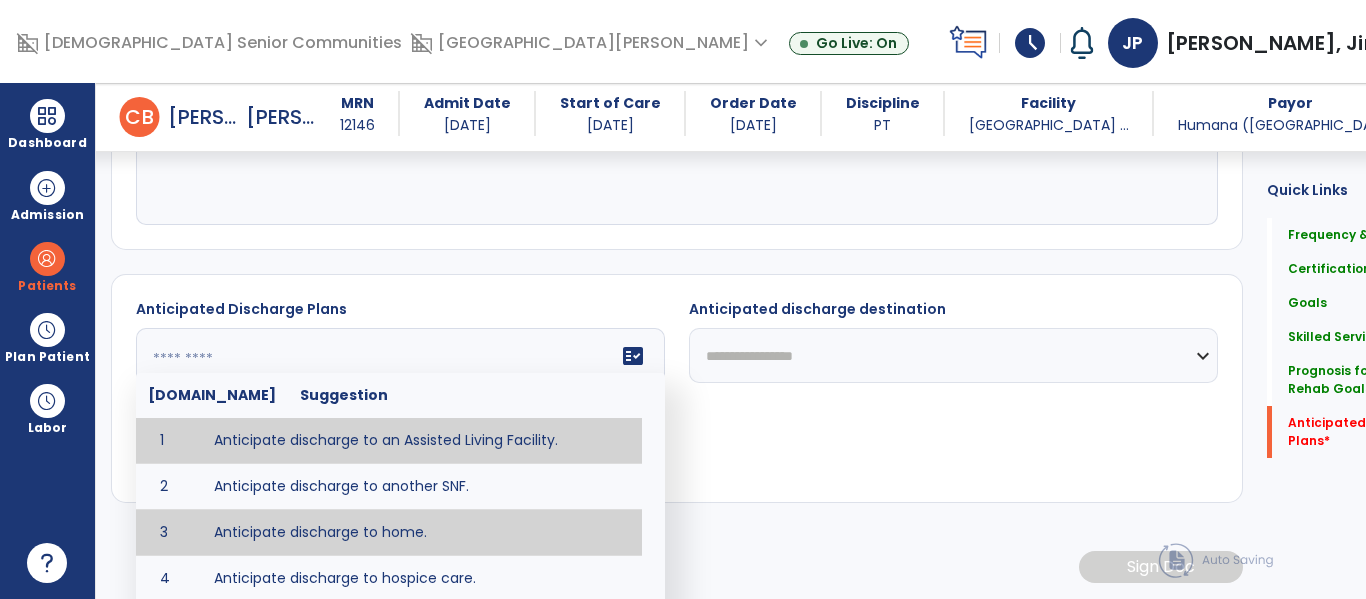 type on "**********" 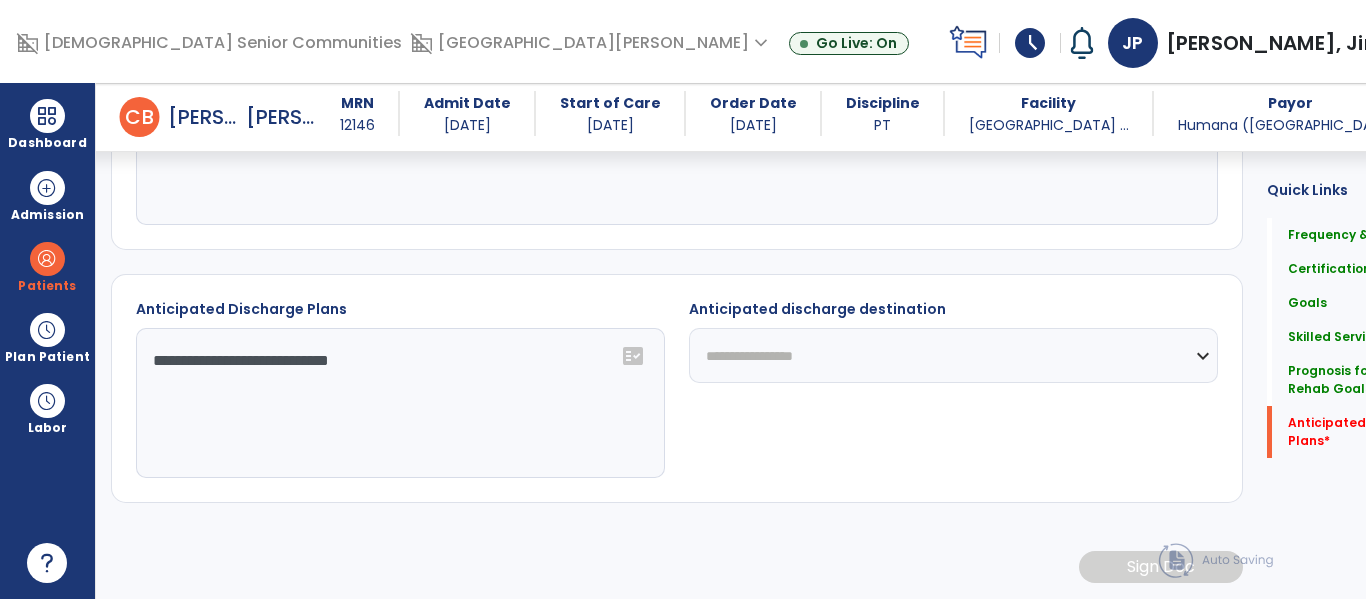 click on "**********" 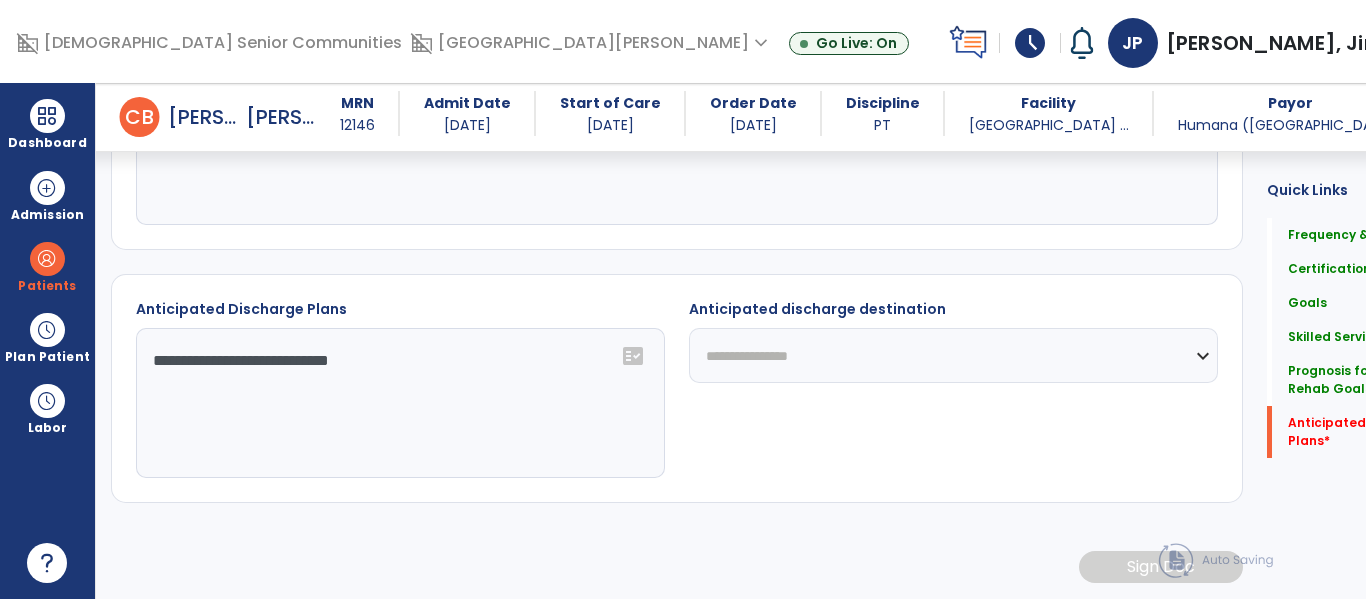click on "**********" 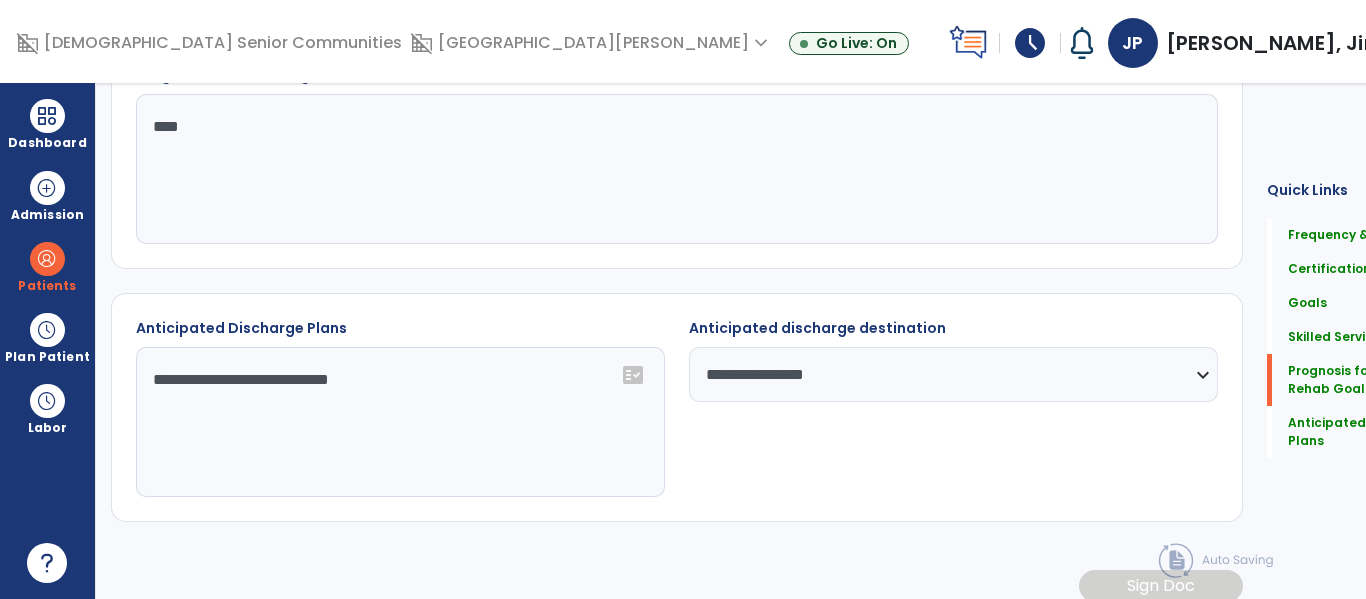 scroll, scrollTop: 0, scrollLeft: 0, axis: both 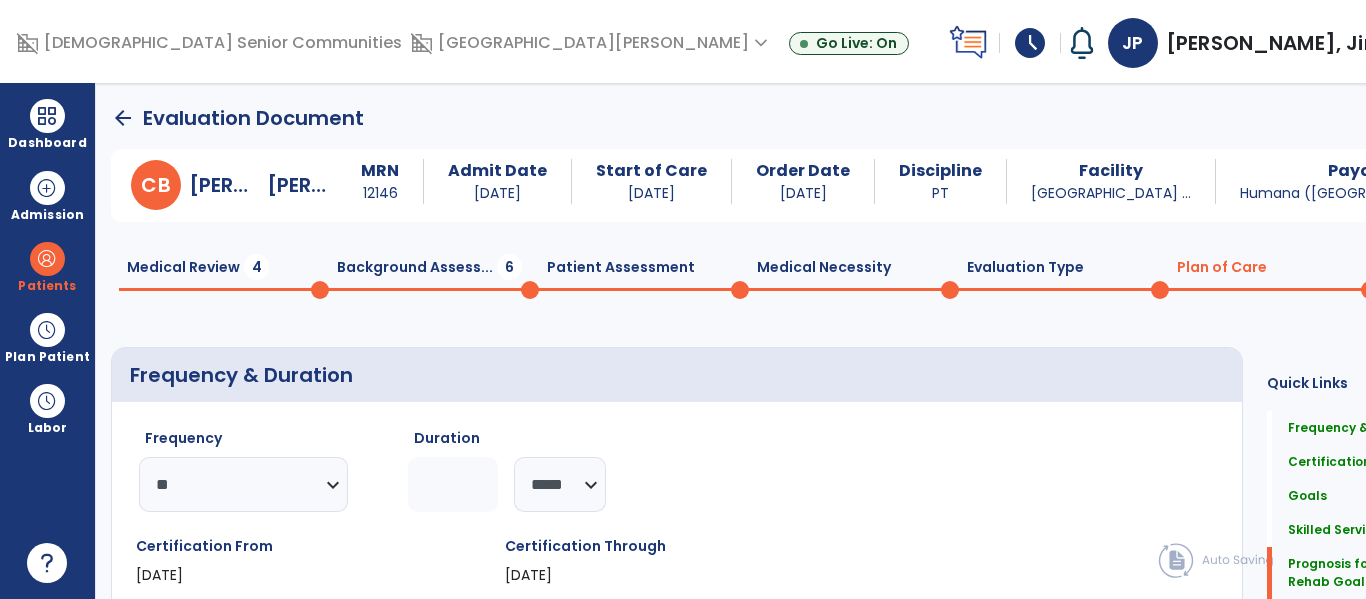 click on "Patient Assessment  0" 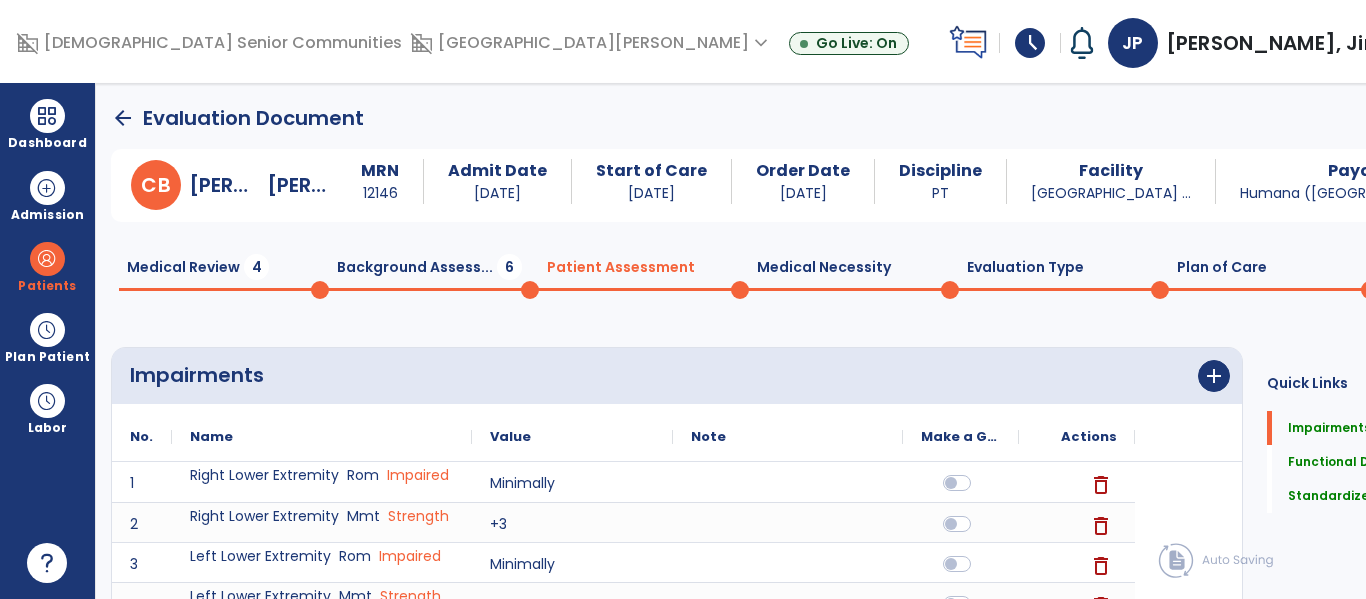 click on "Background Assess...  6" 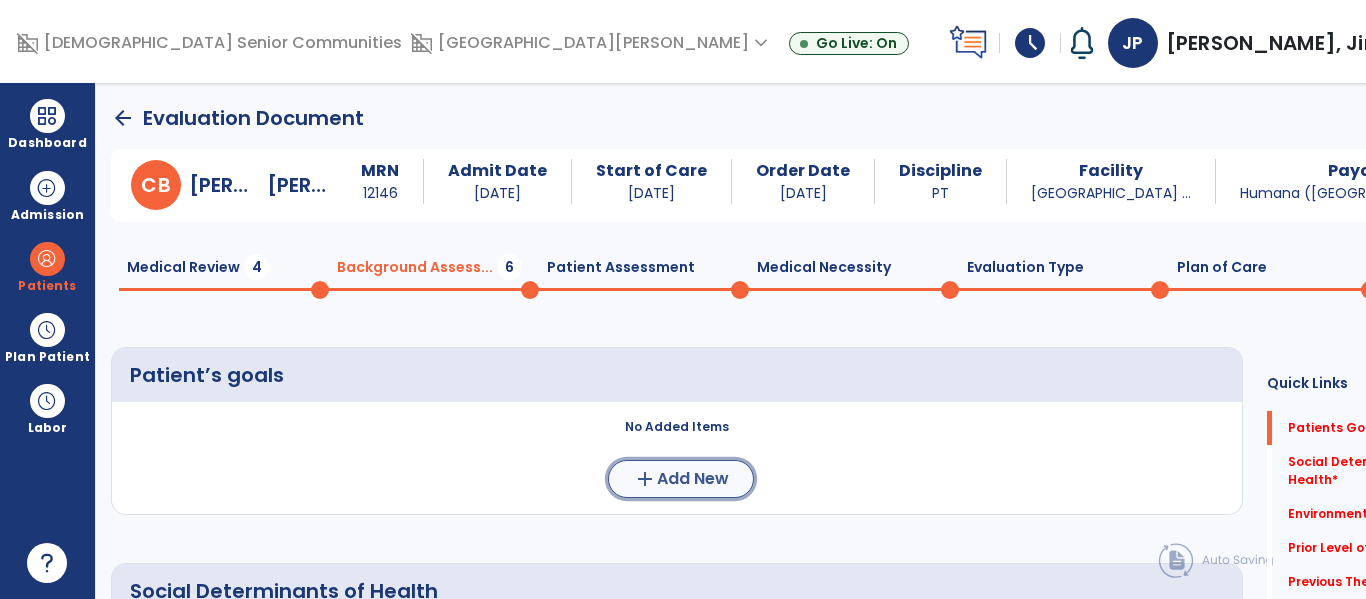 click on "Add New" 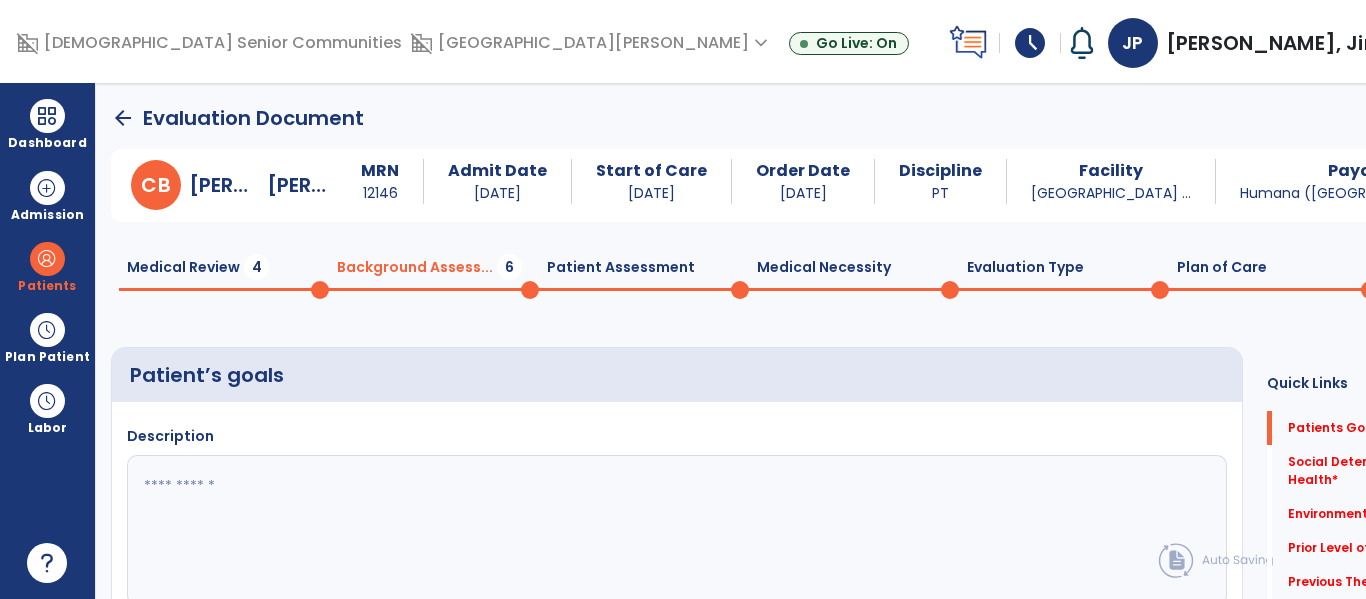 click 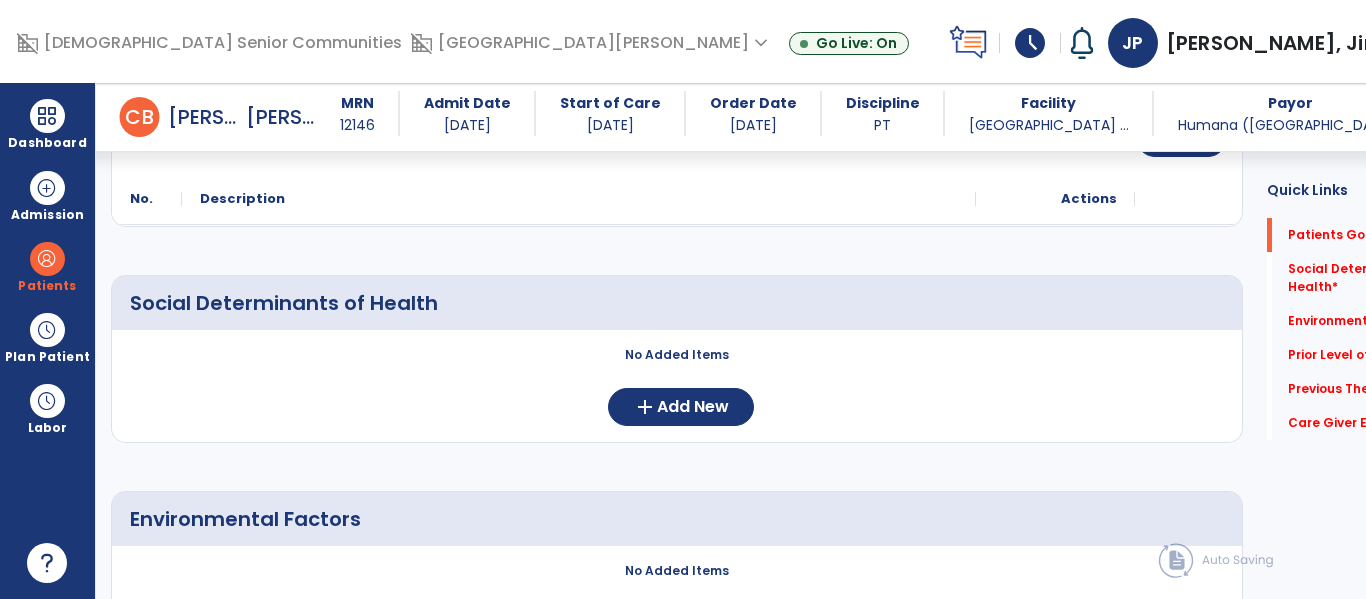scroll, scrollTop: 479, scrollLeft: 0, axis: vertical 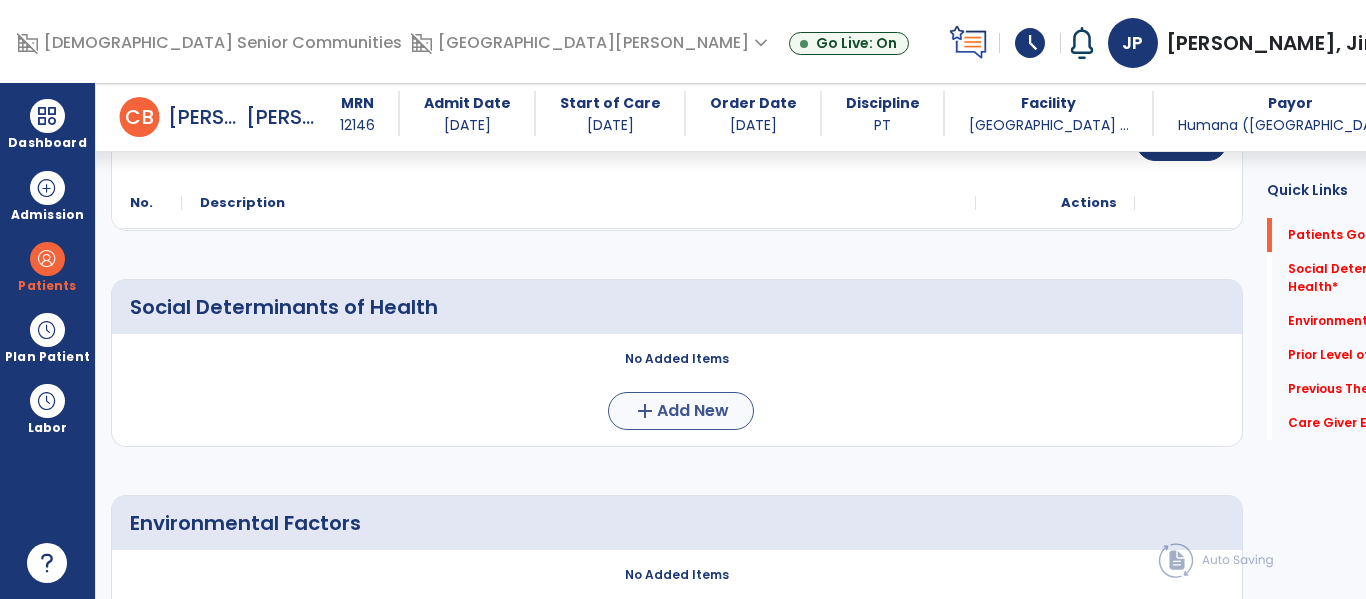 type on "**********" 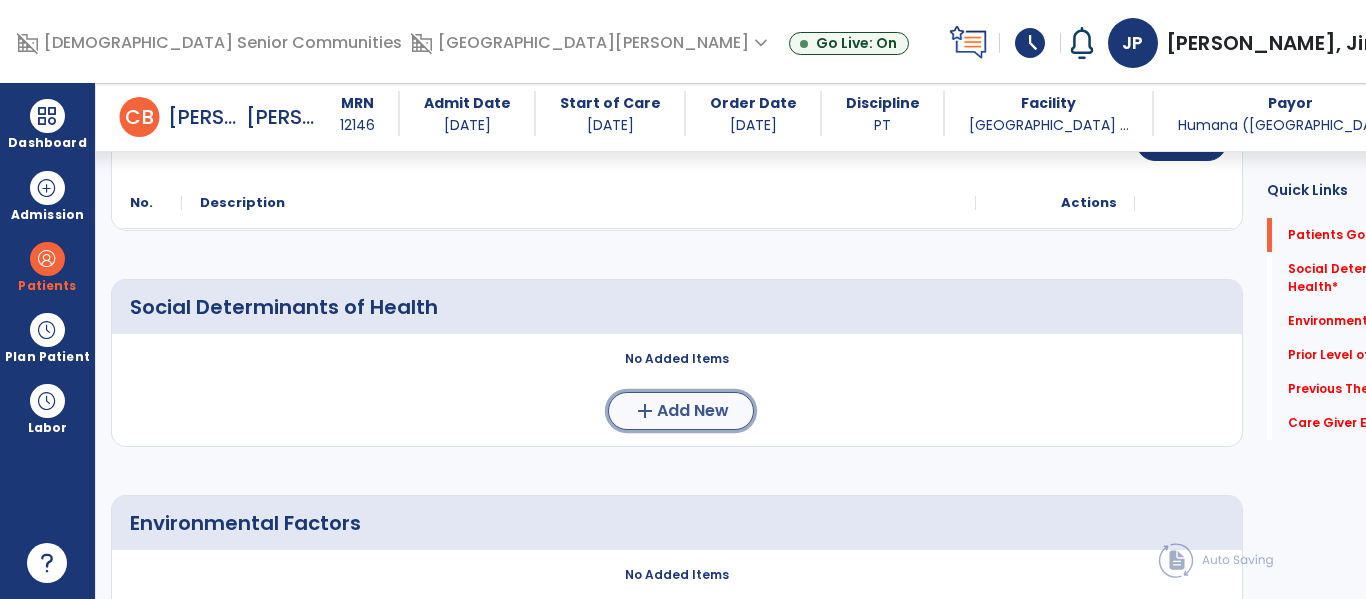 click on "Add New" 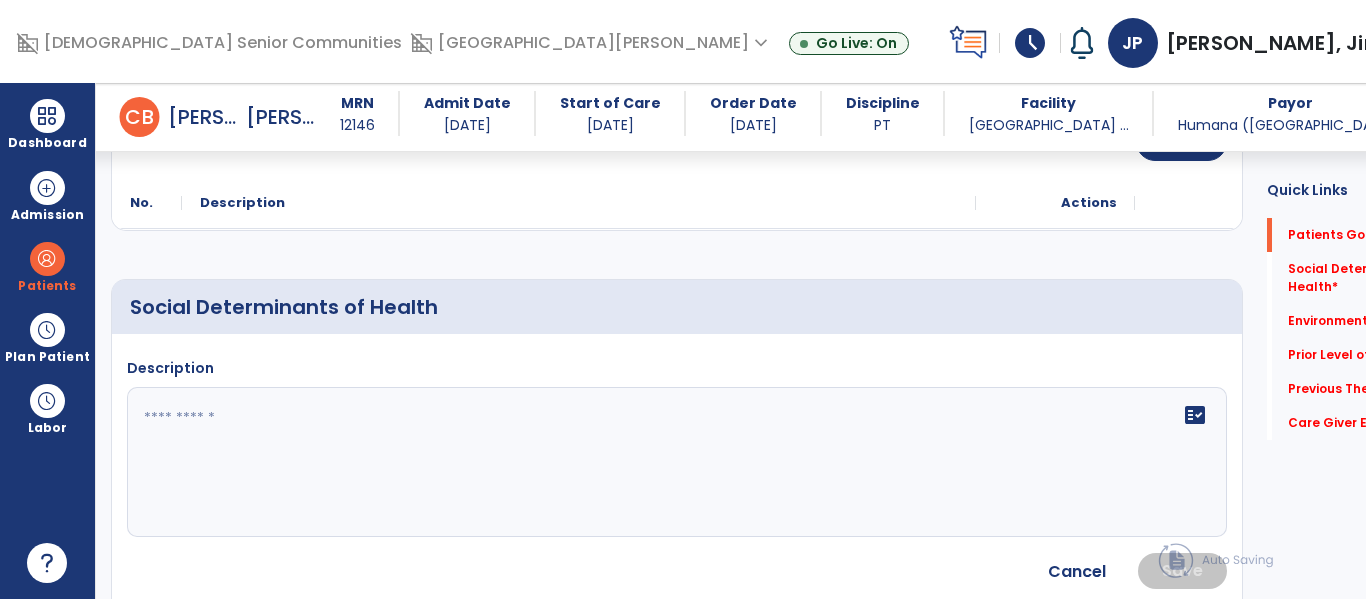 click on "fact_check" 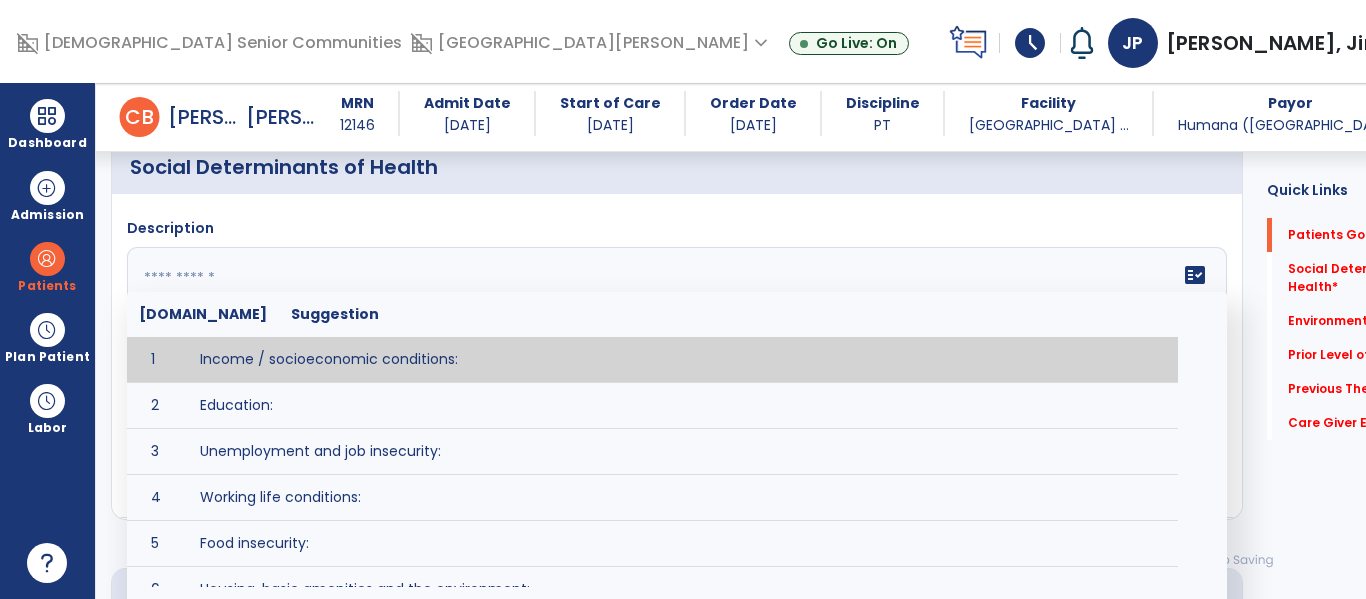 scroll, scrollTop: 611, scrollLeft: 0, axis: vertical 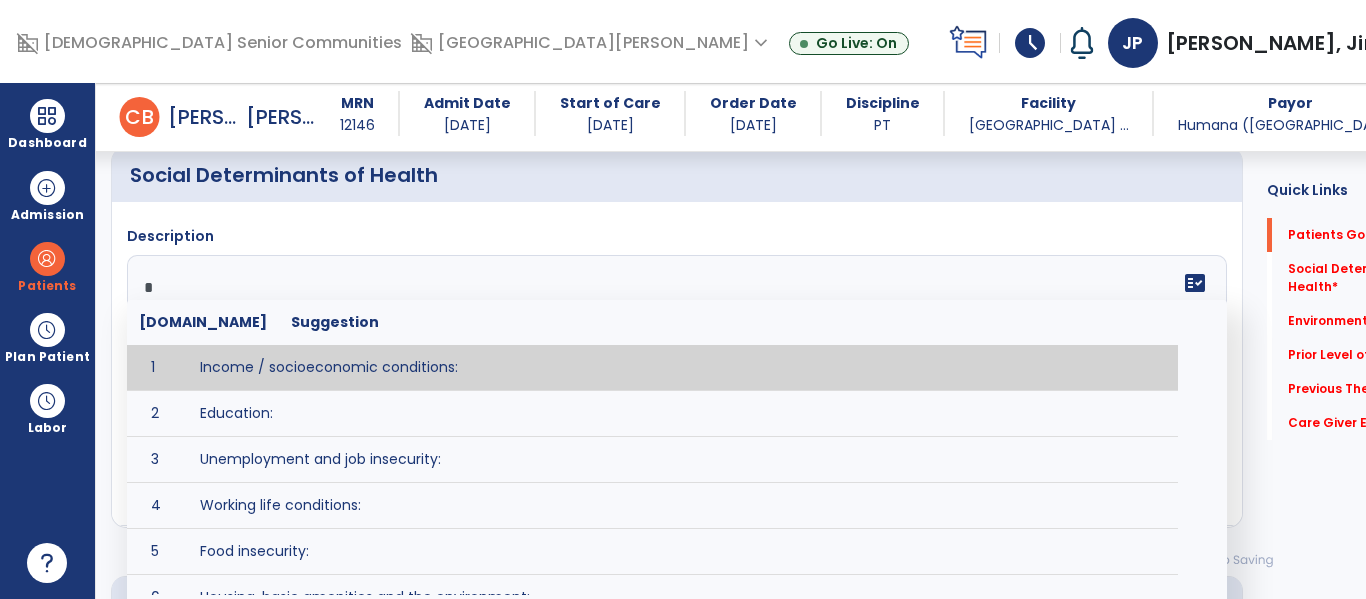 type on "**" 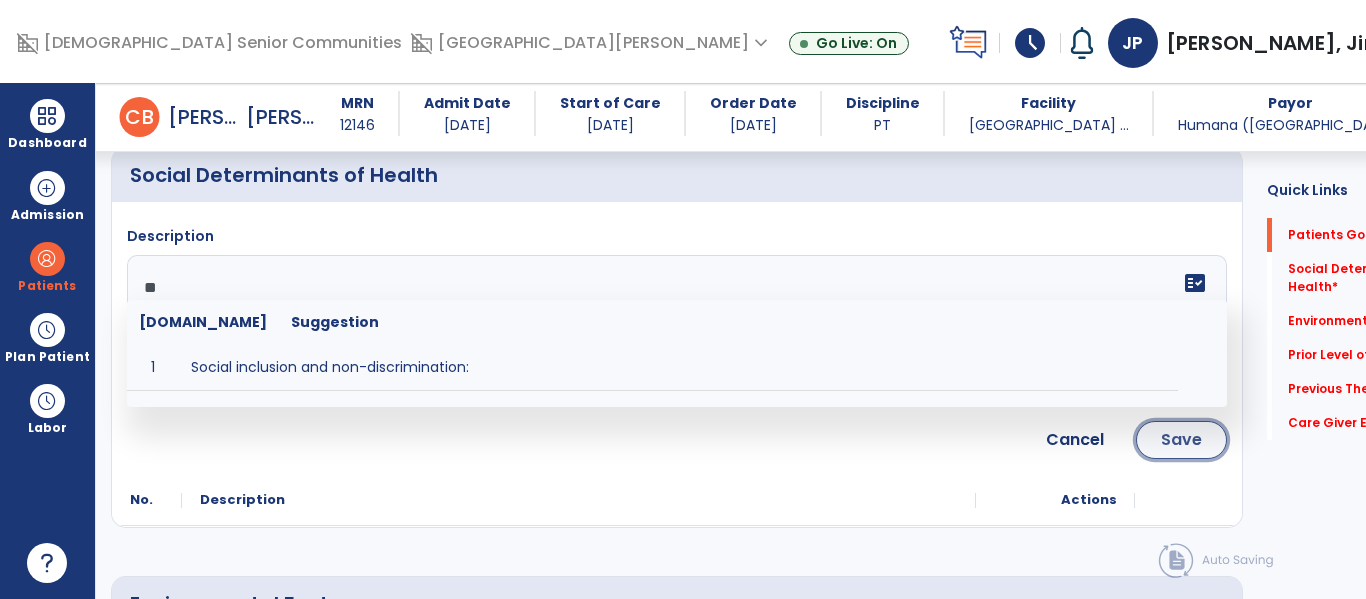 click on "Save" 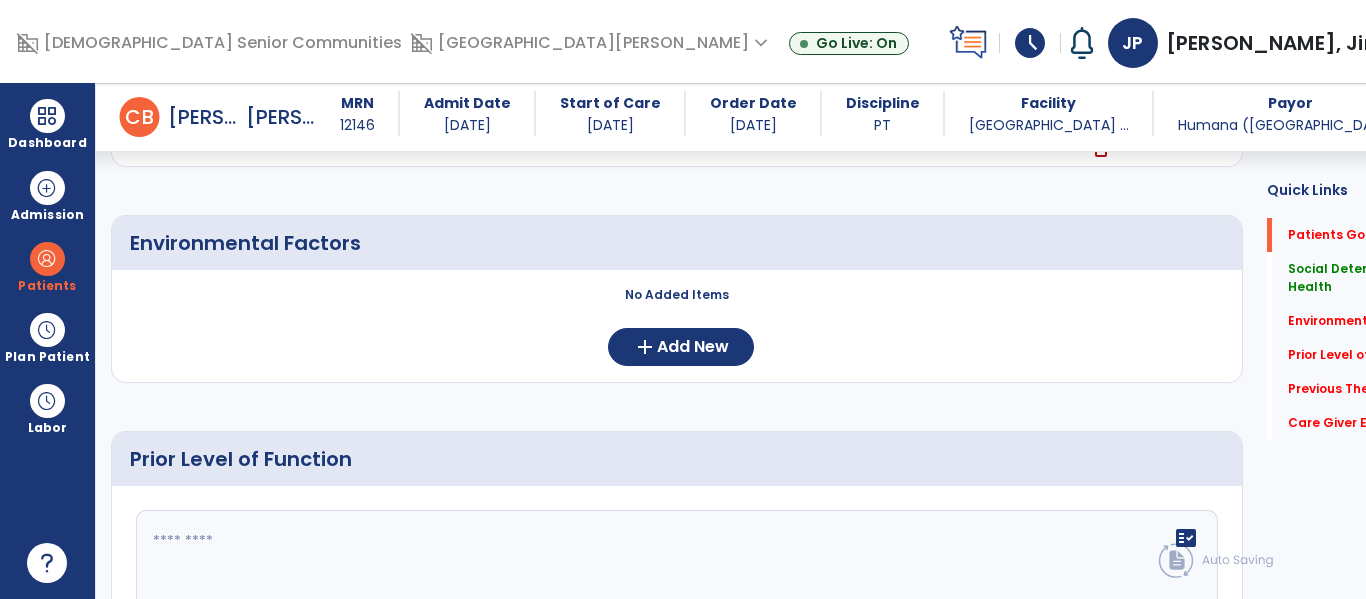 scroll, scrollTop: 754, scrollLeft: 0, axis: vertical 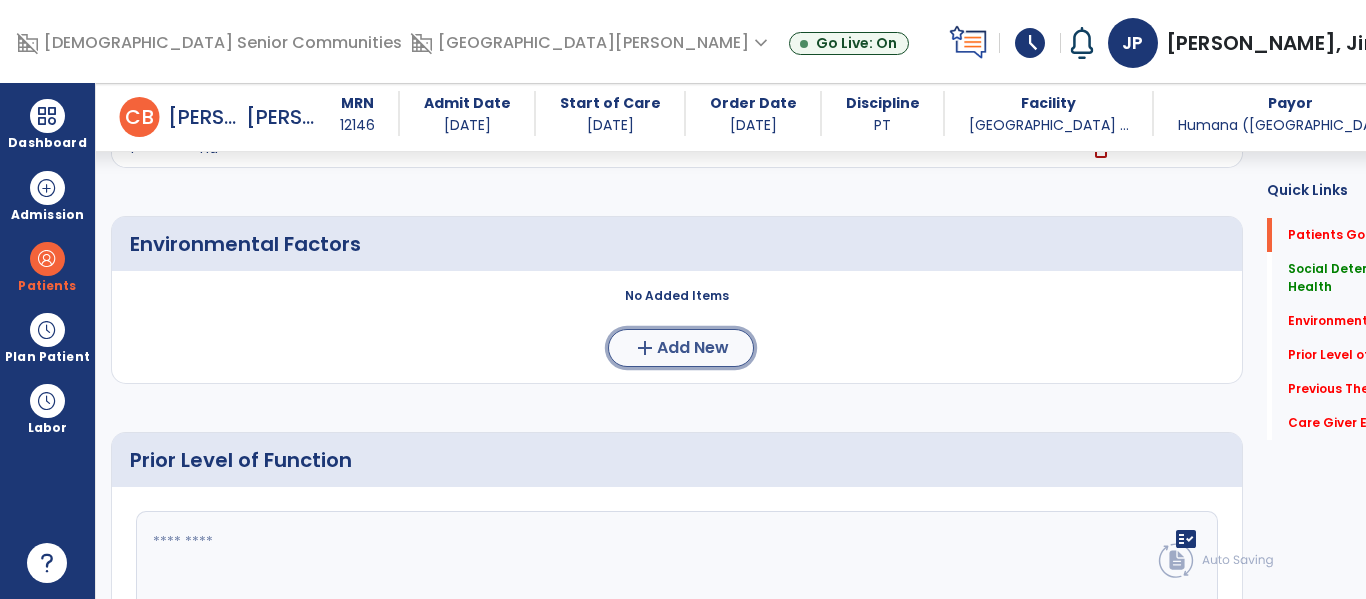 click on "Add New" 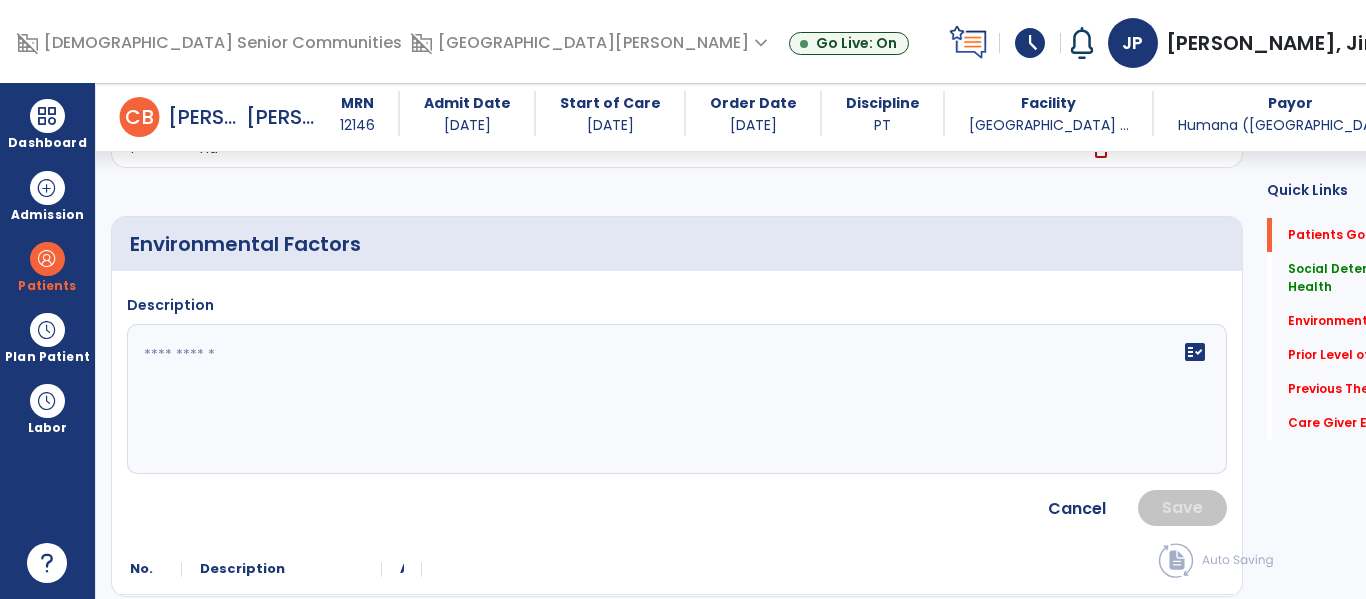 click 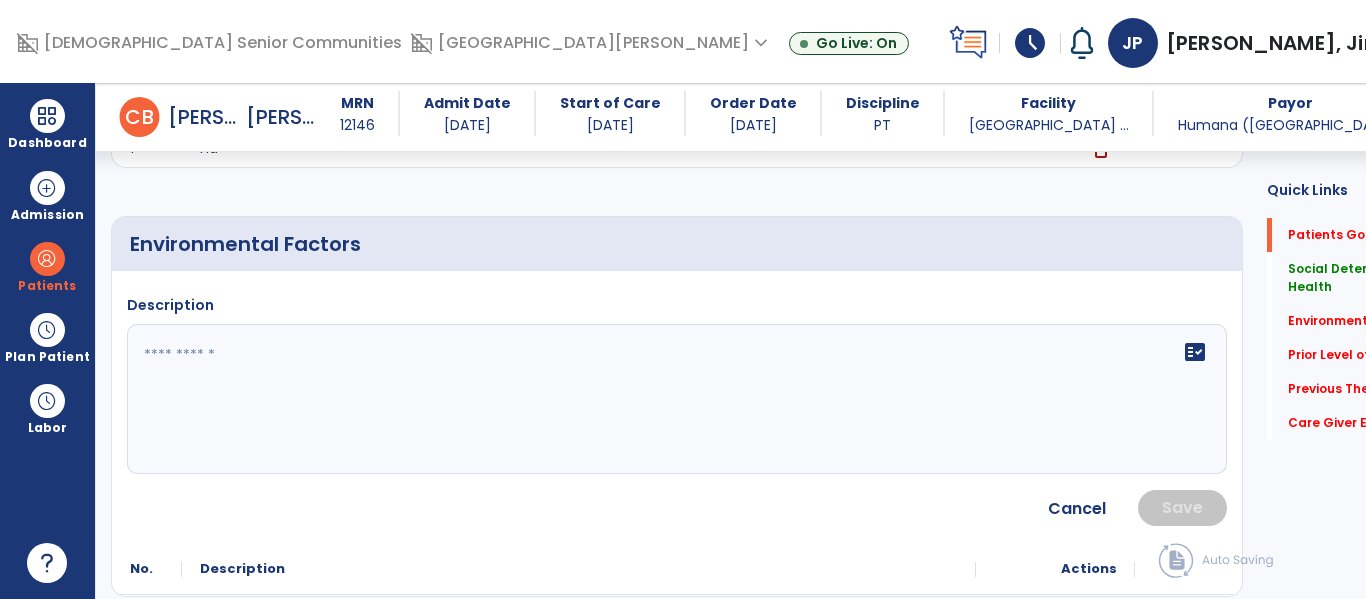 click 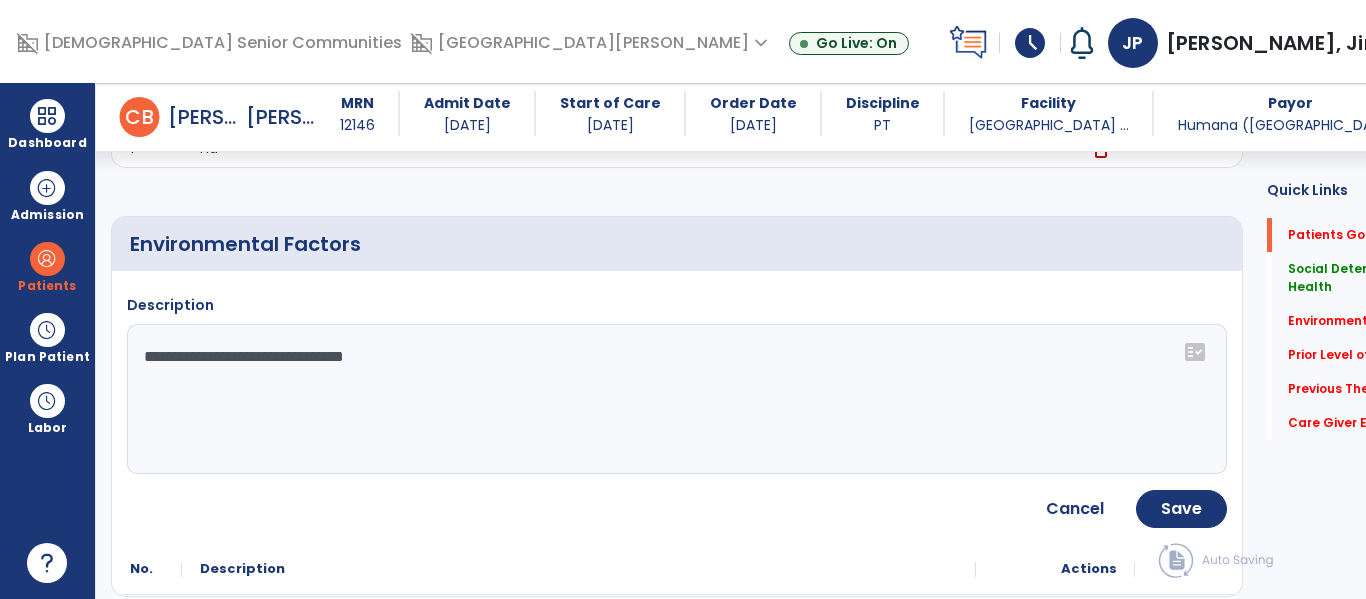click on "**********" 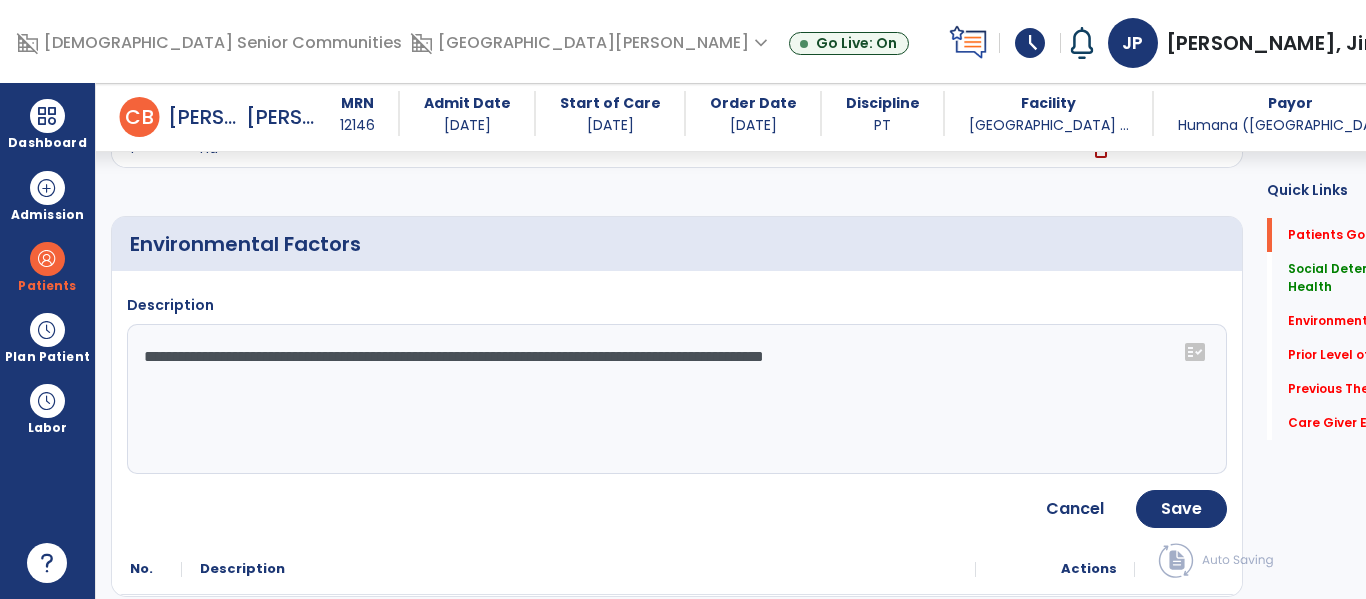 type on "**********" 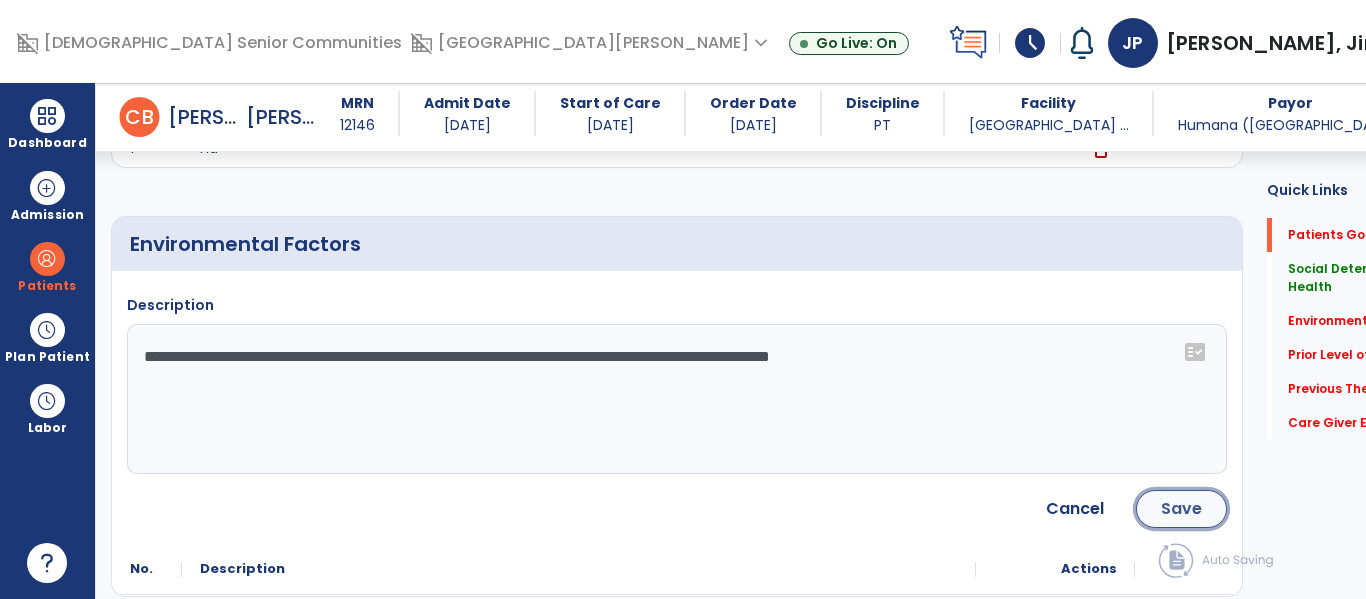 click on "Save" 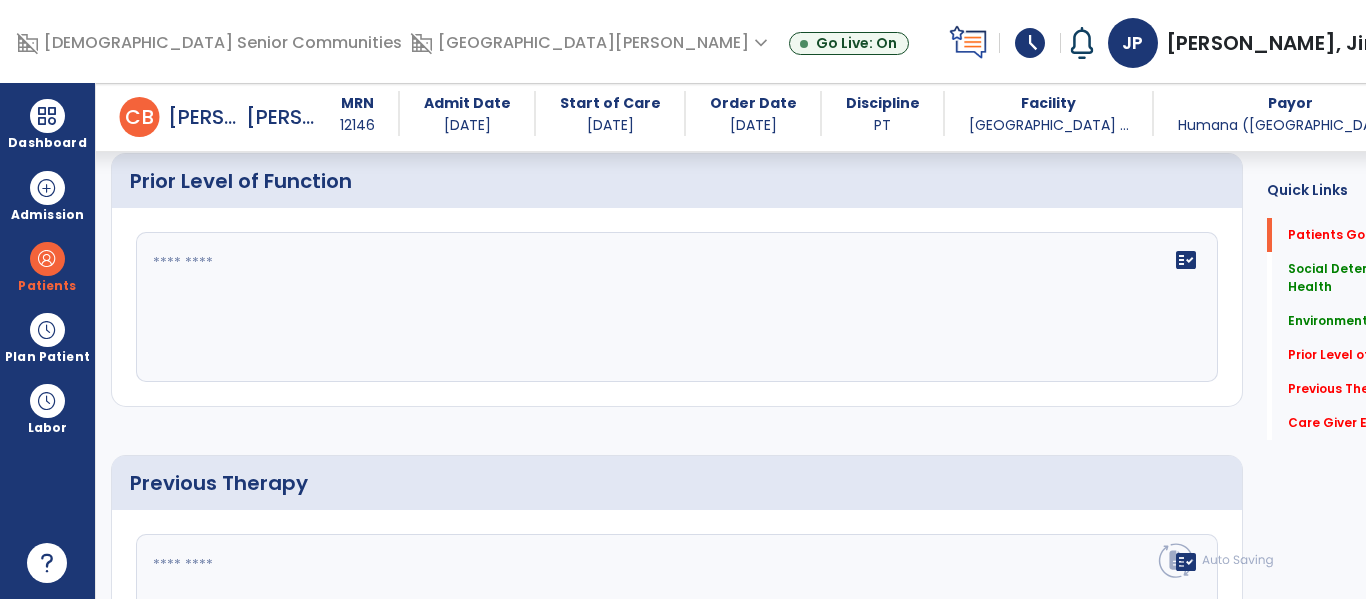 scroll, scrollTop: 1013, scrollLeft: 0, axis: vertical 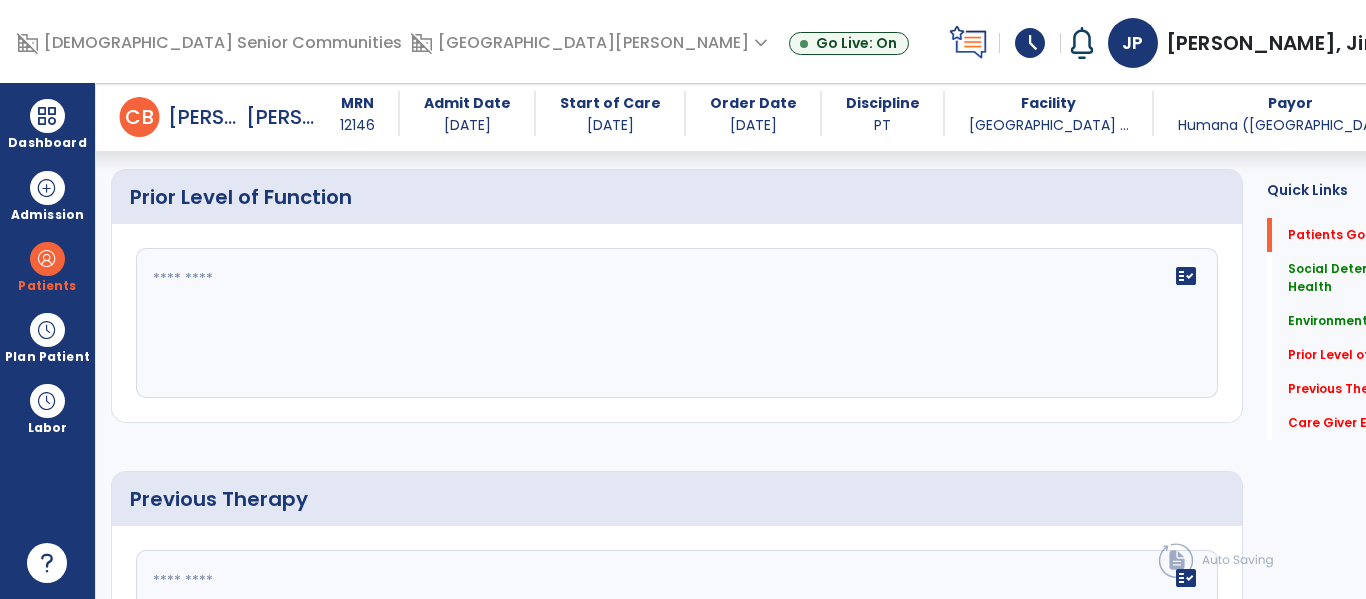 click on "fact_check" 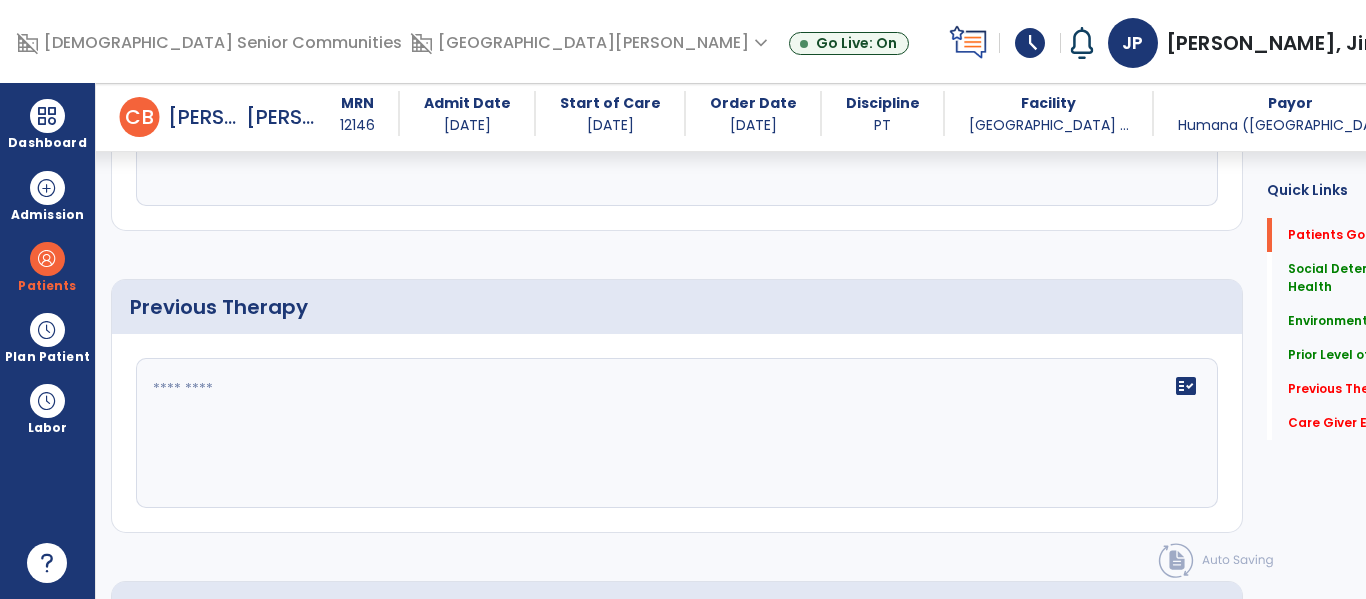 scroll, scrollTop: 1212, scrollLeft: 0, axis: vertical 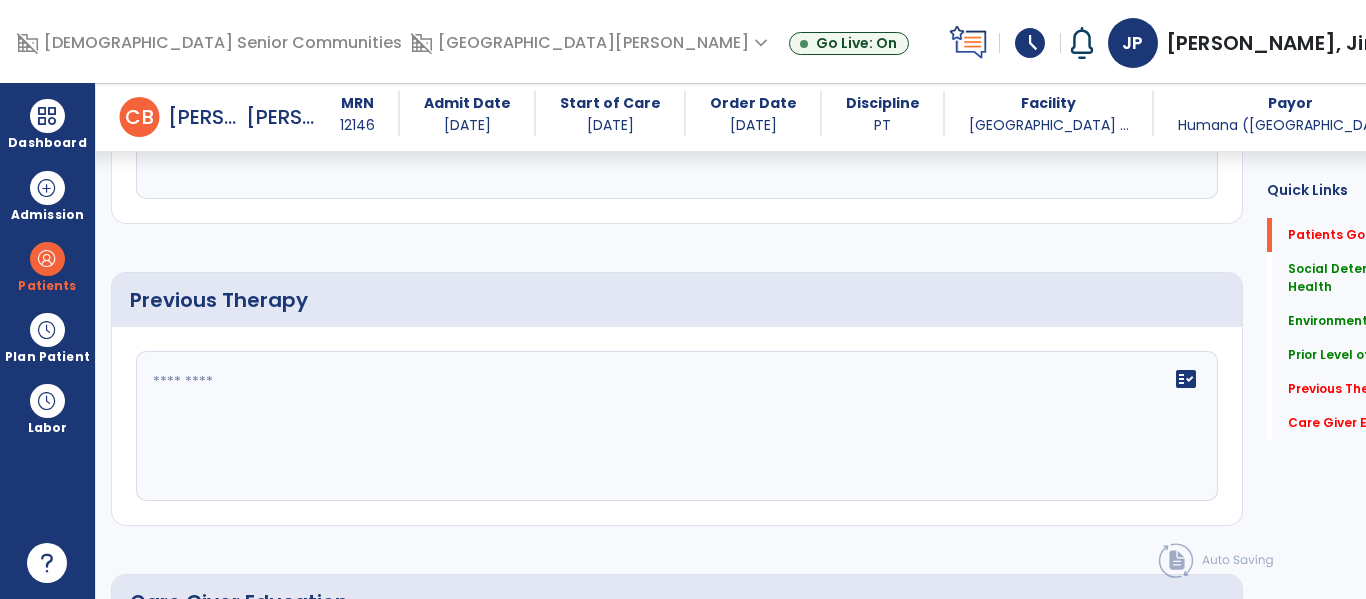 type on "**********" 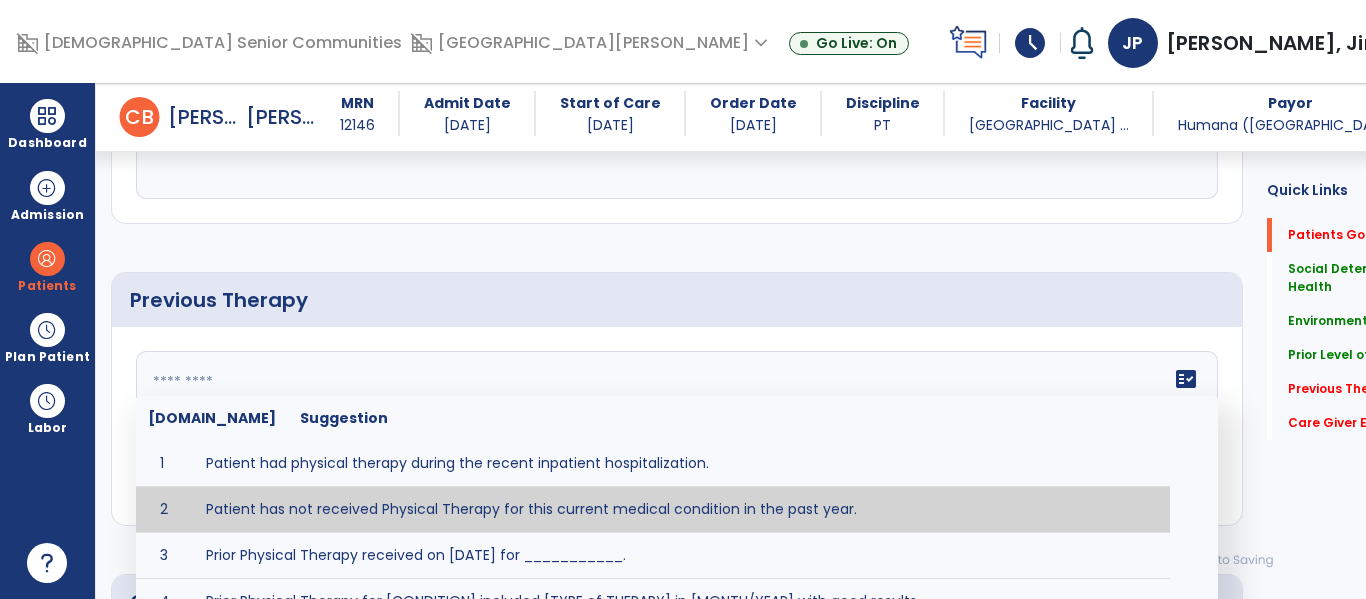 type on "*" 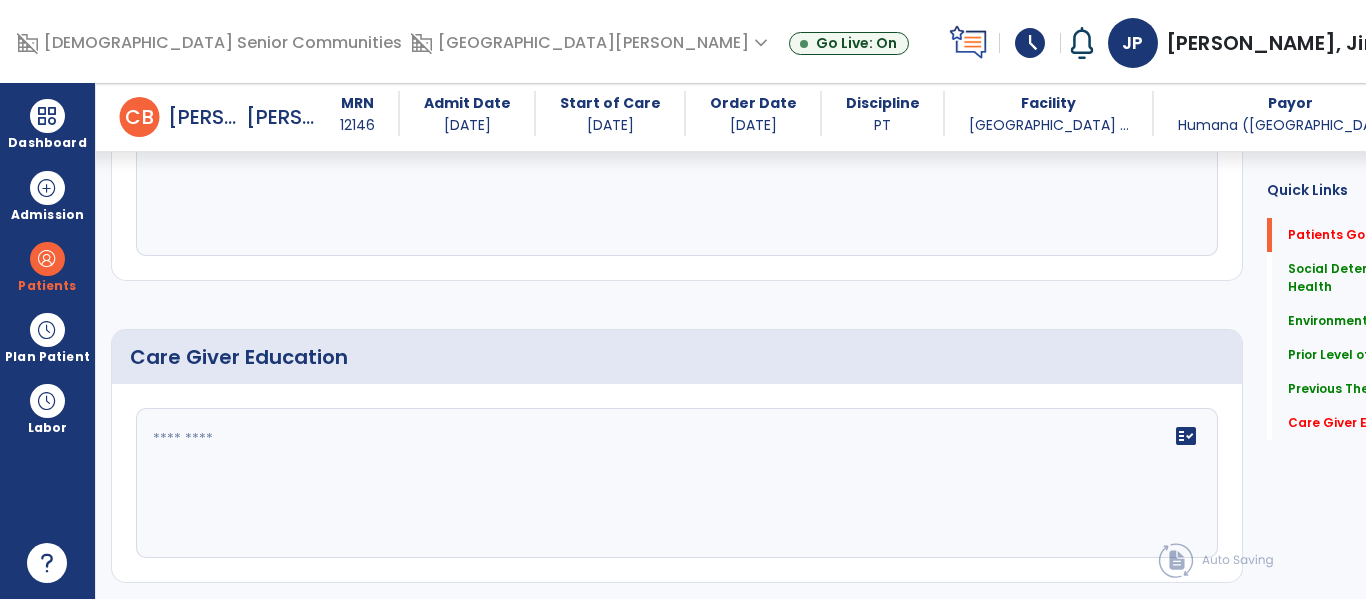 scroll, scrollTop: 1509, scrollLeft: 0, axis: vertical 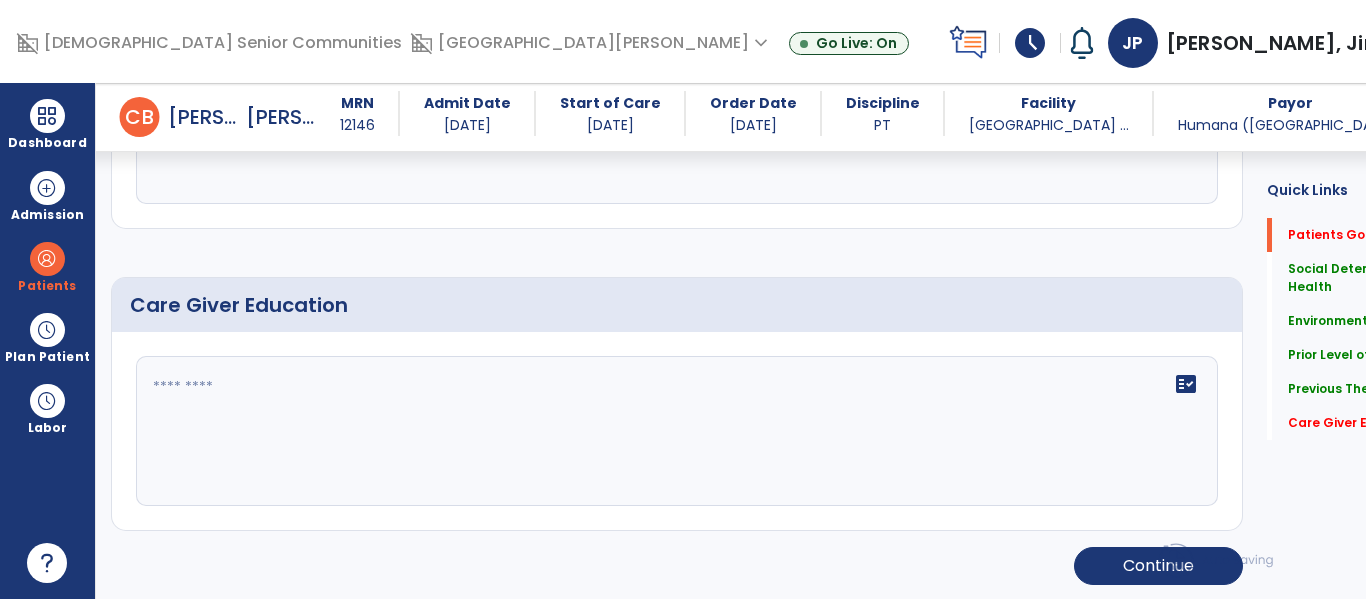 type on "*******" 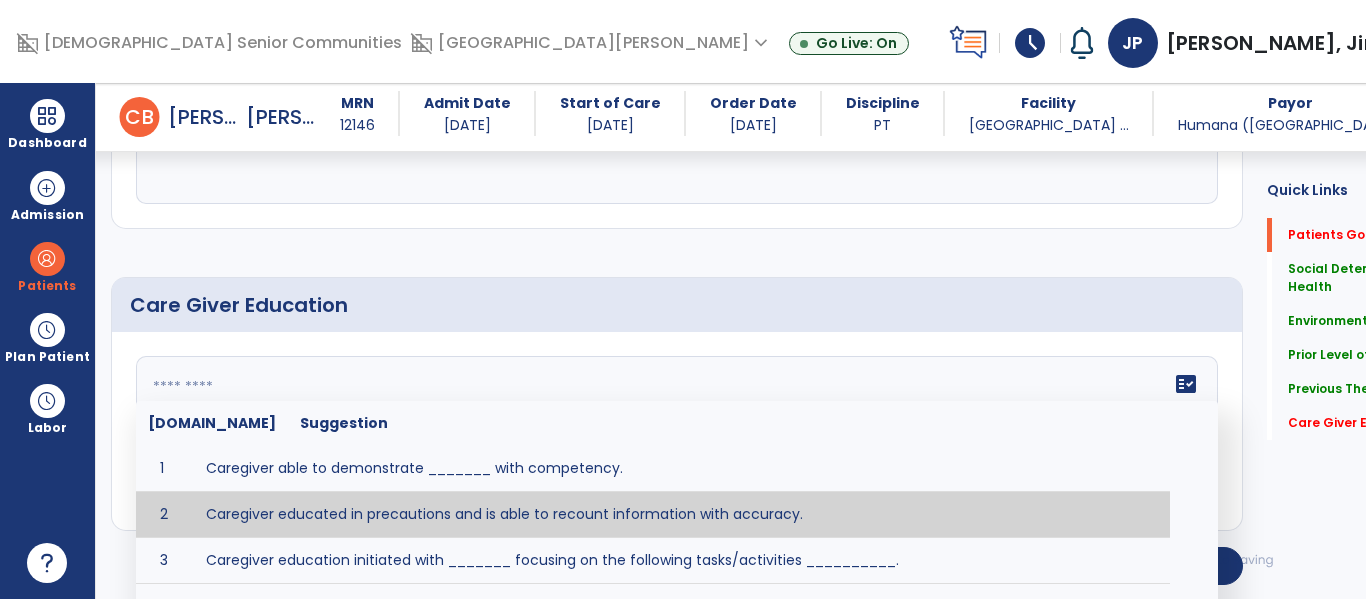 type on "**********" 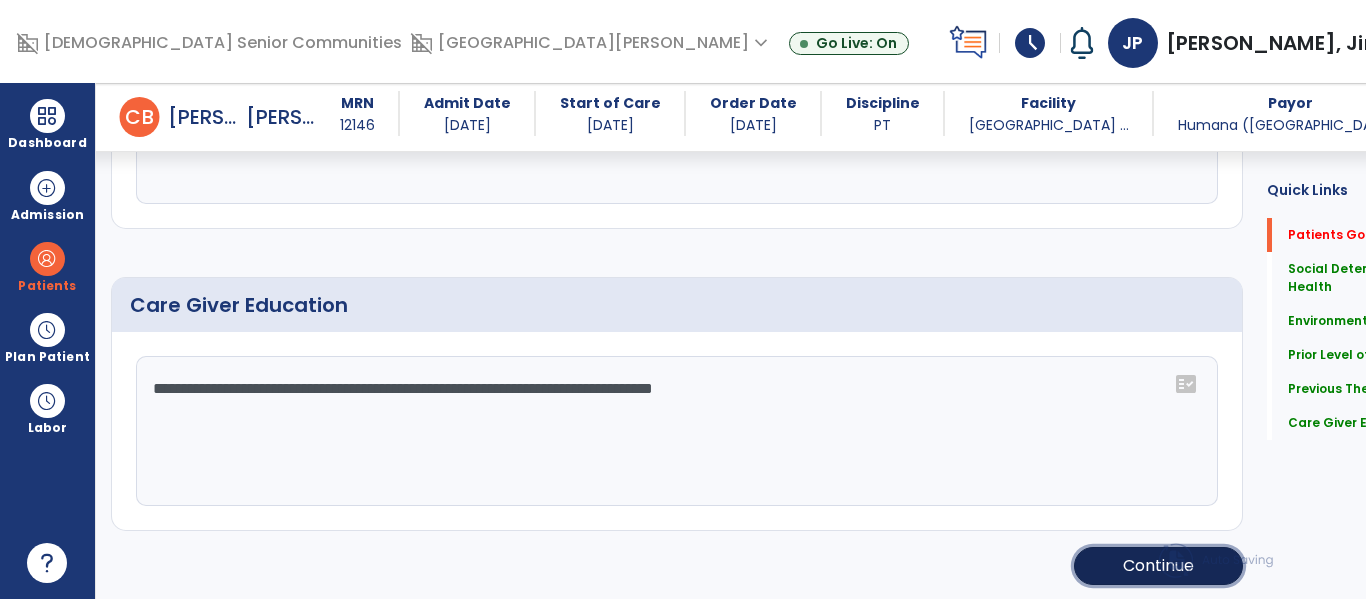 click on "Continue" 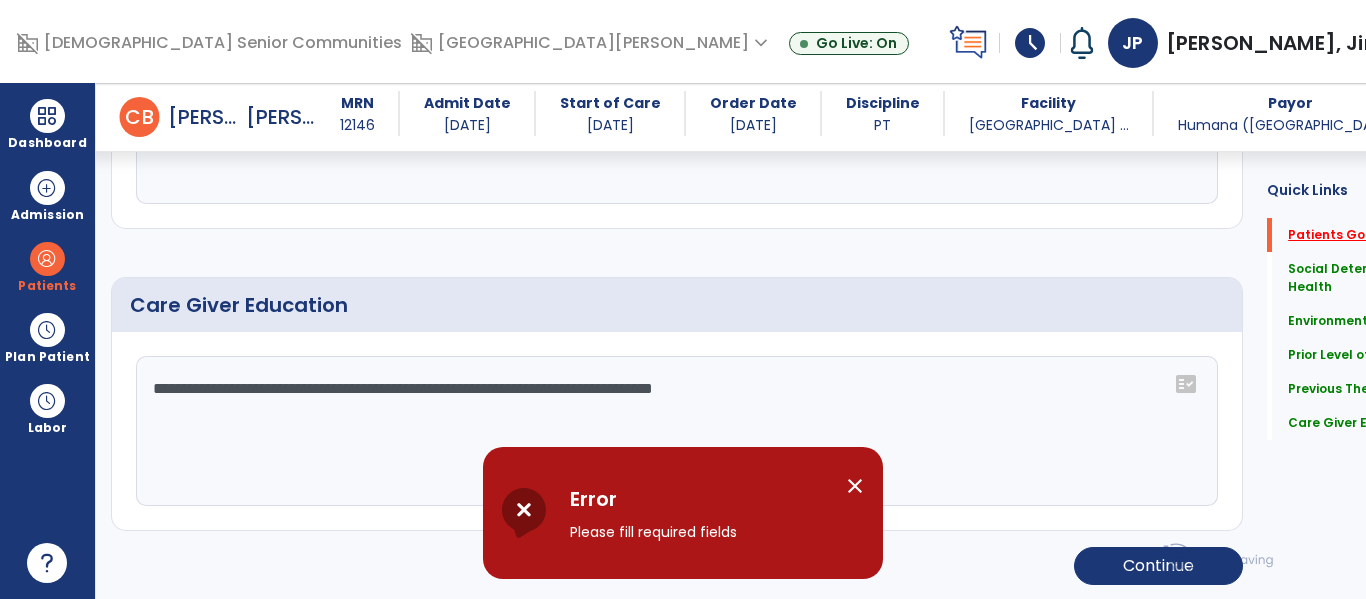 click on "Patients Goals   *" 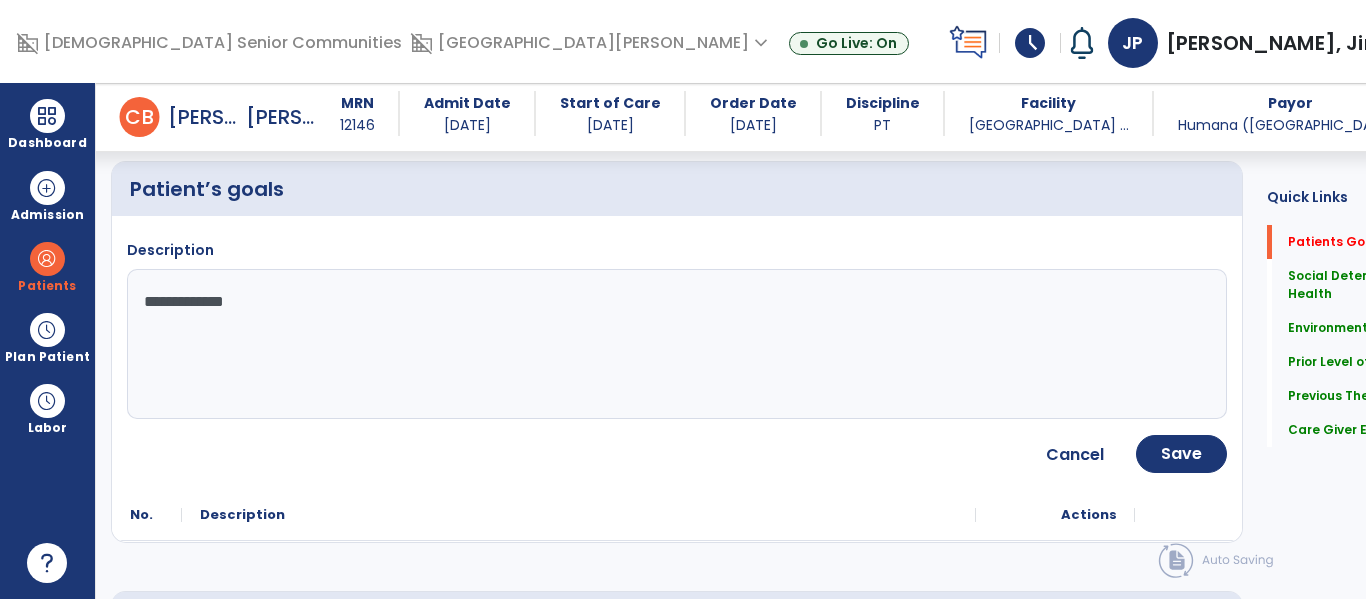 scroll, scrollTop: 166, scrollLeft: 0, axis: vertical 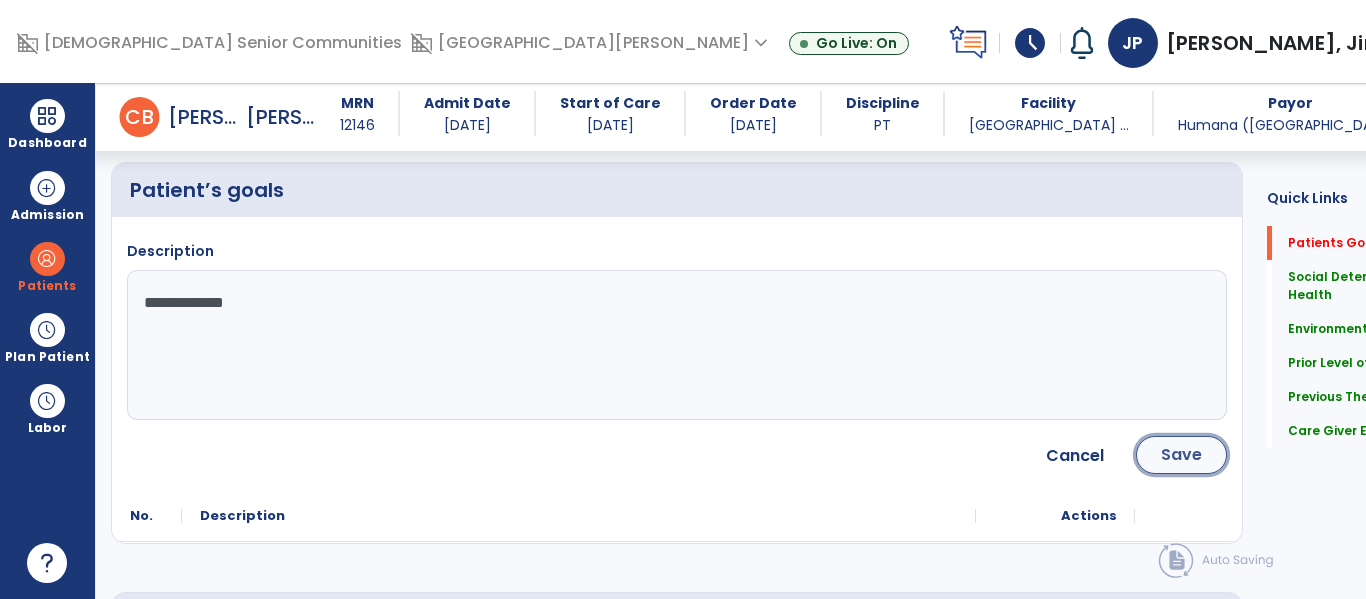 click on "Save" 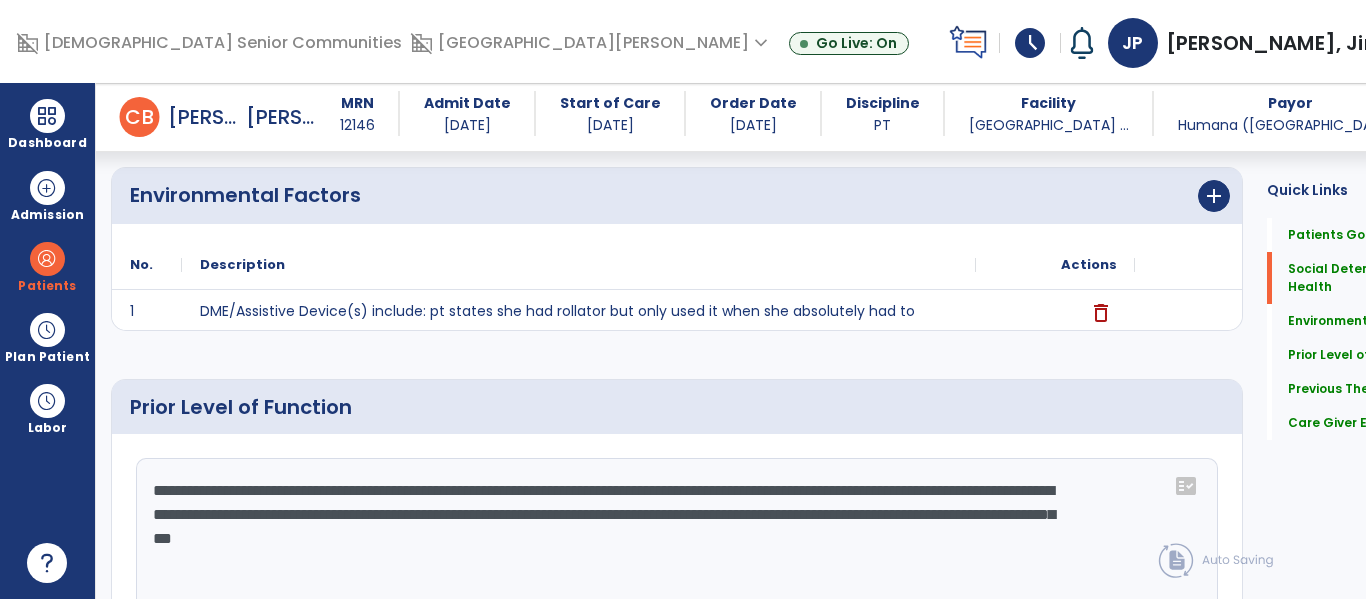 scroll, scrollTop: 0, scrollLeft: 0, axis: both 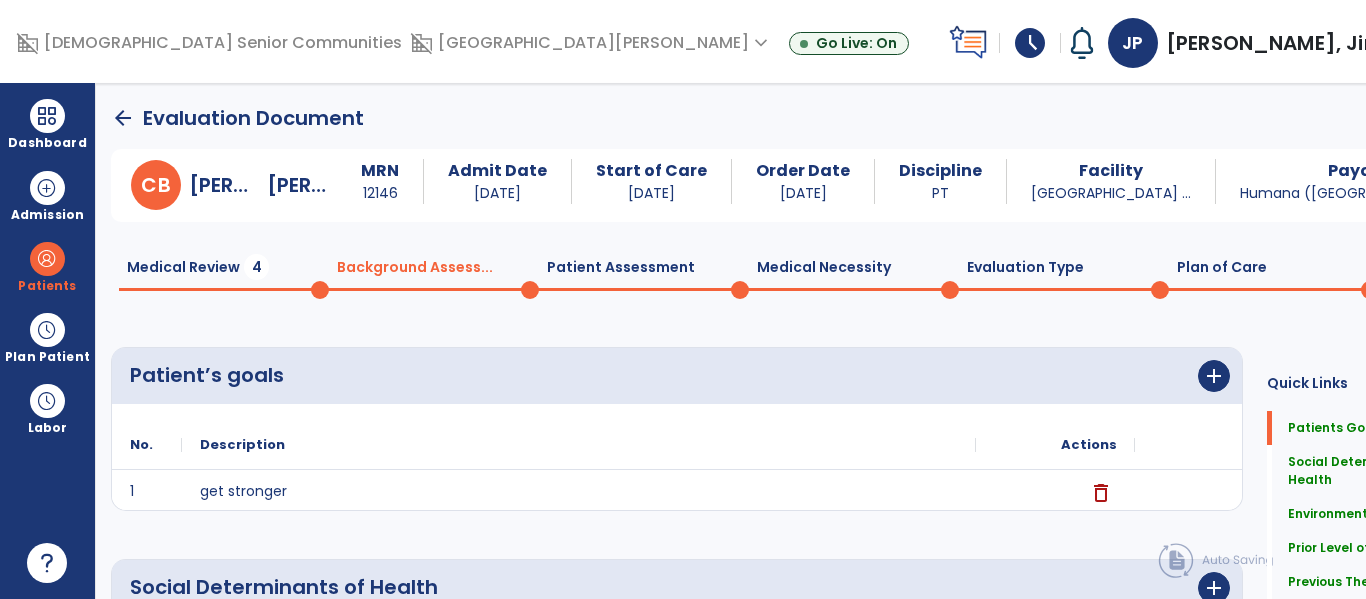click on "Medical Review  4" 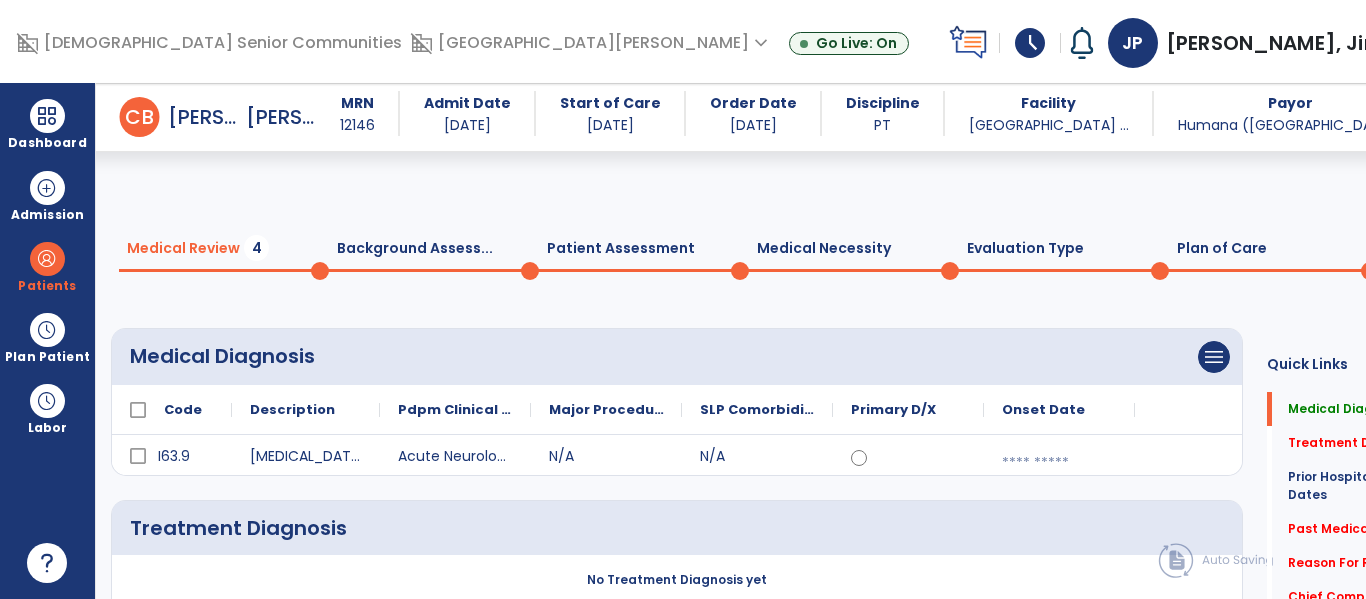 scroll, scrollTop: 291, scrollLeft: 0, axis: vertical 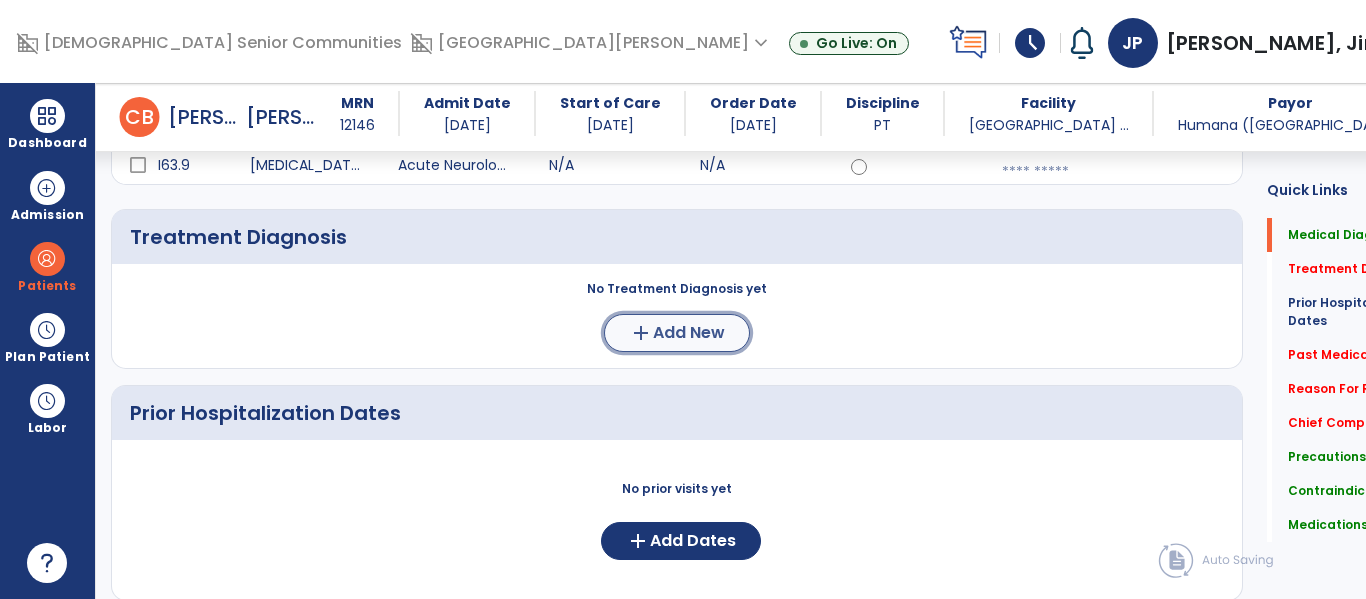 click on "Add New" 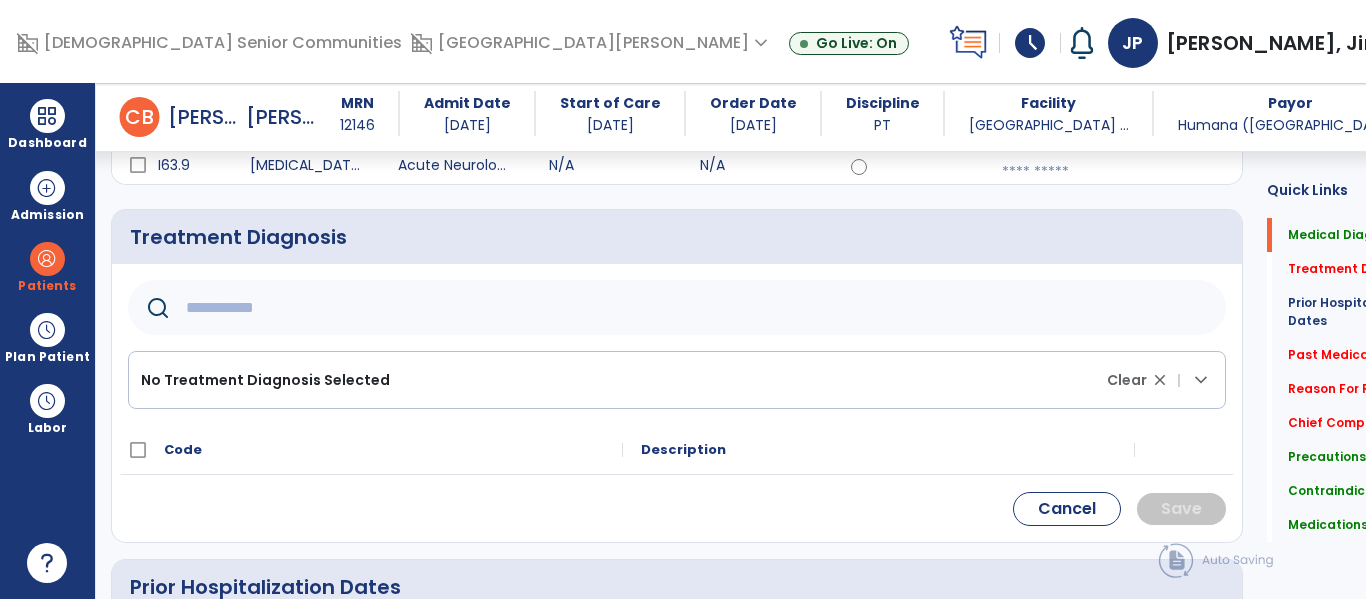 click 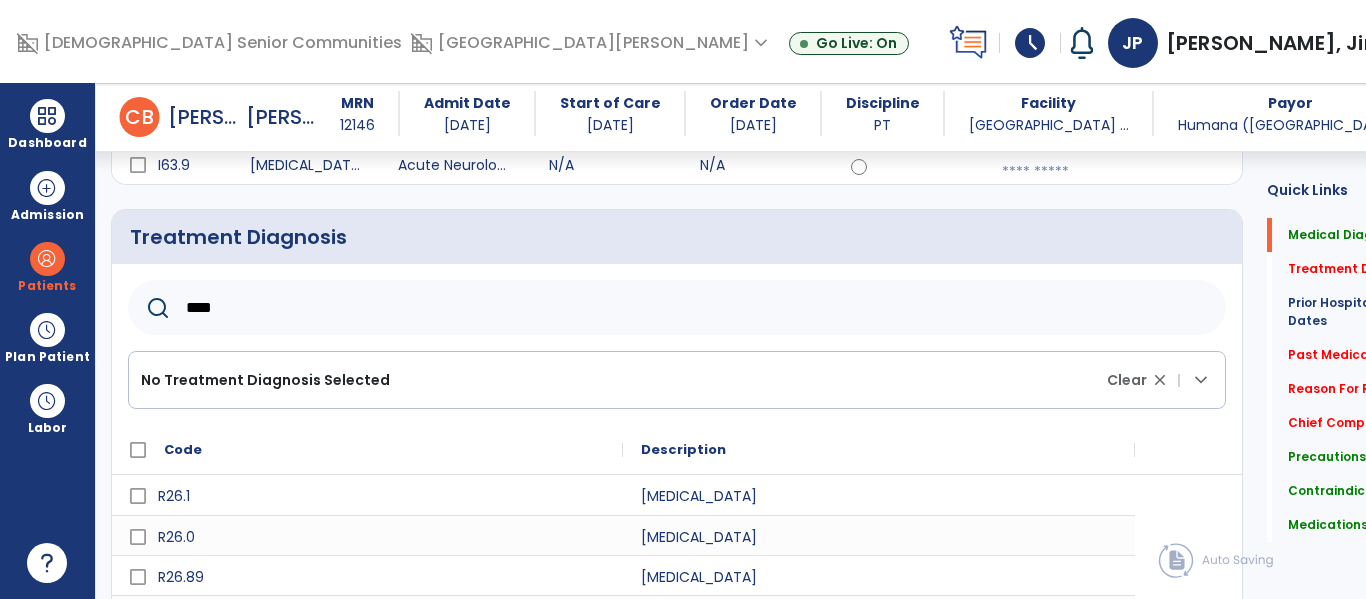 scroll, scrollTop: 376, scrollLeft: 0, axis: vertical 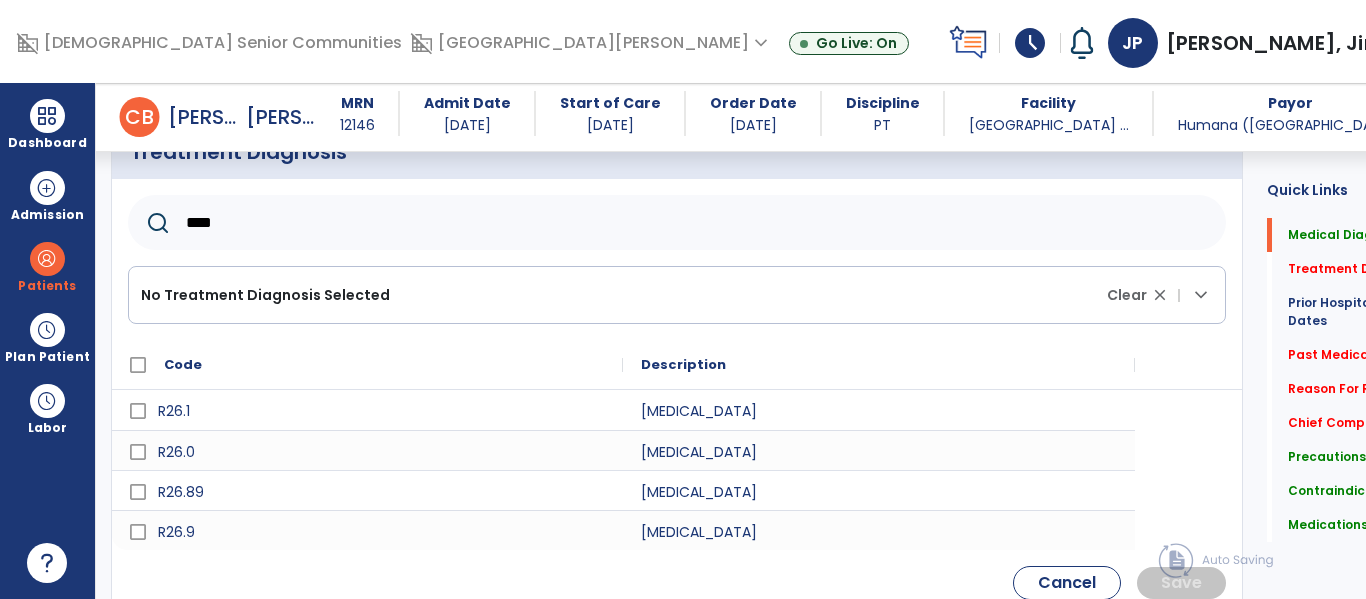 type on "****" 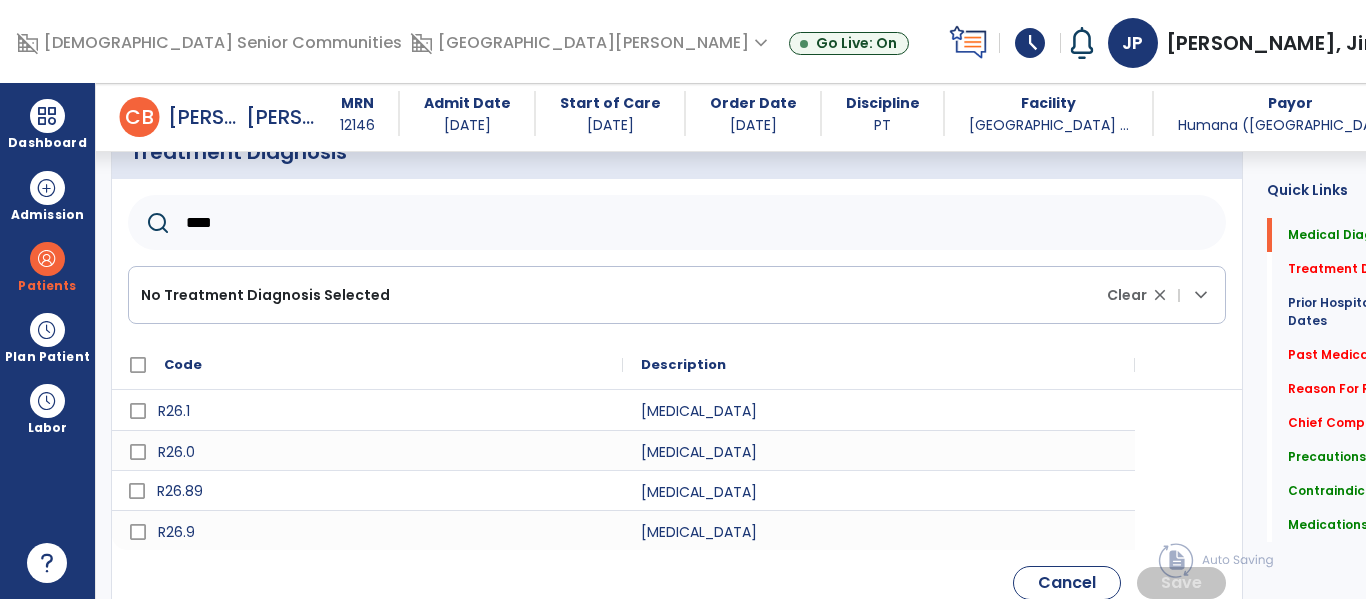 click on "R26.89" at bounding box center (381, 491) 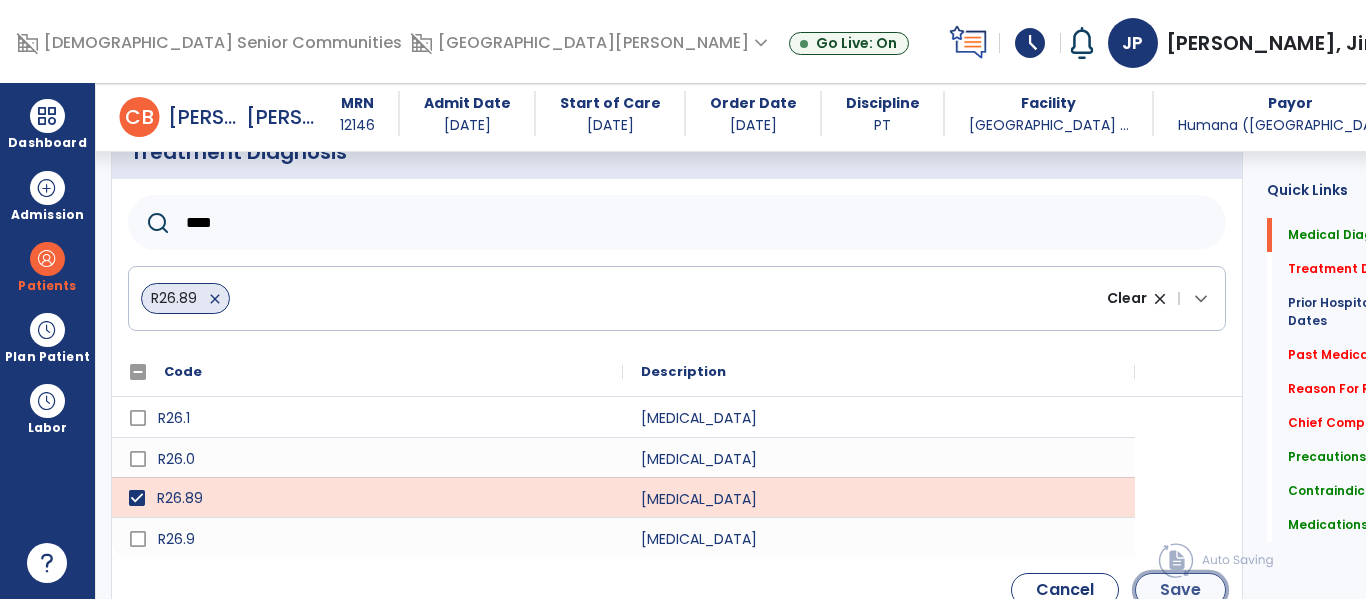 click on "Save" 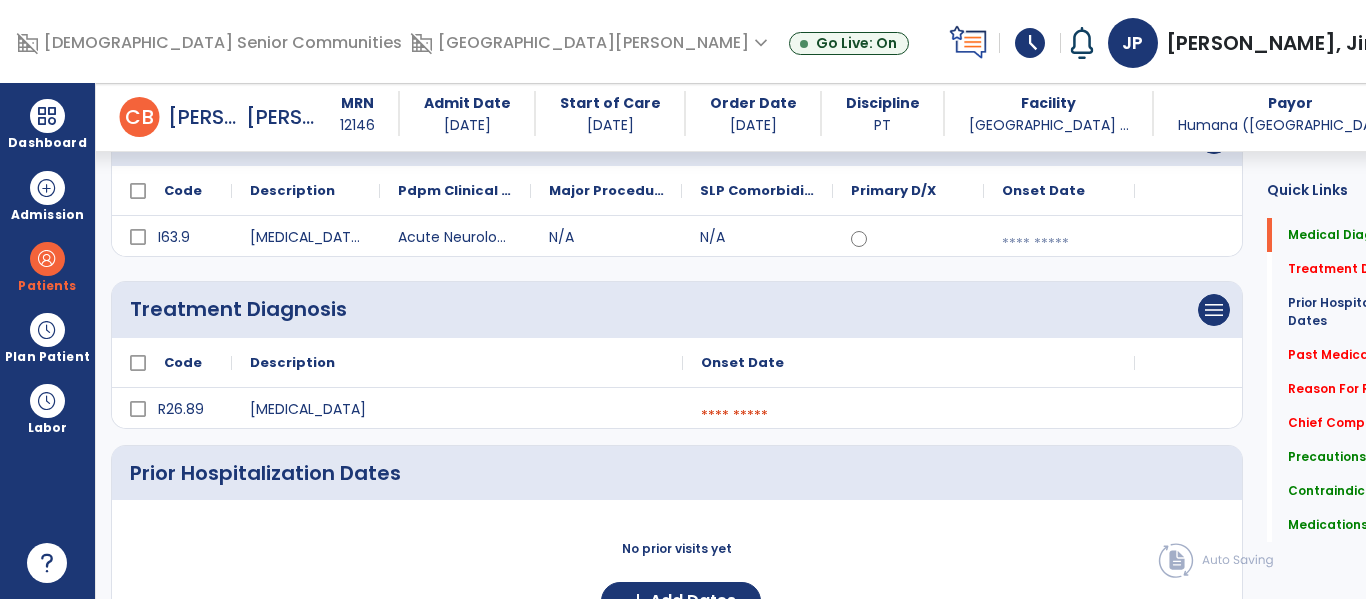 scroll, scrollTop: 210, scrollLeft: 0, axis: vertical 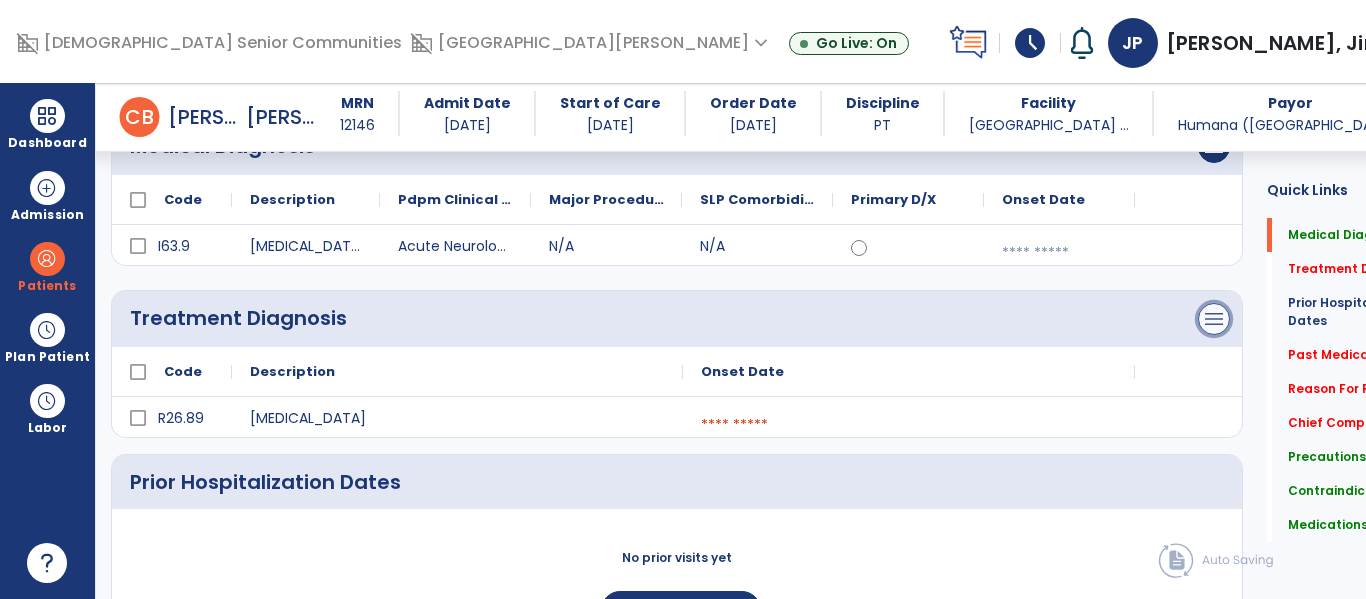 click on "menu" at bounding box center [1214, 147] 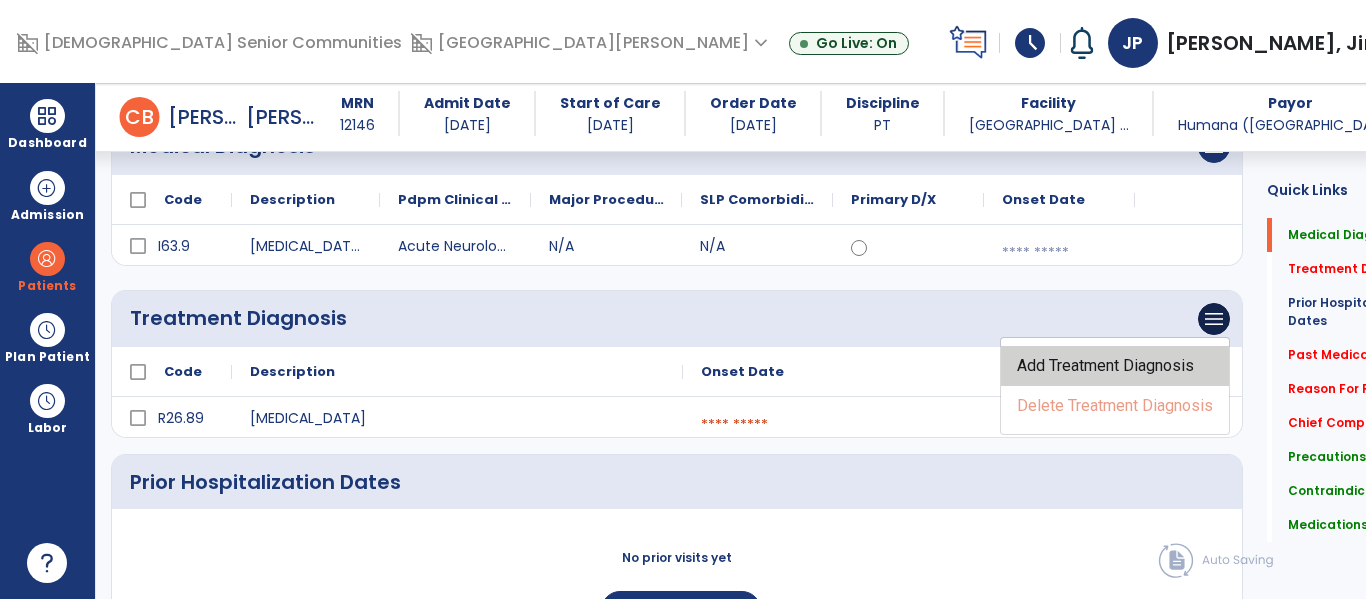 click on "Add Treatment Diagnosis" 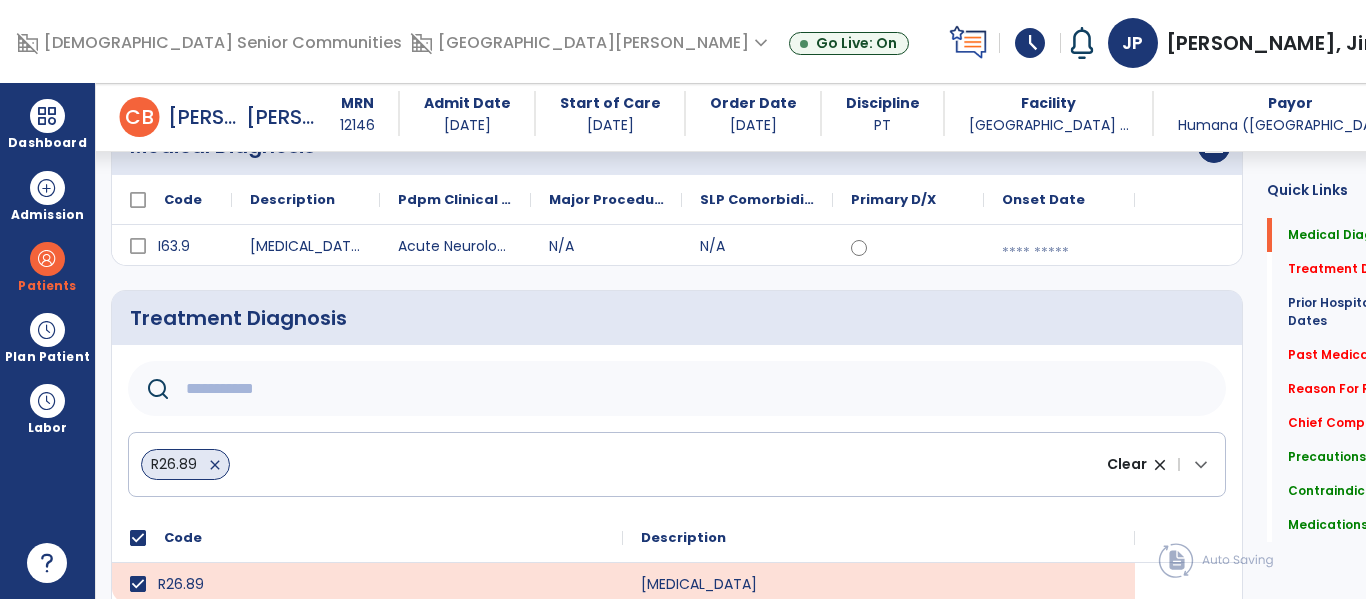 click 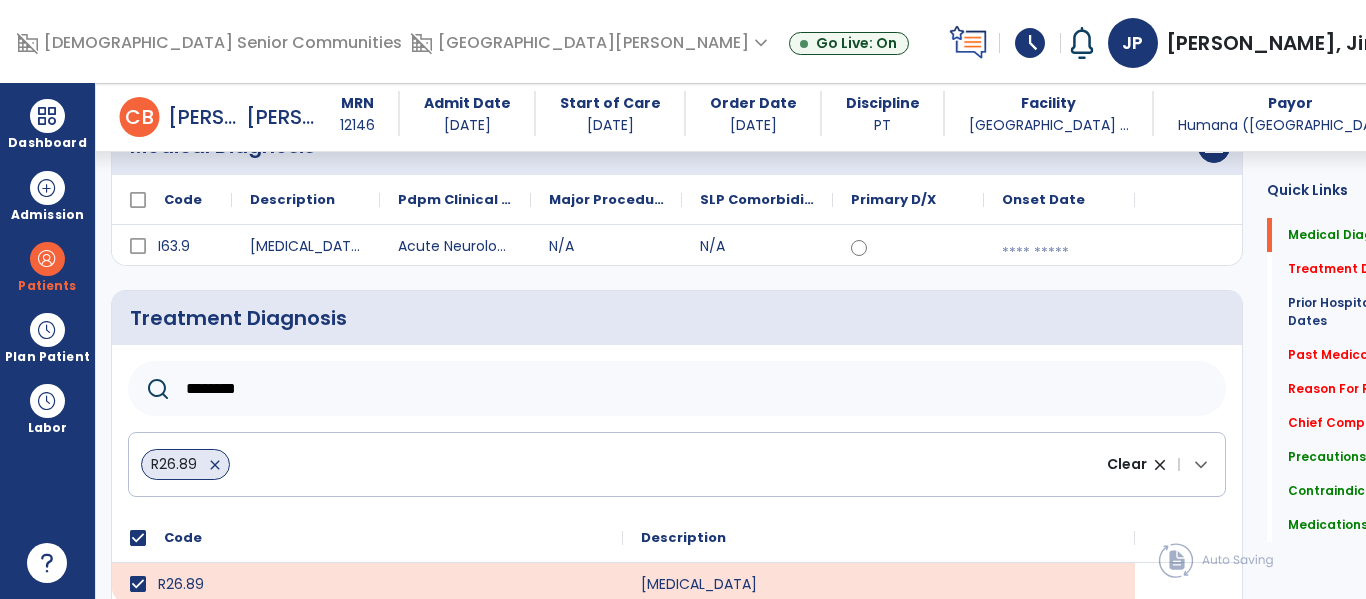 type on "********" 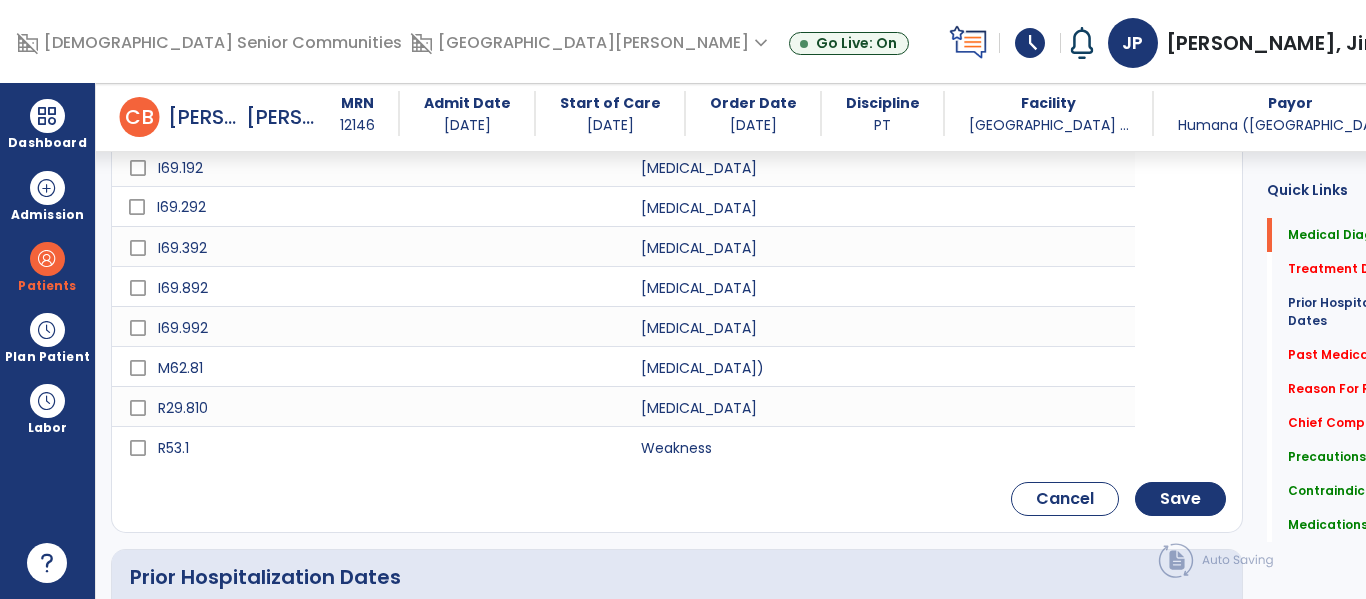 scroll, scrollTop: 681, scrollLeft: 0, axis: vertical 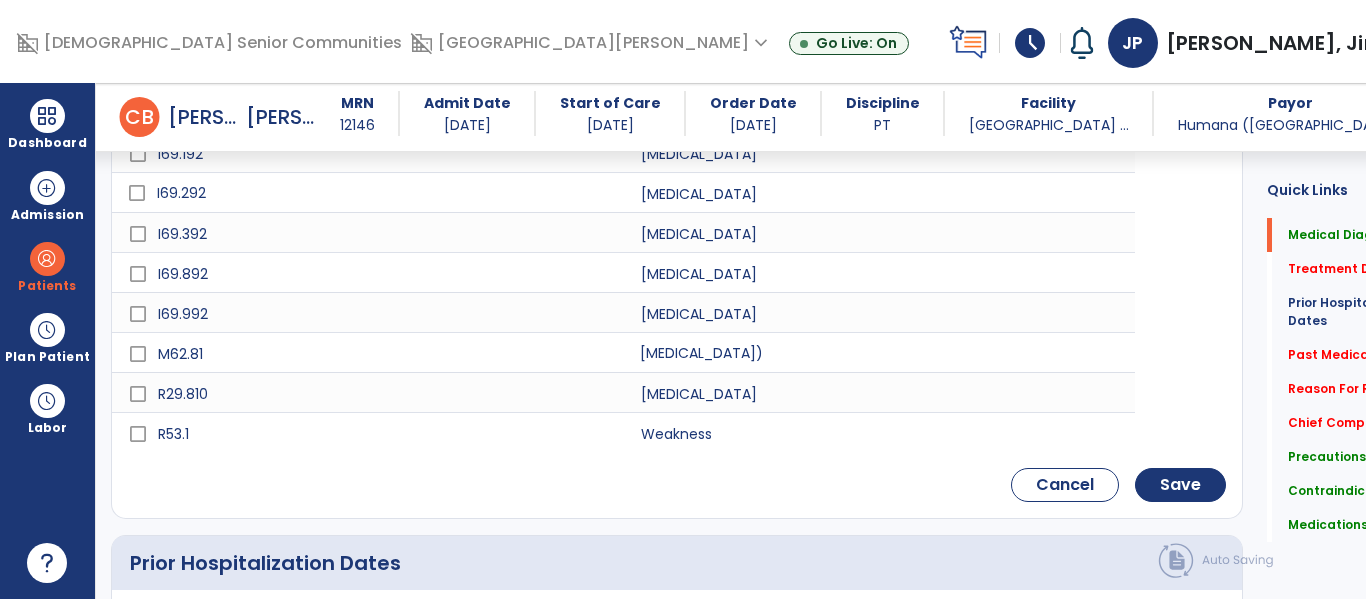 click on "[MEDICAL_DATA])" 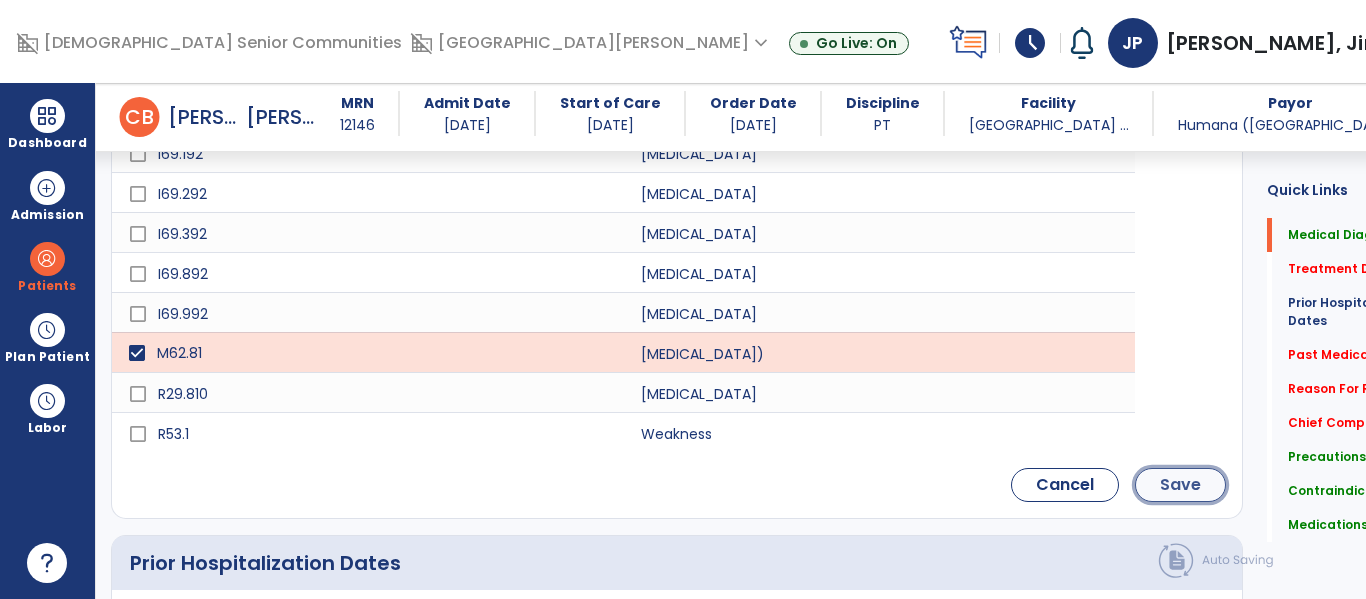 click on "Save" 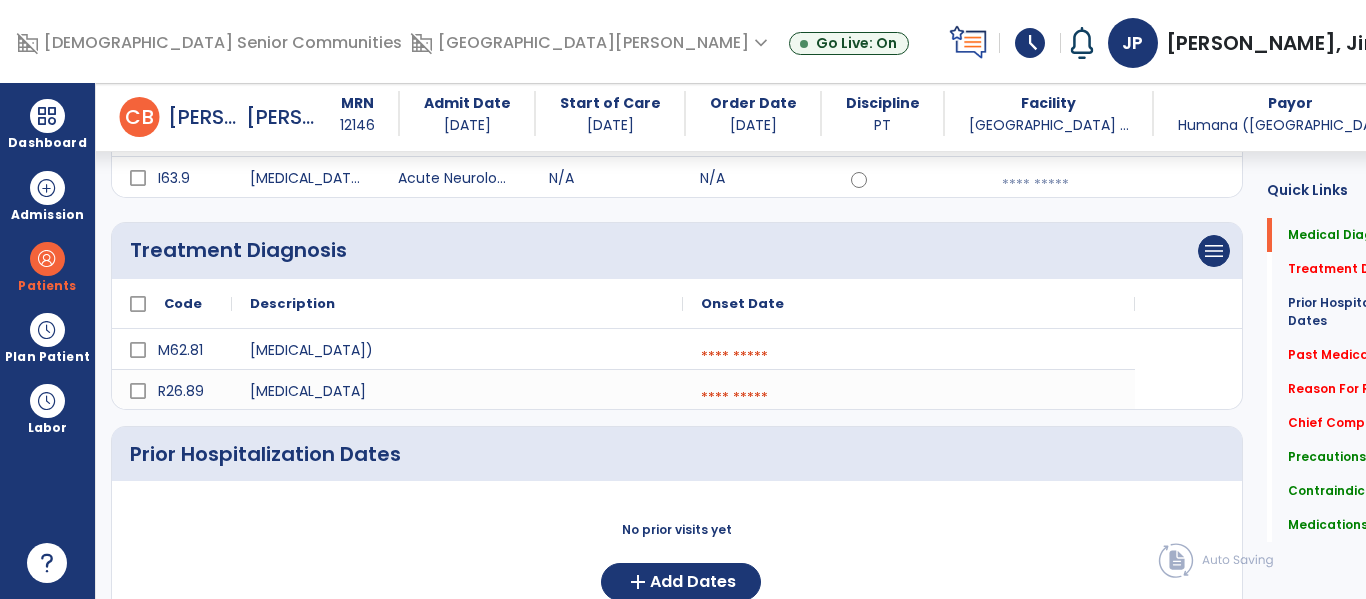 scroll, scrollTop: 265, scrollLeft: 0, axis: vertical 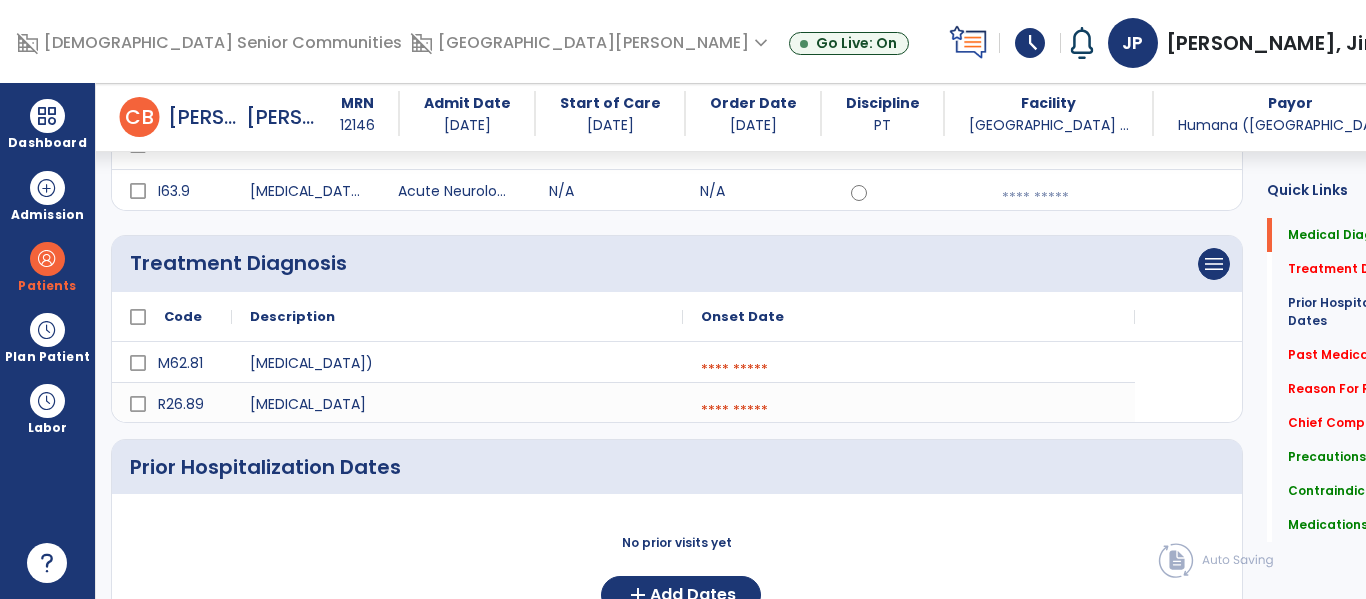 click at bounding box center (909, 370) 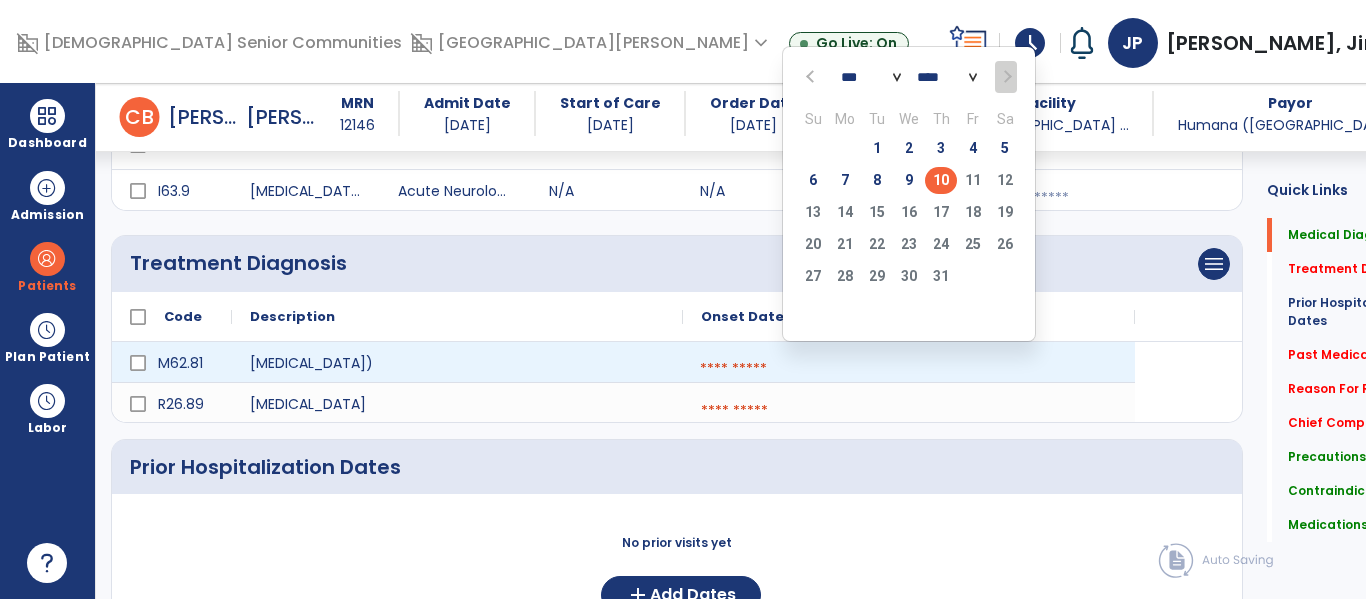 click at bounding box center [909, 369] 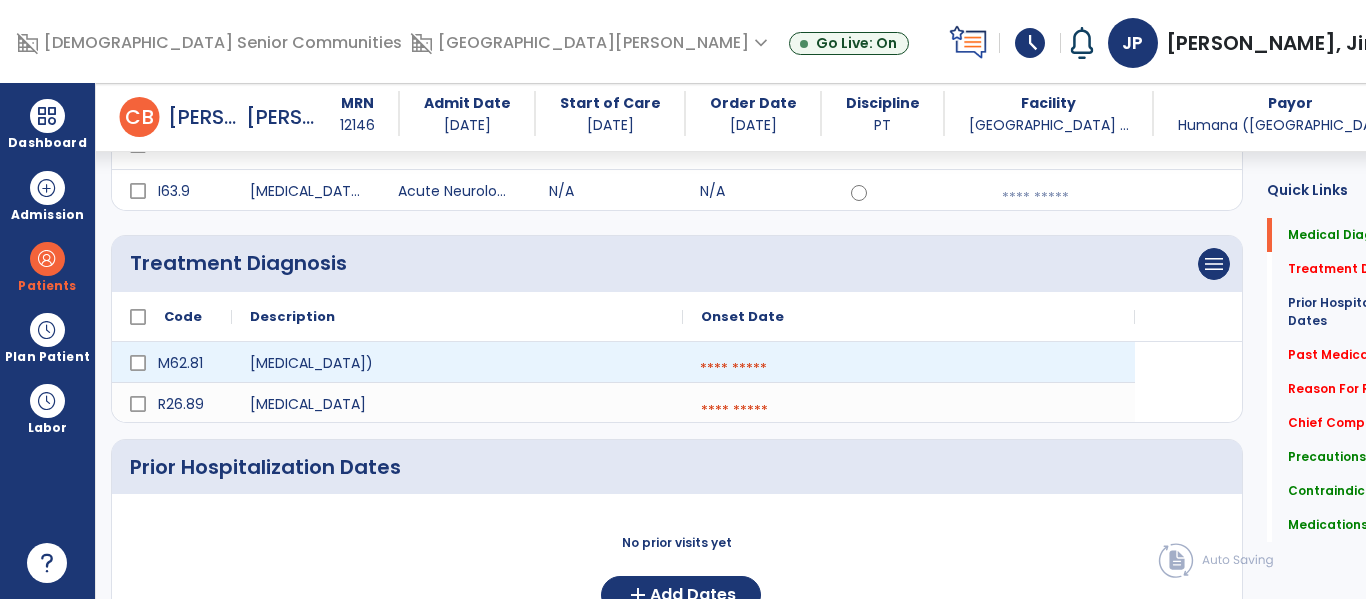 click at bounding box center (909, 369) 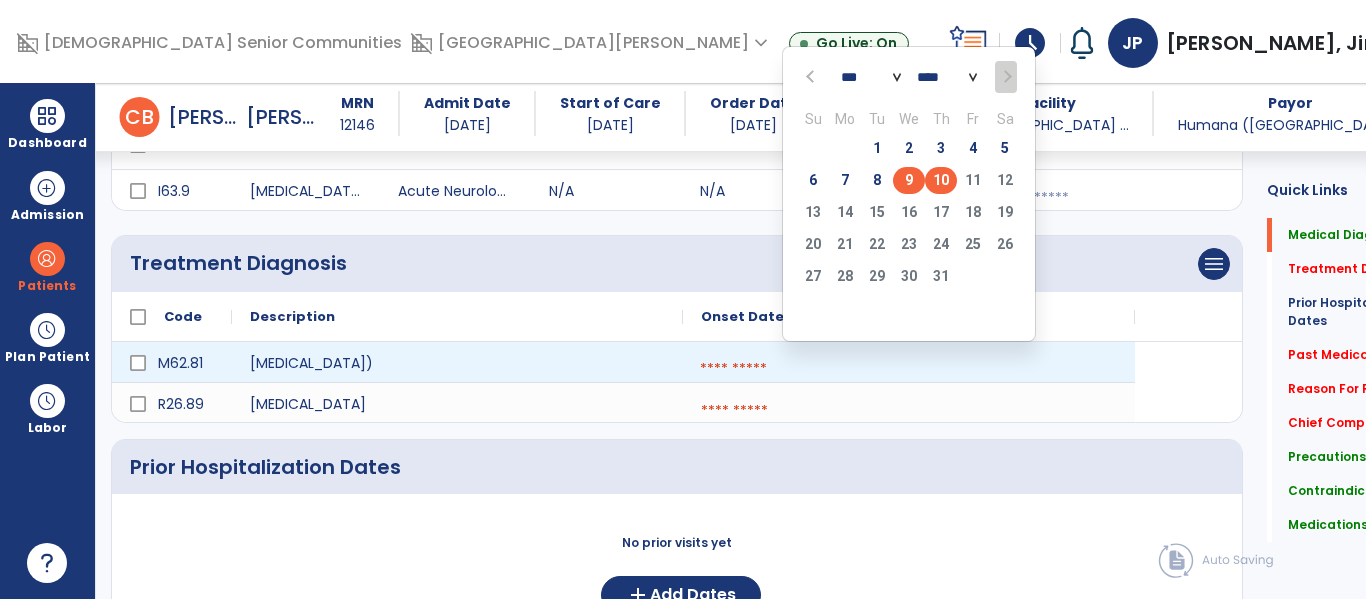 click on "9" 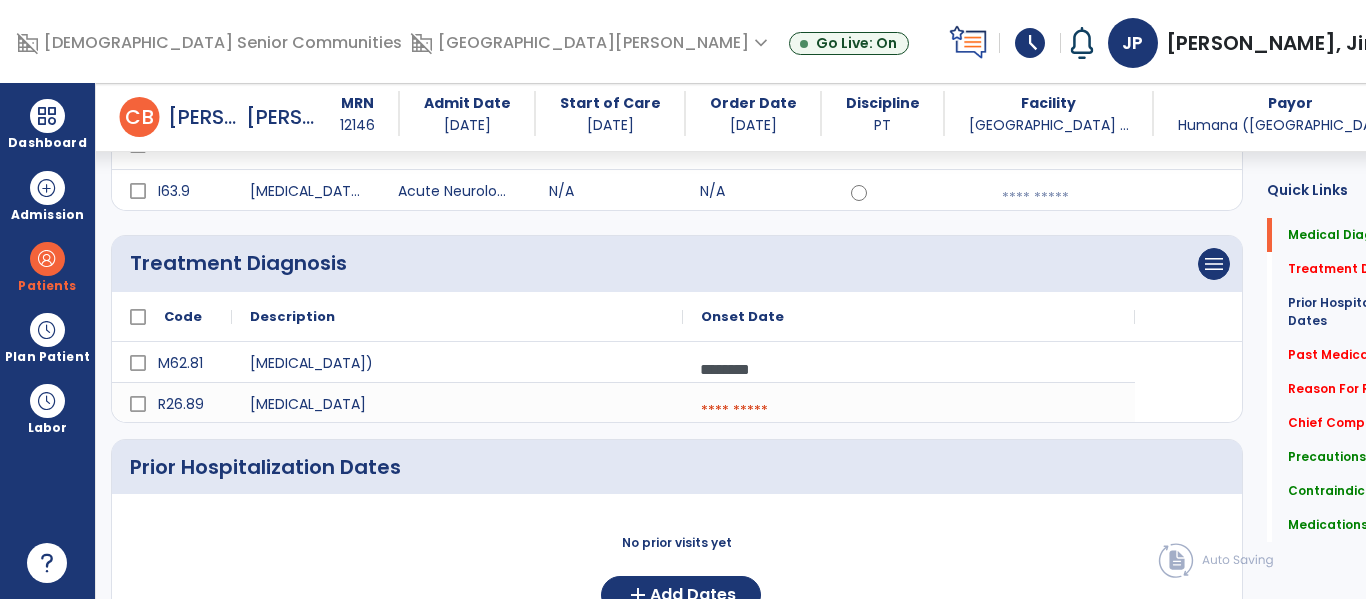 click at bounding box center [909, 411] 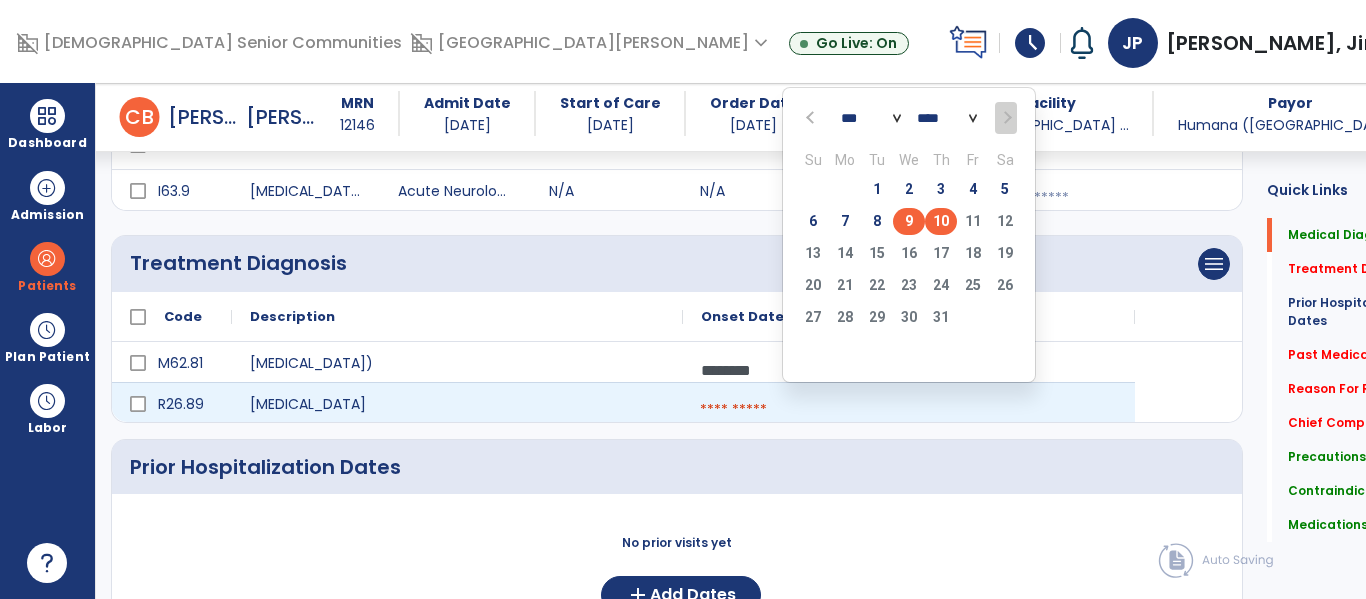 click on "9" 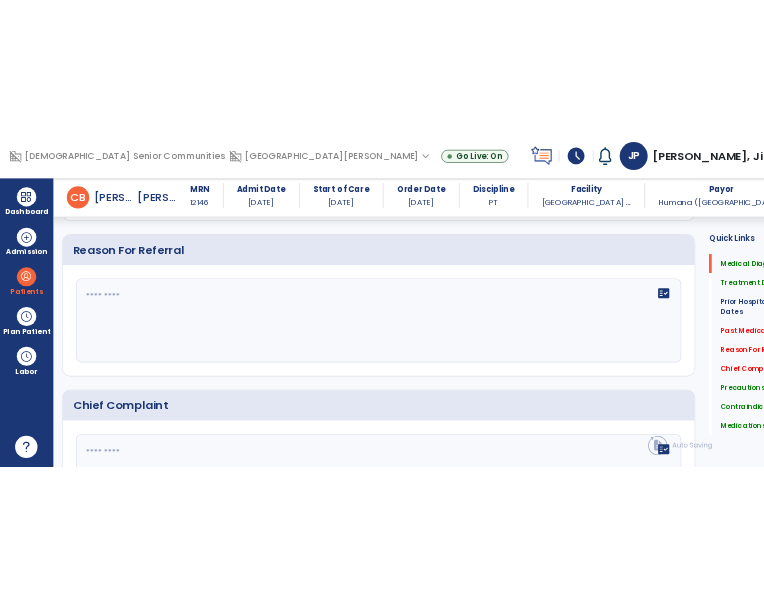 scroll, scrollTop: 968, scrollLeft: 0, axis: vertical 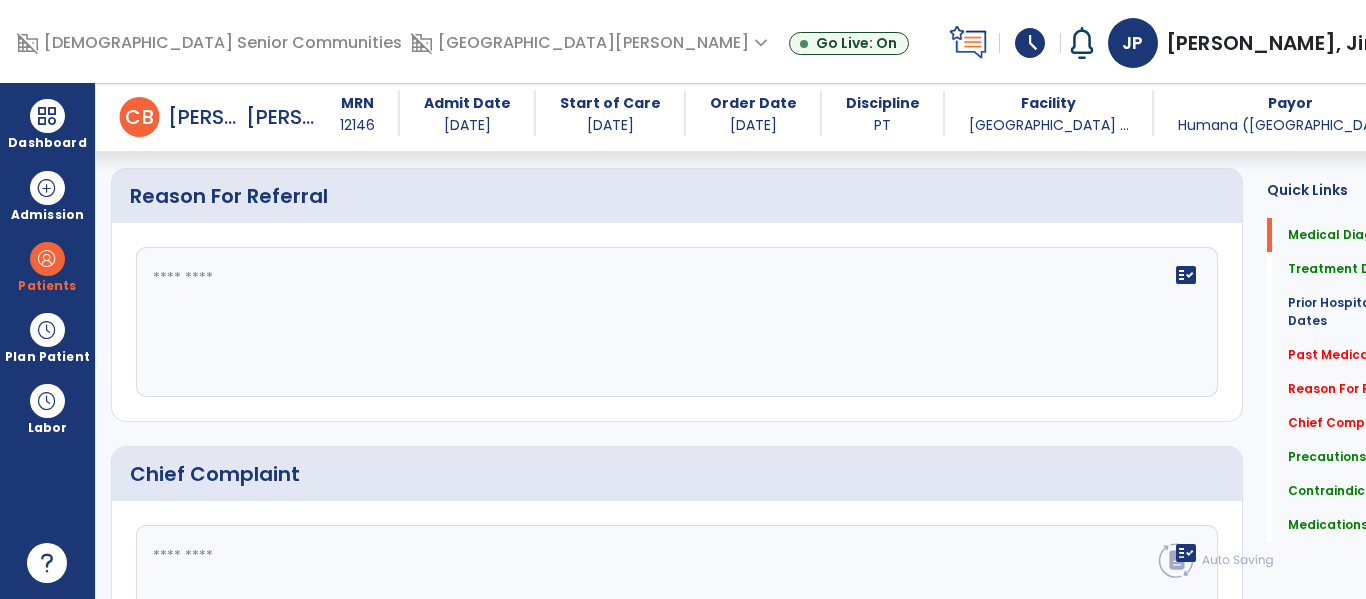 click on "fact_check" 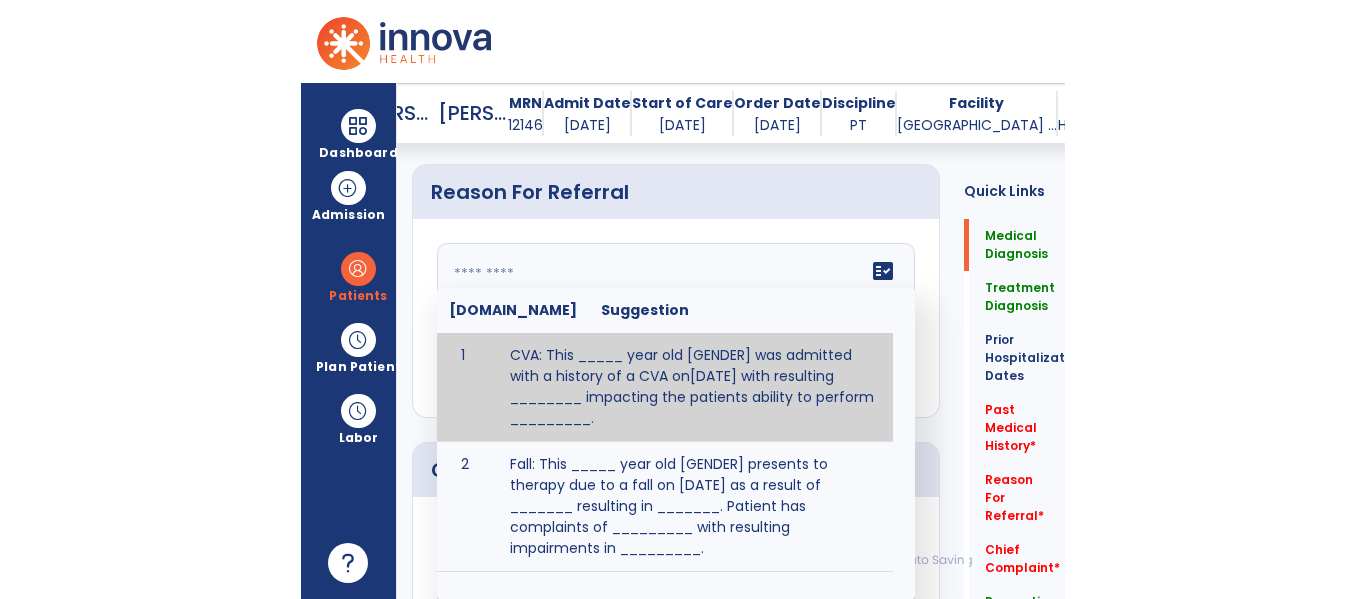 scroll, scrollTop: 1064, scrollLeft: 0, axis: vertical 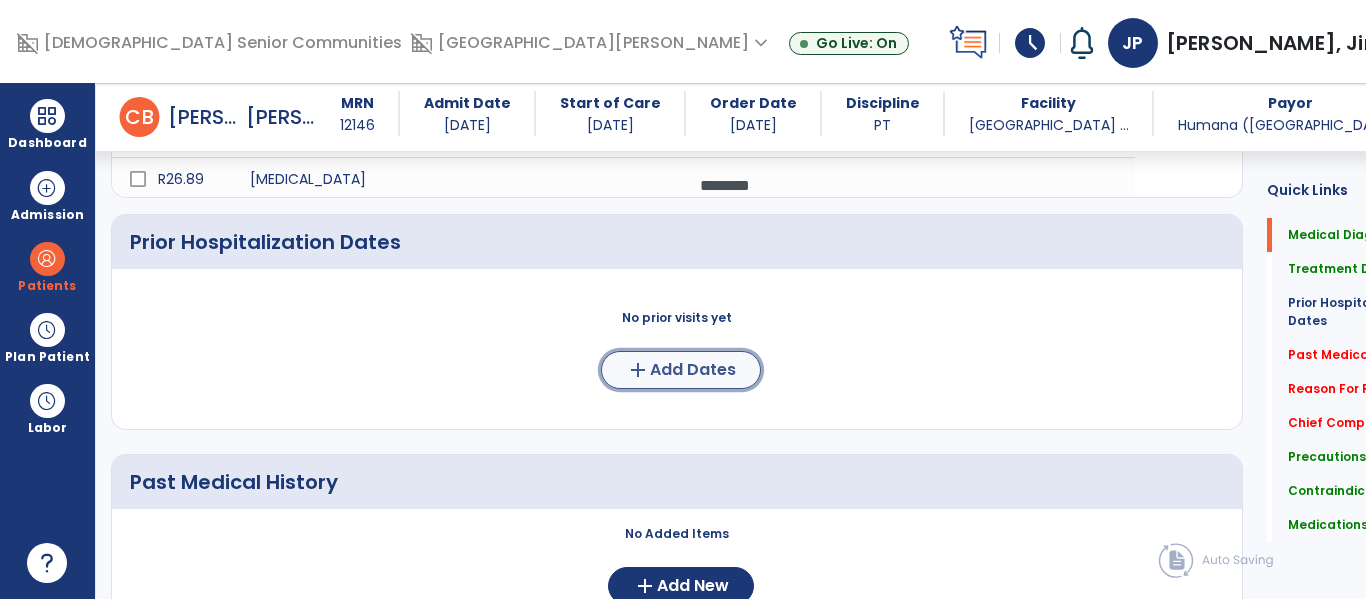 click on "add  Add Dates" 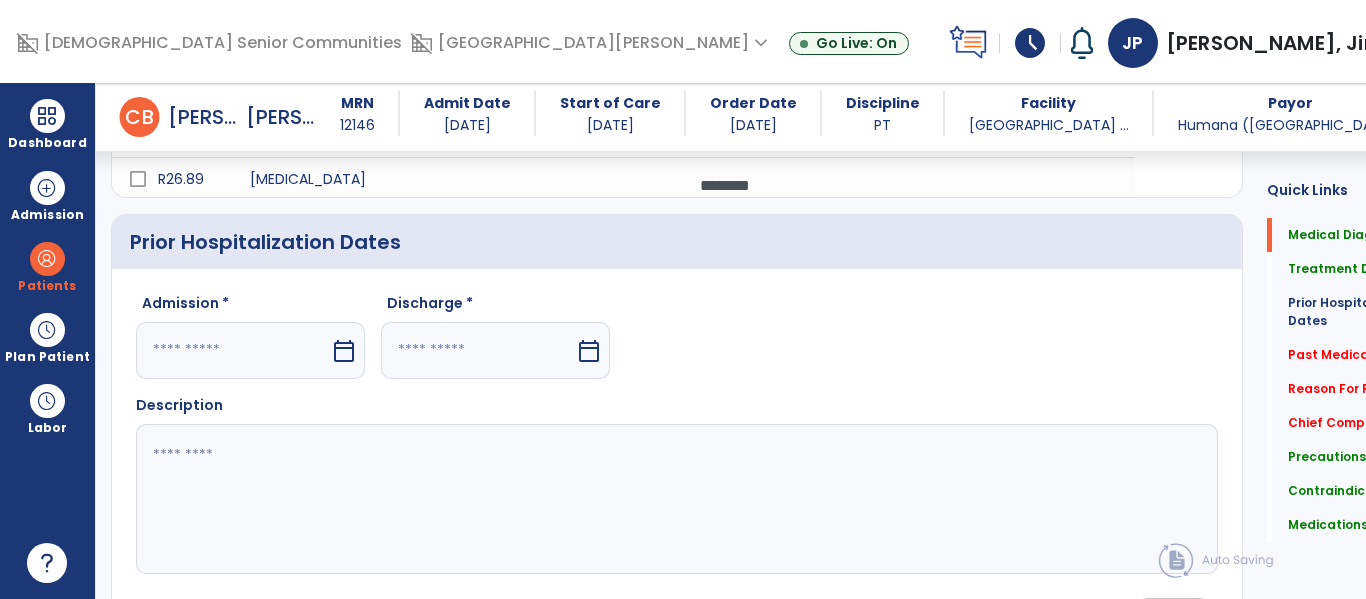 click on "calendar_today" at bounding box center (344, 351) 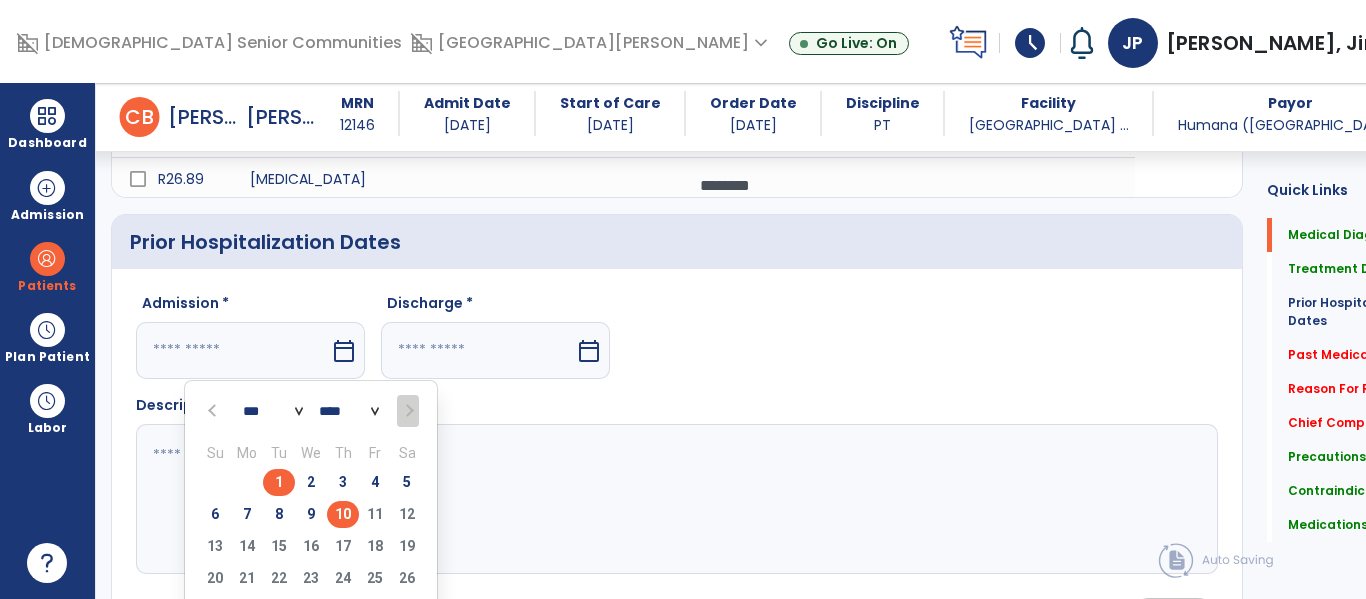 click on "1" at bounding box center (279, 482) 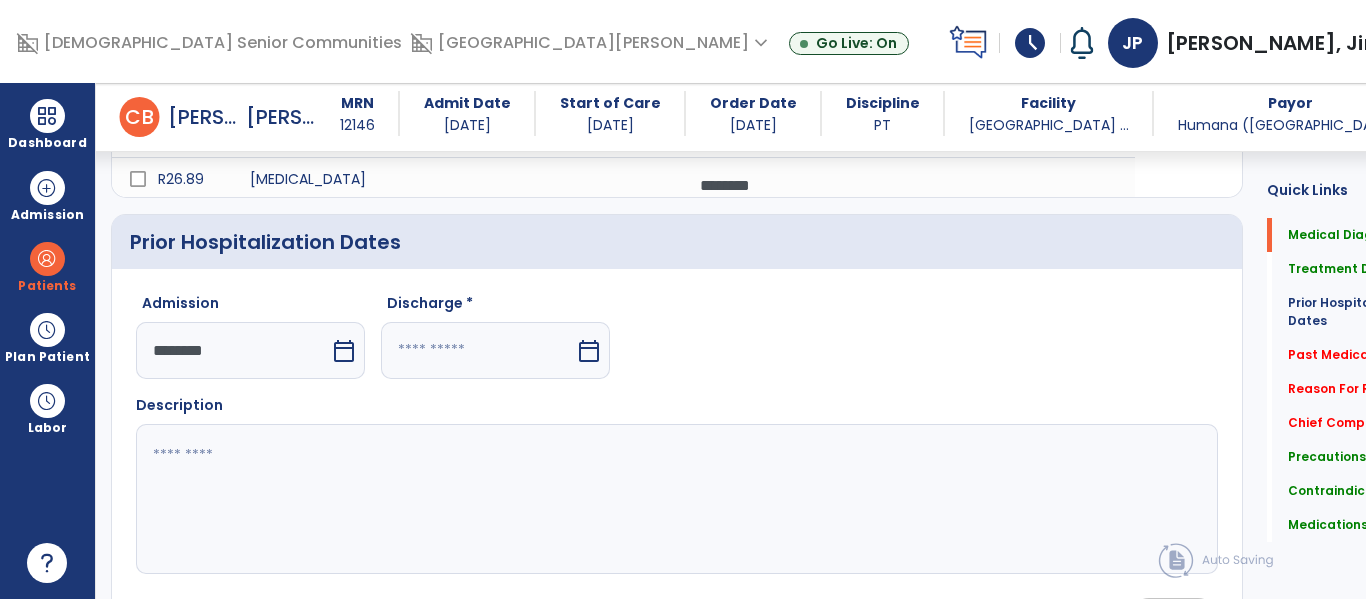 click on "calendar_today" at bounding box center (591, 350) 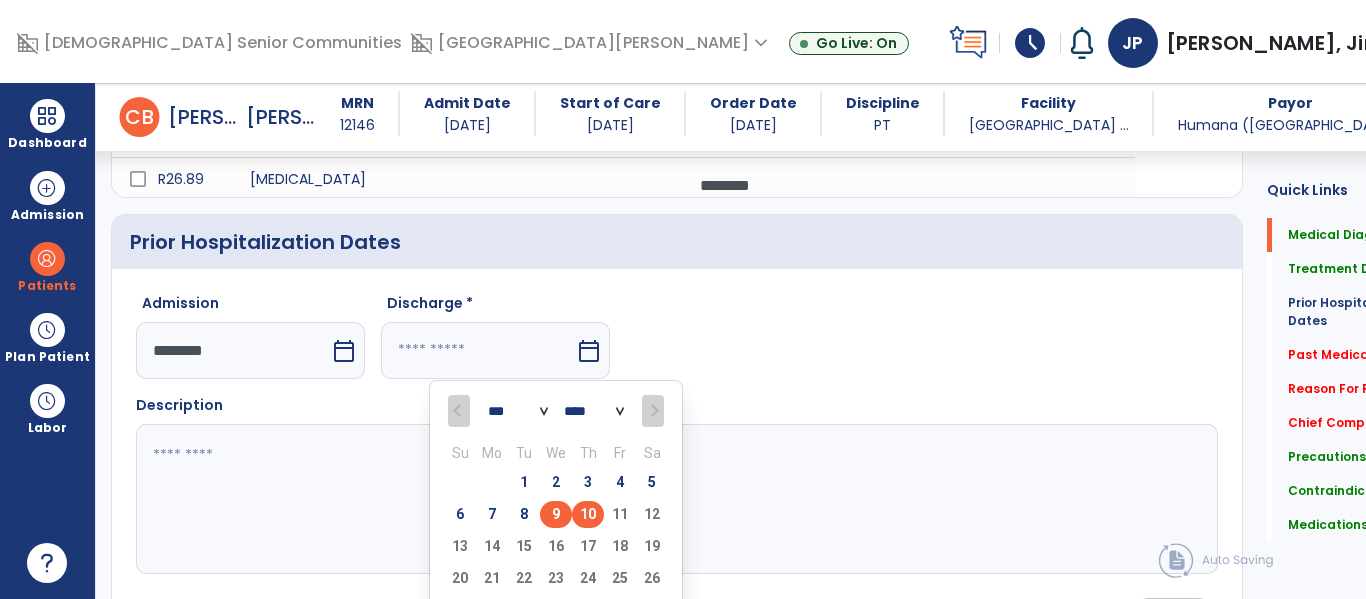 click on "9" at bounding box center [556, 514] 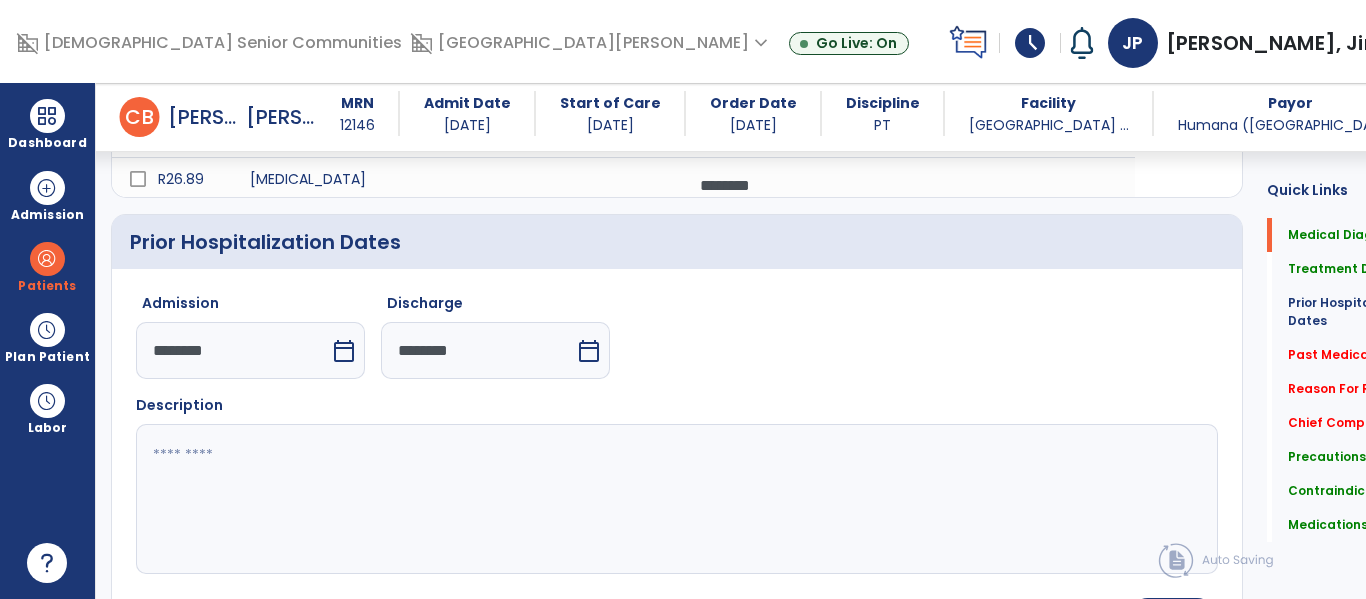 click 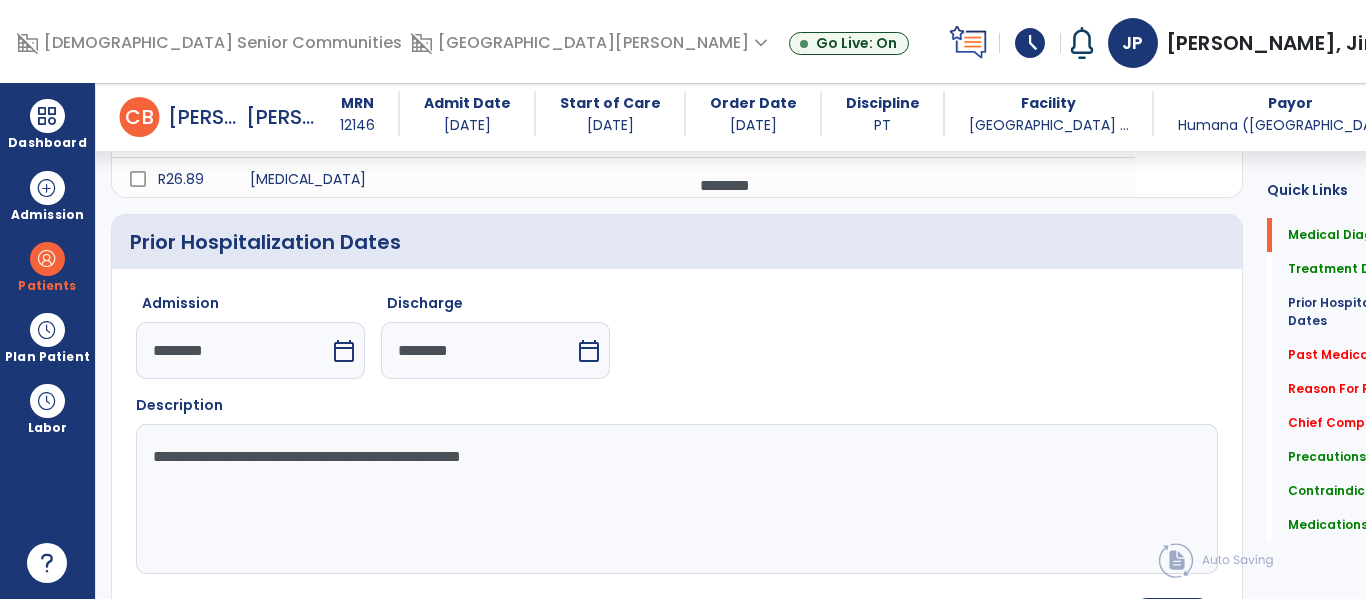 click on "**********" 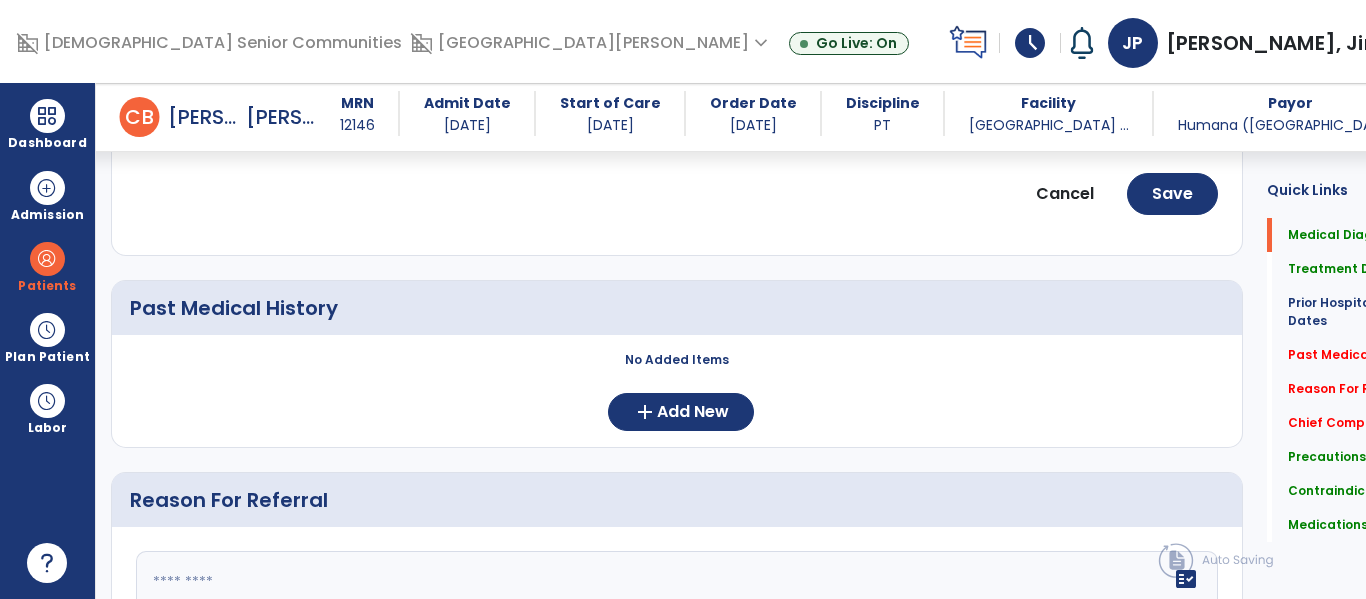 scroll, scrollTop: 923, scrollLeft: 0, axis: vertical 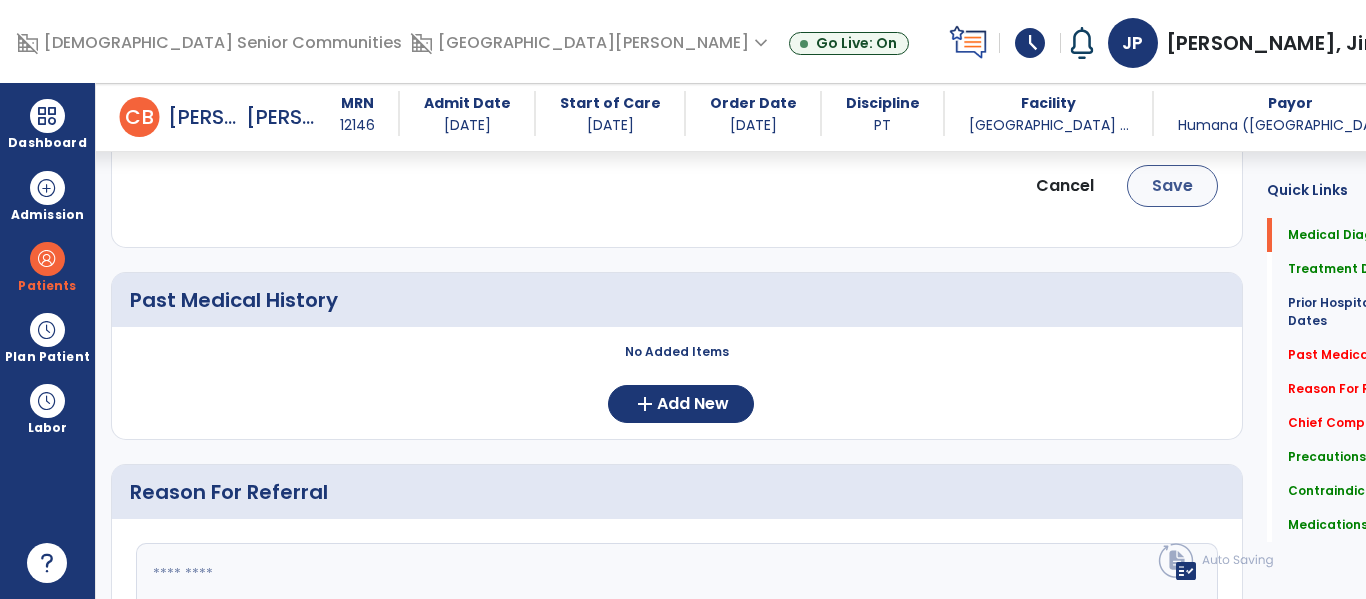 type on "**********" 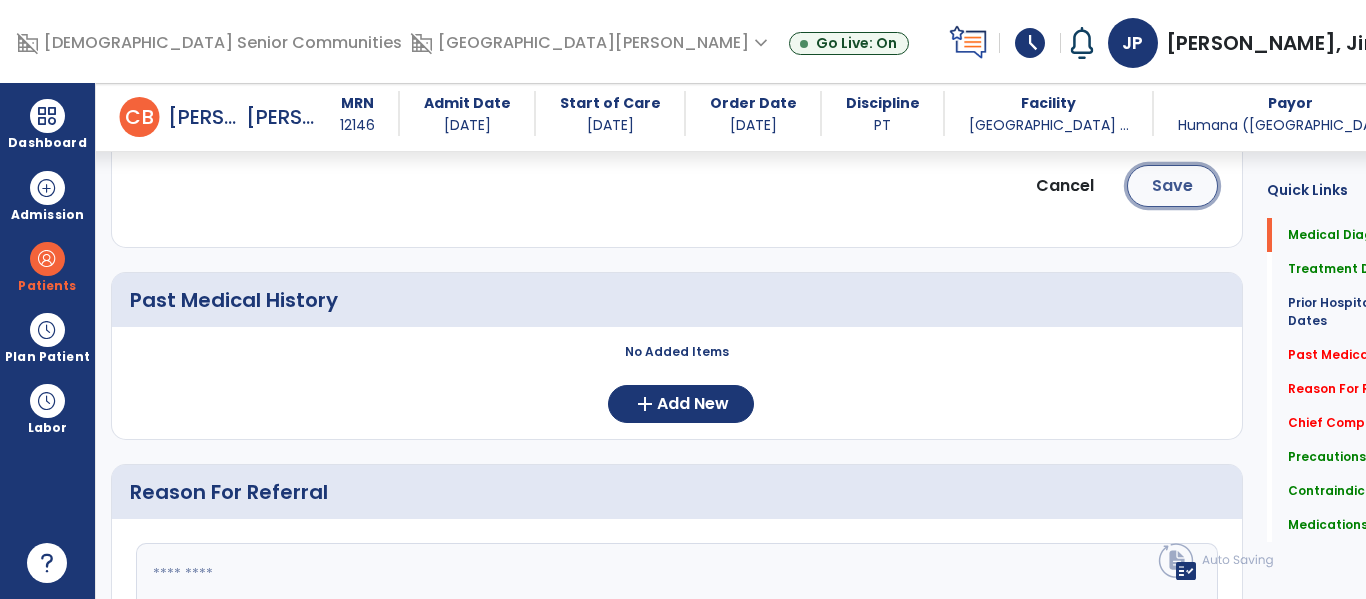 click on "Save" 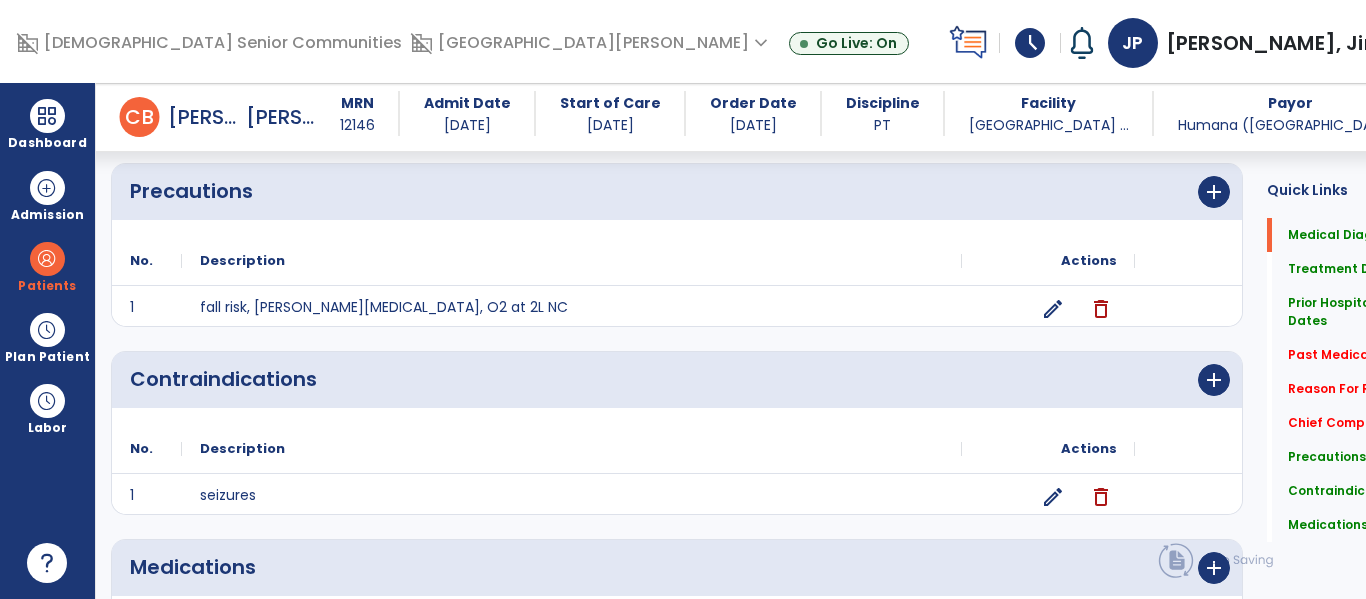 scroll, scrollTop: 1522, scrollLeft: 0, axis: vertical 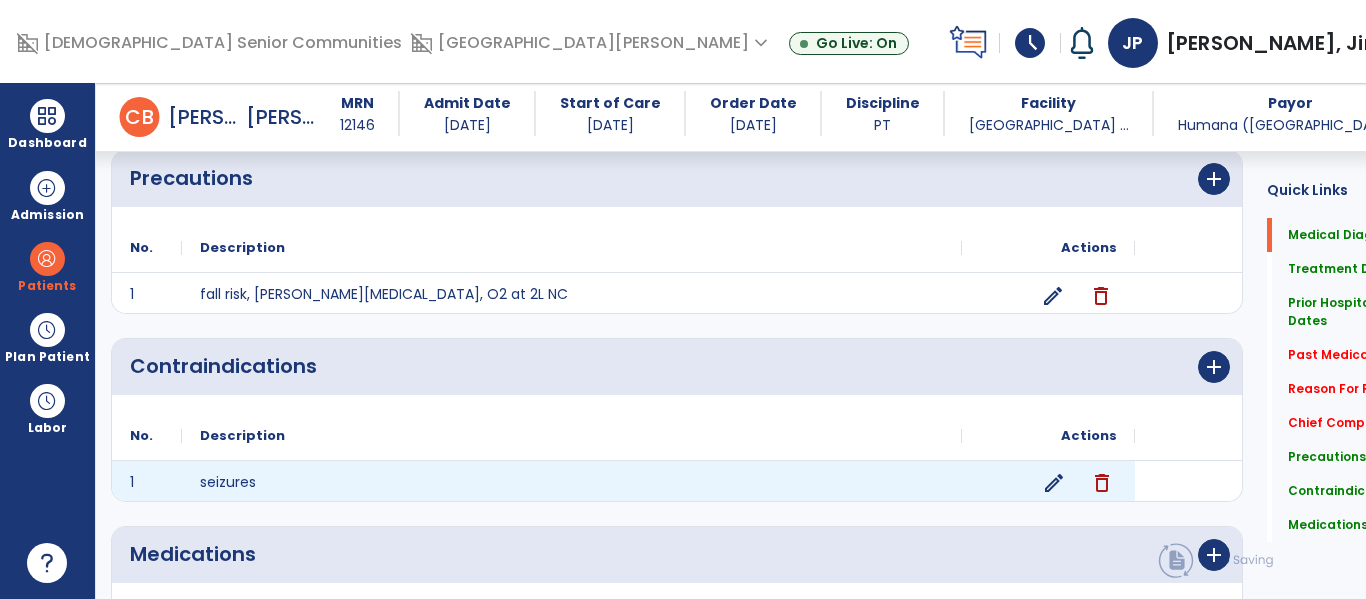 click on "edit" 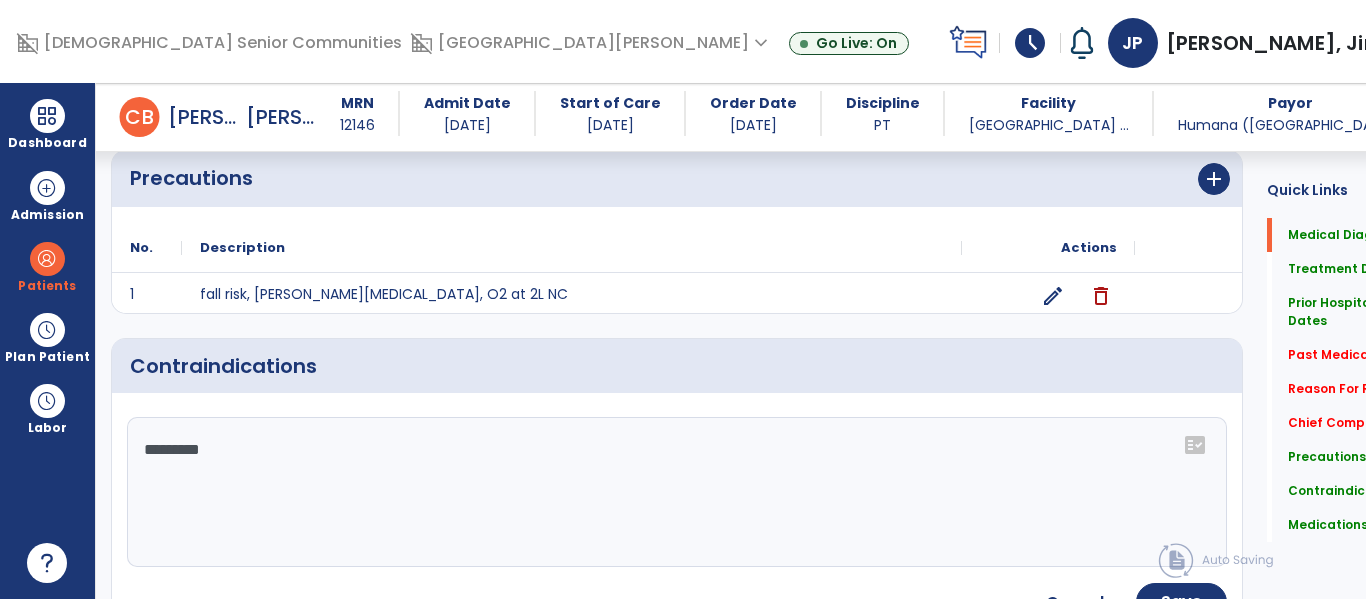 click on "********" 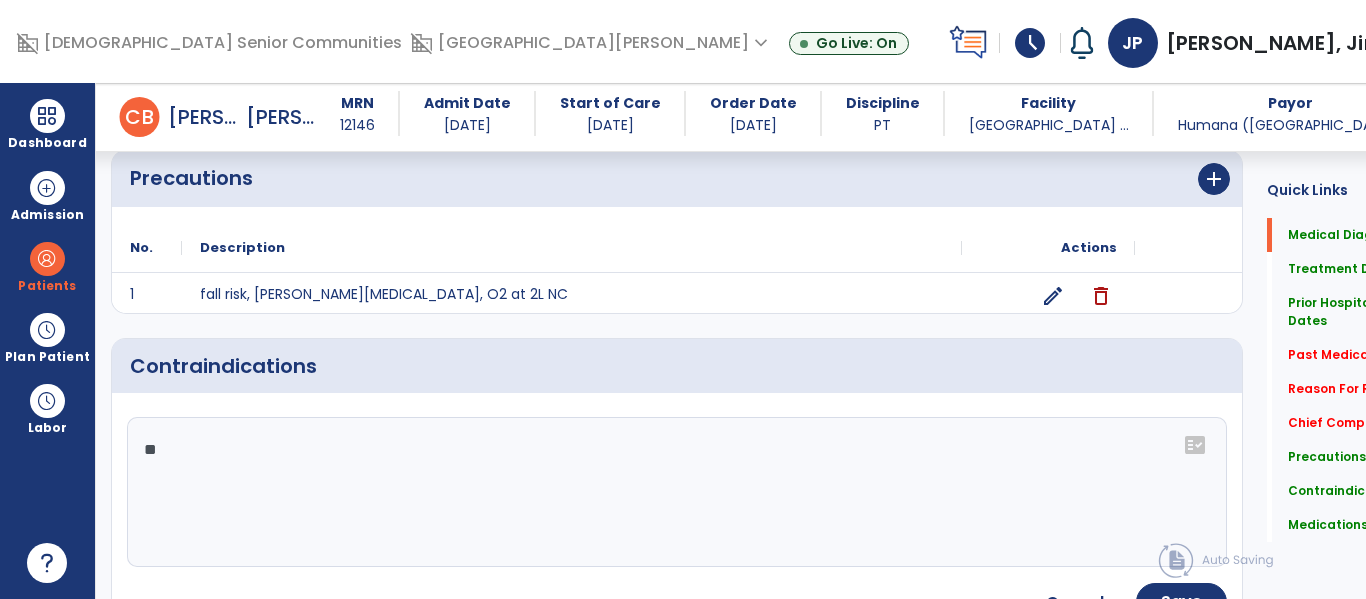 type on "*" 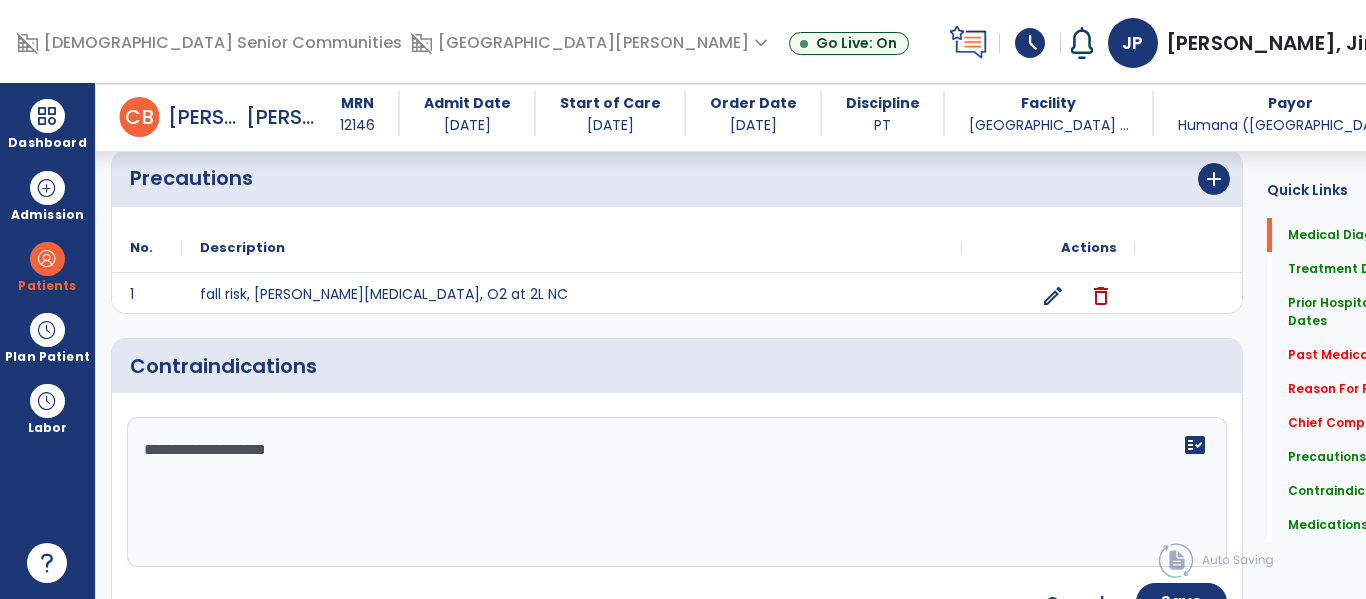 type on "**********" 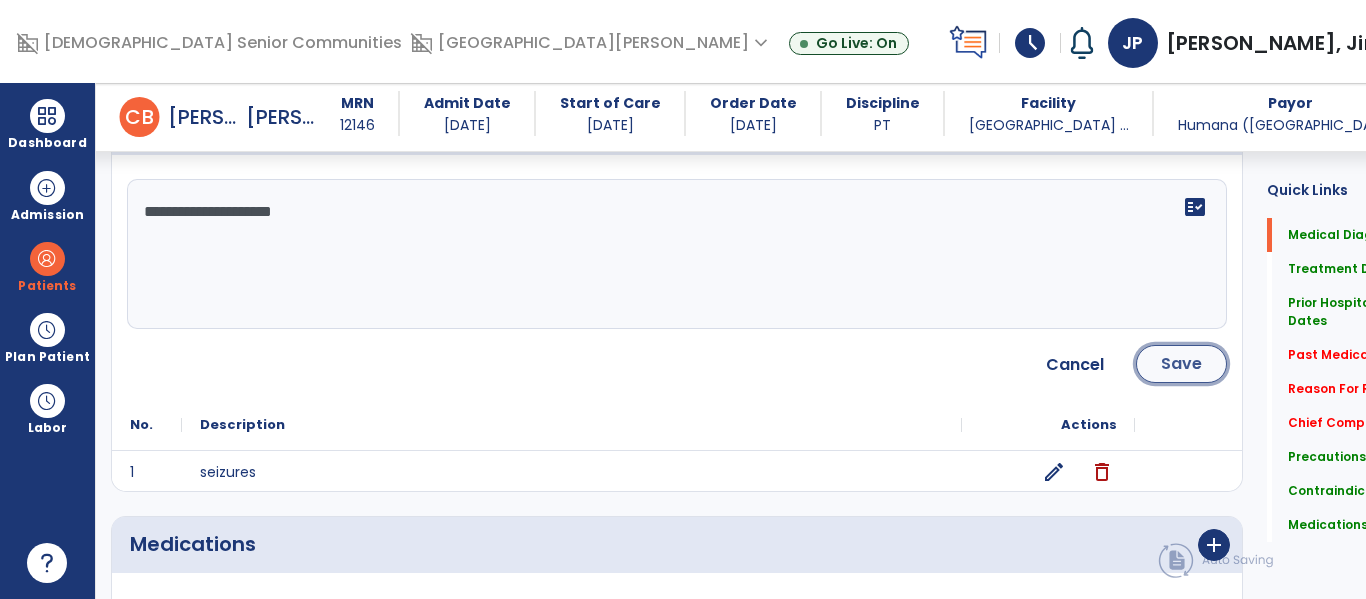 click on "Save" 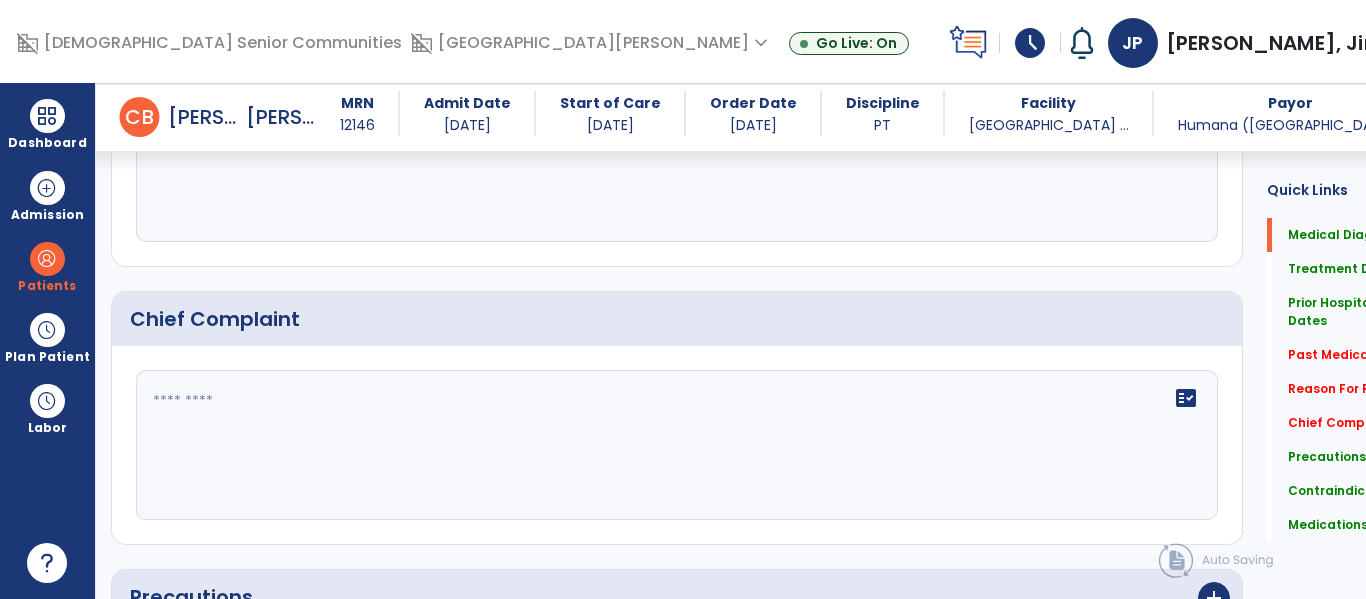 scroll, scrollTop: 1096, scrollLeft: 0, axis: vertical 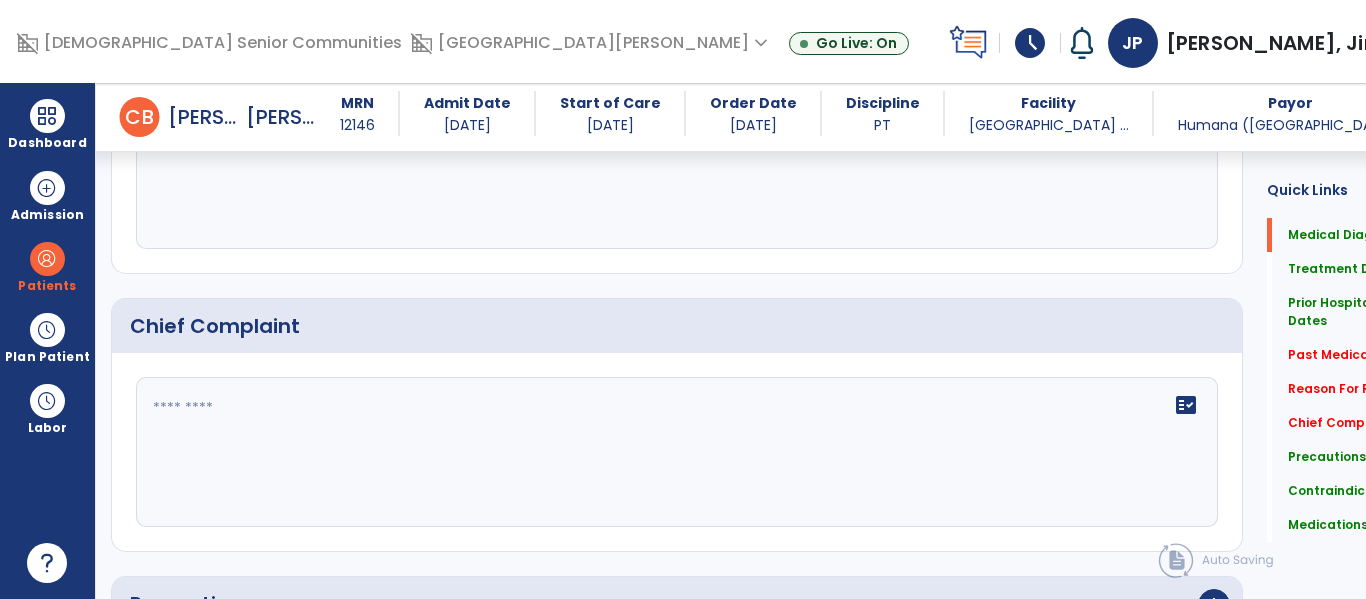 click on "fact_check" 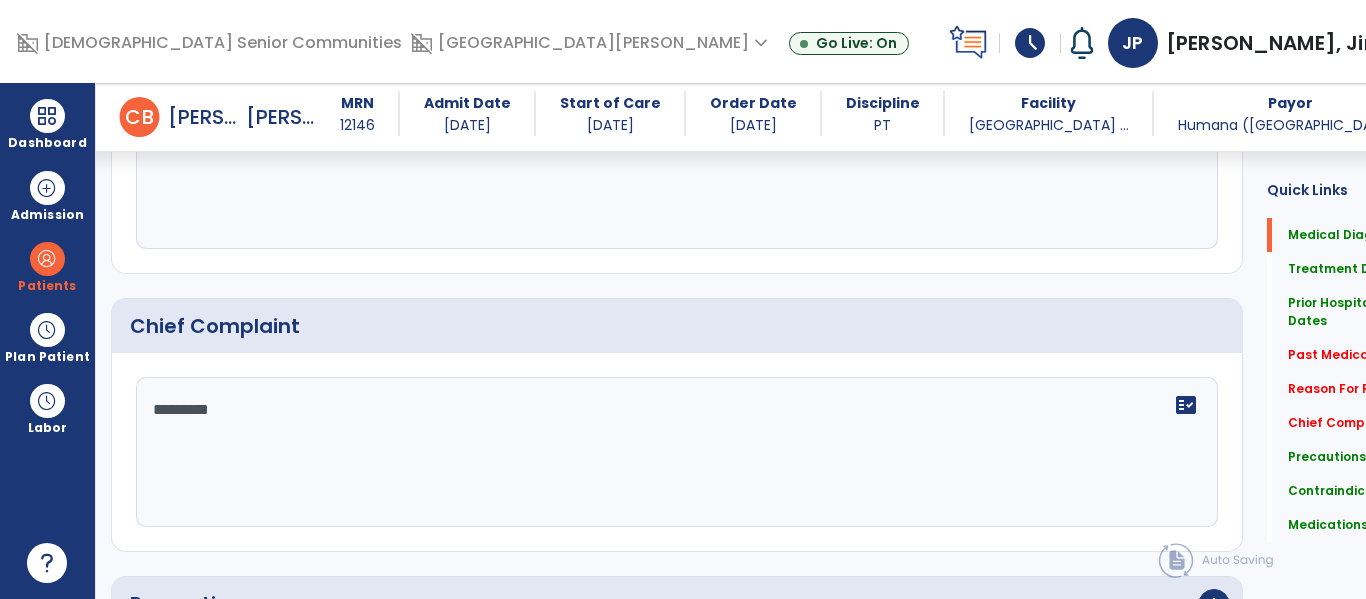 type on "**********" 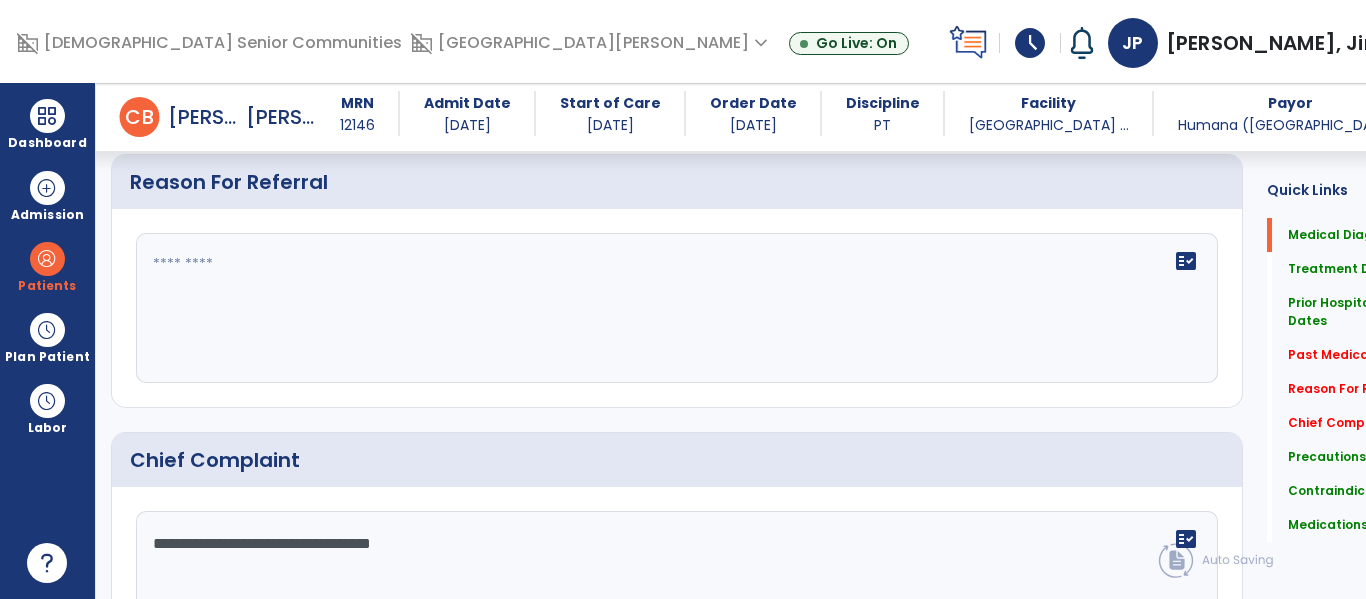 scroll, scrollTop: 841, scrollLeft: 0, axis: vertical 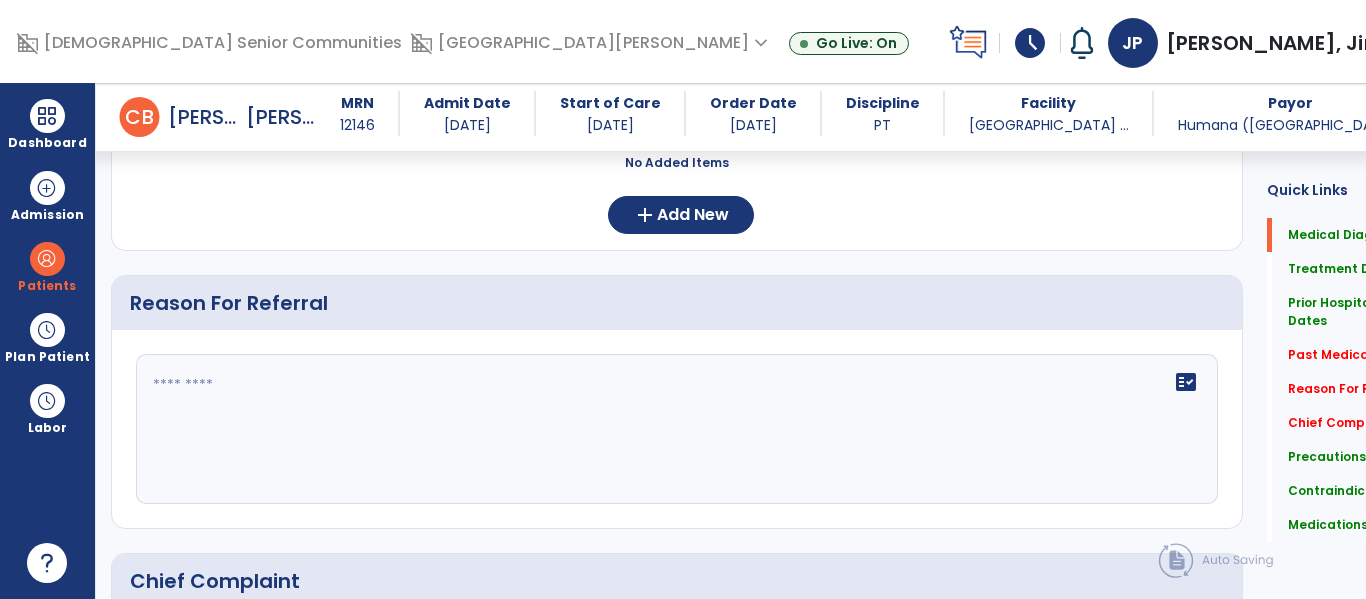type on "**********" 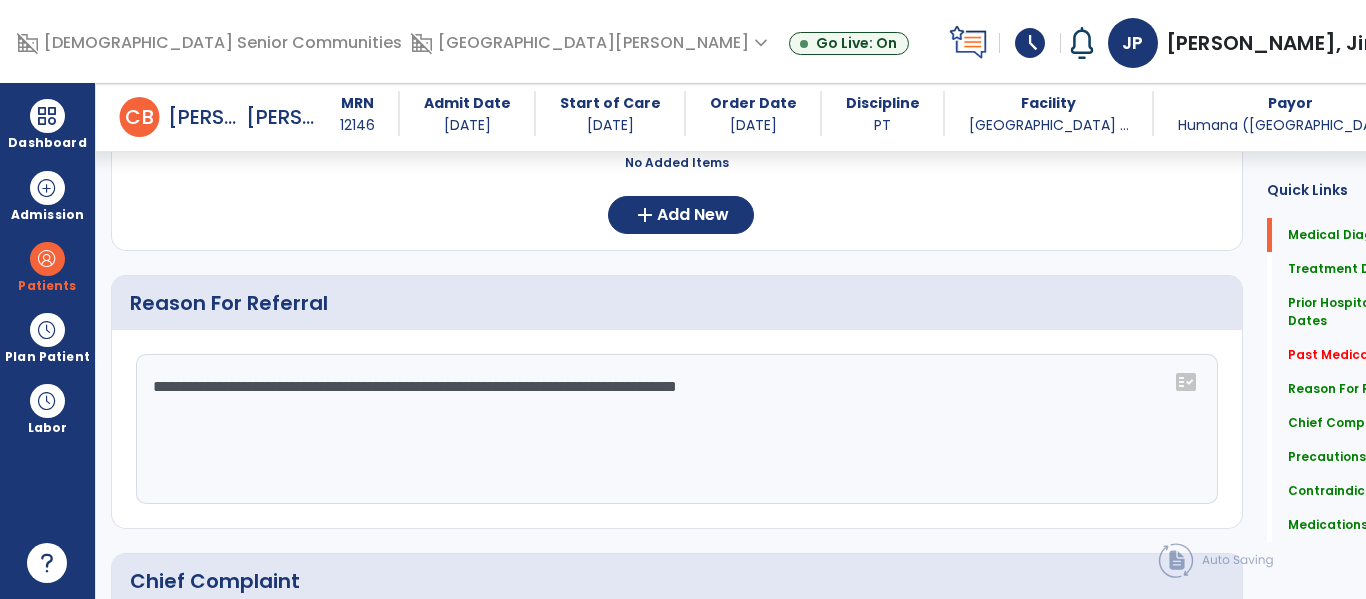 click on "**********" 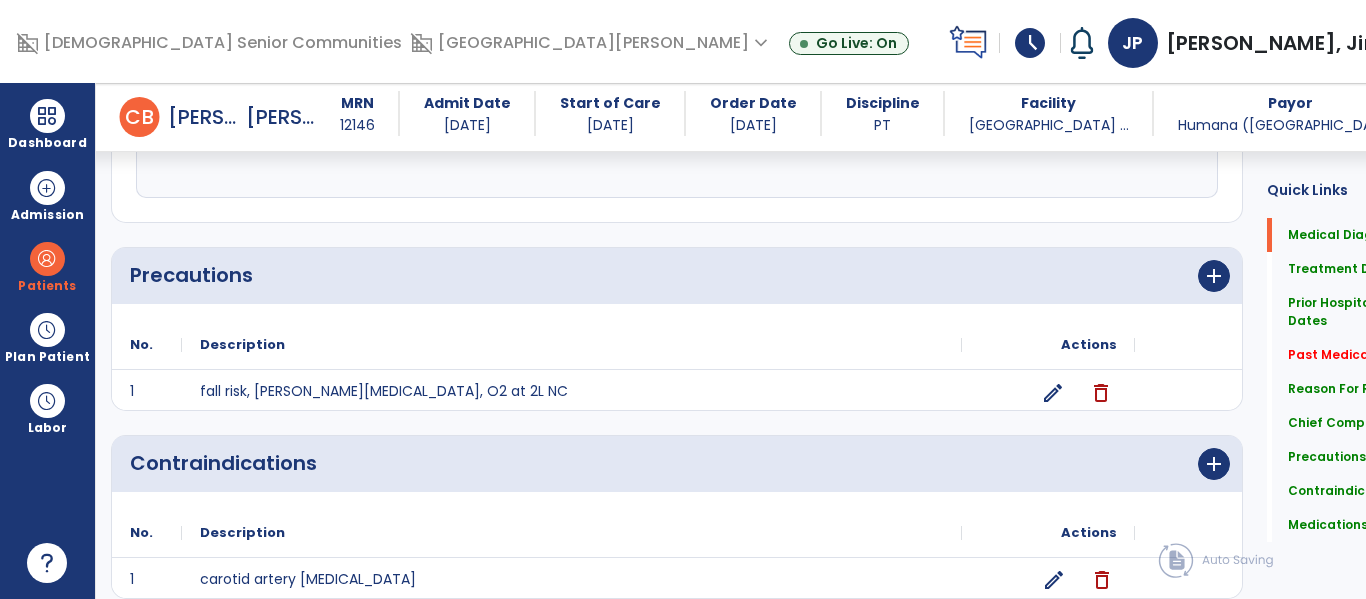 scroll, scrollTop: 1458, scrollLeft: 0, axis: vertical 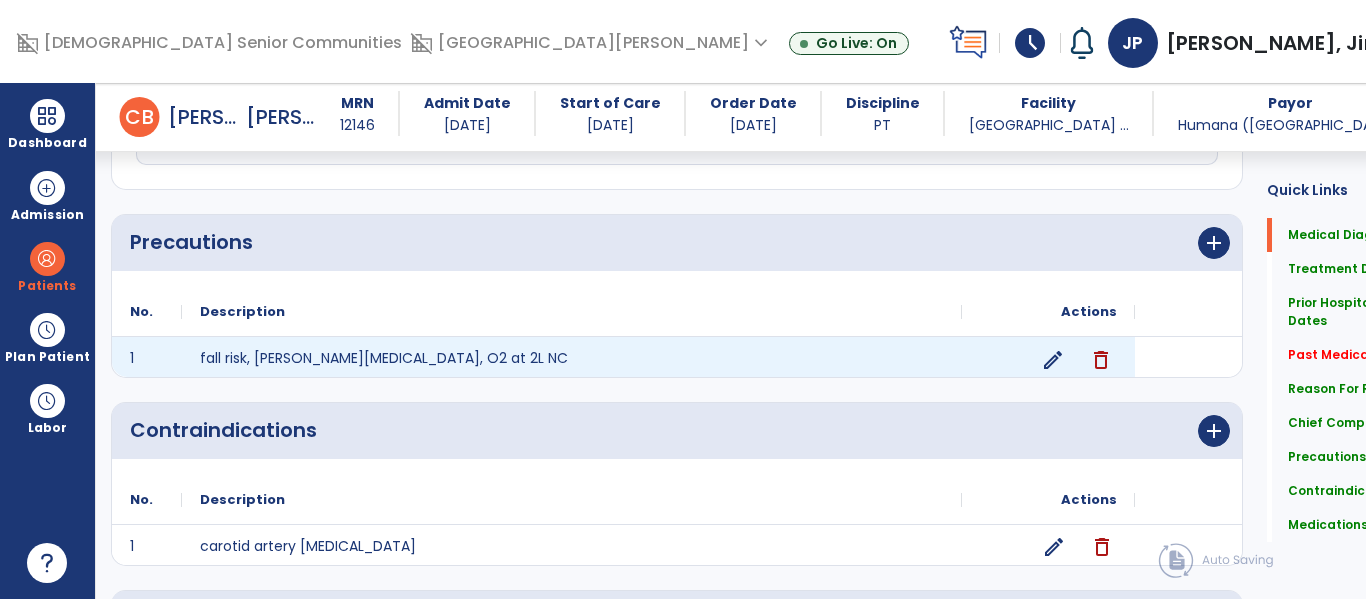 type on "**********" 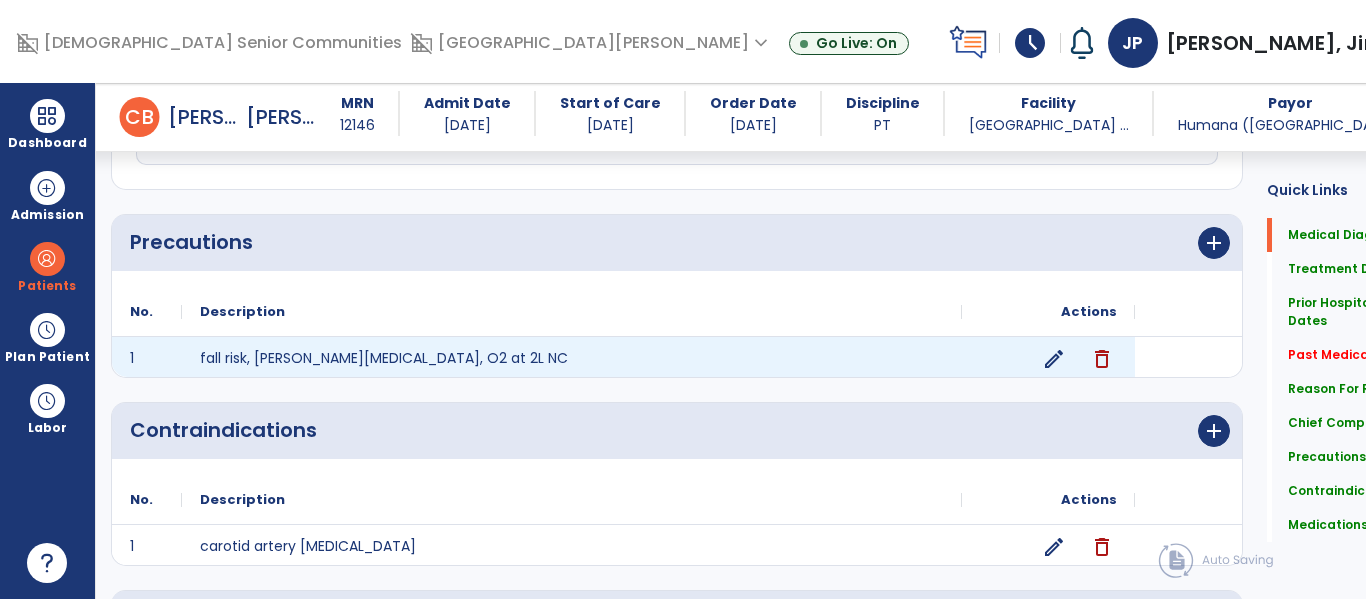 click on "edit" 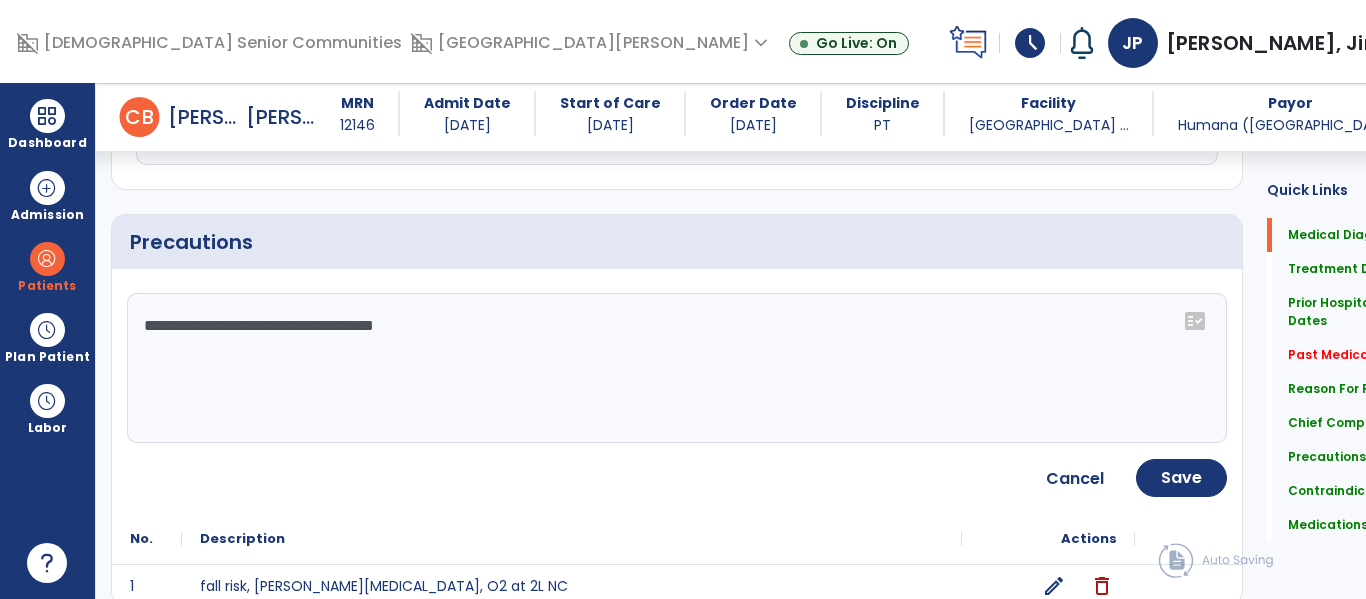 click on "**********" 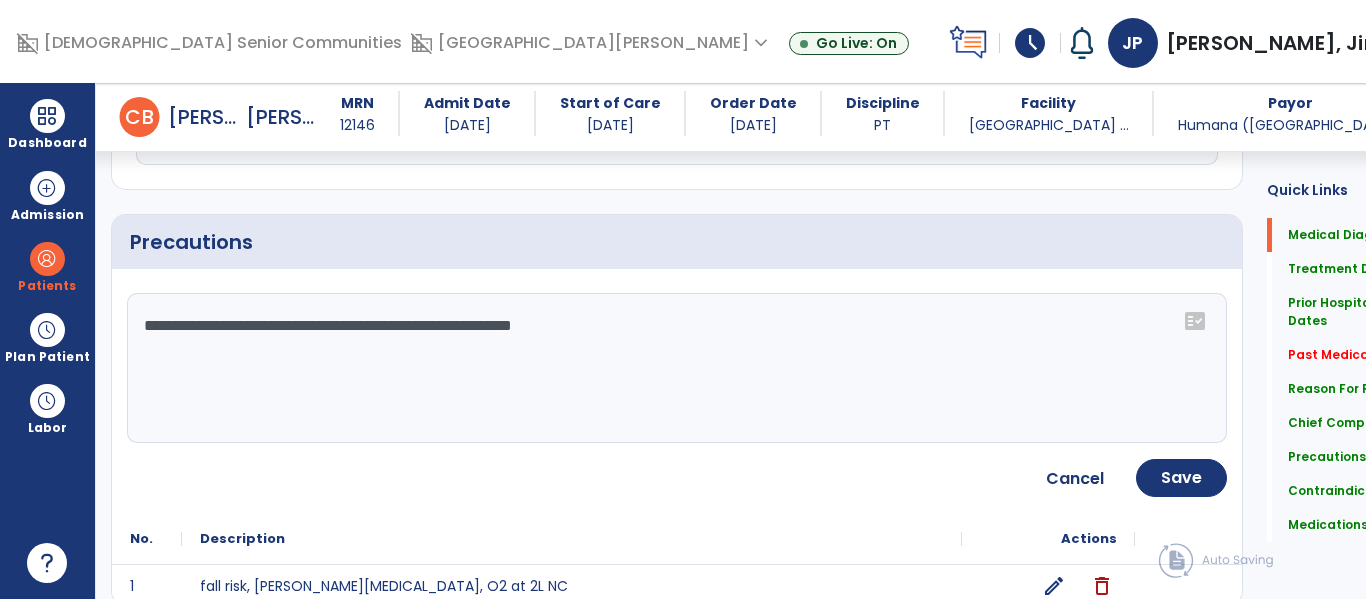 type on "**********" 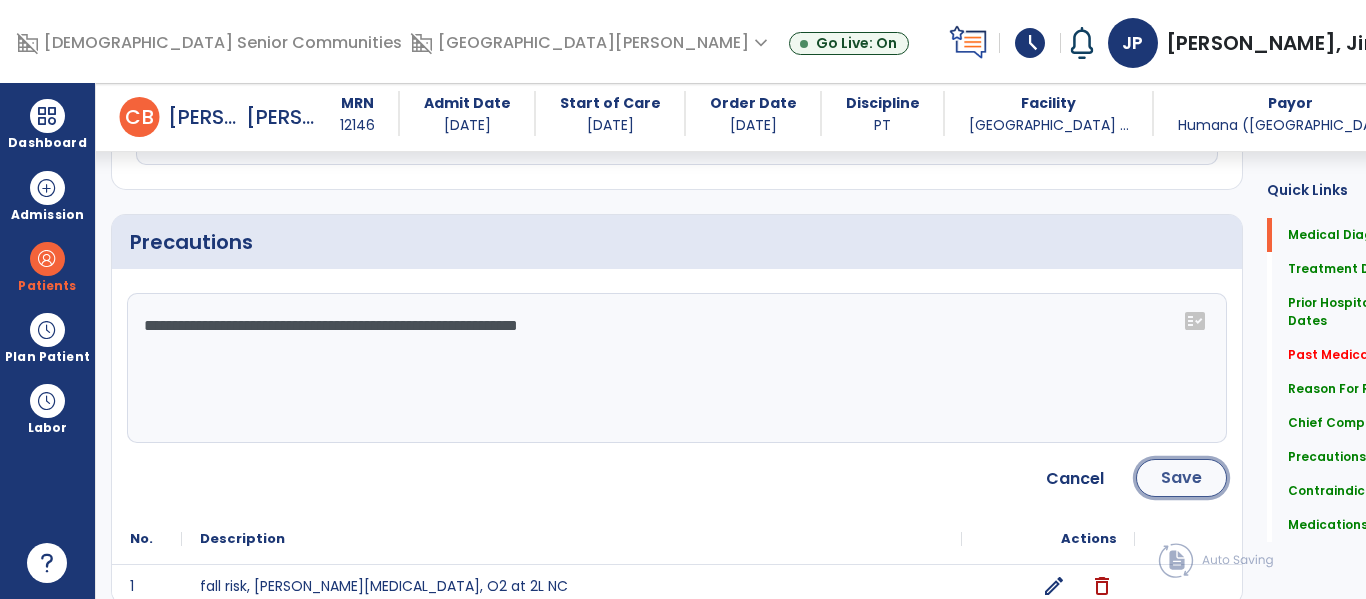 click on "Save" 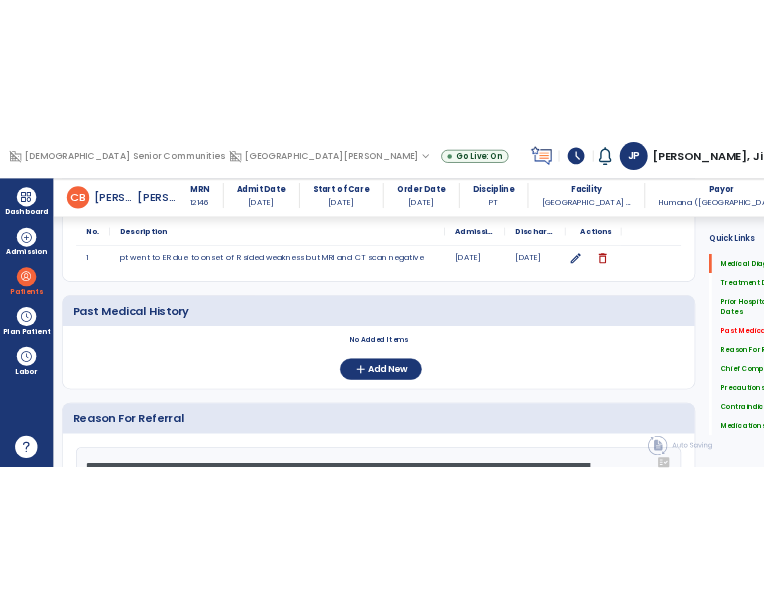 scroll, scrollTop: 631, scrollLeft: 0, axis: vertical 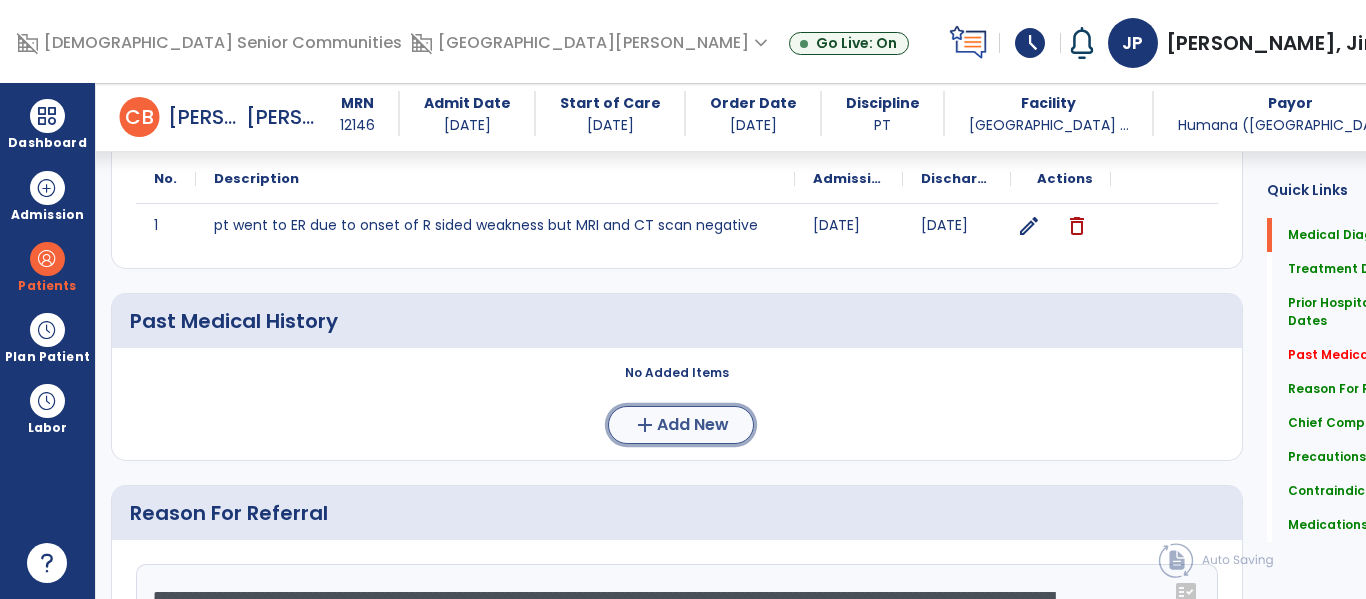 click on "Add New" 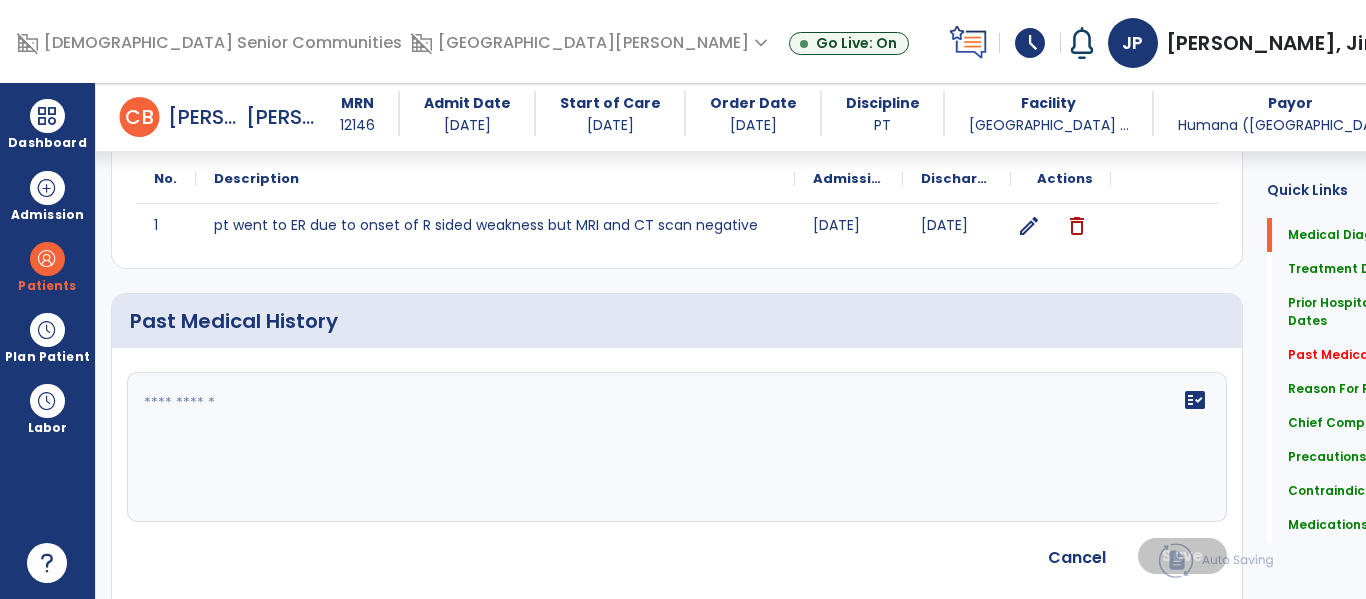 click on "fact_check" 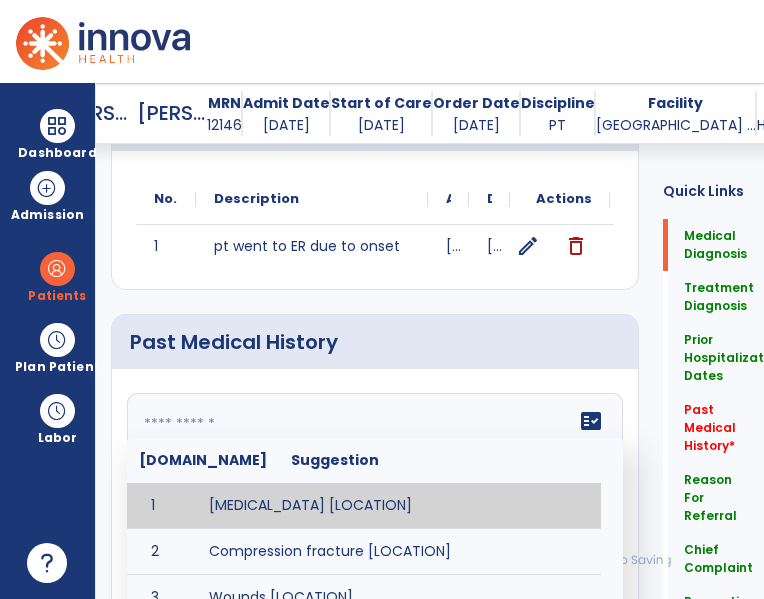scroll, scrollTop: 886, scrollLeft: 0, axis: vertical 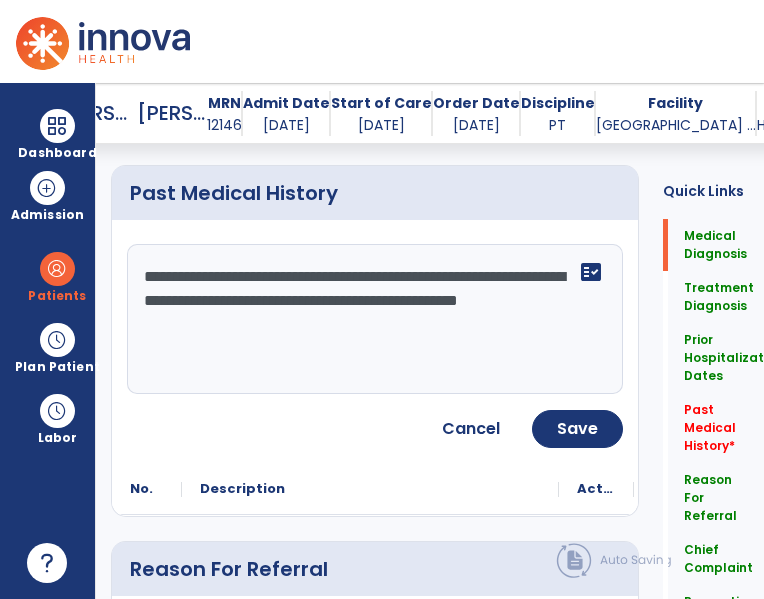 type on "**********" 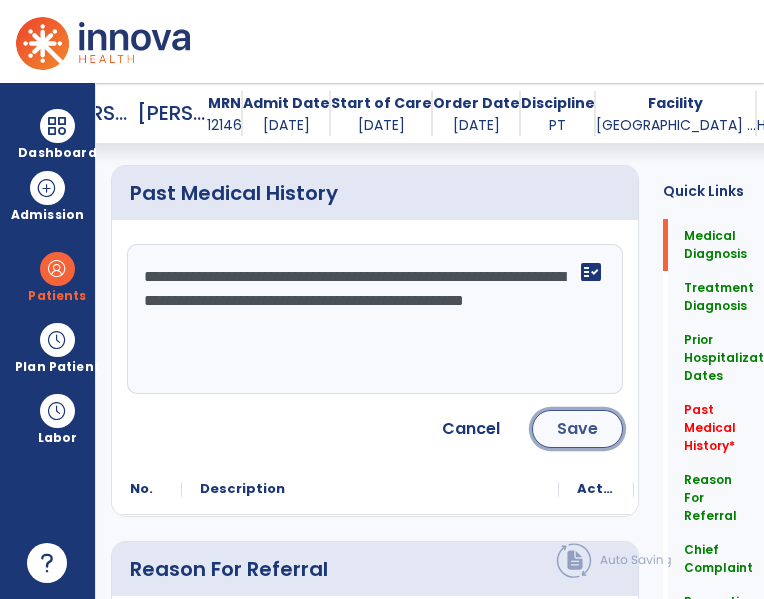 click on "Save" 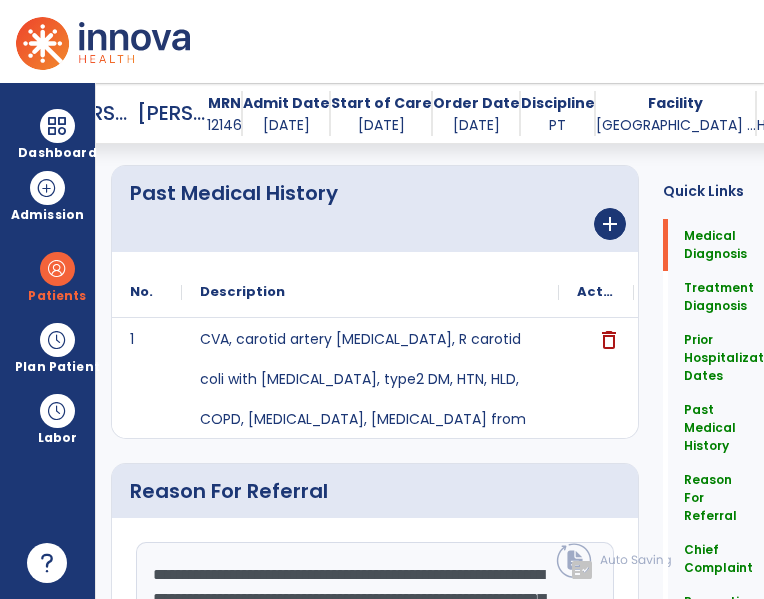 scroll, scrollTop: 368, scrollLeft: 0, axis: vertical 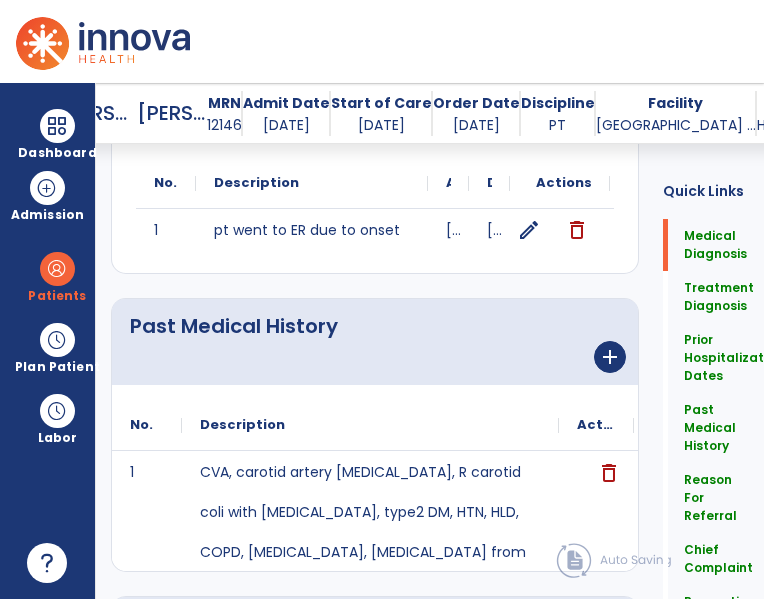 click on "edit" 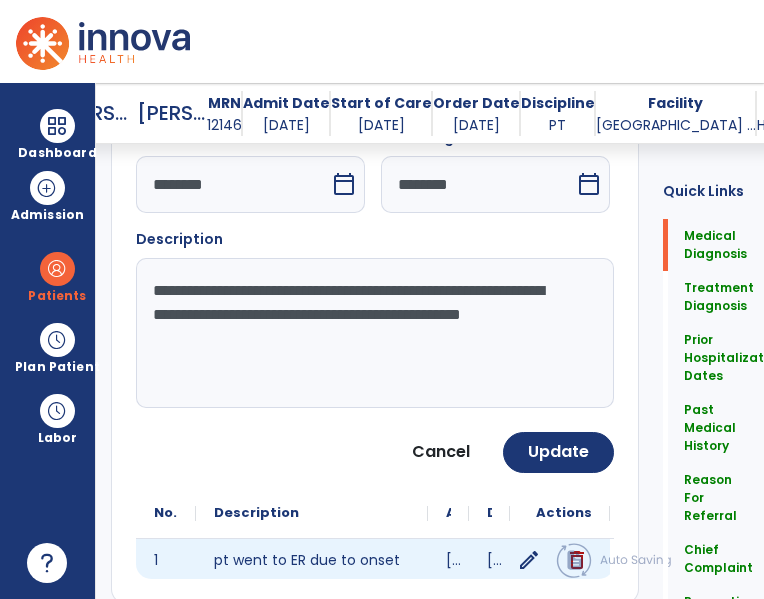 scroll, scrollTop: 712, scrollLeft: 0, axis: vertical 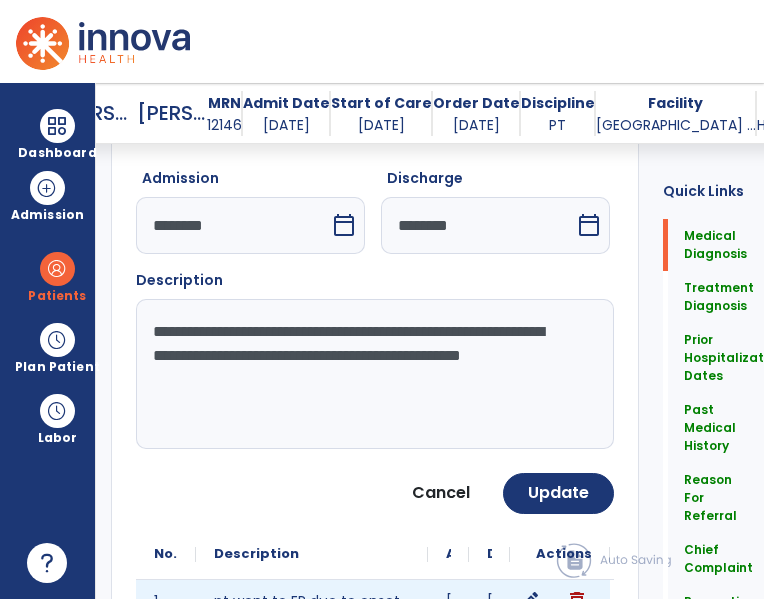 click on "**********" 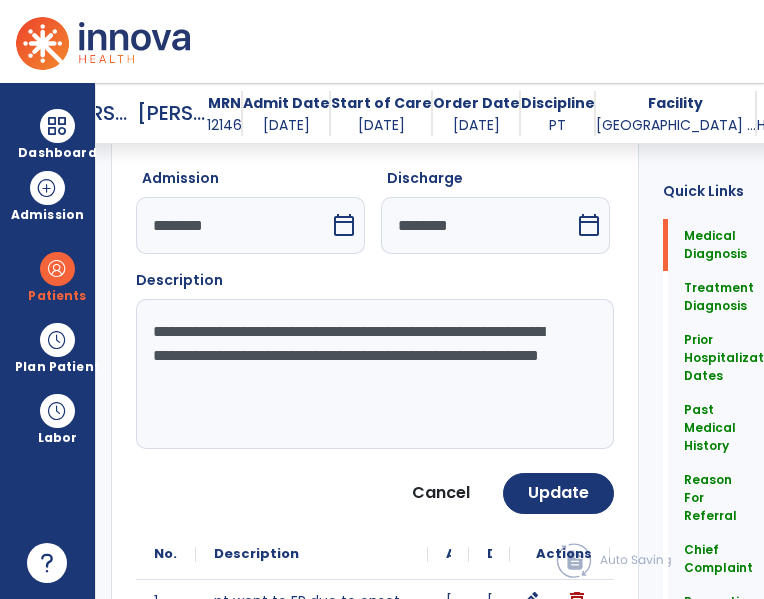 click on "**********" 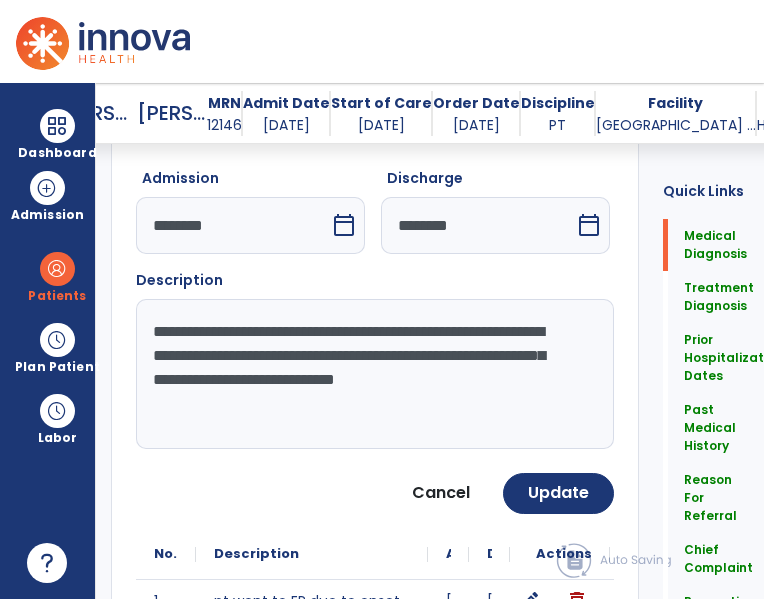 click on "**********" 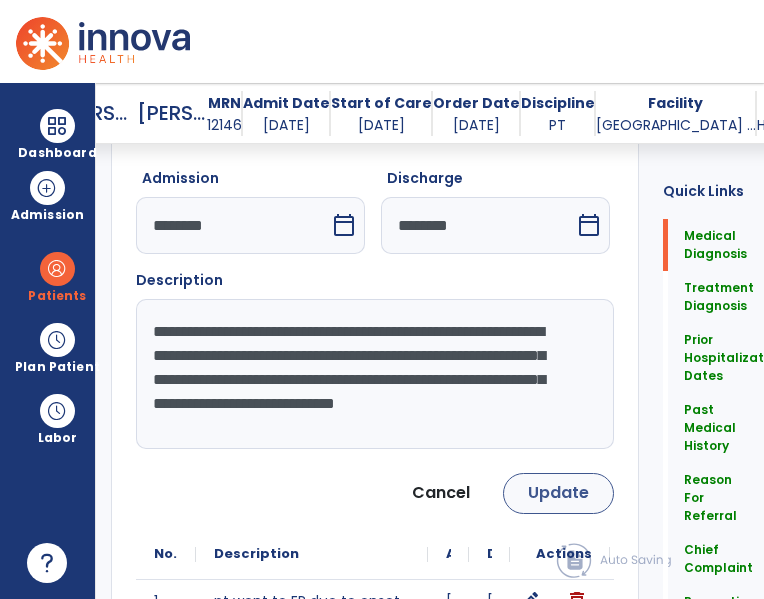 type on "**********" 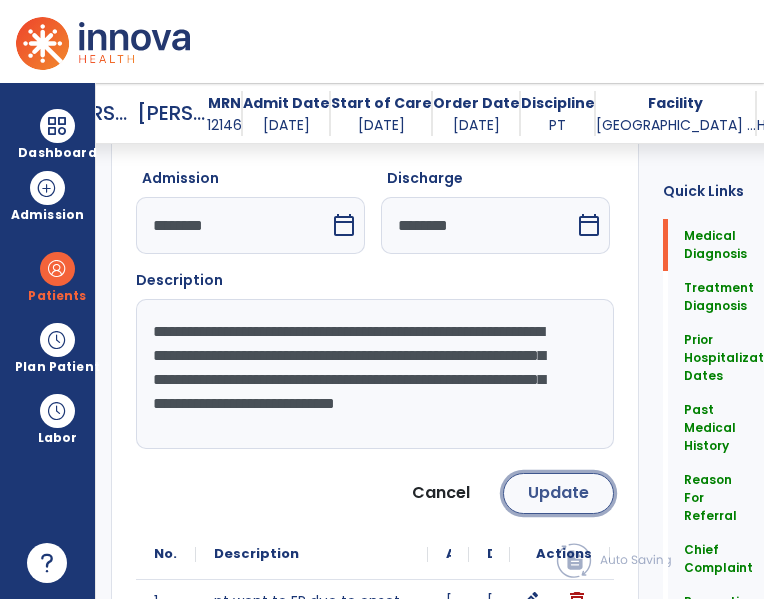 click on "Update" 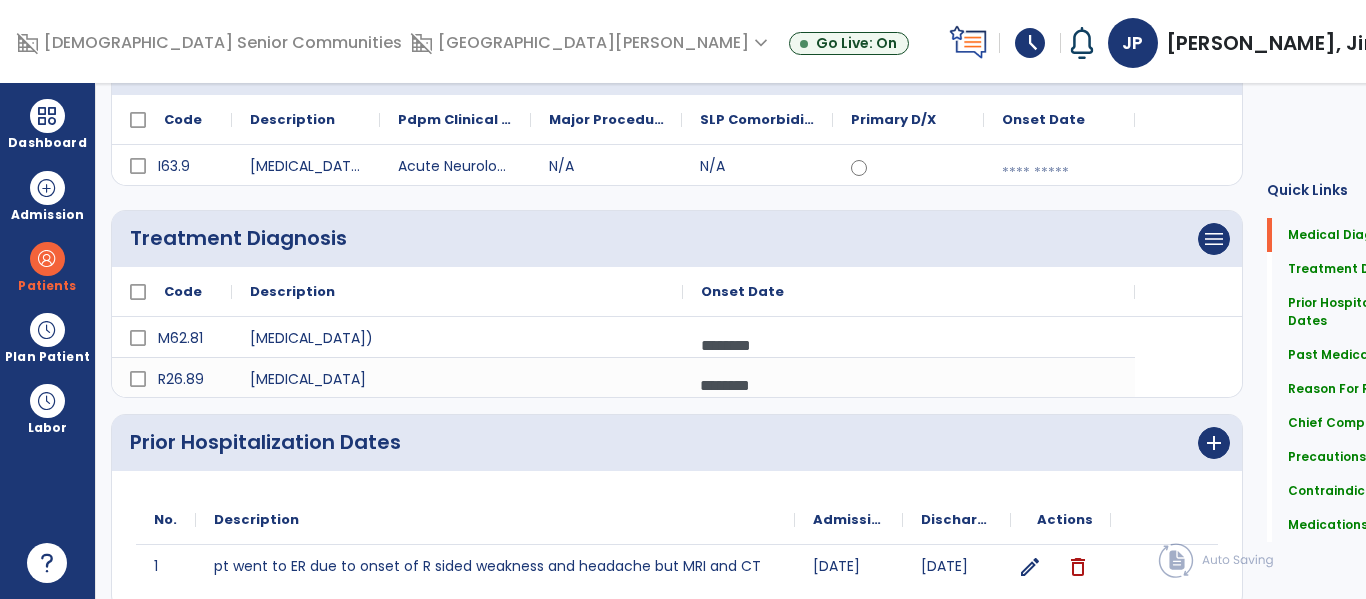 scroll, scrollTop: 0, scrollLeft: 0, axis: both 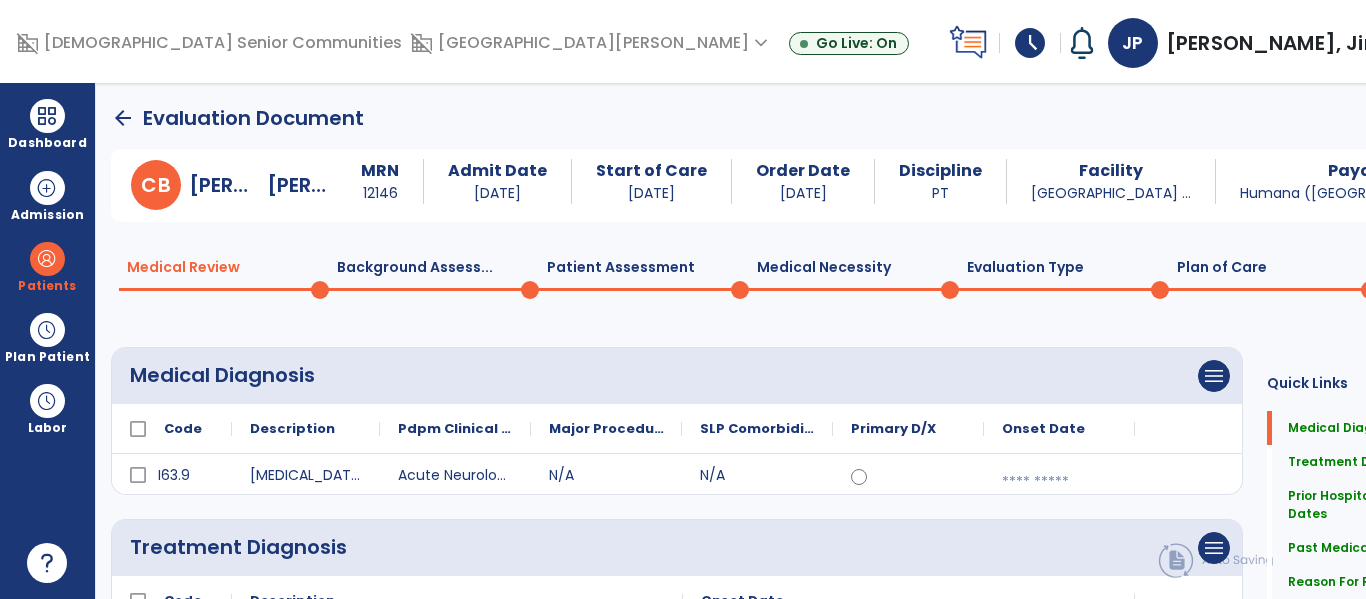 click on "Plan of Care  0" 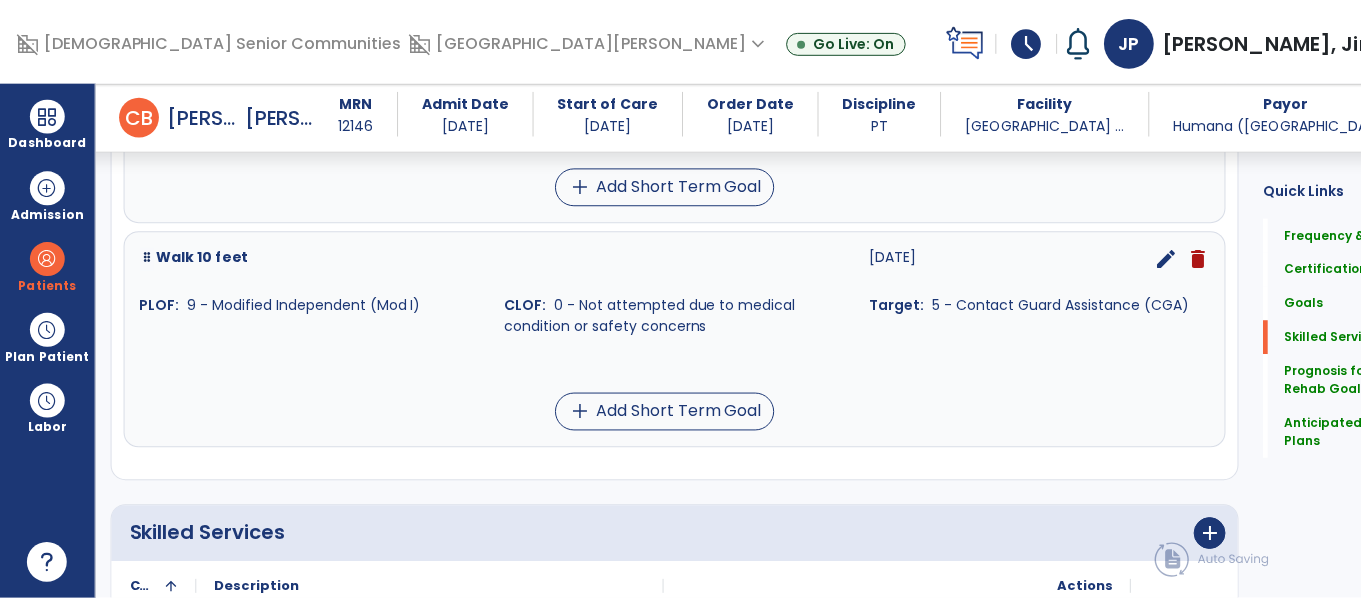 scroll, scrollTop: 3019, scrollLeft: 0, axis: vertical 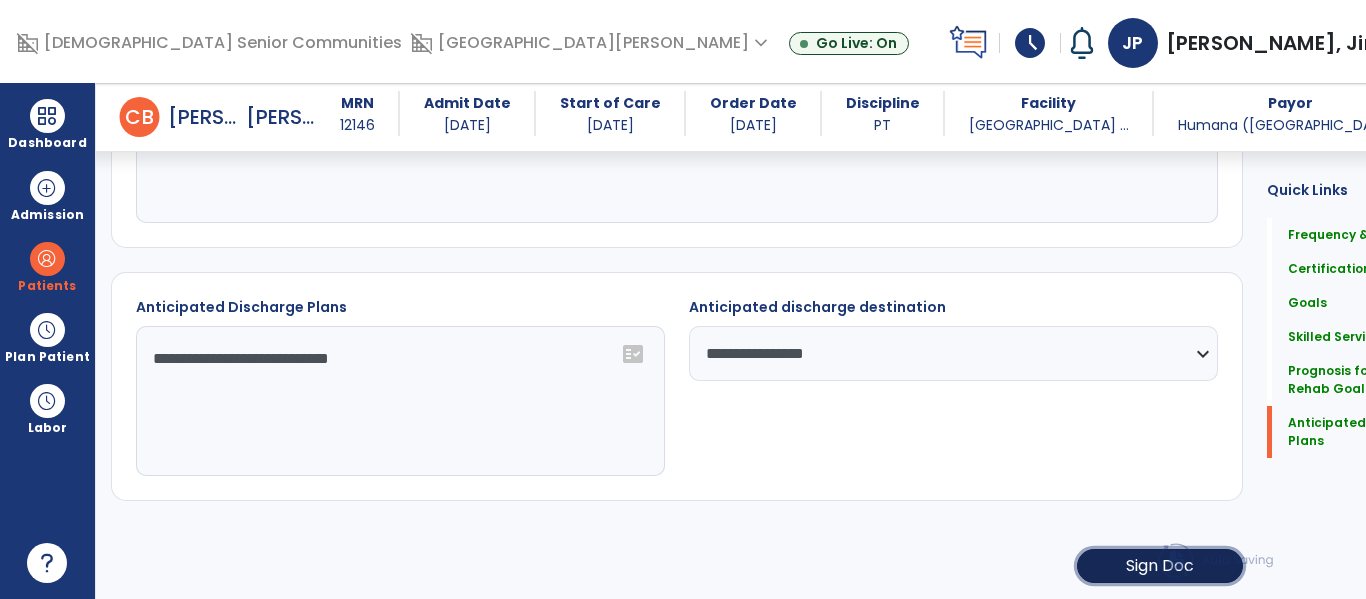 click on "Sign Doc" 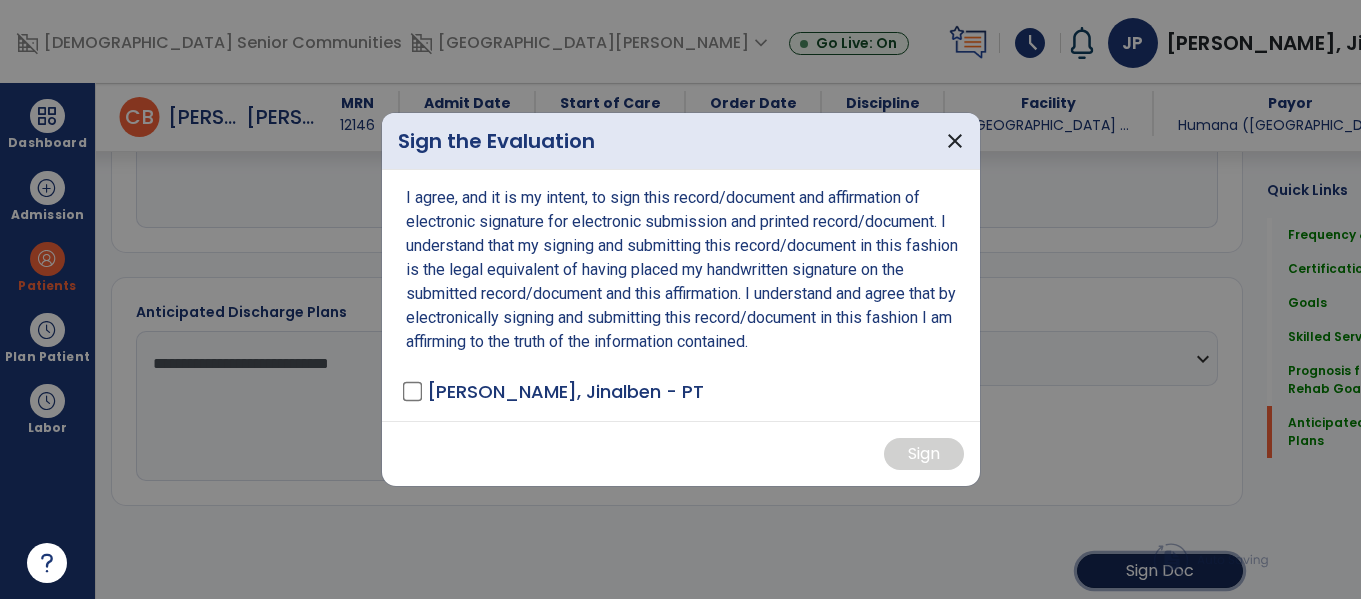 scroll, scrollTop: 3019, scrollLeft: 0, axis: vertical 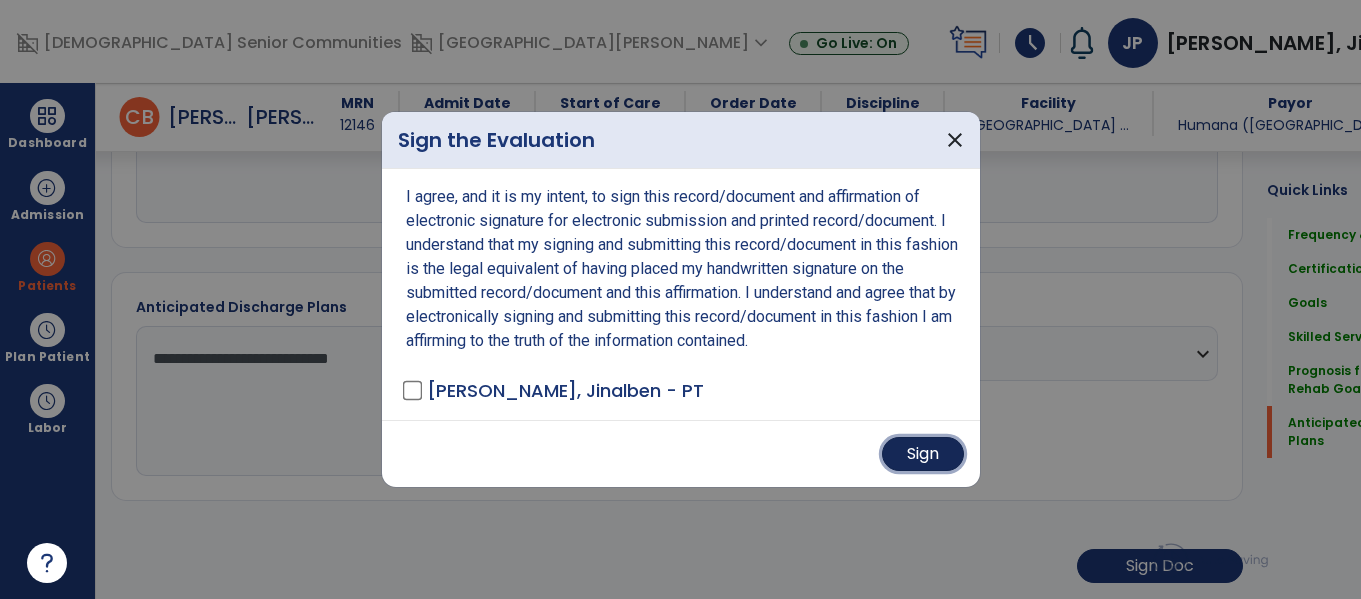 click on "Sign" at bounding box center [923, 454] 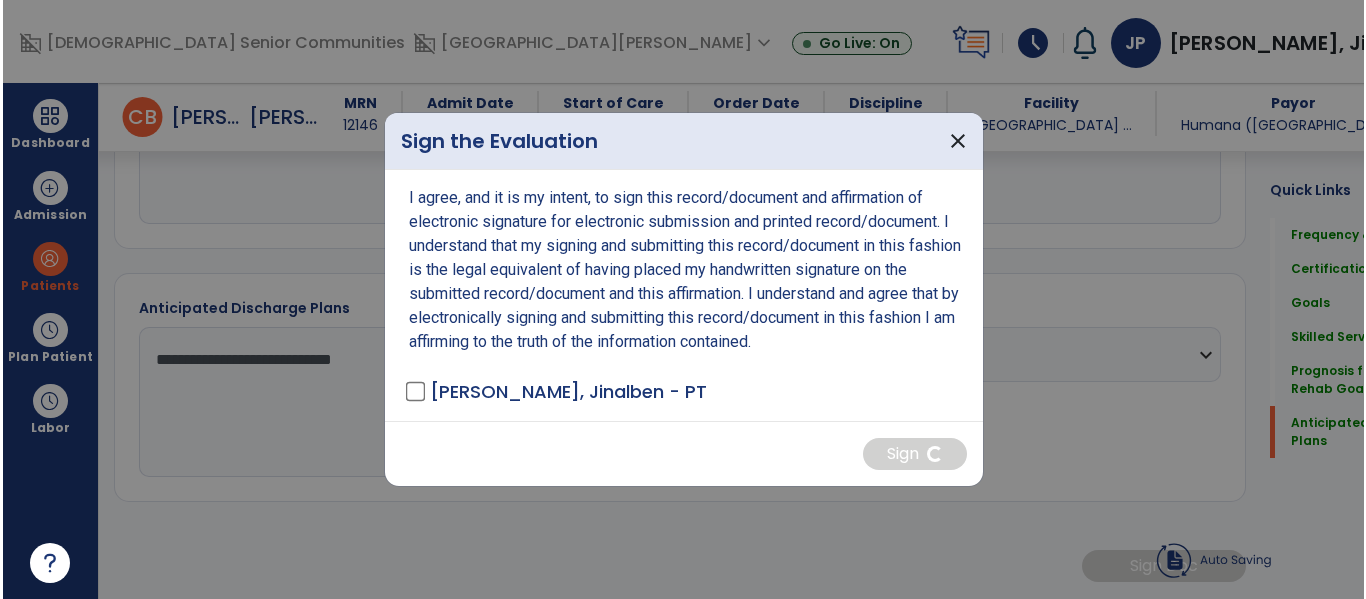 scroll, scrollTop: 3018, scrollLeft: 0, axis: vertical 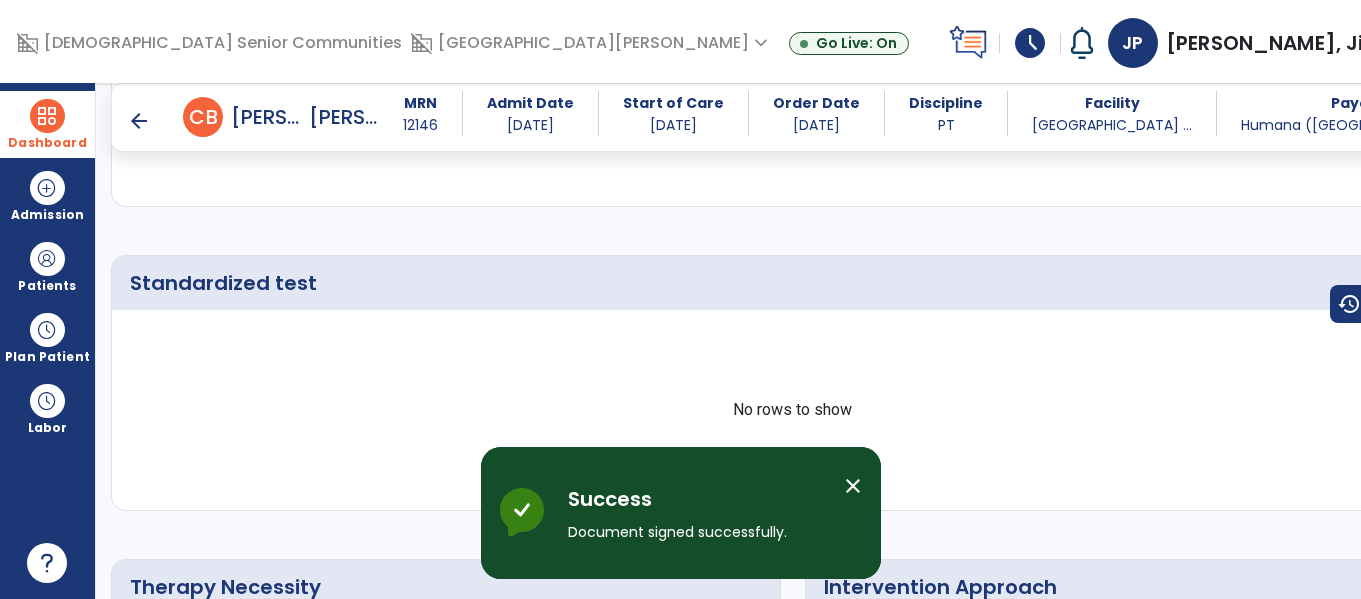 click at bounding box center [47, 116] 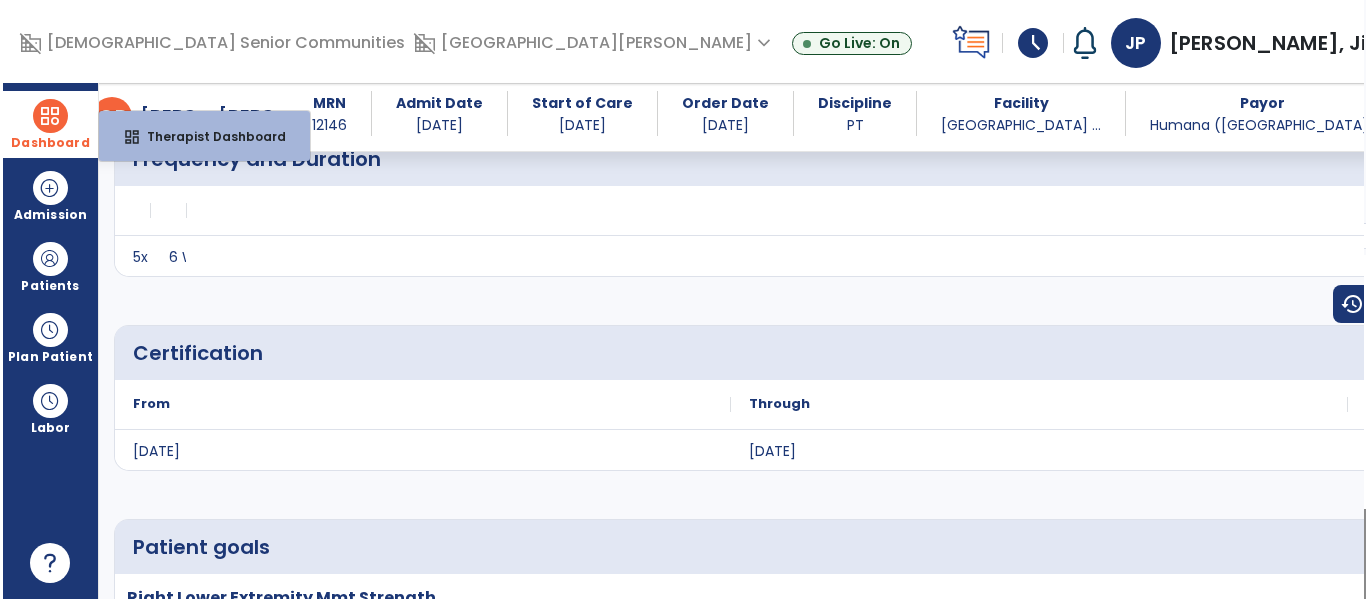 scroll, scrollTop: 2242, scrollLeft: 0, axis: vertical 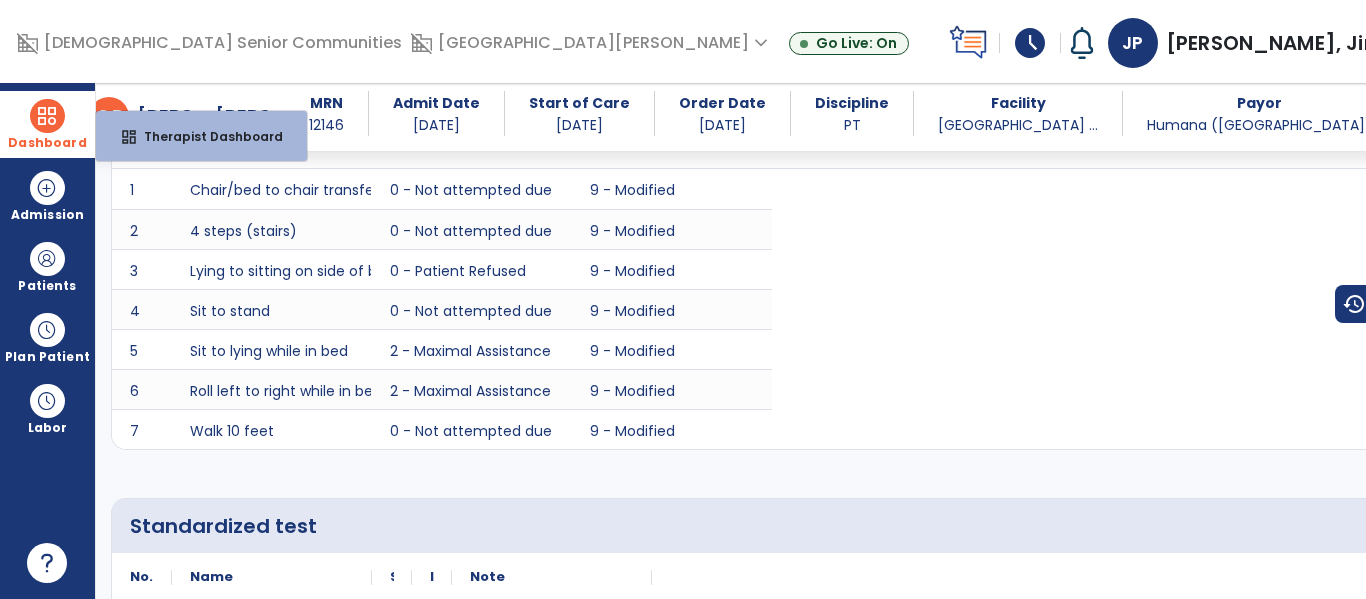 click at bounding box center [47, 116] 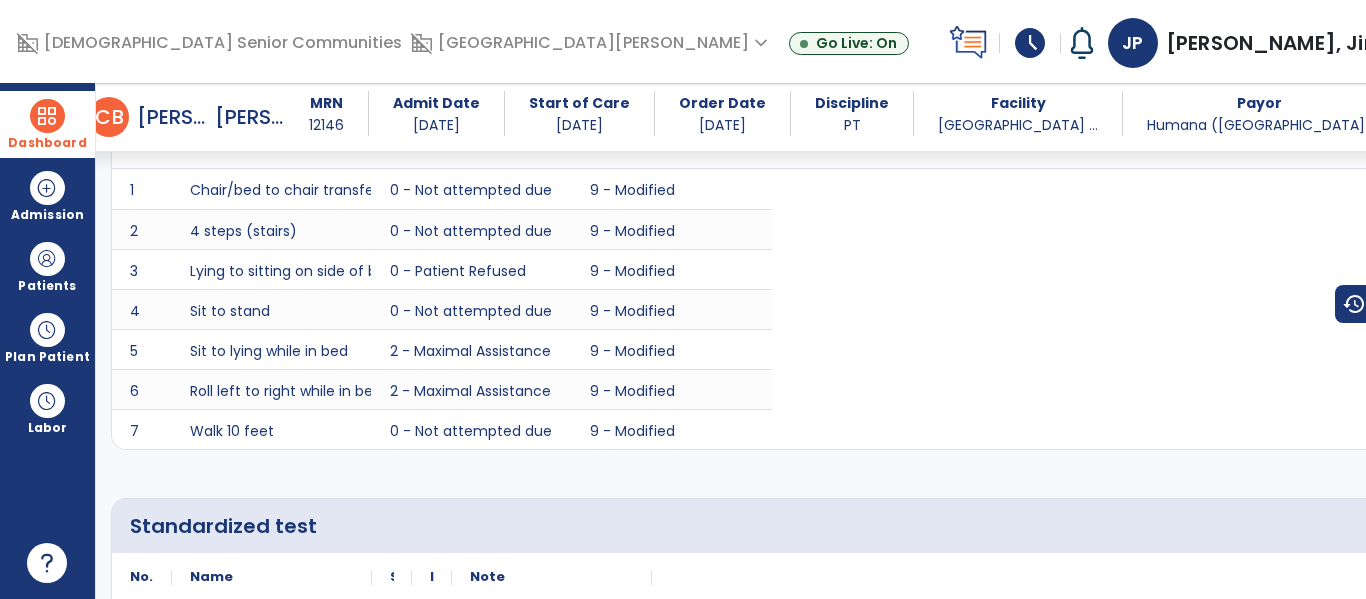 click on "Dashboard" at bounding box center (47, 124) 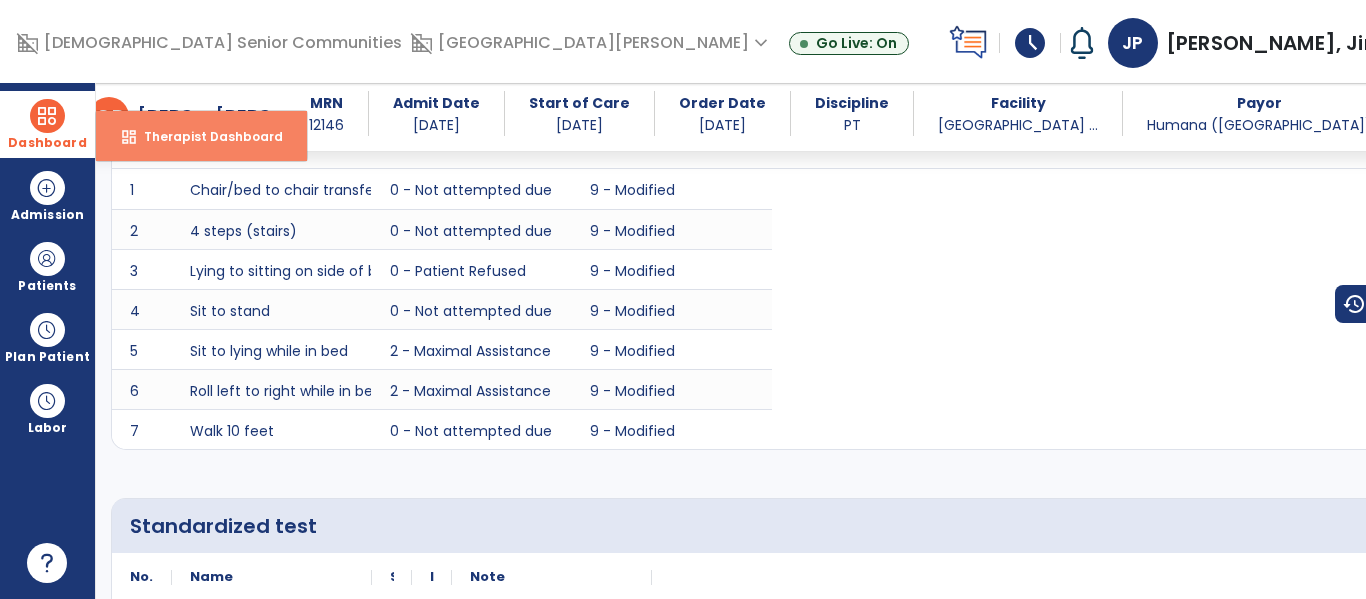 click on "Therapist Dashboard" at bounding box center (205, 136) 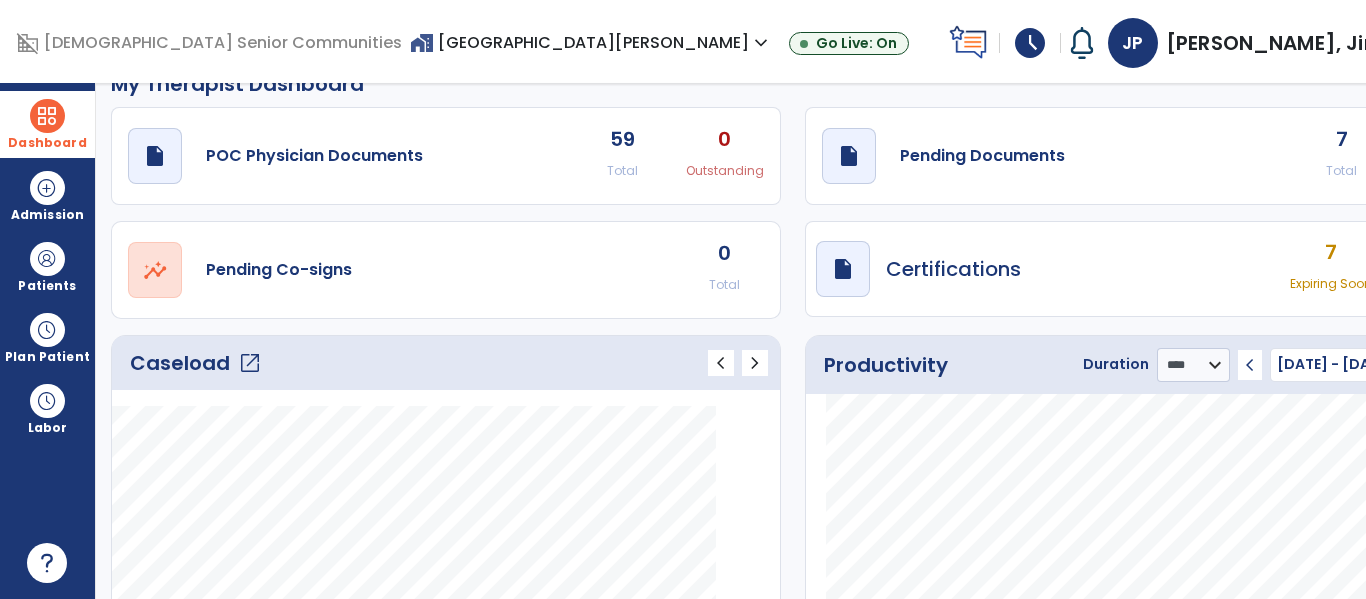 scroll, scrollTop: 28, scrollLeft: 0, axis: vertical 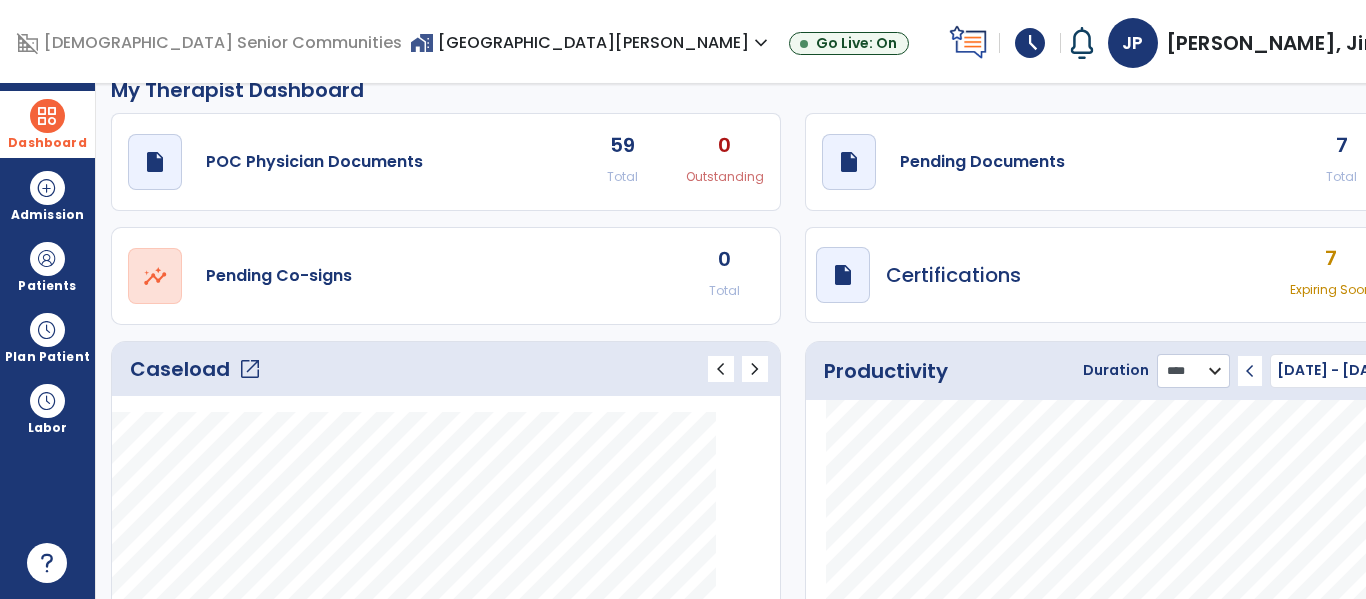 click on "******** **** ***" 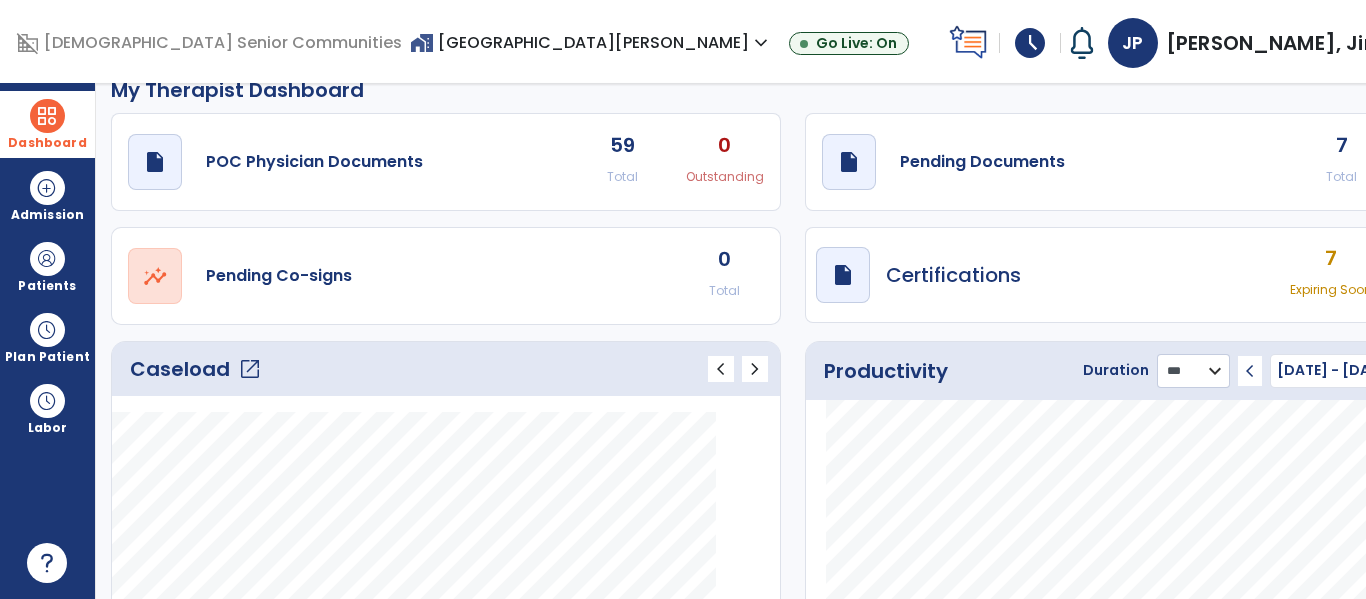click on "******** **** ***" 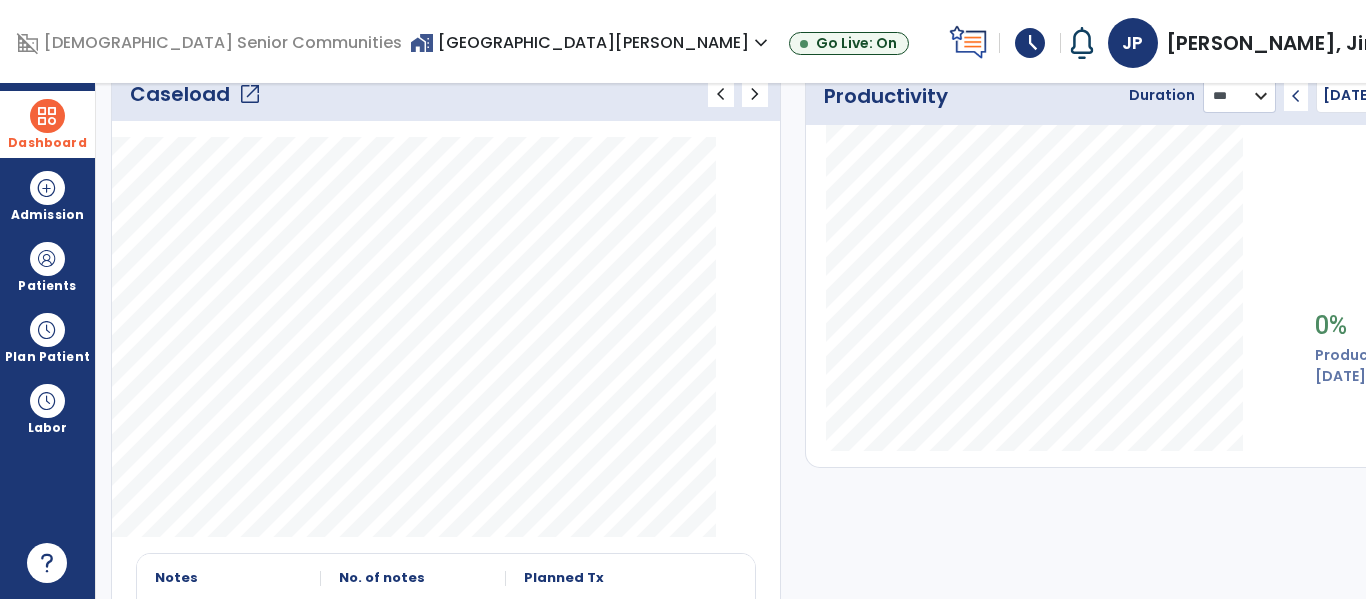 scroll, scrollTop: 0, scrollLeft: 0, axis: both 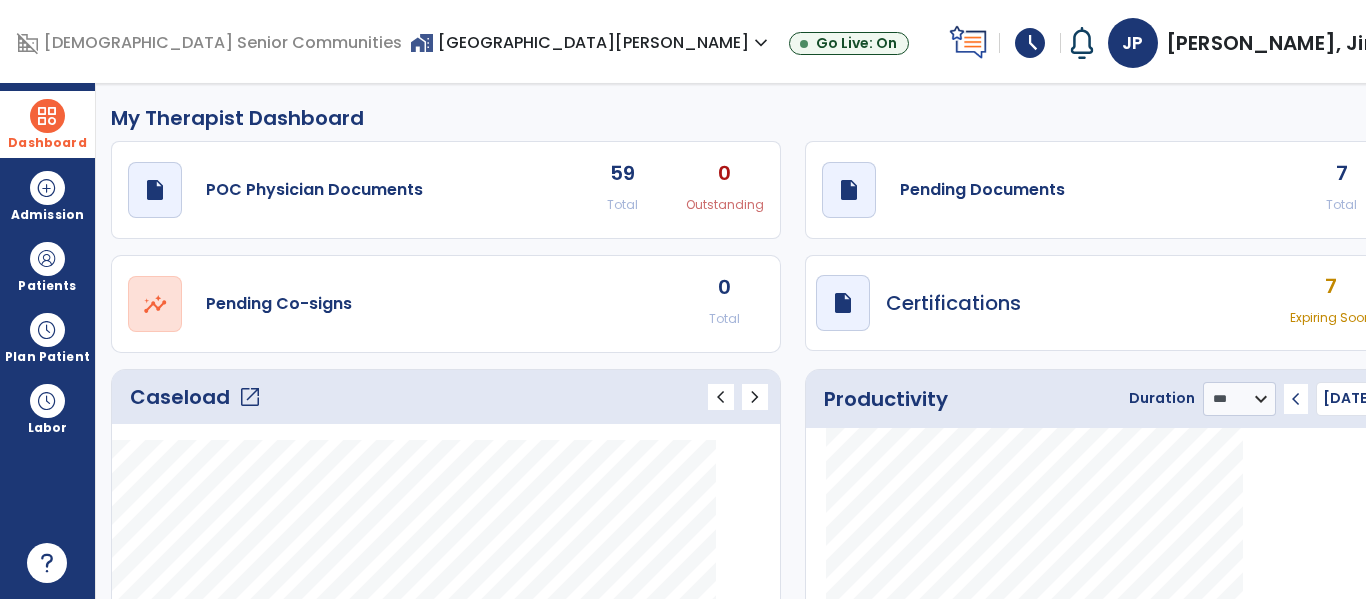 click on "draft   open_in_new  Pending Documents 7 Total 2 Past Due" 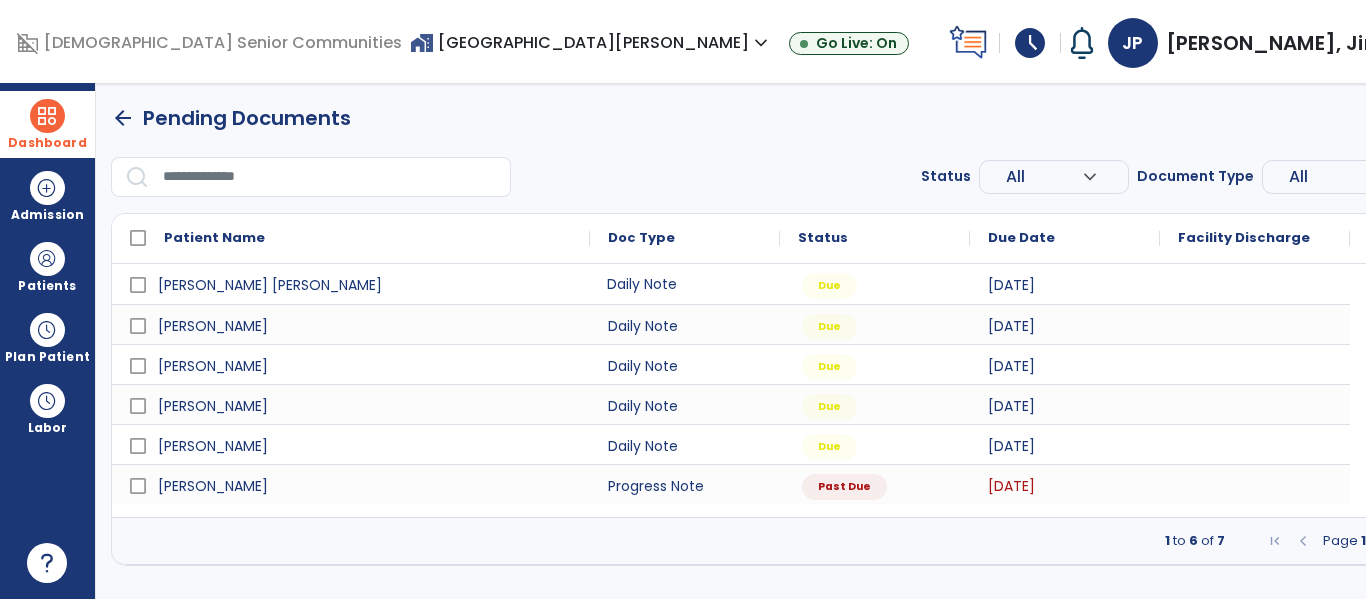 click on "Daily Note" at bounding box center (685, 284) 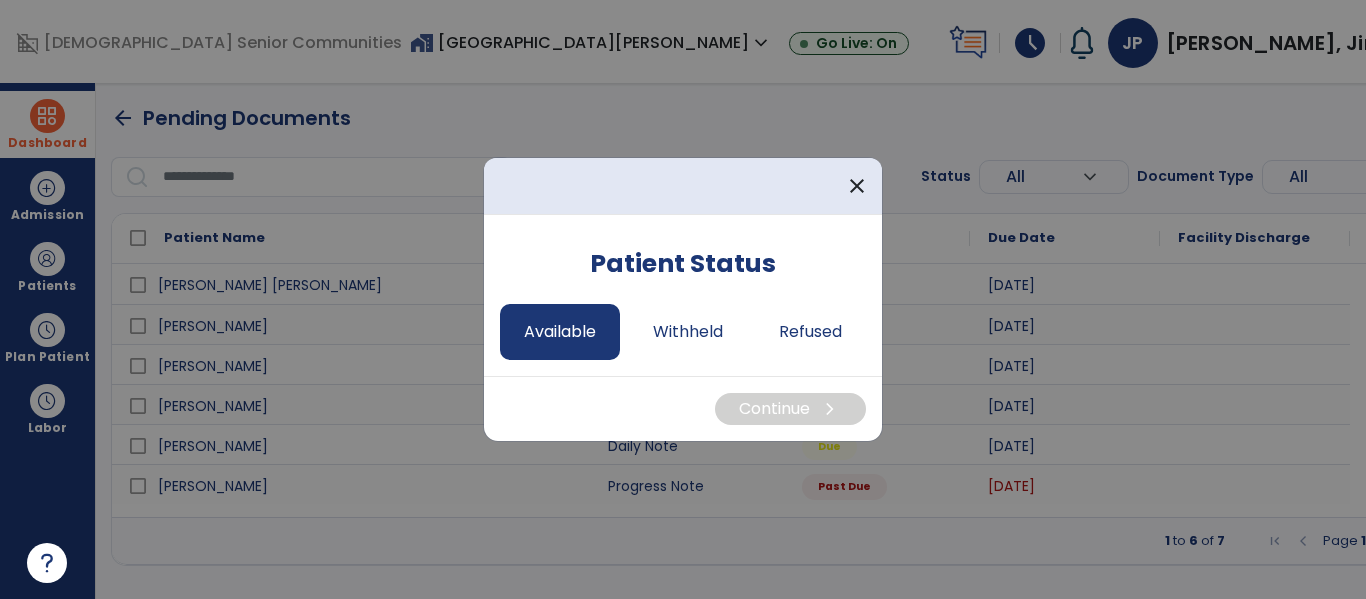 click on "Available" at bounding box center (560, 332) 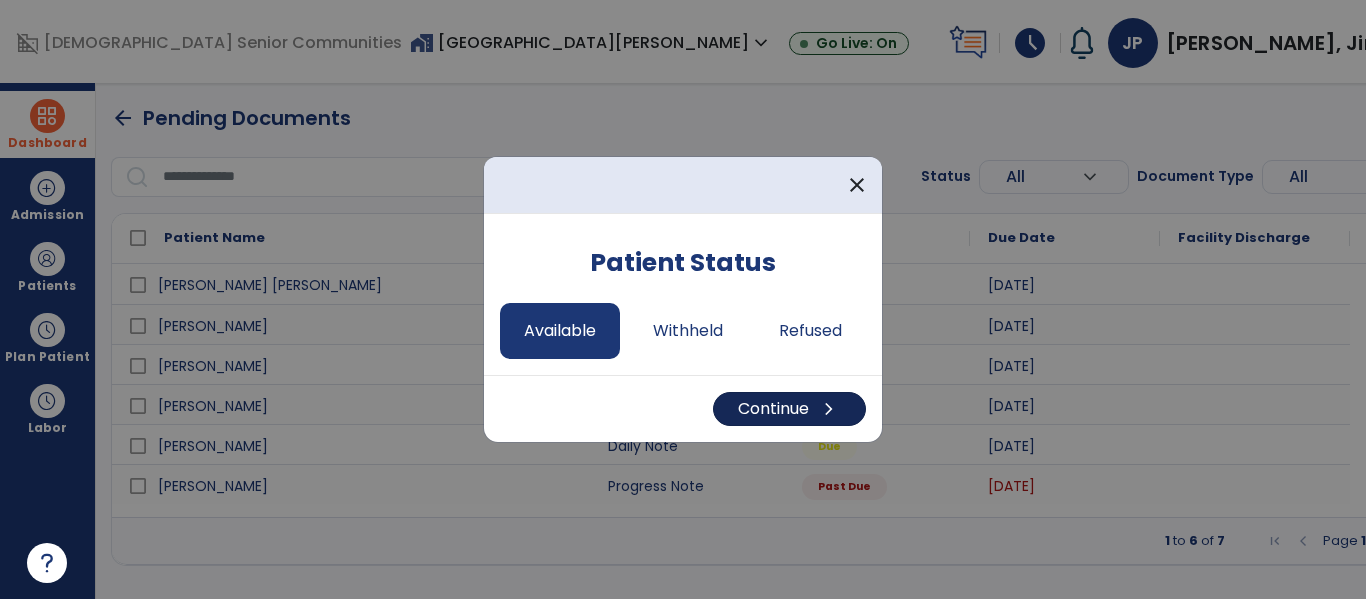 click on "Continue   chevron_right" at bounding box center [789, 409] 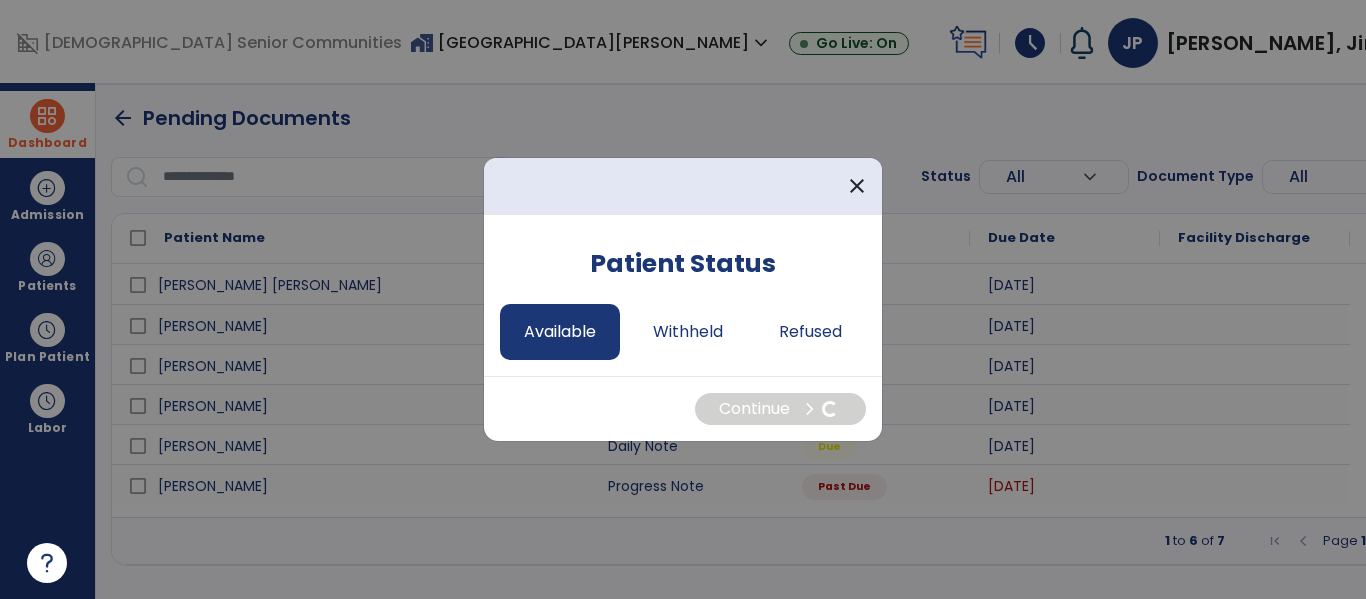 select on "*" 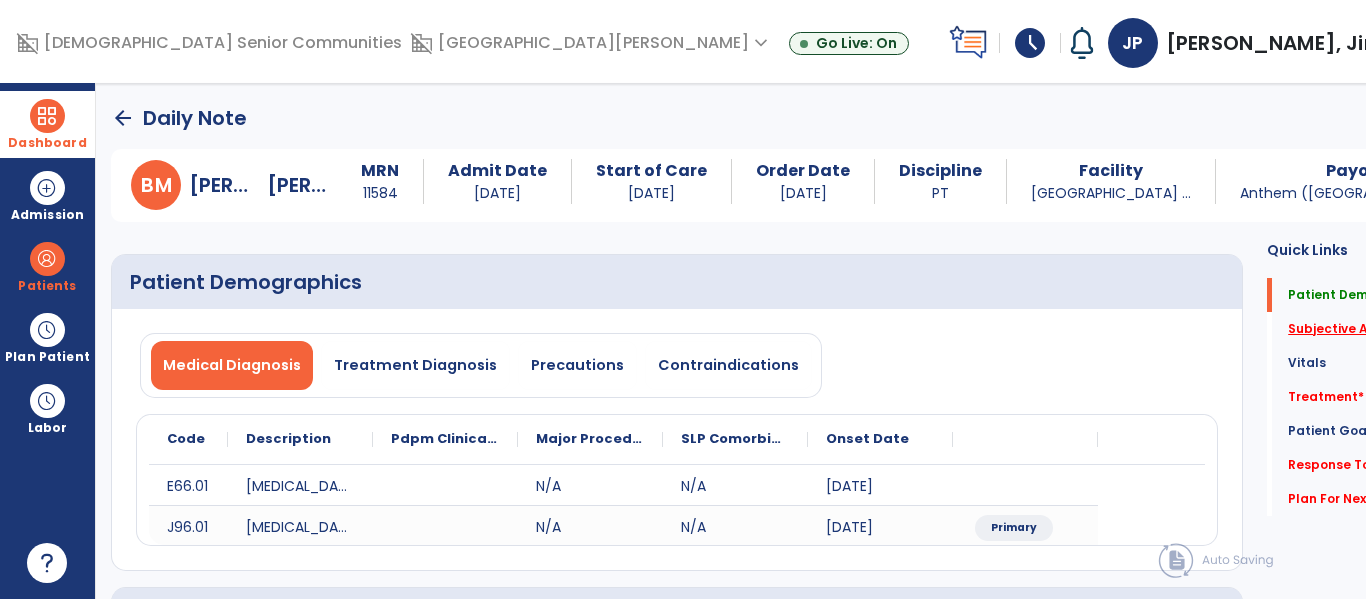 click on "Subjective Assessment   *" 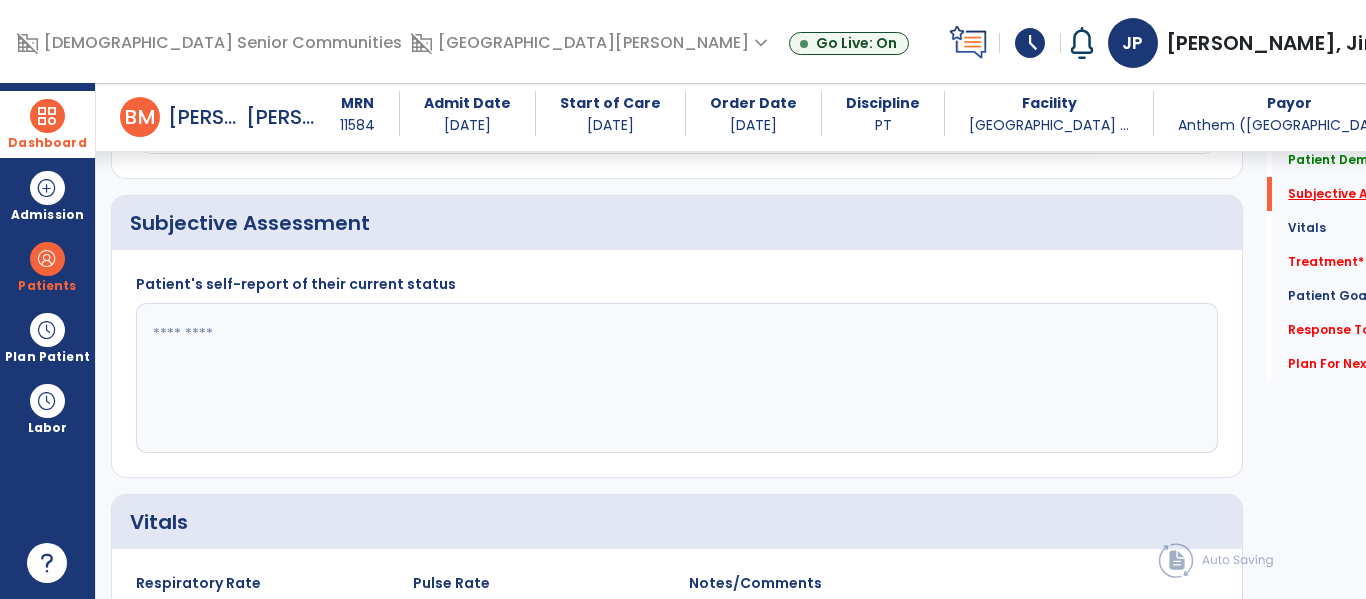 scroll, scrollTop: 387, scrollLeft: 0, axis: vertical 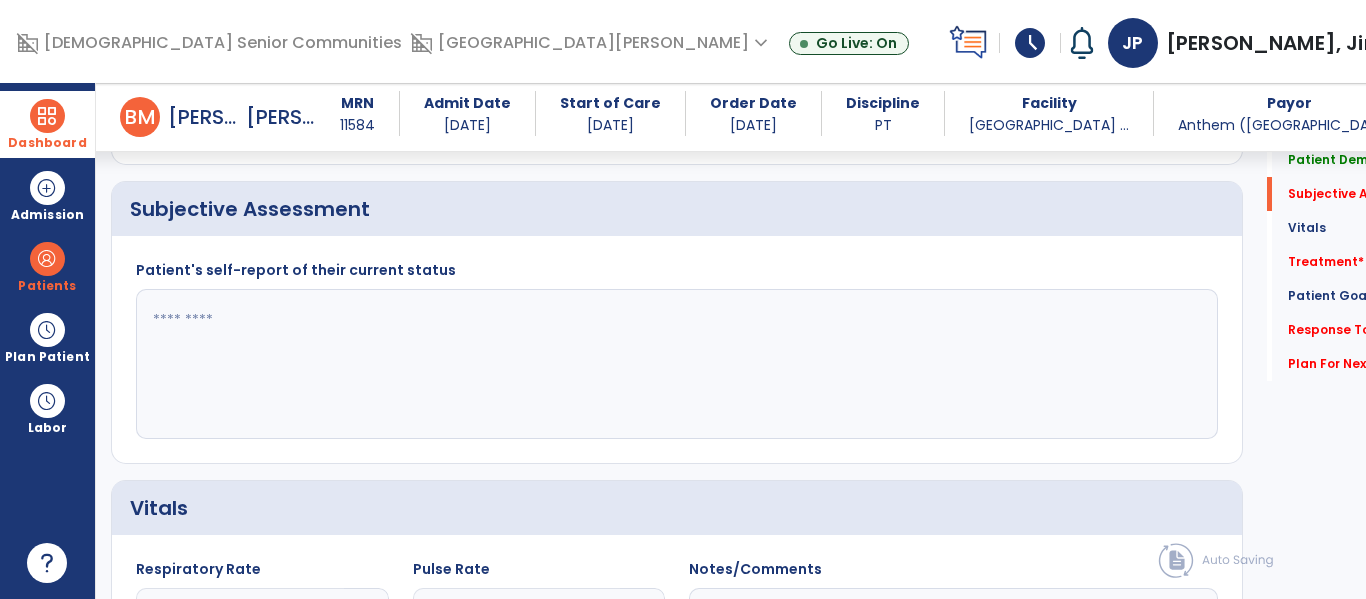 click 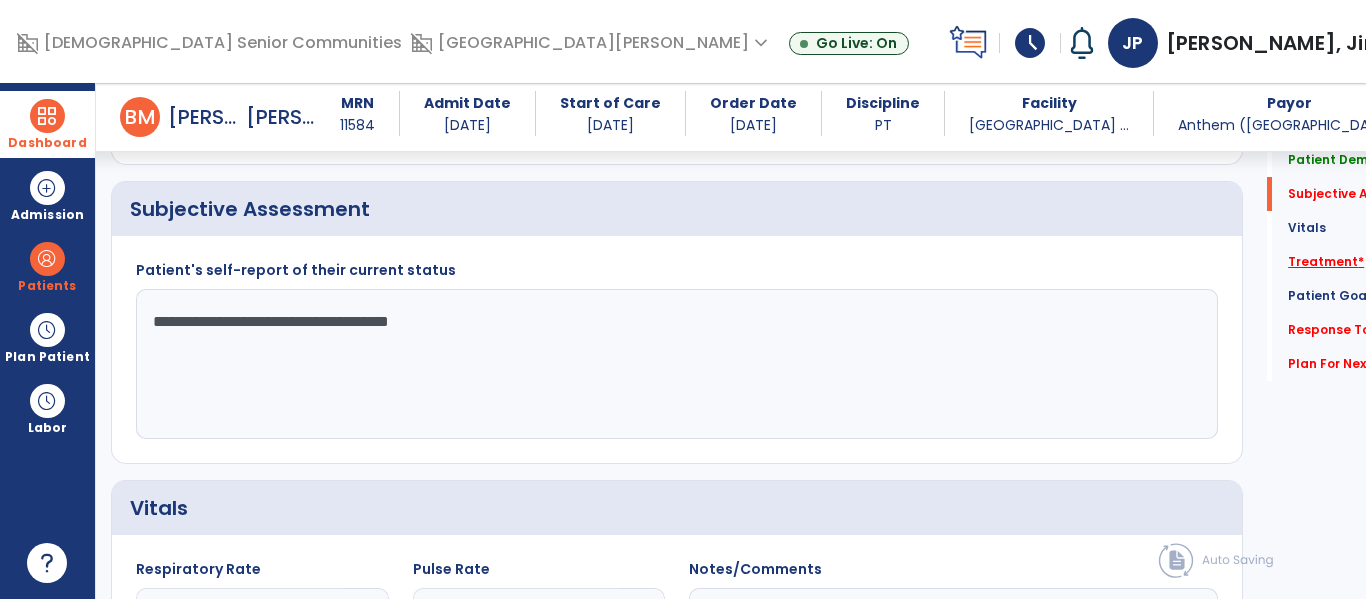 type on "**********" 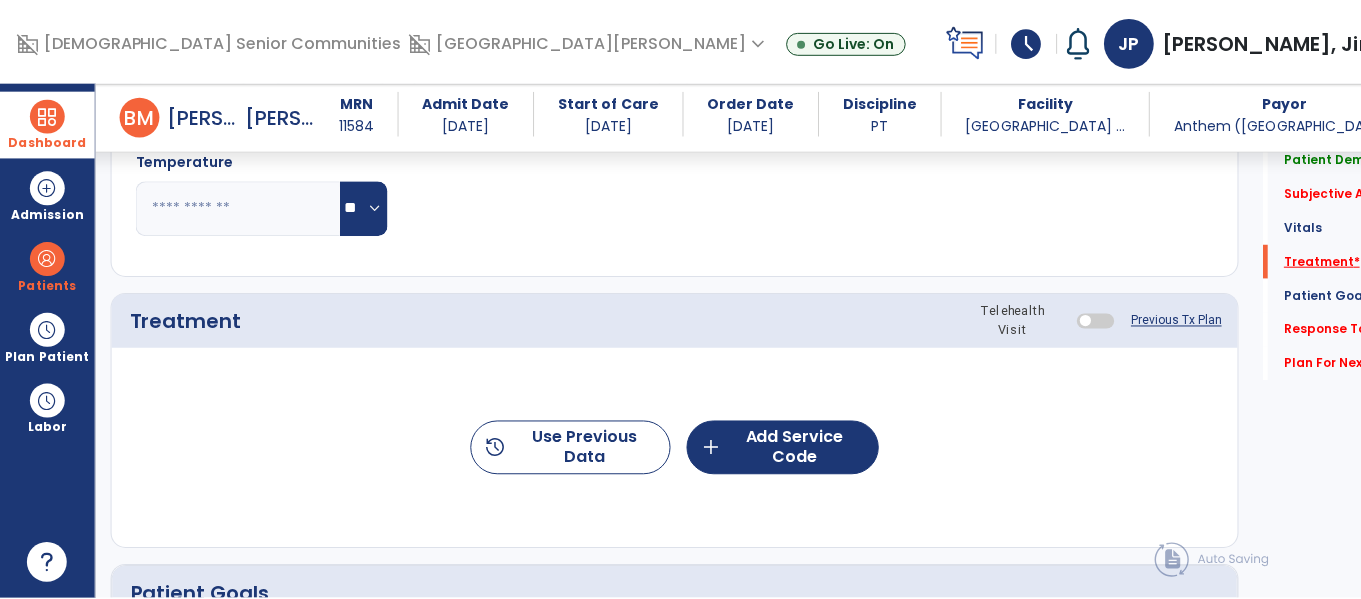 scroll, scrollTop: 1076, scrollLeft: 0, axis: vertical 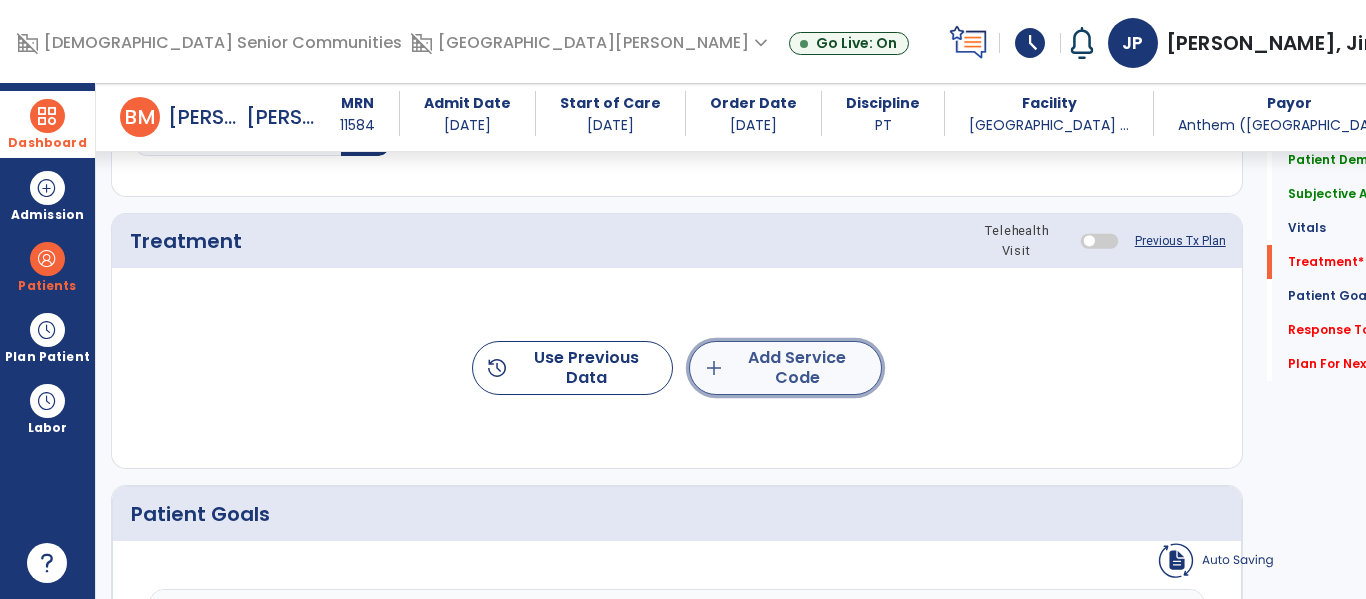 click on "add  Add Service Code" 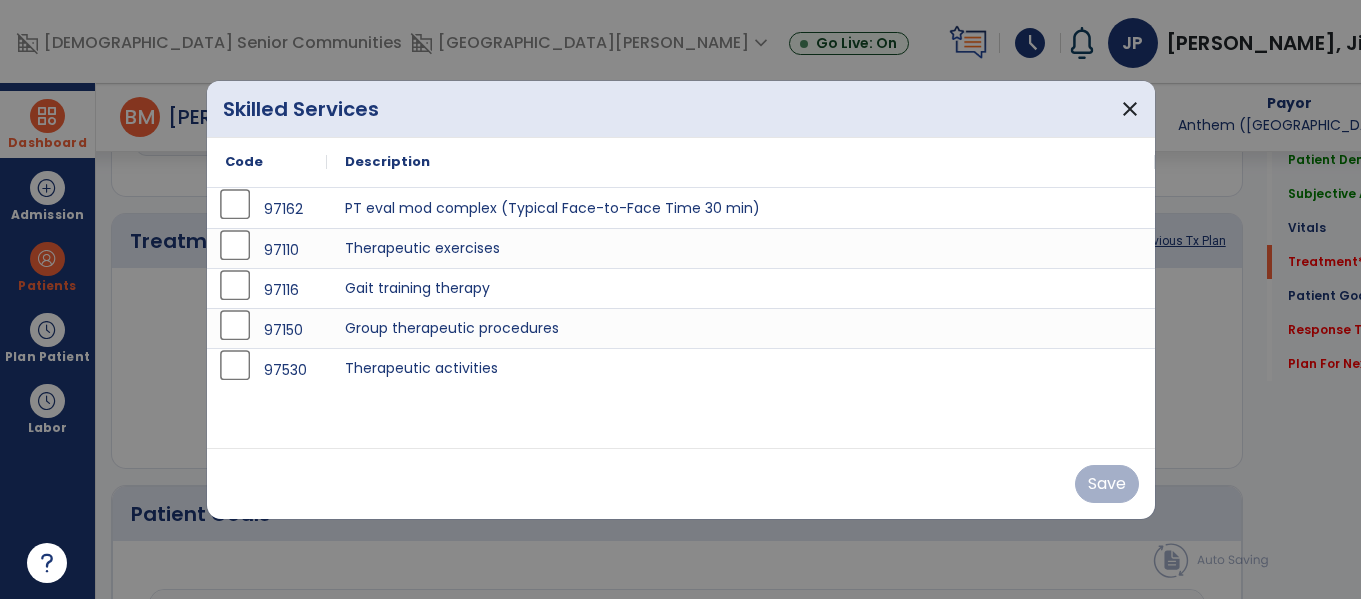 scroll, scrollTop: 1076, scrollLeft: 0, axis: vertical 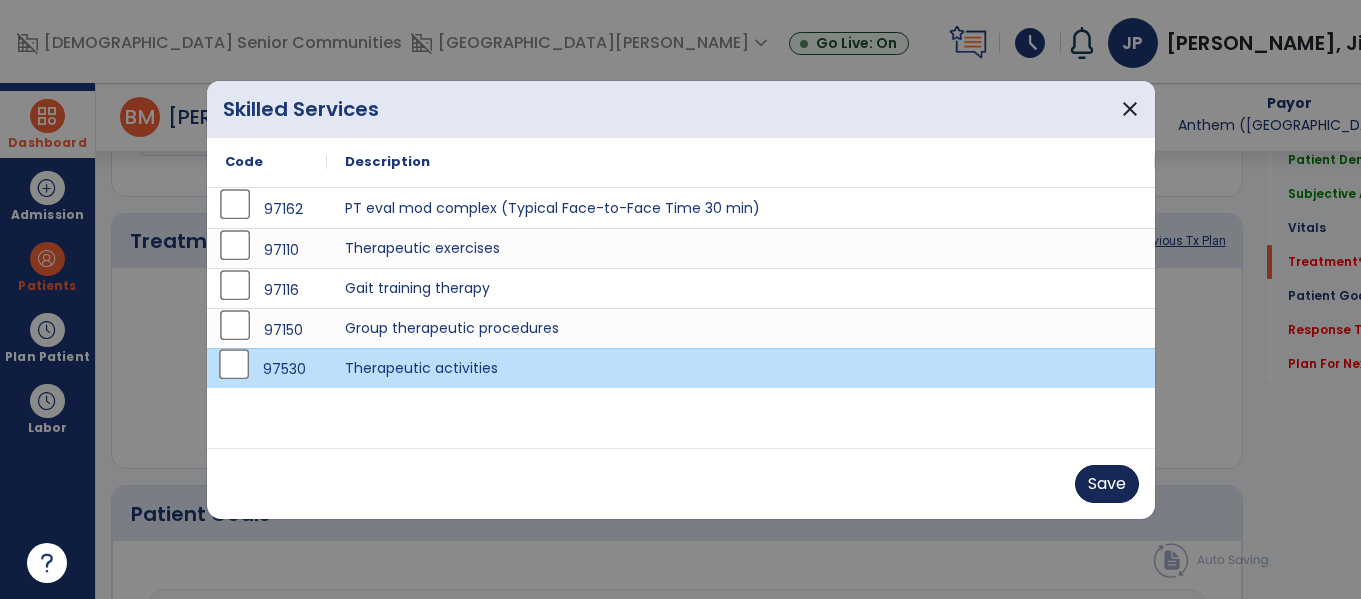 click on "Save" at bounding box center (1107, 484) 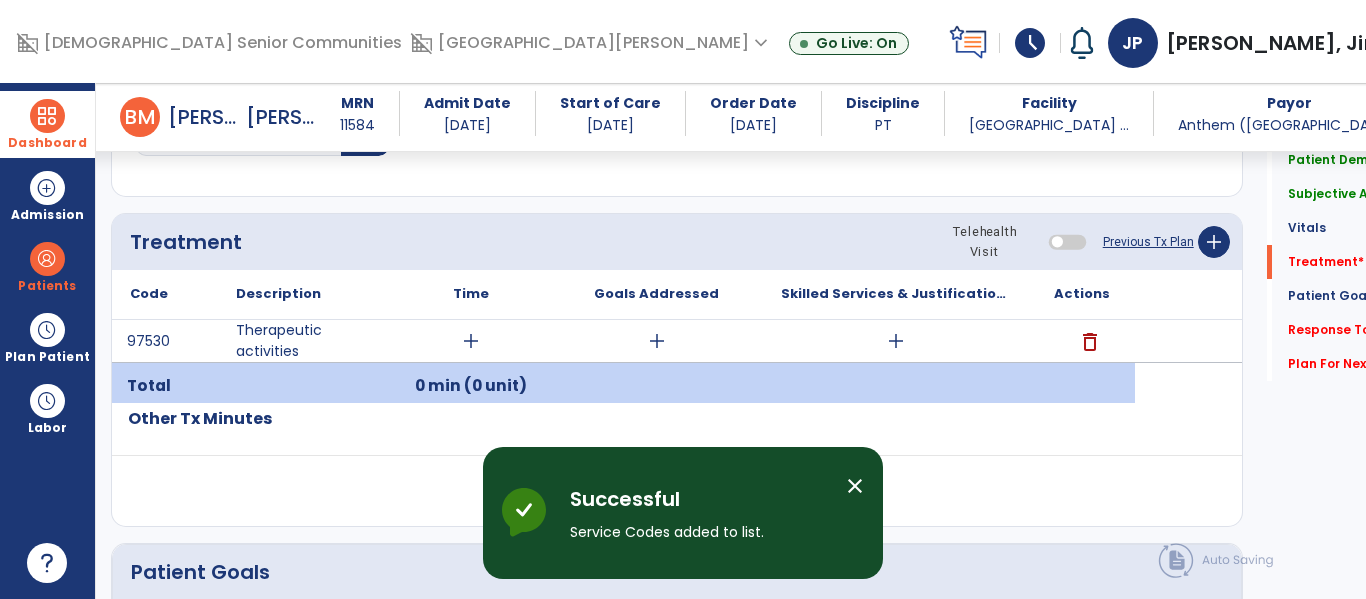 click on "add" at bounding box center [471, 341] 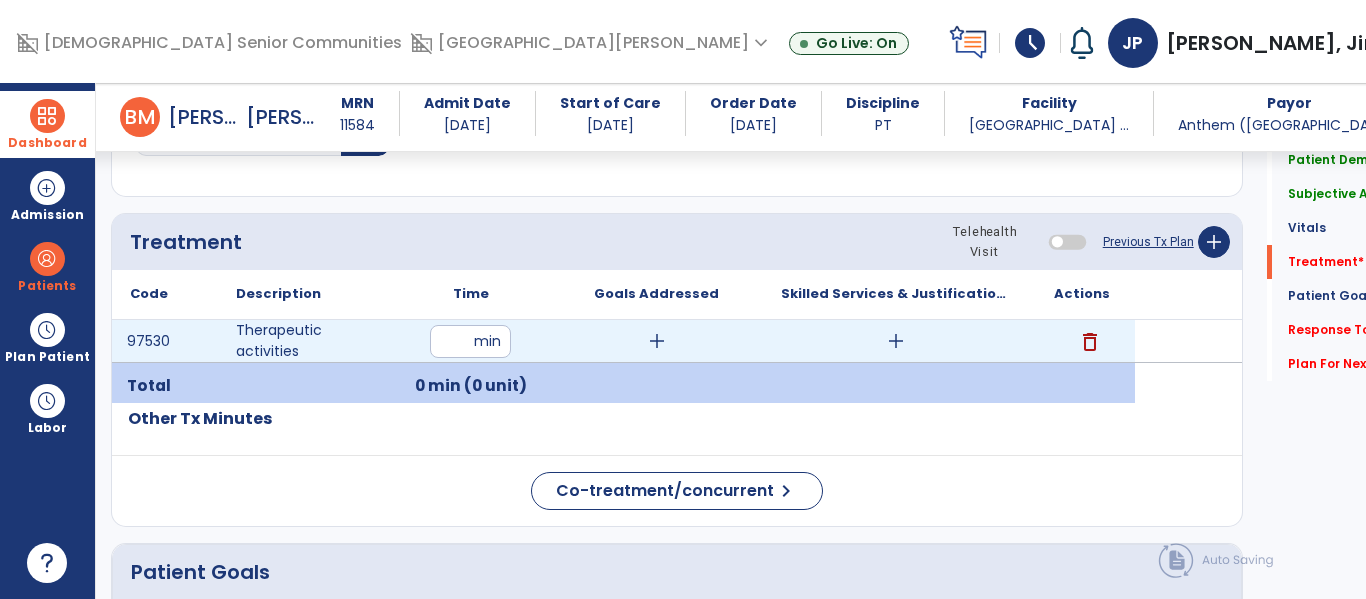 type on "**" 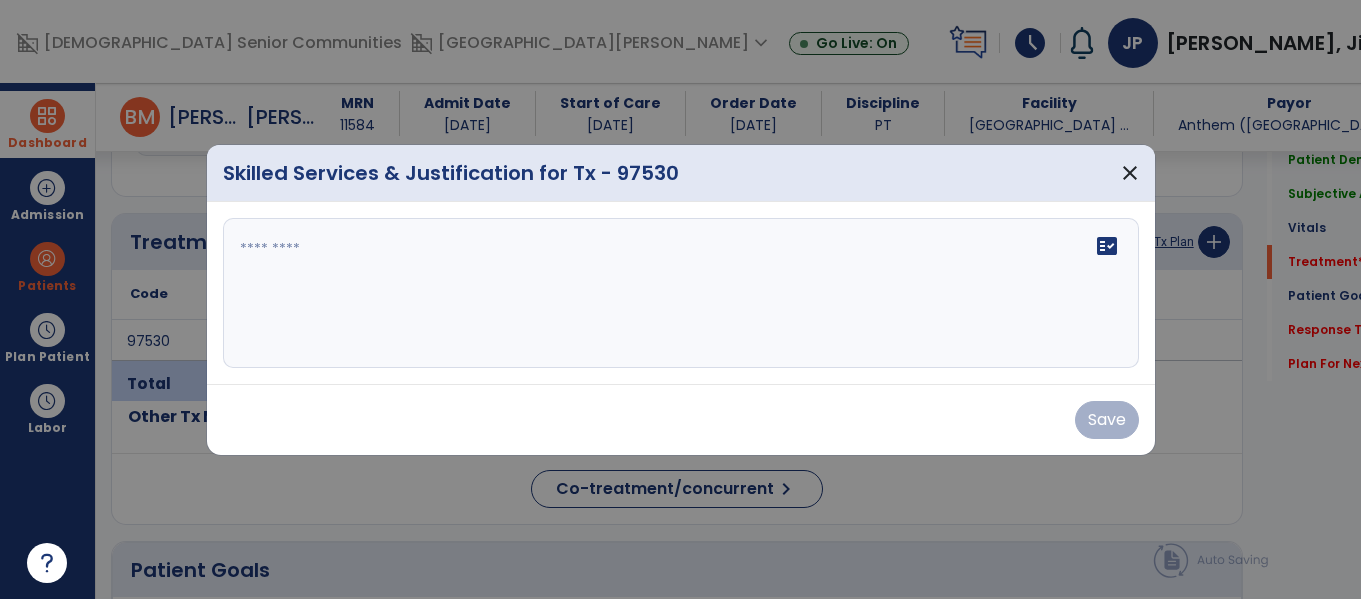 click on "fact_check" at bounding box center [681, 293] 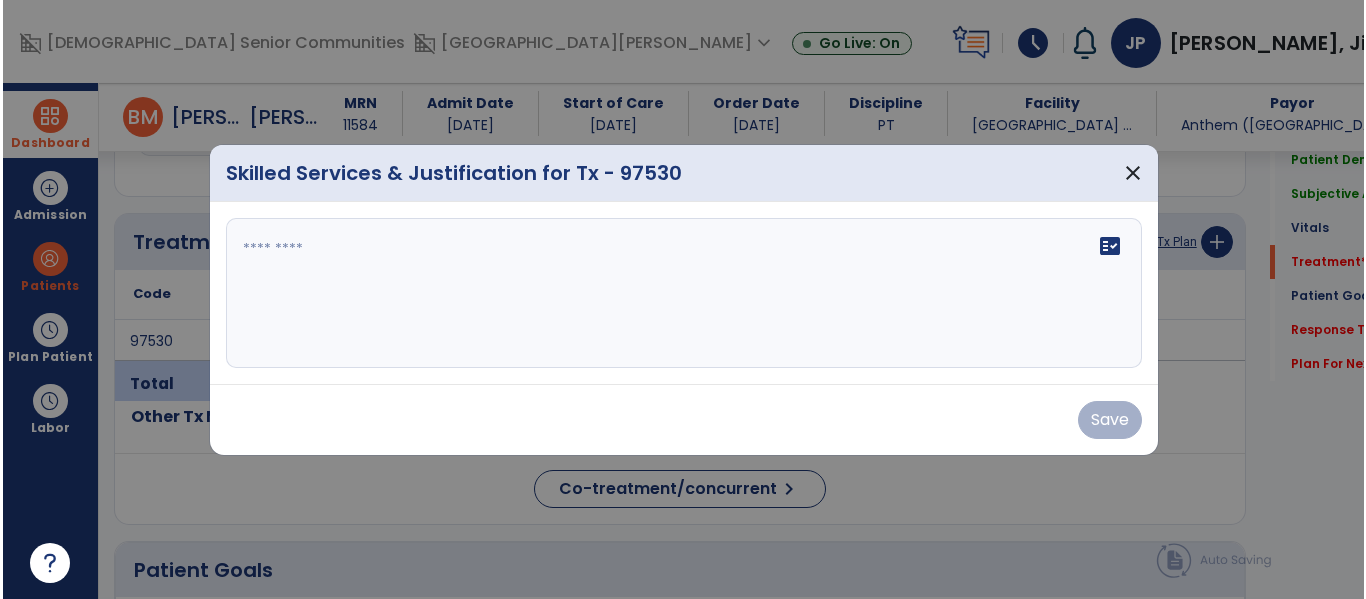 scroll, scrollTop: 1076, scrollLeft: 0, axis: vertical 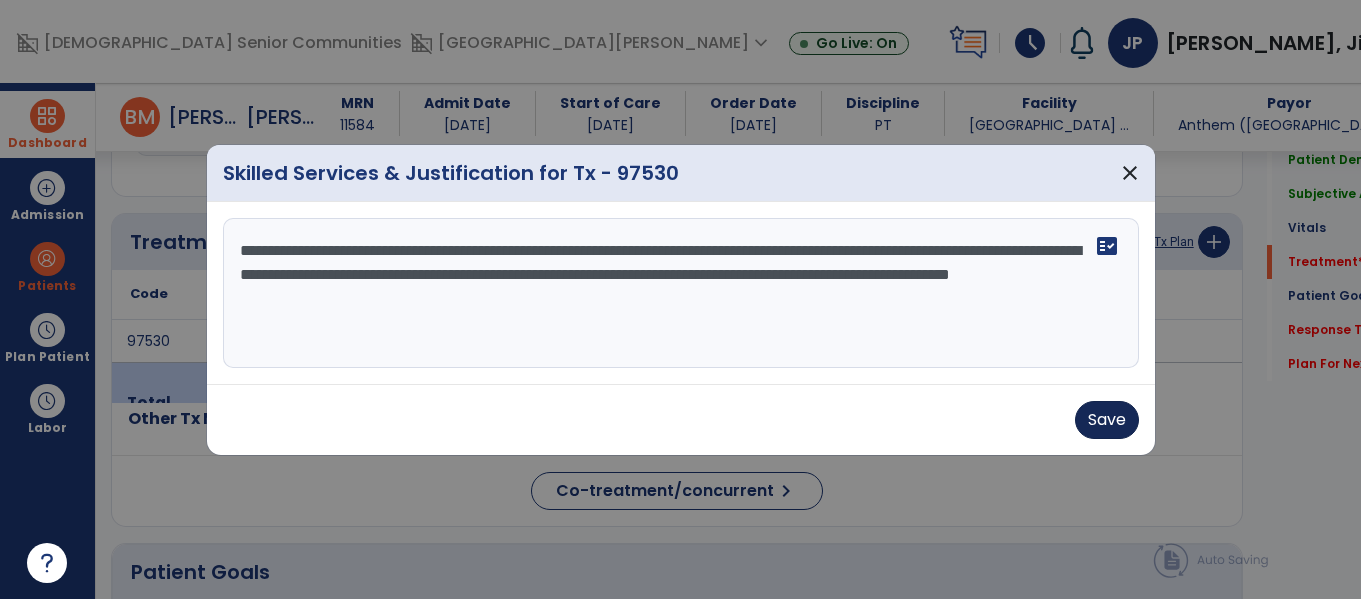 type on "**********" 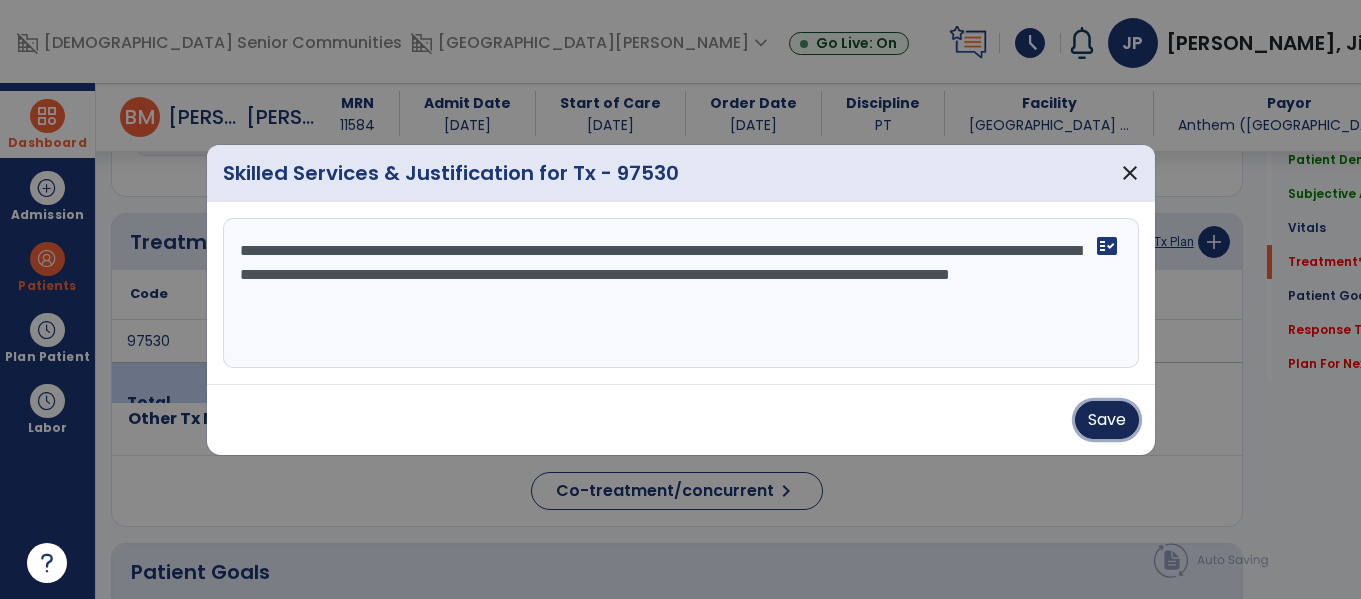 click on "Save" at bounding box center (1107, 420) 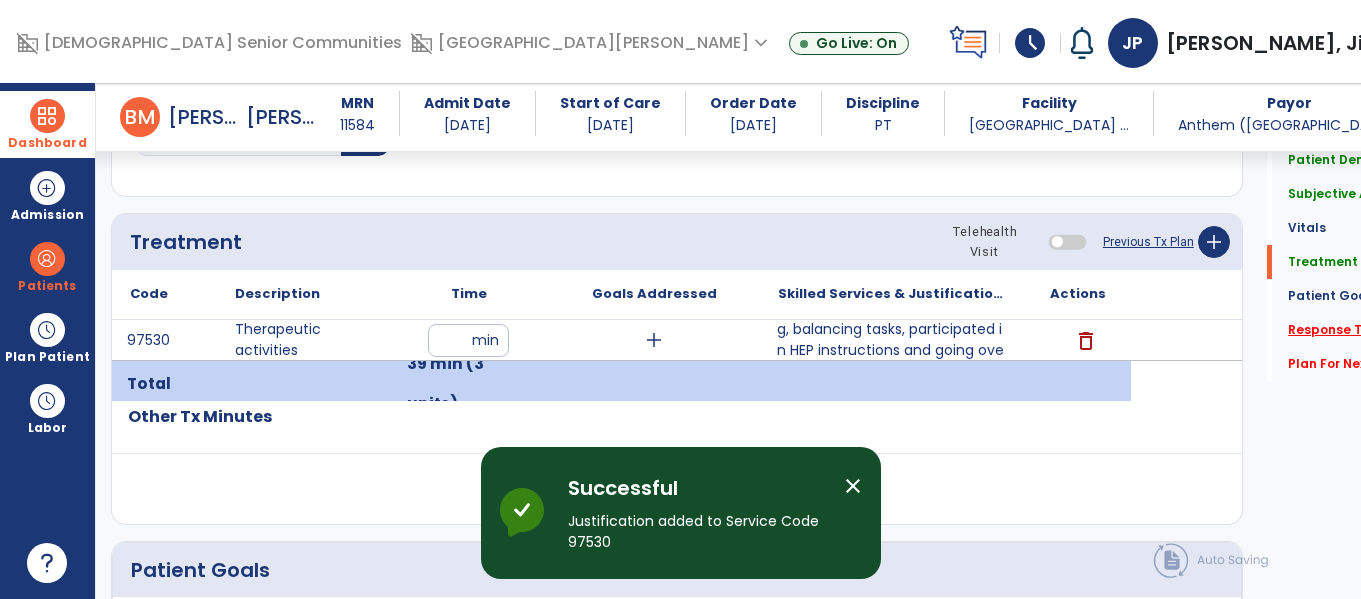 click on "Response To Treatment   *" 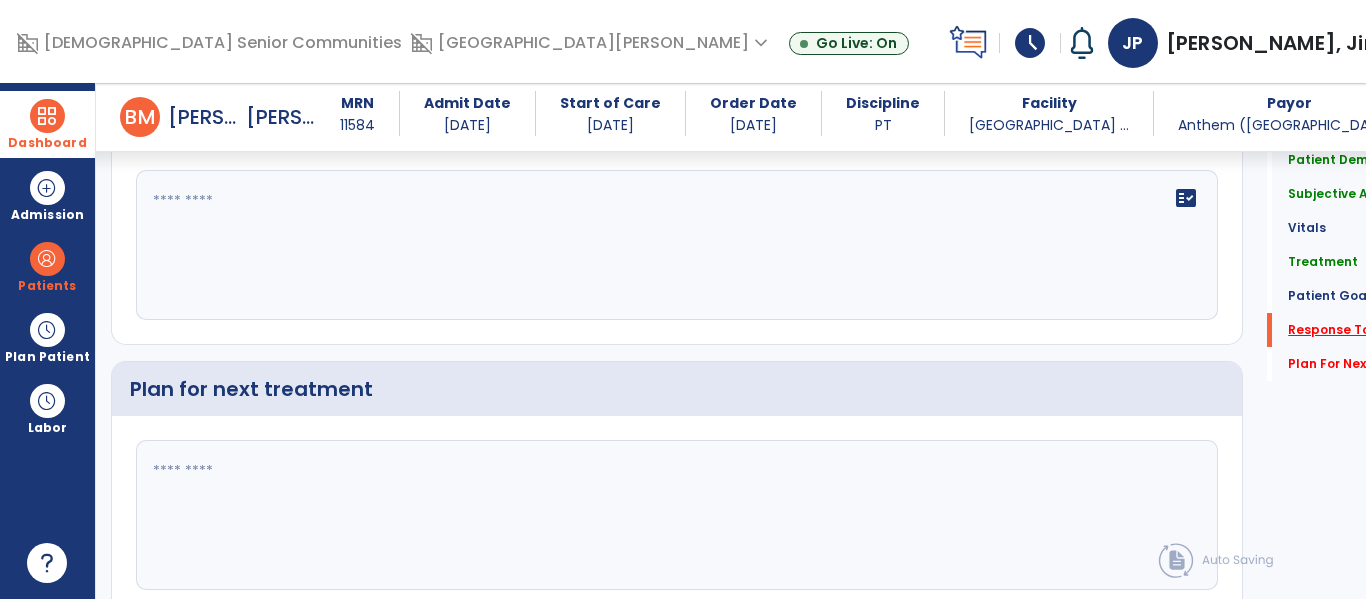 scroll, scrollTop: 3624, scrollLeft: 0, axis: vertical 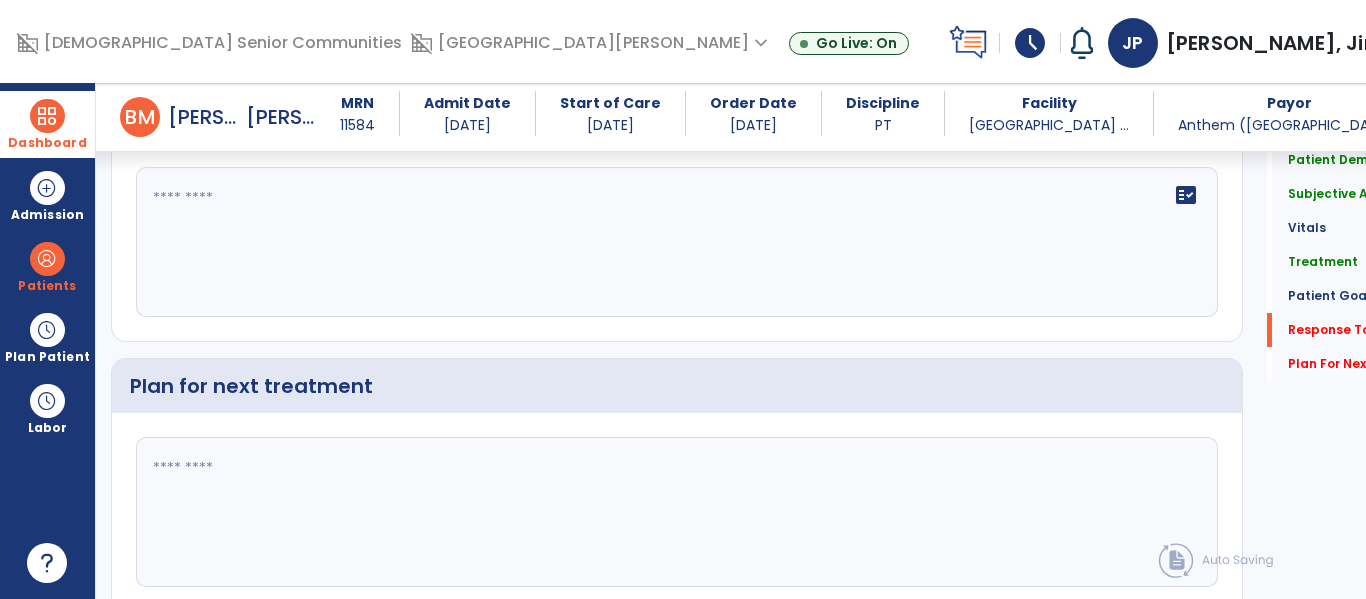 click on "fact_check" 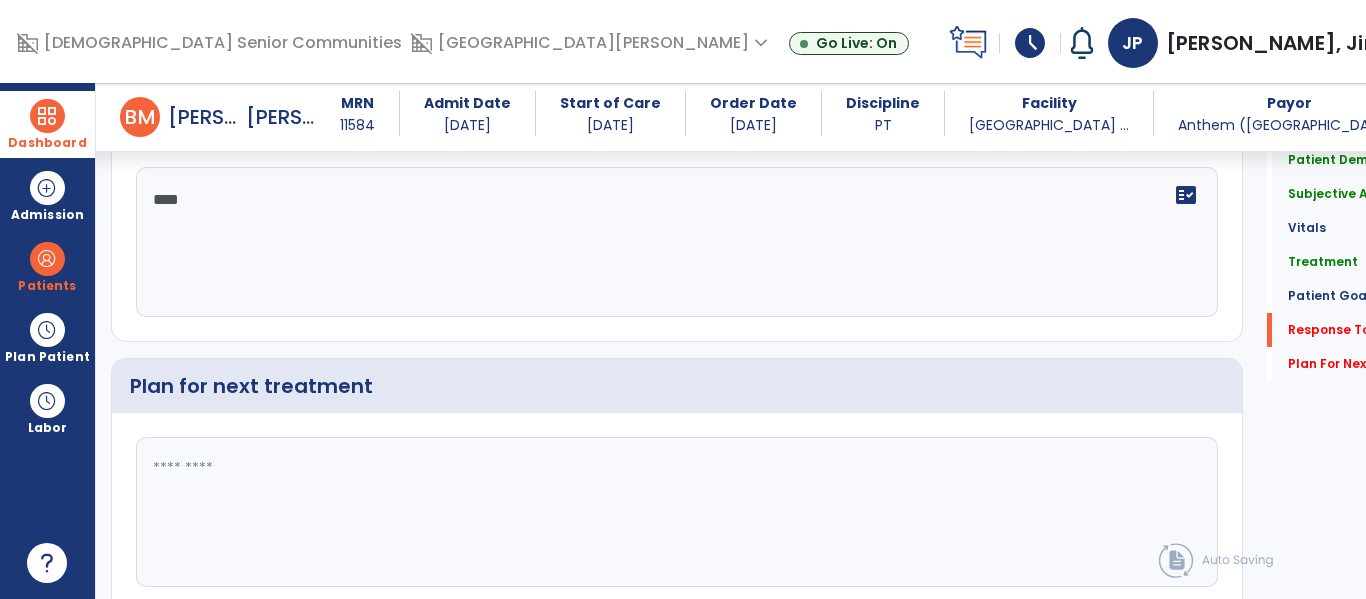 scroll, scrollTop: 3829, scrollLeft: 0, axis: vertical 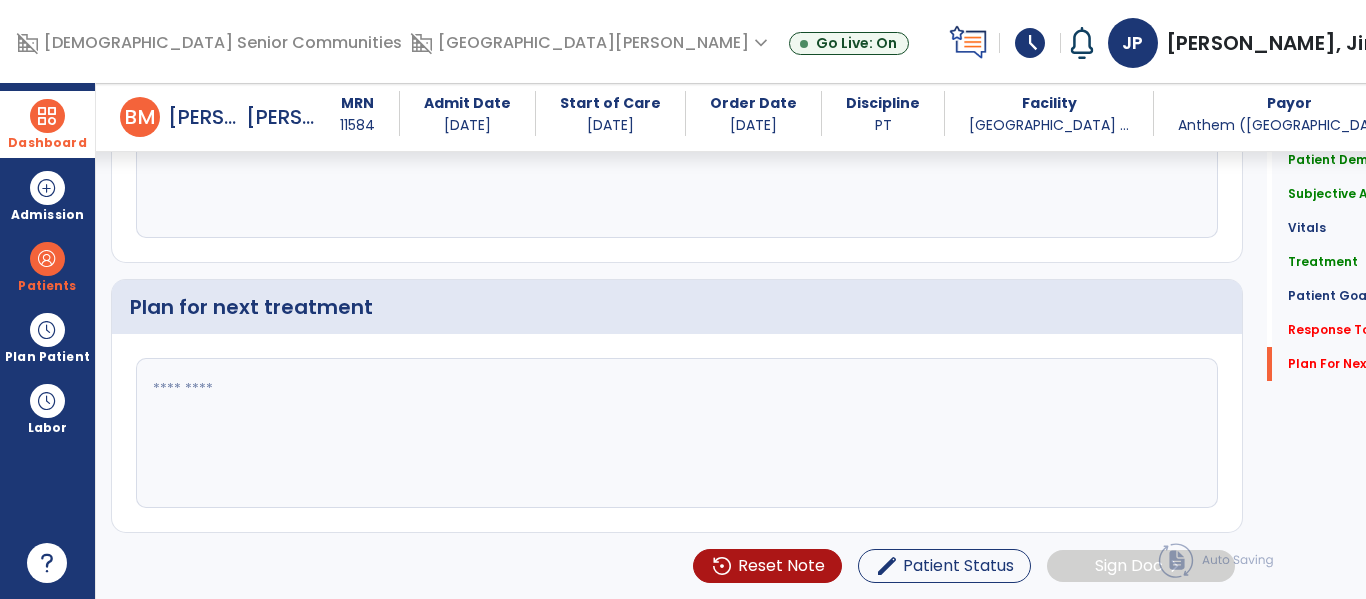 type on "****" 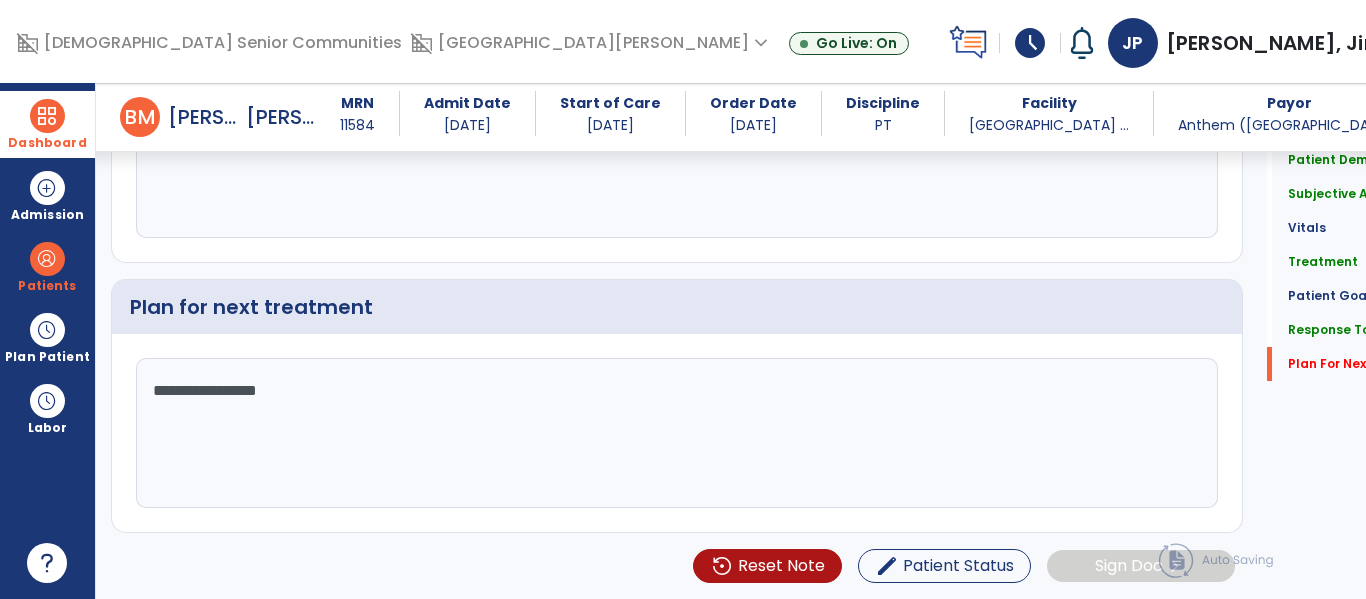 scroll, scrollTop: 3829, scrollLeft: 0, axis: vertical 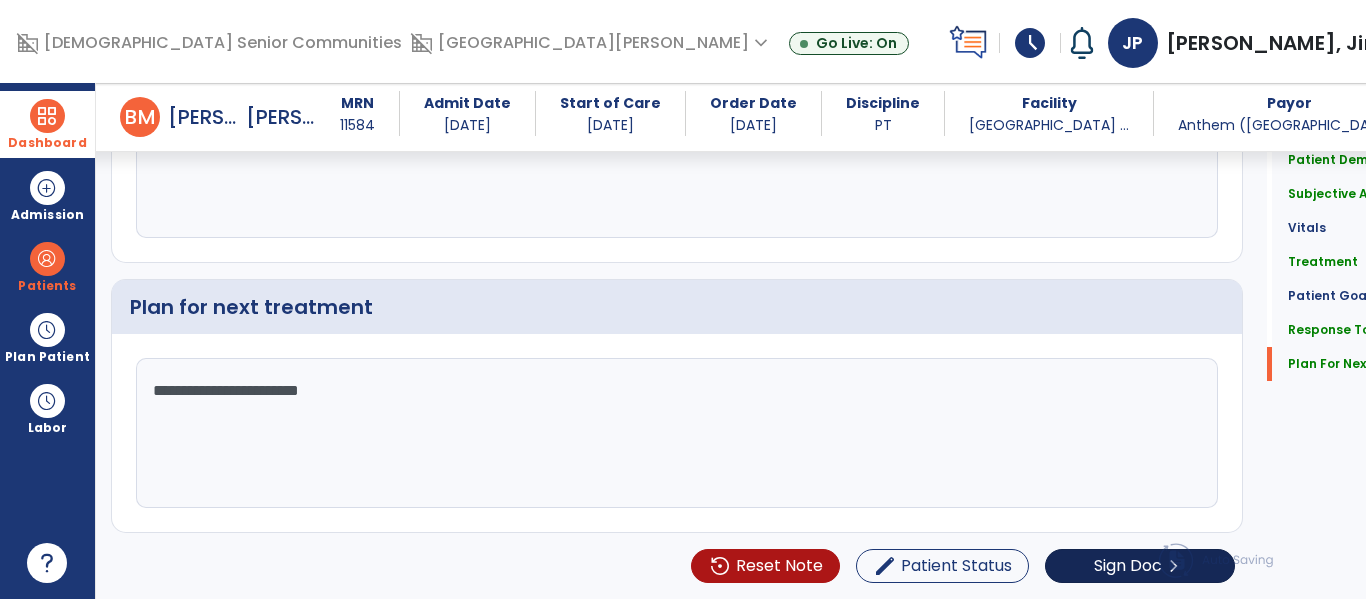 type on "**********" 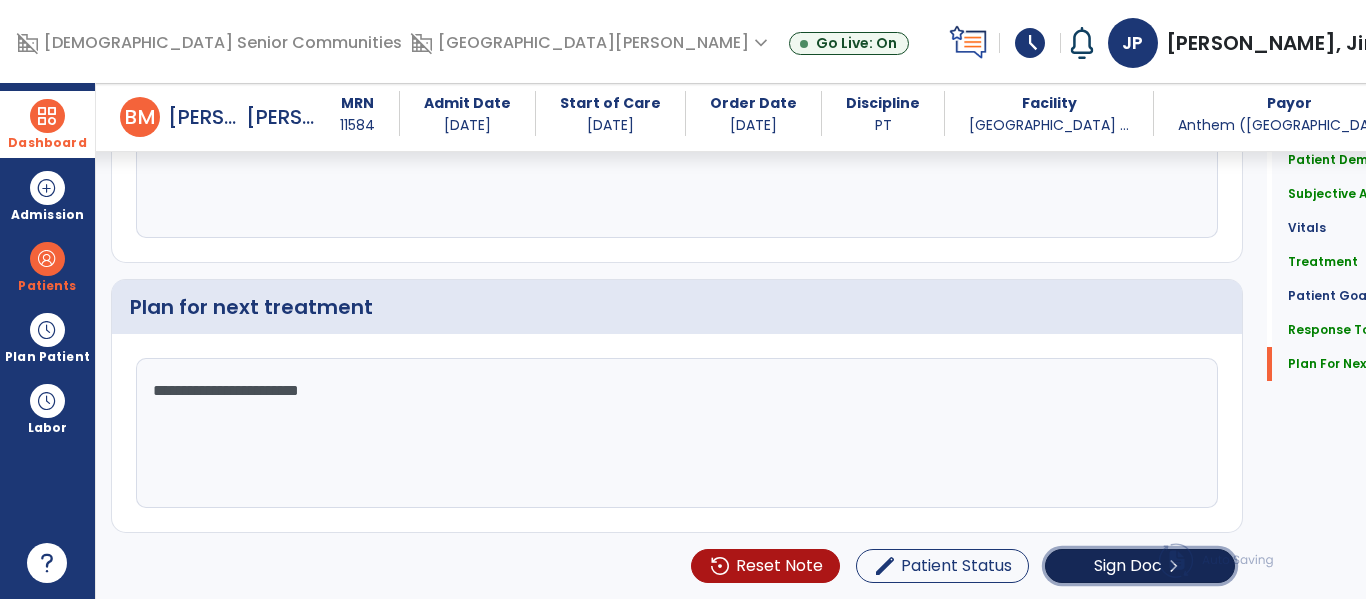 click on "Sign Doc" 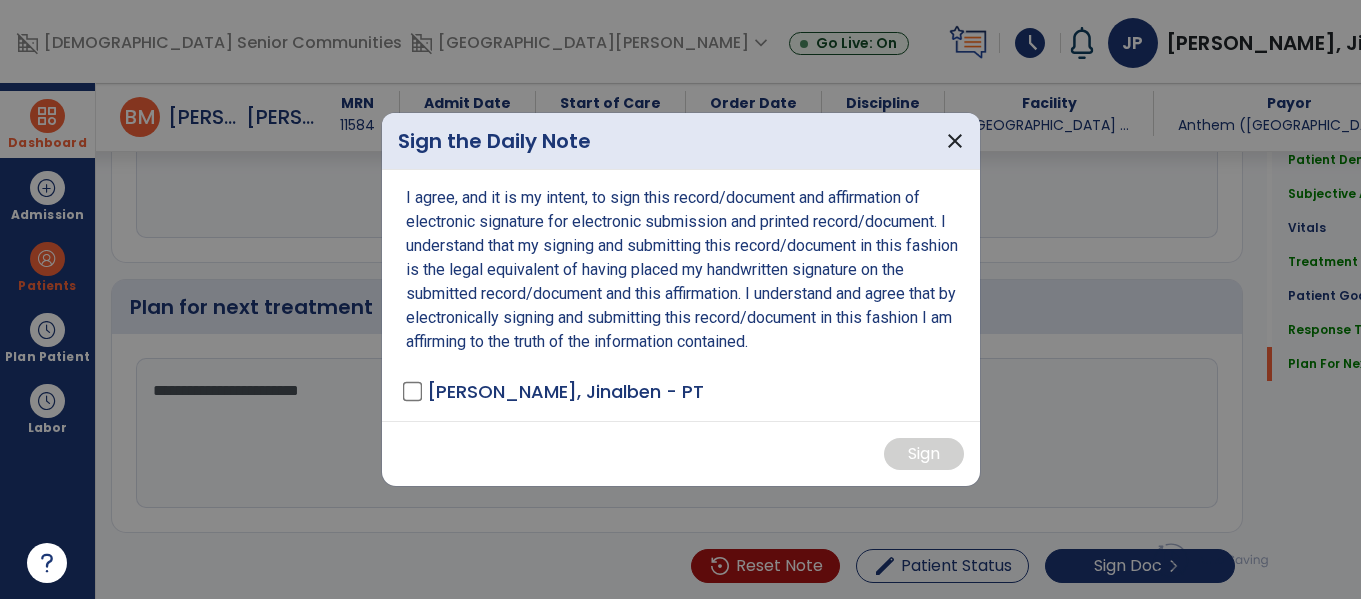 click on "I agree, and it is my intent, to sign this record/document and affirmation of electronic signature for electronic submission and printed record/document. I understand that my signing and submitting this record/document in this fashion is the legal equivalent of having placed my handwritten signature on the submitted record/document and this affirmation. I understand and agree that by electronically signing and submitting this record/document in this fashion I am affirming to the truth of the information contained.  [PERSON_NAME]  - PT" at bounding box center (681, 295) 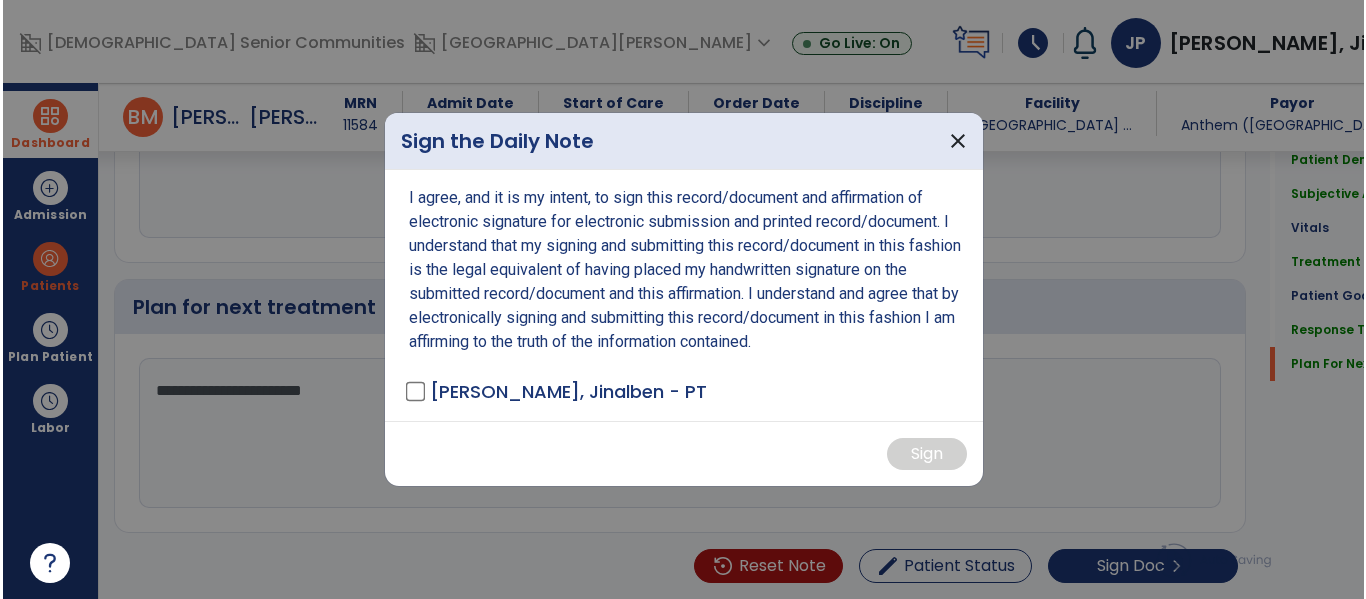 scroll, scrollTop: 3829, scrollLeft: 0, axis: vertical 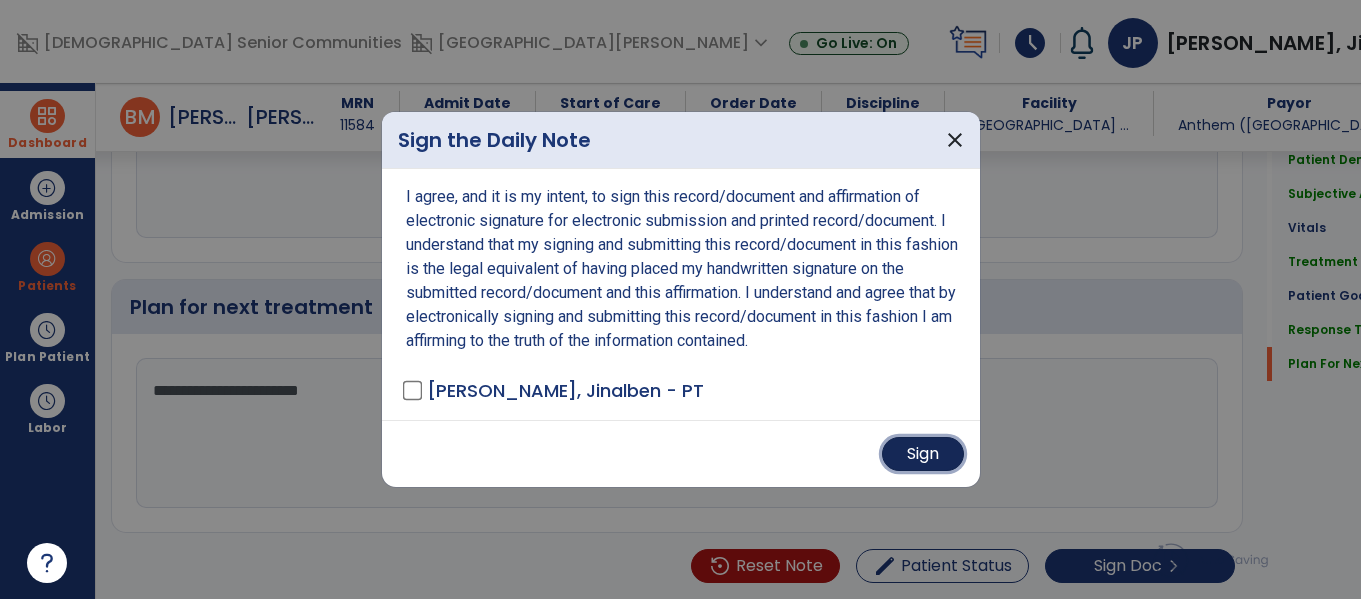 click on "Sign" at bounding box center (923, 454) 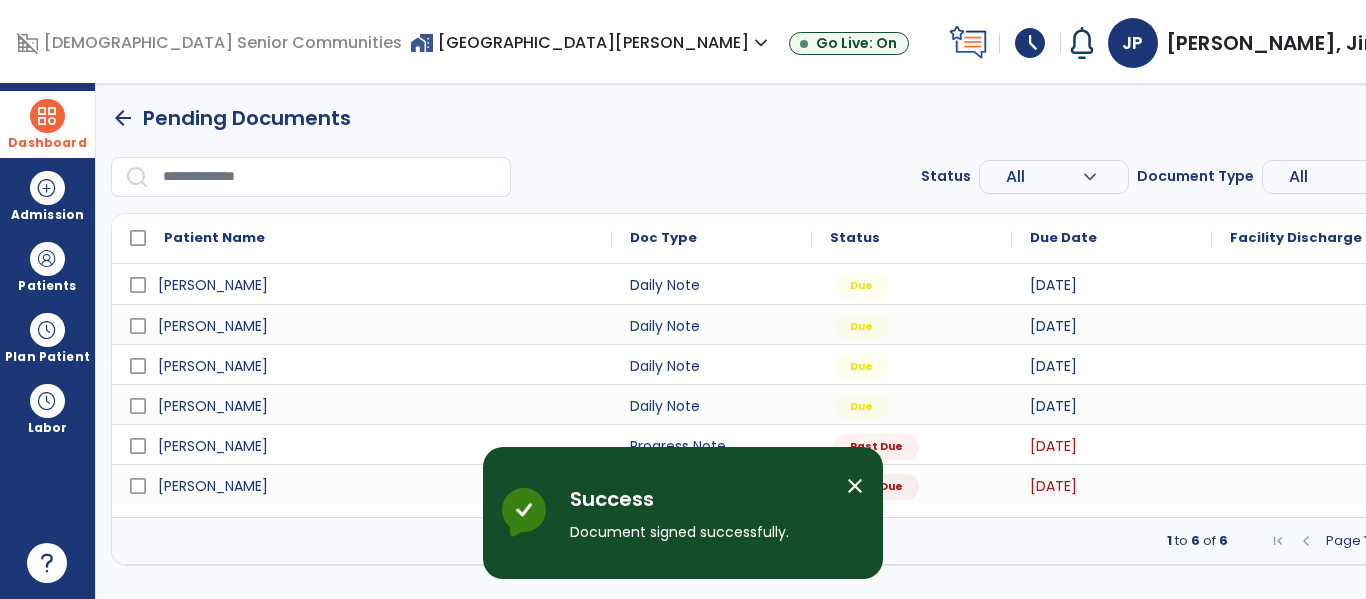 scroll, scrollTop: 0, scrollLeft: 0, axis: both 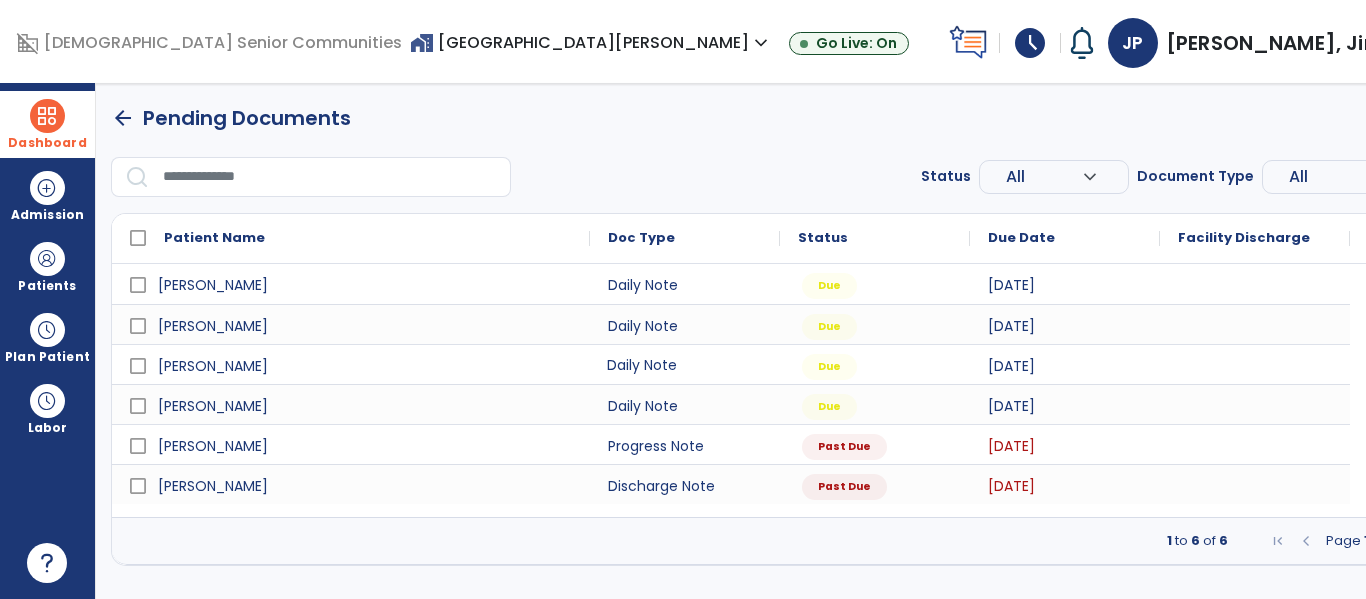 click on "Daily Note" at bounding box center [685, 364] 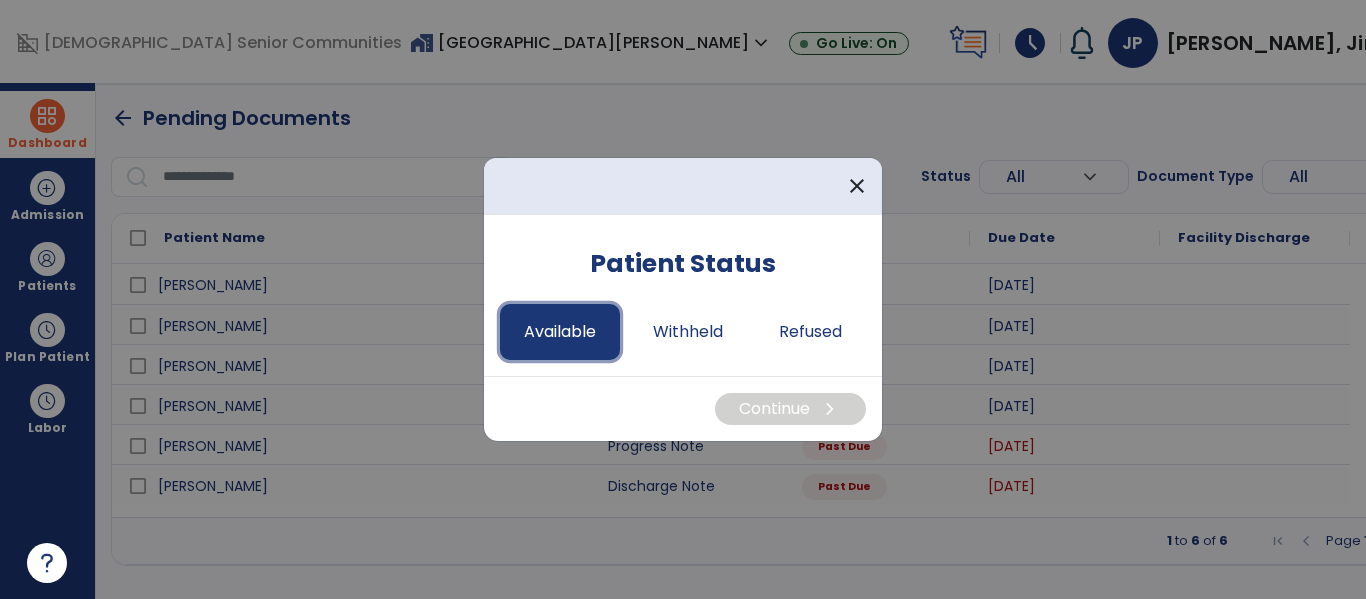 click on "Available" at bounding box center (560, 332) 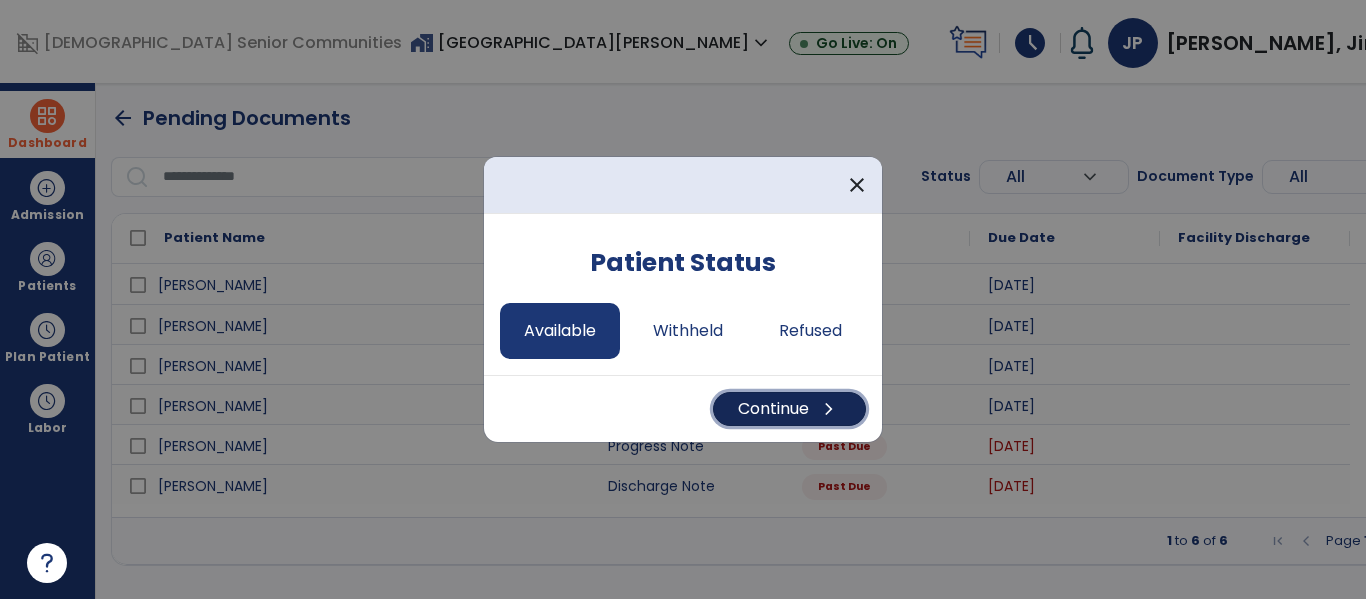click on "Continue   chevron_right" at bounding box center (789, 409) 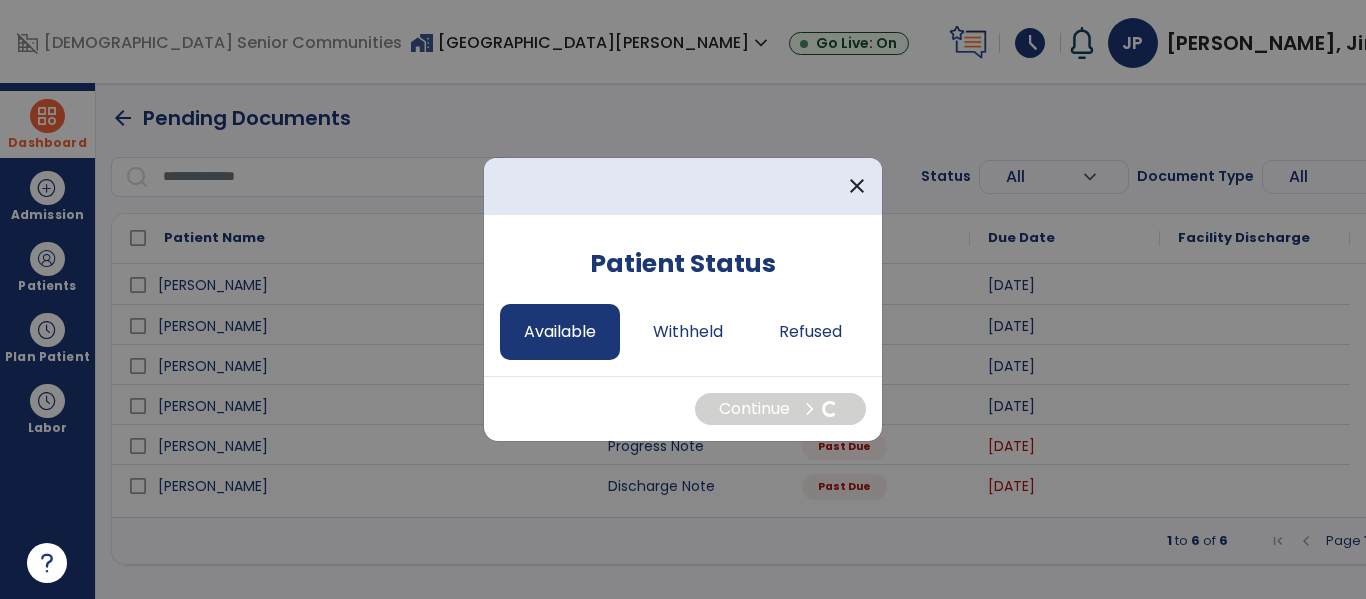 select on "*" 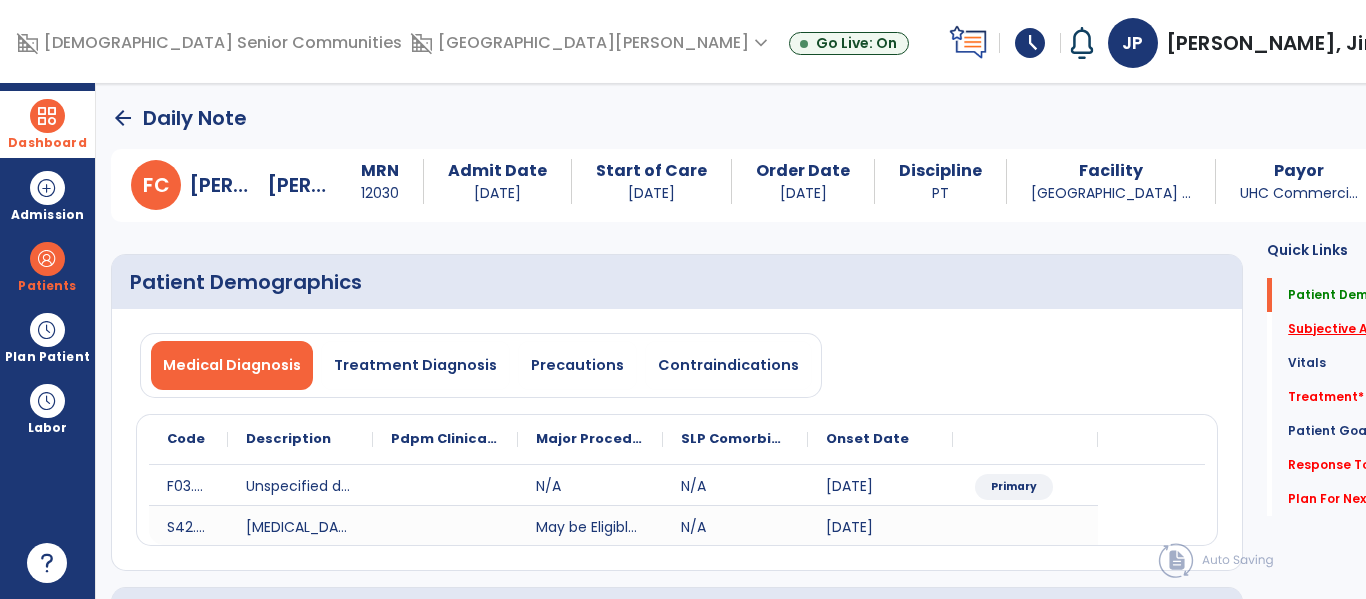 click on "Subjective Assessment   *" 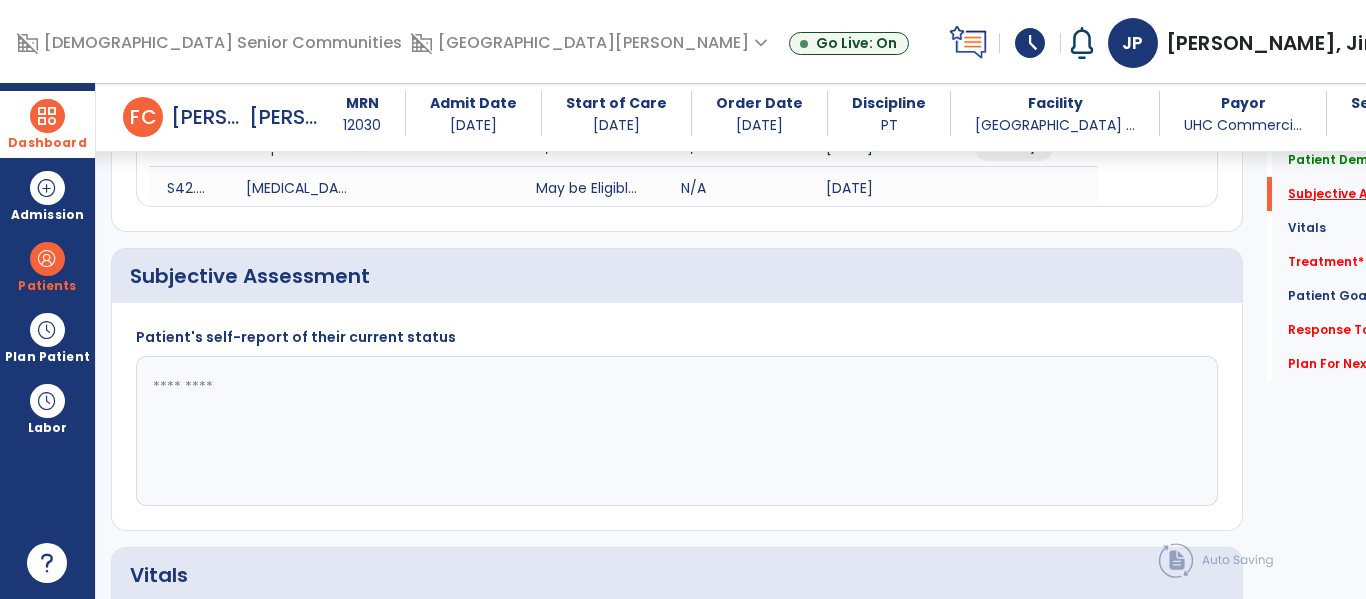 scroll, scrollTop: 387, scrollLeft: 0, axis: vertical 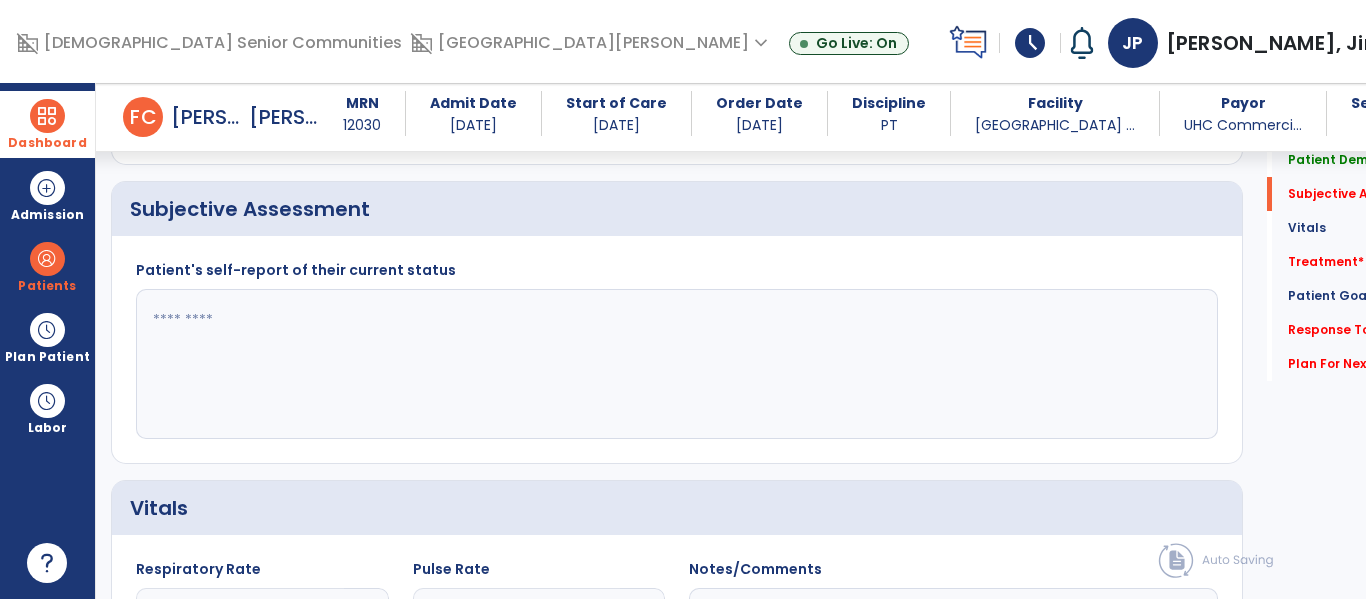 click 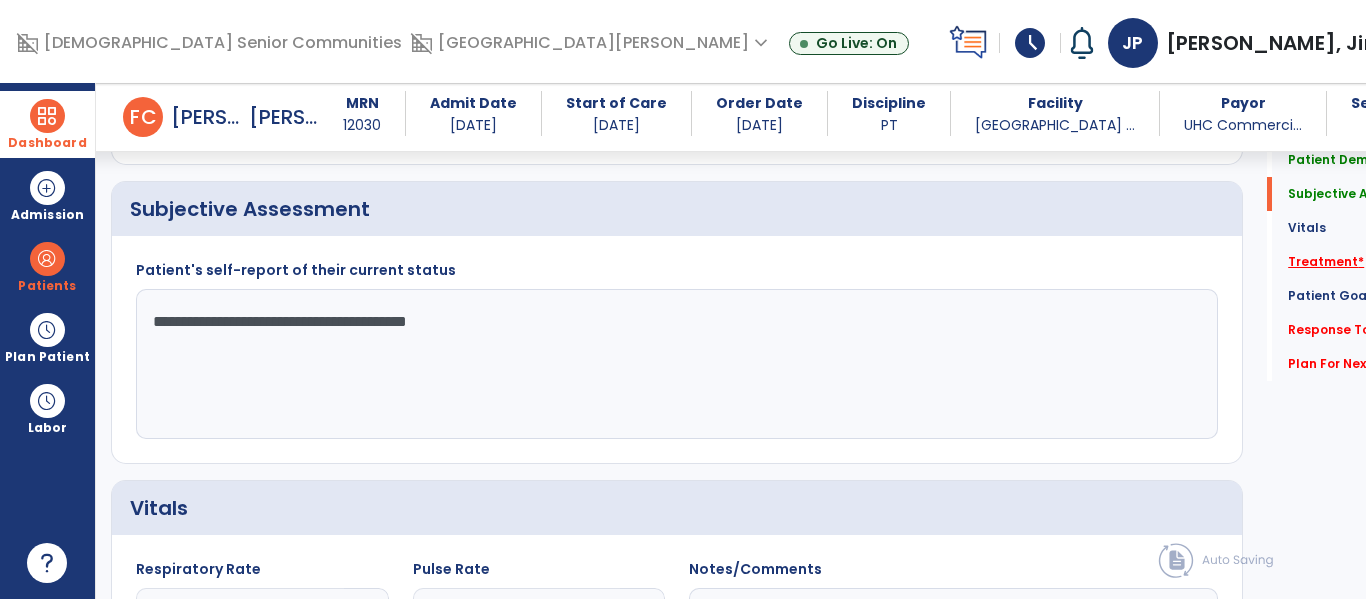 type on "**********" 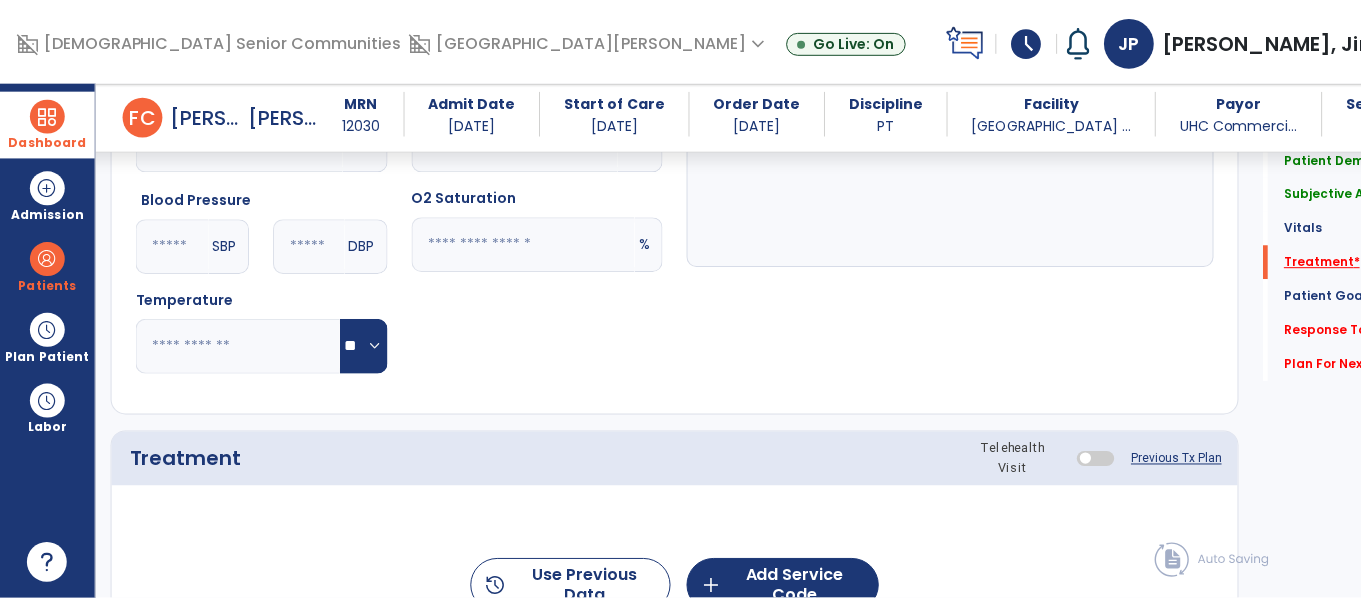 scroll, scrollTop: 1076, scrollLeft: 0, axis: vertical 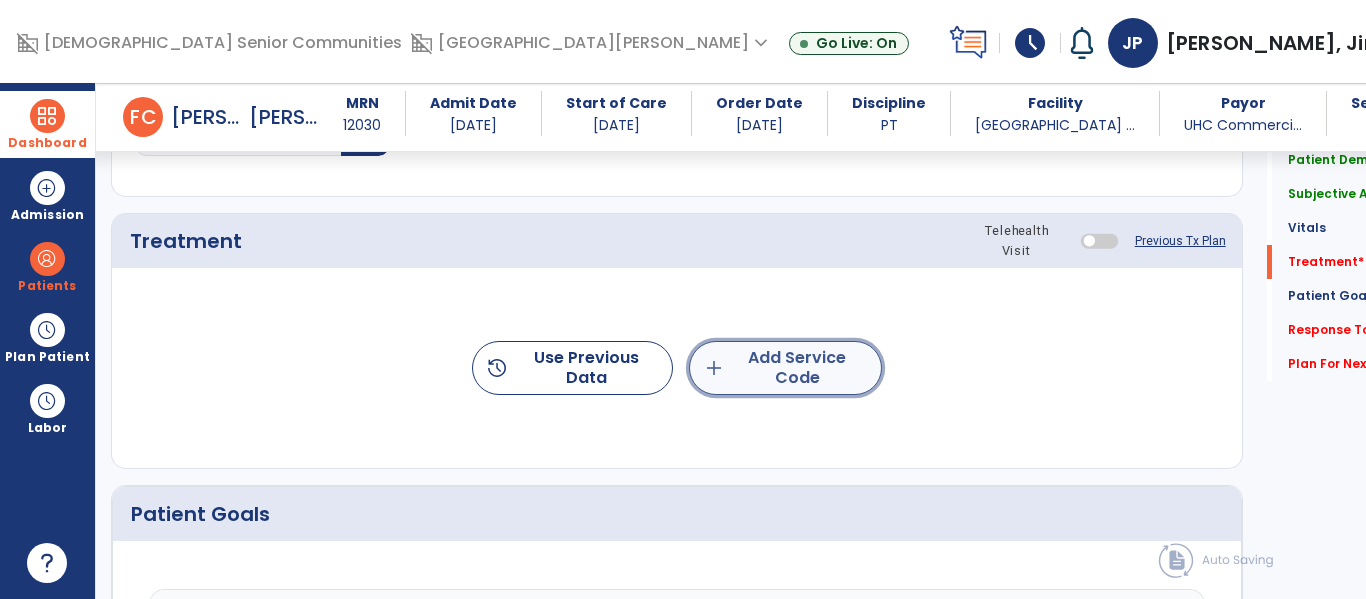 click on "add  Add Service Code" 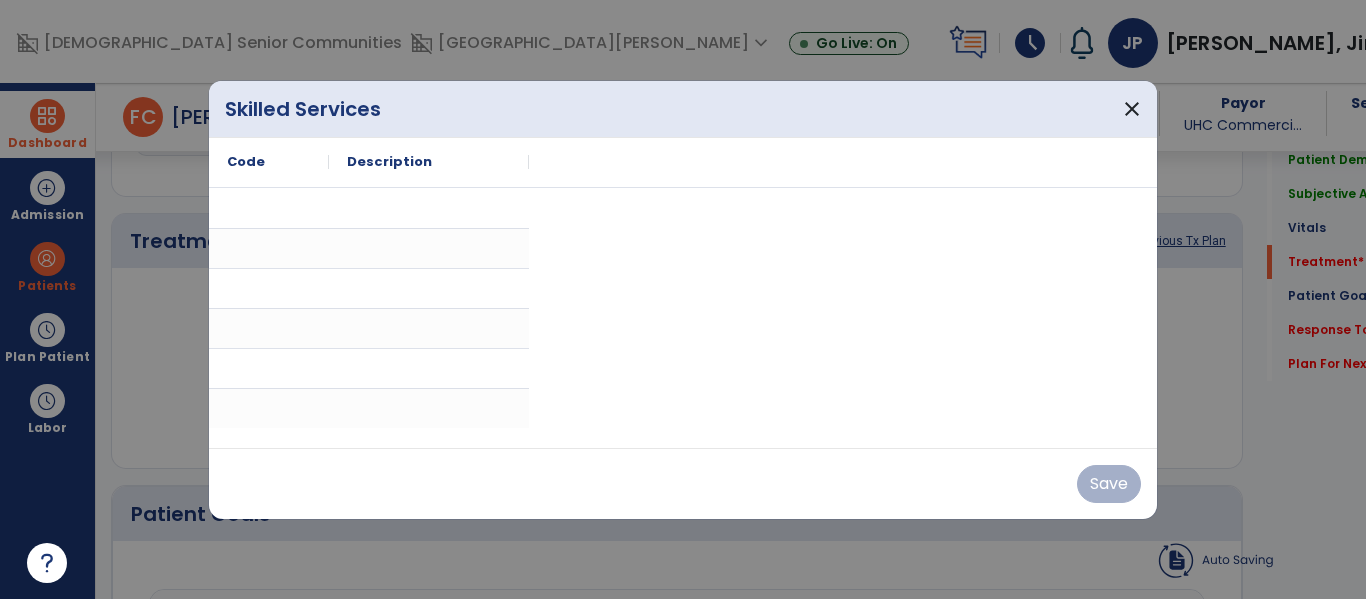click at bounding box center (683, 308) 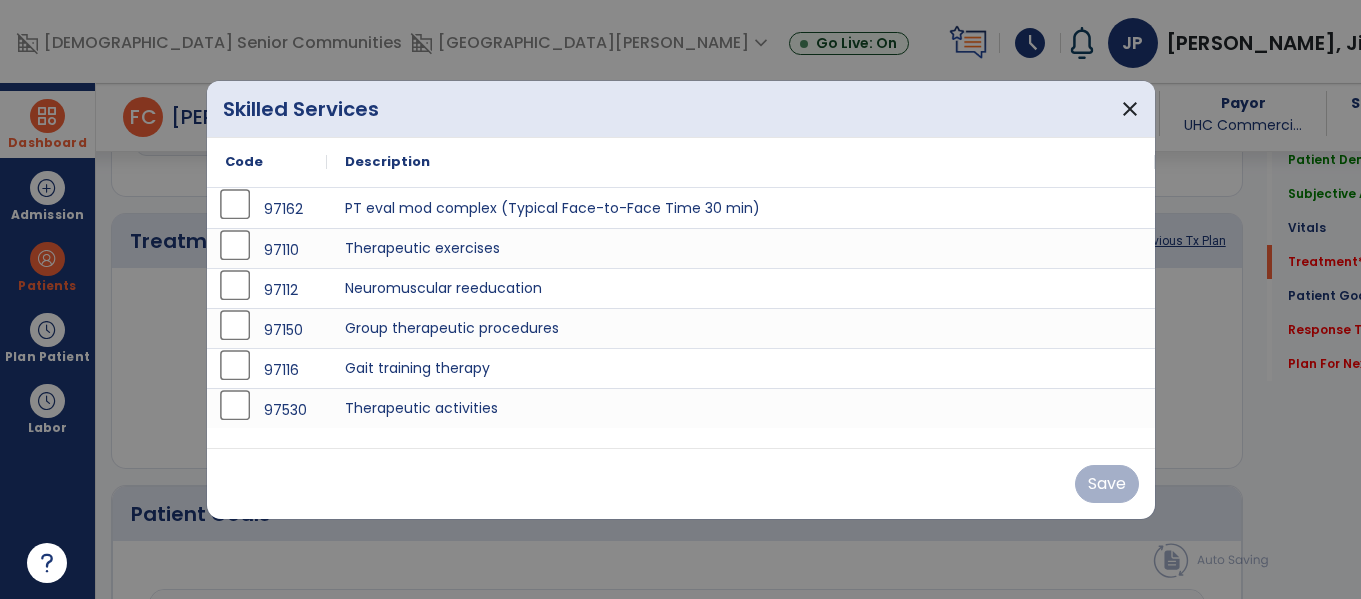 scroll, scrollTop: 1076, scrollLeft: 0, axis: vertical 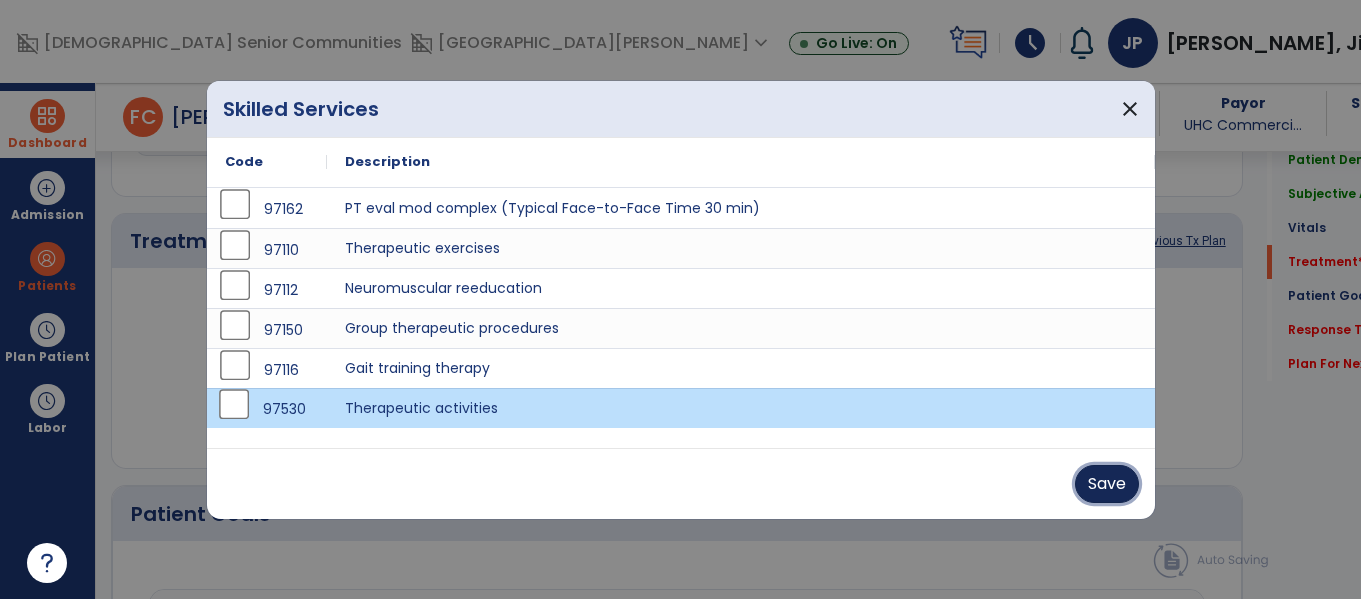 click on "Save" at bounding box center [1107, 484] 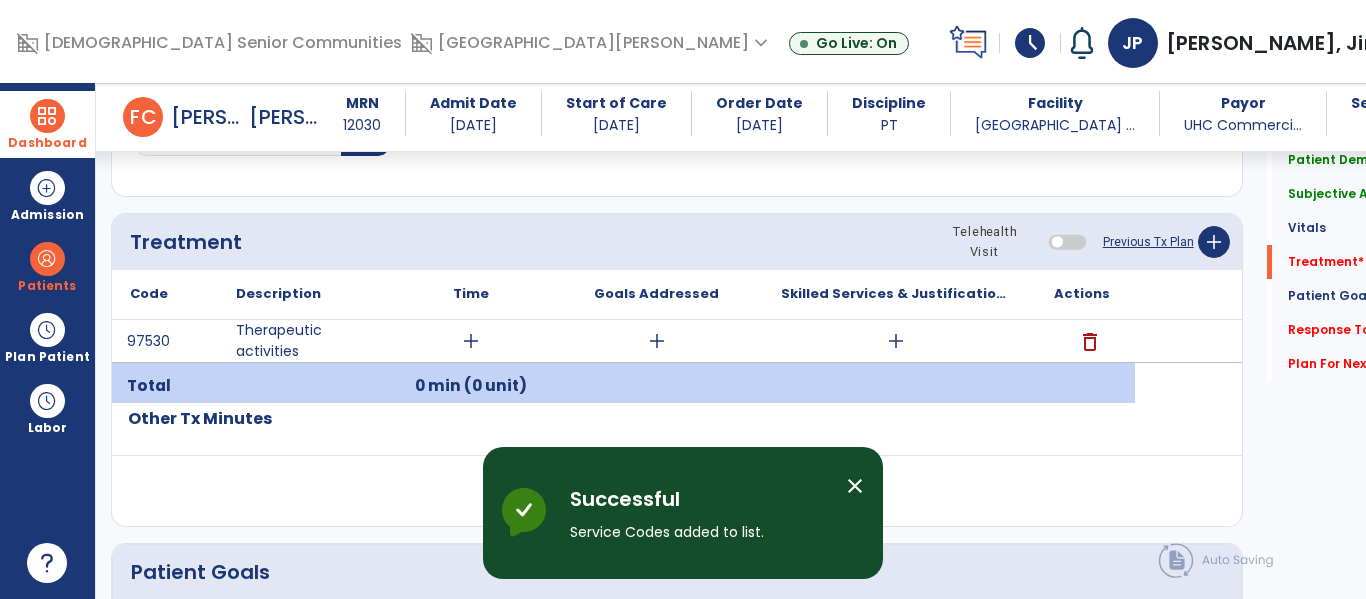 click on "add" at bounding box center (471, 341) 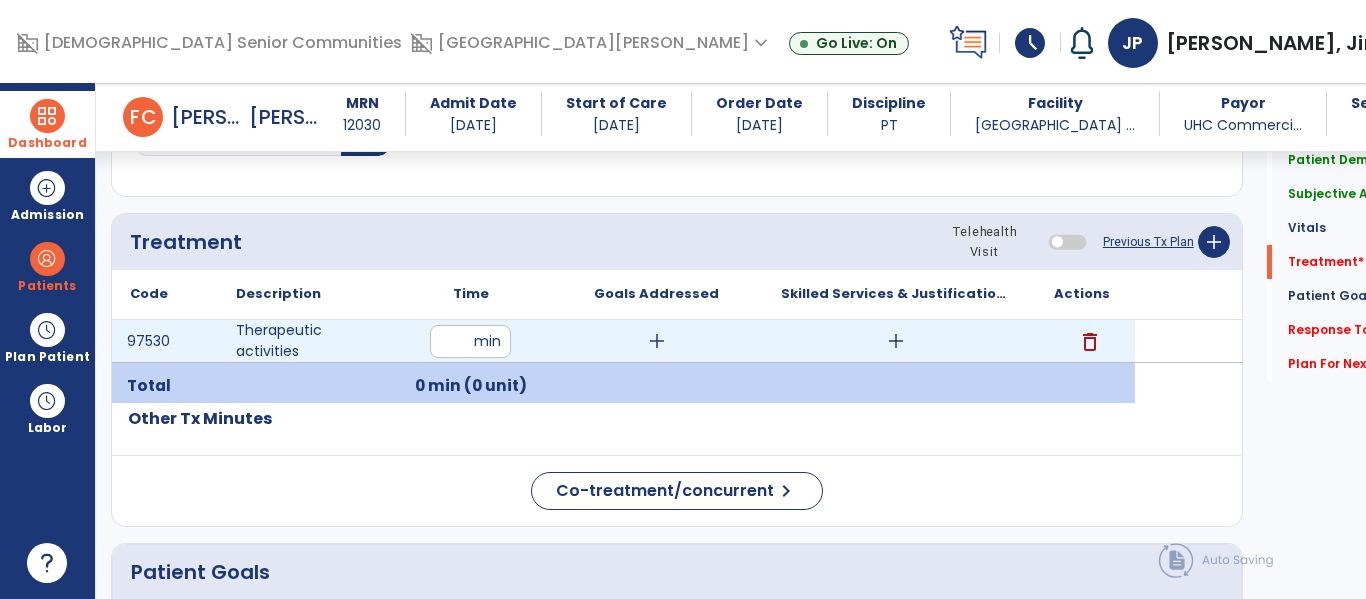 type on "**" 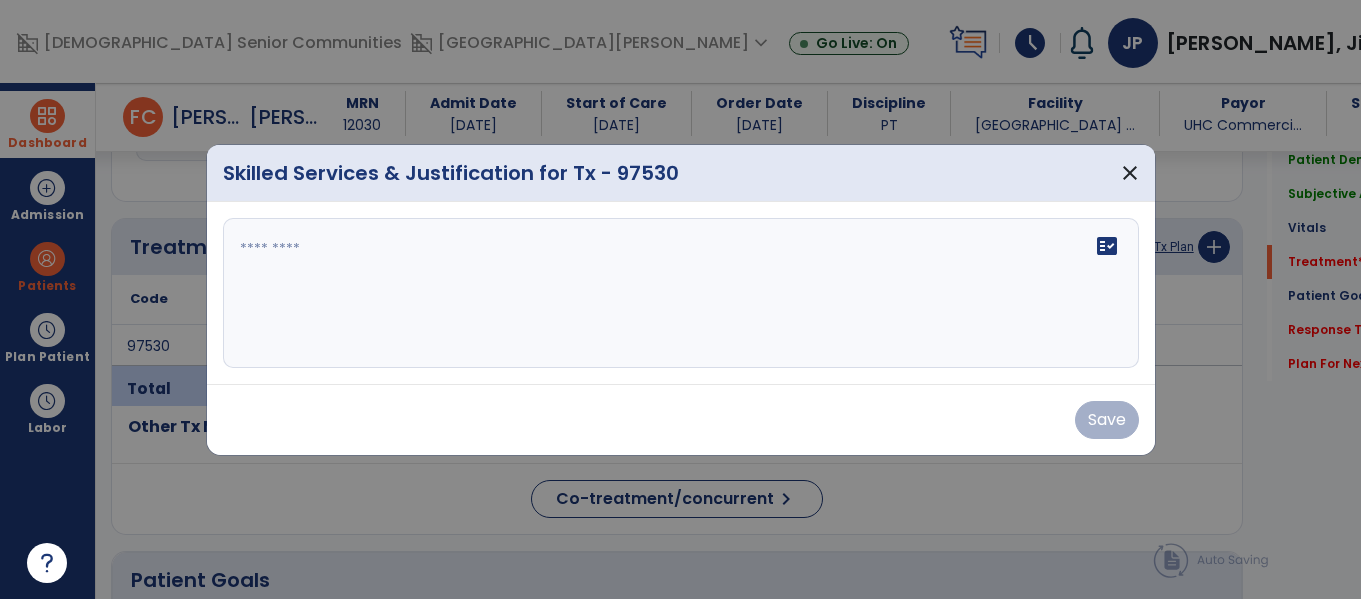 click on "fact_check" at bounding box center [681, 293] 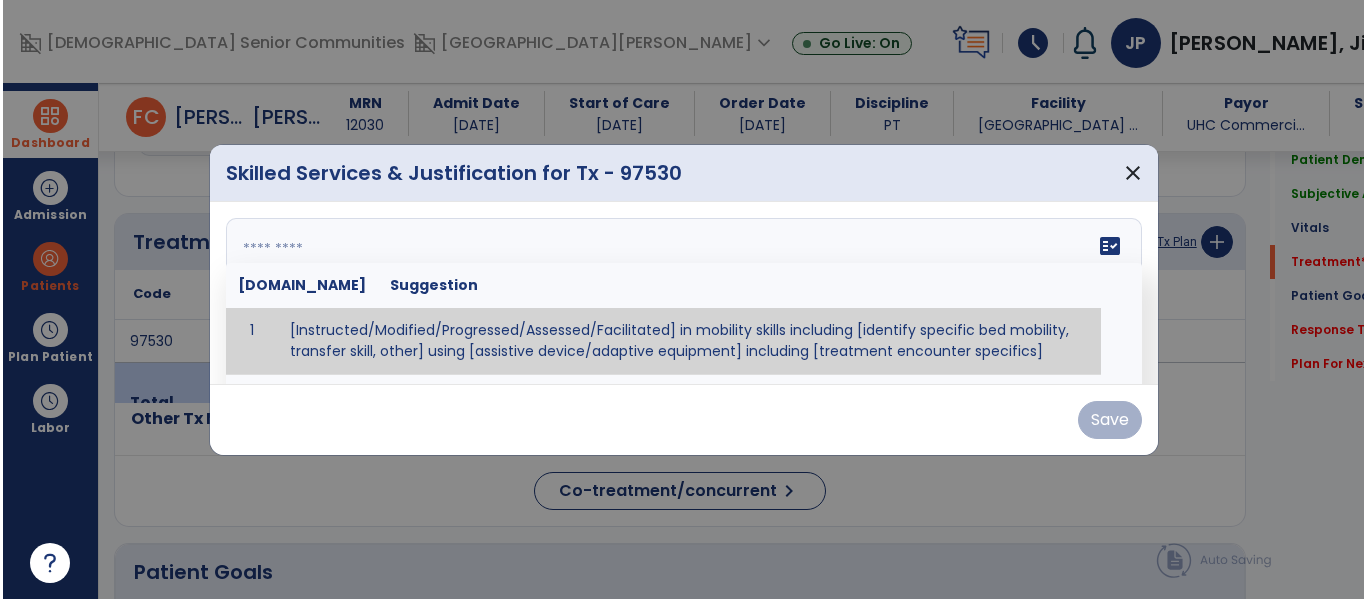 scroll, scrollTop: 1076, scrollLeft: 0, axis: vertical 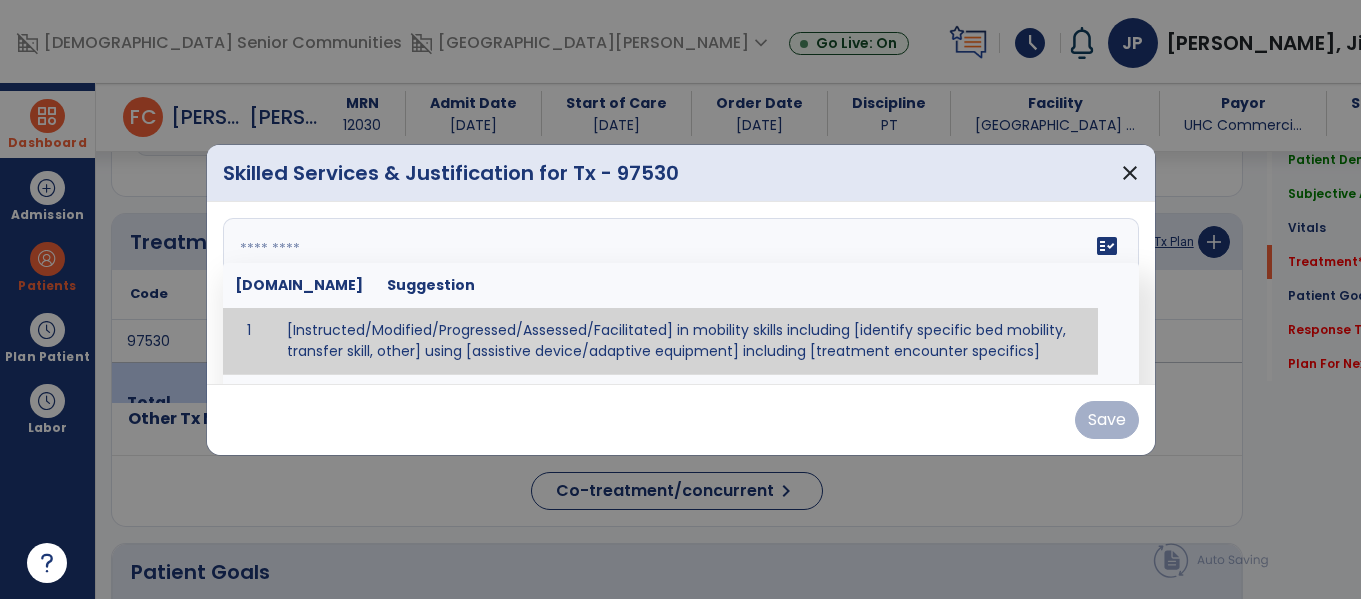 type on "*" 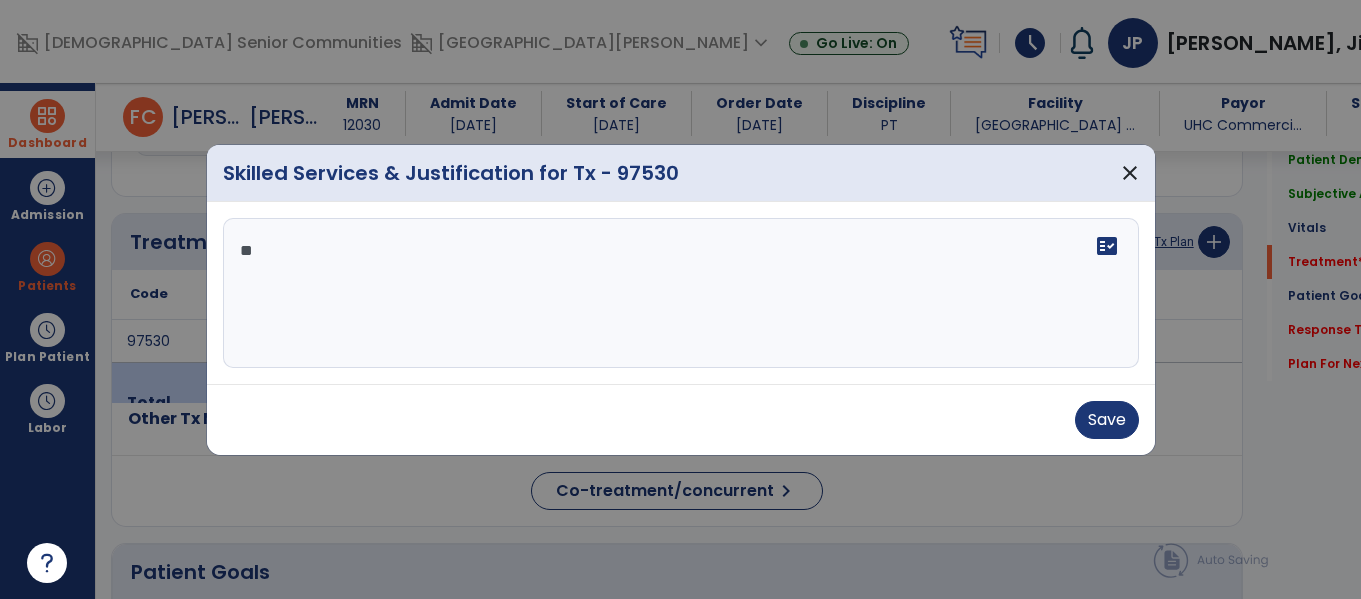 type on "*" 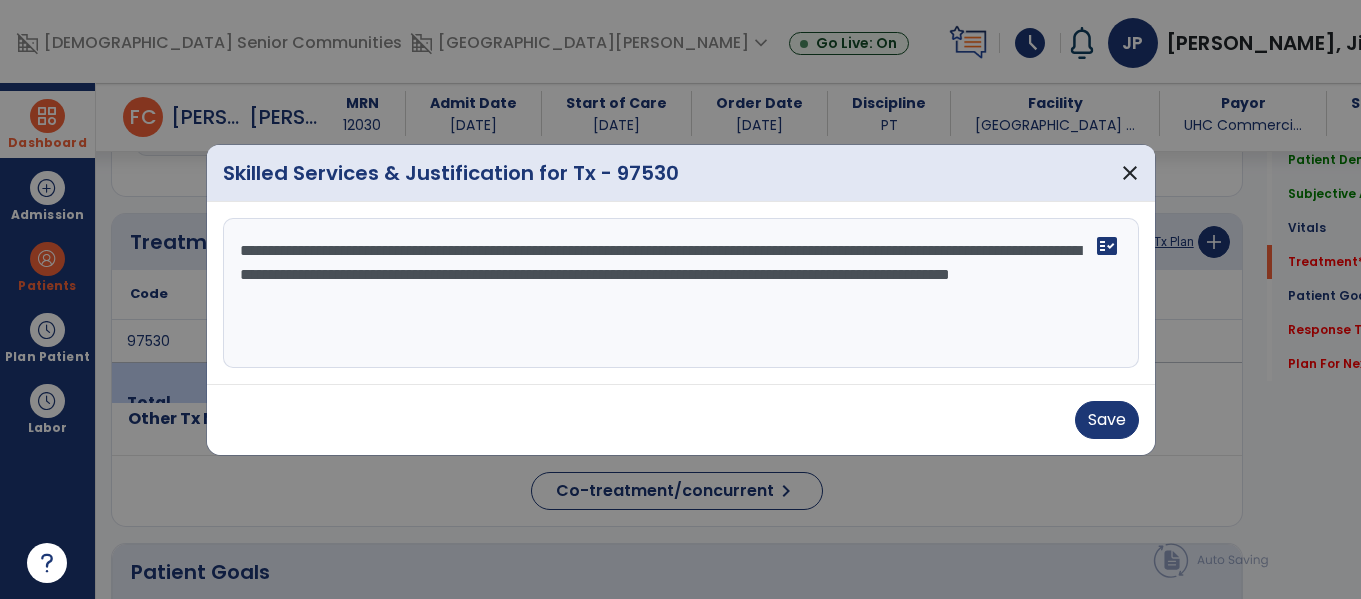 type on "**********" 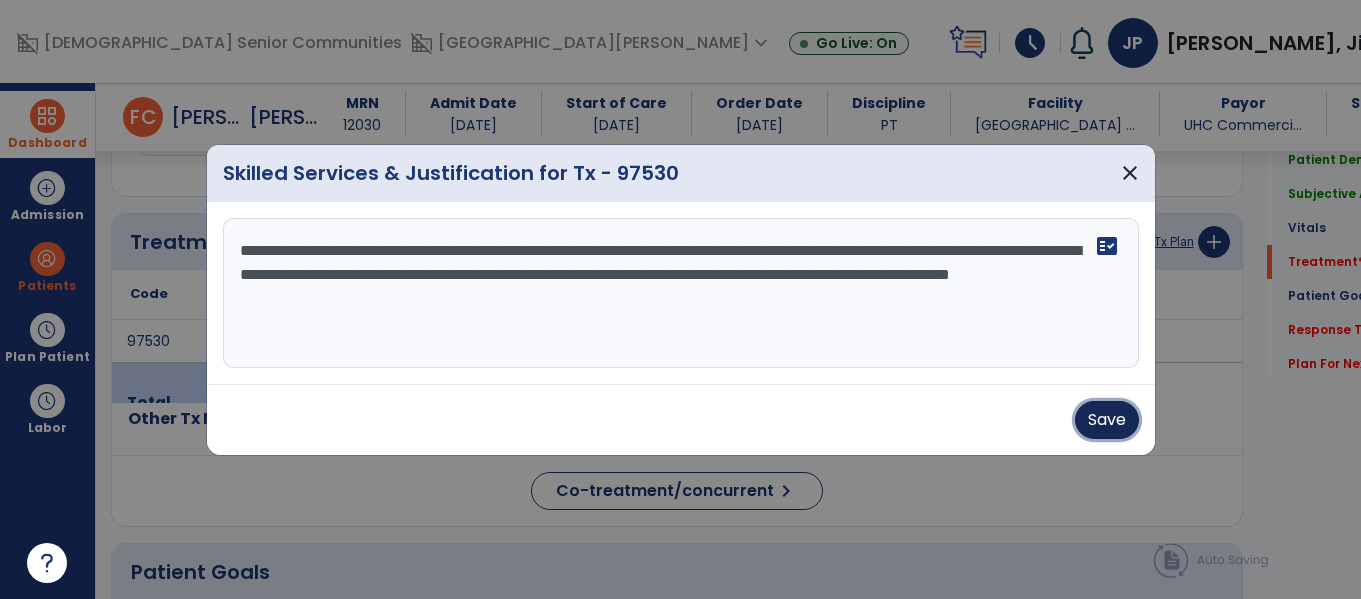 click on "Save" at bounding box center [1107, 420] 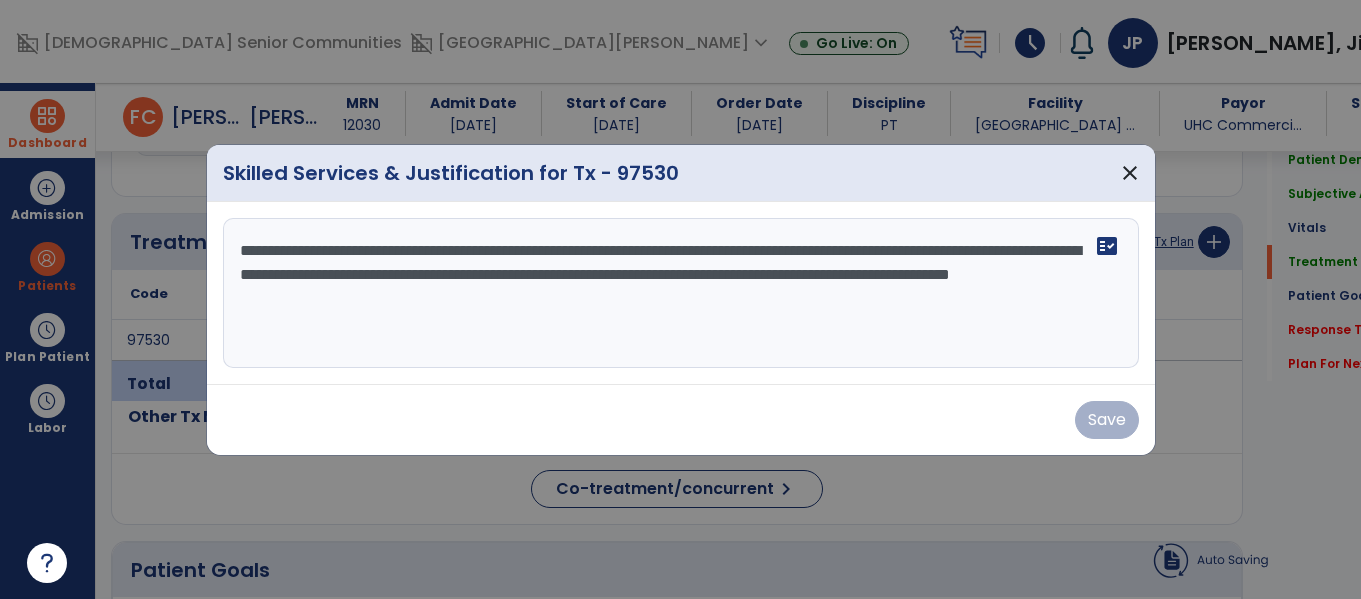 click on "Save" at bounding box center (681, 420) 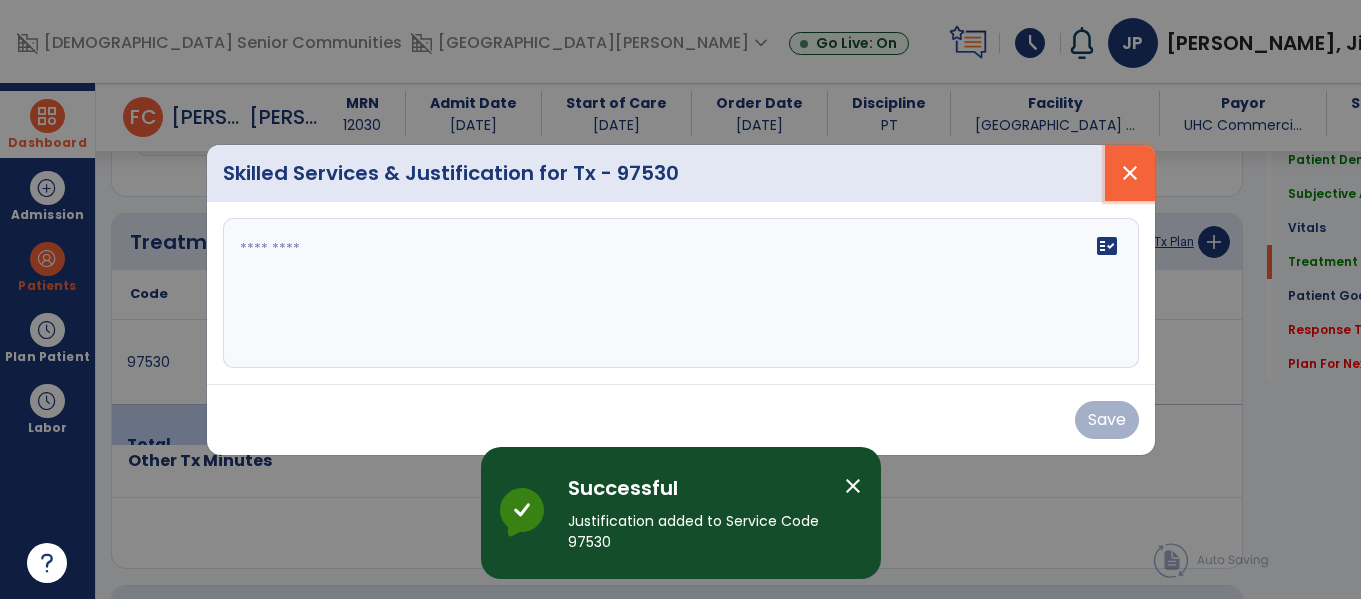 click on "close" at bounding box center [1130, 173] 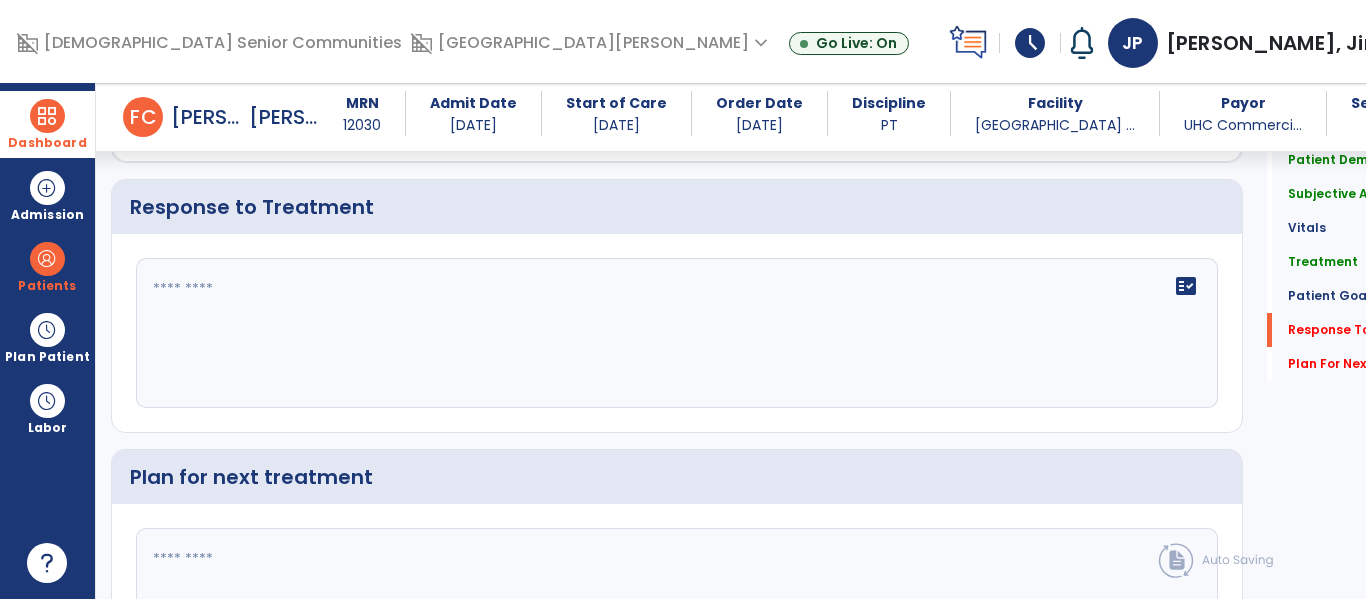 scroll, scrollTop: 2591, scrollLeft: 0, axis: vertical 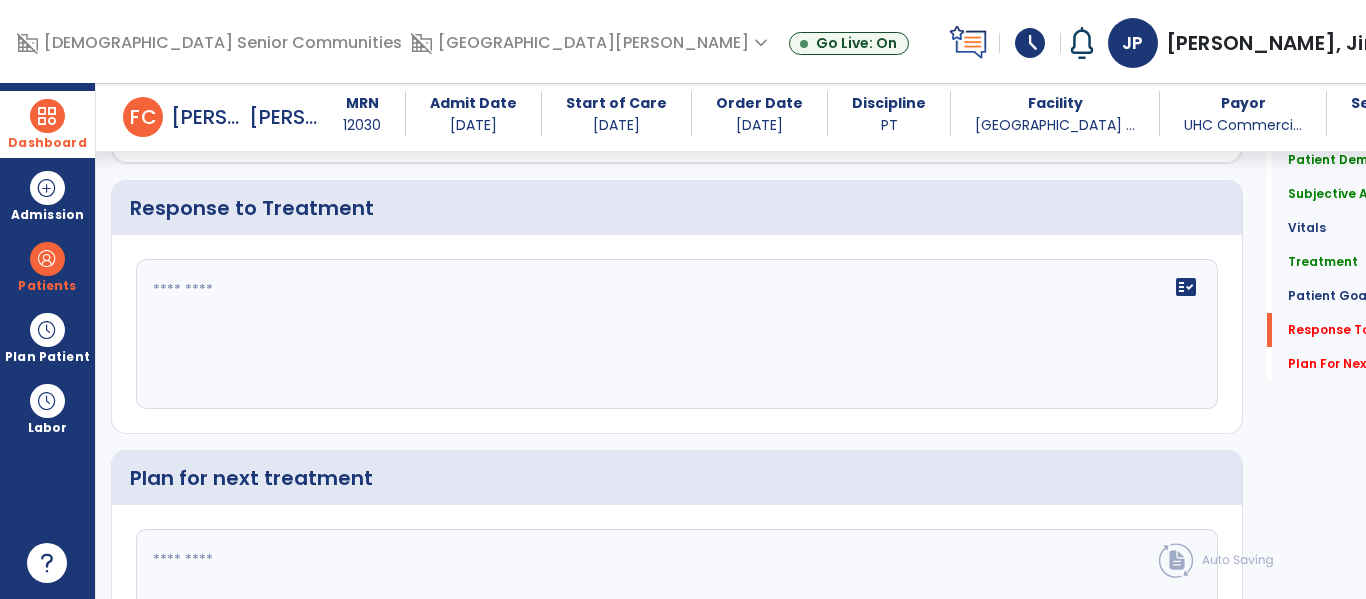 click on "fact_check" 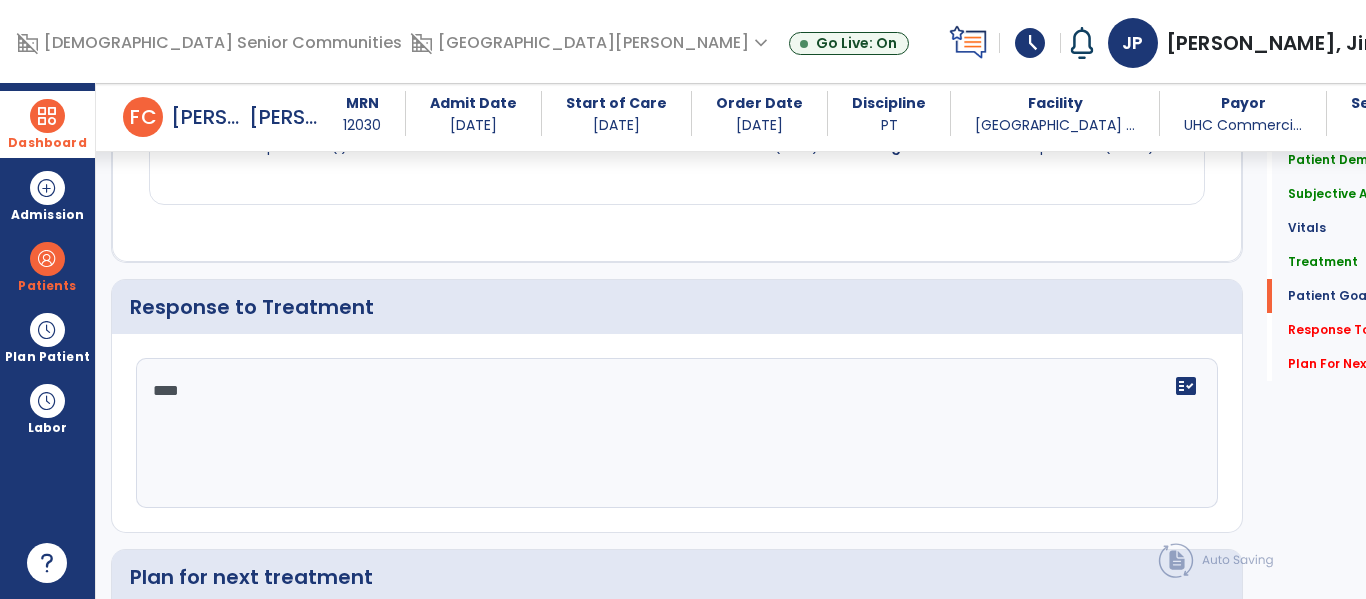 scroll, scrollTop: 2491, scrollLeft: 0, axis: vertical 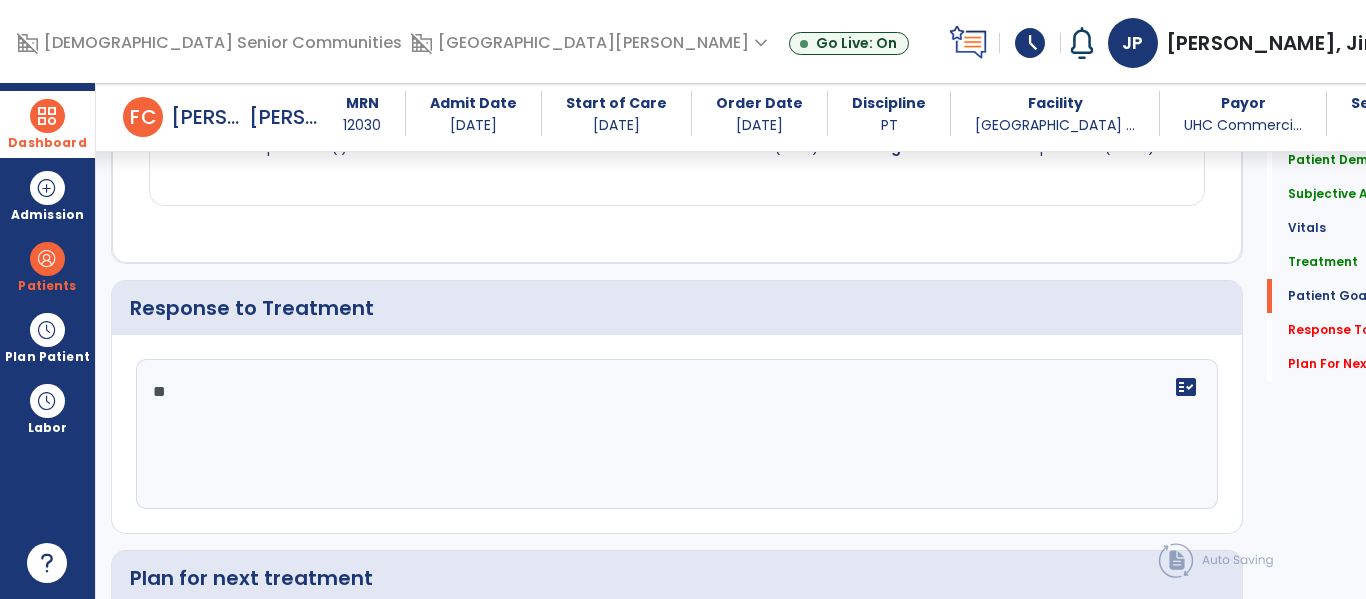 type on "*" 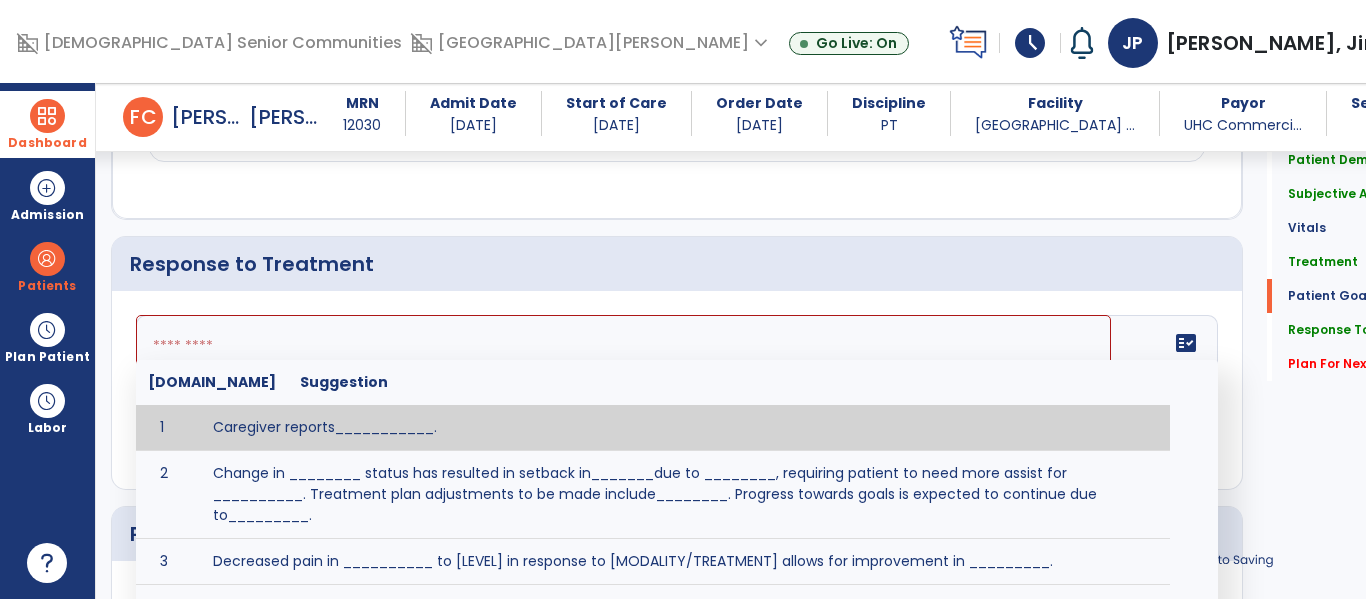 click 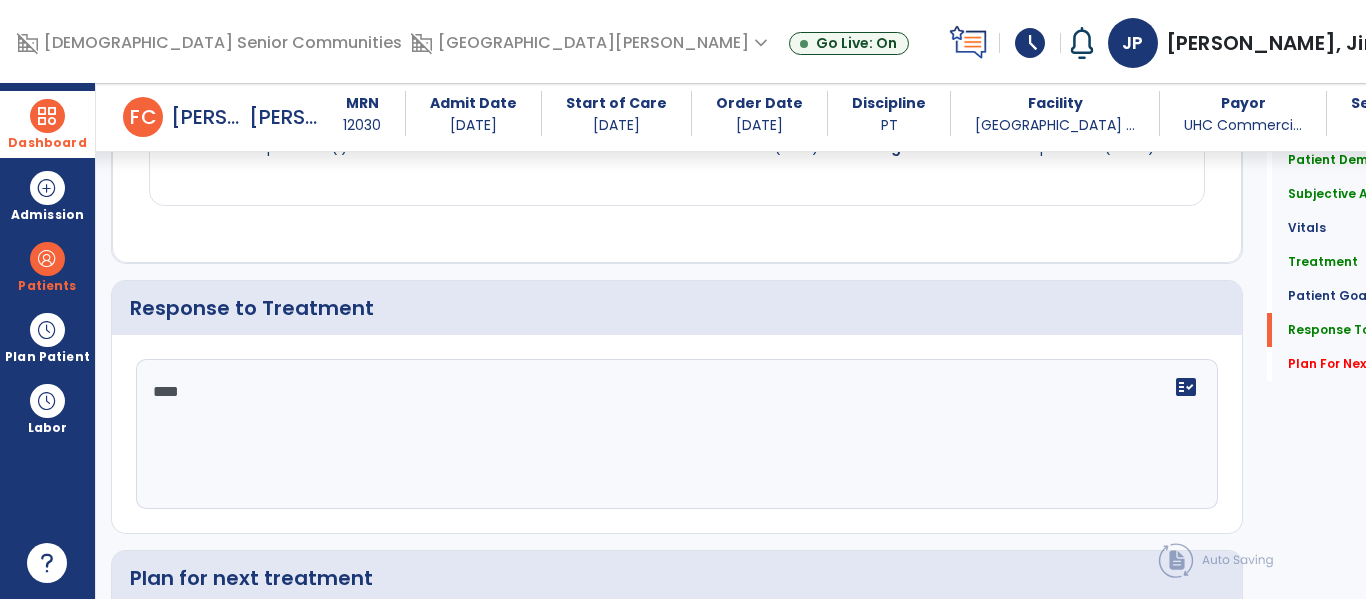 scroll, scrollTop: 2664, scrollLeft: 0, axis: vertical 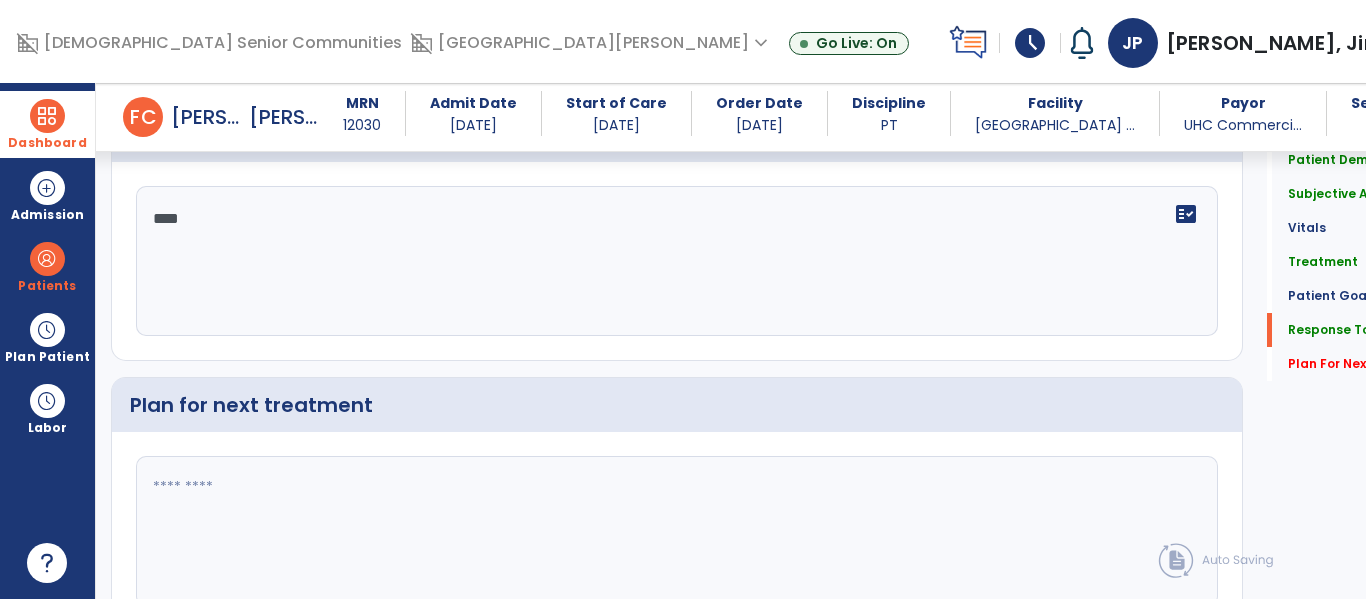 type on "****" 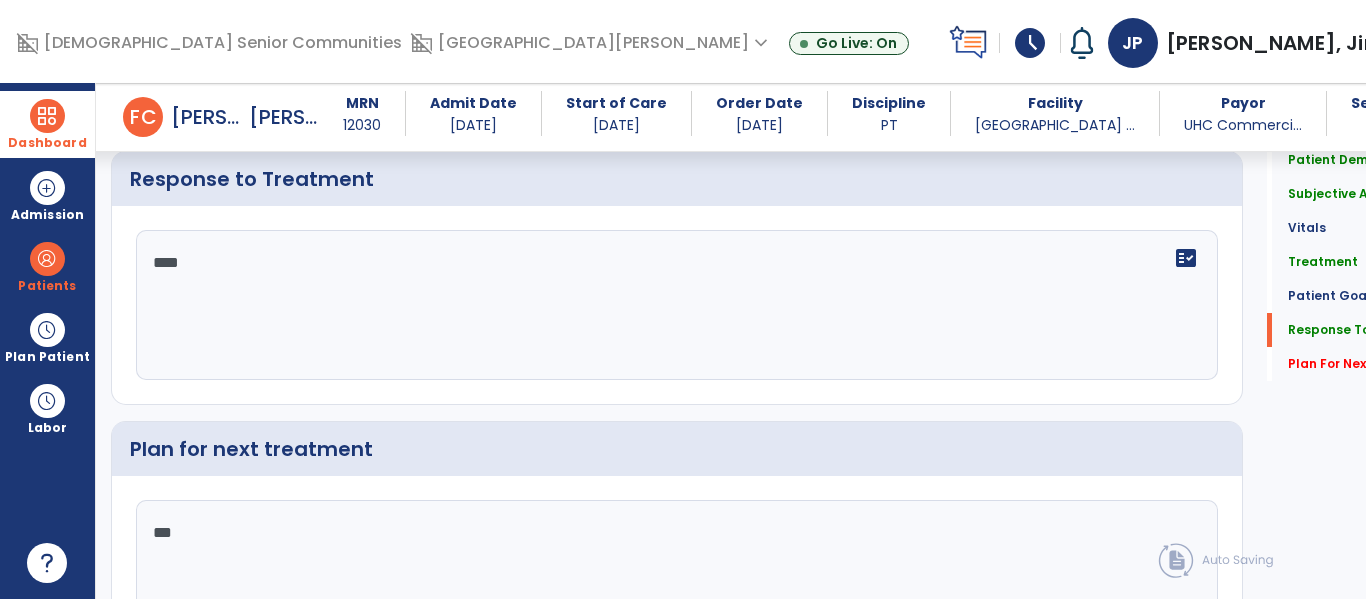scroll, scrollTop: 2664, scrollLeft: 0, axis: vertical 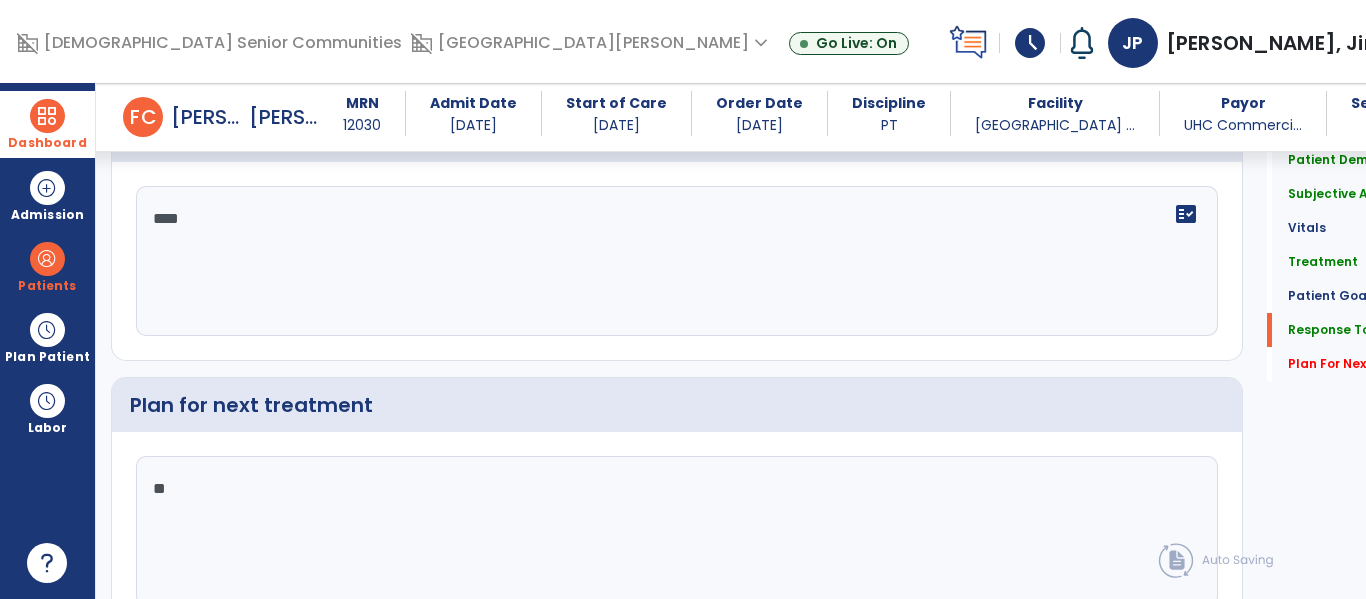 type on "*" 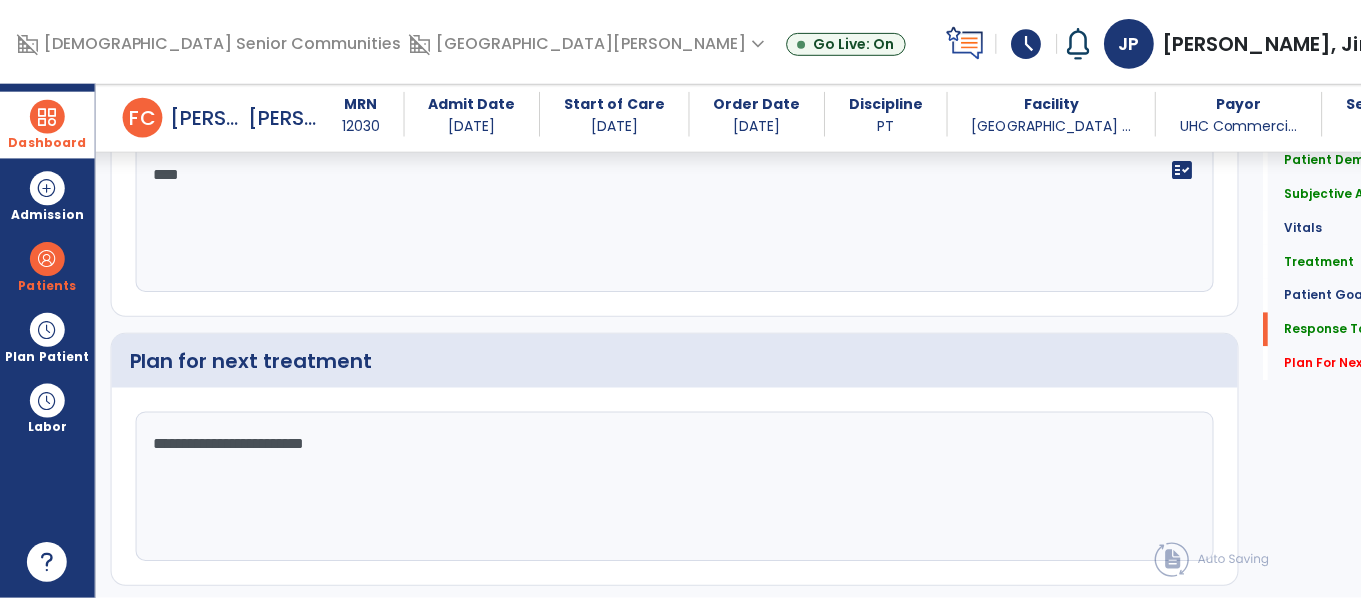 scroll, scrollTop: 2781, scrollLeft: 0, axis: vertical 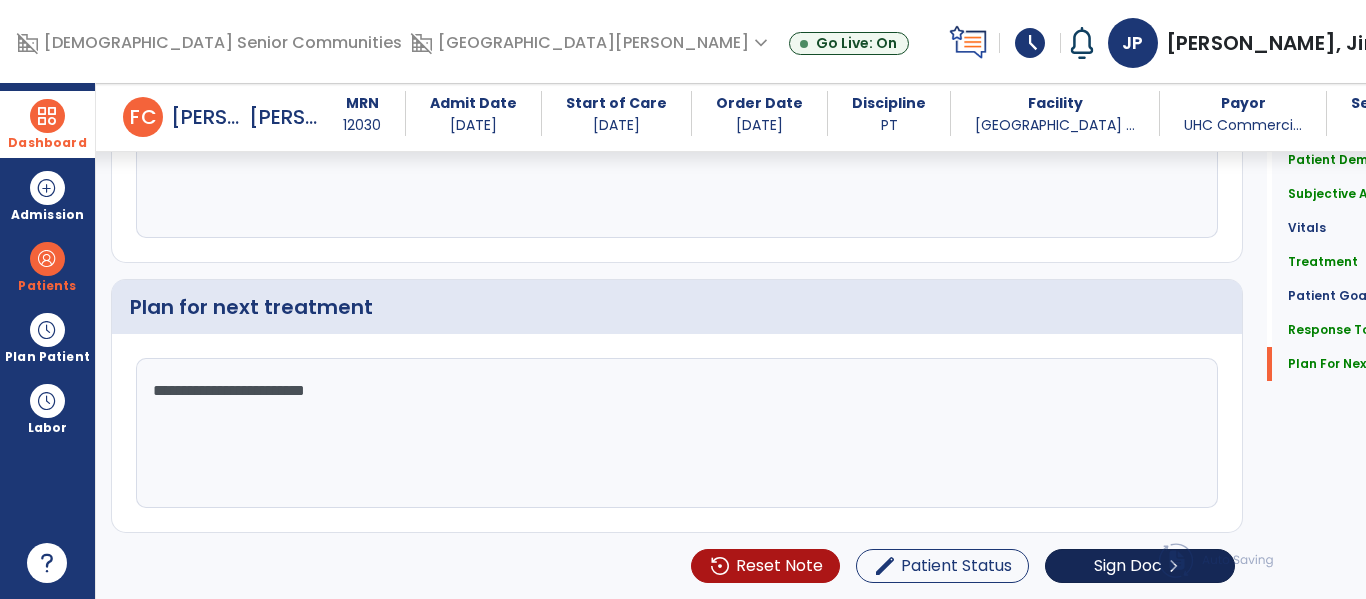 type on "**********" 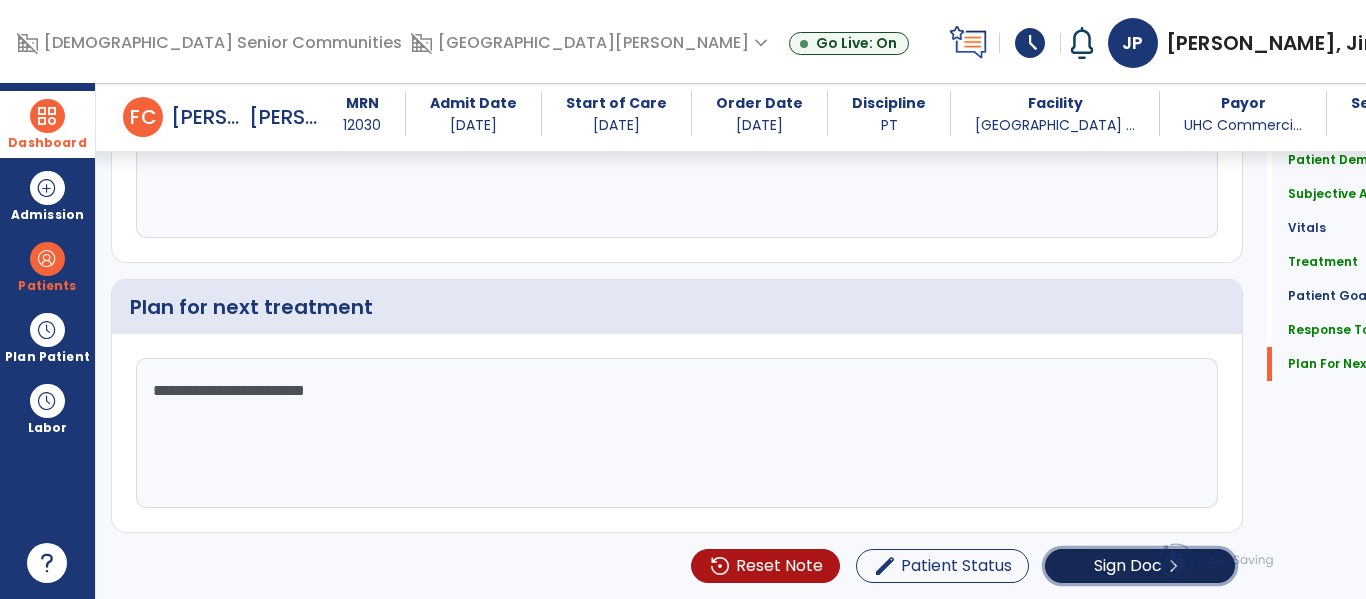 click on "Sign Doc" 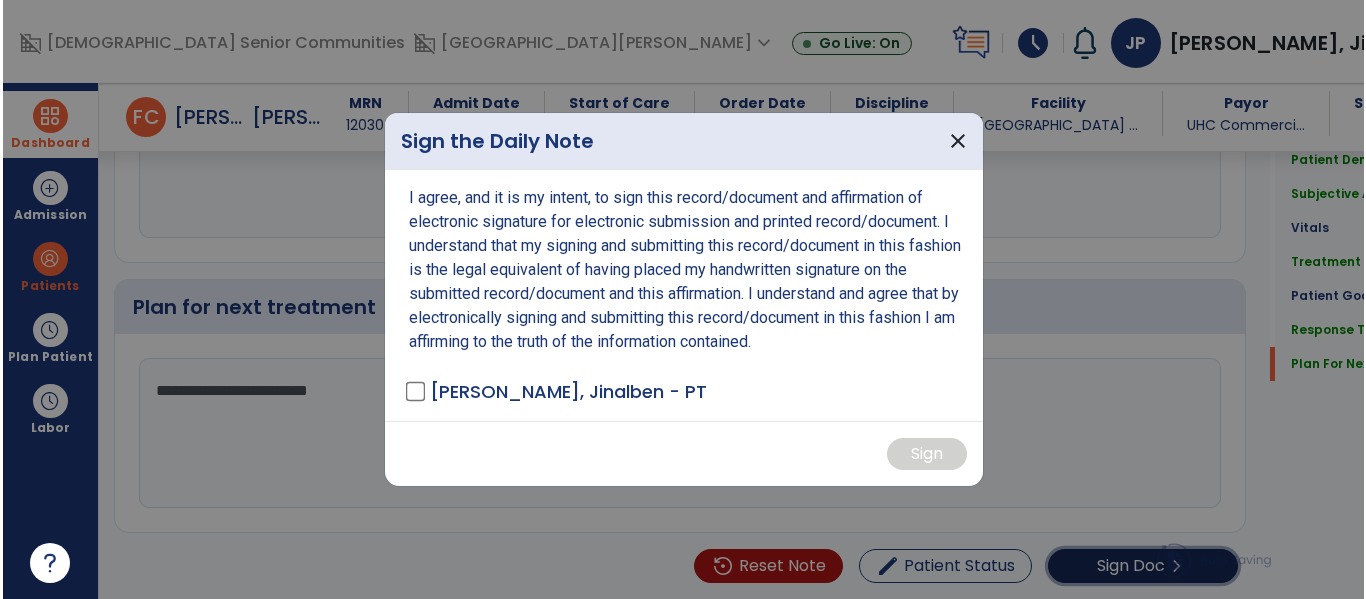 scroll, scrollTop: 2846, scrollLeft: 0, axis: vertical 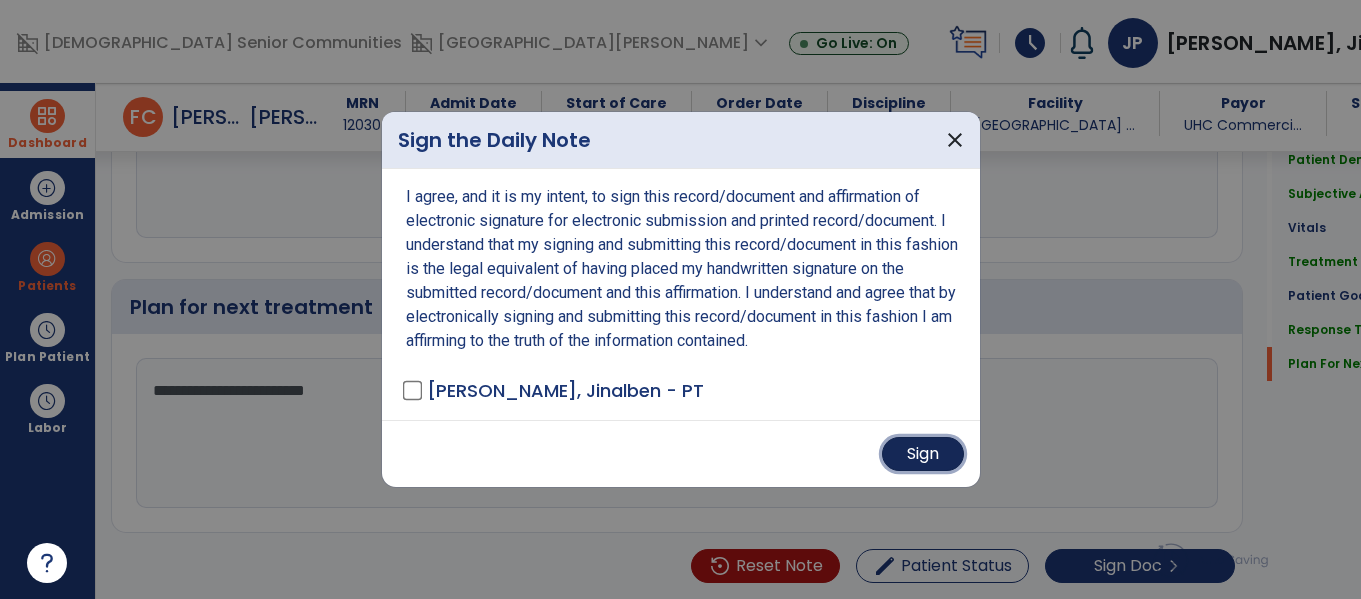 click on "Sign" at bounding box center (923, 454) 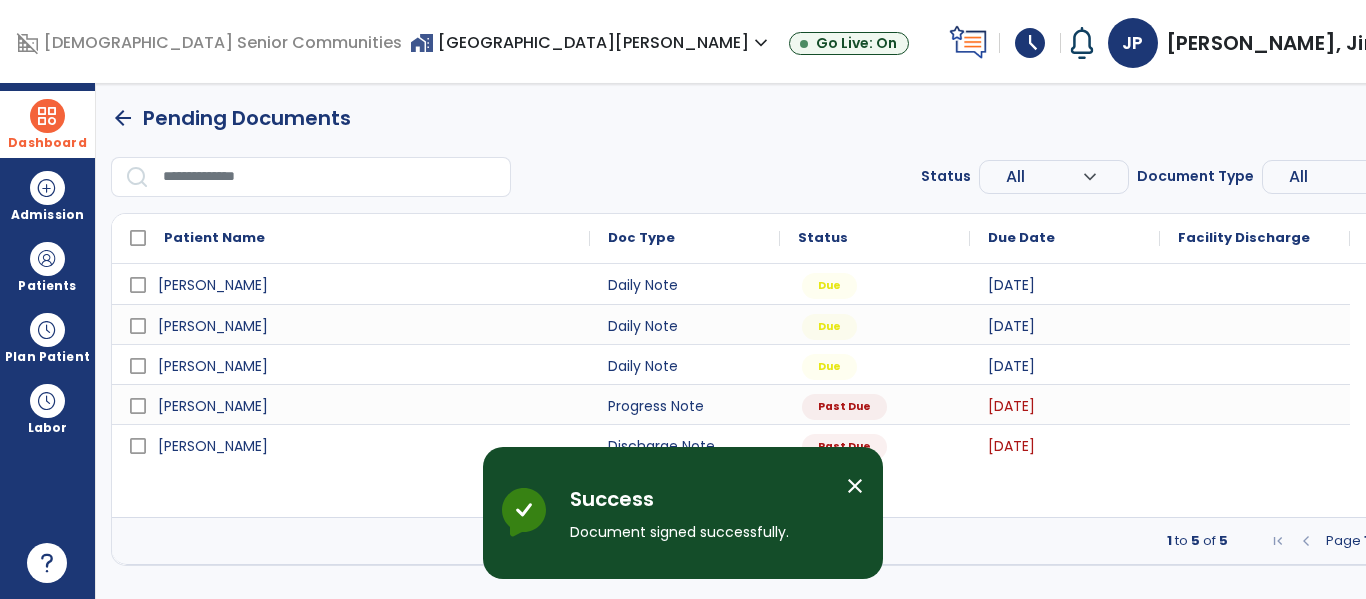 scroll, scrollTop: 0, scrollLeft: 0, axis: both 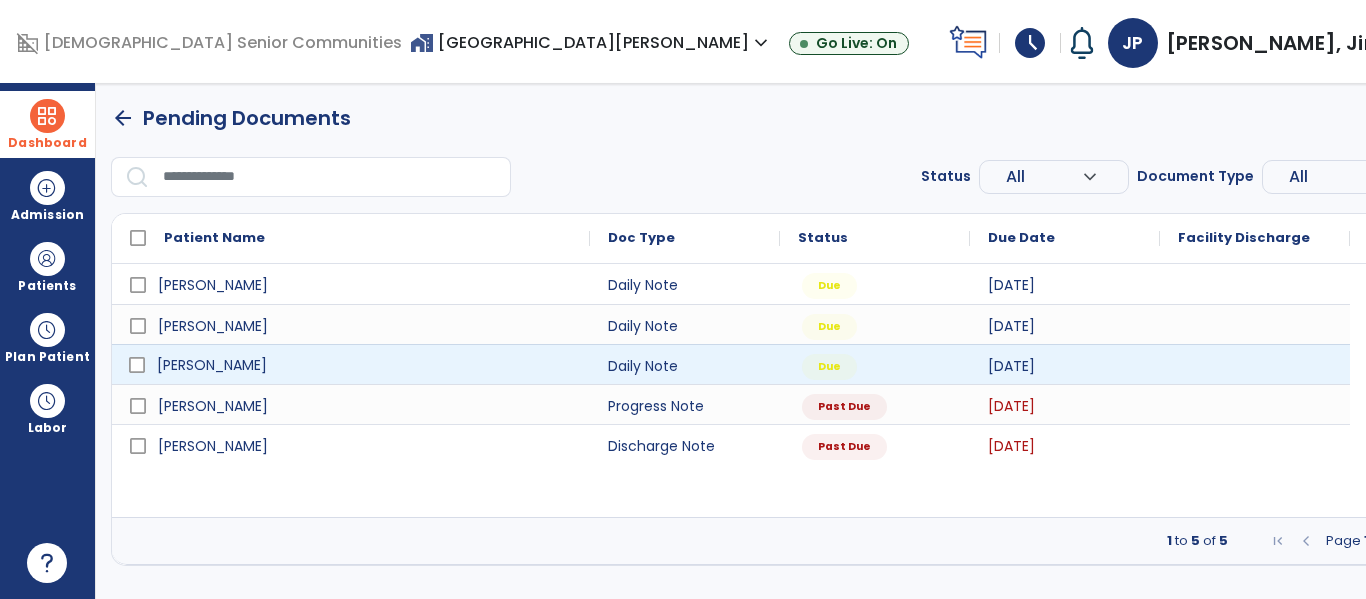 click on "[PERSON_NAME]" at bounding box center (365, 365) 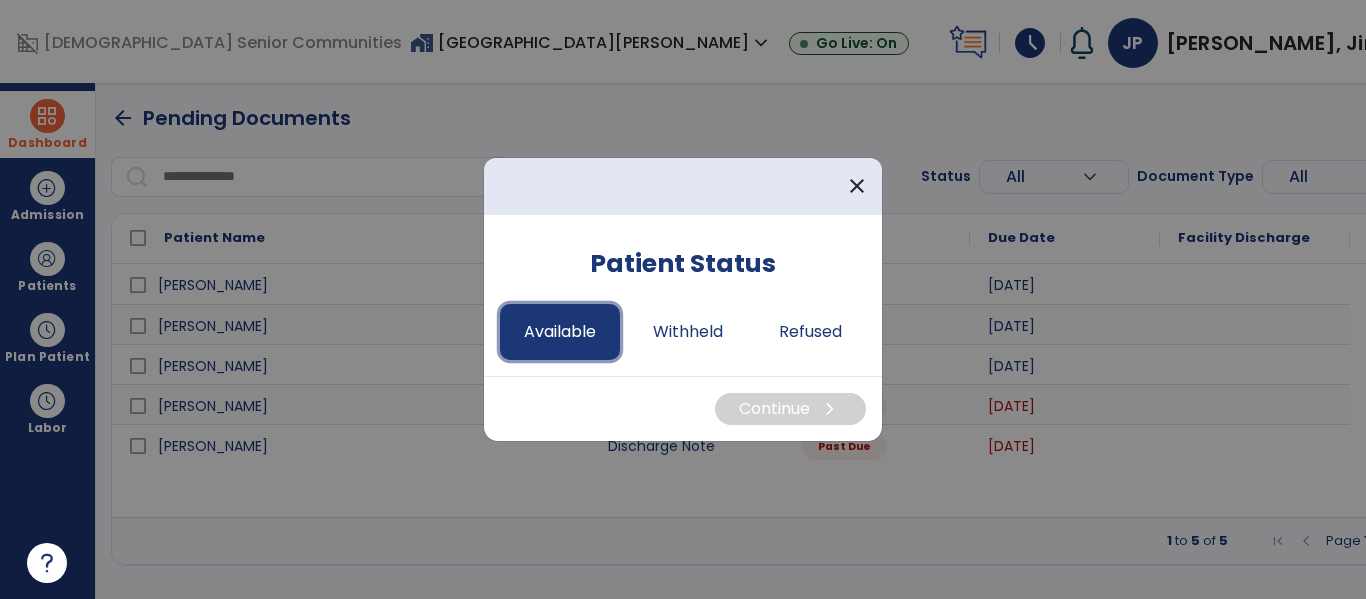 click on "Available" at bounding box center (560, 332) 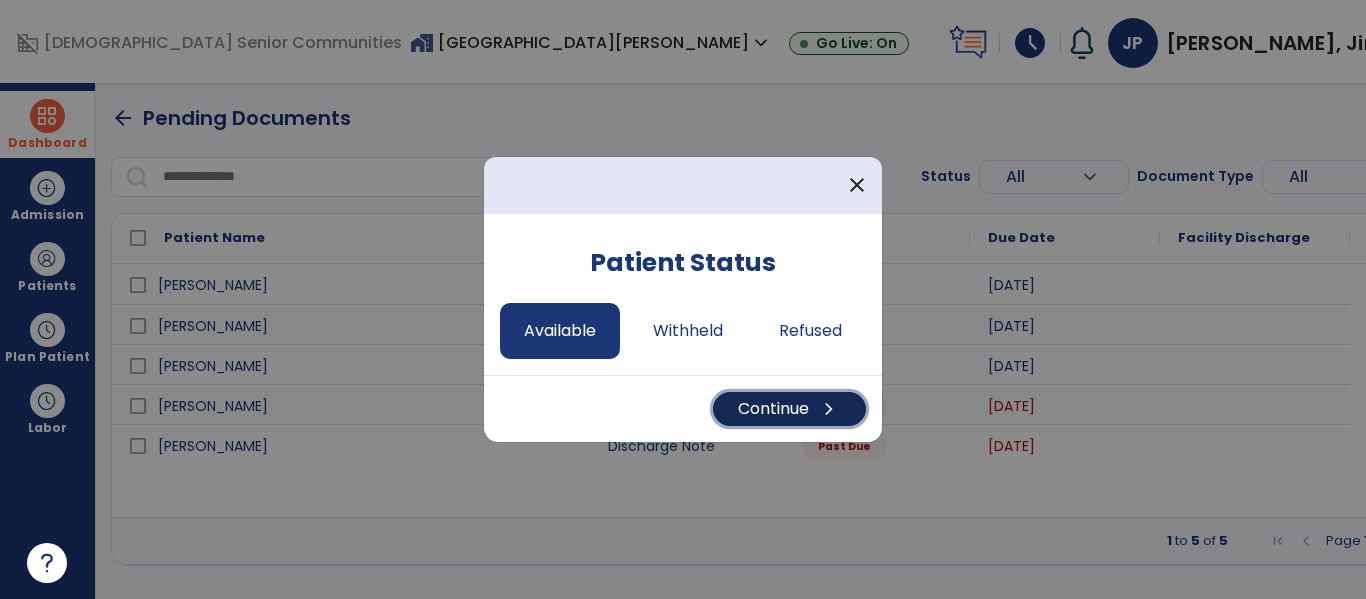 click on "Continue   chevron_right" at bounding box center (789, 409) 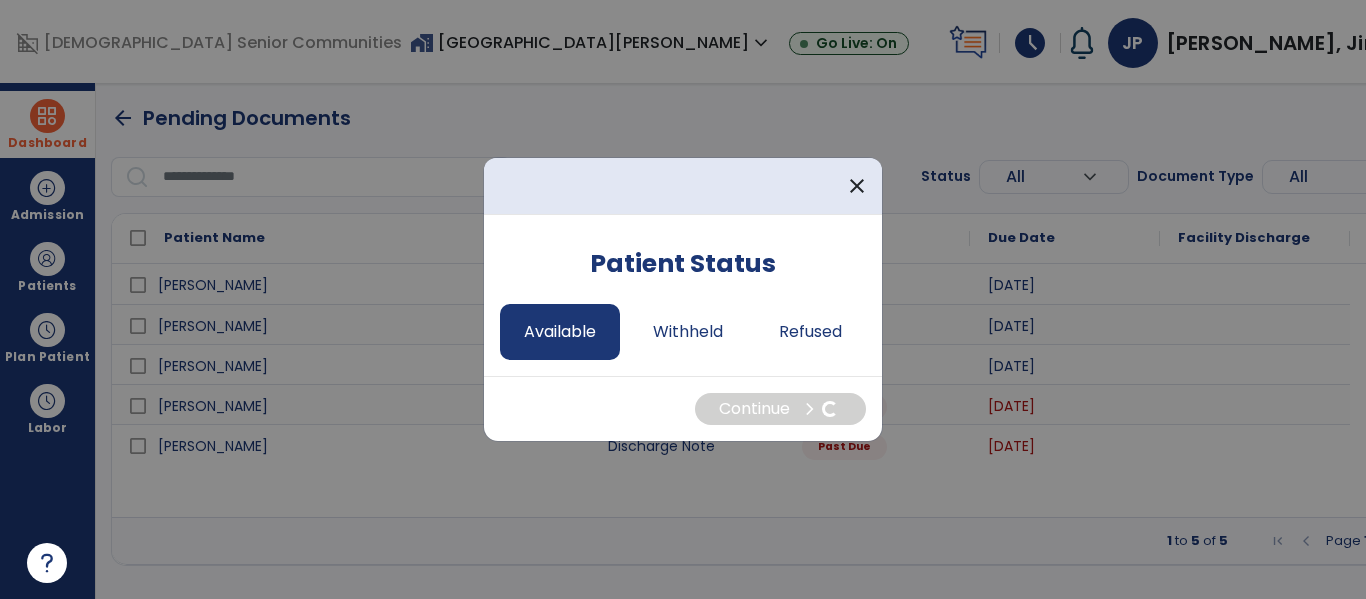 select on "*" 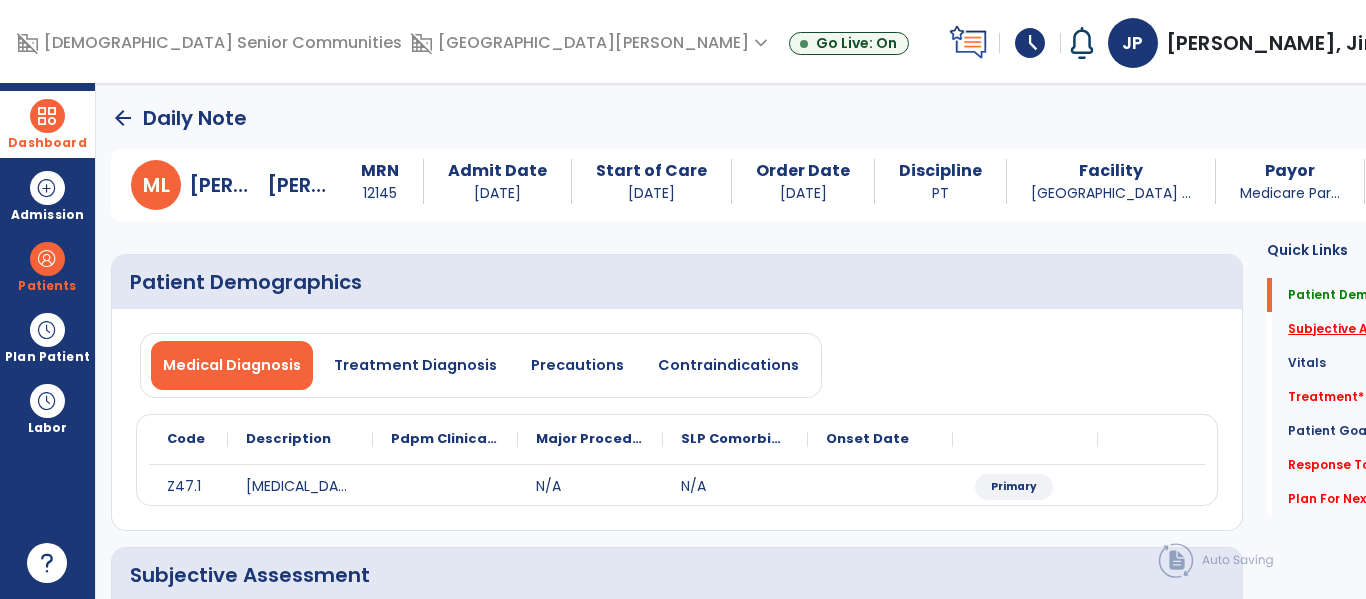 click on "Subjective Assessment   *" 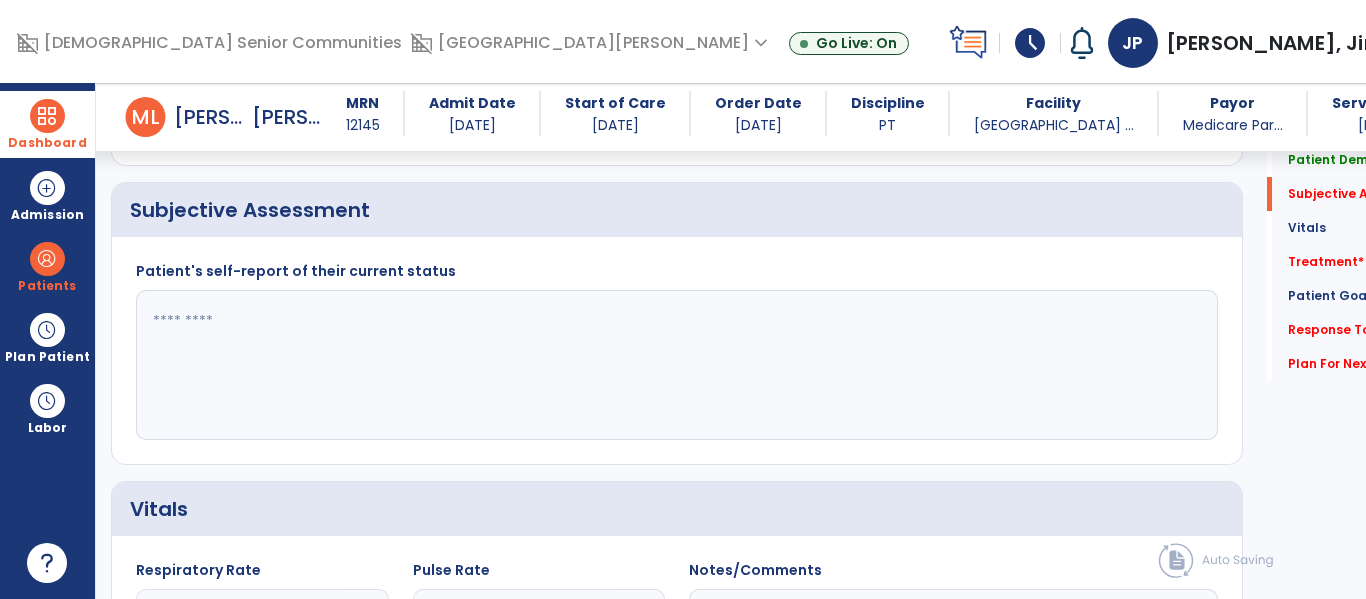 scroll, scrollTop: 347, scrollLeft: 0, axis: vertical 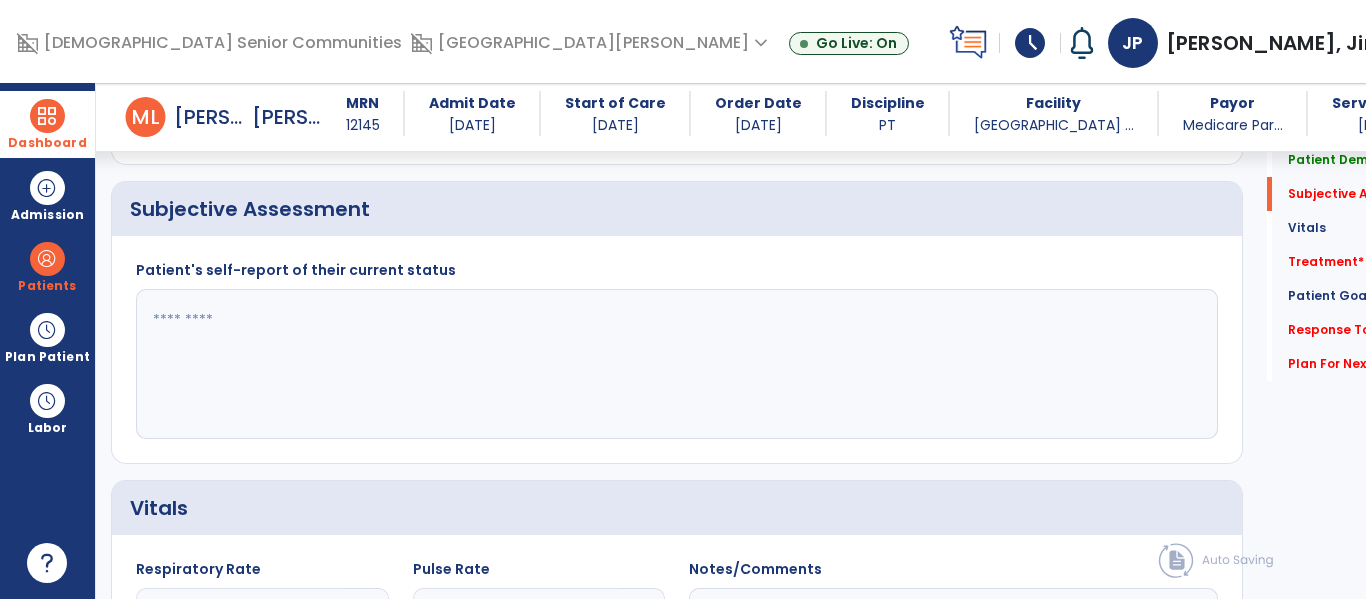 click 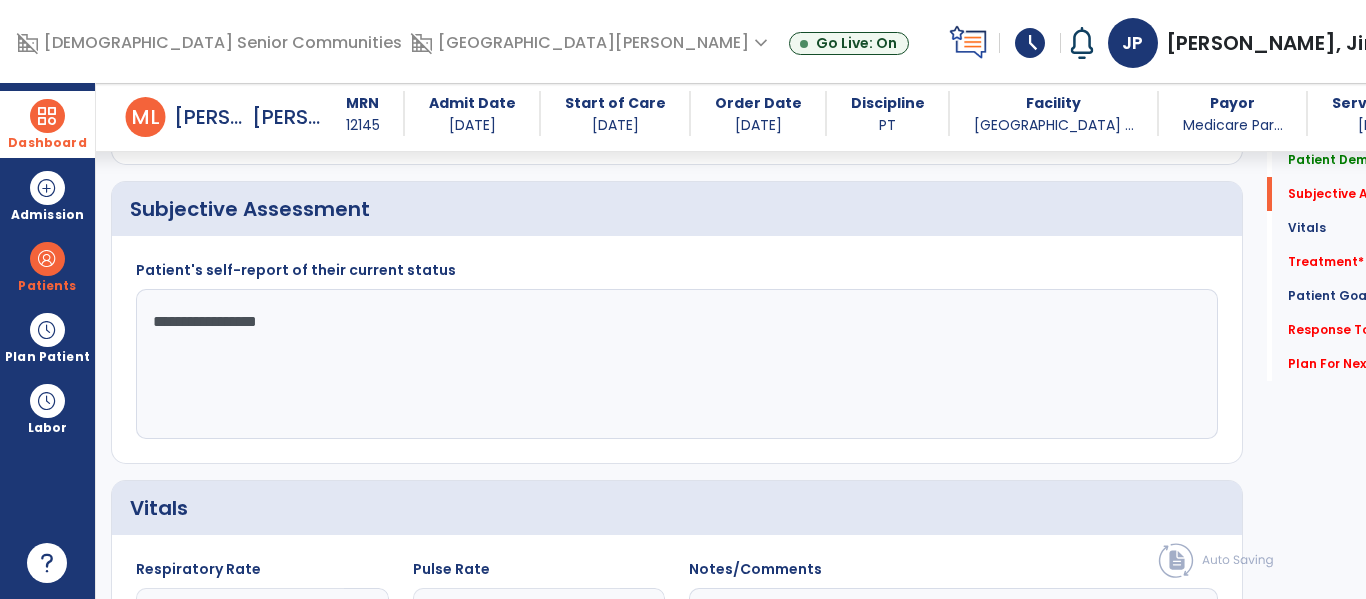 click on "**********" 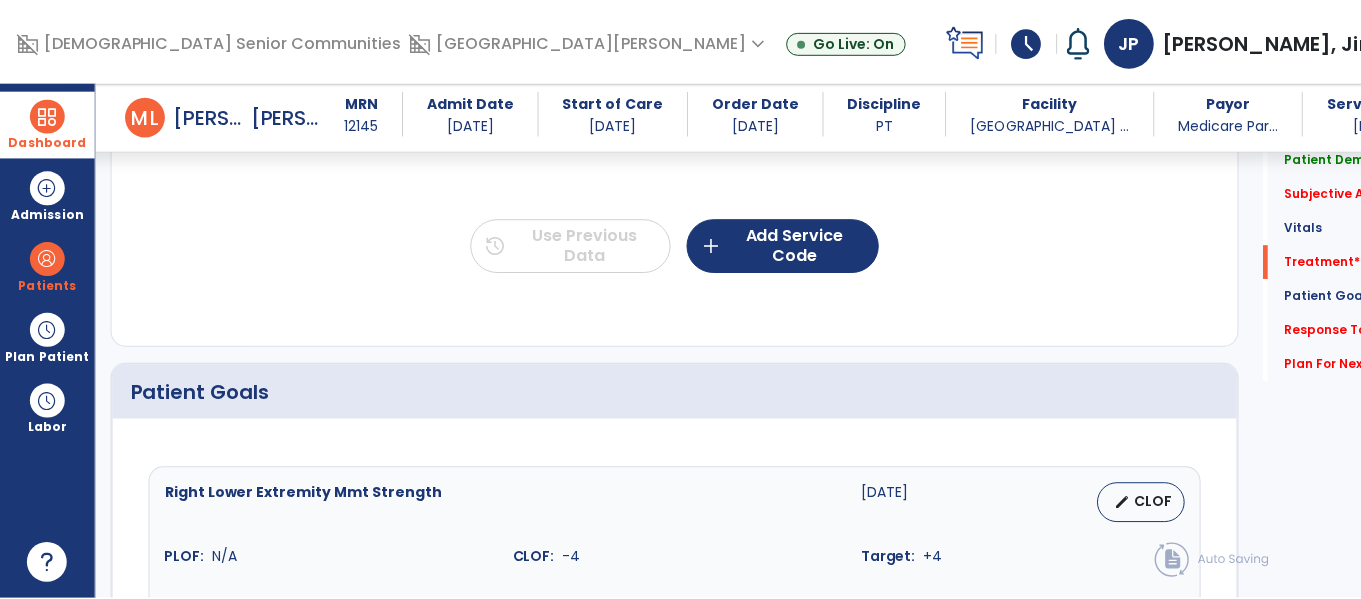 scroll, scrollTop: 1166, scrollLeft: 0, axis: vertical 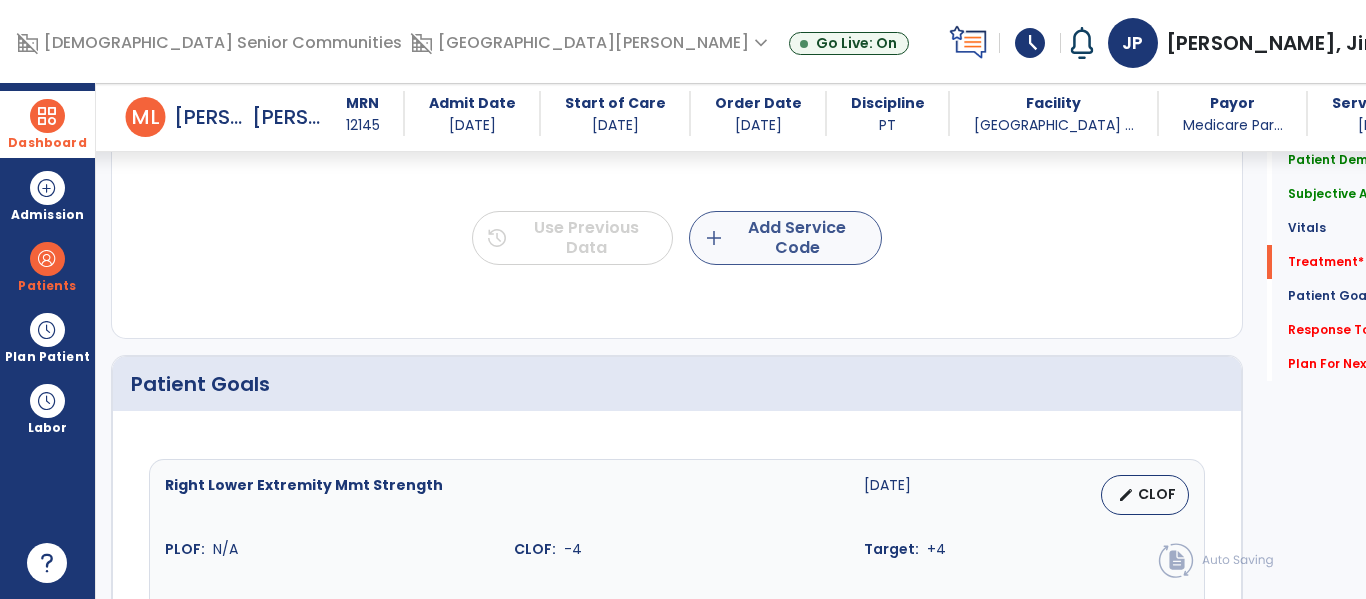 type on "**********" 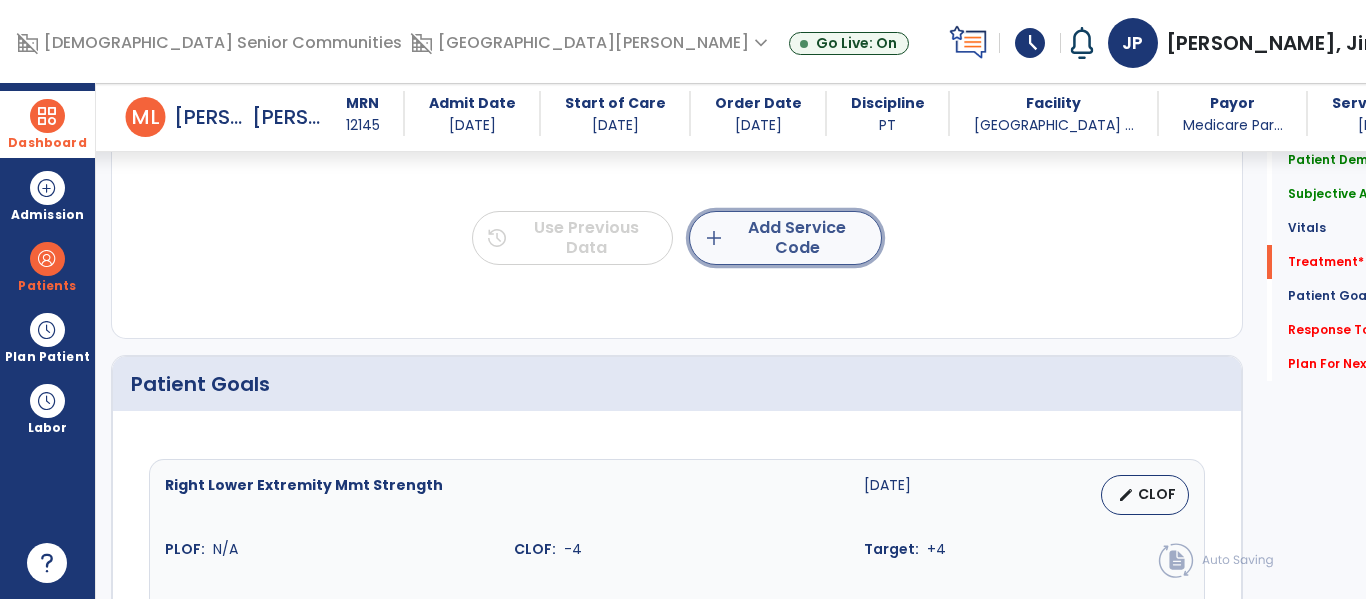 click on "add  Add Service Code" 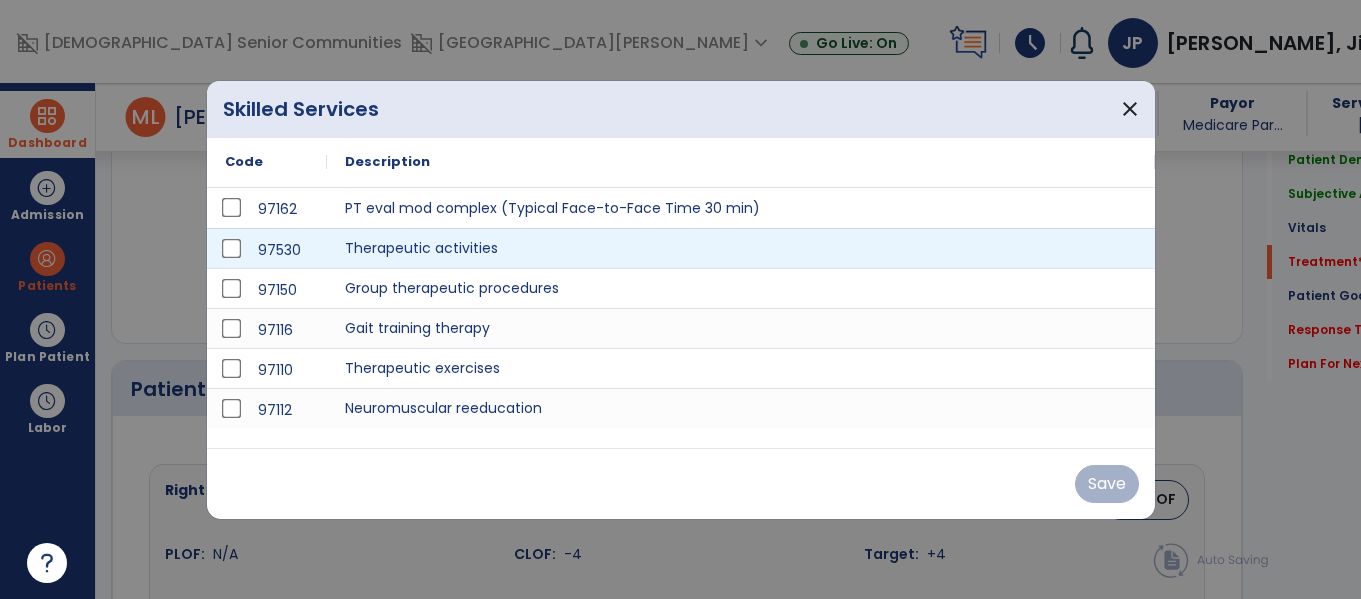 scroll, scrollTop: 1166, scrollLeft: 0, axis: vertical 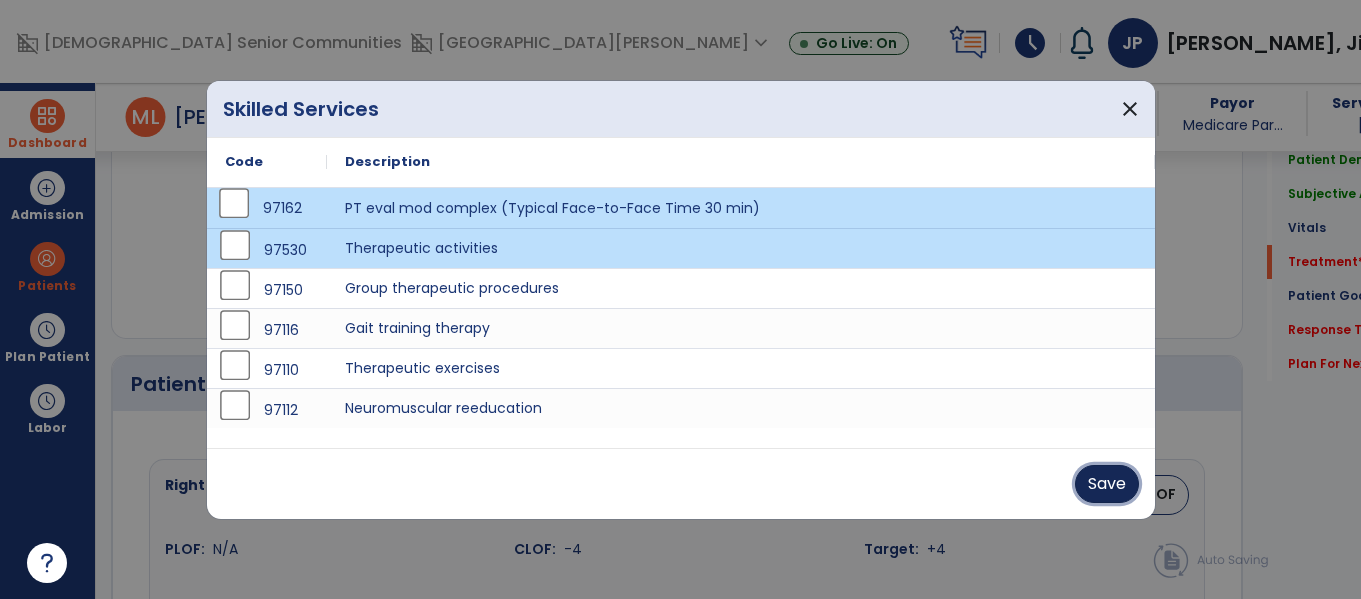 click on "Save" at bounding box center [1107, 484] 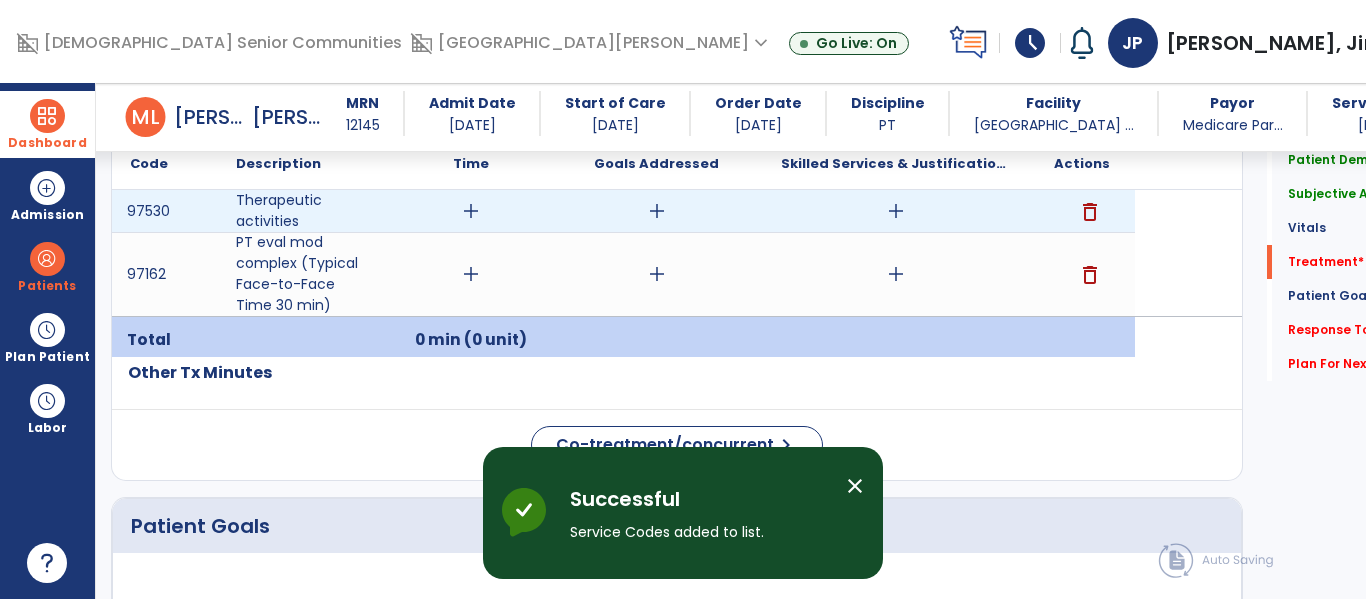 click on "add" at bounding box center (471, 211) 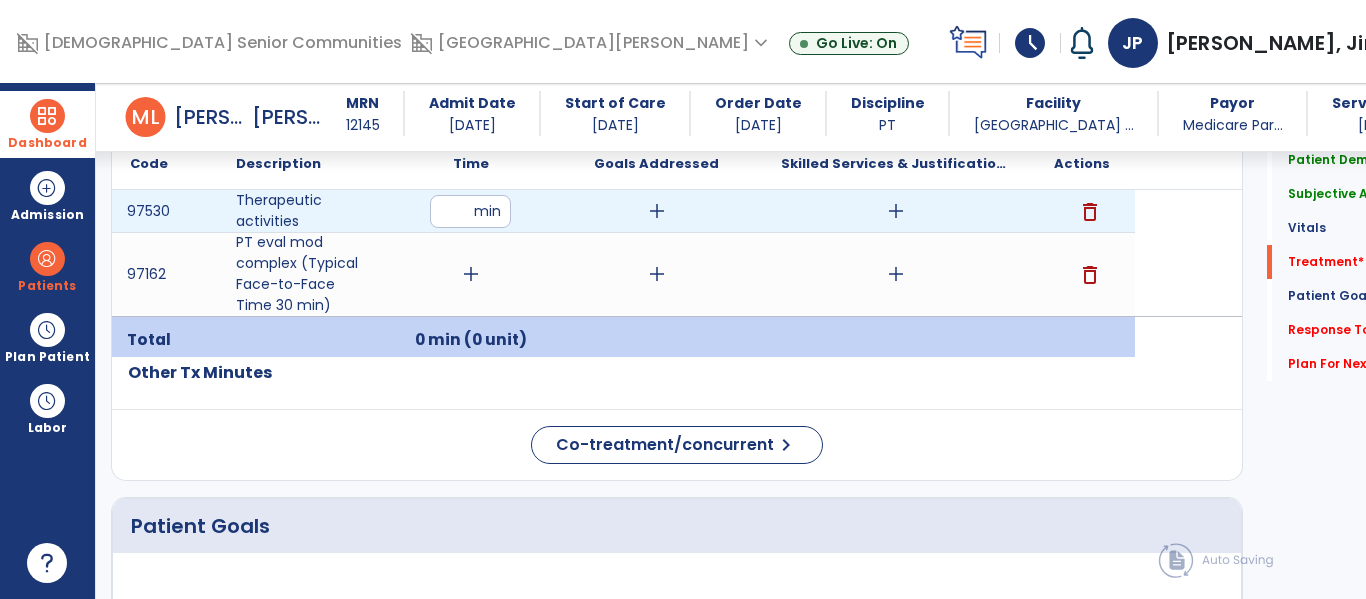 type on "**" 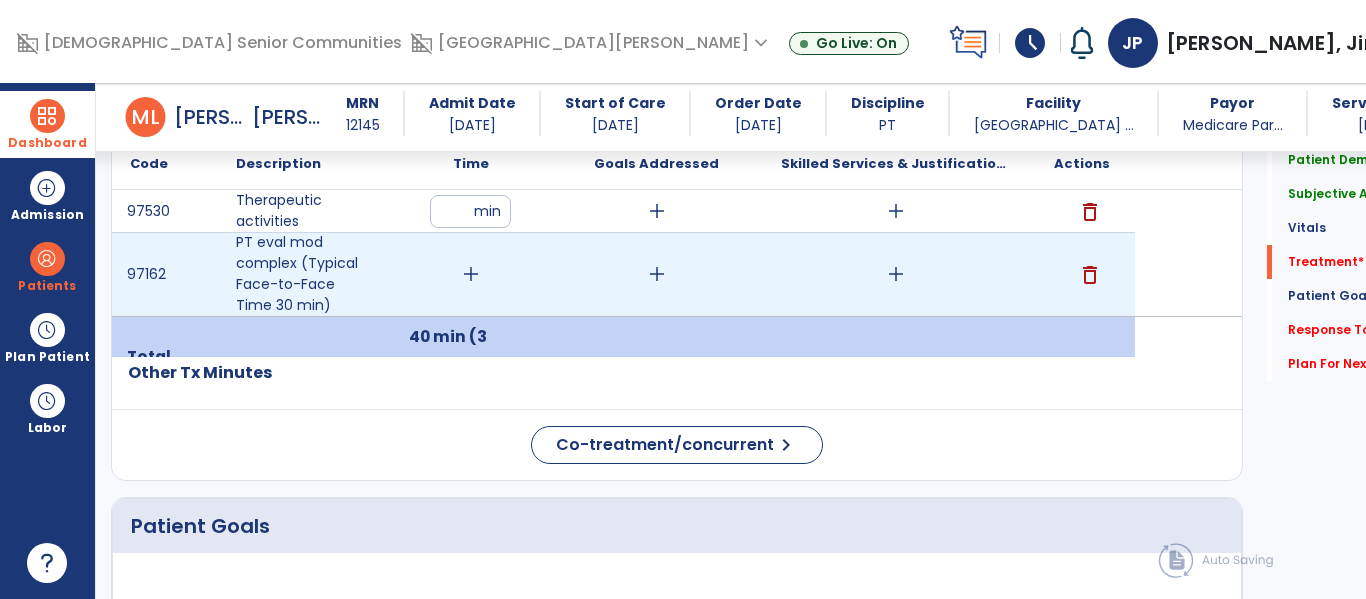 click on "add" at bounding box center (471, 274) 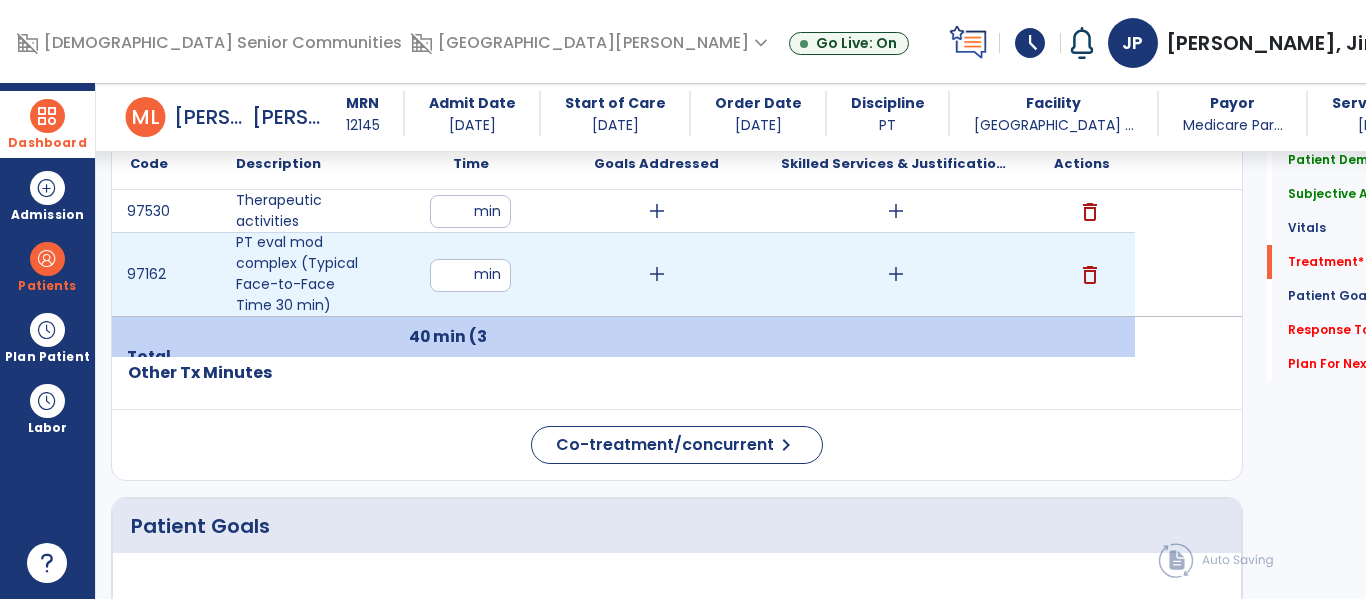 type on "**" 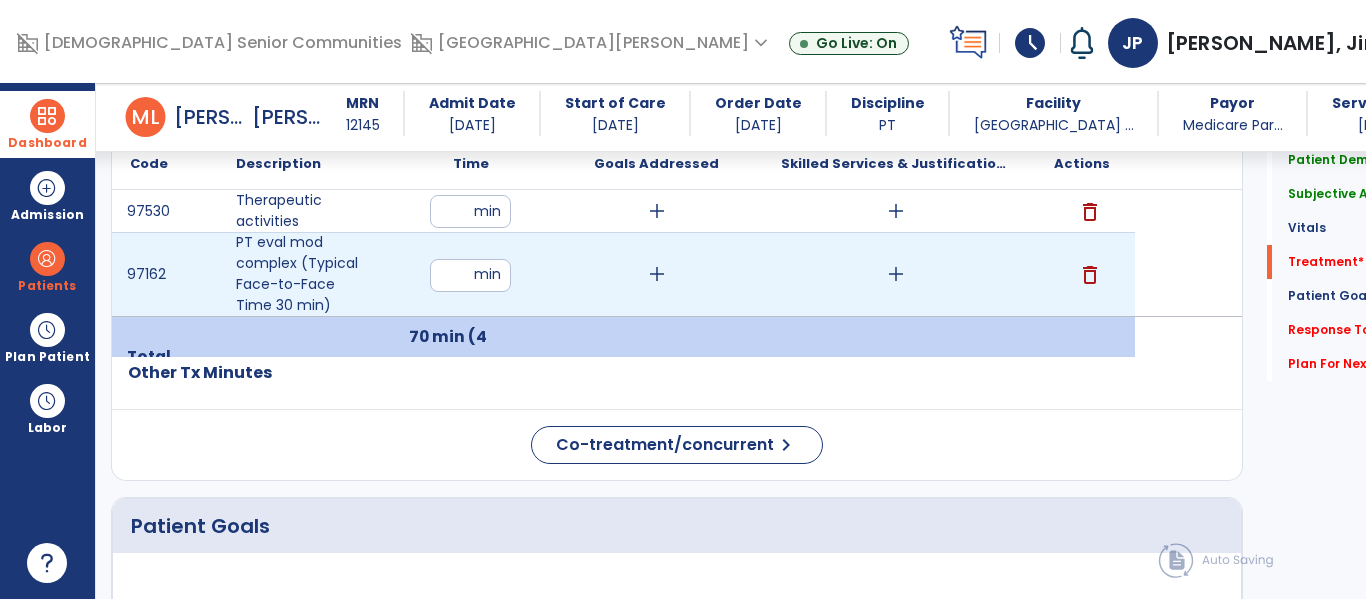 click on "add" at bounding box center [896, 274] 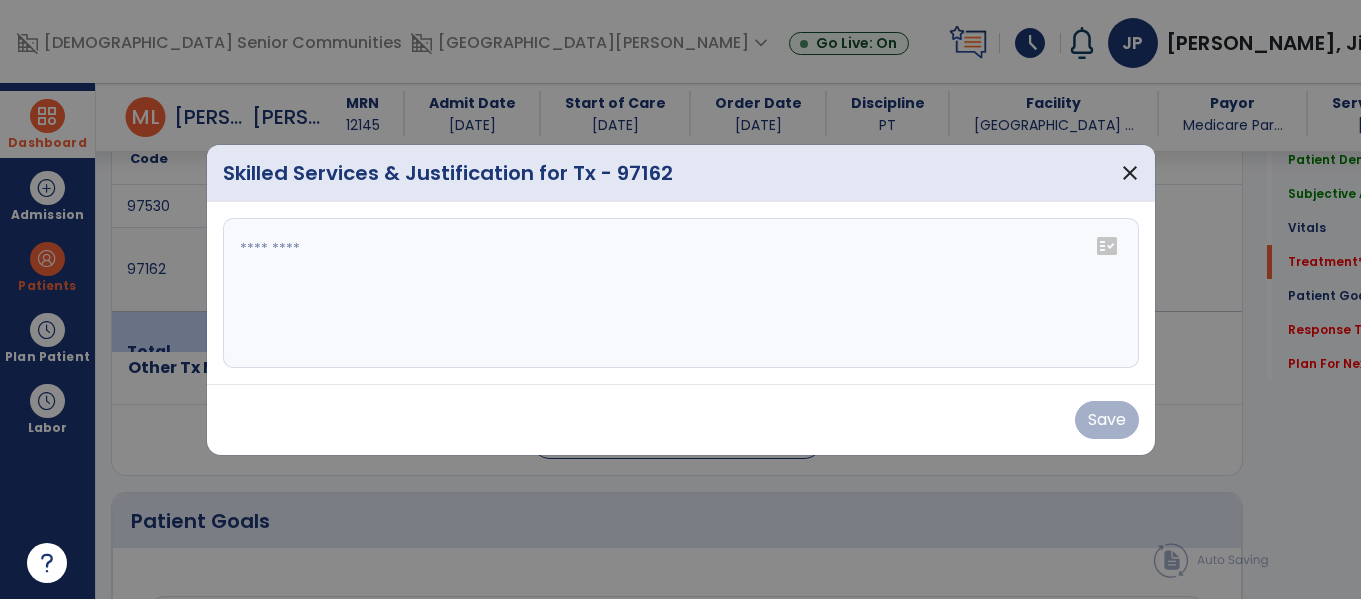 scroll, scrollTop: 1166, scrollLeft: 0, axis: vertical 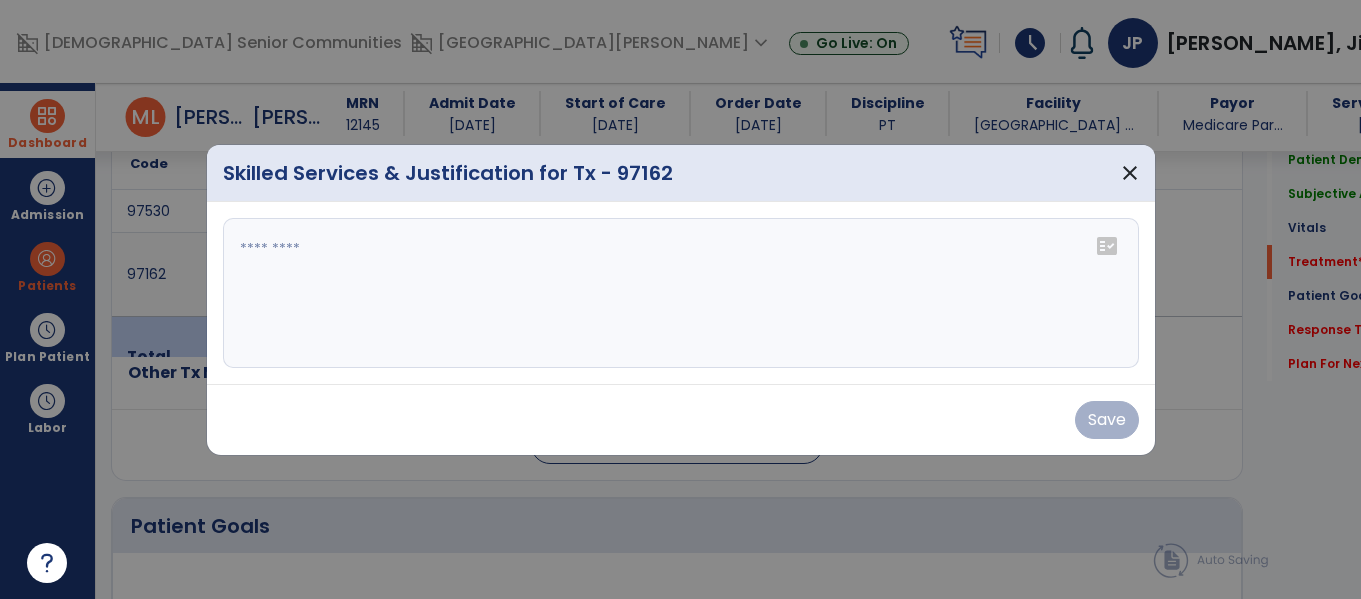 click at bounding box center [681, 293] 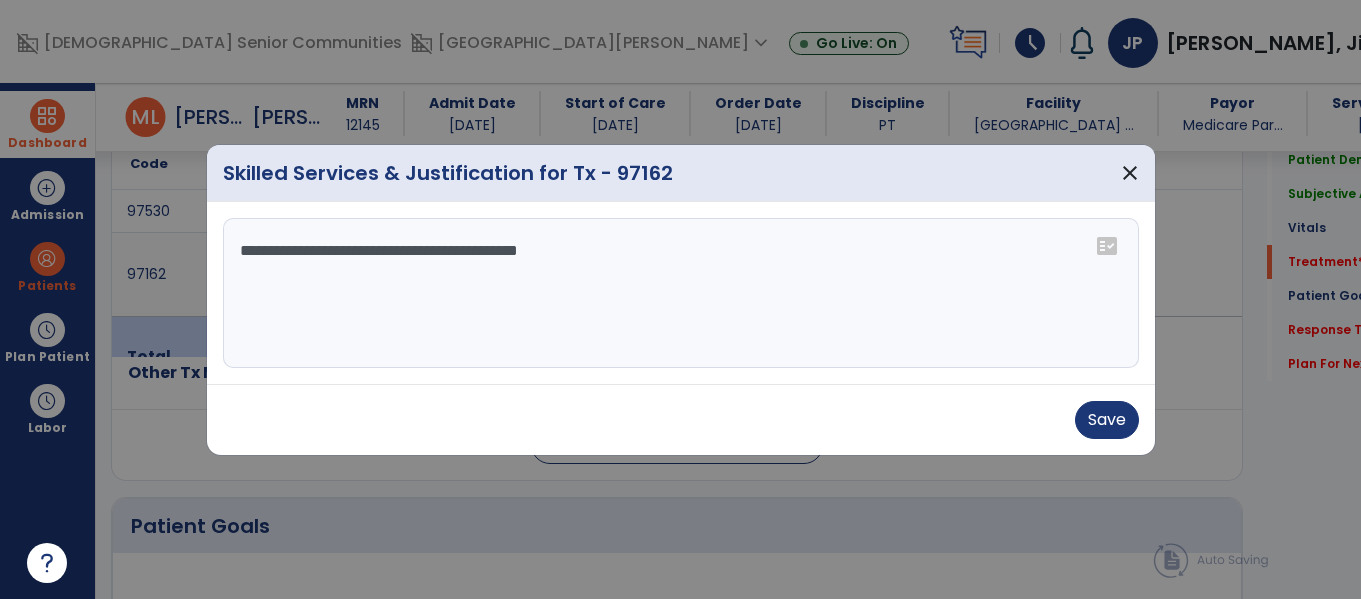 type on "**********" 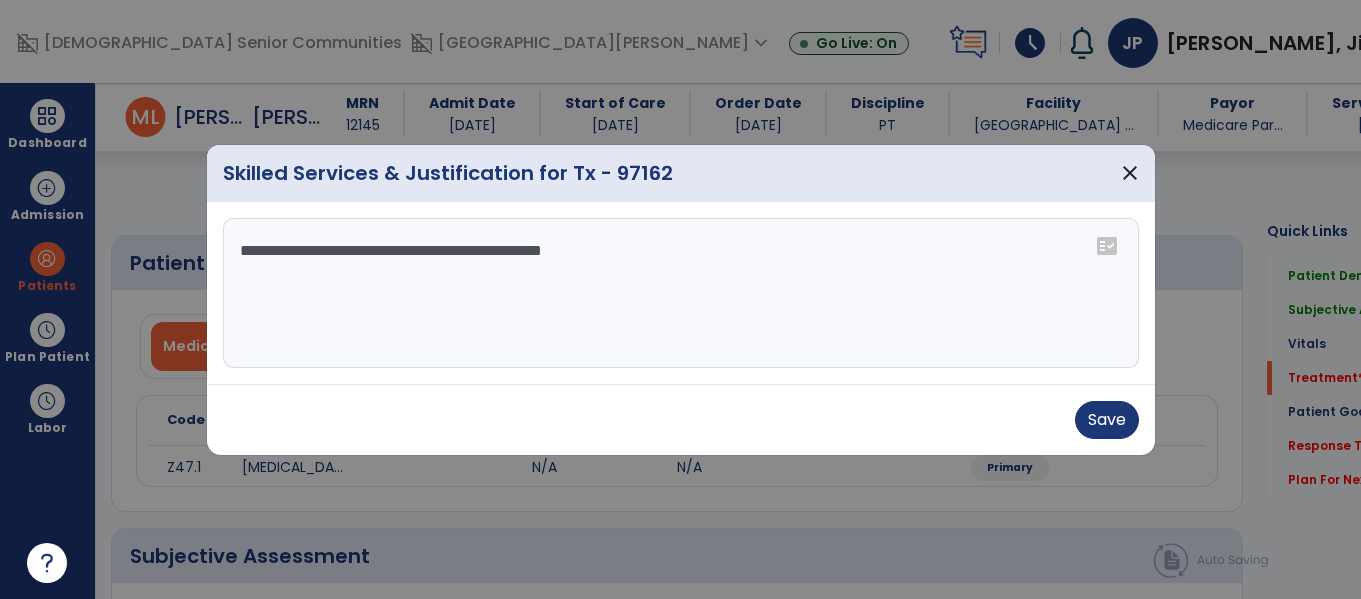 select on "*" 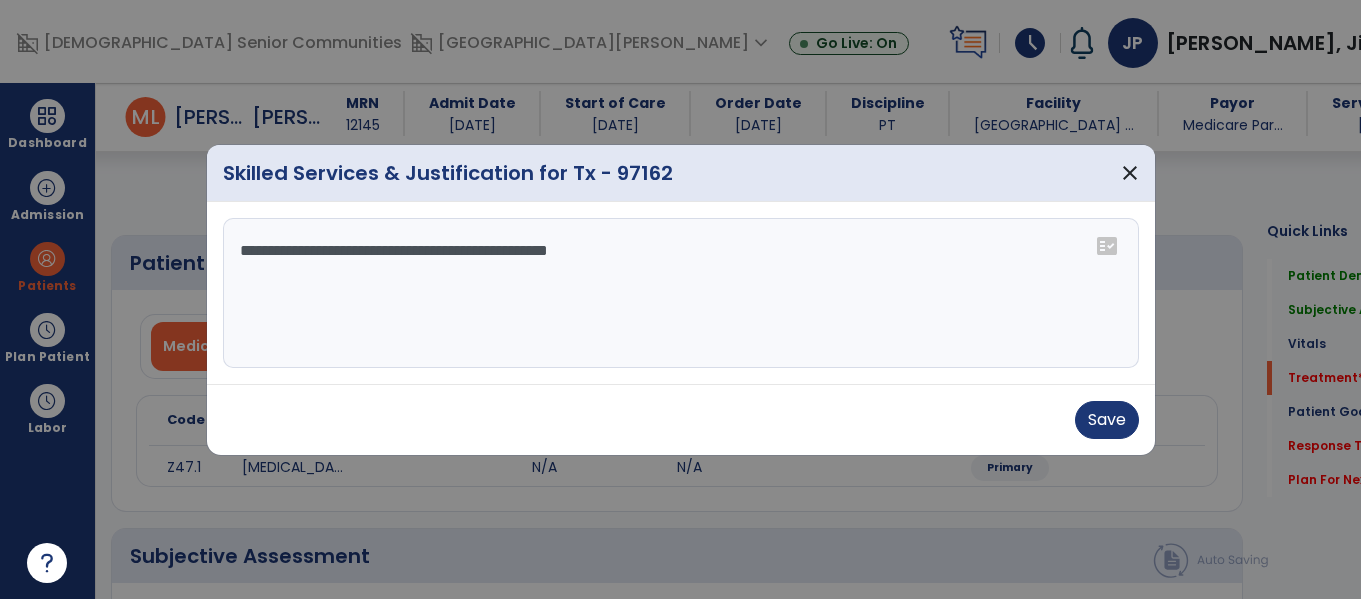 scroll, scrollTop: 0, scrollLeft: 0, axis: both 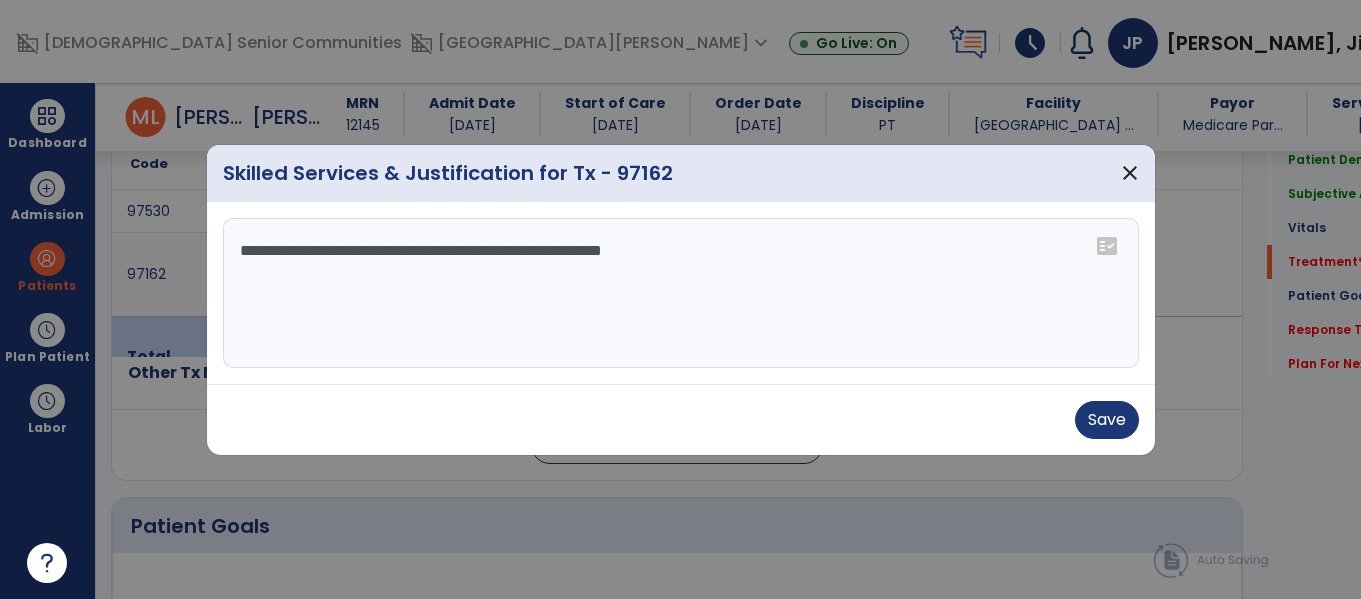 type on "**********" 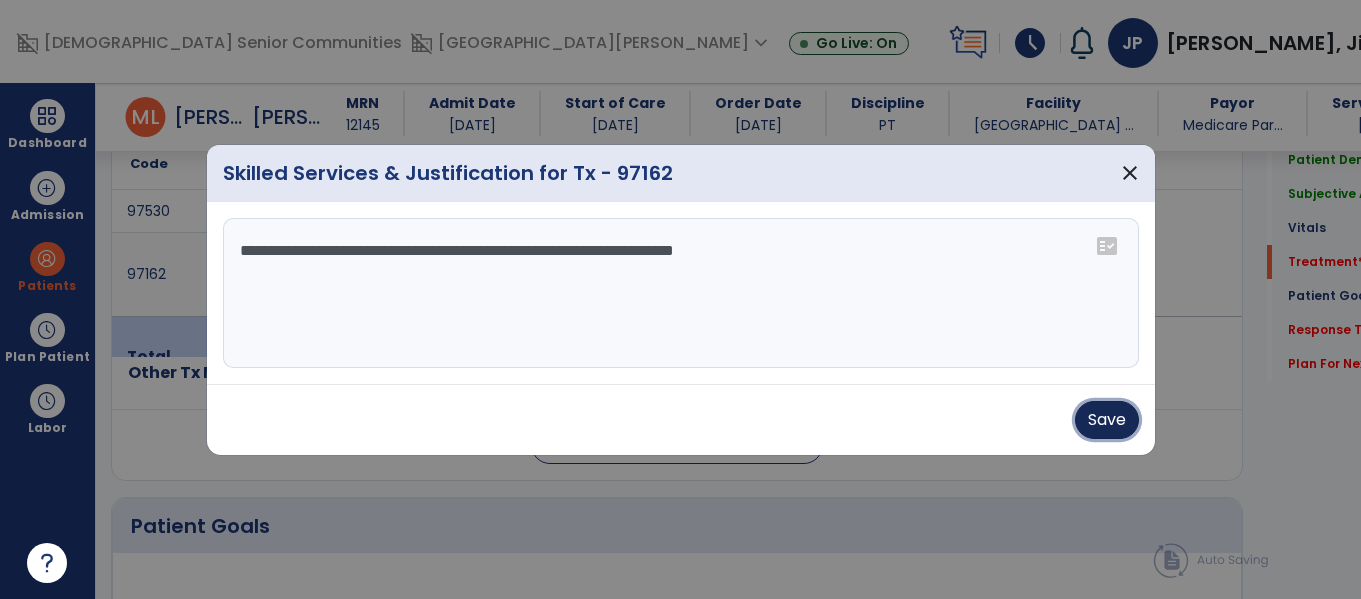 click on "Save" at bounding box center (1107, 420) 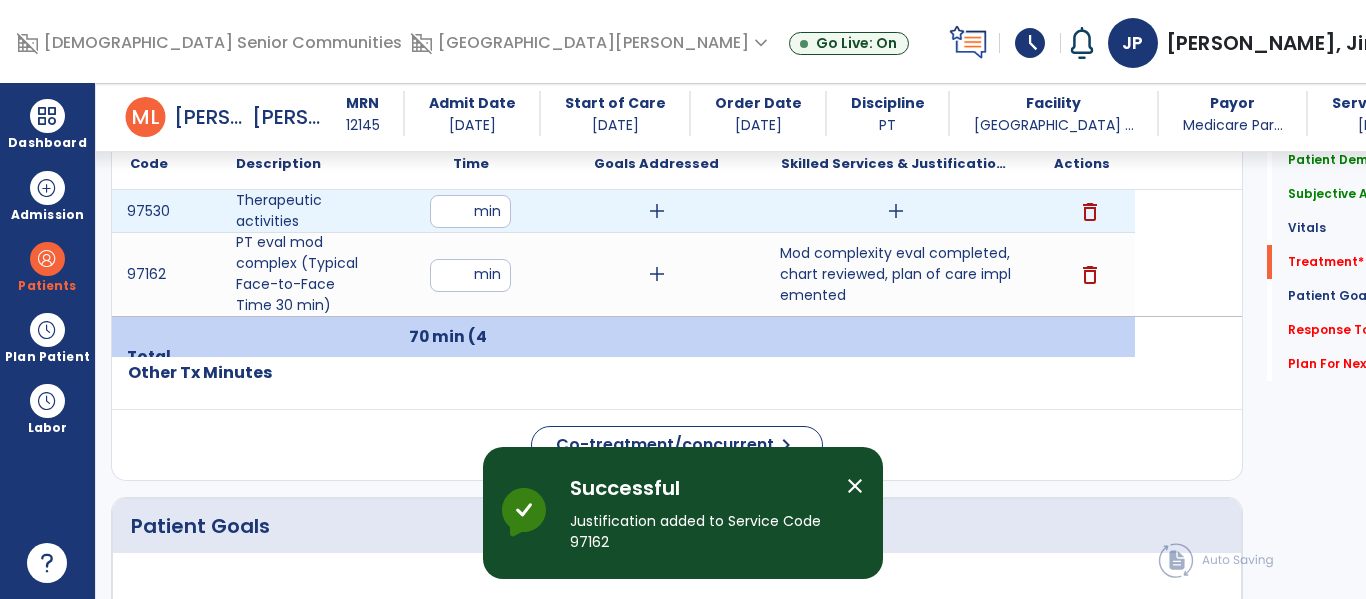 click on "add" at bounding box center [896, 211] 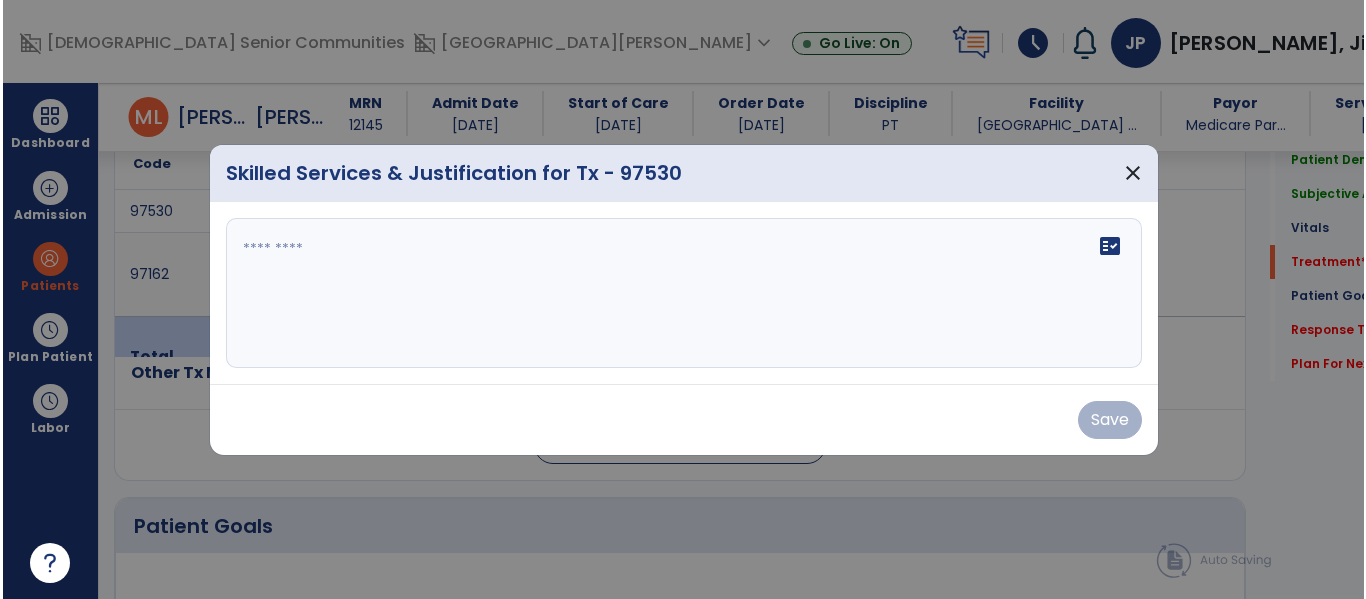 scroll, scrollTop: 1166, scrollLeft: 0, axis: vertical 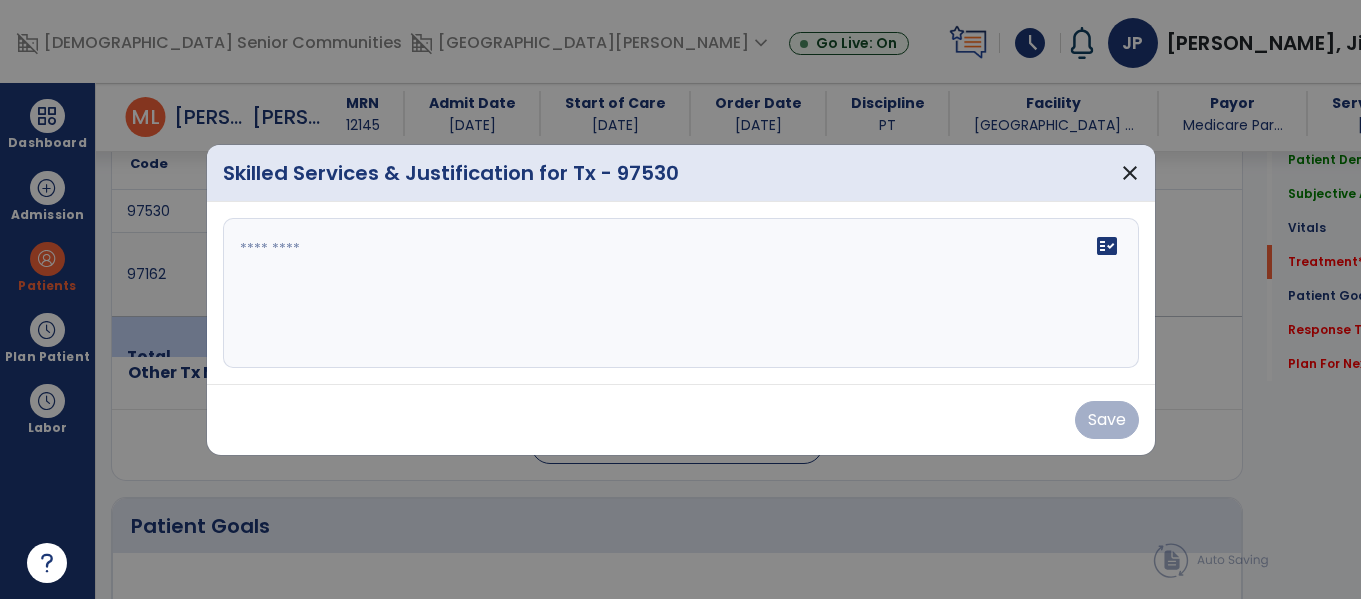 click on "fact_check" at bounding box center [681, 293] 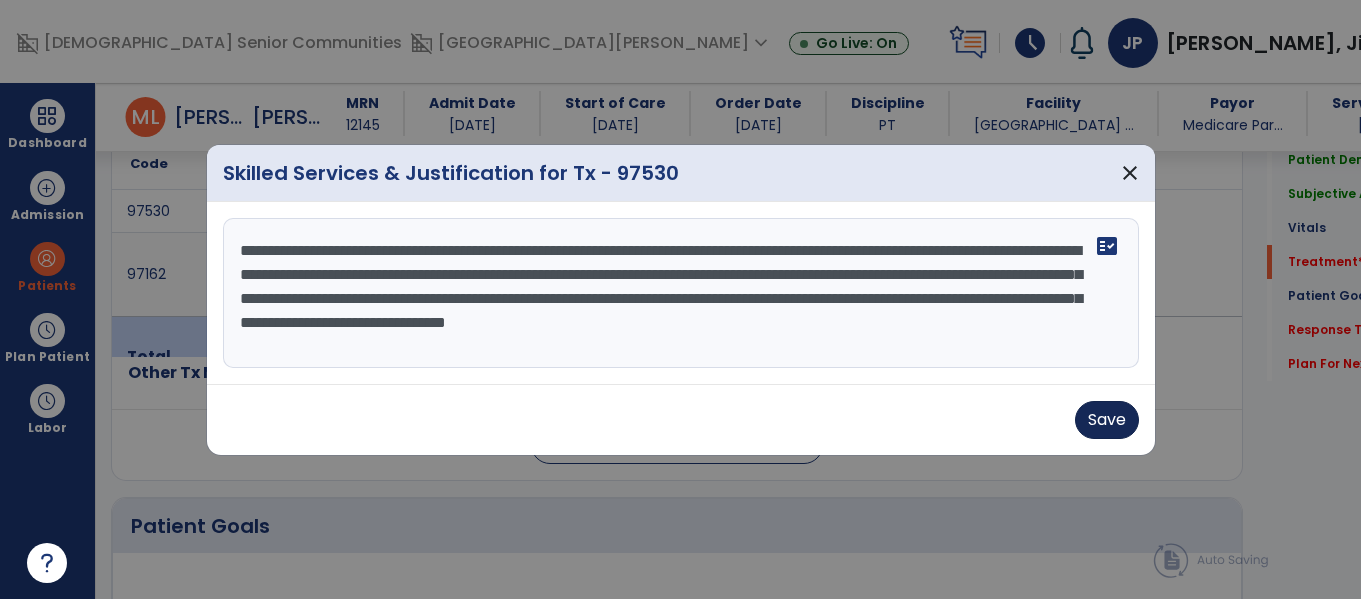 type on "**********" 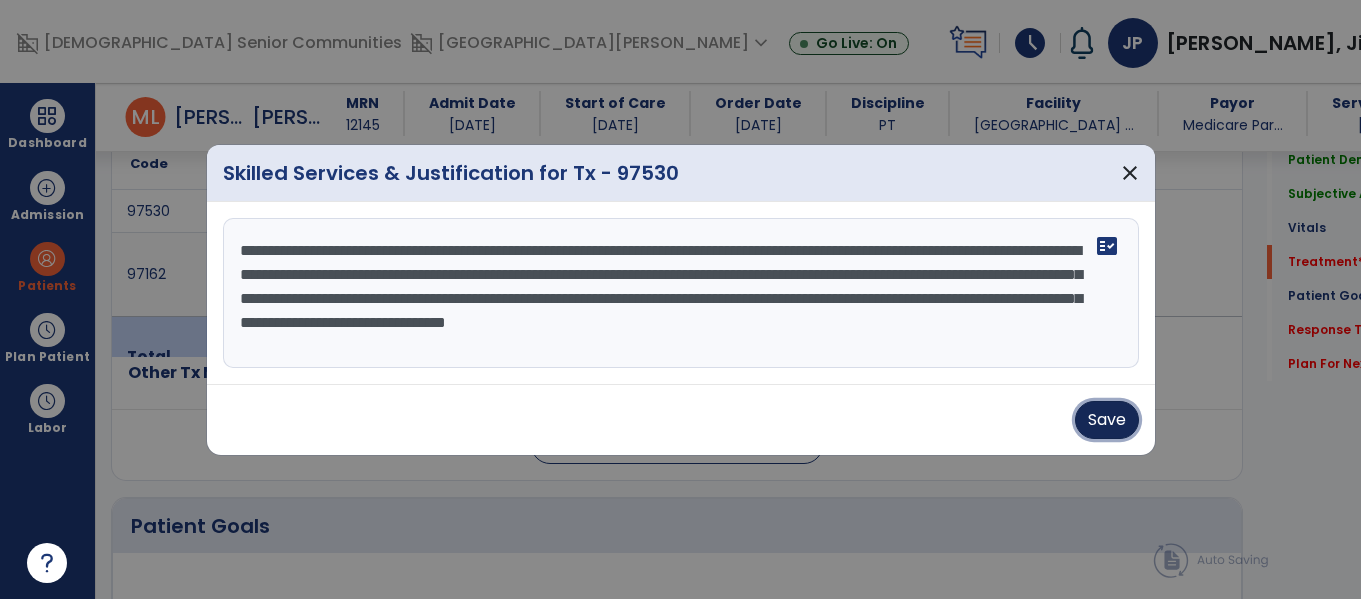 click on "Save" at bounding box center [1107, 420] 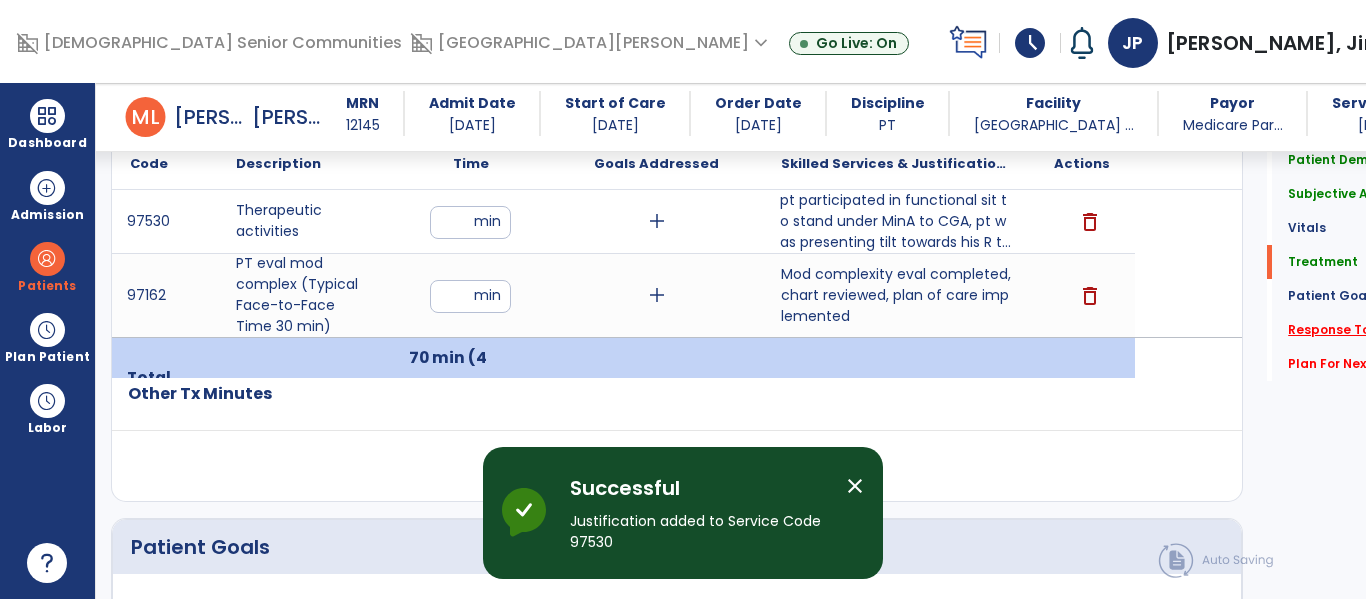 click on "Response To Treatment   *" 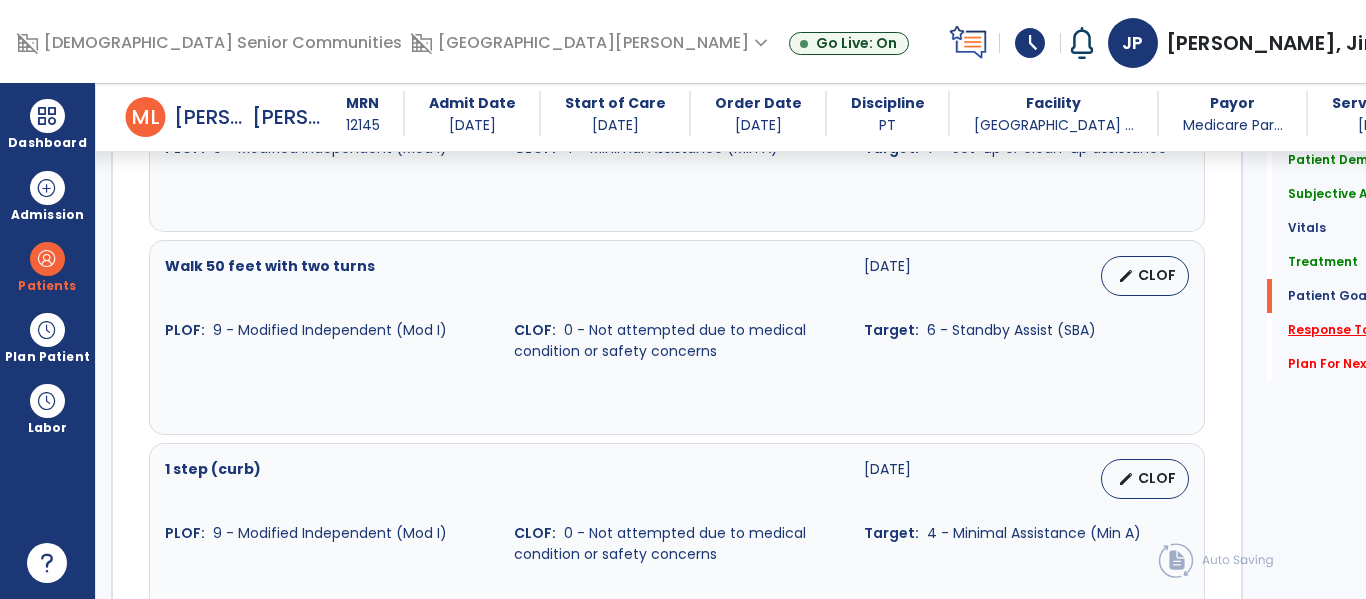 scroll, scrollTop: 3586, scrollLeft: 0, axis: vertical 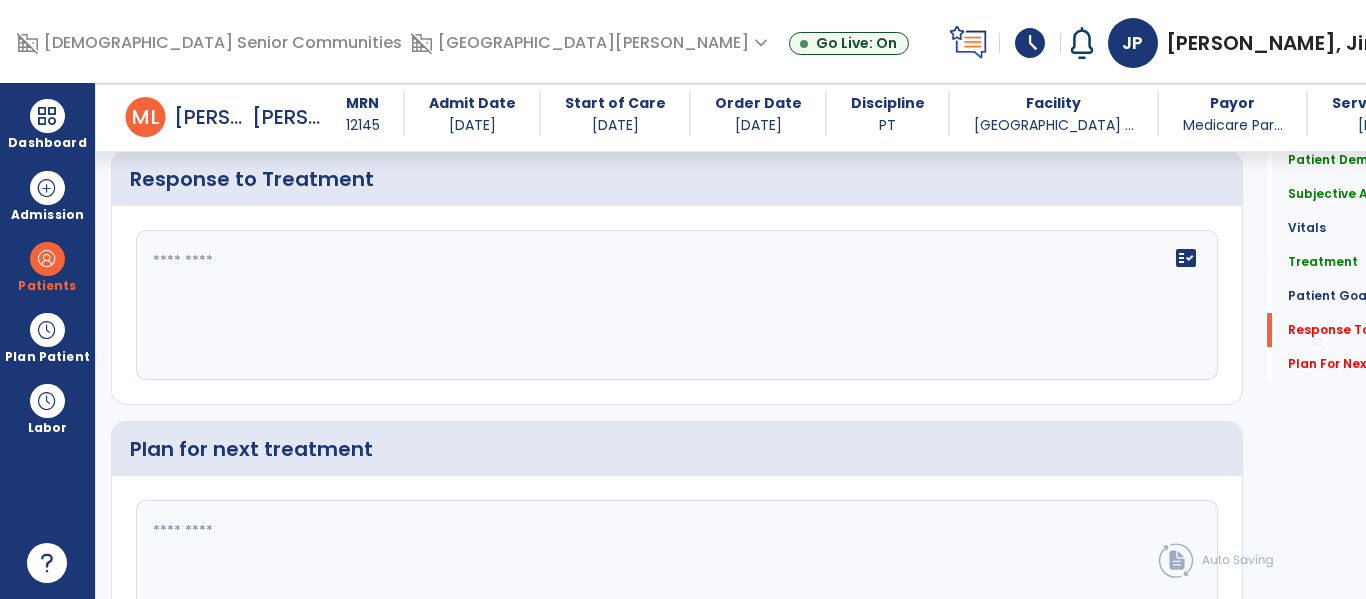 click on "fact_check" 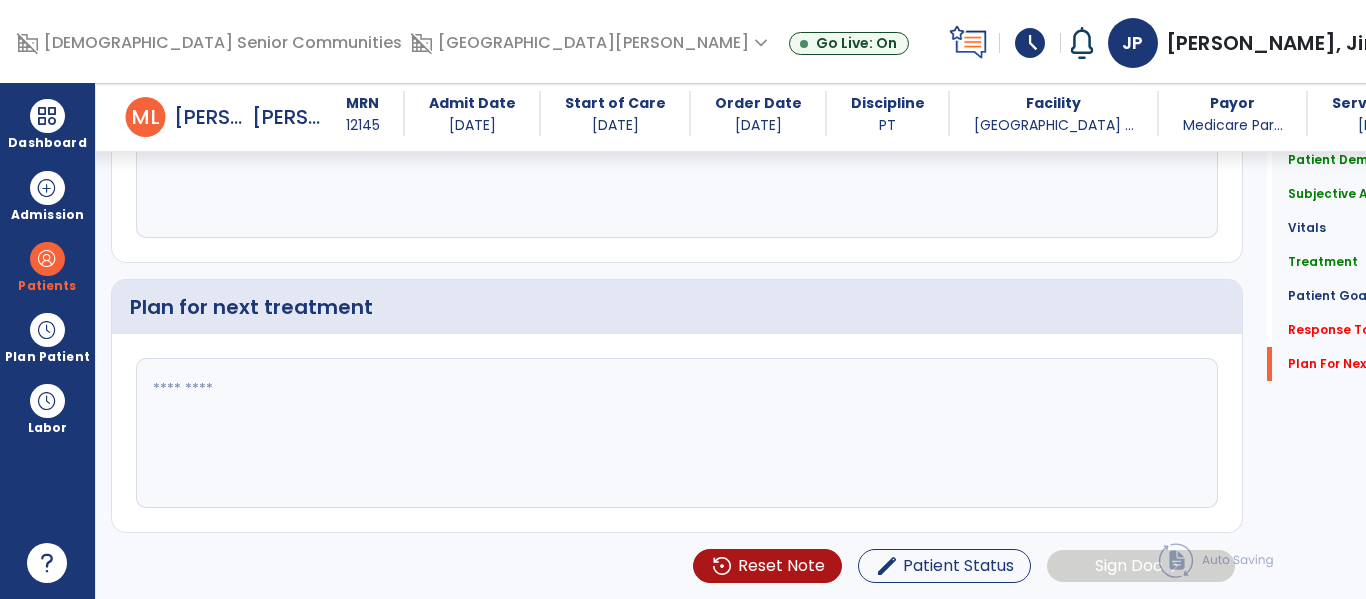 scroll, scrollTop: 3791, scrollLeft: 0, axis: vertical 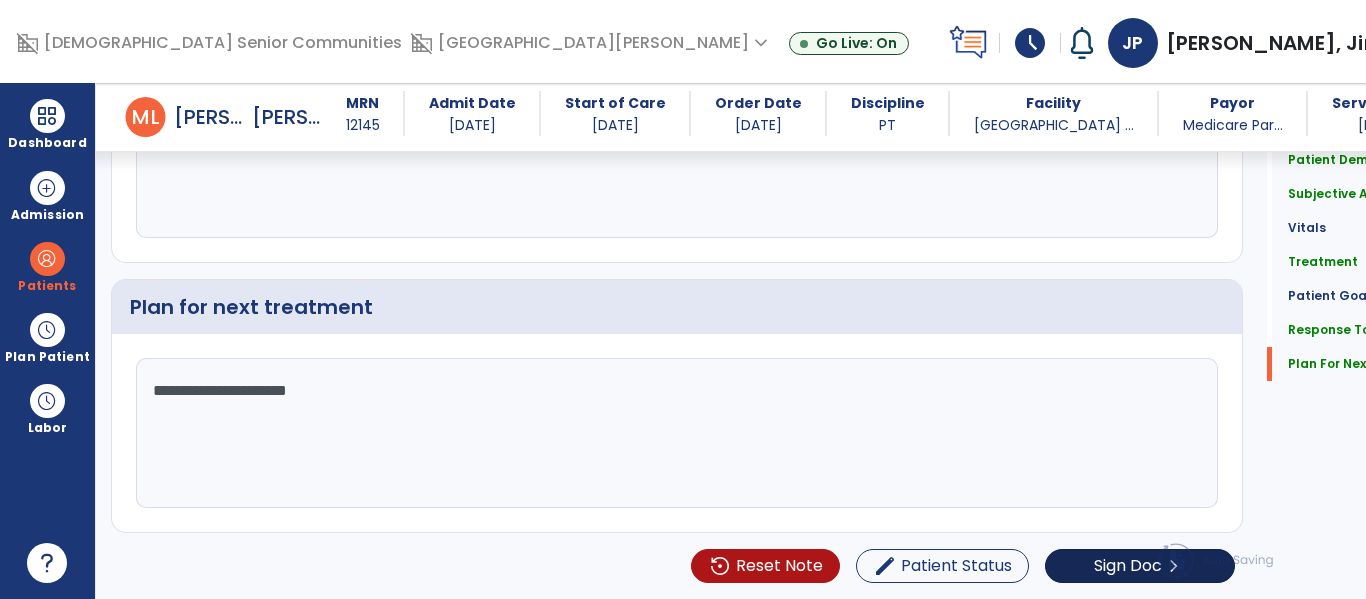 type on "**********" 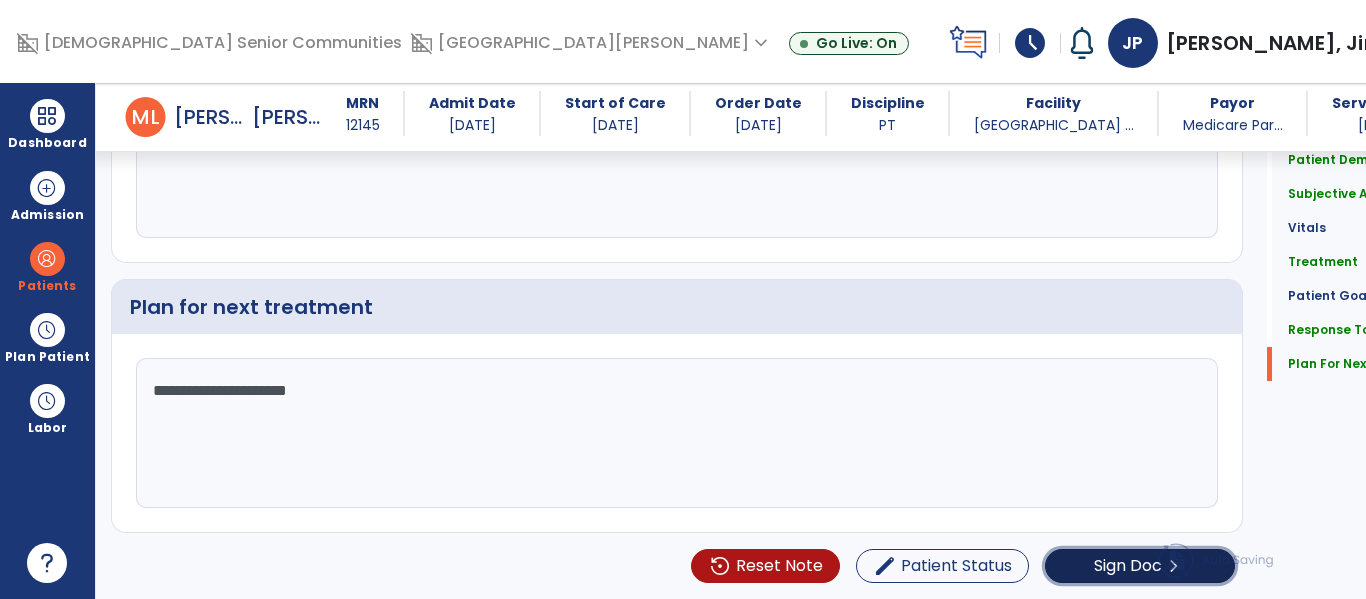 click on "Sign Doc" 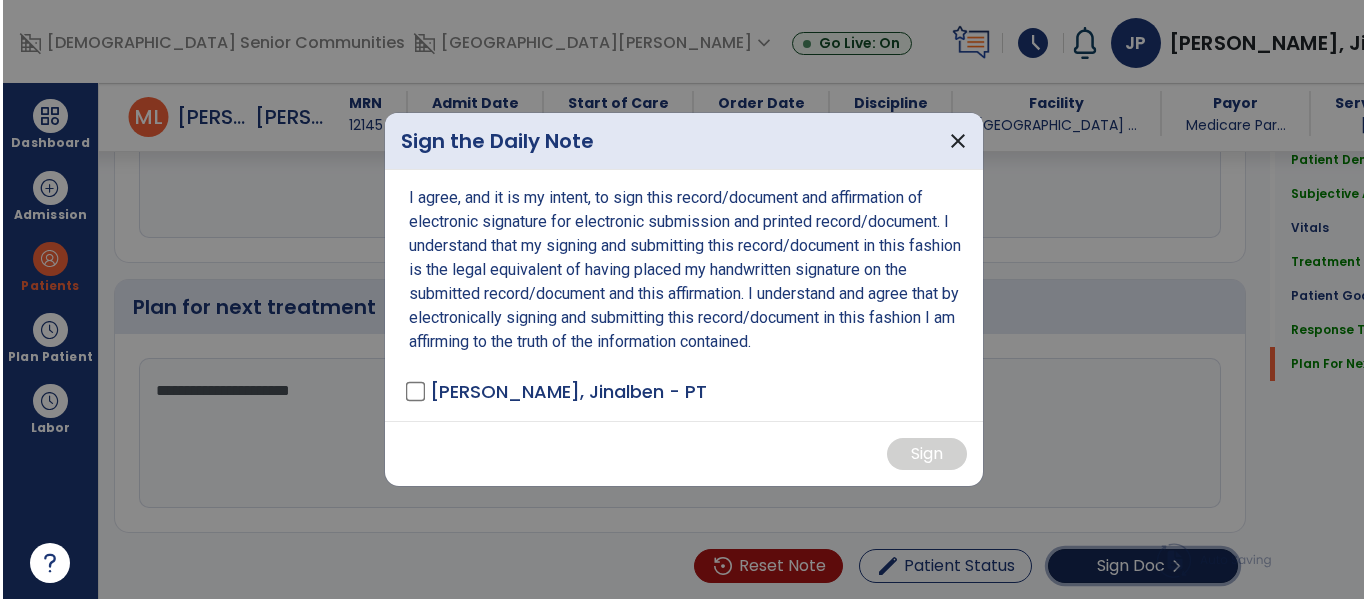 scroll, scrollTop: 3791, scrollLeft: 0, axis: vertical 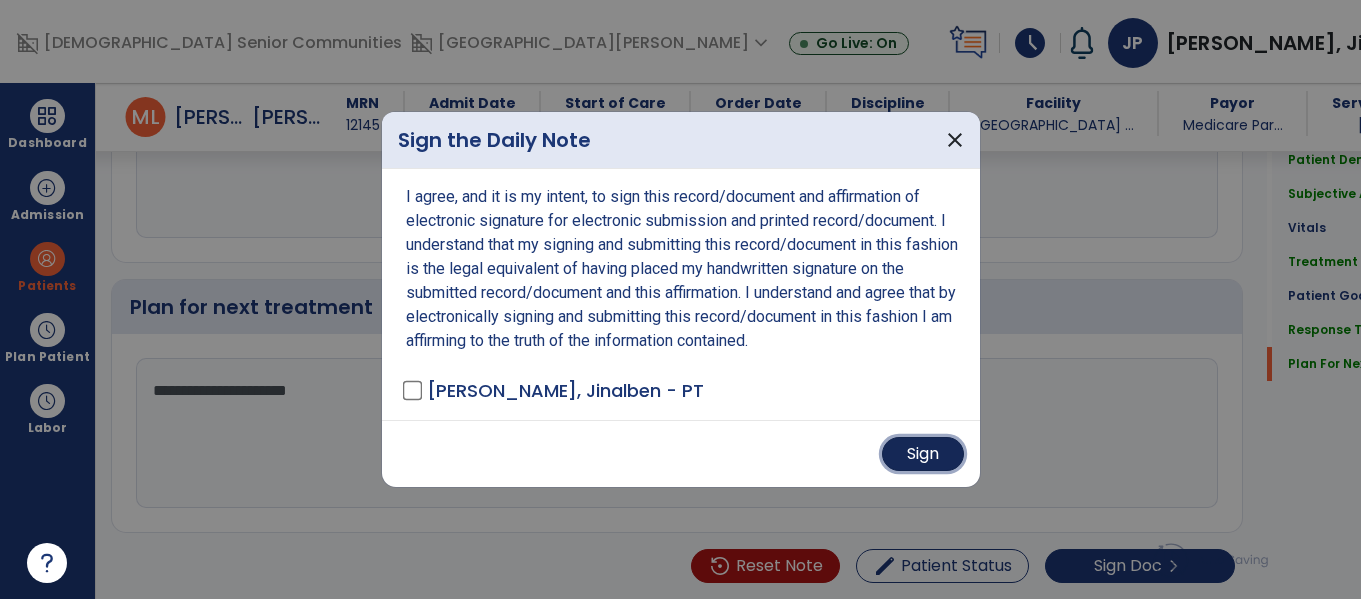 click on "Sign" at bounding box center (923, 454) 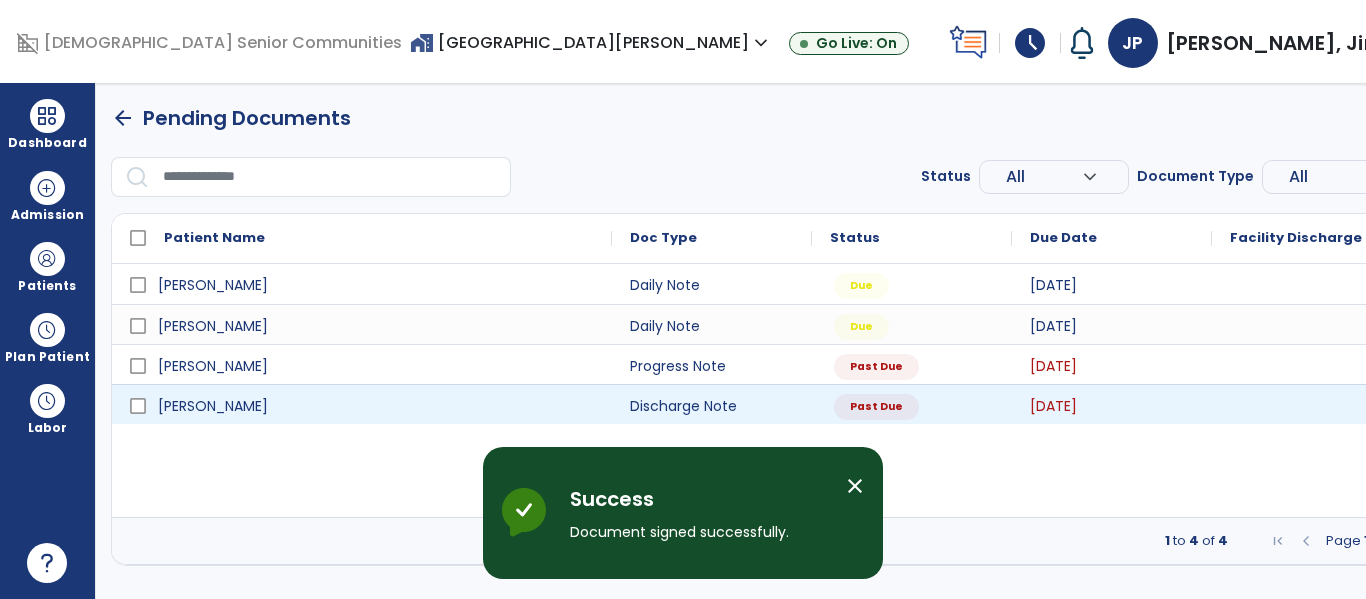 scroll, scrollTop: 0, scrollLeft: 0, axis: both 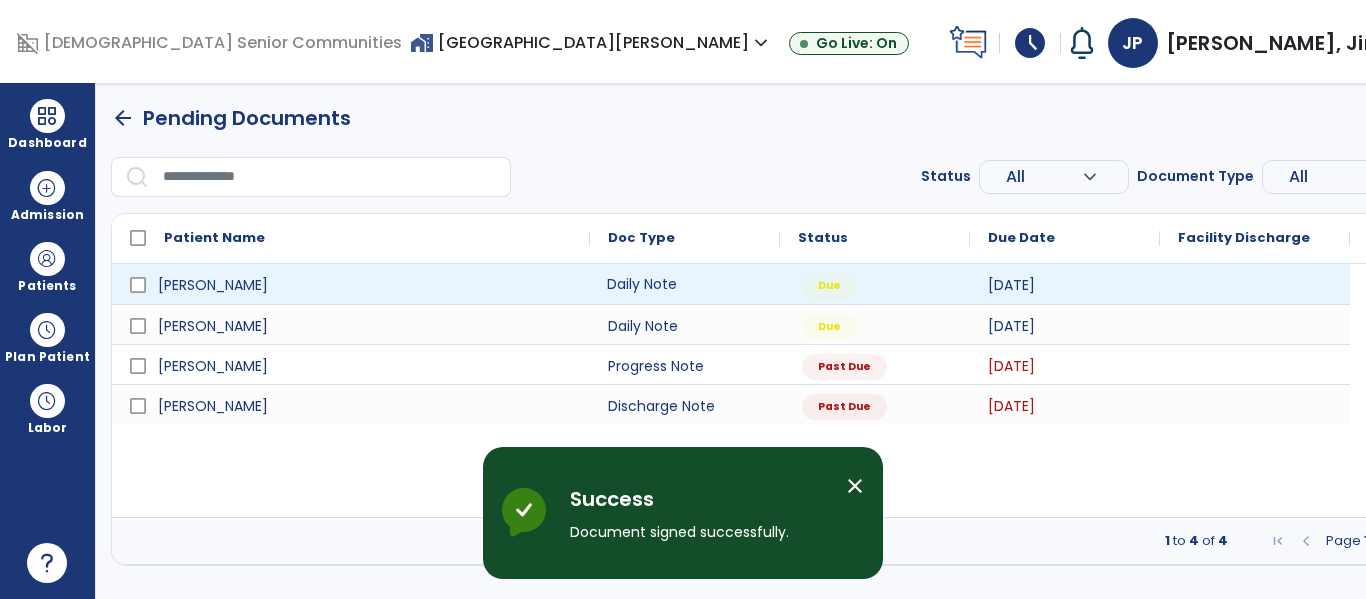 click on "Daily Note" at bounding box center (685, 284) 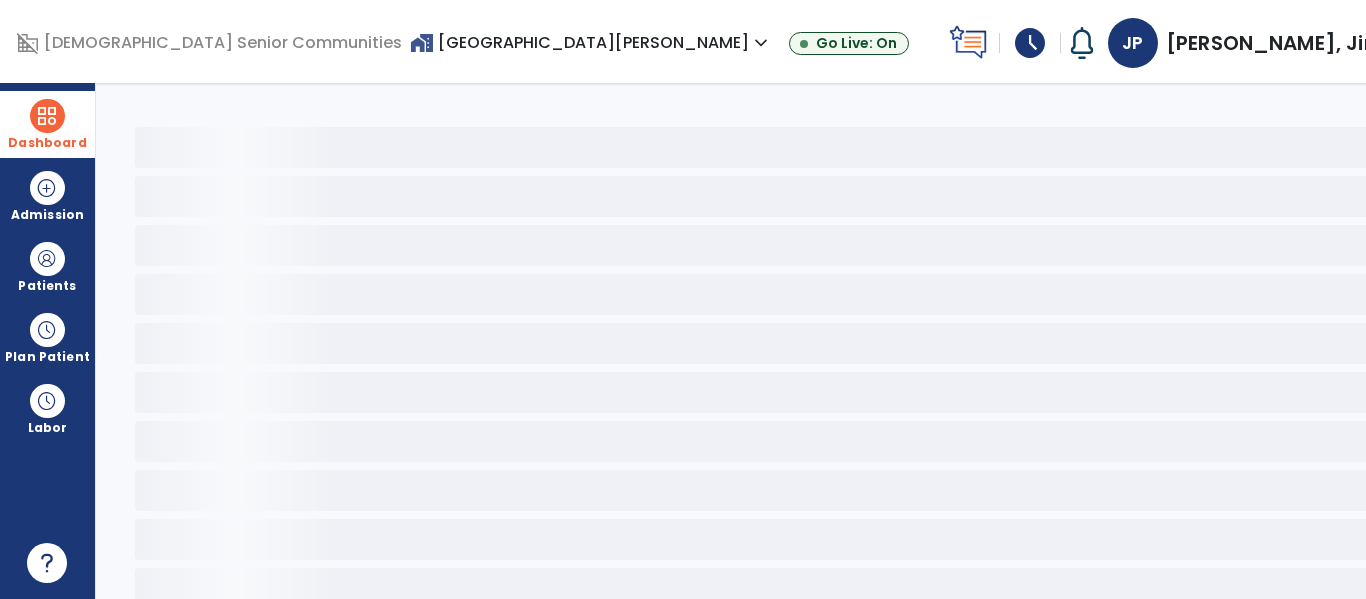 click on "Dashboard" at bounding box center (47, 143) 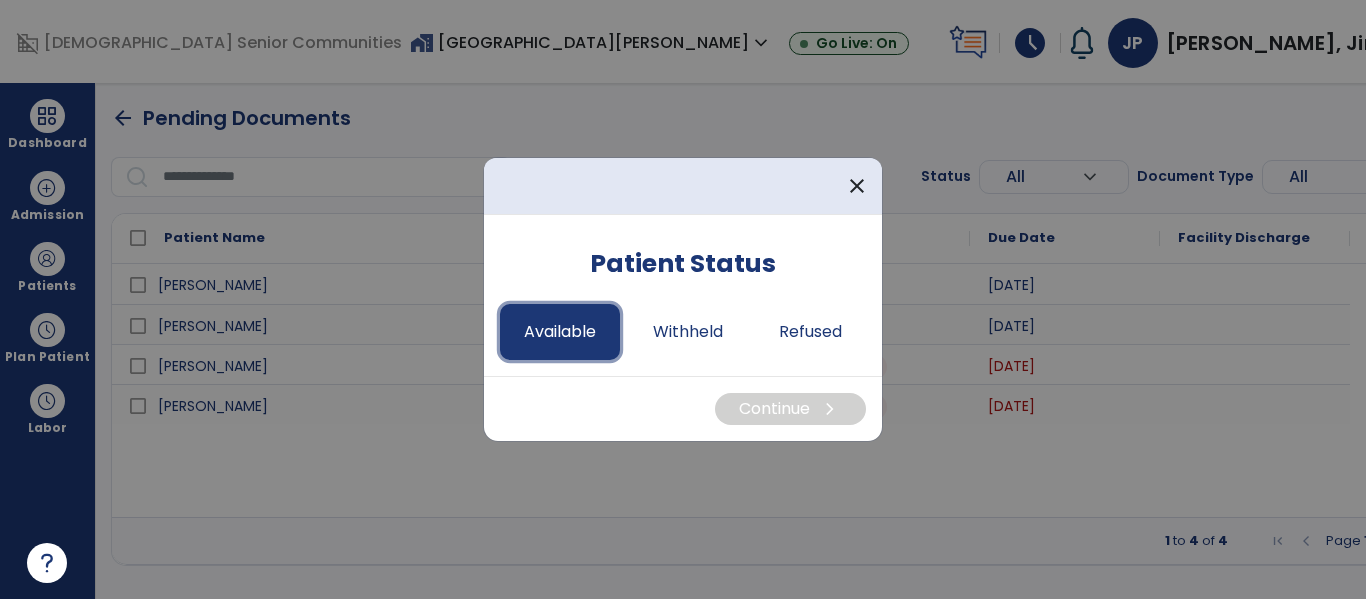 click on "Available" at bounding box center (560, 332) 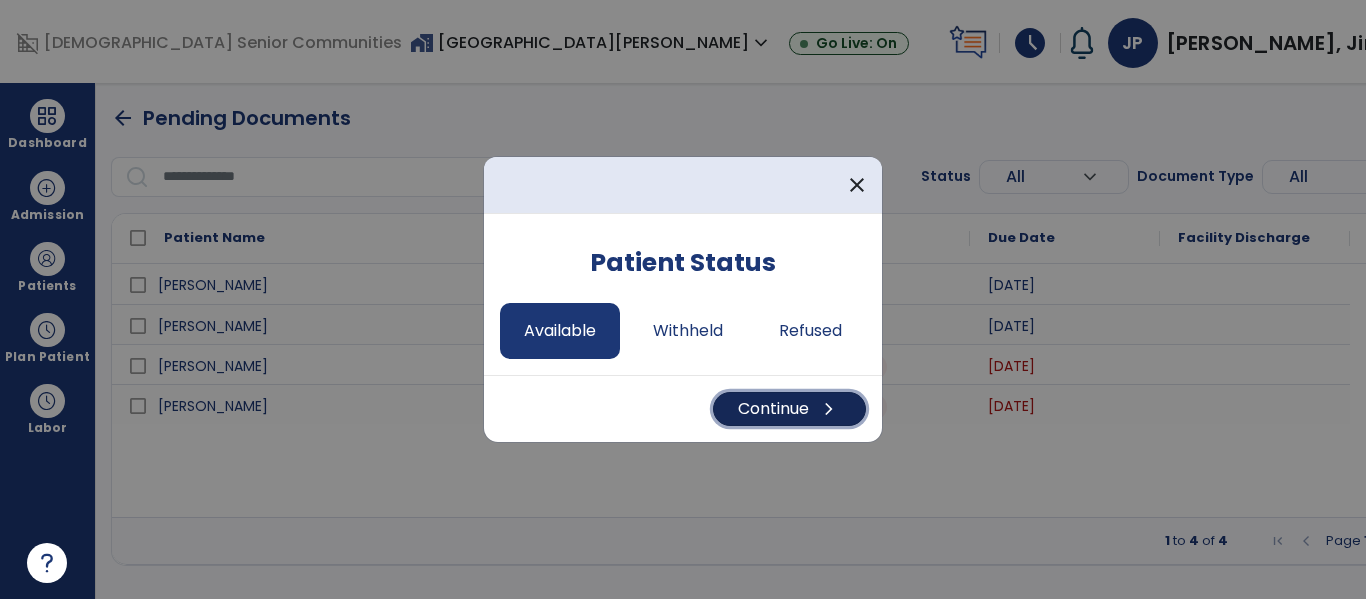 click on "chevron_right" at bounding box center [829, 409] 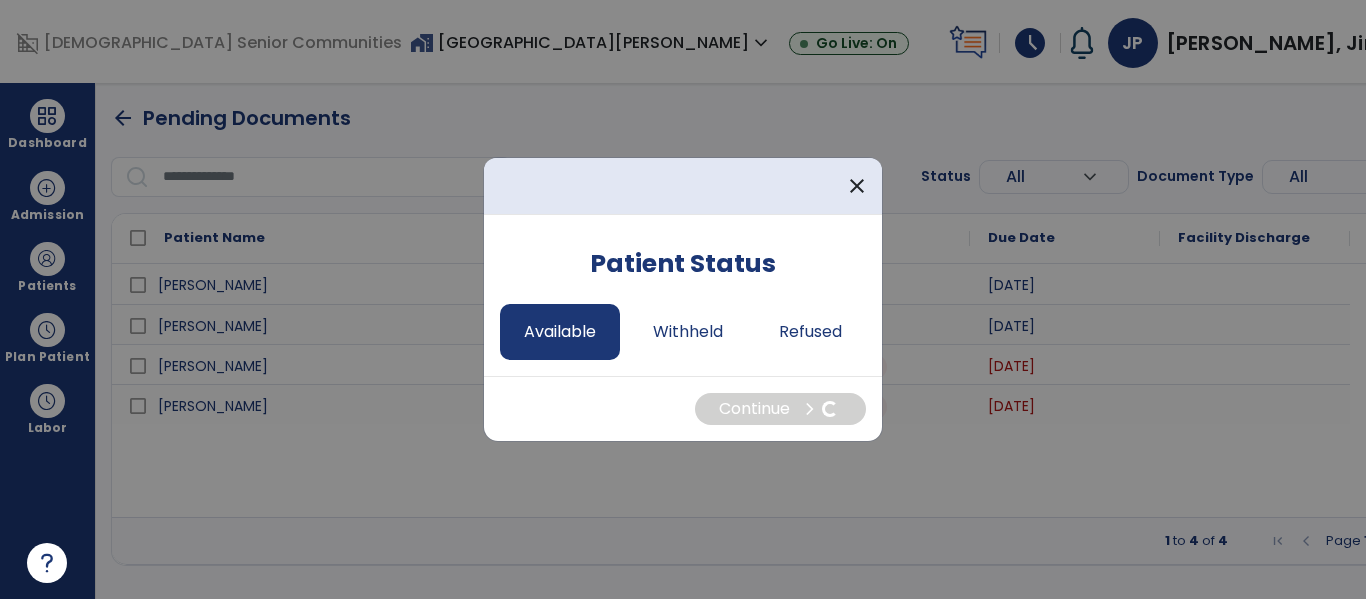 select on "*" 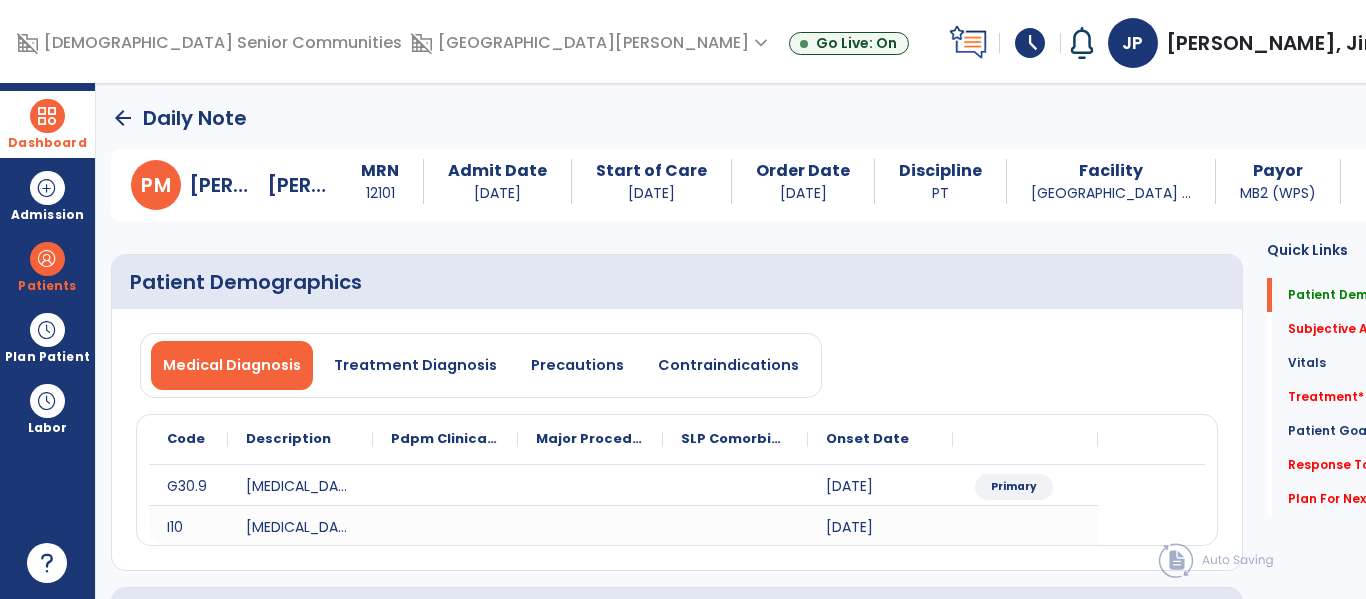 click on "Dashboard" at bounding box center [47, 124] 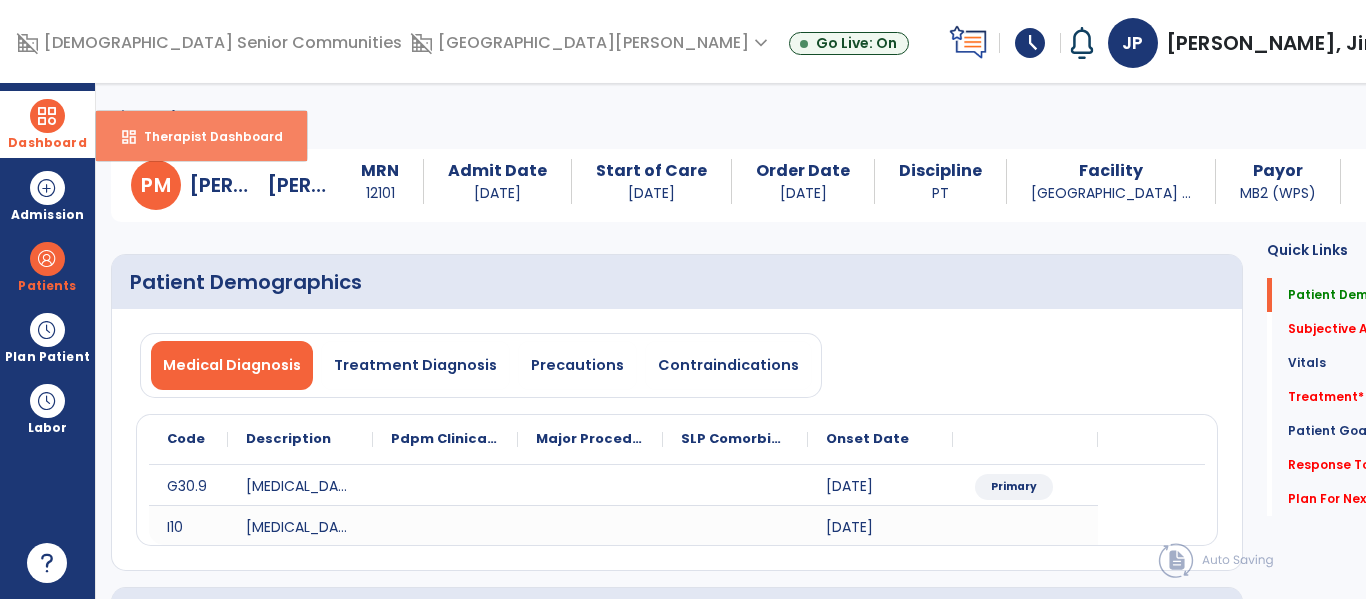 click on "Therapist Dashboard" at bounding box center (205, 136) 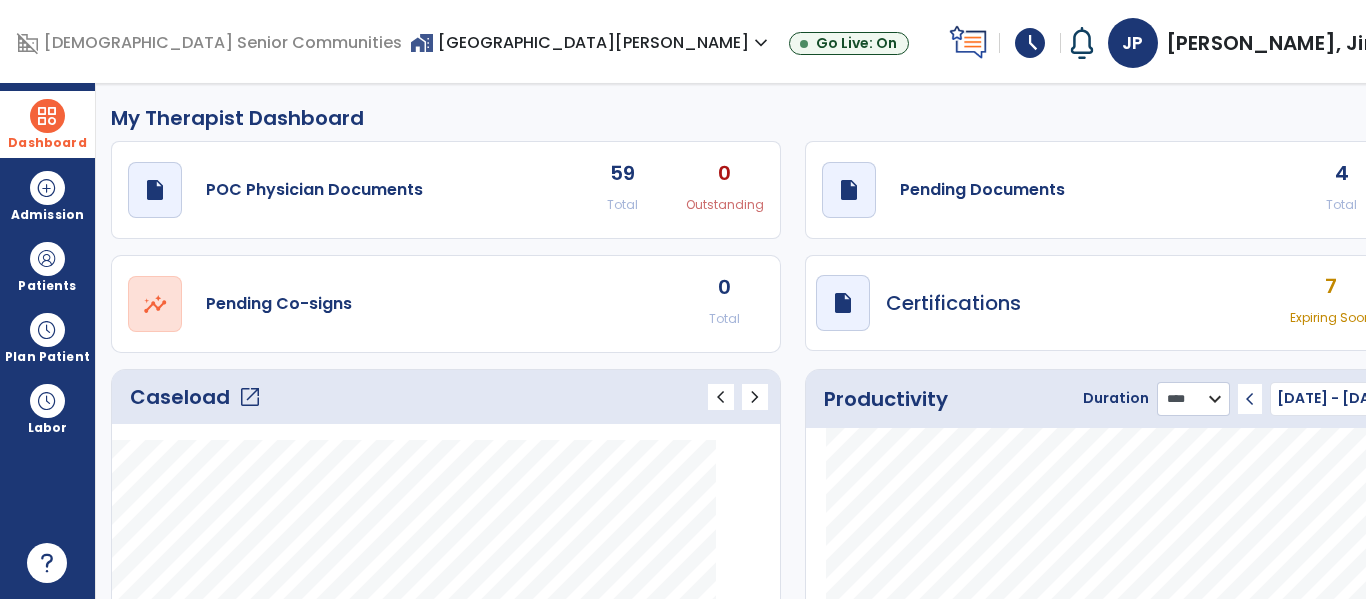click on "******** **** ***" 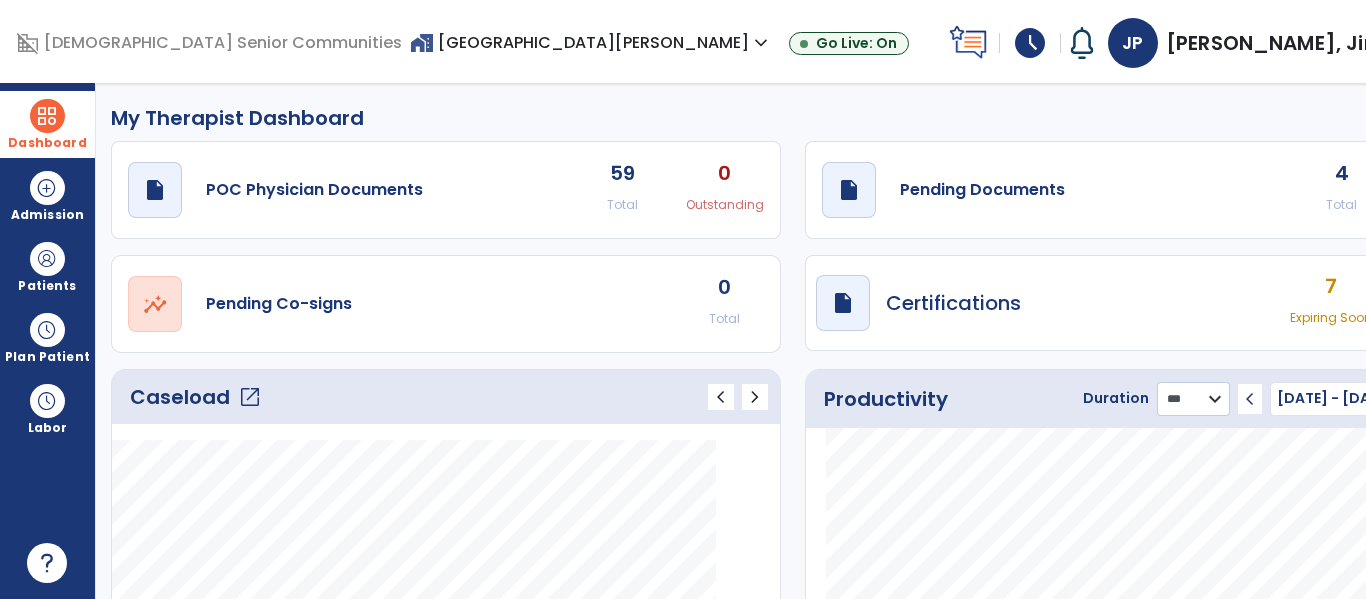 click on "******** **** ***" 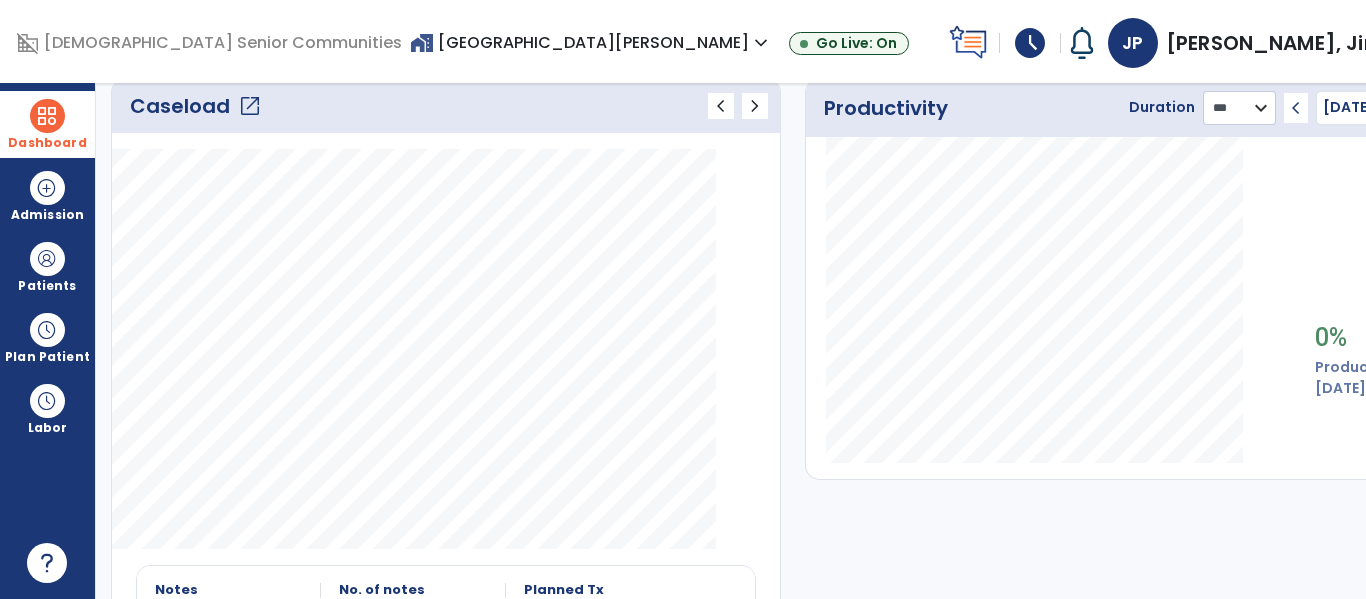 scroll, scrollTop: 0, scrollLeft: 0, axis: both 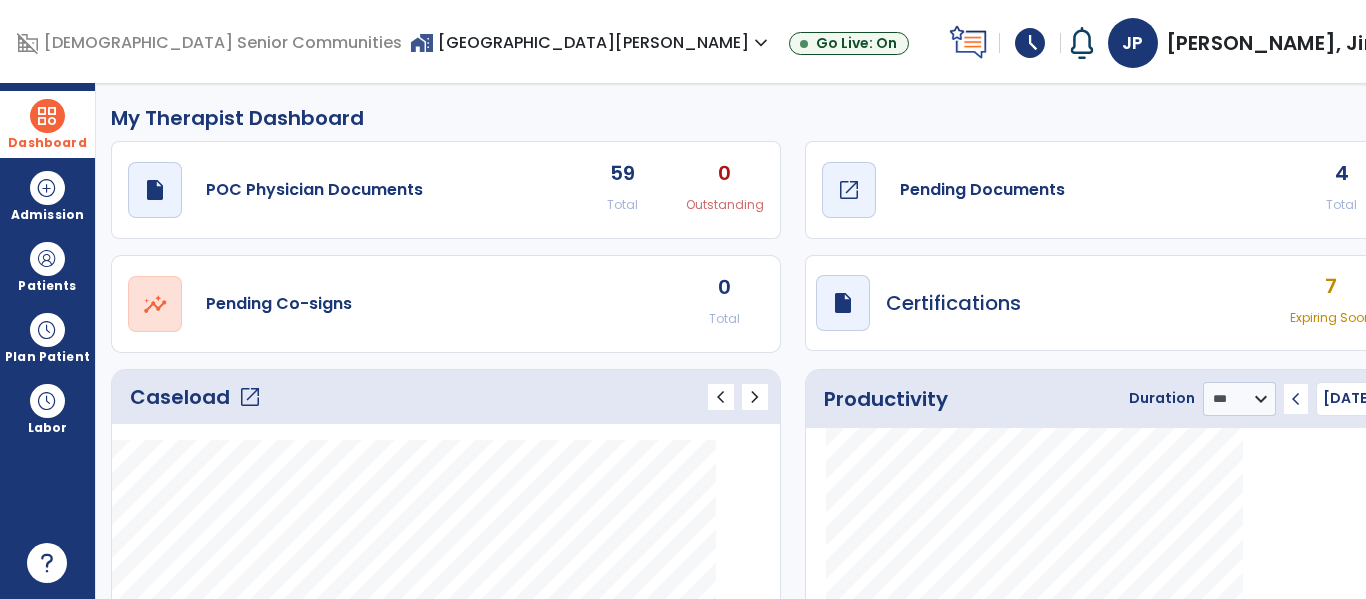 click on "Pending Documents" 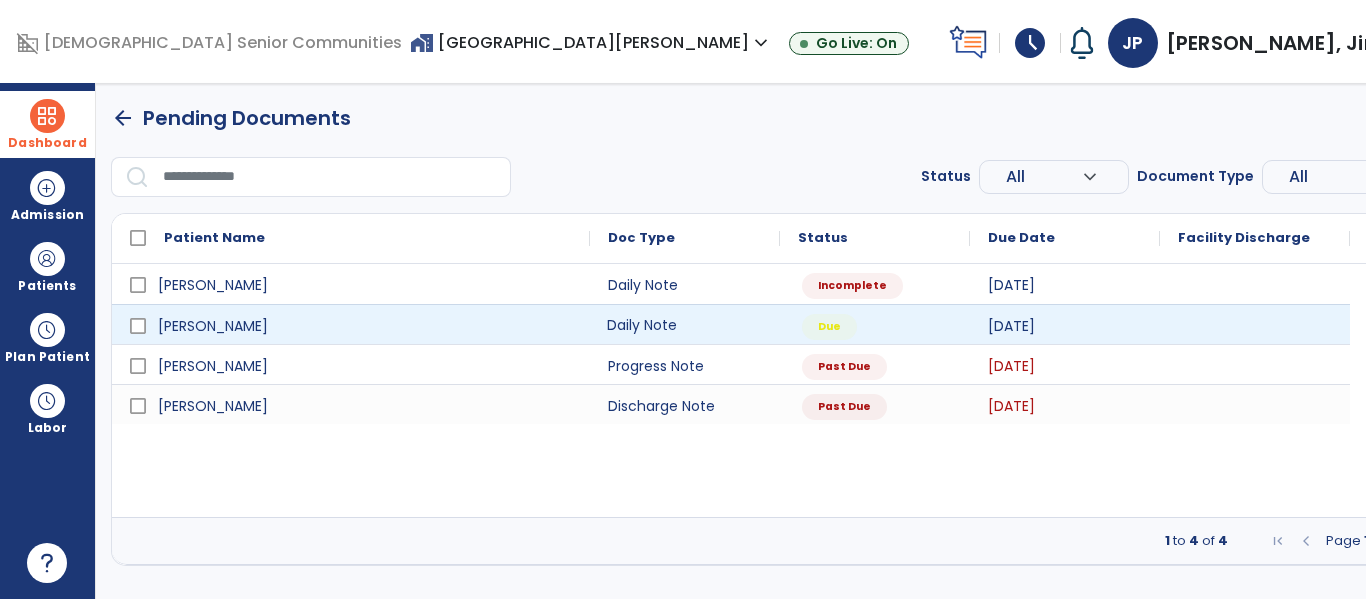 click on "Daily Note" at bounding box center (685, 324) 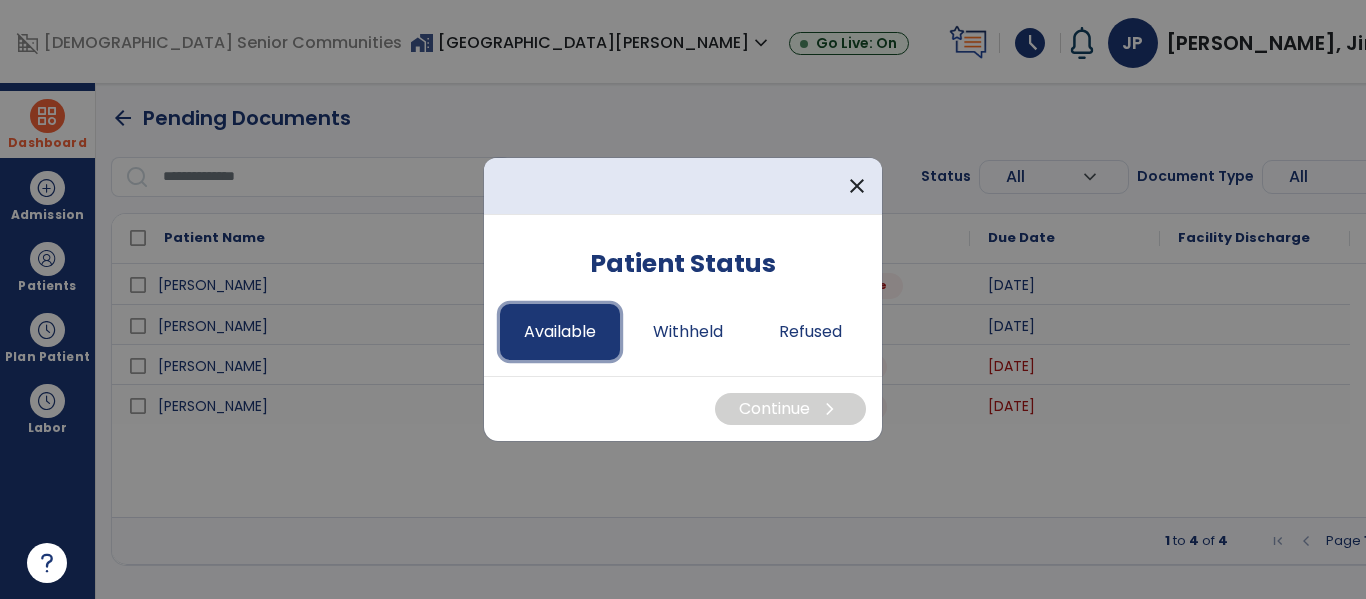 click on "Available" at bounding box center (560, 332) 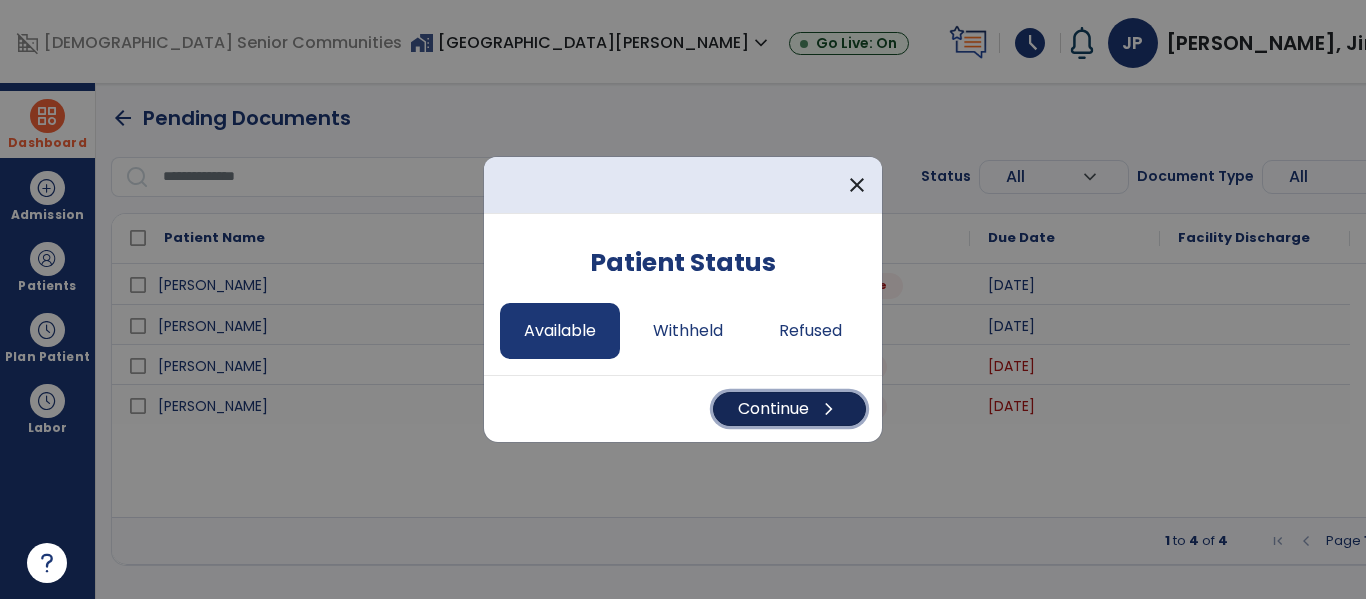 click on "chevron_right" at bounding box center (829, 409) 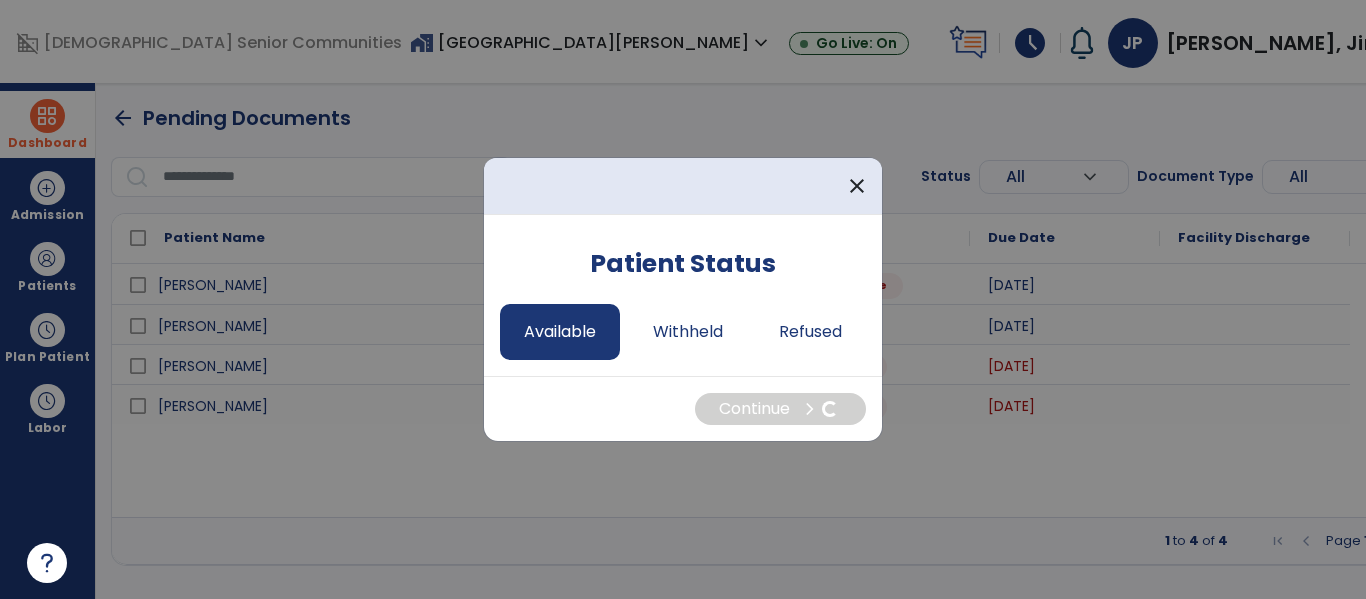 select on "*" 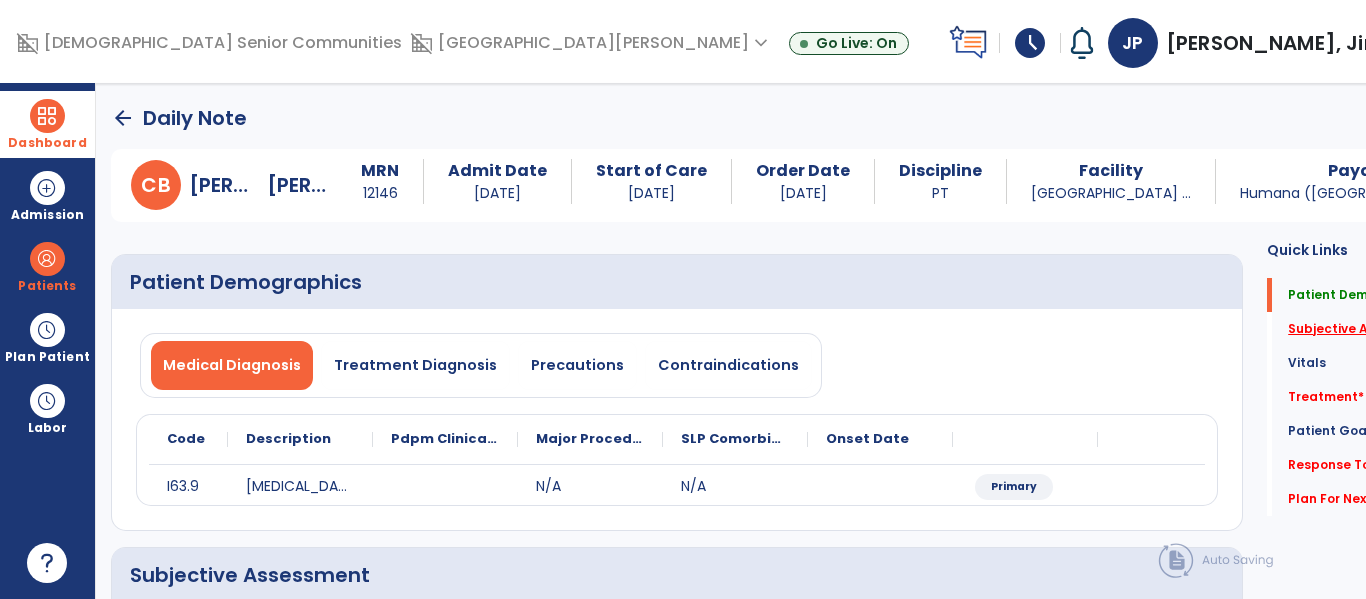 click on "Subjective Assessment   *" 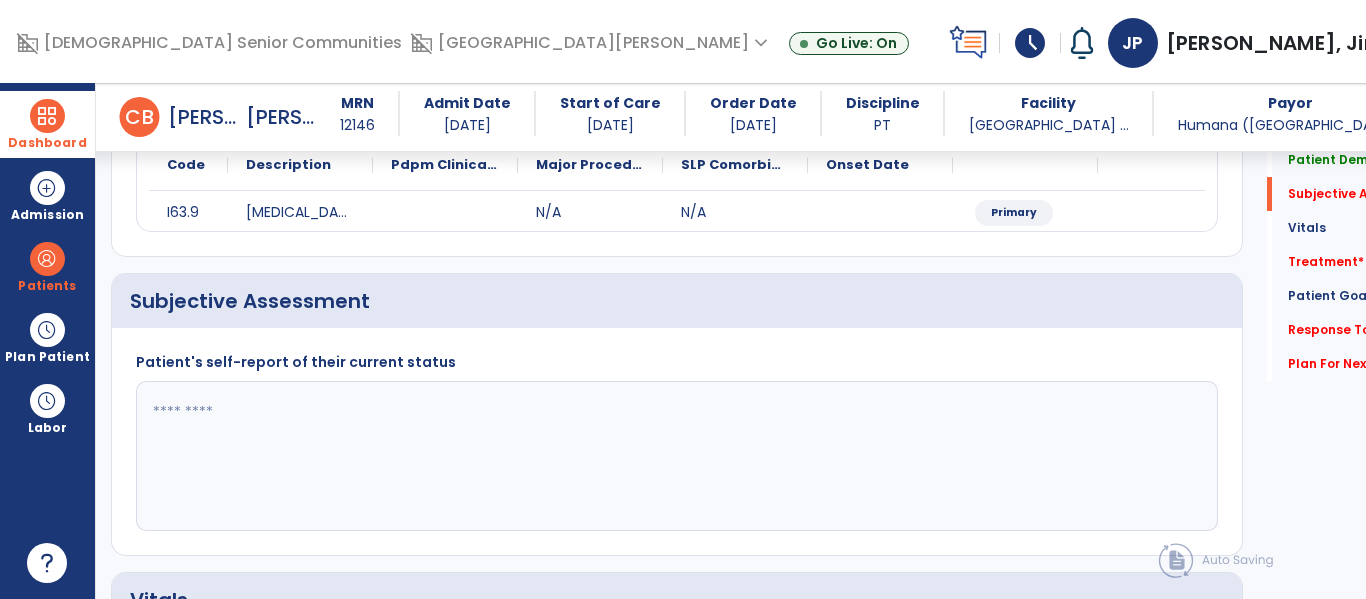 scroll, scrollTop: 347, scrollLeft: 0, axis: vertical 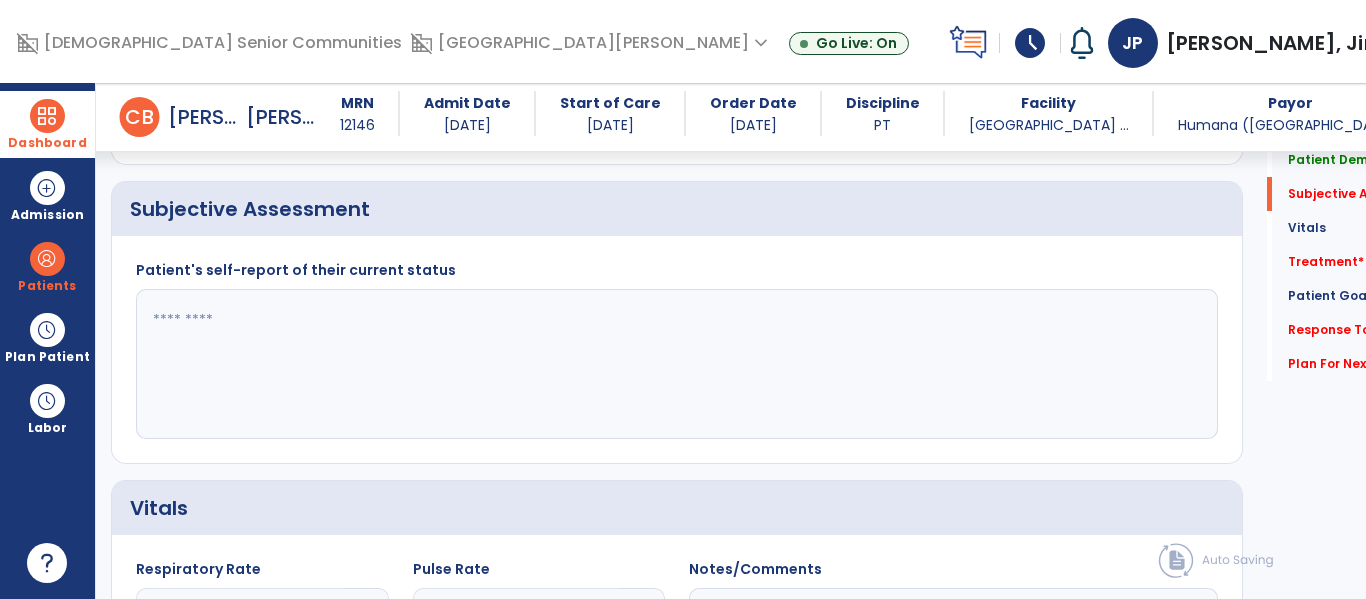 click 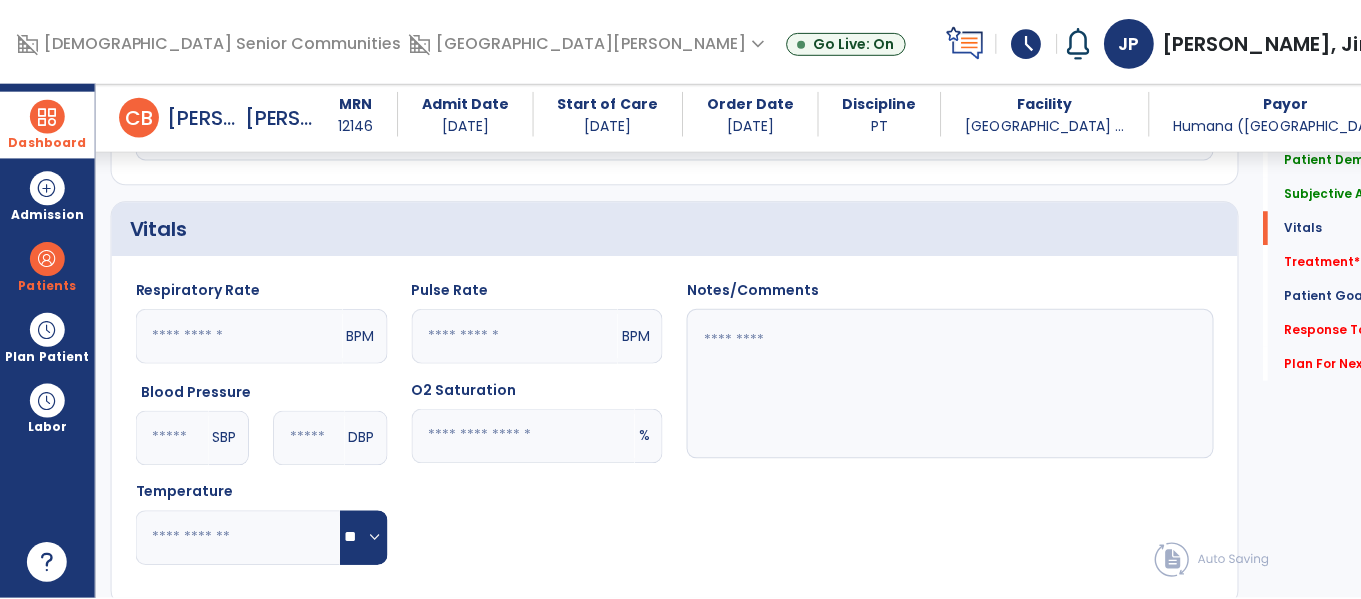scroll, scrollTop: 877, scrollLeft: 0, axis: vertical 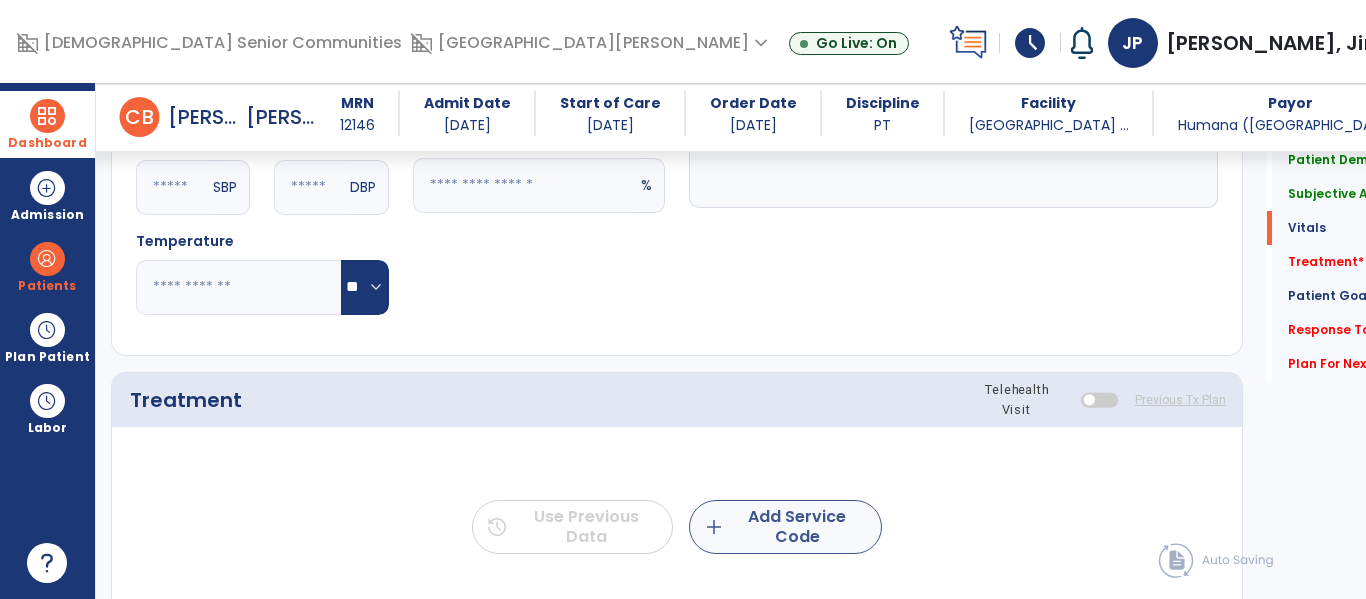 type on "**********" 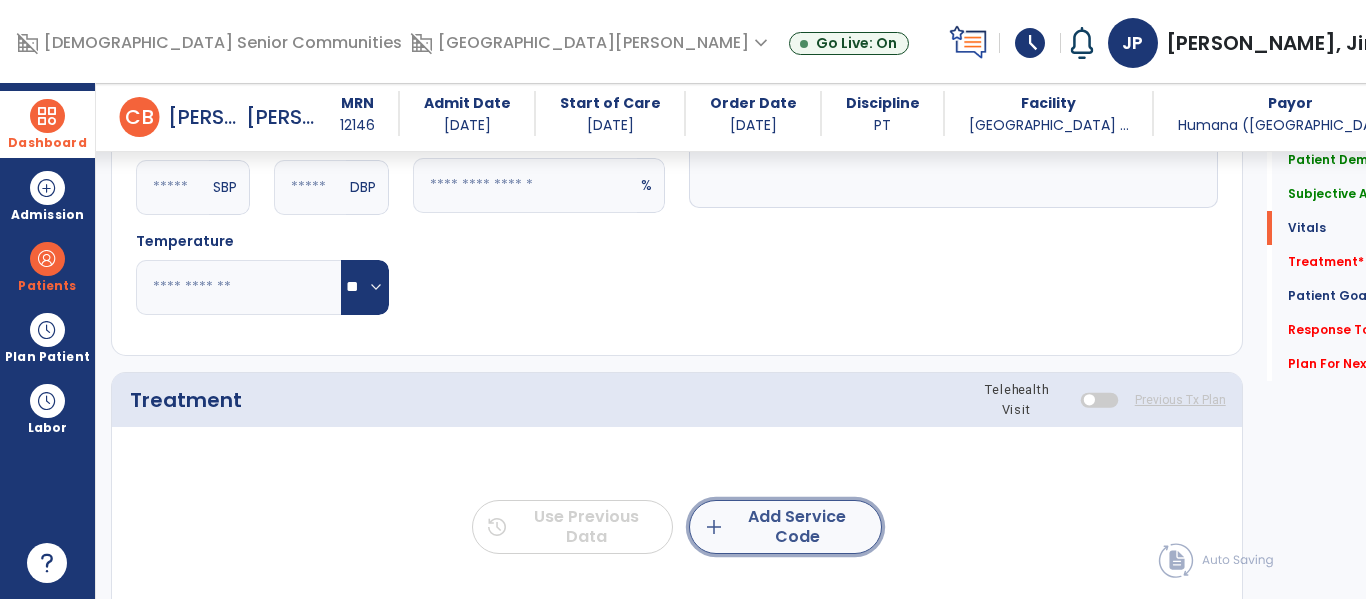 click on "add  Add Service Code" 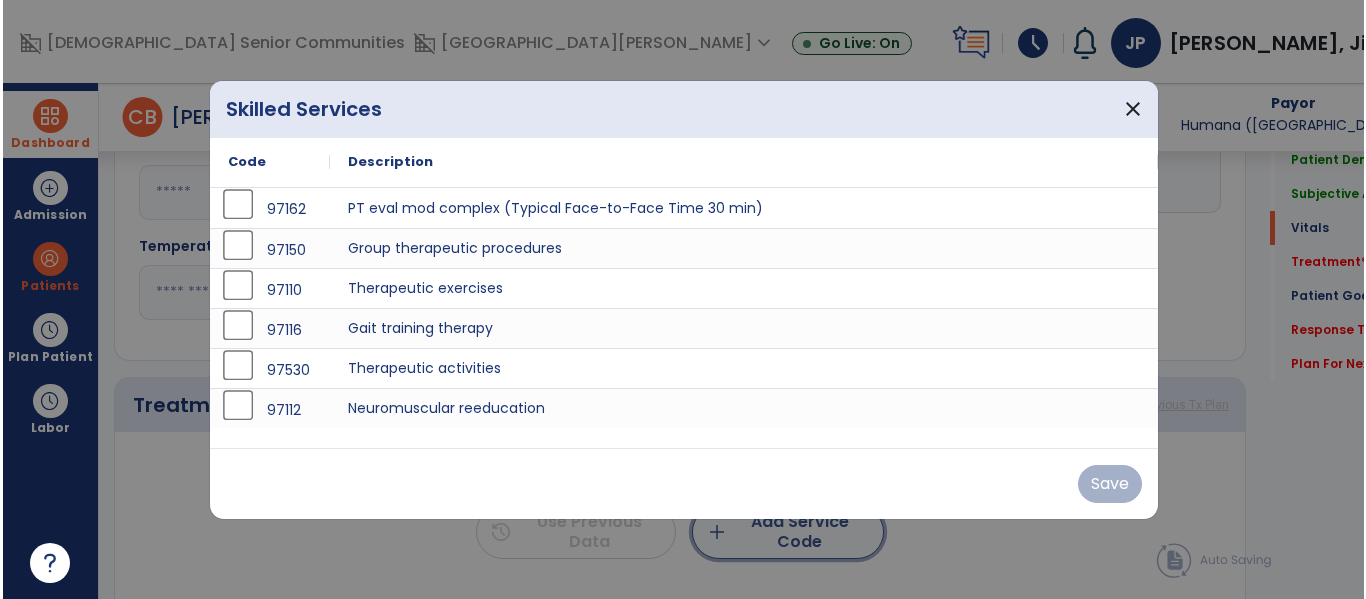 scroll, scrollTop: 877, scrollLeft: 0, axis: vertical 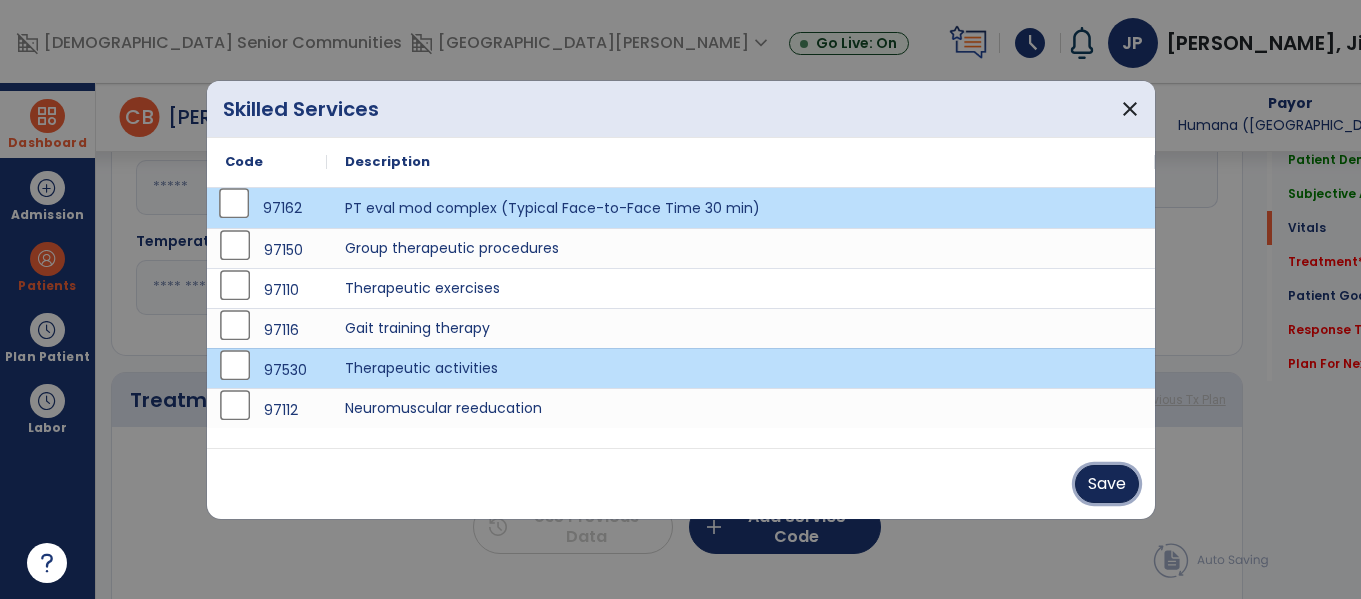 click on "Save" at bounding box center (1107, 484) 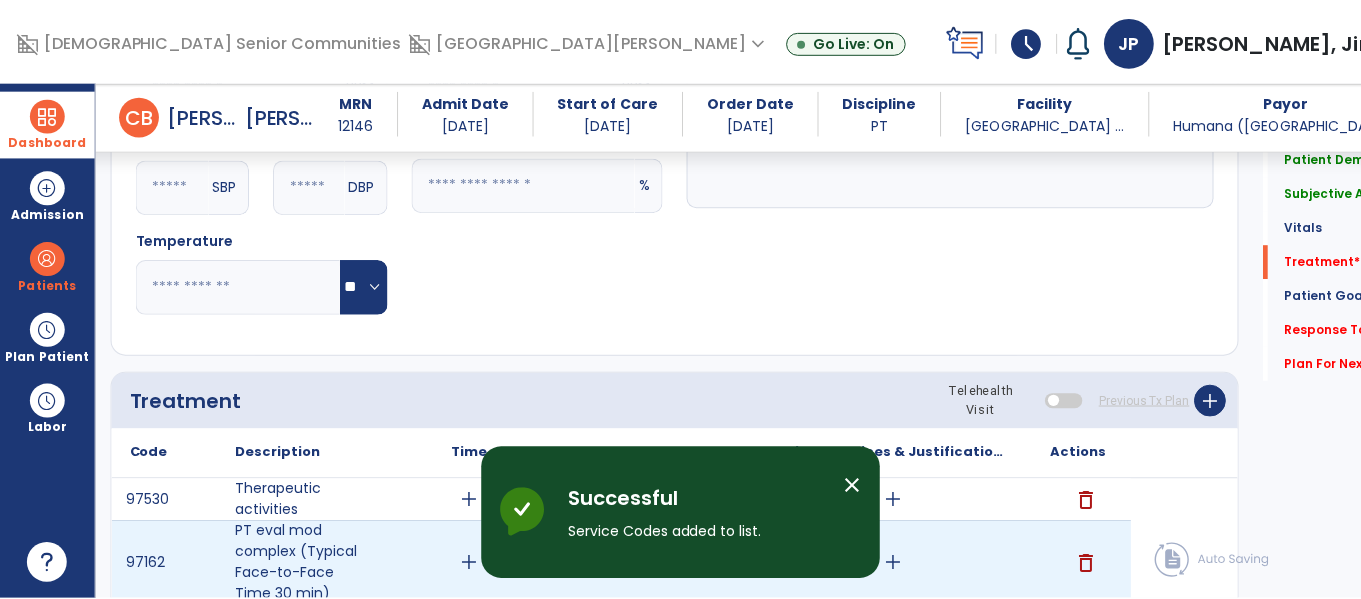 scroll, scrollTop: 1090, scrollLeft: 0, axis: vertical 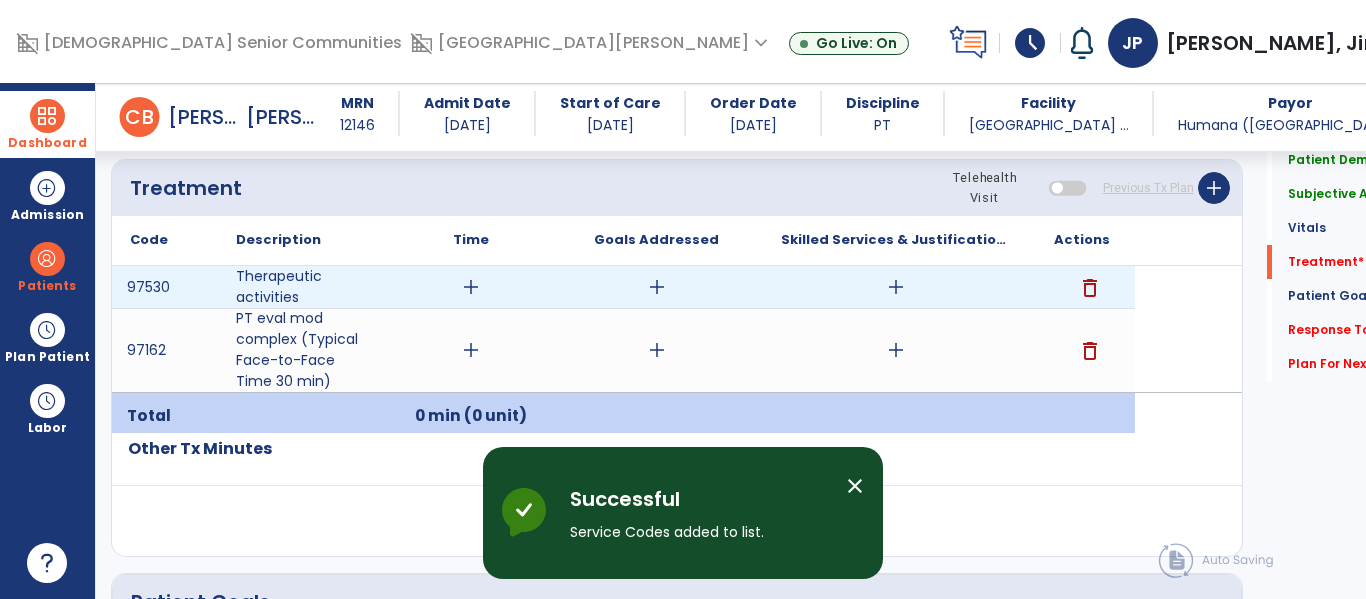 click on "add" at bounding box center [471, 287] 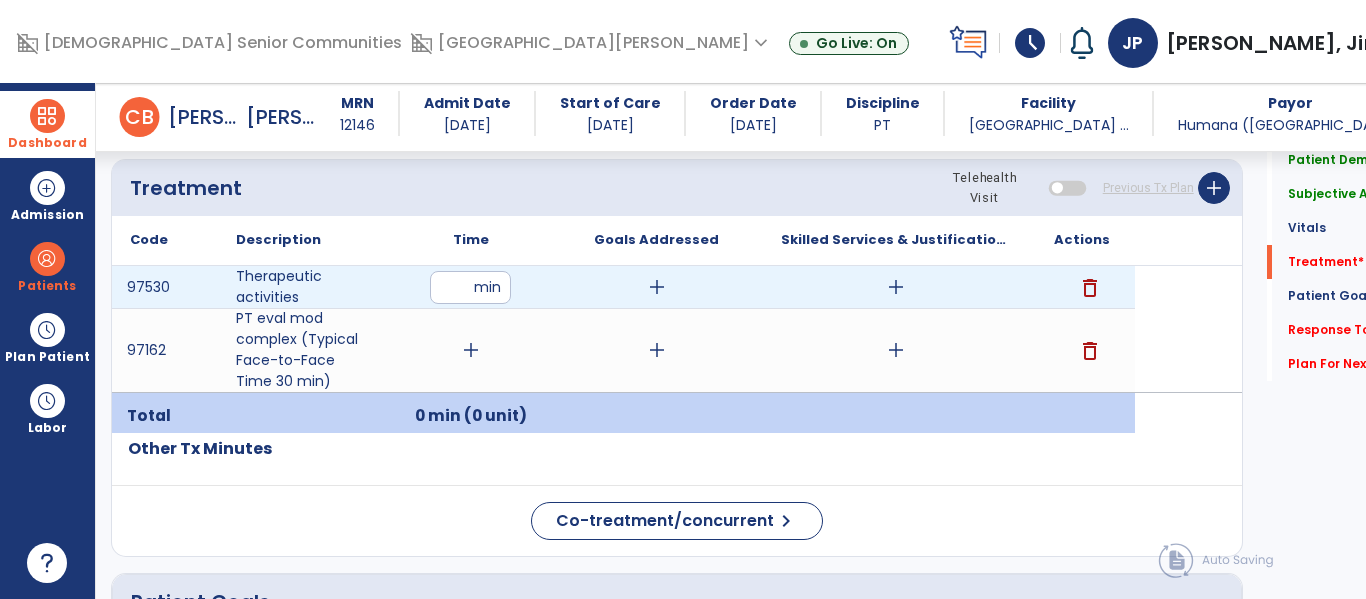 type on "**" 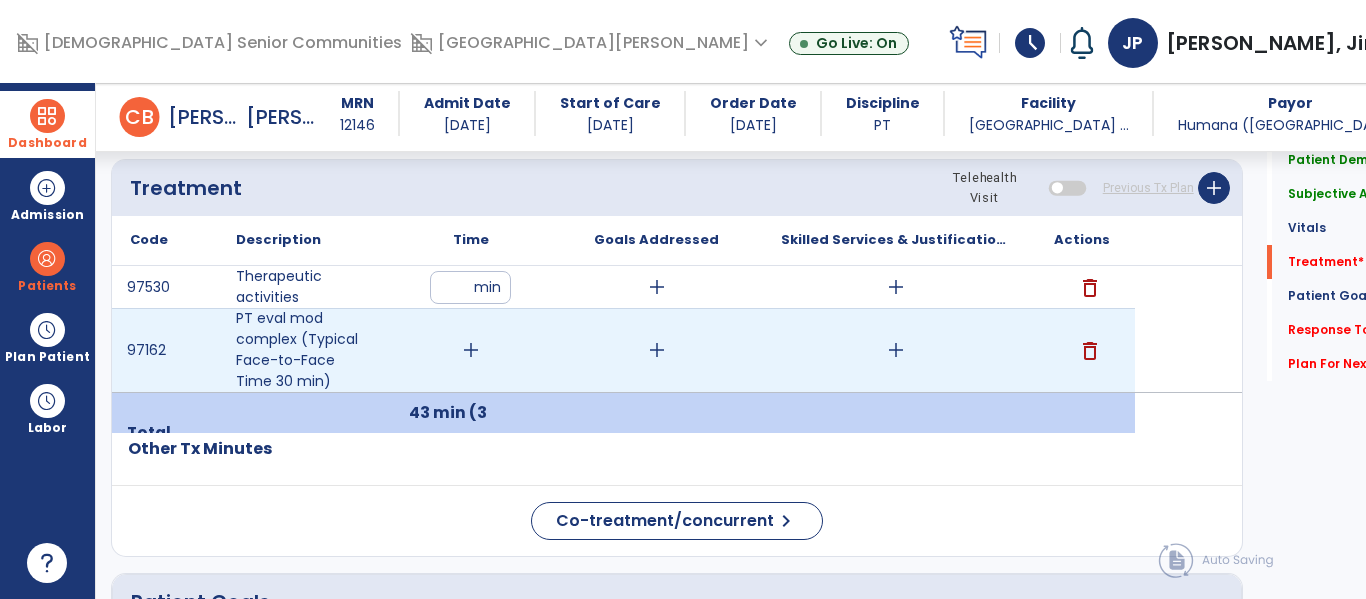 click on "add" at bounding box center [470, 350] 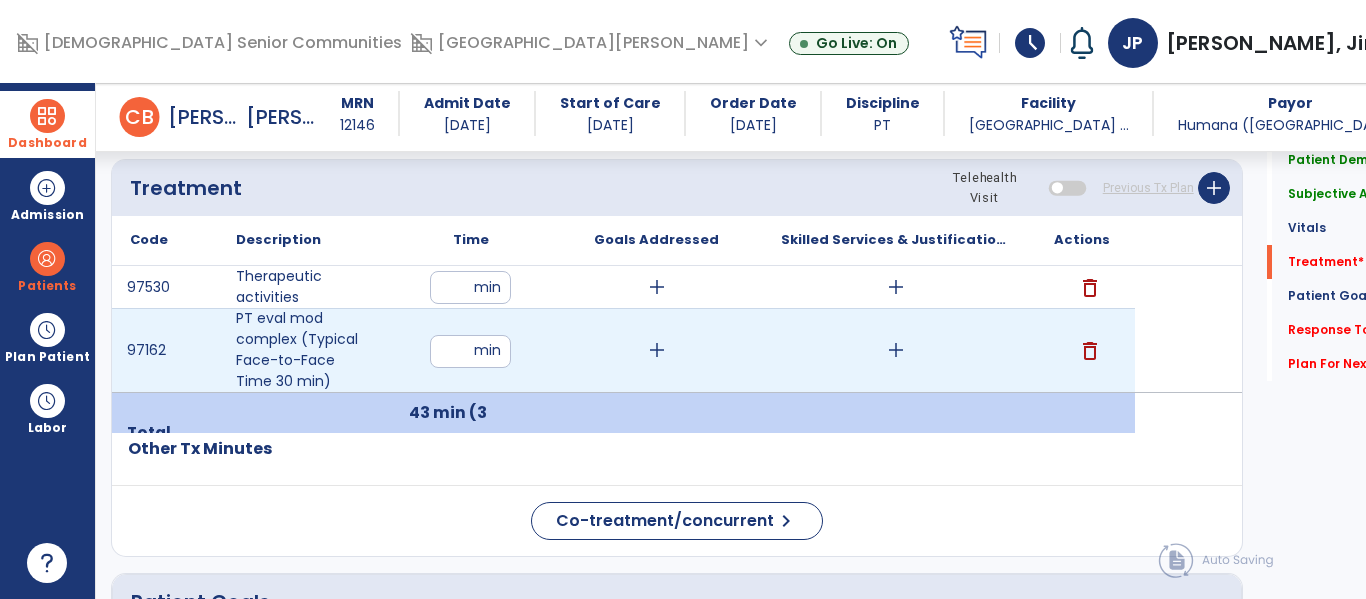 type on "**" 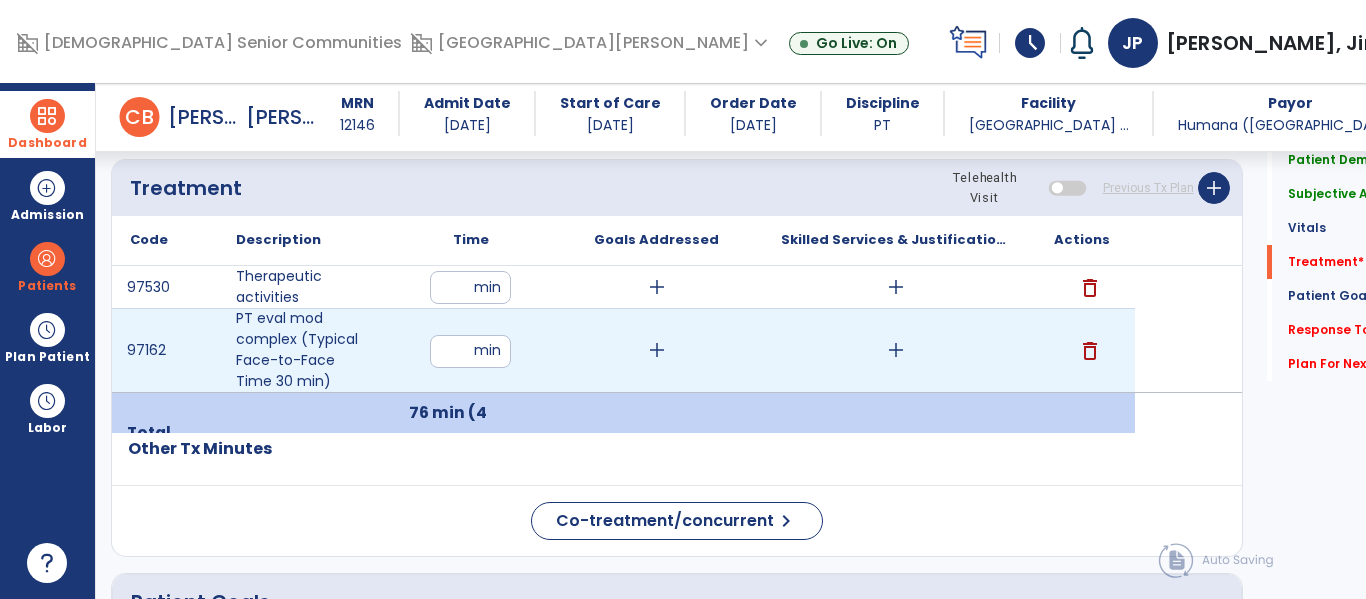 click on "add" at bounding box center (896, 350) 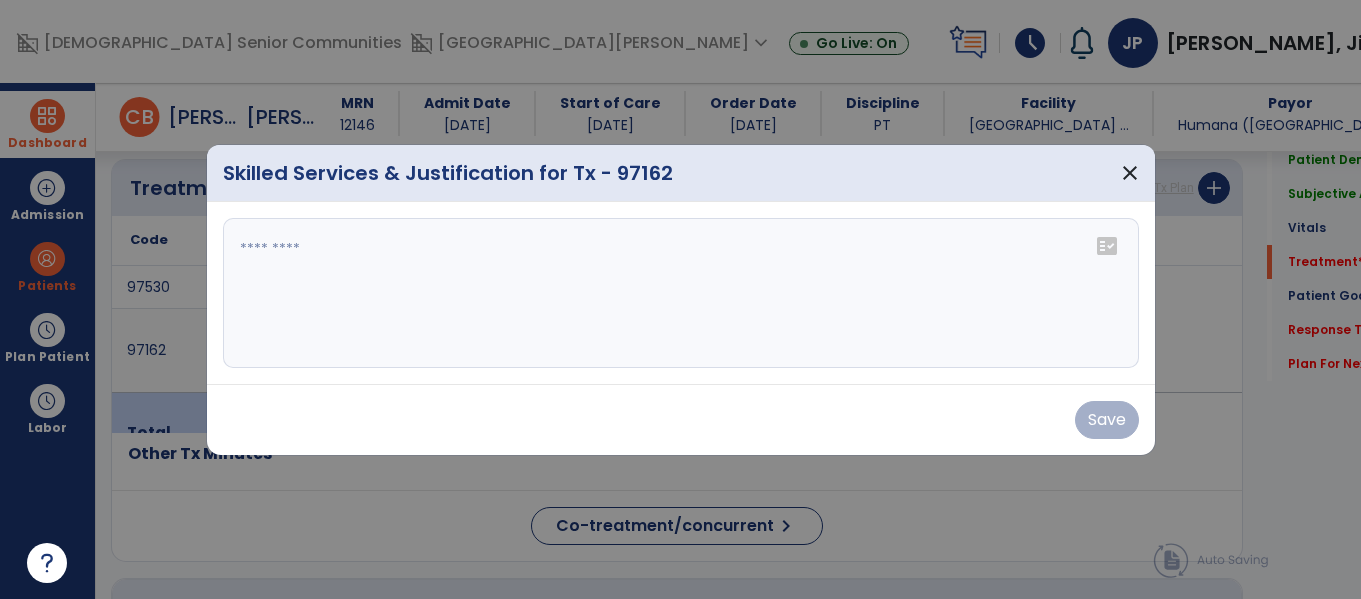 scroll, scrollTop: 1090, scrollLeft: 0, axis: vertical 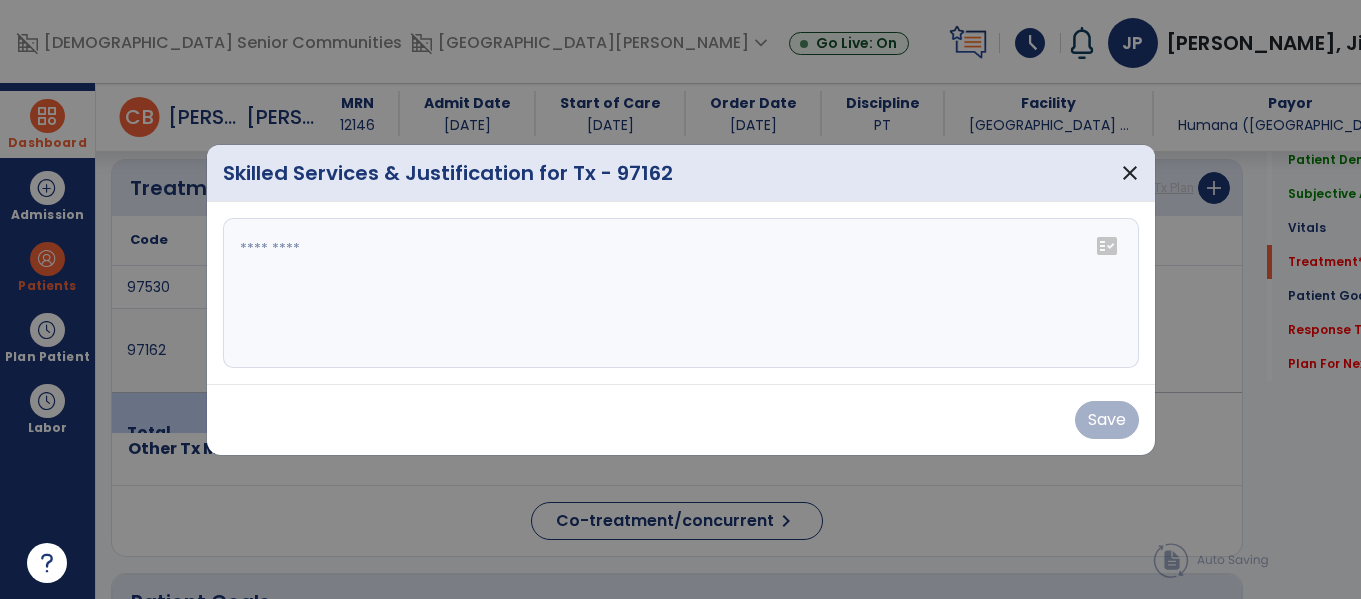 click at bounding box center (681, 293) 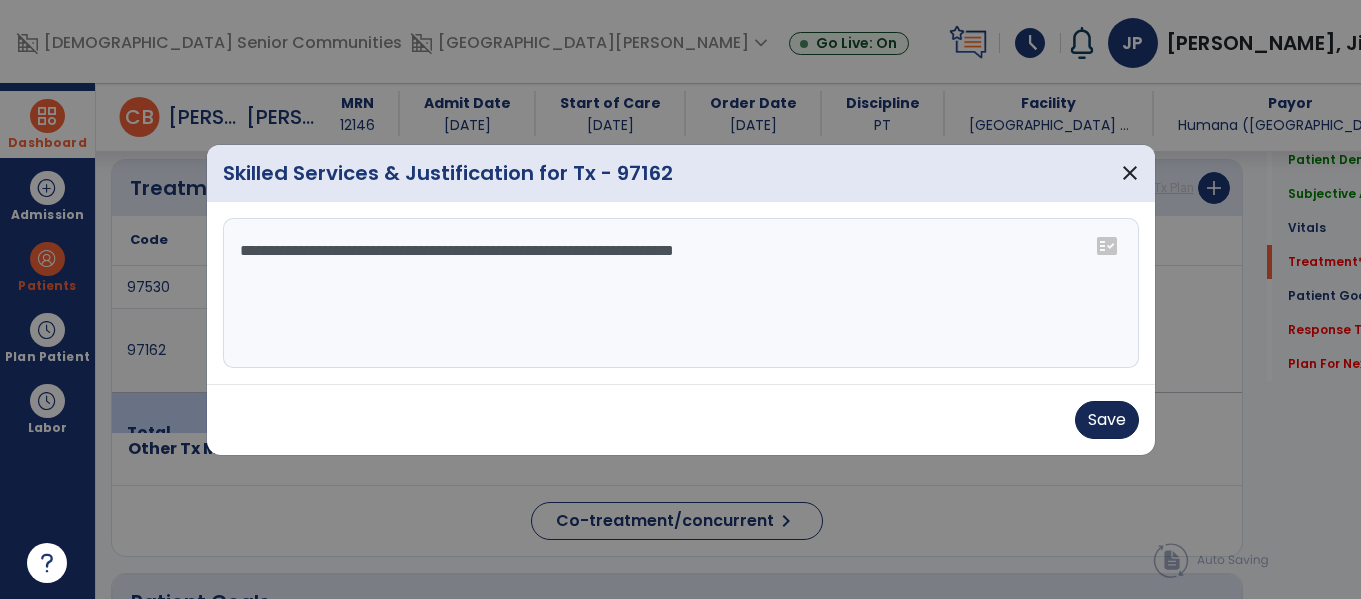 type on "**********" 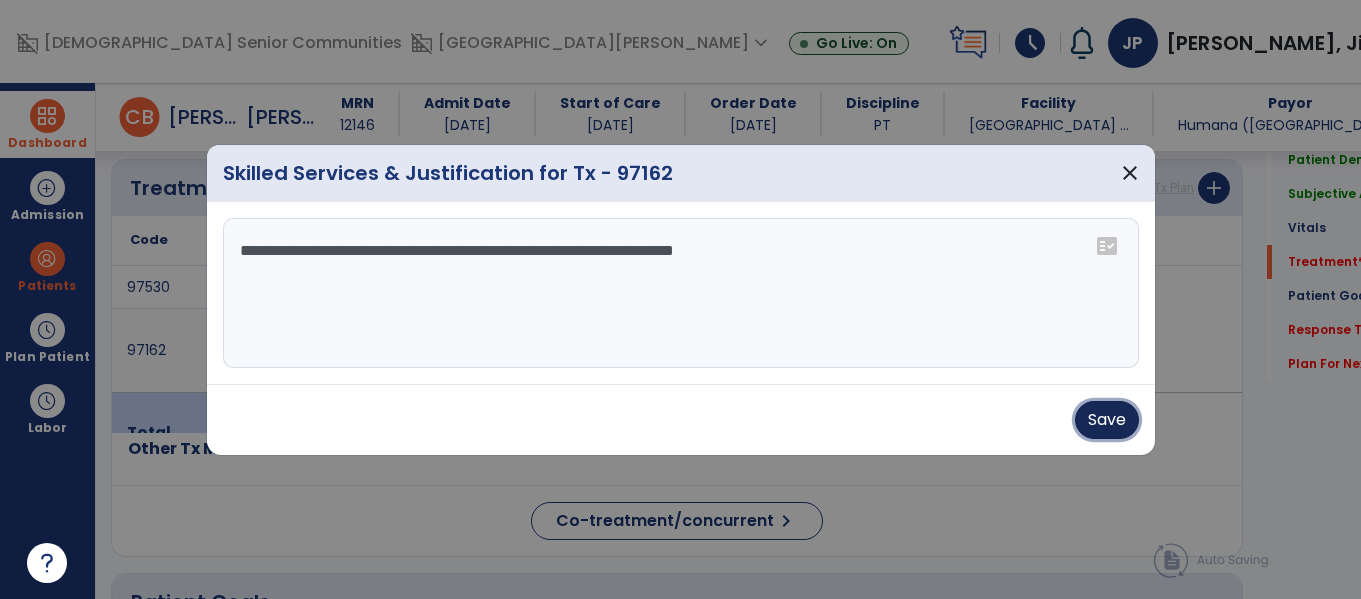 click on "Save" at bounding box center [1107, 420] 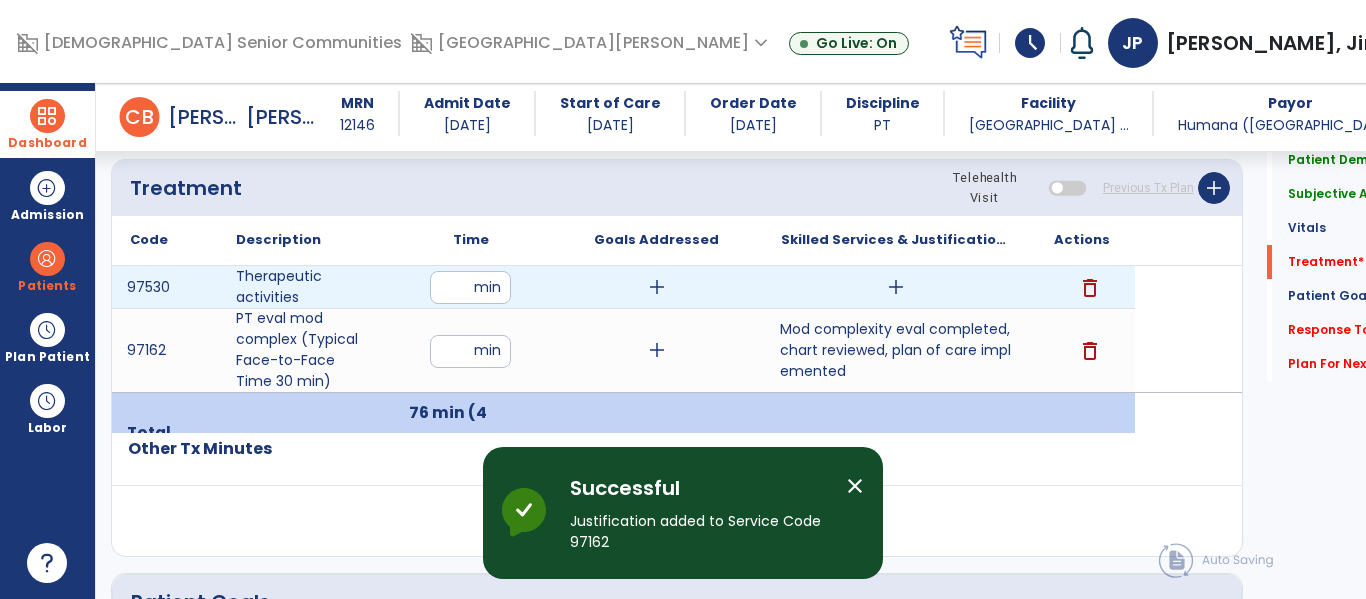 click on "add" at bounding box center [896, 287] 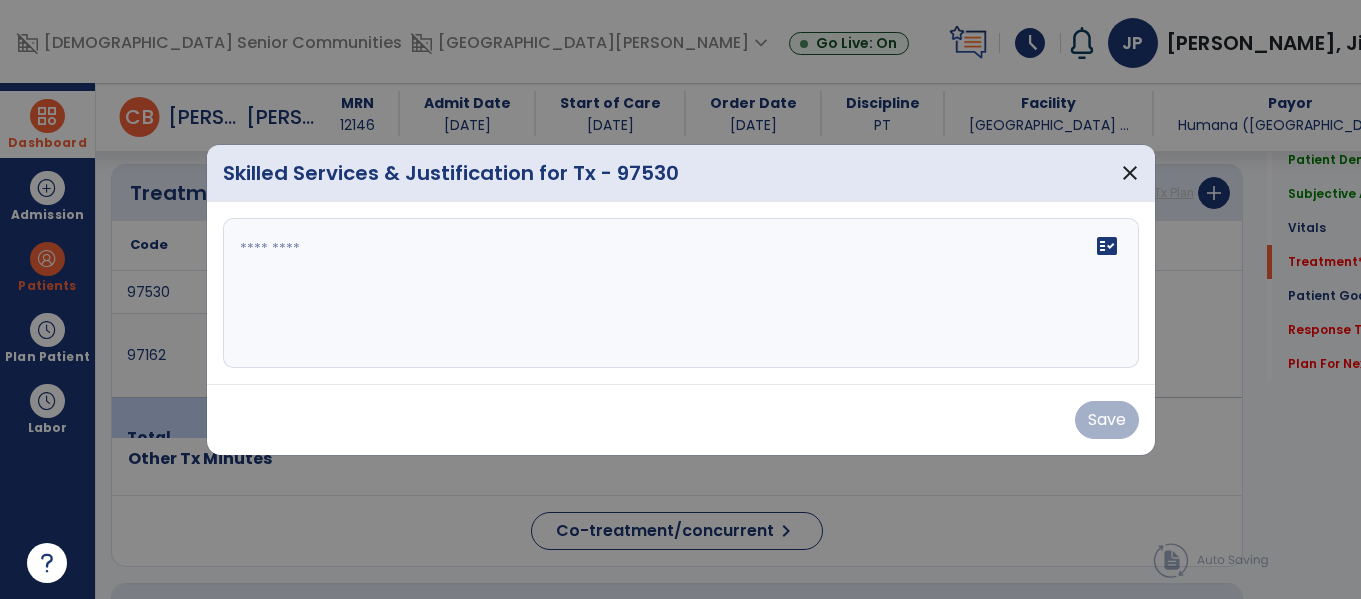 scroll, scrollTop: 1090, scrollLeft: 0, axis: vertical 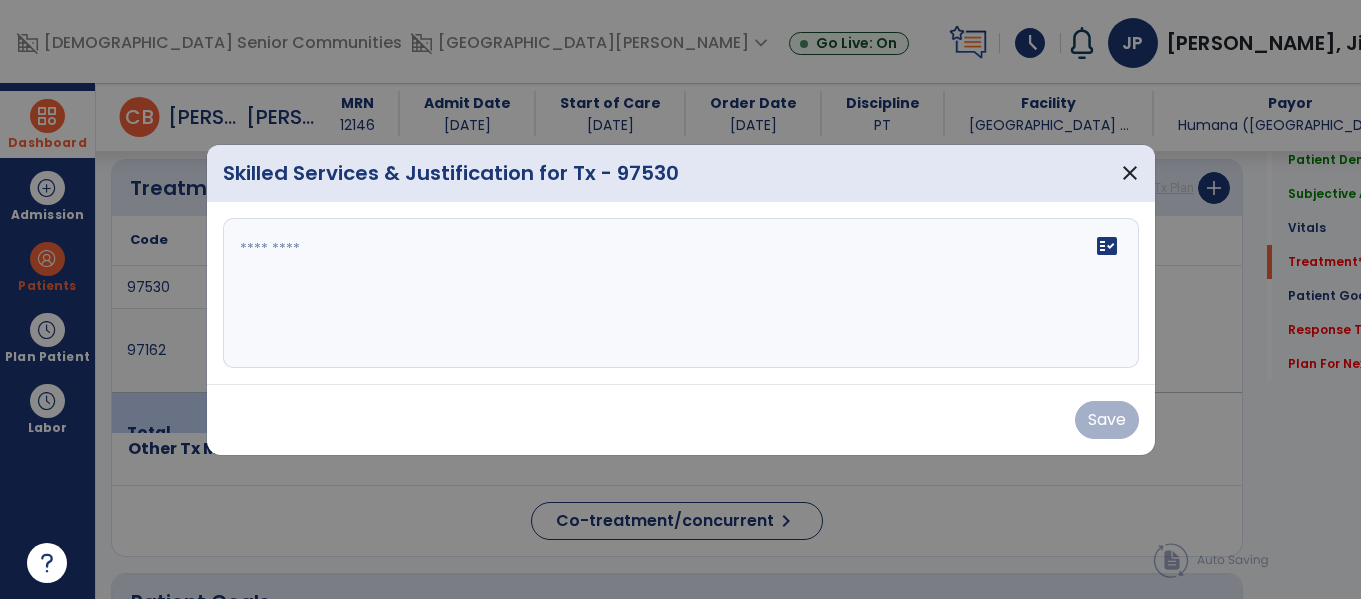 click on "fact_check" at bounding box center (681, 293) 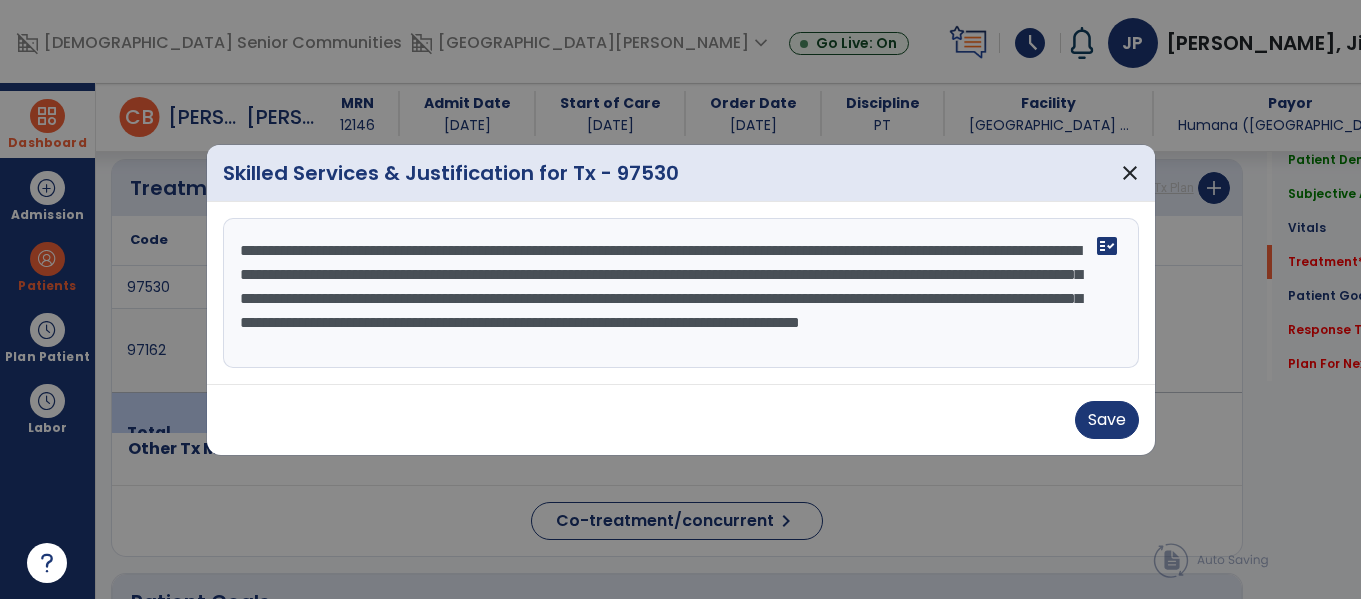 click on "**********" at bounding box center [681, 293] 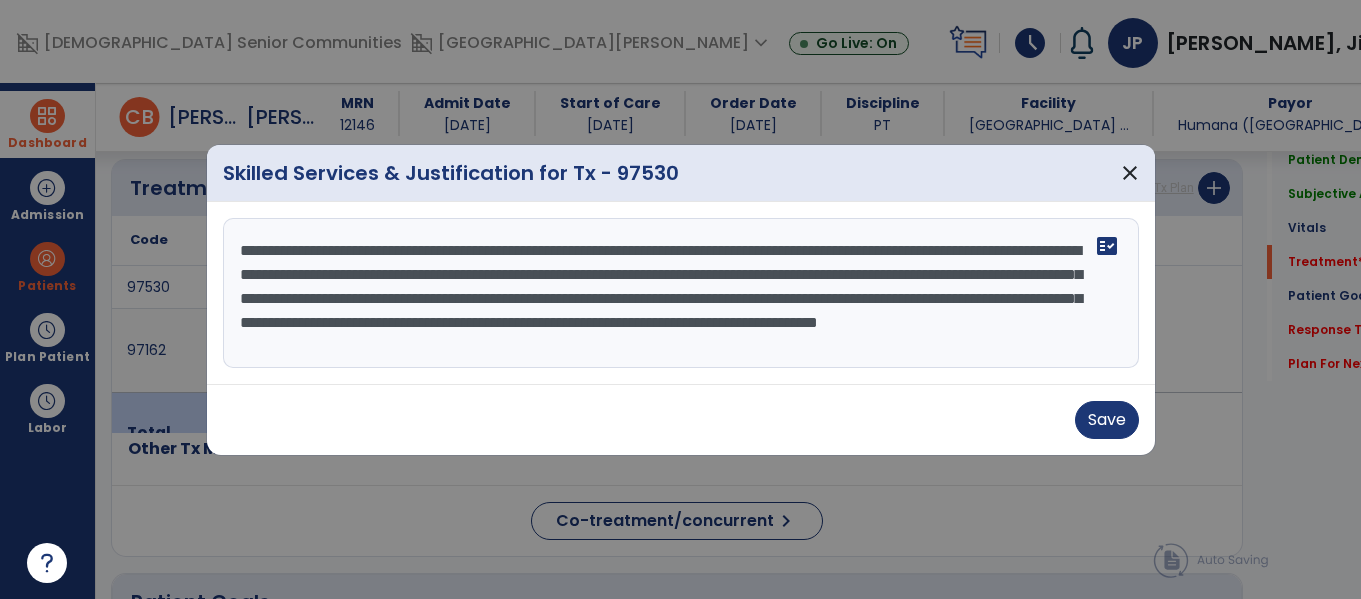 scroll, scrollTop: 16, scrollLeft: 0, axis: vertical 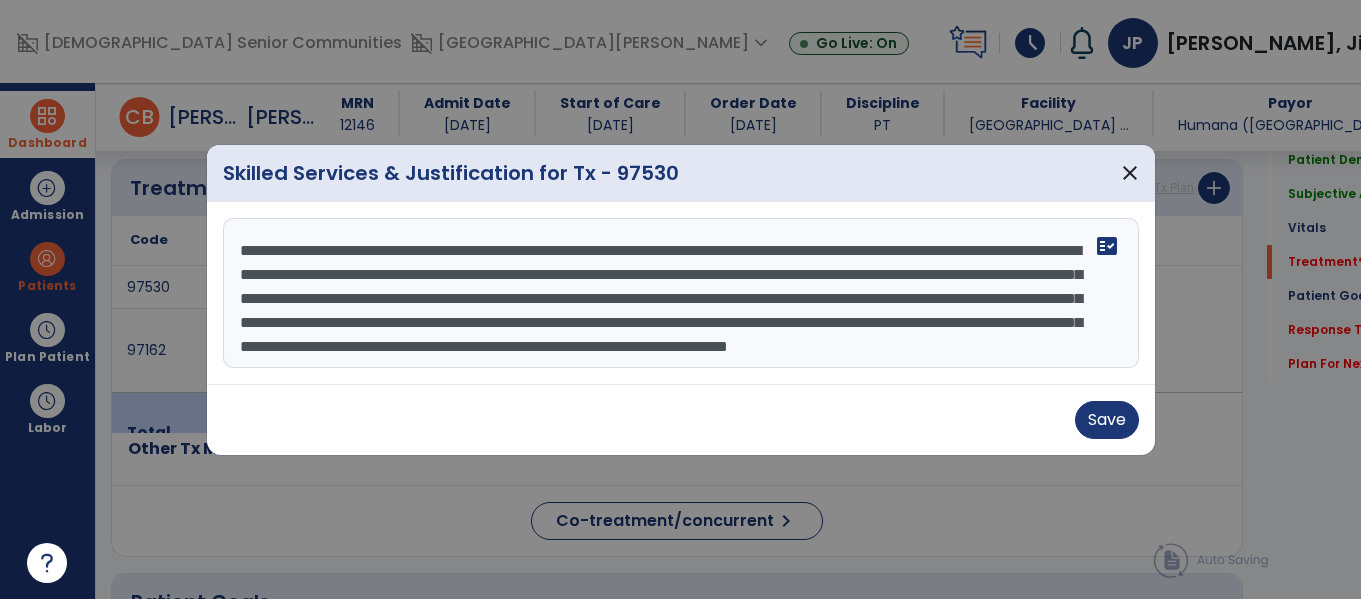 click on "**********" at bounding box center (681, 293) 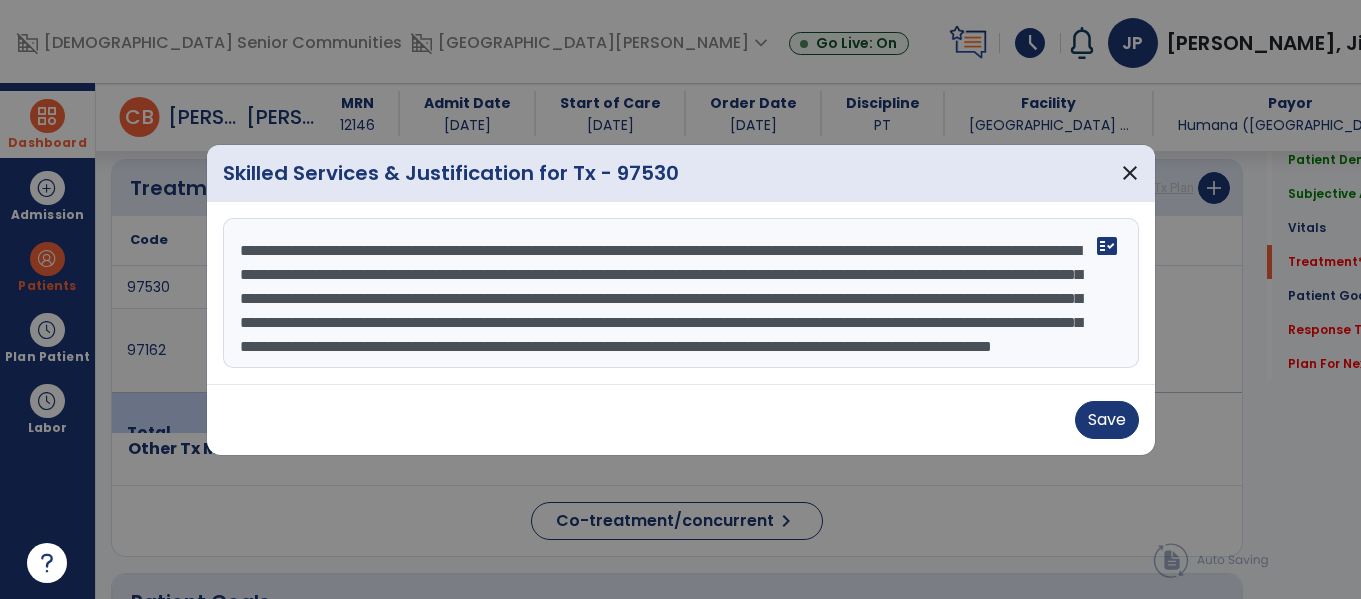 click on "**********" at bounding box center [681, 293] 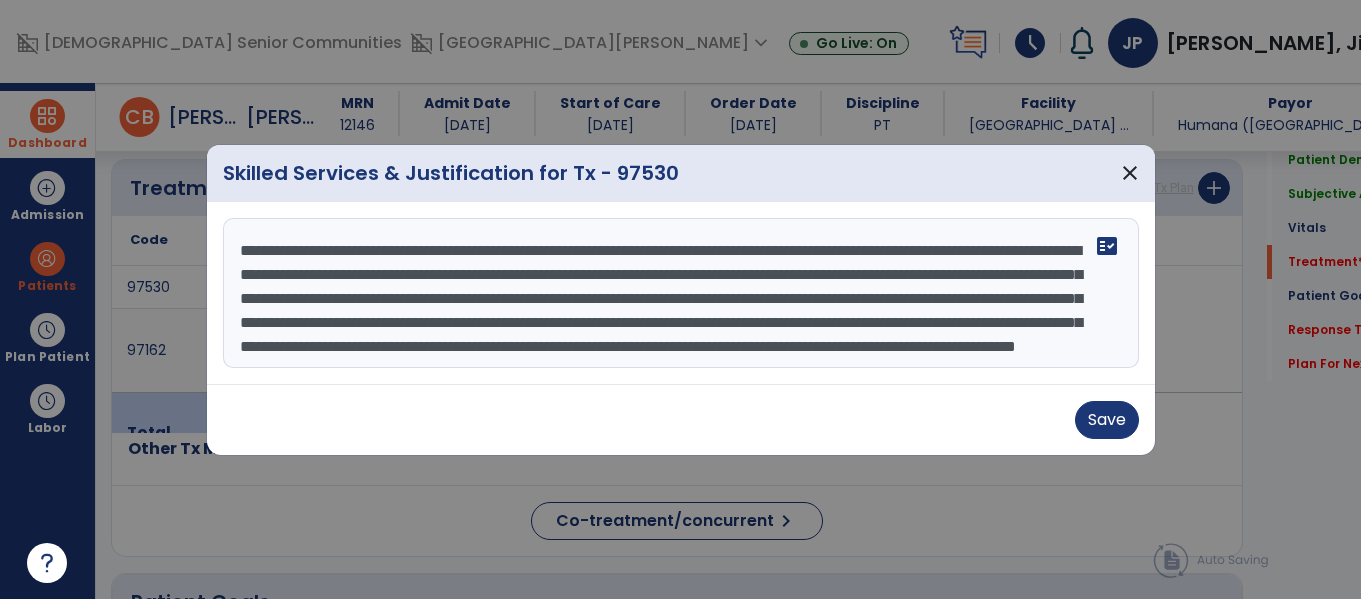 scroll, scrollTop: 44, scrollLeft: 0, axis: vertical 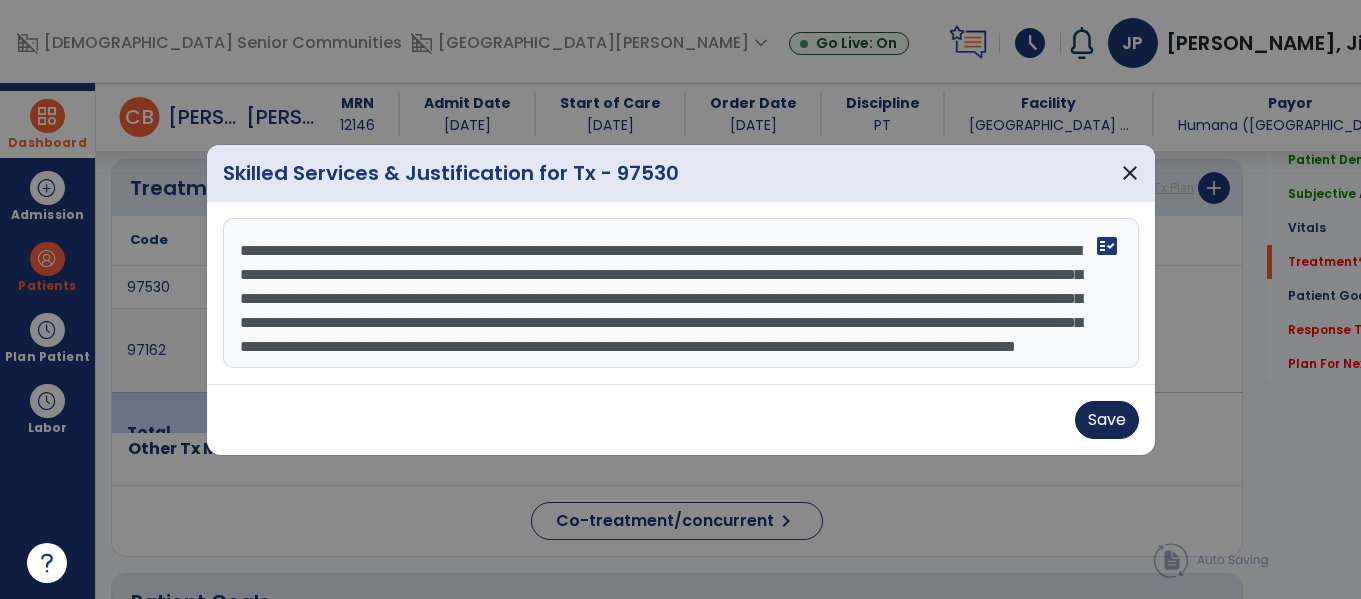 type on "**********" 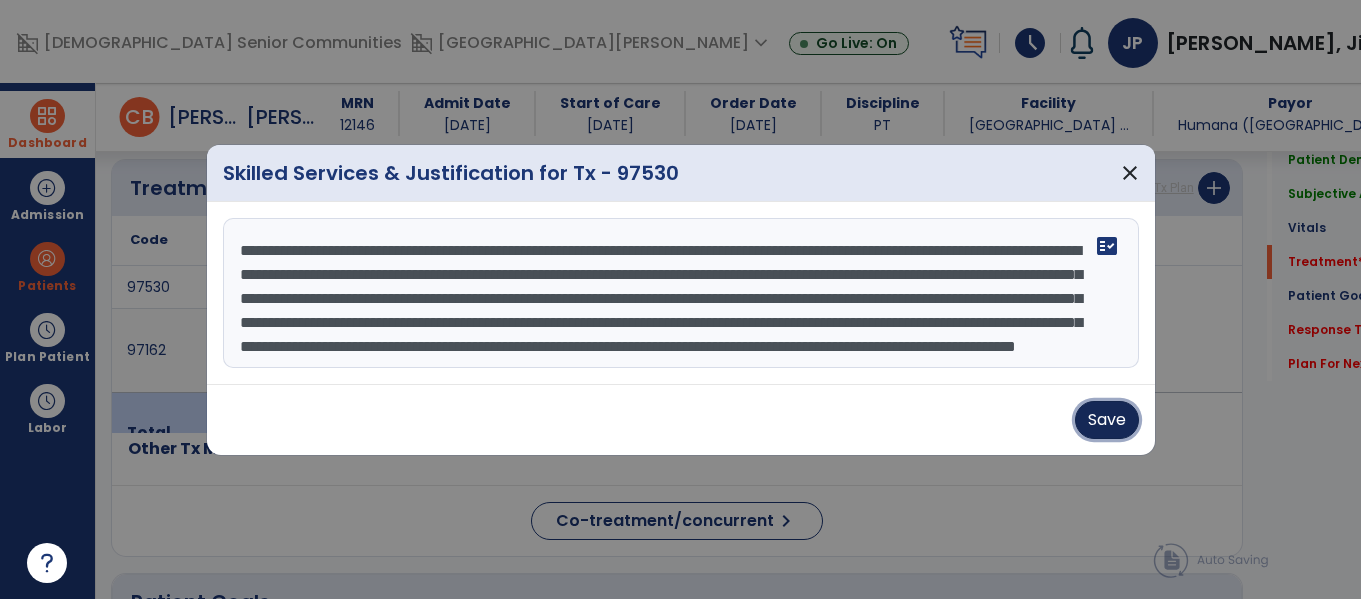 click on "Save" at bounding box center (1107, 420) 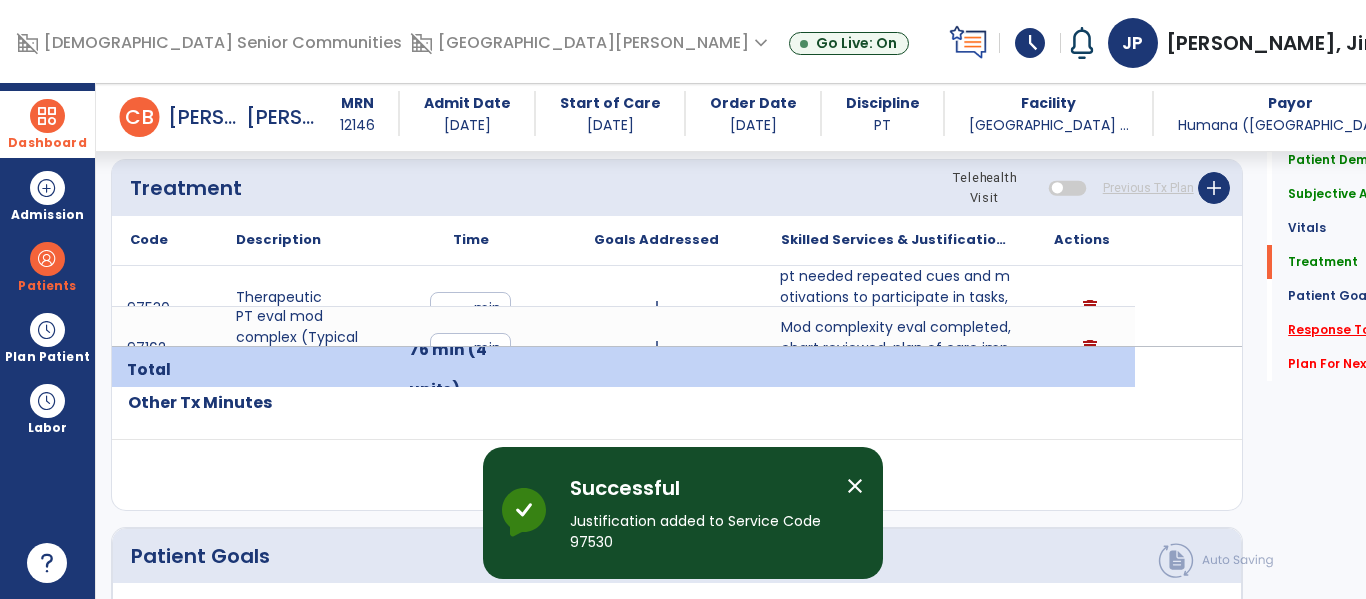click on "Response To Treatment   *" 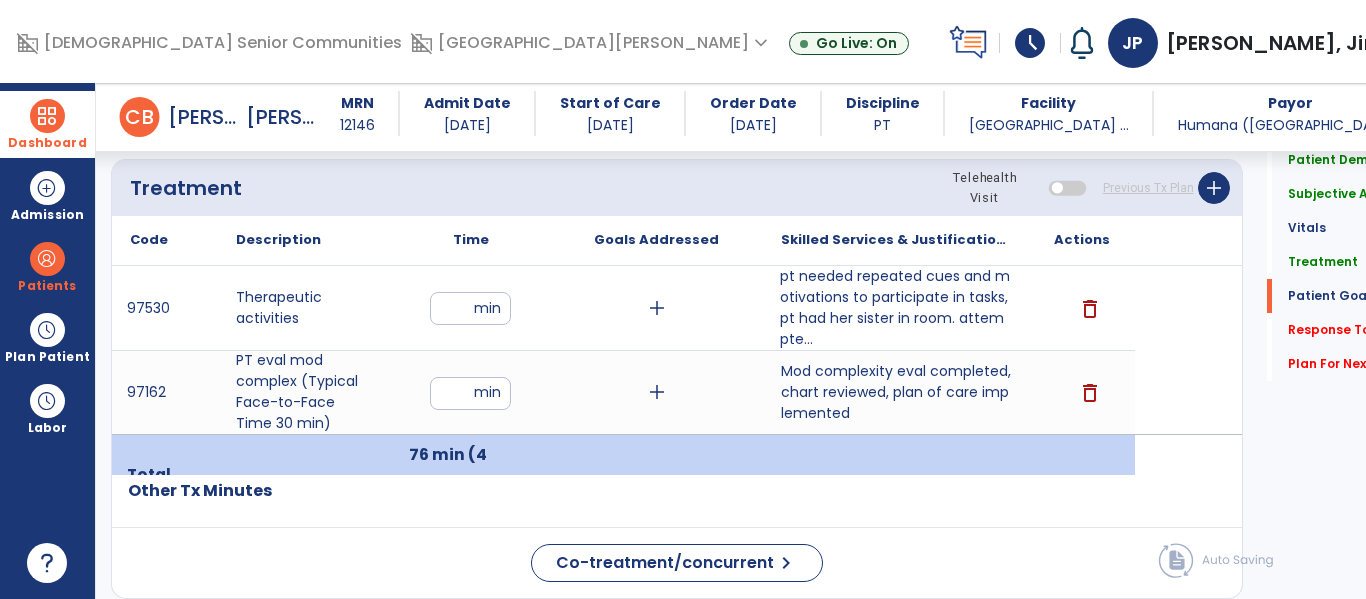 click on "fact_check" 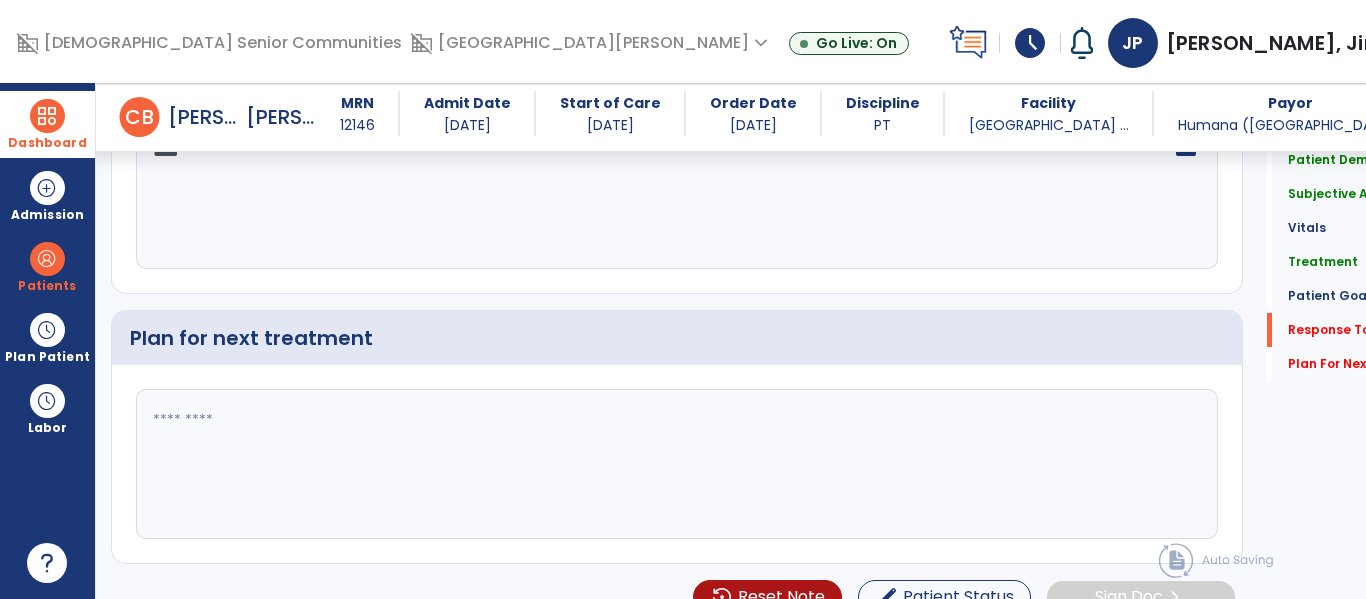 scroll, scrollTop: 3558, scrollLeft: 0, axis: vertical 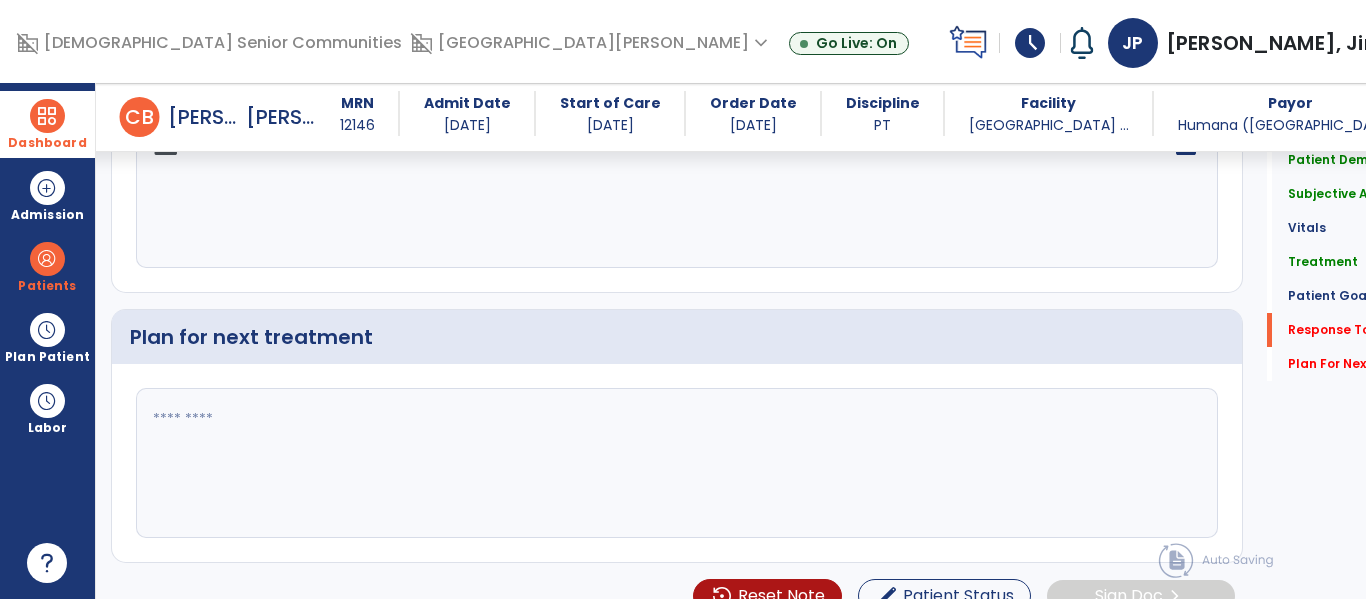 type on "****" 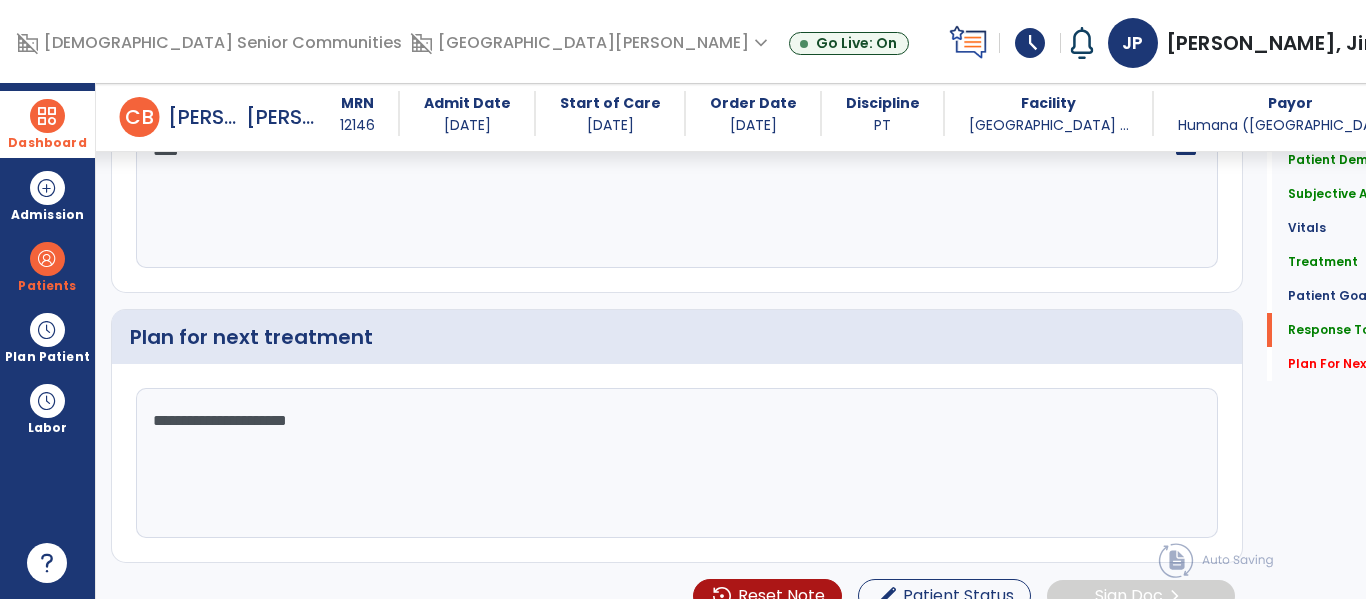scroll, scrollTop: 3588, scrollLeft: 0, axis: vertical 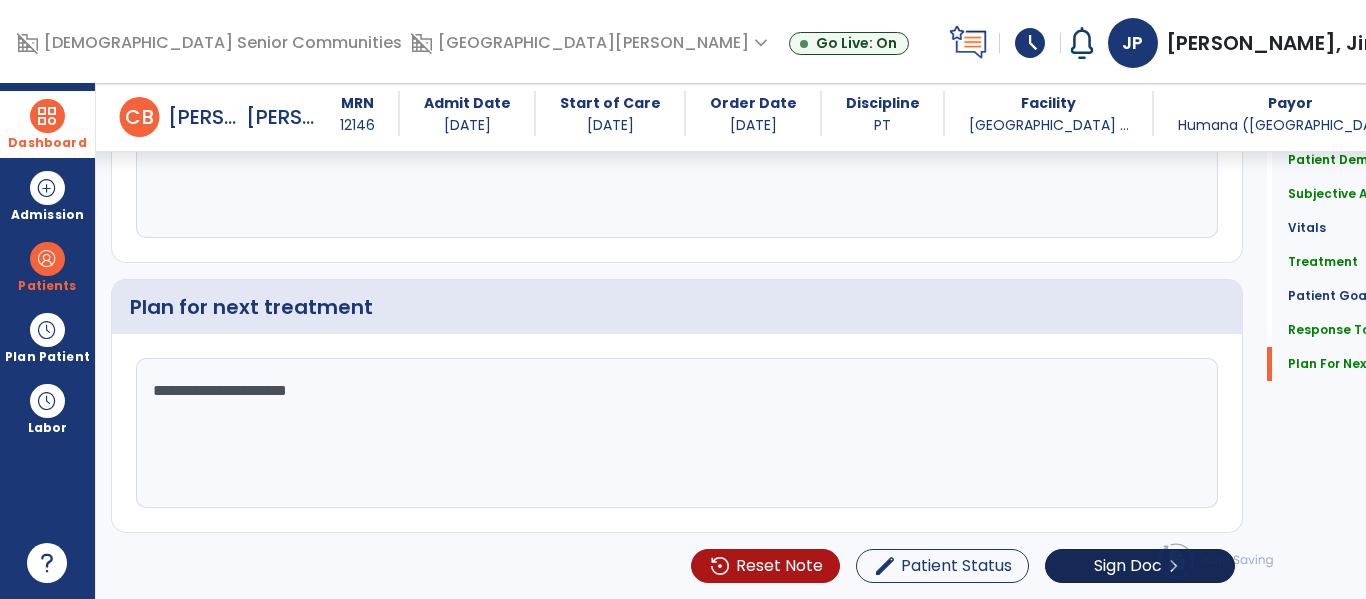 type on "**********" 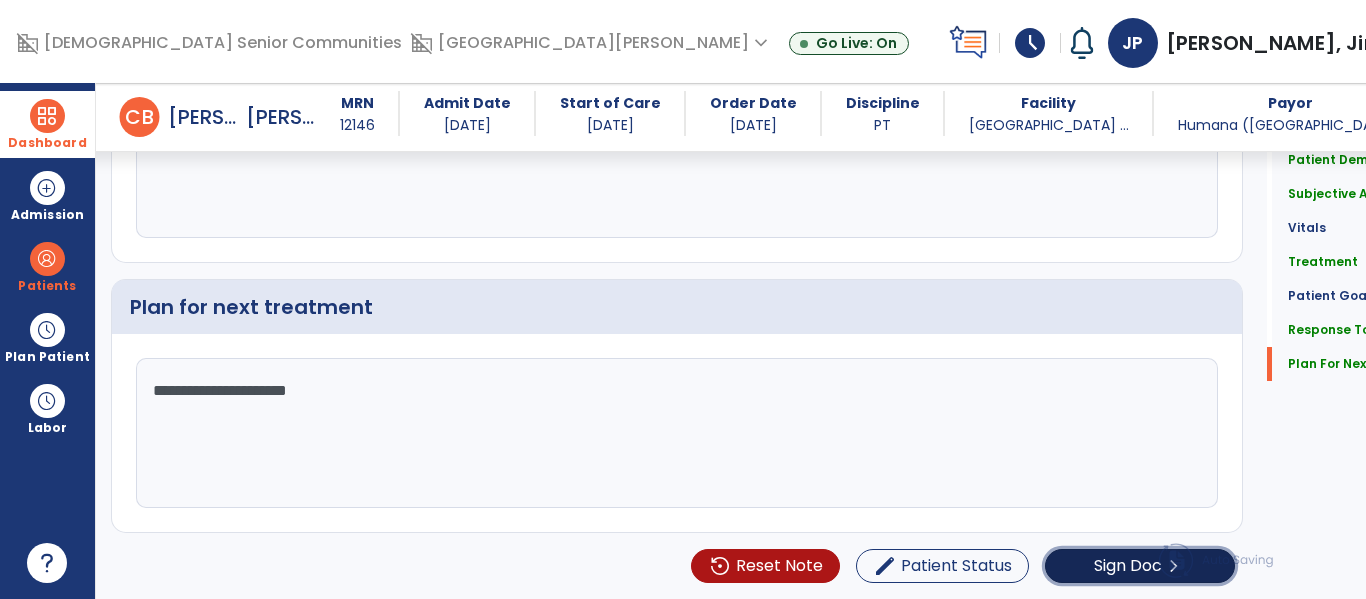 click on "Sign Doc" 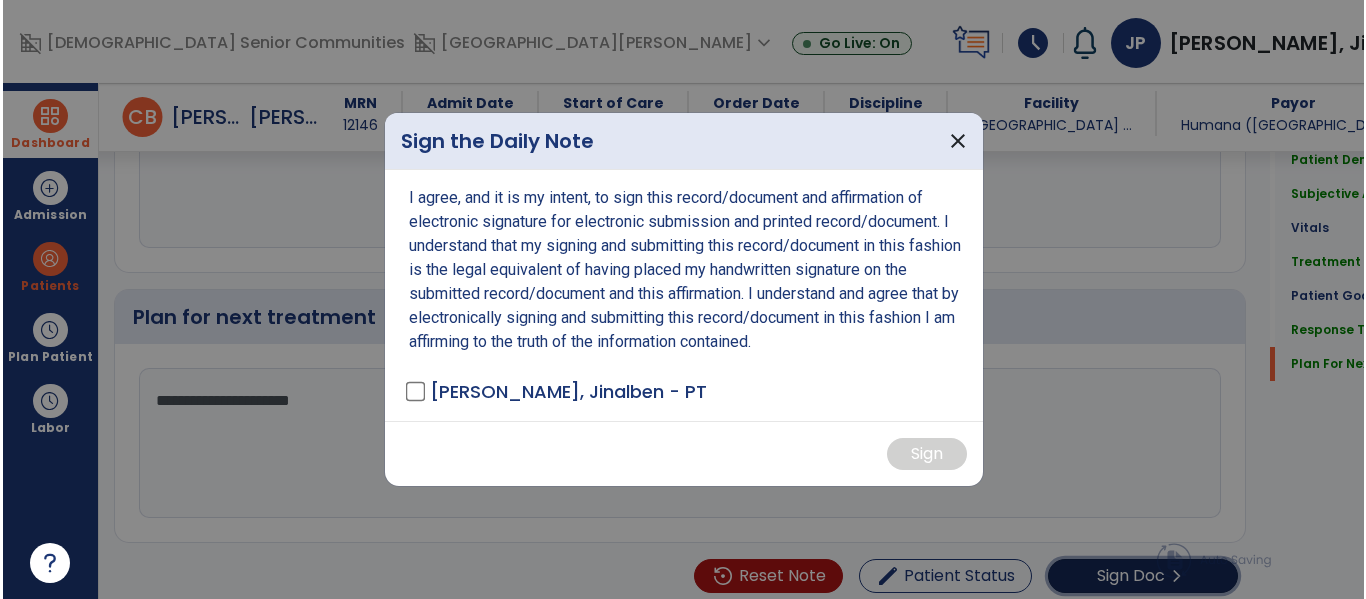 scroll, scrollTop: 3588, scrollLeft: 0, axis: vertical 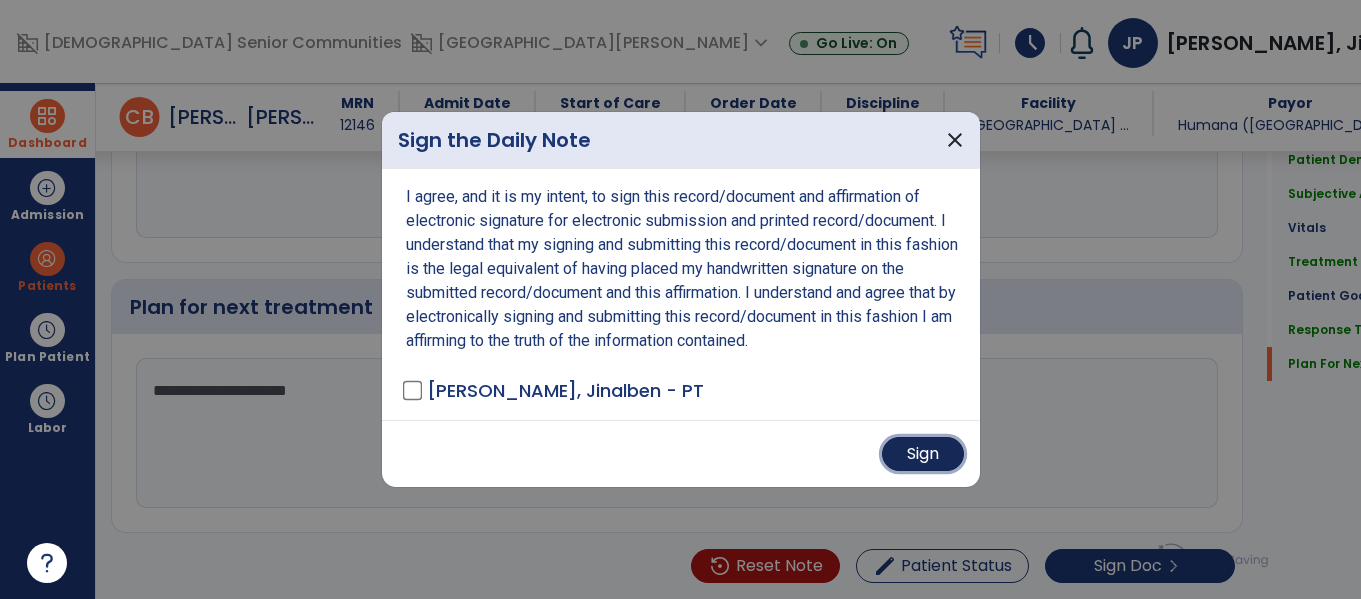click on "Sign" at bounding box center (923, 454) 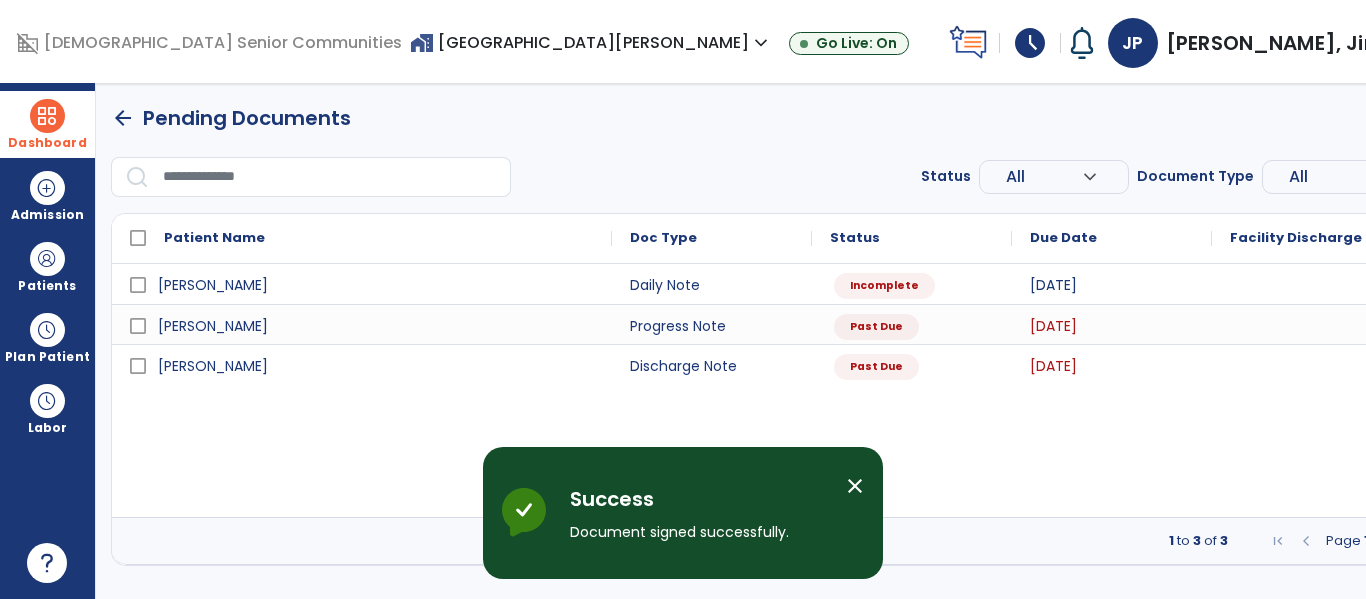scroll, scrollTop: 0, scrollLeft: 0, axis: both 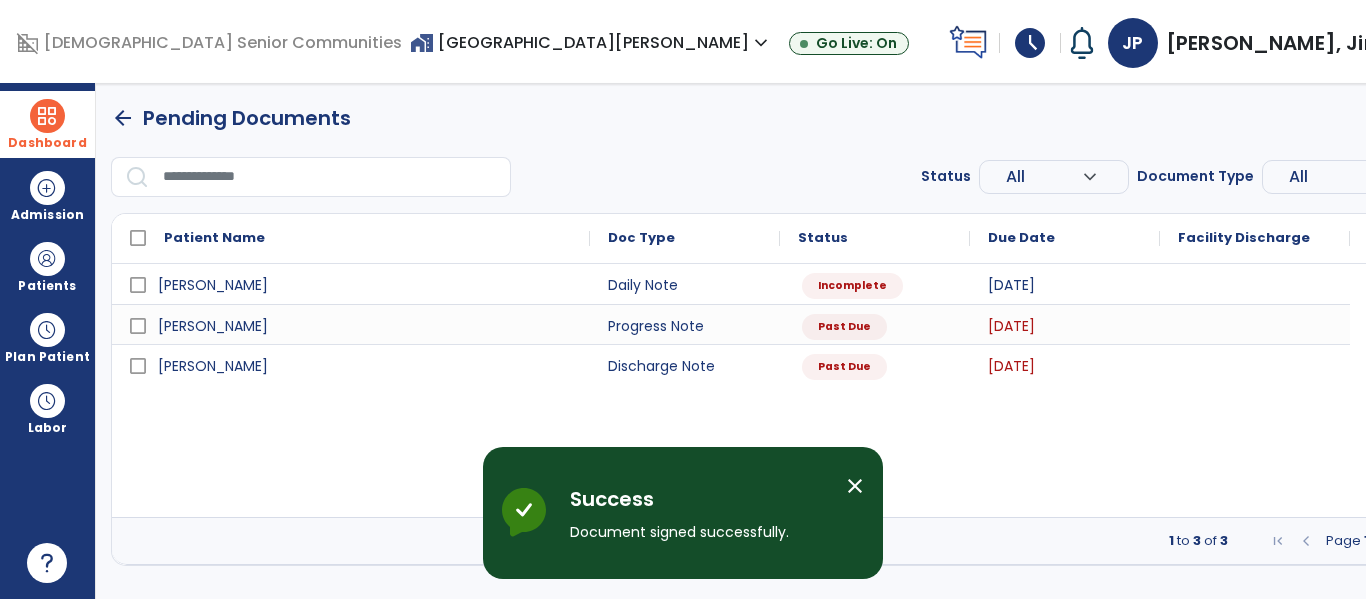 click on "Dashboard" at bounding box center [47, 143] 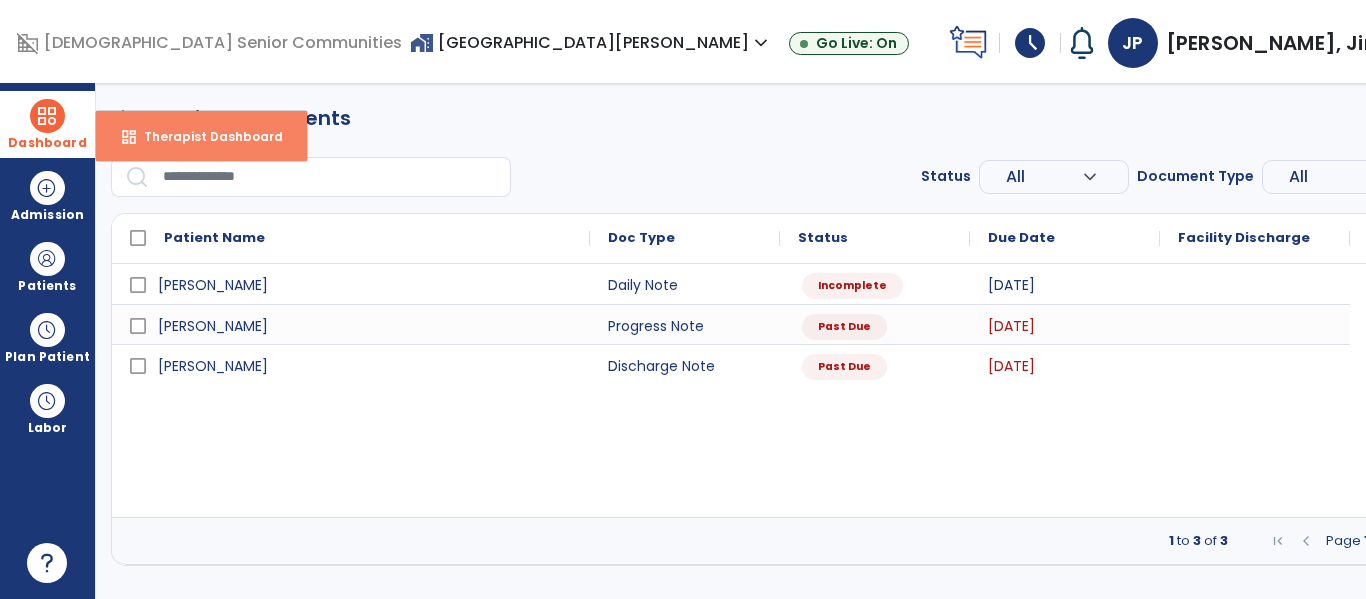 click on "dashboard  Therapist Dashboard" at bounding box center [201, 136] 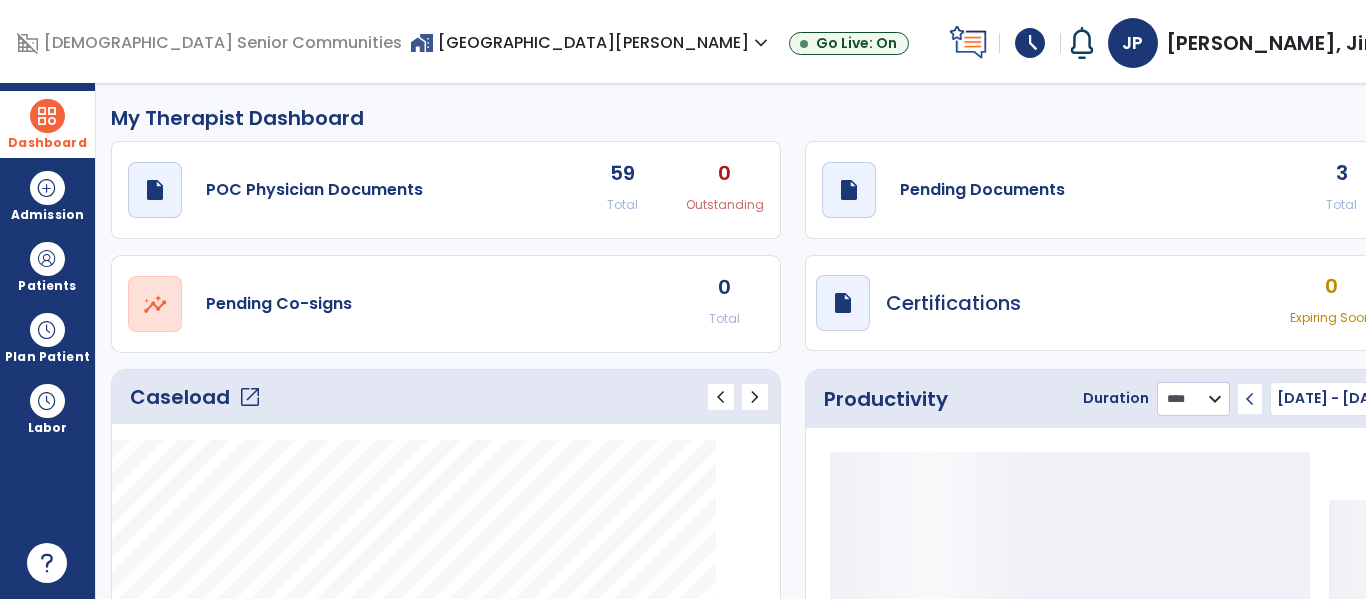 click on "******** **** ***" 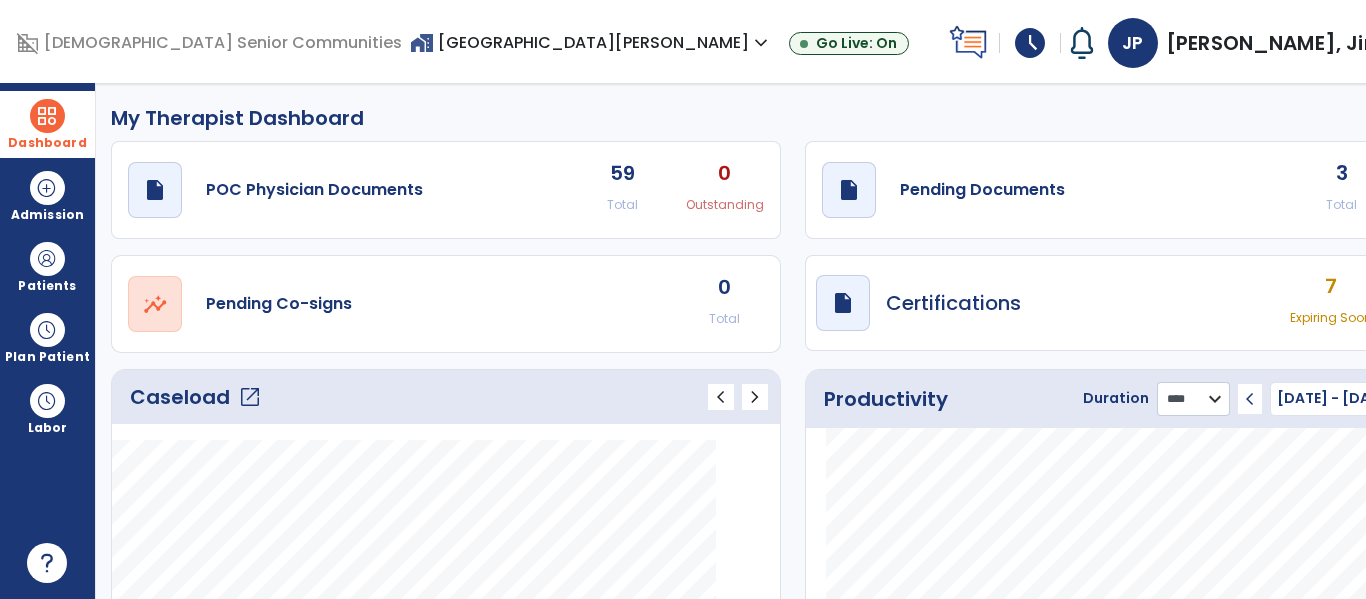 click on "******** **** ***" 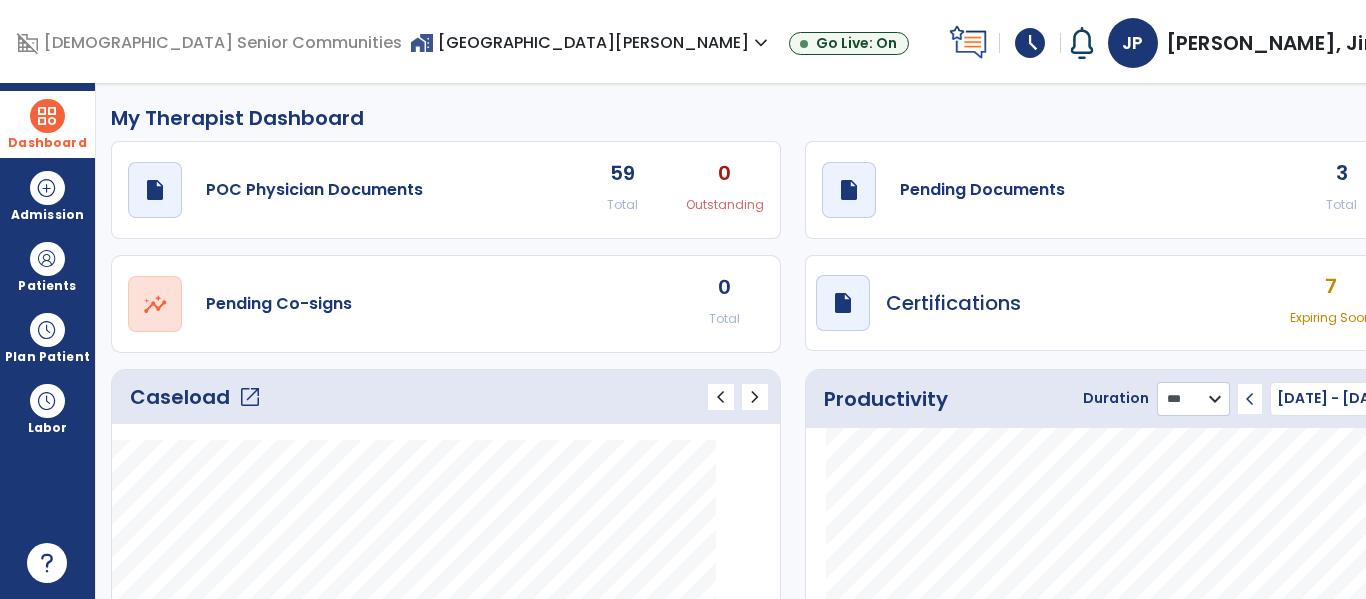 click on "******** **** ***" 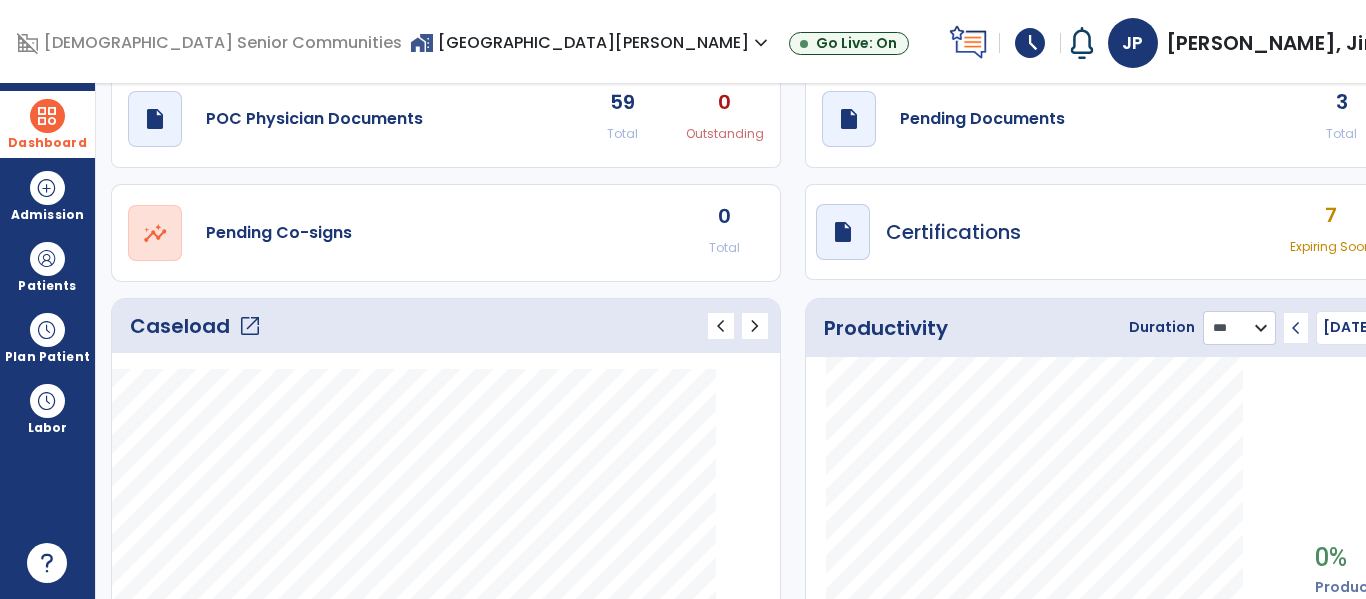 scroll, scrollTop: 0, scrollLeft: 0, axis: both 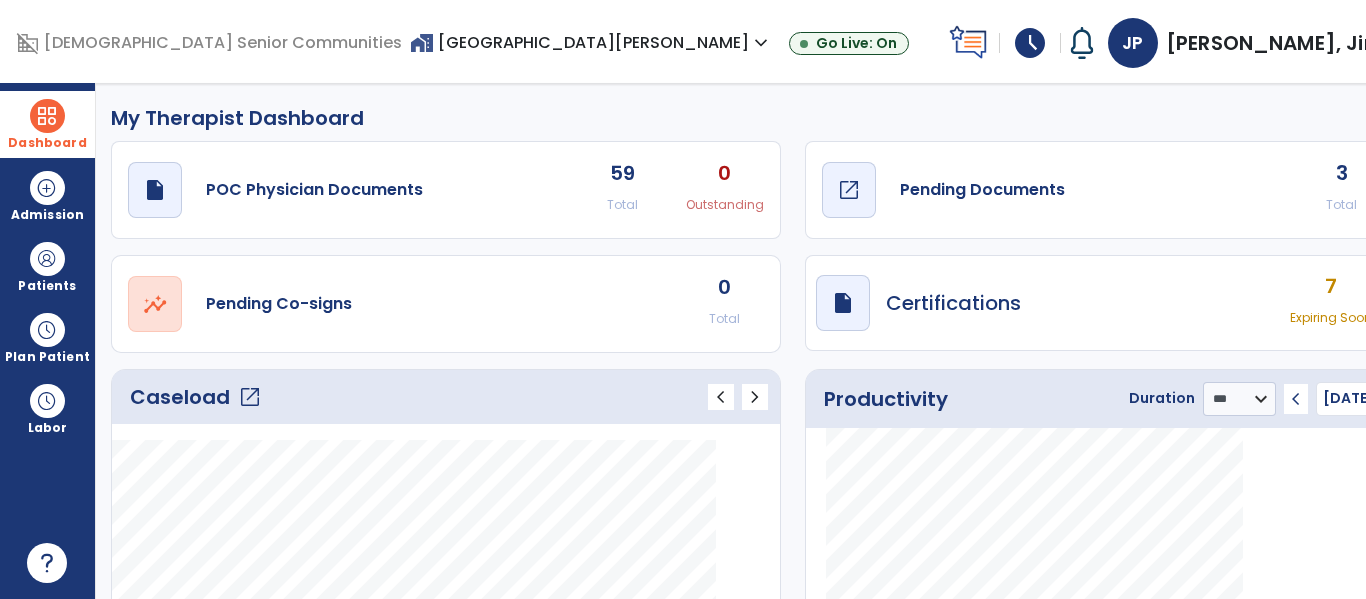 click on "draft   open_in_new  Pending Documents" 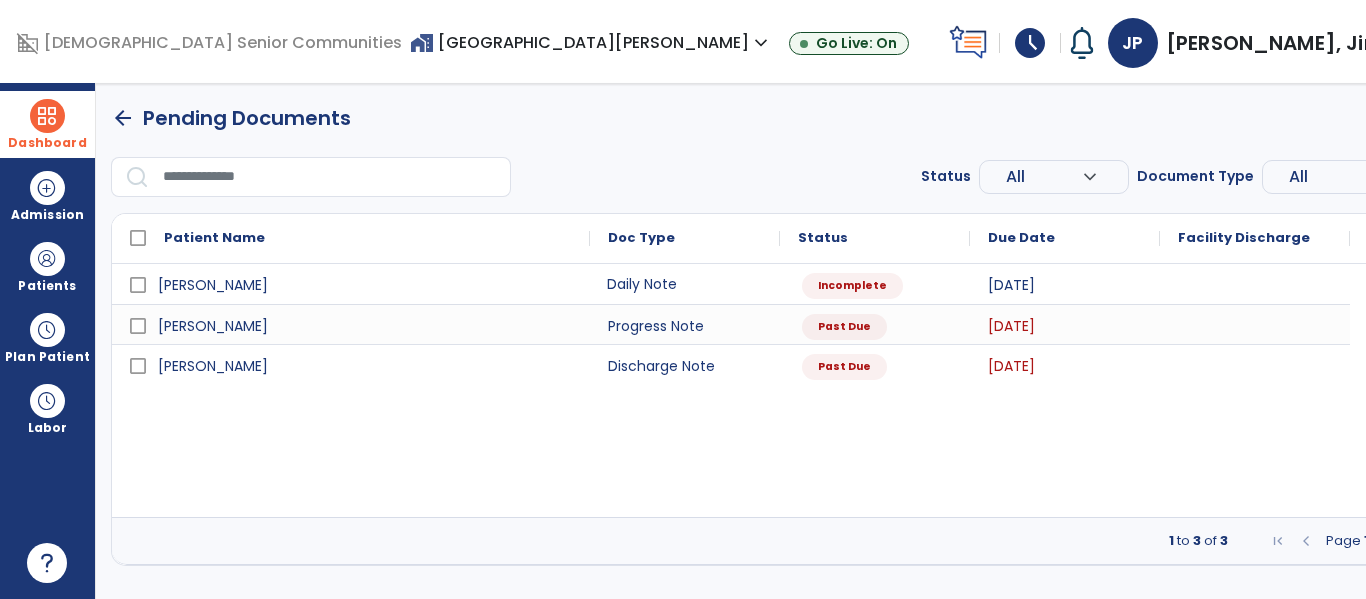 click on "Daily Note" at bounding box center [685, 284] 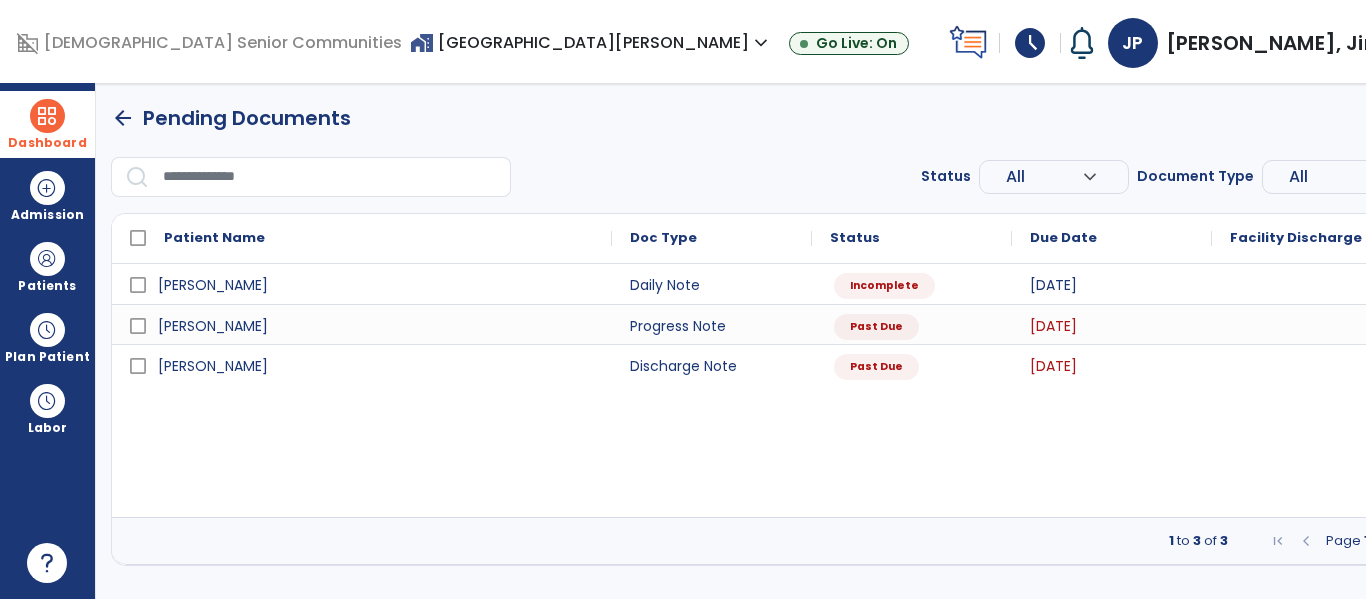 select on "*" 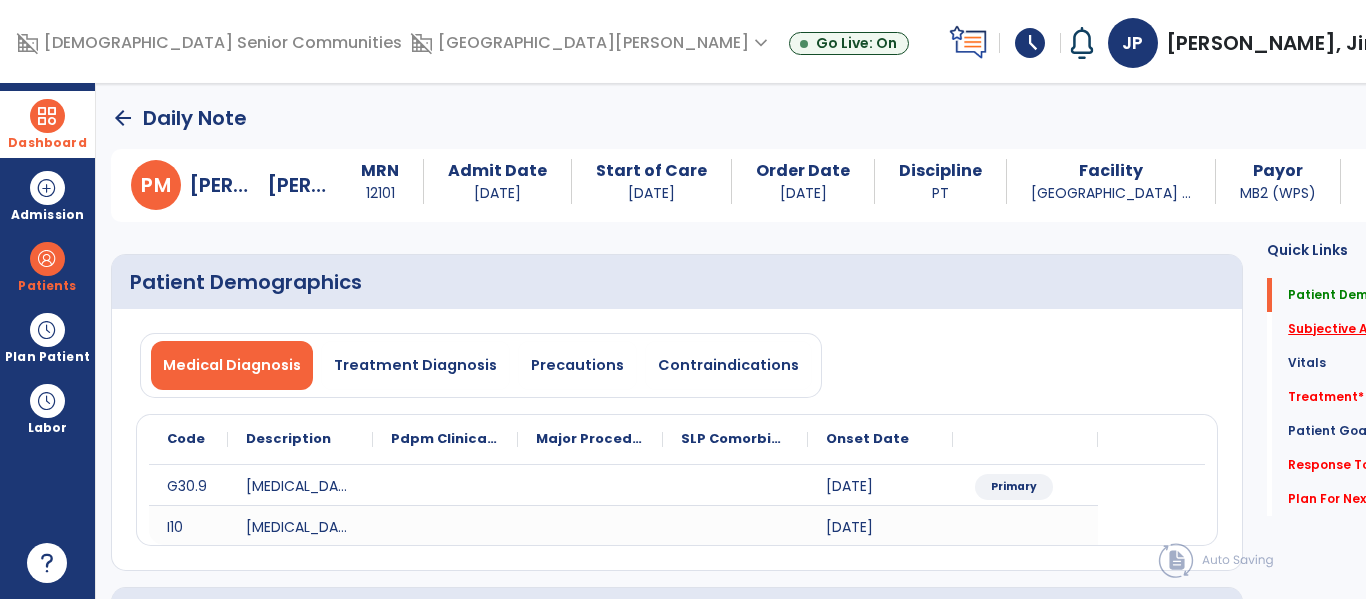click on "Subjective Assessment   *" 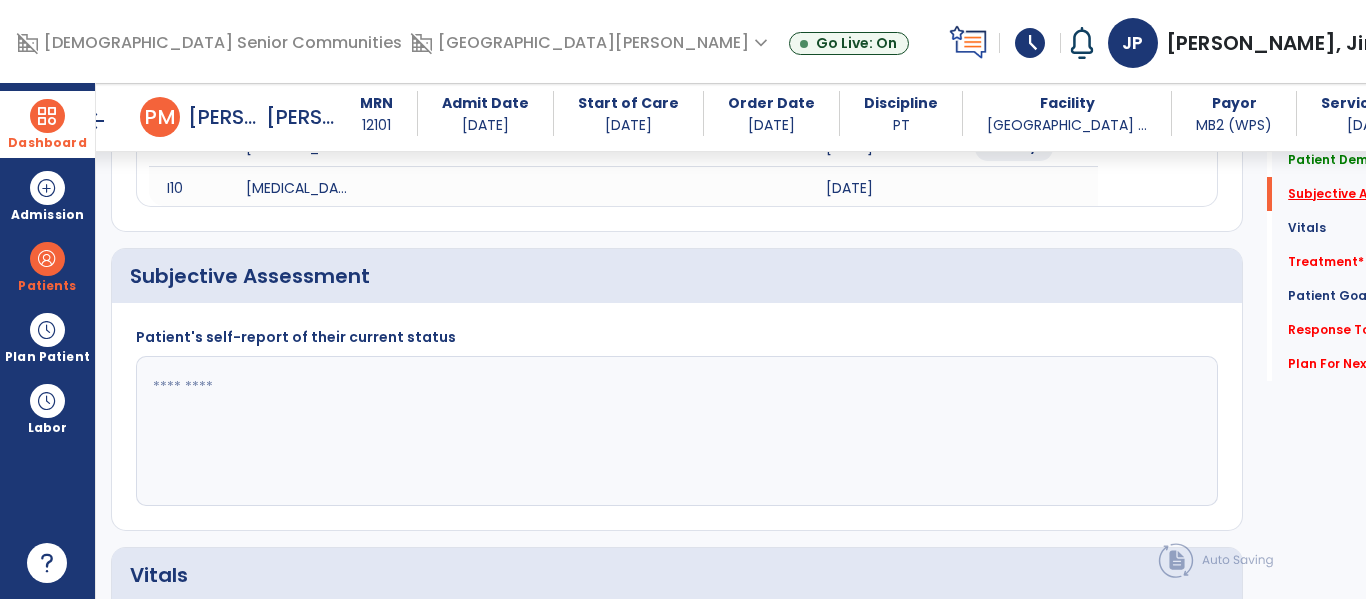 scroll, scrollTop: 387, scrollLeft: 0, axis: vertical 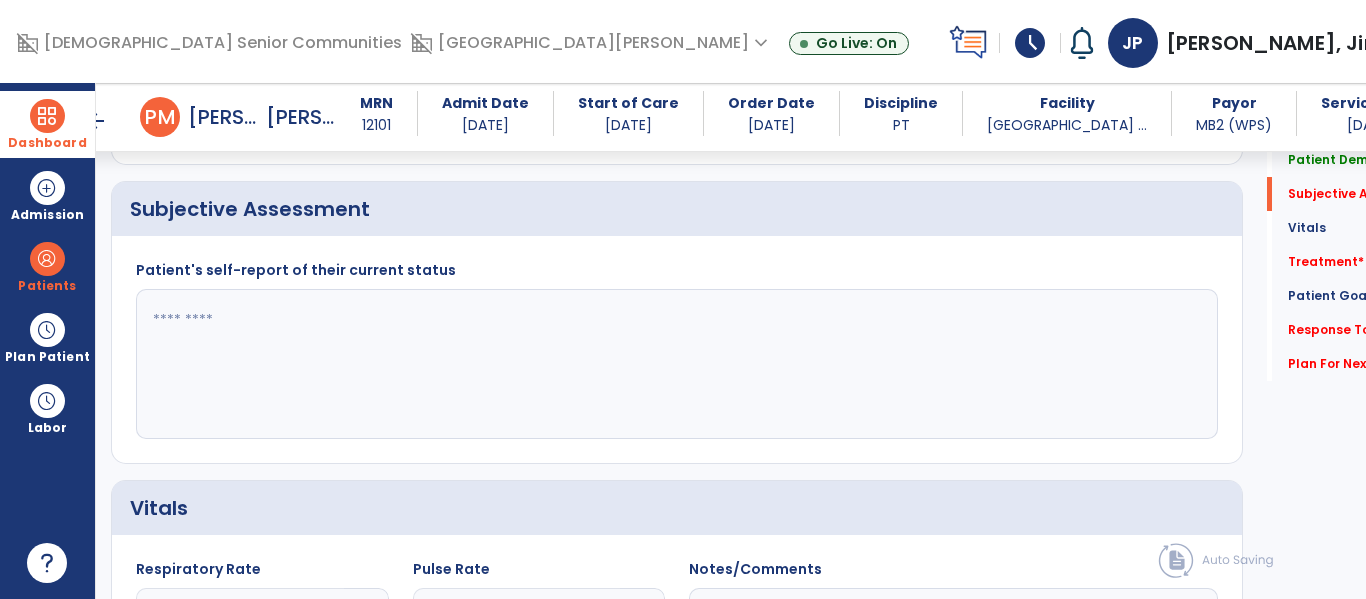 click 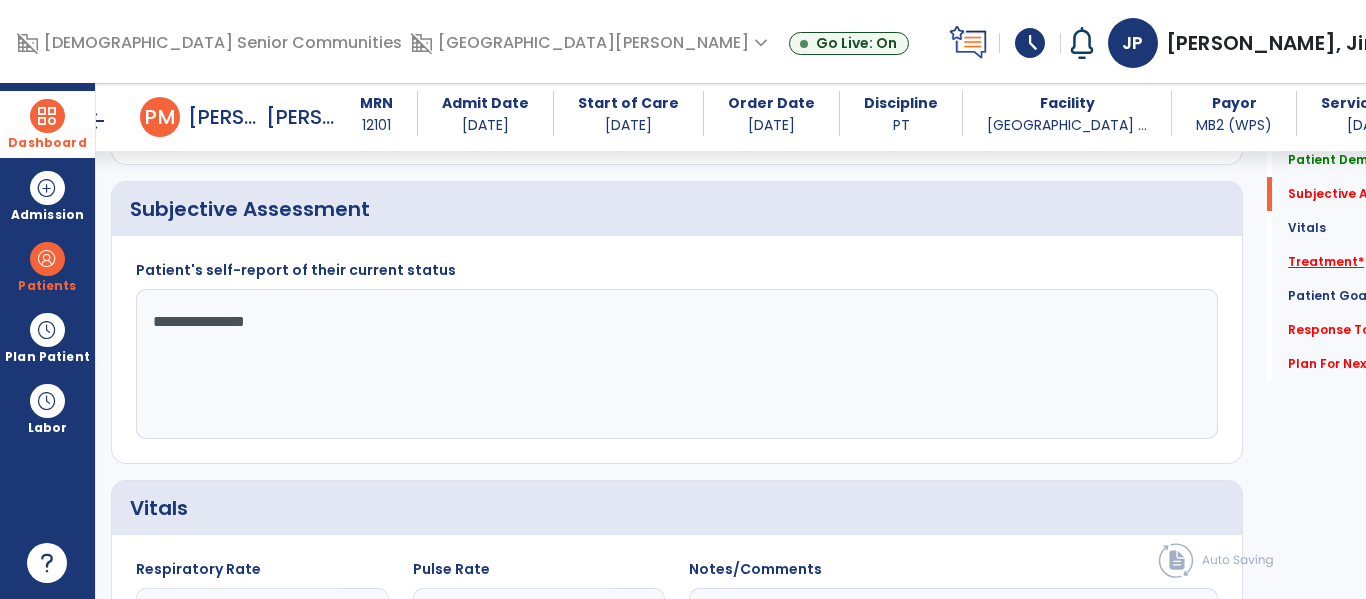 type on "**********" 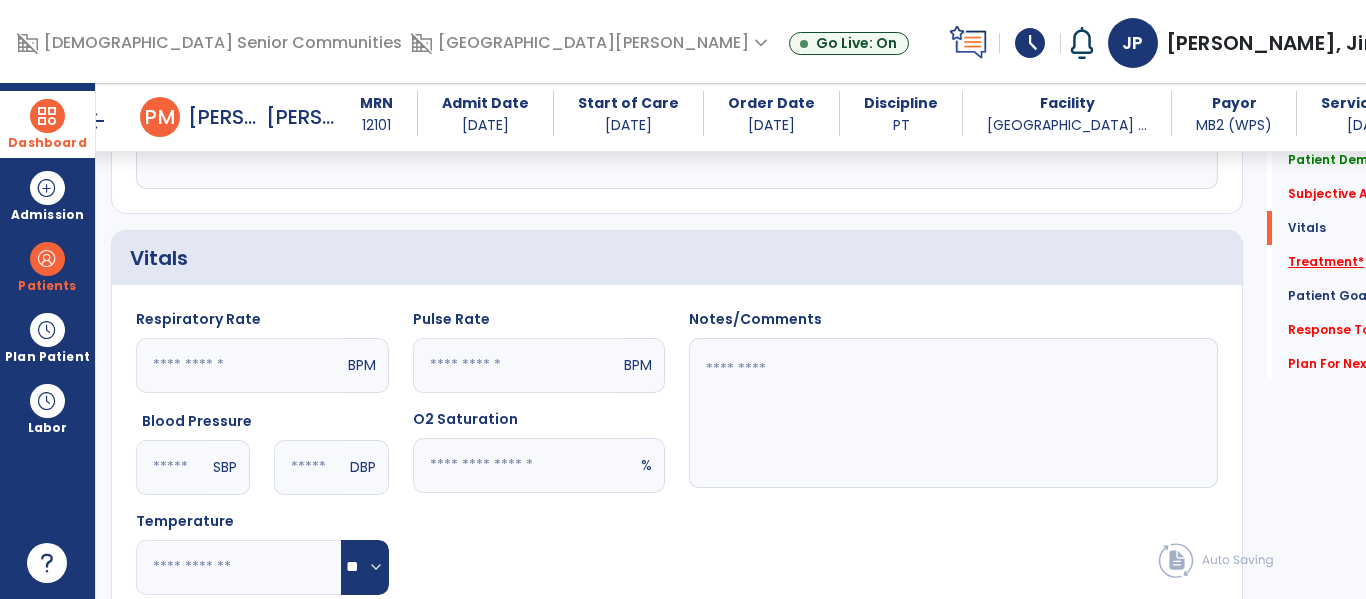 scroll, scrollTop: 934, scrollLeft: 0, axis: vertical 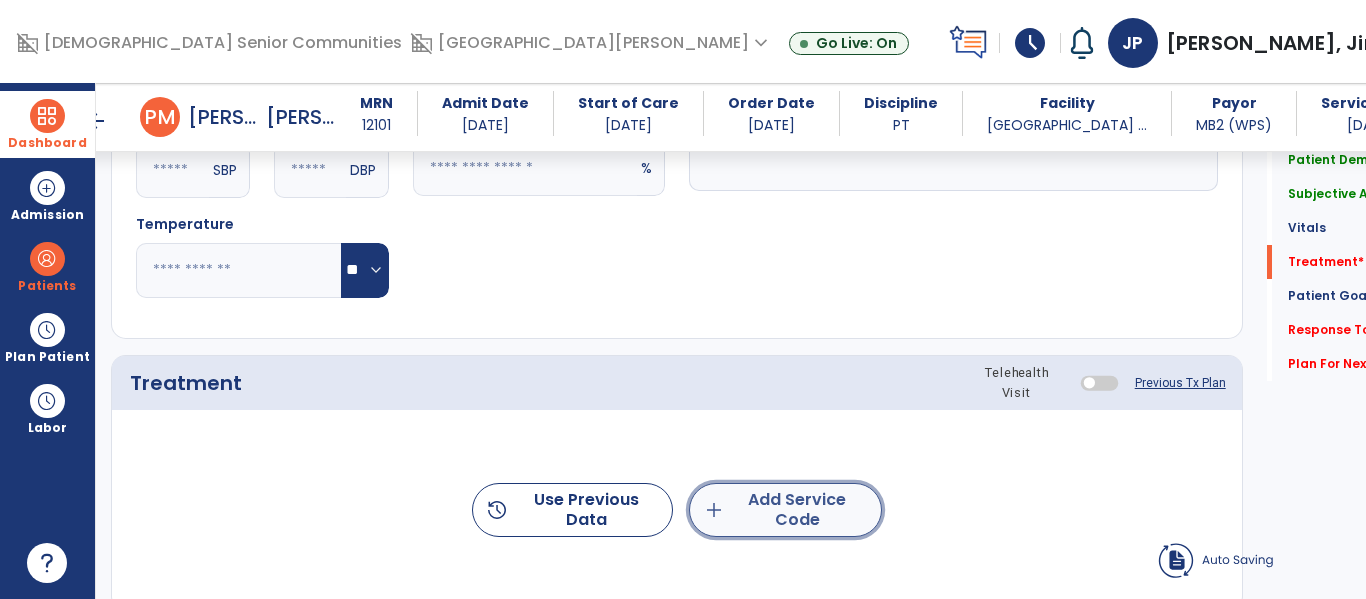 click on "add  Add Service Code" 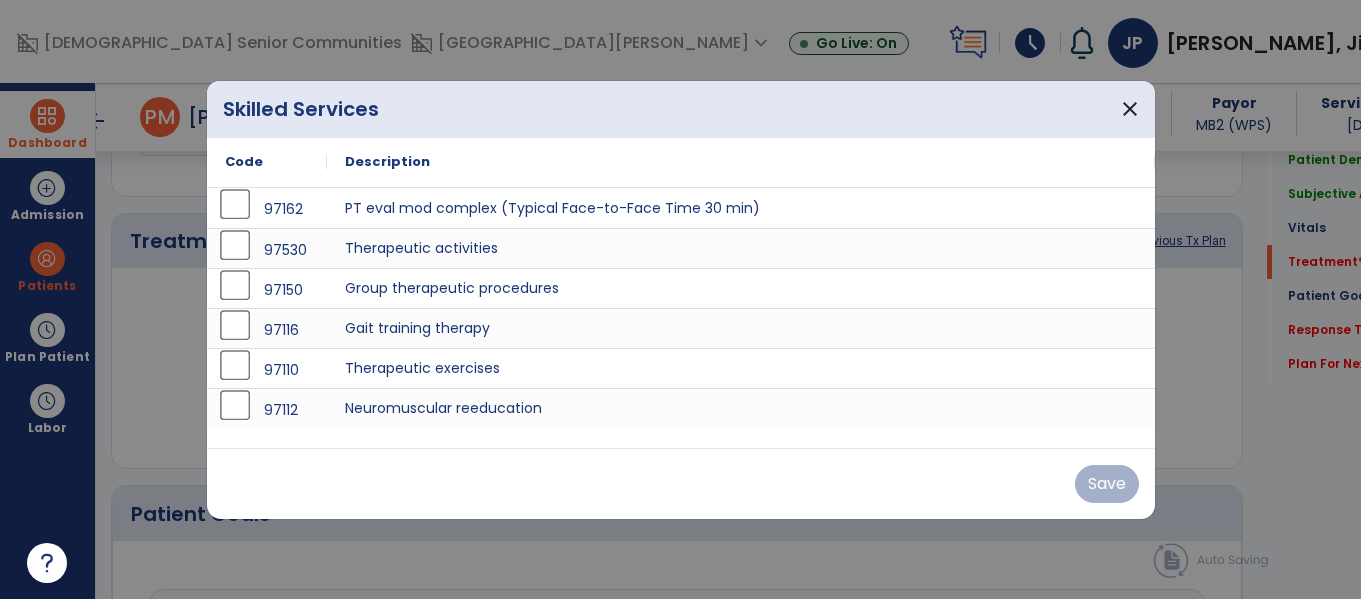 scroll, scrollTop: 1076, scrollLeft: 0, axis: vertical 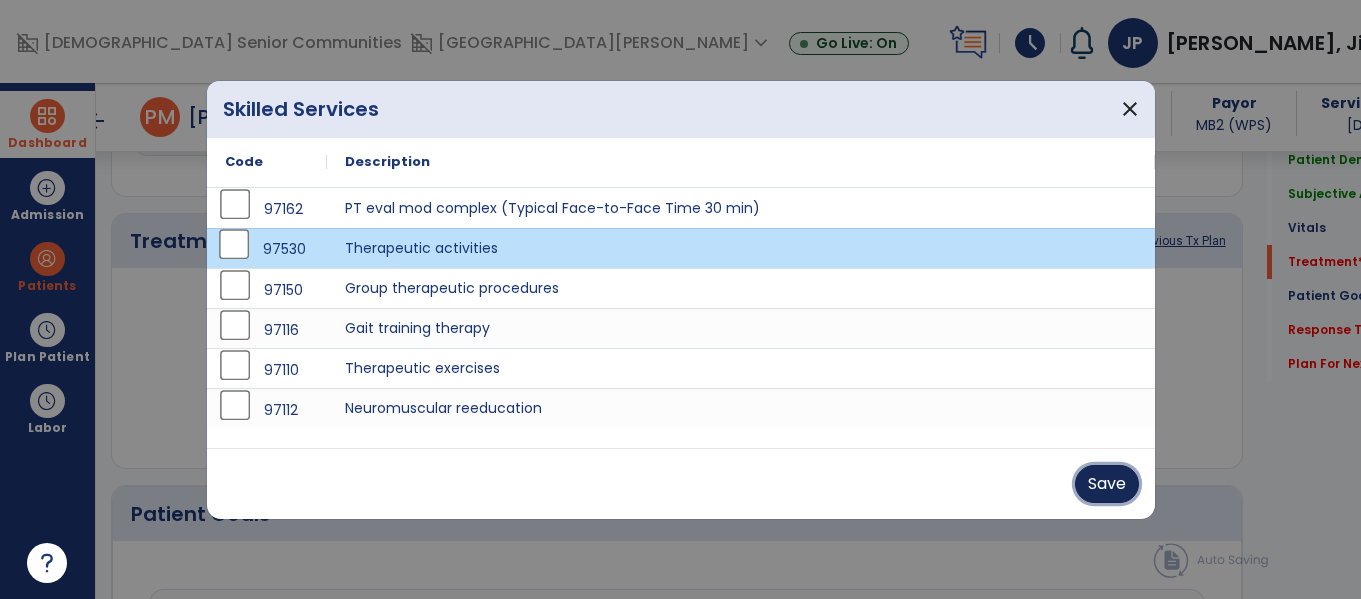 click on "Save" at bounding box center (1107, 484) 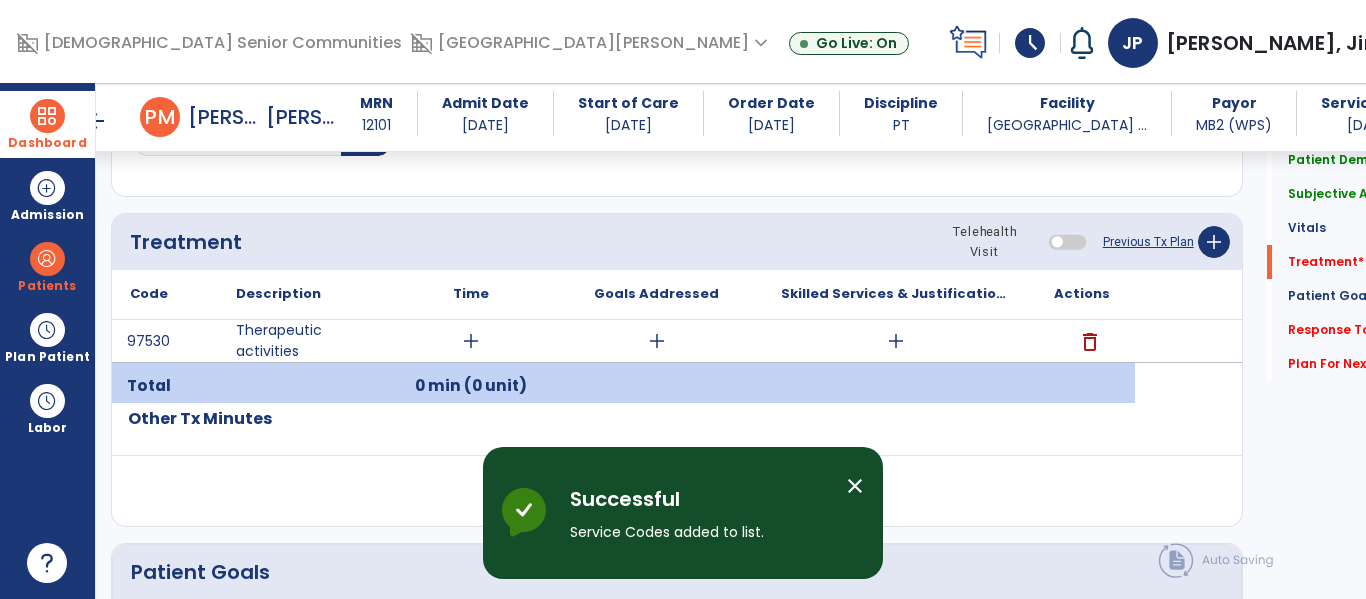 click on "add" at bounding box center (471, 341) 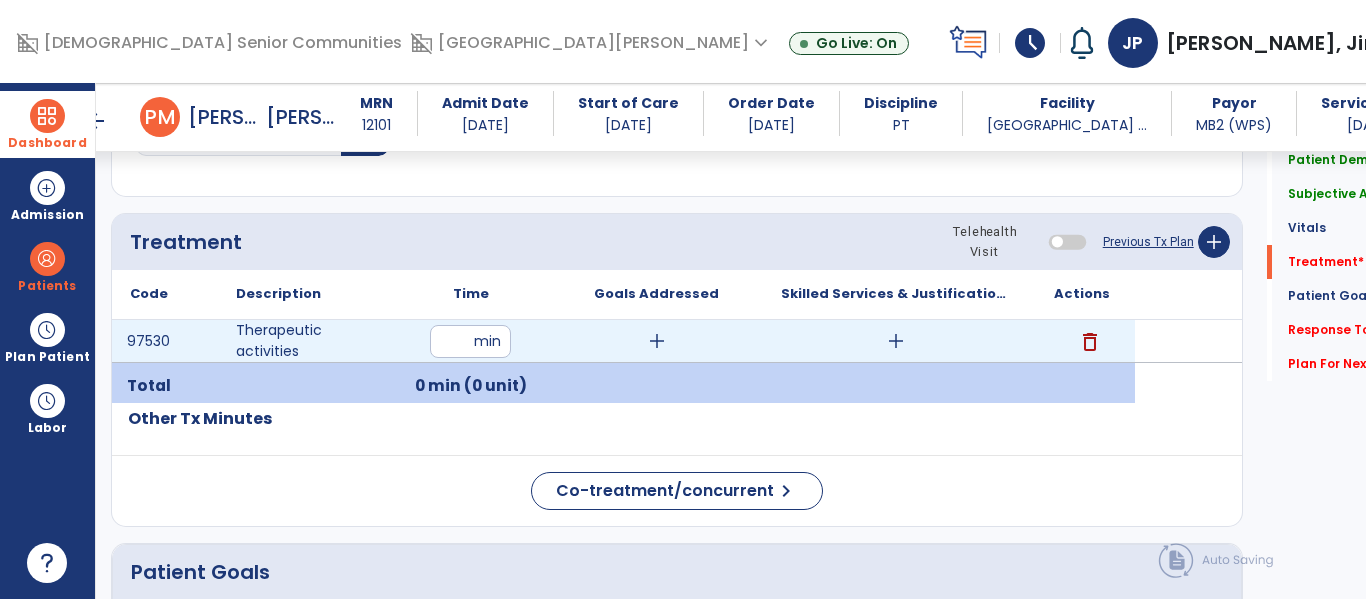 type on "**" 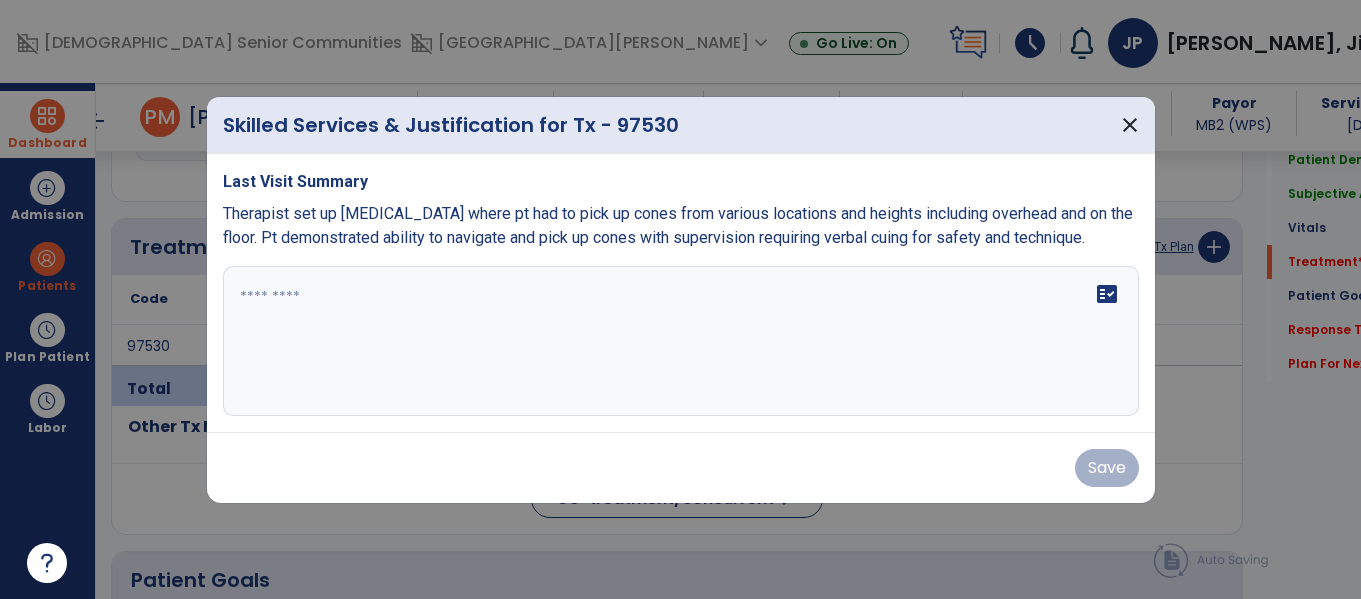 click on "fact_check" at bounding box center (681, 341) 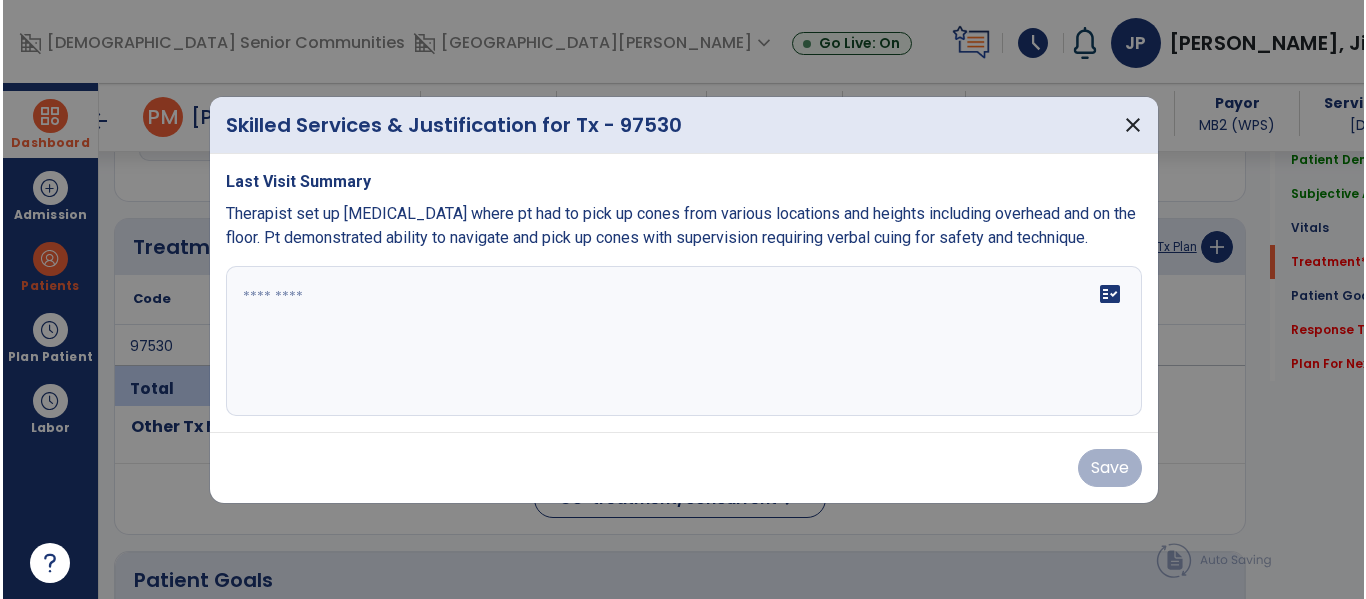 scroll, scrollTop: 1076, scrollLeft: 0, axis: vertical 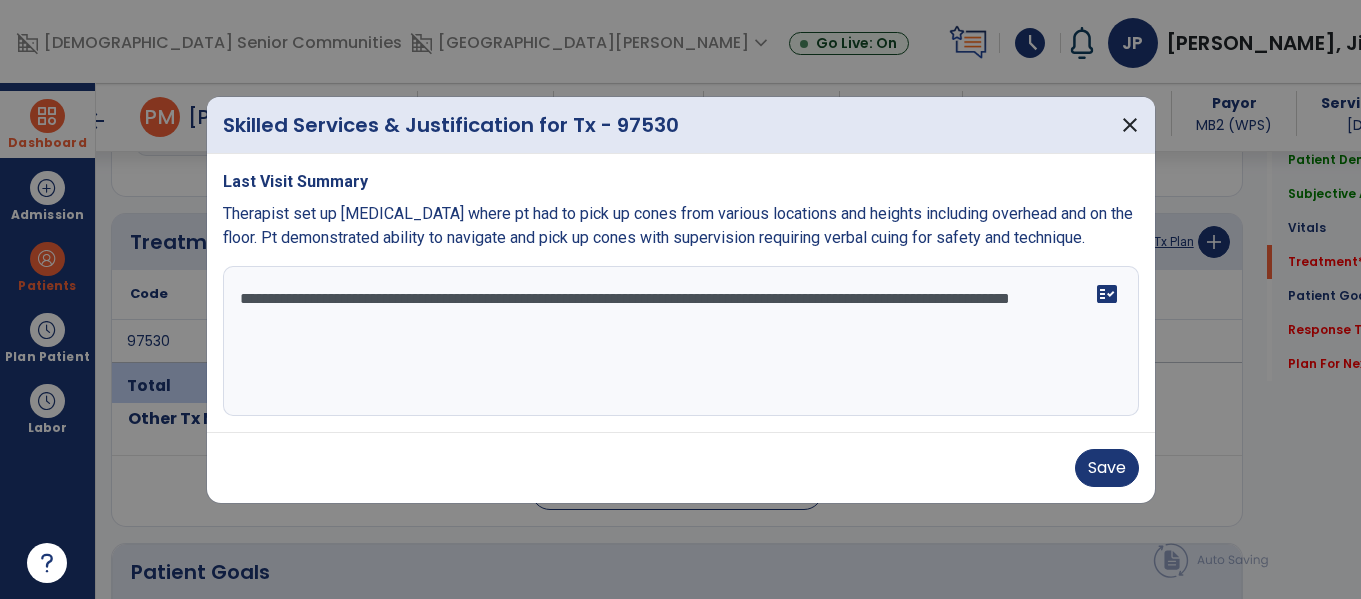 type on "**********" 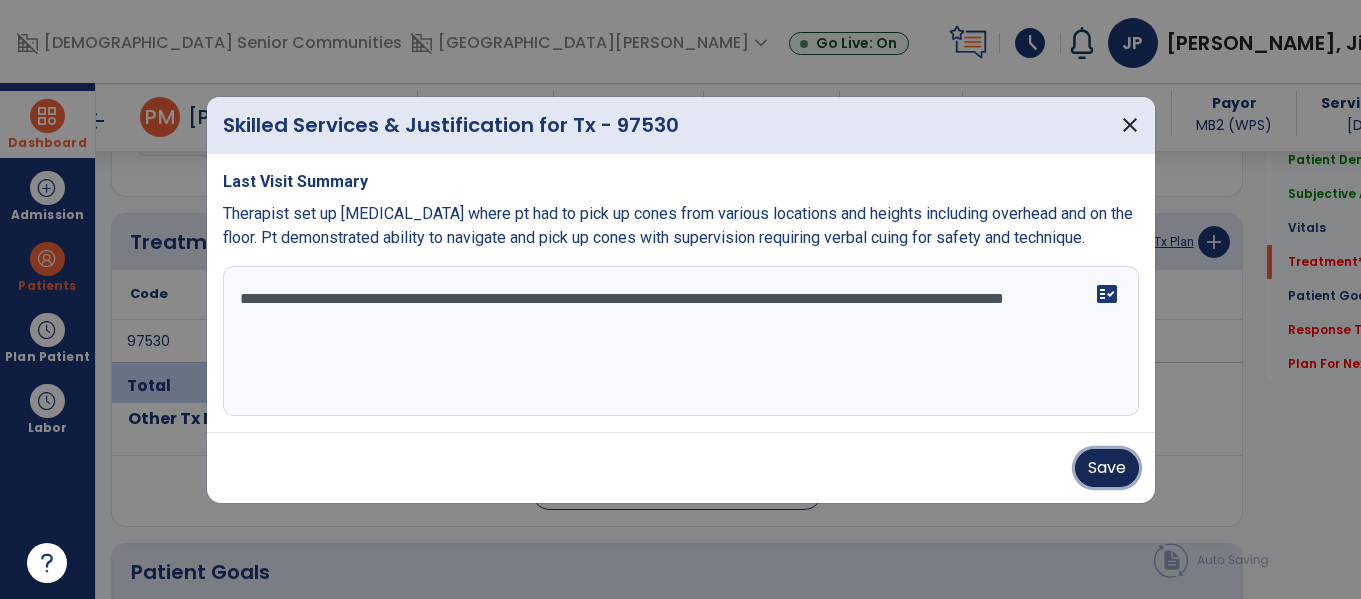 click on "Save" at bounding box center [1107, 468] 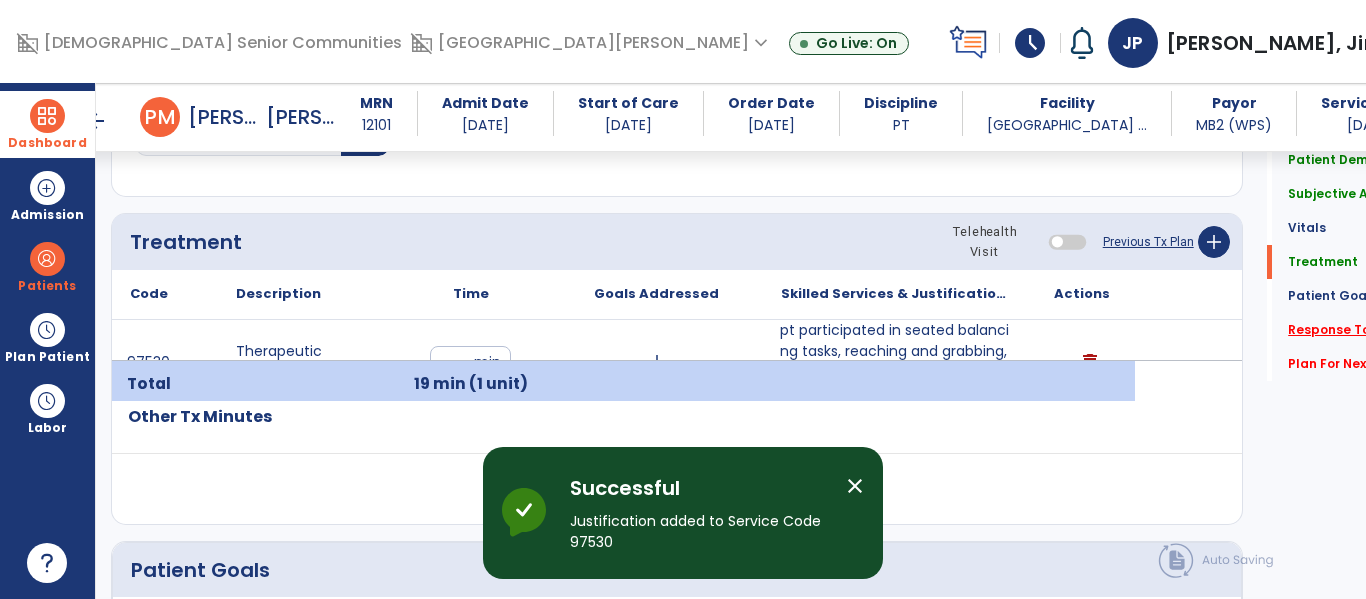 click on "Response To Treatment   *" 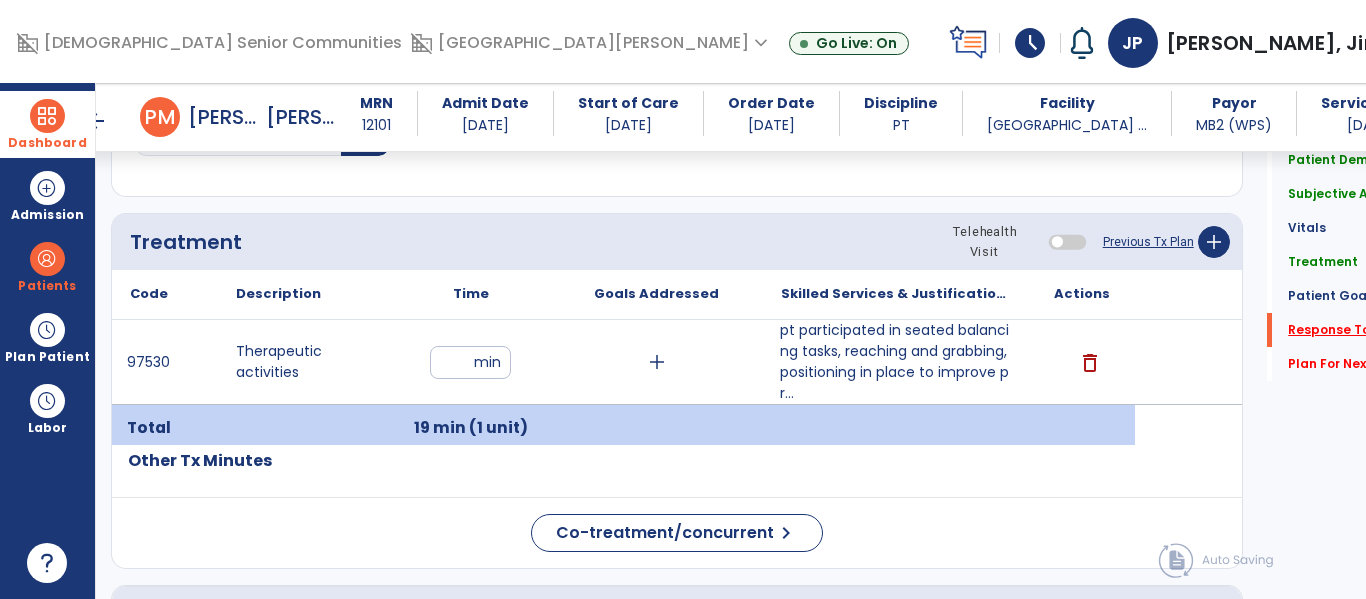 click on "Response To Treatment   *" 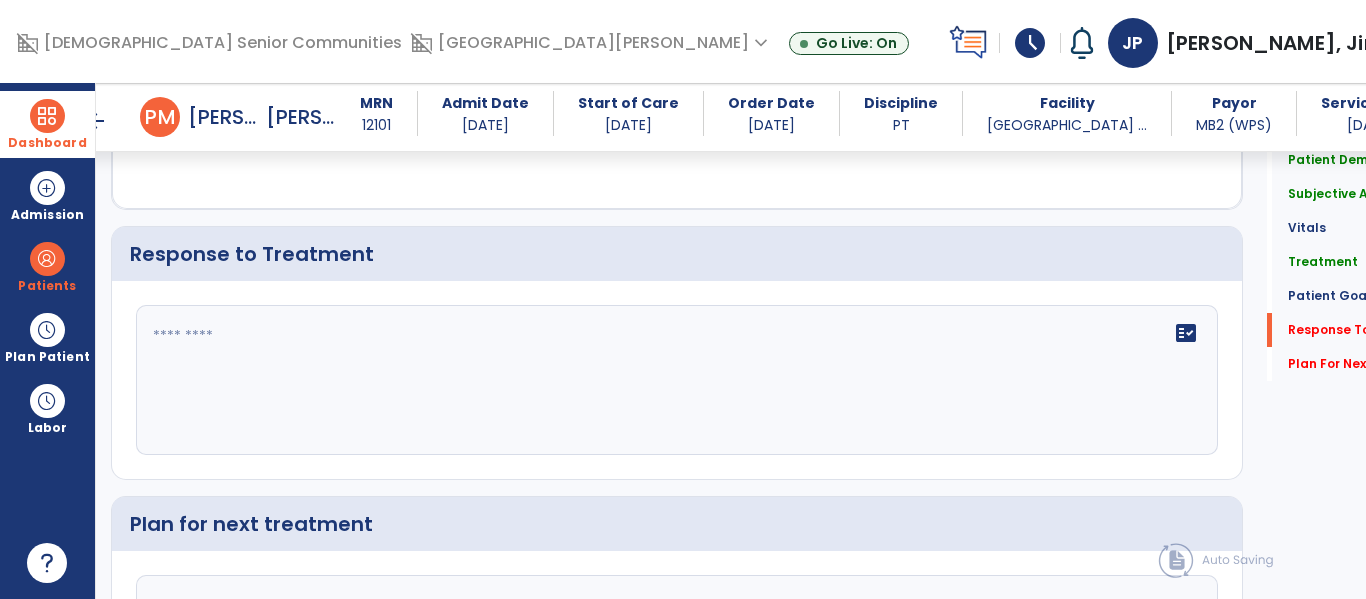 scroll, scrollTop: 2682, scrollLeft: 0, axis: vertical 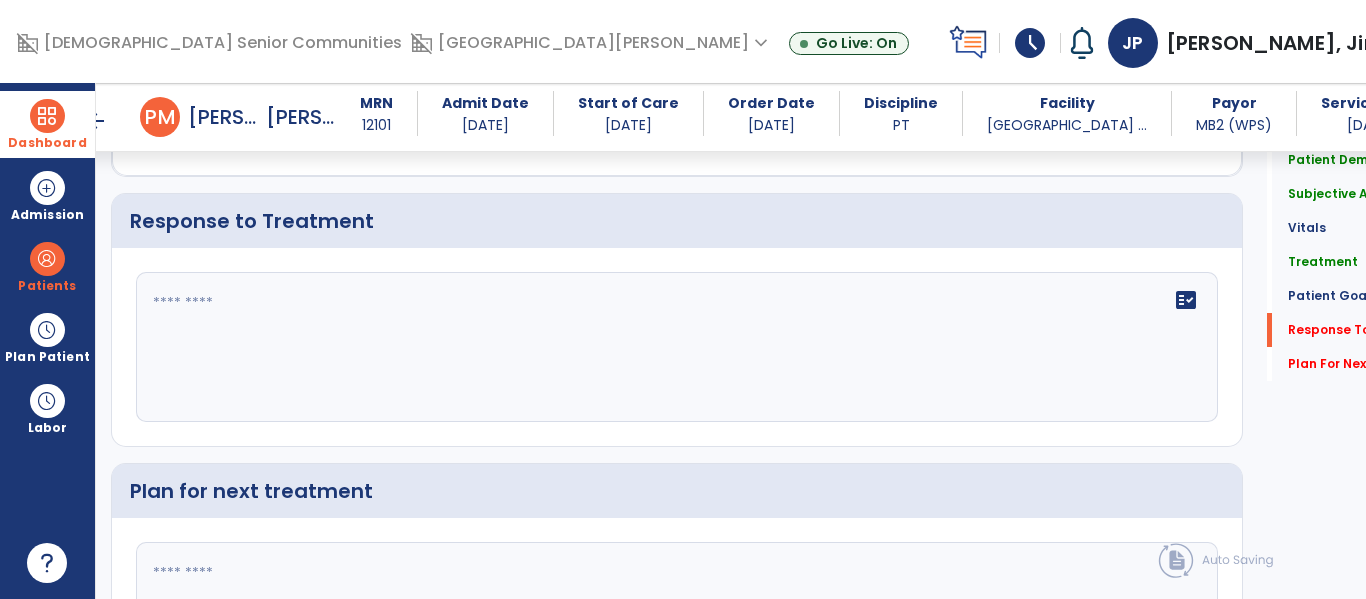 click on "fact_check" 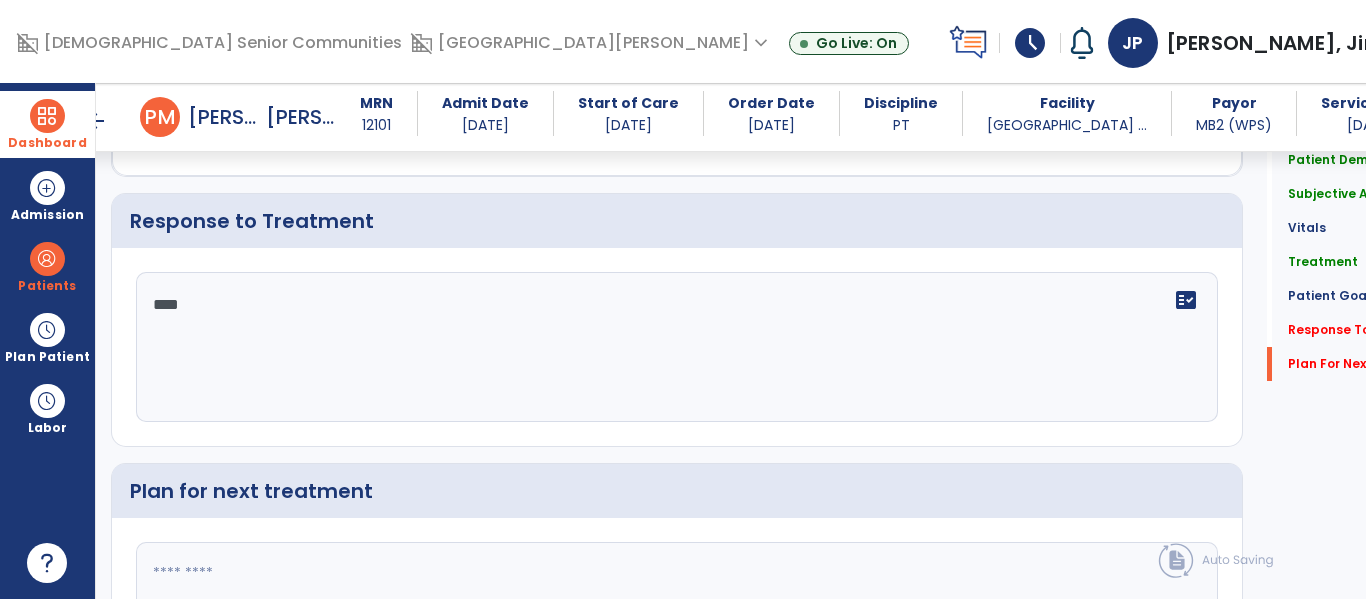 scroll, scrollTop: 2887, scrollLeft: 0, axis: vertical 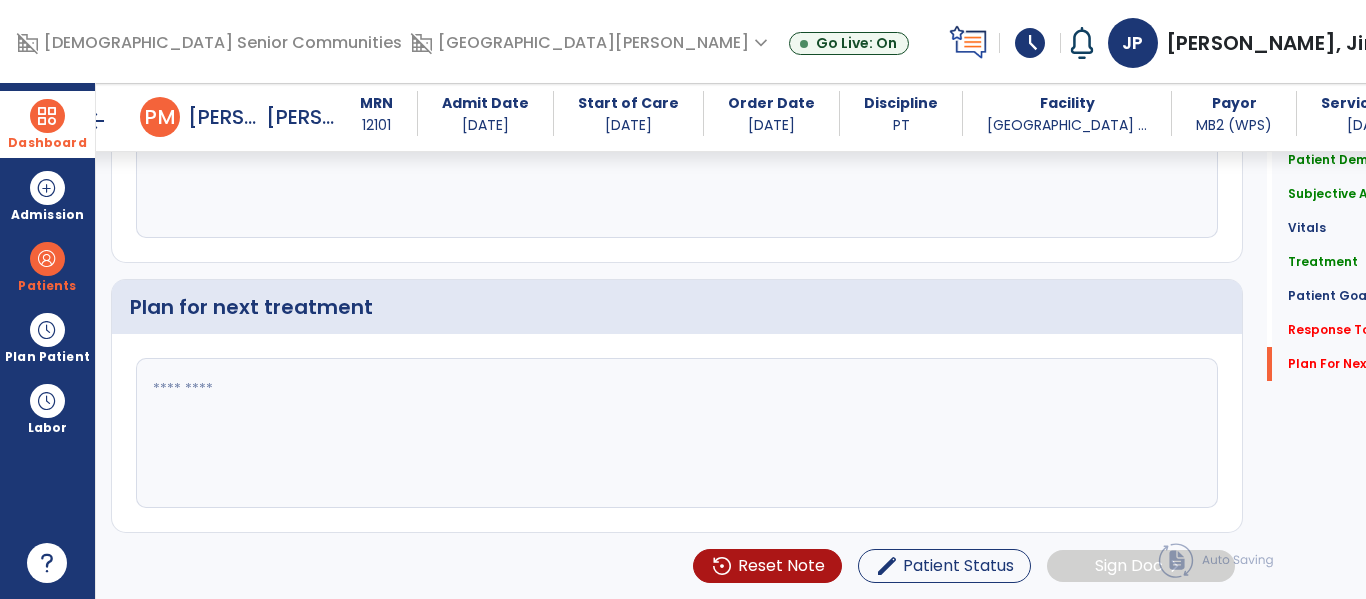 type on "****" 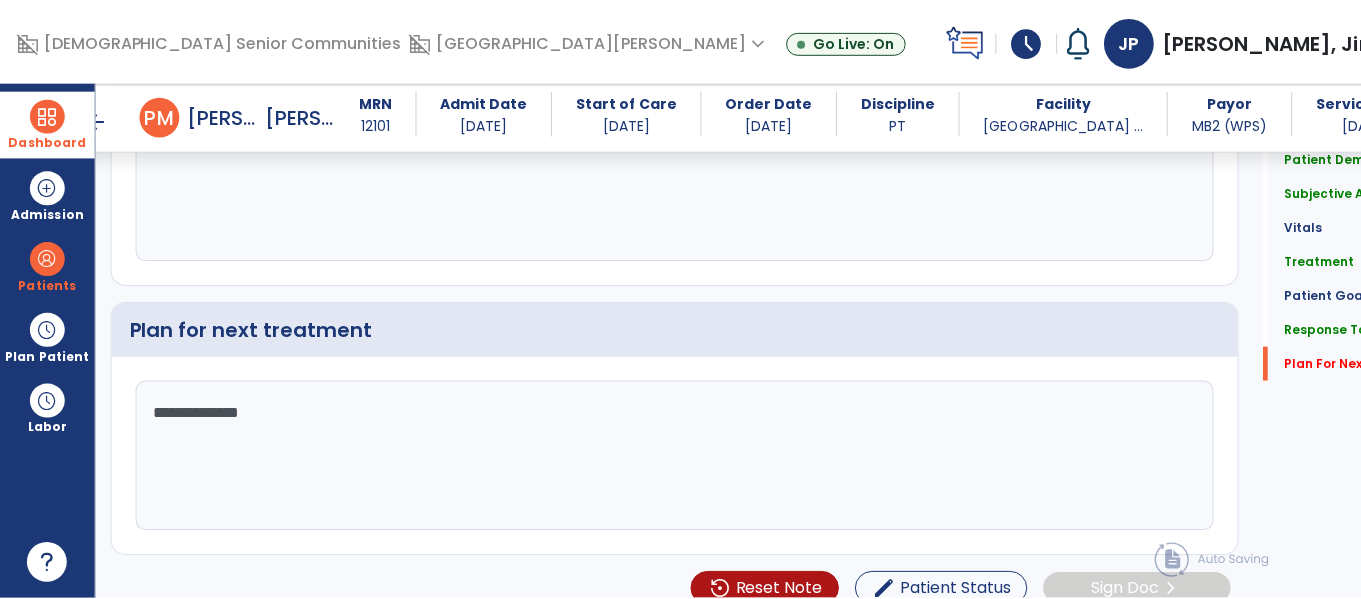 scroll, scrollTop: 2887, scrollLeft: 0, axis: vertical 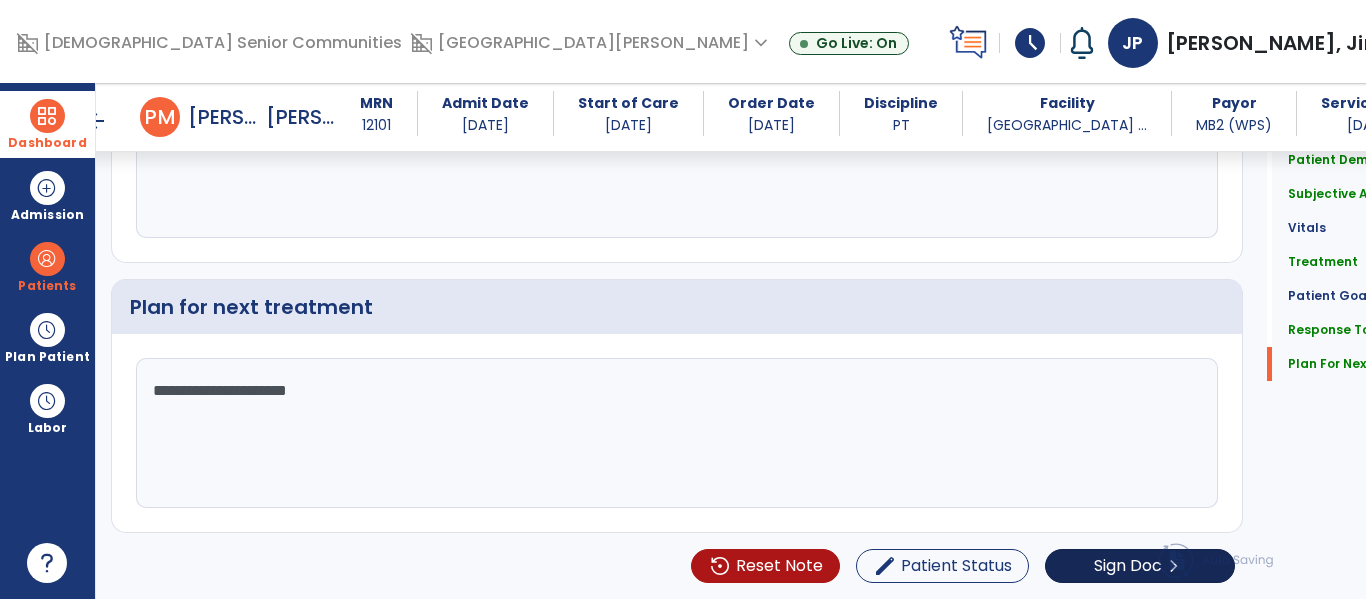 type on "**********" 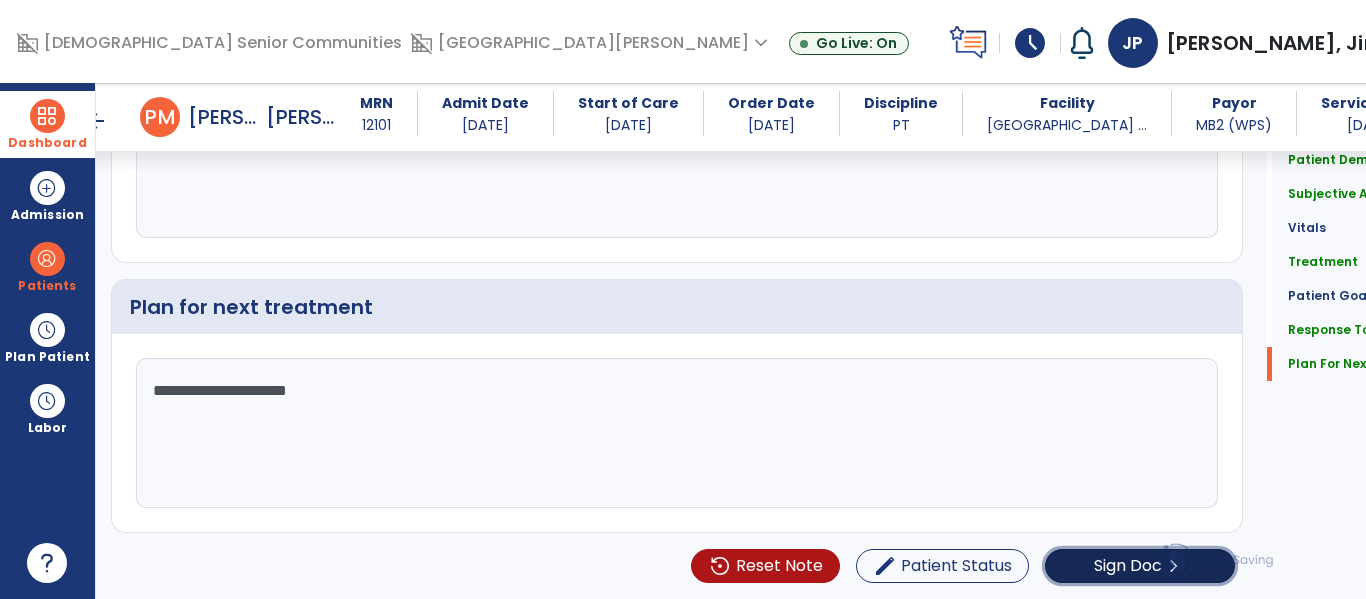 click on "chevron_right" 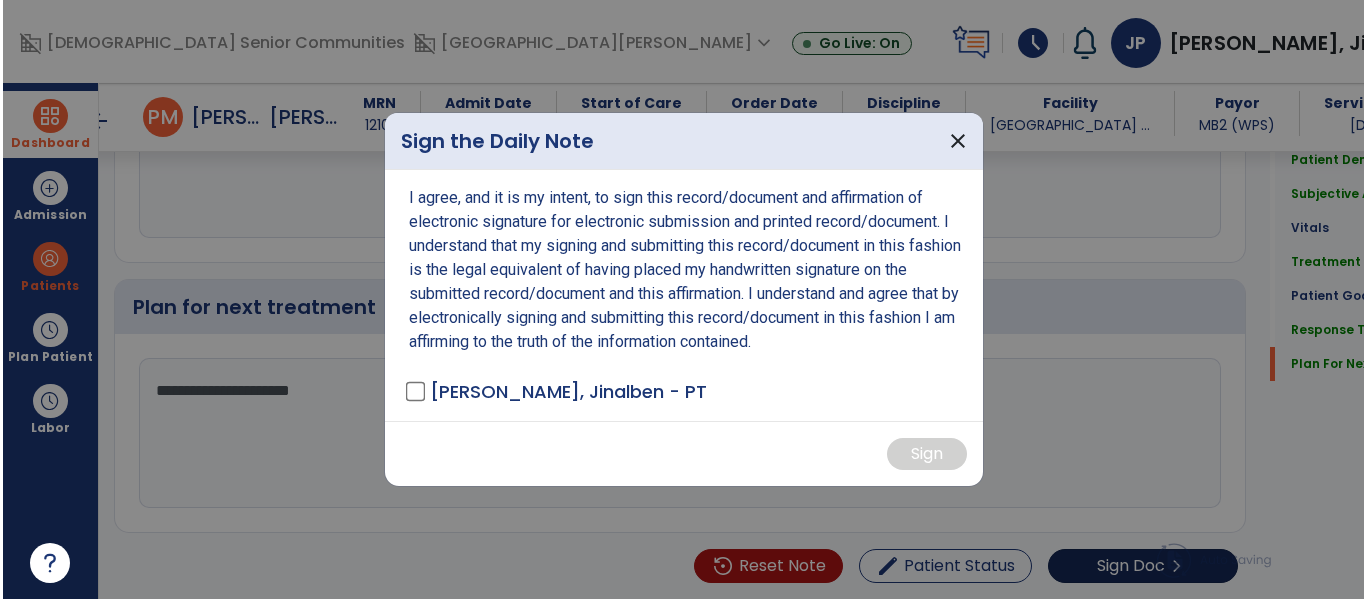 scroll, scrollTop: 2887, scrollLeft: 0, axis: vertical 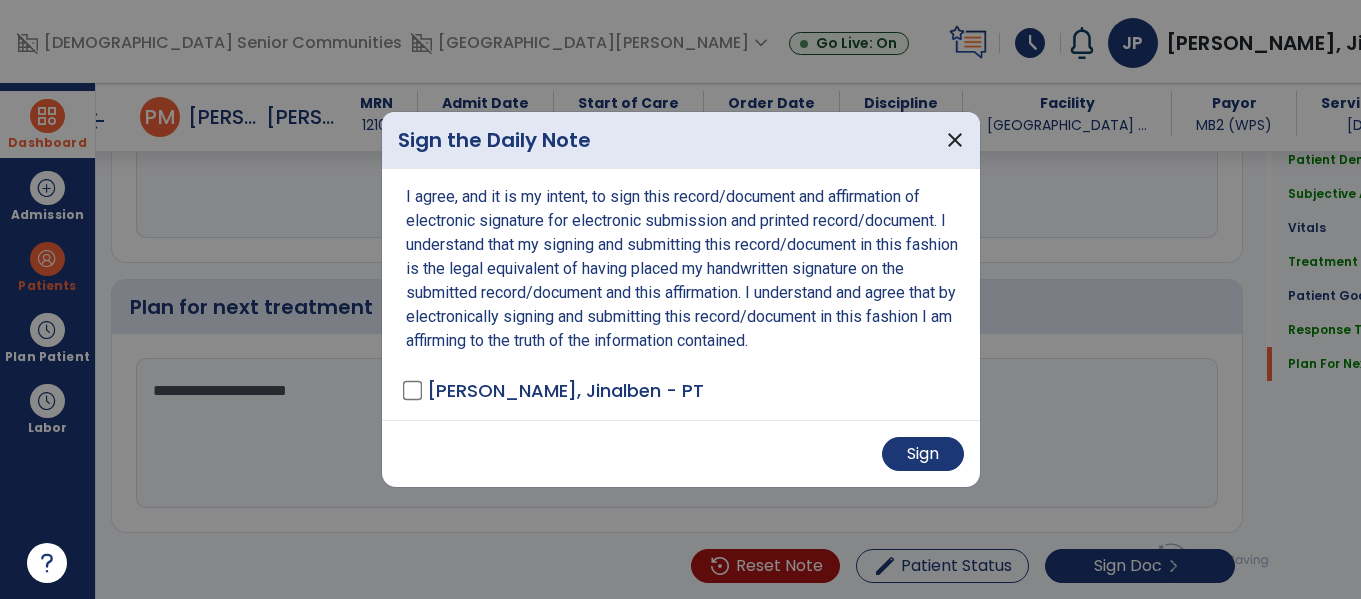 click on "Sign" at bounding box center [681, 453] 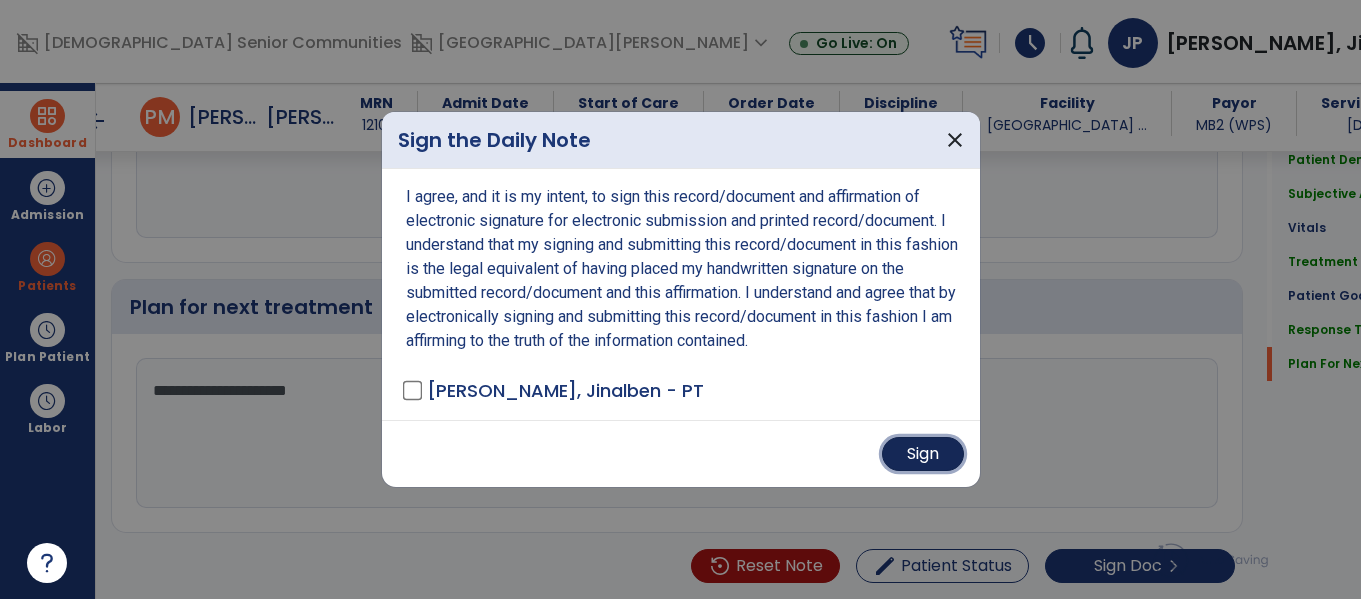 click on "Sign" at bounding box center [923, 454] 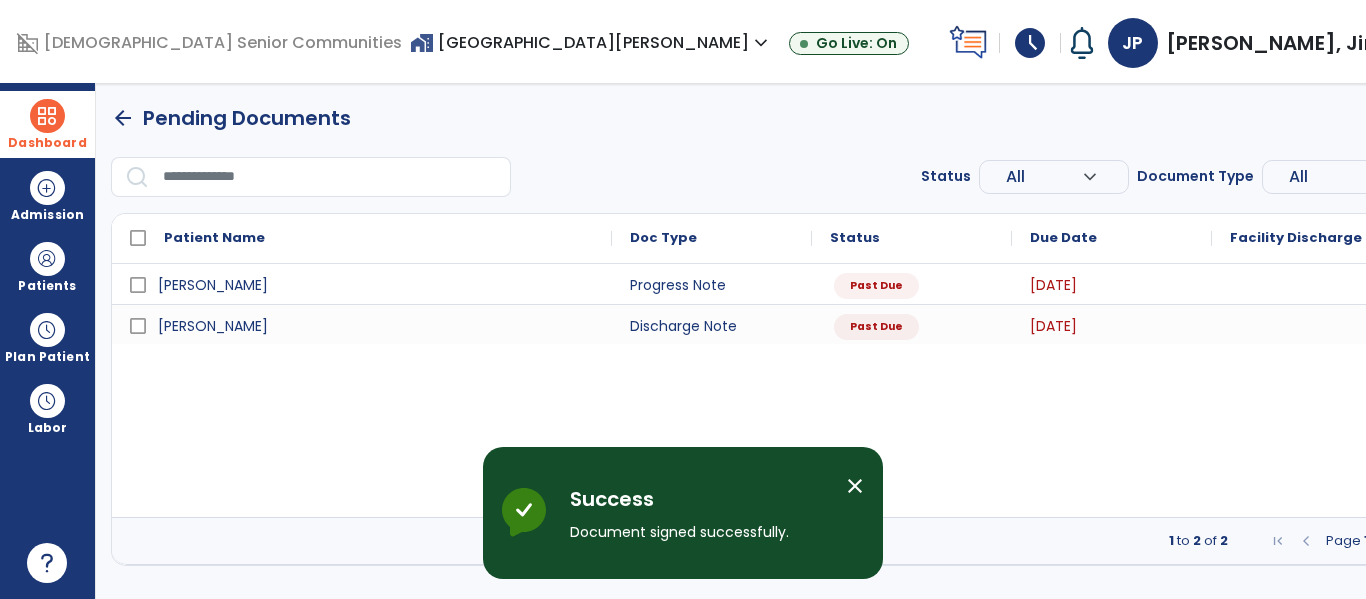 scroll, scrollTop: 0, scrollLeft: 0, axis: both 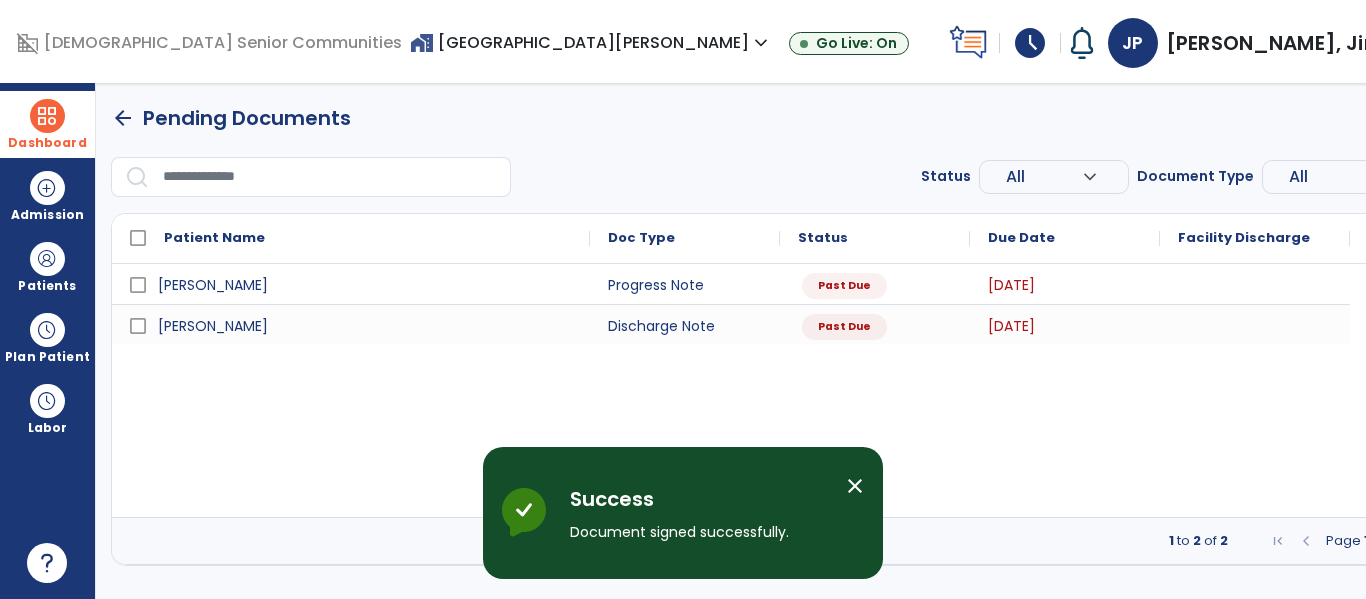 click at bounding box center (47, 116) 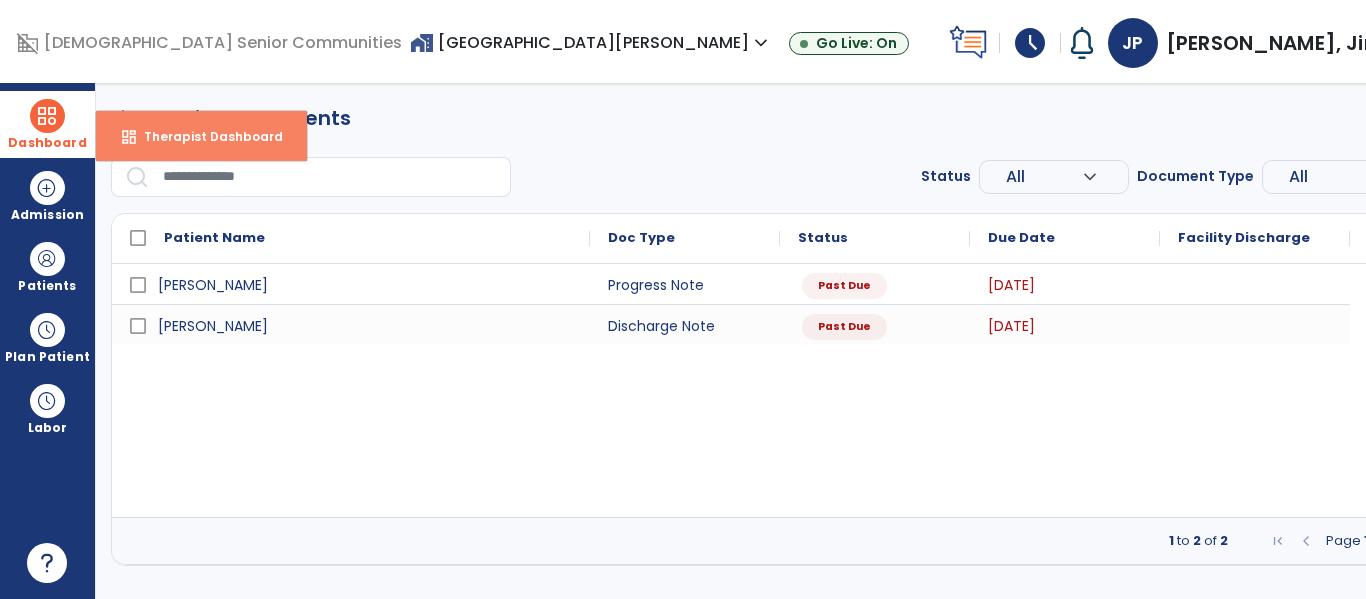 click on "dashboard  Therapist Dashboard" at bounding box center [201, 136] 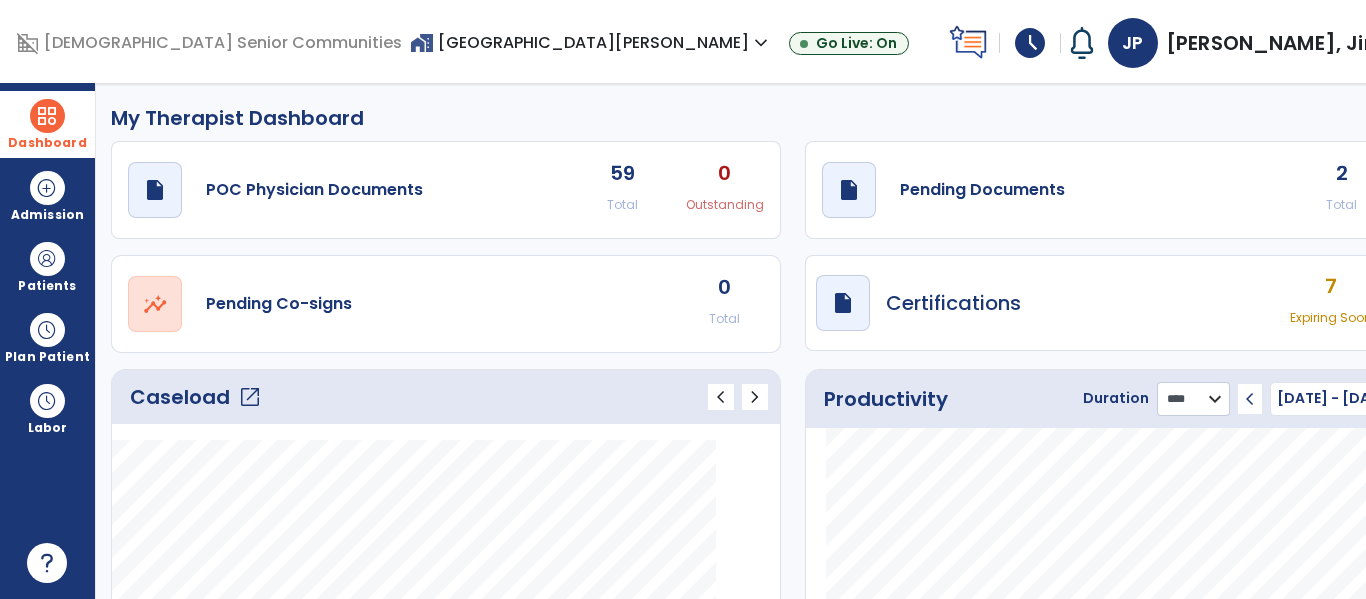 click on "******** **** ***" 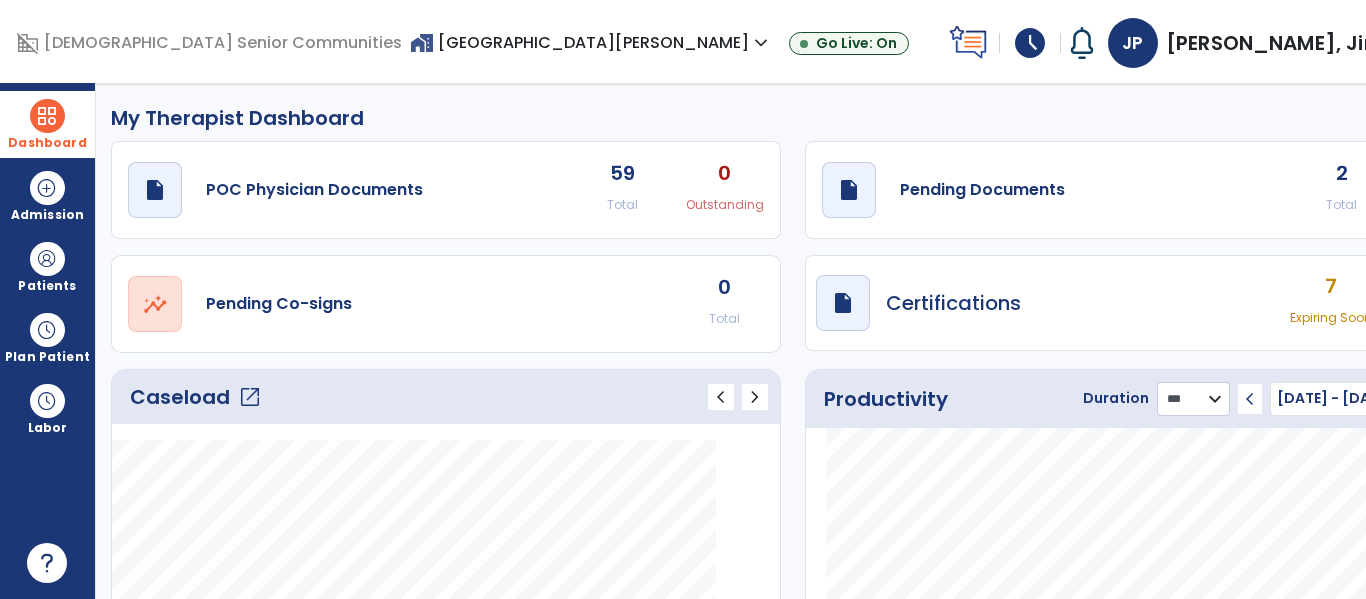 click on "******** **** ***" 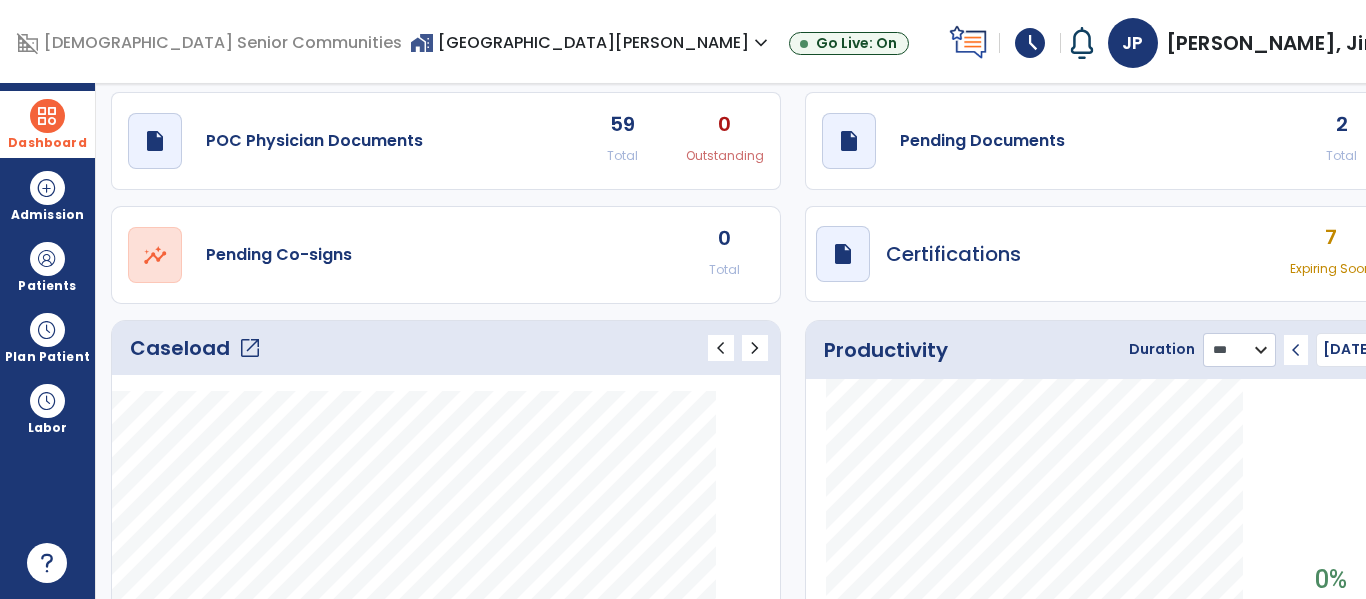 scroll, scrollTop: 0, scrollLeft: 0, axis: both 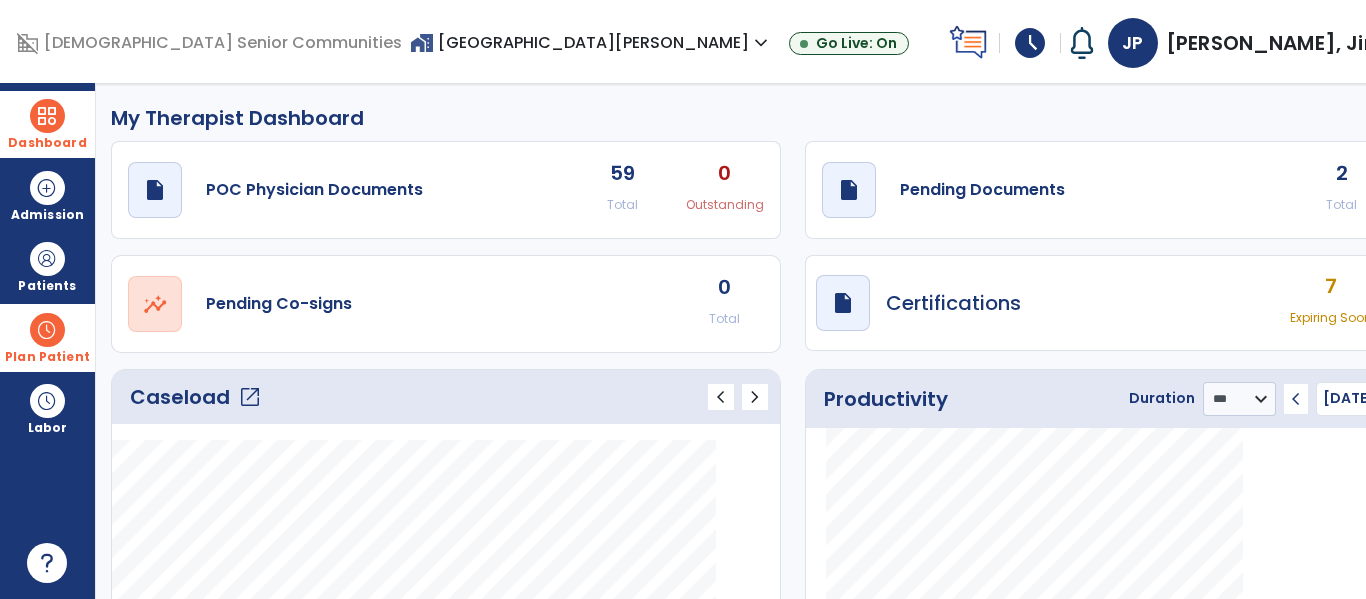 click at bounding box center [47, 330] 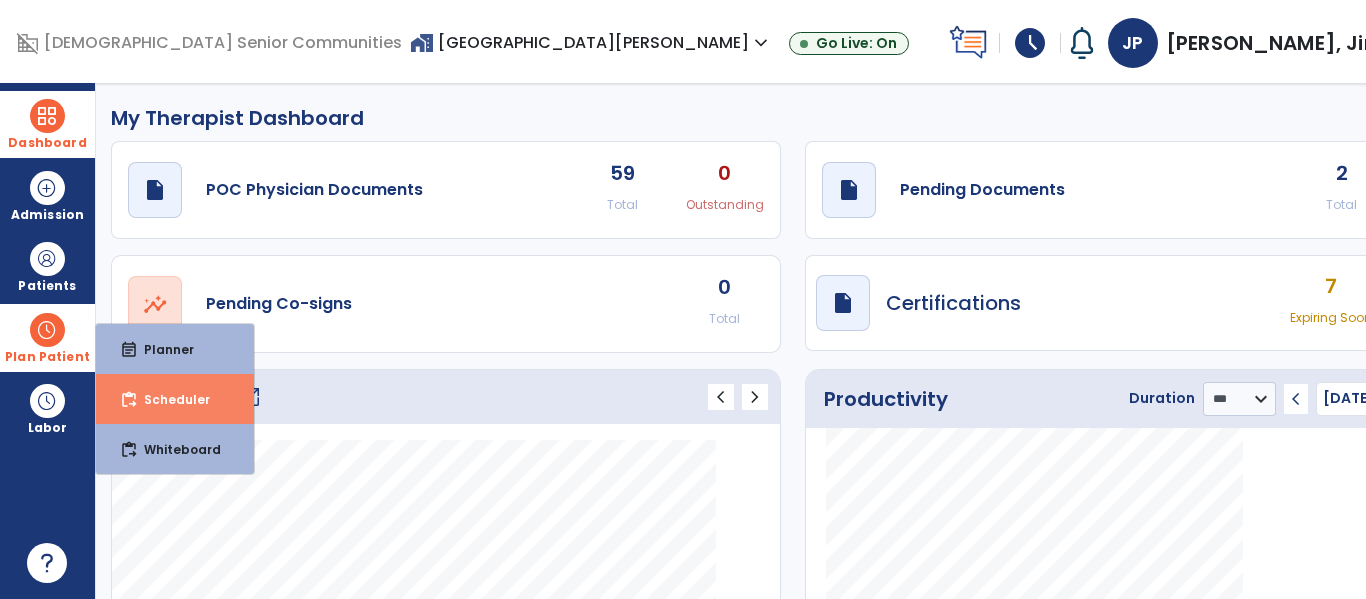 click on "content_paste_go  Scheduler" at bounding box center (175, 399) 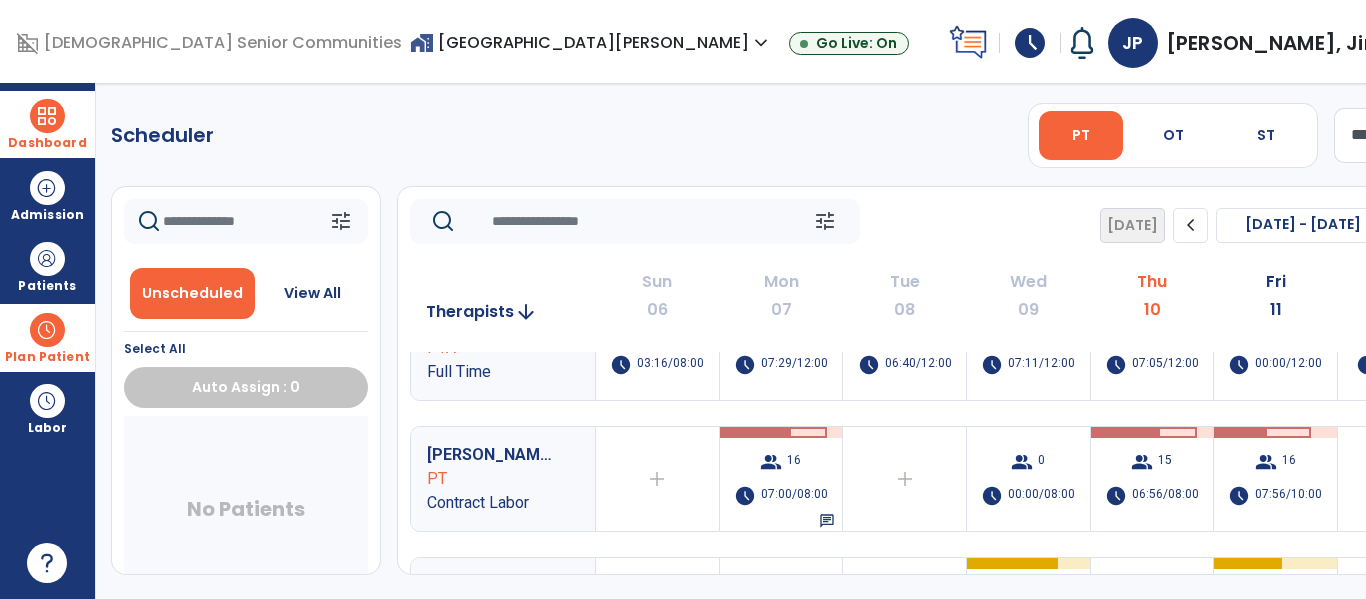 scroll, scrollTop: 45, scrollLeft: 0, axis: vertical 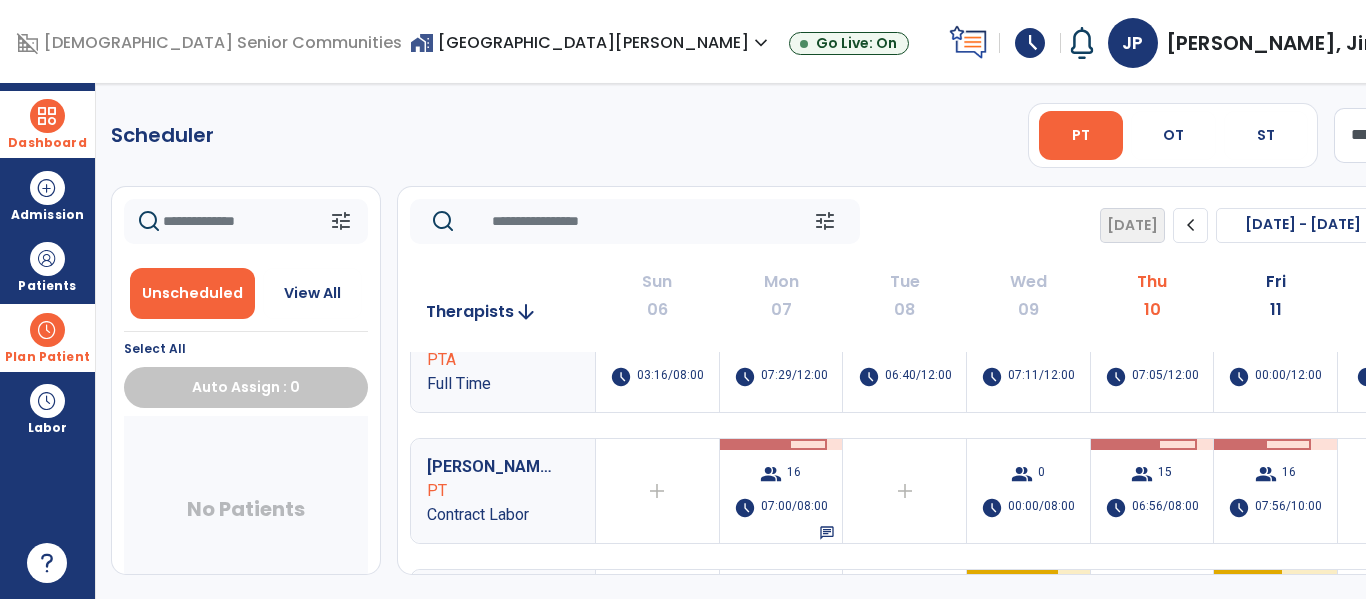 click on "Dashboard  dashboard  Therapist Dashboard" at bounding box center [47, 124] 